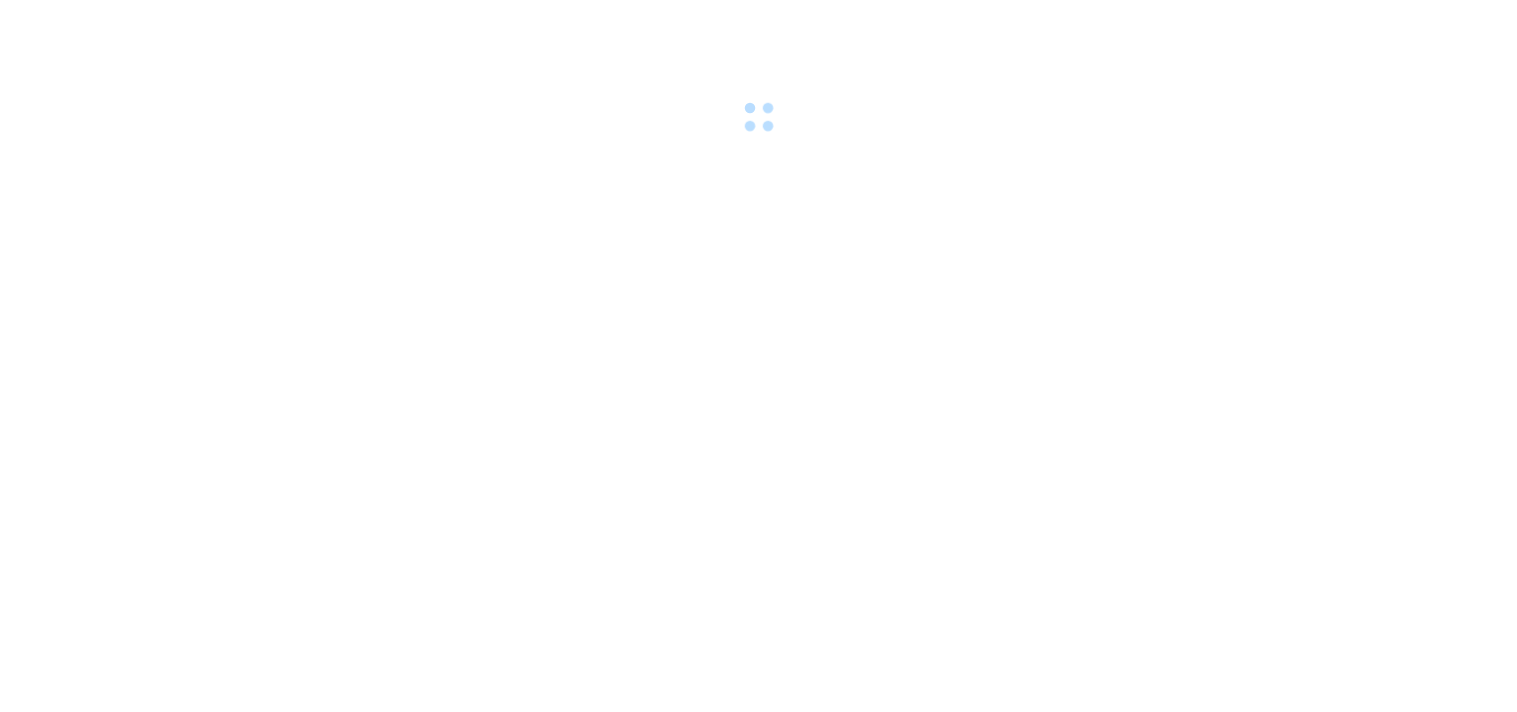 scroll, scrollTop: 0, scrollLeft: 0, axis: both 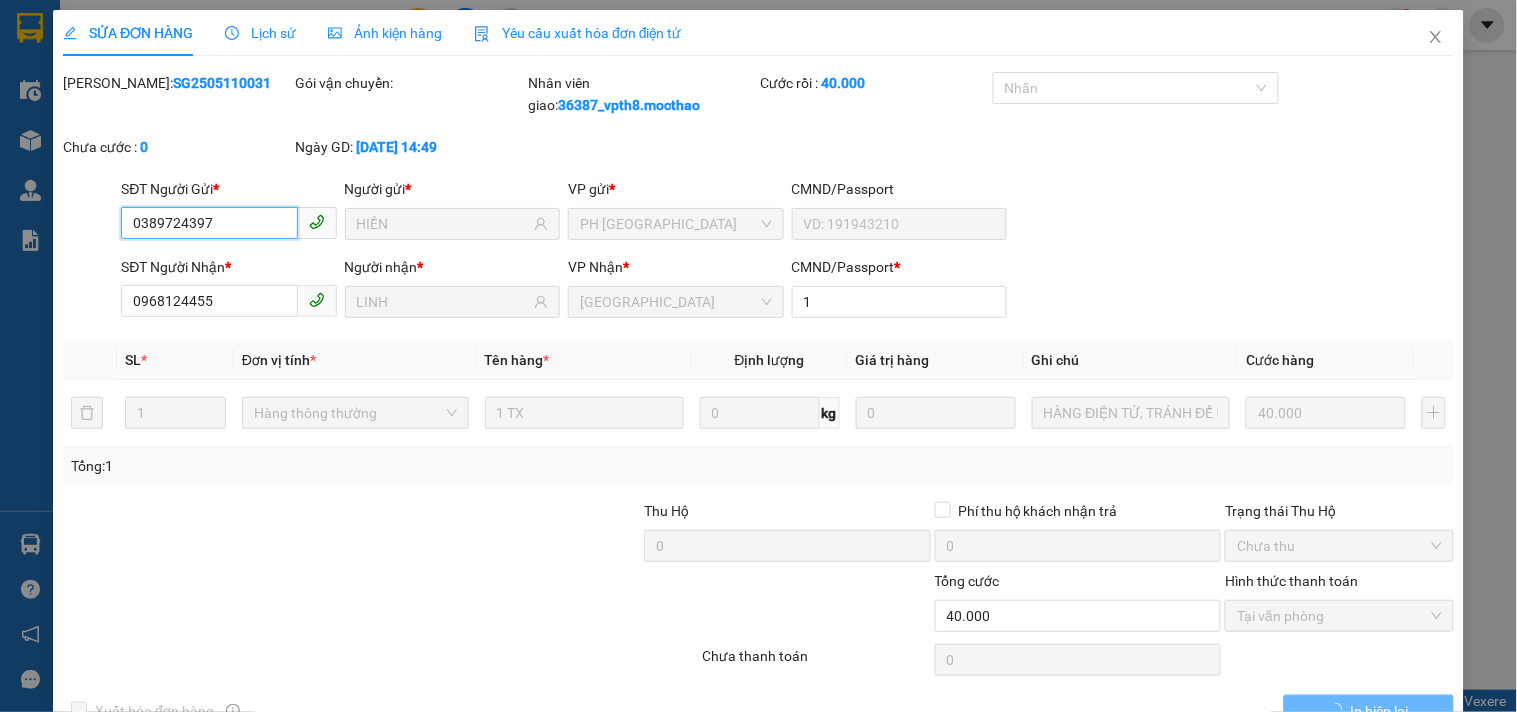 type on "0389724397" 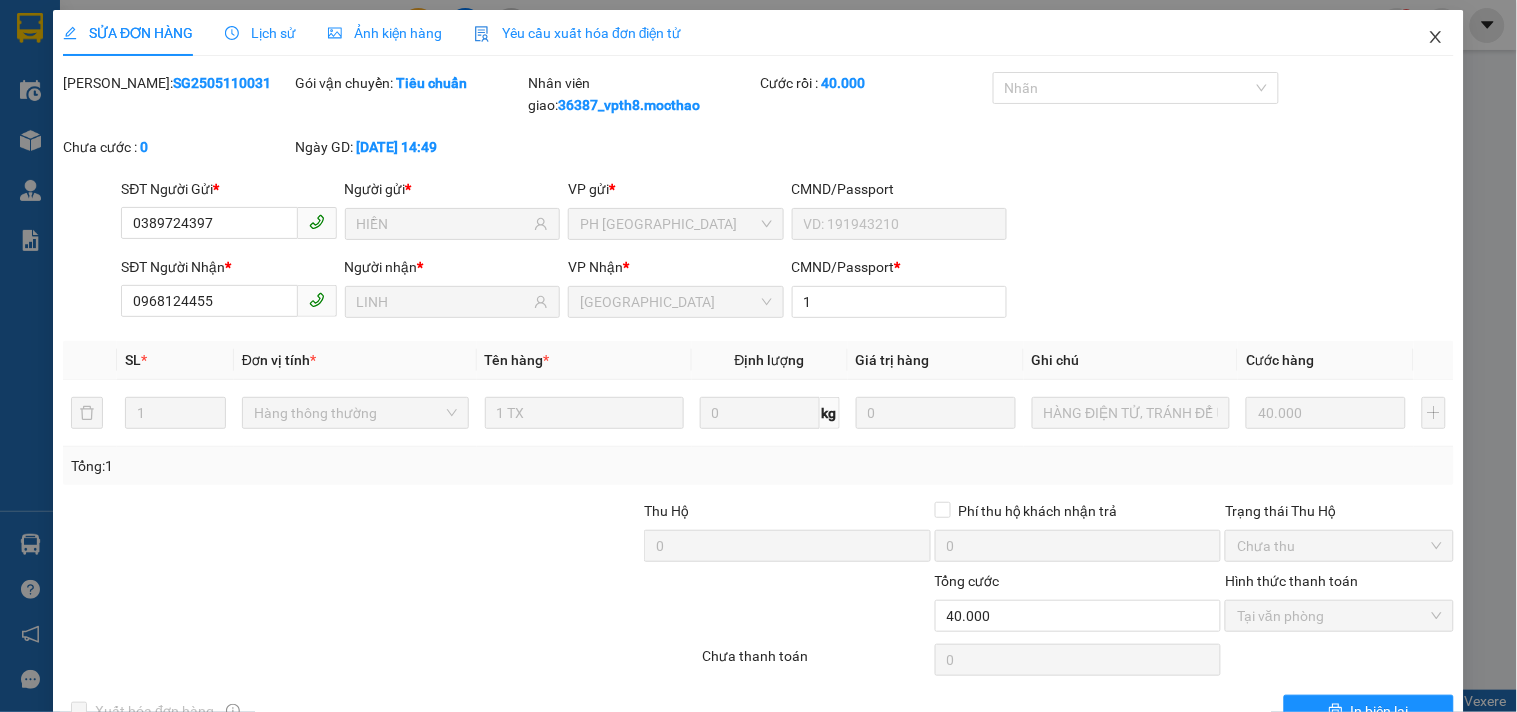 click 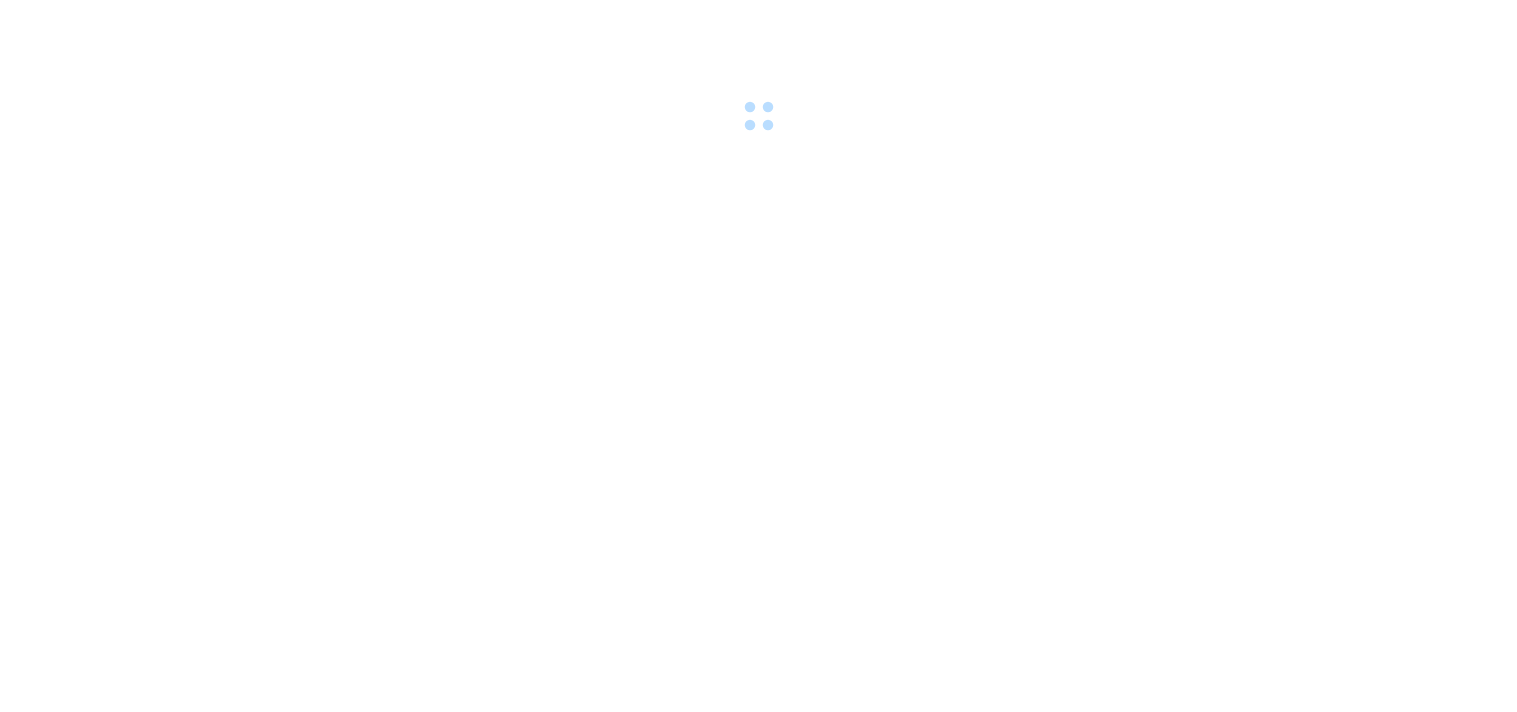 scroll, scrollTop: 0, scrollLeft: 0, axis: both 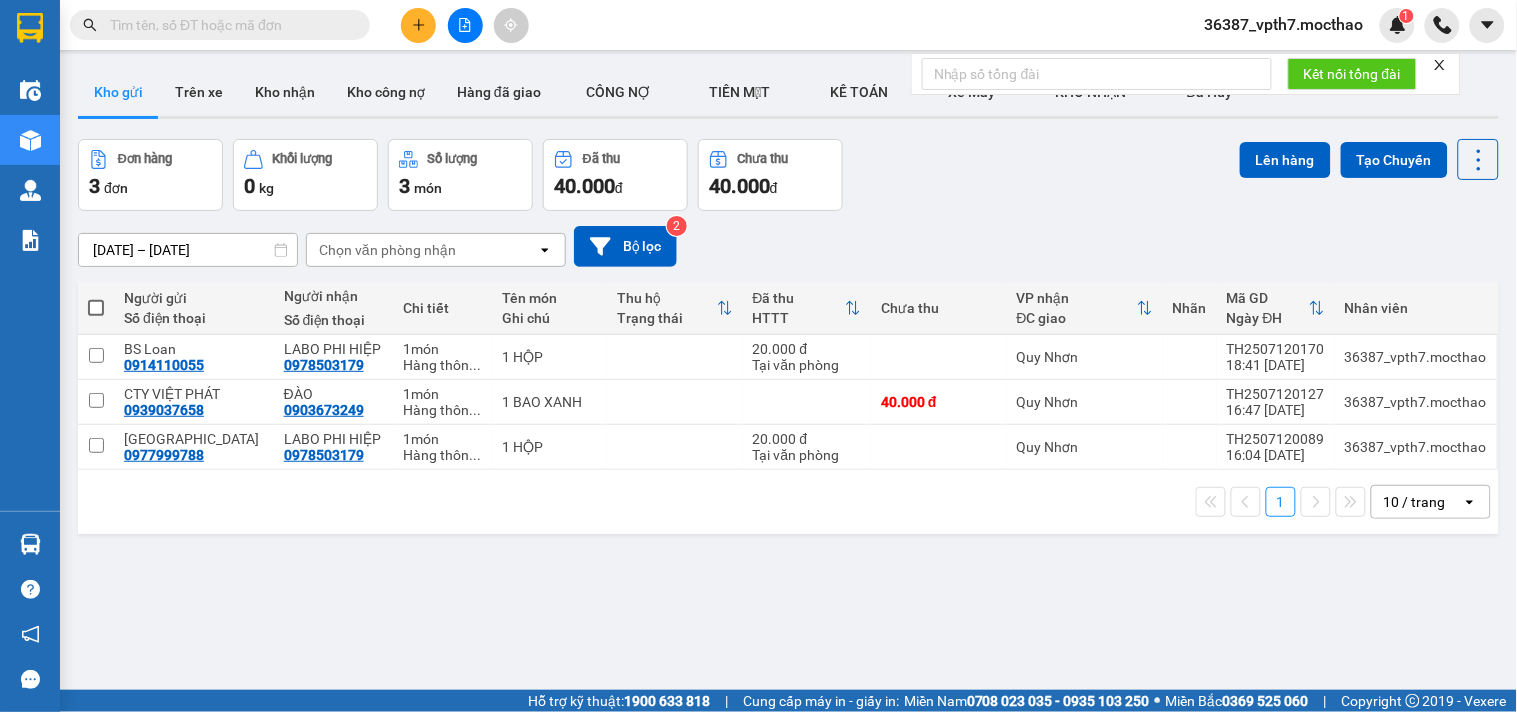 click 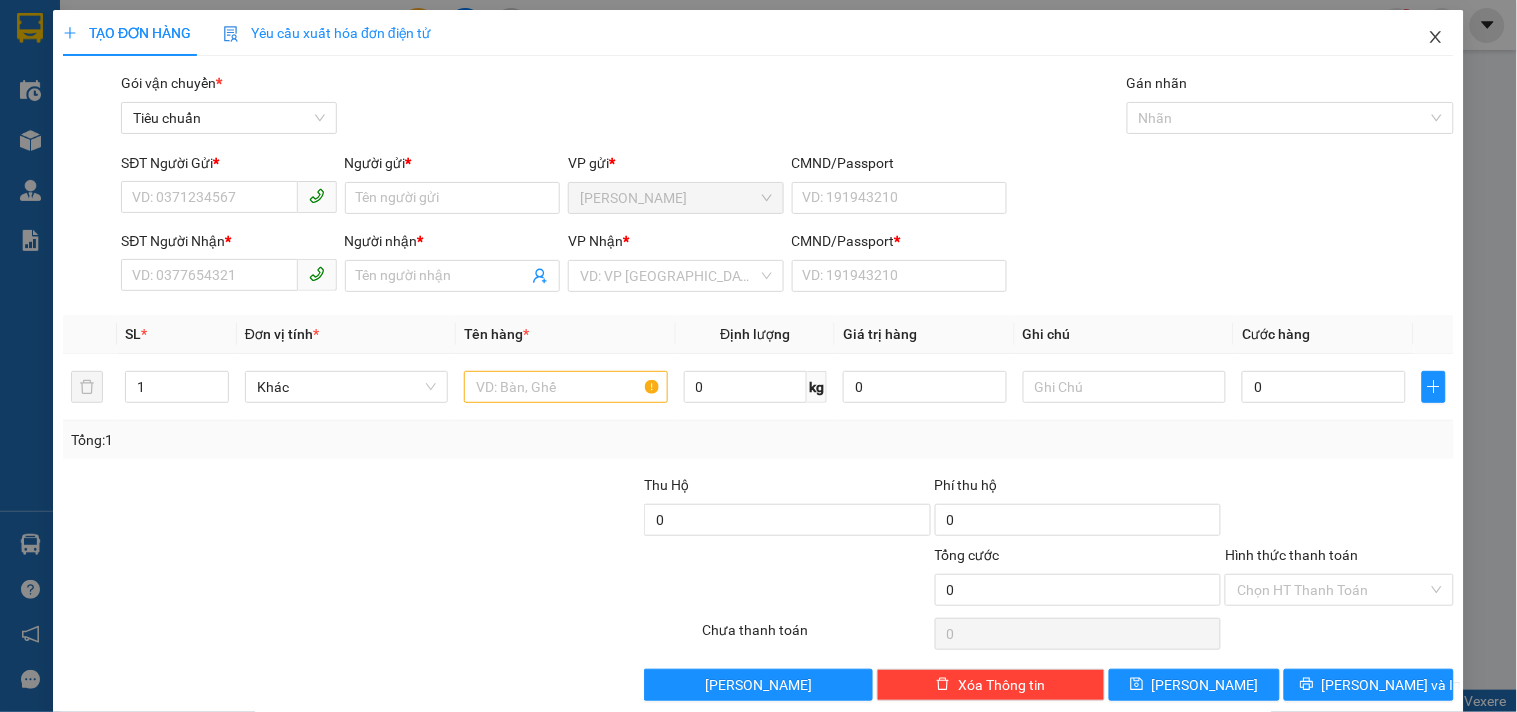 click 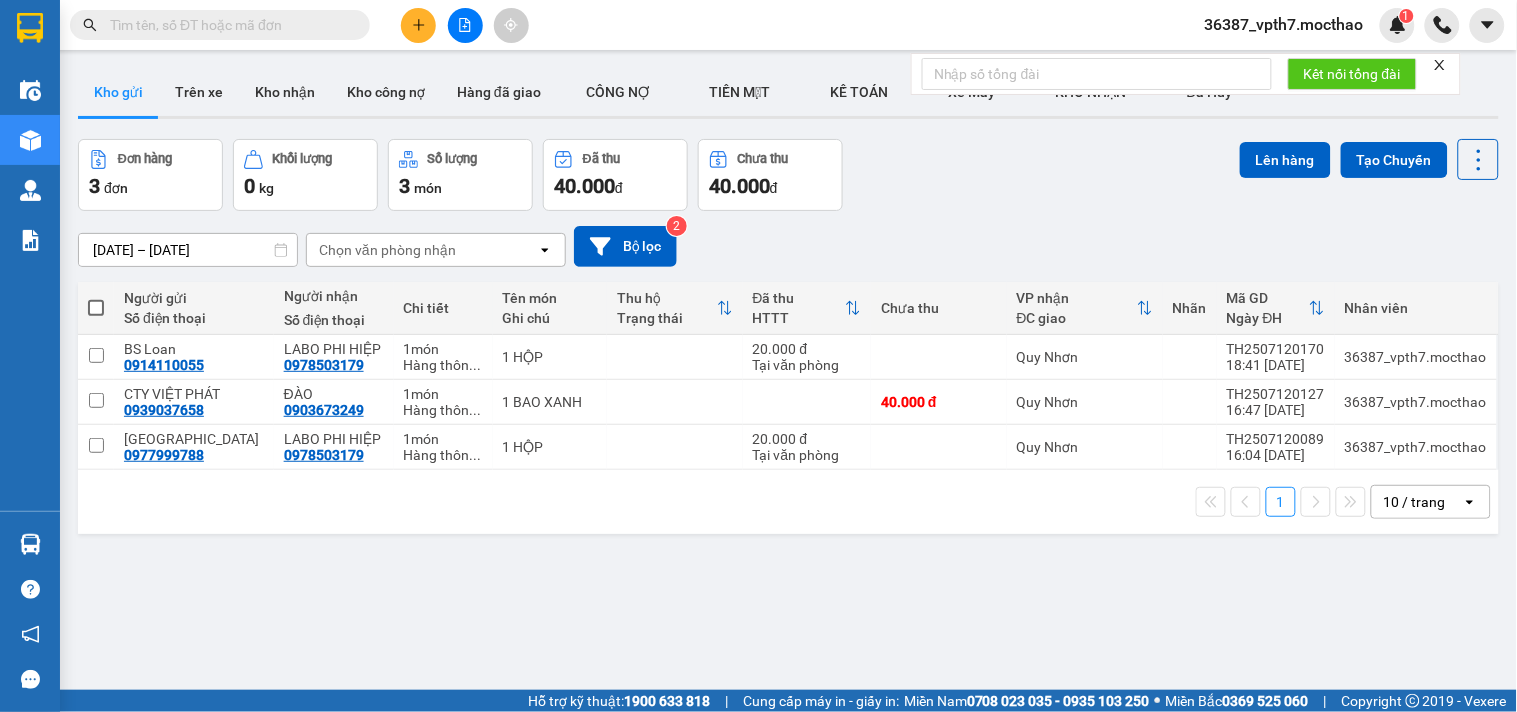 click at bounding box center [228, 25] 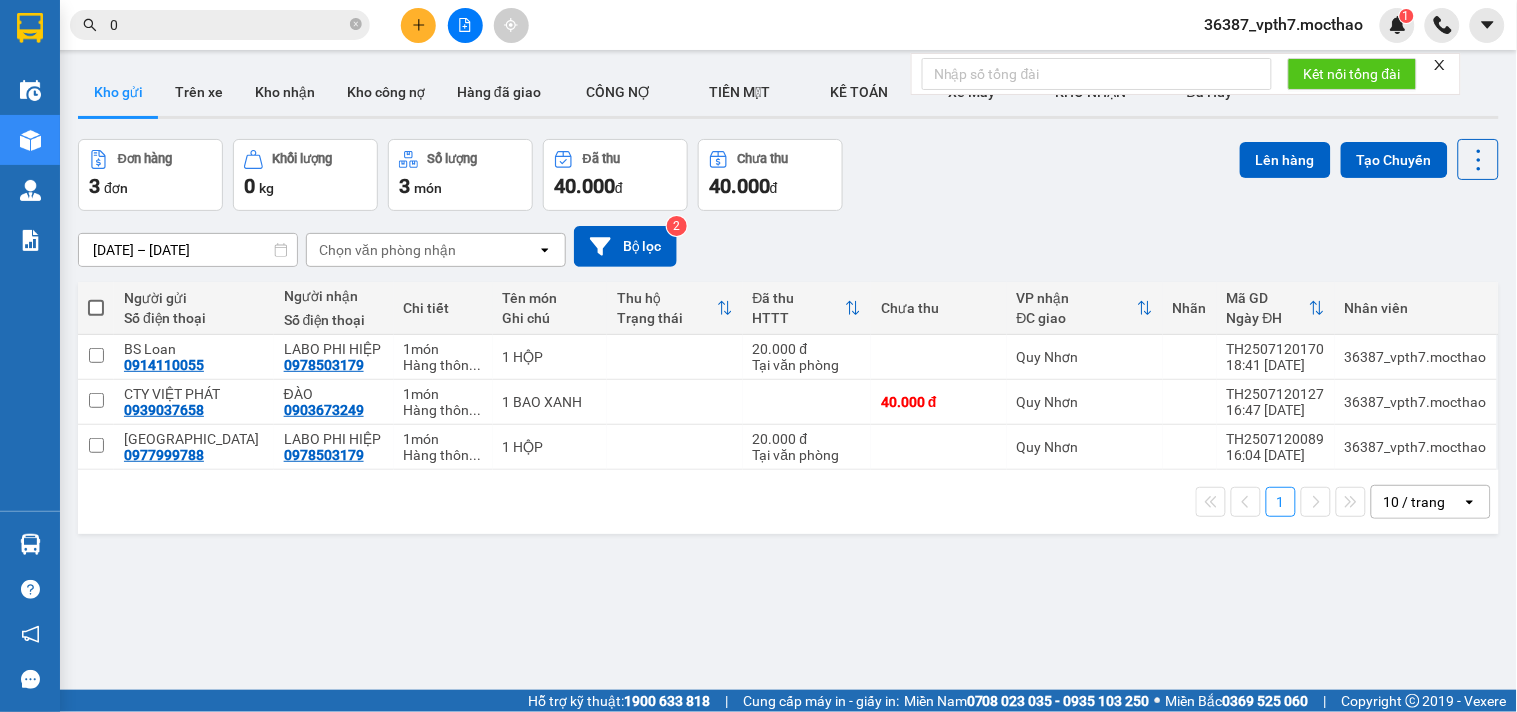 type on "0" 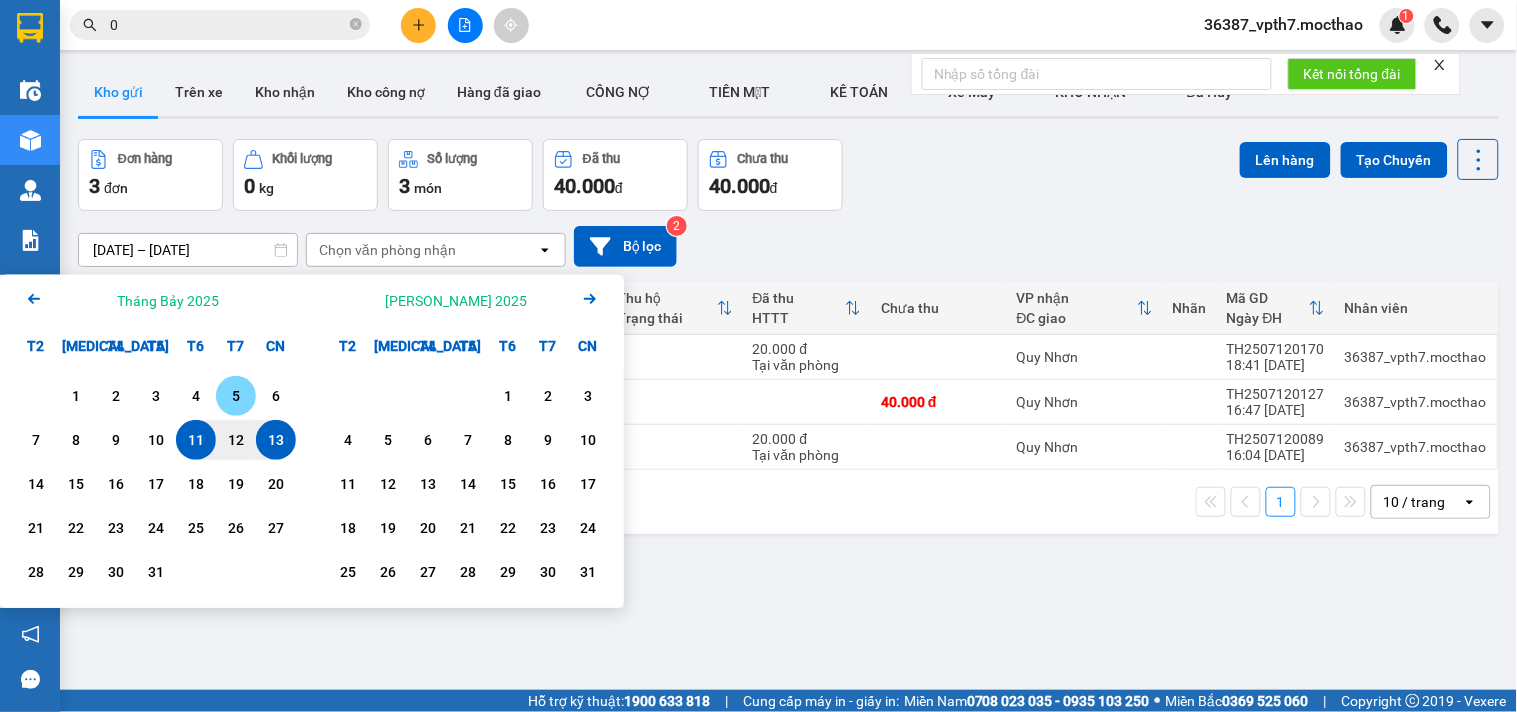 click on "5" at bounding box center [236, 396] 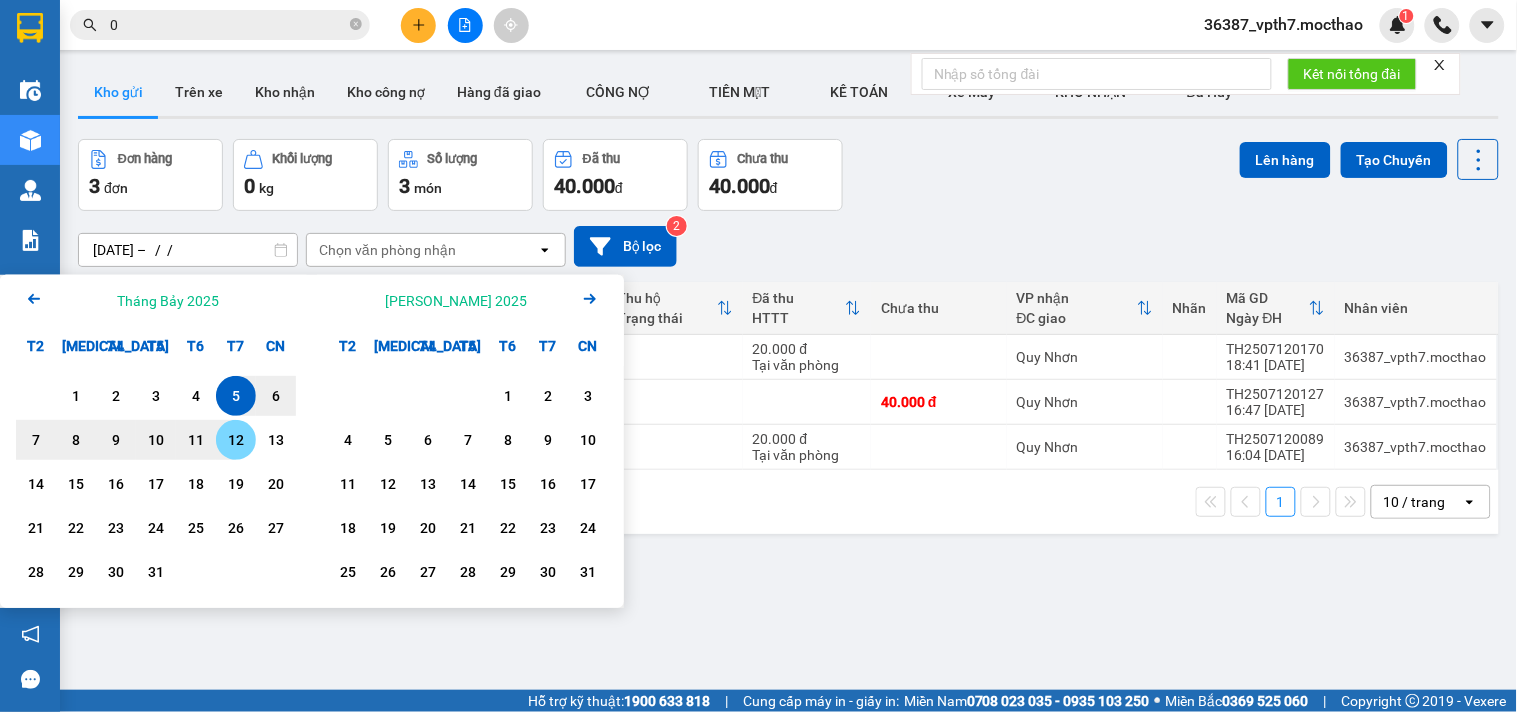 click on "12" at bounding box center (236, 440) 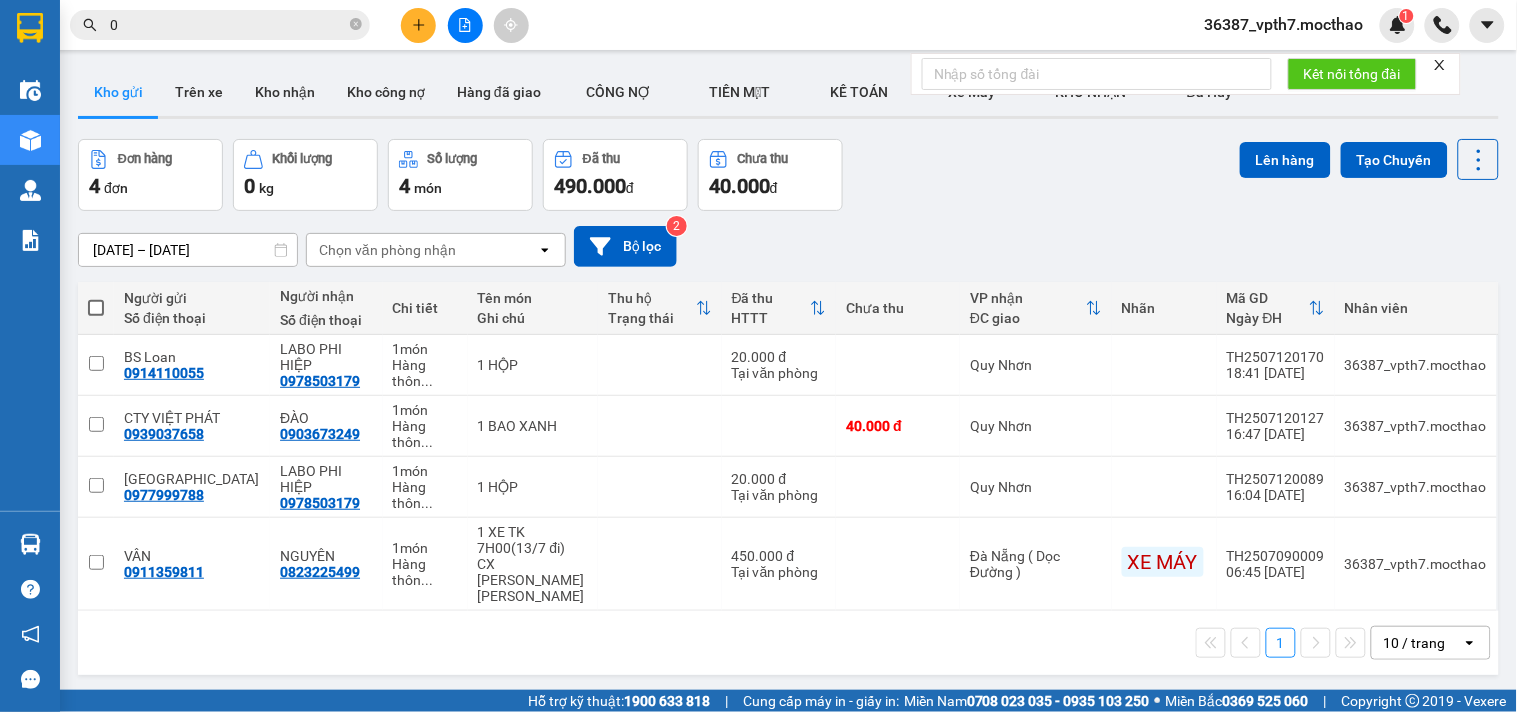 click 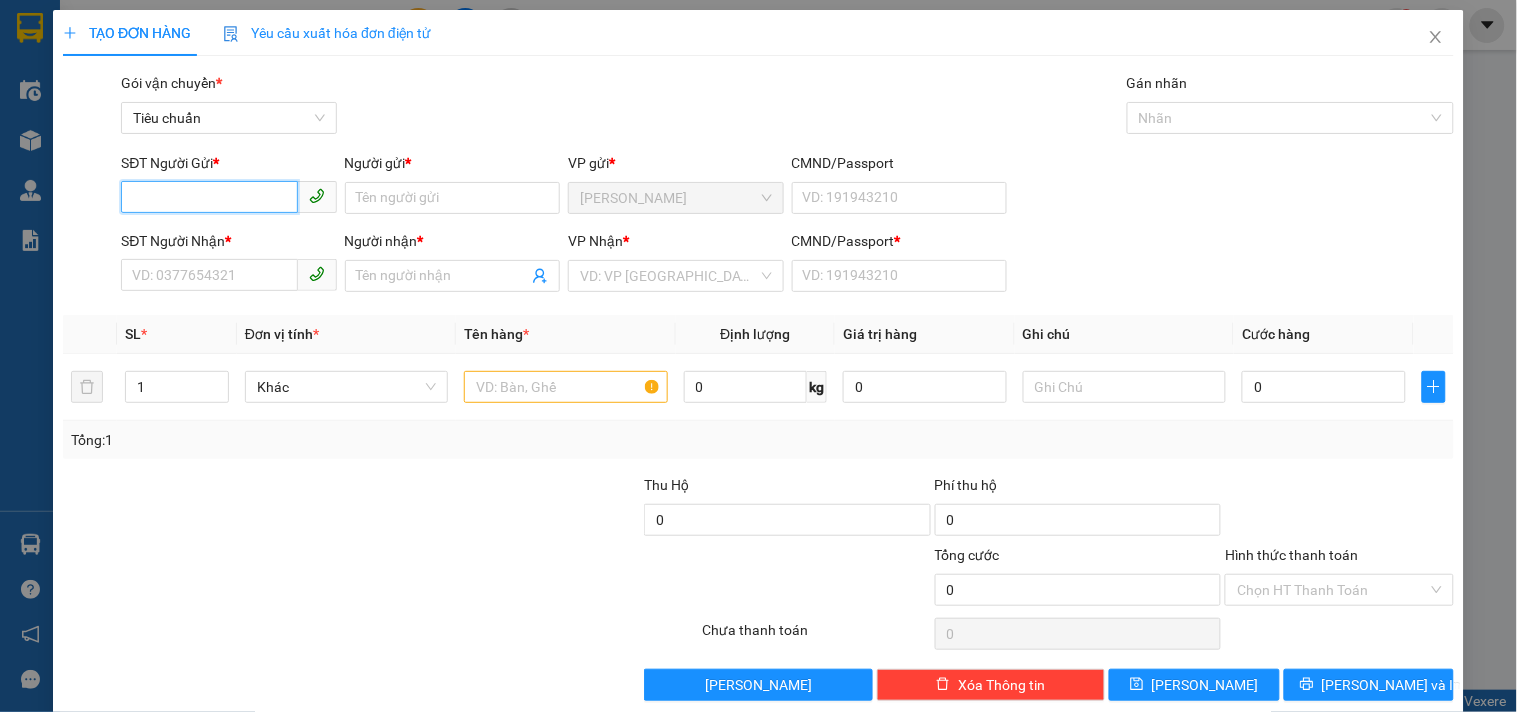 click on "SĐT Người Gửi  *" at bounding box center [209, 197] 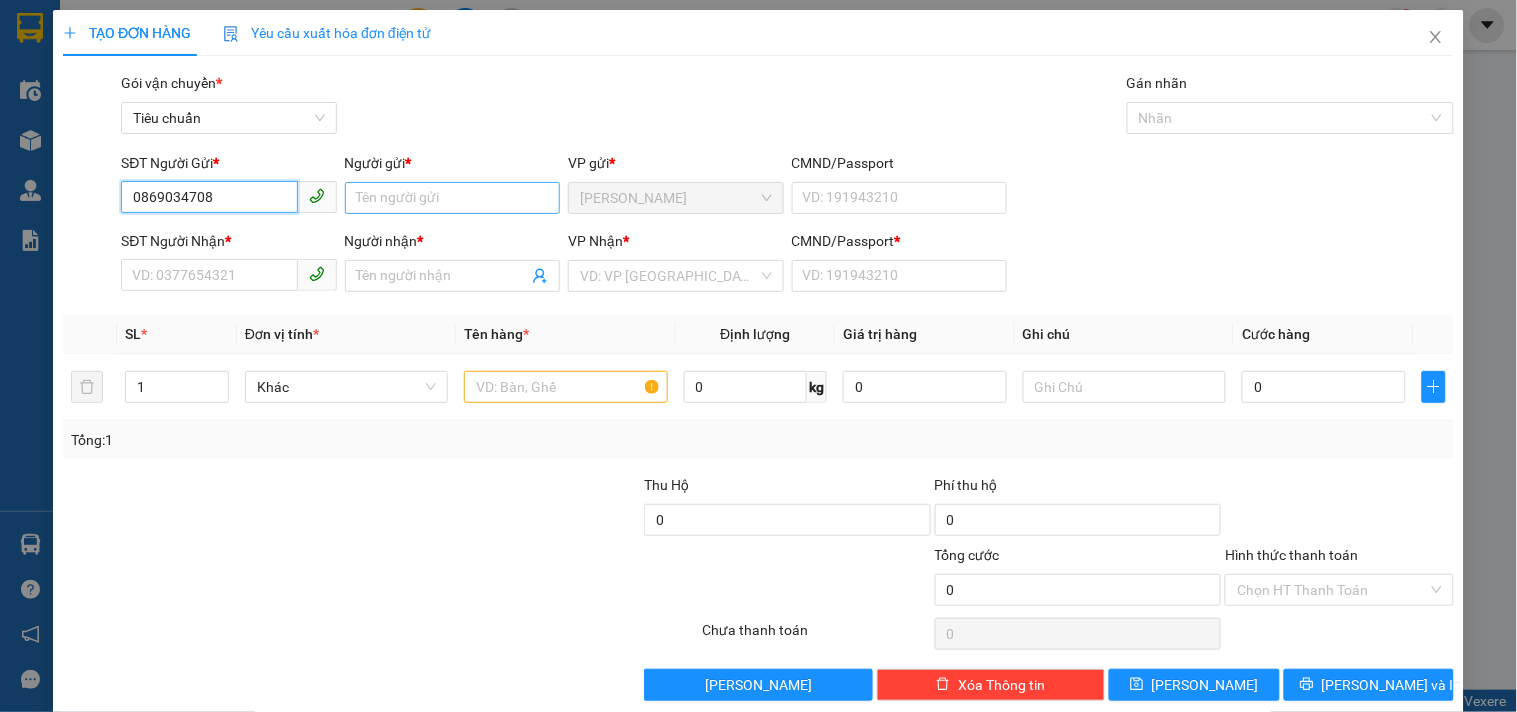 type on "0869034708" 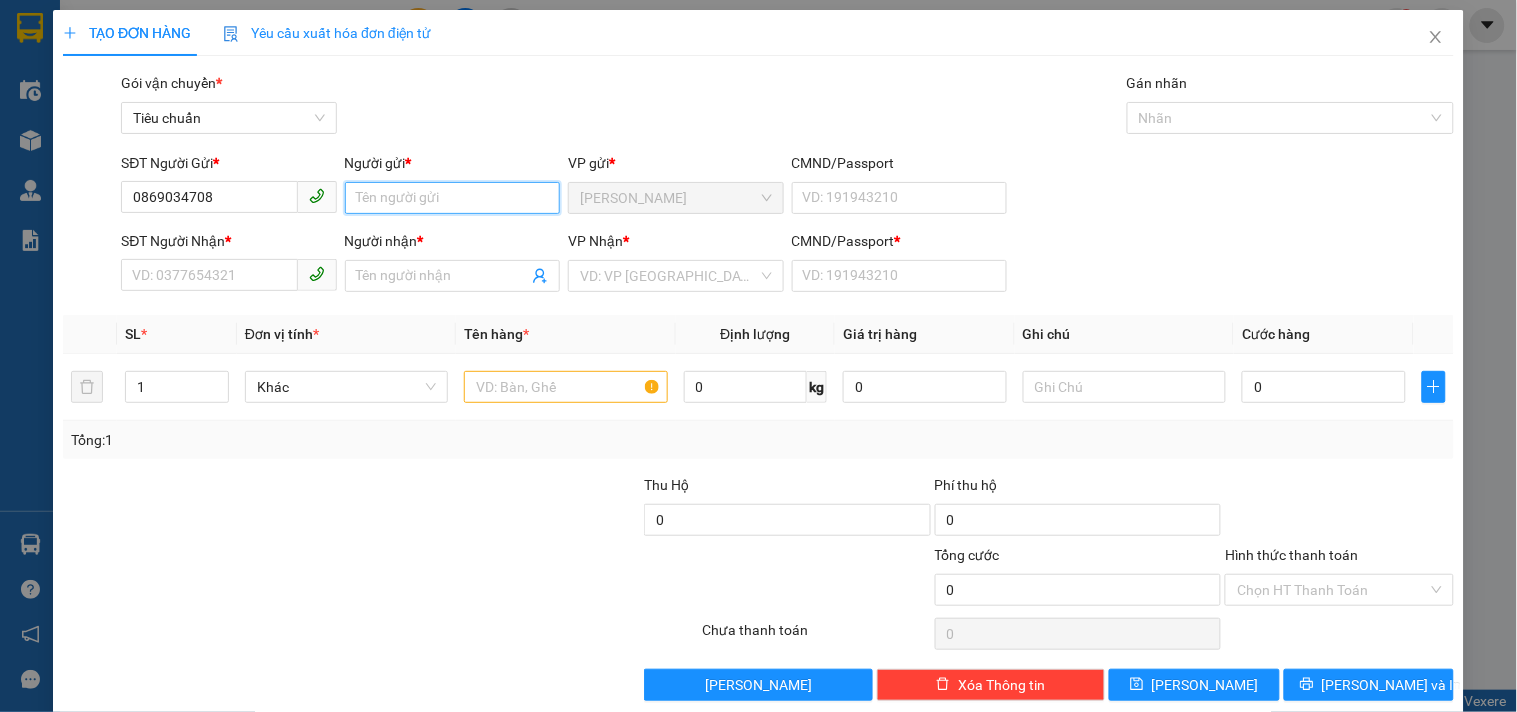 click on "Người gửi  *" at bounding box center [452, 198] 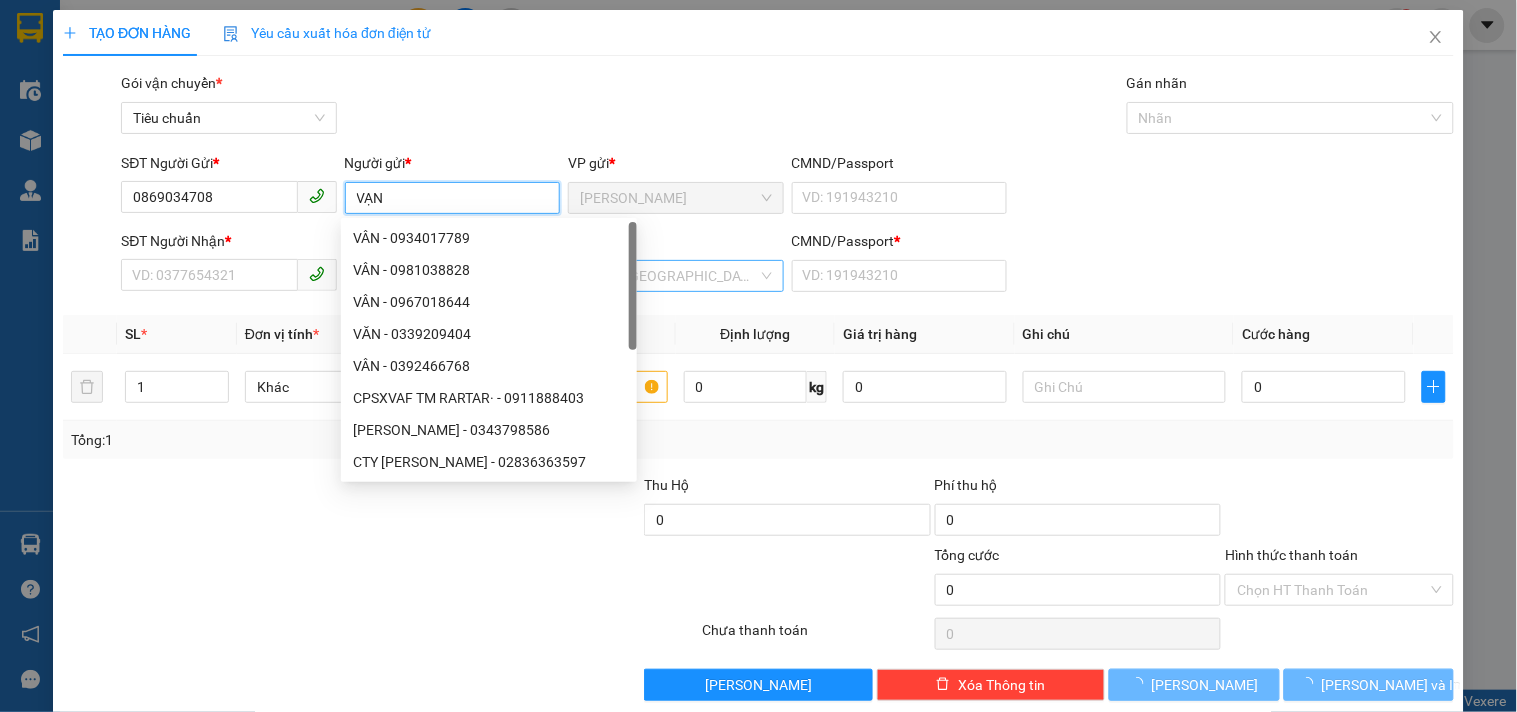 type on "VẠN" 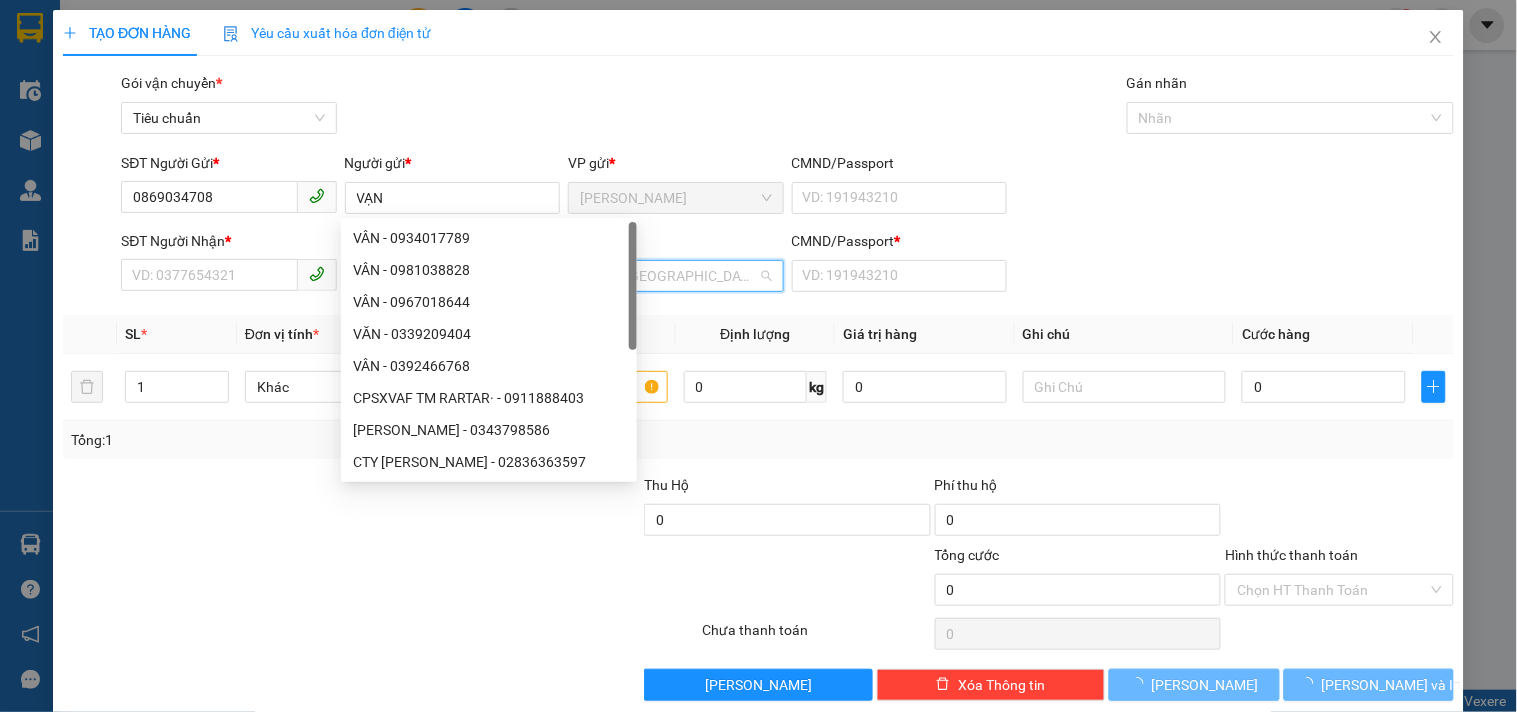 click at bounding box center [668, 276] 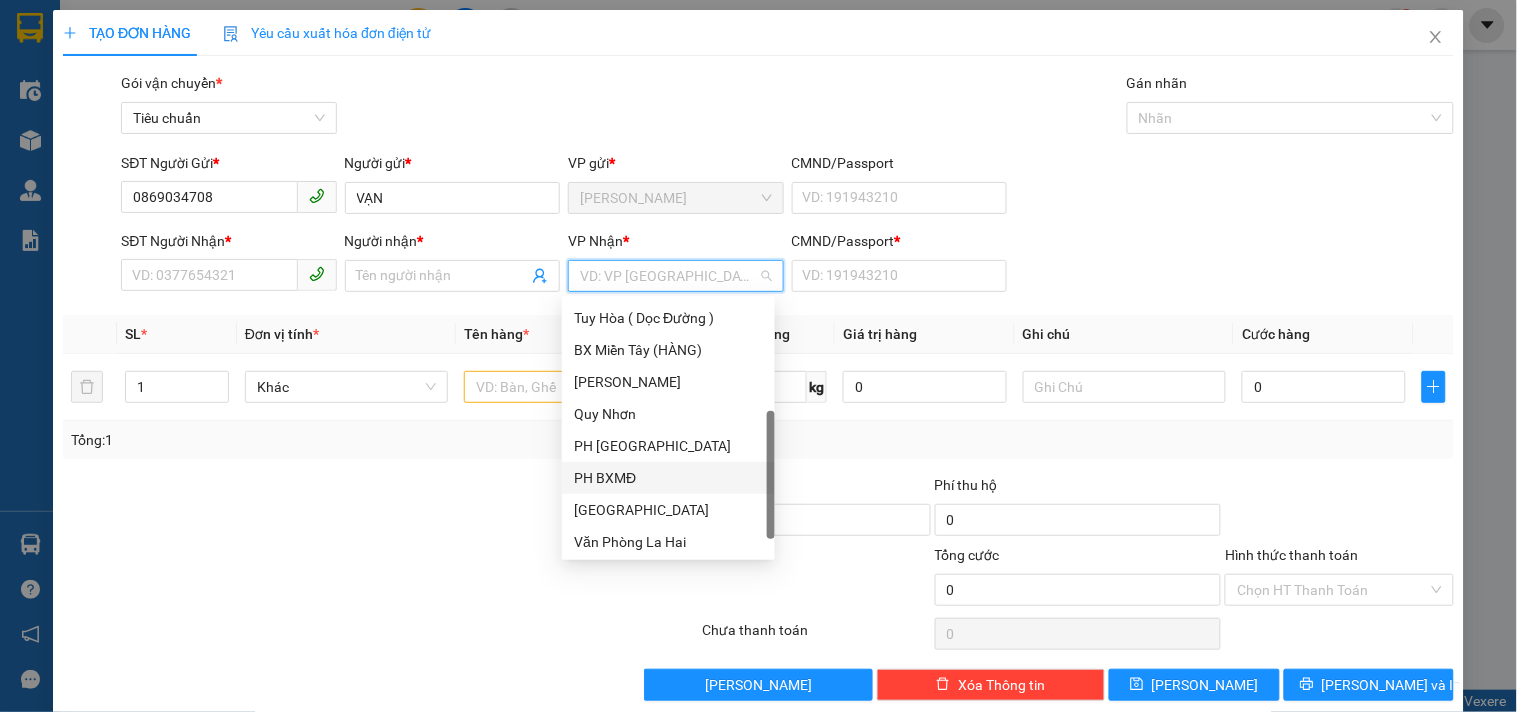 scroll, scrollTop: 0, scrollLeft: 0, axis: both 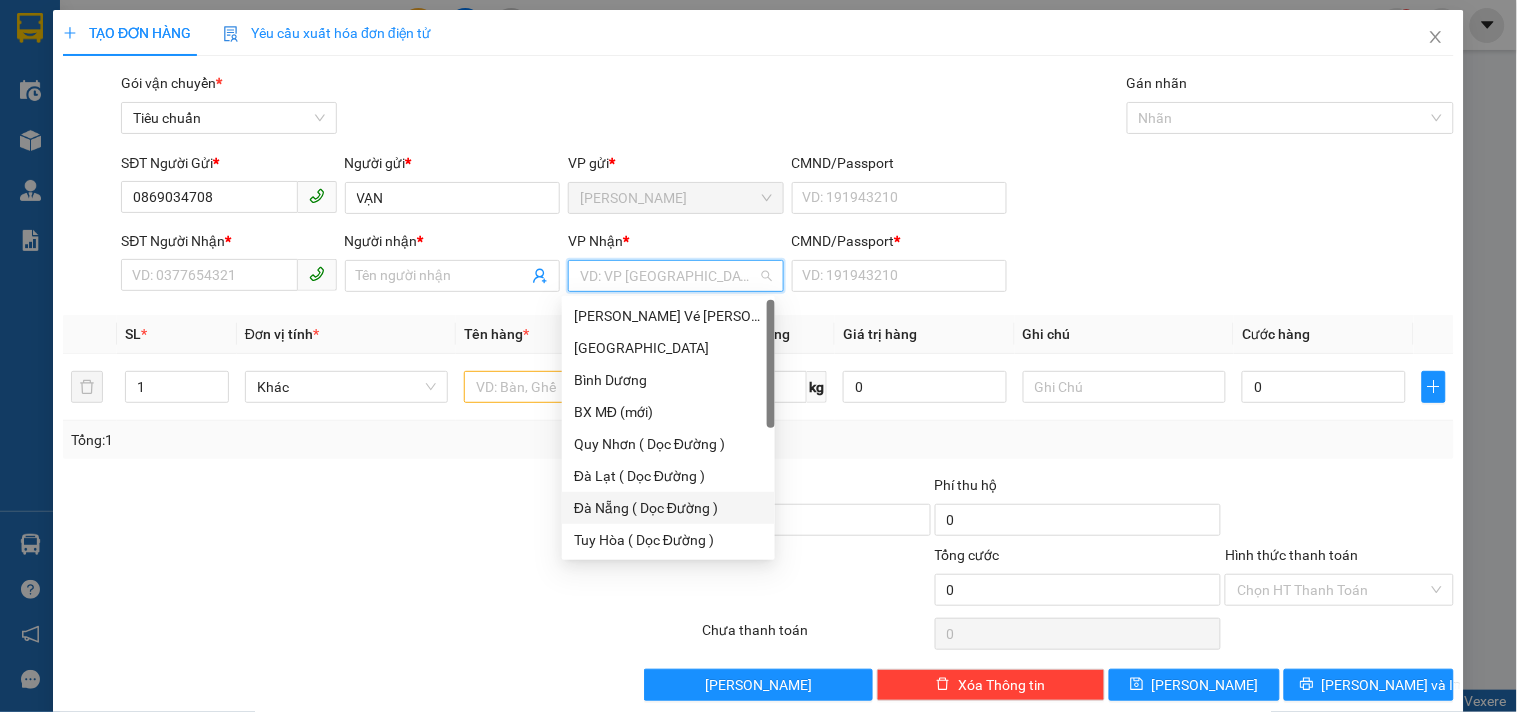 click on "Đà Nẵng ( Dọc Đường )" at bounding box center [668, 508] 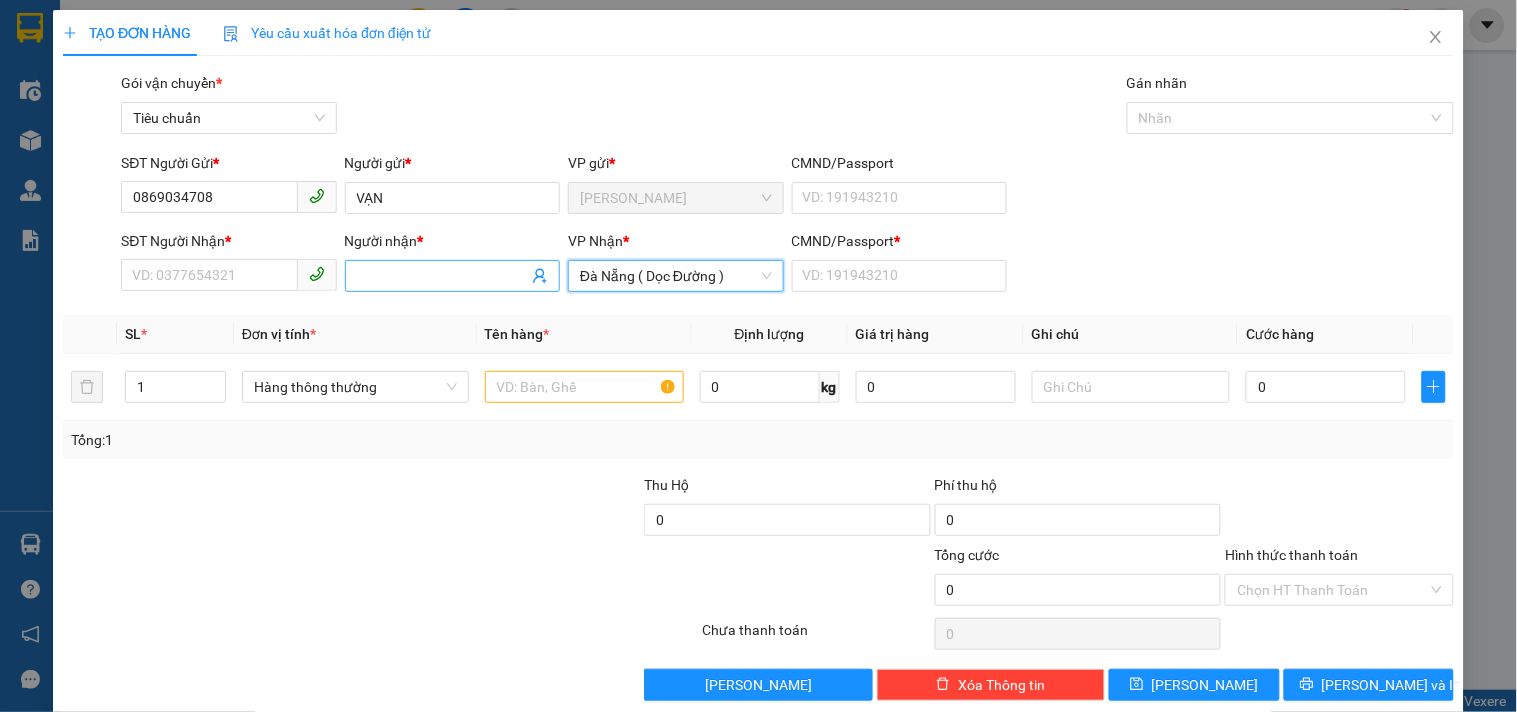 click at bounding box center [452, 276] 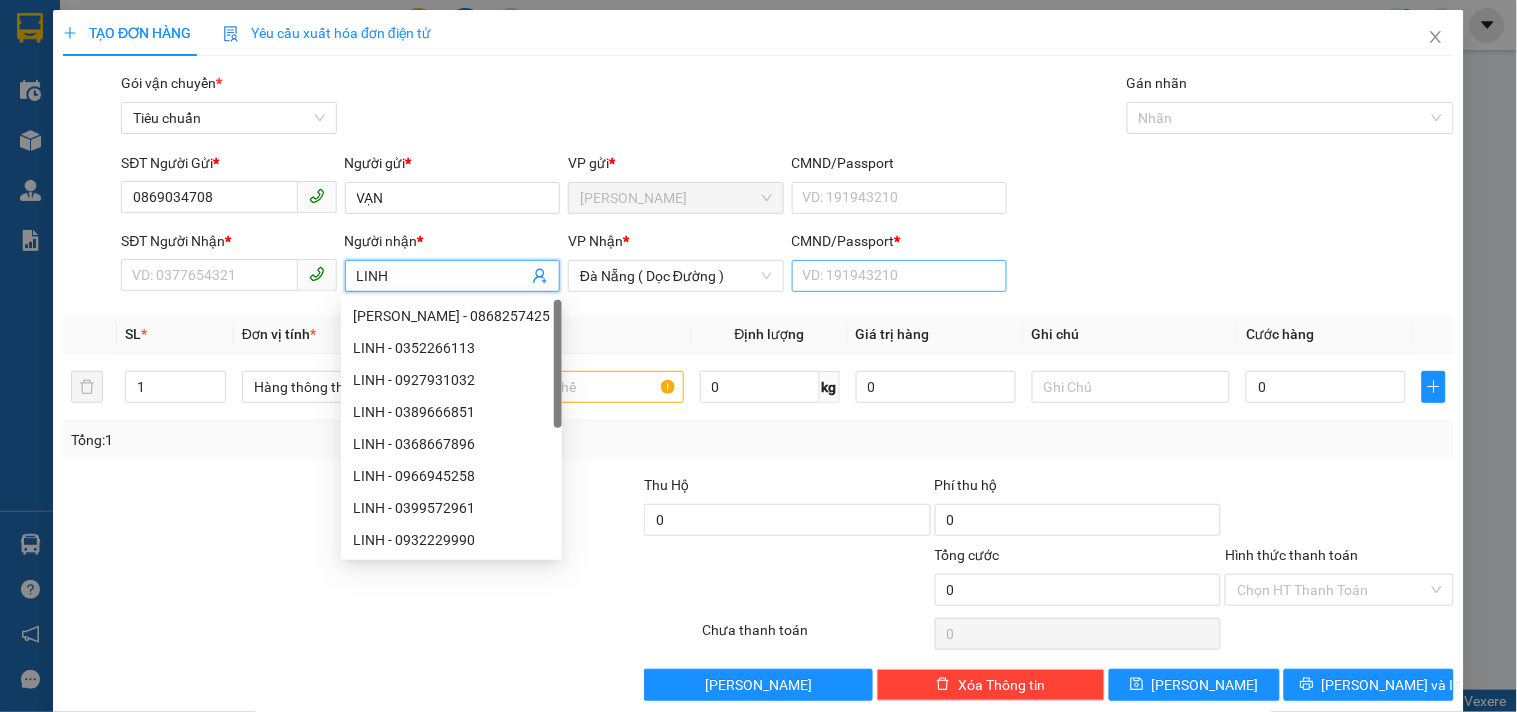 type on "LINH" 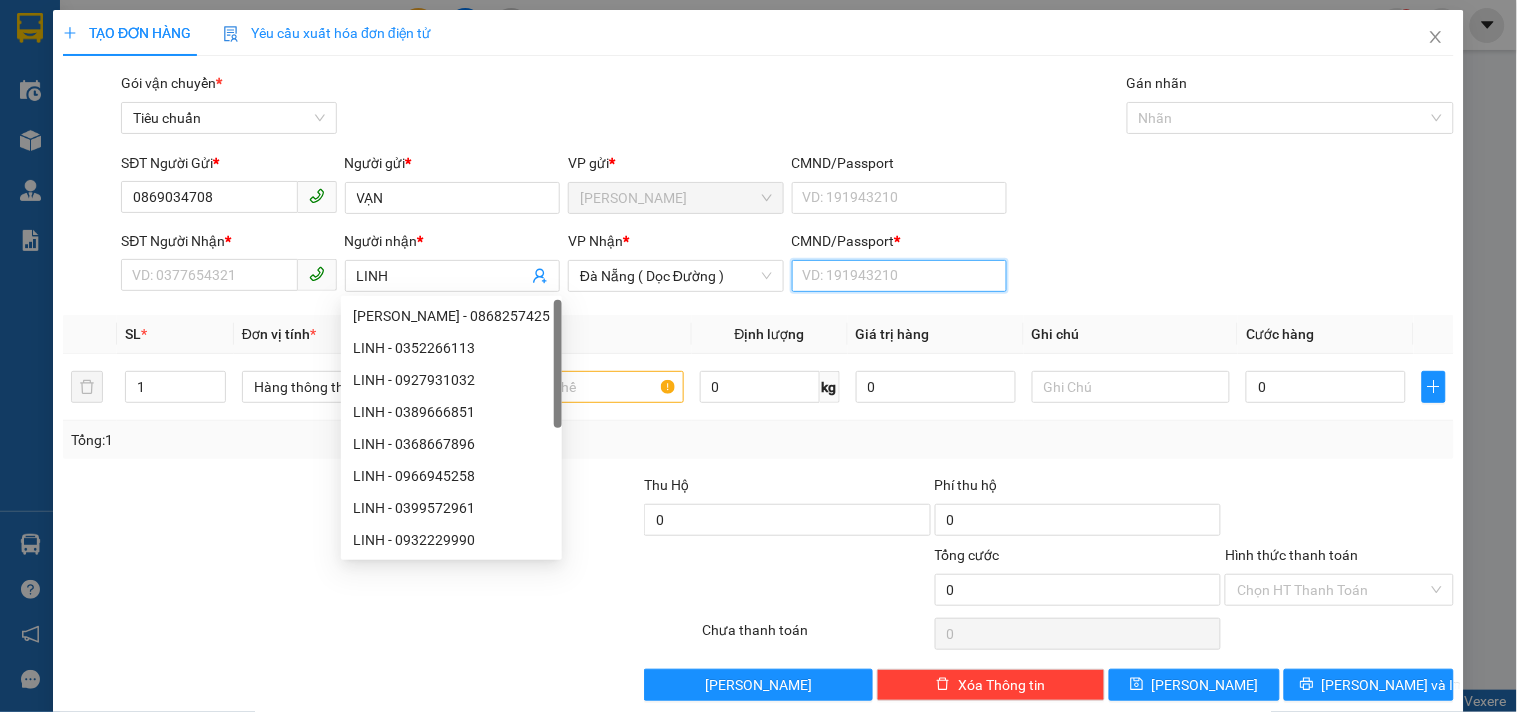 click on "CMND/Passport  *" at bounding box center (899, 276) 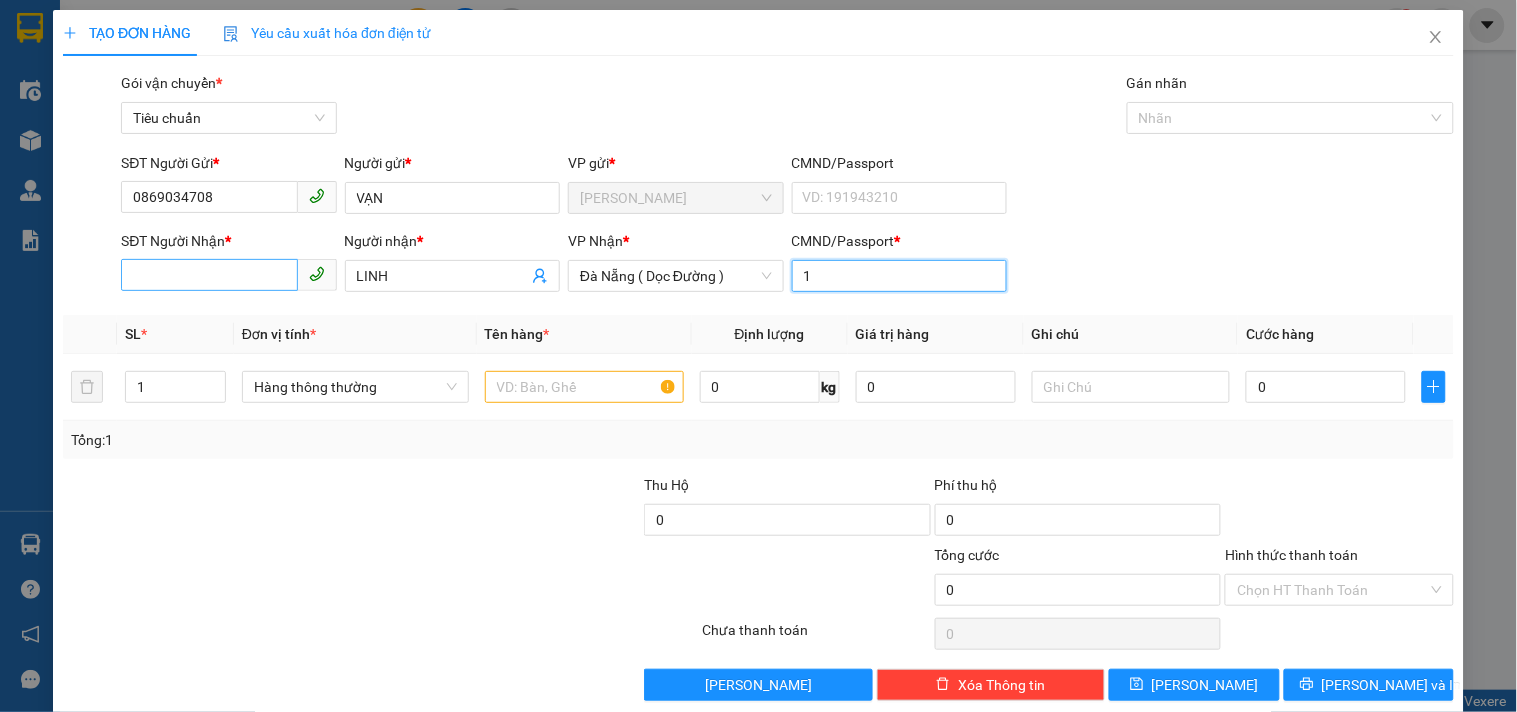 type on "1" 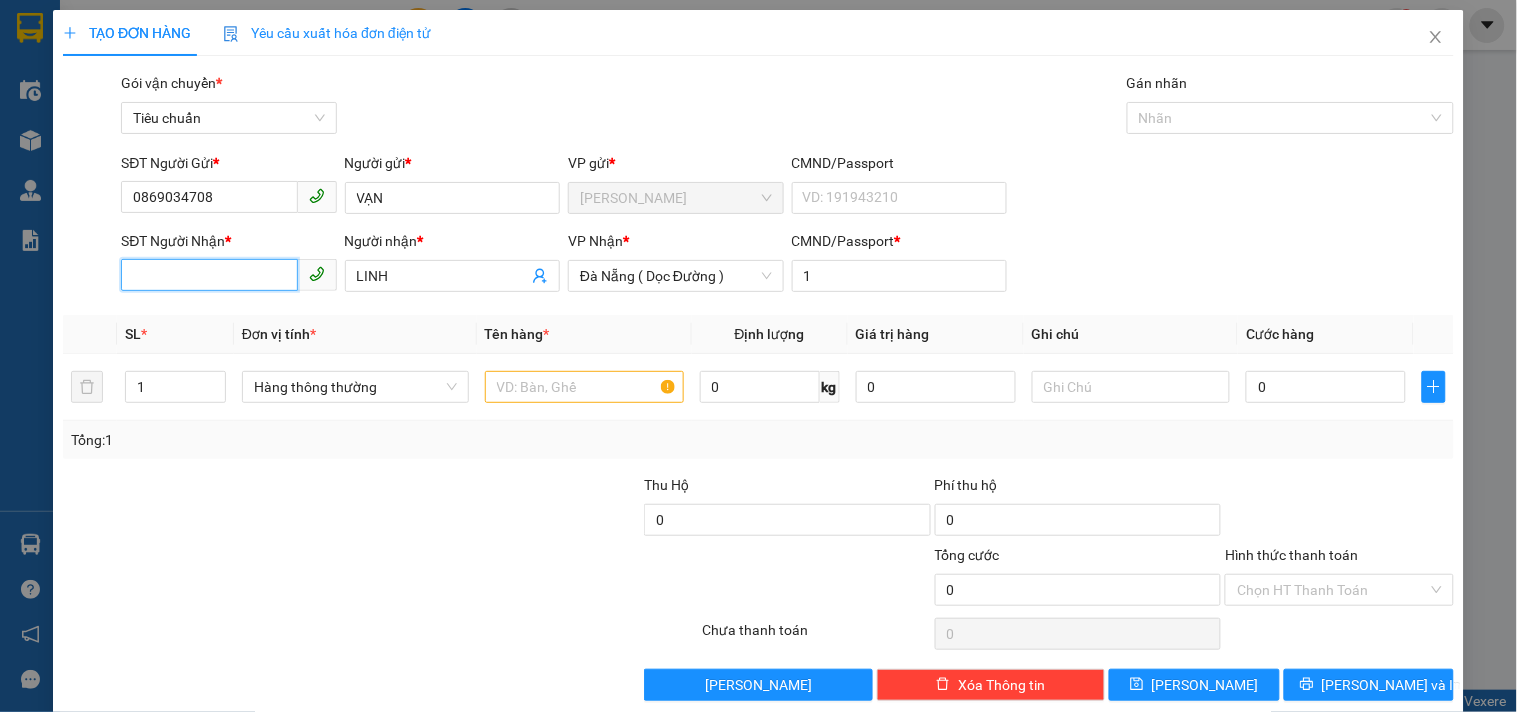 click on "SĐT Người Nhận  *" at bounding box center [209, 275] 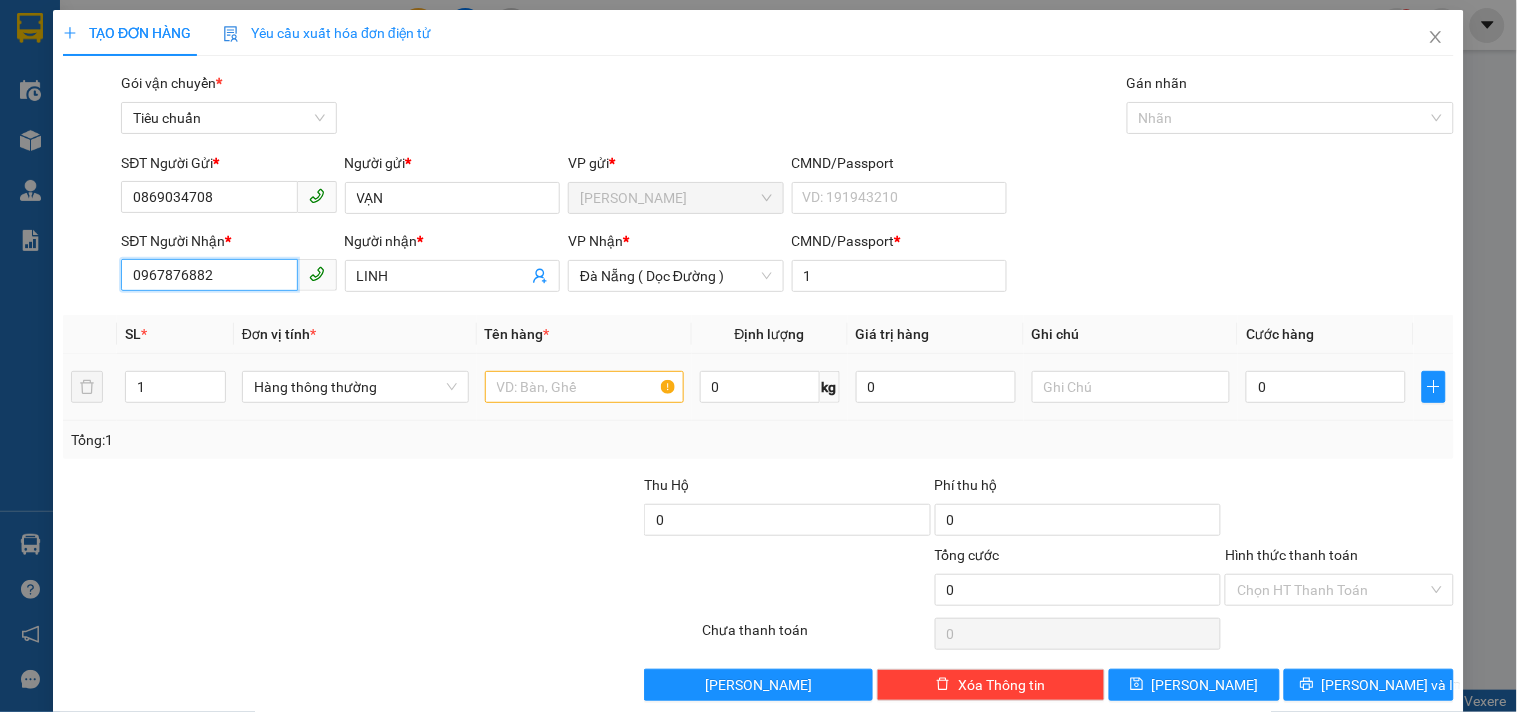 type on "0967876882" 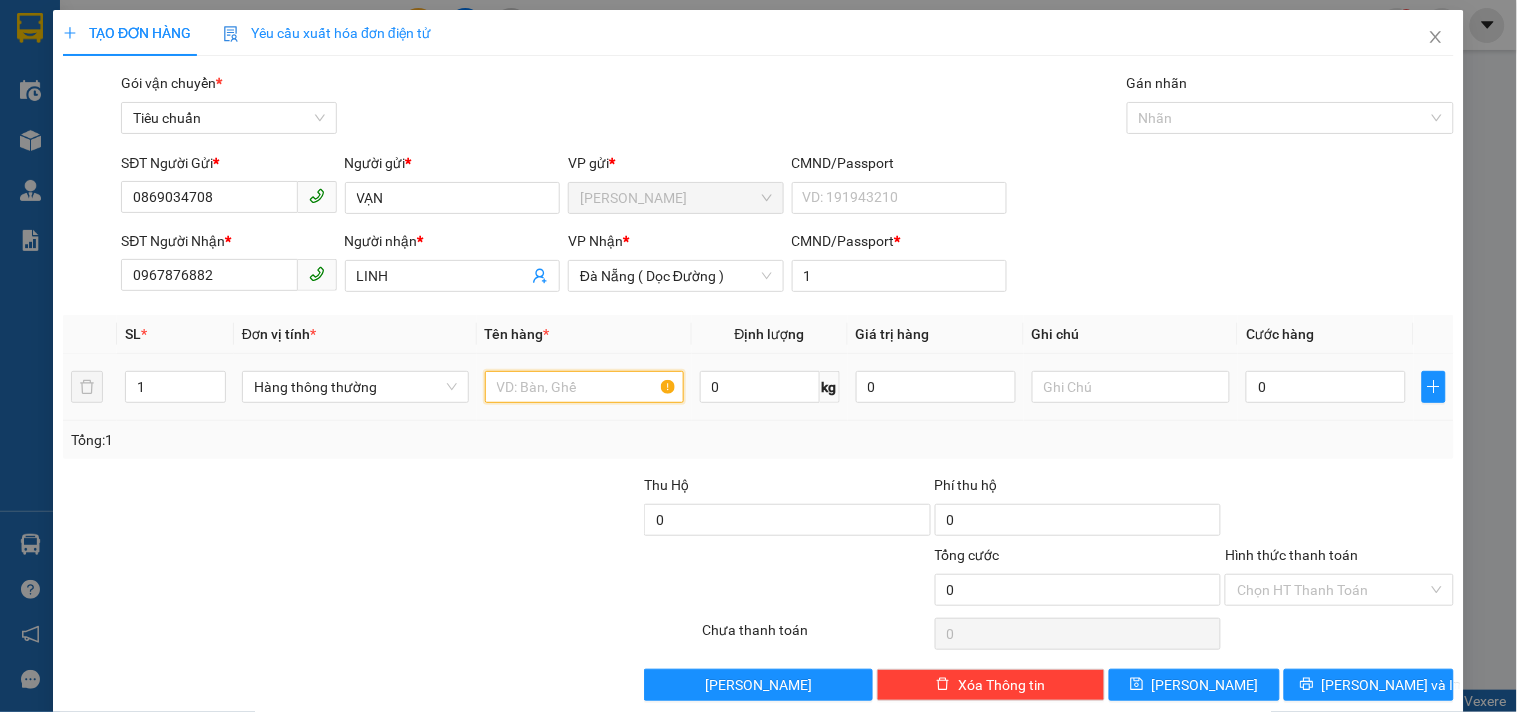 click at bounding box center [584, 387] 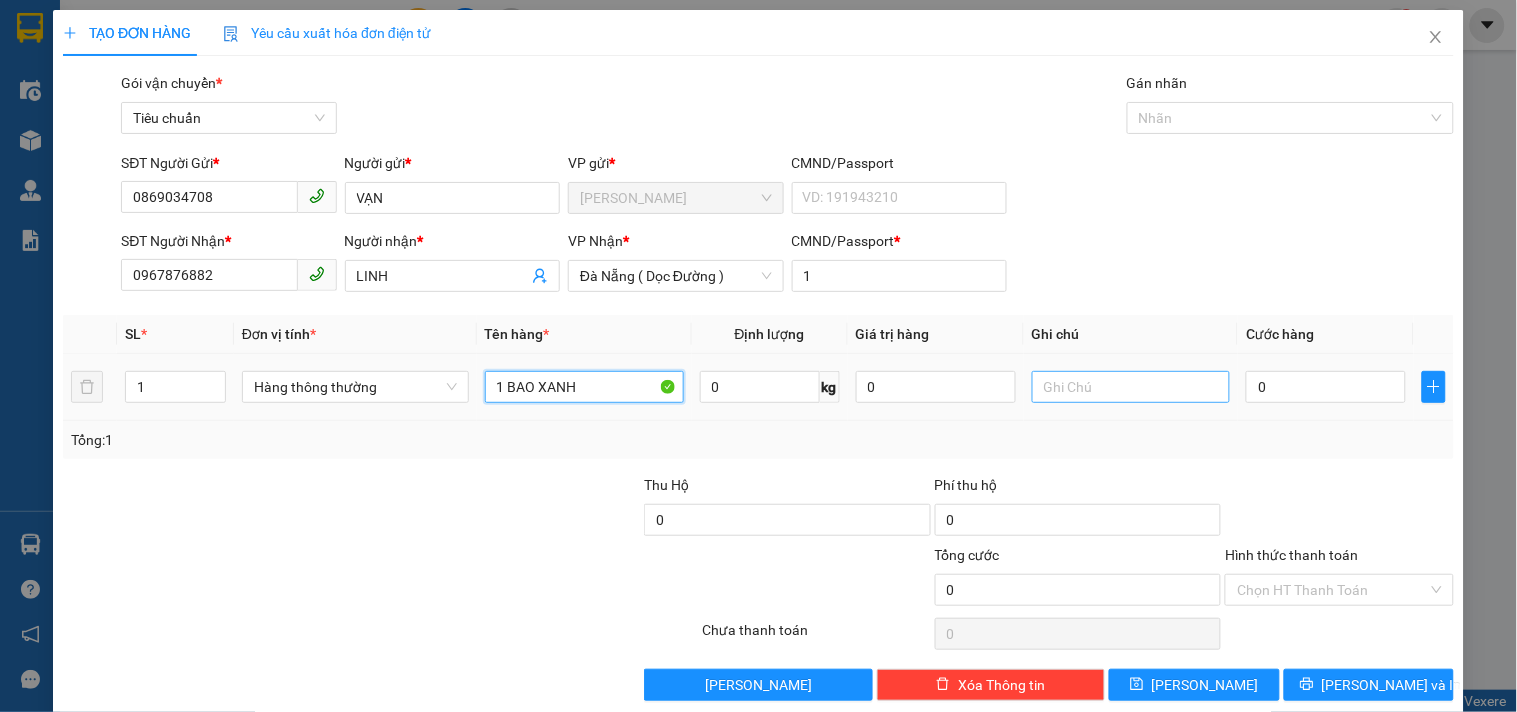 type on "1 BAO XANH" 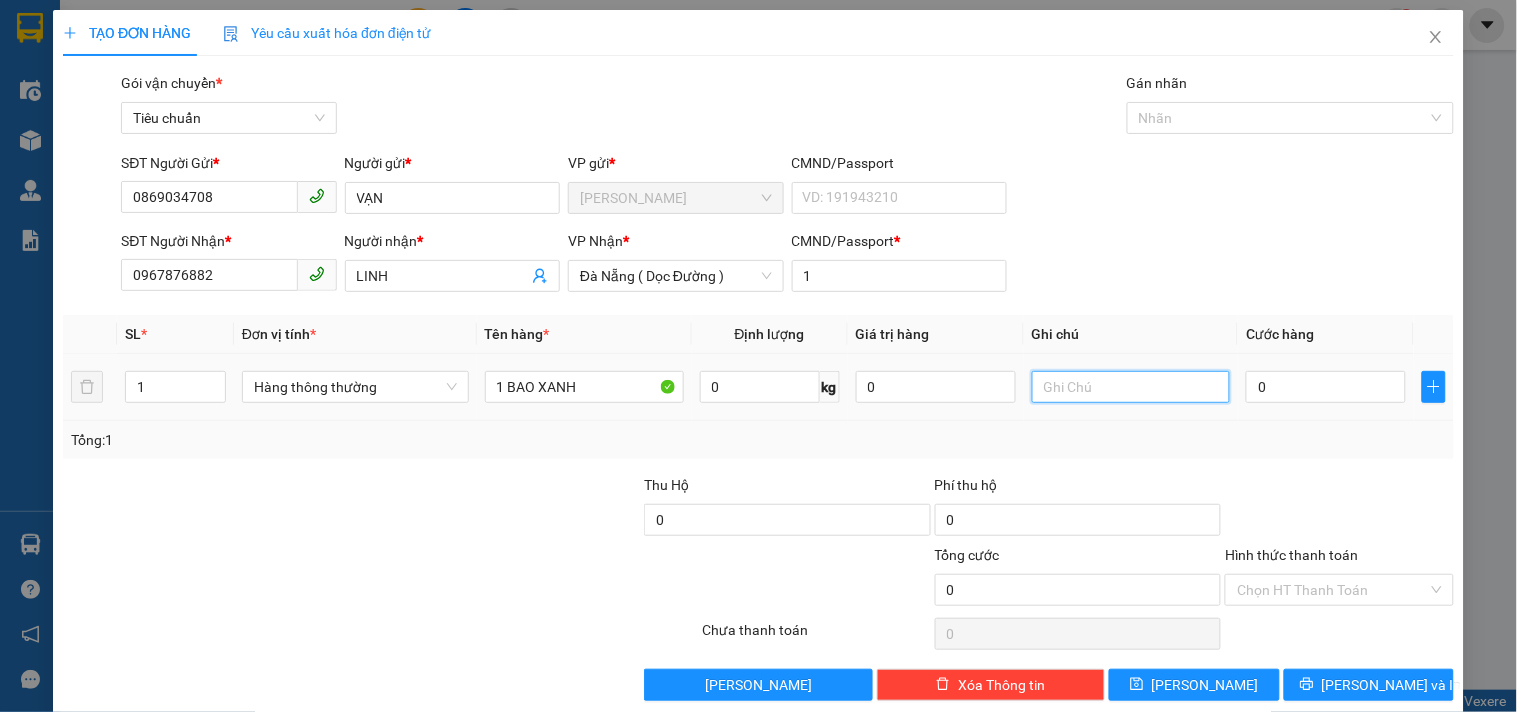 click at bounding box center (1131, 387) 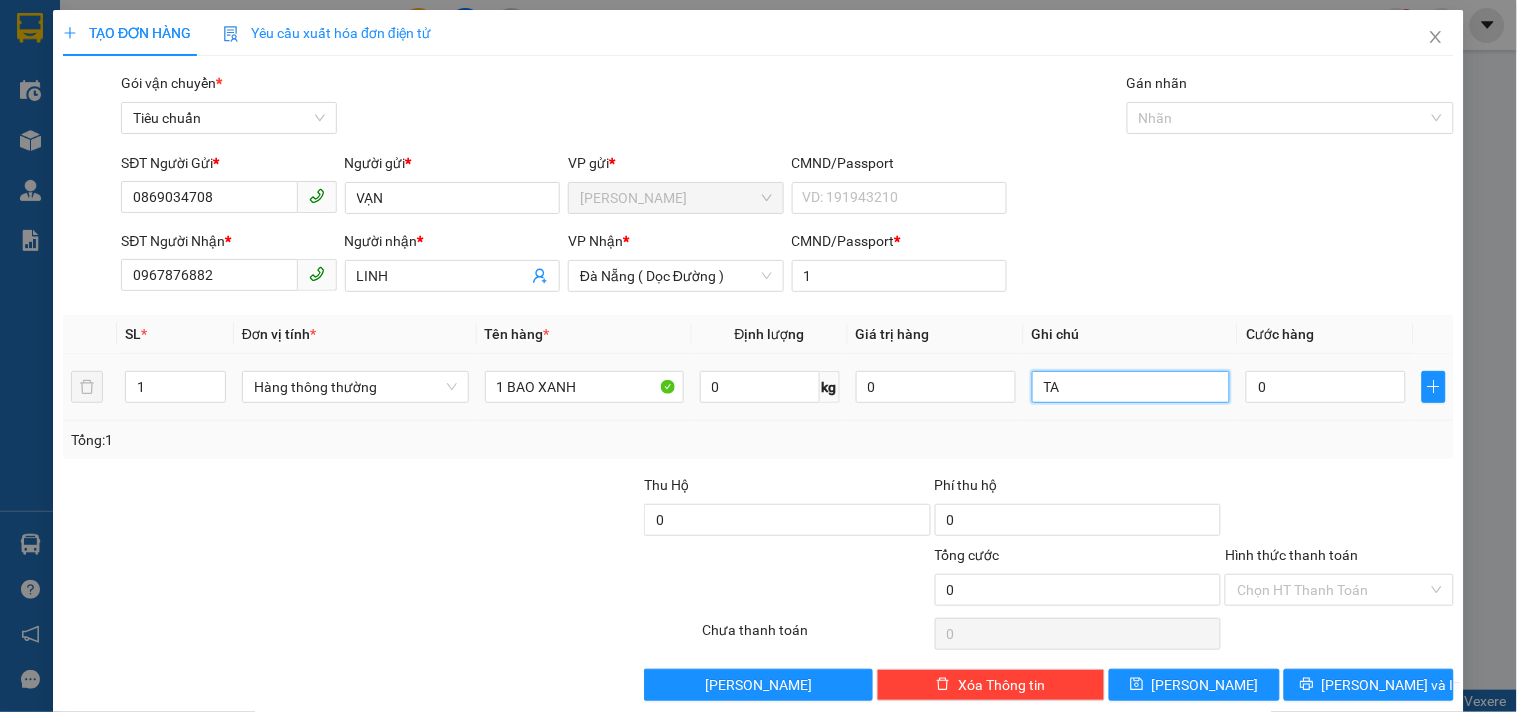 type on "T" 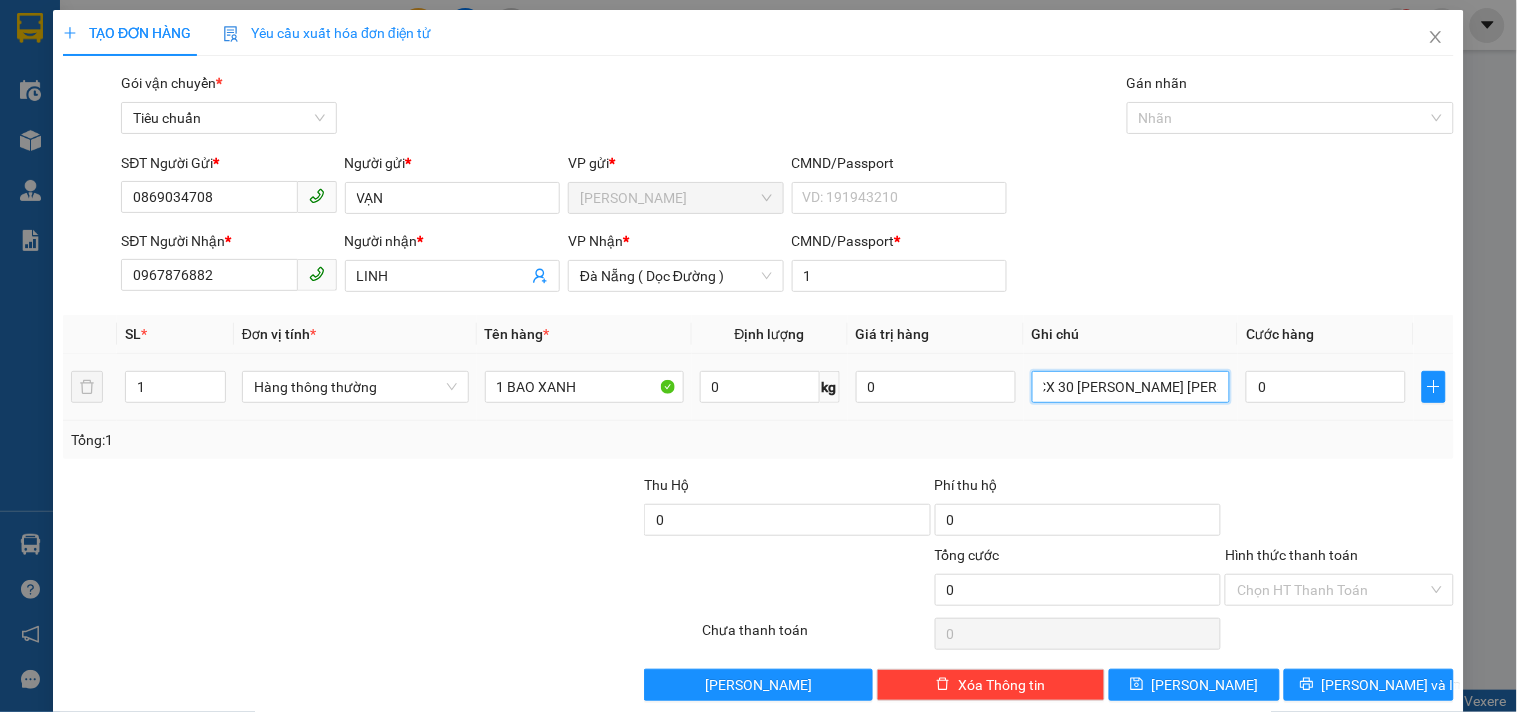 scroll, scrollTop: 0, scrollLeft: 38, axis: horizontal 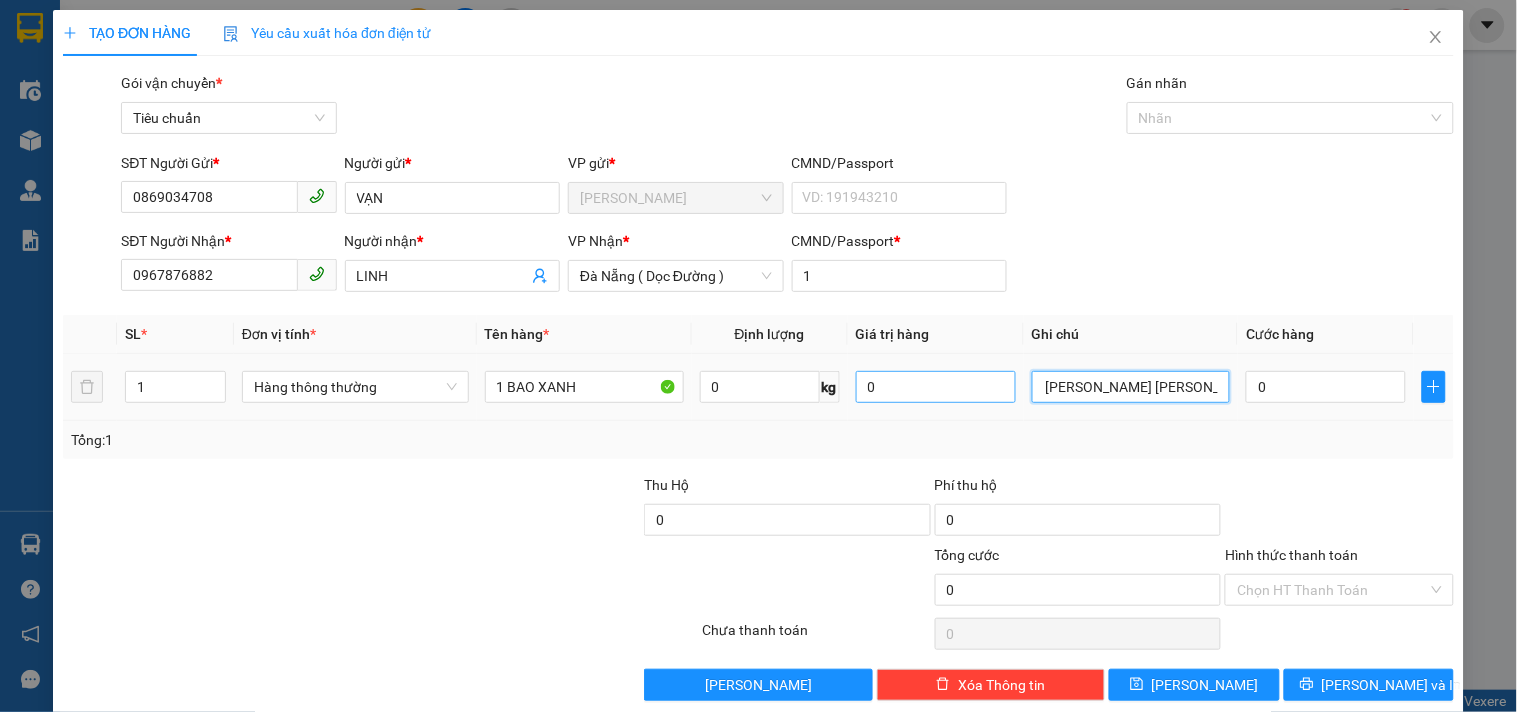 type on "CX 30 THĂNG BÌNH QUẢNG NAM" 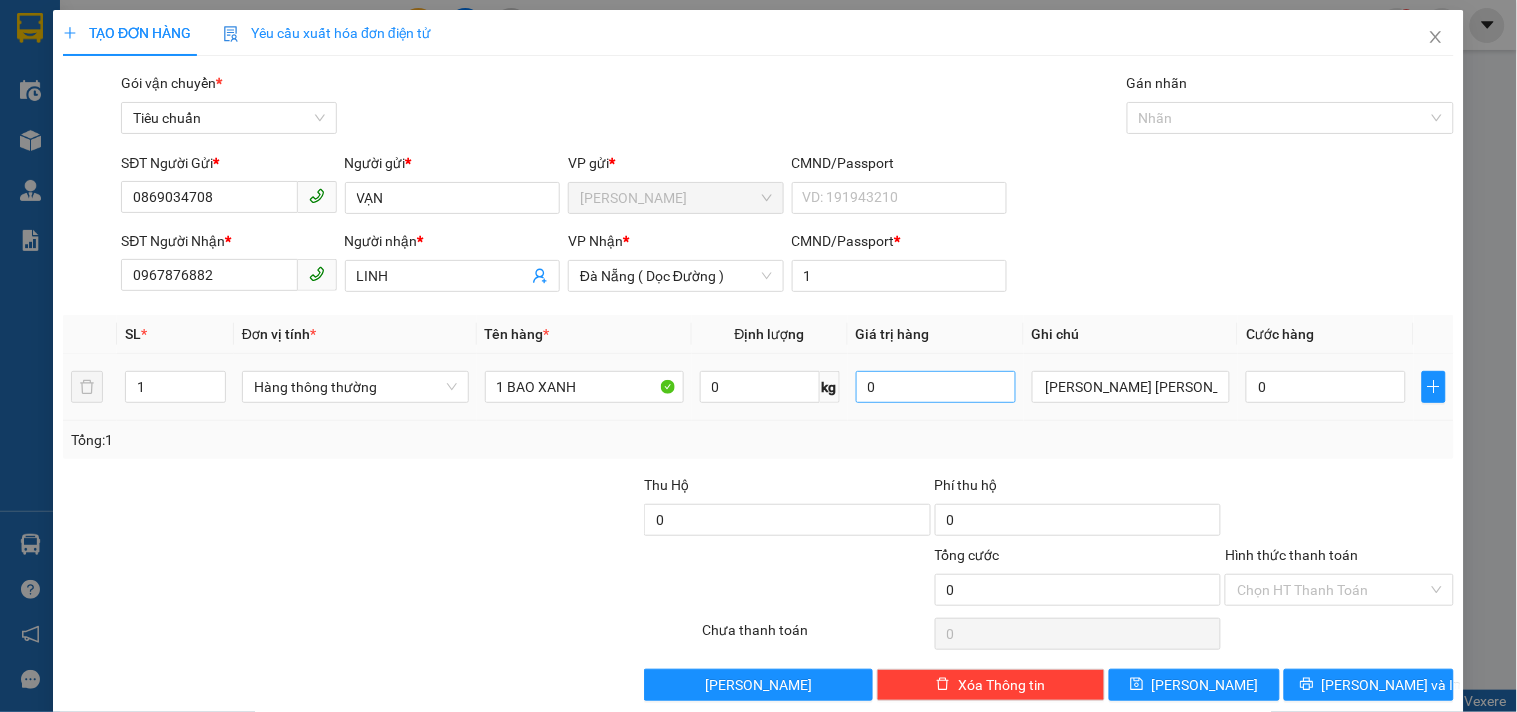 click on "0" at bounding box center [936, 387] 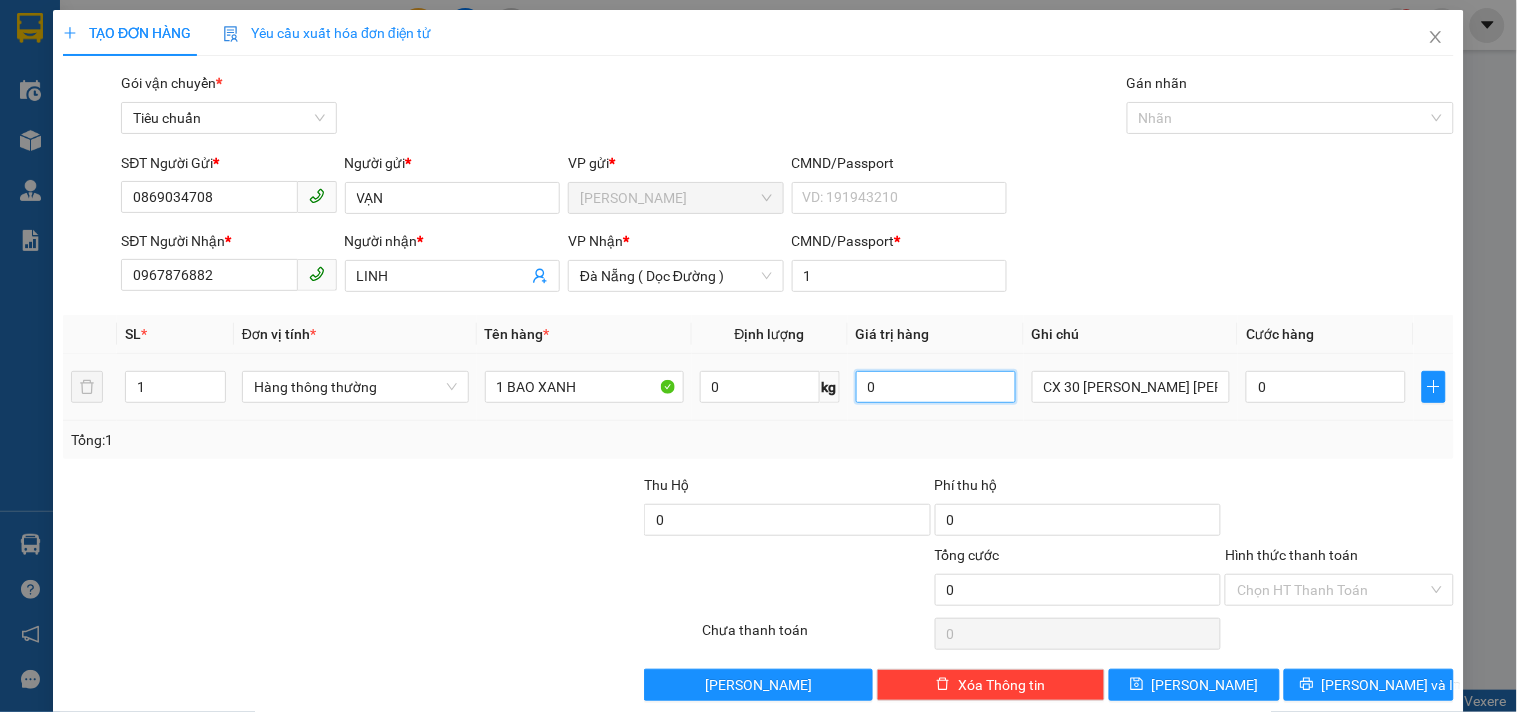 click on "0" at bounding box center [936, 387] 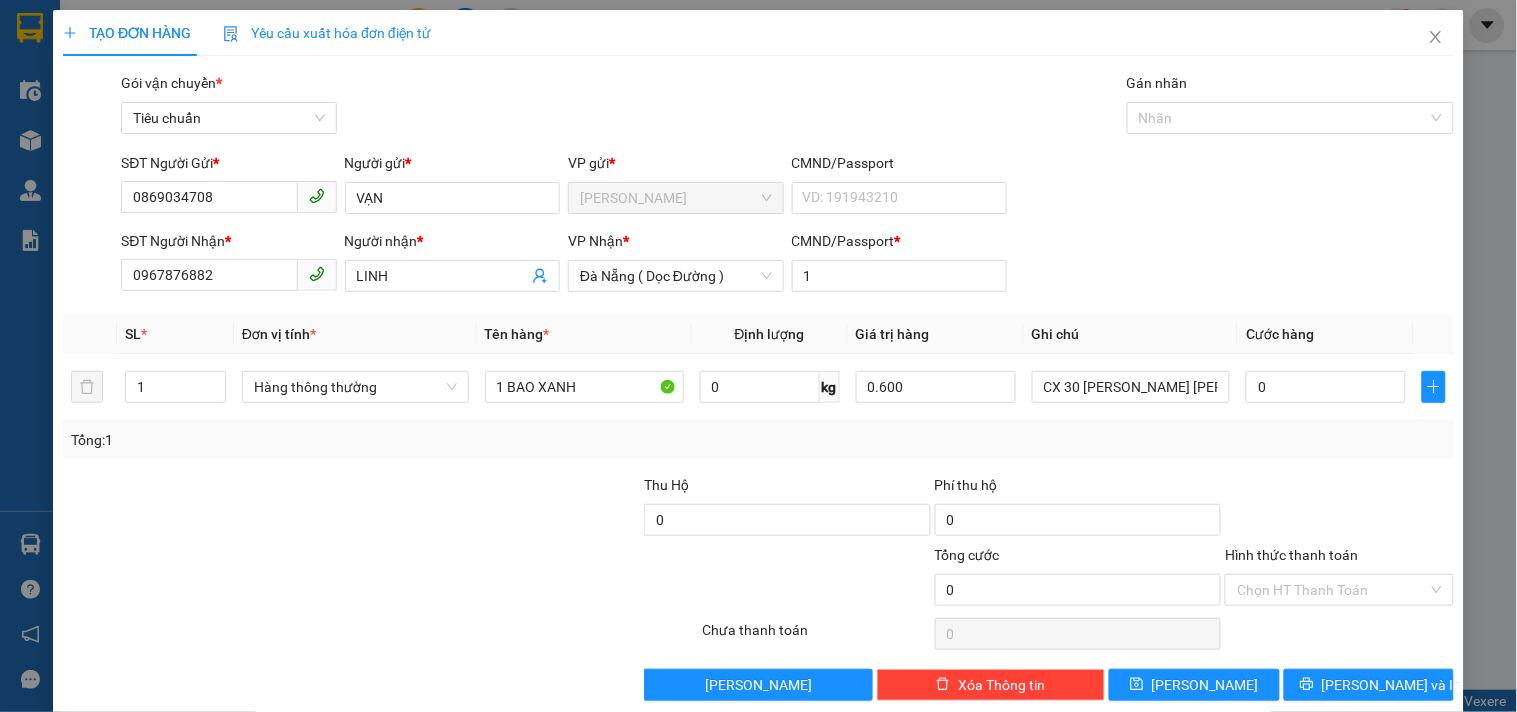 type on "600.000" 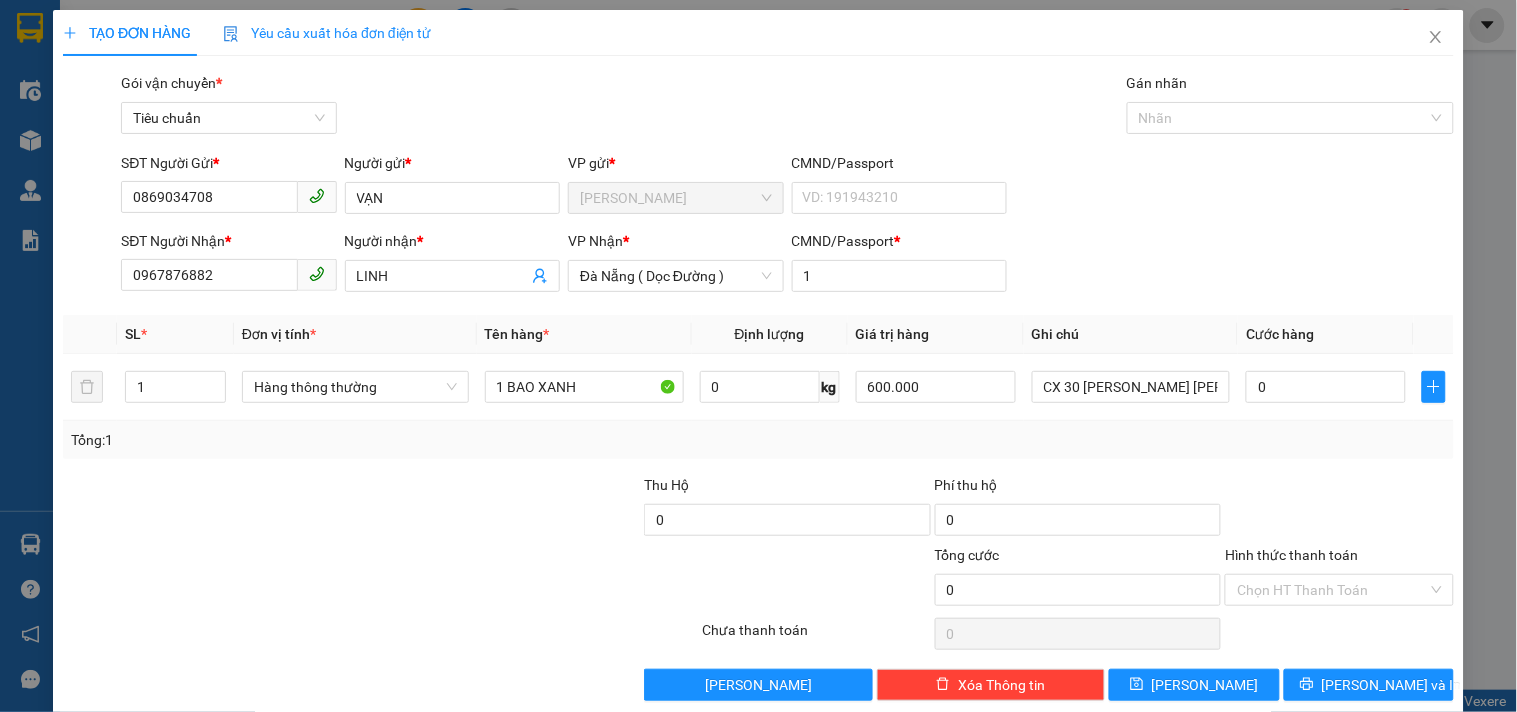 click on "Tổng:  1" at bounding box center (758, 440) 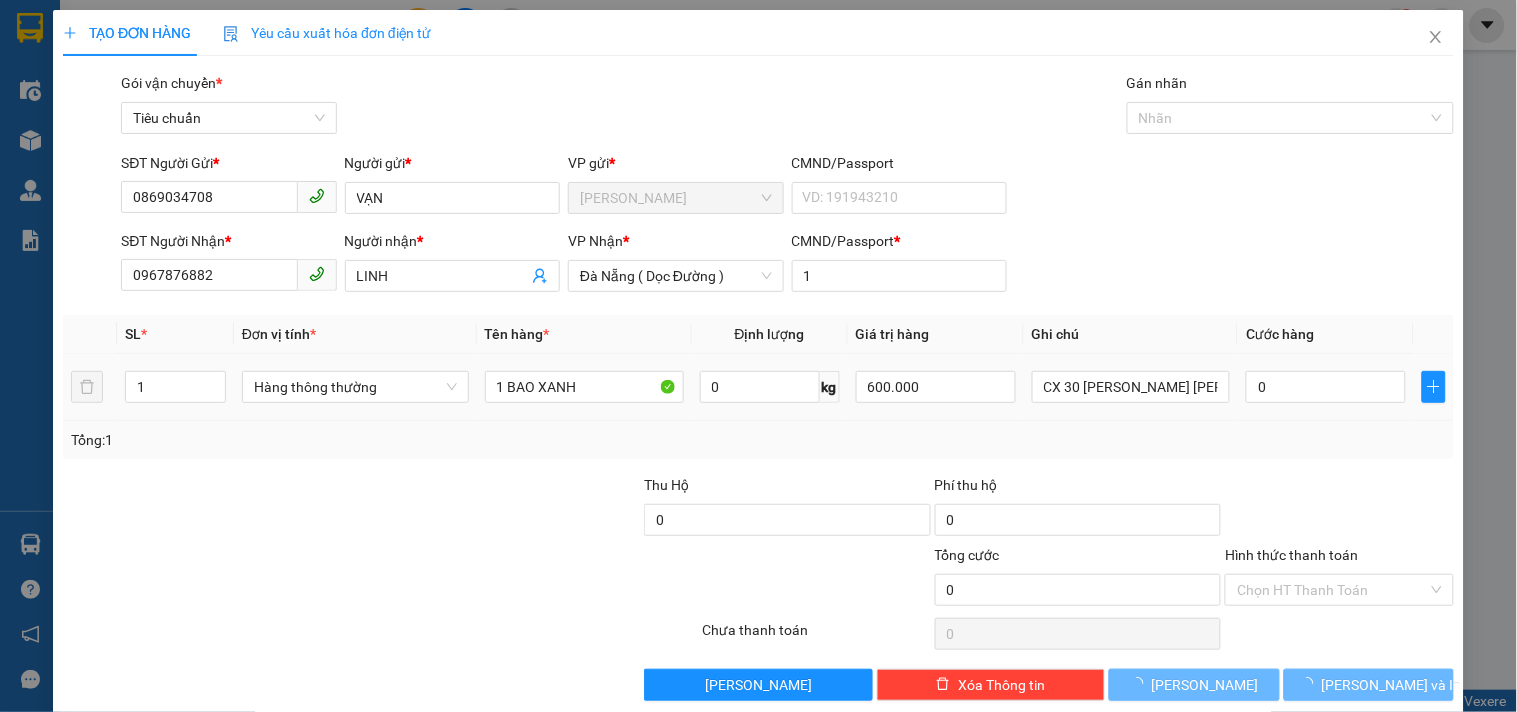 click on "0" at bounding box center [1326, 387] 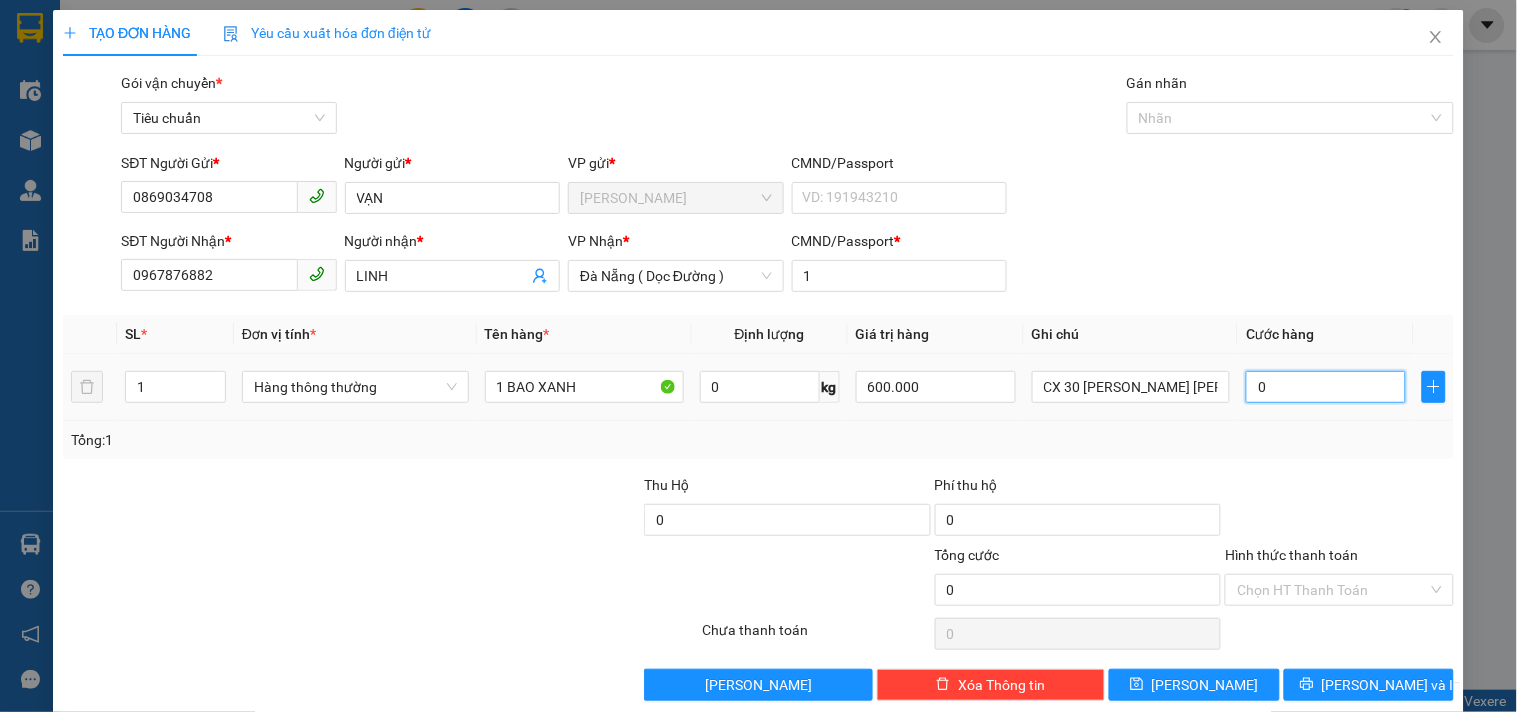 click on "0" at bounding box center (1326, 387) 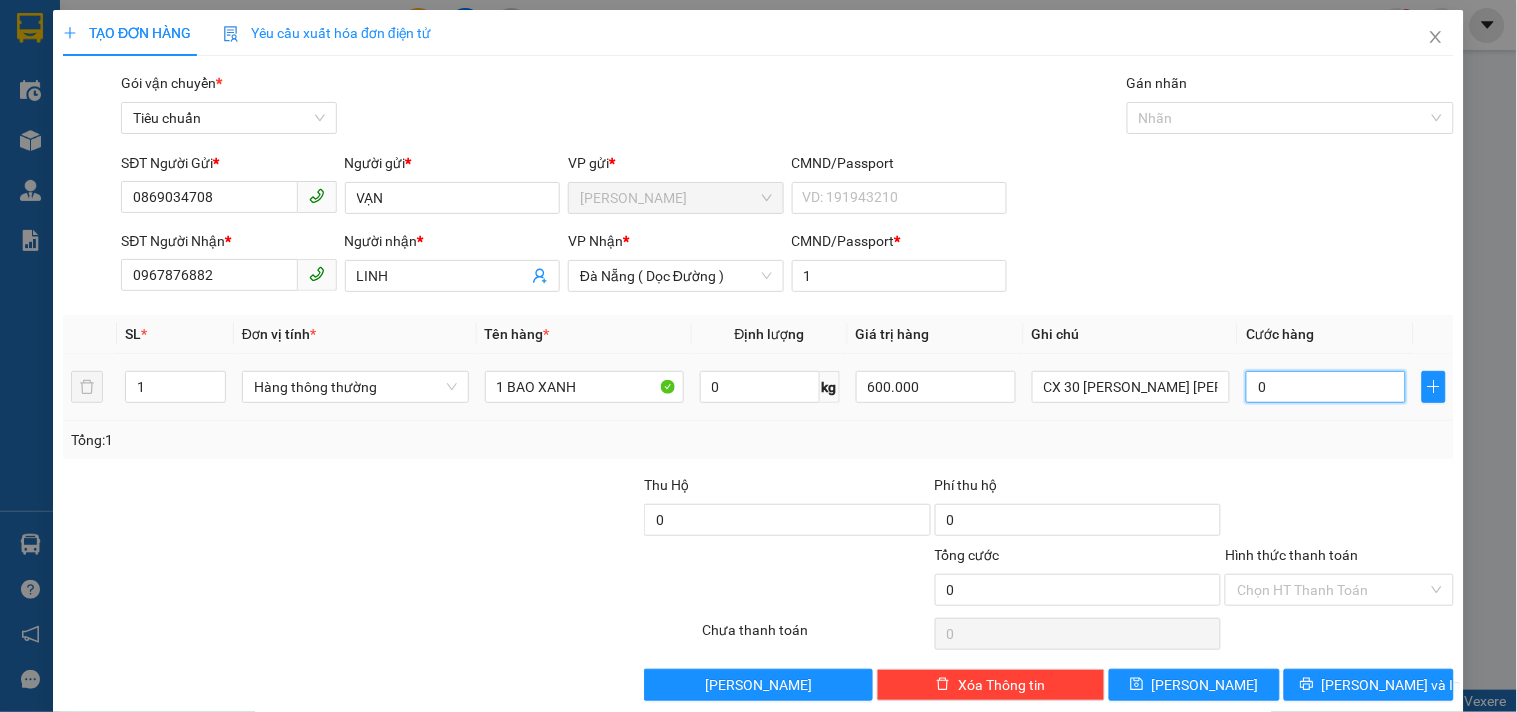 type on "5" 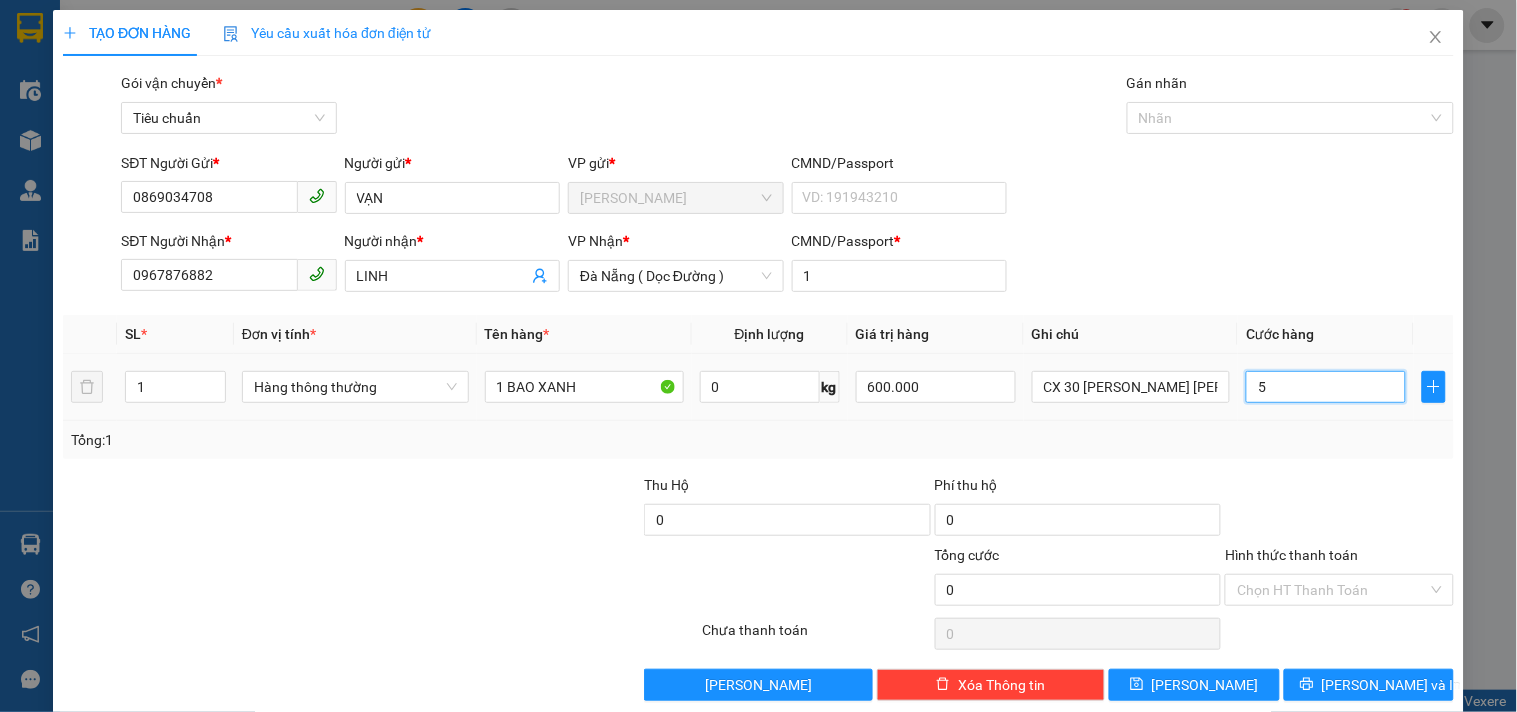 type on "5" 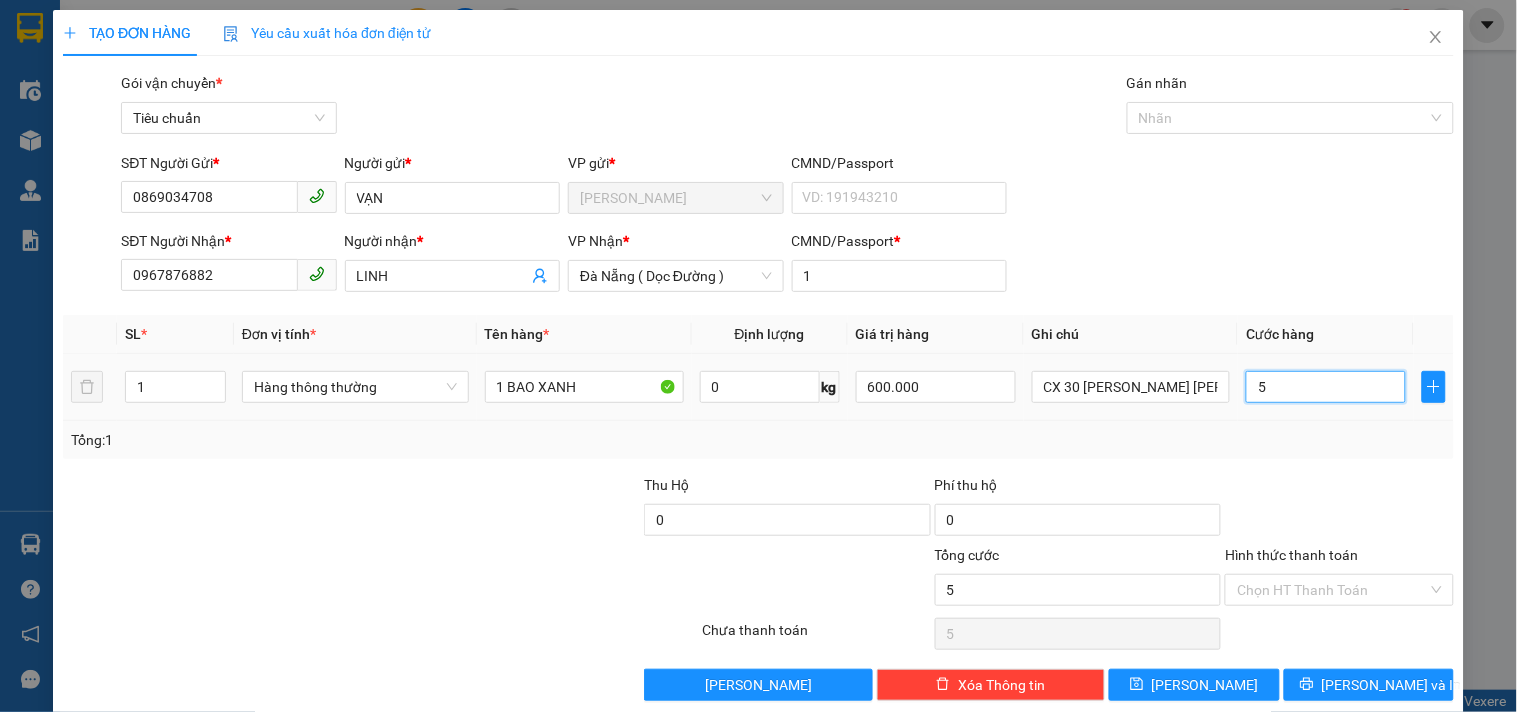 type on "50" 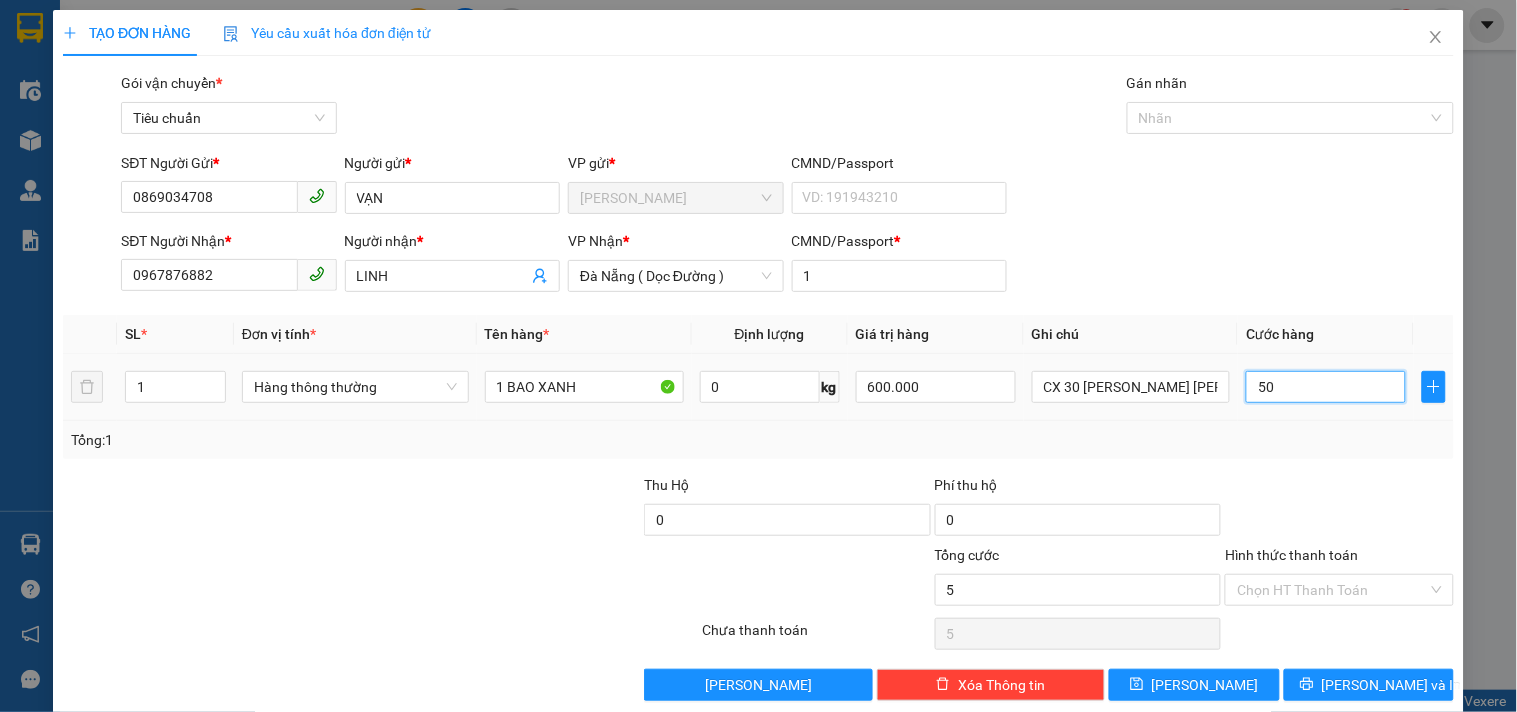 type on "50" 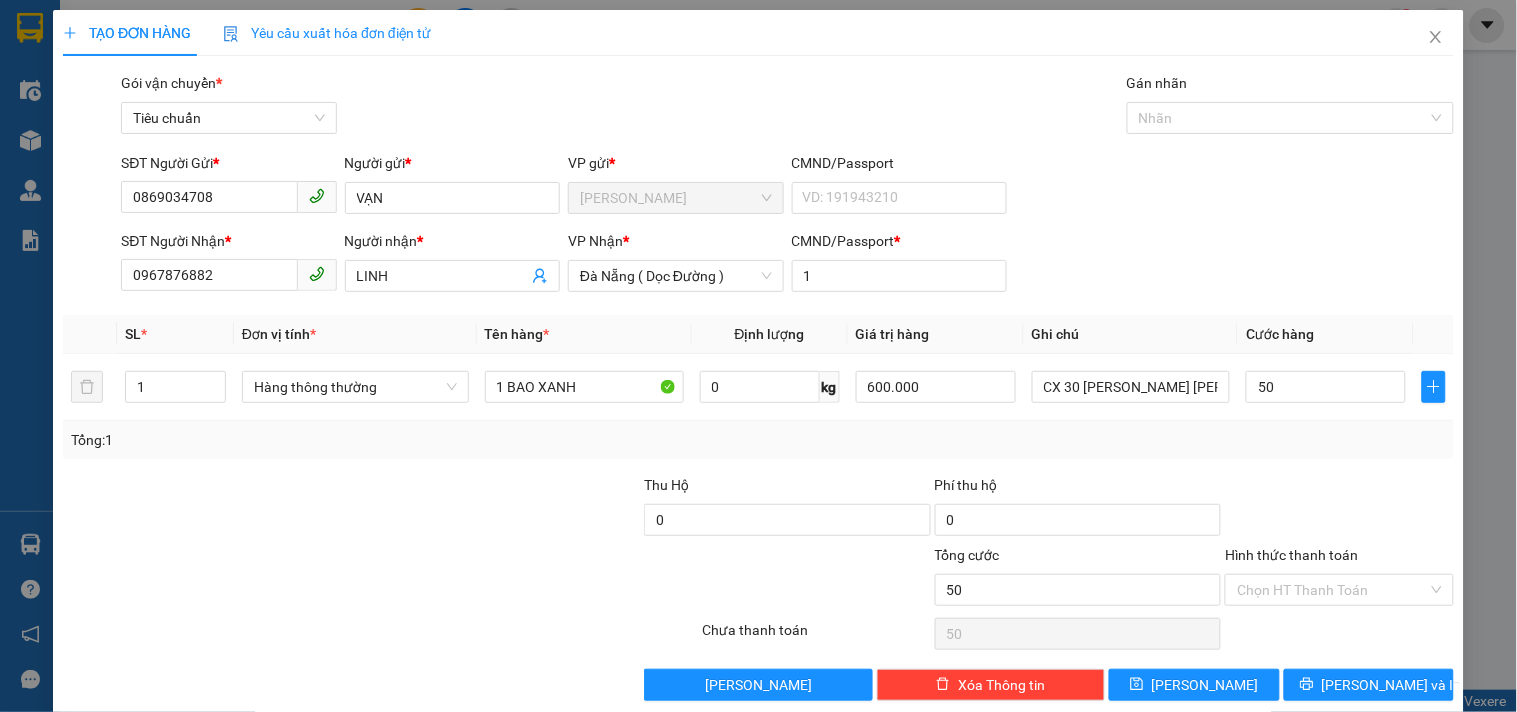 type on "50.000" 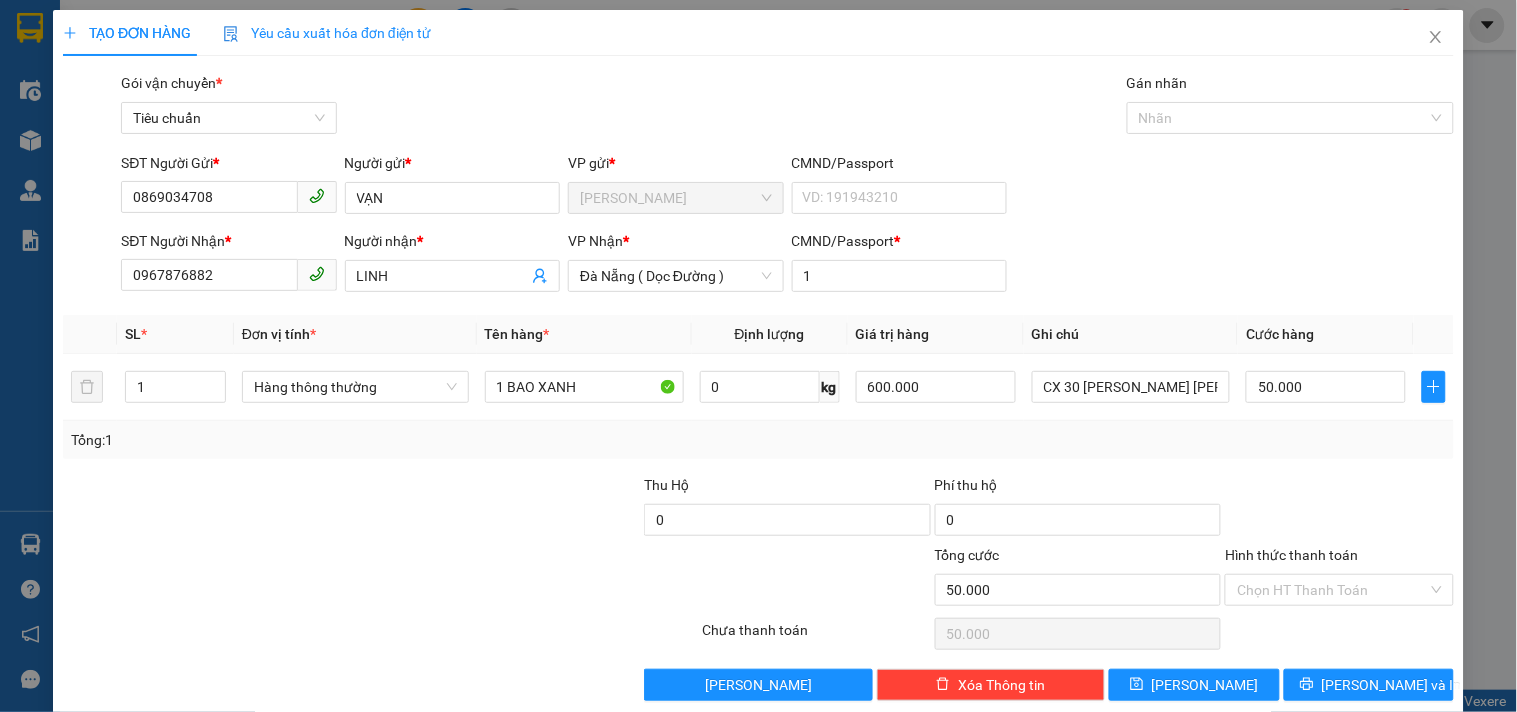 click on "Tổng:  1" at bounding box center [758, 440] 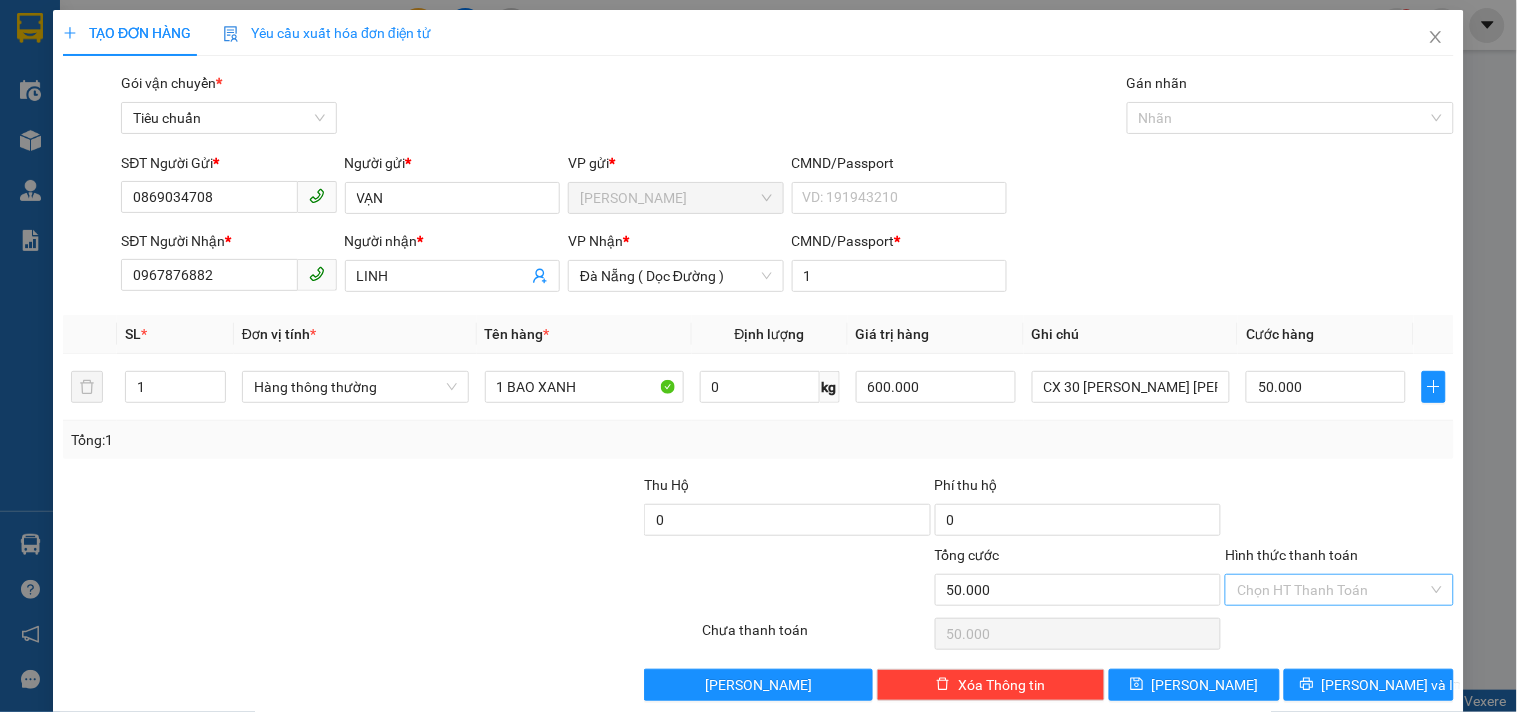 click on "Hình thức thanh toán" at bounding box center (1332, 590) 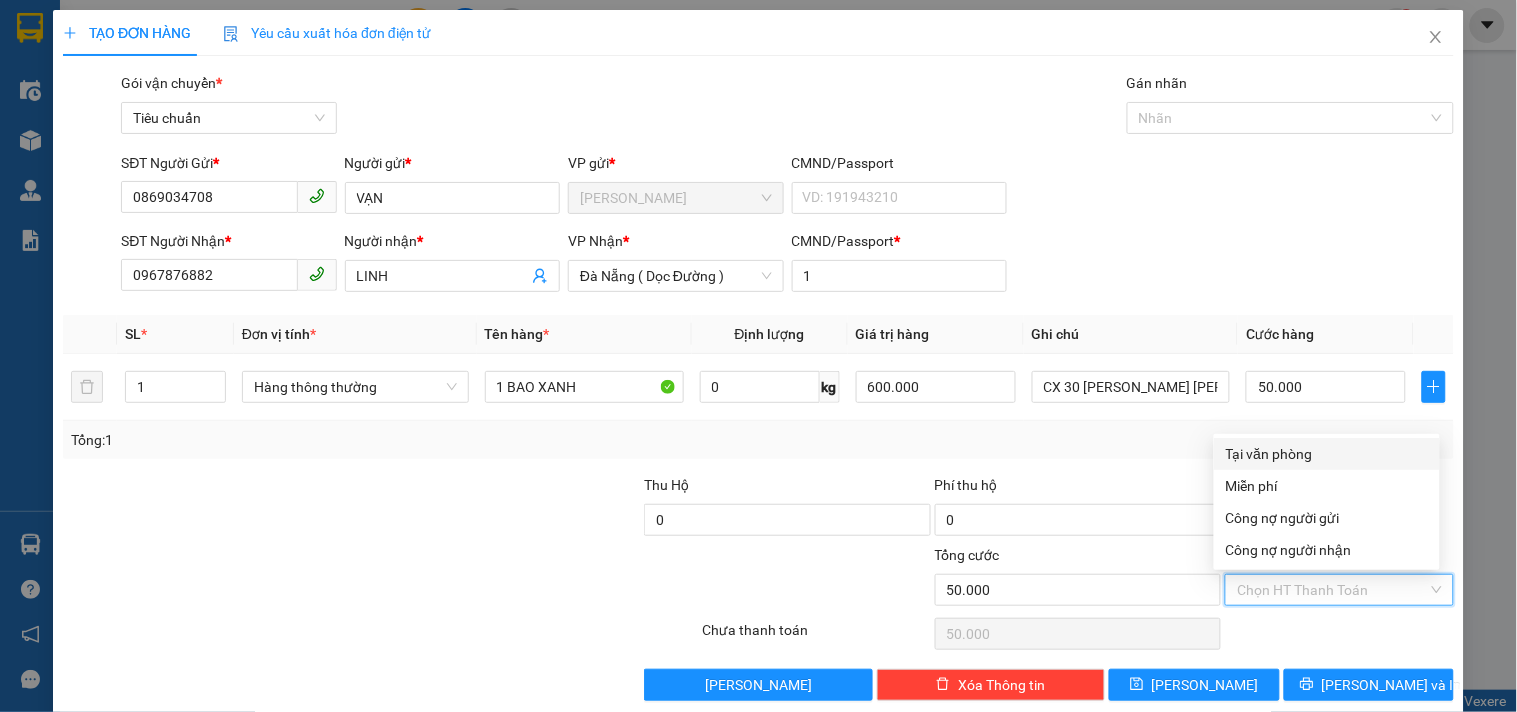 click on "Tại văn phòng" at bounding box center (1327, 454) 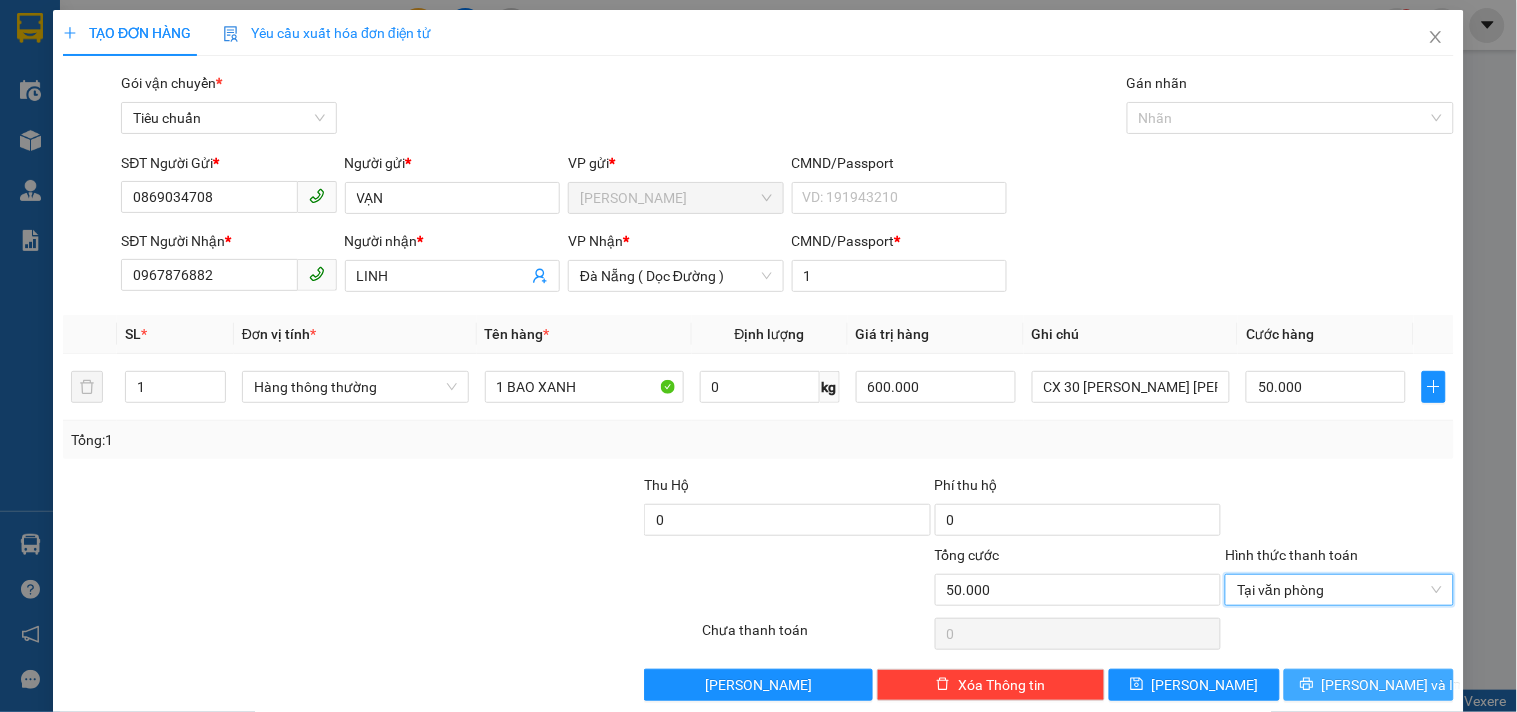 click on "[PERSON_NAME] và In" at bounding box center [1369, 685] 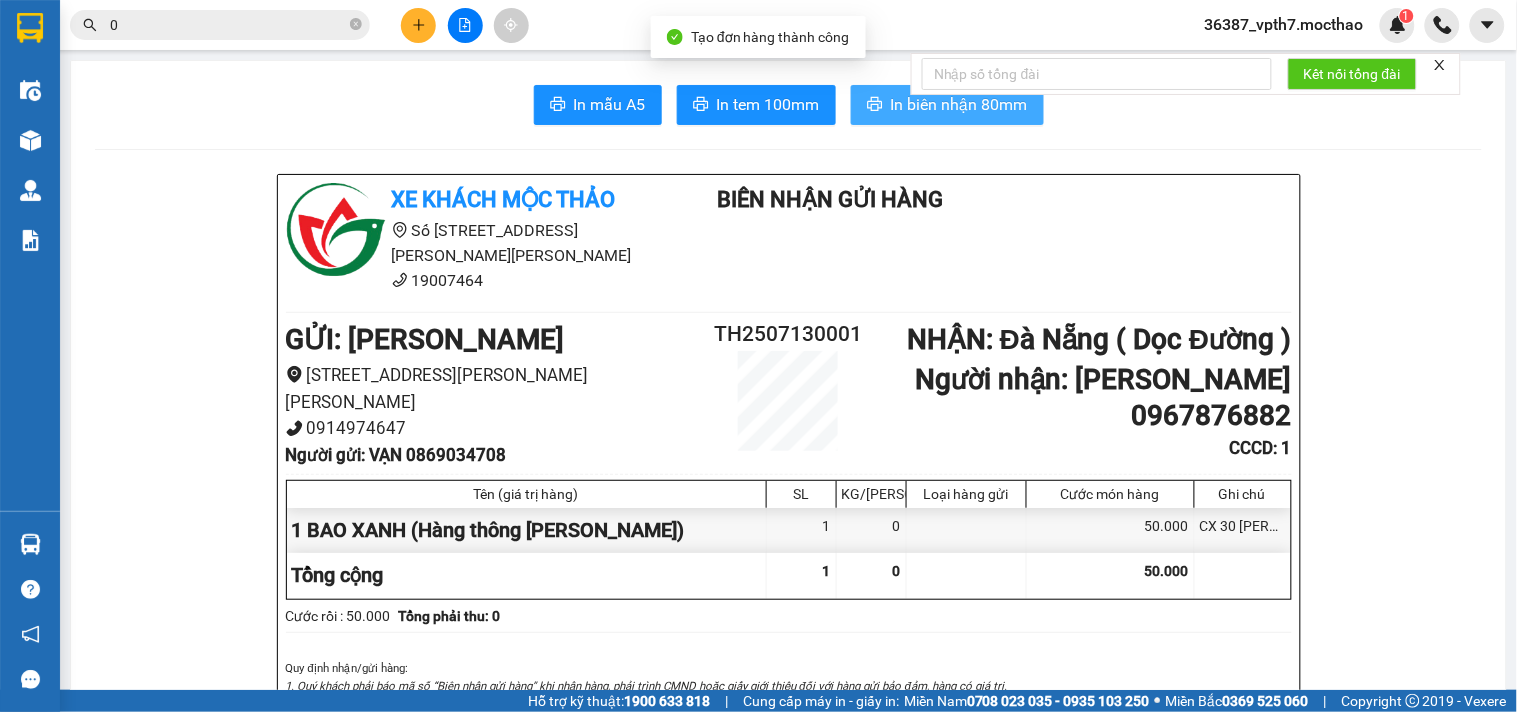 click on "In biên nhận 80mm" at bounding box center (947, 105) 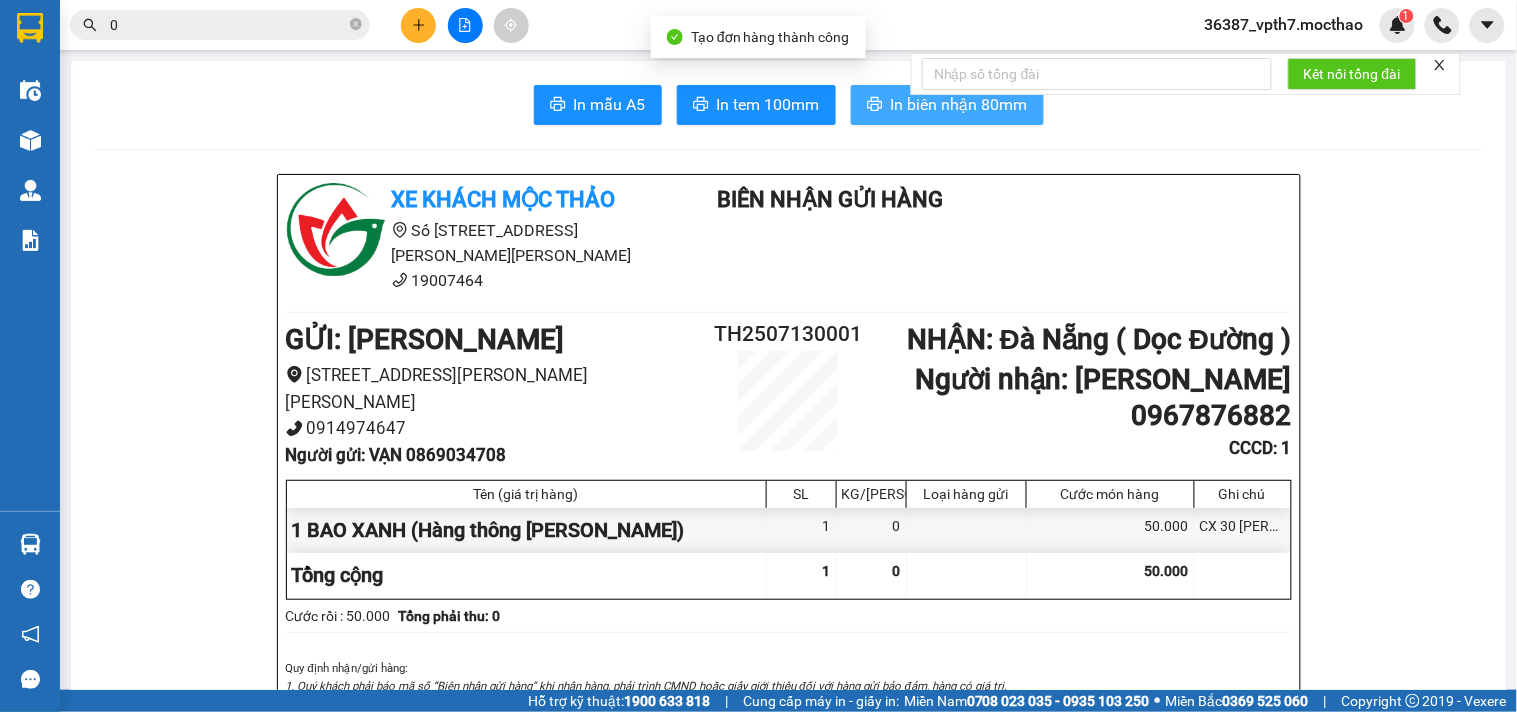 scroll, scrollTop: 0, scrollLeft: 0, axis: both 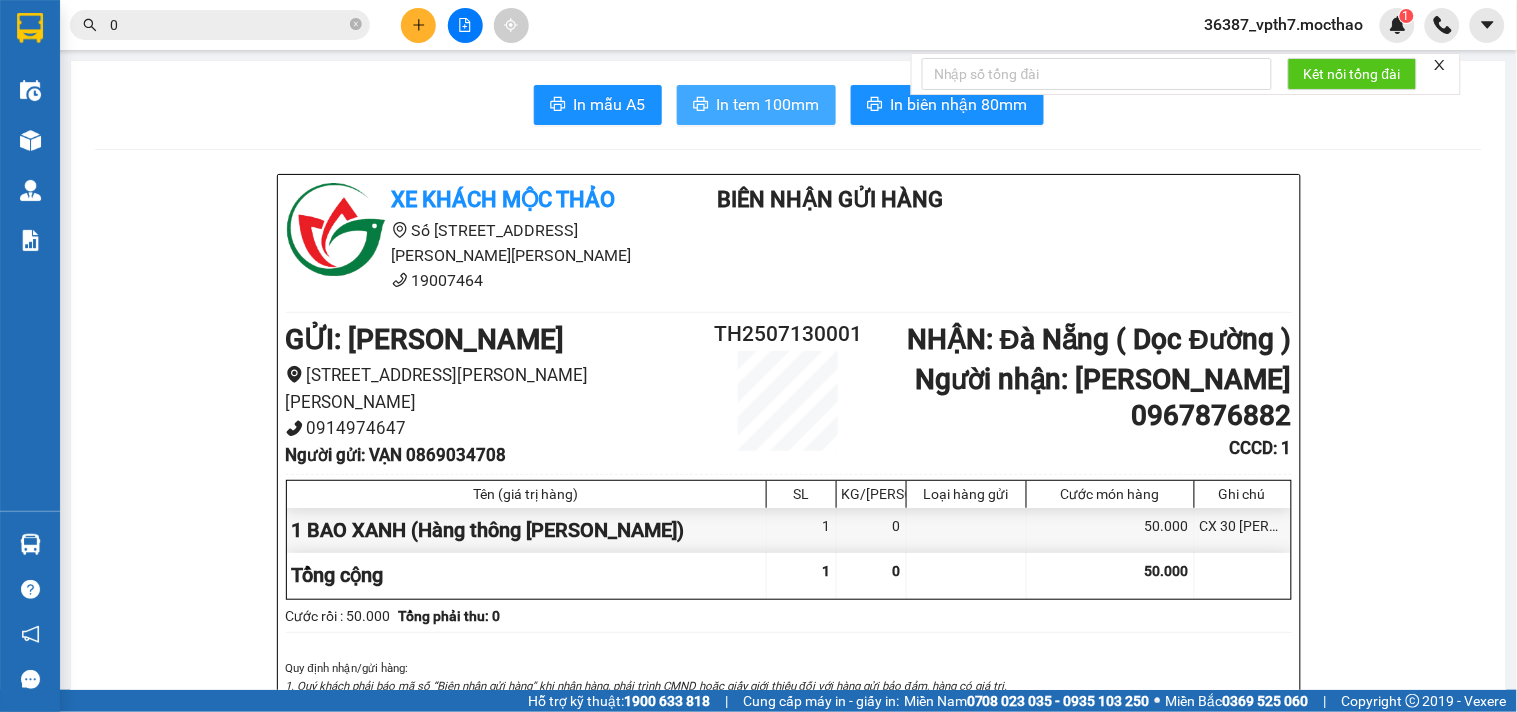 click on "In tem 100mm" at bounding box center (768, 104) 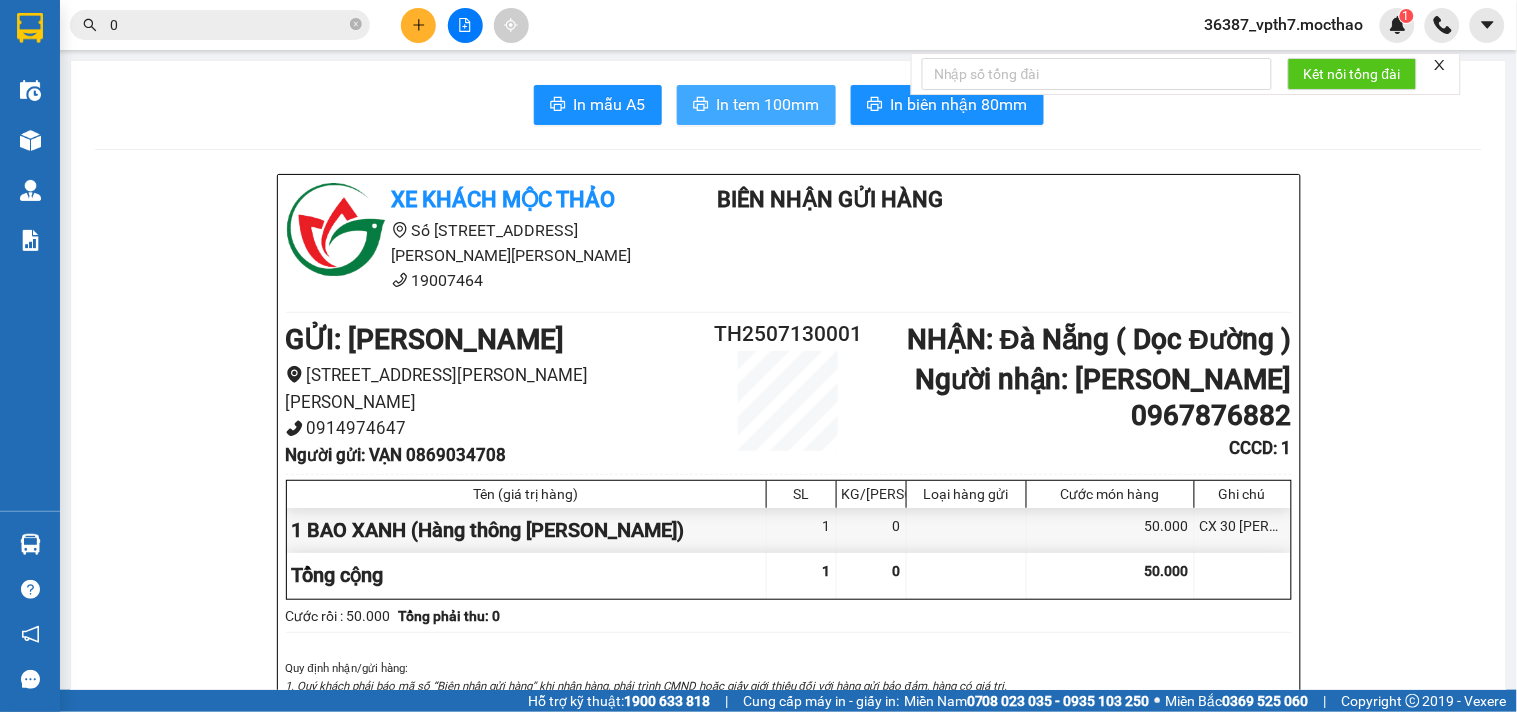 scroll, scrollTop: 0, scrollLeft: 0, axis: both 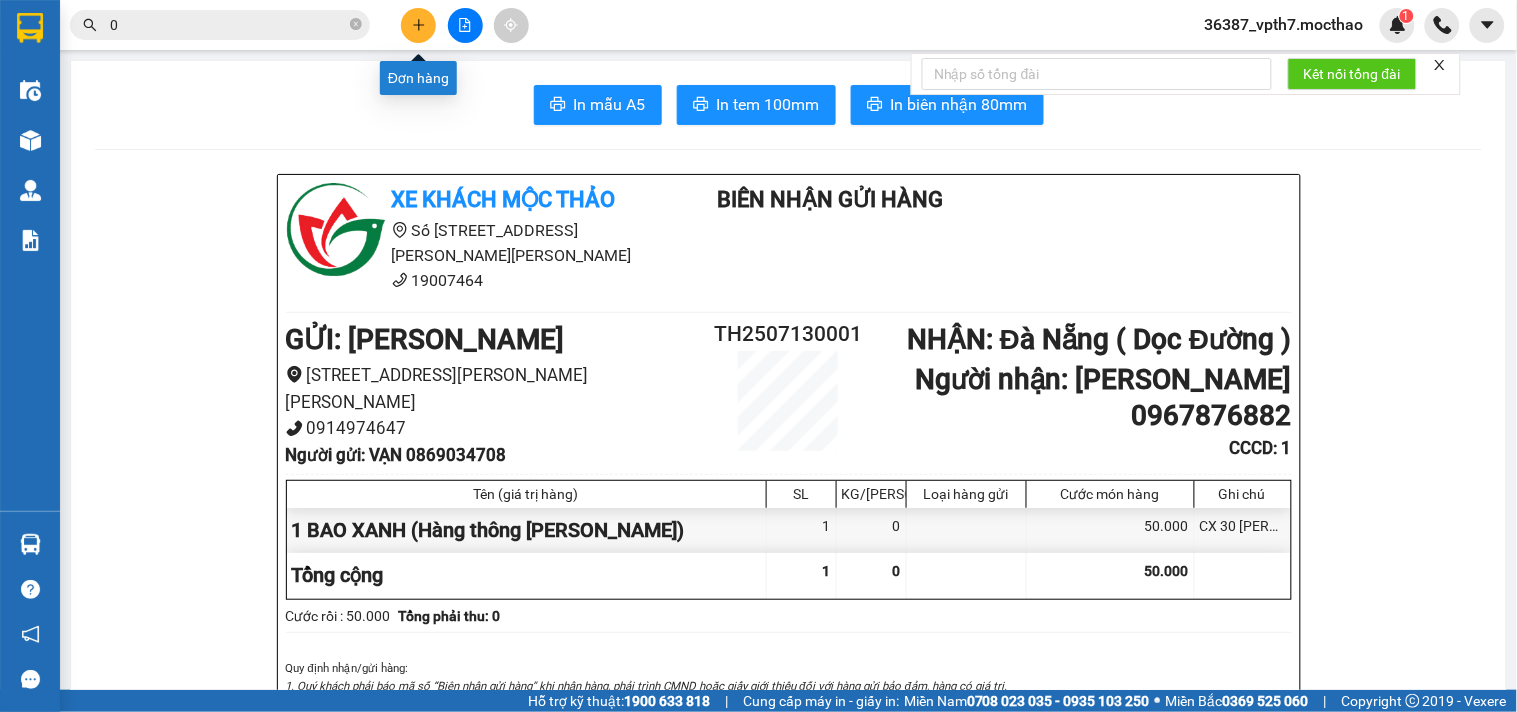 click at bounding box center (418, 25) 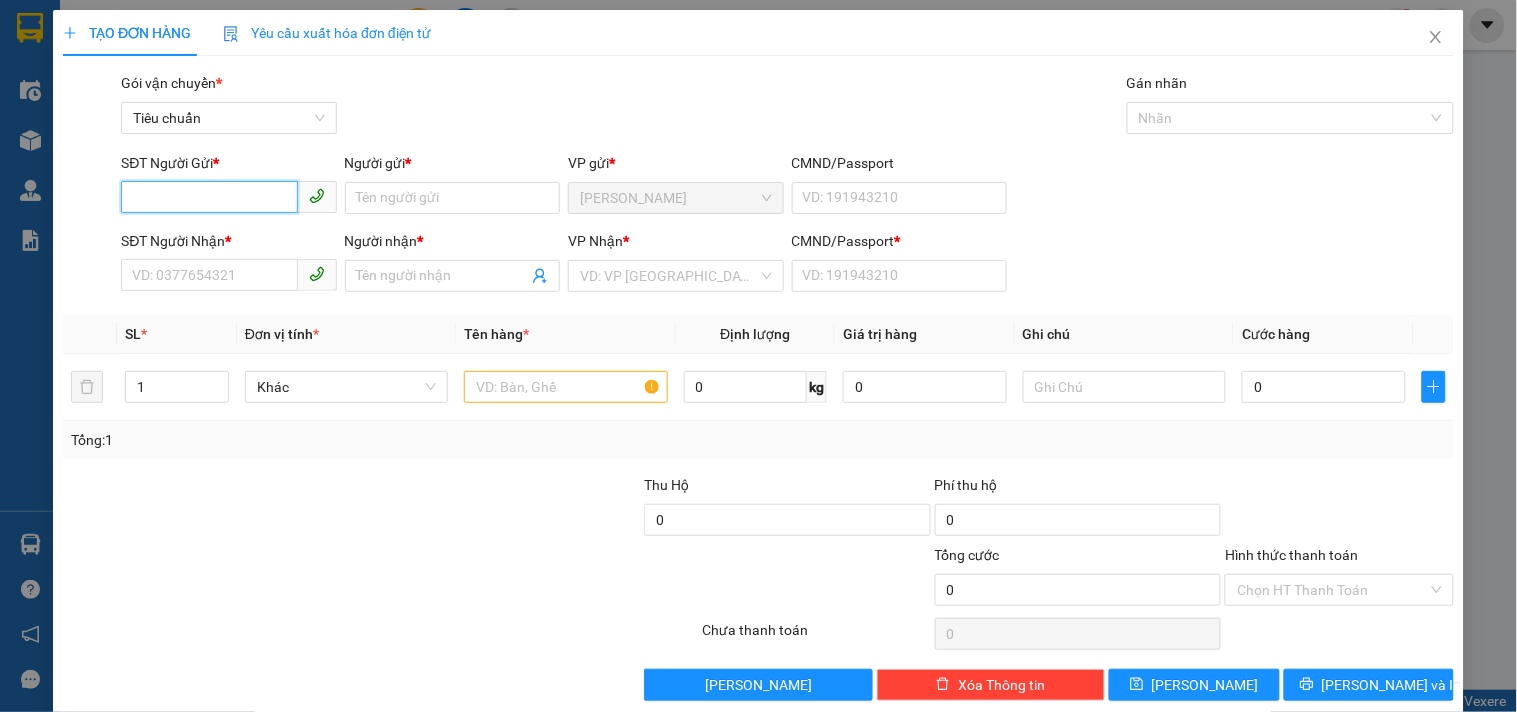 click on "SĐT Người Gửi  *" at bounding box center (209, 197) 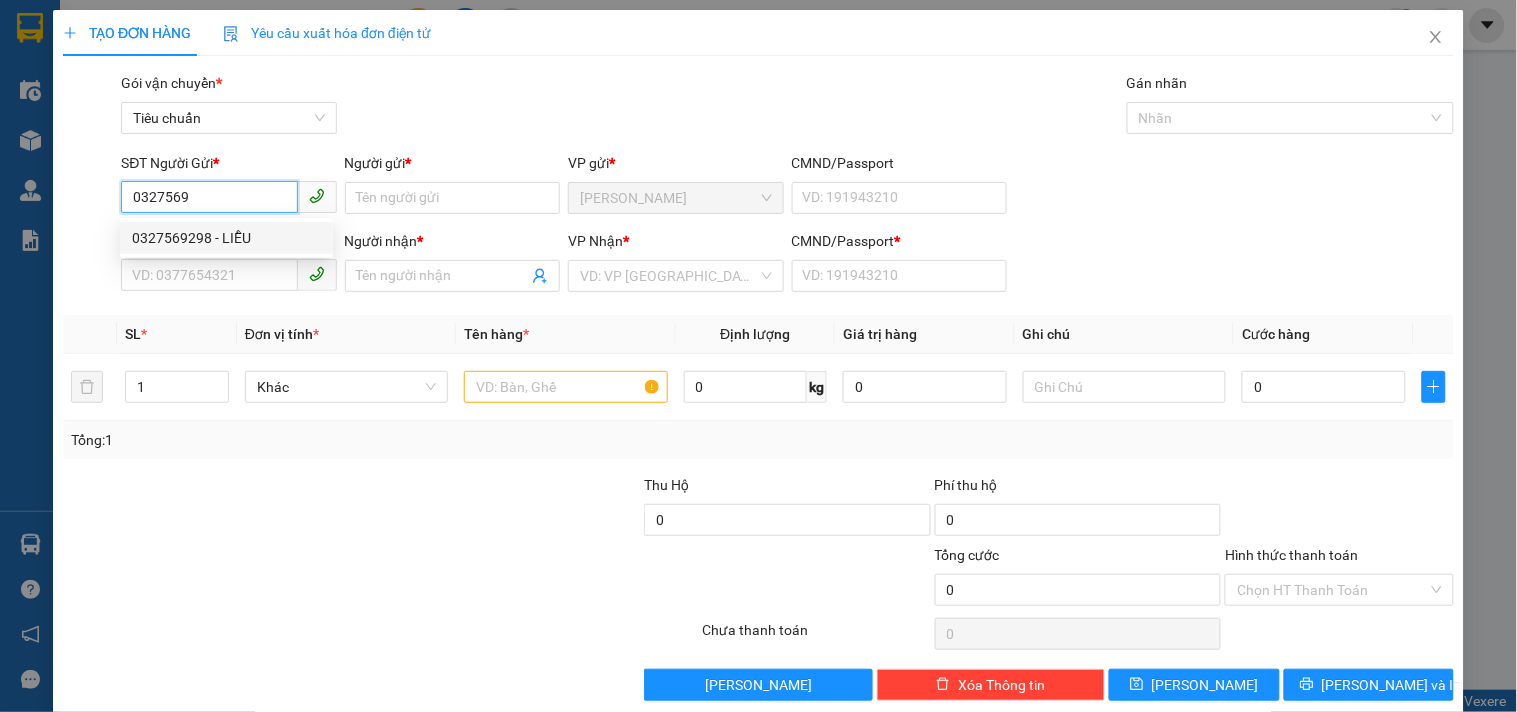 click on "0327569298 - LIỄU" at bounding box center (226, 238) 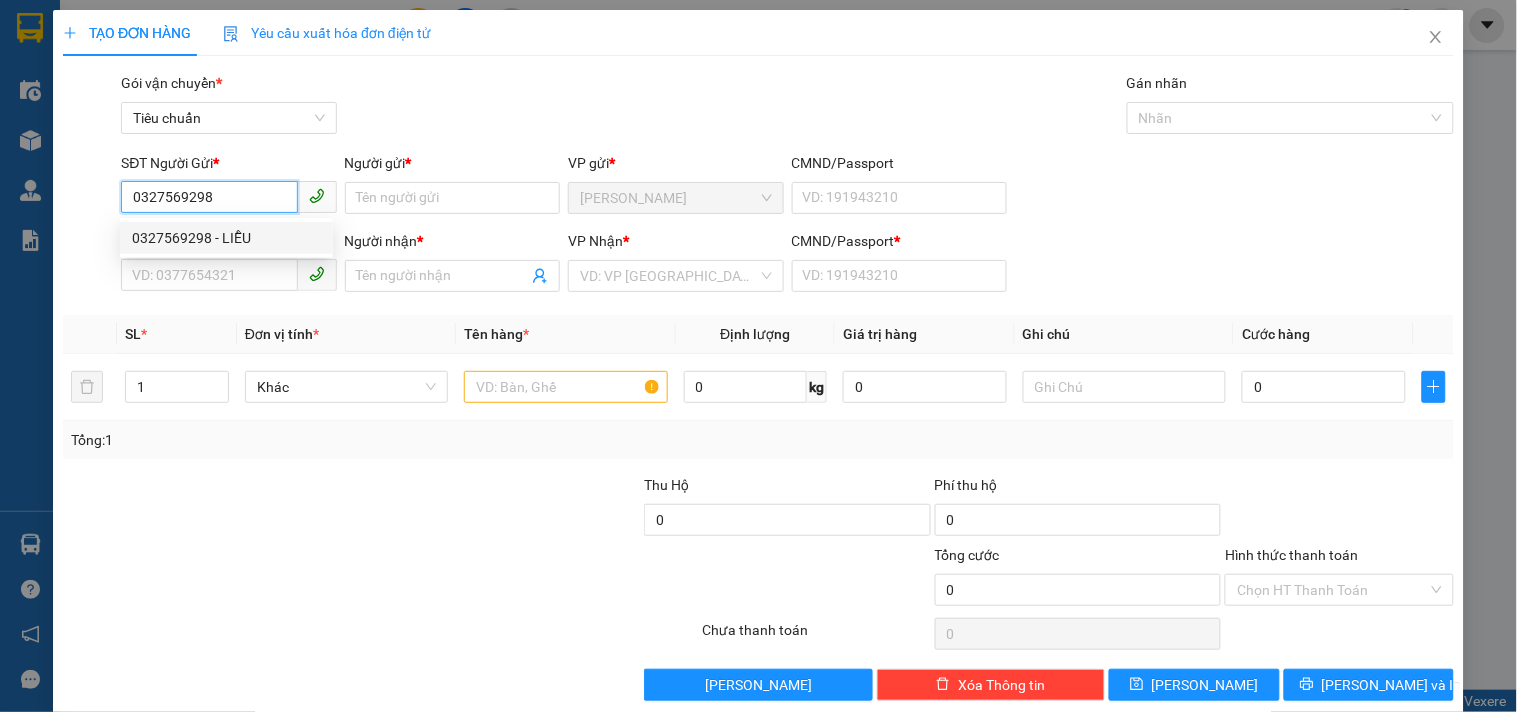 type on "LIỄU" 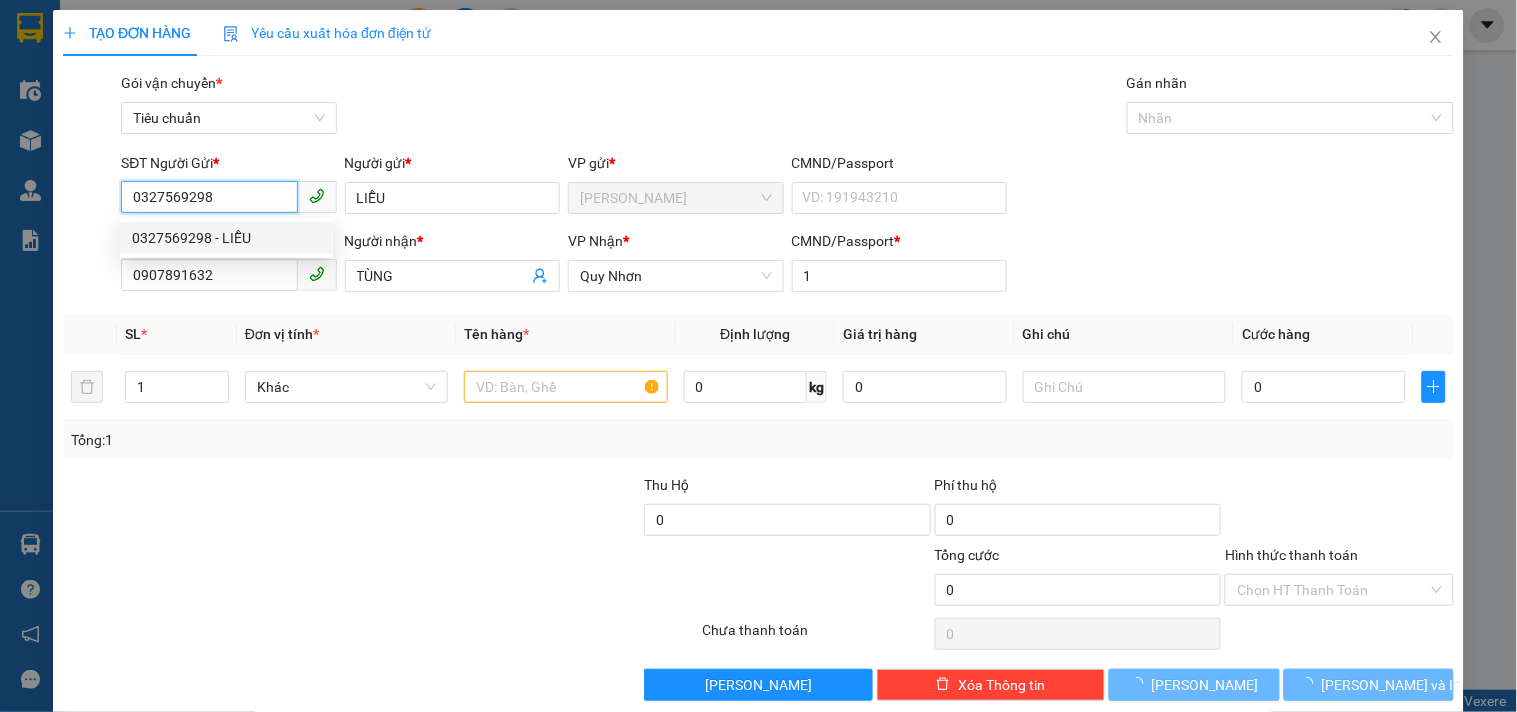 type on "70.000" 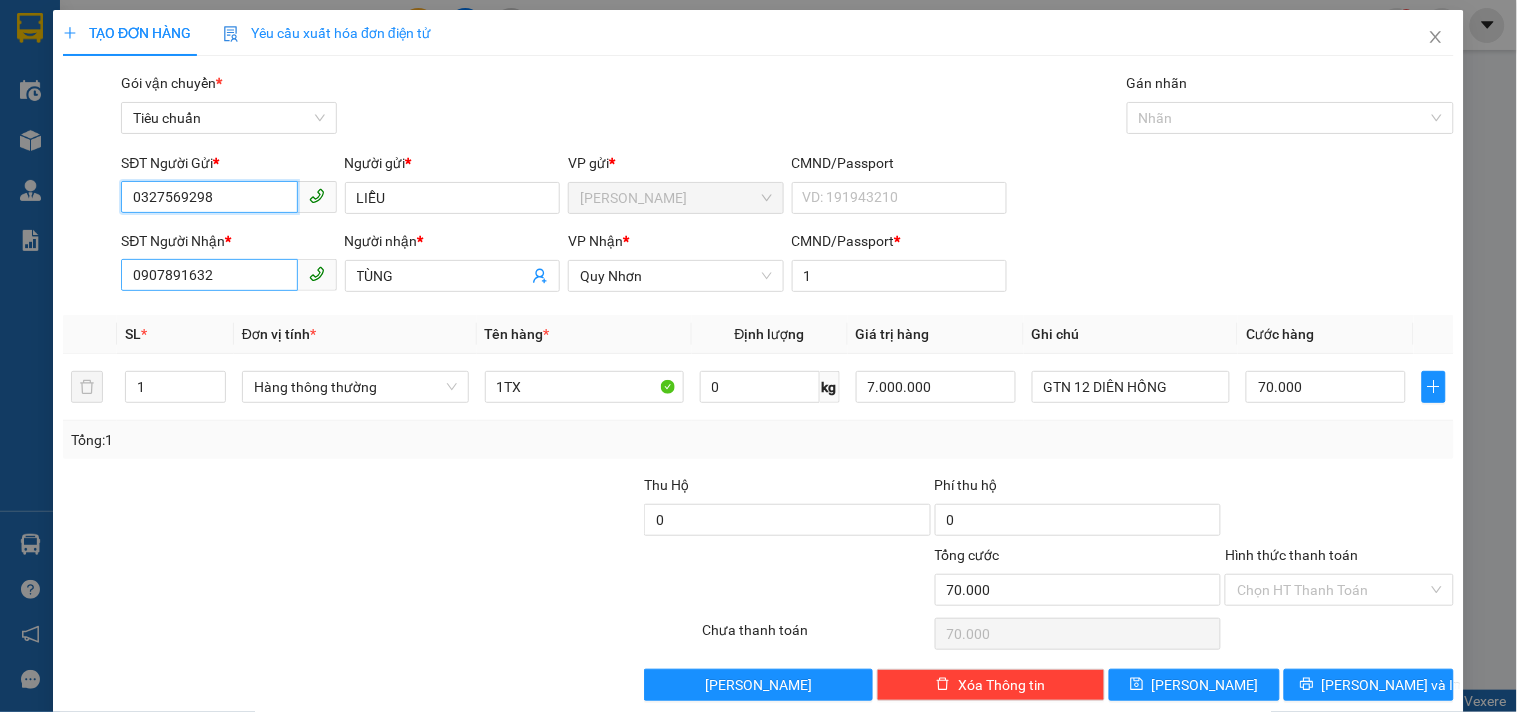 type on "0327569298" 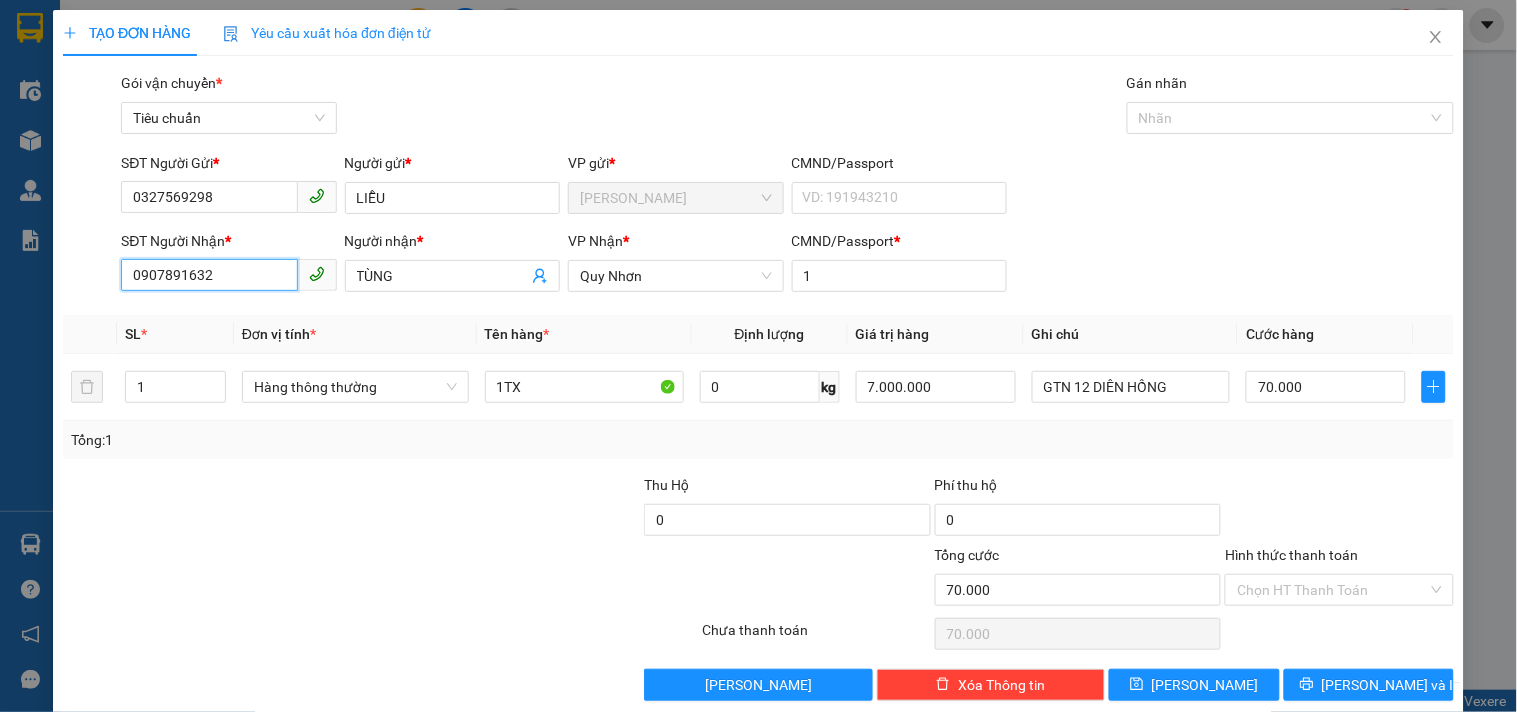 drag, startPoint x: 210, startPoint y: 283, endPoint x: 0, endPoint y: 282, distance: 210.00238 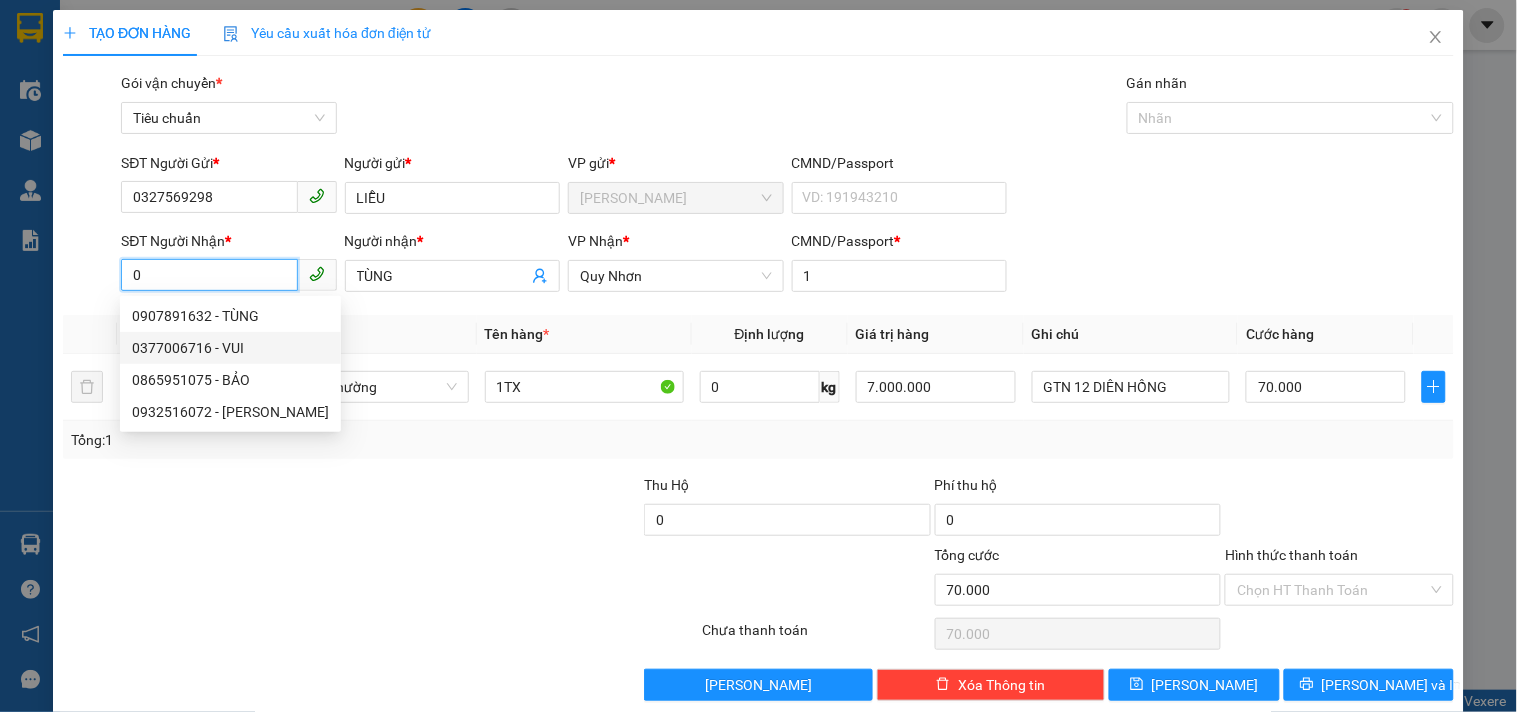 click on "0377006716 - VUI" at bounding box center (230, 348) 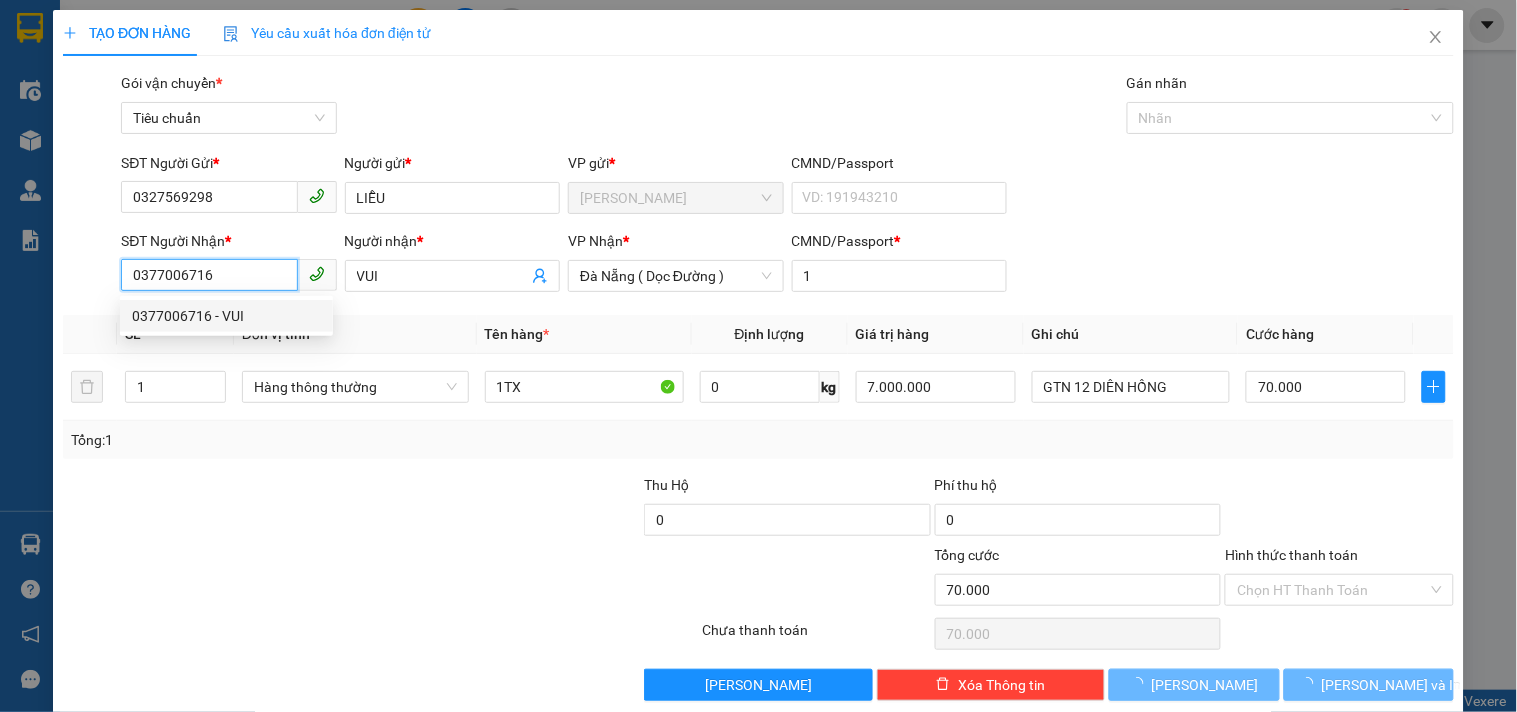 type on "60.000" 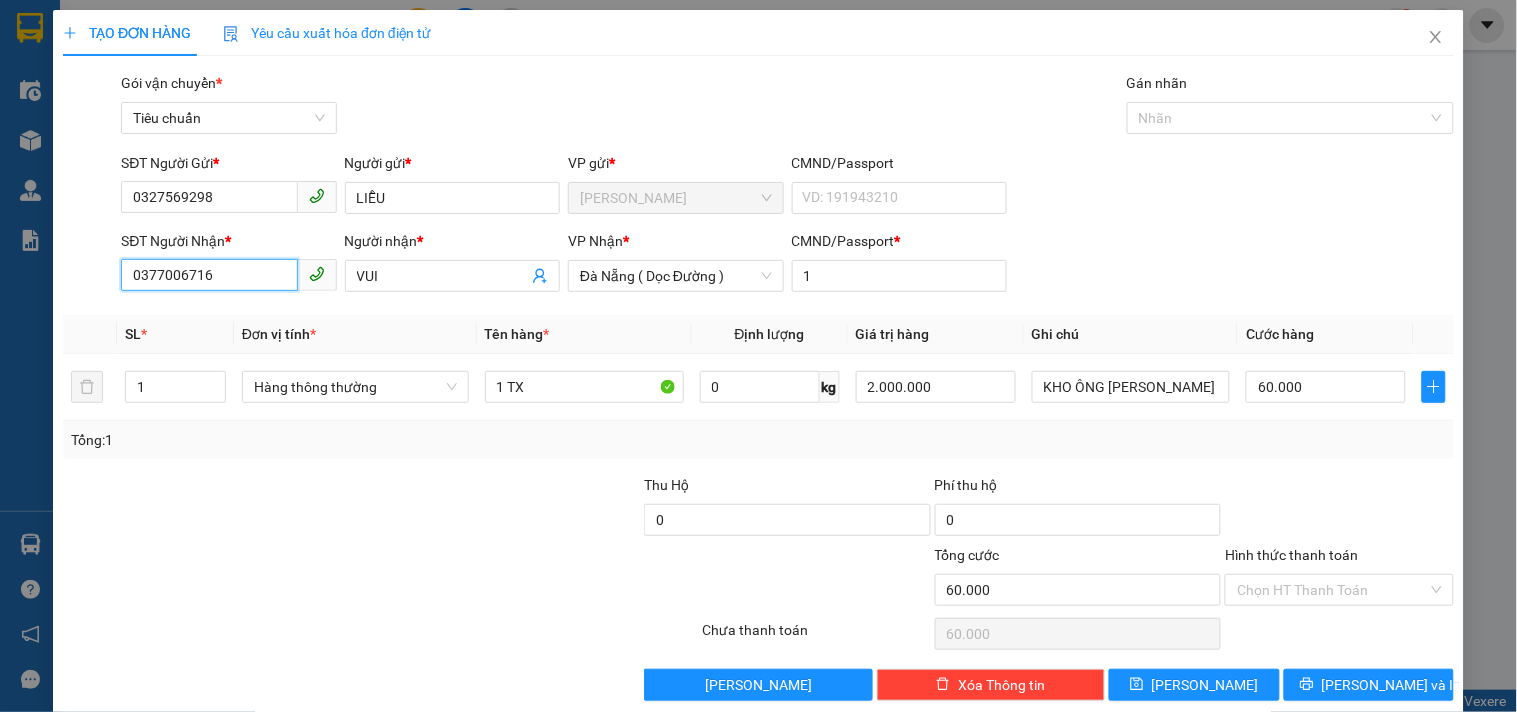 type on "0377006716" 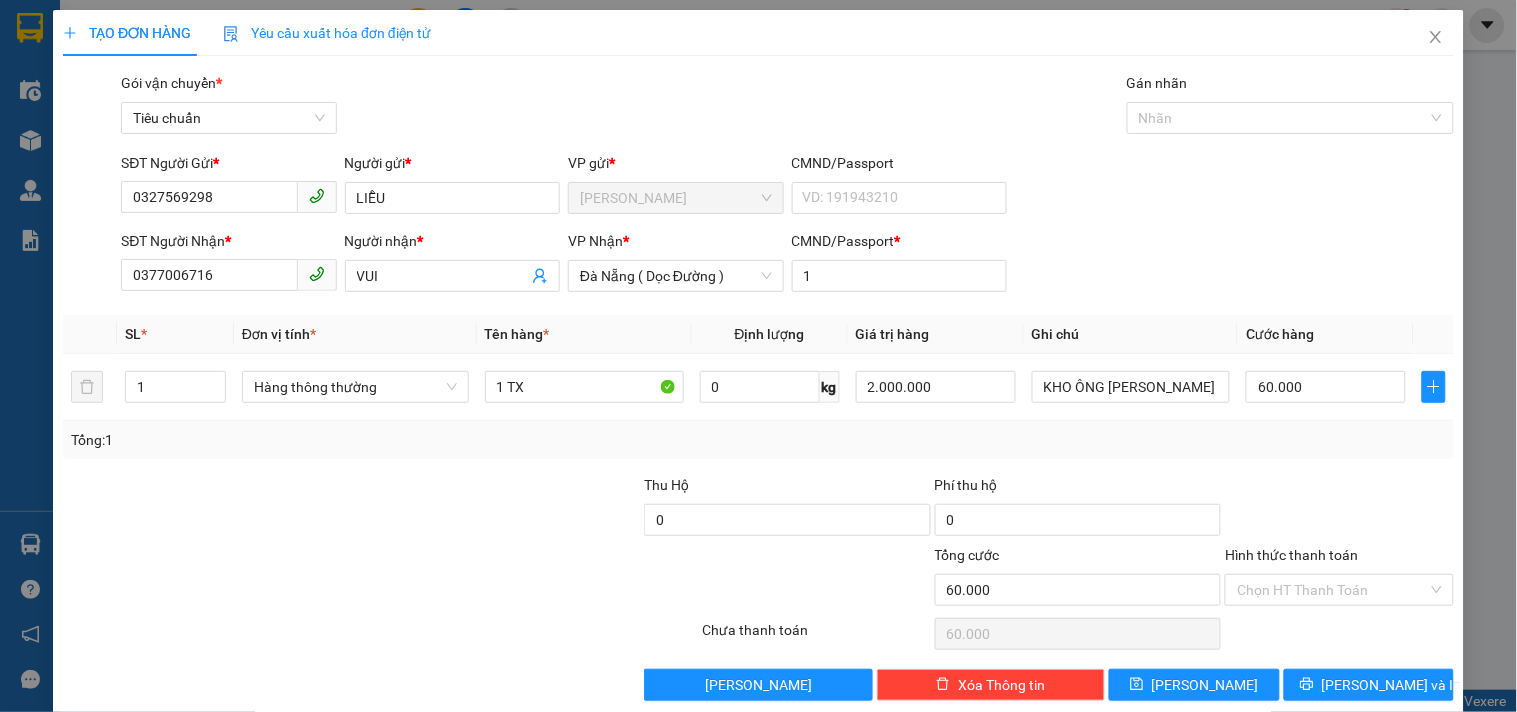 click at bounding box center (264, 579) 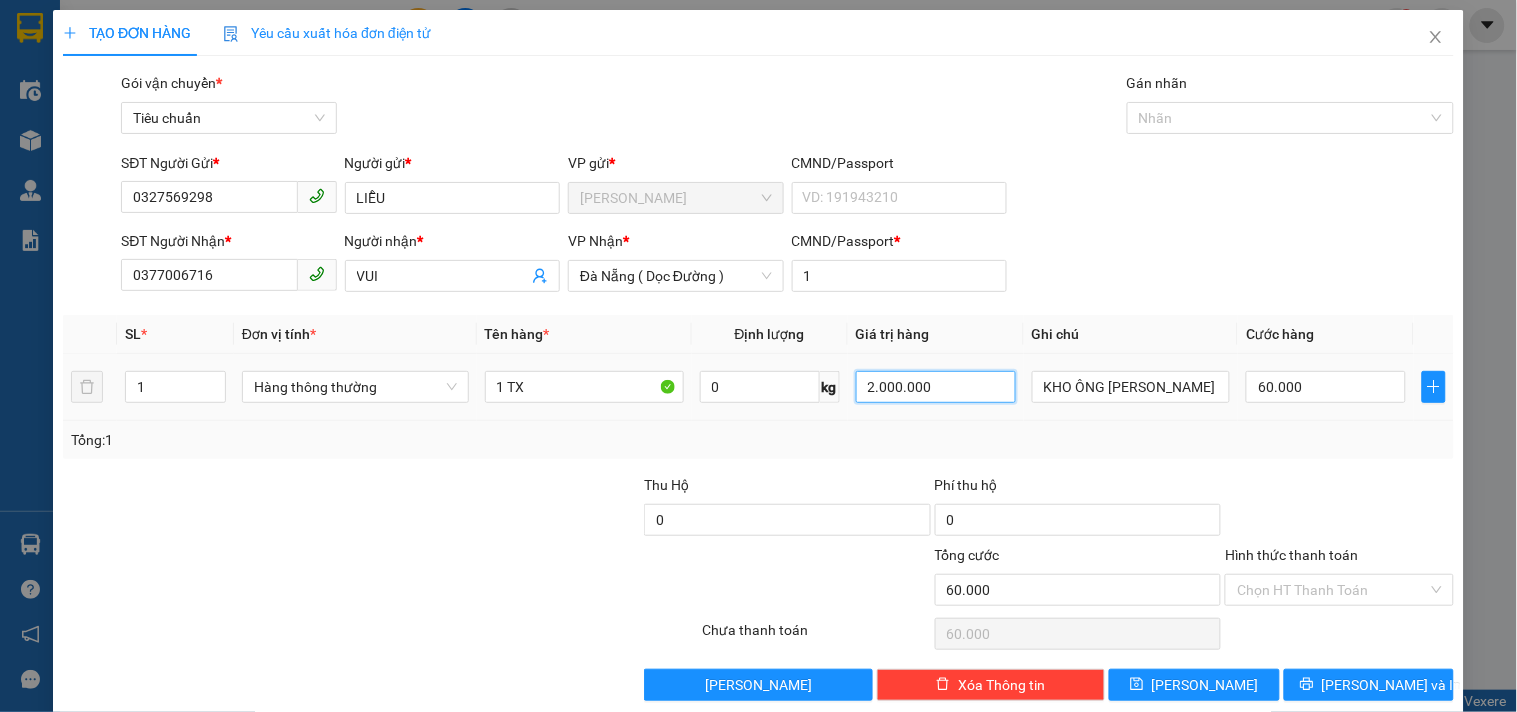 click on "2.000.000" at bounding box center [936, 387] 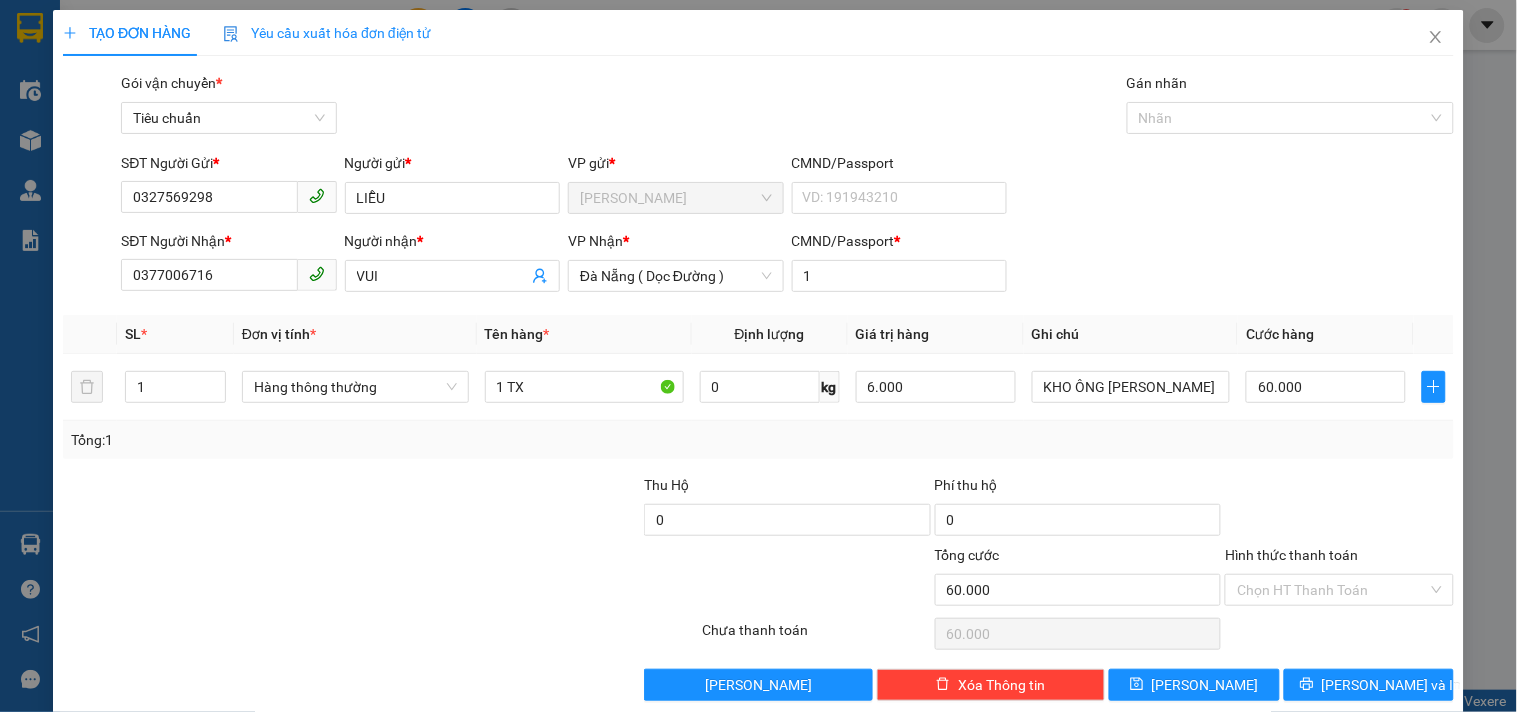 type on "6.000.000" 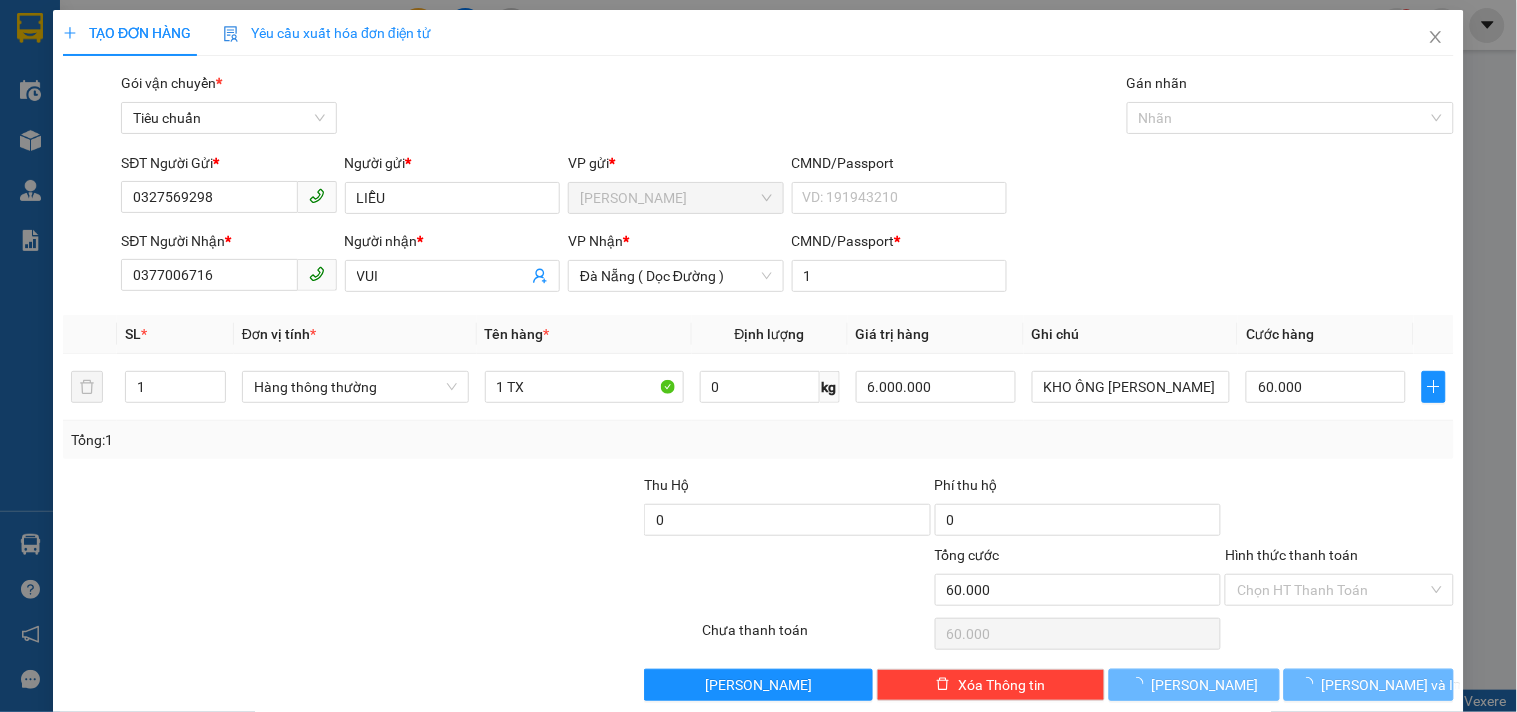 click on "Tổng:  1" at bounding box center [758, 440] 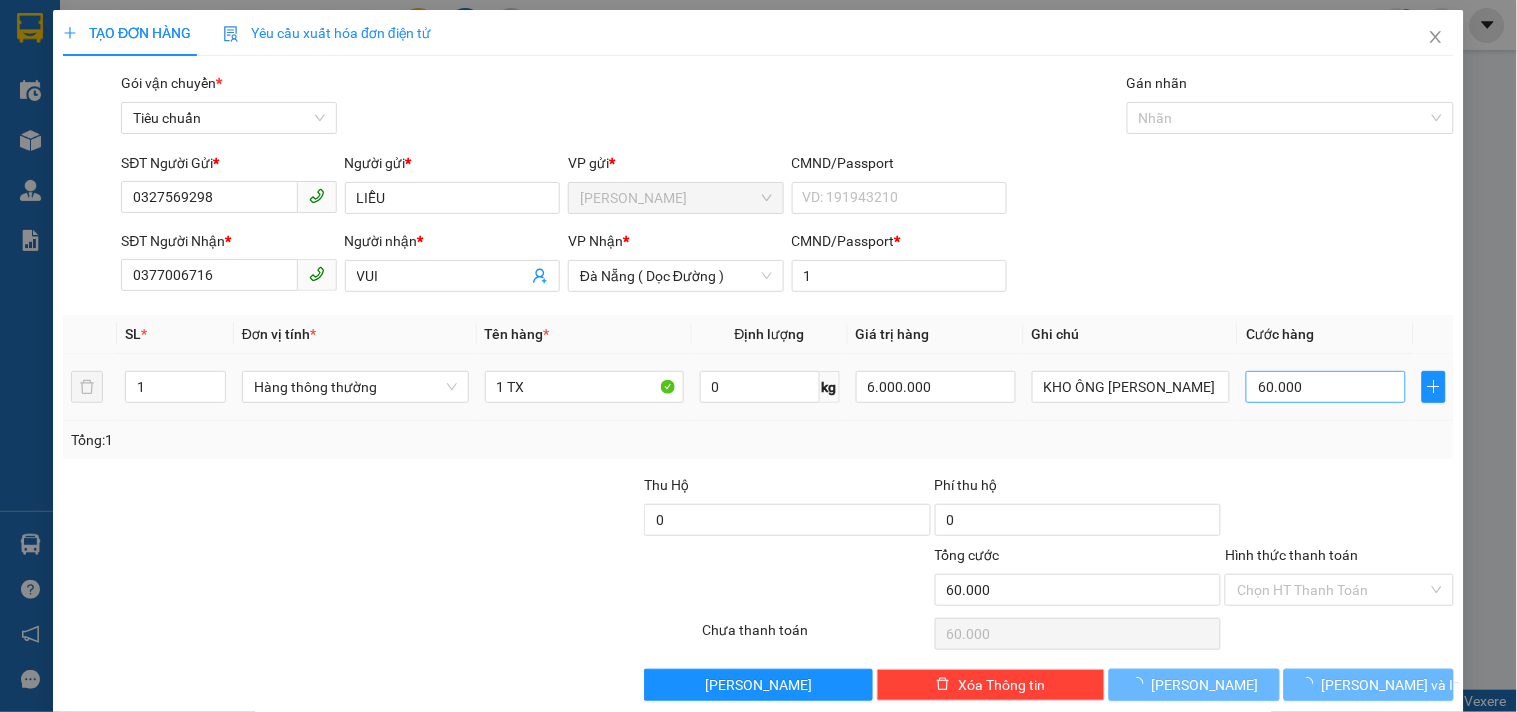 type on "0" 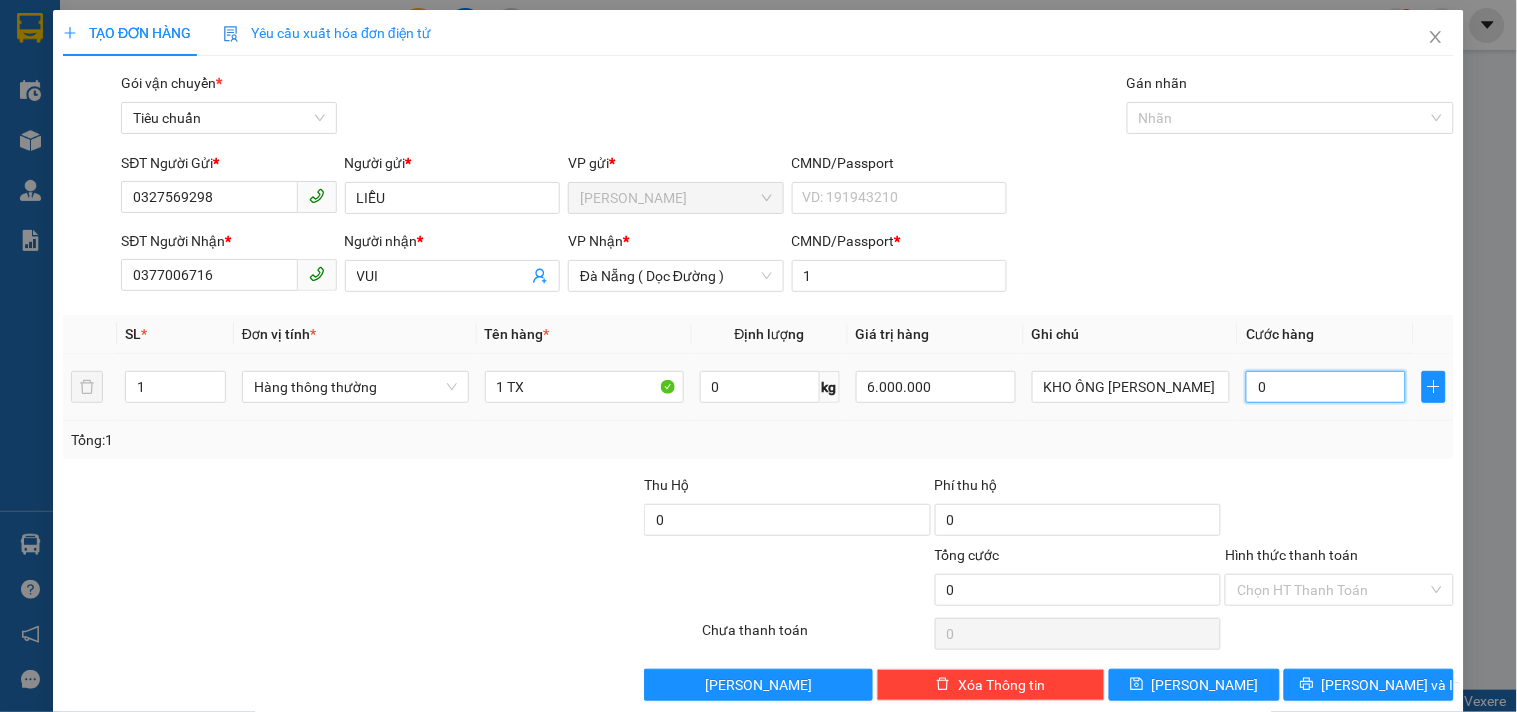 click on "0" at bounding box center [1326, 387] 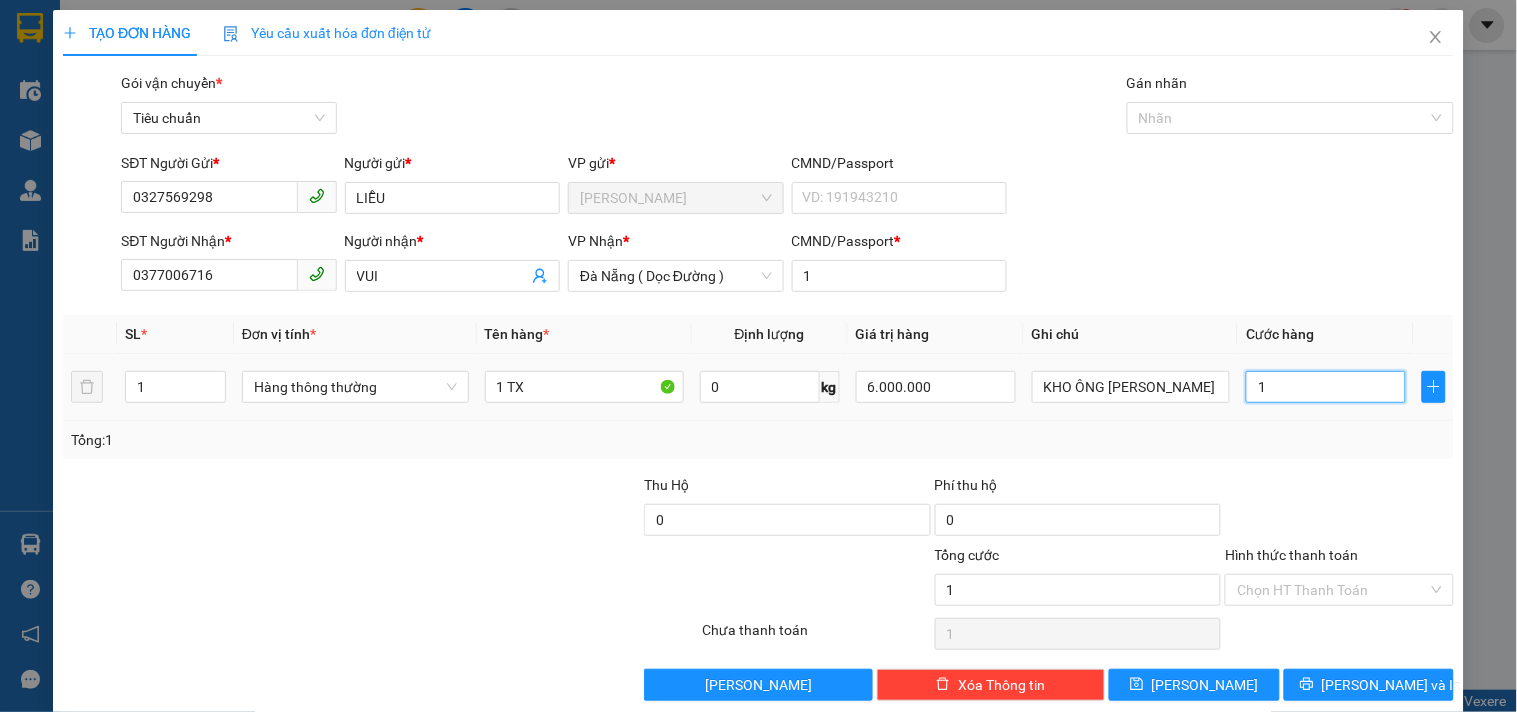 type on "12" 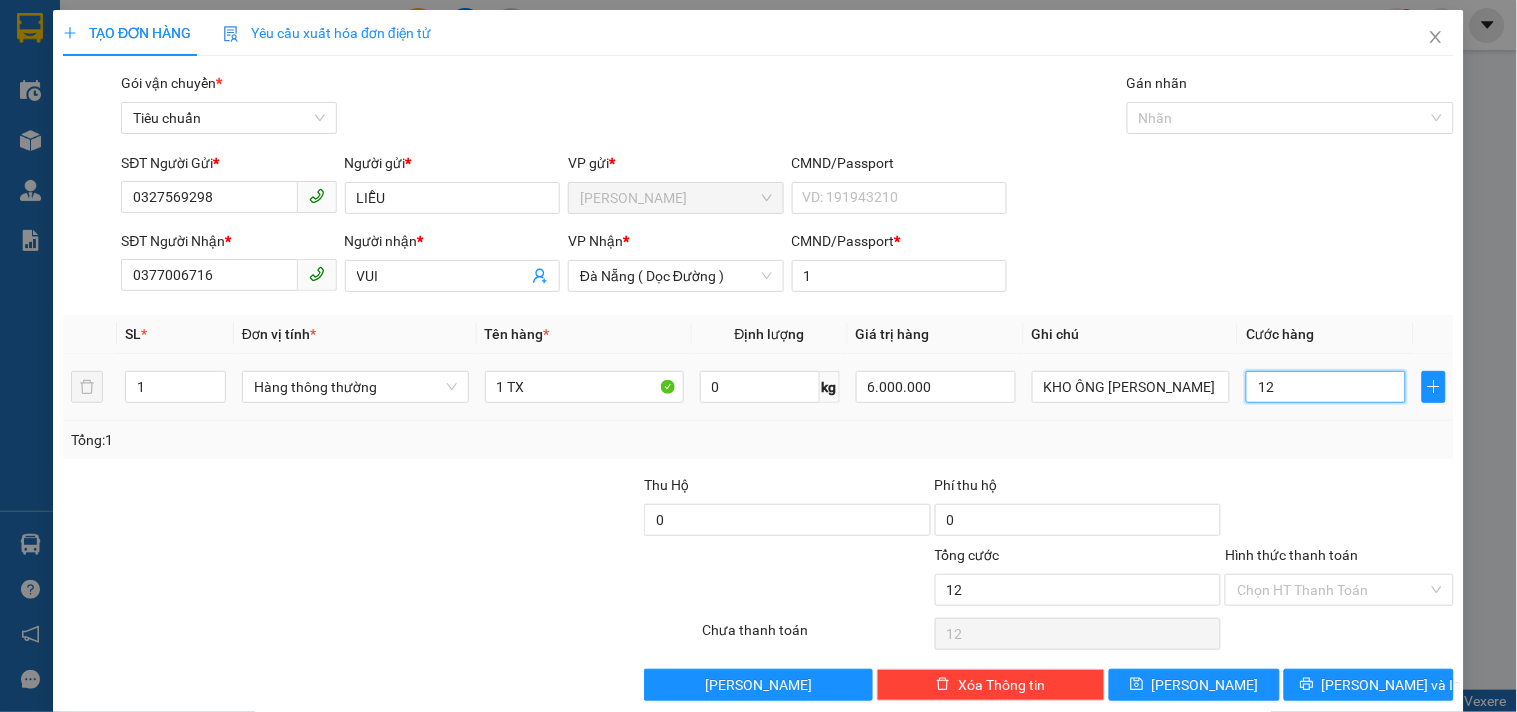 type on "120" 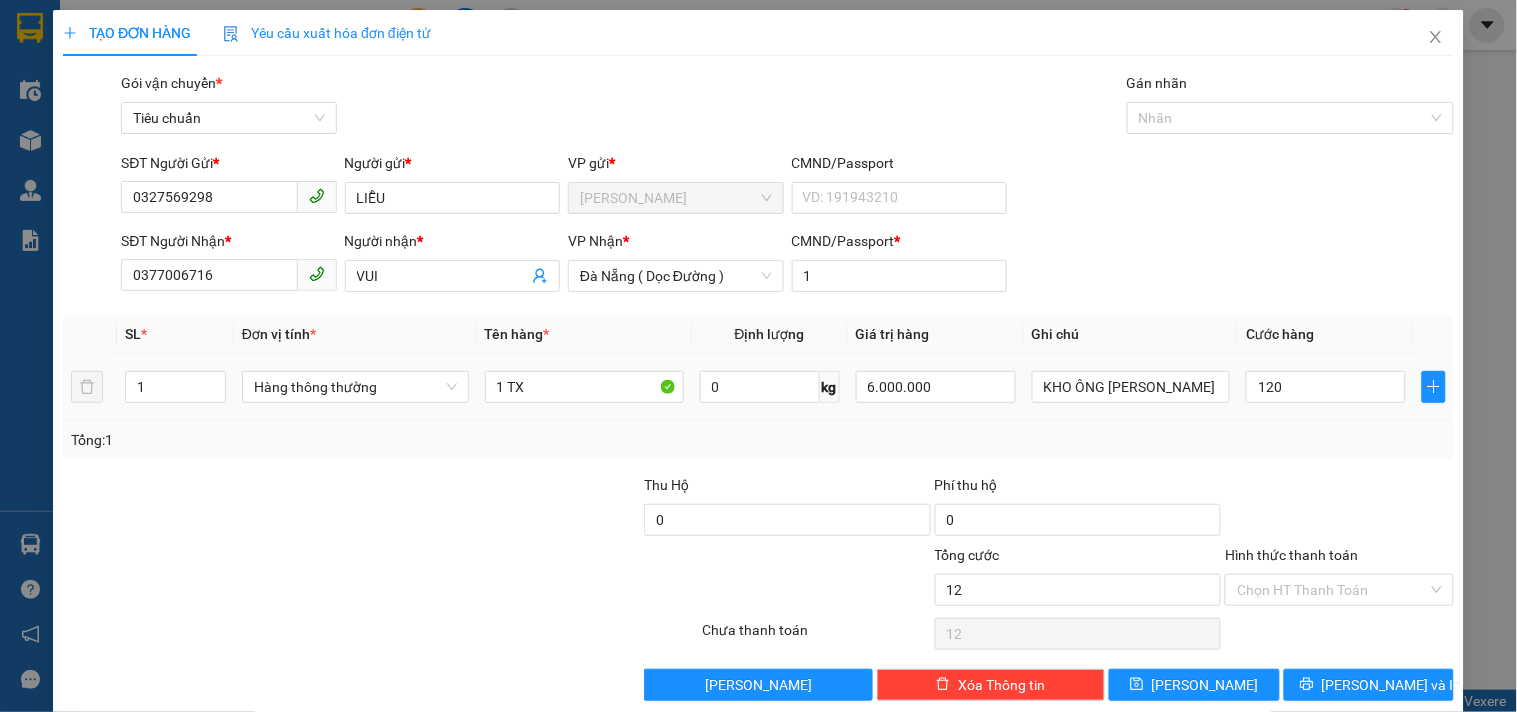 type on "120.000" 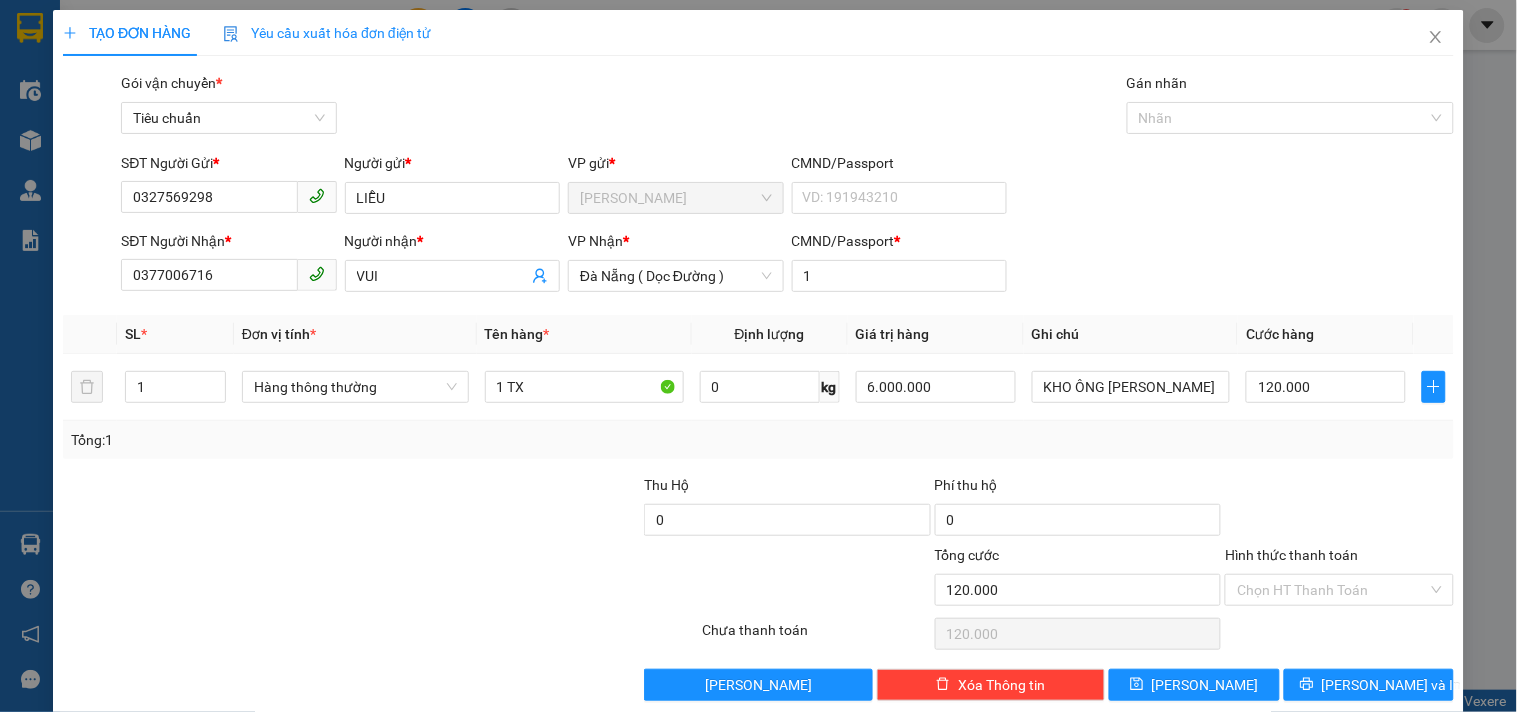 drag, startPoint x: 1281, startPoint y: 426, endPoint x: 1326, endPoint y: 568, distance: 148.95973 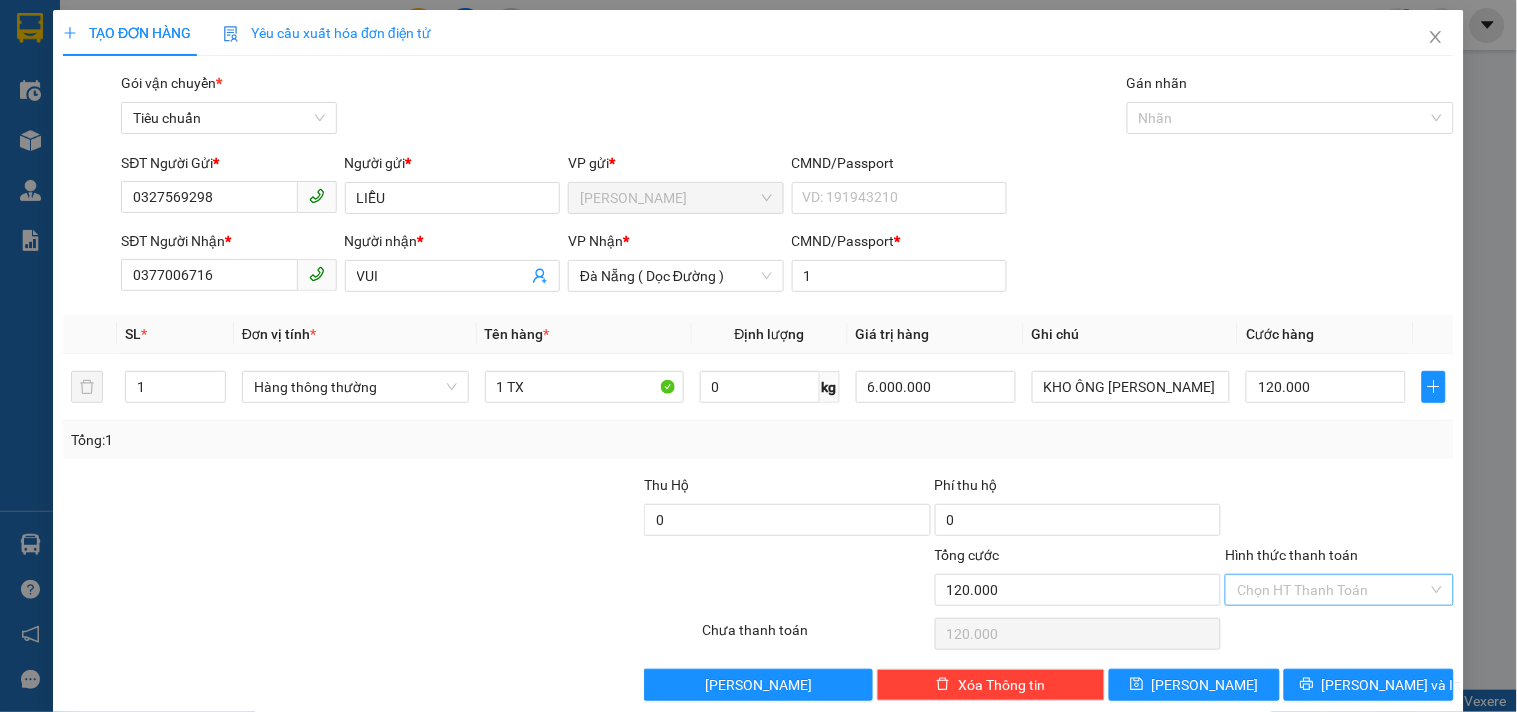drag, startPoint x: 1331, startPoint y: 596, endPoint x: 1333, endPoint y: 584, distance: 12.165525 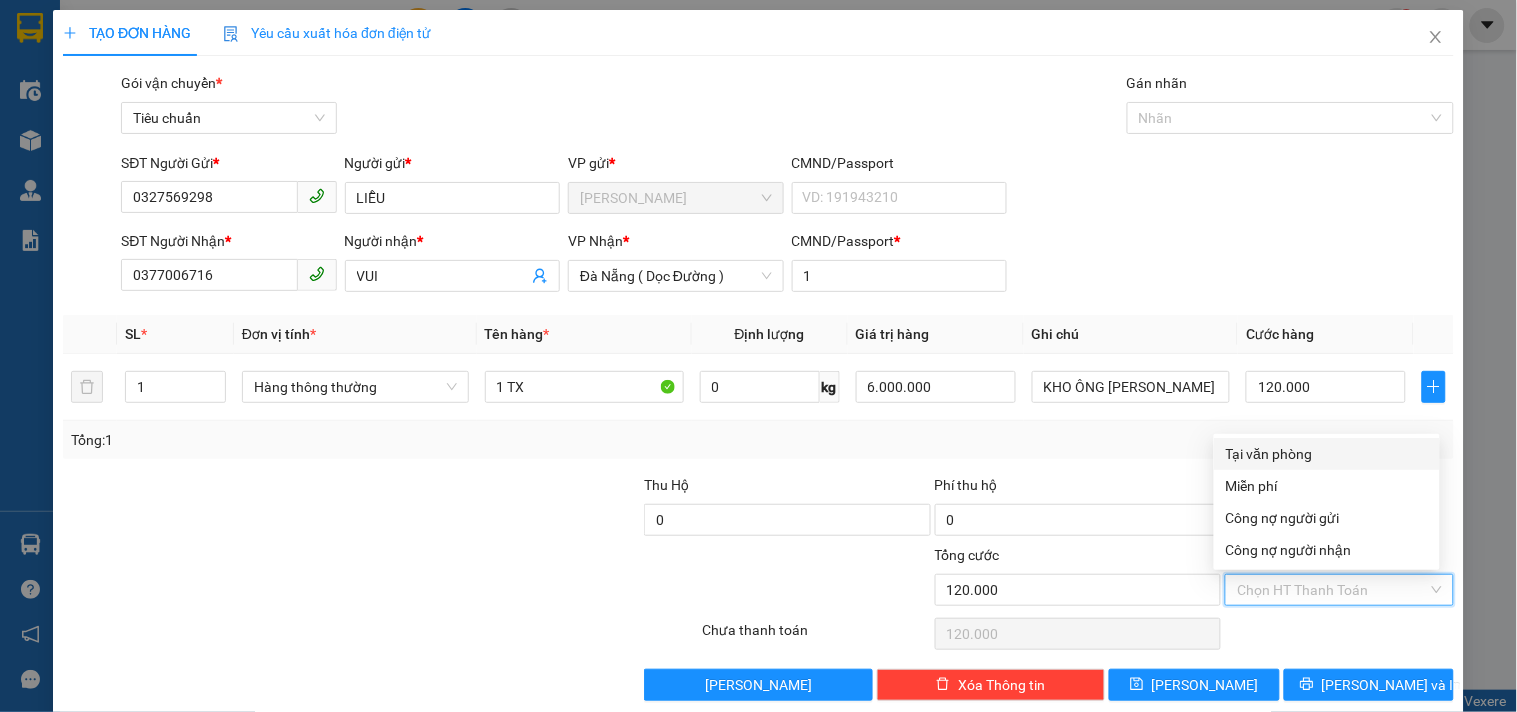 click on "Tại văn phòng" at bounding box center (1327, 454) 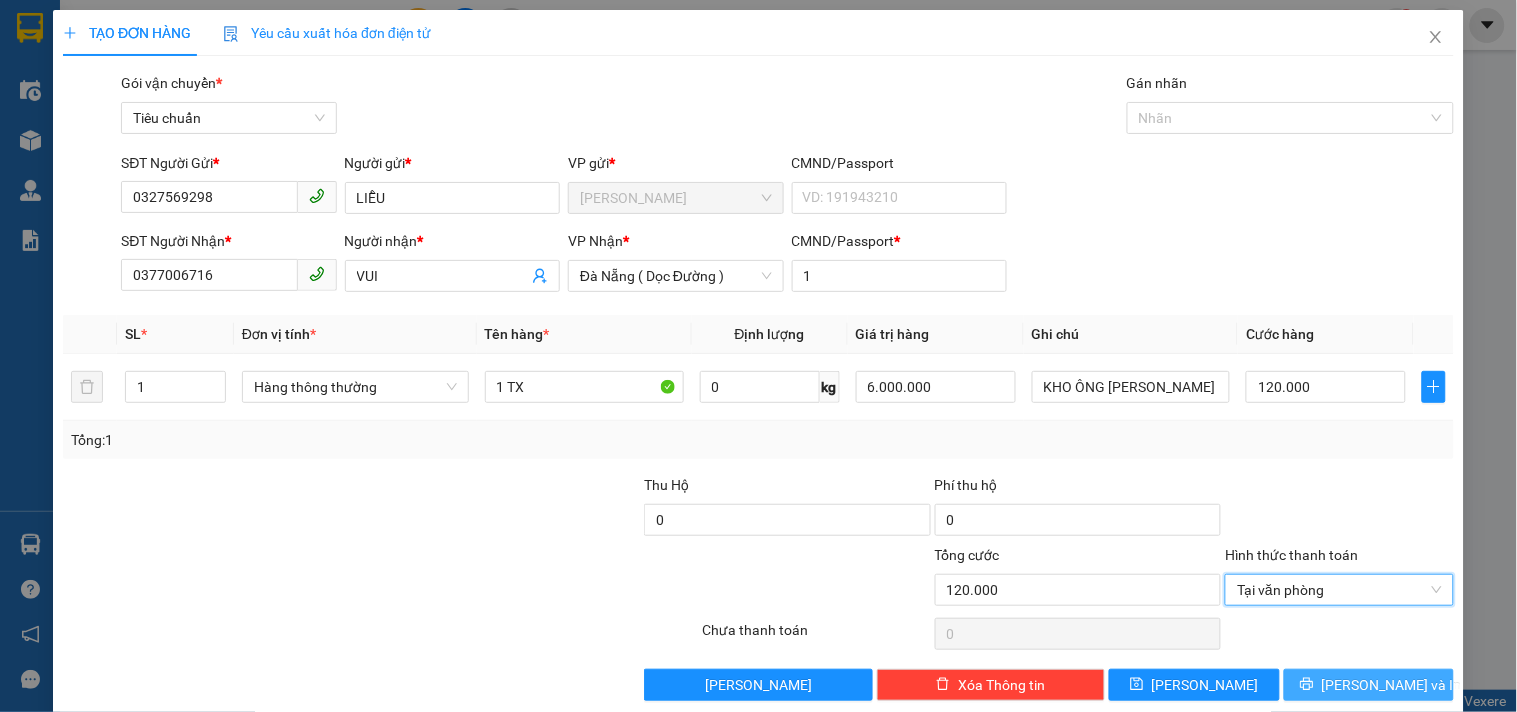 click on "[PERSON_NAME] và In" at bounding box center (1369, 685) 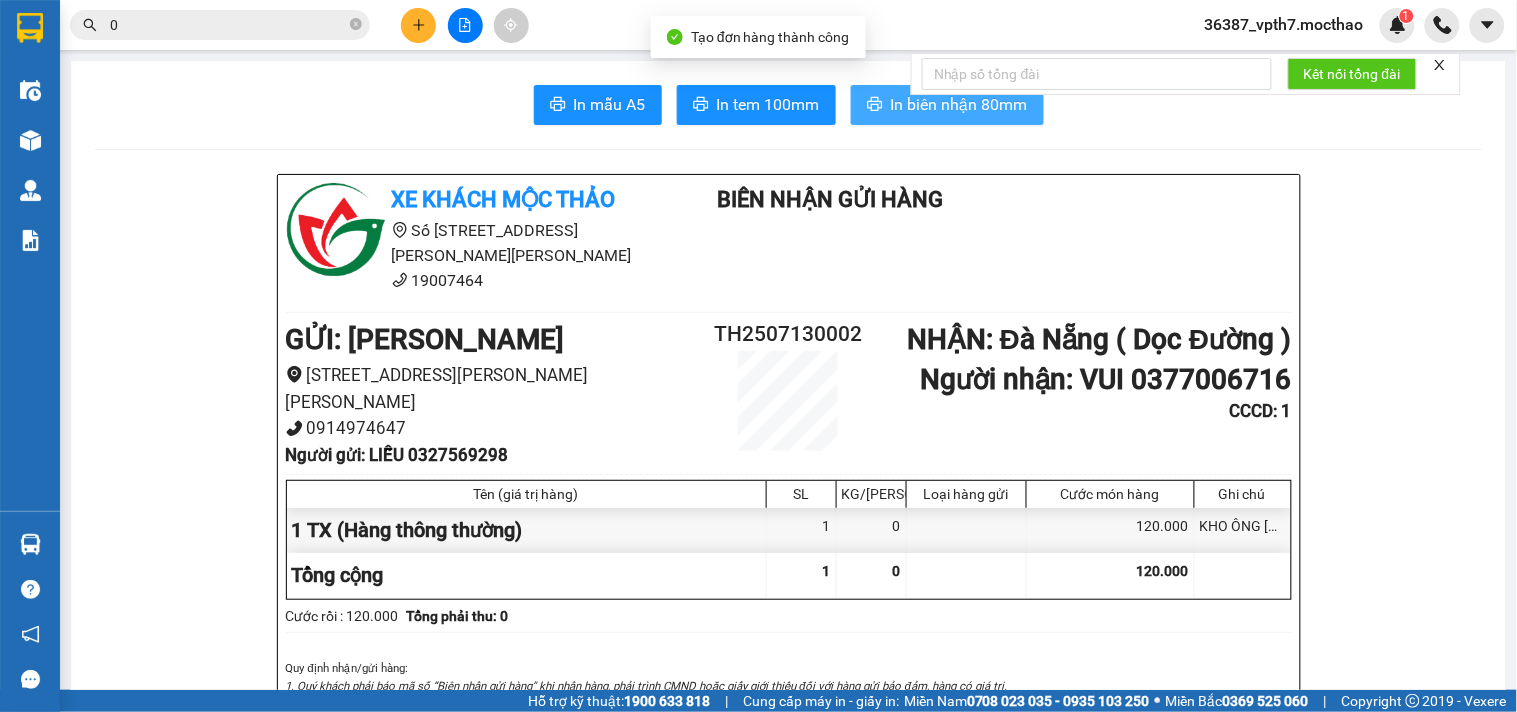 click on "In biên nhận 80mm" at bounding box center [947, 105] 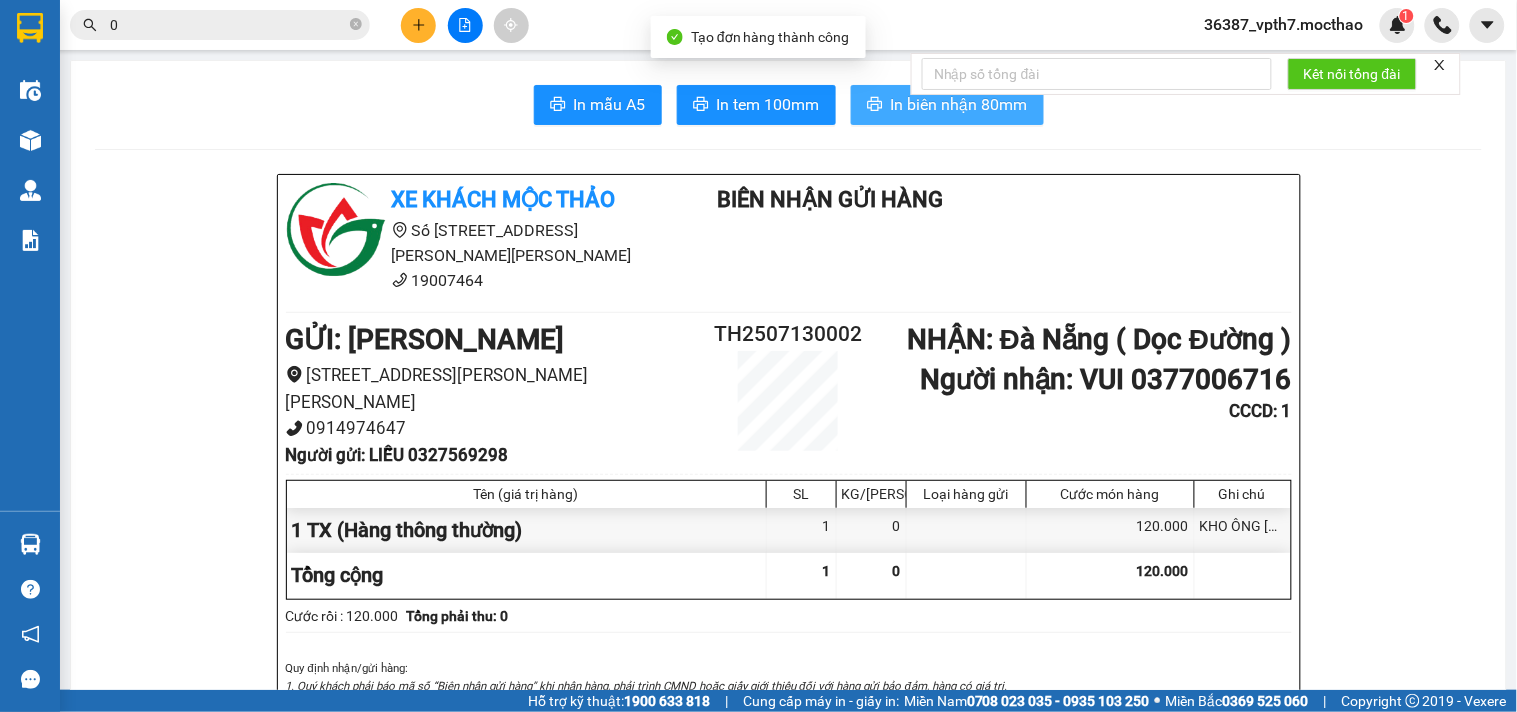 scroll, scrollTop: 0, scrollLeft: 0, axis: both 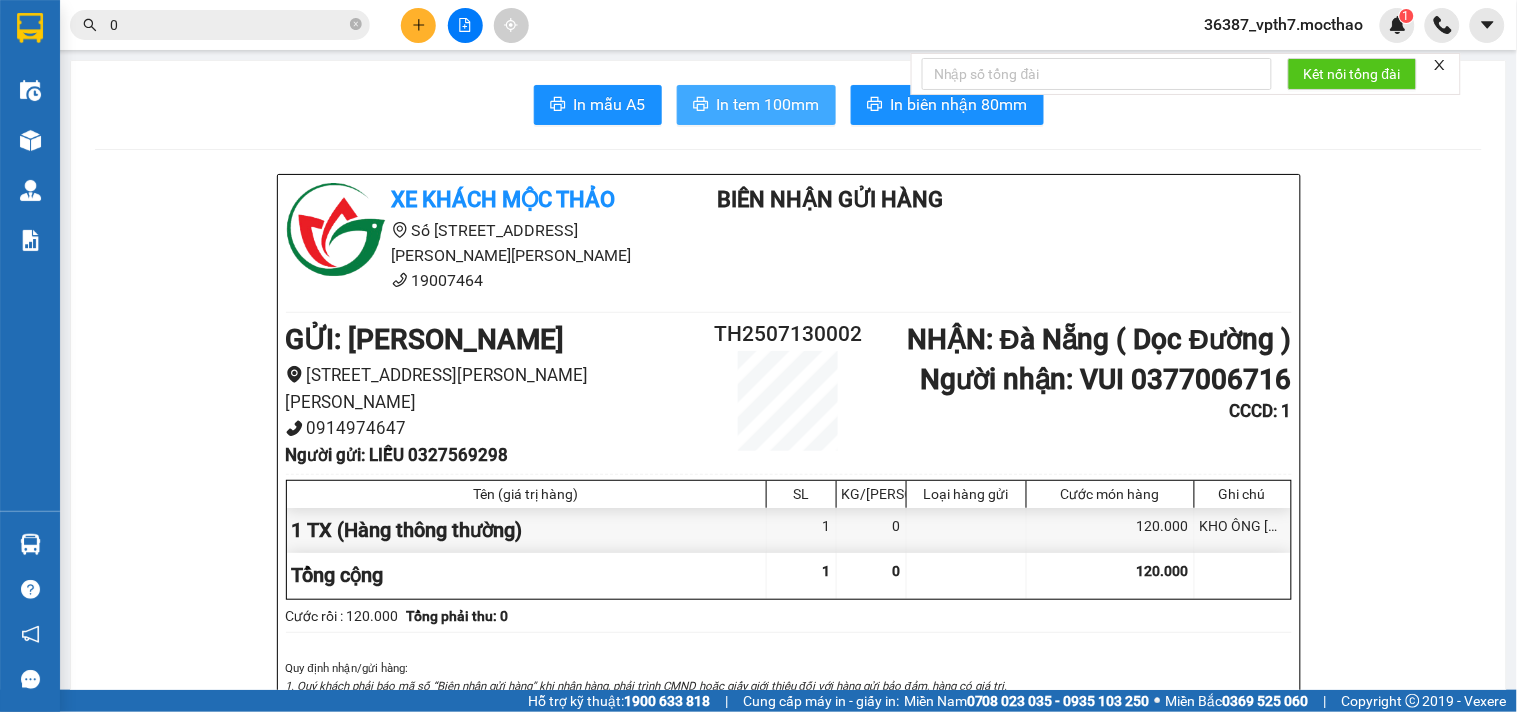click on "In tem 100mm" at bounding box center (756, 105) 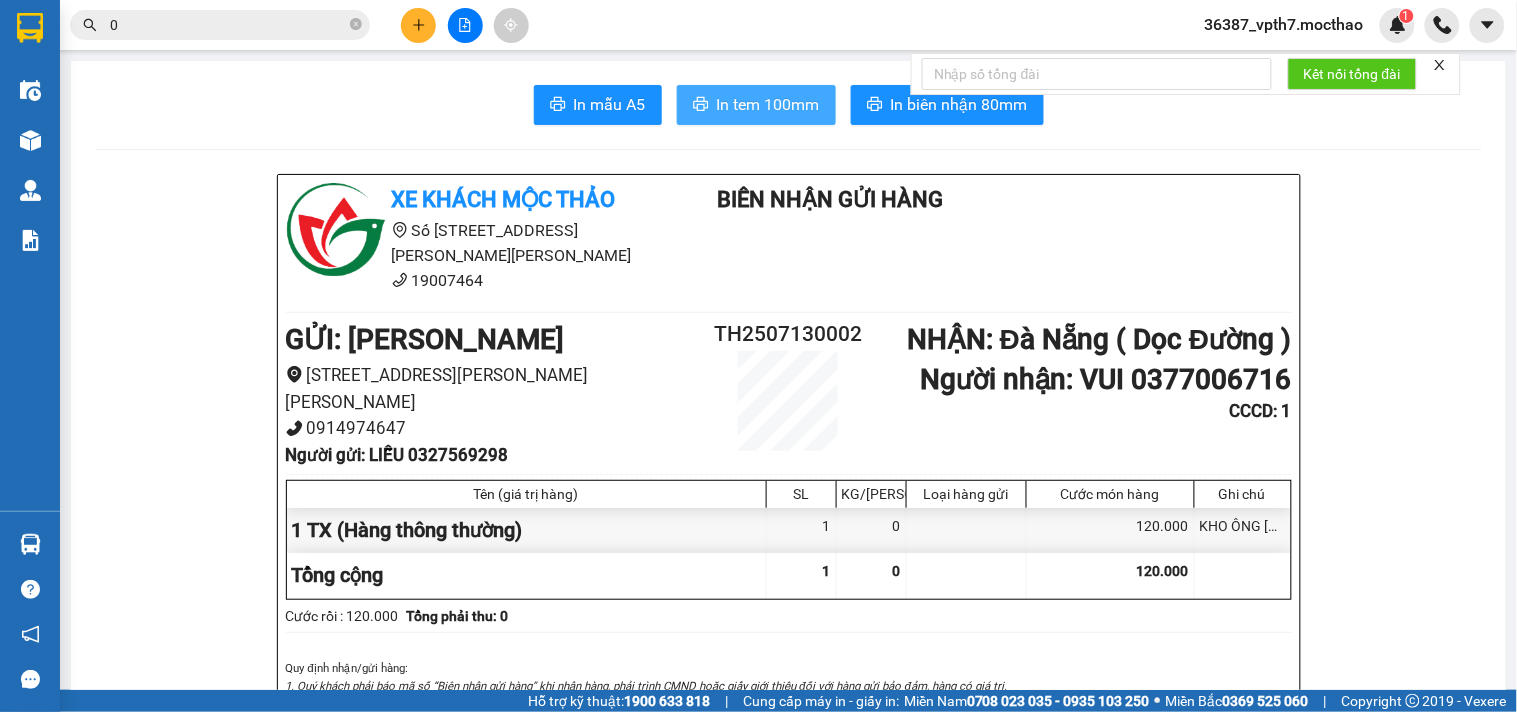 scroll, scrollTop: 0, scrollLeft: 0, axis: both 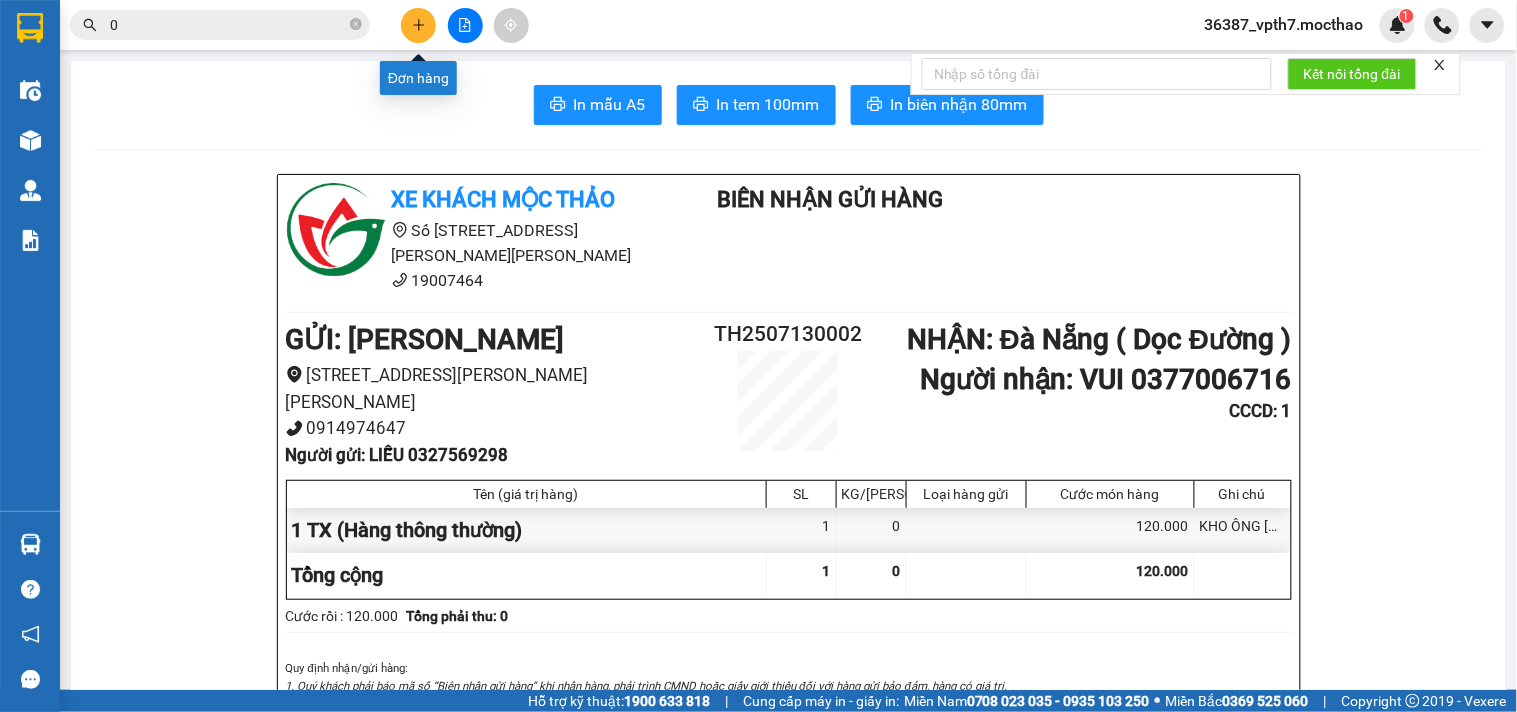 click at bounding box center (418, 25) 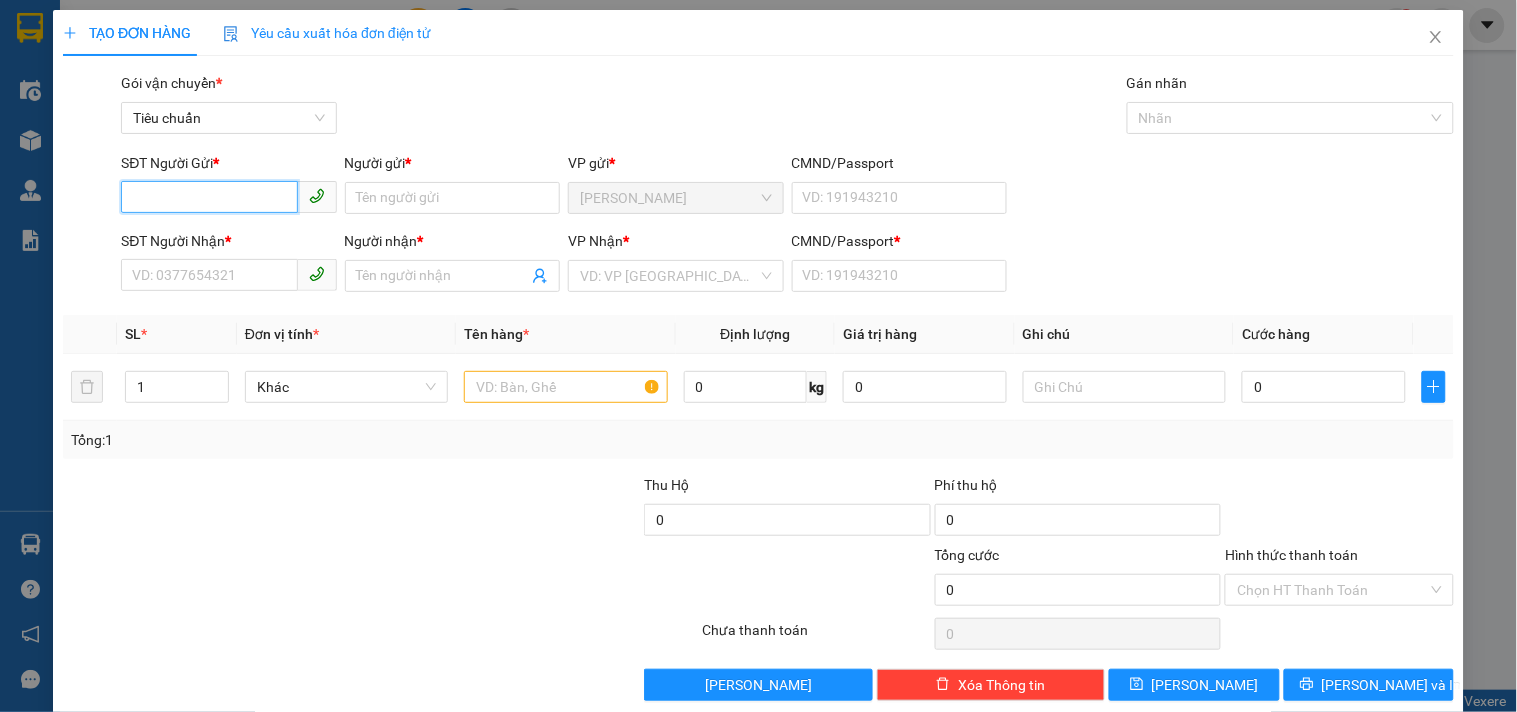 click on "SĐT Người Gửi  *" at bounding box center (209, 197) 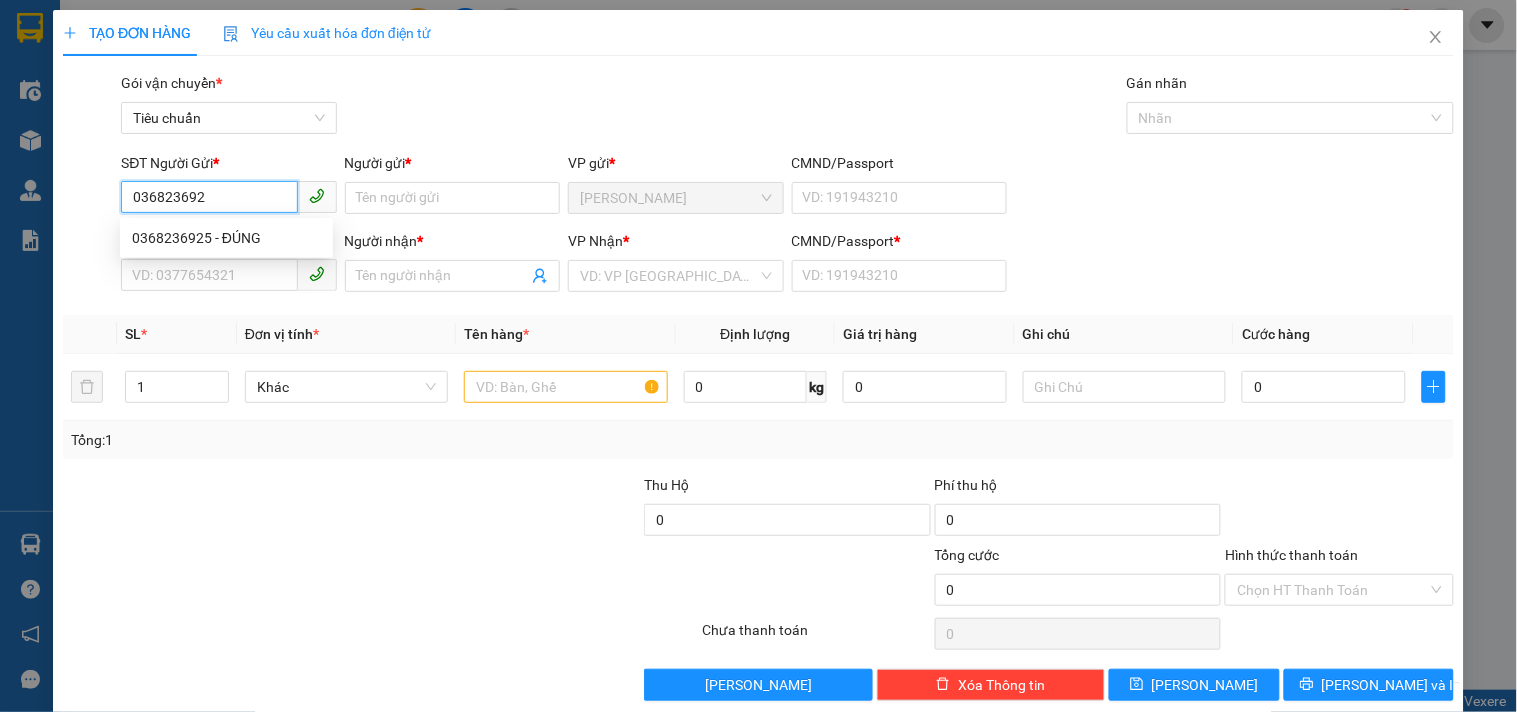 type on "0368236925" 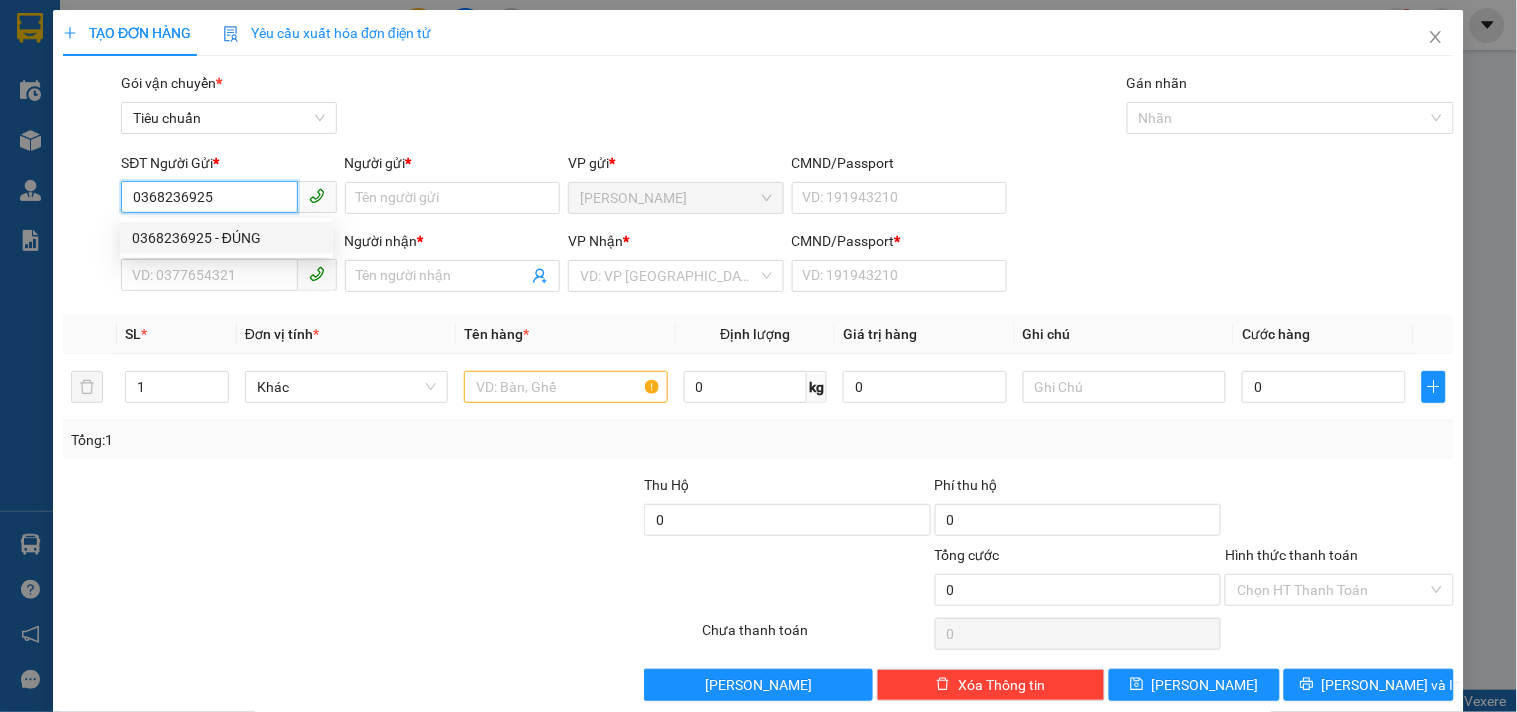 click on "0368236925 - ĐÚNG" at bounding box center (226, 238) 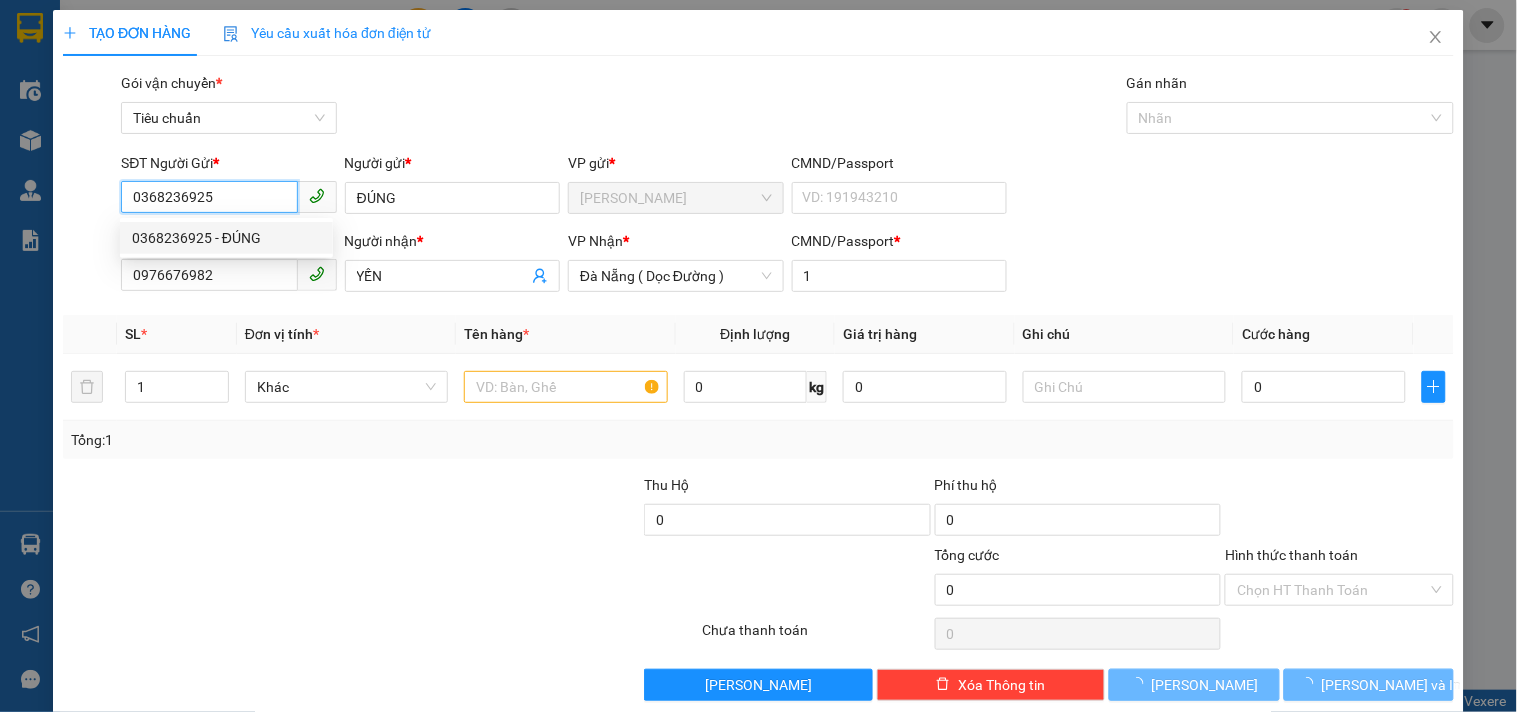 type on "140.000" 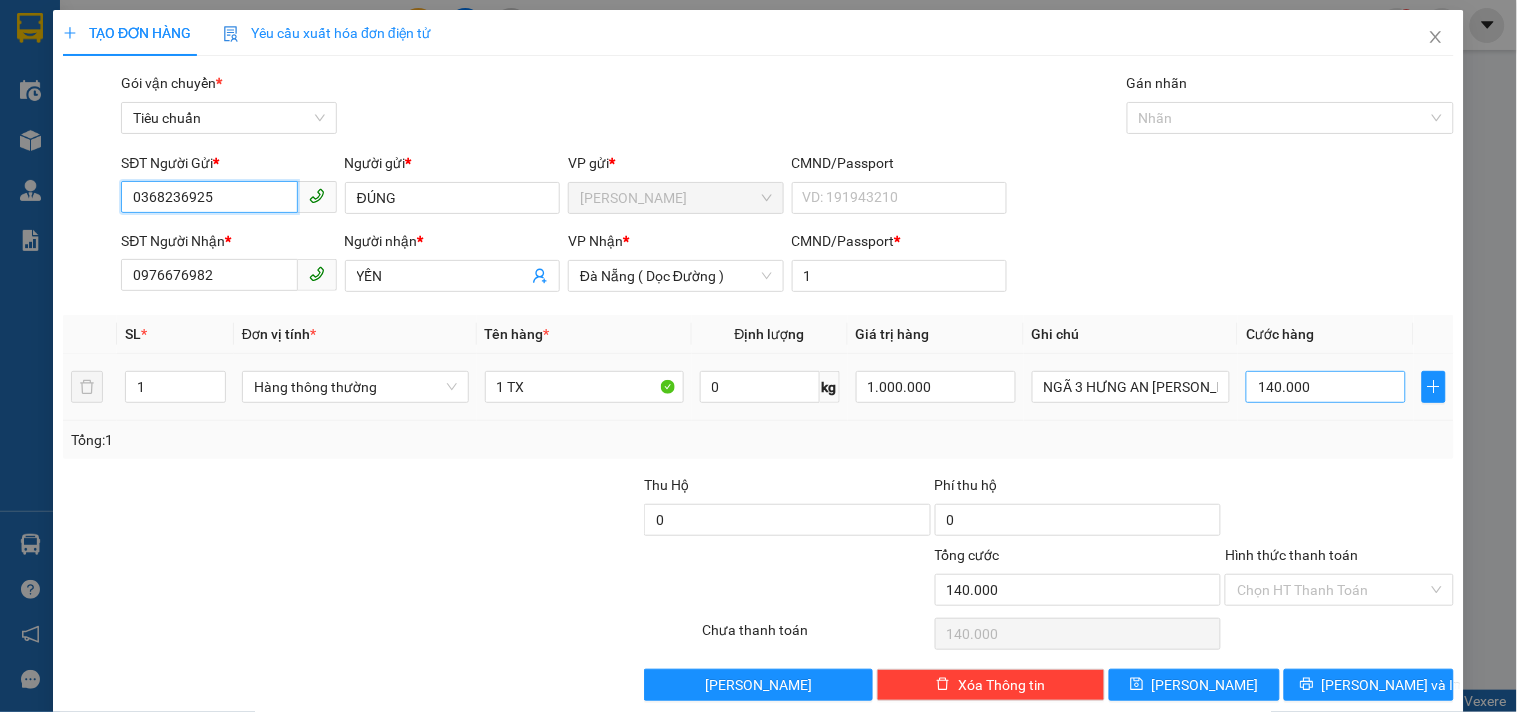 type on "0368236925" 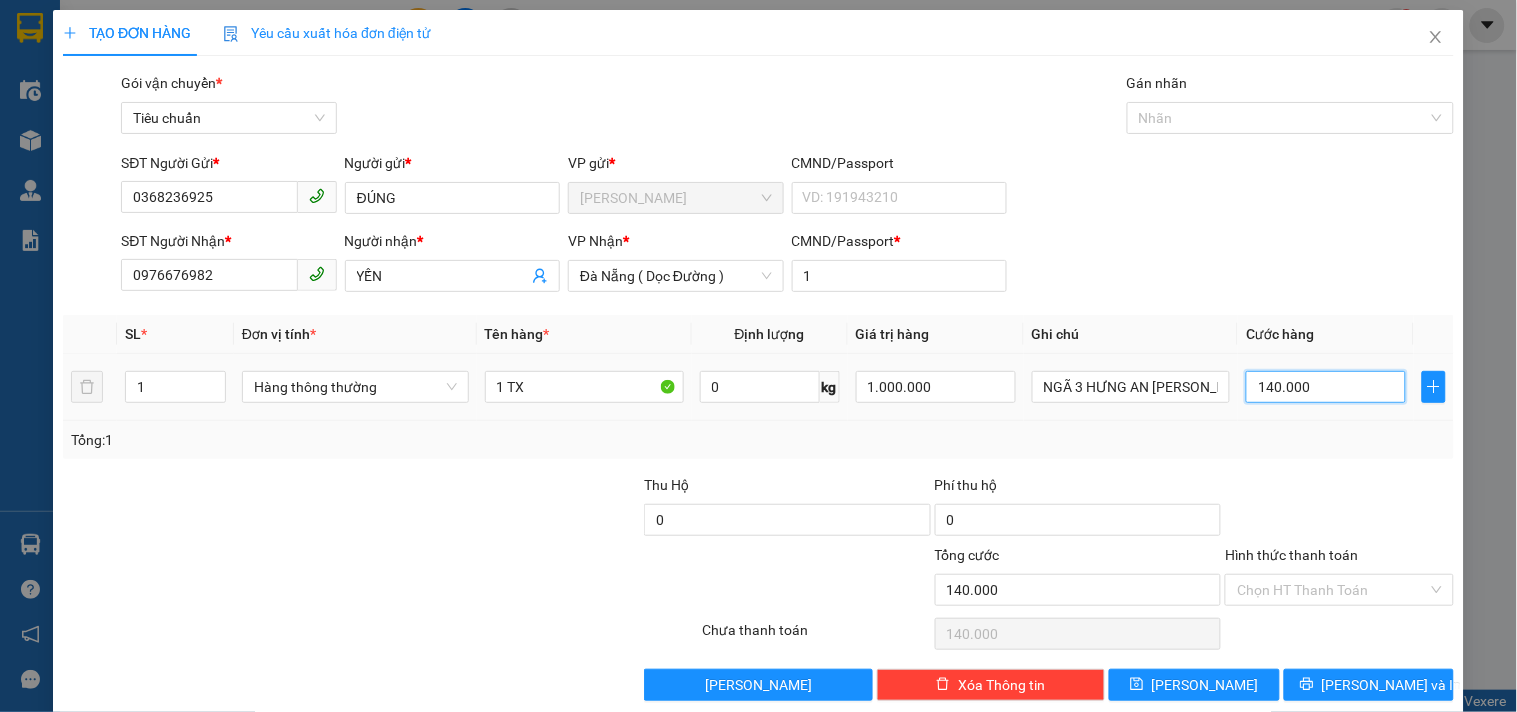 click on "140.000" at bounding box center [1326, 387] 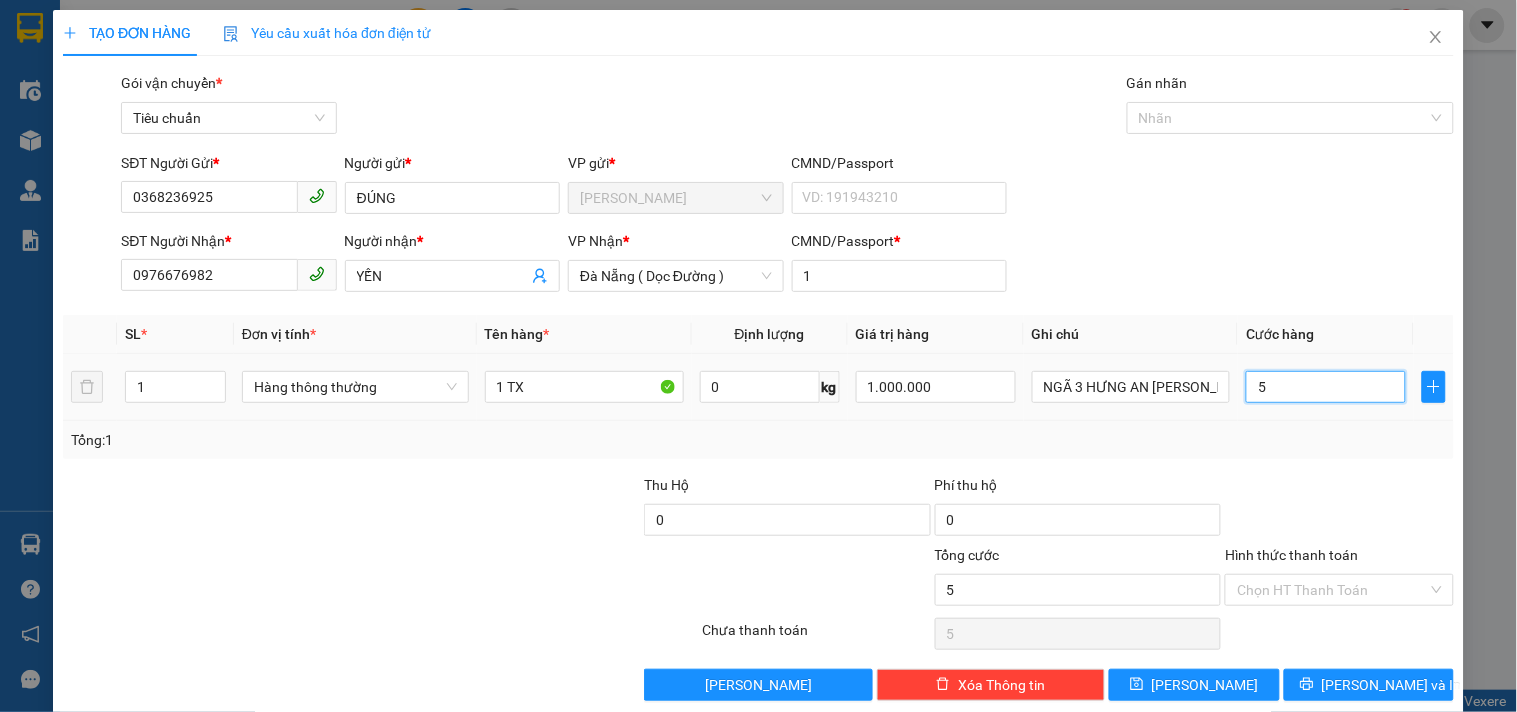 type on "50" 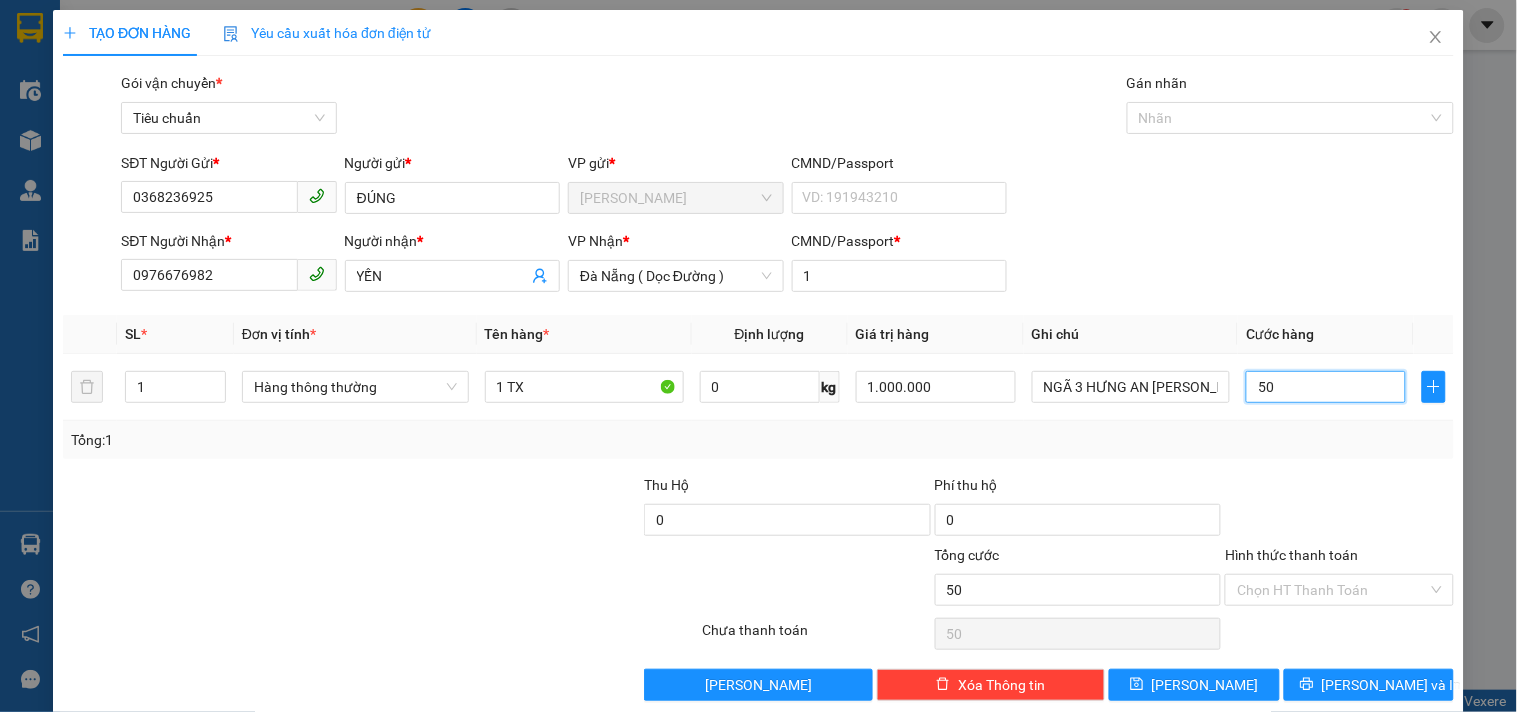 type on "50" 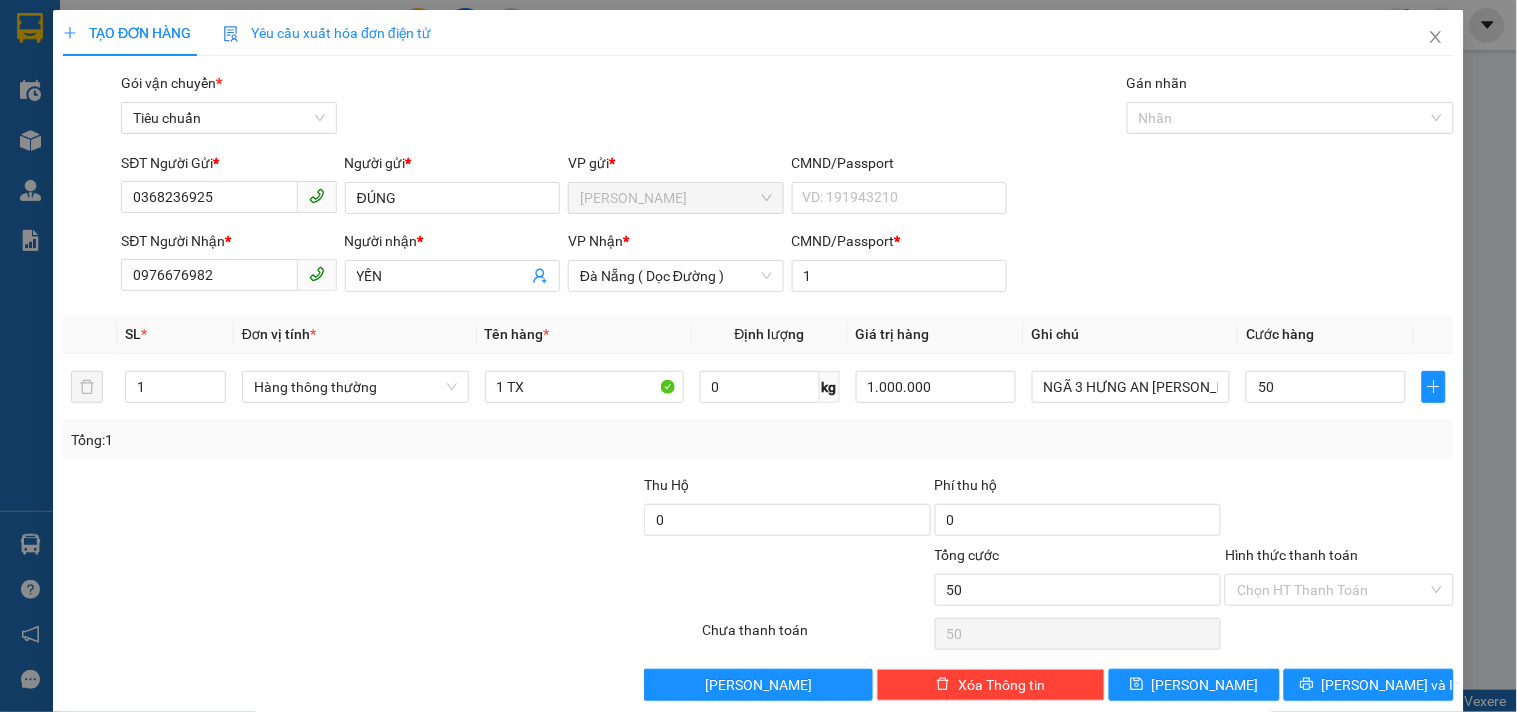 type on "50.000" 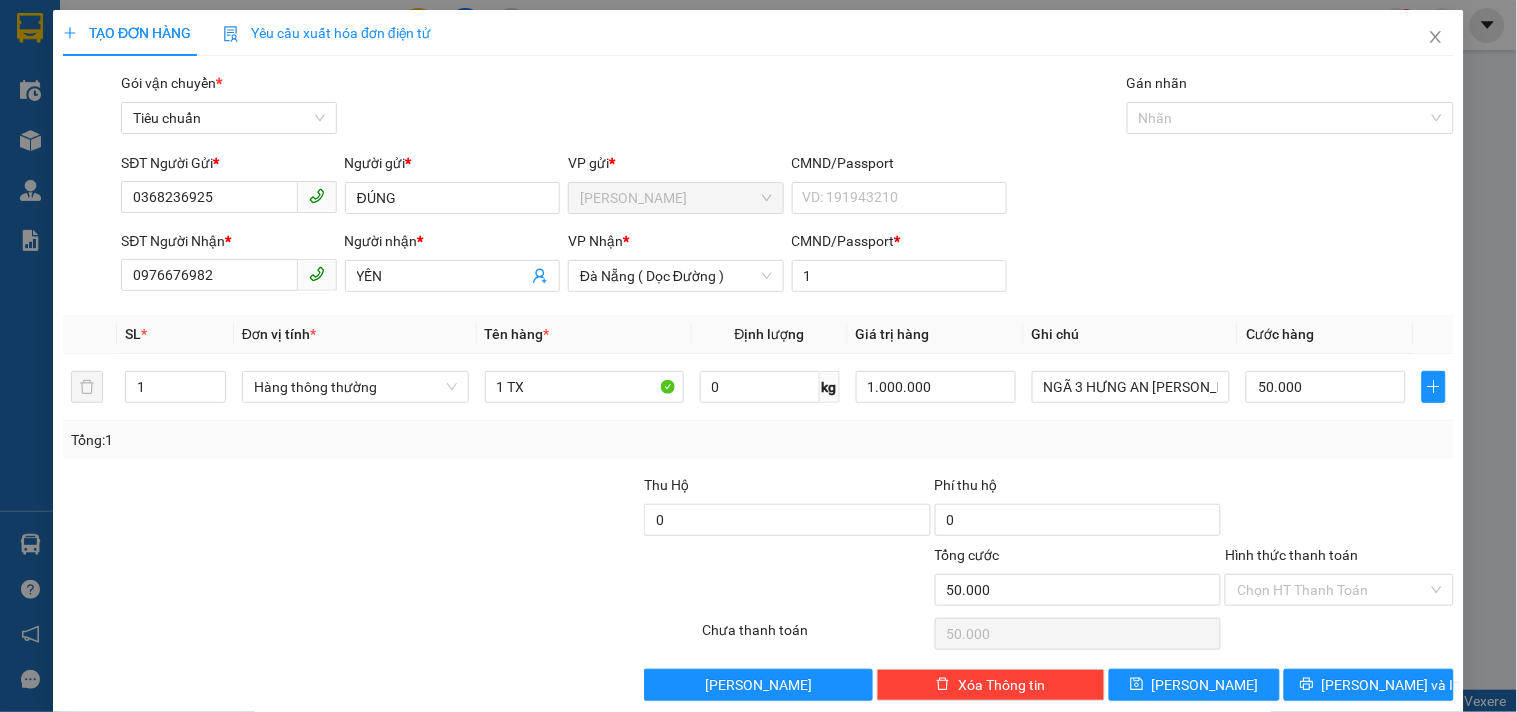 click on "Tổng:  1" at bounding box center (758, 440) 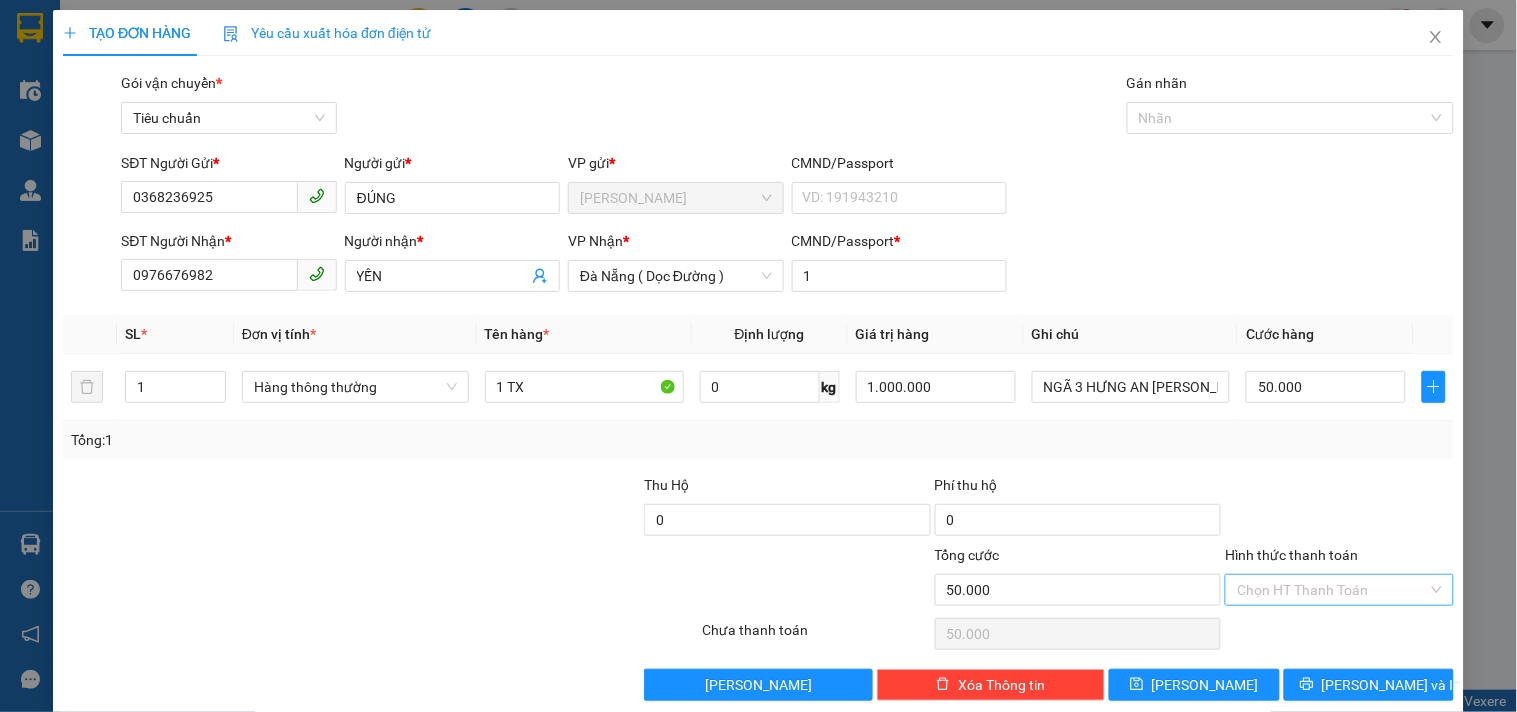 click on "Hình thức thanh toán" at bounding box center [1332, 590] 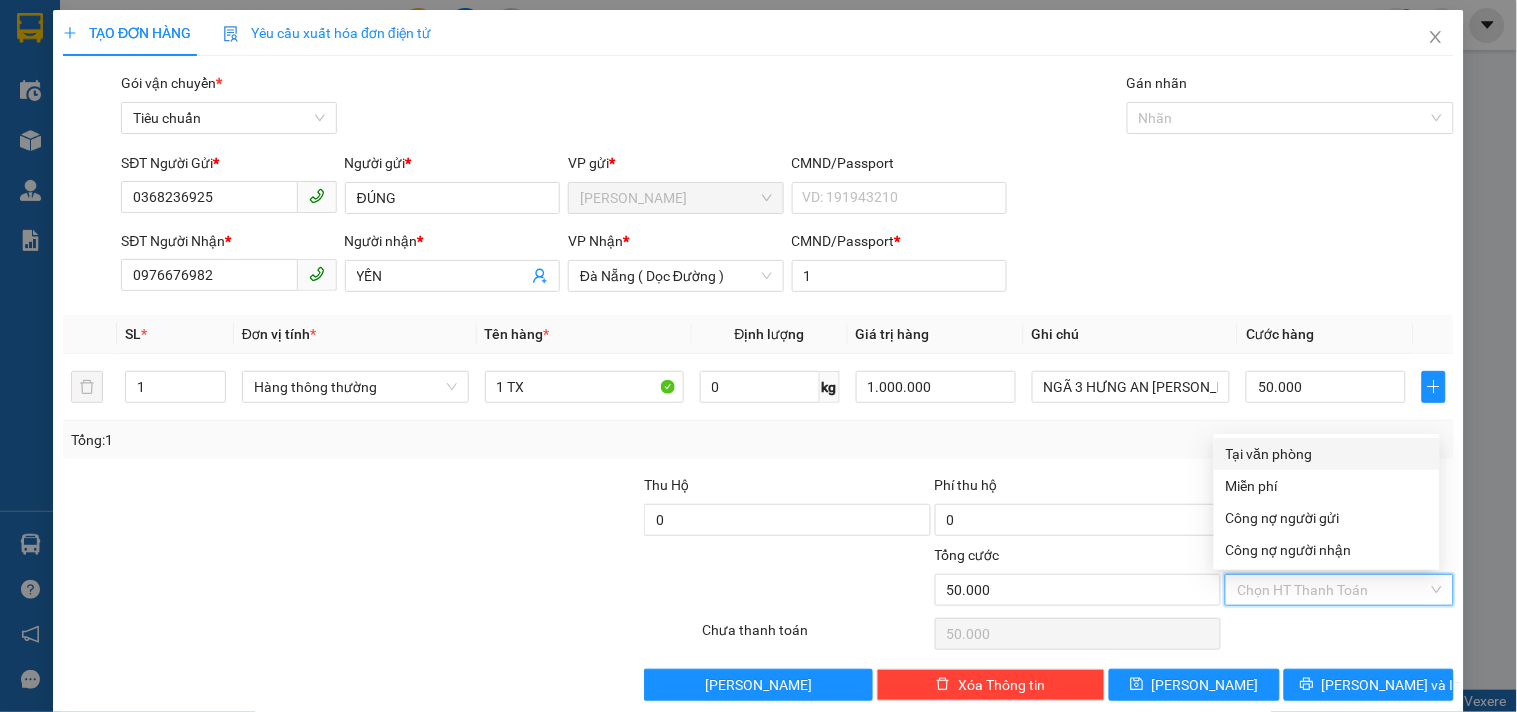 click on "Tại văn phòng" at bounding box center [1327, 454] 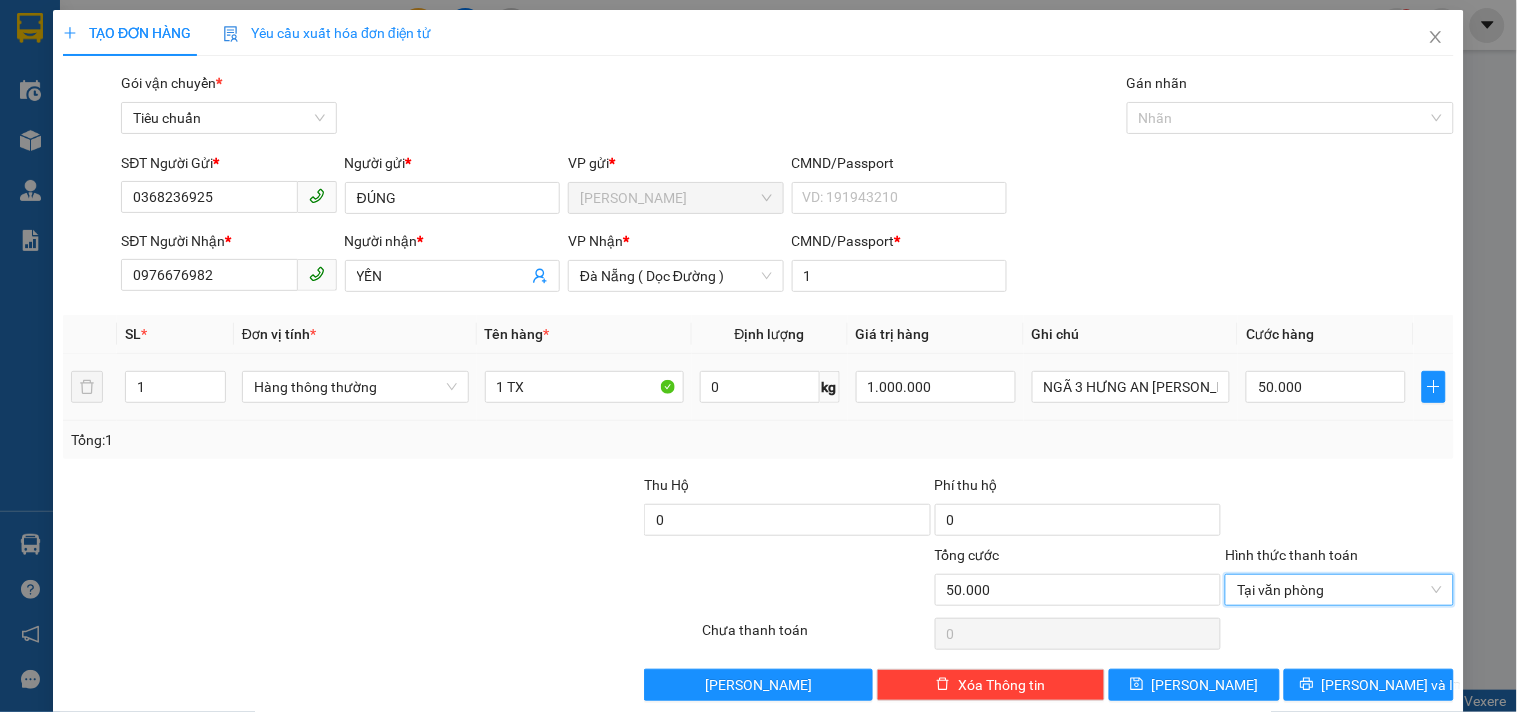 click on "1.000.000" at bounding box center (936, 387) 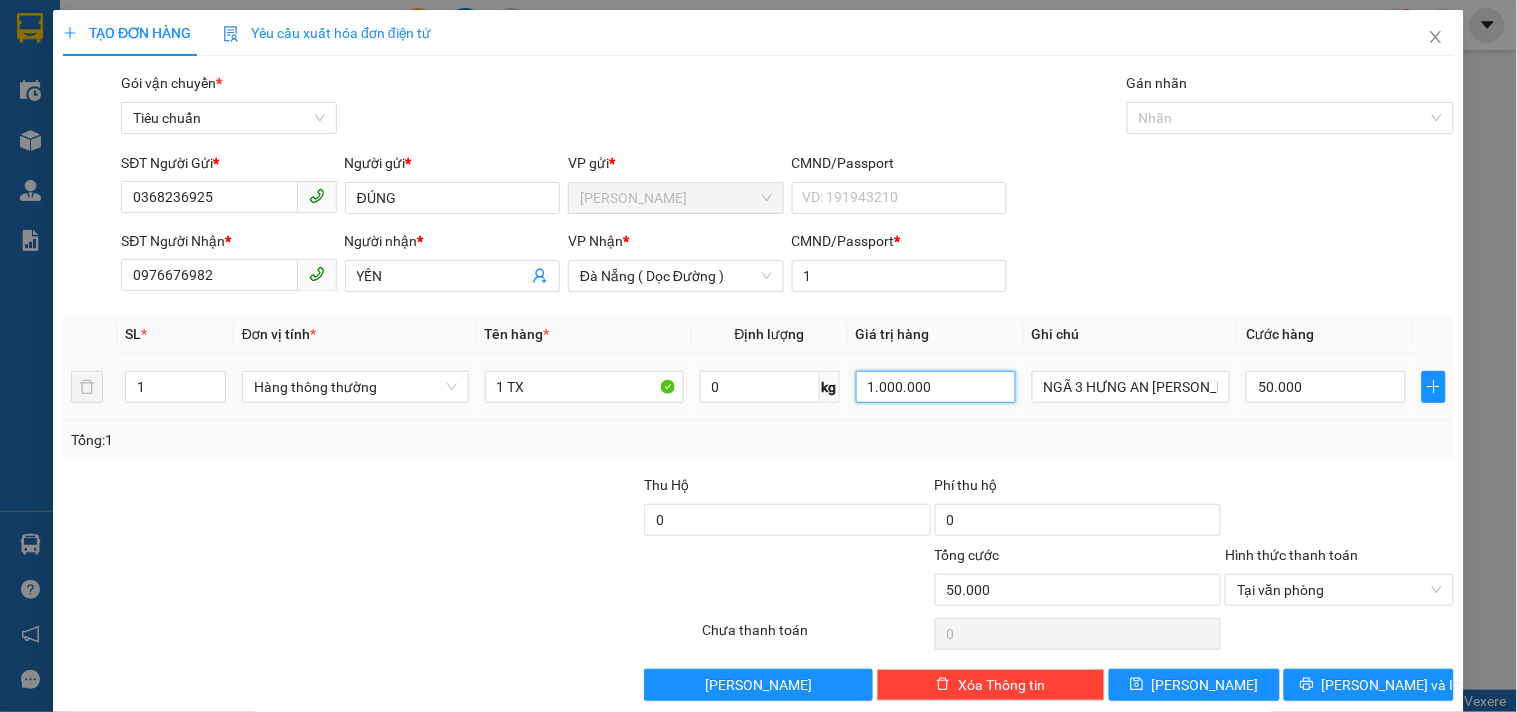 click on "1.000.000" at bounding box center [936, 387] 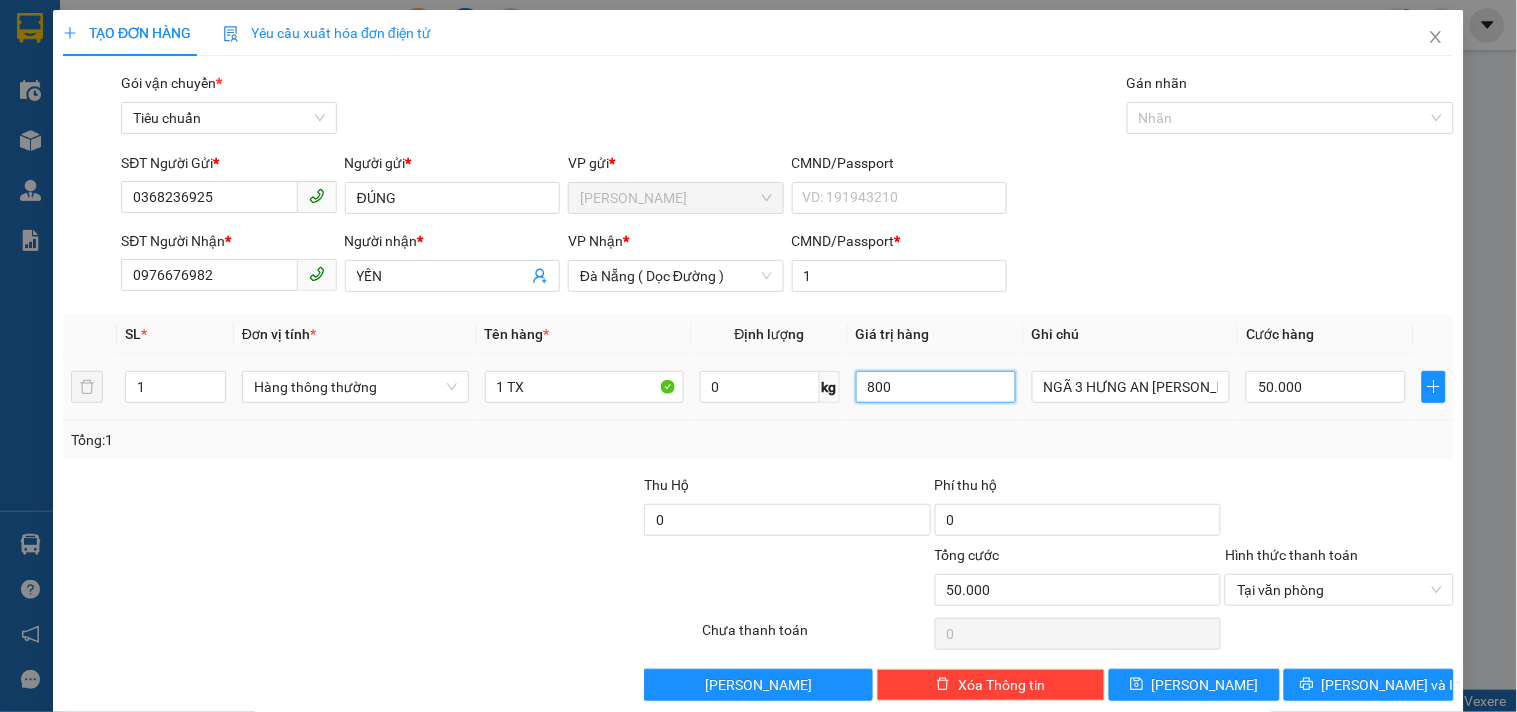click on "800" at bounding box center (936, 387) 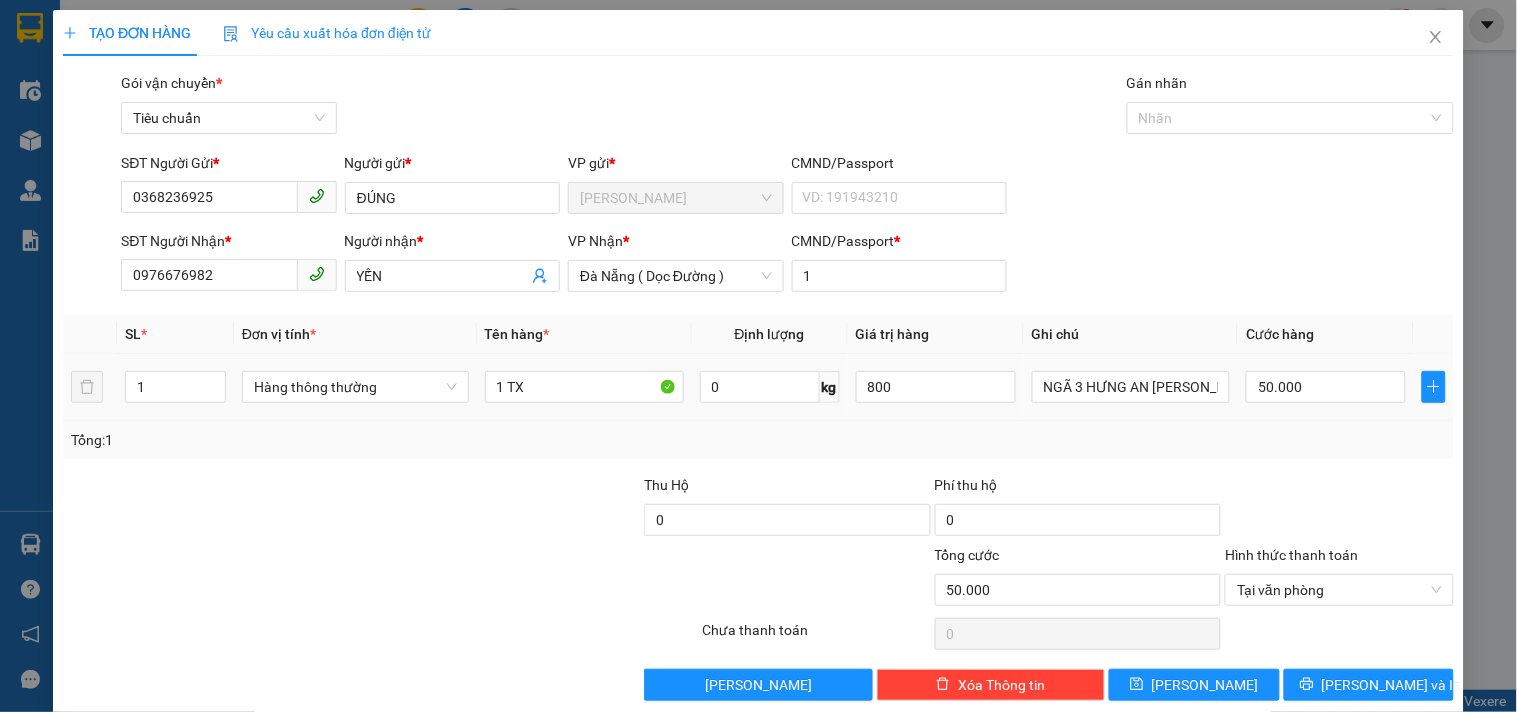 type on "800.000" 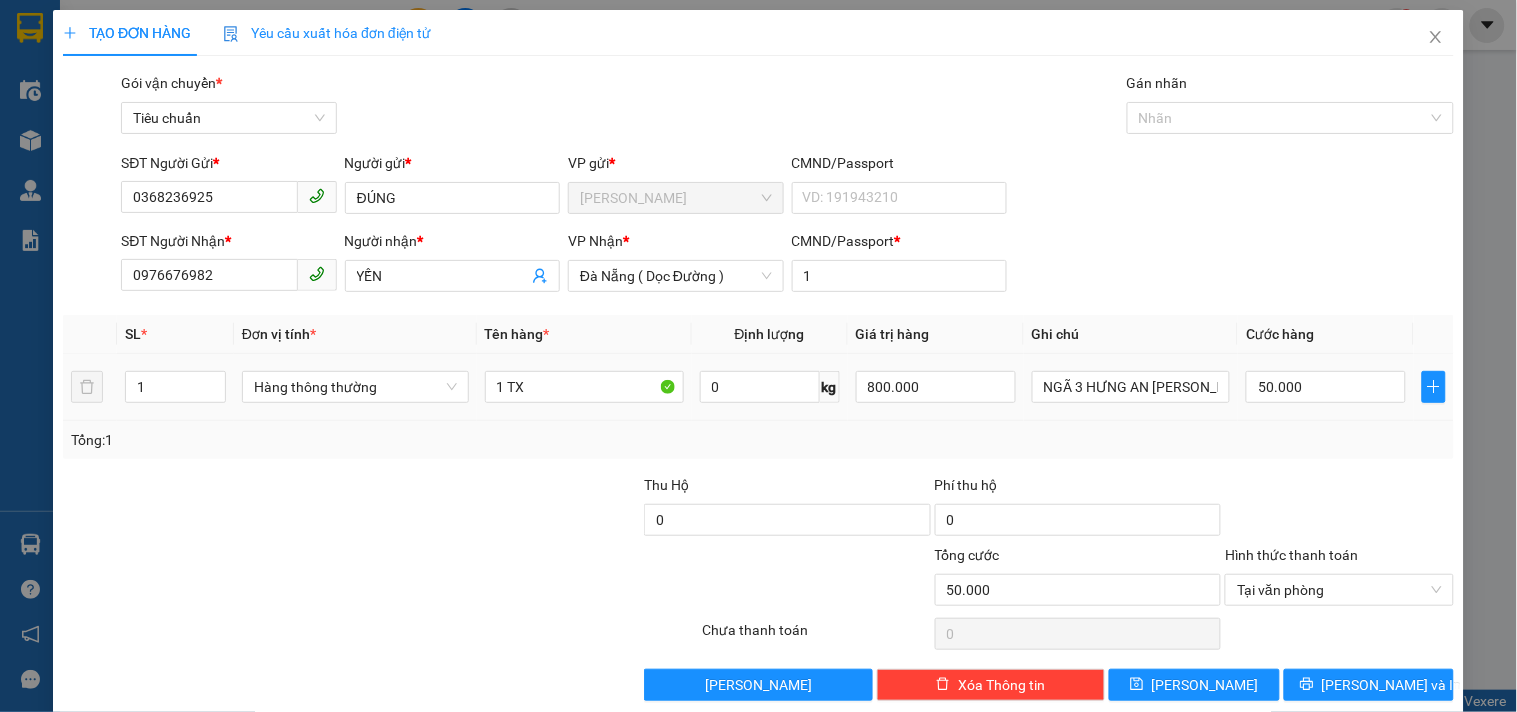 click on "800.000" at bounding box center (936, 387) 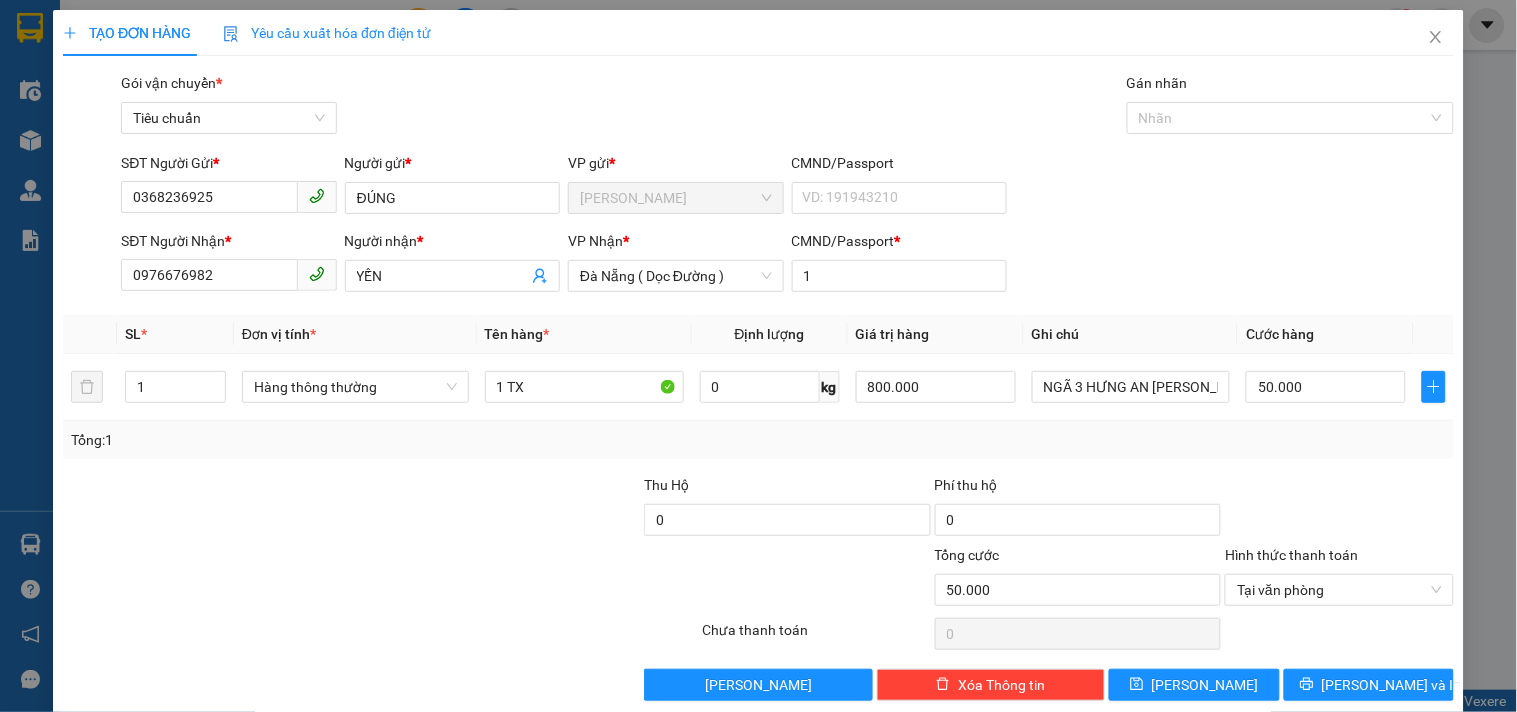 type on "0" 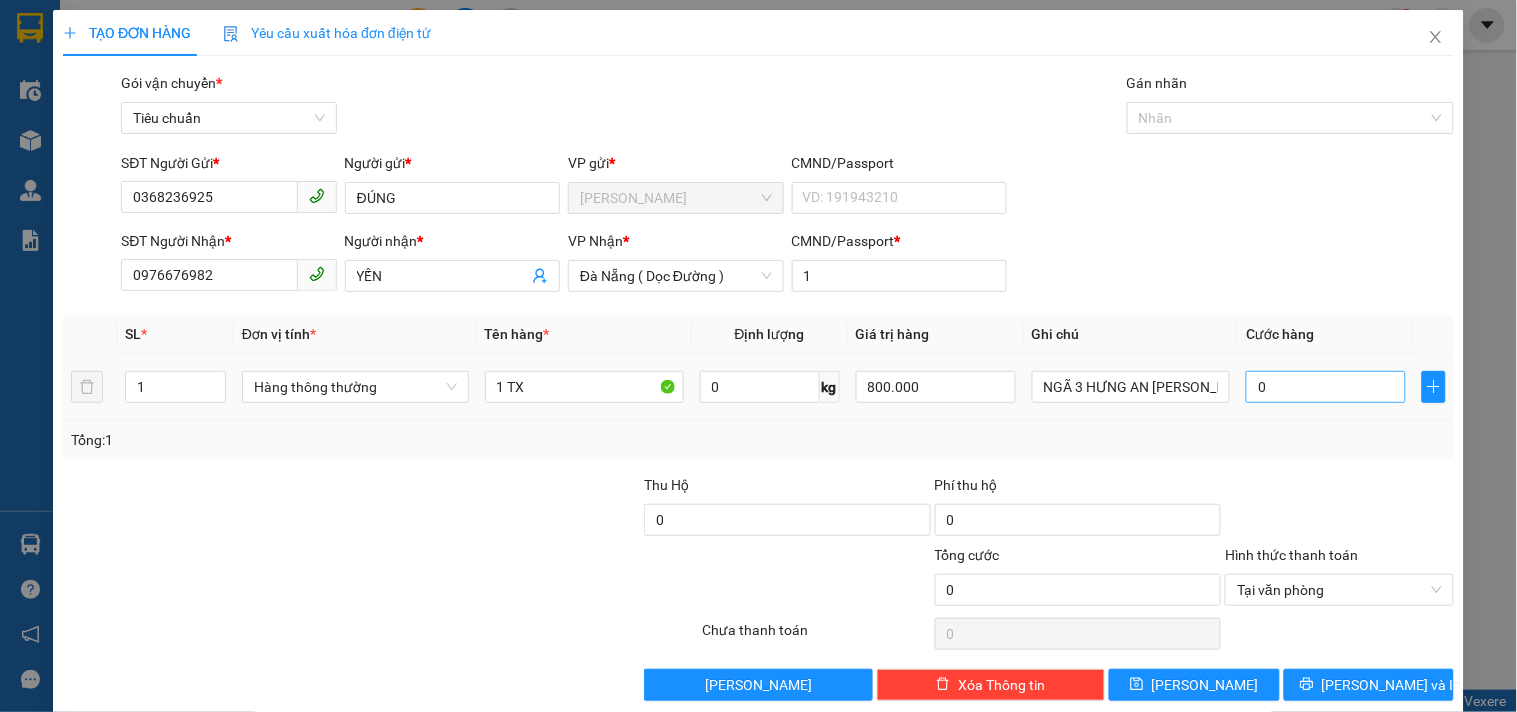 click on "0" at bounding box center (1326, 387) 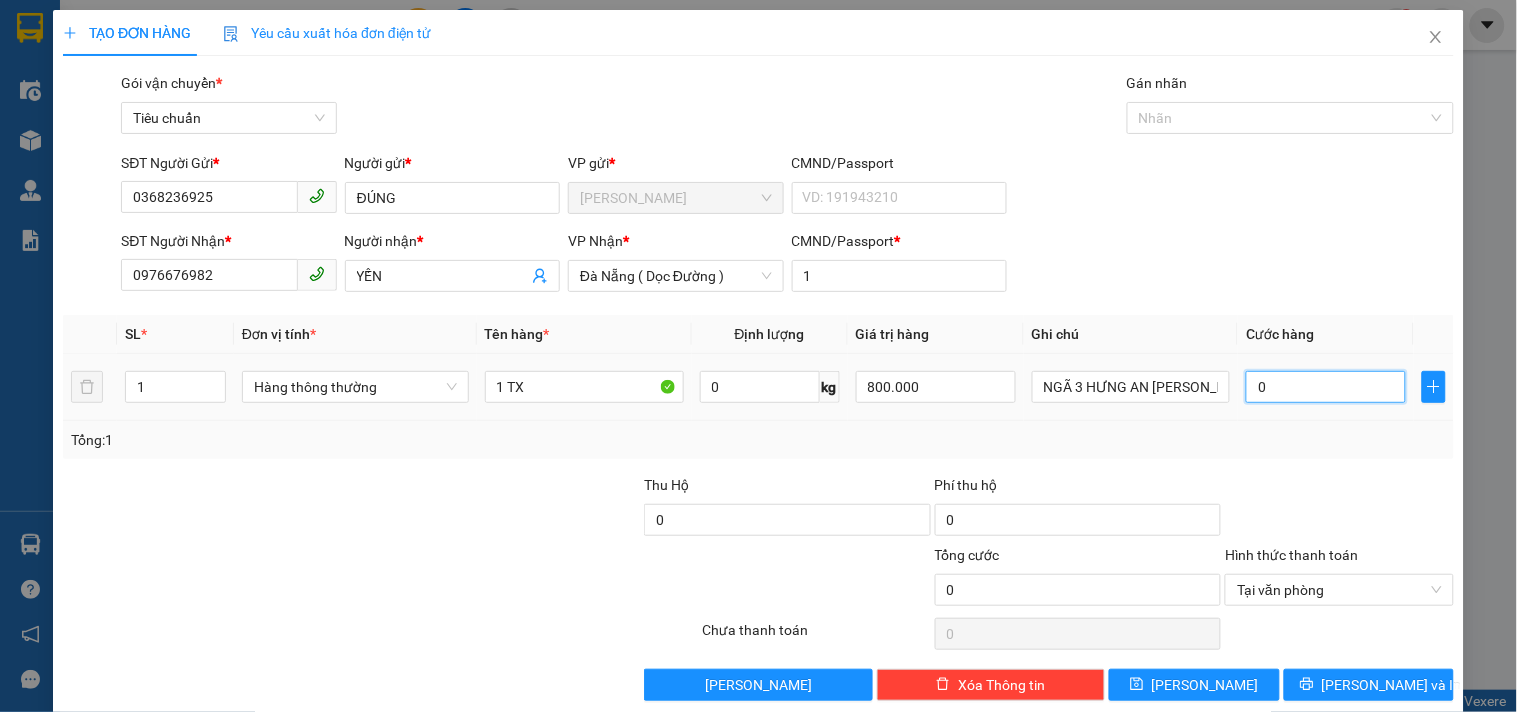 click on "0" at bounding box center (1326, 387) 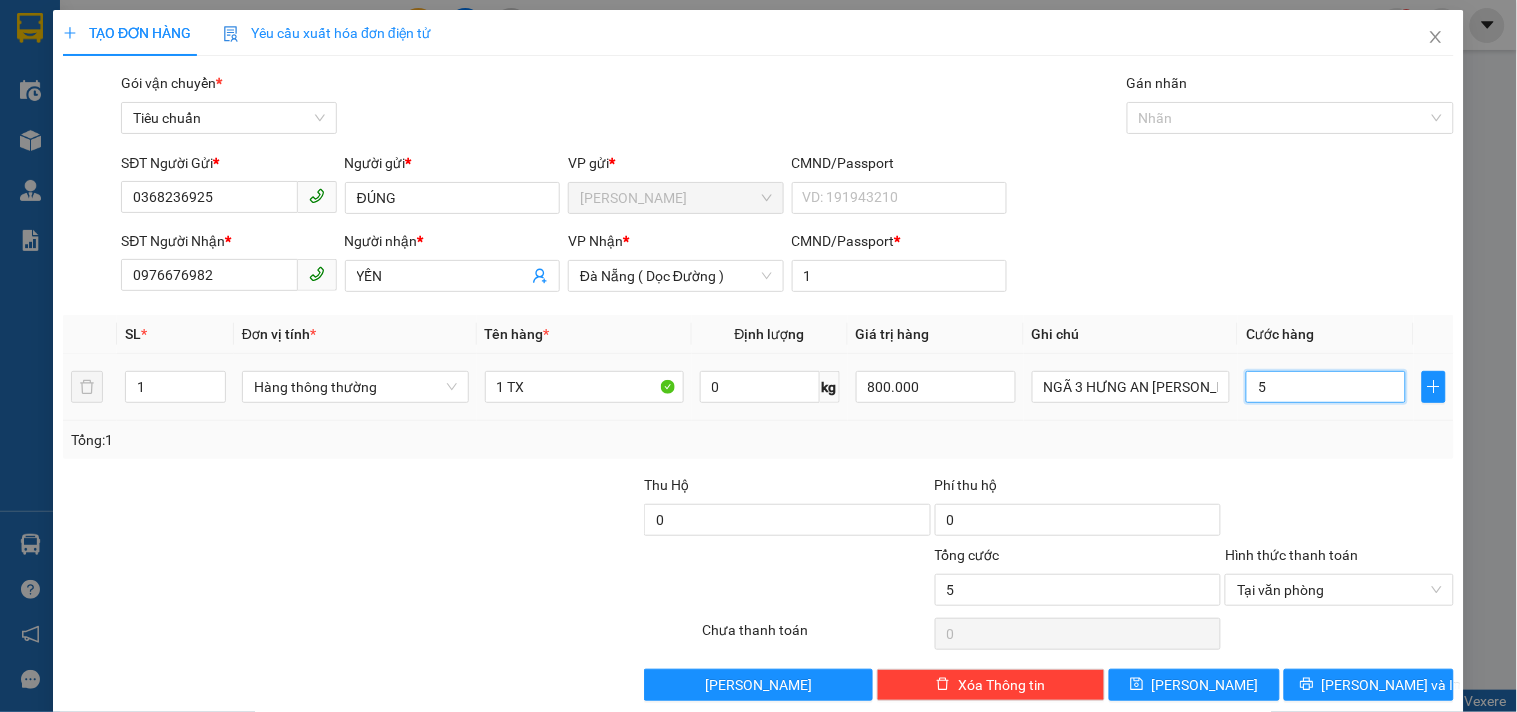 type on "50" 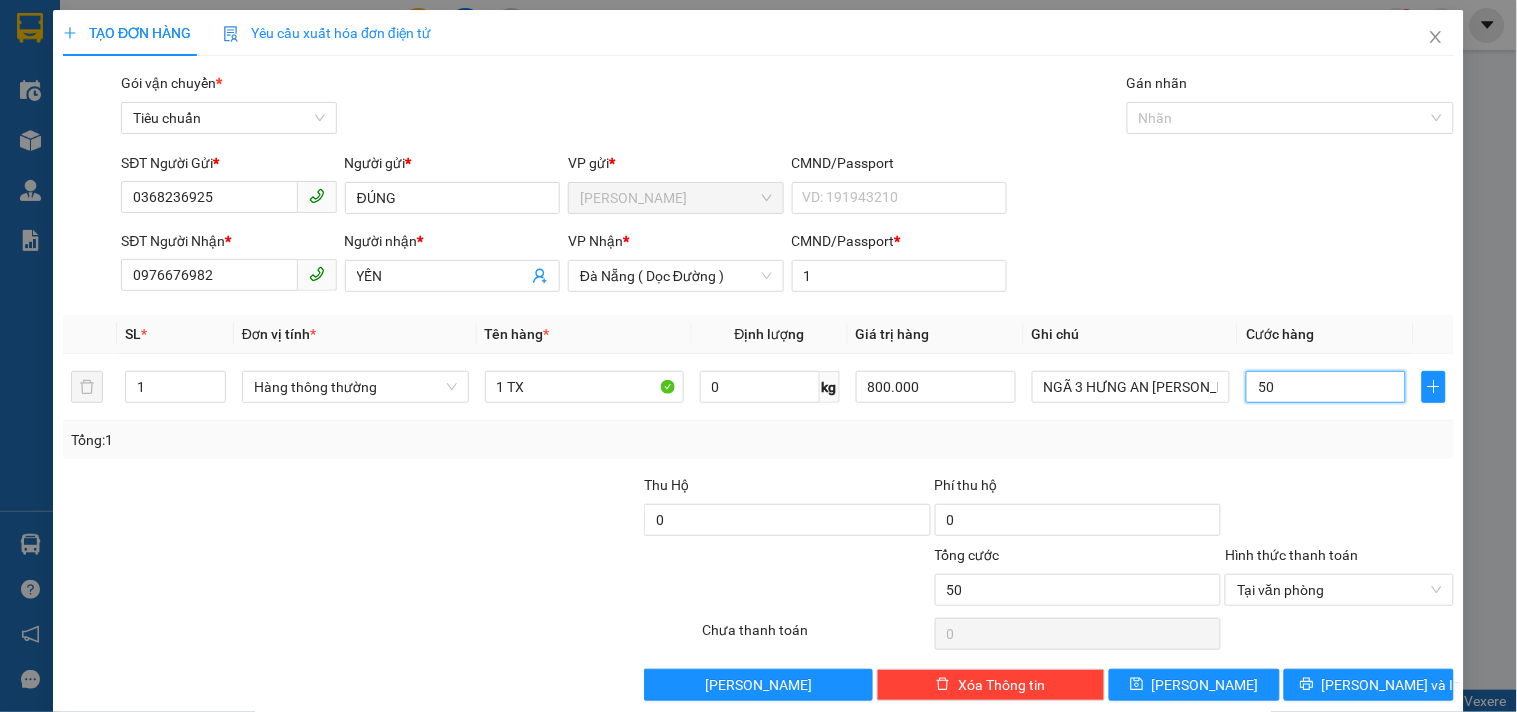 type on "50" 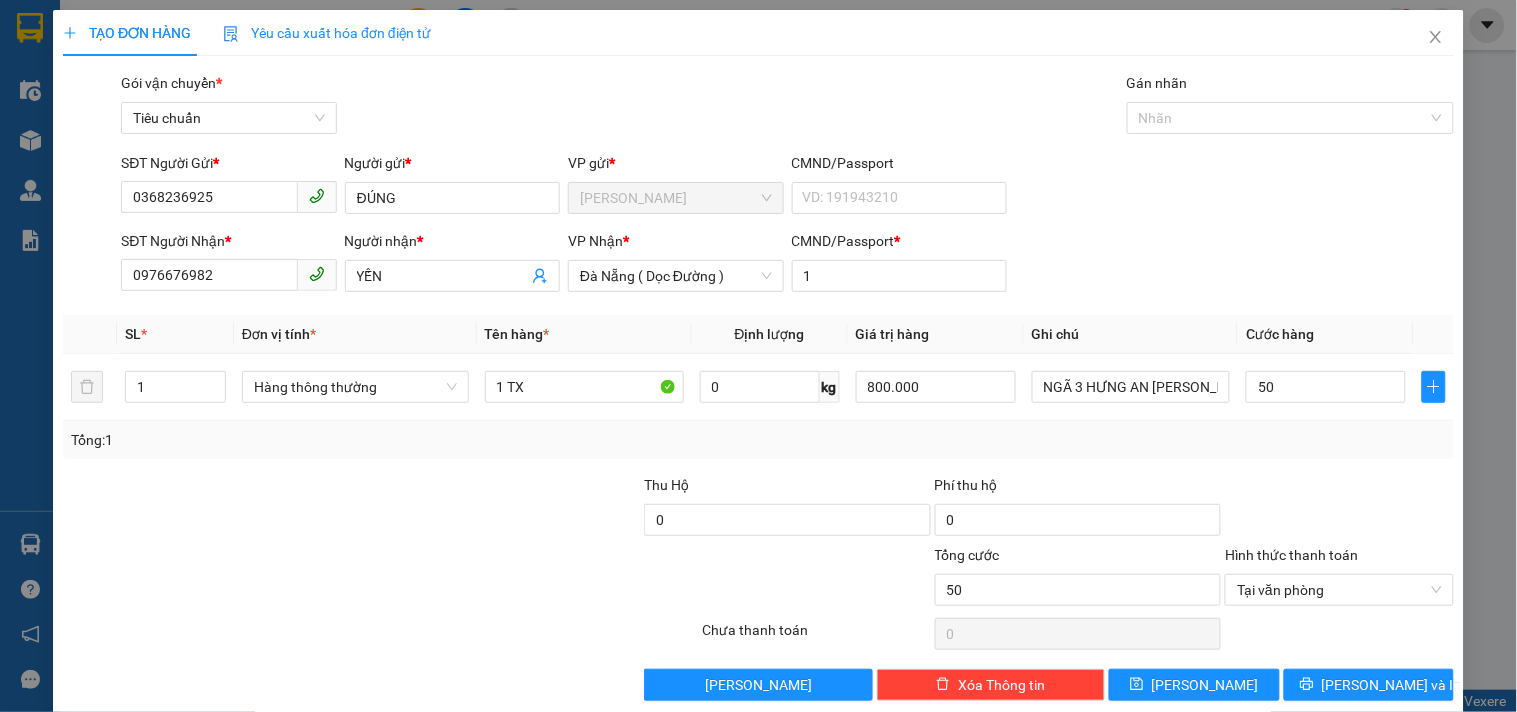 type on "50.000" 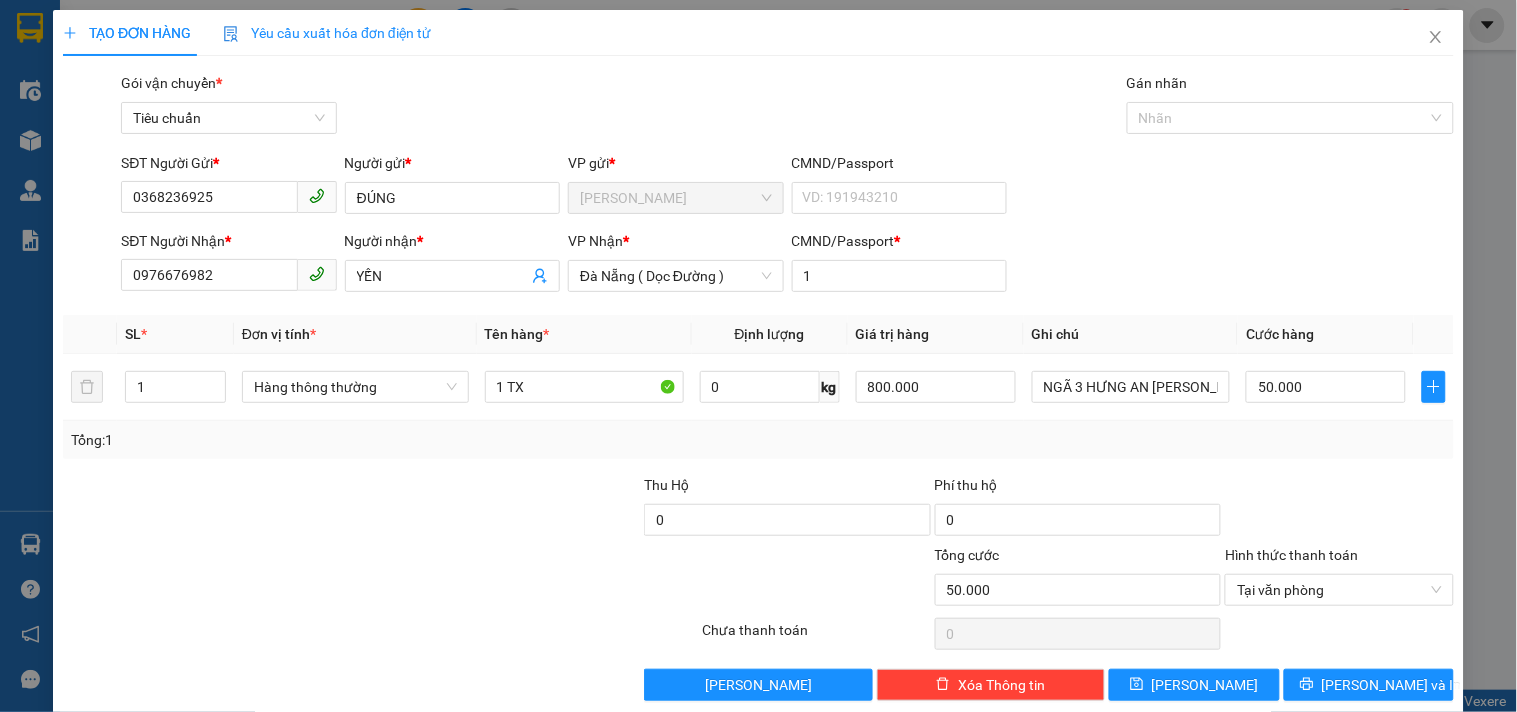 click on "Tổng:  1" at bounding box center (758, 440) 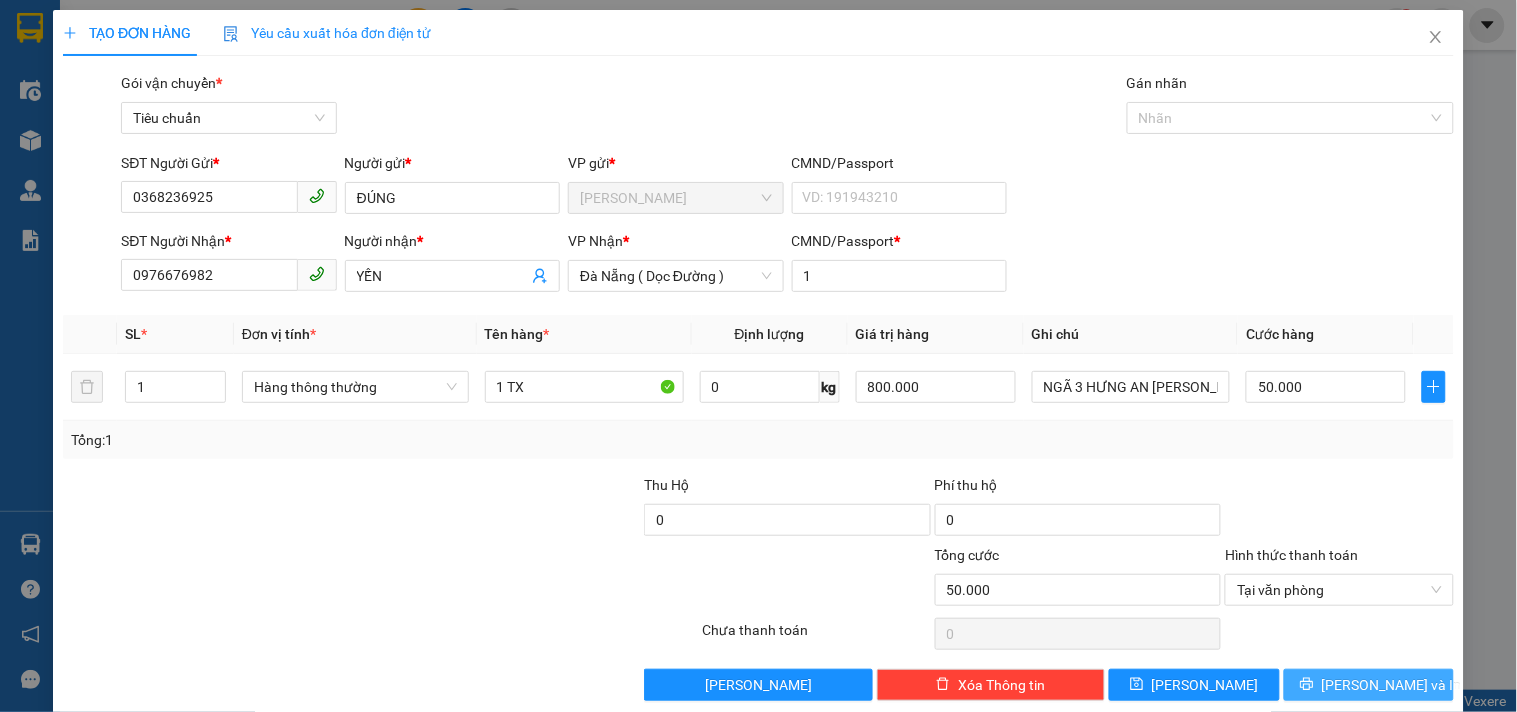 click on "[PERSON_NAME] và In" at bounding box center (1369, 685) 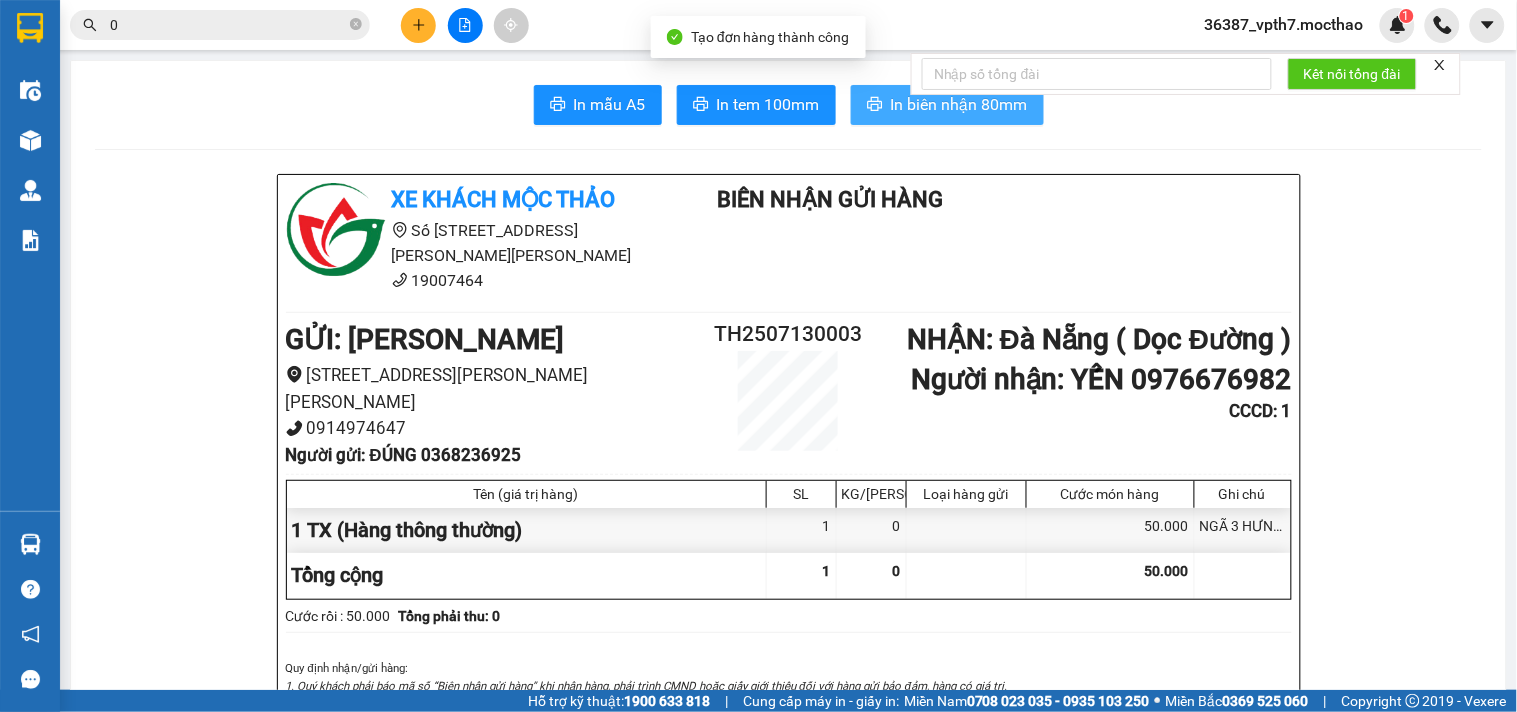 click 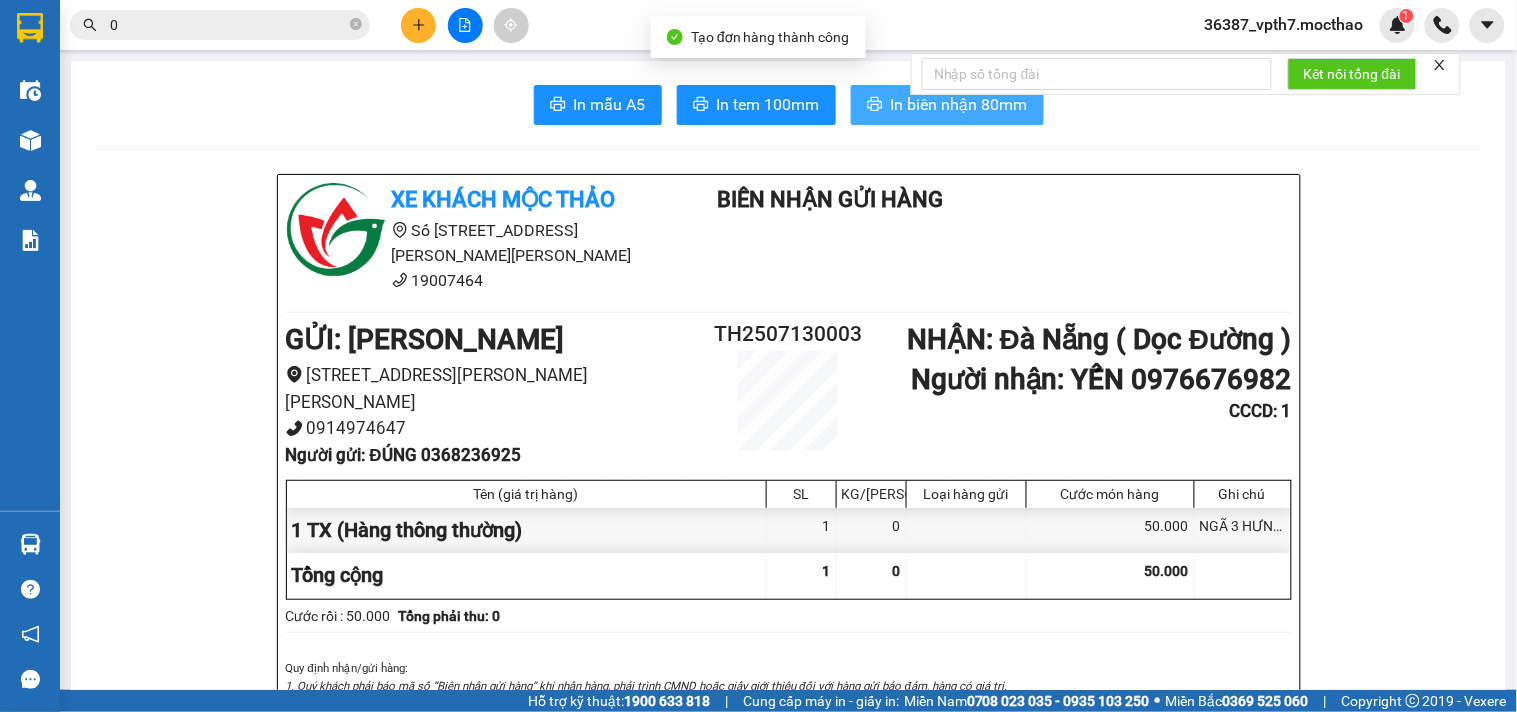 scroll, scrollTop: 0, scrollLeft: 0, axis: both 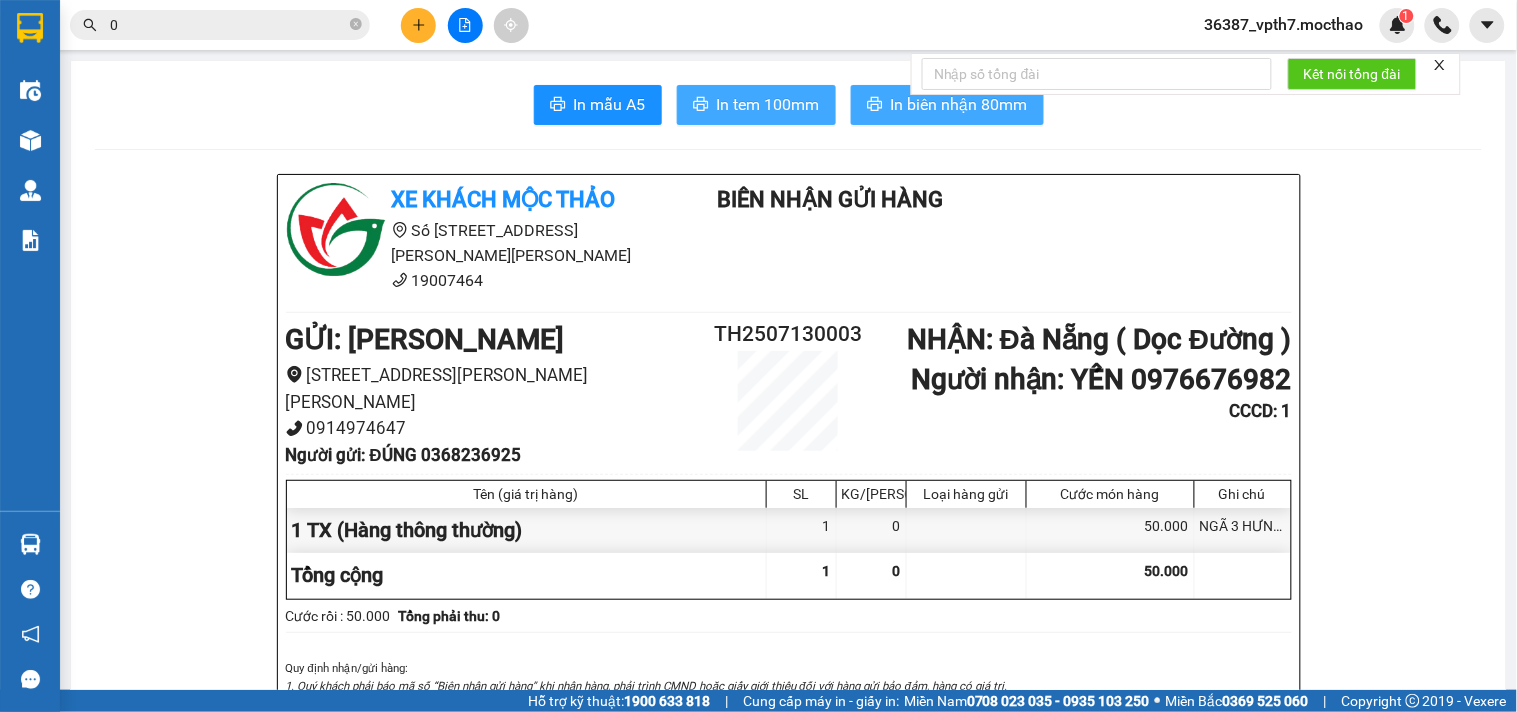 click on "In tem 100mm" at bounding box center [756, 105] 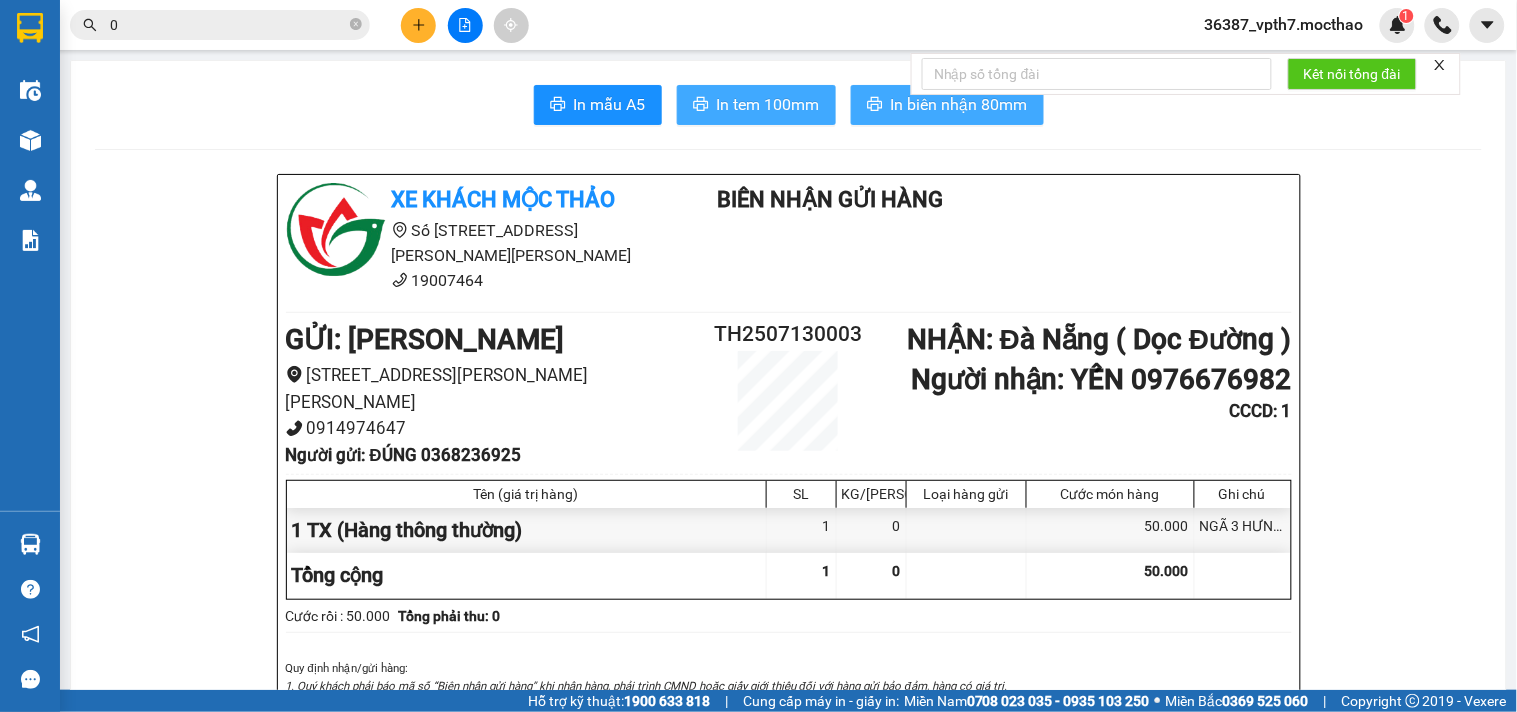 scroll, scrollTop: 0, scrollLeft: 0, axis: both 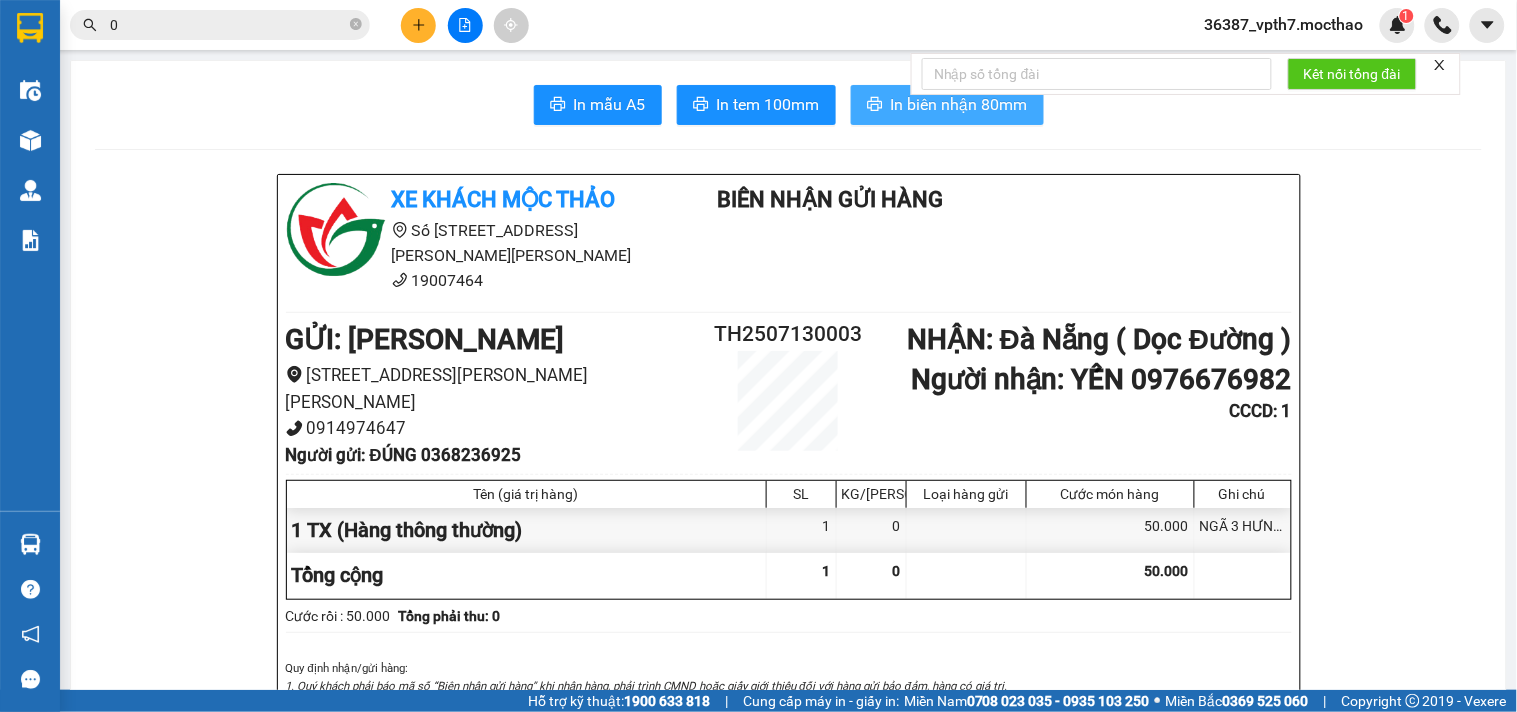 click at bounding box center [418, 25] 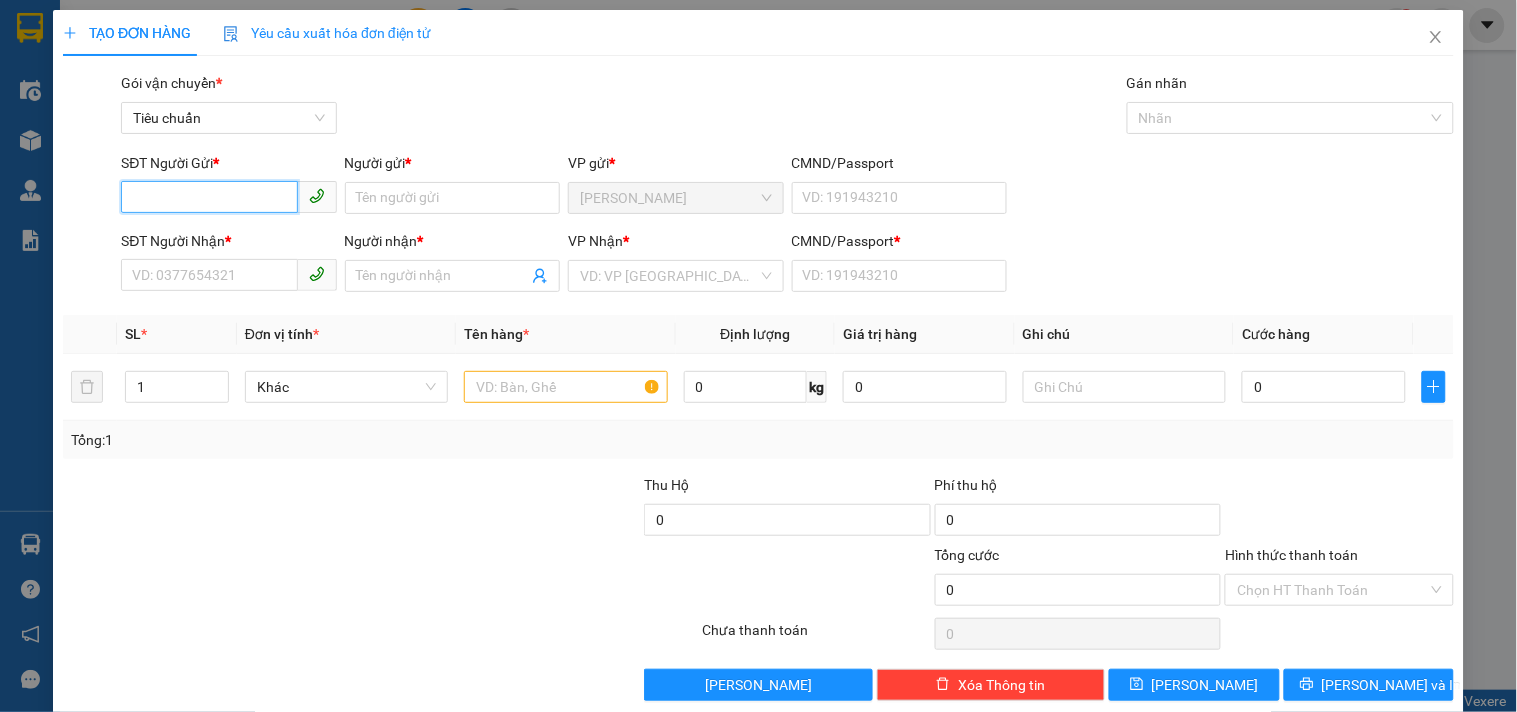 drag, startPoint x: 252, startPoint y: 197, endPoint x: 253, endPoint y: 178, distance: 19.026299 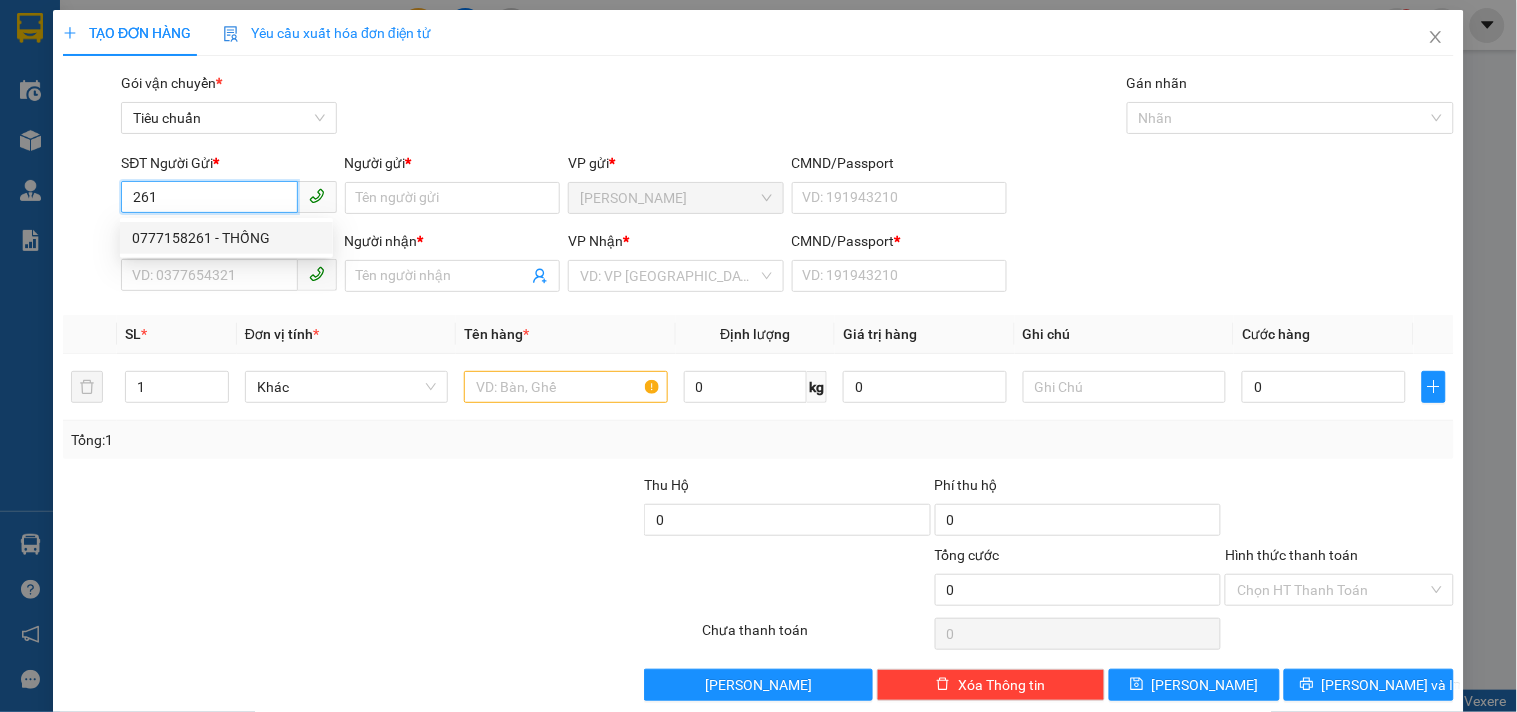 click on "0777158261 - THỐNG" at bounding box center [226, 238] 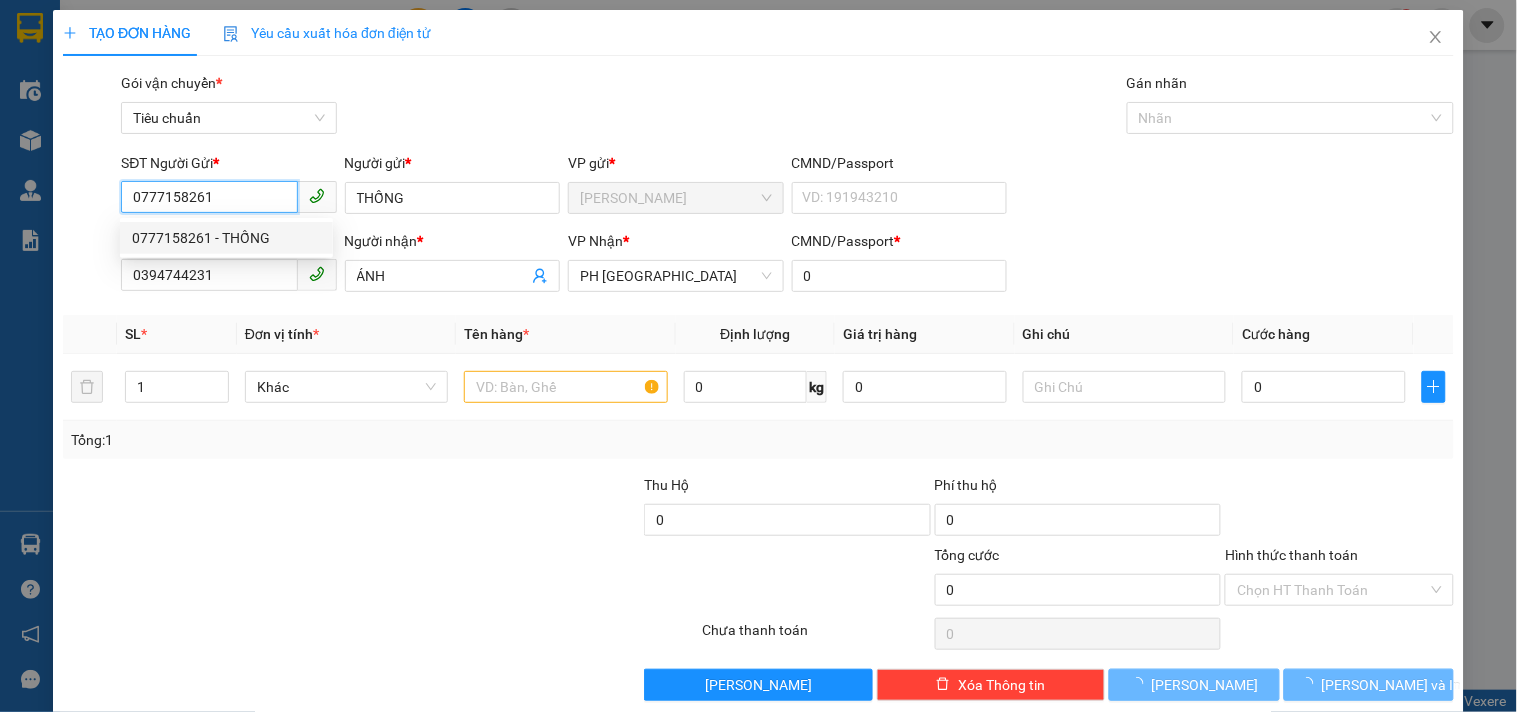 type on "30.000" 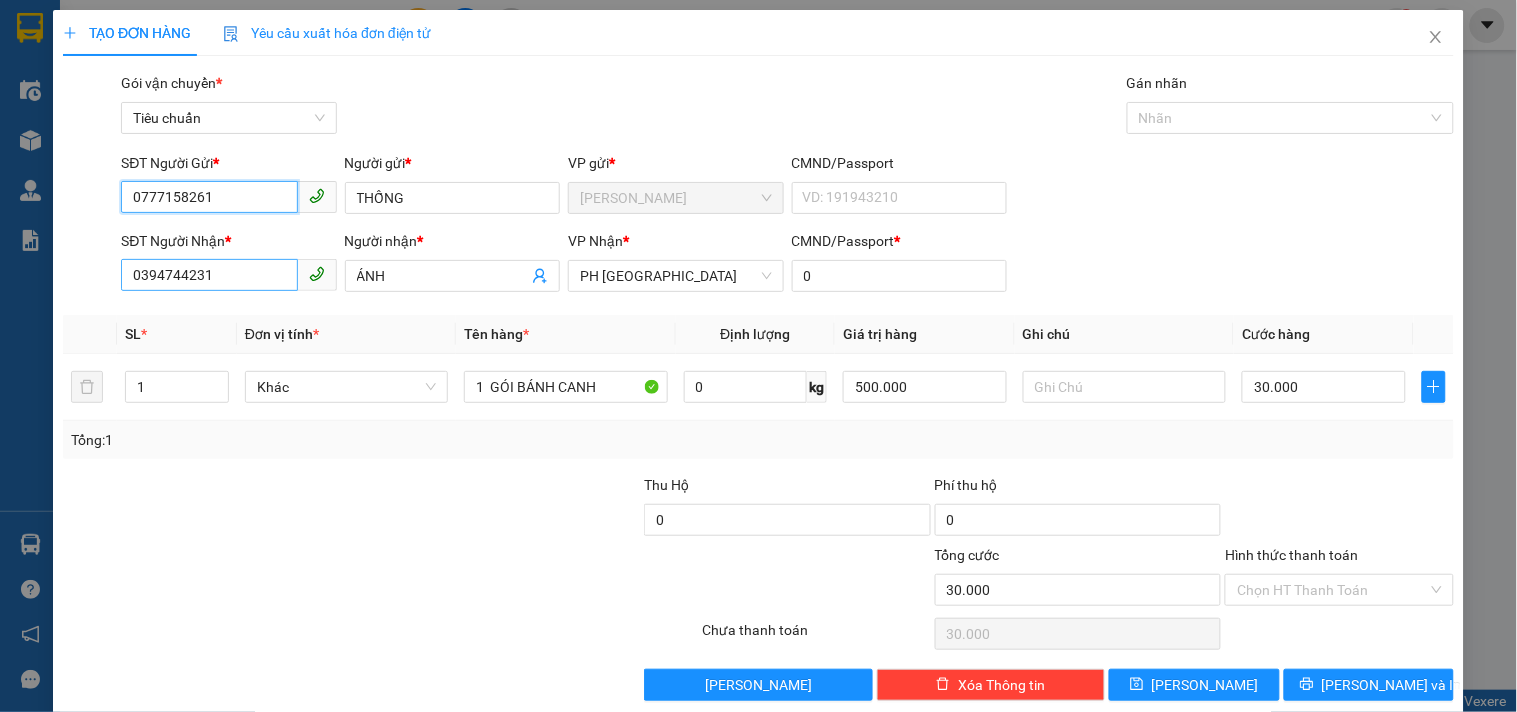 type on "0777158261" 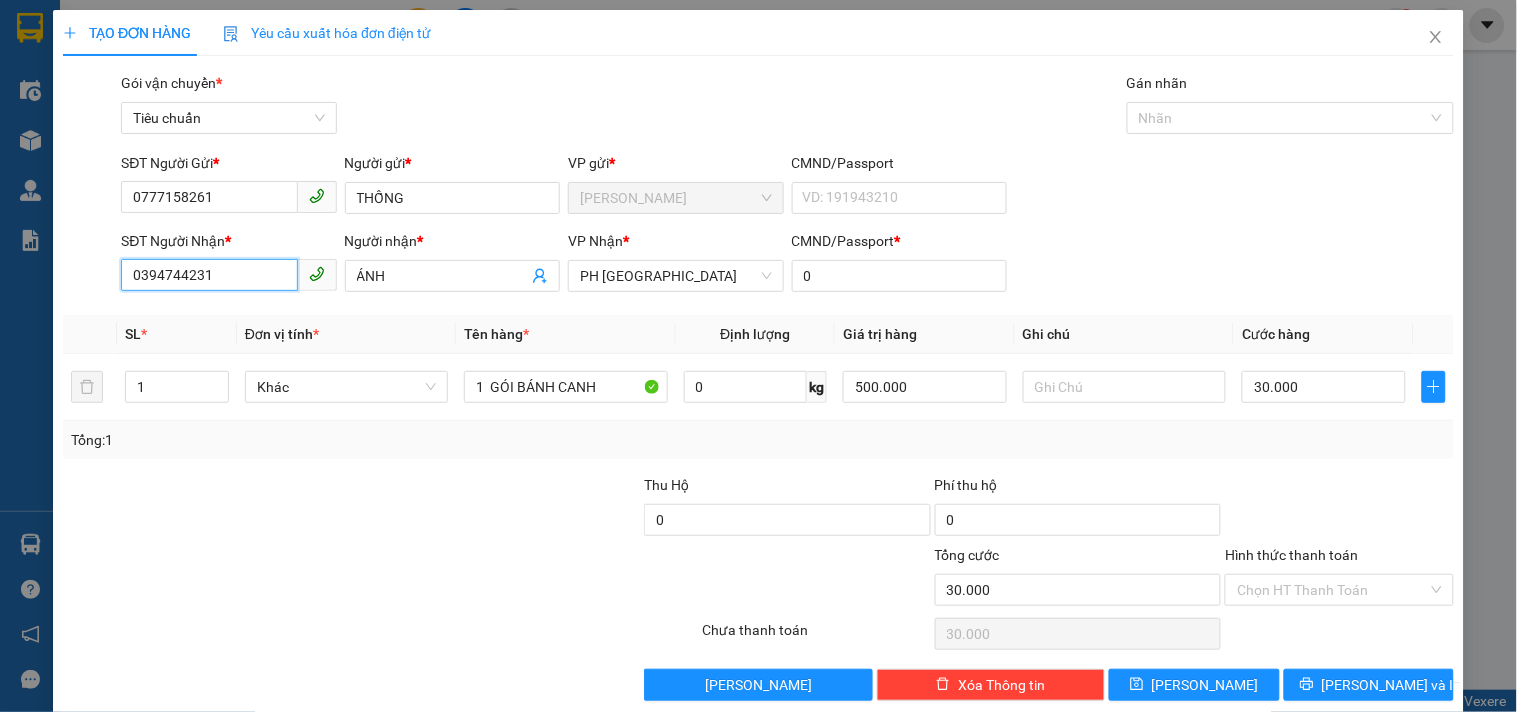drag, startPoint x: 253, startPoint y: 280, endPoint x: 0, endPoint y: 320, distance: 256.14255 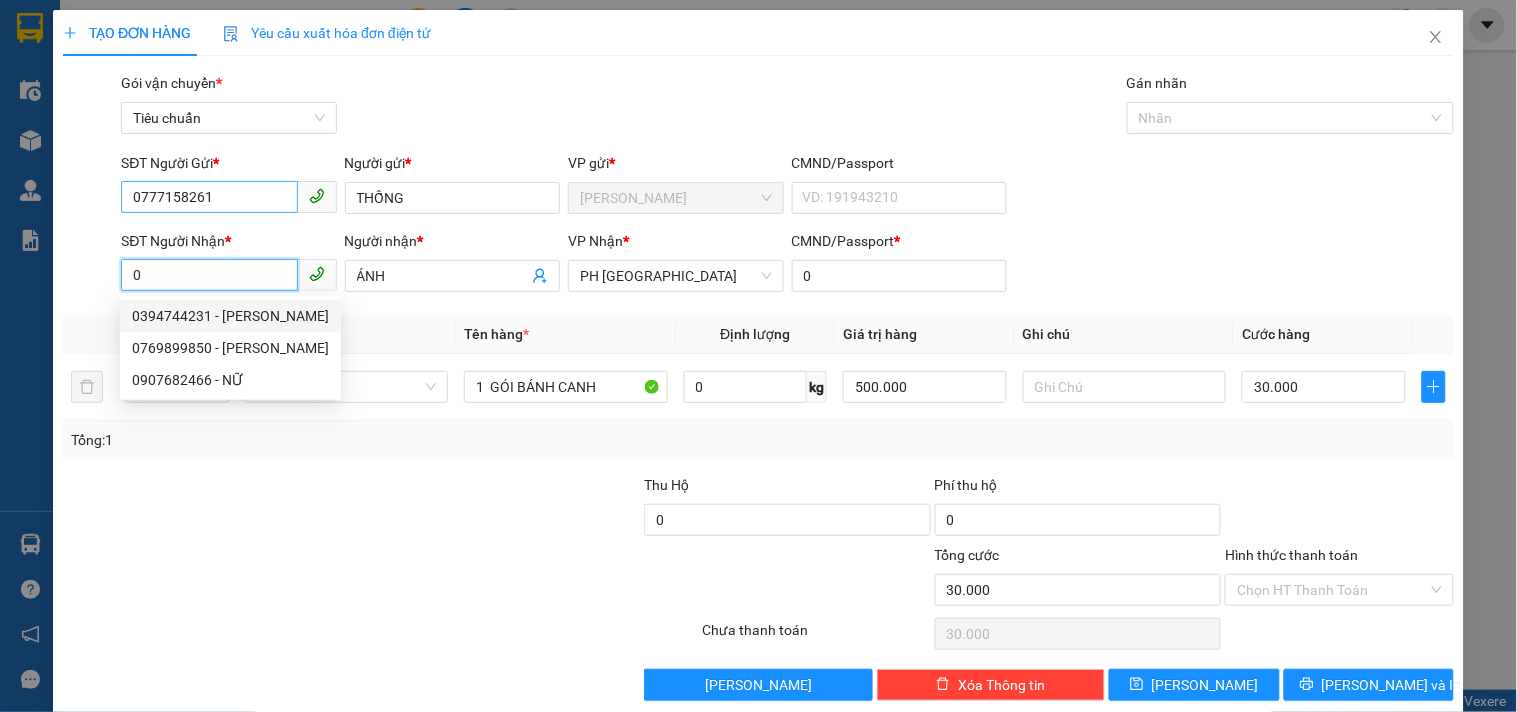 type on "0" 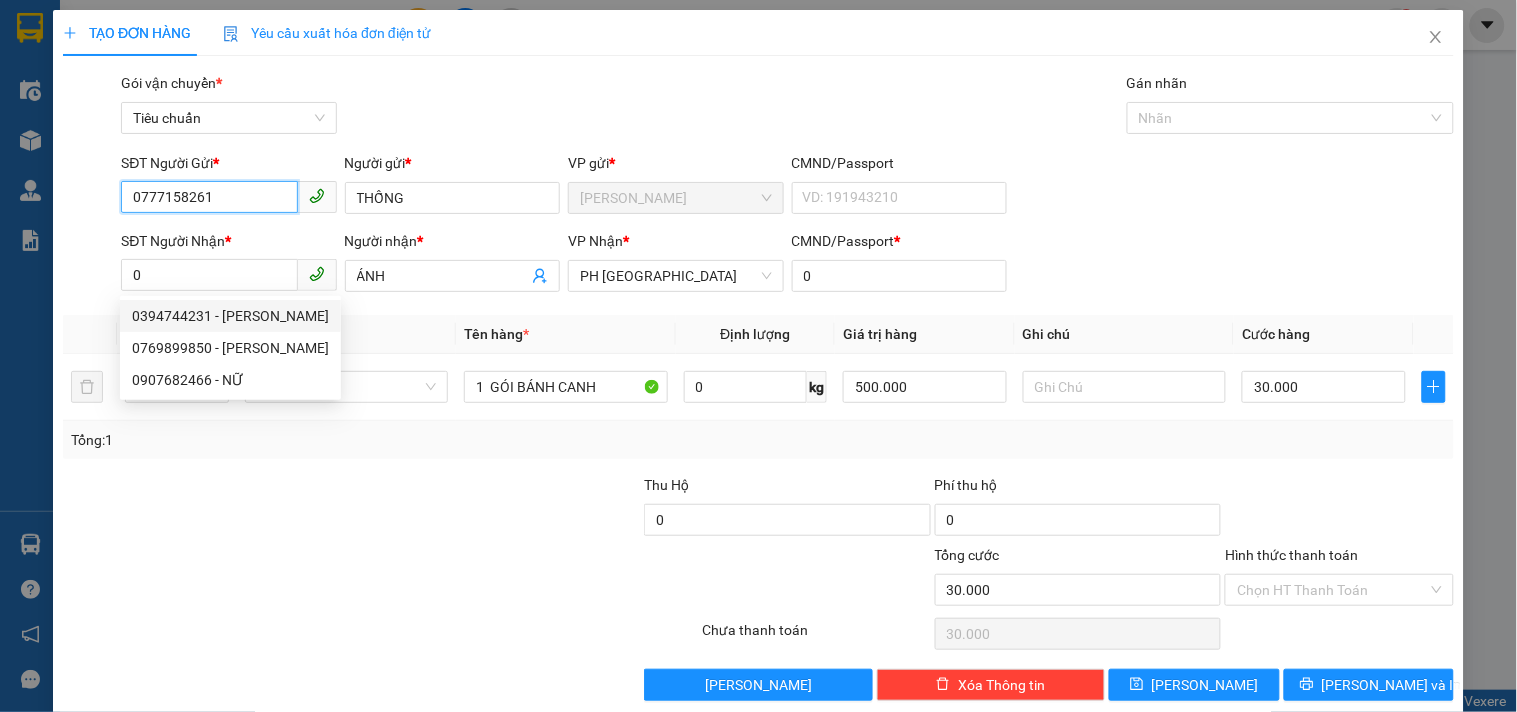 click on "0777158261" at bounding box center (209, 197) 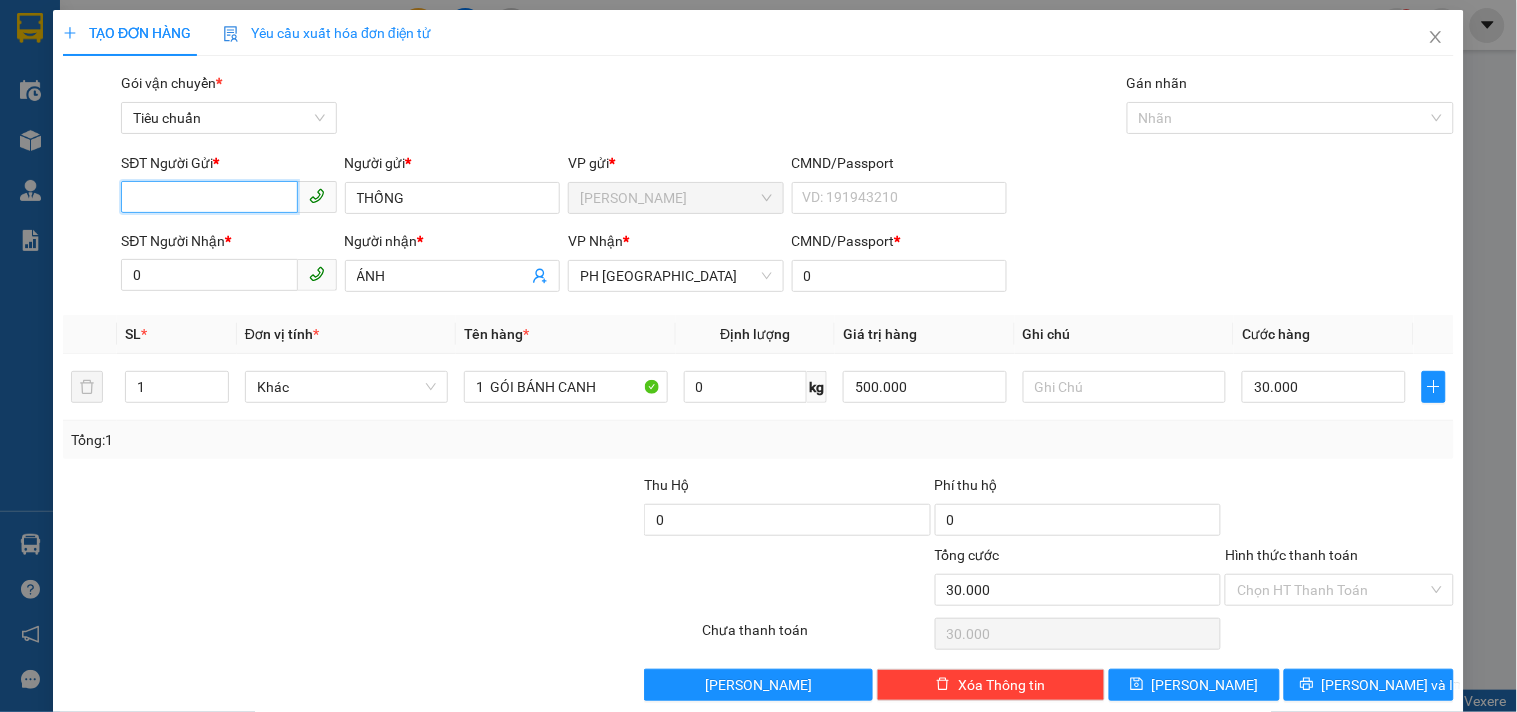 click on "SĐT Người Gửi  *" at bounding box center (209, 197) 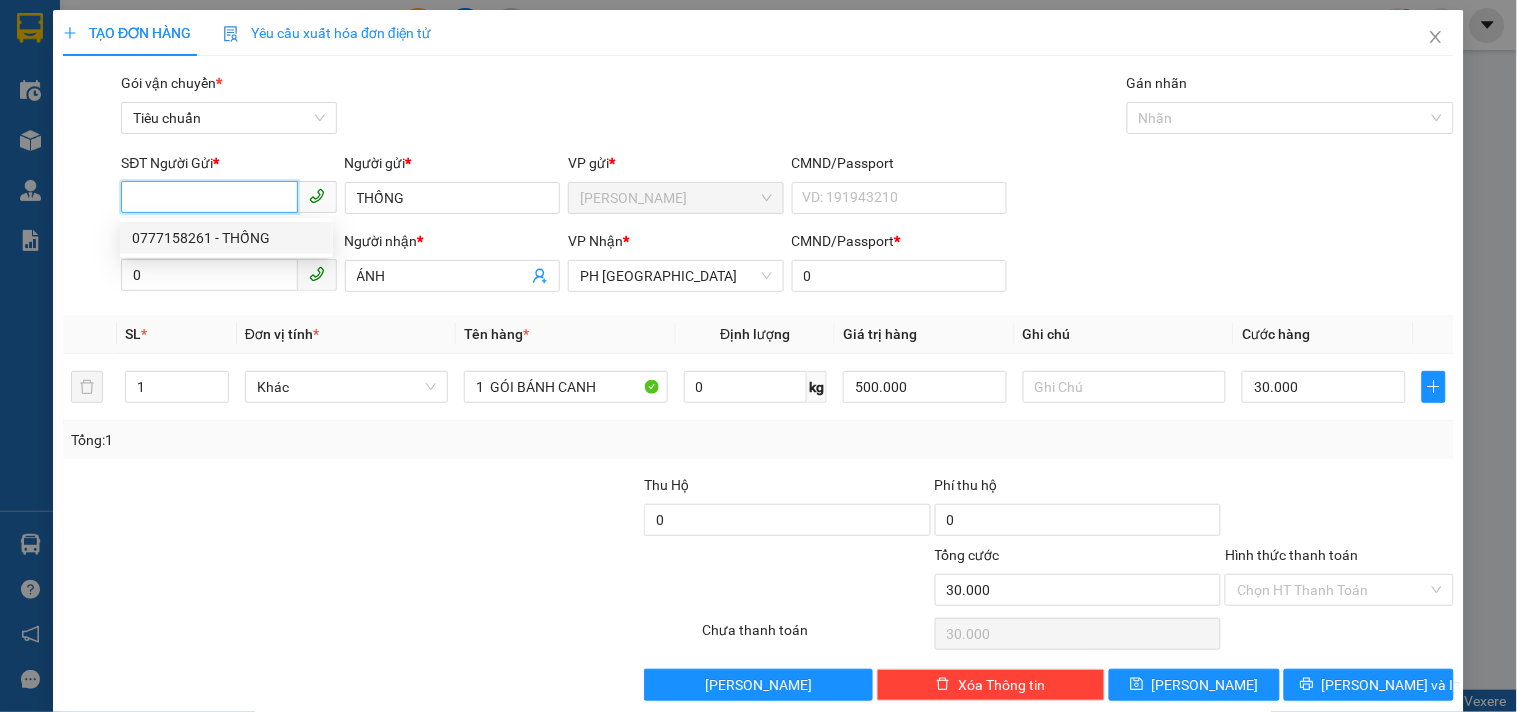 click on "0777158261 - THỐNG" at bounding box center (226, 238) 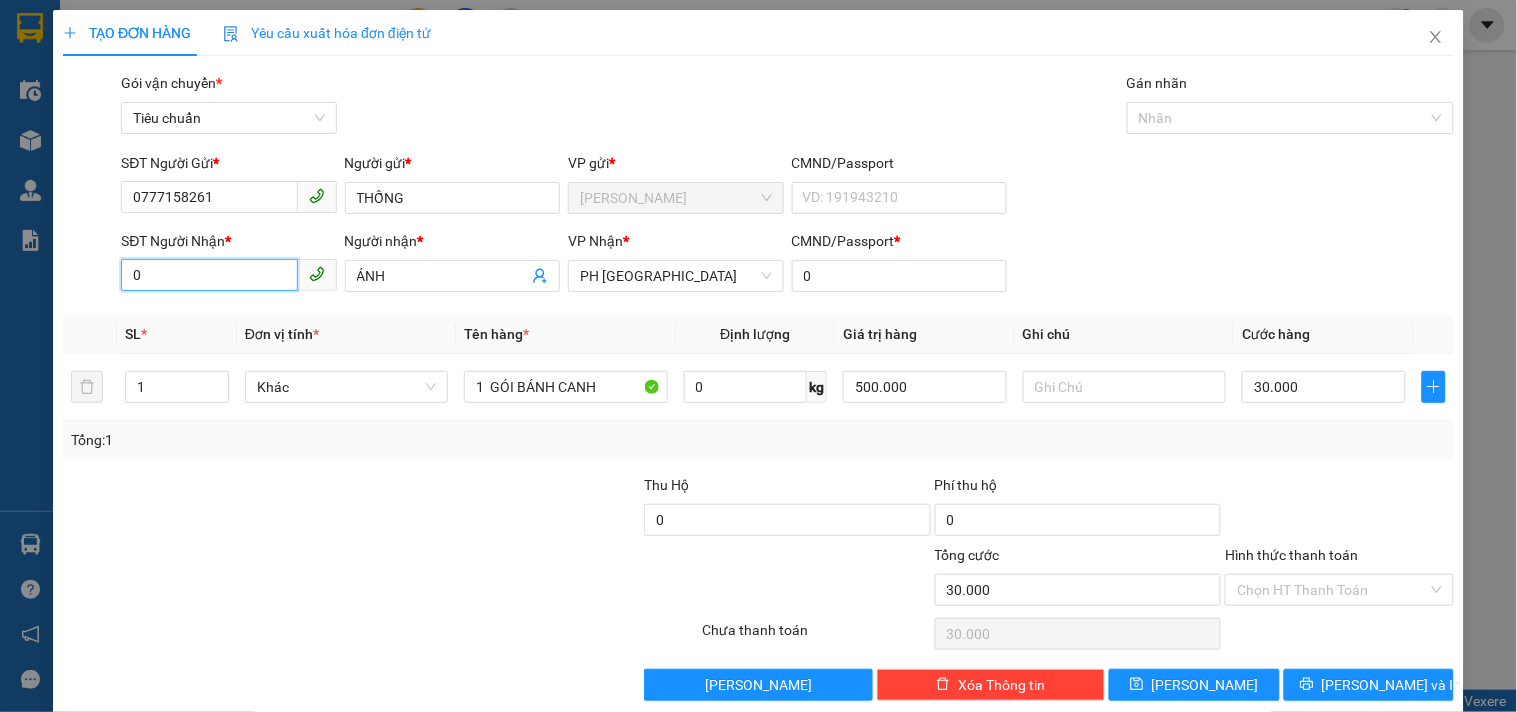 click on "0" at bounding box center [209, 275] 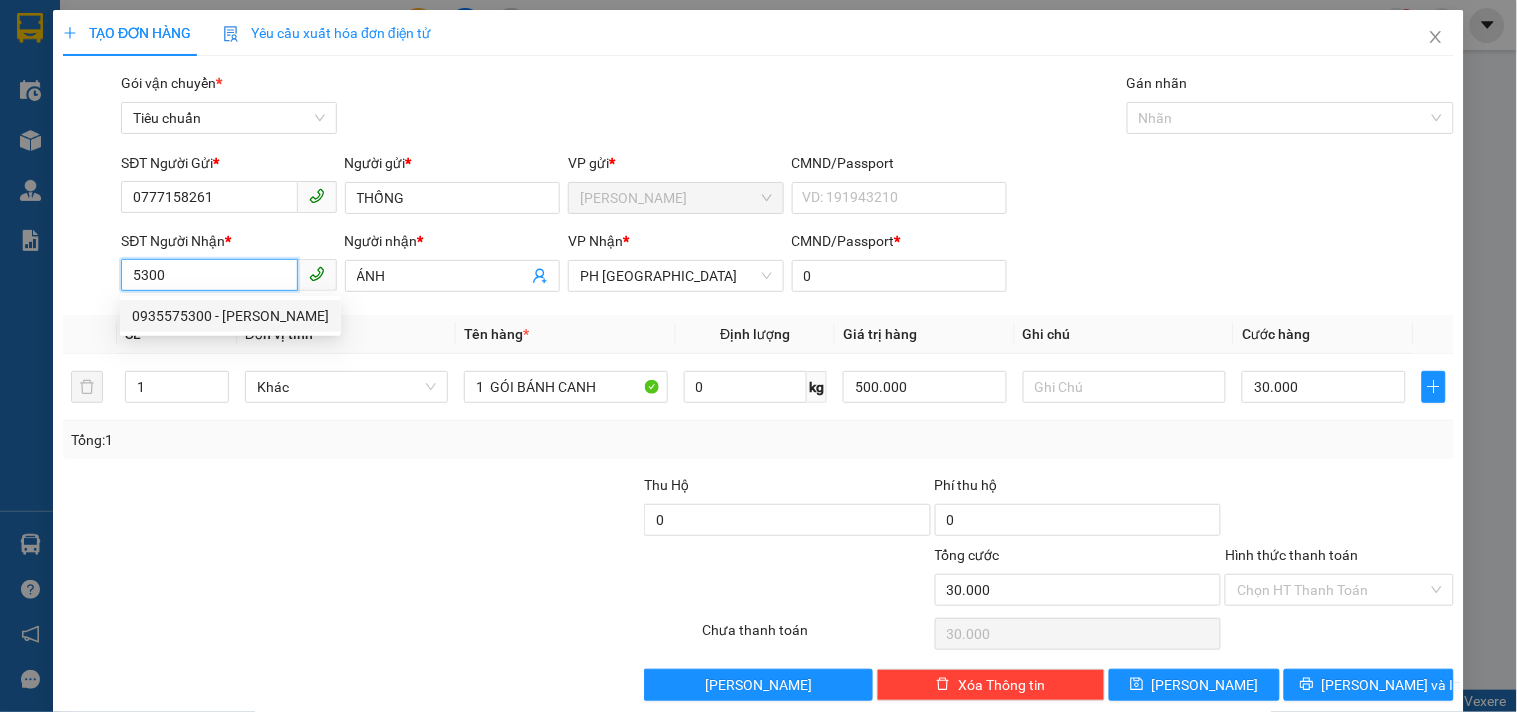 click on "0935575300 - DÂN" at bounding box center [230, 316] 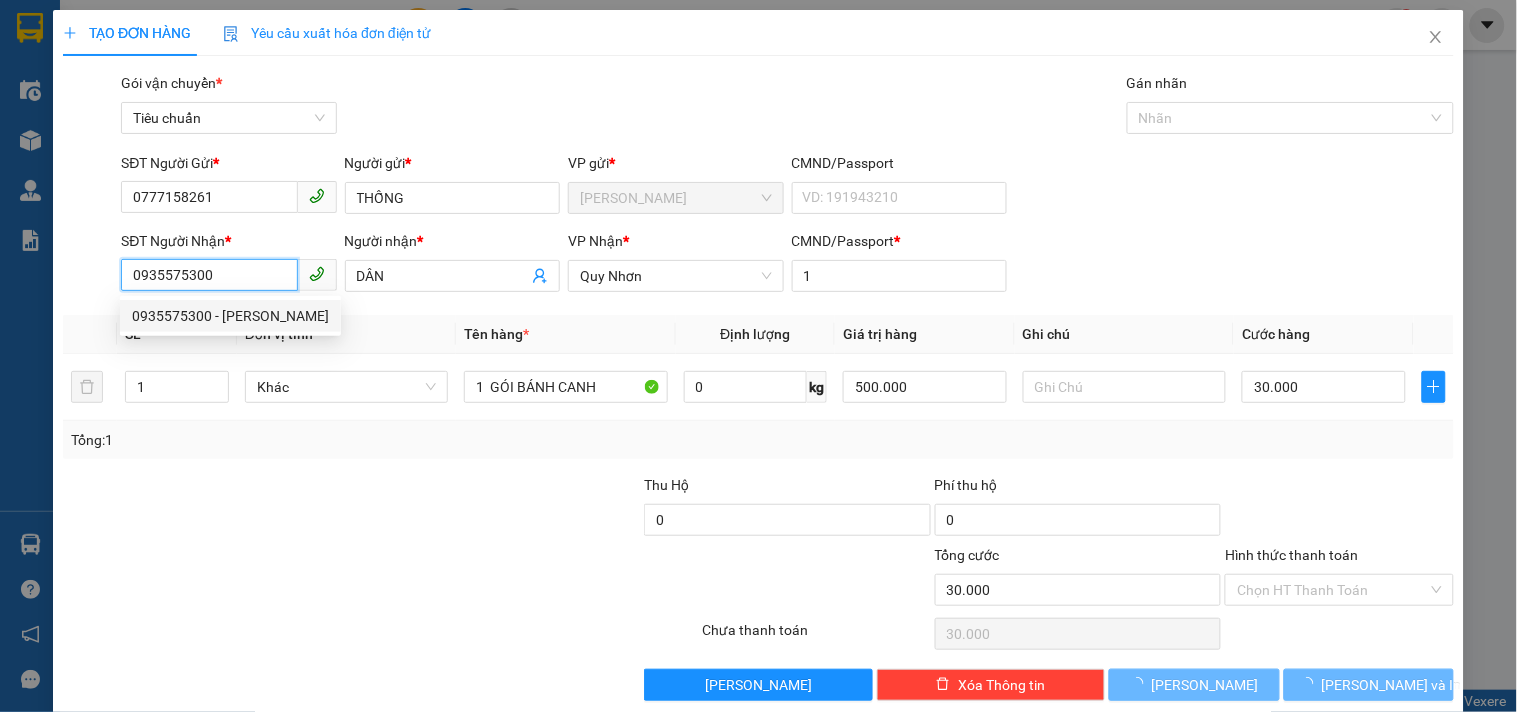 type on "20.000" 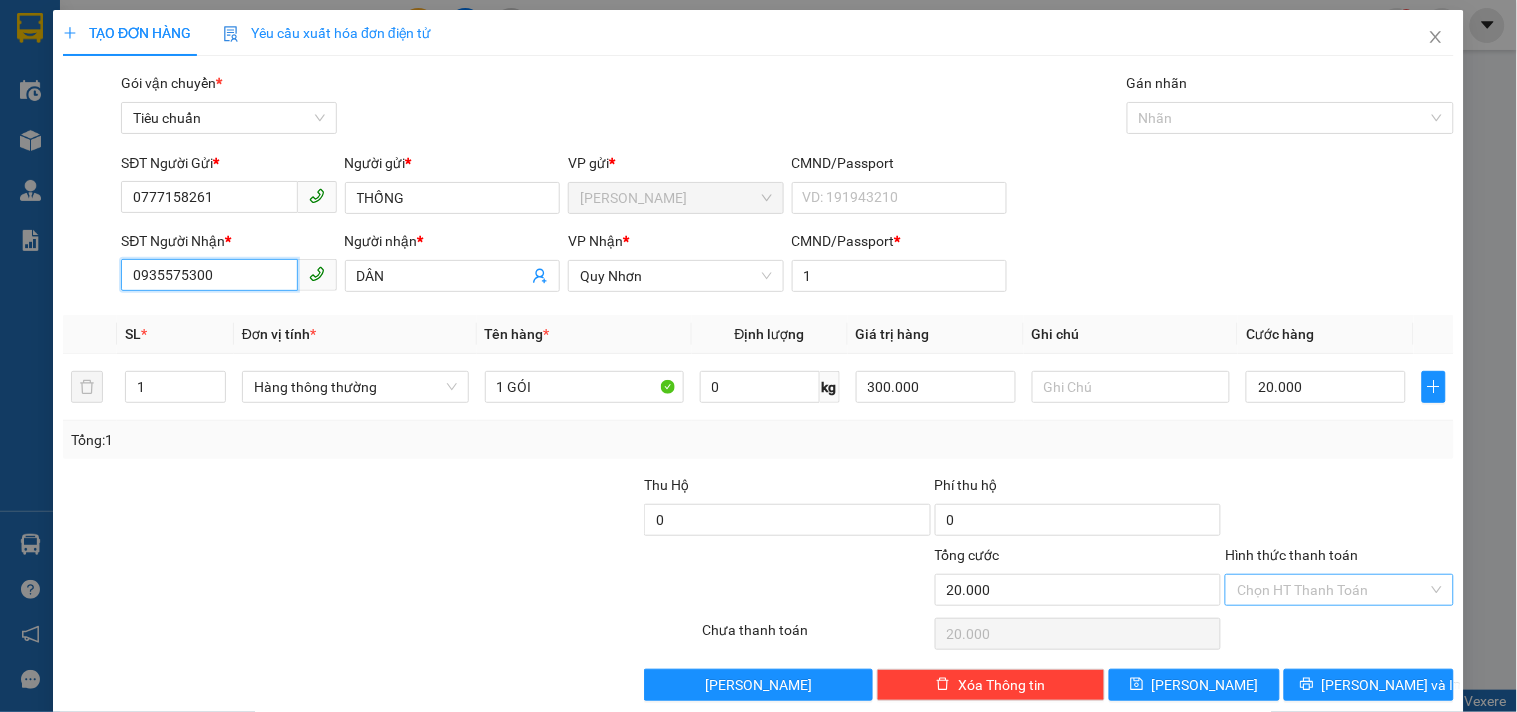 type on "0935575300" 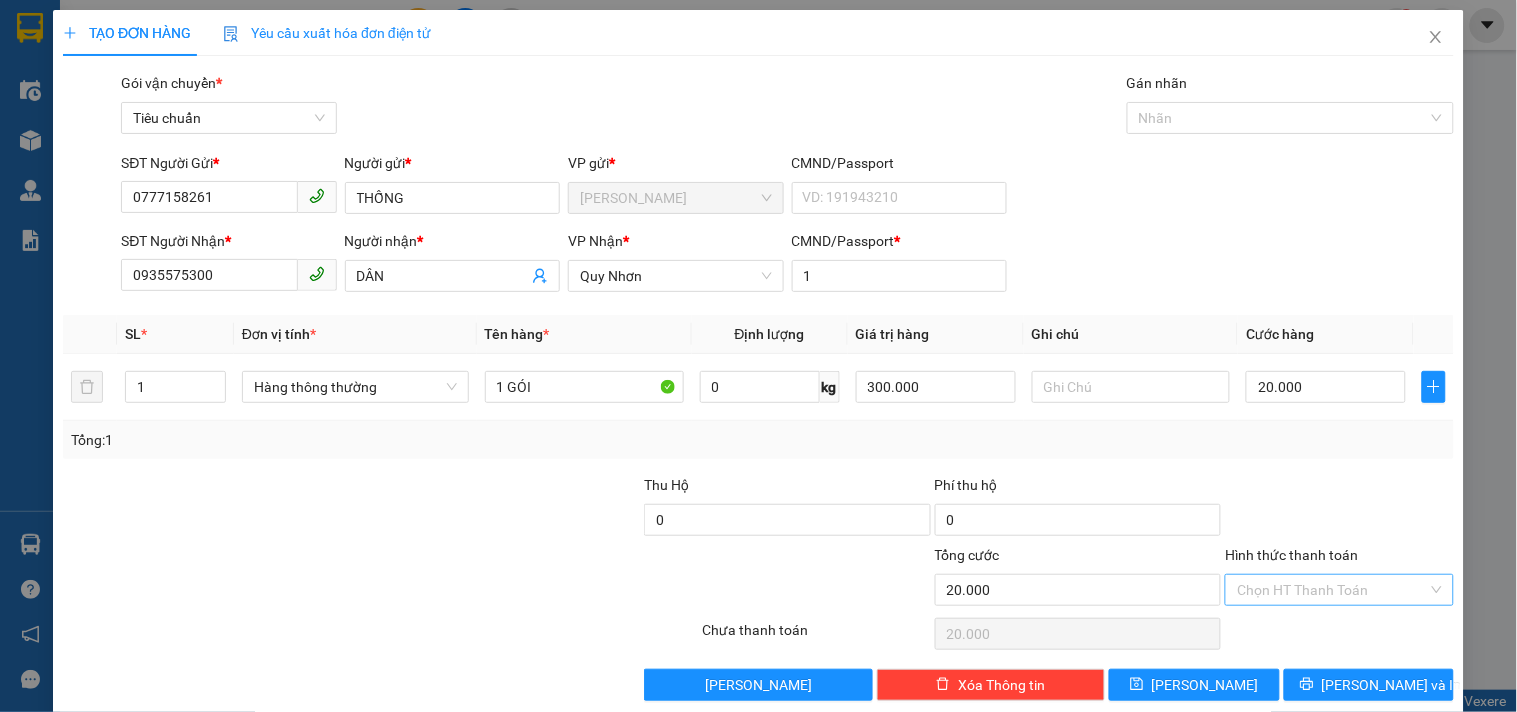 click on "Hình thức thanh toán" at bounding box center (1332, 590) 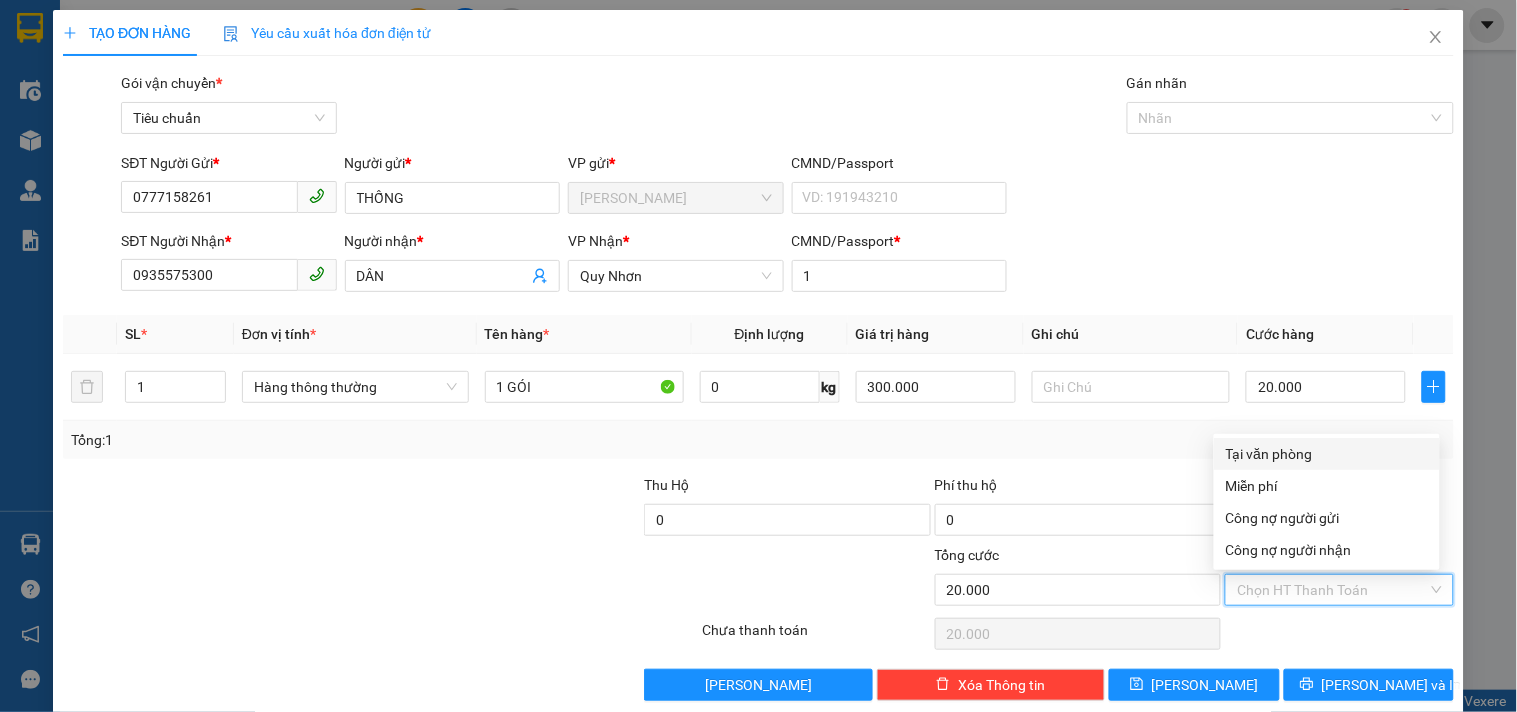 click on "Tại văn phòng" at bounding box center [1327, 454] 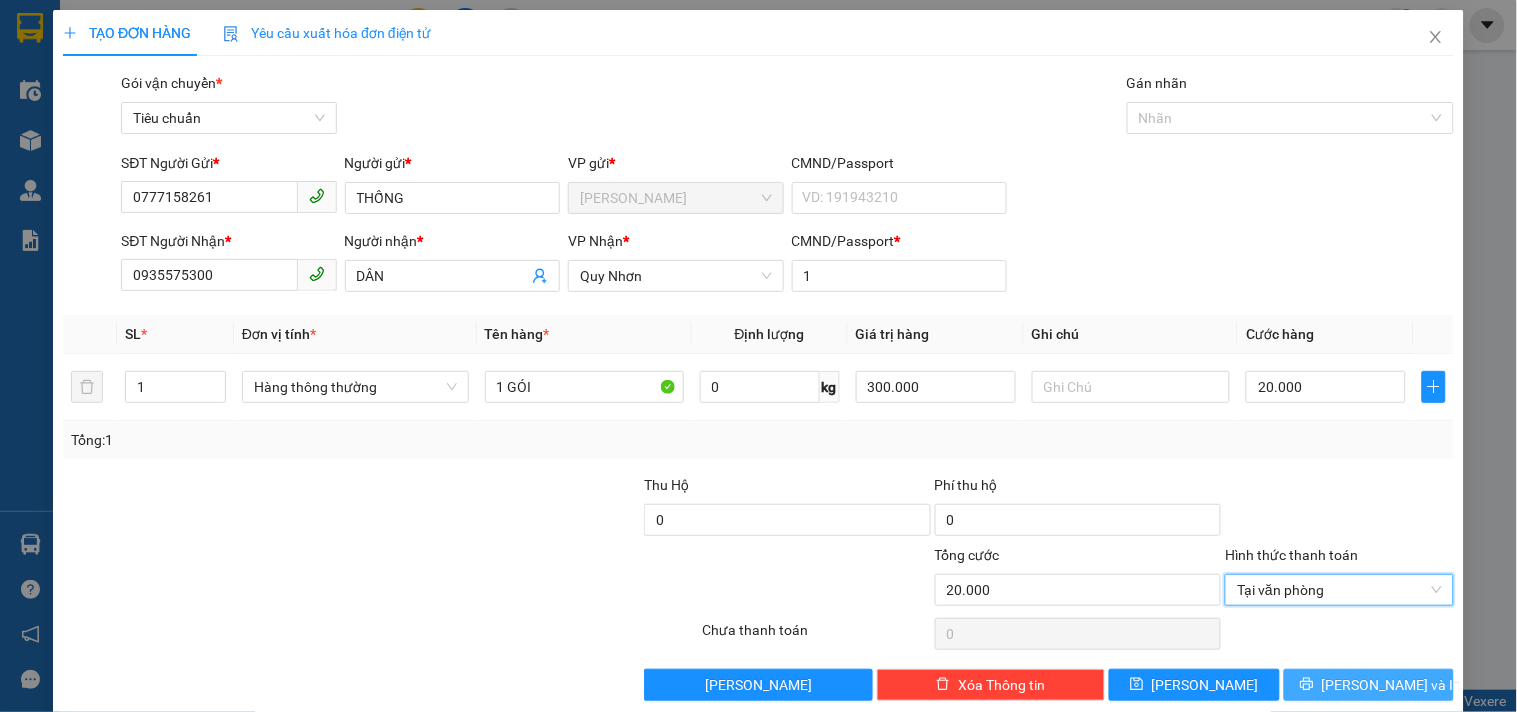 click 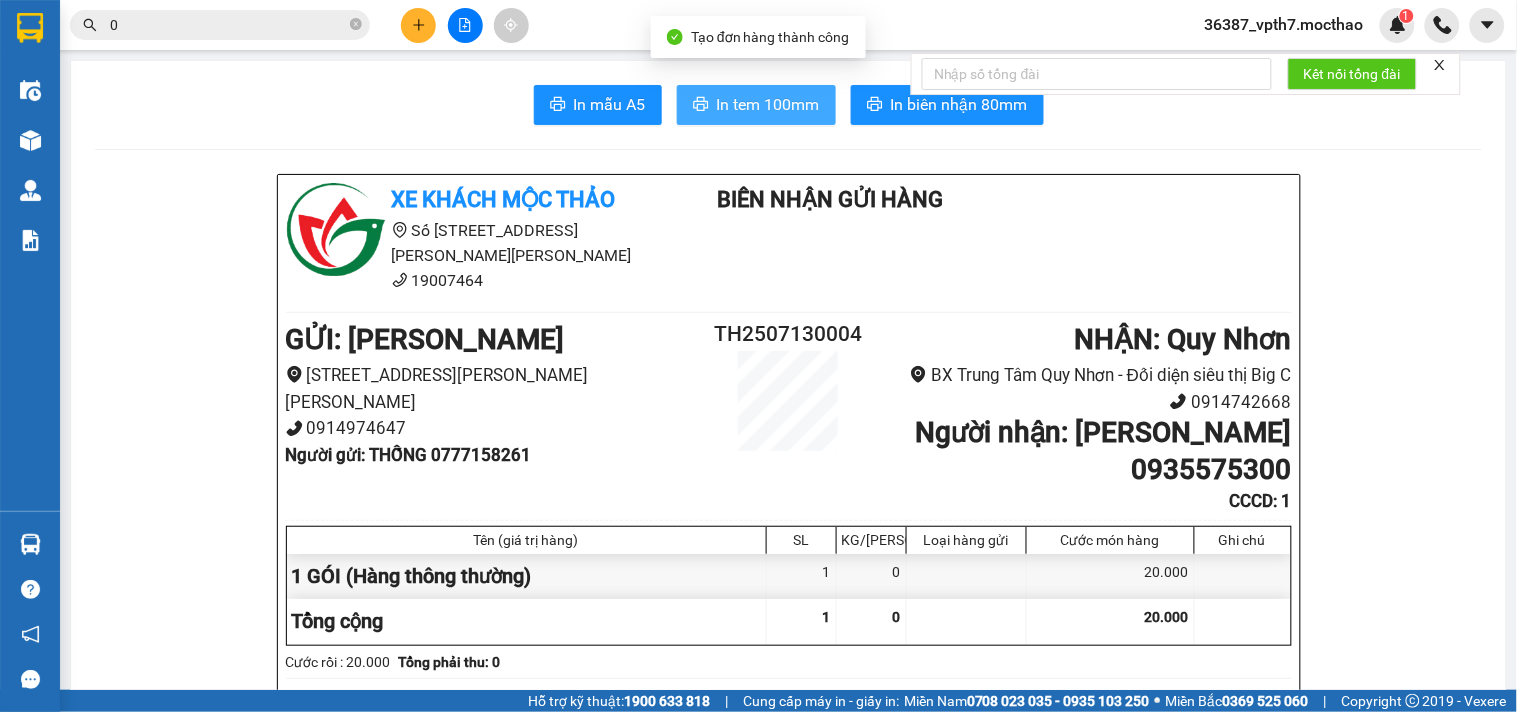 click on "In tem 100mm" at bounding box center [768, 104] 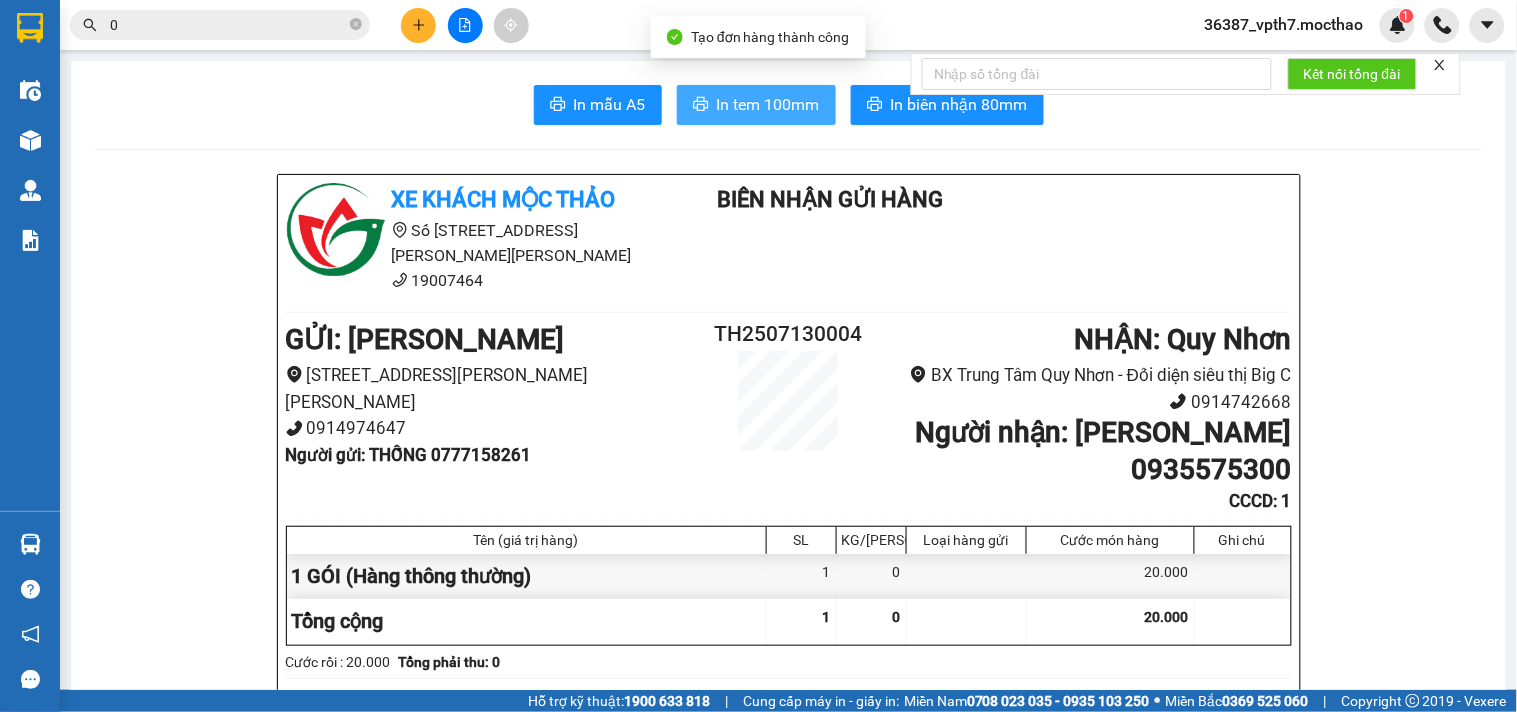 scroll, scrollTop: 0, scrollLeft: 0, axis: both 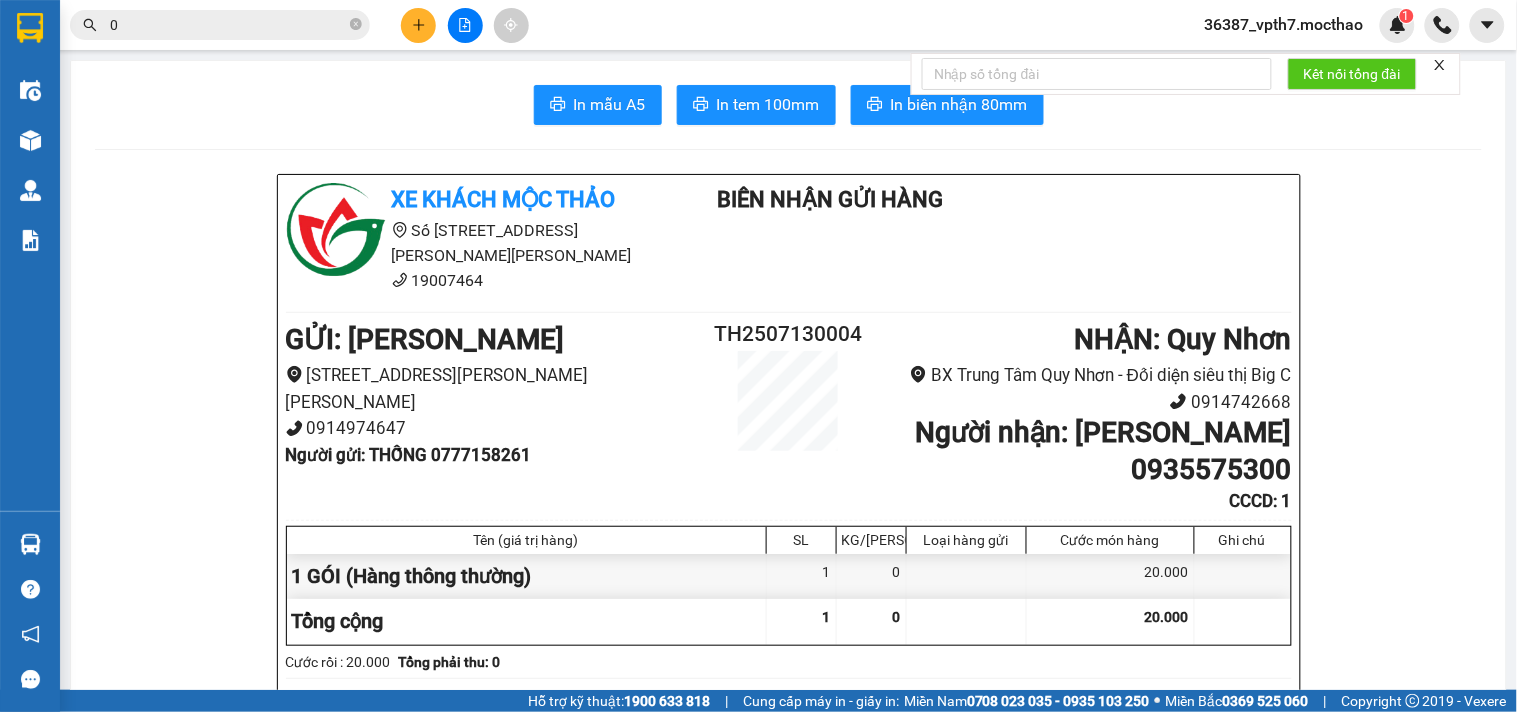 click on "0" at bounding box center (228, 25) 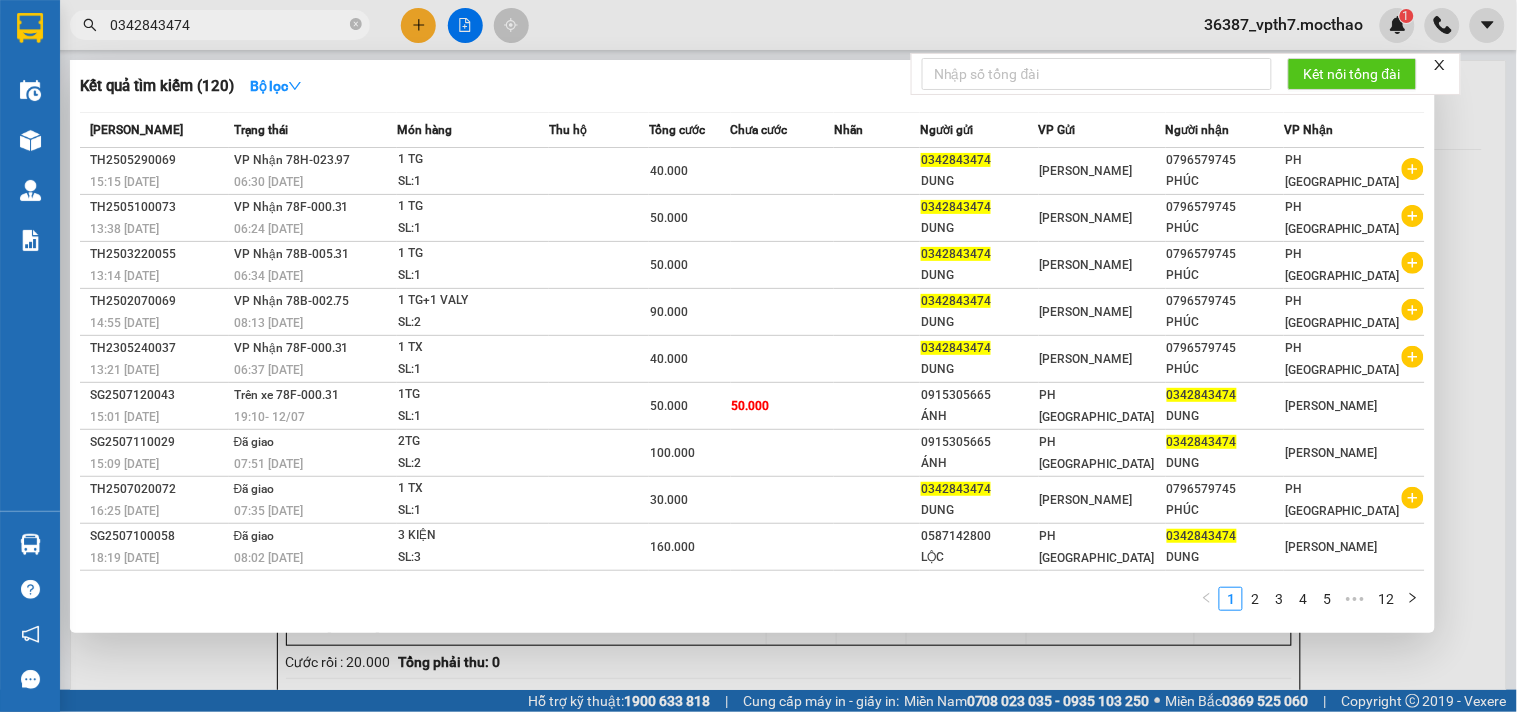 type on "0342843474" 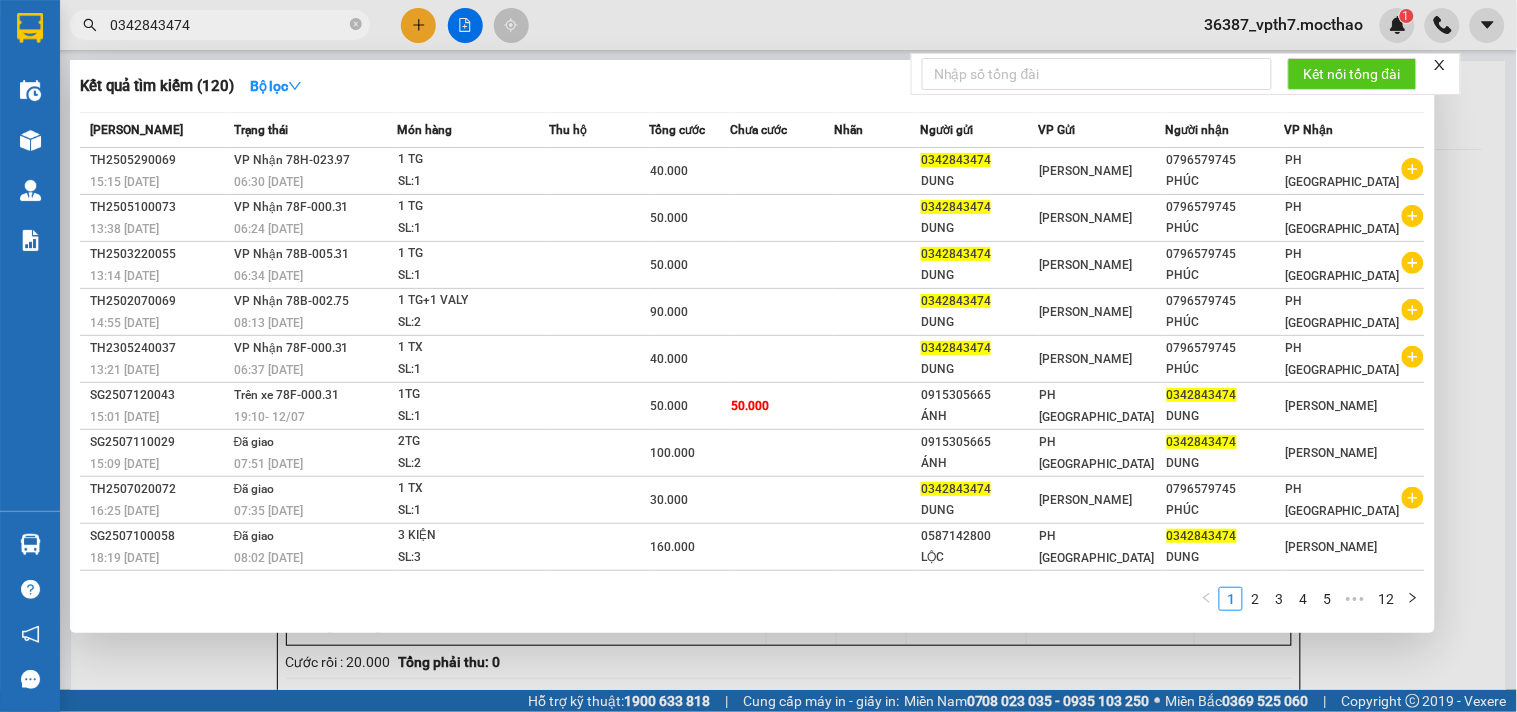 click at bounding box center [758, 356] 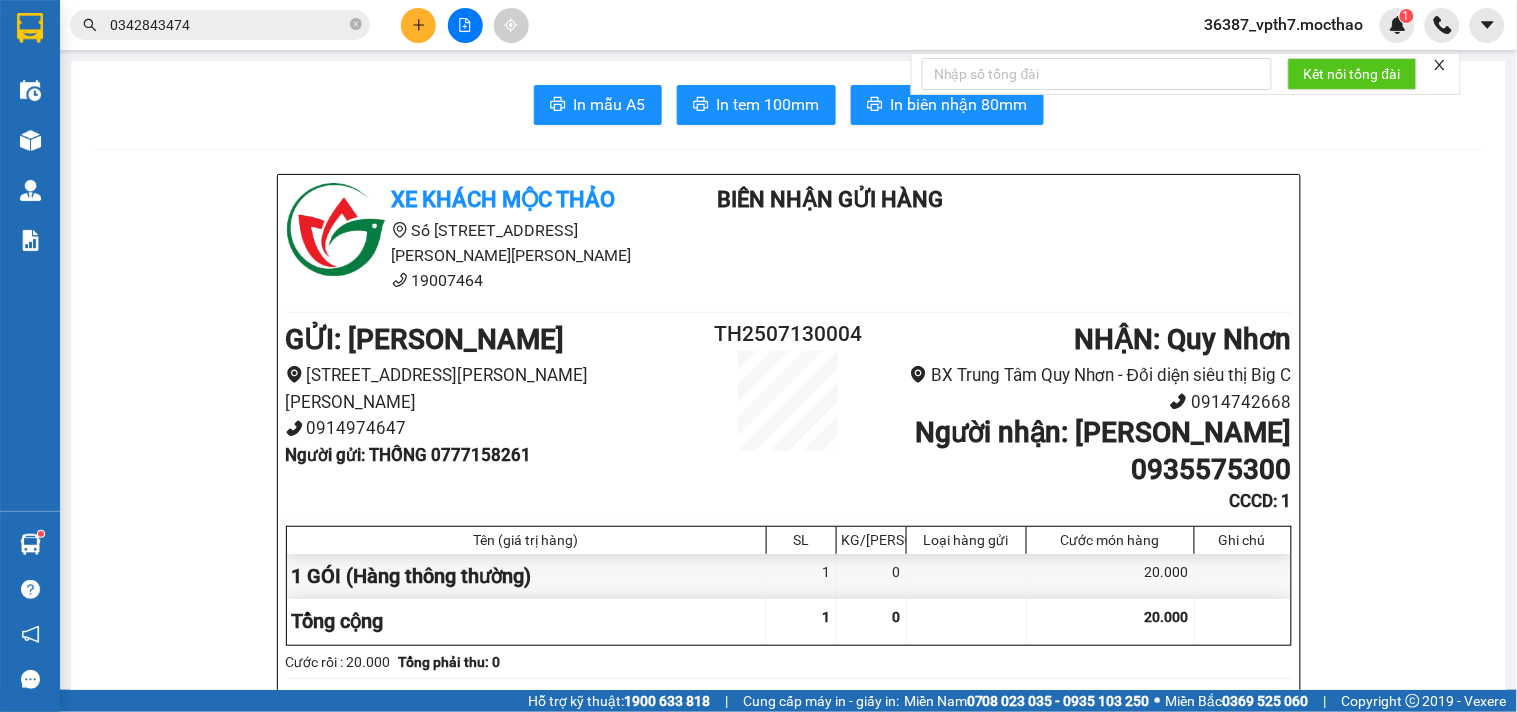 click at bounding box center (465, 25) 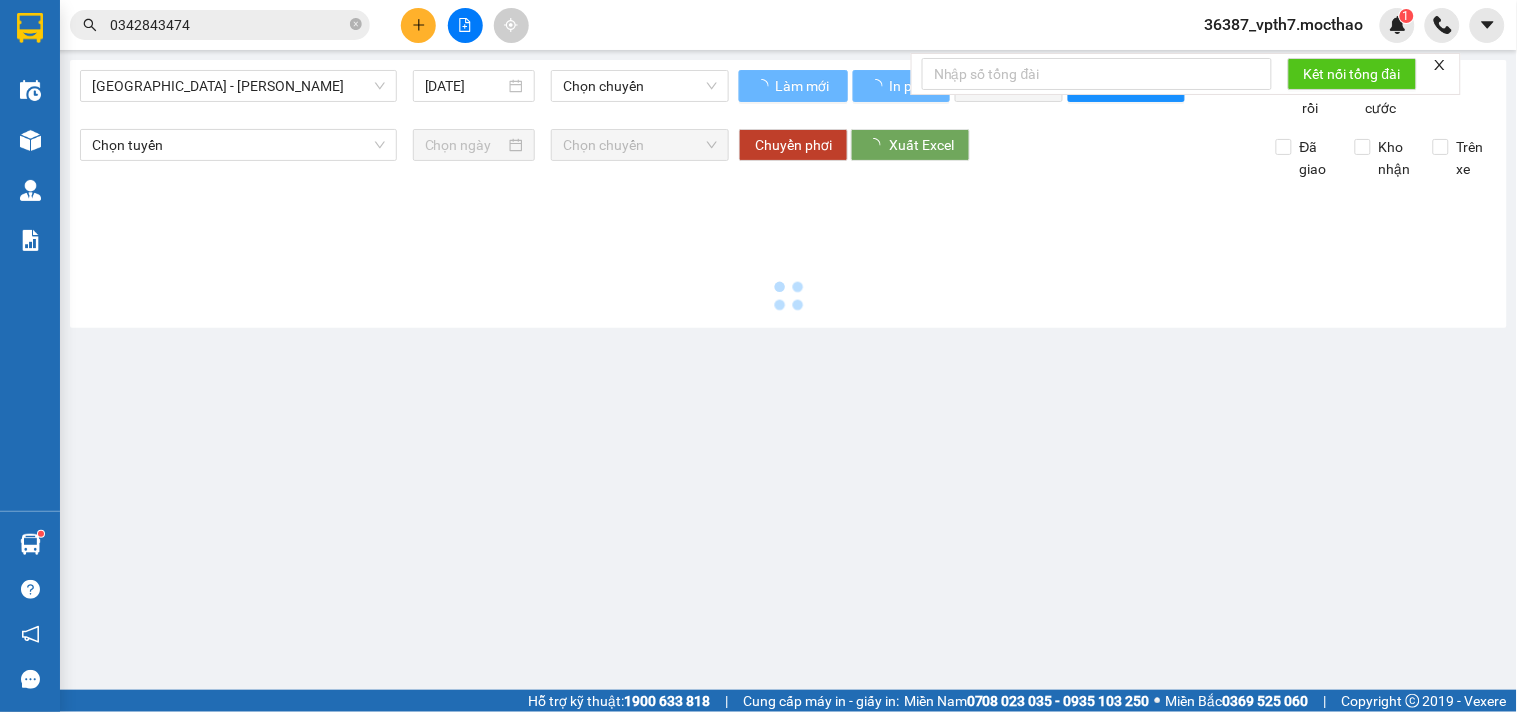 type on "[DATE]" 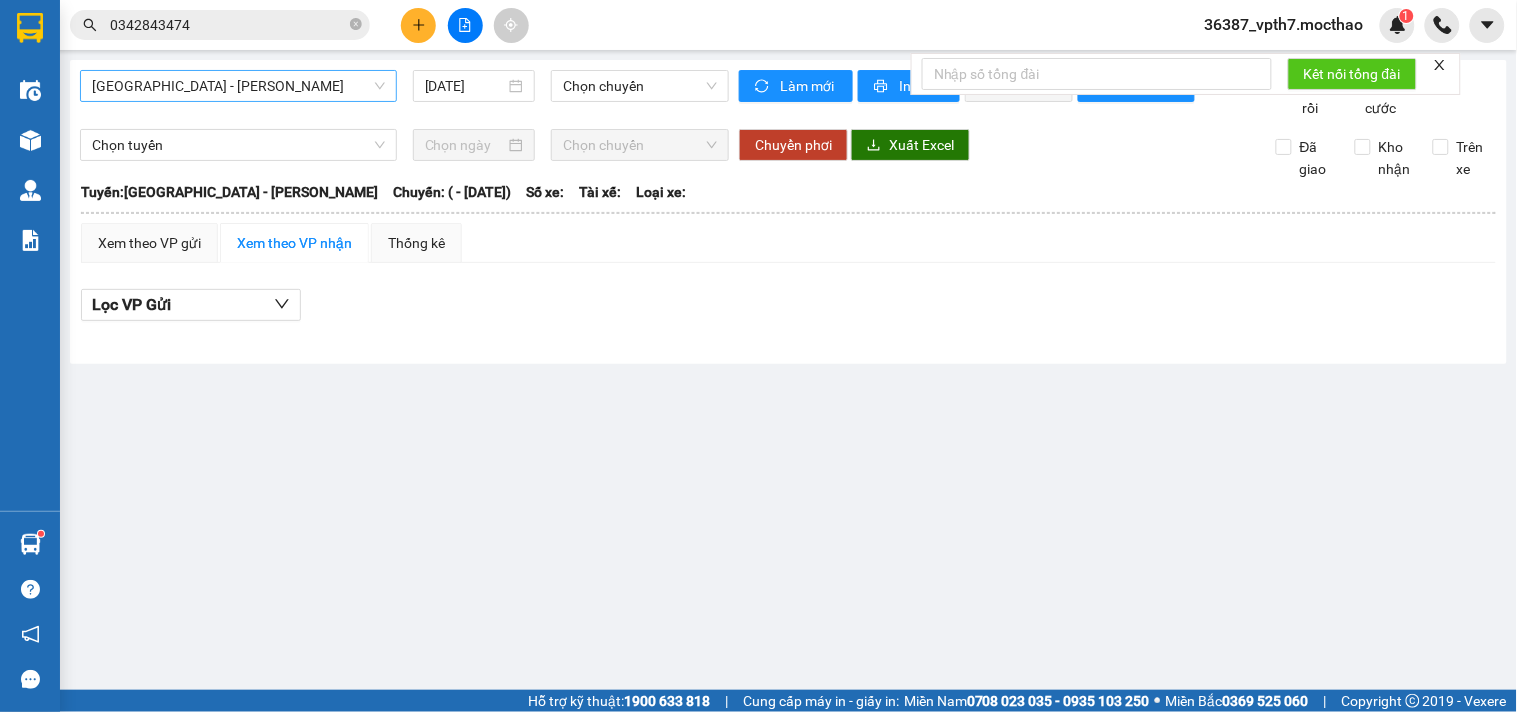 click on "Sài Gòn - Tuy Hòa" at bounding box center (238, 86) 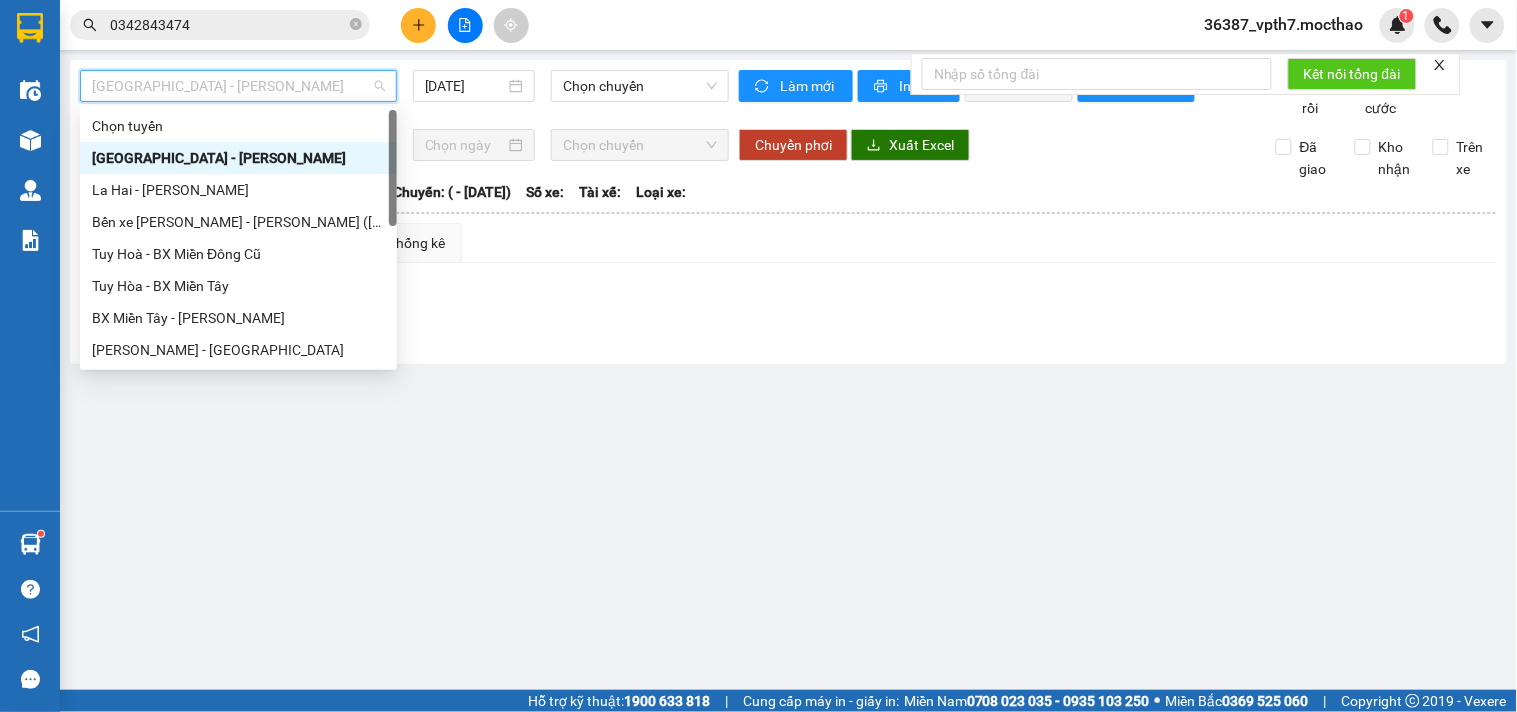 type on "D" 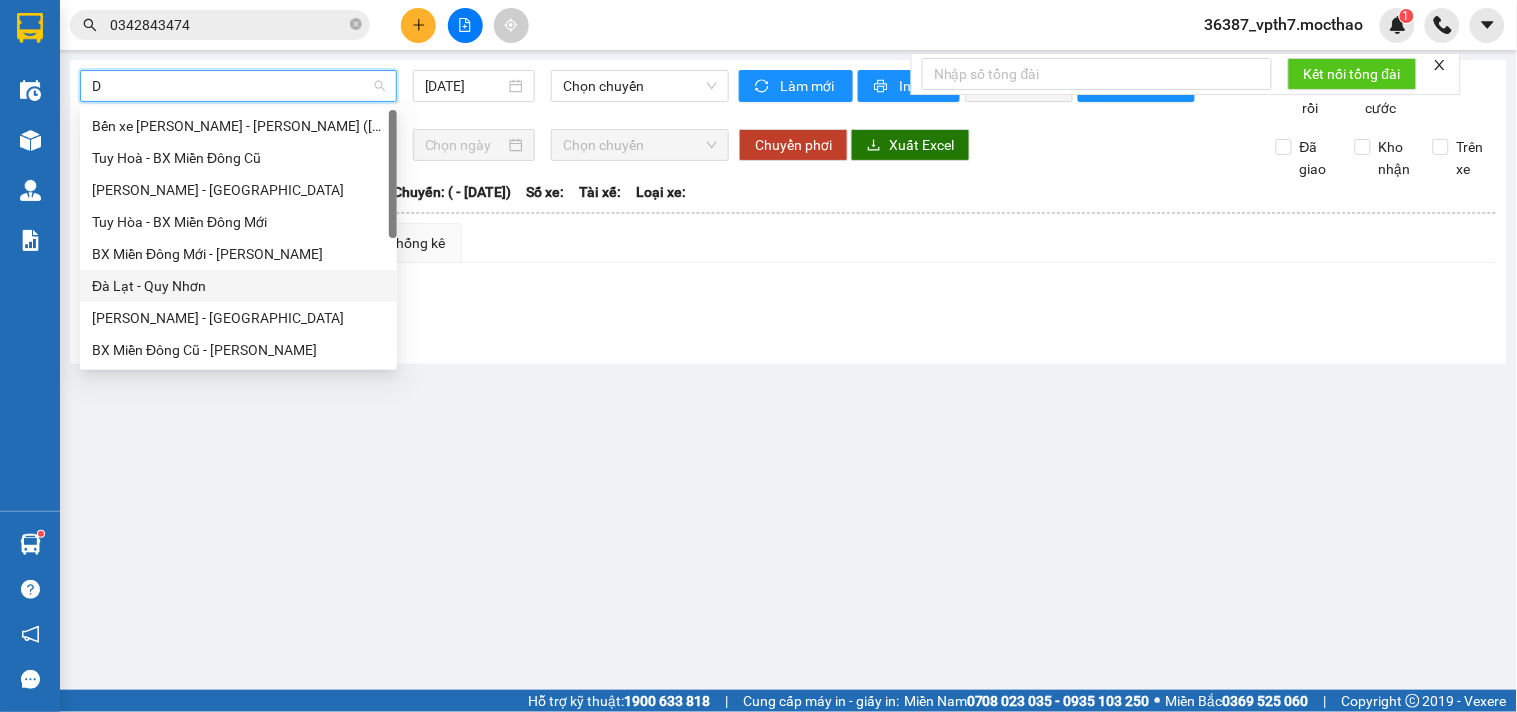 scroll, scrollTop: 127, scrollLeft: 0, axis: vertical 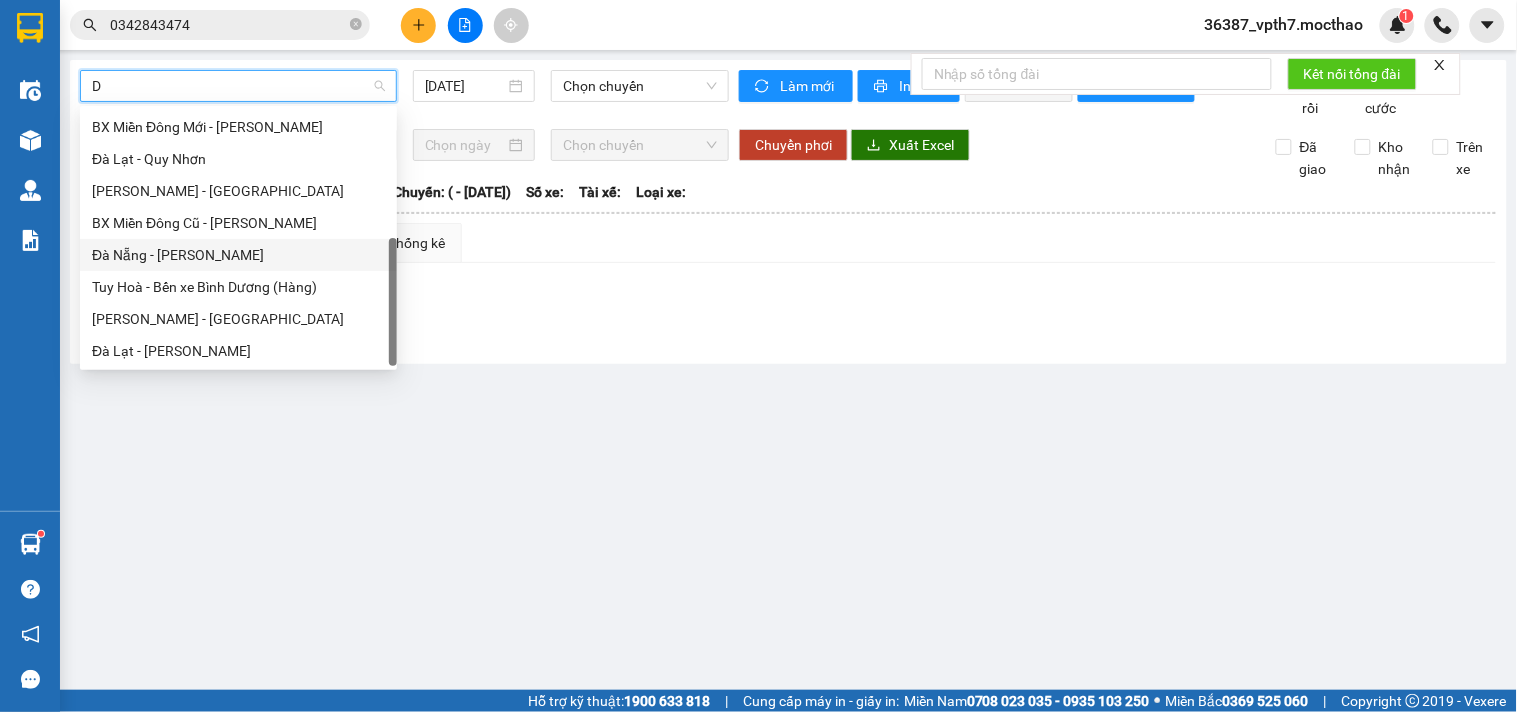 click on "Đà Nẵng - Tuy Hoà" at bounding box center [238, 255] 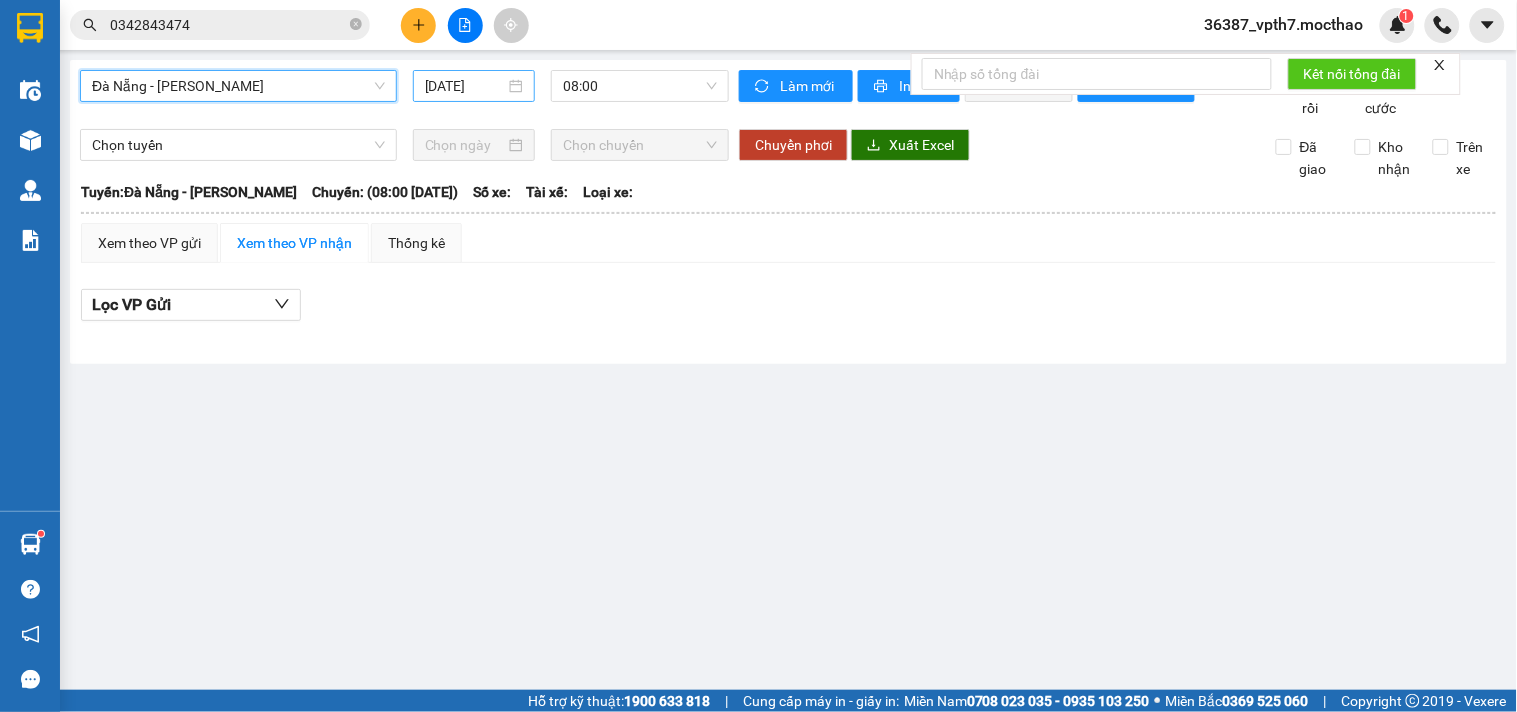 click on "[DATE]" at bounding box center (465, 86) 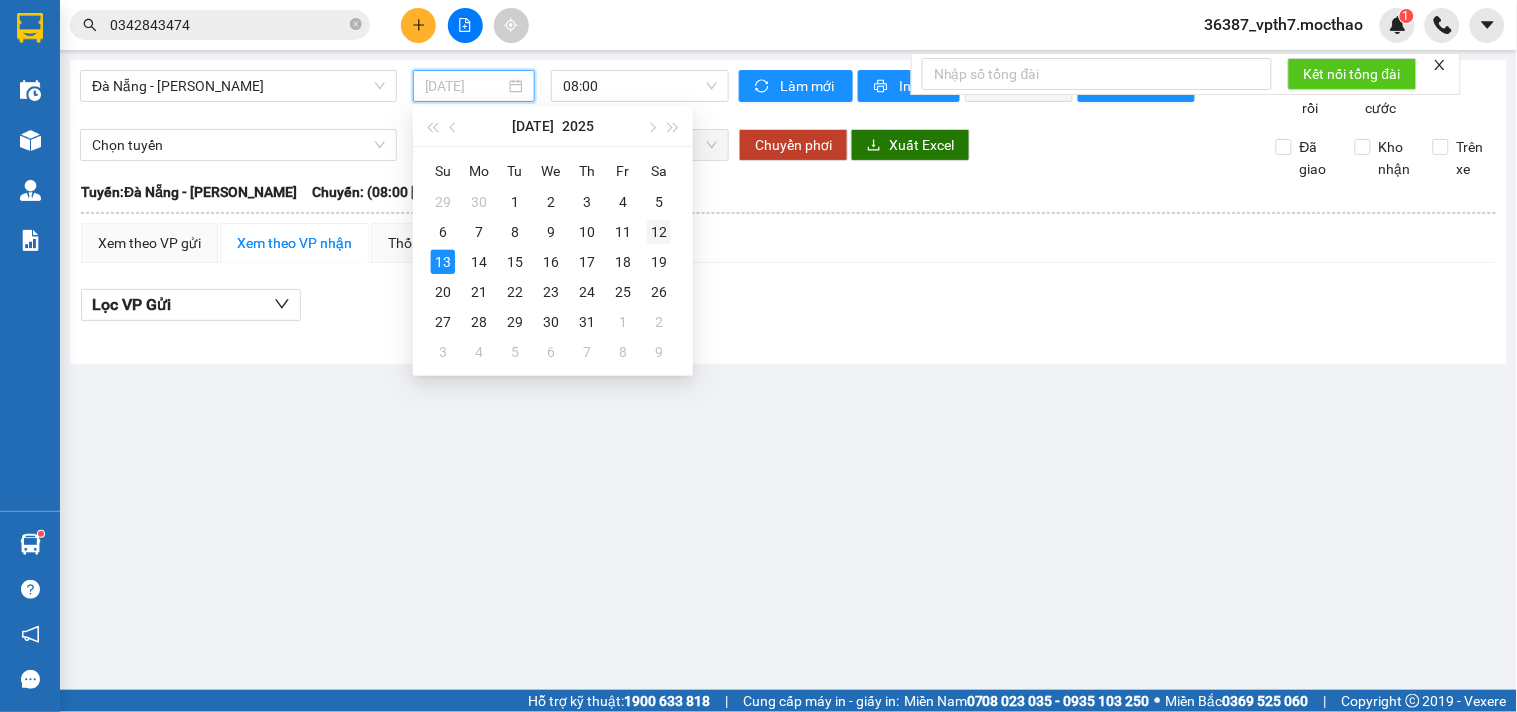 click on "12" at bounding box center (659, 232) 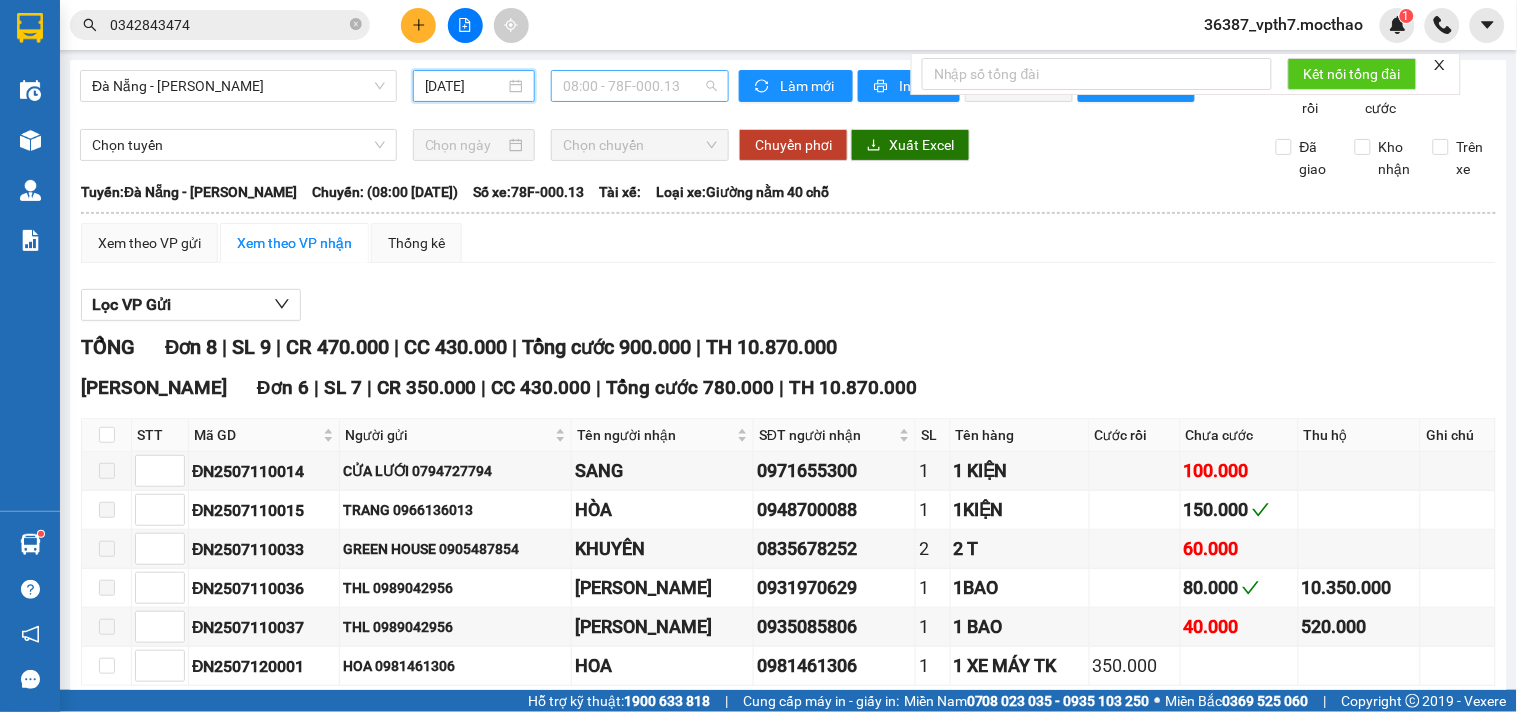 click on "08:00     - 78F-000.13" at bounding box center [640, 86] 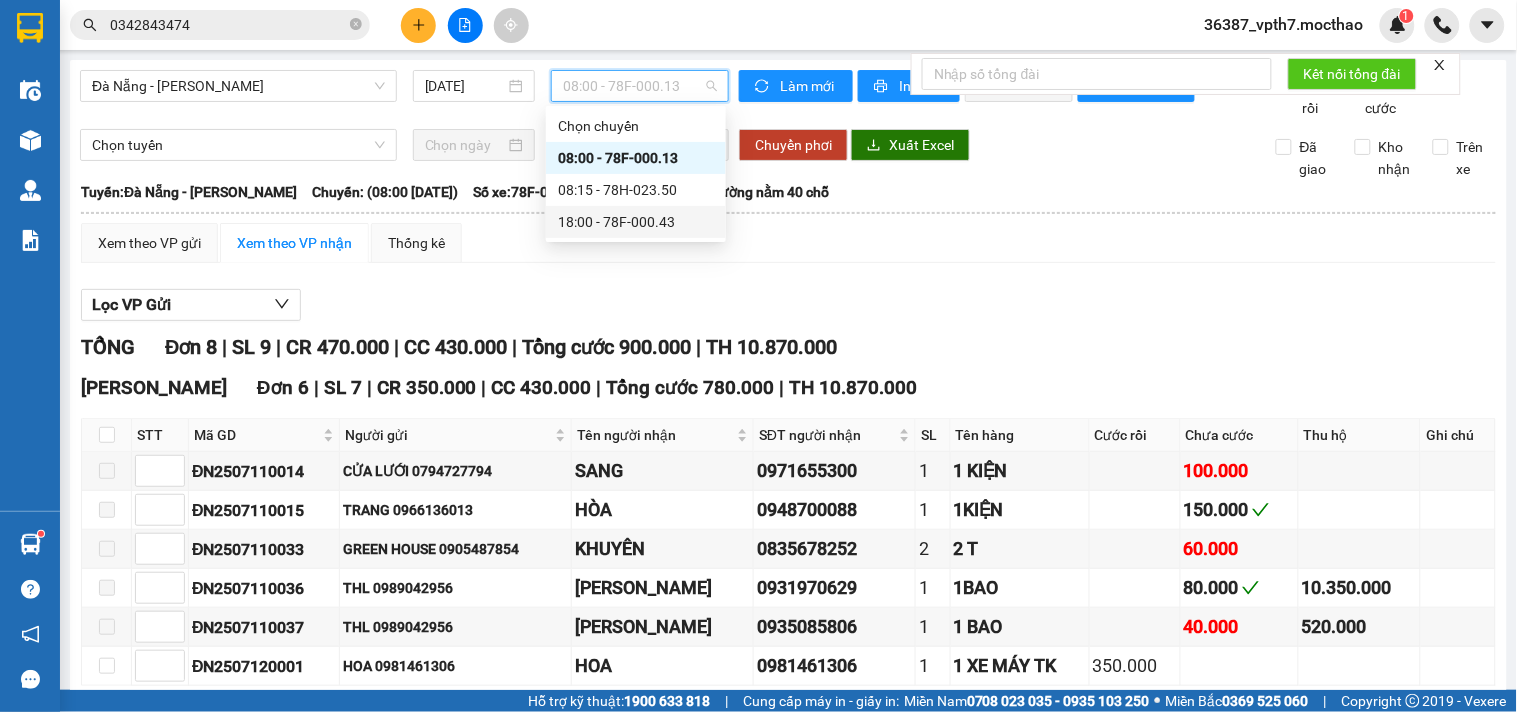 click on "18:00     - 78F-000.43" at bounding box center [636, 222] 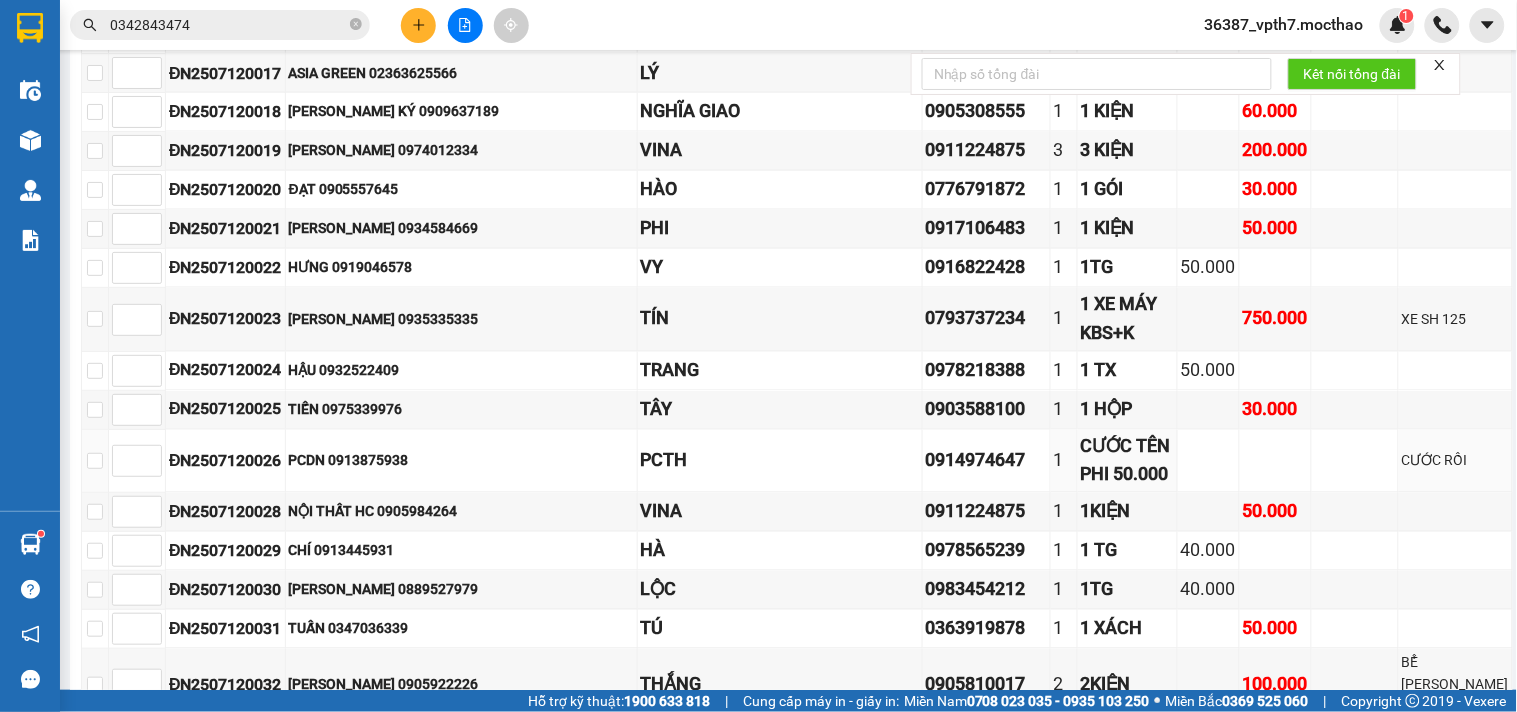 scroll, scrollTop: 1361, scrollLeft: 0, axis: vertical 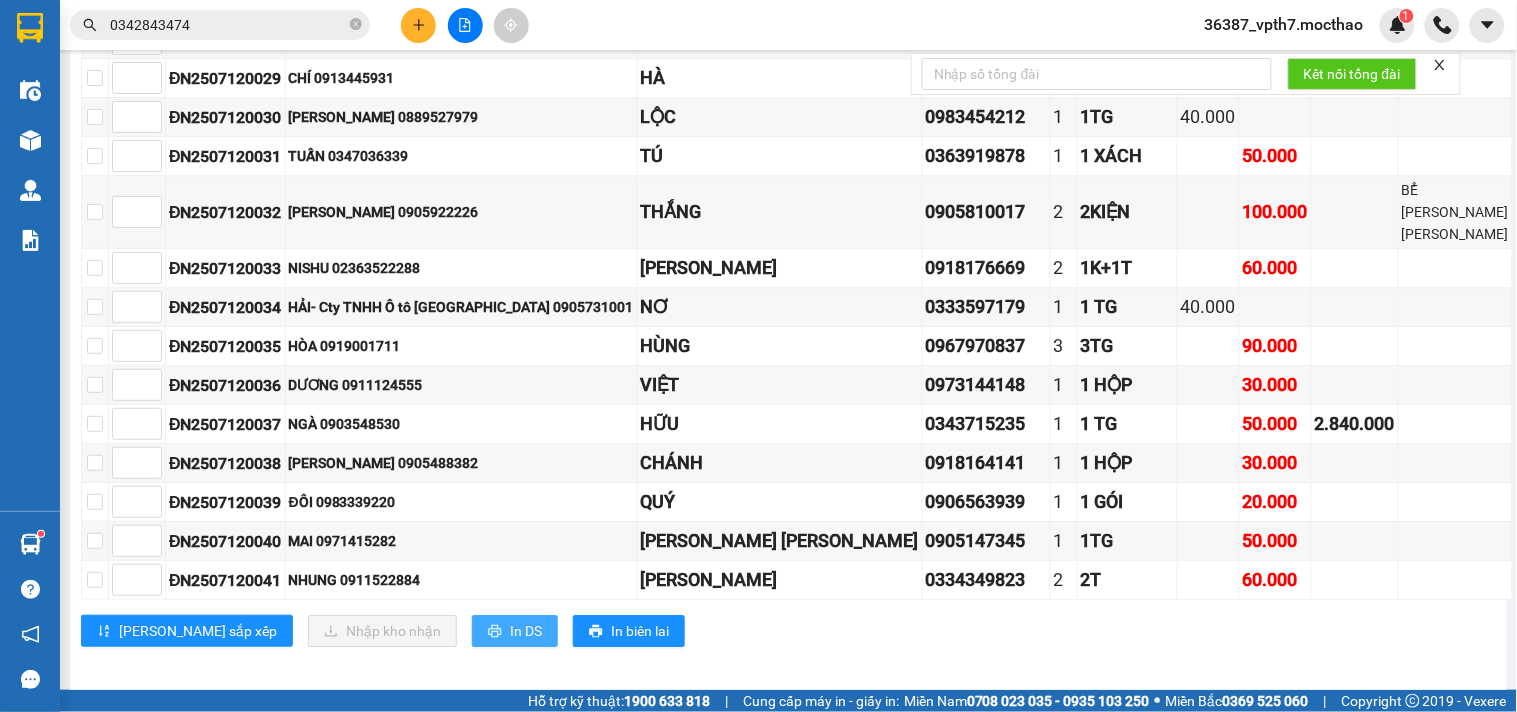 click on "In DS" at bounding box center [526, 631] 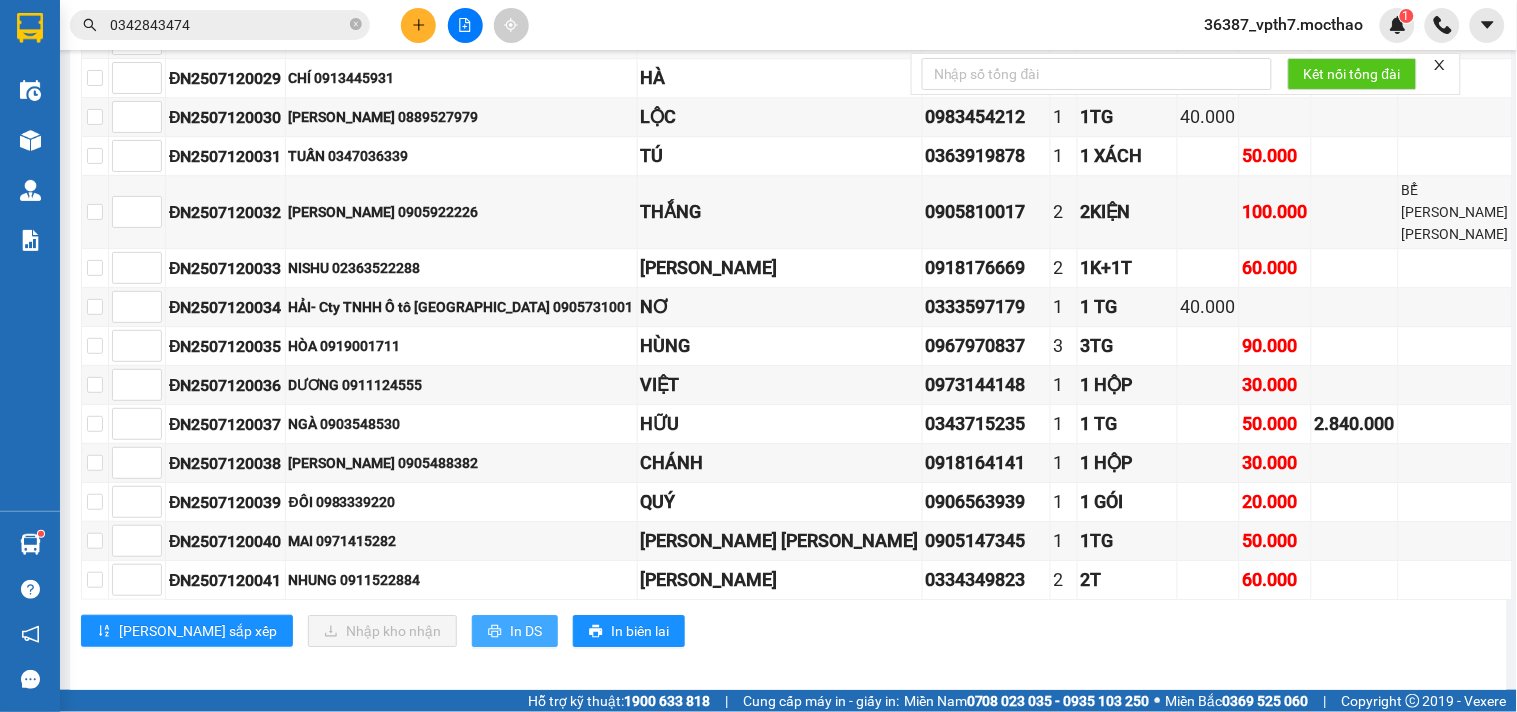 scroll, scrollTop: 0, scrollLeft: 0, axis: both 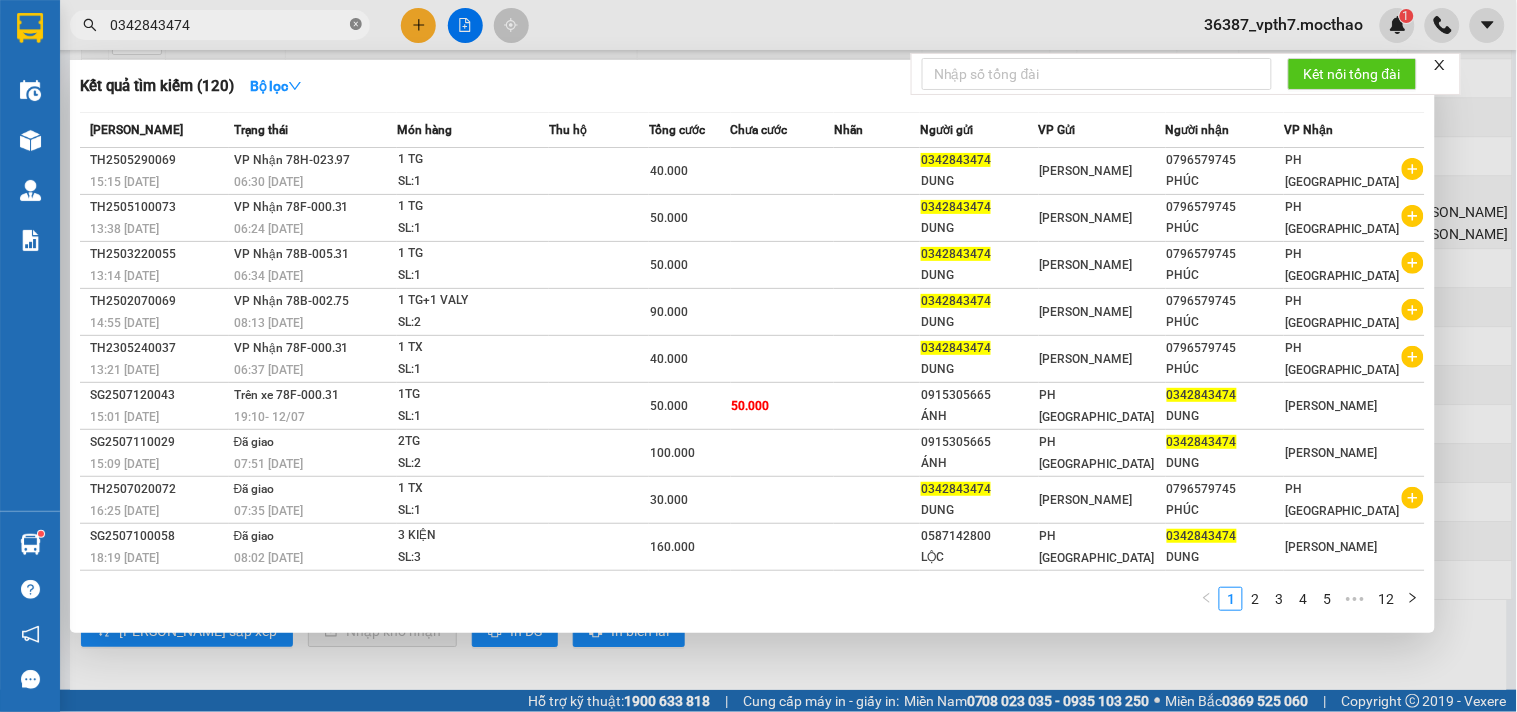 click 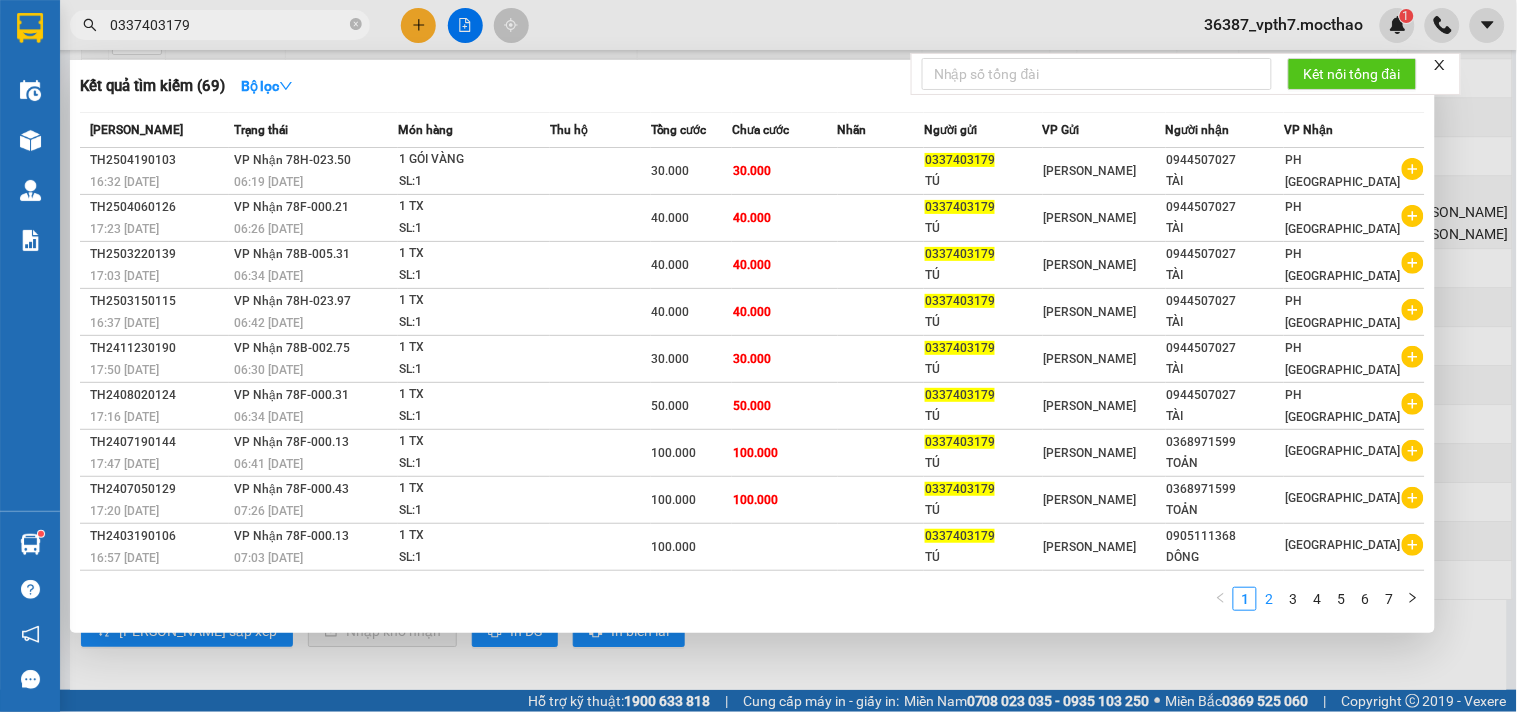 type on "0337403179" 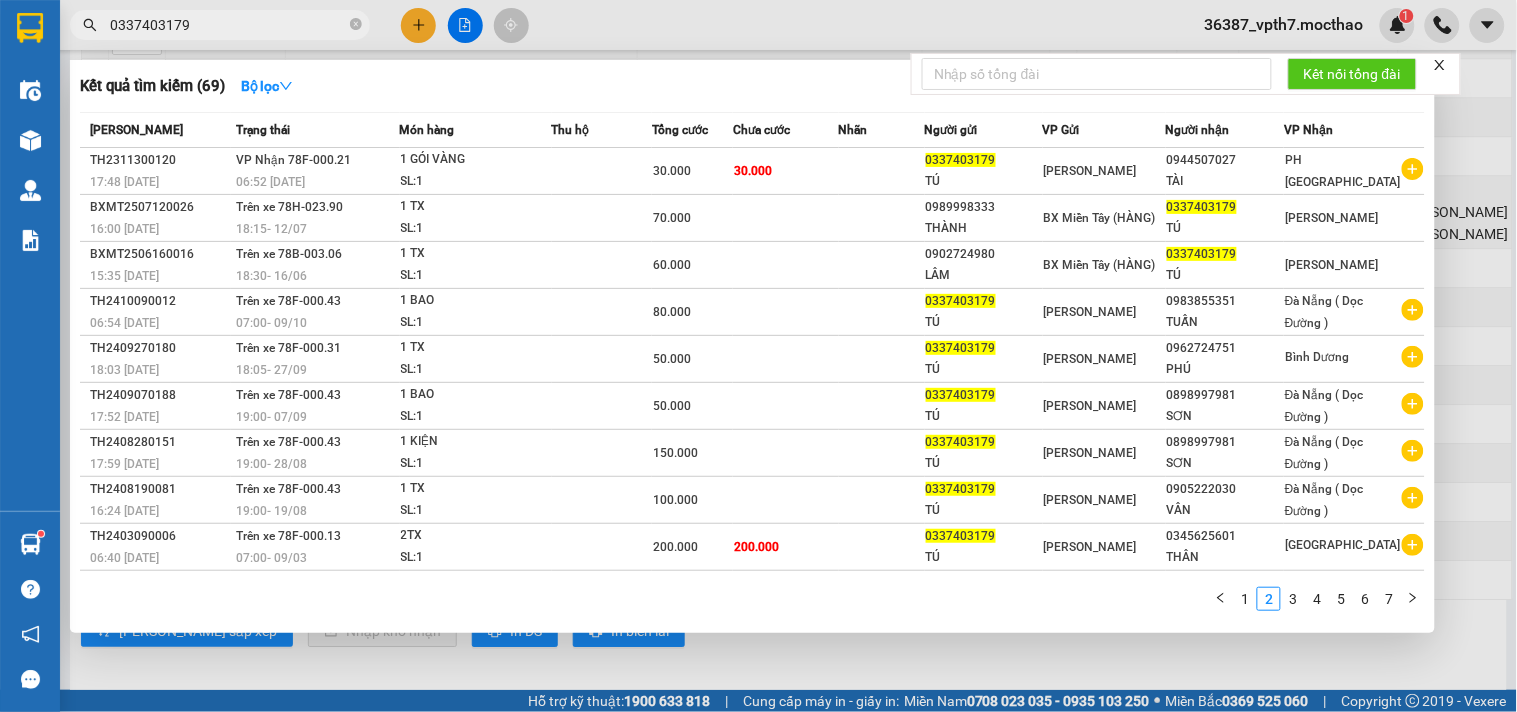 click at bounding box center [758, 356] 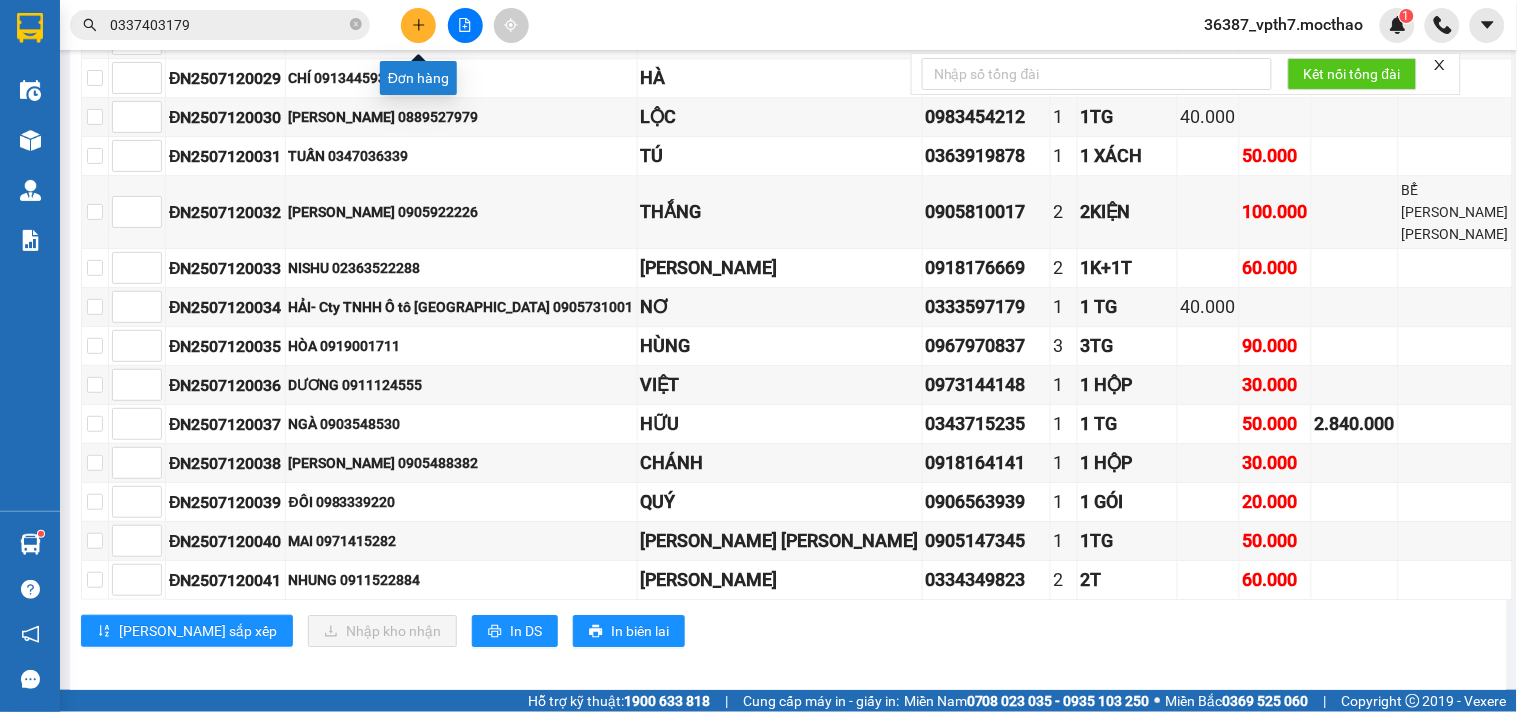 click 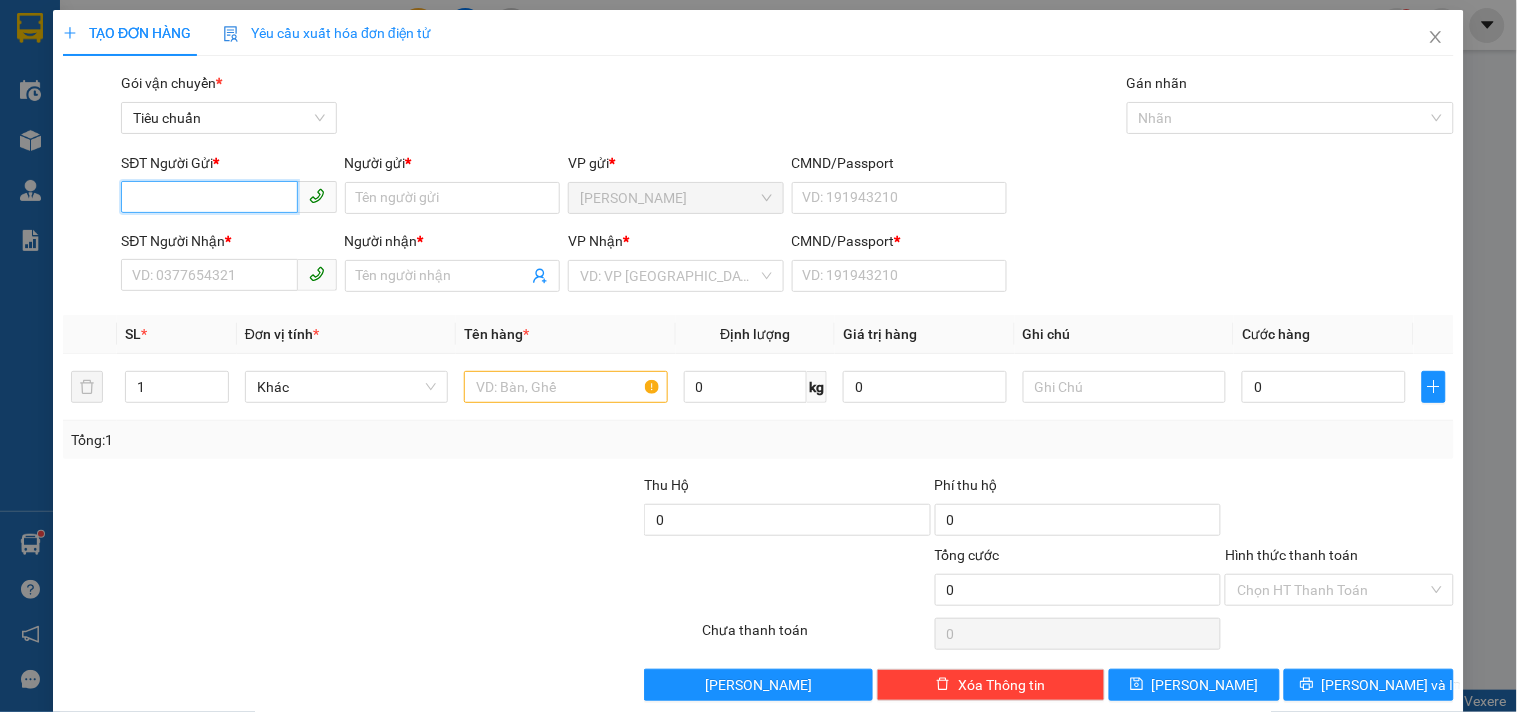 click on "SĐT Người Gửi  *" at bounding box center (209, 197) 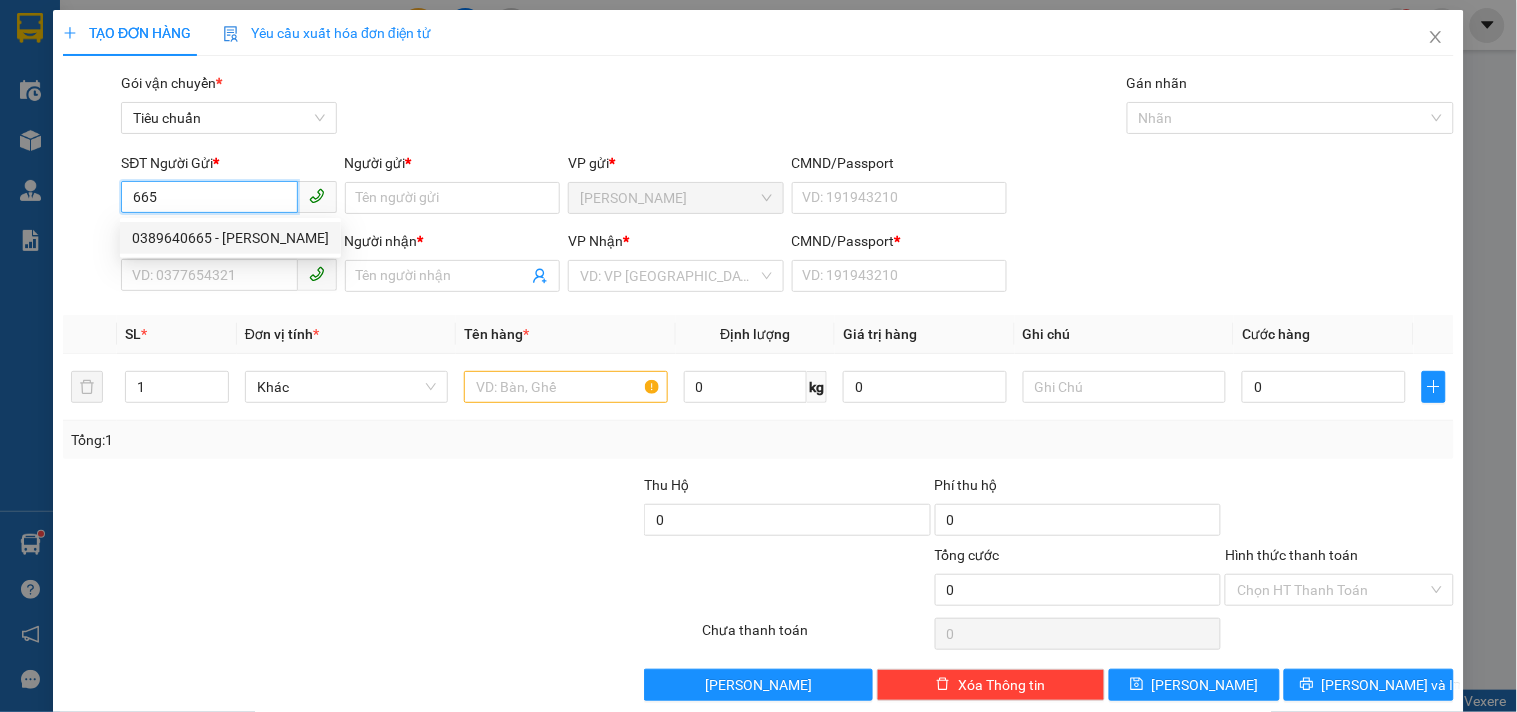 click on "0389640665 - KHÁNH" at bounding box center [230, 238] 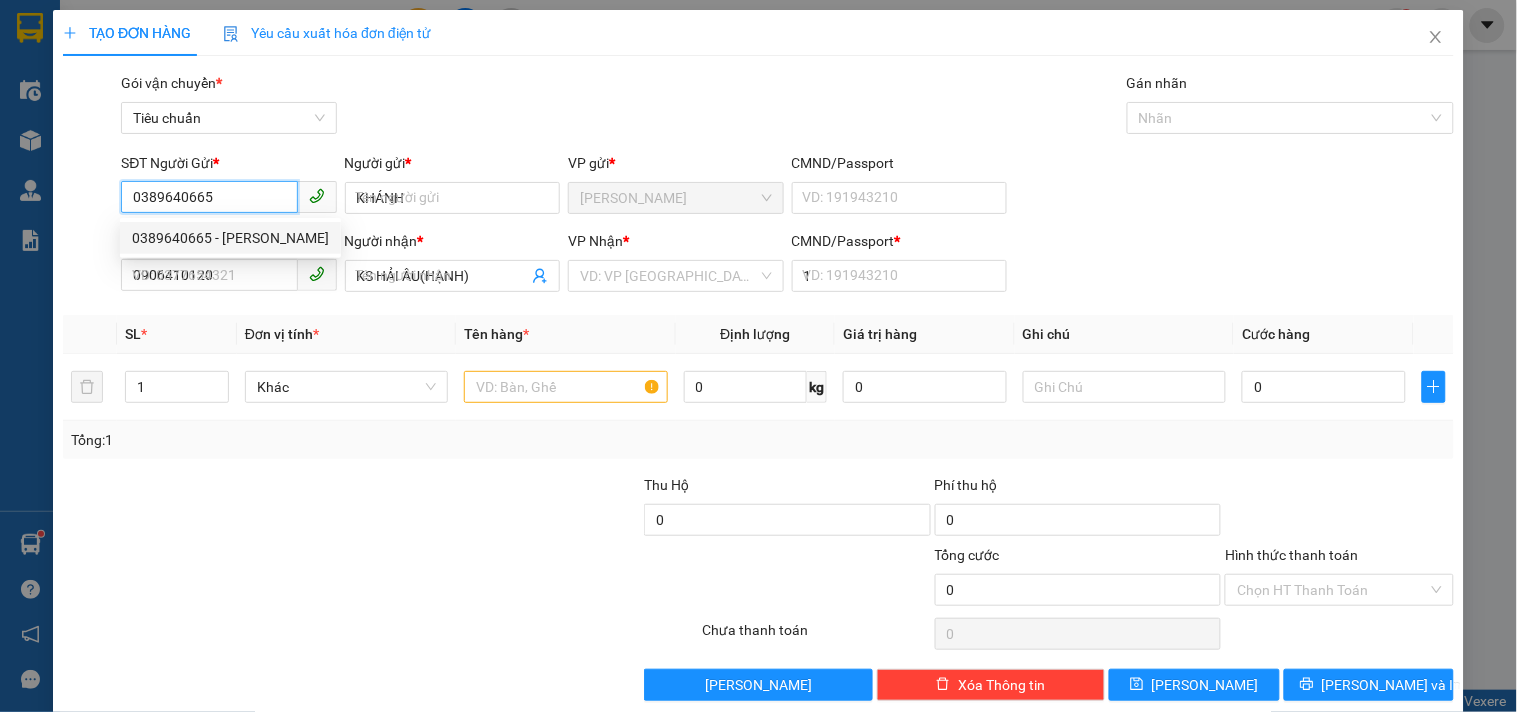 type on "80.000" 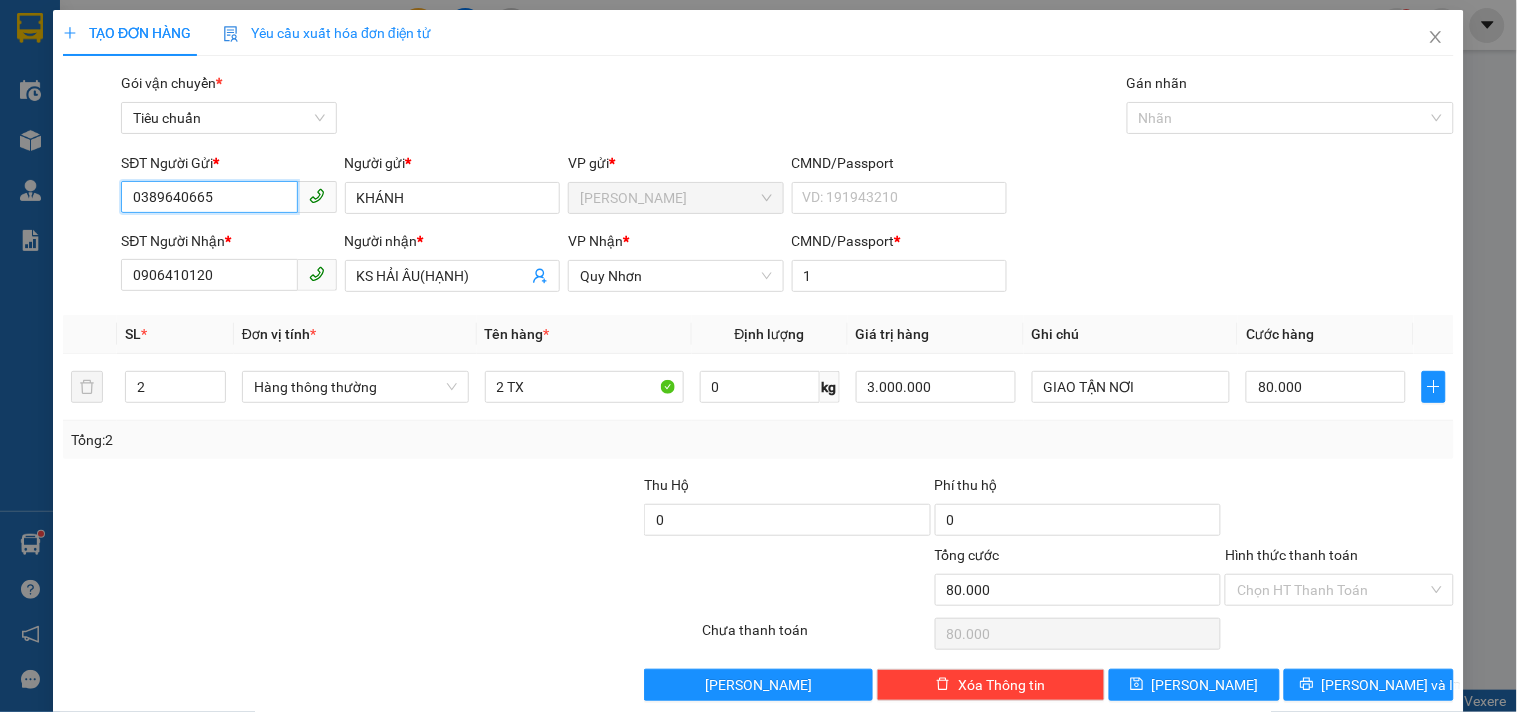 type on "0389640665" 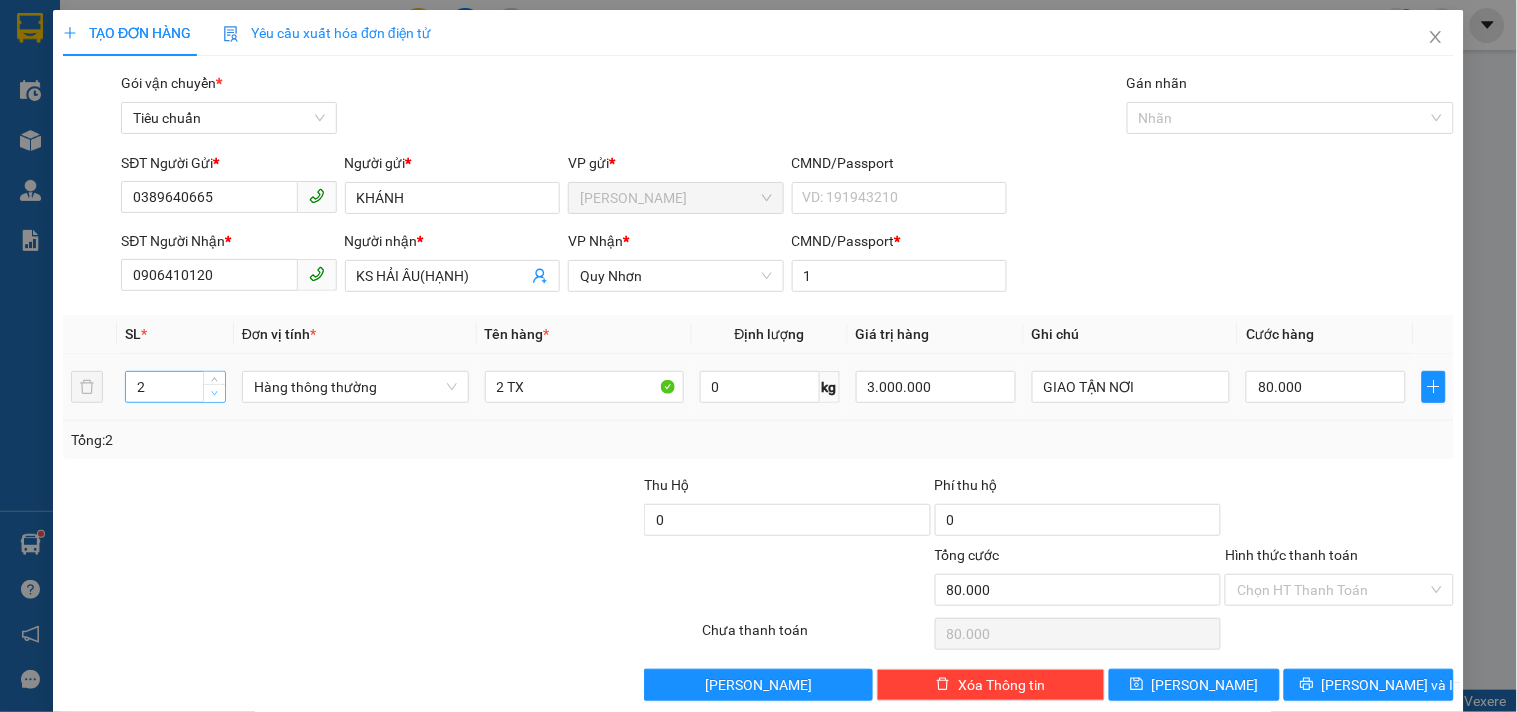type on "1" 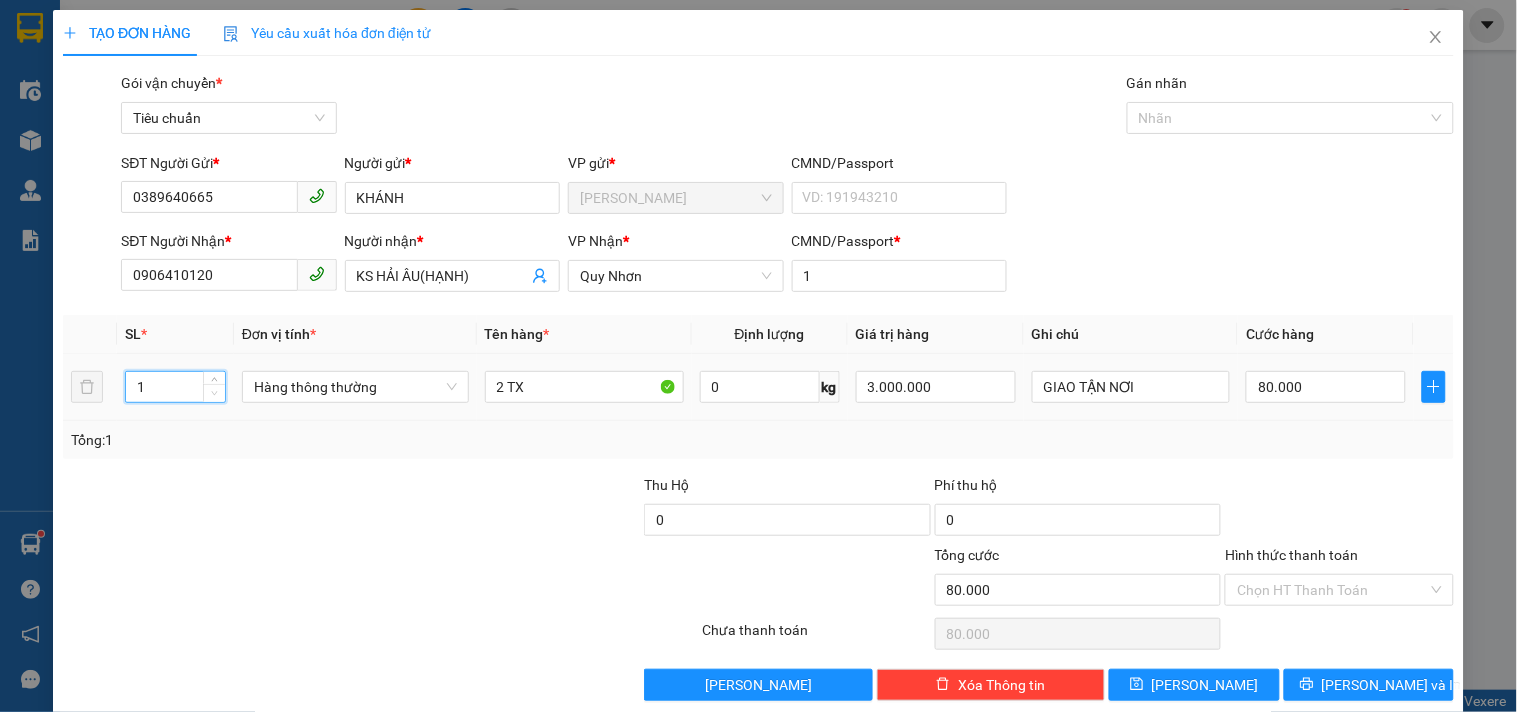 click 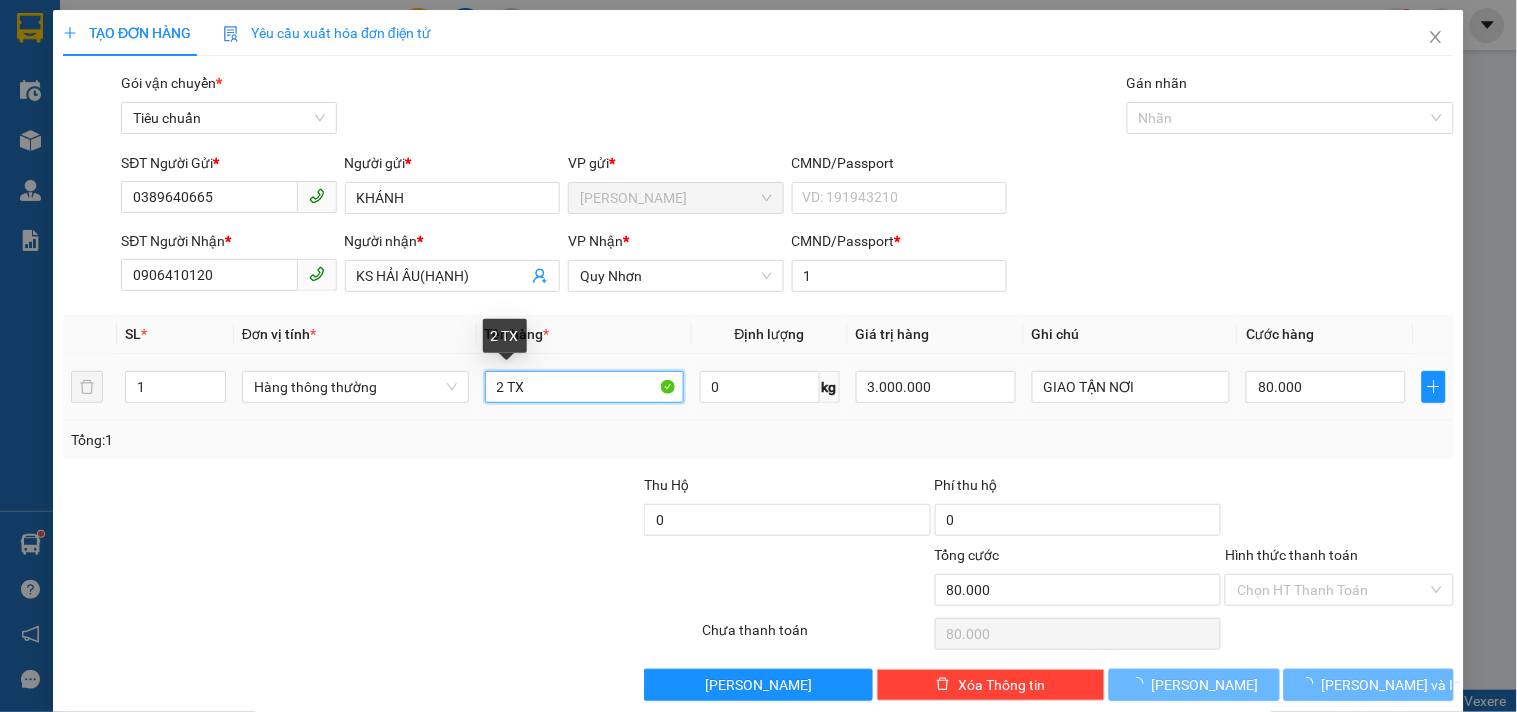 drag, startPoint x: 503, startPoint y: 388, endPoint x: 373, endPoint y: 407, distance: 131.38112 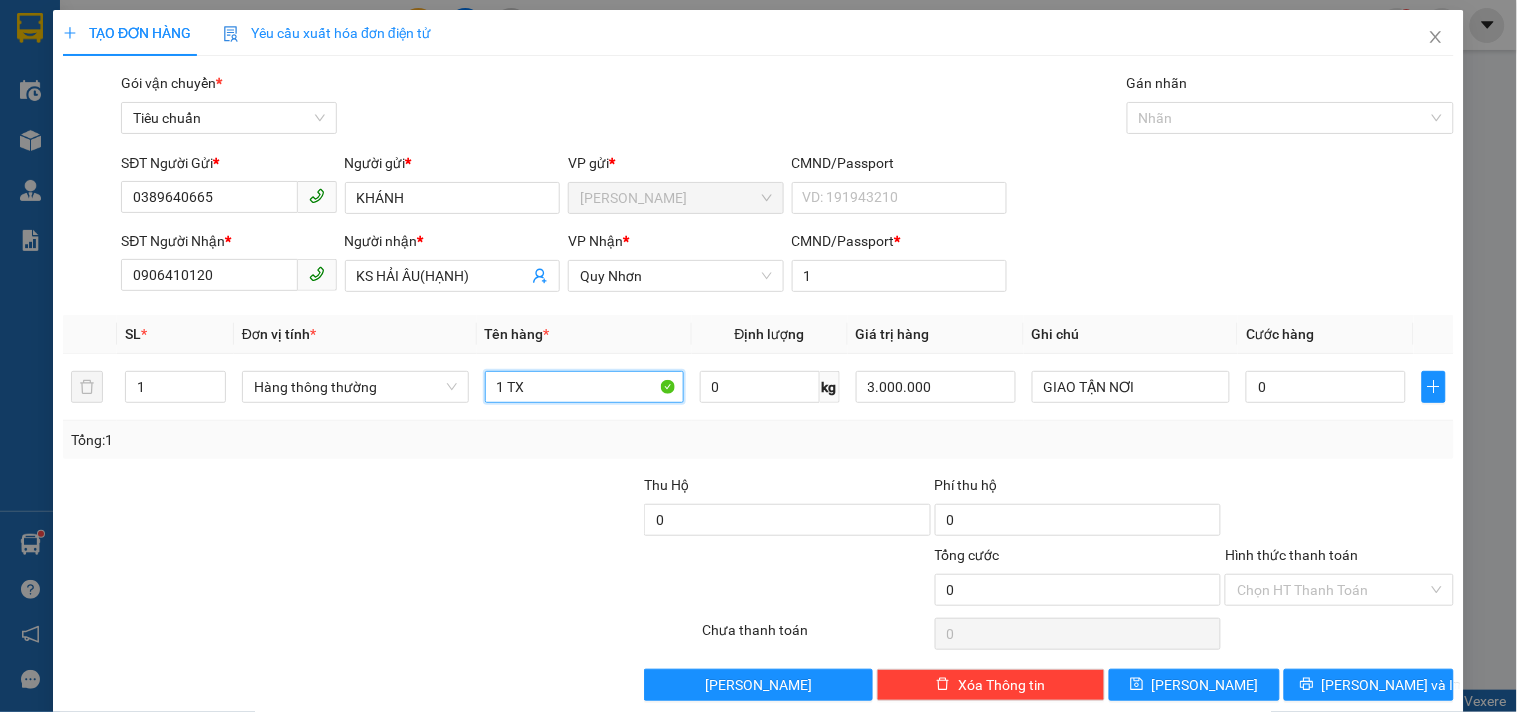 type on "1 TX" 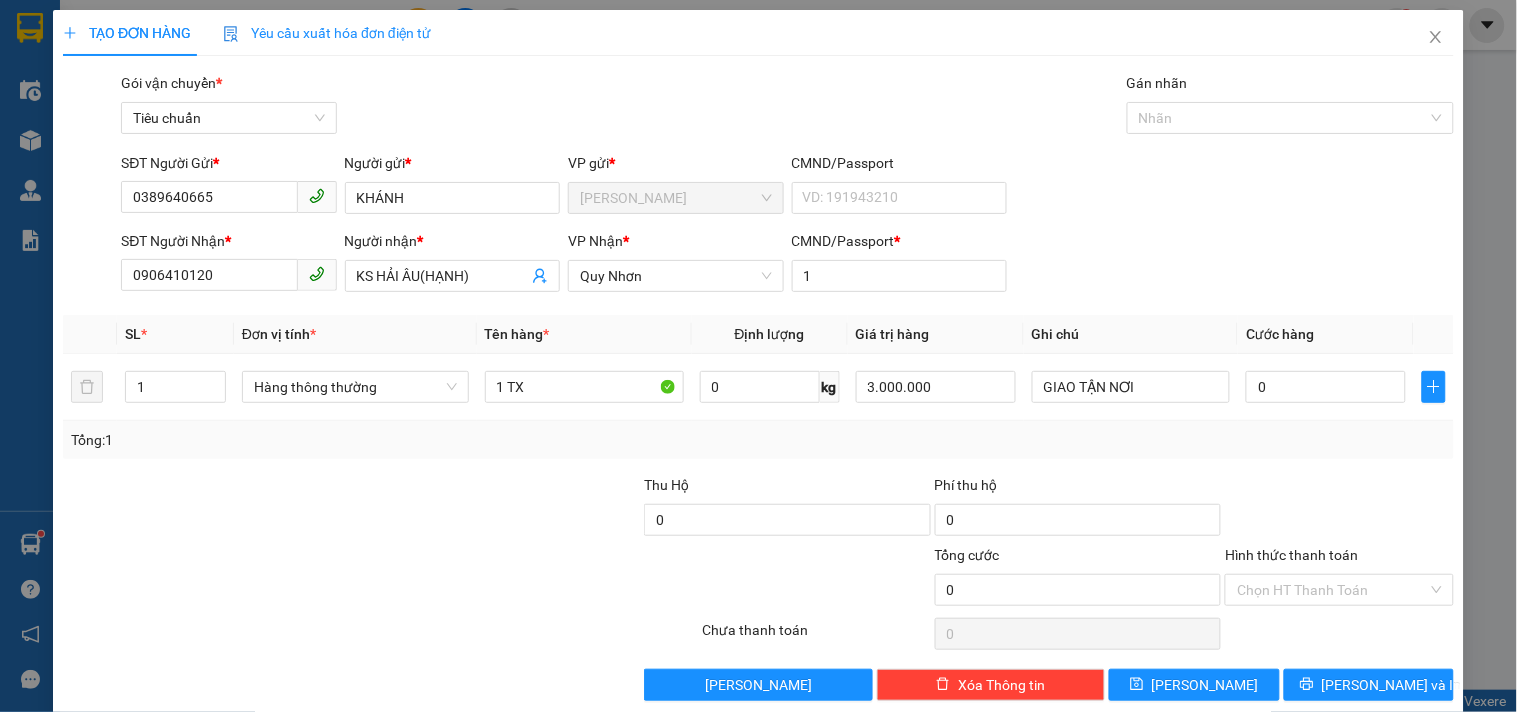 click on "Transit Pickup Surcharge Ids Transit Deliver Surcharge Ids Transit Deliver Surcharge Transit Deliver Surcharge Gói vận chuyển  * Tiêu chuẩn Gán nhãn   Nhãn SĐT Người Gửi  * 0389640665 Người gửi  * KHÁNH VP gửi  * Tuy Hòa CMND/Passport VD: 191943210 SĐT Người Nhận  * 0906410120 Người nhận  * KS HẢI ÂU(HẠNH) VP Nhận  * Quy Nhơn CMND/Passport  * 1 SL  * Đơn vị tính  * Tên hàng  * Định lượng Giá trị hàng Ghi chú Cước hàng                   1 Hàng thông thường 1 TX 0 kg 3.000.000 GIAO TẬN NƠI 0 Tổng:  1 Thu Hộ 0 Phí thu hộ 0 Tổng cước 0 Hình thức thanh toán Chọn HT Thanh Toán Số tiền thu trước 0 Chưa thanh toán 0 Chọn HT Thanh Toán Lưu nháp Xóa Thông tin Lưu Lưu và In 1 TX" at bounding box center [758, 386] 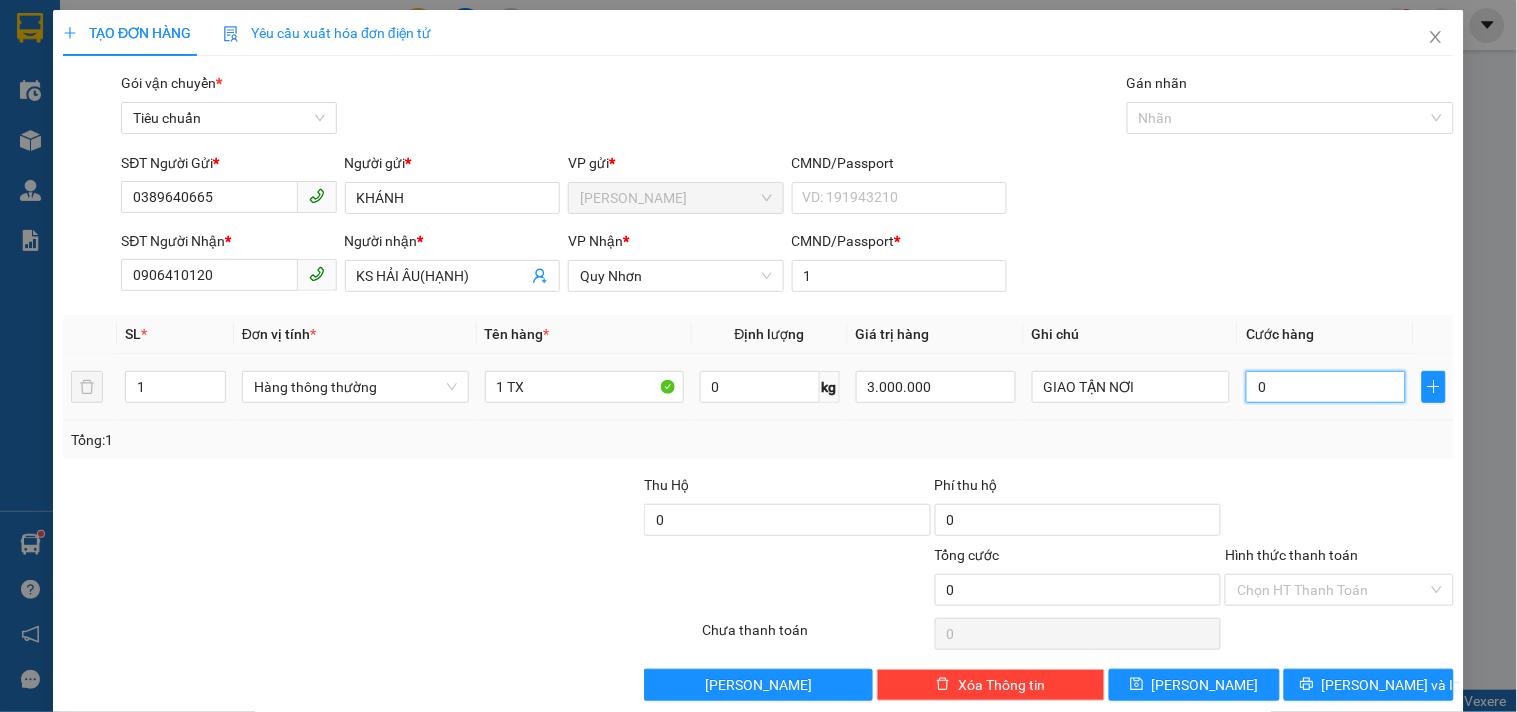 click on "0" at bounding box center [1326, 387] 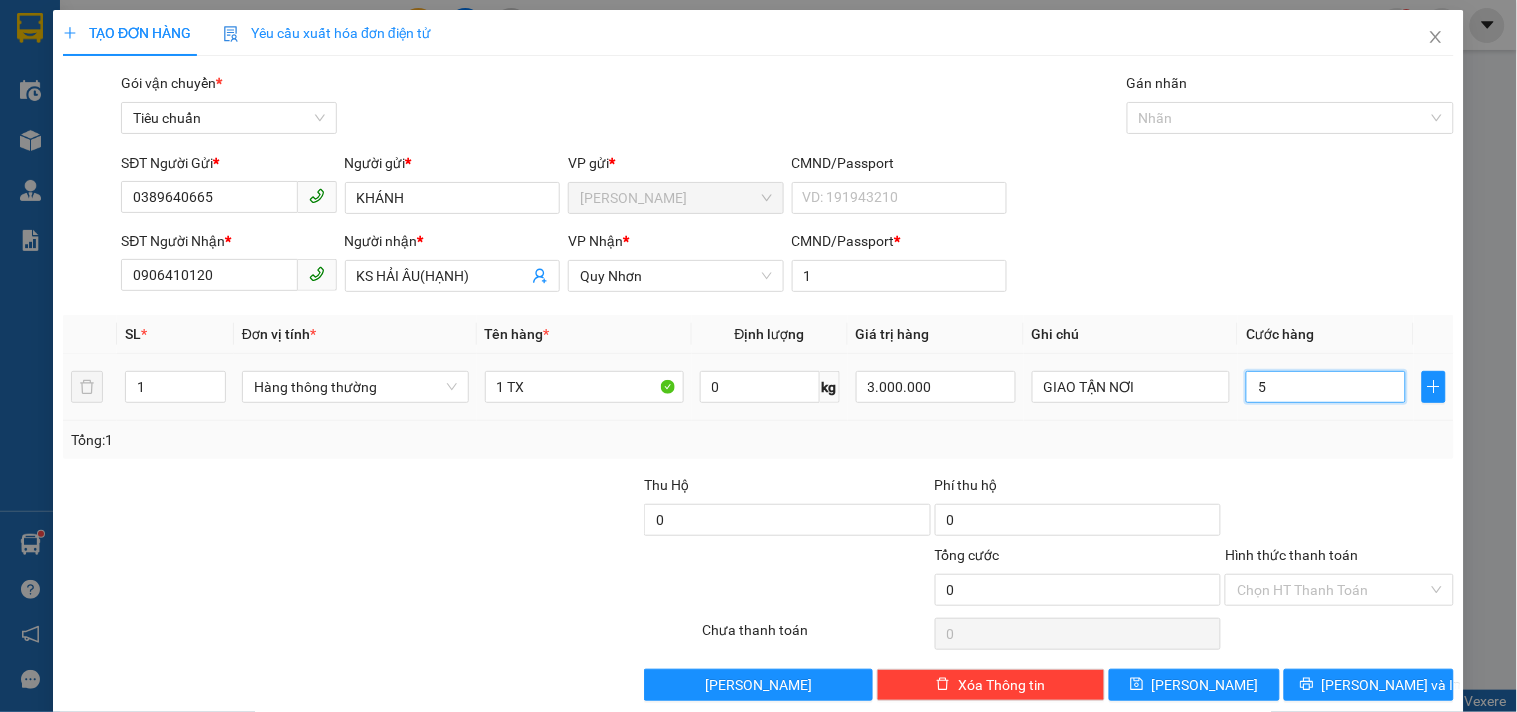type on "5" 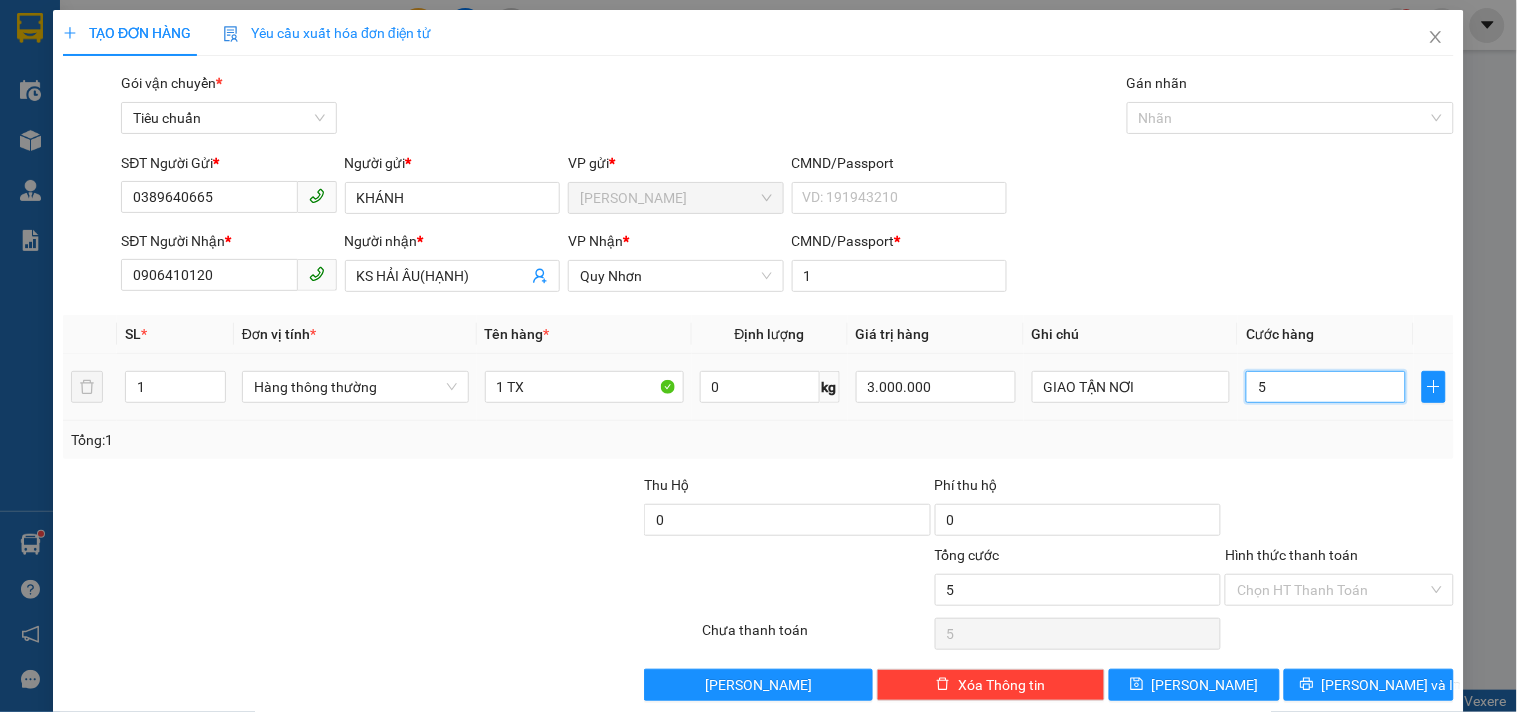 type on "50" 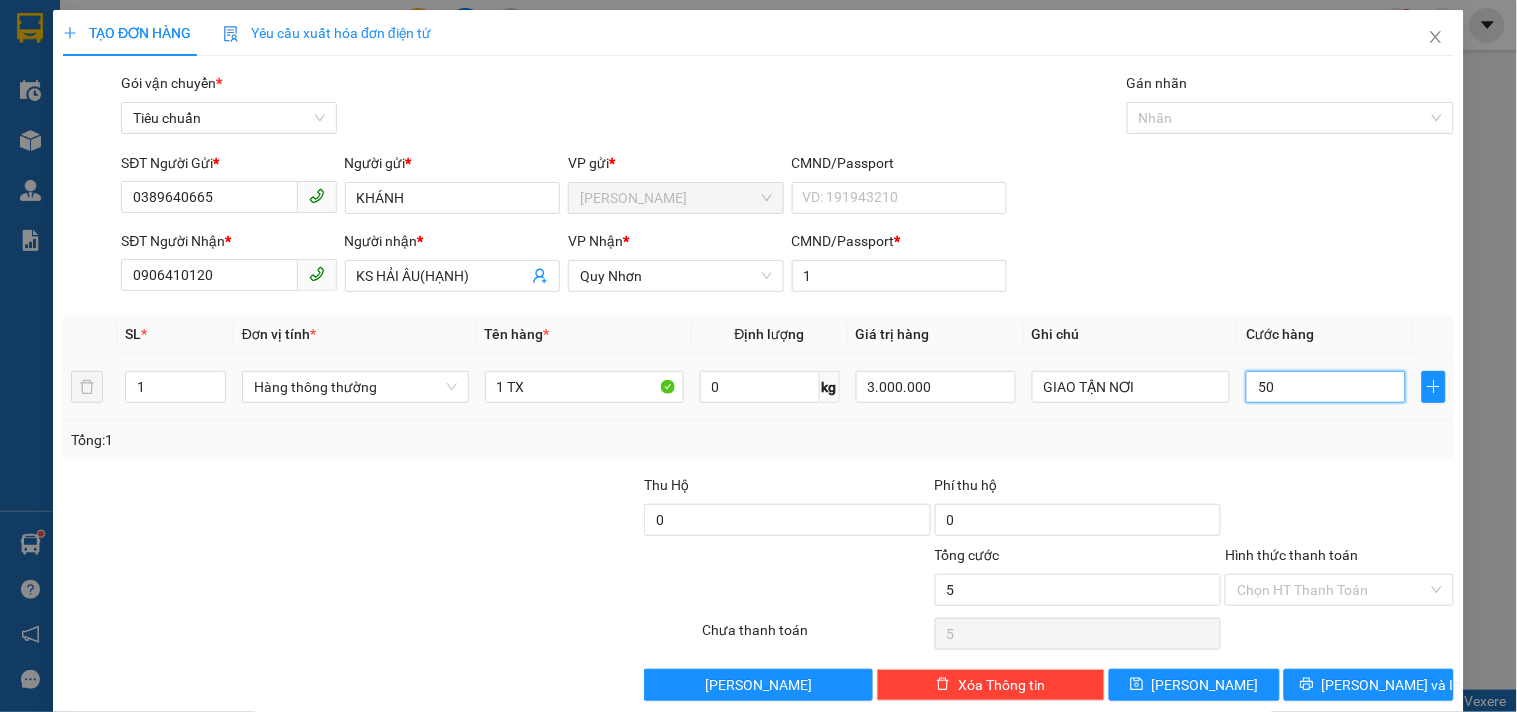 type on "50" 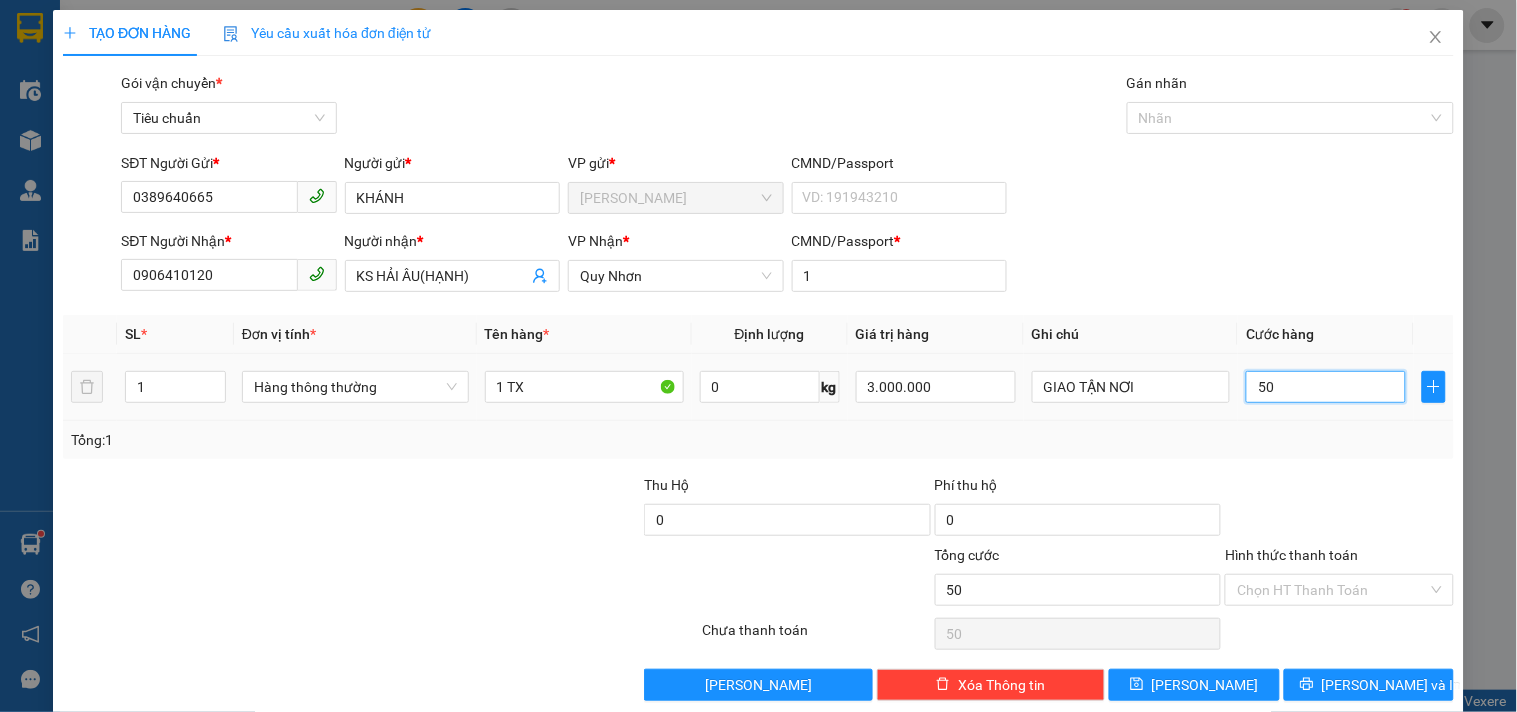 type on "50" 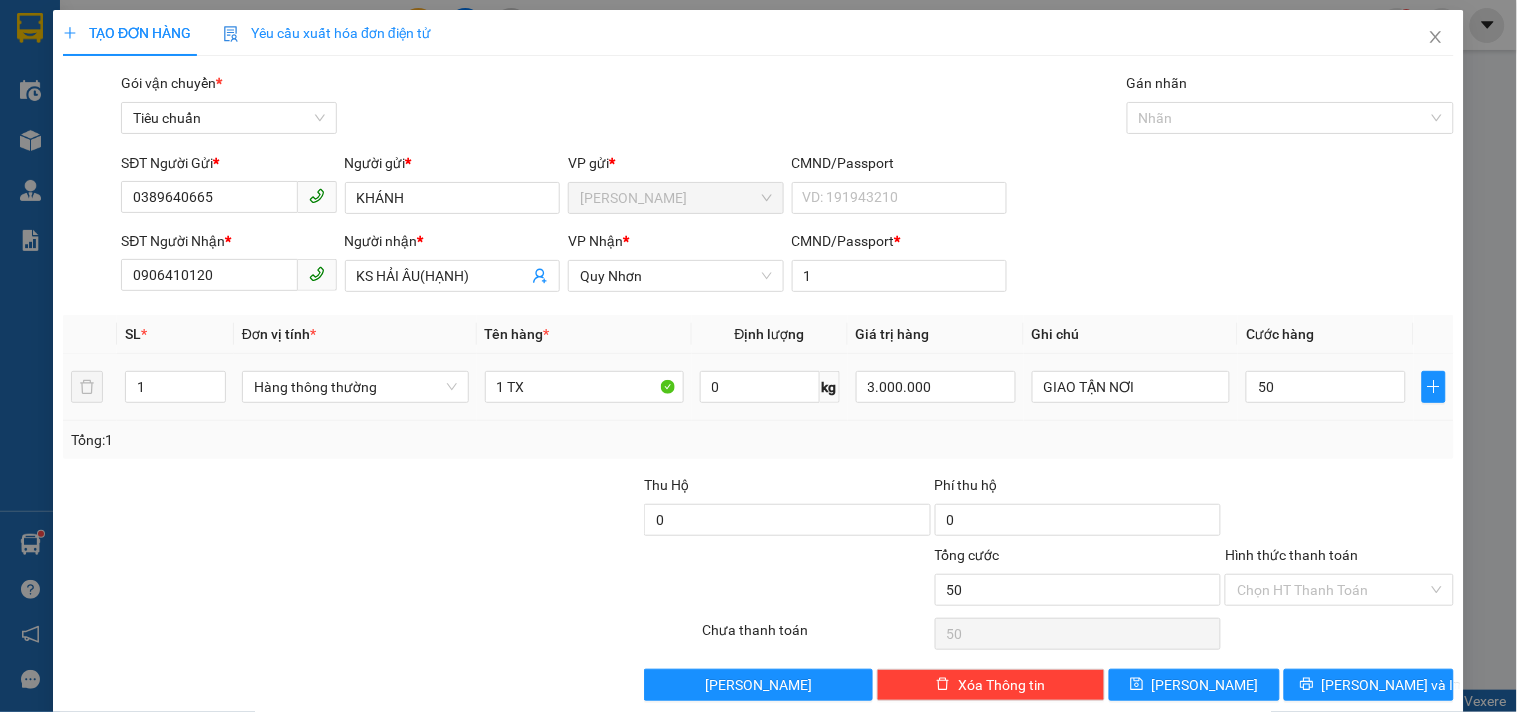 type on "50.000" 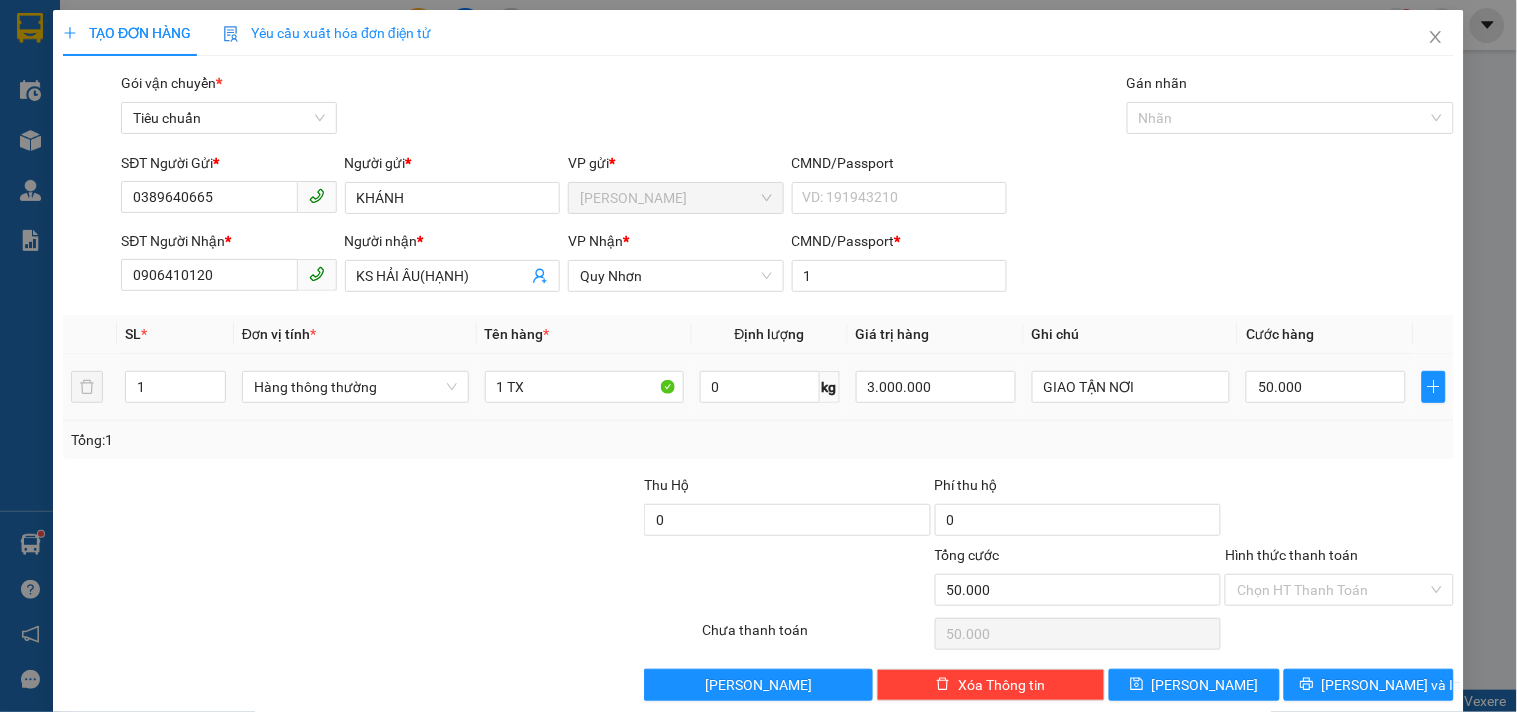 click on "Tổng:  1" at bounding box center [758, 440] 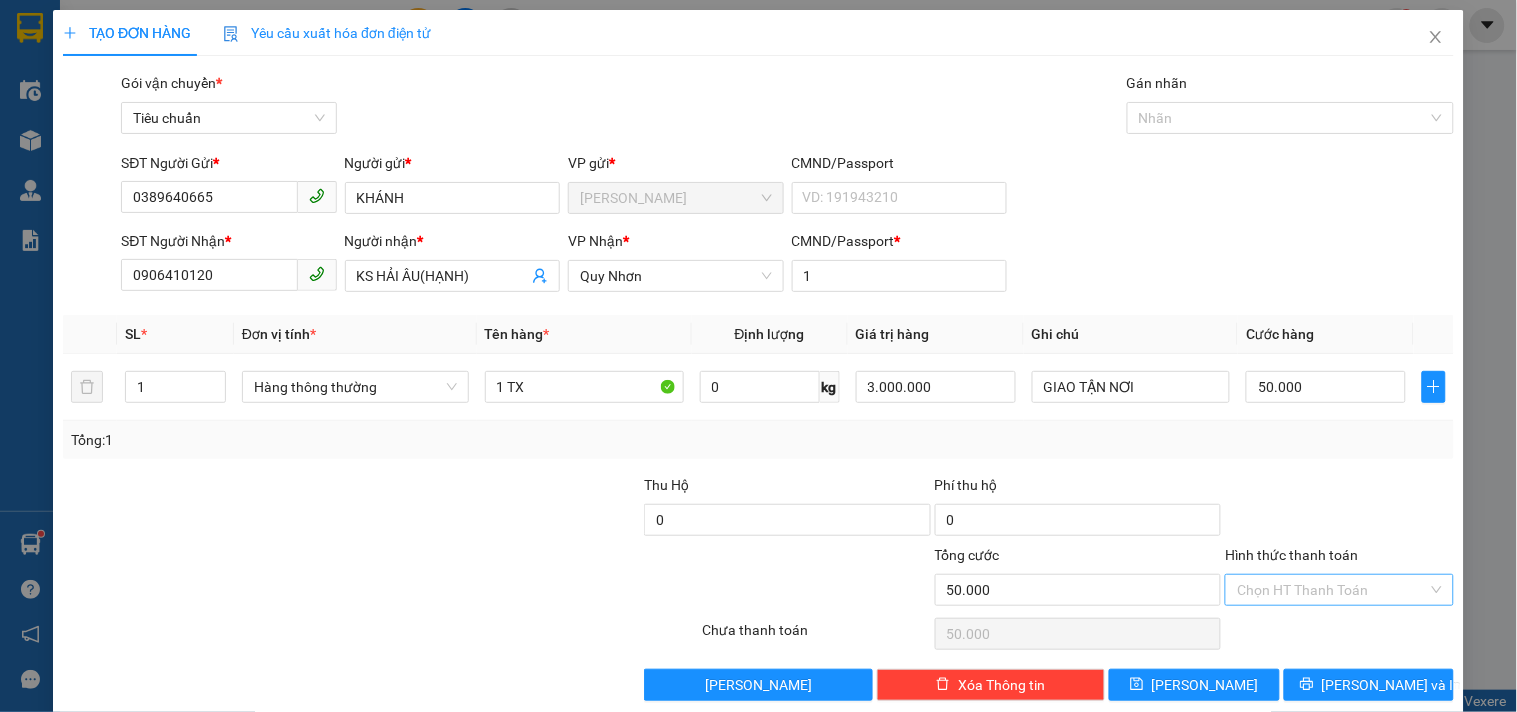 click on "Hình thức thanh toán" at bounding box center [1332, 590] 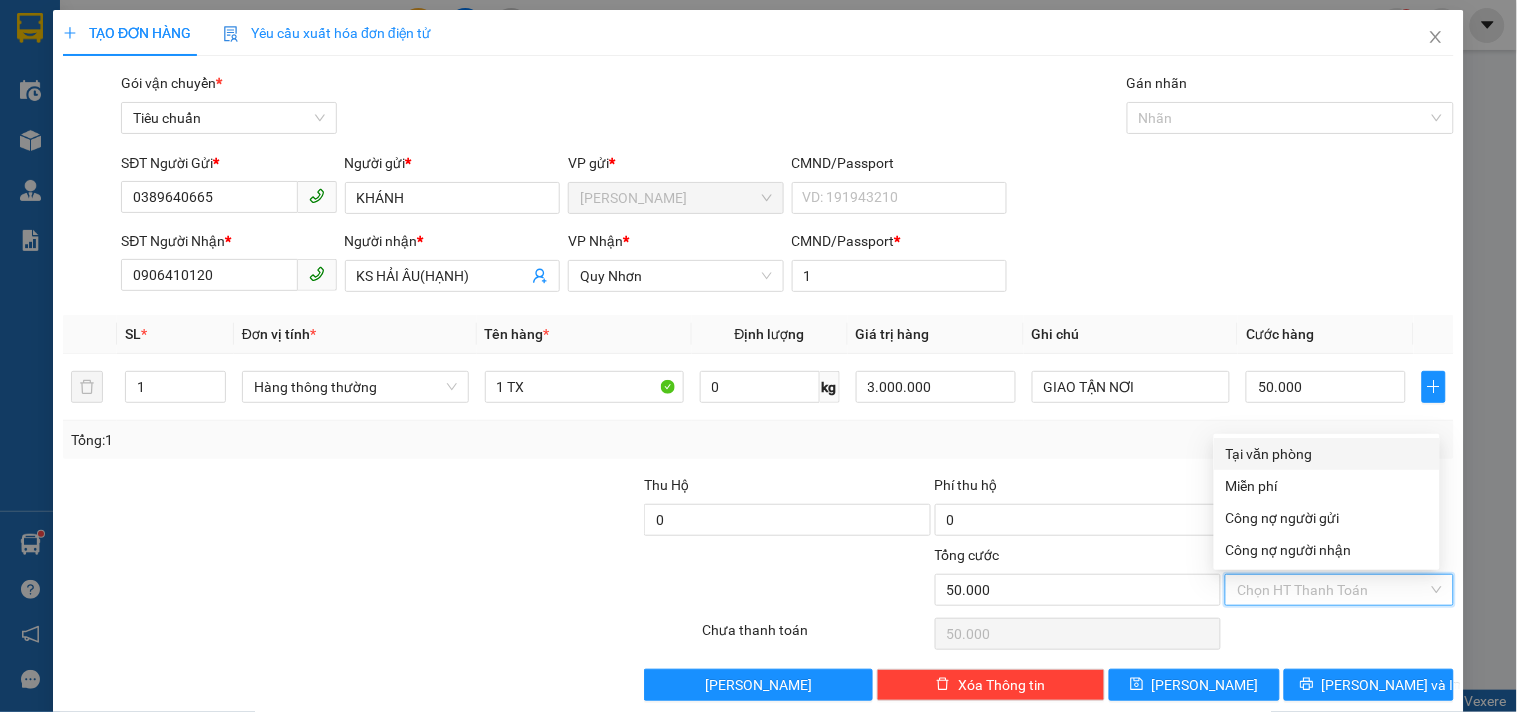 click on "Tổng:  1" at bounding box center (758, 440) 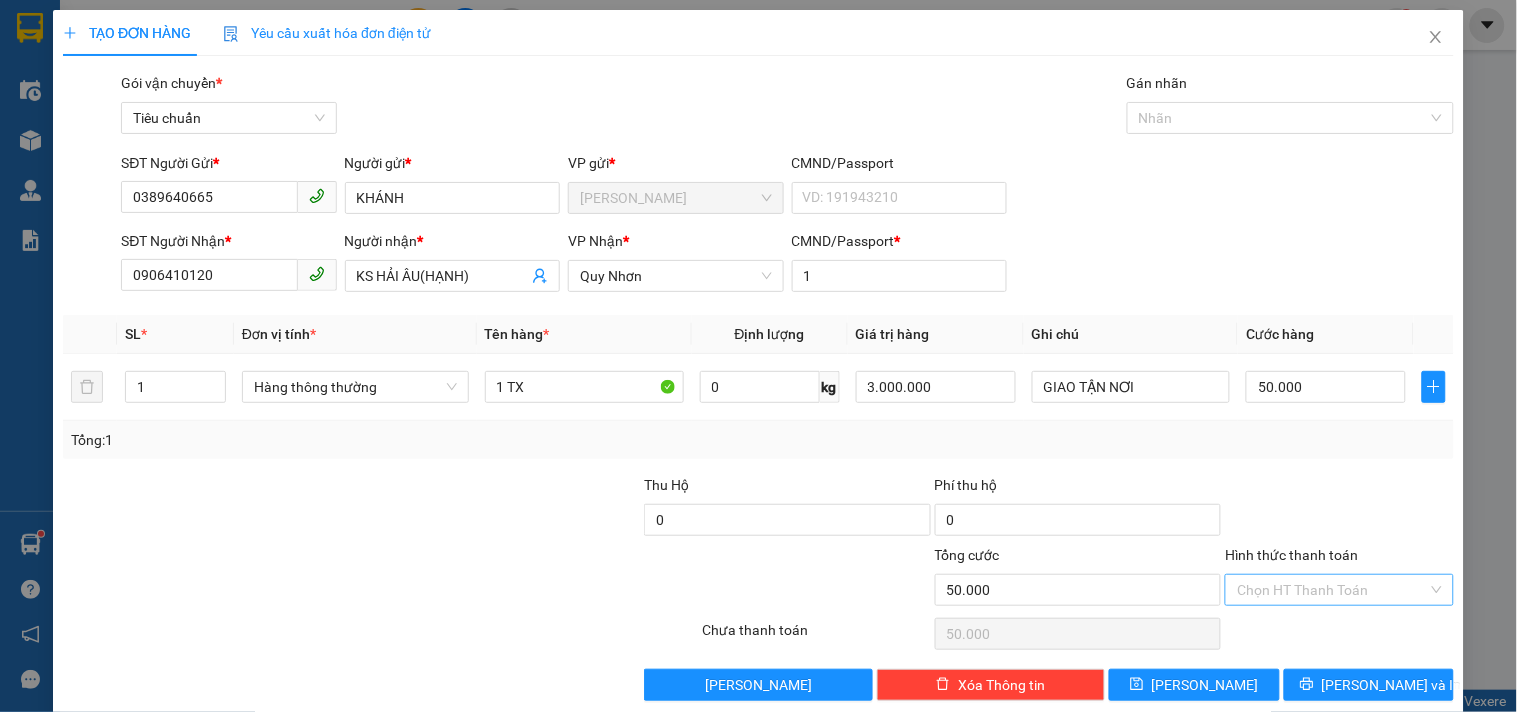 click on "Hình thức thanh toán" at bounding box center [1332, 590] 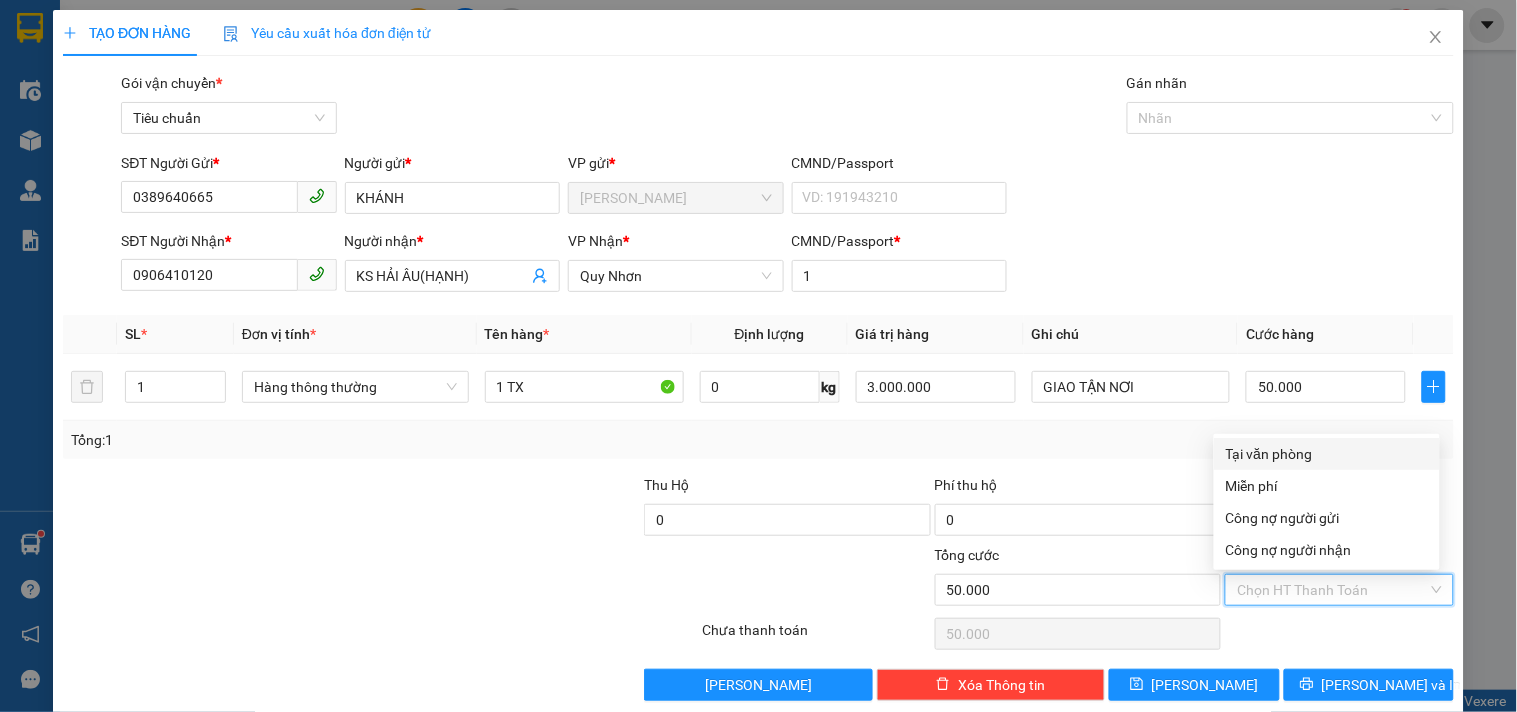 click on "Tại văn phòng" at bounding box center [1327, 454] 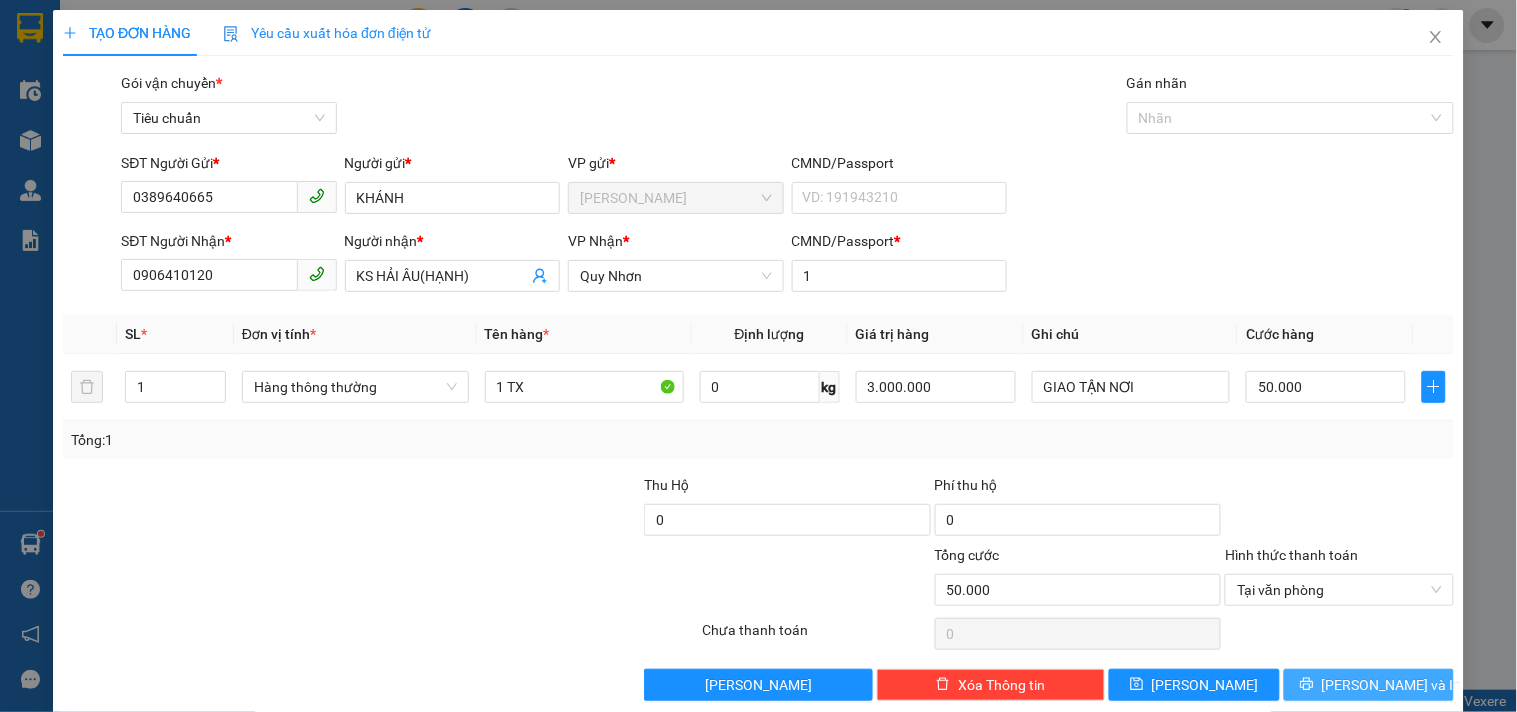 click on "[PERSON_NAME] và In" at bounding box center (1369, 685) 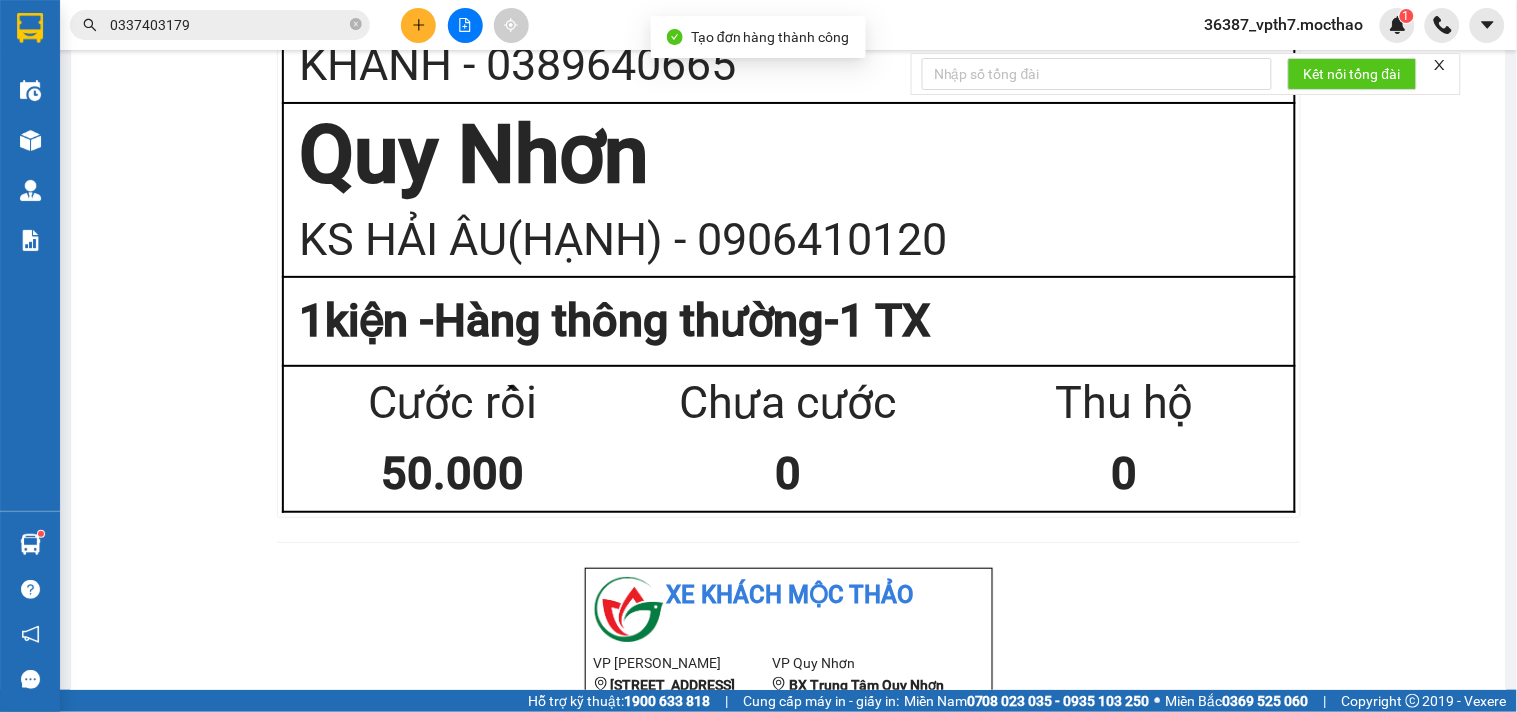 click on "In biên nhận 80mm" at bounding box center [947, -1256] 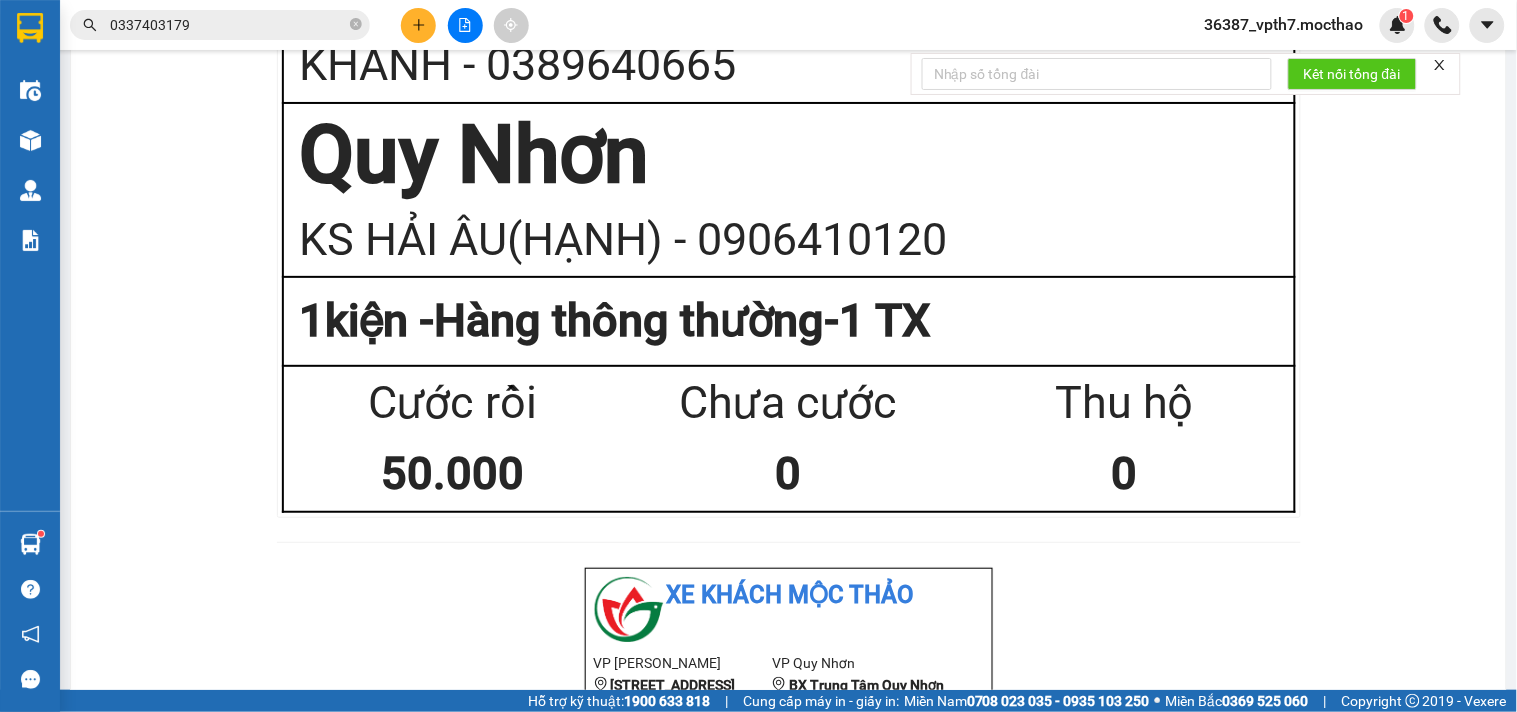 click on "In tem 100mm" at bounding box center [768, -1257] 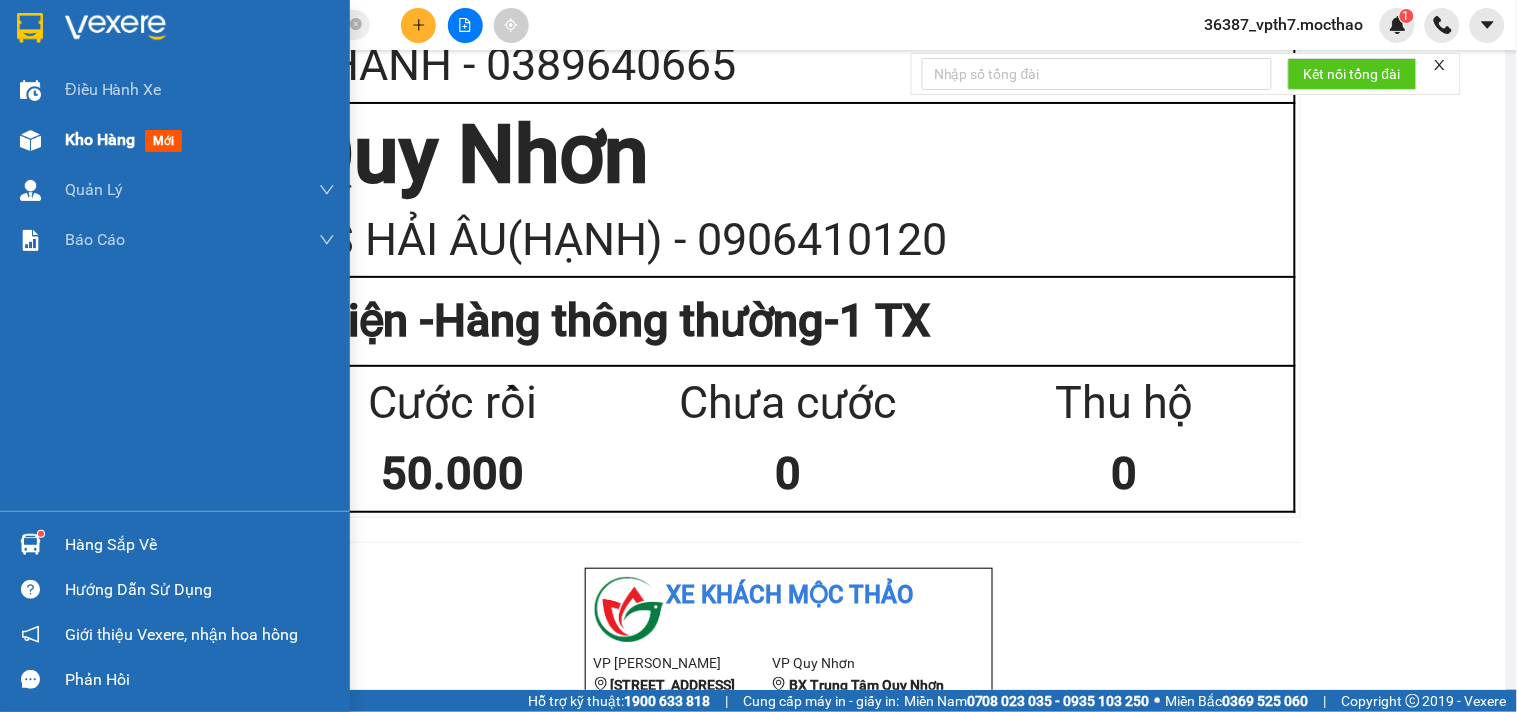 click on "mới" at bounding box center (163, 141) 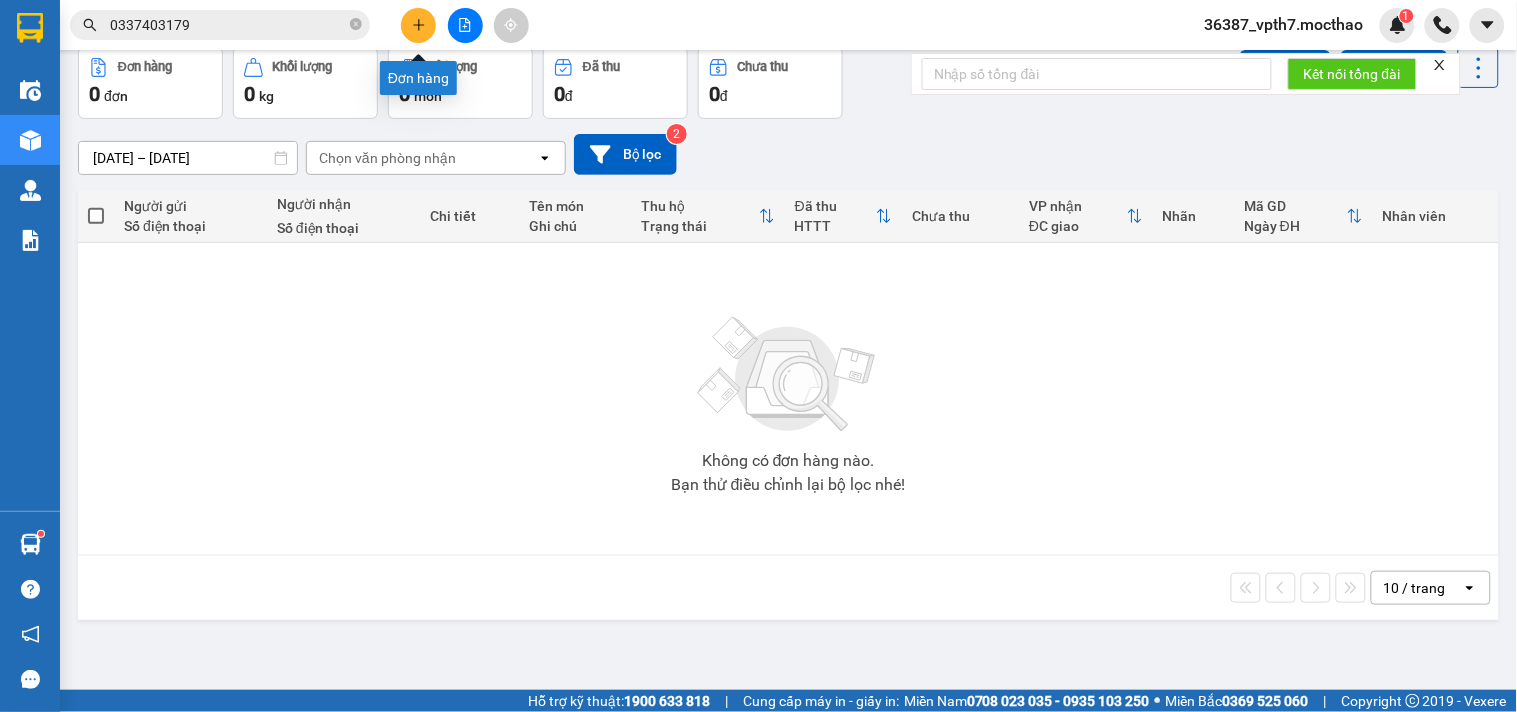 click at bounding box center (418, 25) 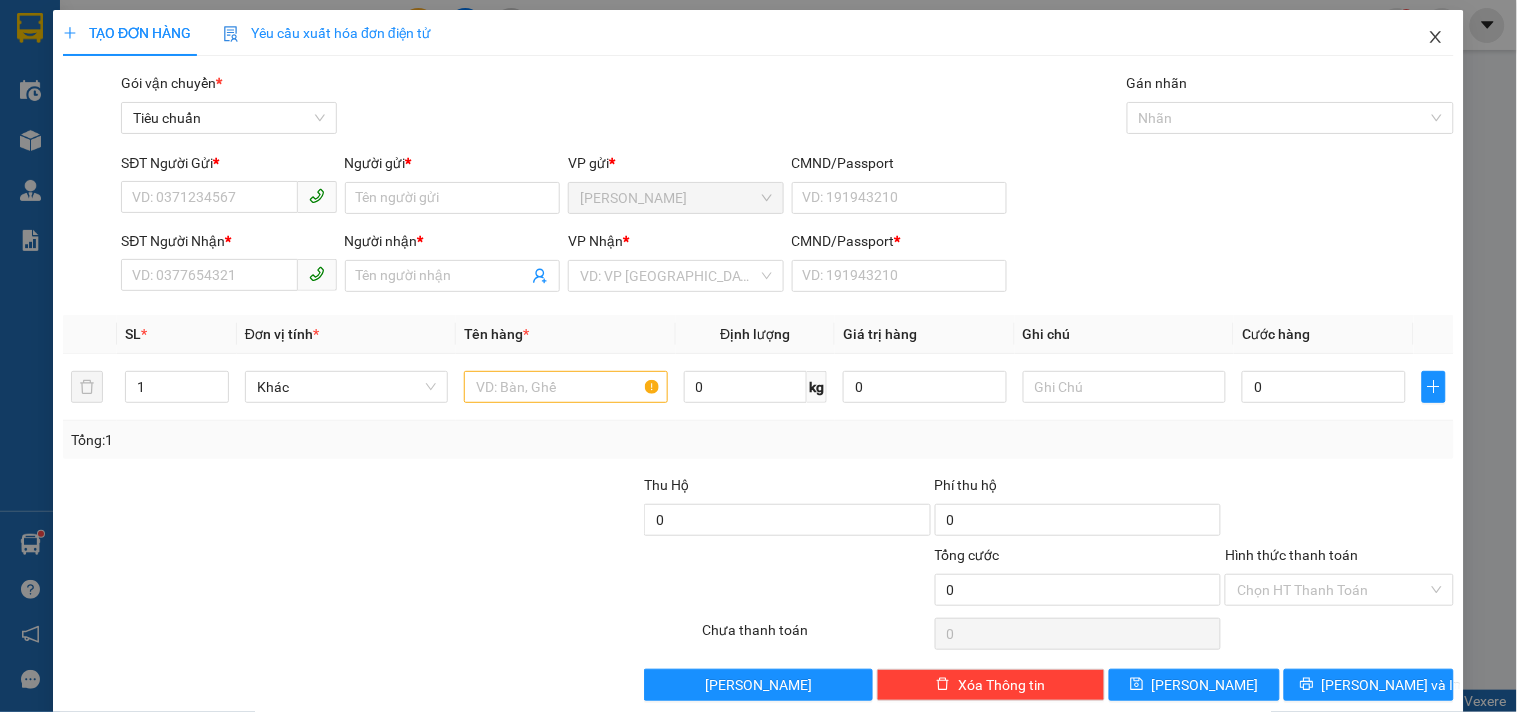 click 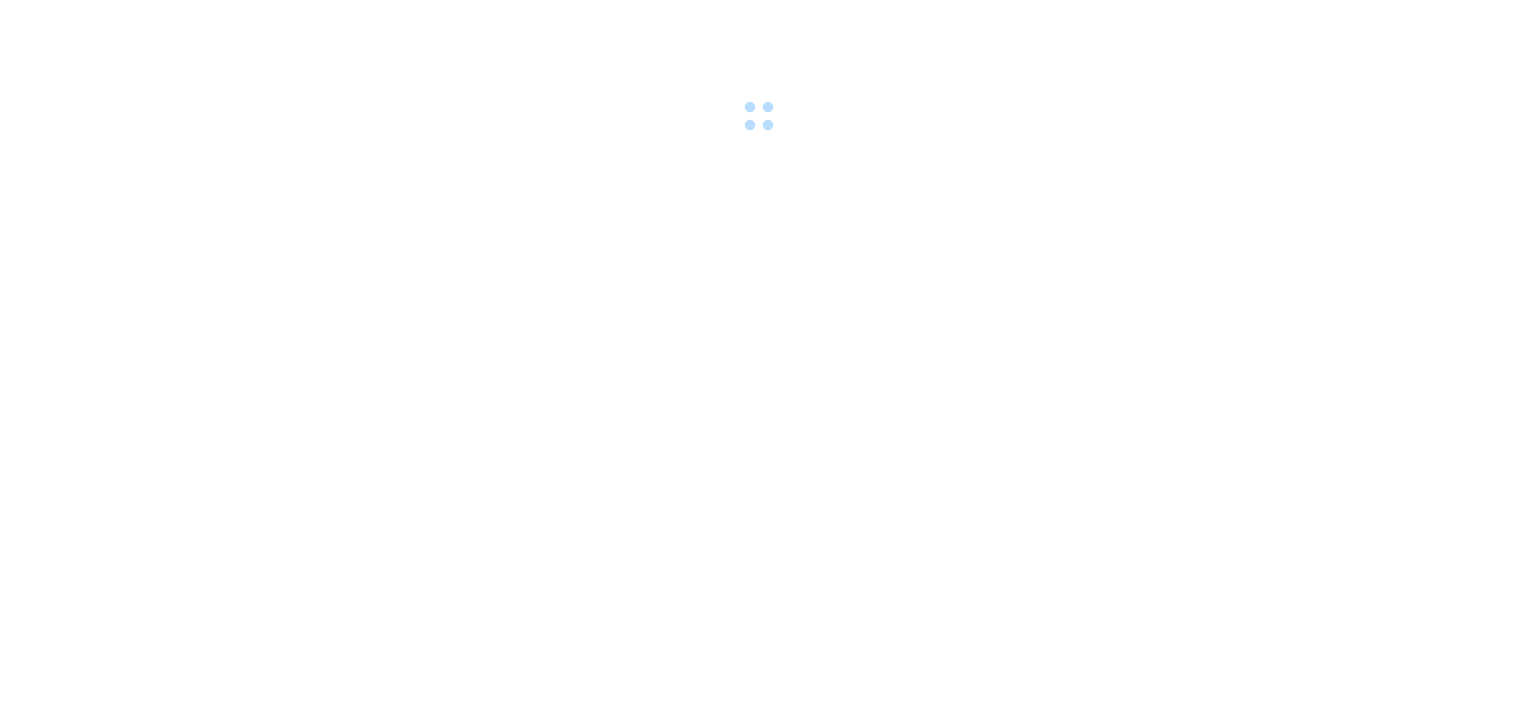scroll, scrollTop: 0, scrollLeft: 0, axis: both 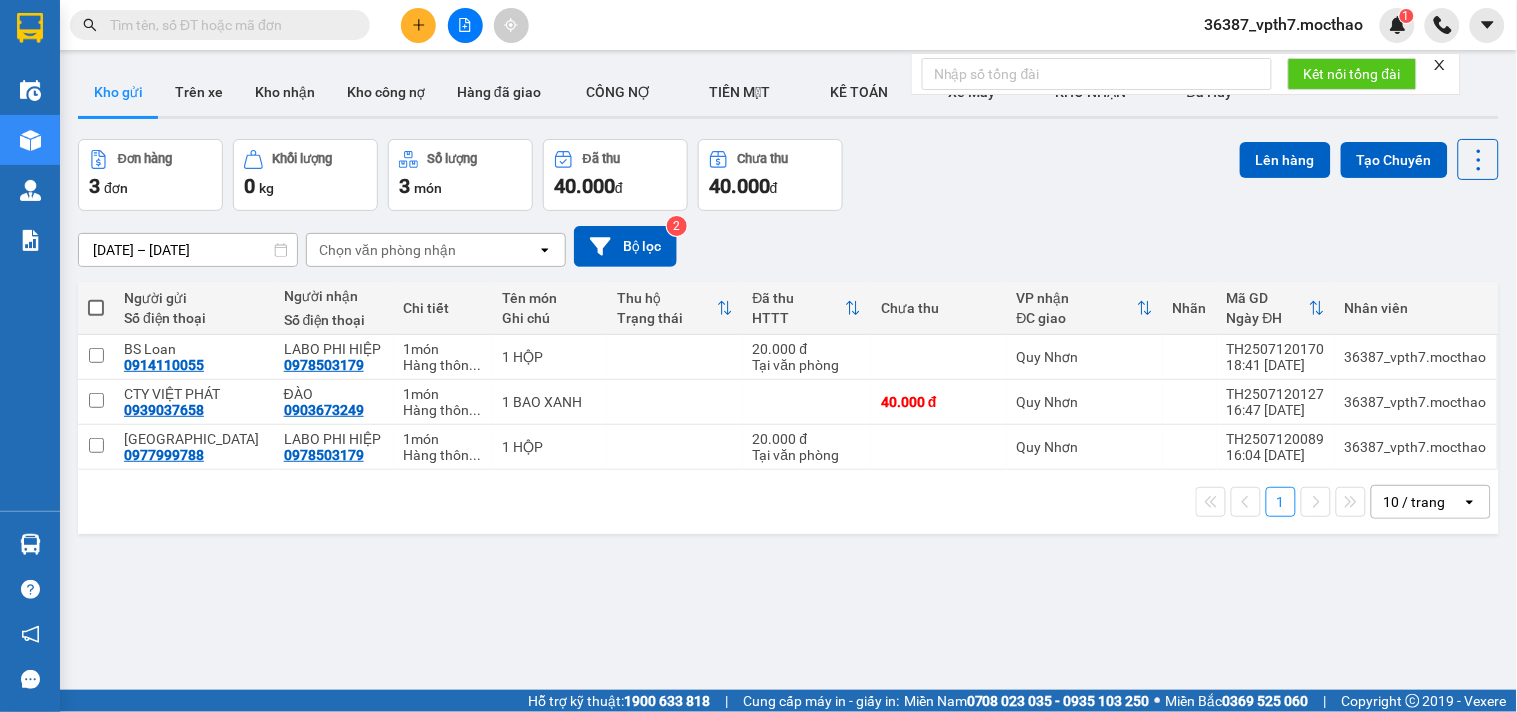 paste on "0777158261" 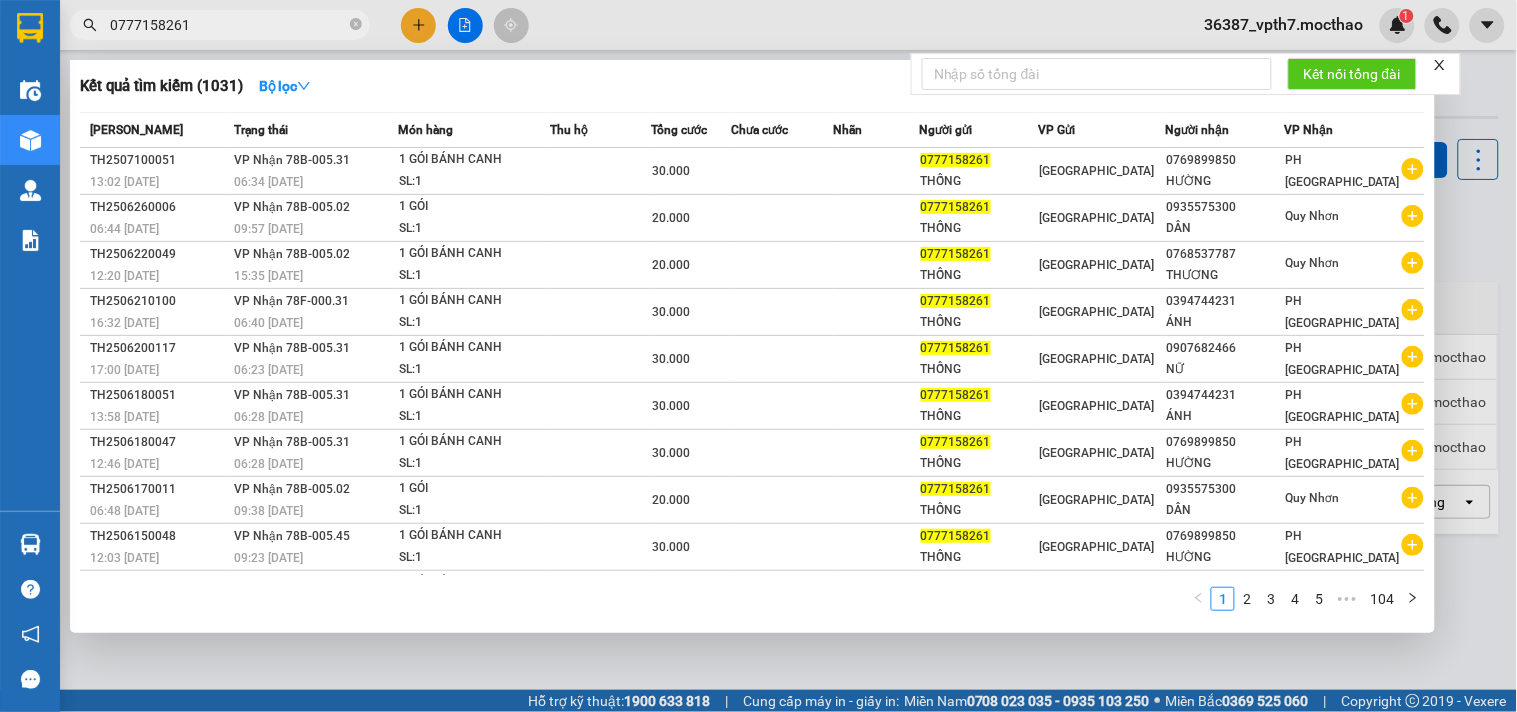 type on "0777158261" 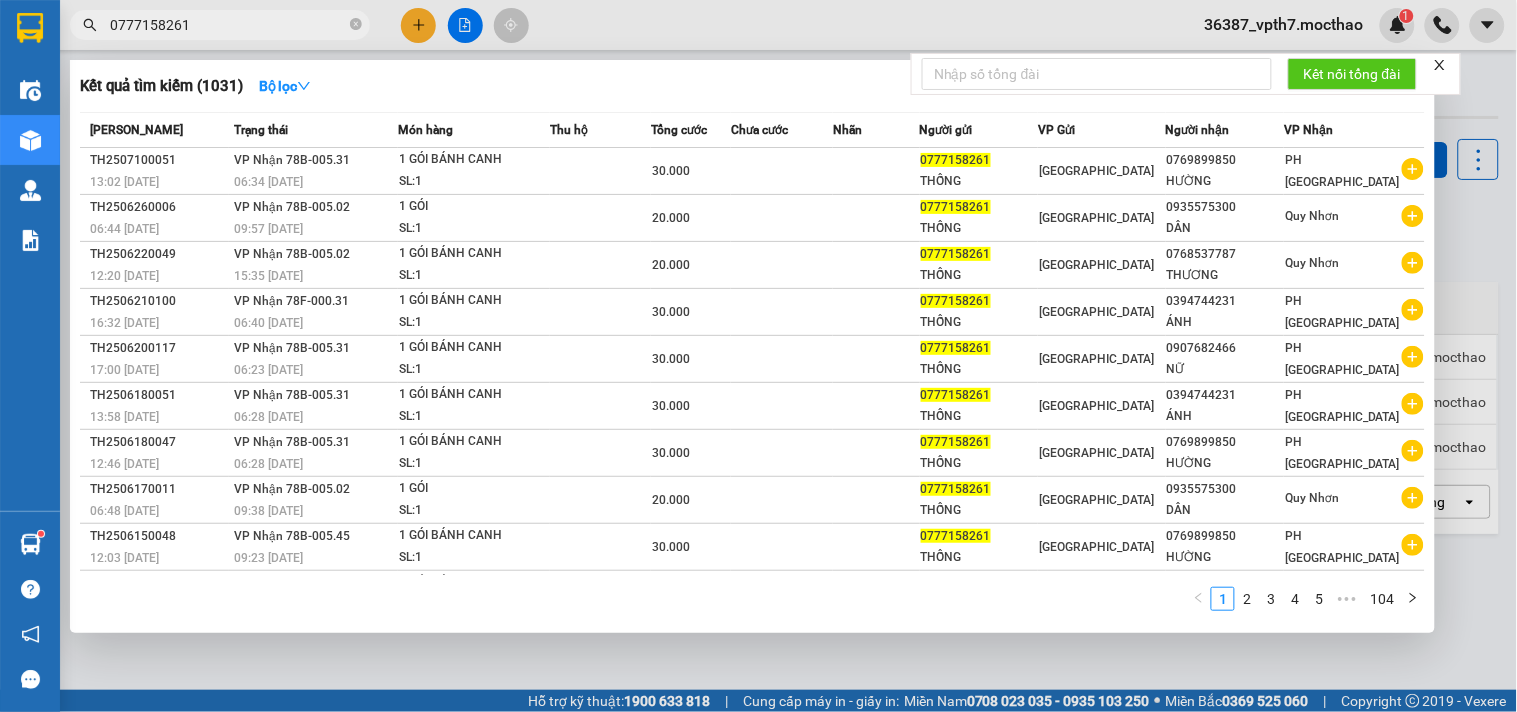 click at bounding box center (758, 356) 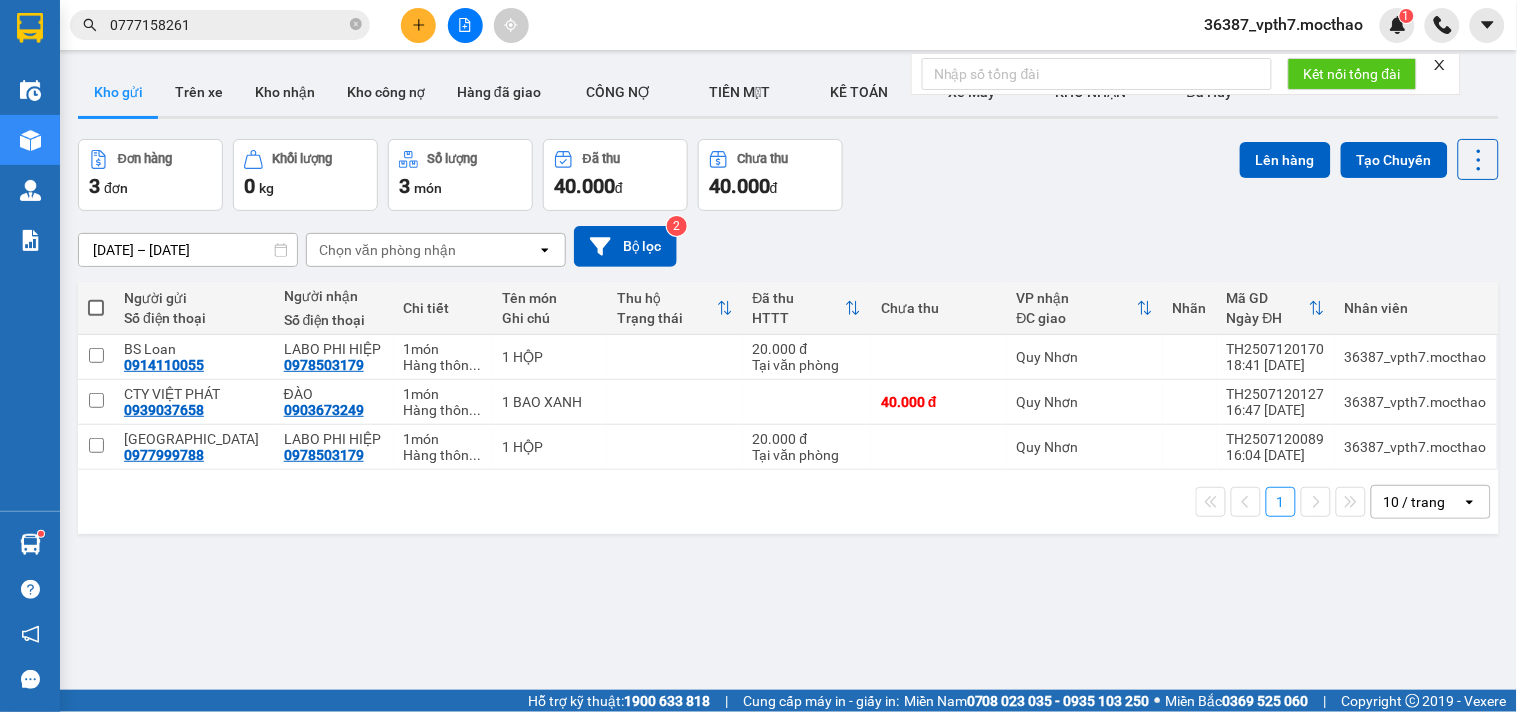 click at bounding box center (418, 25) 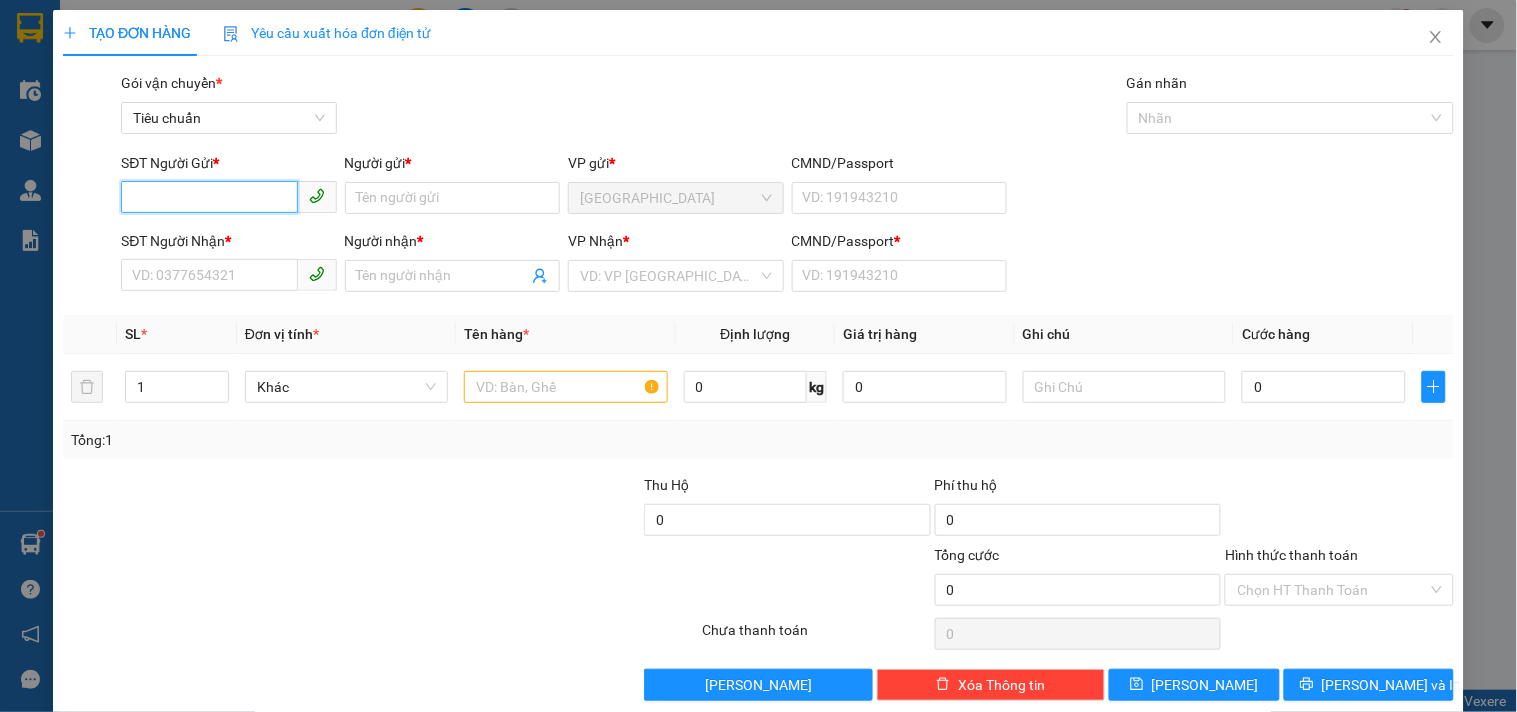 click on "SĐT Người Gửi  *" at bounding box center (209, 197) 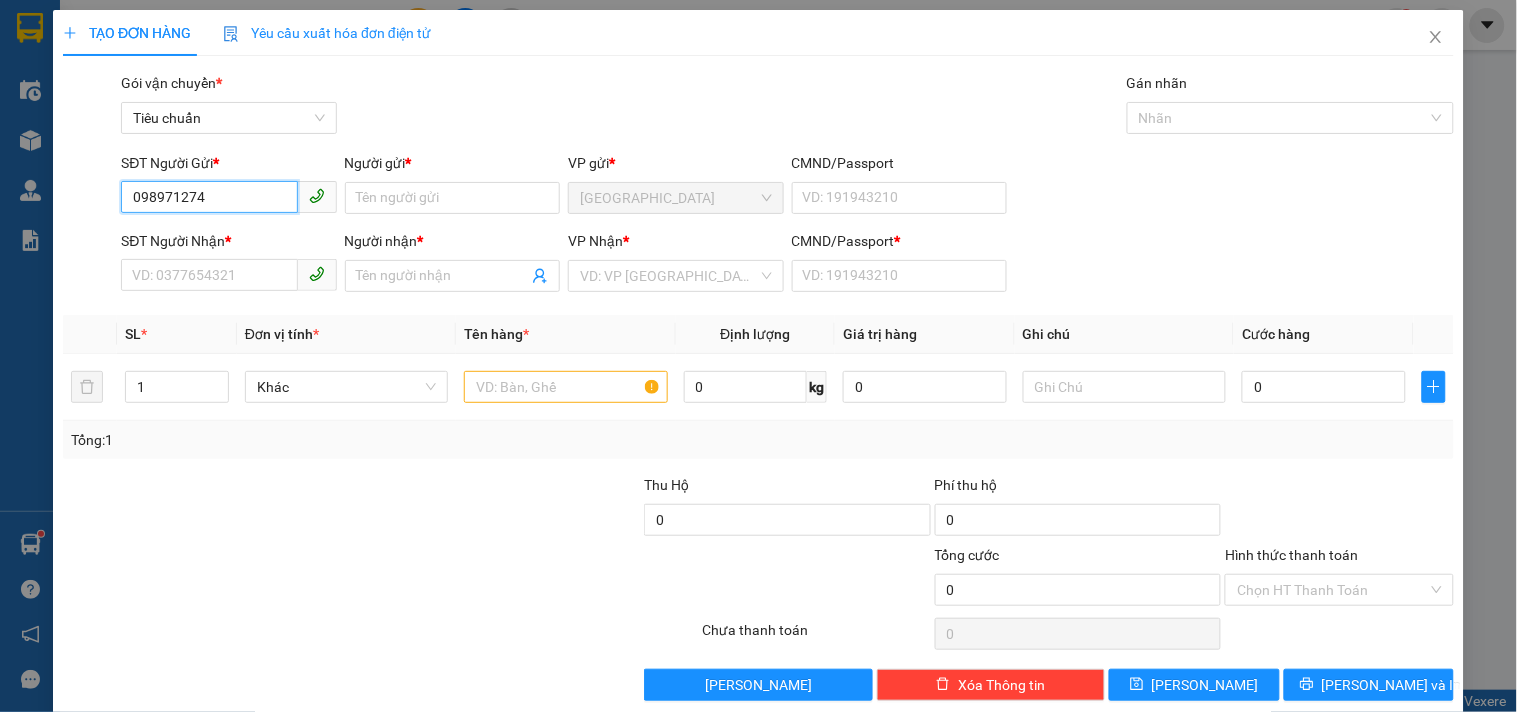 type on "0989712744" 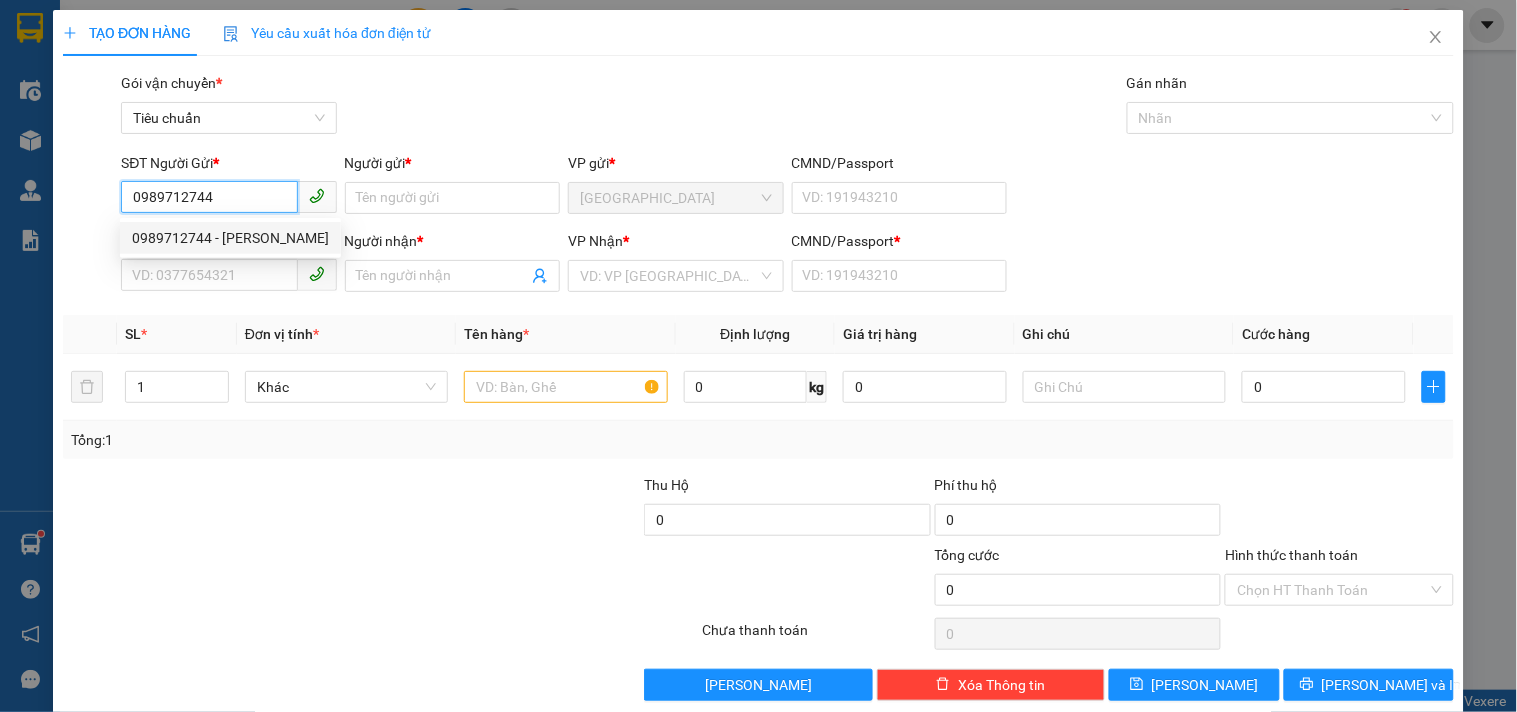 click on "0989712744 - THANH" at bounding box center (230, 238) 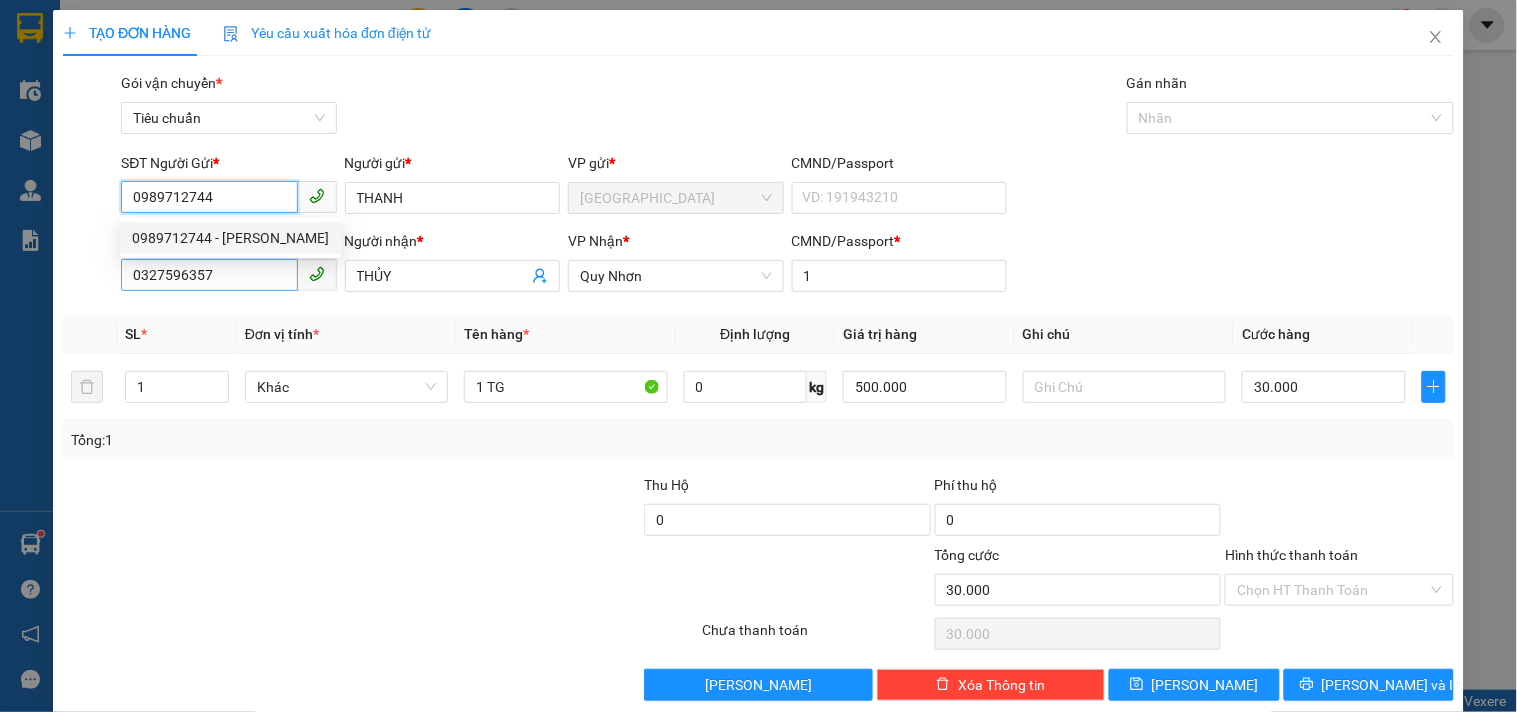 type on "30.000" 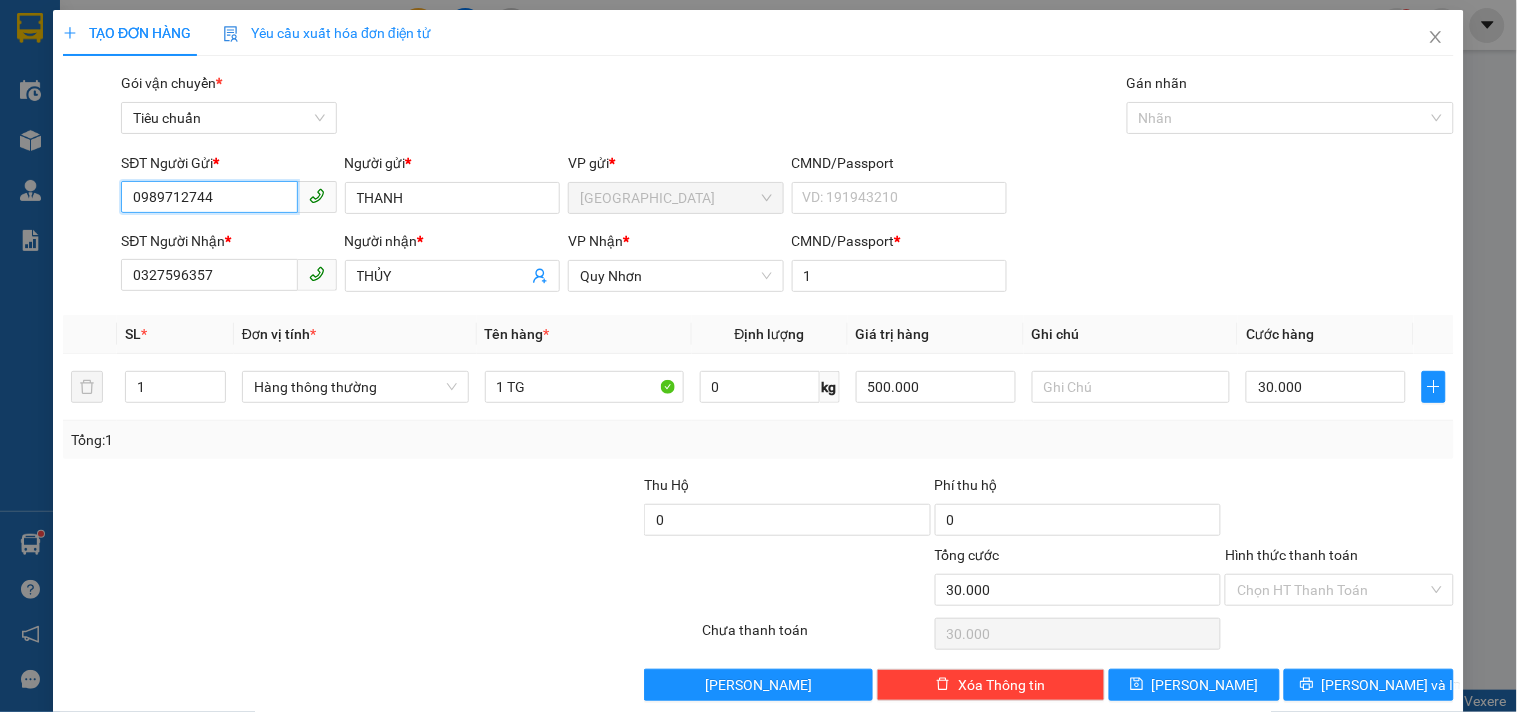 type on "0989712744" 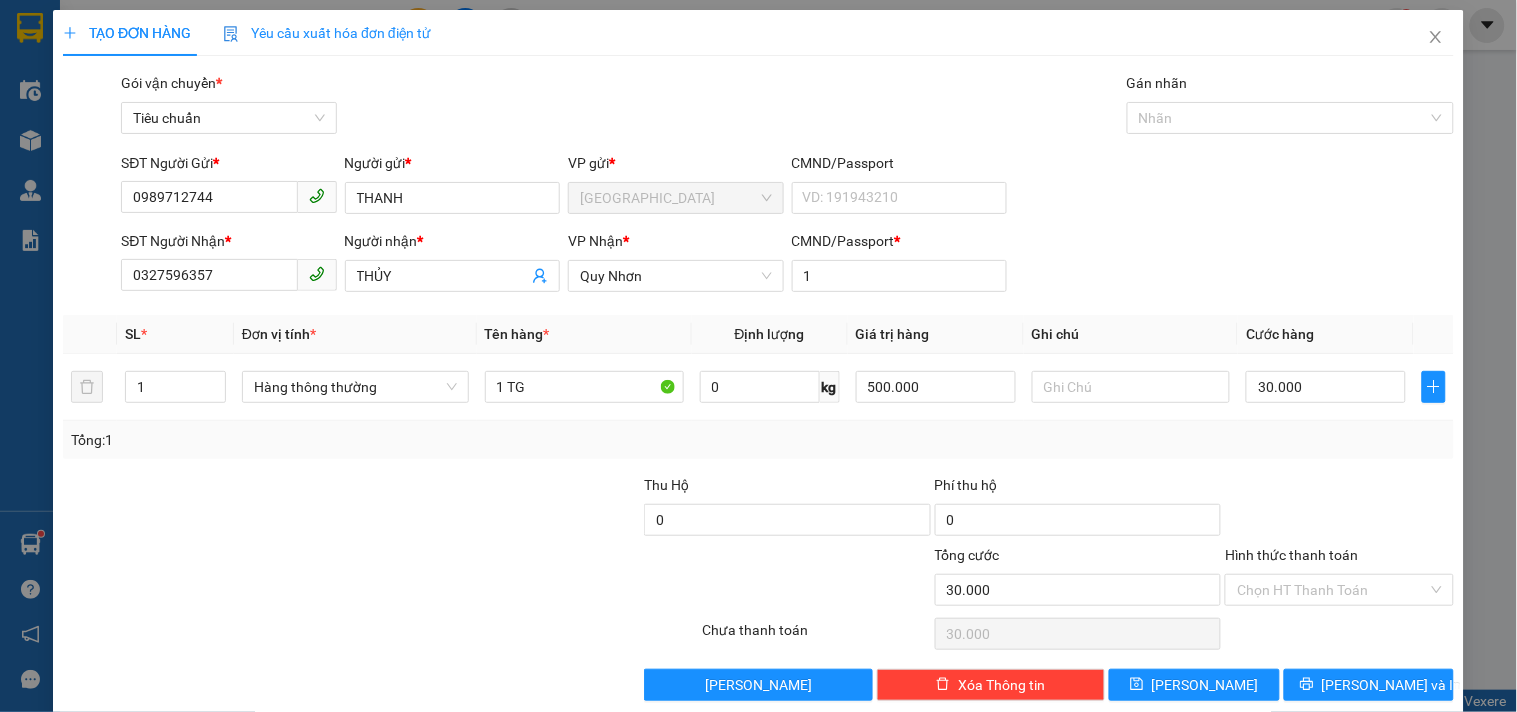 click on "Transit Pickup Surcharge Ids Transit Deliver Surcharge Ids Transit Deliver Surcharge Transit Deliver Surcharge Gói vận chuyển  * Tiêu chuẩn Gán nhãn   Nhãn SĐT Người Gửi  * 0989712744 0989712744 Người gửi  * THANH VP gửi  * Tuy Hòa CMND/Passport VD: 191943210 SĐT Người Nhận  * 0327596357 Người nhận  * THỦY VP Nhận  * Quy Nhơn CMND/Passport  * 1 SL  * Đơn vị tính  * Tên hàng  * Định lượng Giá trị hàng Ghi chú Cước hàng                   1 Hàng thông thường 1 TG 0 kg 500.000 30.000 Tổng:  1 Thu Hộ 0 Phí thu hộ 0 Tổng cước 30.000 Hình thức thanh toán Chọn HT Thanh Toán Số tiền thu trước 0 Chưa thanh toán 30.000 Chọn HT Thanh Toán Lưu nháp Xóa Thông tin Lưu Lưu và In" at bounding box center (758, 386) 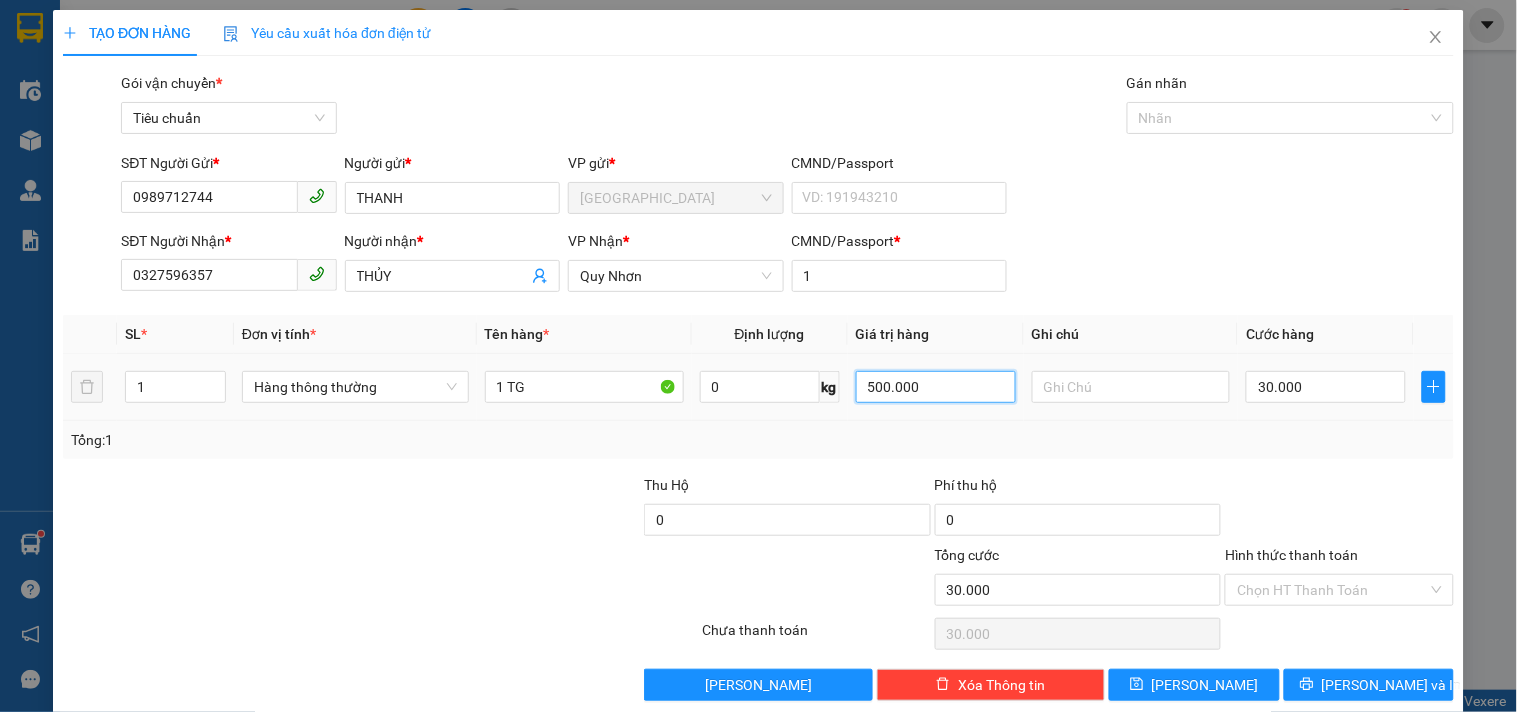 click on "500.000" at bounding box center [936, 387] 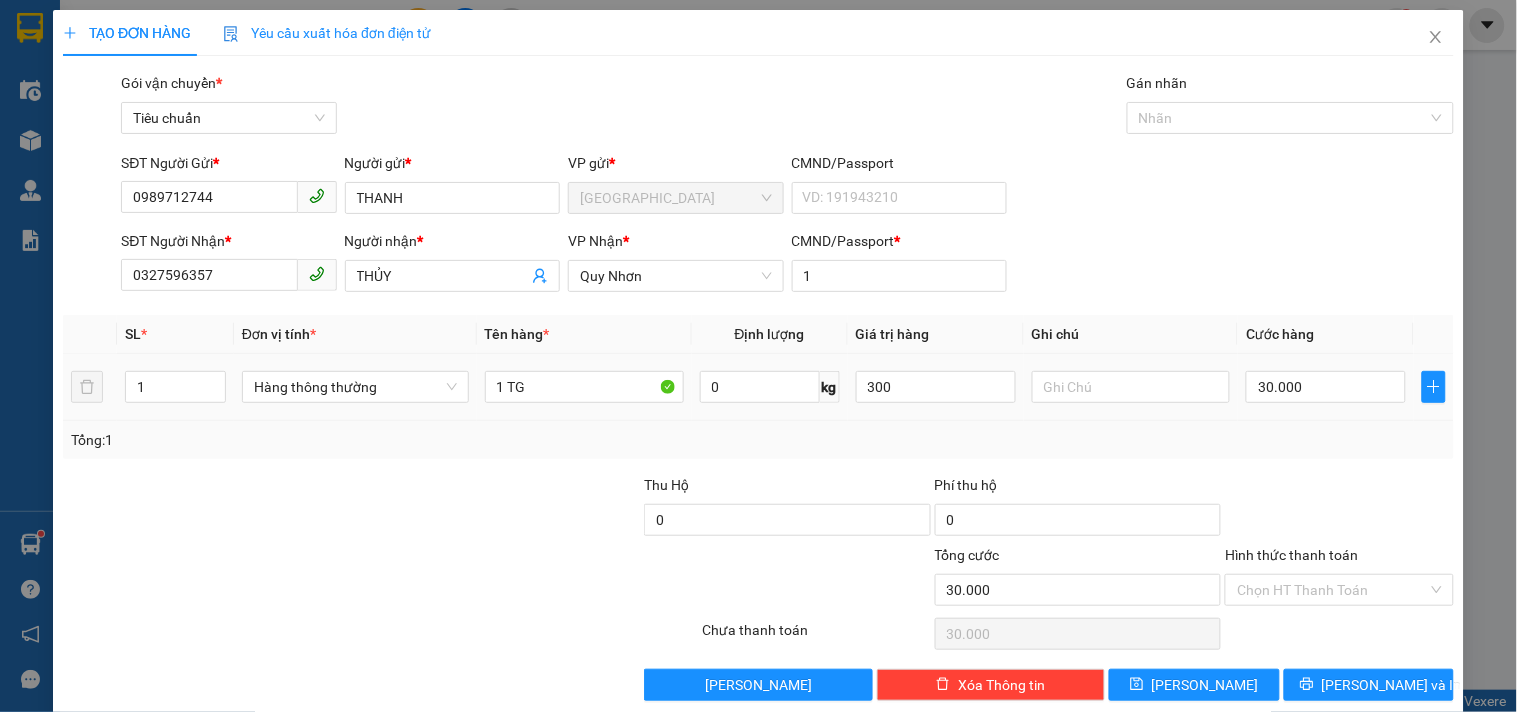 click on "SL  * Đơn vị tính  * Tên hàng  * Định lượng Giá trị hàng Ghi chú Cước hàng                   1 Hàng thông thường 1 TG 0 kg 300 30.000 Tổng:  1" at bounding box center (758, 387) 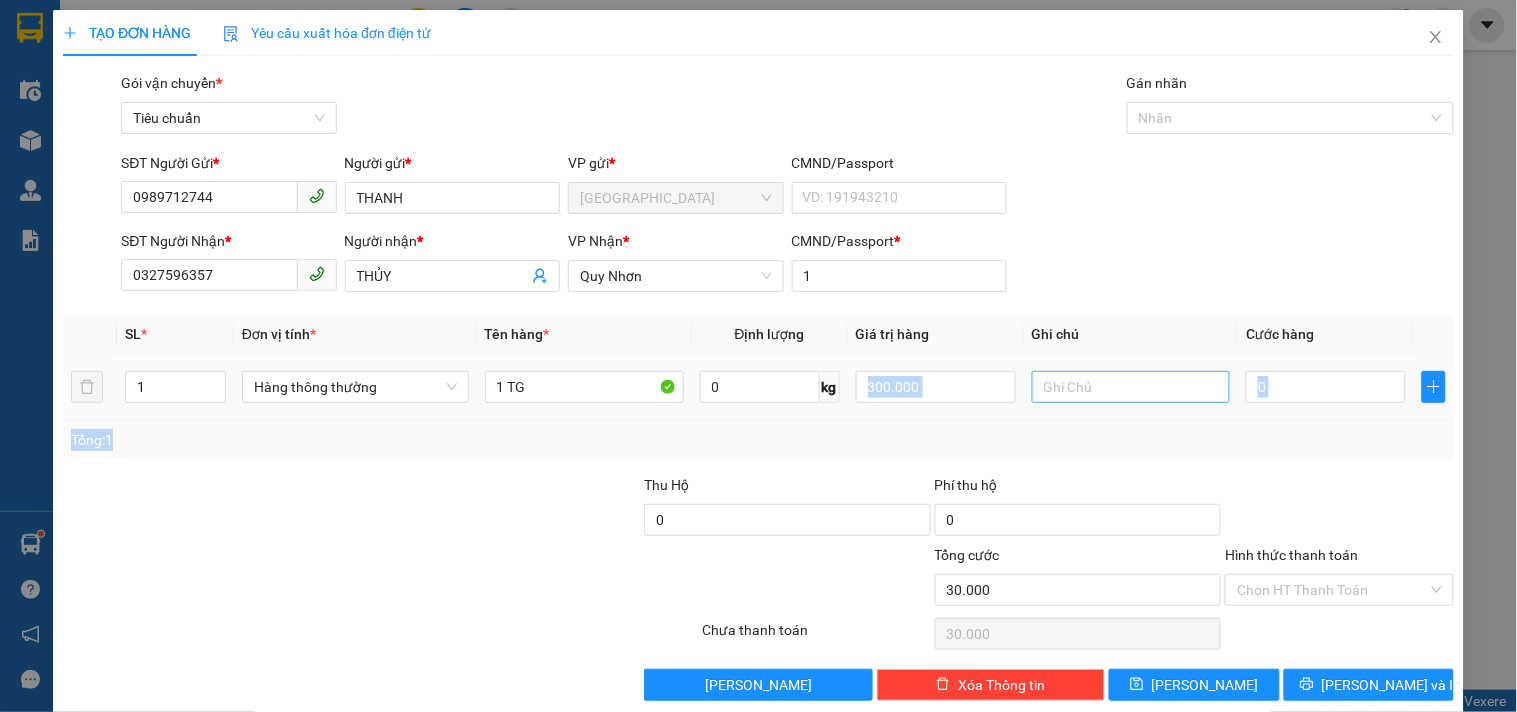 type on "0" 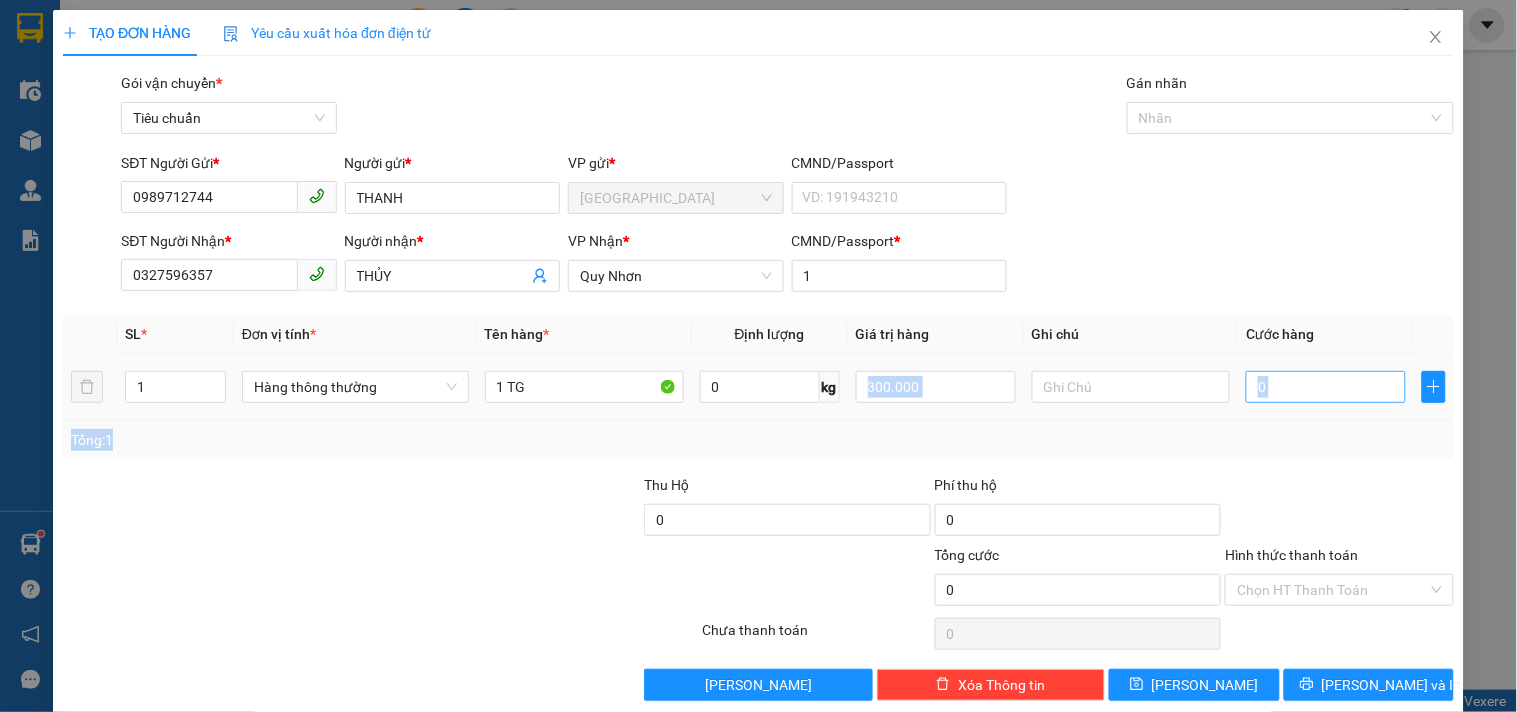click on "0" at bounding box center [1326, 387] 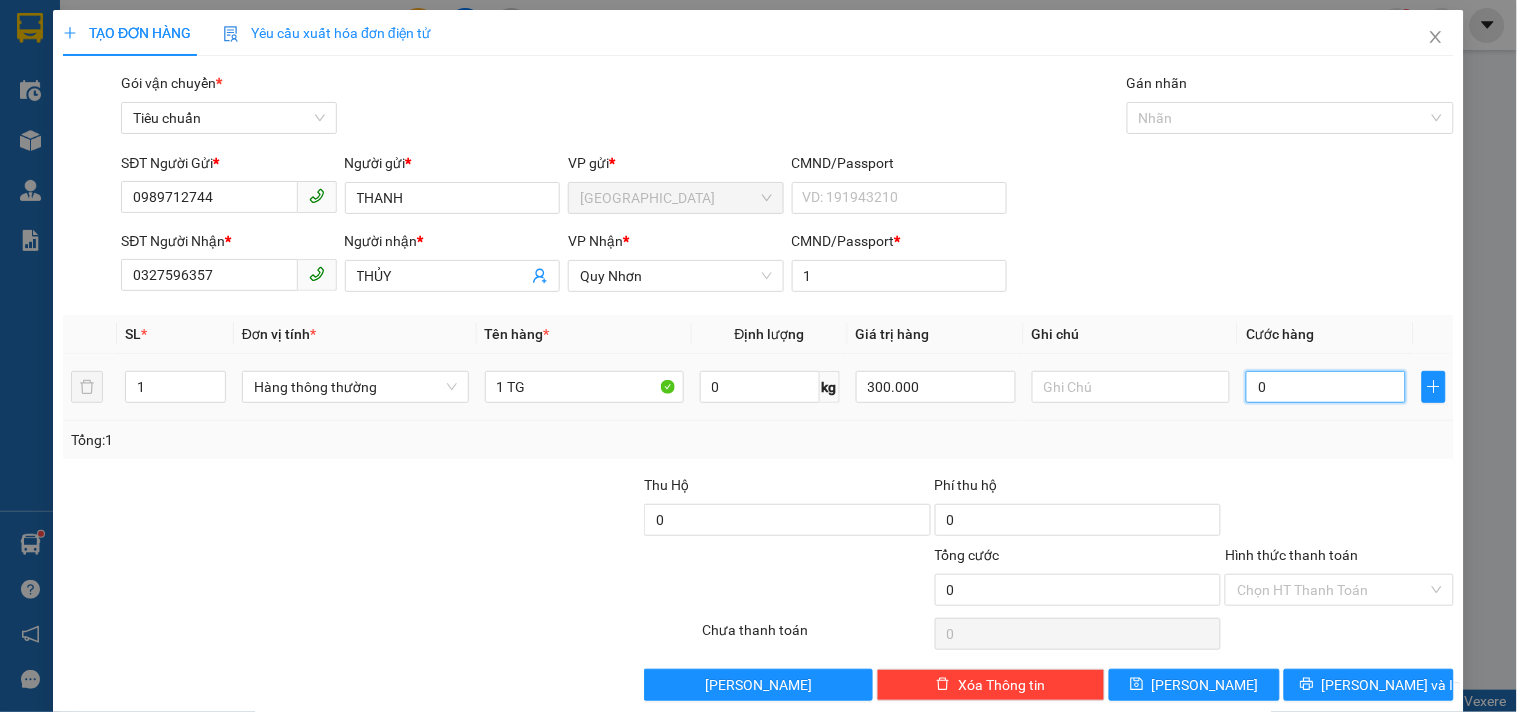 type on "3" 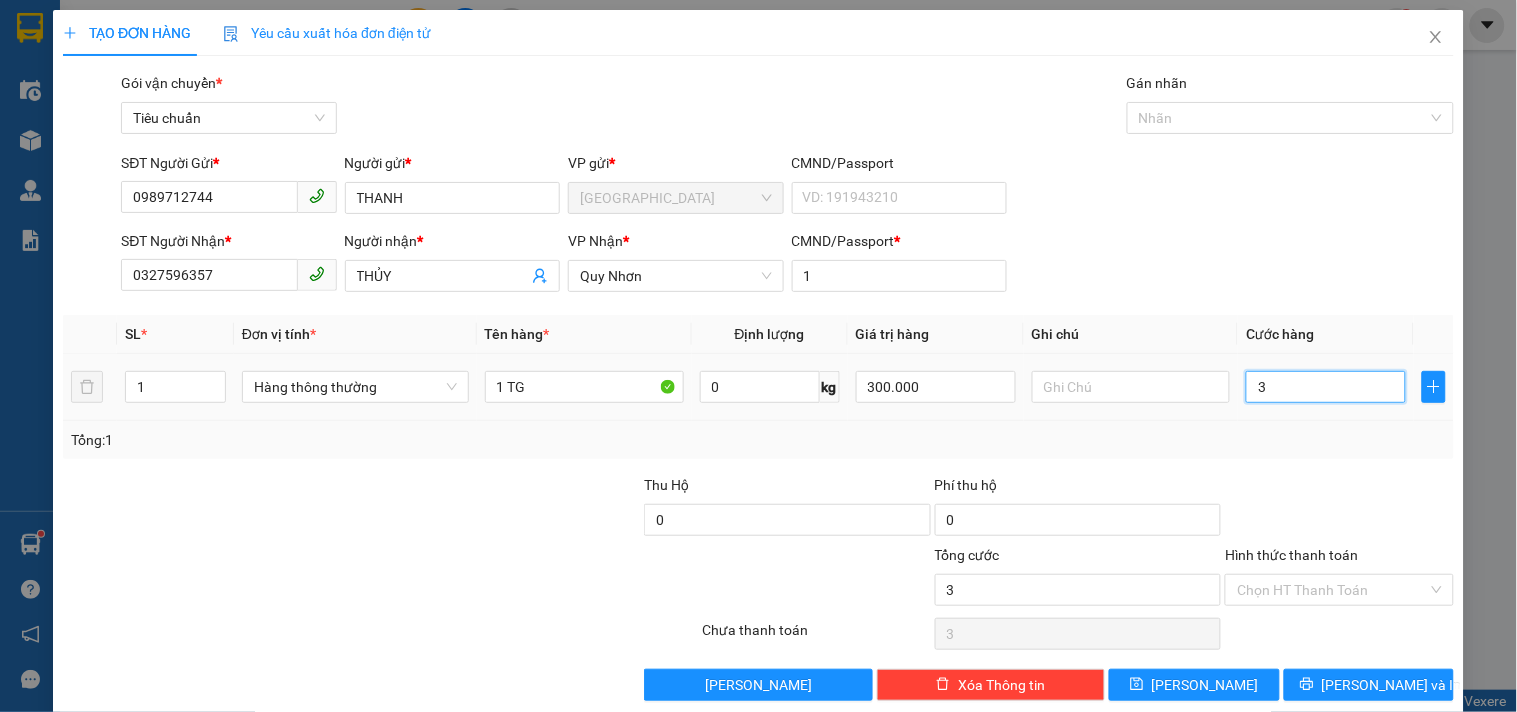 type on "30" 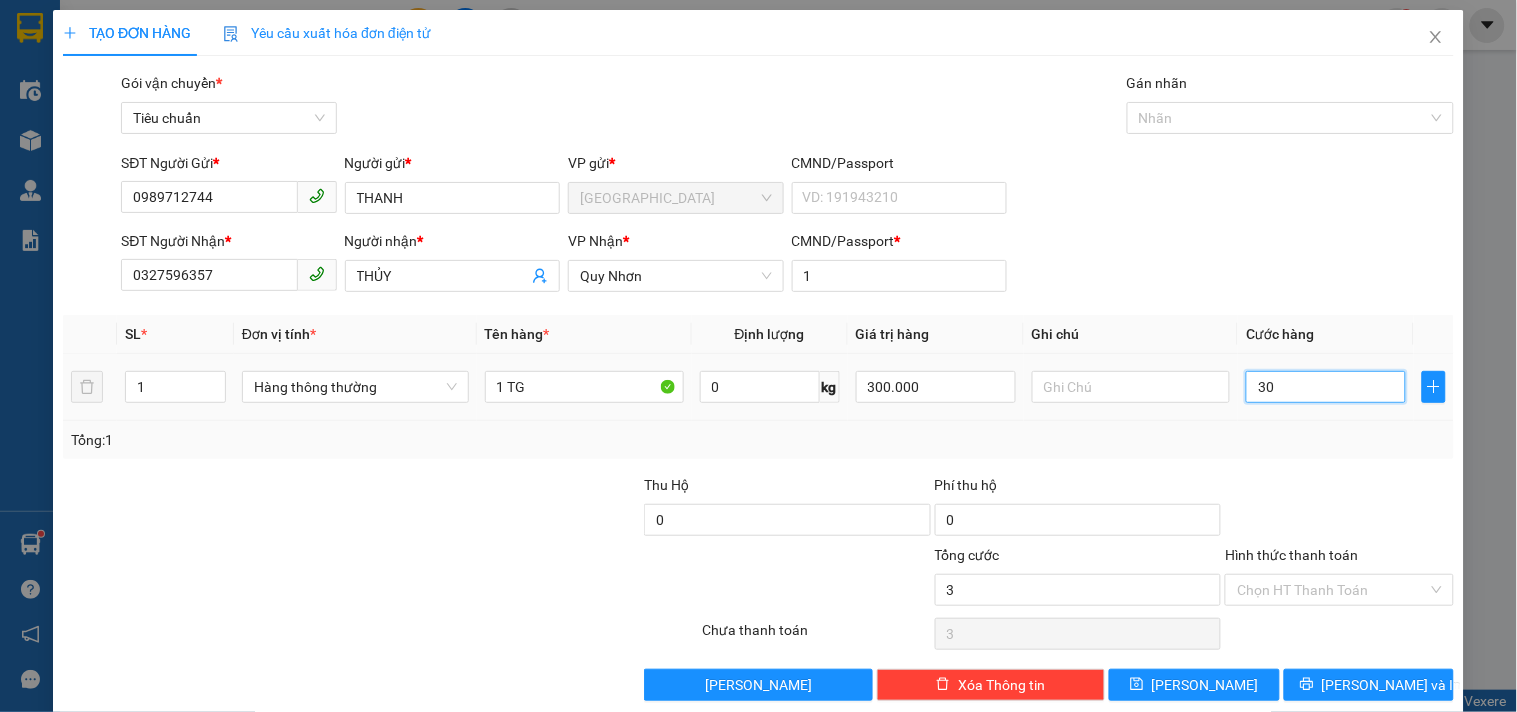 type on "30" 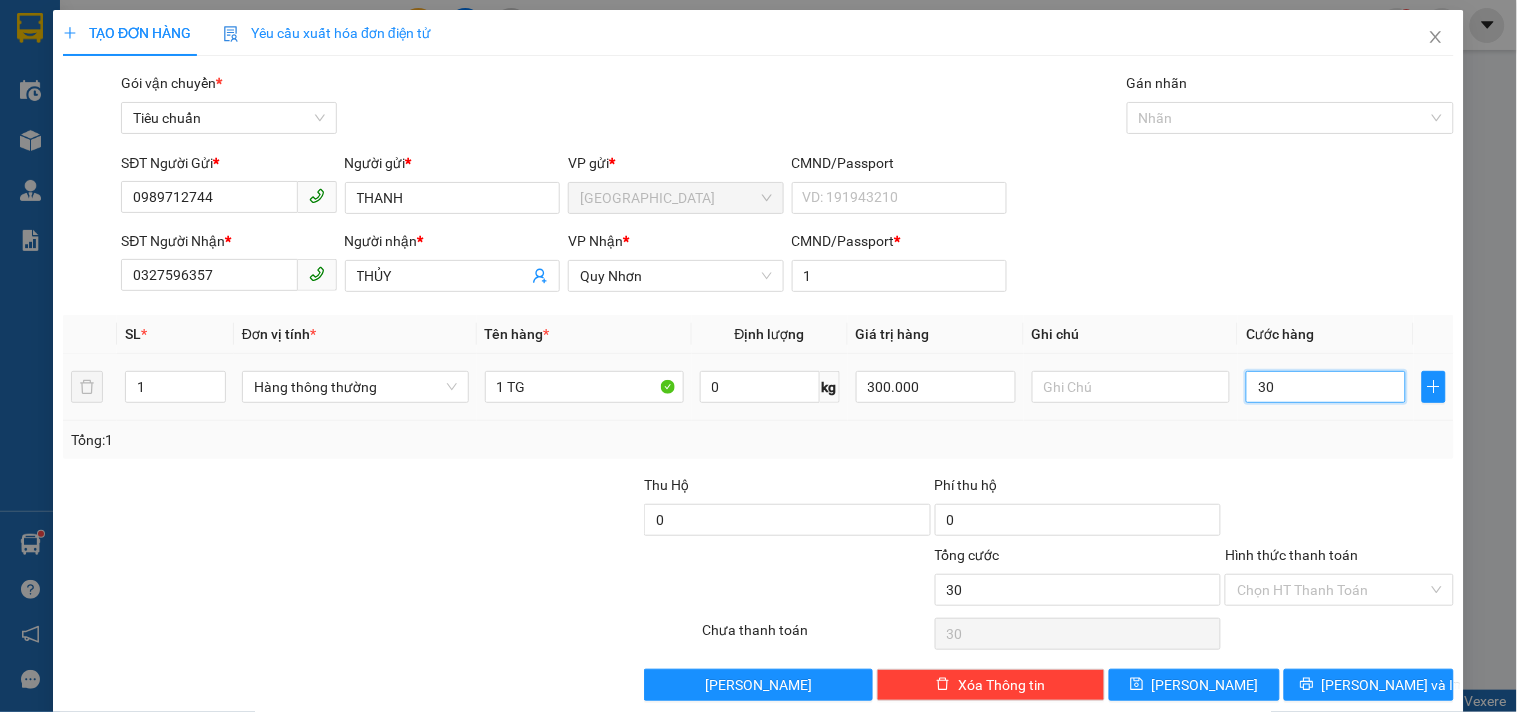 type on "30" 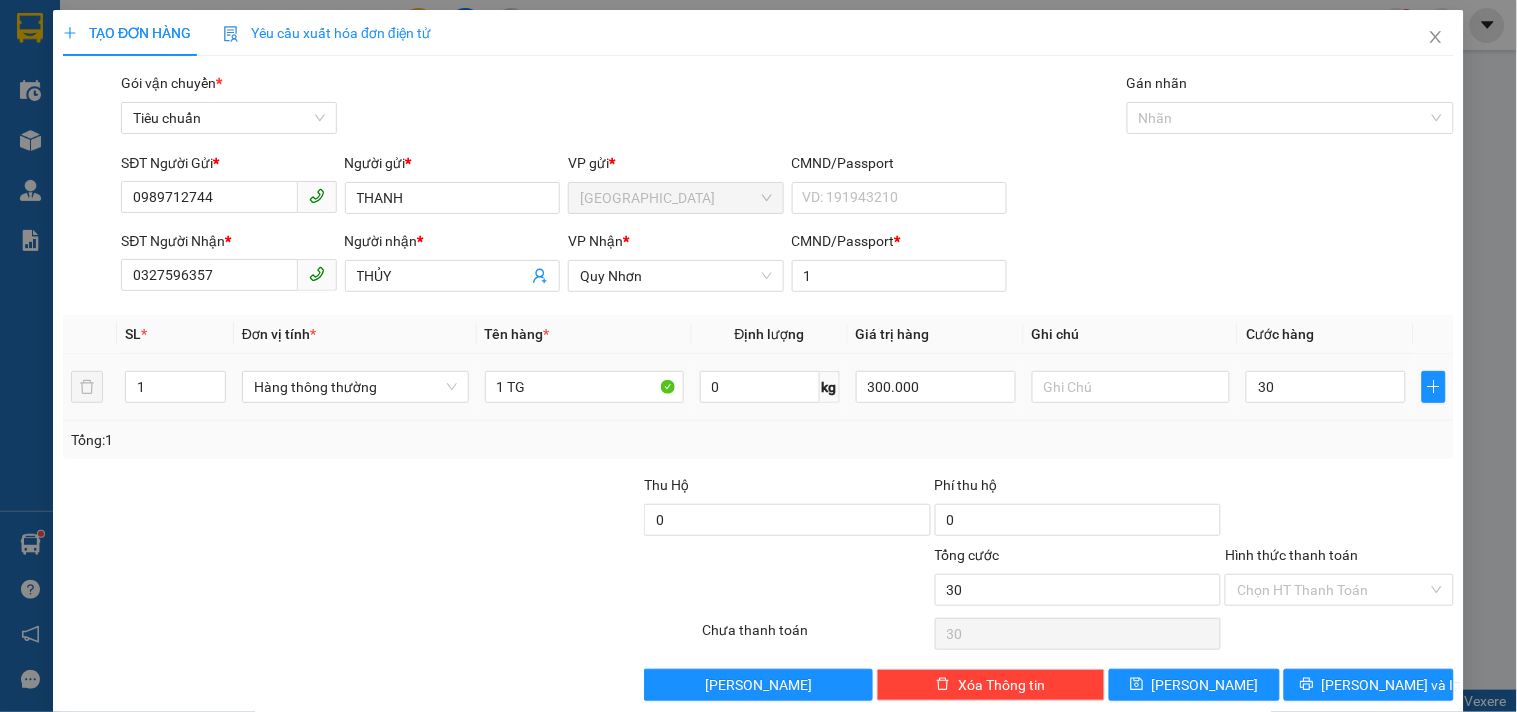 type on "30.000" 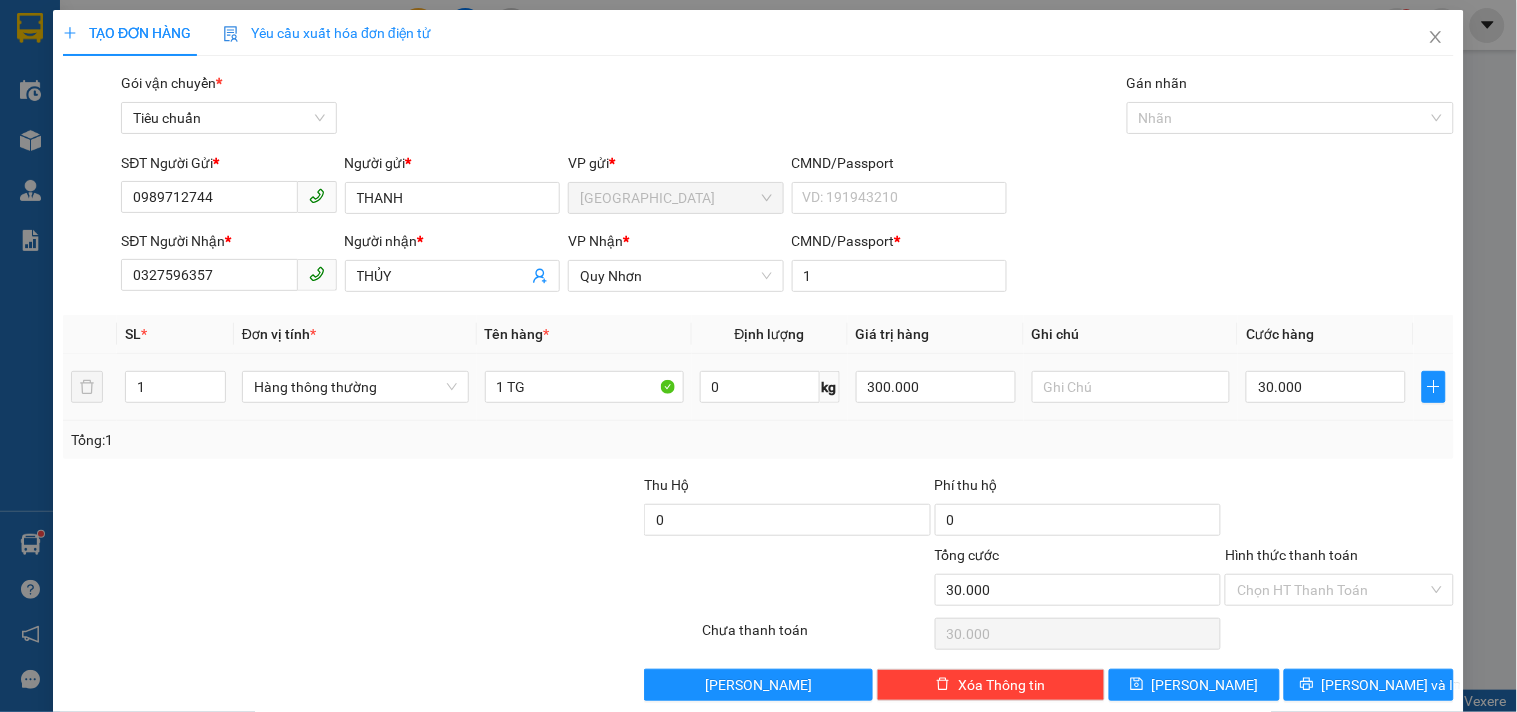 click on "30.000" at bounding box center (1326, 387) 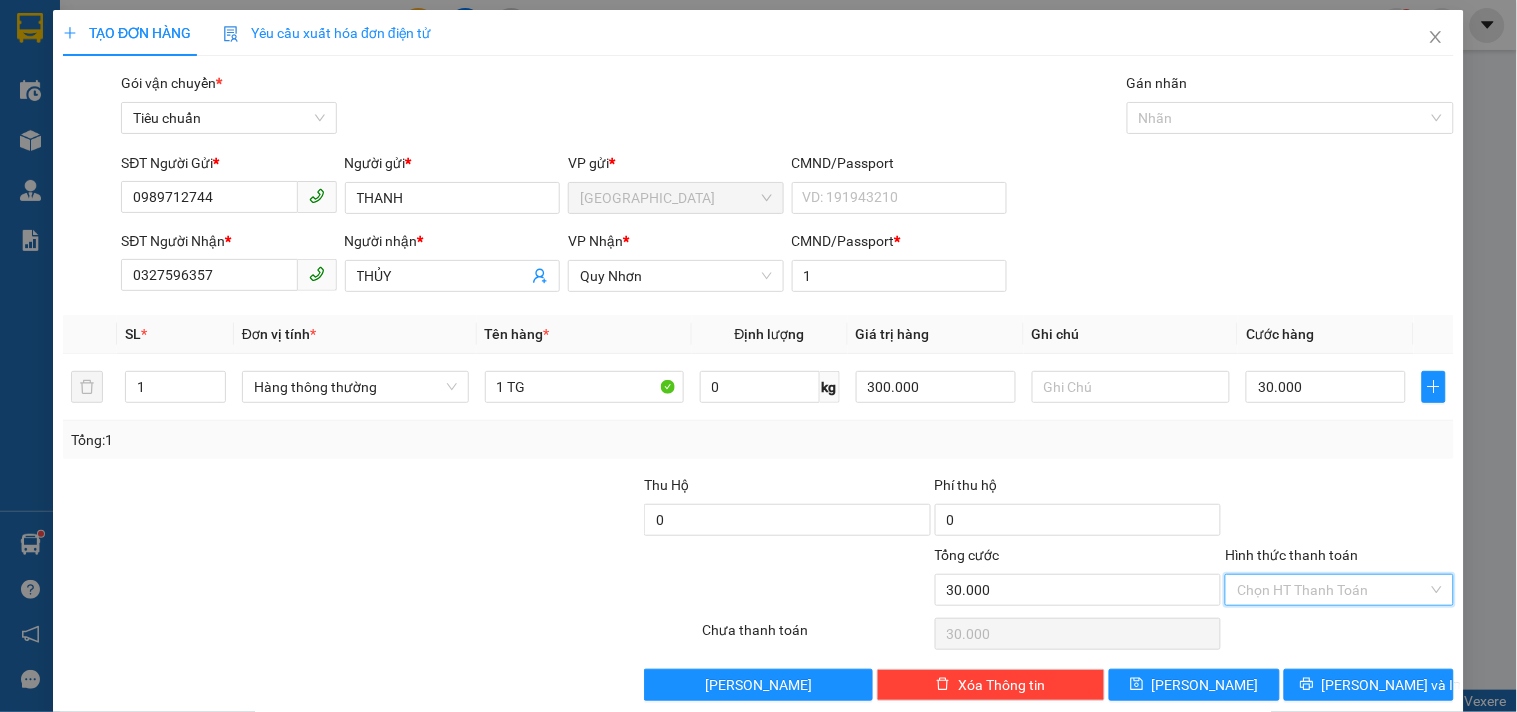 click on "Hình thức thanh toán" at bounding box center [1332, 590] 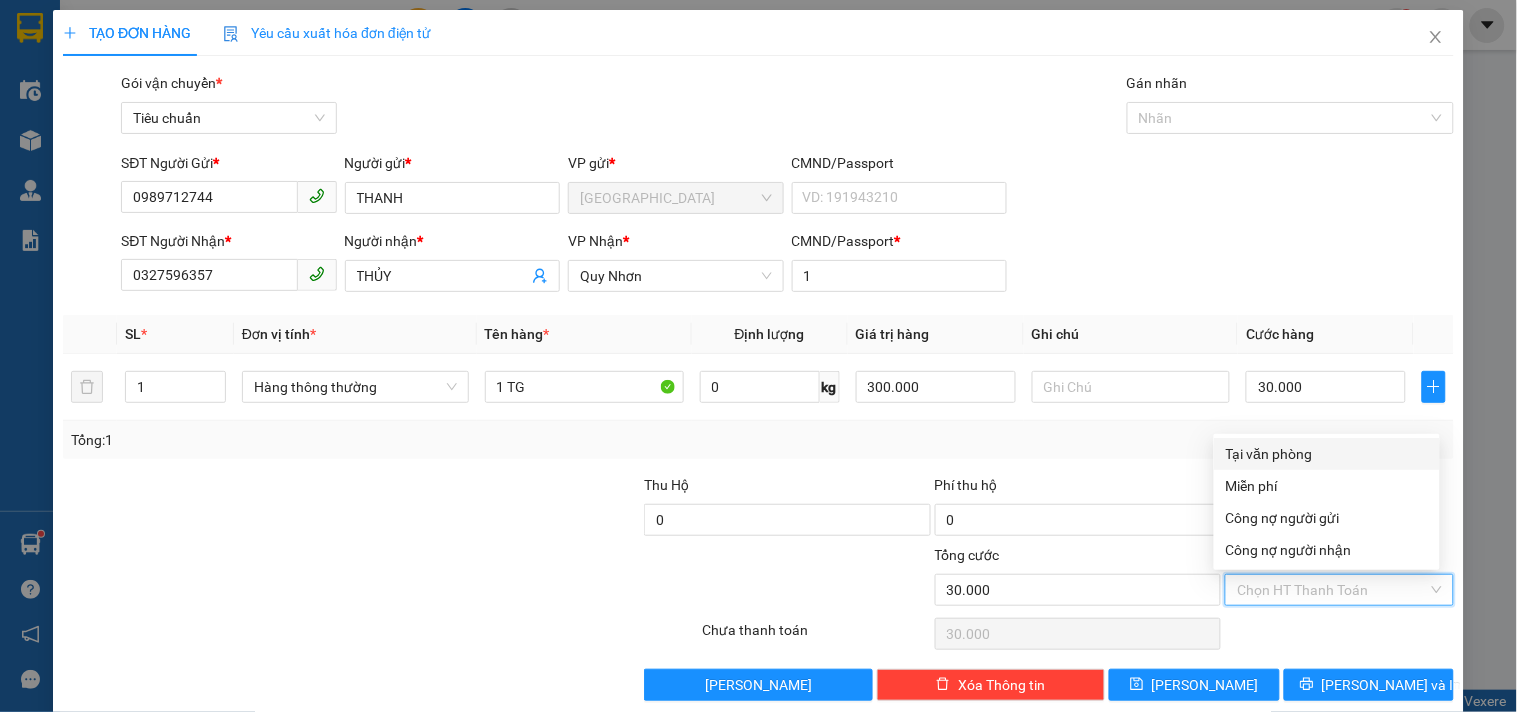click on "Tại văn phòng" at bounding box center (1327, 454) 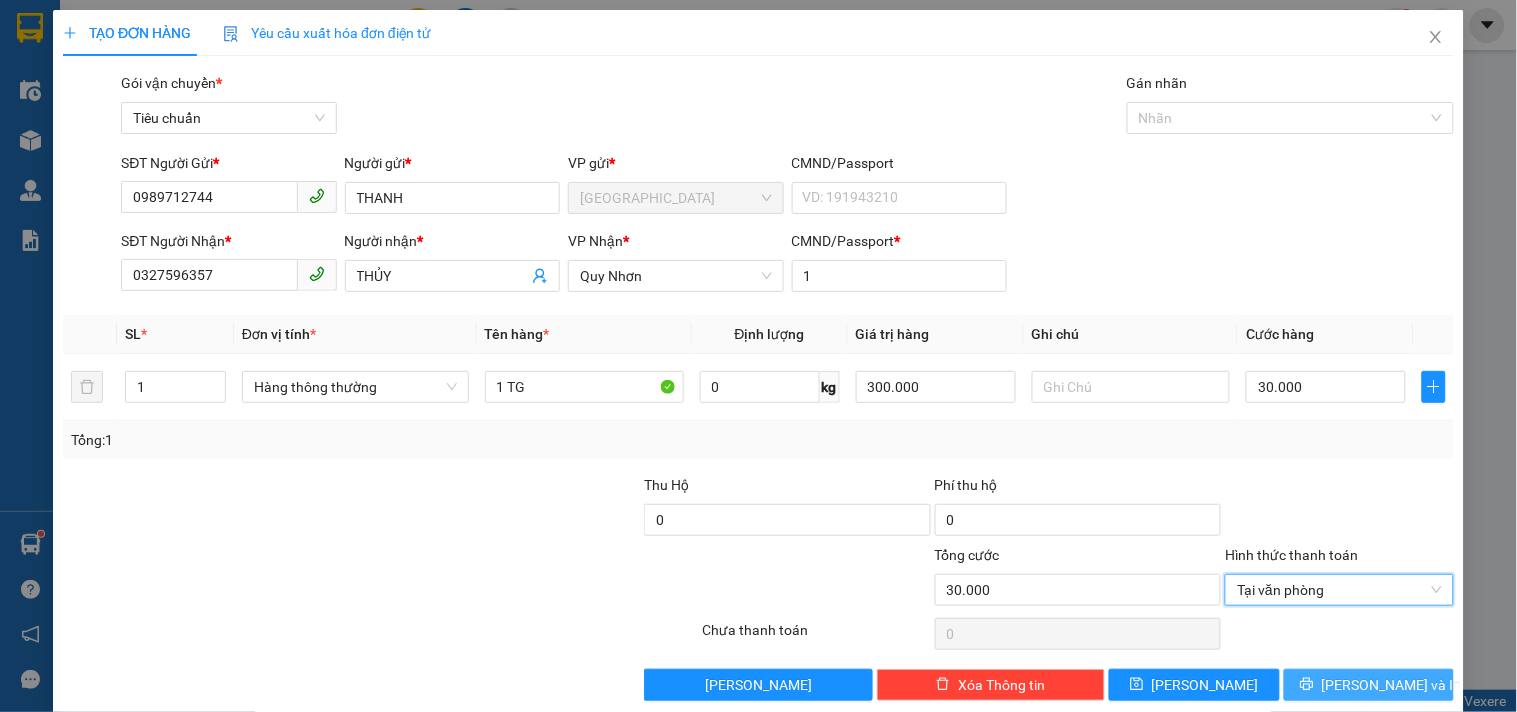 click 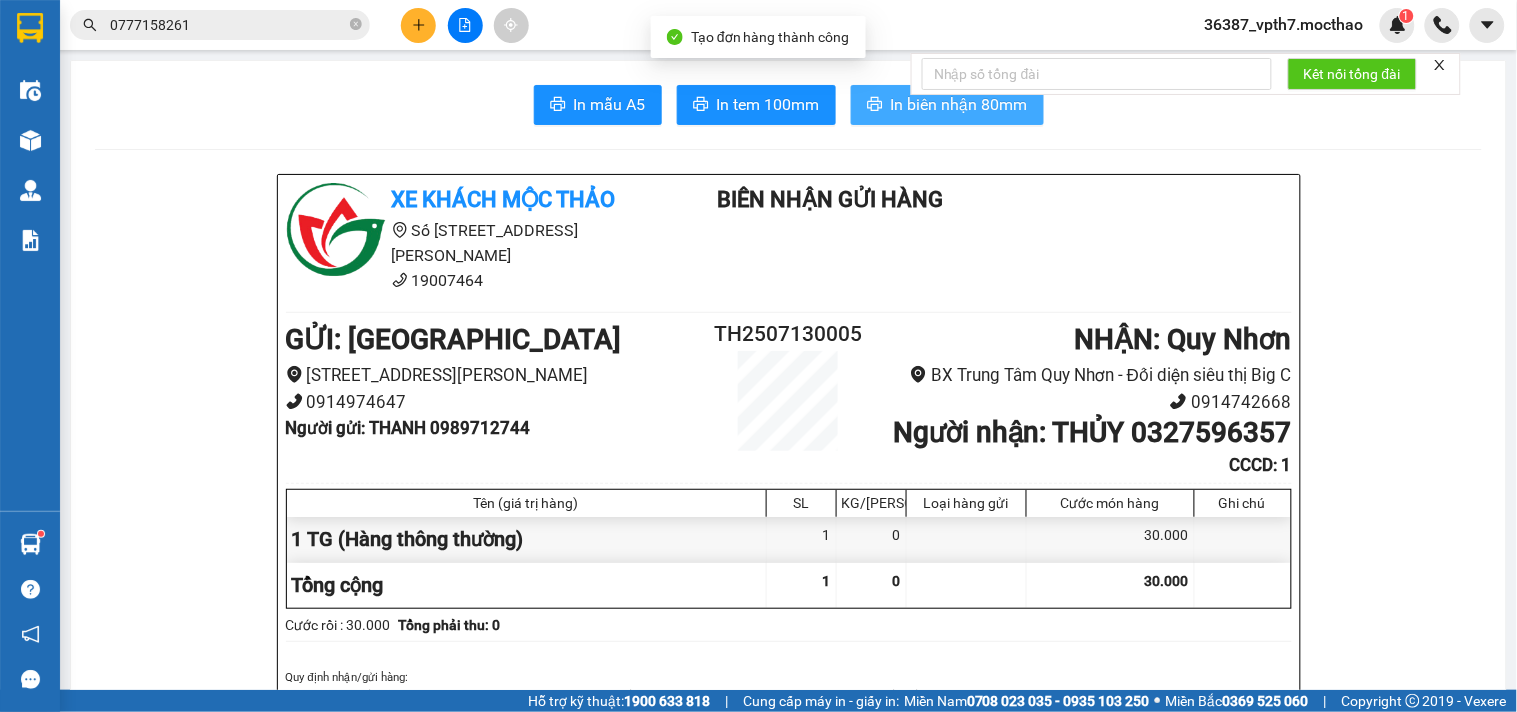 click on "In biên nhận 80mm" at bounding box center (959, 104) 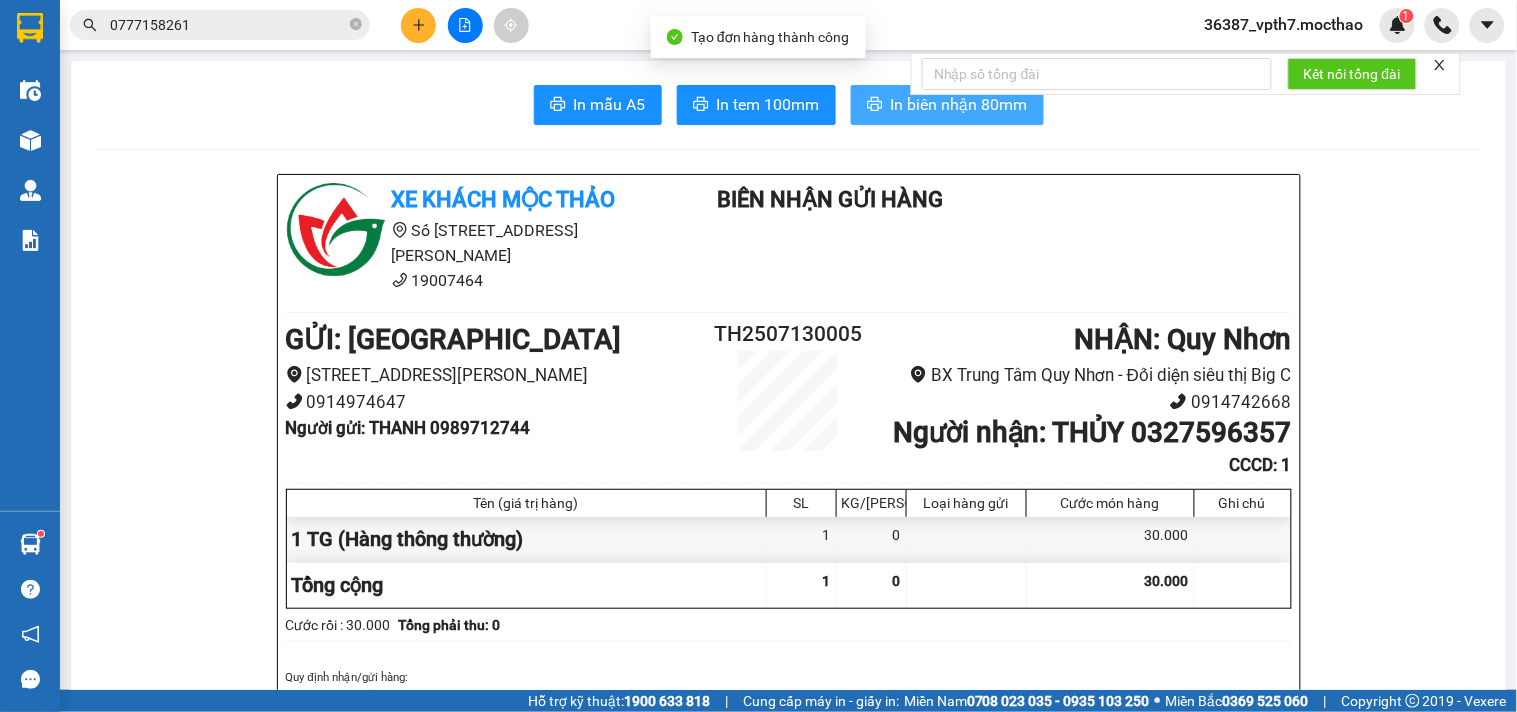 scroll, scrollTop: 0, scrollLeft: 0, axis: both 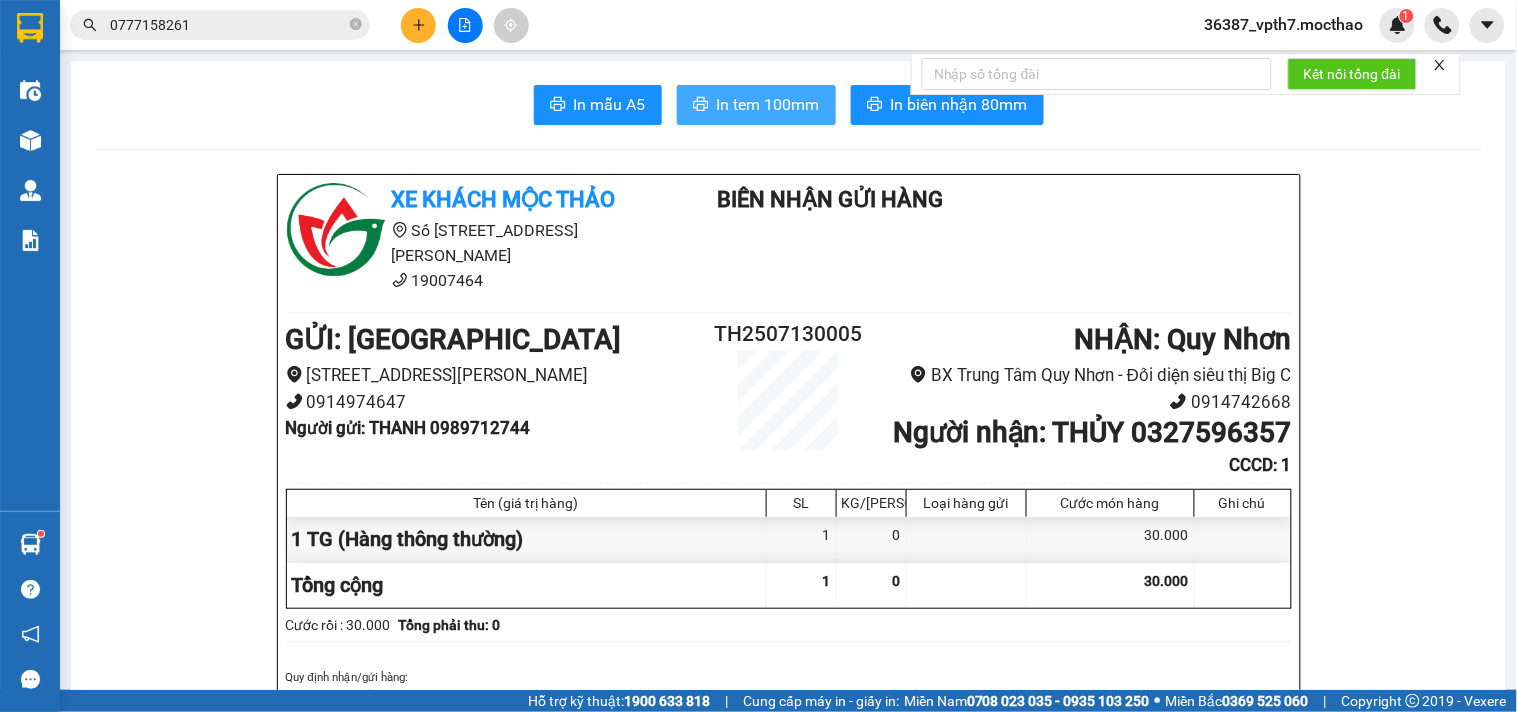 click on "In tem 100mm" at bounding box center (768, 104) 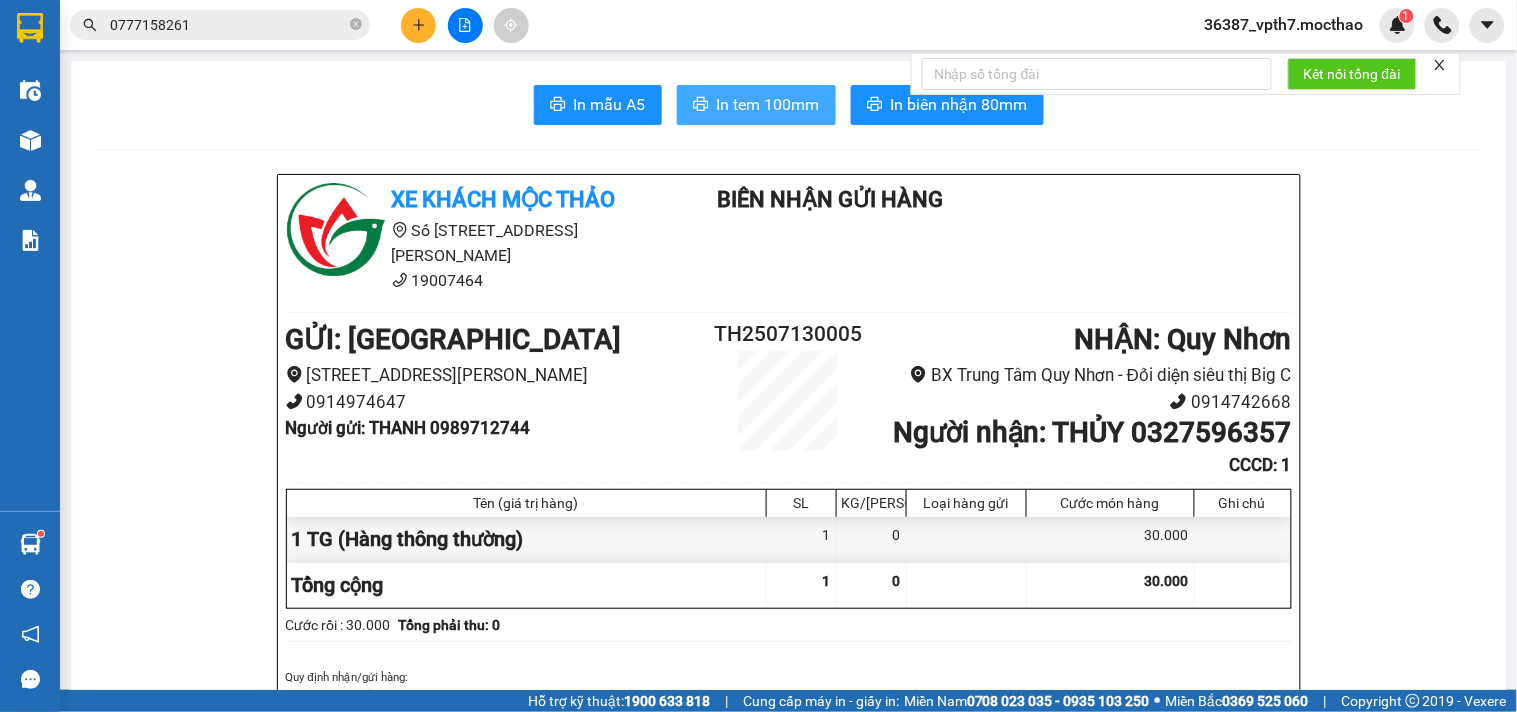 scroll, scrollTop: 0, scrollLeft: 0, axis: both 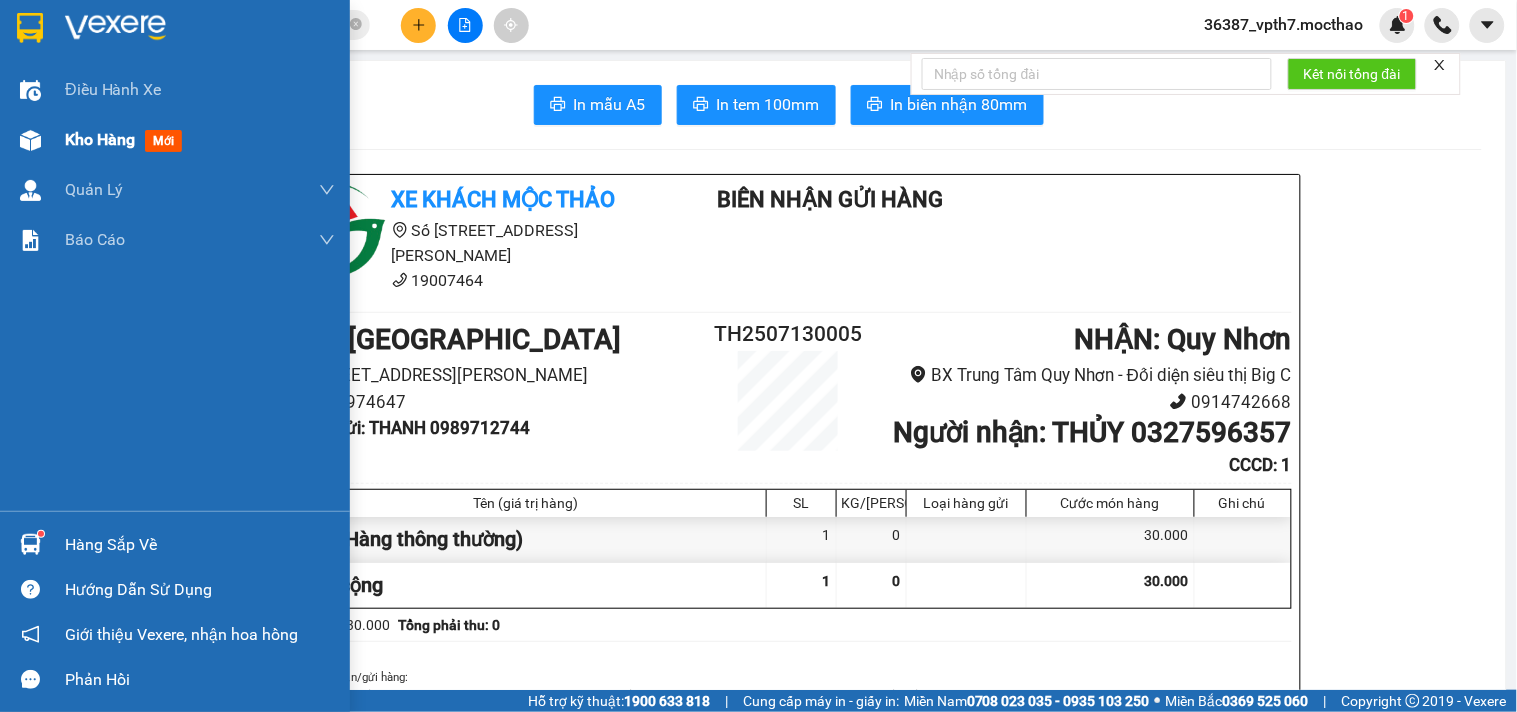 click on "mới" at bounding box center (163, 141) 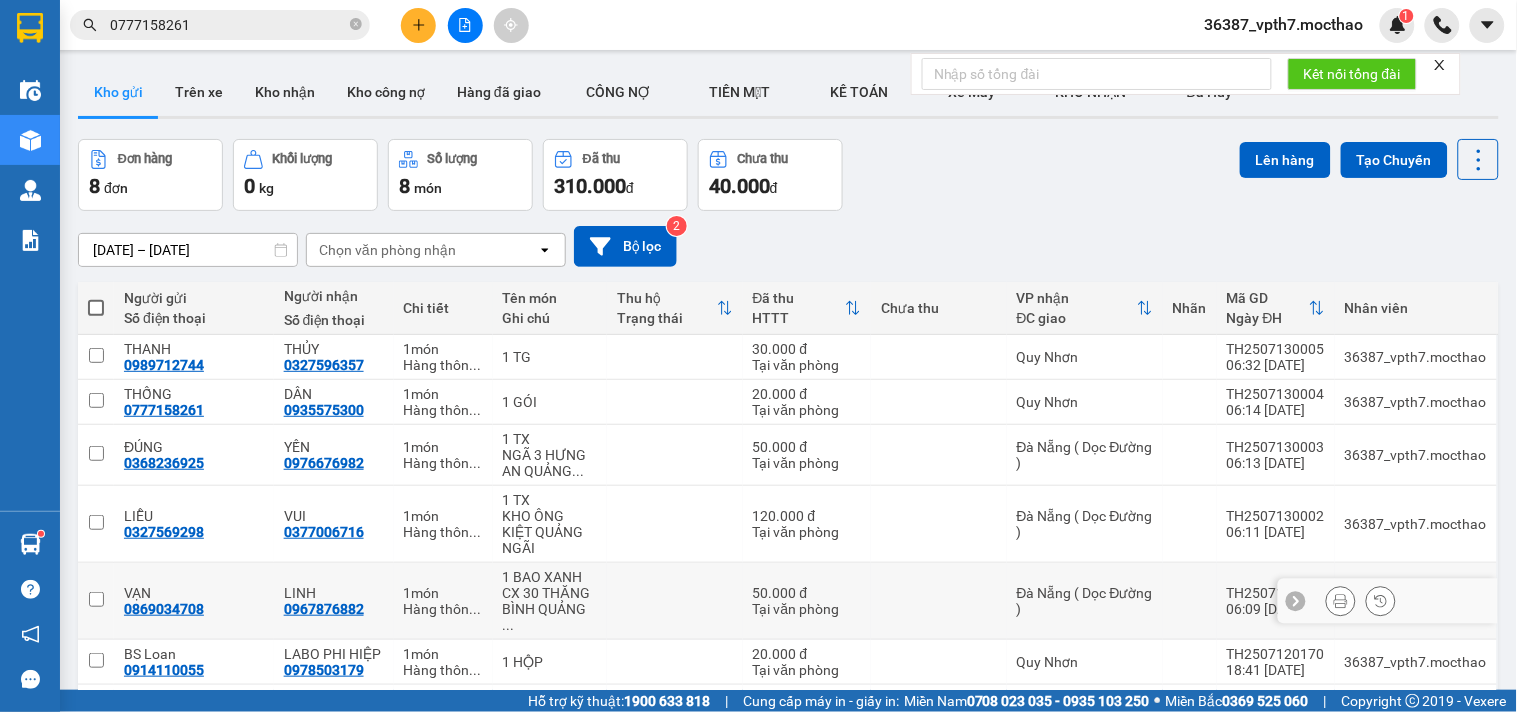 scroll, scrollTop: 136, scrollLeft: 0, axis: vertical 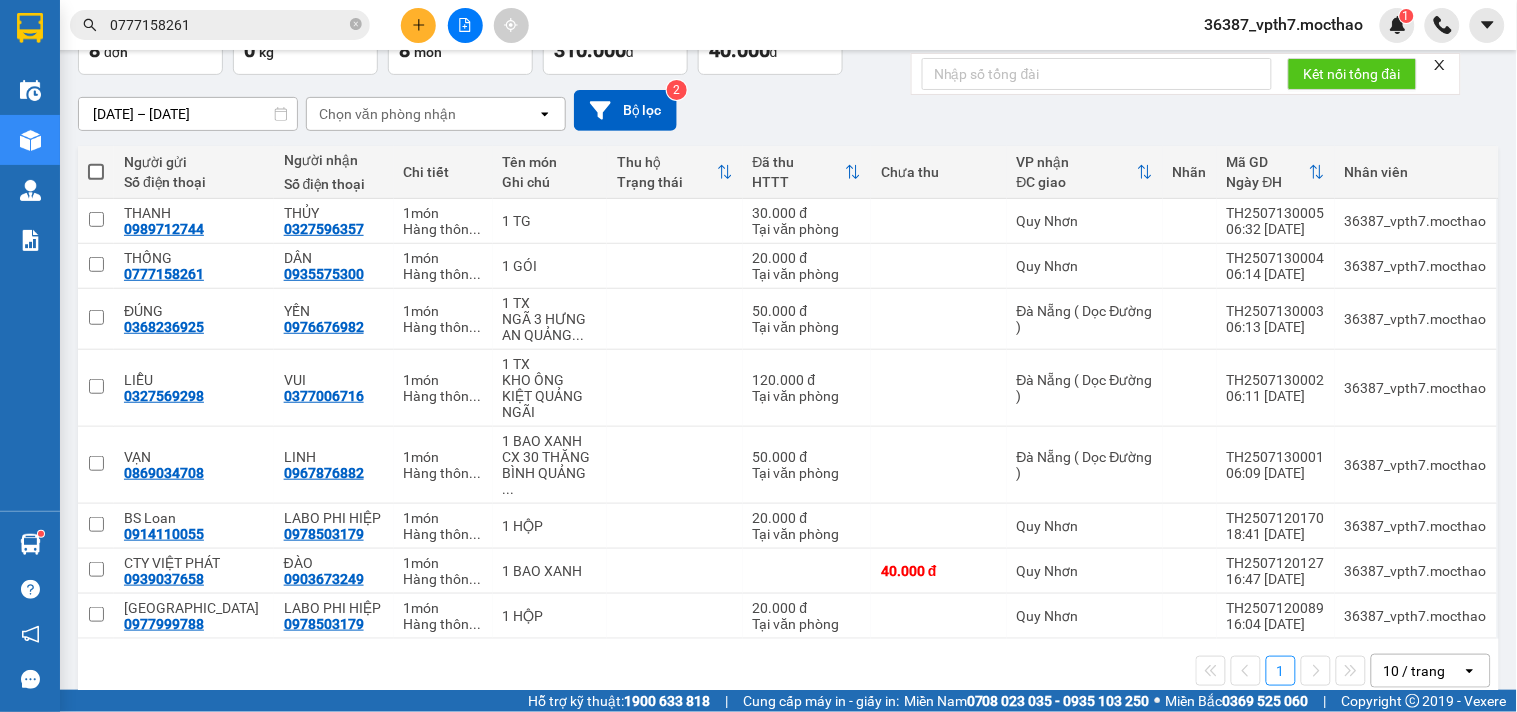 click on "11/07/2025 – 13/07/2025" at bounding box center (188, 114) 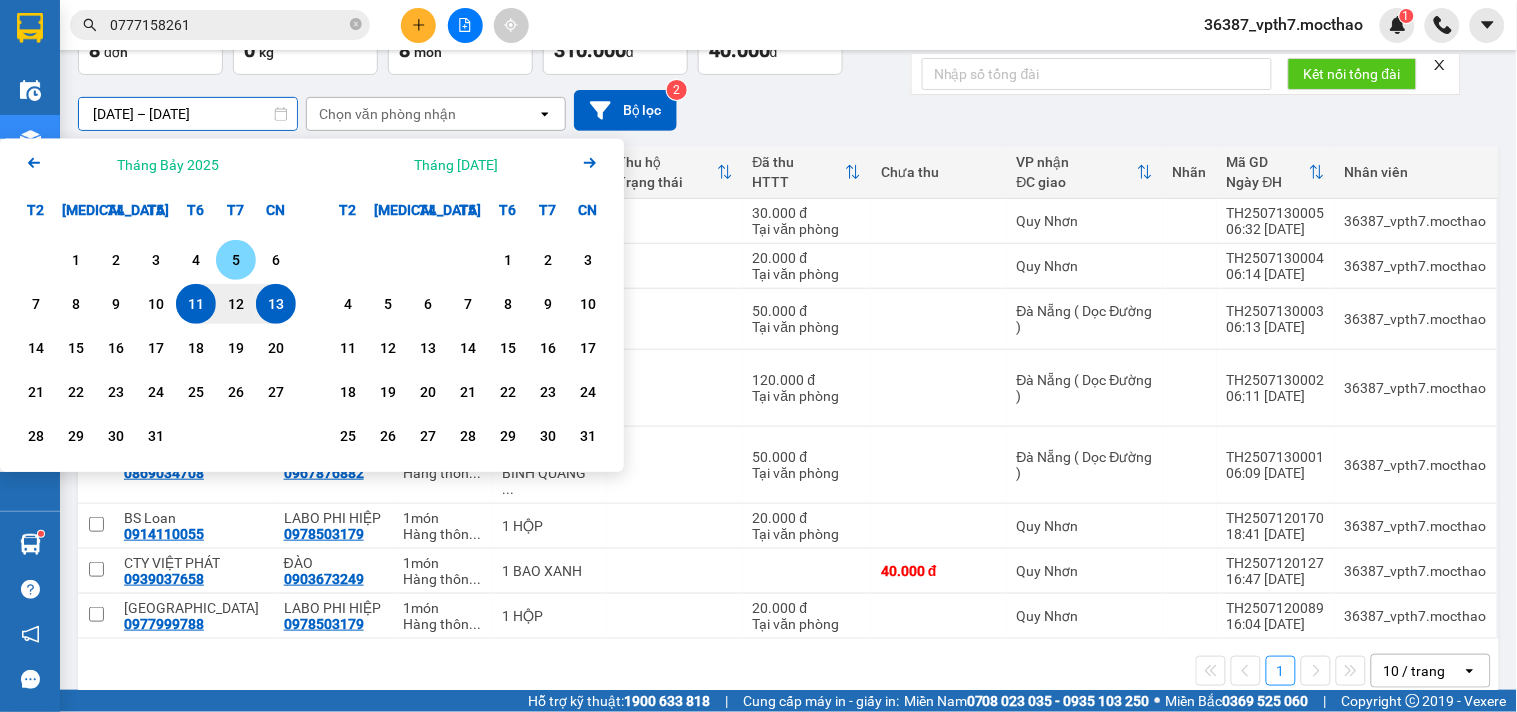 click on "5" at bounding box center (236, 260) 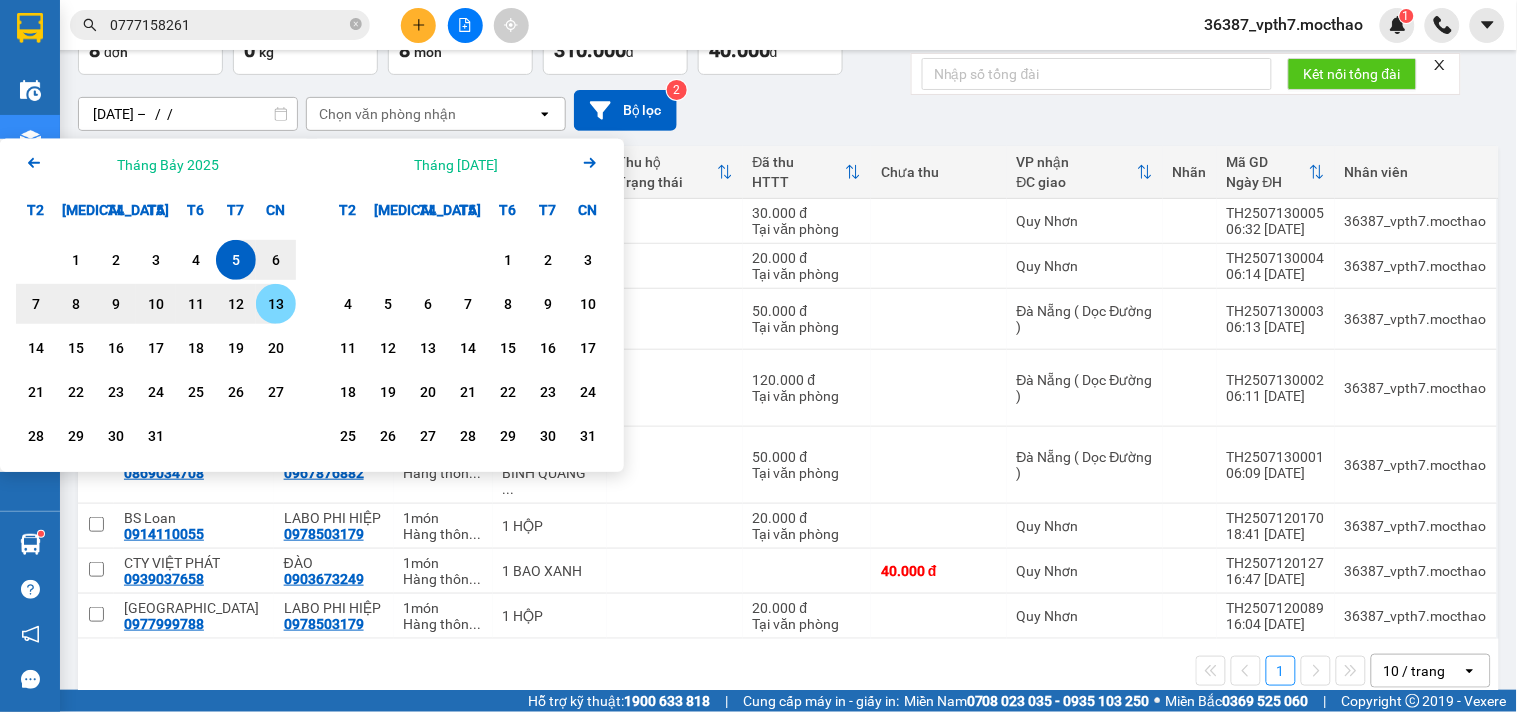 click on "13" at bounding box center [276, 304] 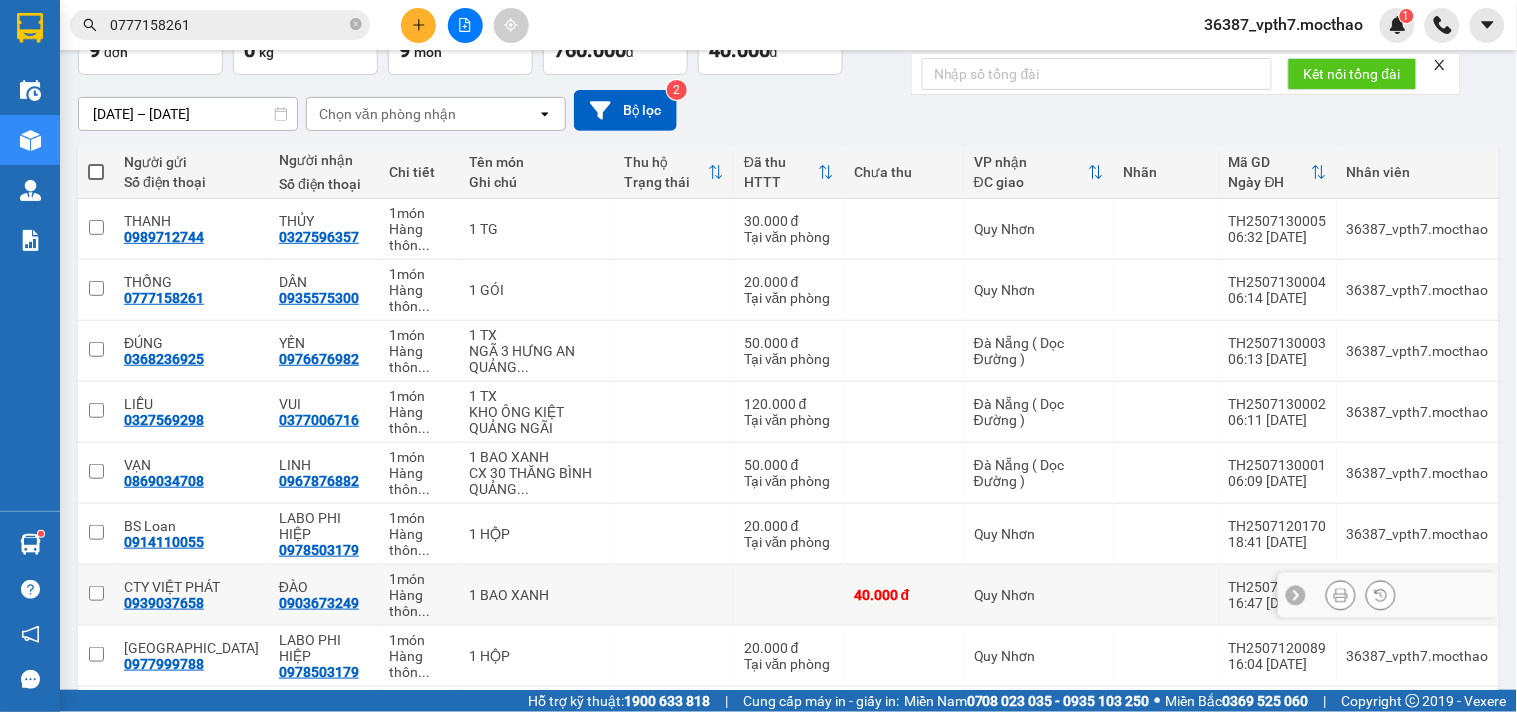 scroll, scrollTop: 245, scrollLeft: 0, axis: vertical 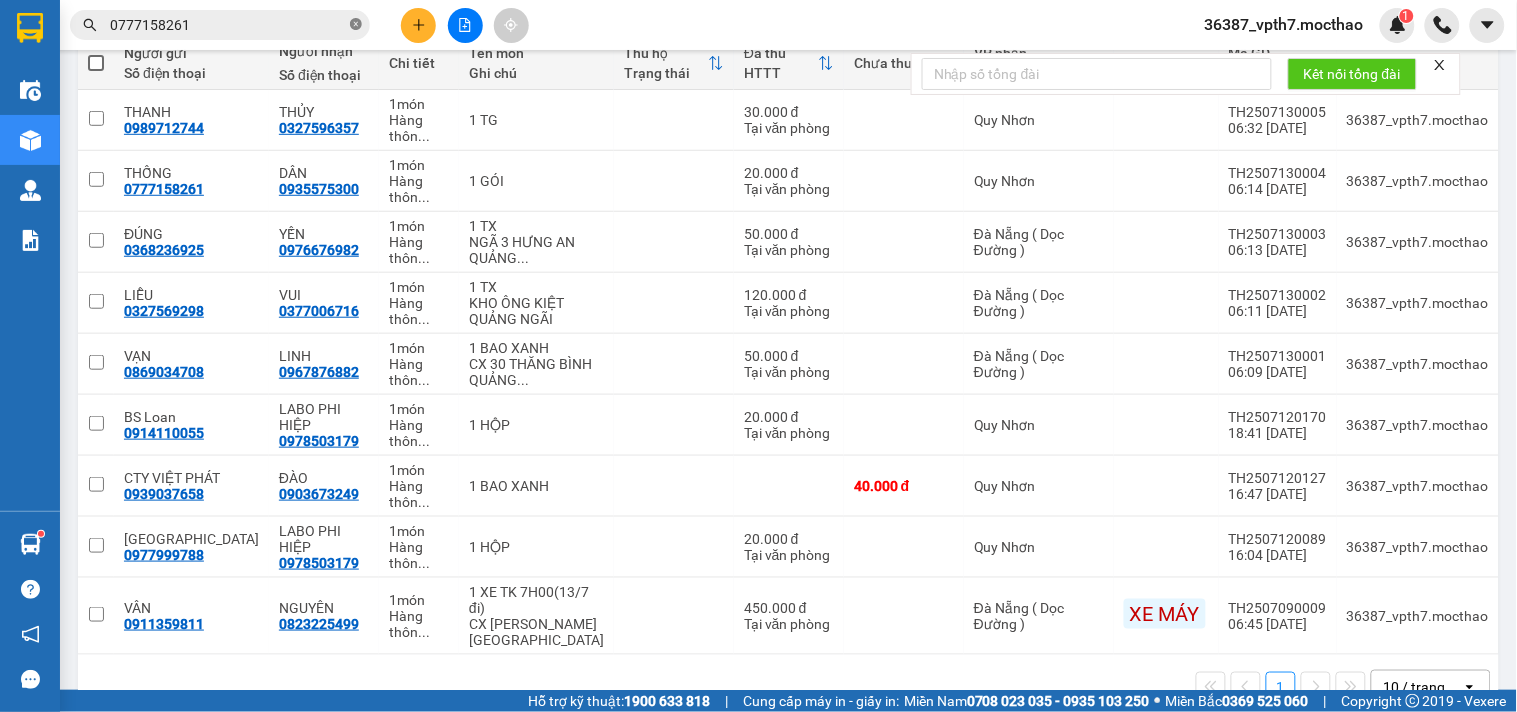 click 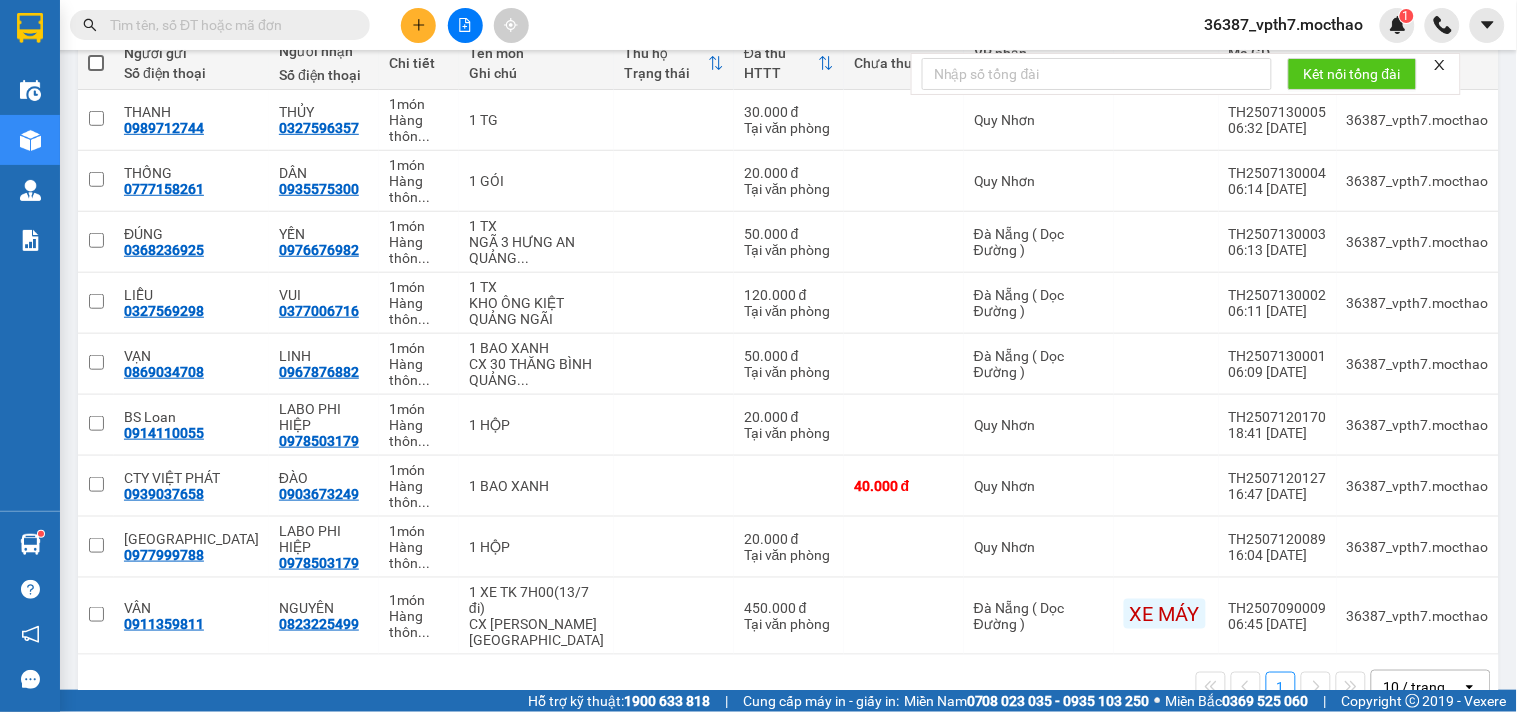 click at bounding box center [228, 25] 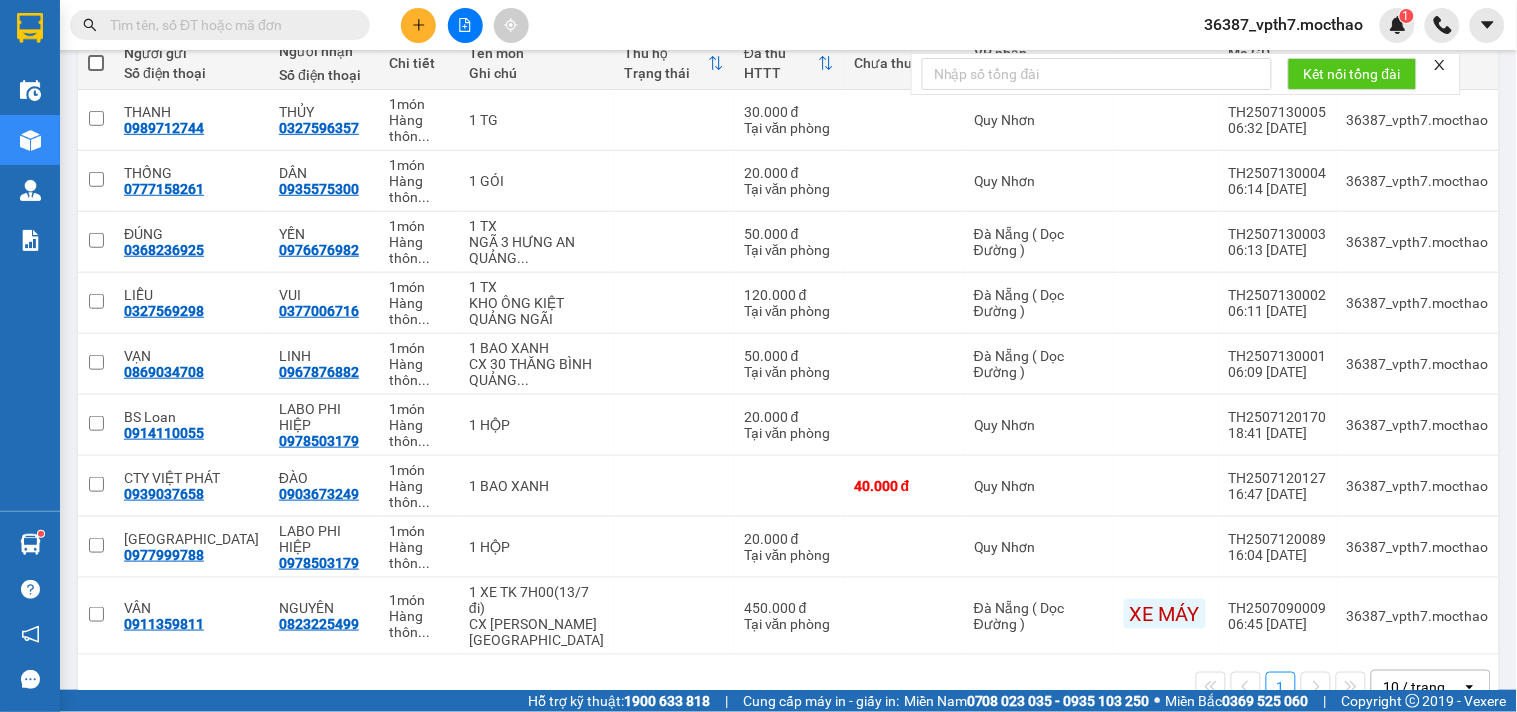 click at bounding box center [418, 25] 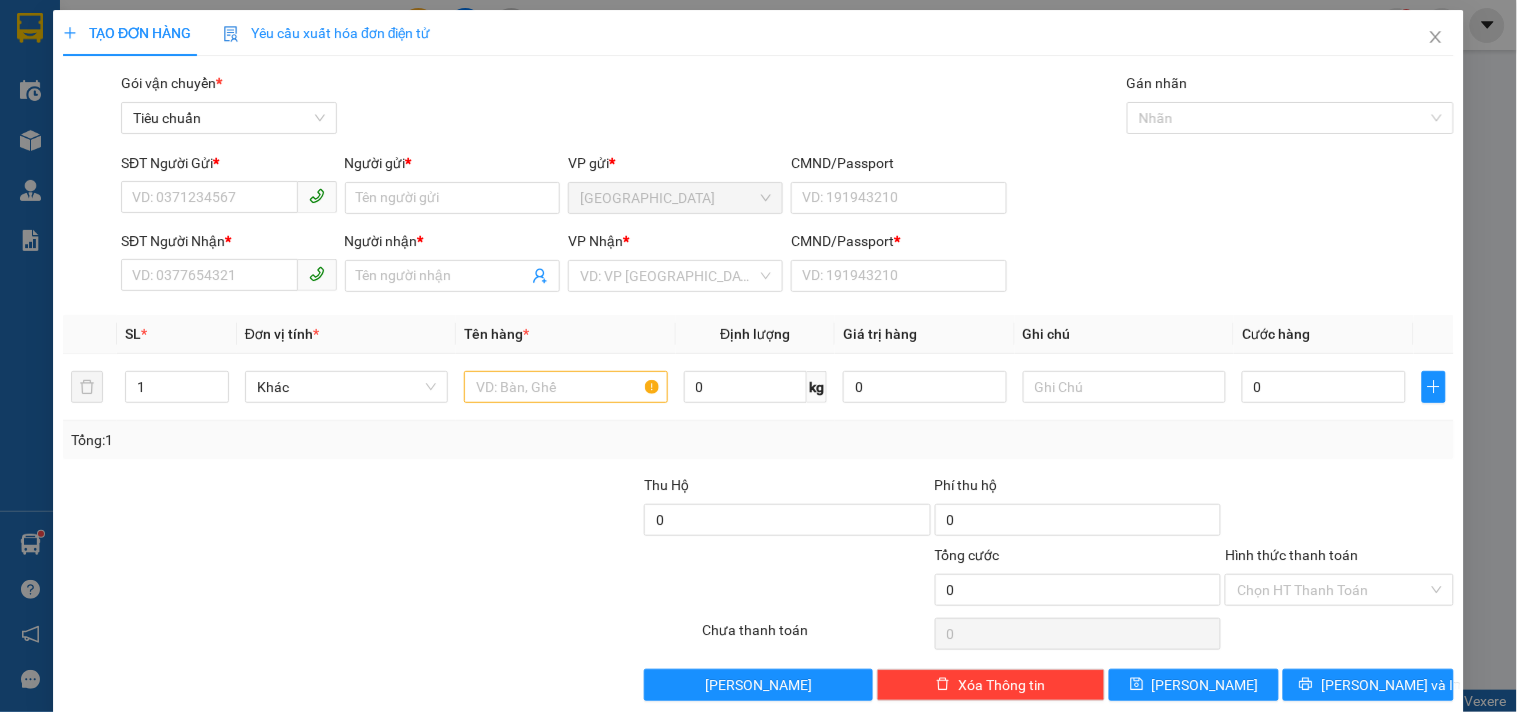 scroll, scrollTop: 0, scrollLeft: 0, axis: both 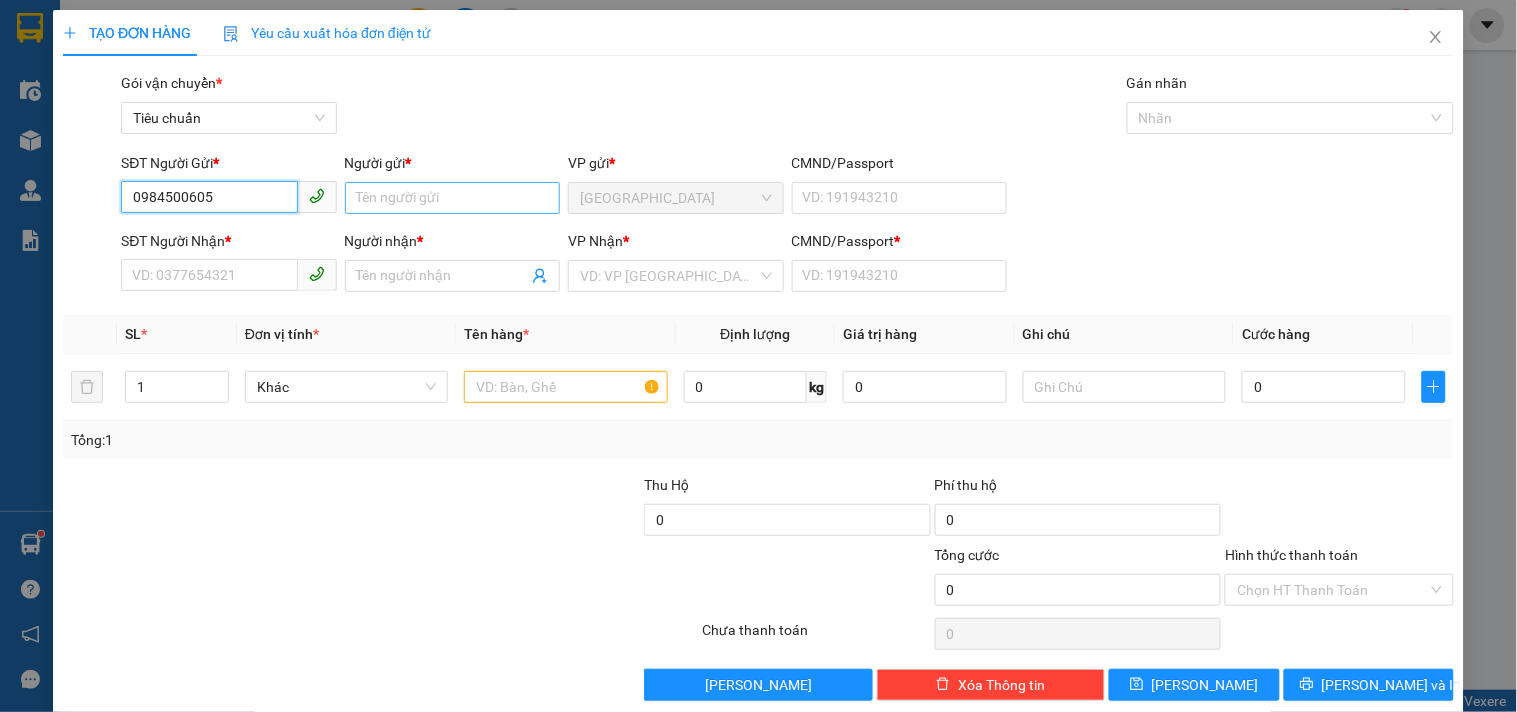 type on "0984500605" 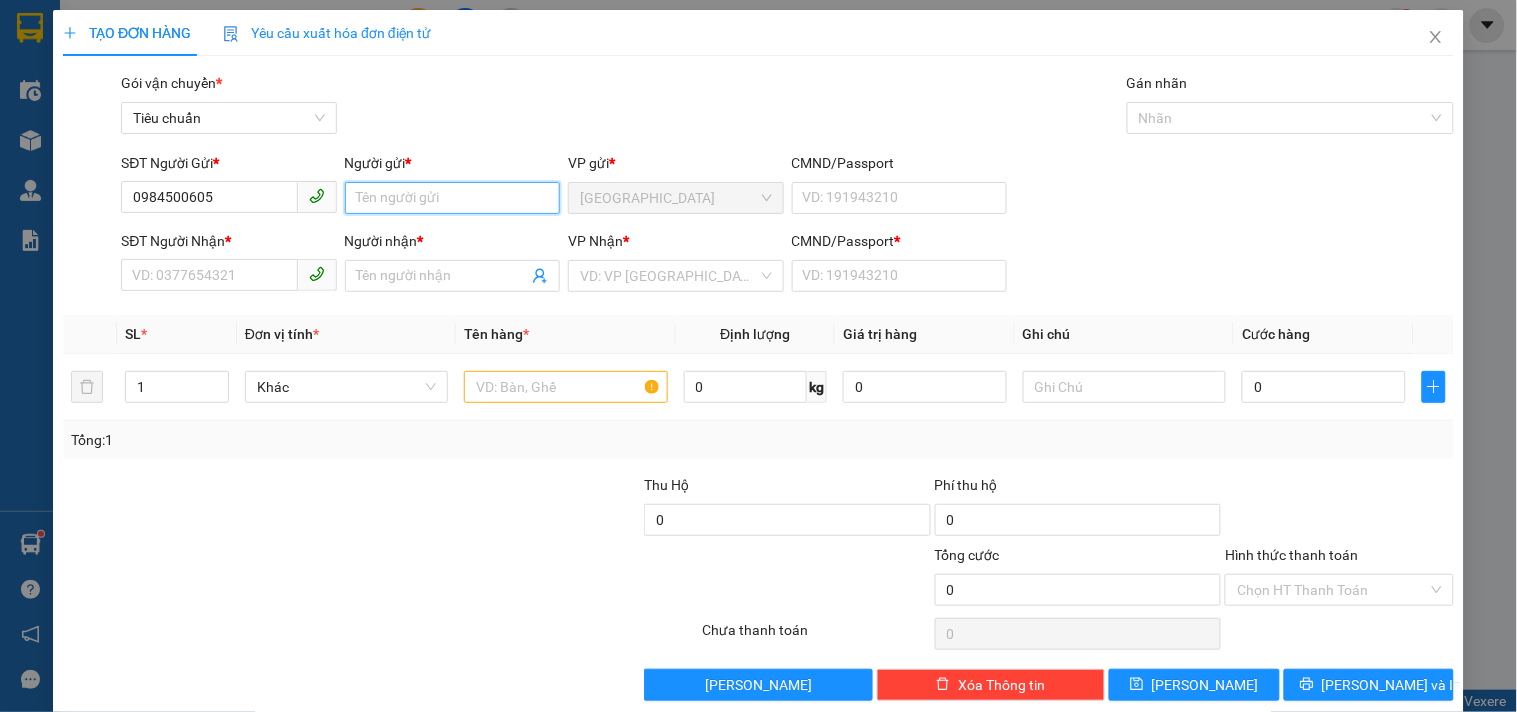 click on "Người gửi  *" at bounding box center (452, 198) 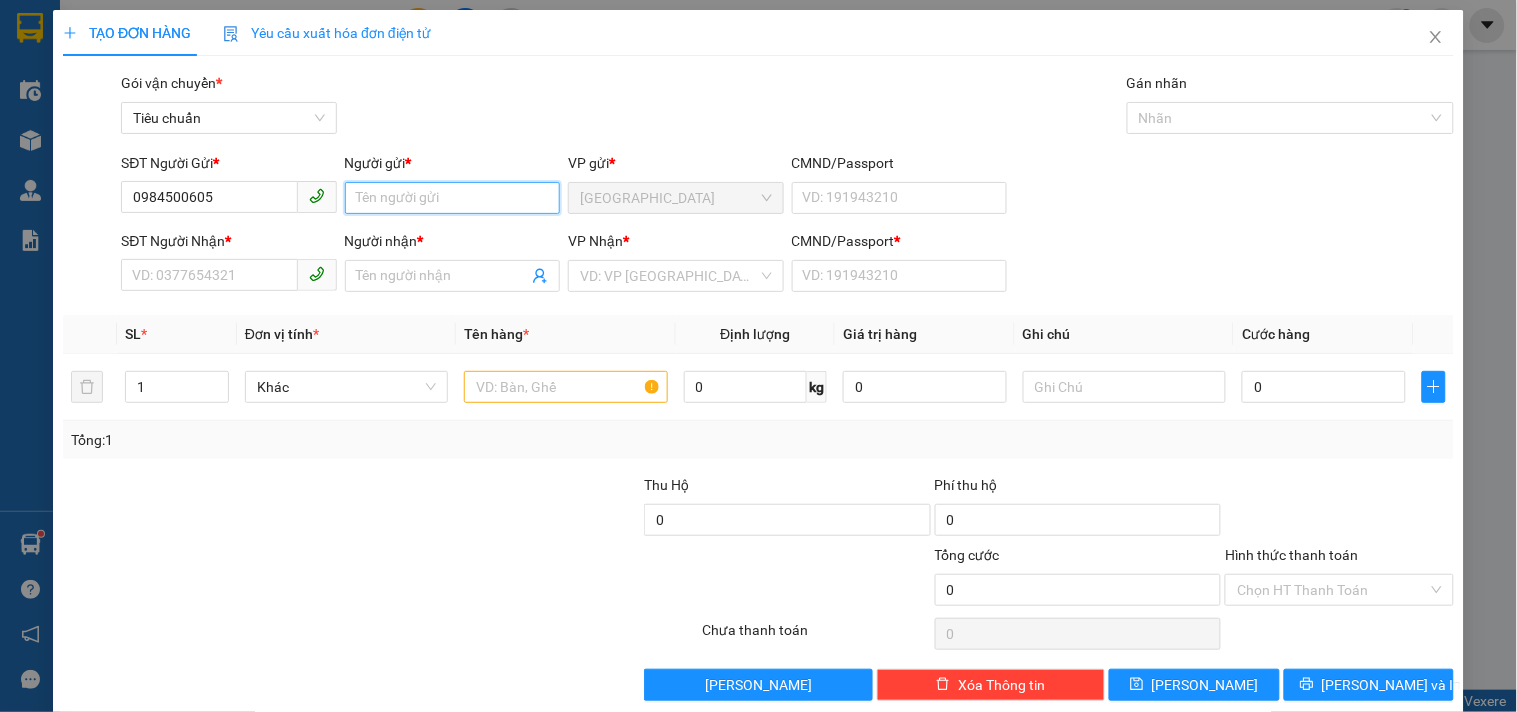 type on "D" 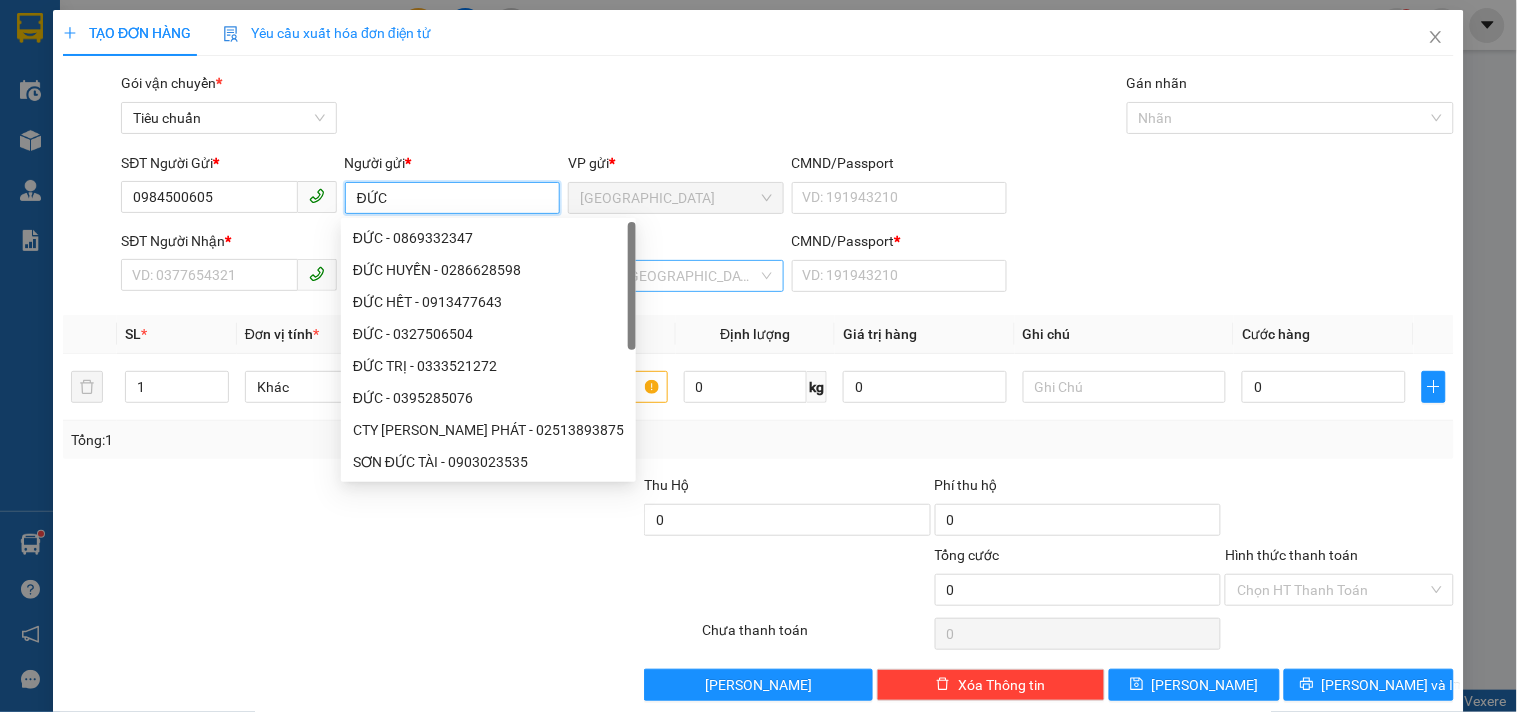type on "ĐỨC" 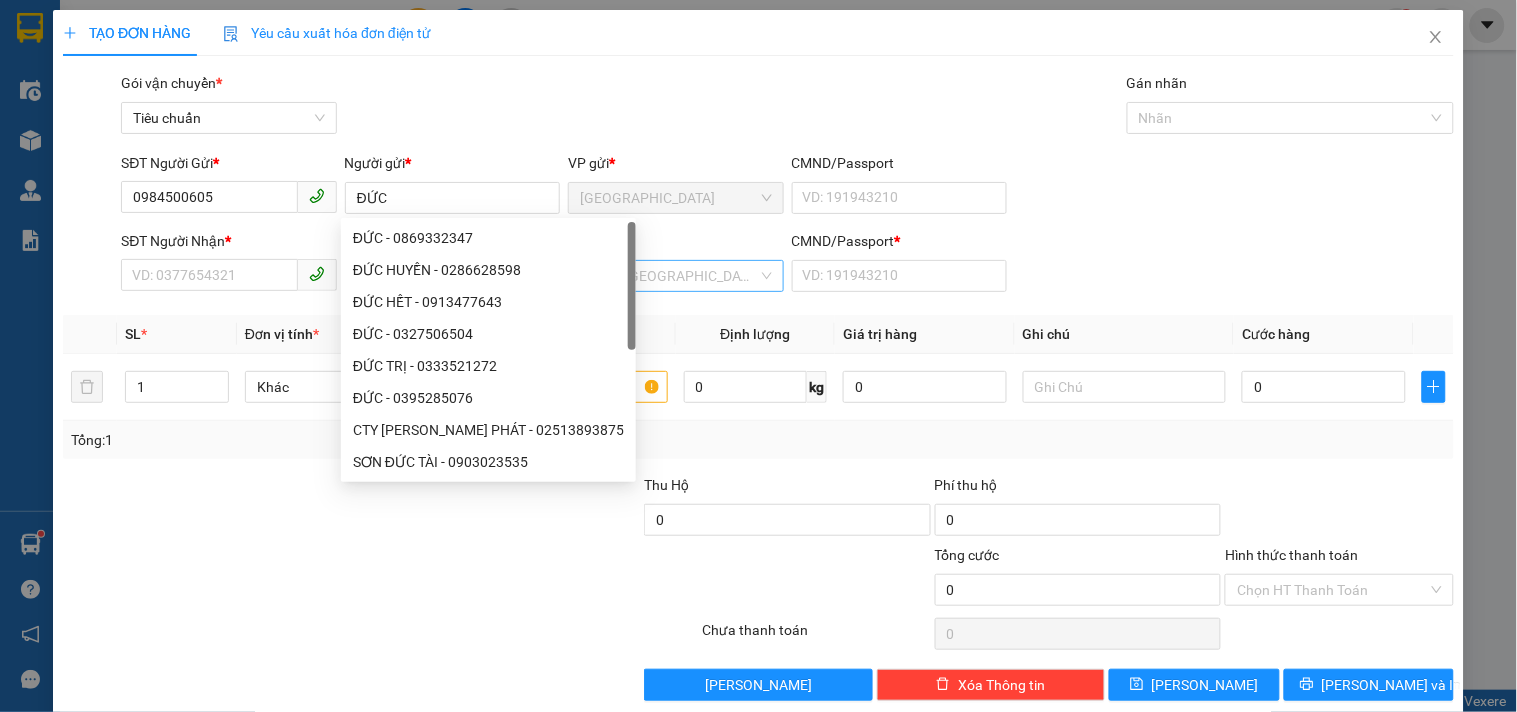 click at bounding box center [668, 276] 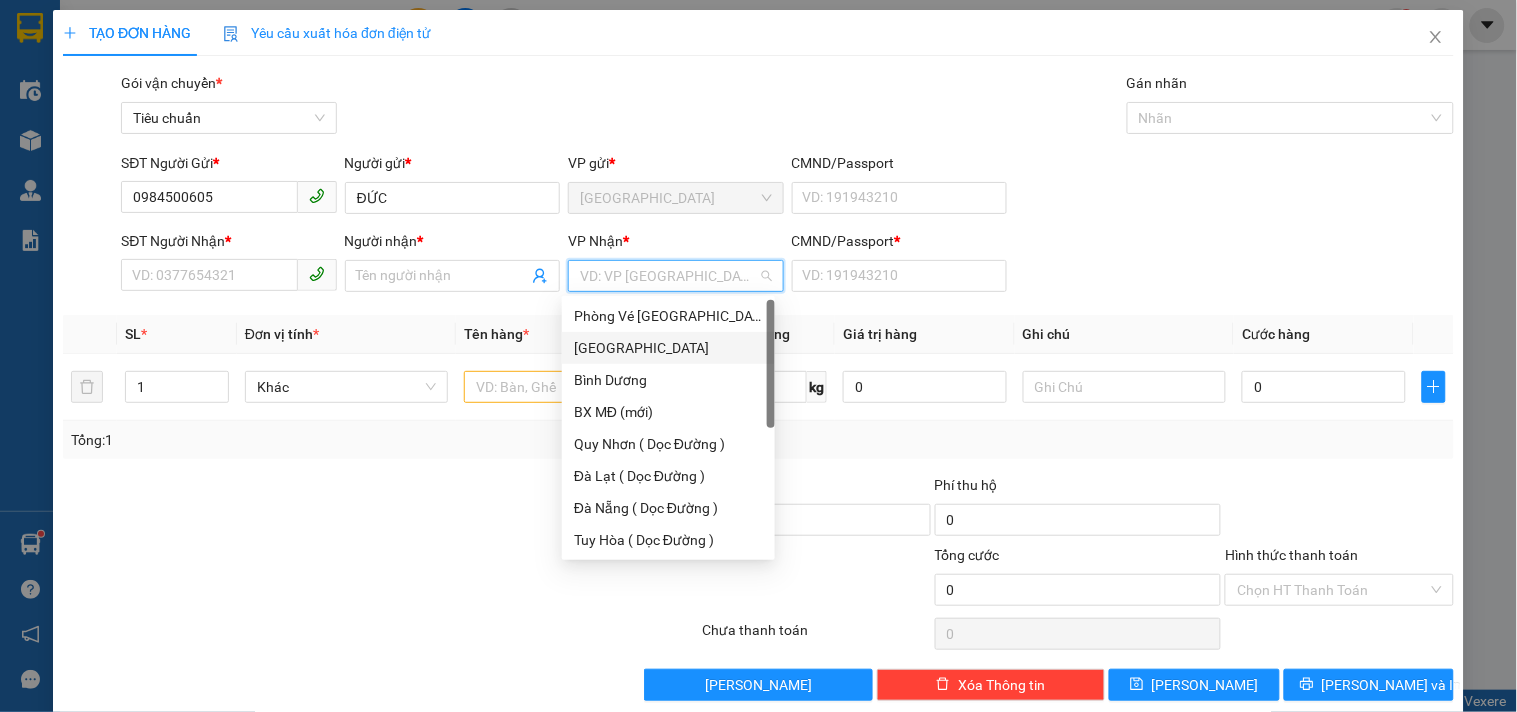 click on "[GEOGRAPHIC_DATA]" at bounding box center (668, 348) 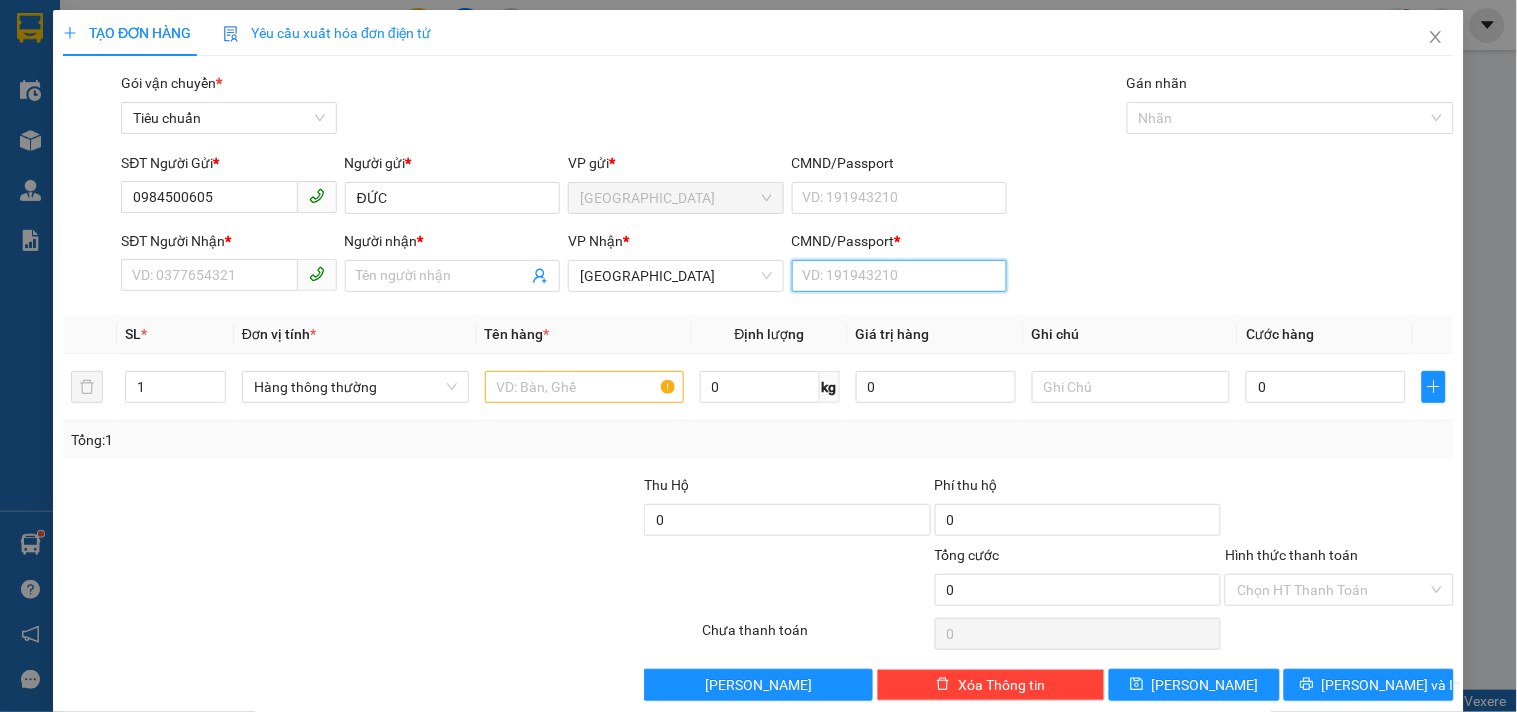 click on "CMND/Passport  *" at bounding box center [899, 276] 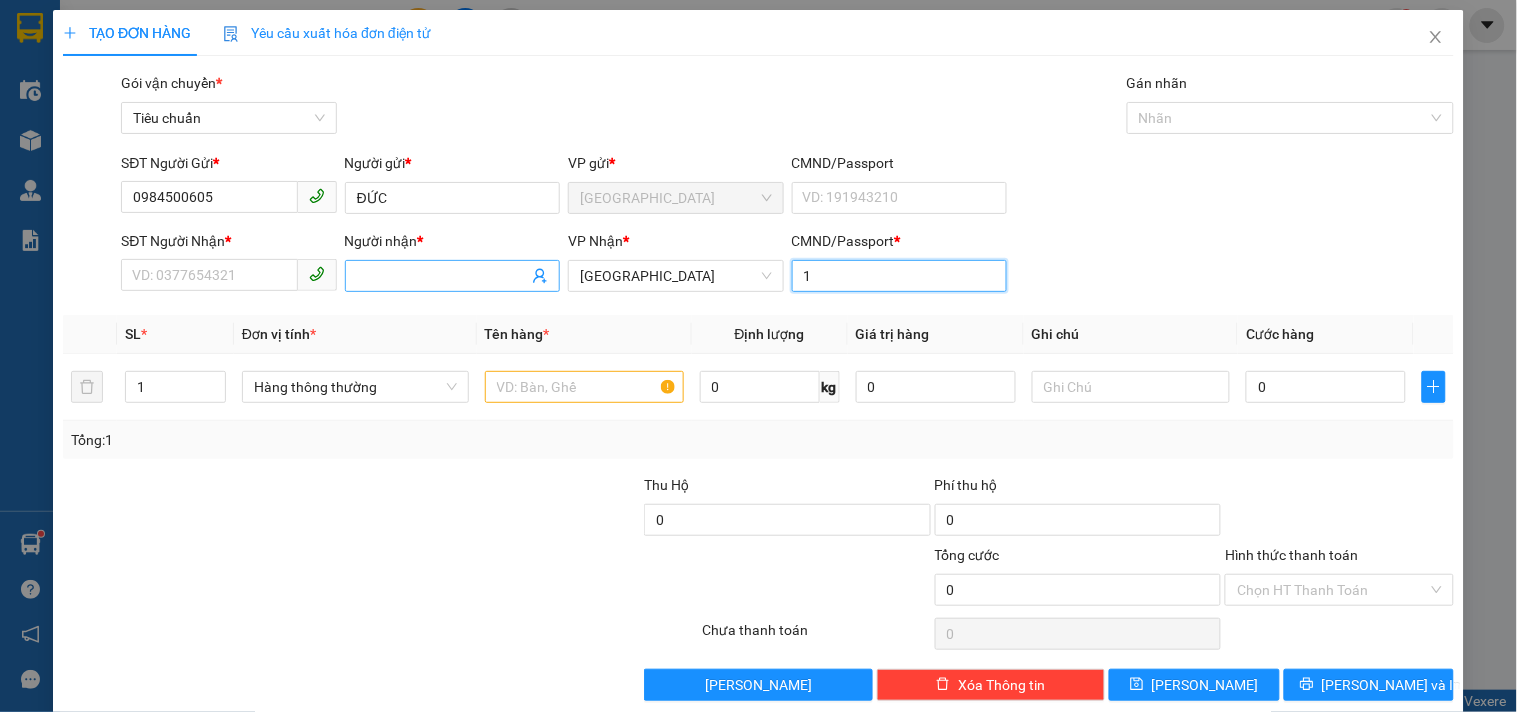 type on "1" 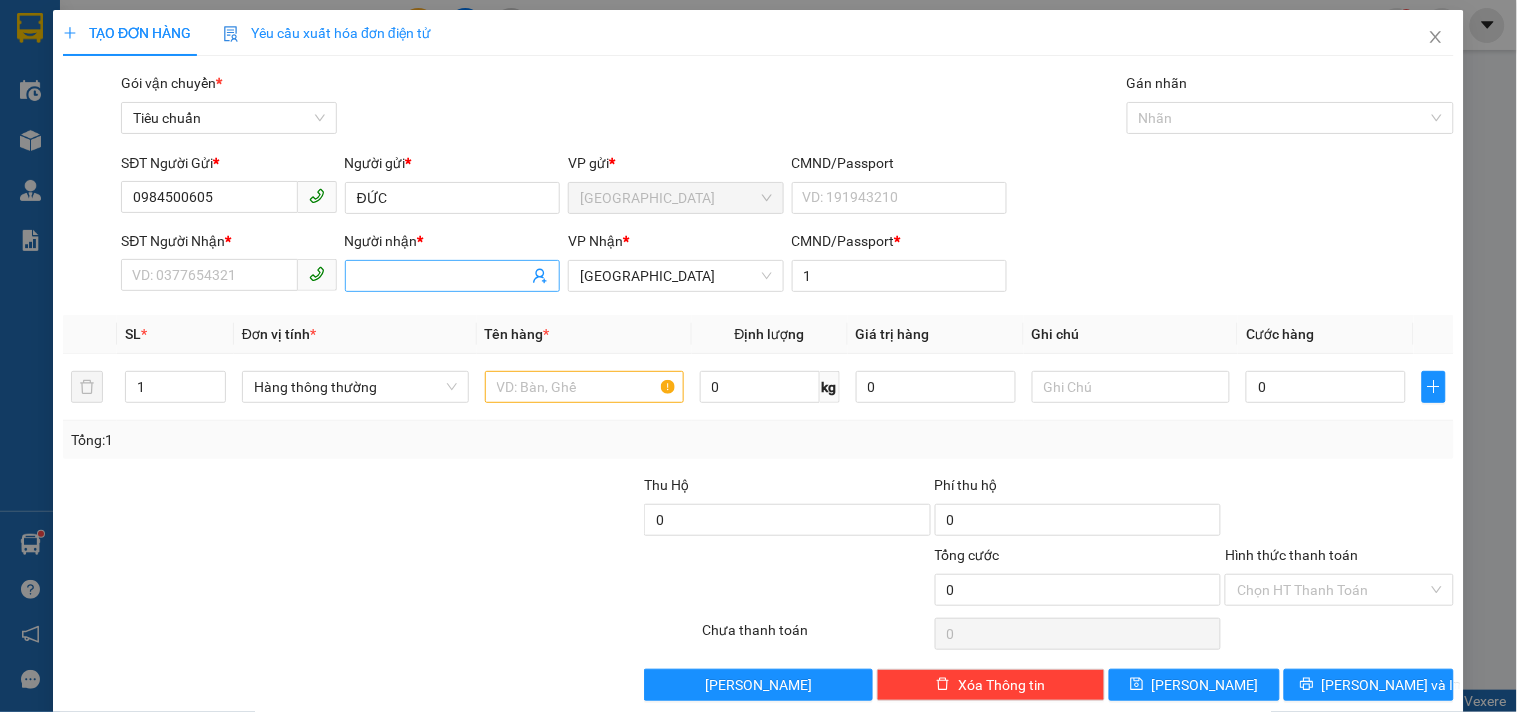 click at bounding box center [452, 276] 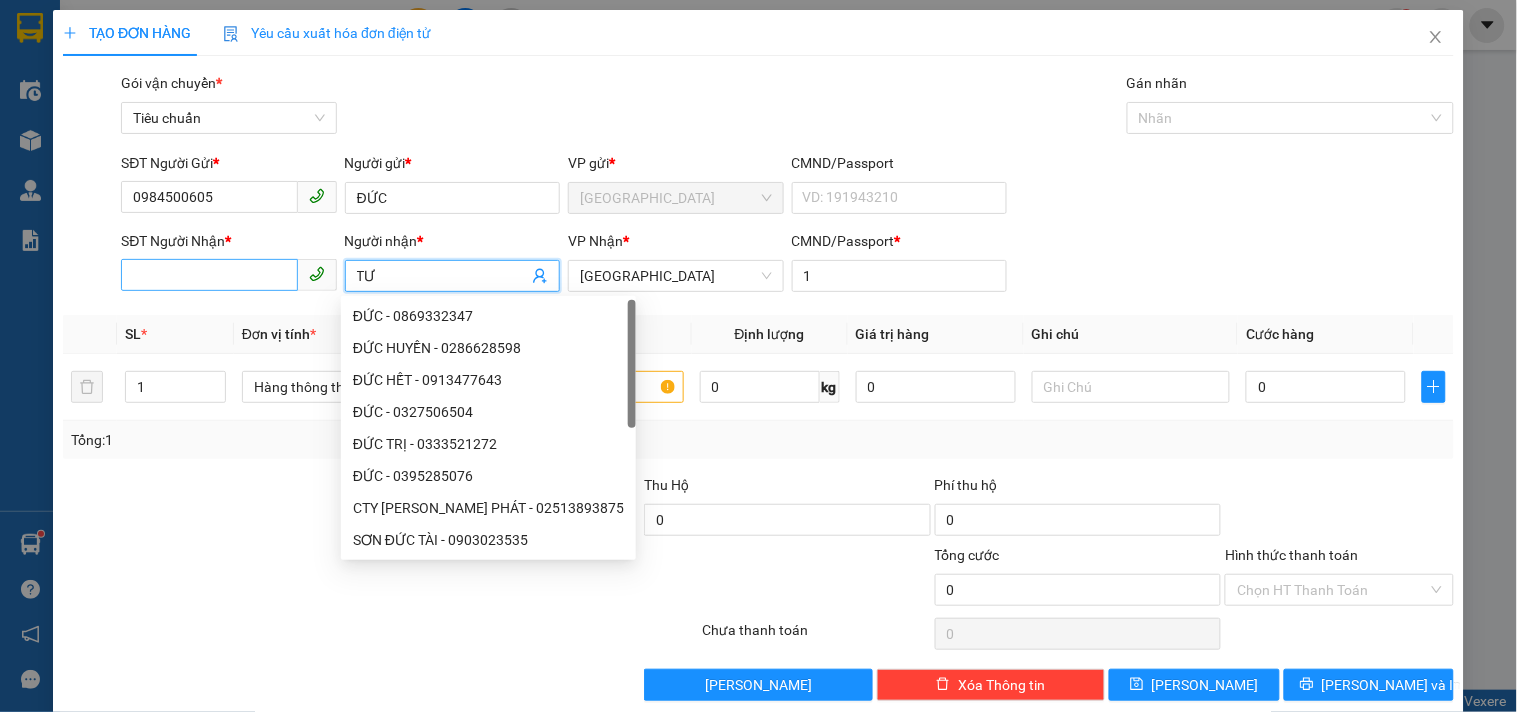 type on "TƯ" 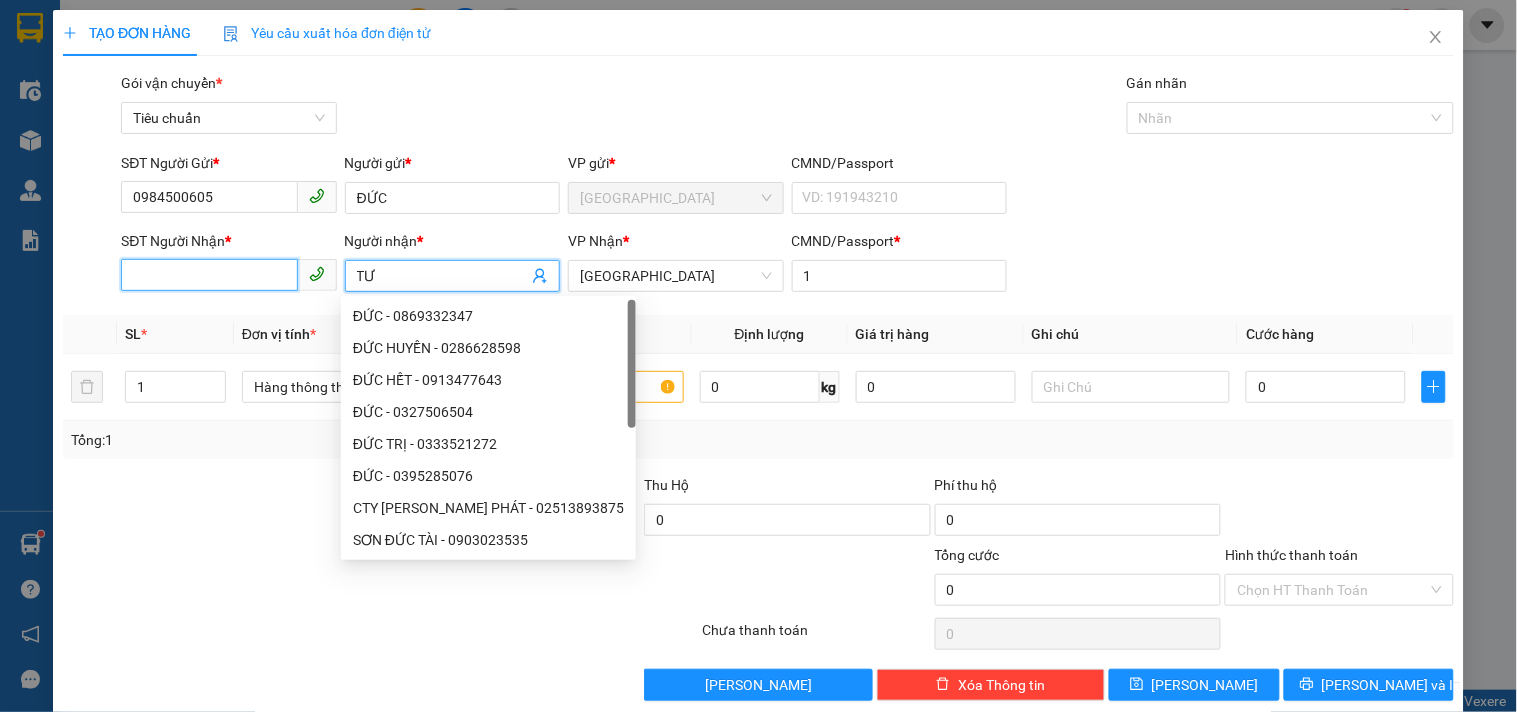 click on "SĐT Người Nhận  *" at bounding box center [209, 275] 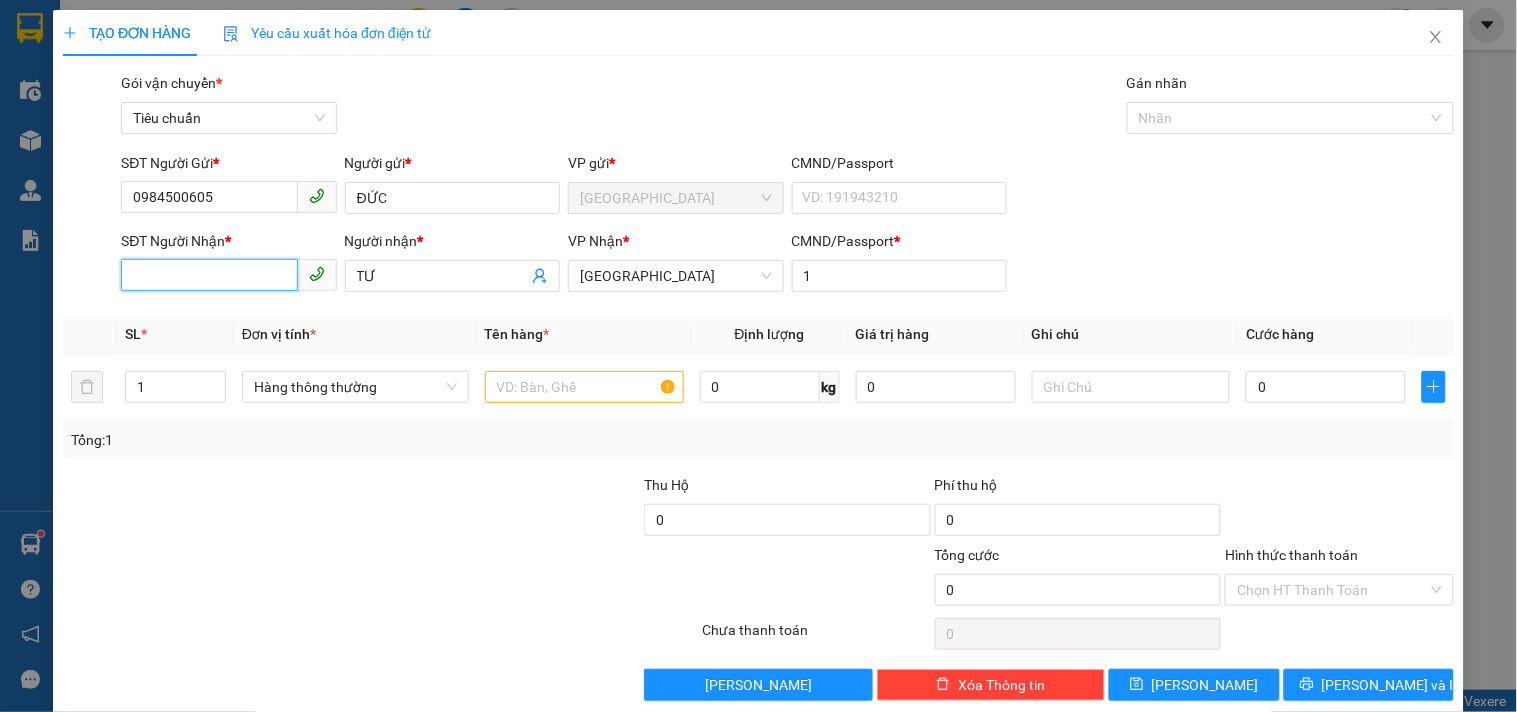 click on "SĐT Người Nhận  *" at bounding box center [209, 275] 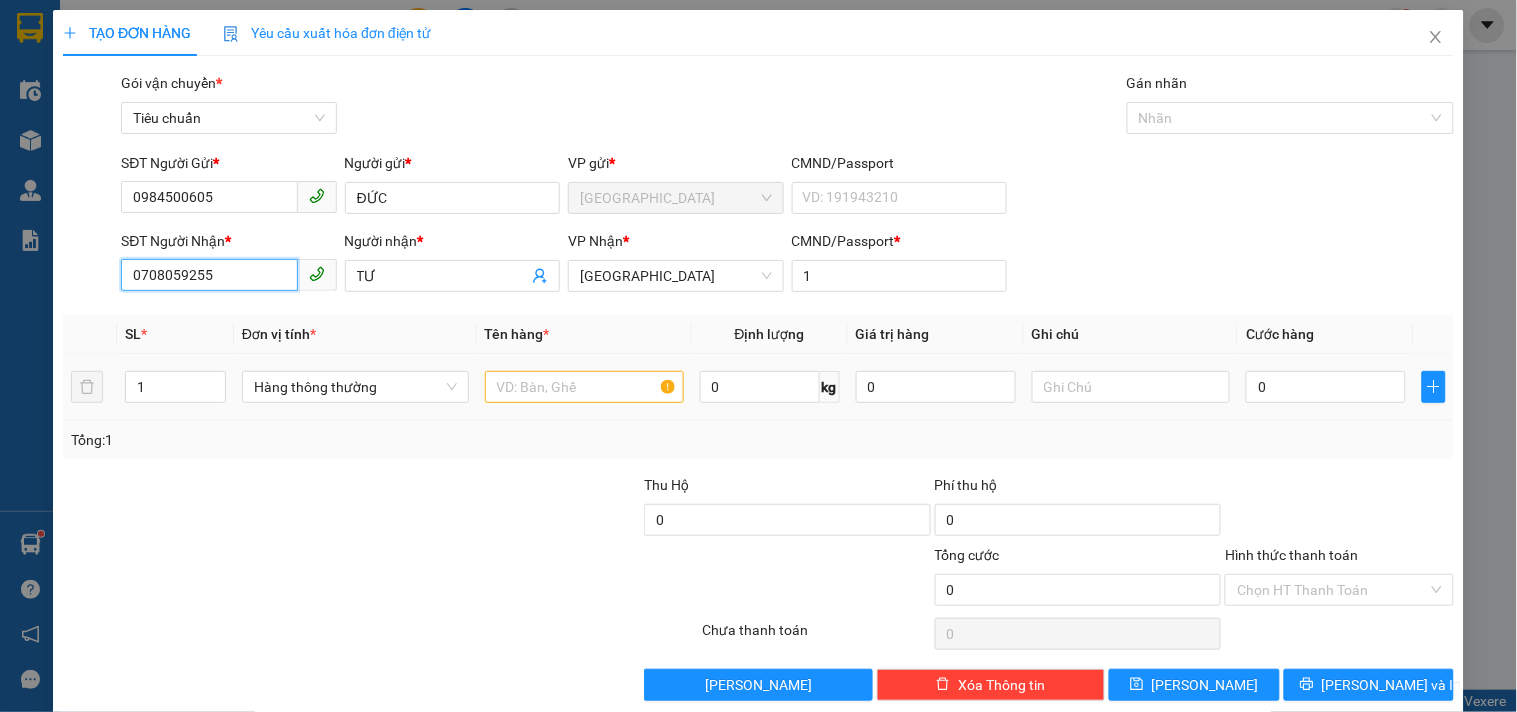 type on "0708059255" 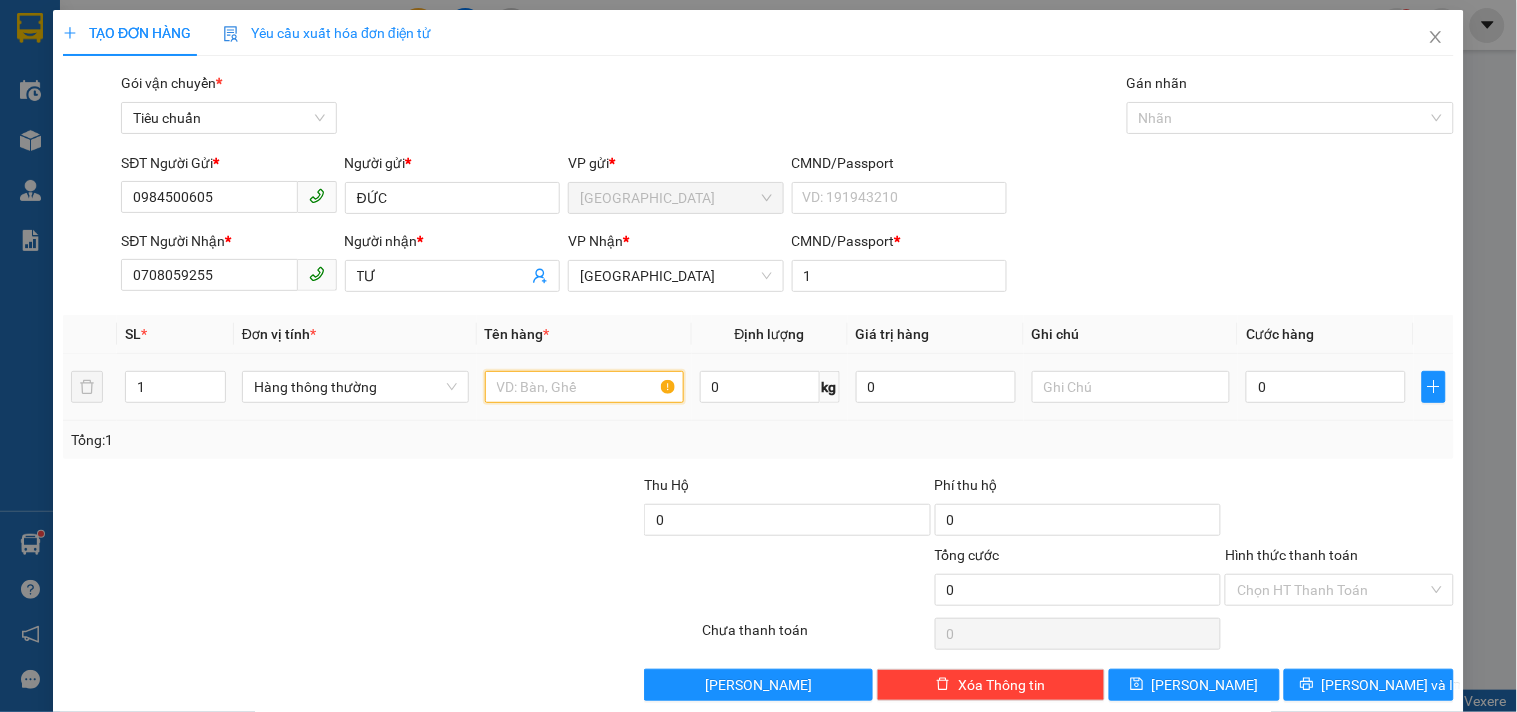 click at bounding box center [584, 387] 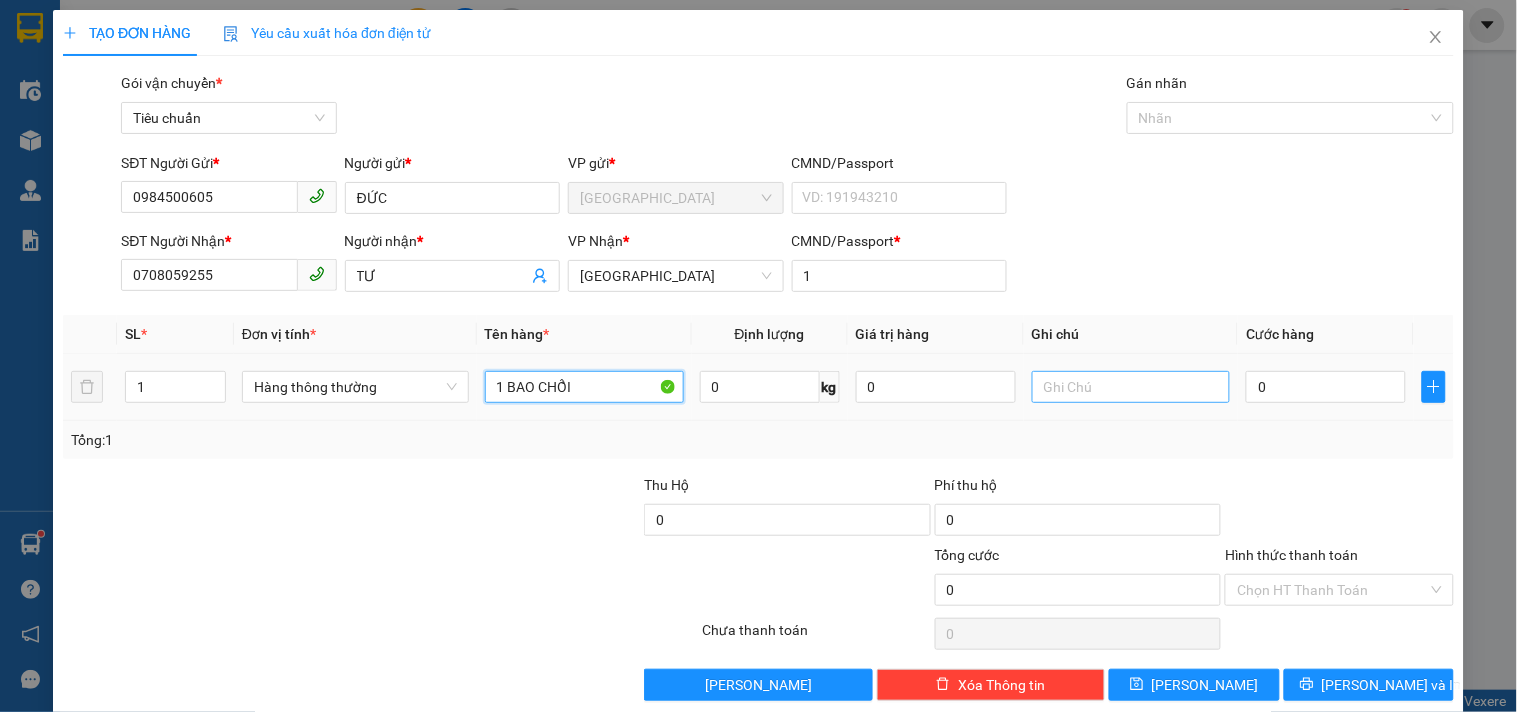 type on "1 BAO CHỔI" 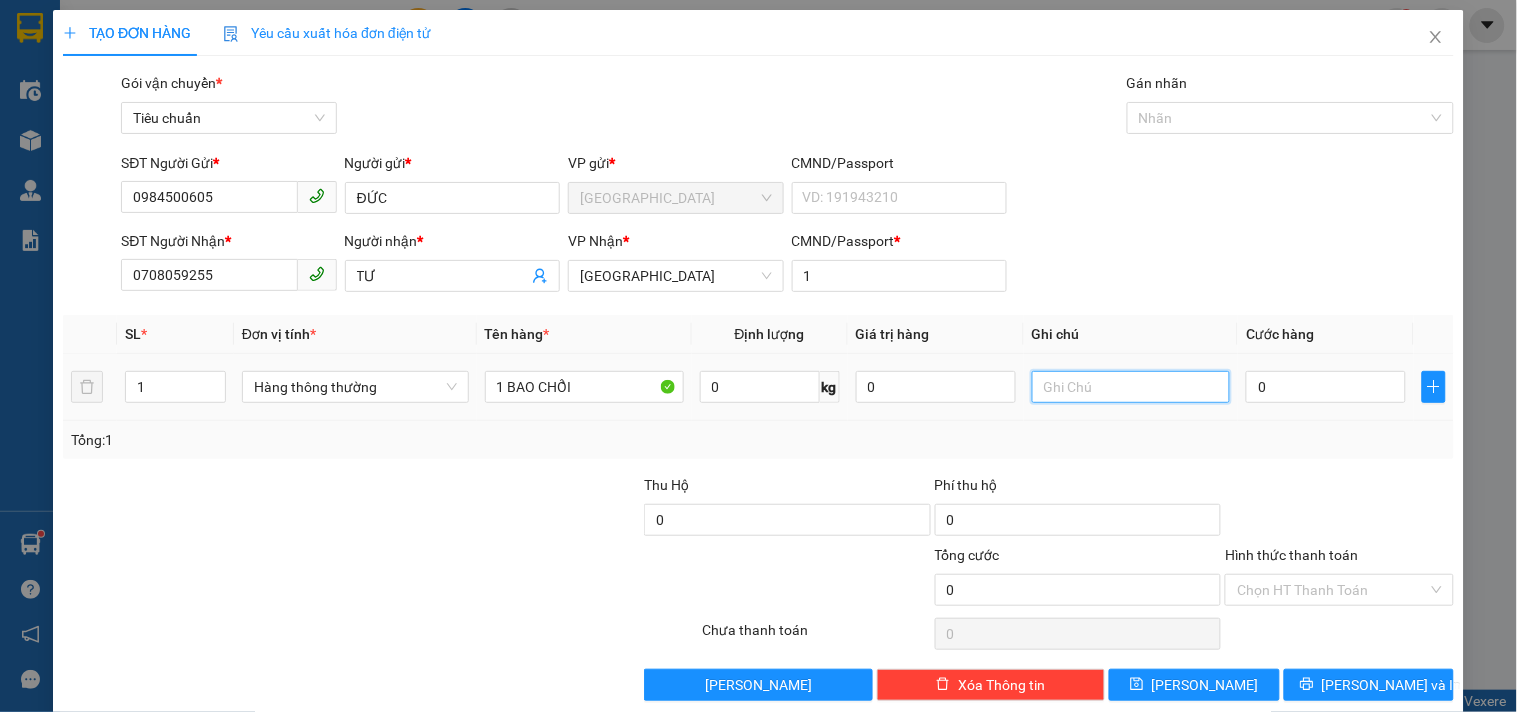 click at bounding box center [1131, 387] 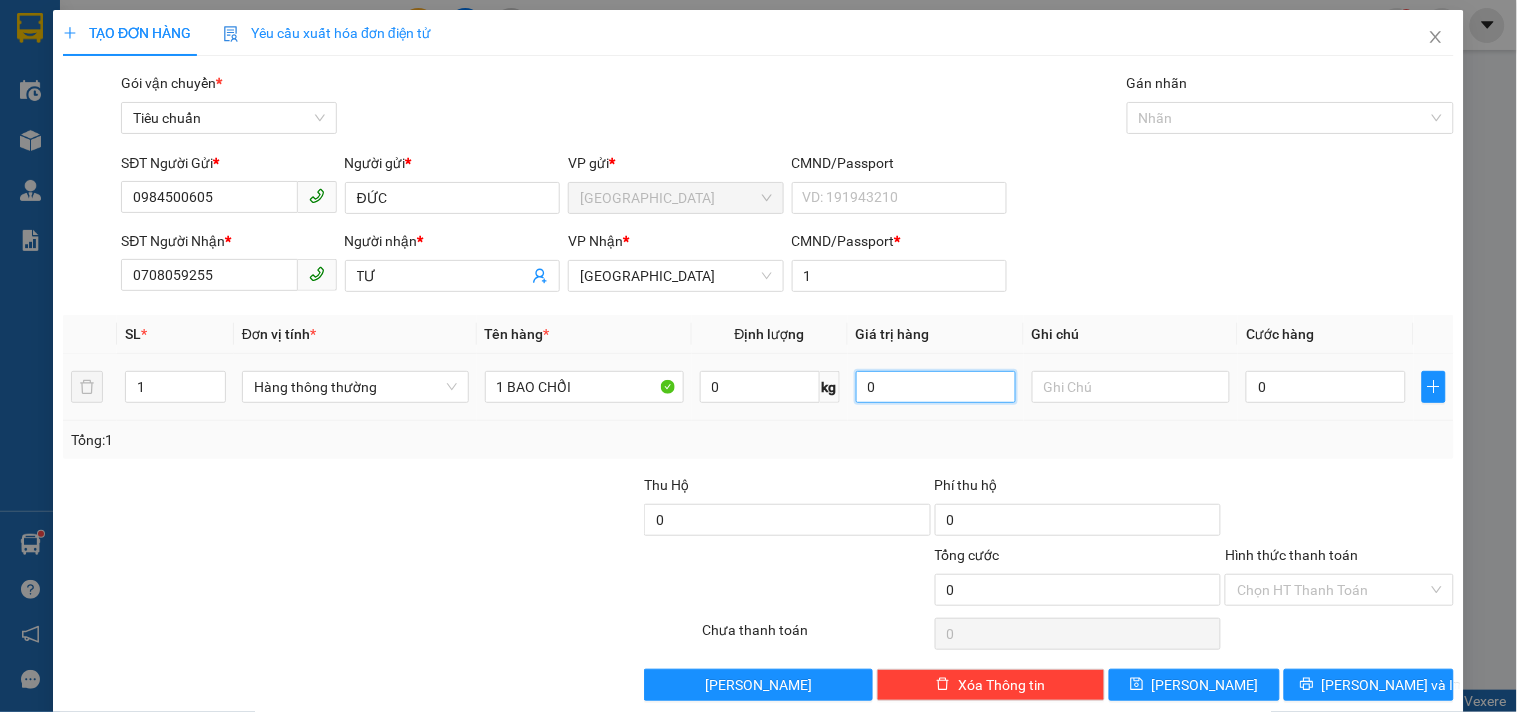 click on "0" at bounding box center (936, 387) 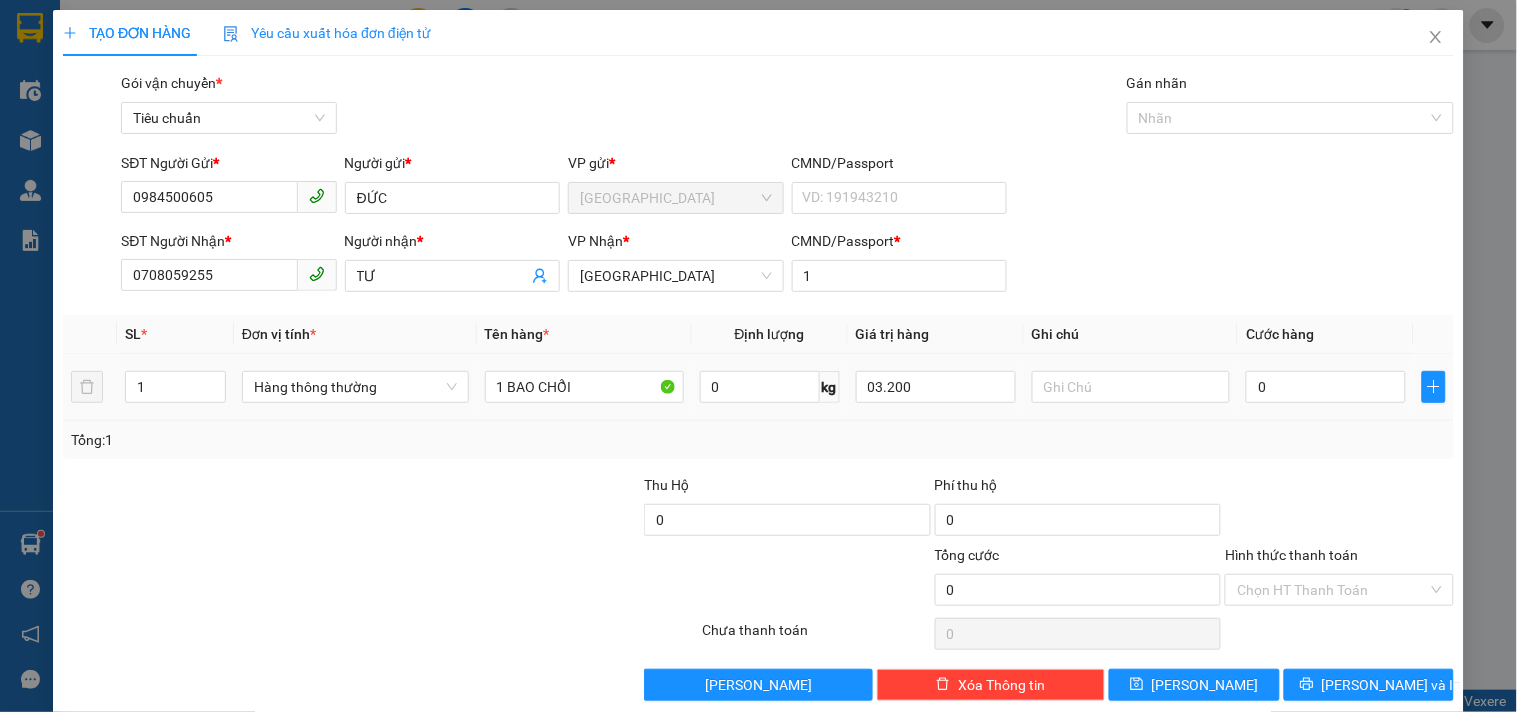 type on "3.200.000" 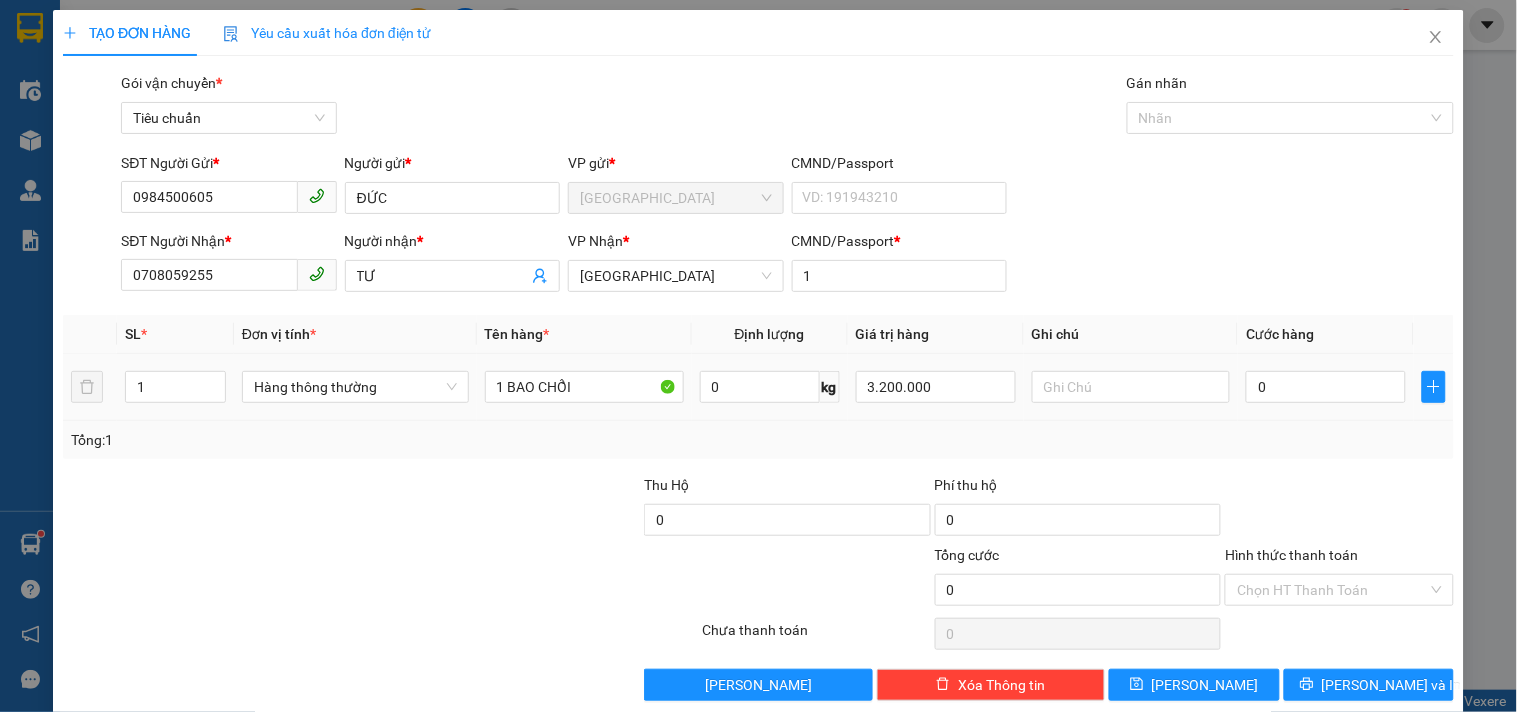 click on "3.200.000" at bounding box center (936, 387) 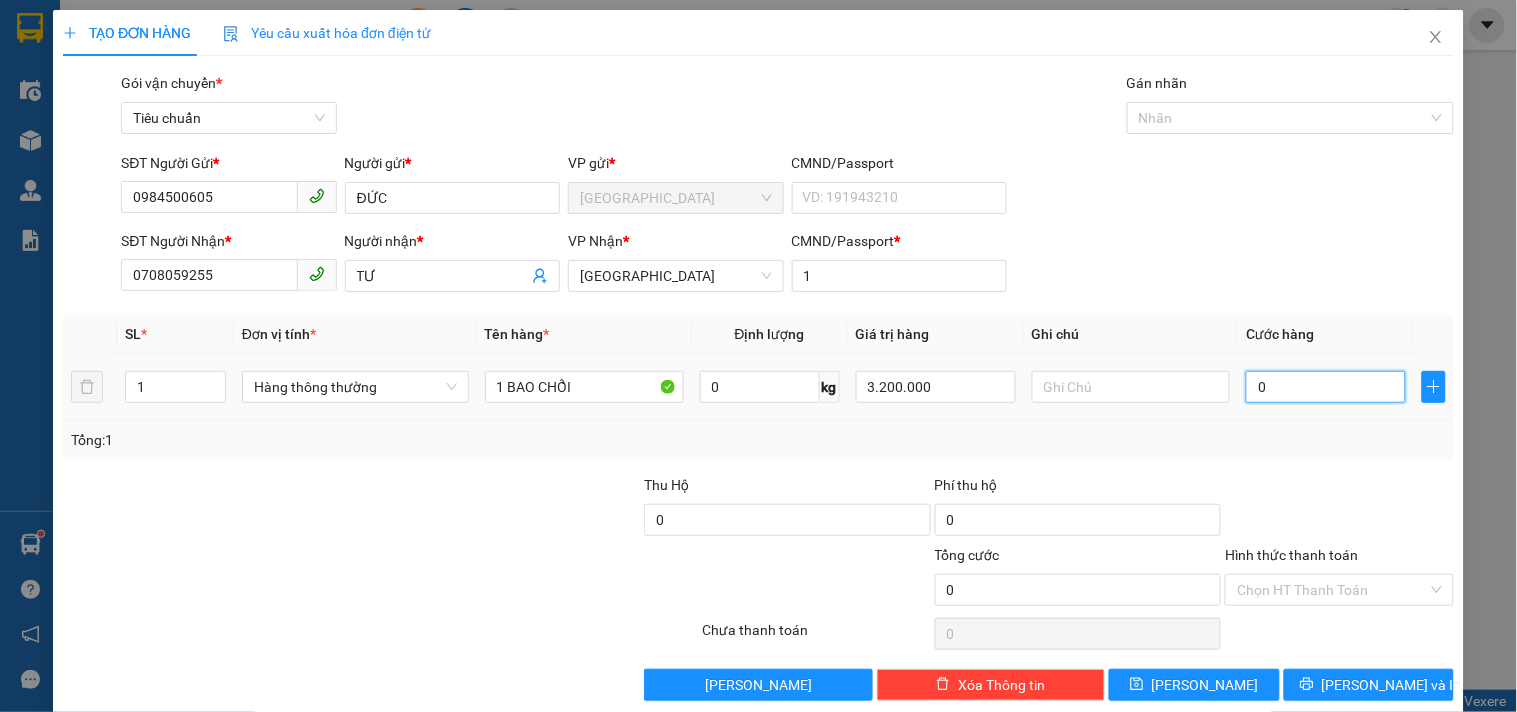 click on "0" at bounding box center [1326, 387] 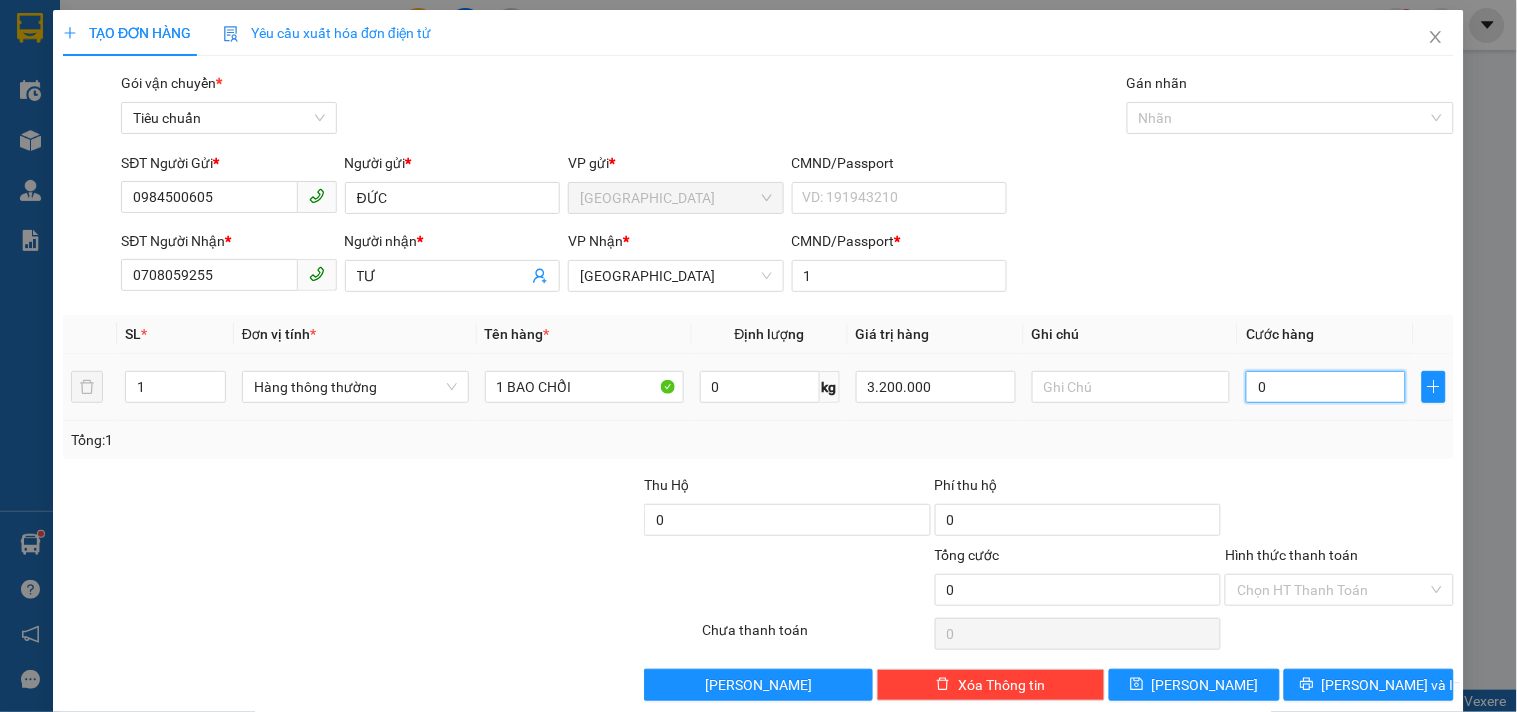 type on "1" 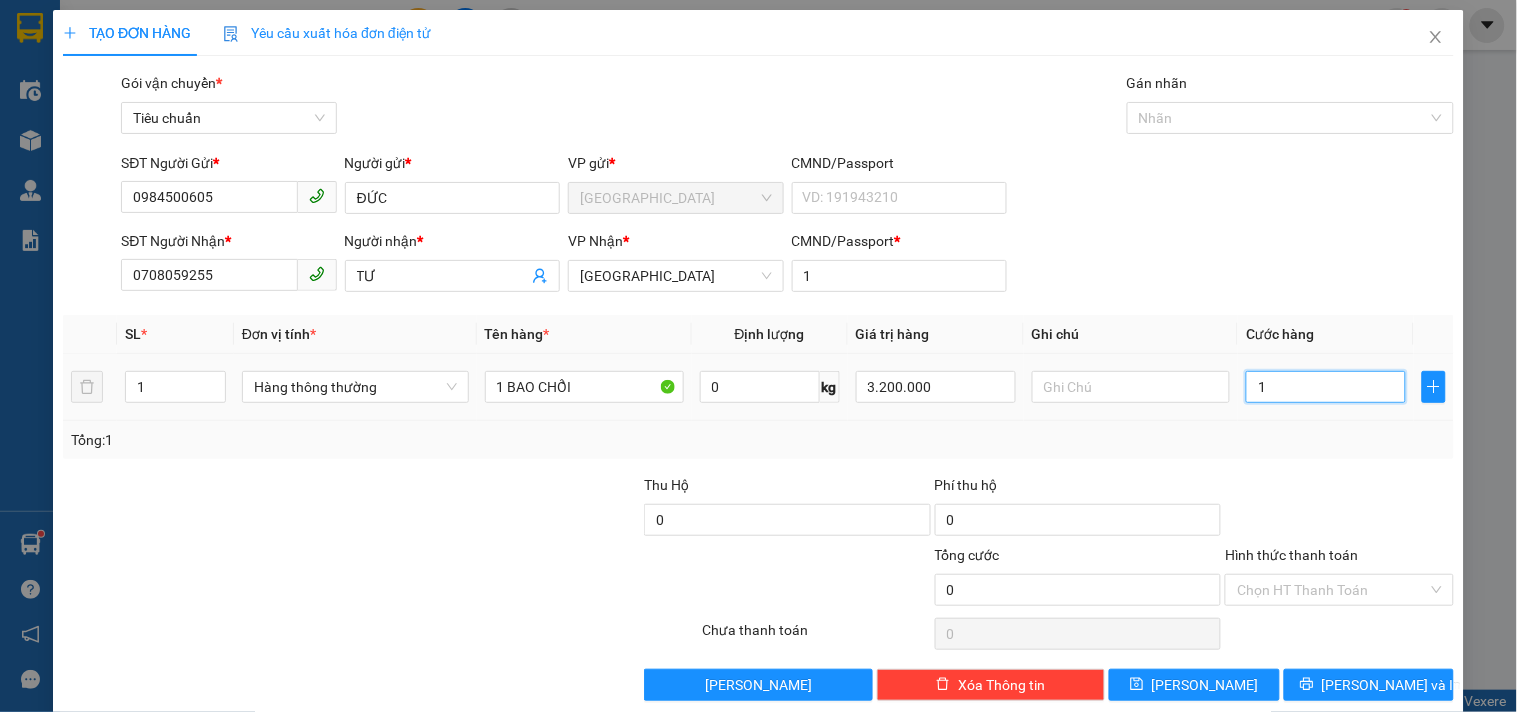 type on "1" 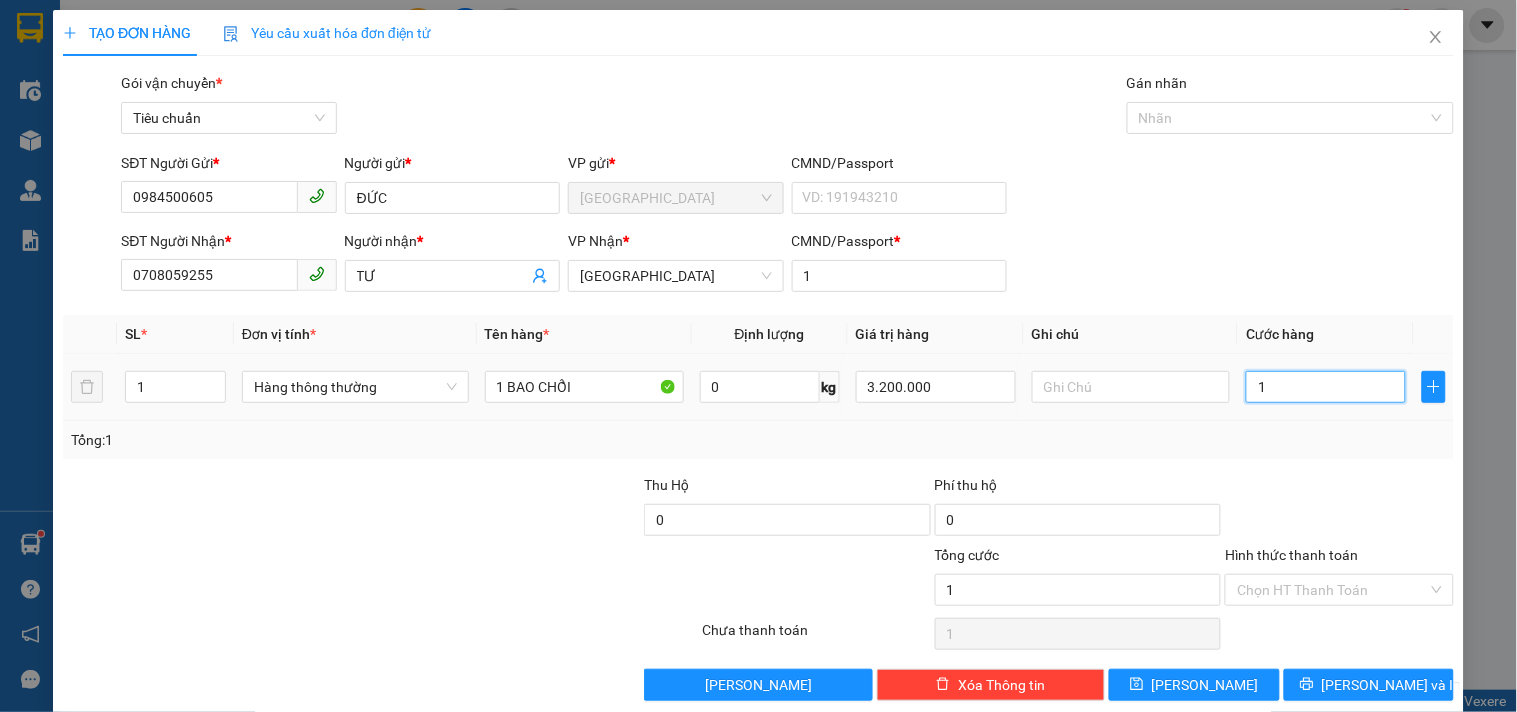 type on "10" 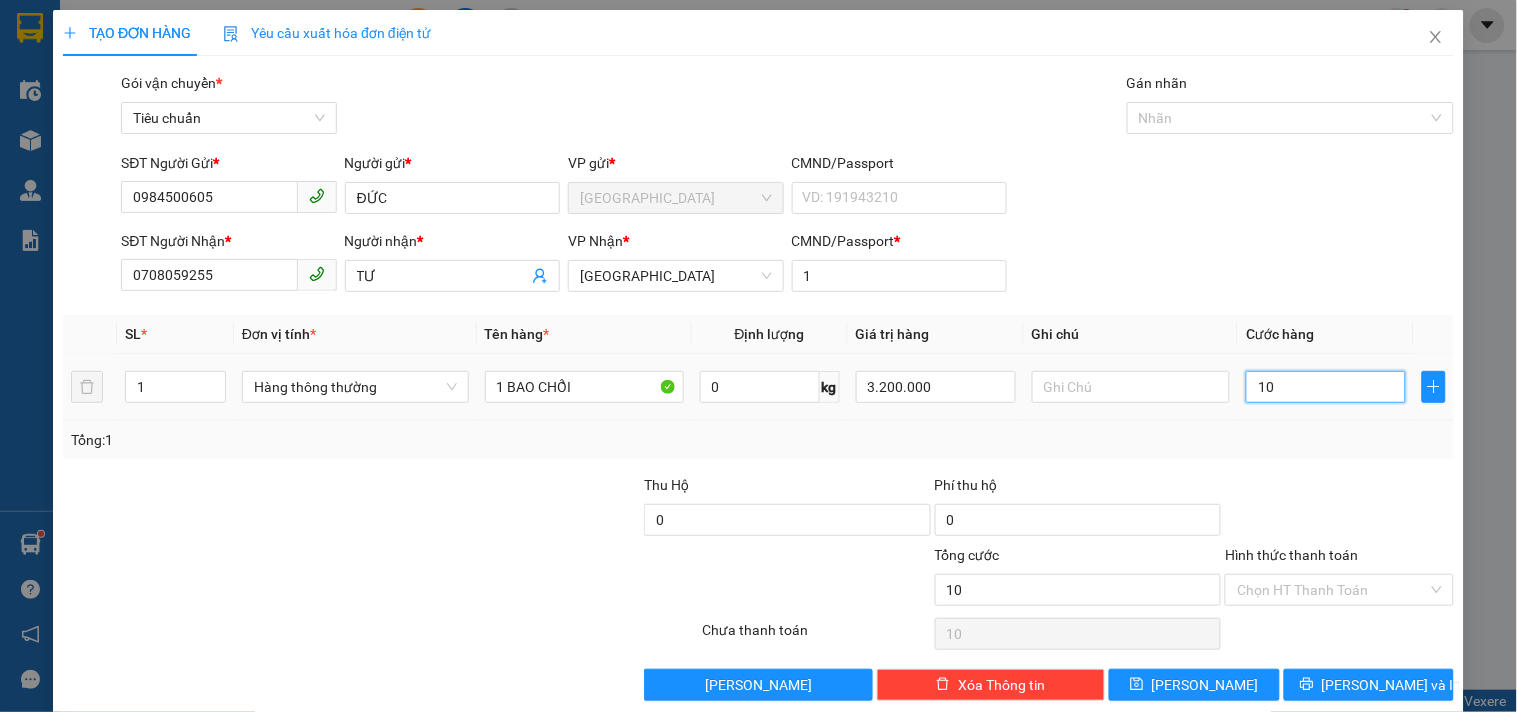 type on "100" 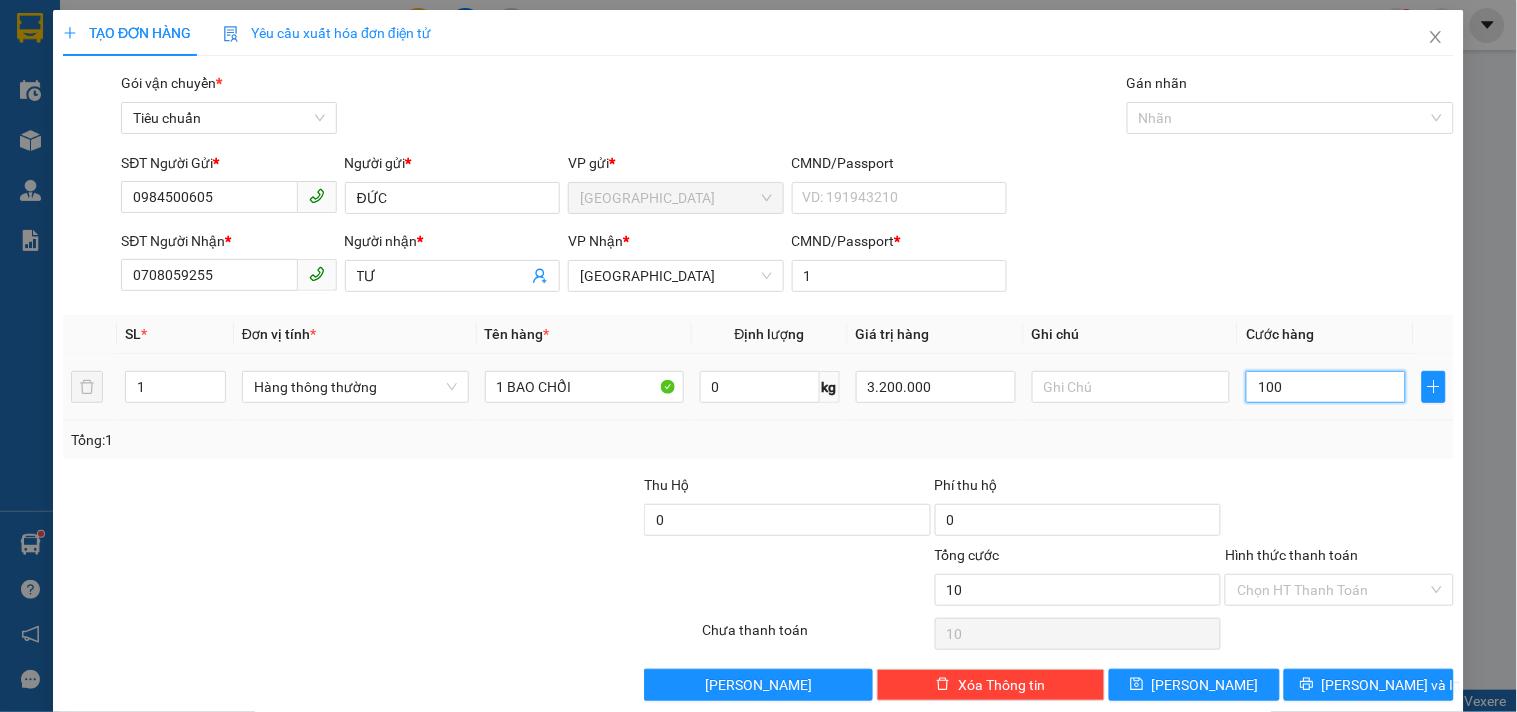 type on "100" 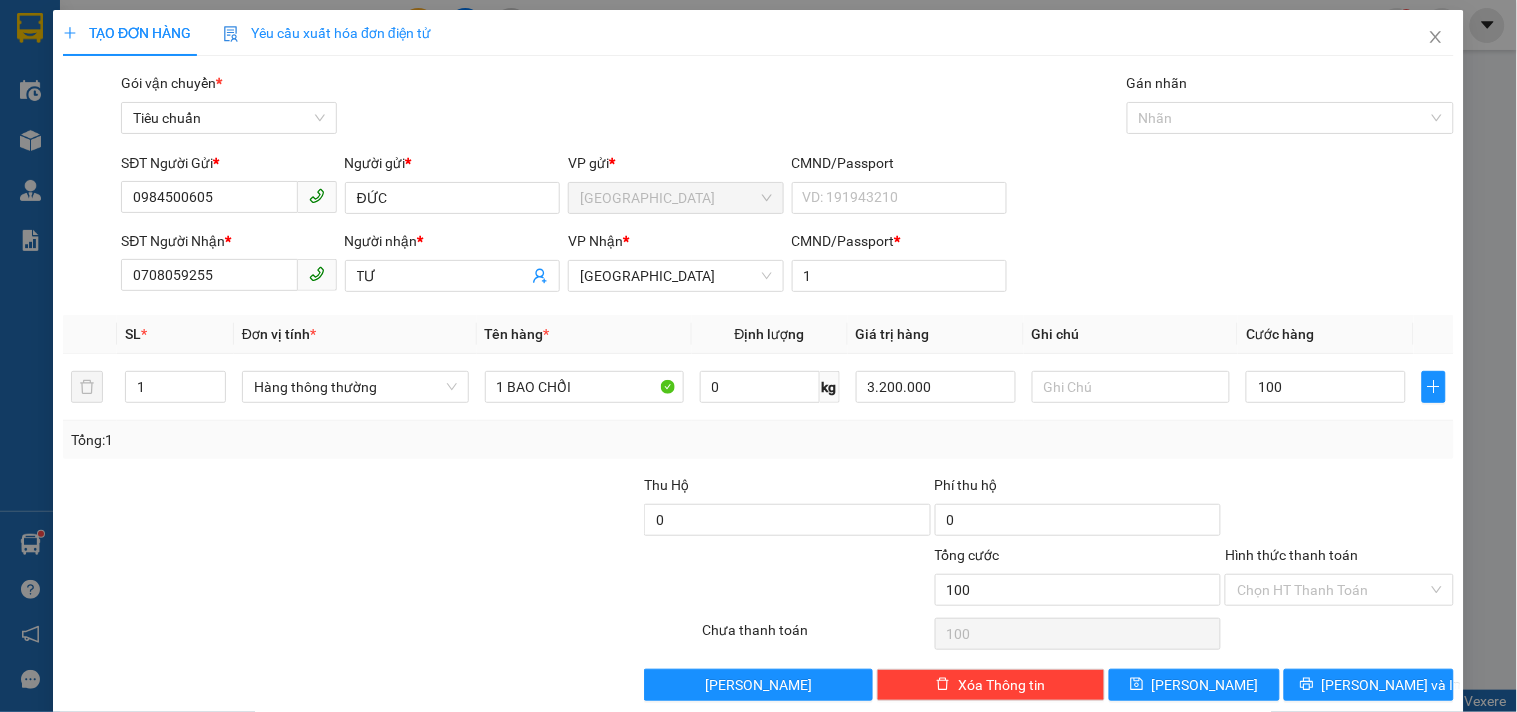 type on "100.000" 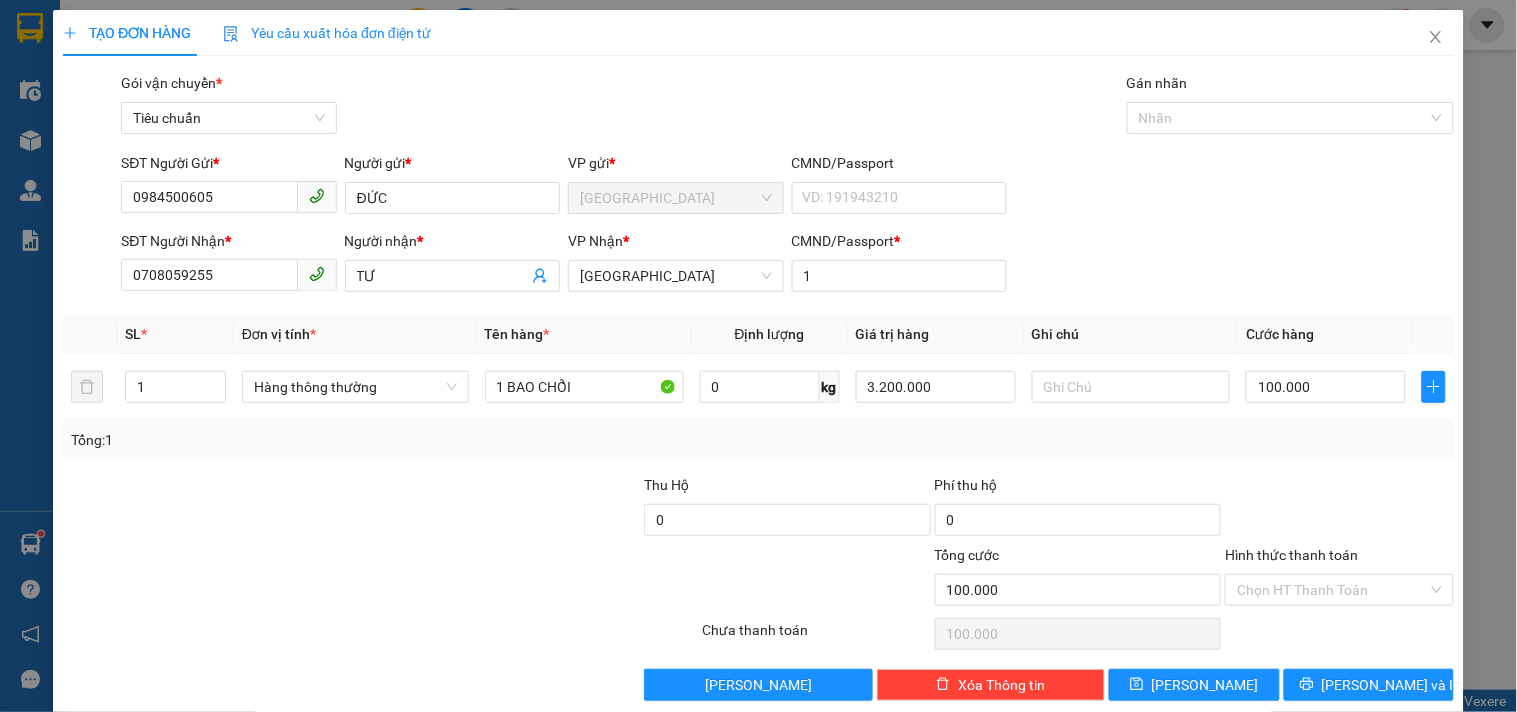 click on "Tổng:  1" at bounding box center (758, 440) 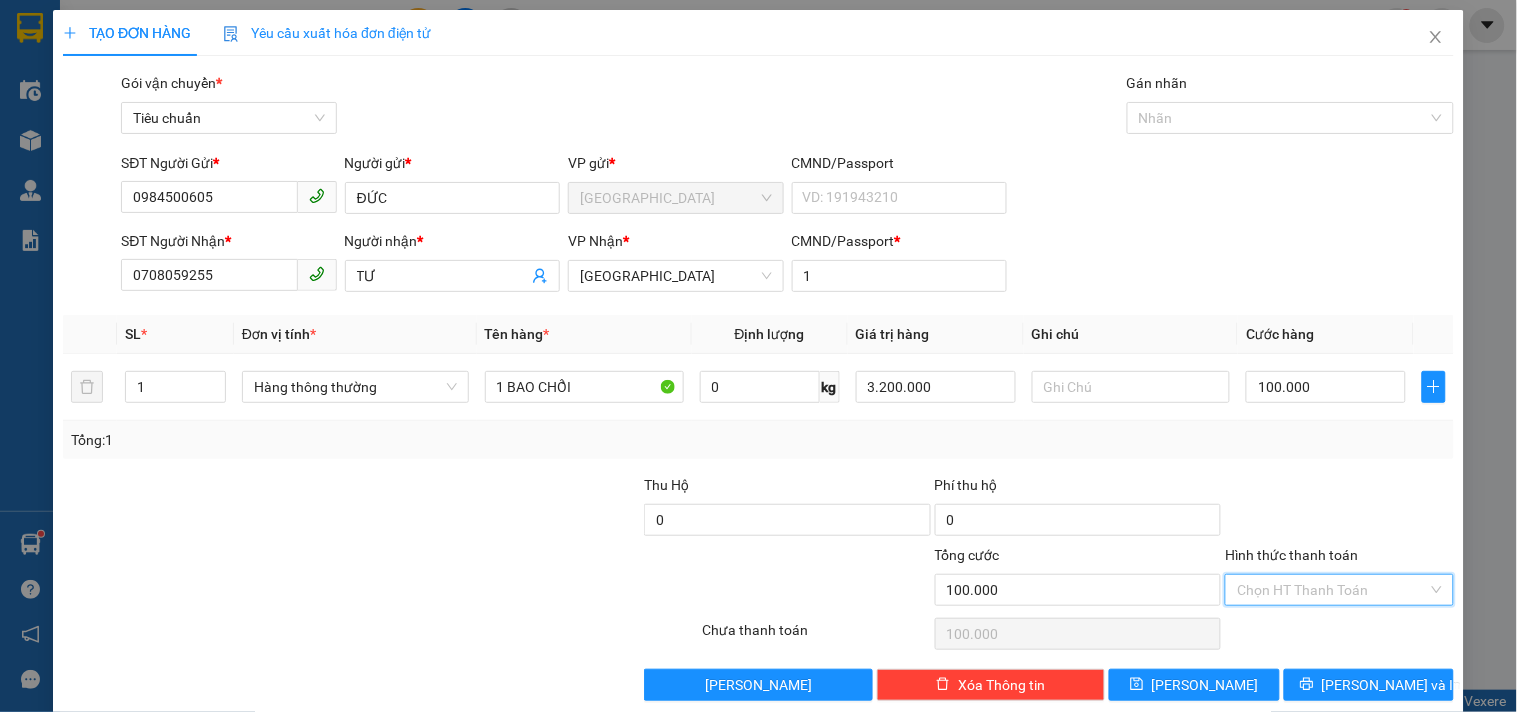 click on "Hình thức thanh toán" at bounding box center (1332, 590) 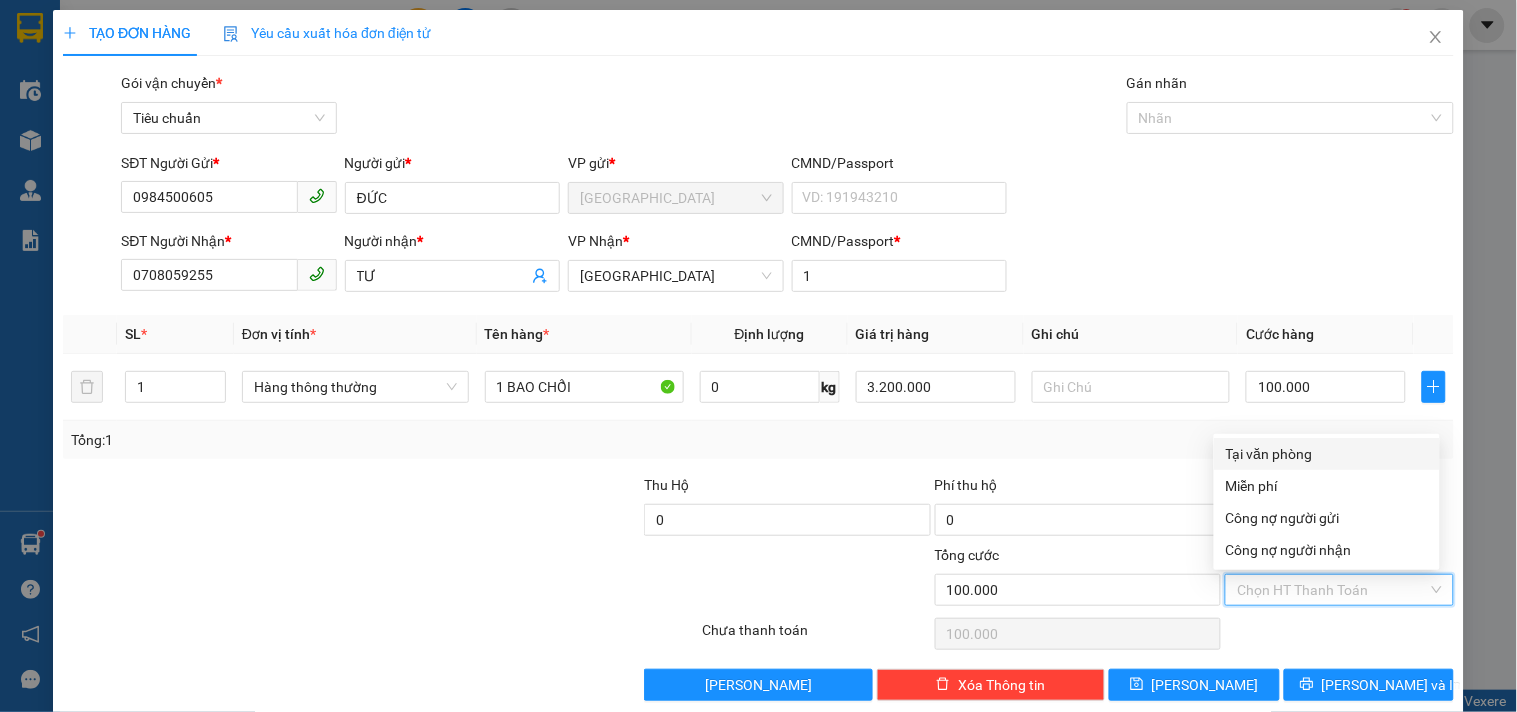 click on "Tại văn phòng" at bounding box center (1327, 454) 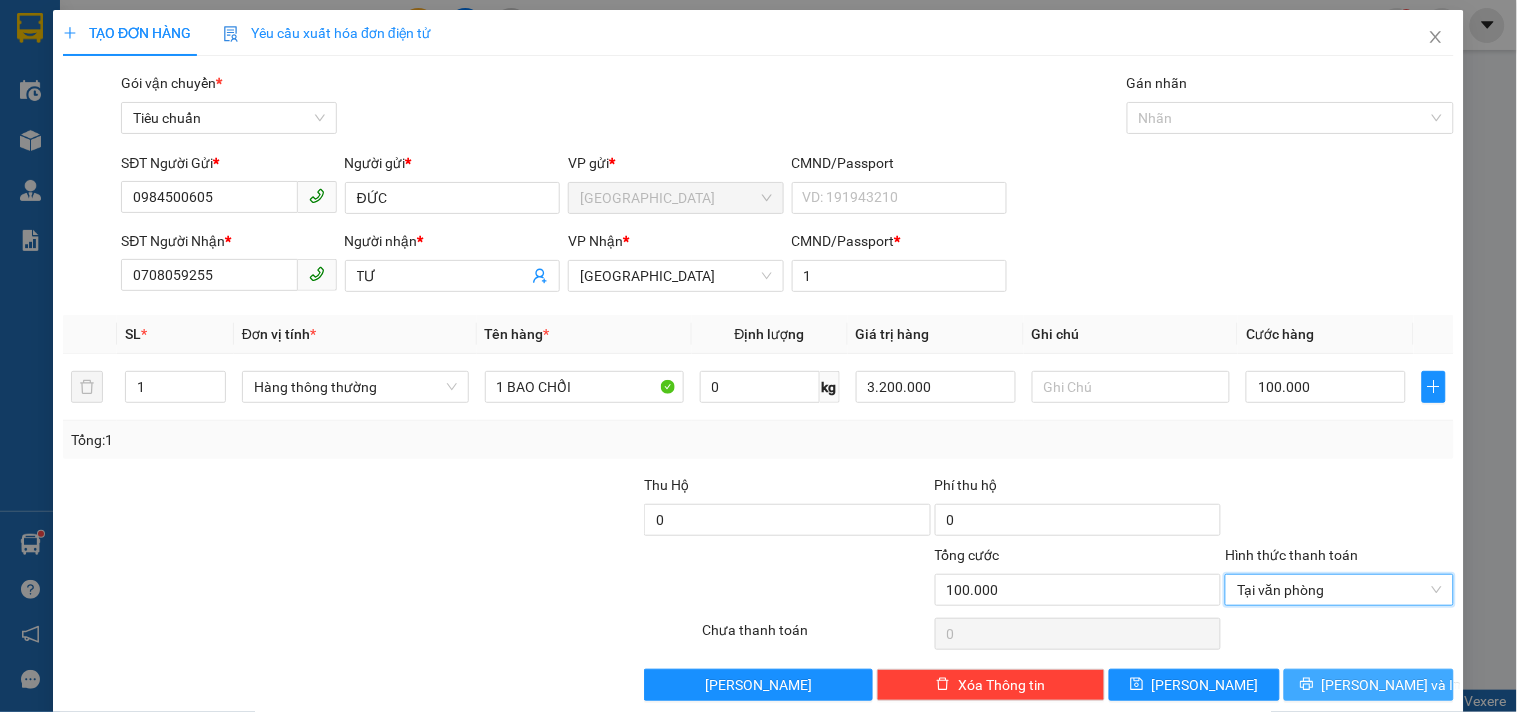 click on "[PERSON_NAME] và In" at bounding box center [1369, 685] 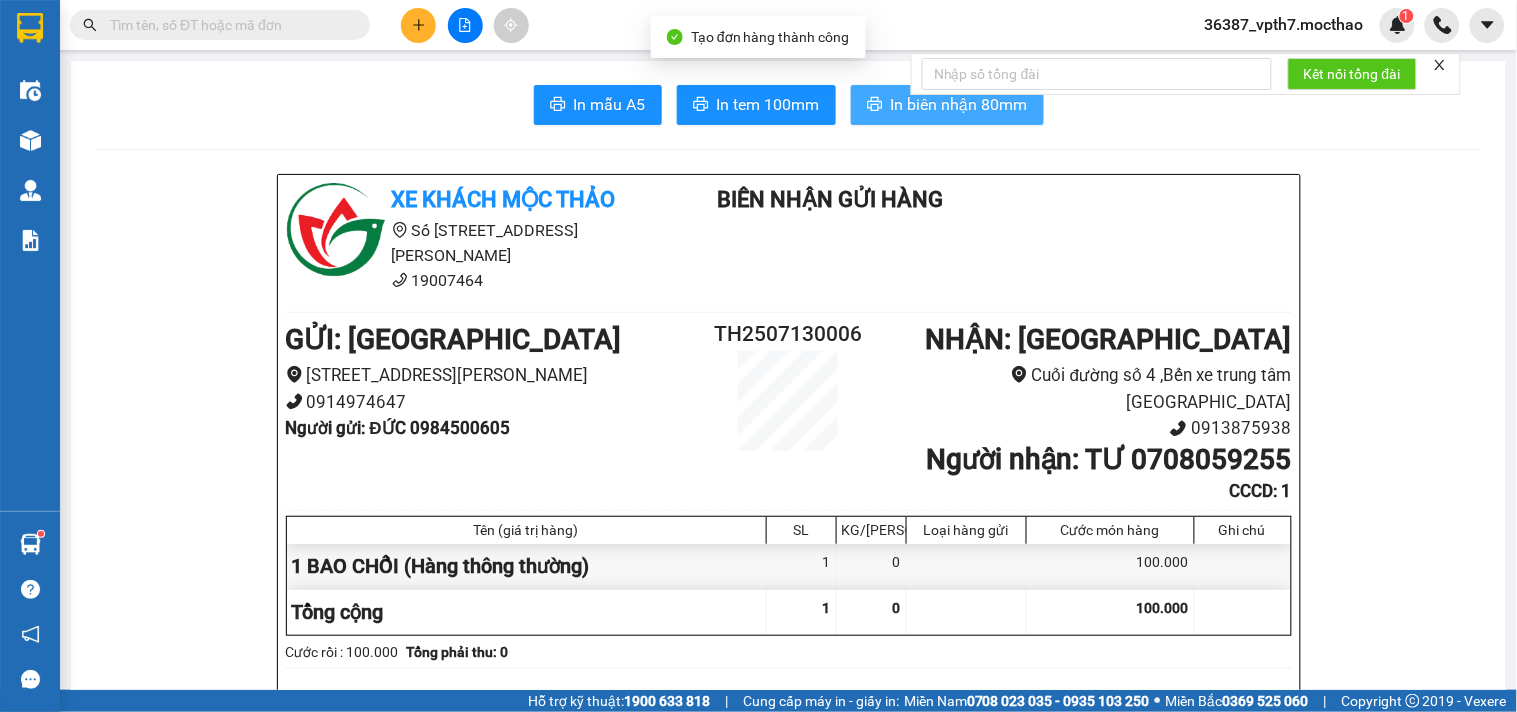 click on "In biên nhận 80mm" at bounding box center (959, 104) 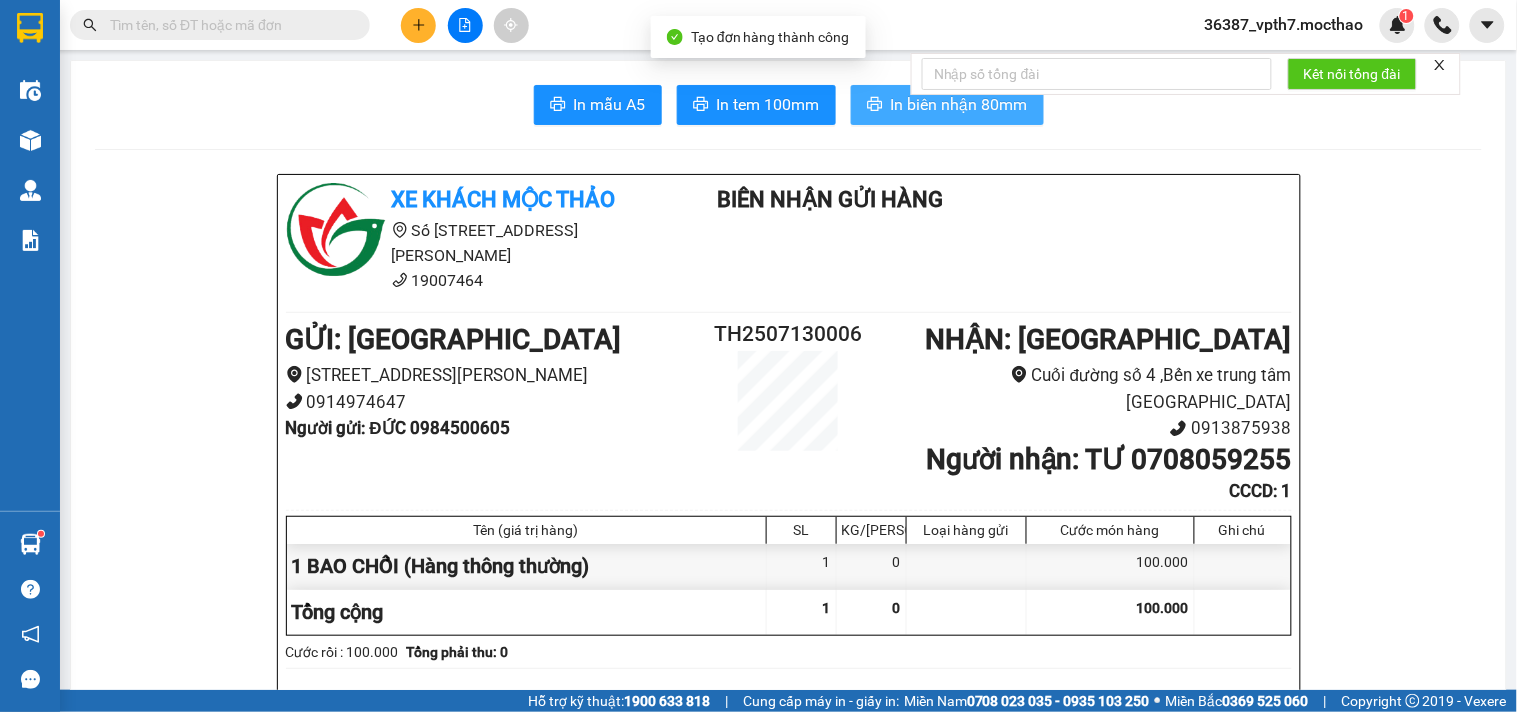 scroll, scrollTop: 0, scrollLeft: 0, axis: both 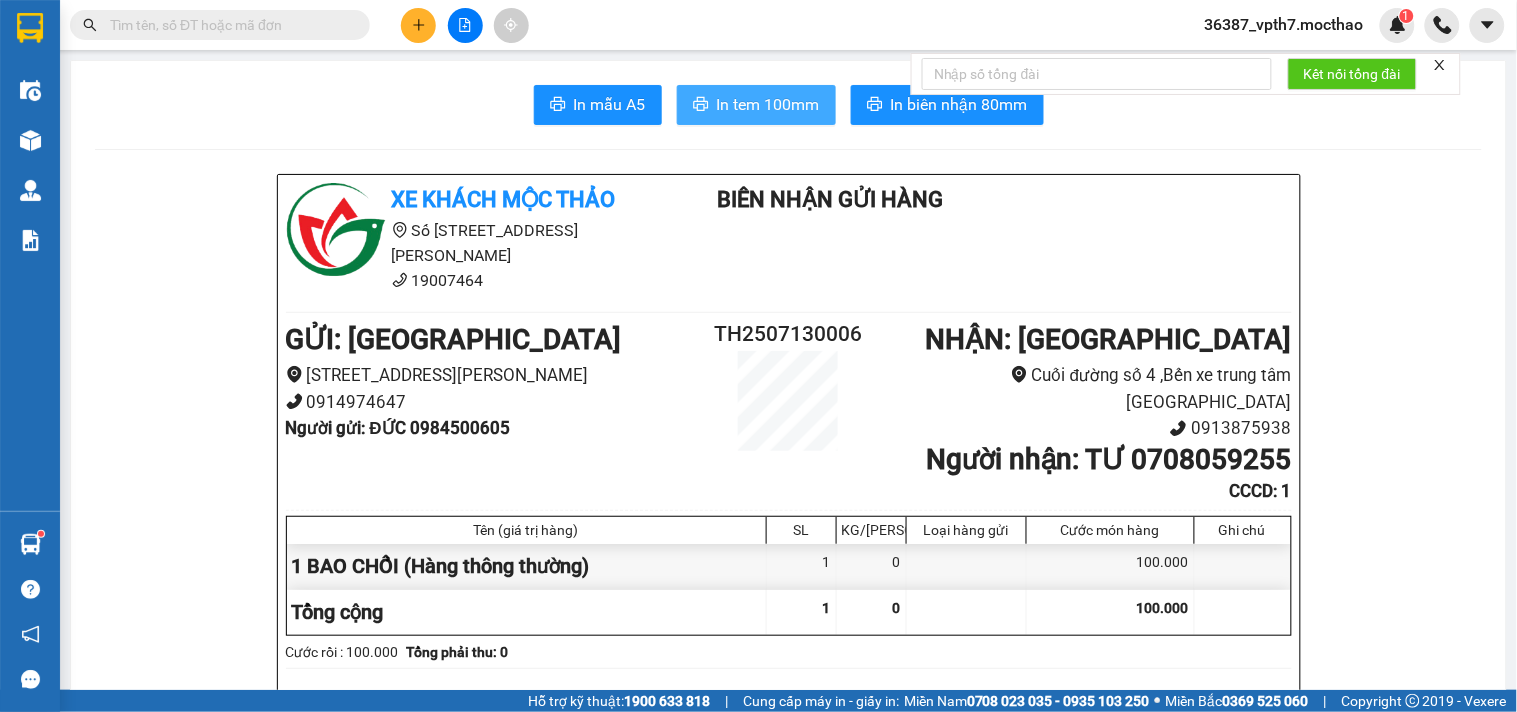 click on "In tem 100mm" at bounding box center [756, 105] 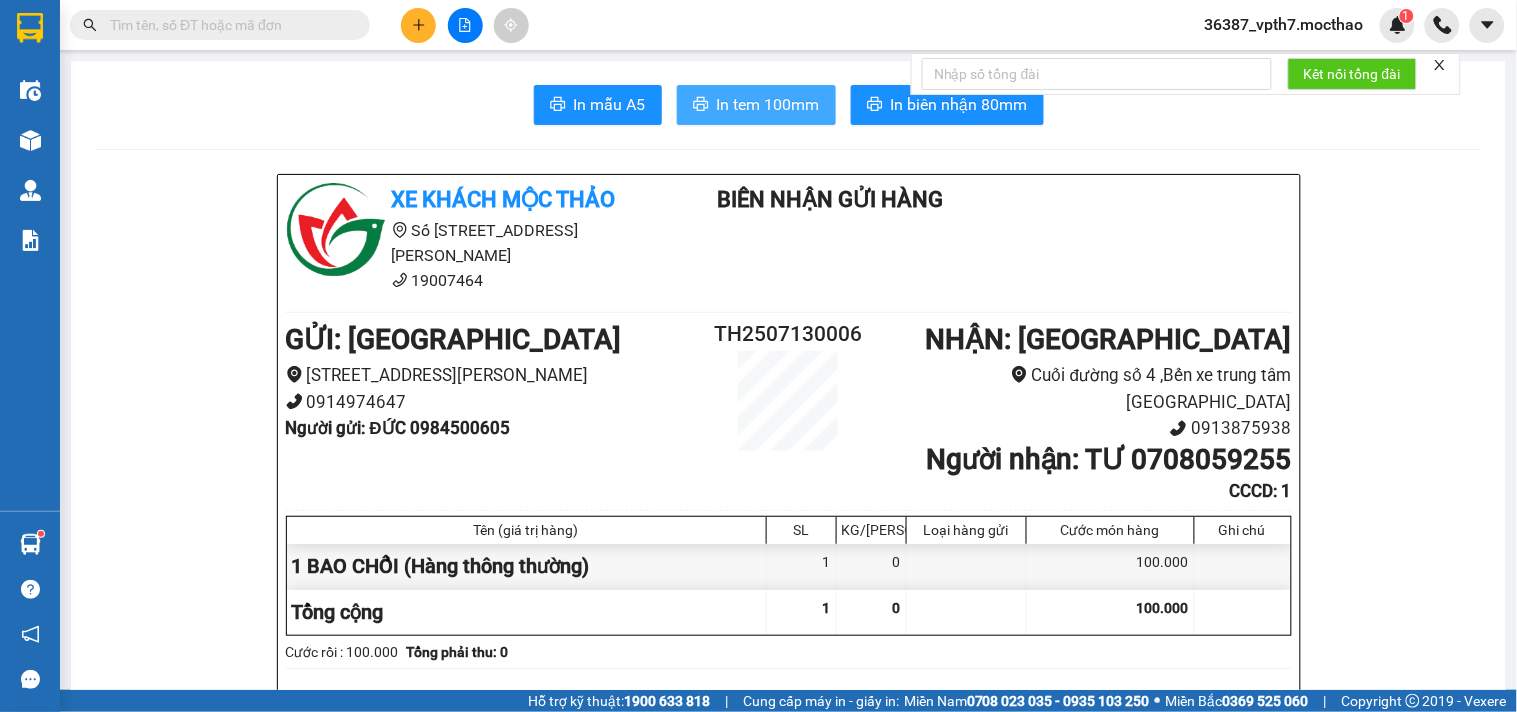 scroll, scrollTop: 0, scrollLeft: 0, axis: both 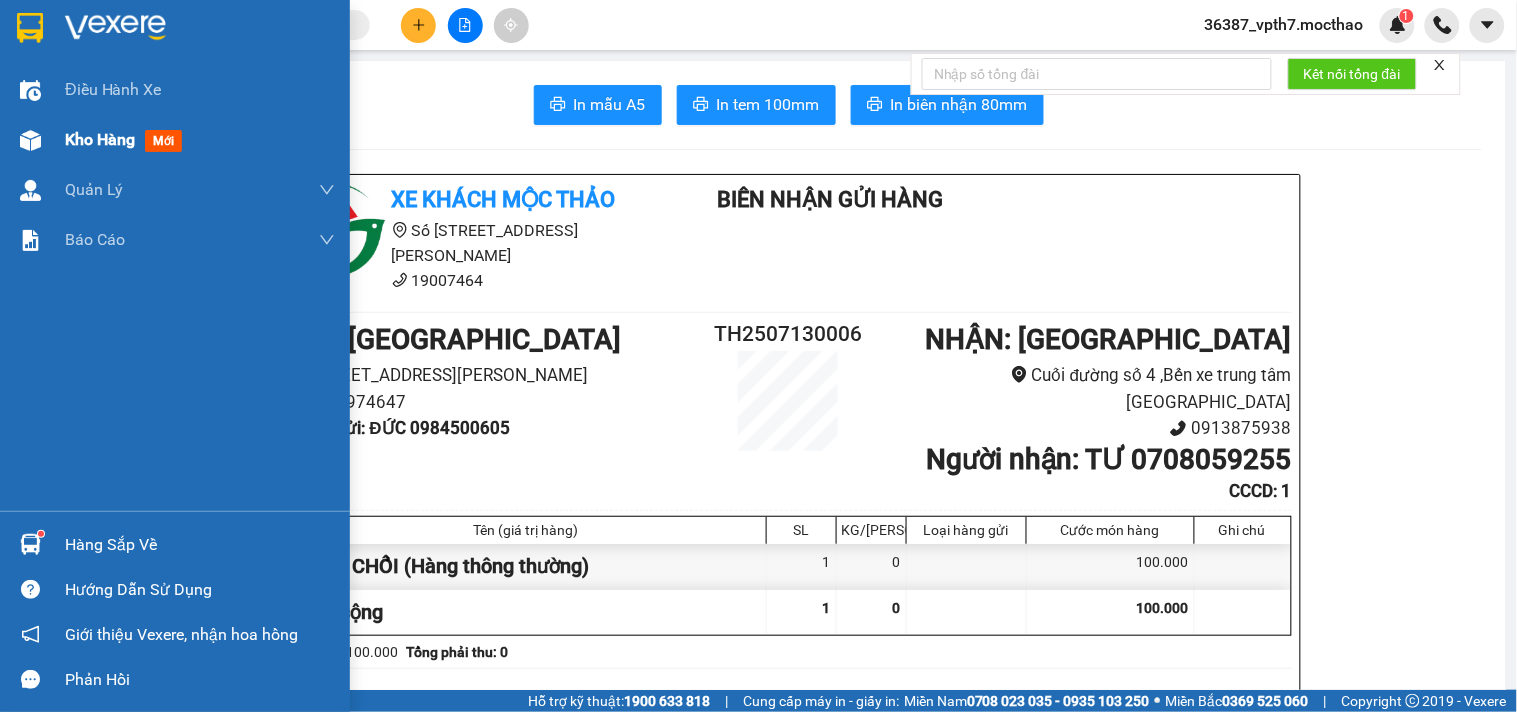 click on "mới" at bounding box center (163, 141) 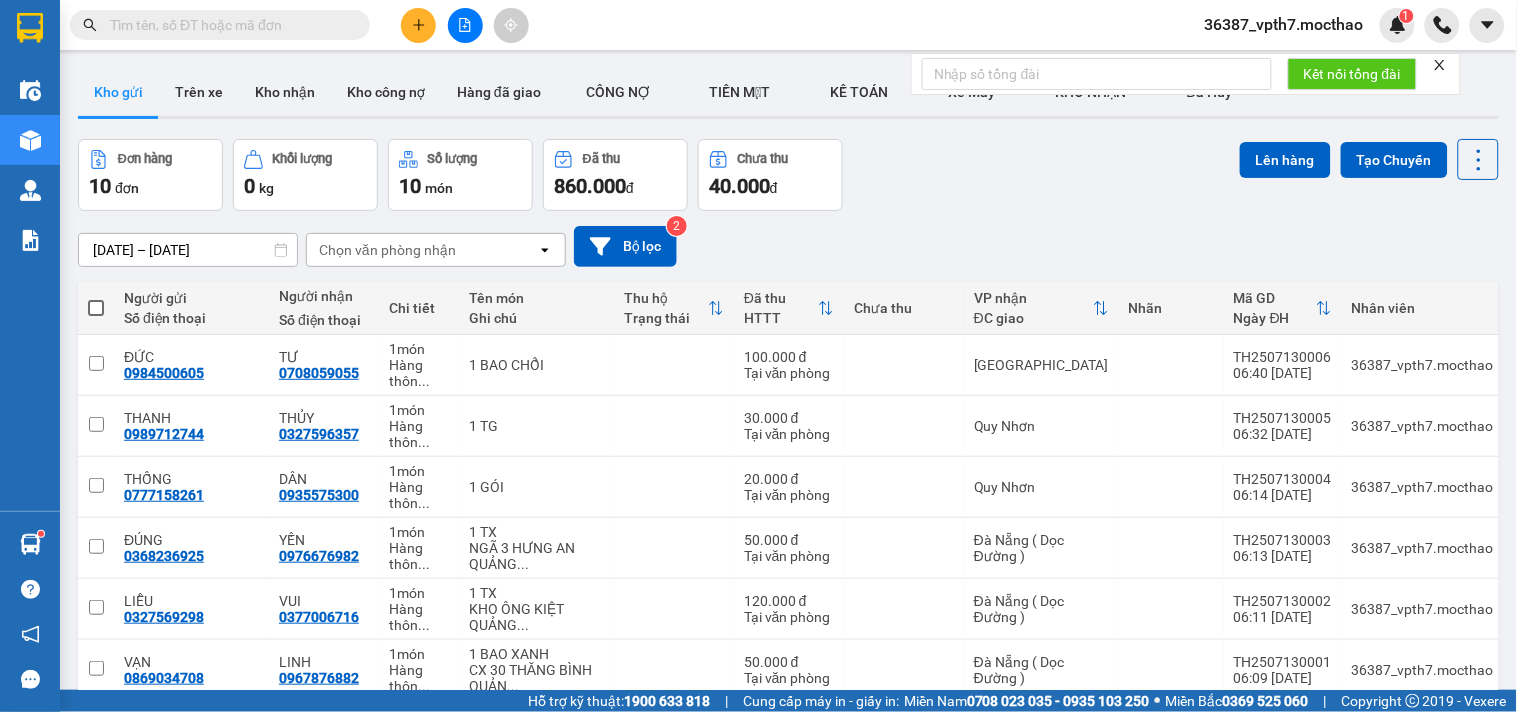 click 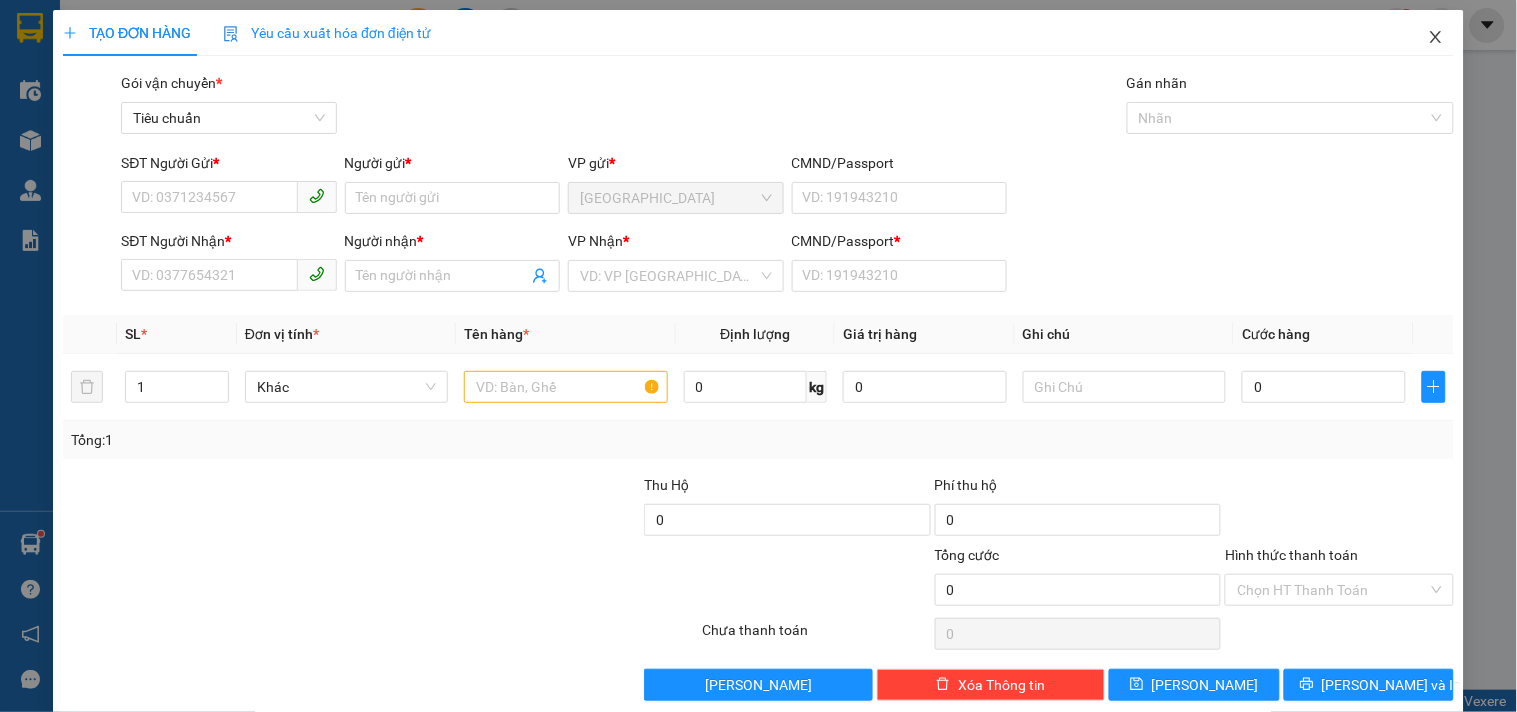click 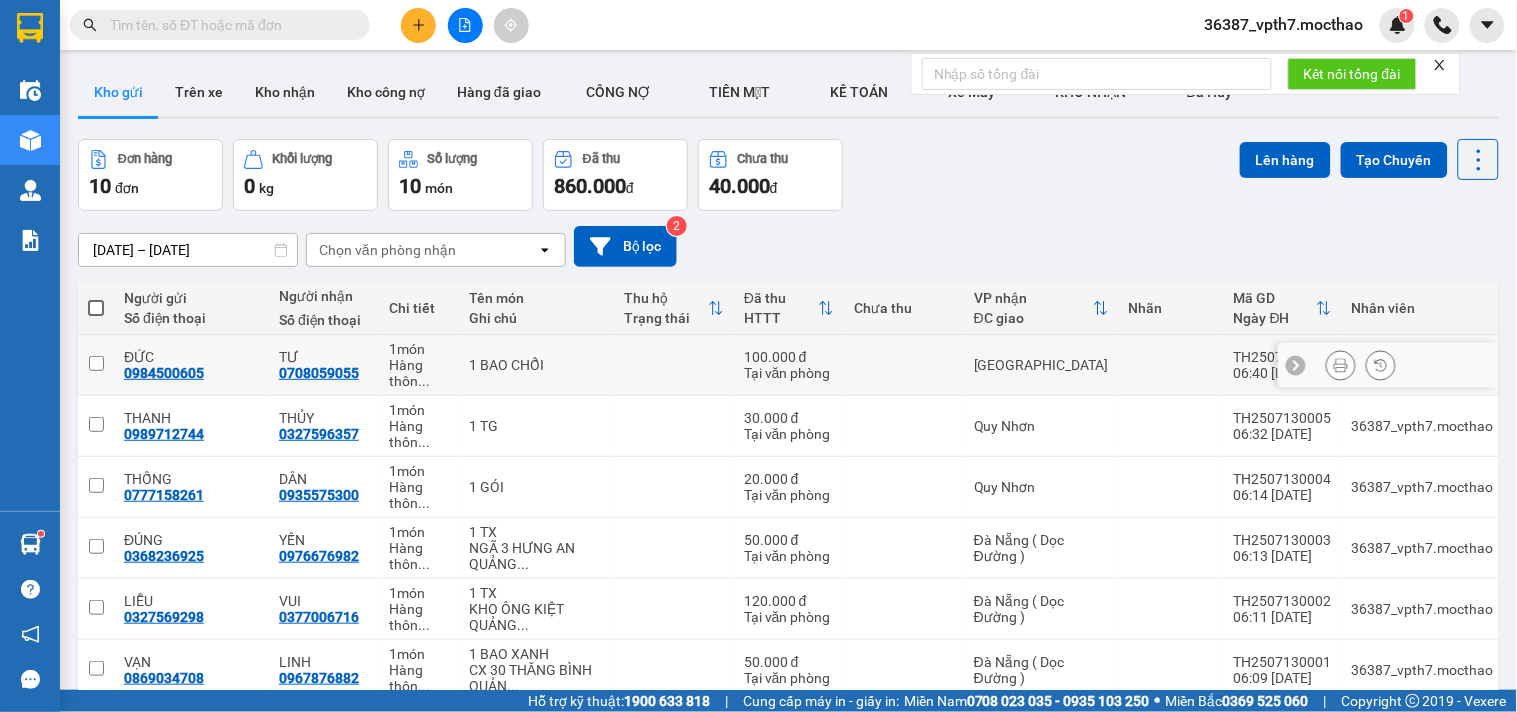click at bounding box center [1341, 365] 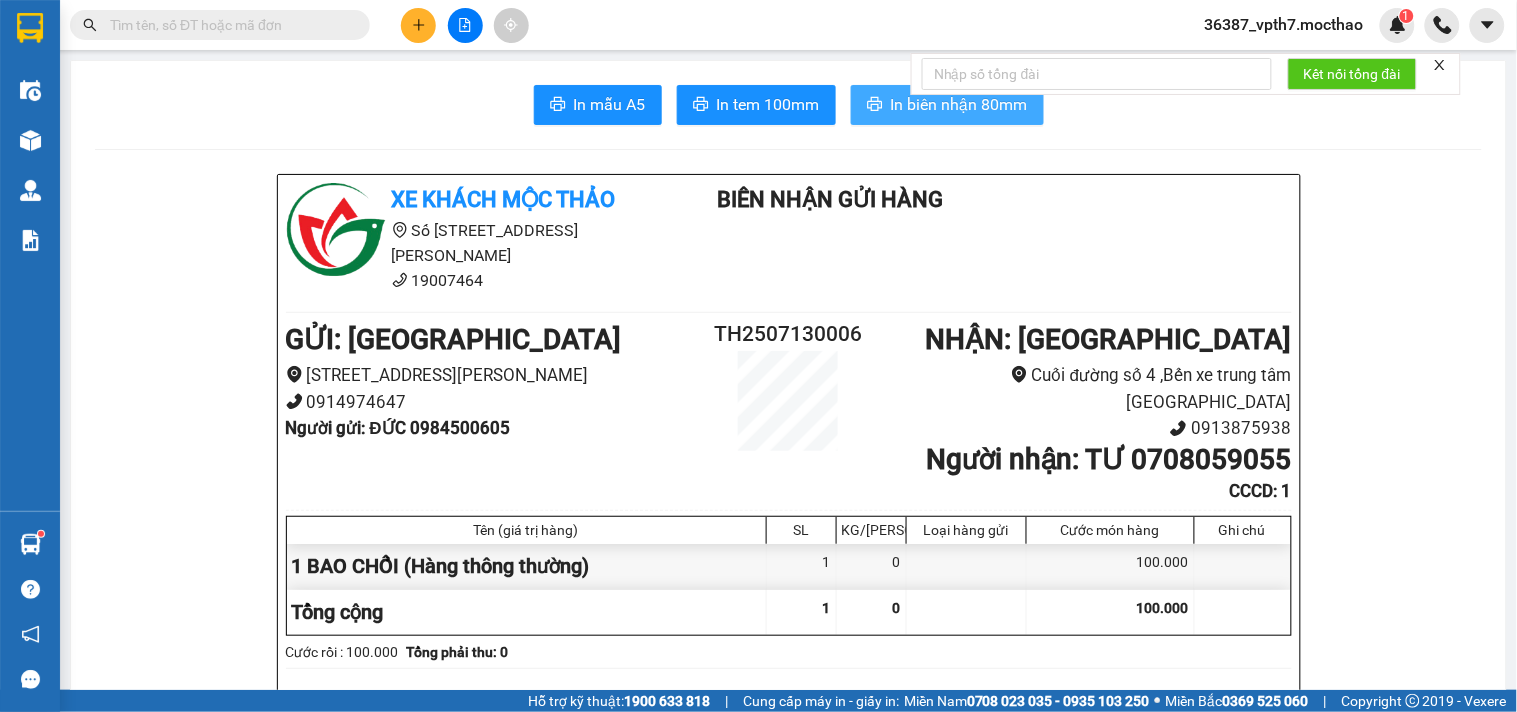 click on "In biên nhận 80mm" at bounding box center [947, 105] 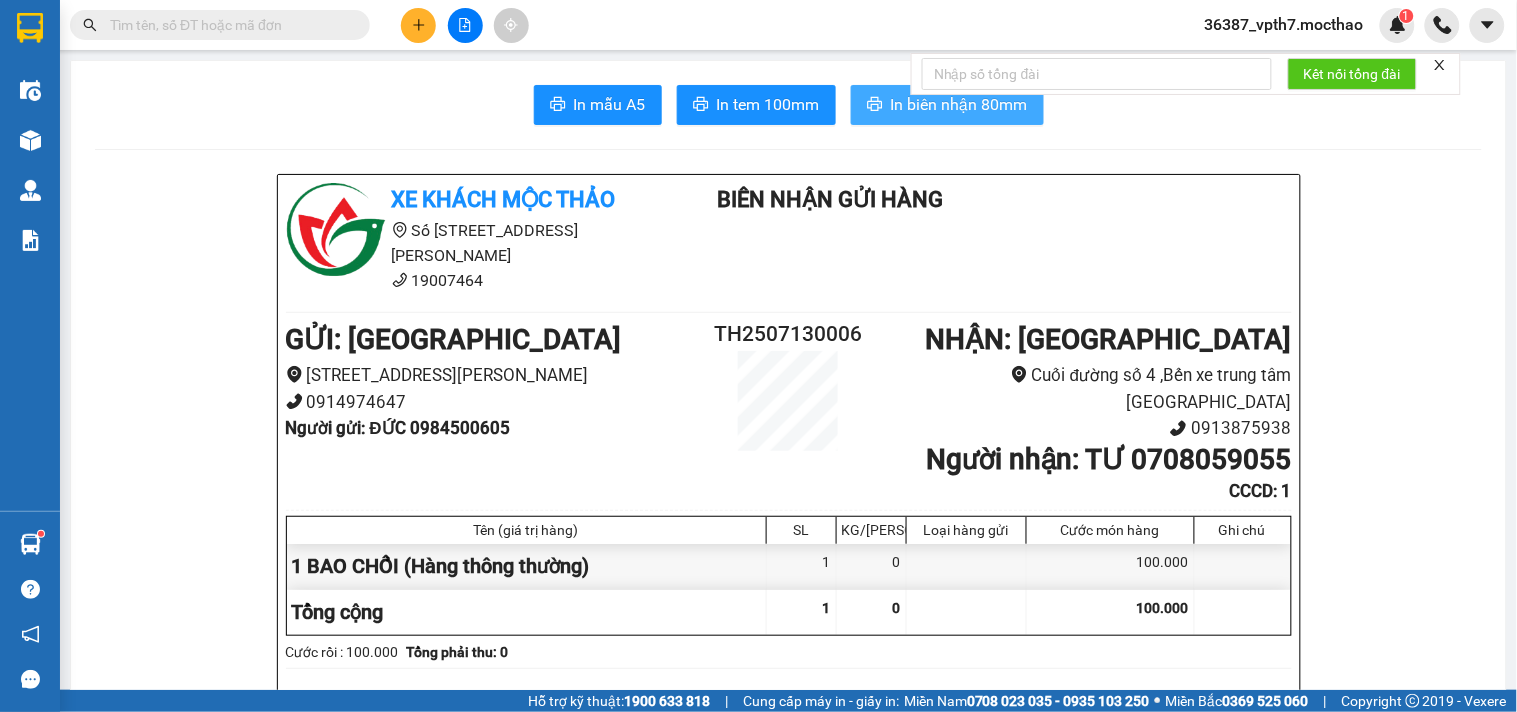scroll, scrollTop: 0, scrollLeft: 0, axis: both 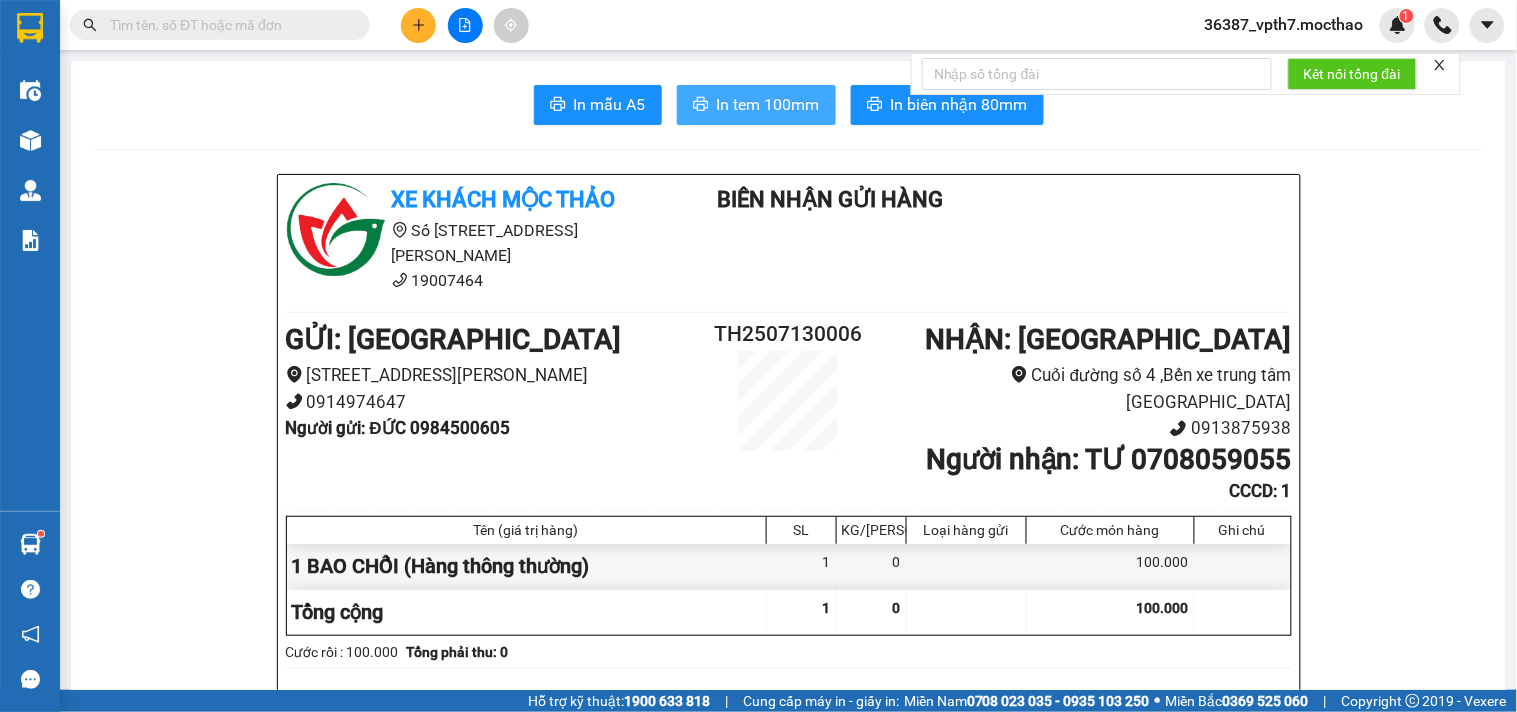 click on "In tem 100mm" at bounding box center (768, 104) 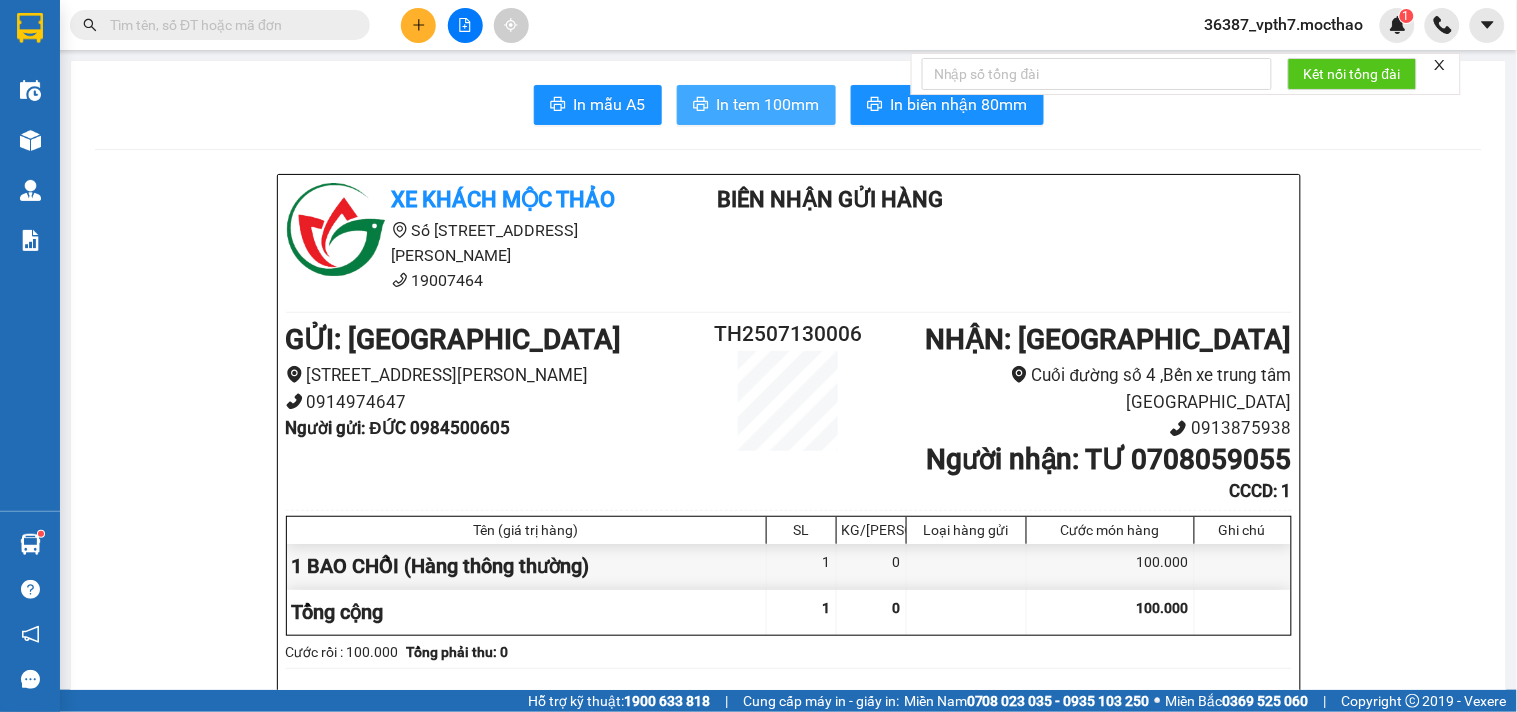 scroll, scrollTop: 0, scrollLeft: 0, axis: both 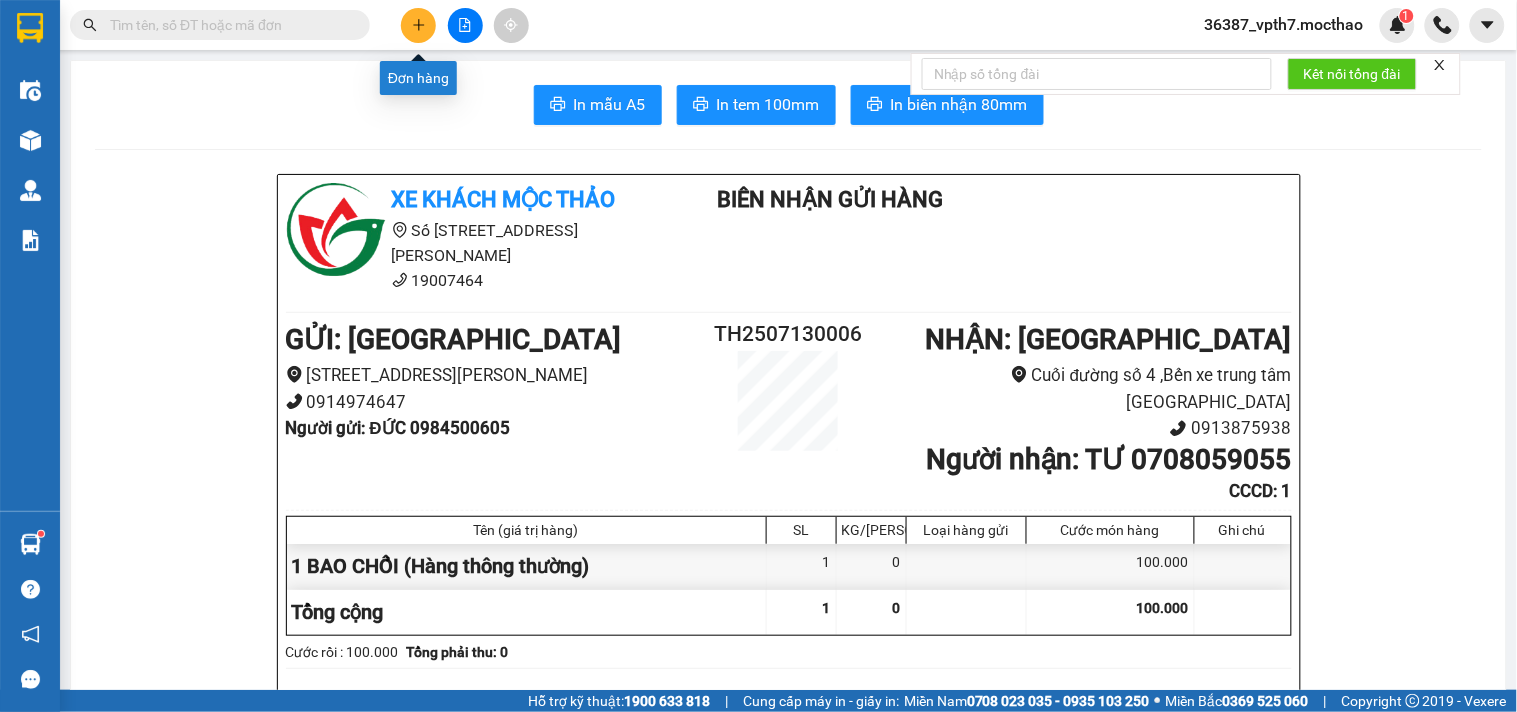 click at bounding box center (418, 25) 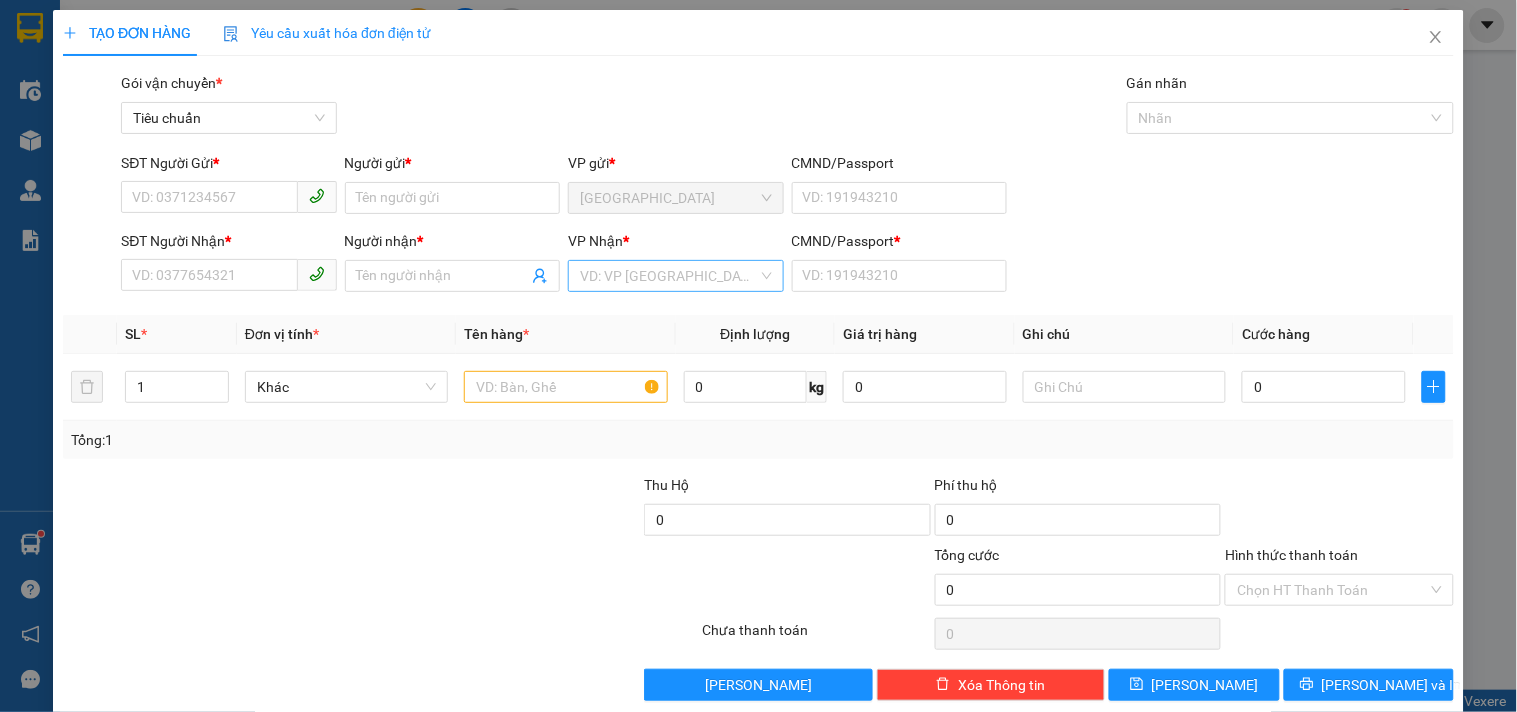 click at bounding box center [668, 276] 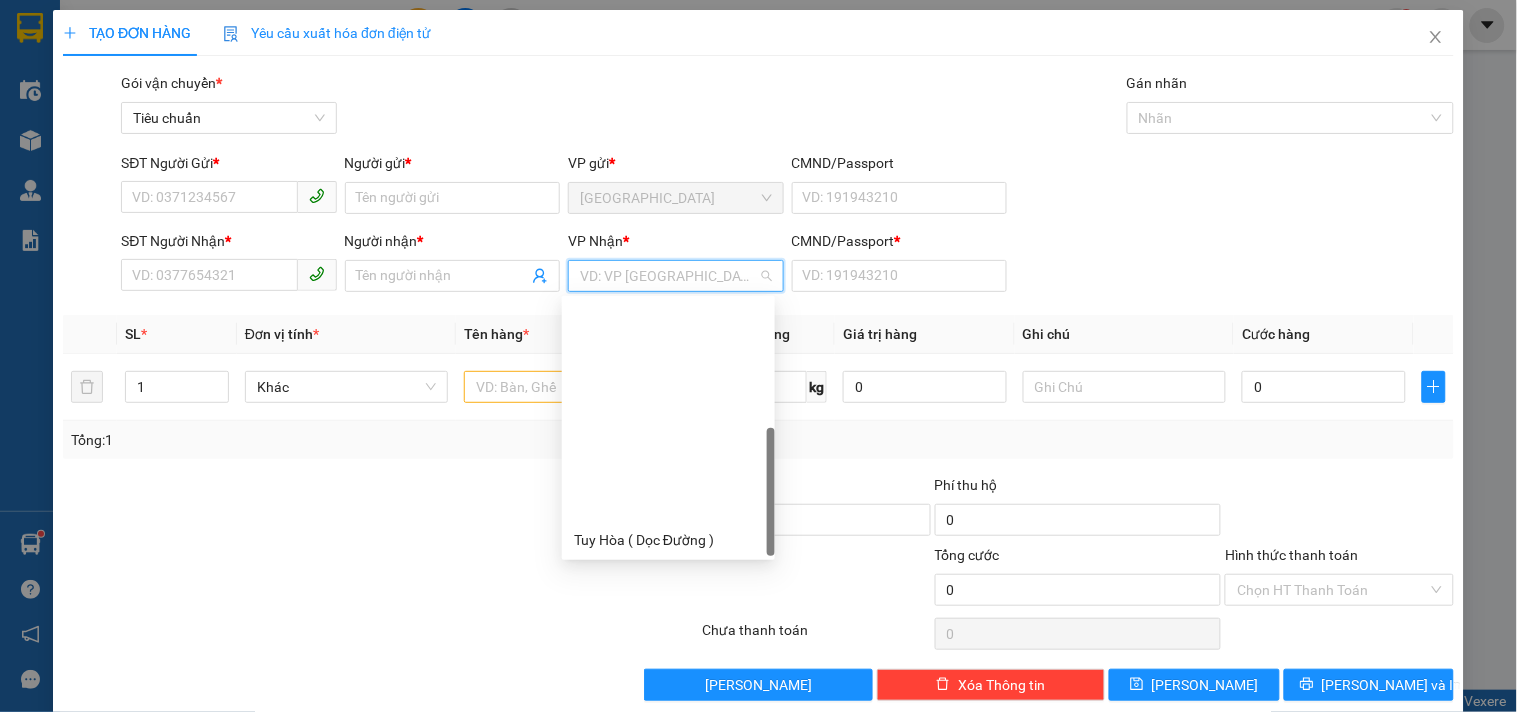 scroll, scrollTop: 255, scrollLeft: 0, axis: vertical 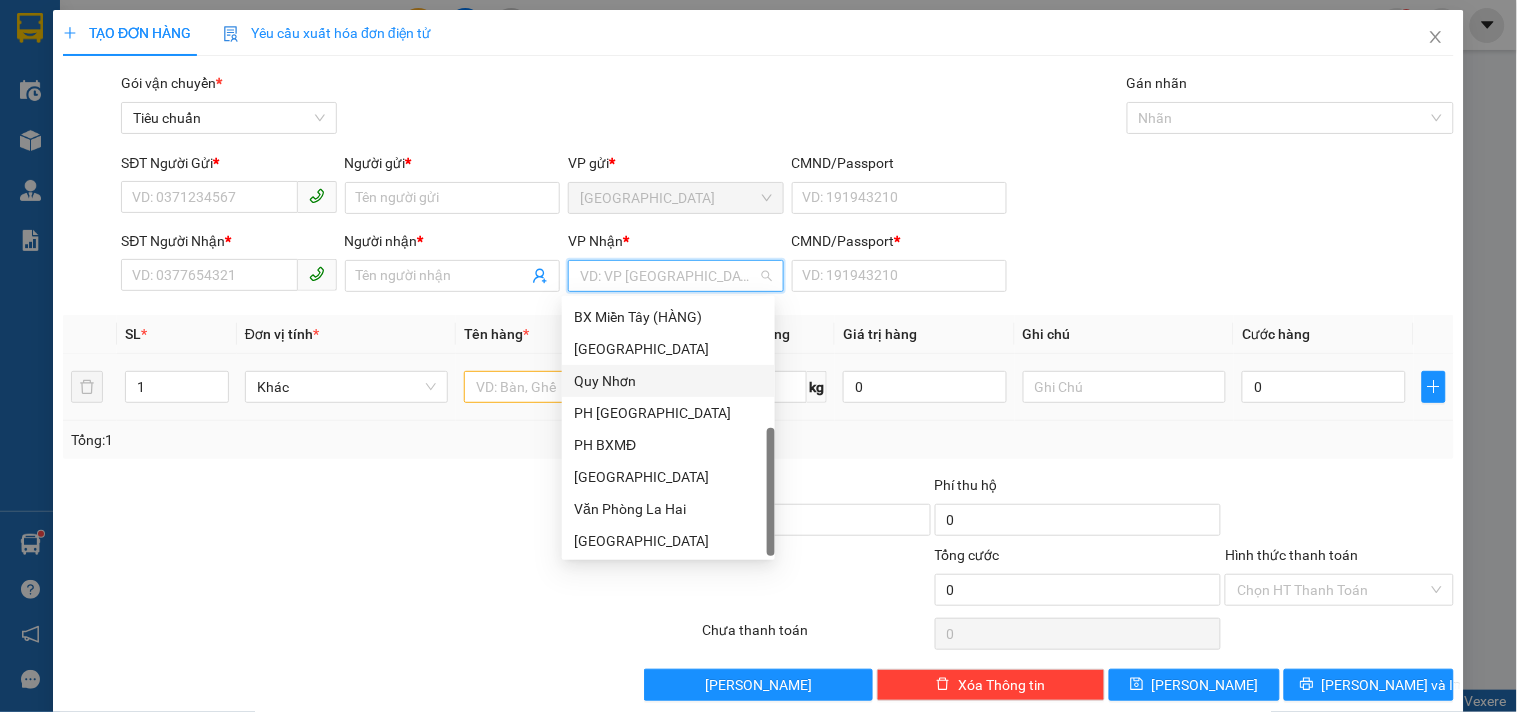 click on "Quy Nhơn" at bounding box center (668, 381) 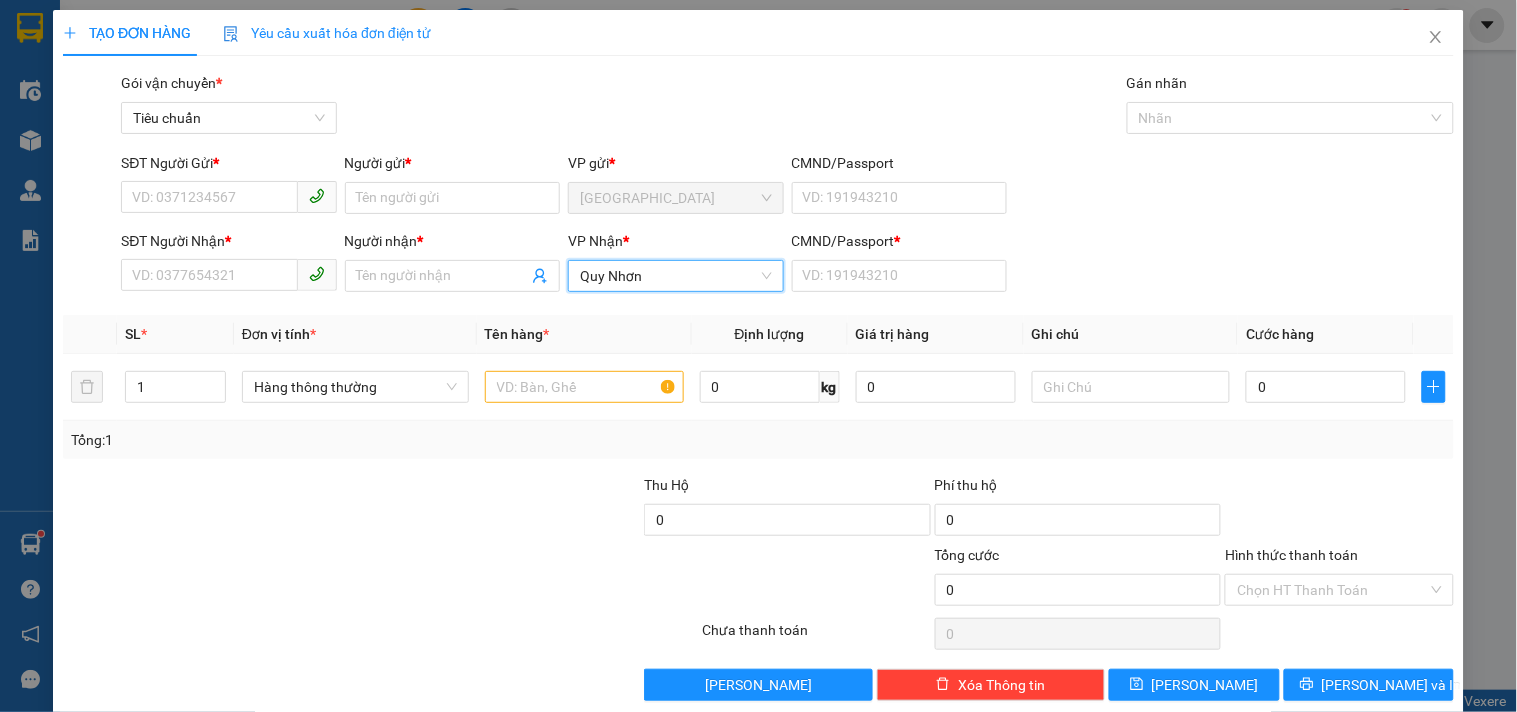 click on "Giá trị hàng" at bounding box center (936, 334) 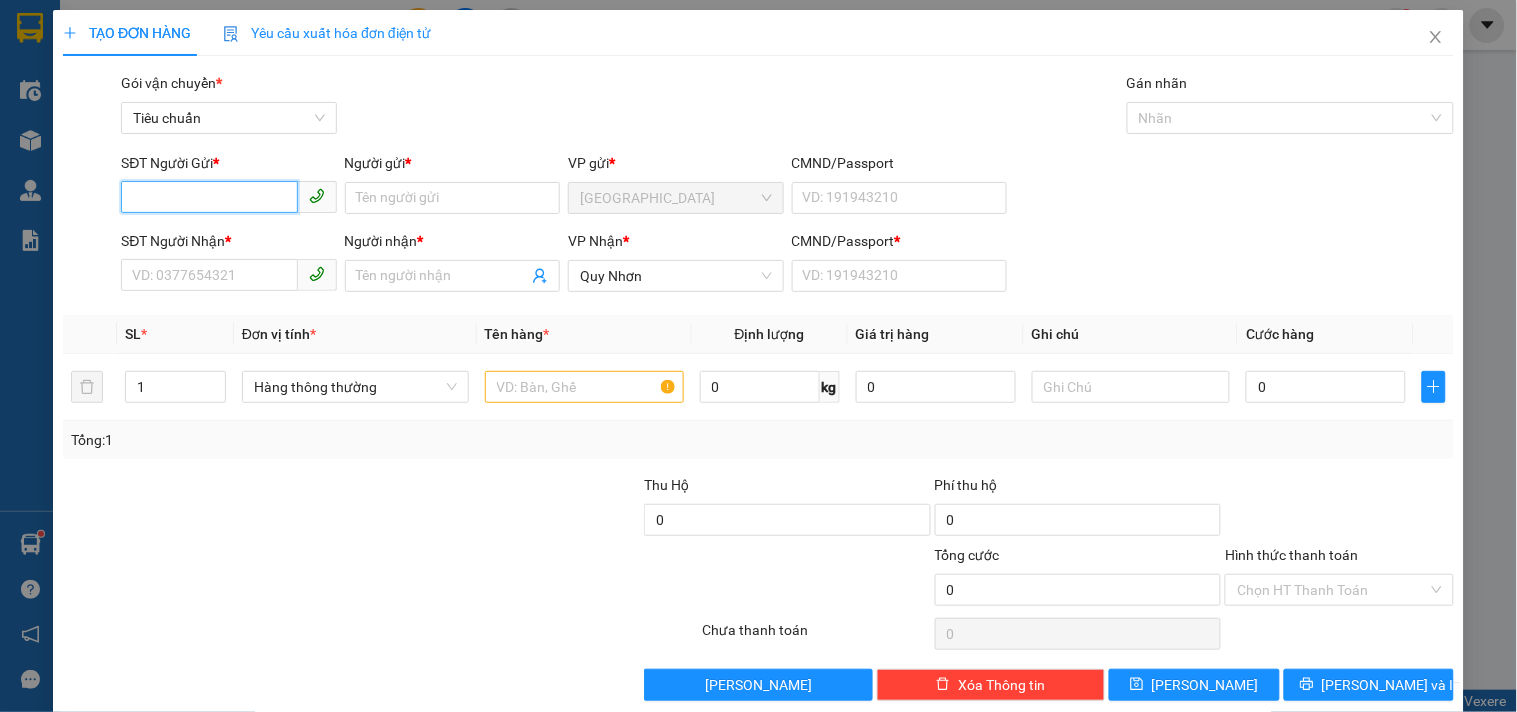click on "SĐT Người Gửi  *" at bounding box center (209, 197) 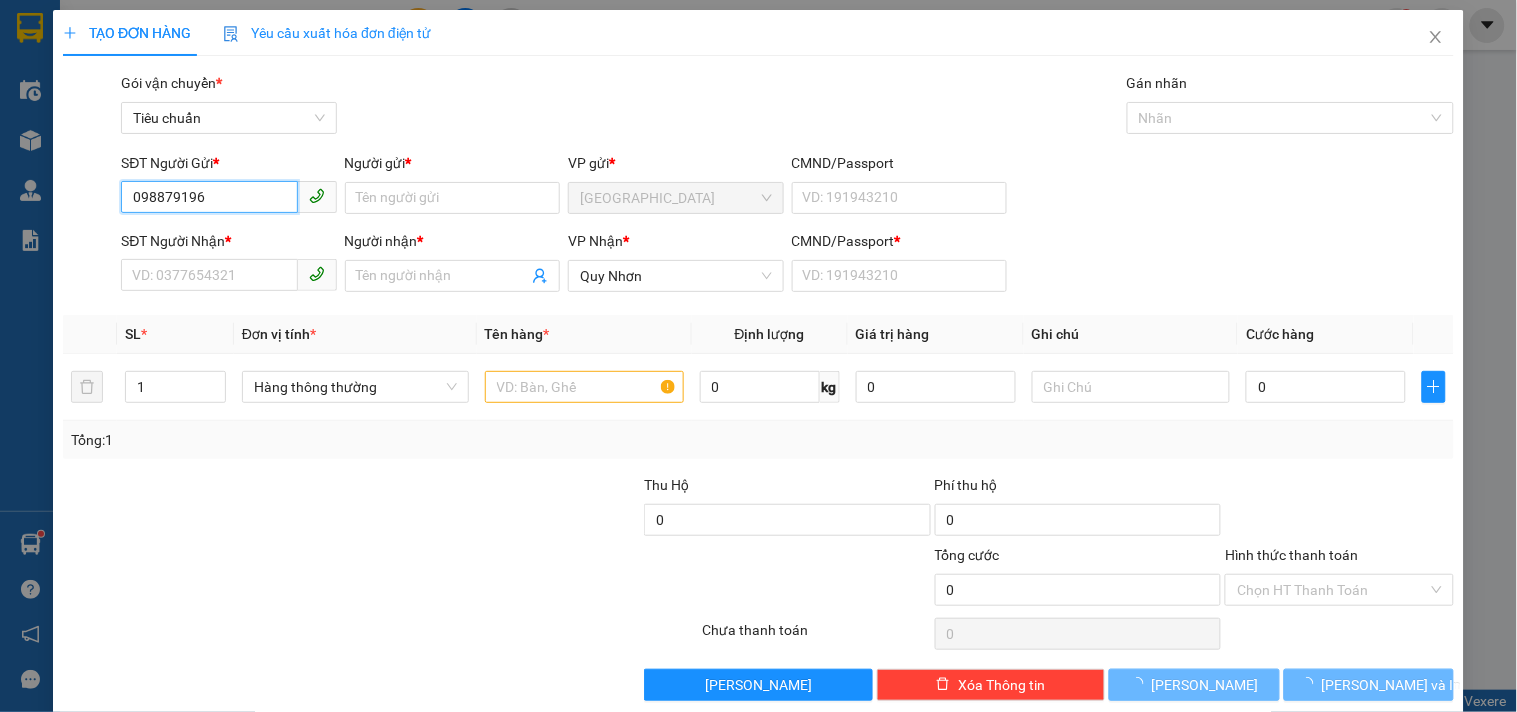 type on "0988791966" 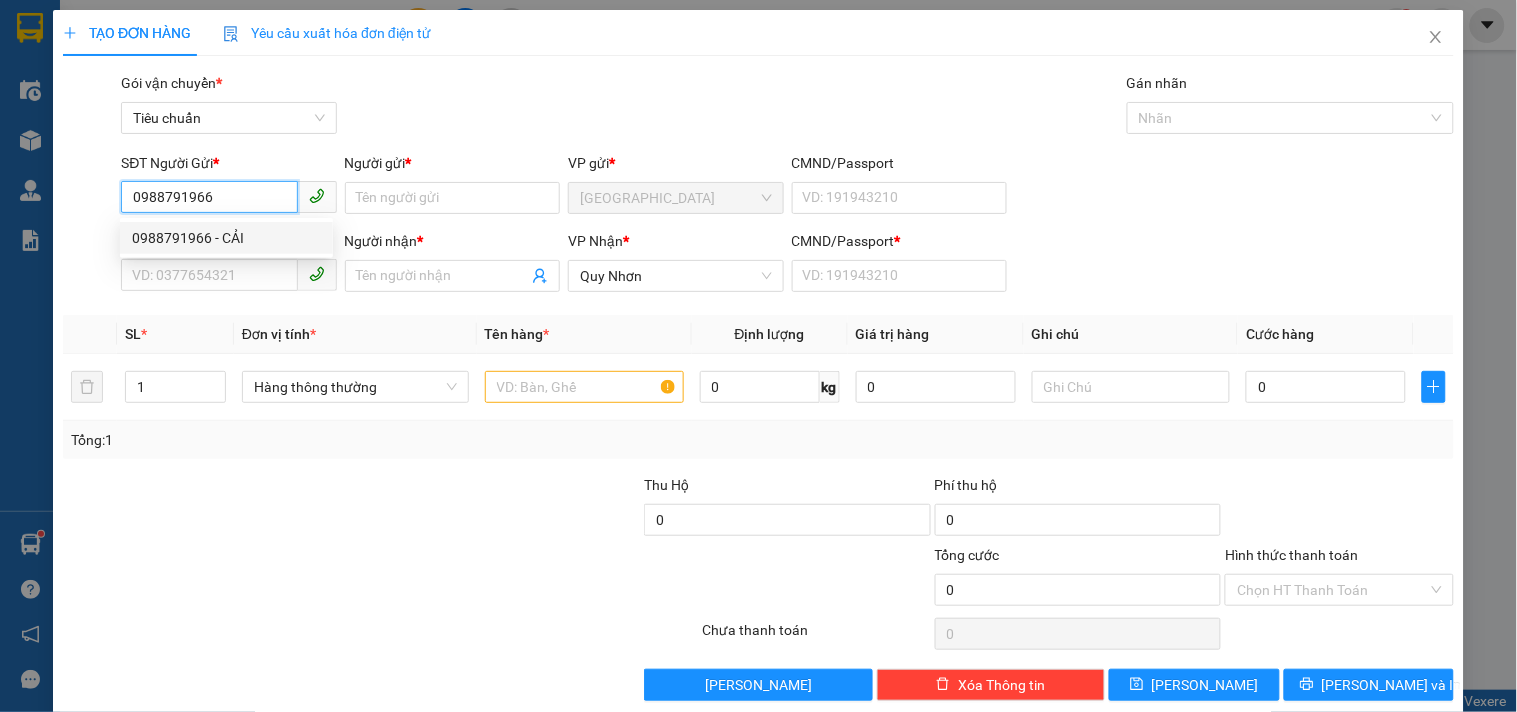 click on "0988791966 - CẢI" at bounding box center (226, 238) 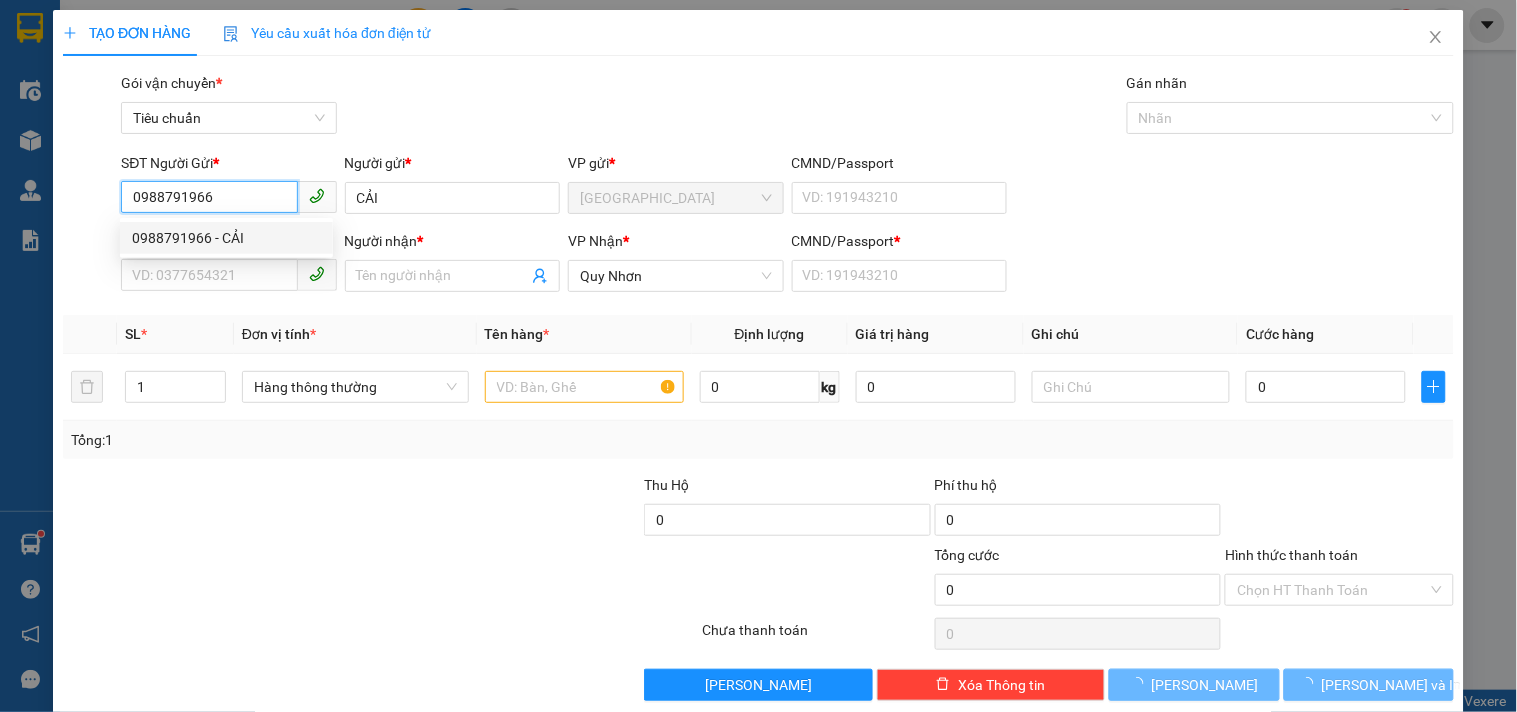 type on "30.000" 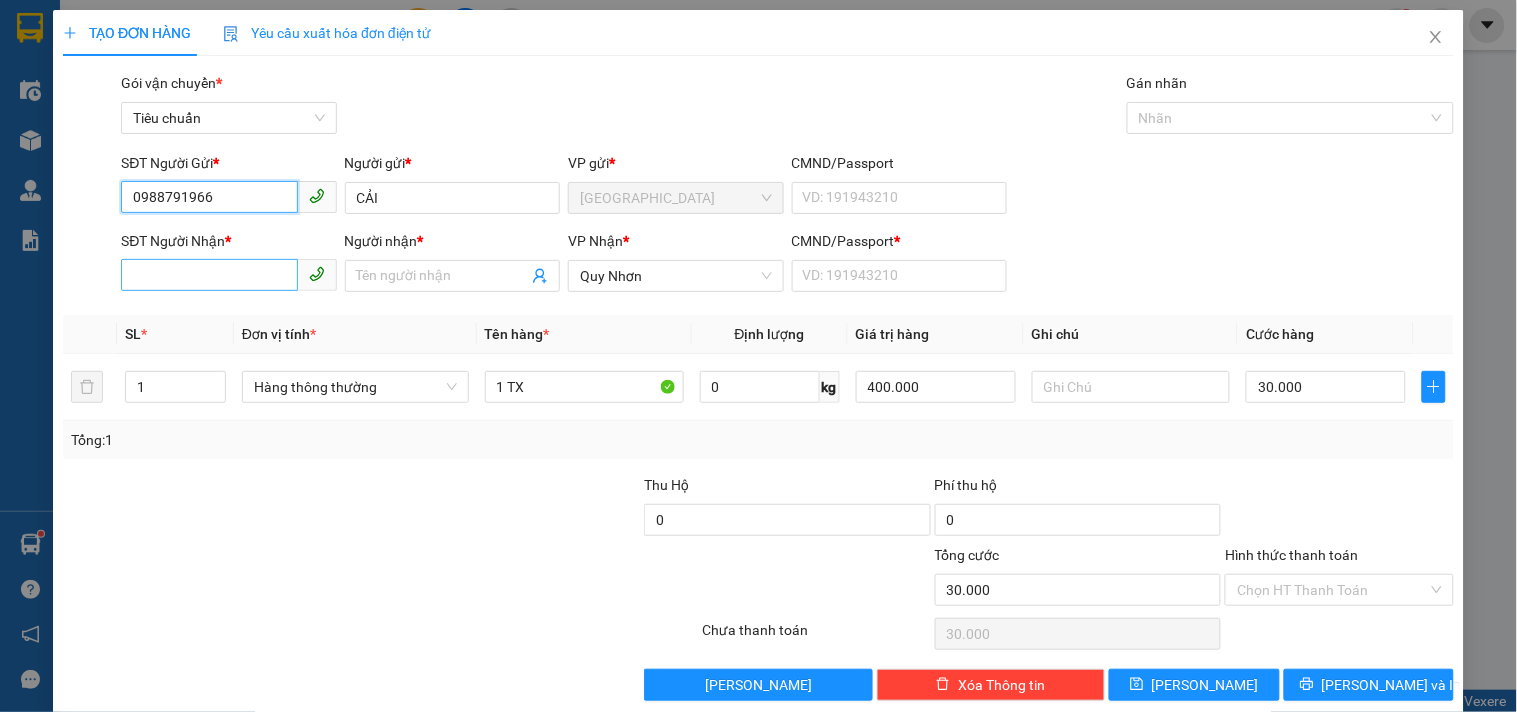 type on "0988791966" 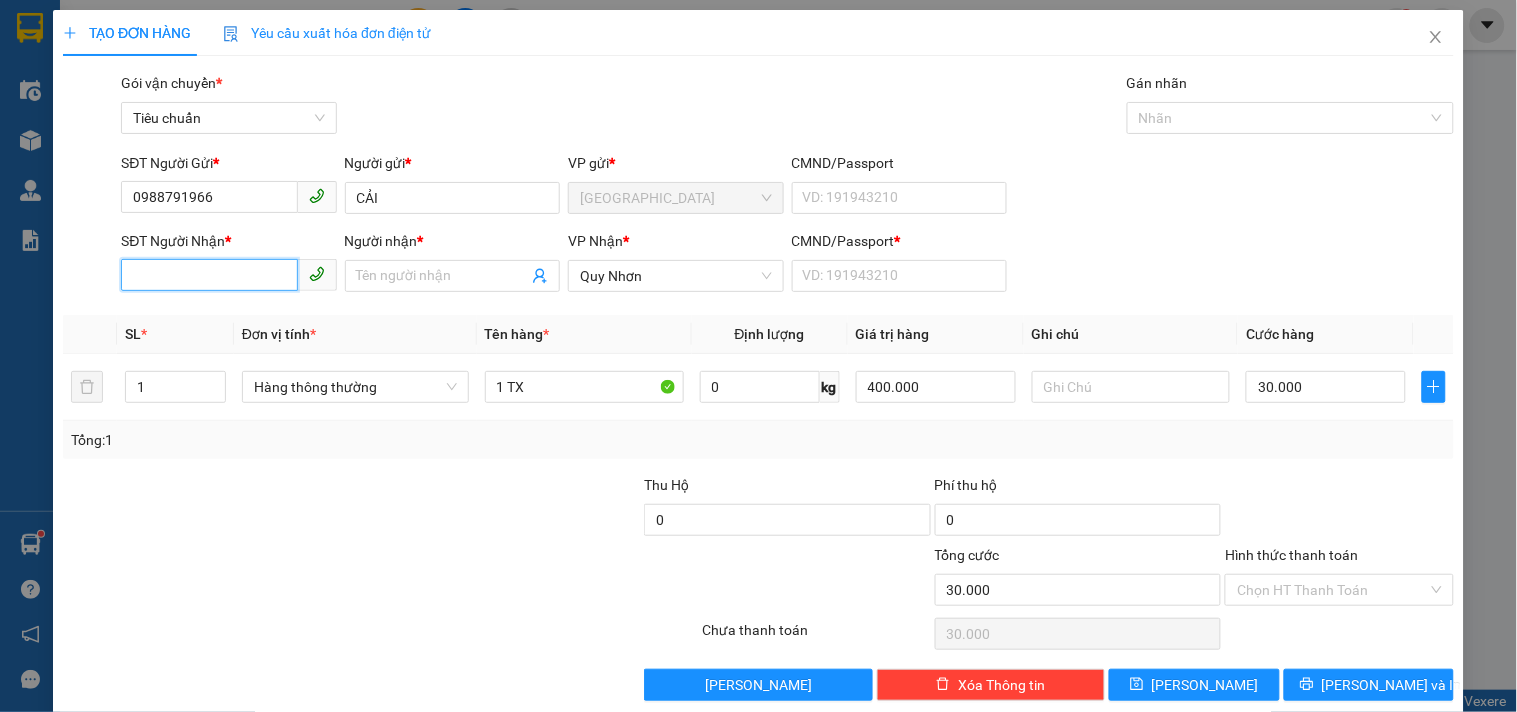 click on "SĐT Người Nhận  *" at bounding box center [209, 275] 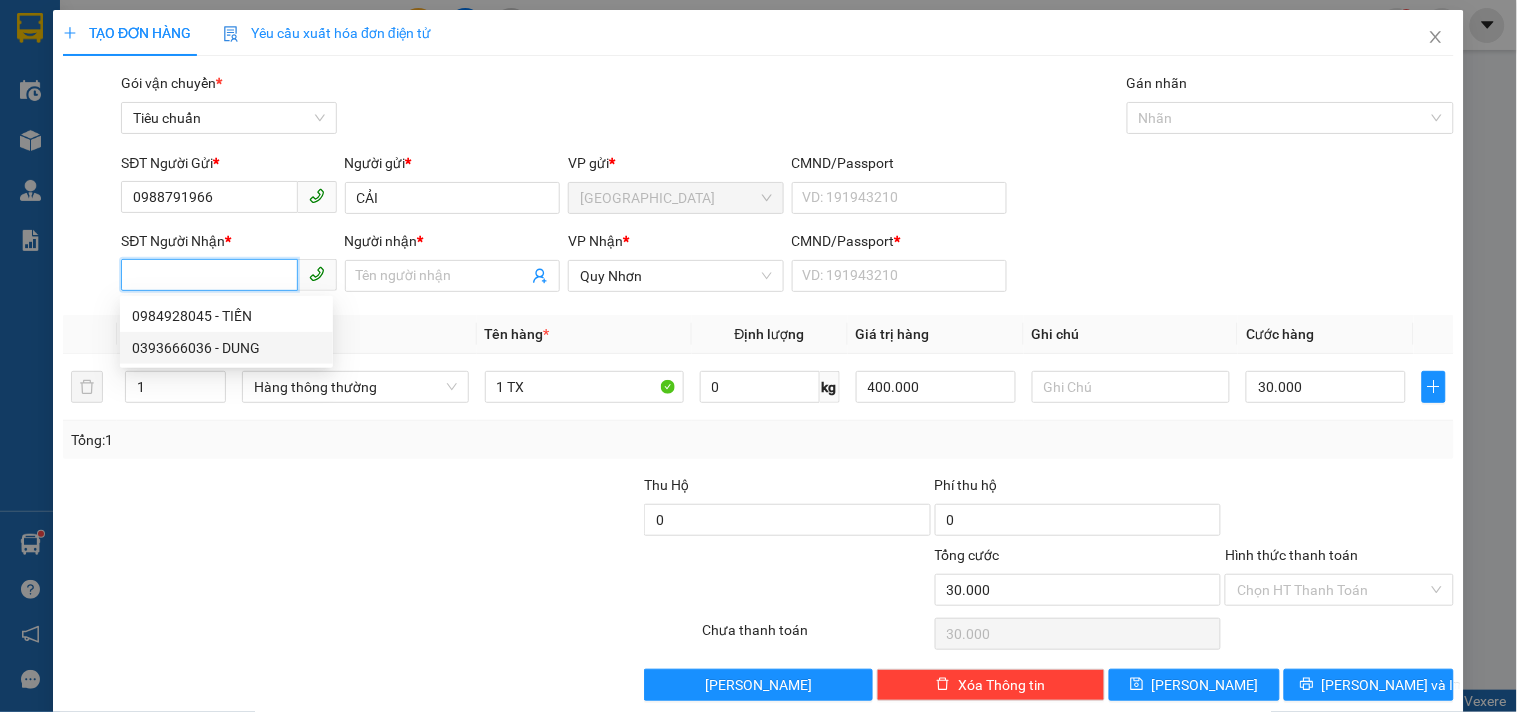 click on "0393666036 - DUNG" at bounding box center (226, 348) 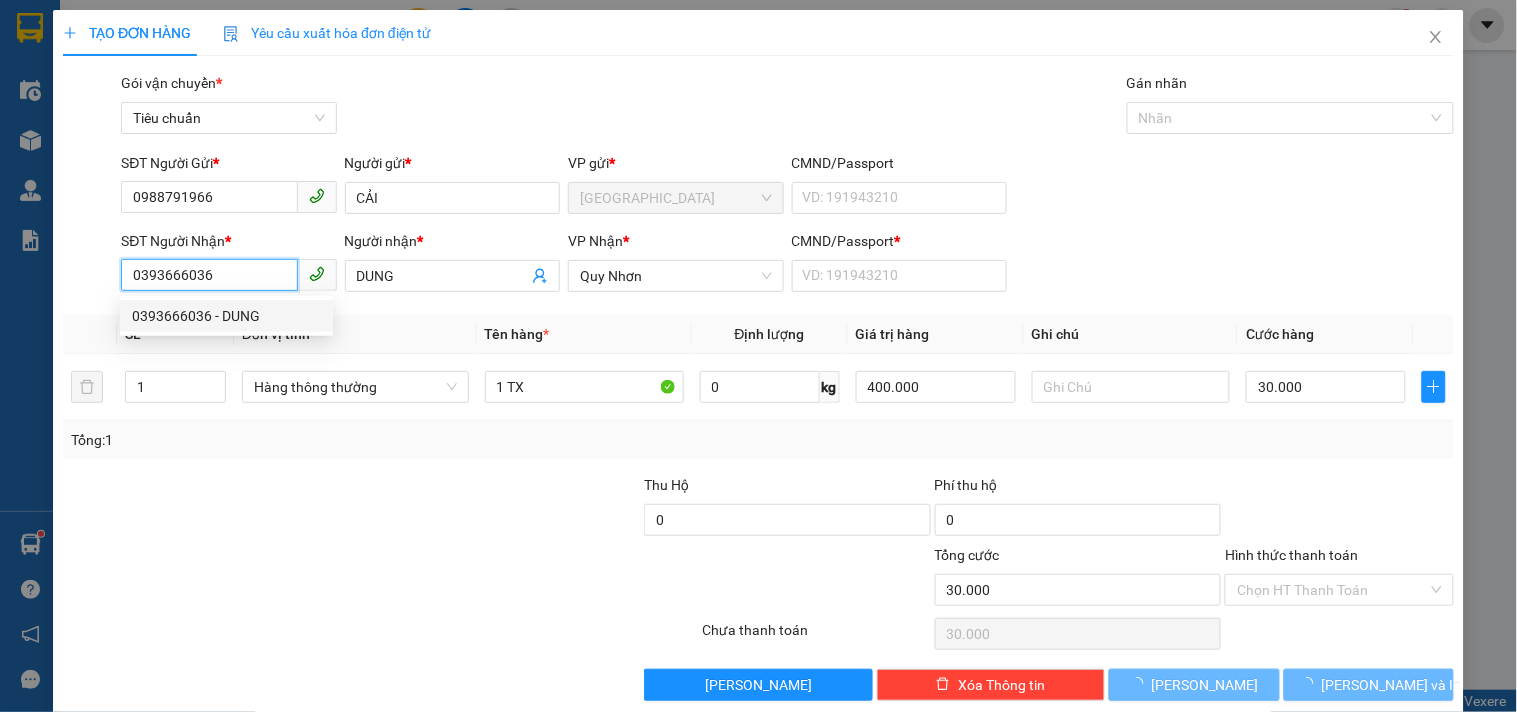 type on "40.000" 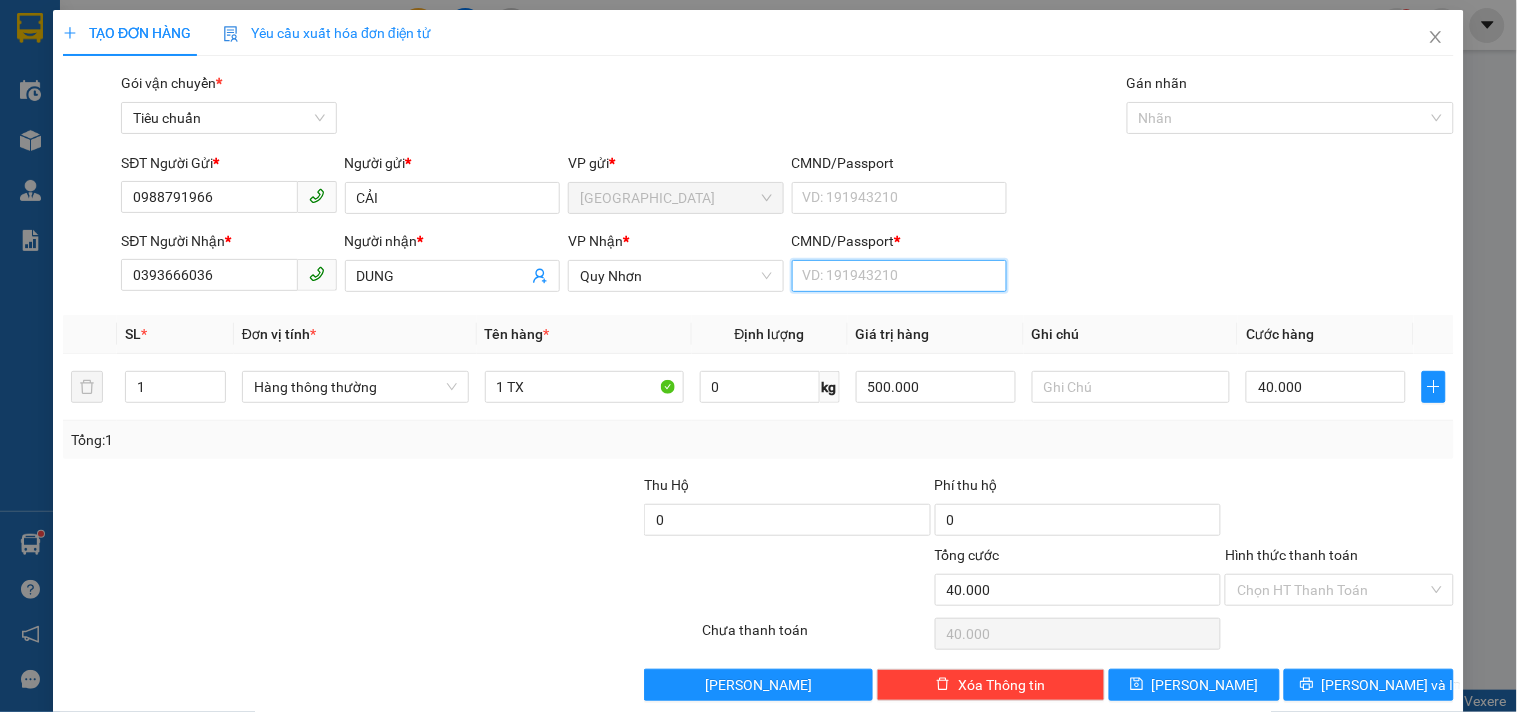 click on "CMND/Passport  *" at bounding box center [899, 276] 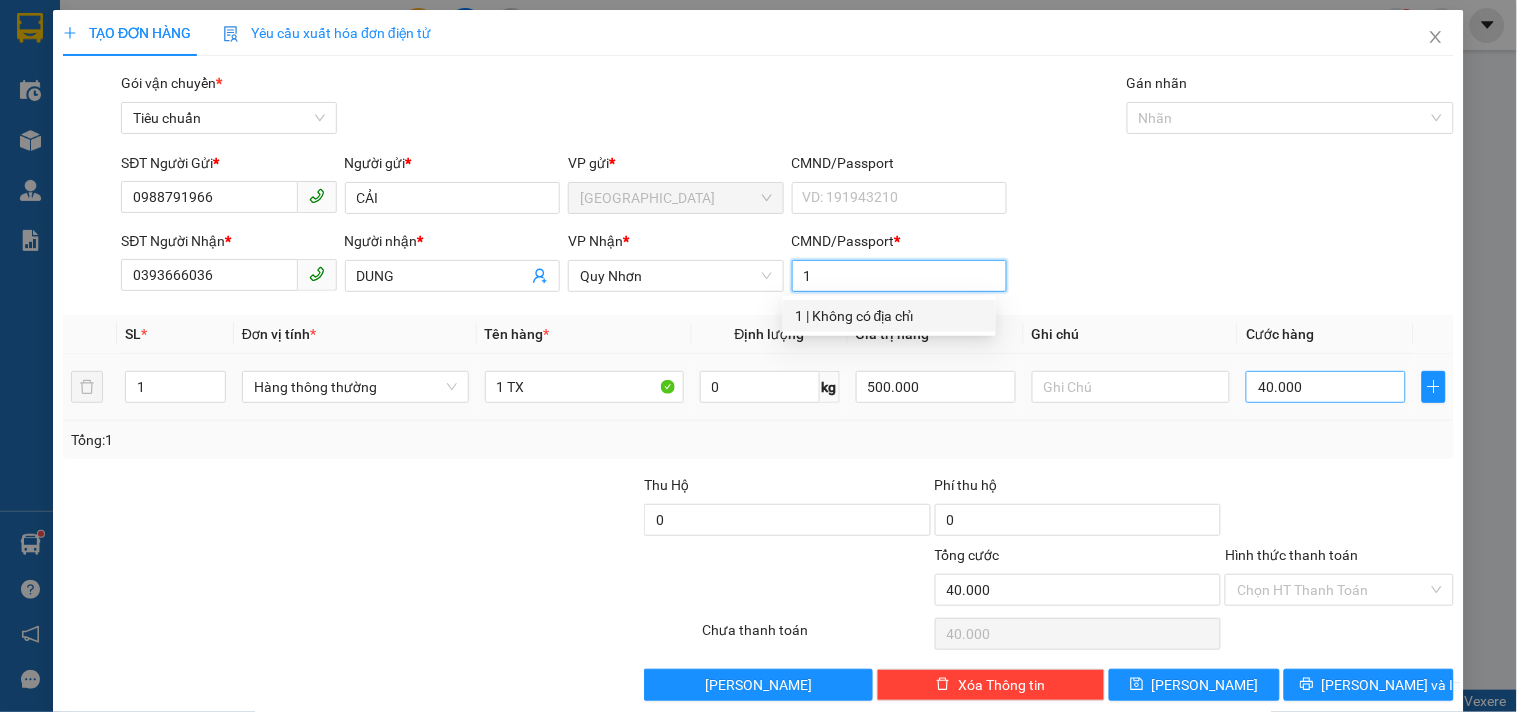 type on "1" 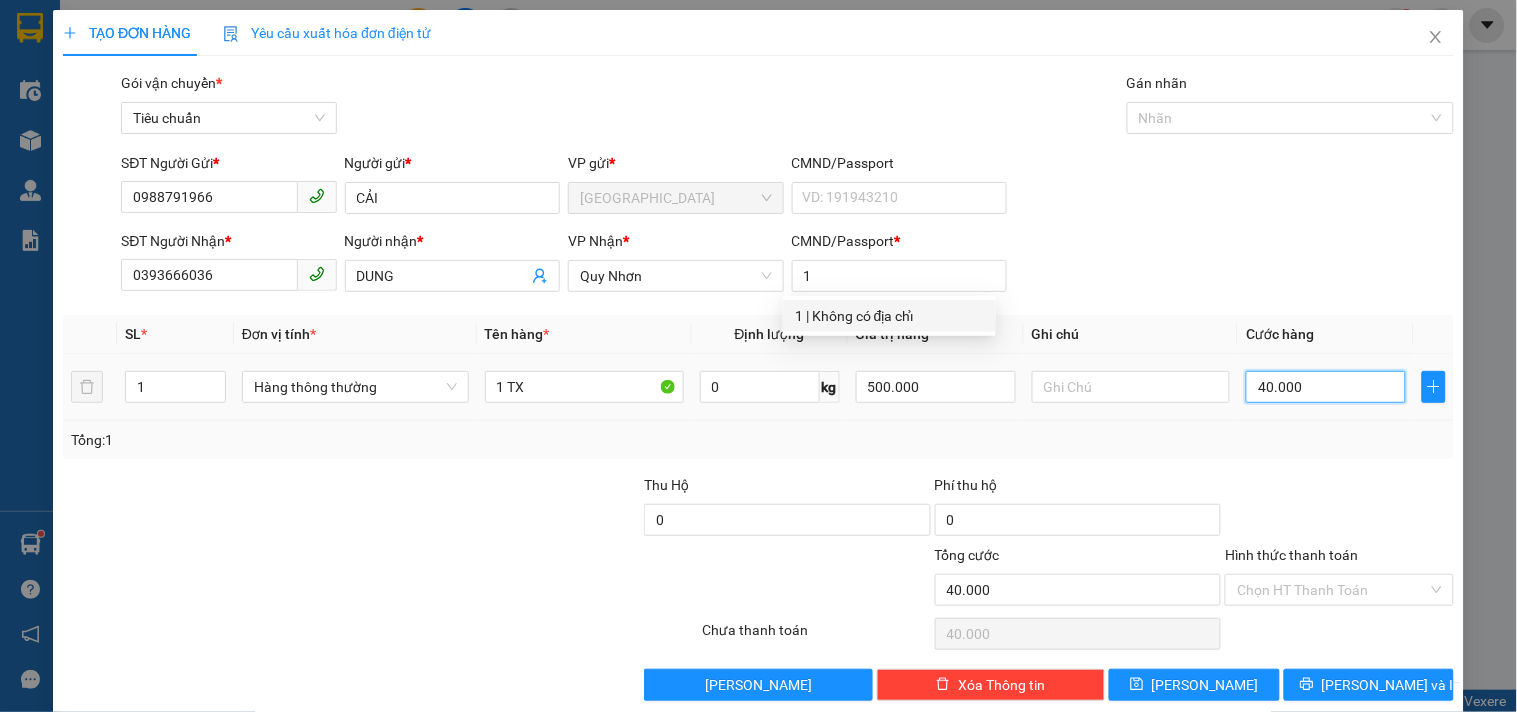 click on "40.000" at bounding box center [1326, 387] 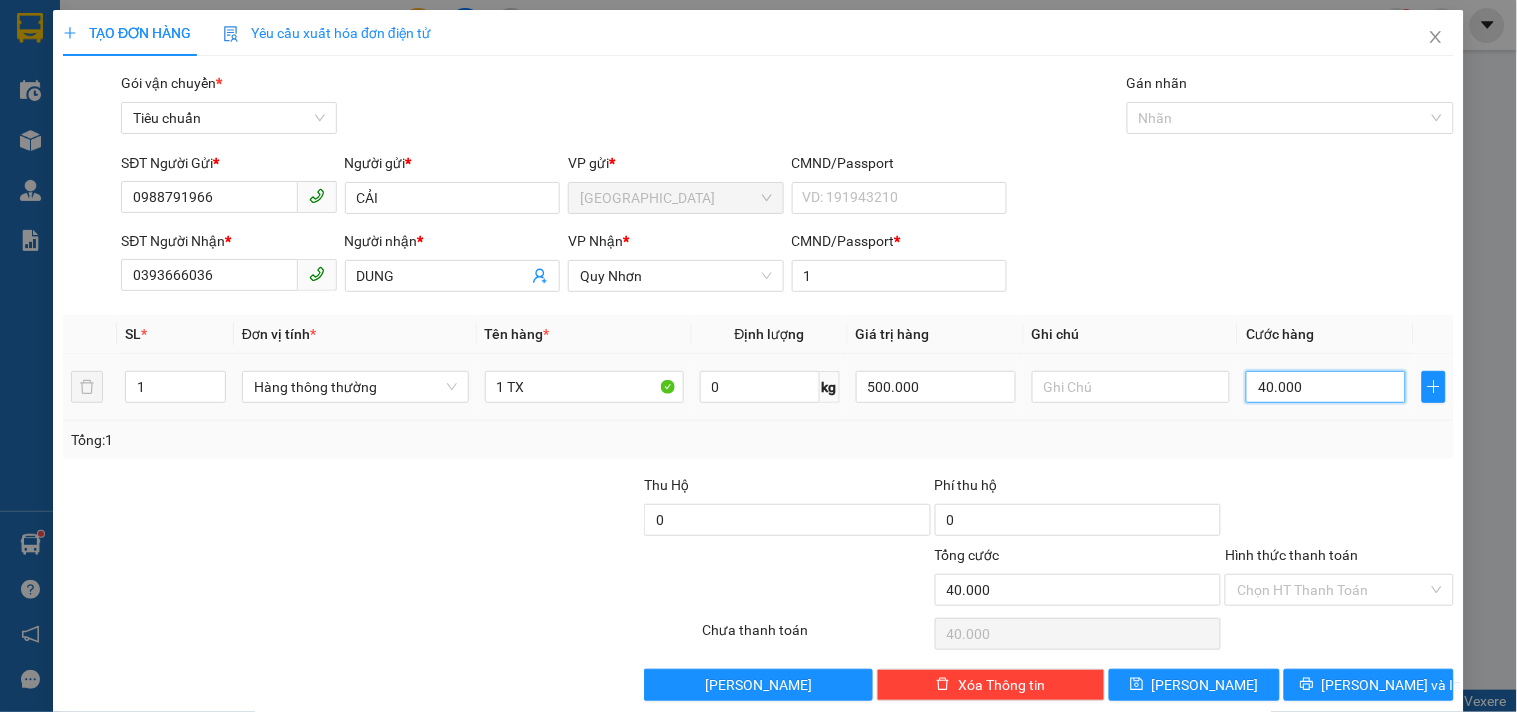 type on "3" 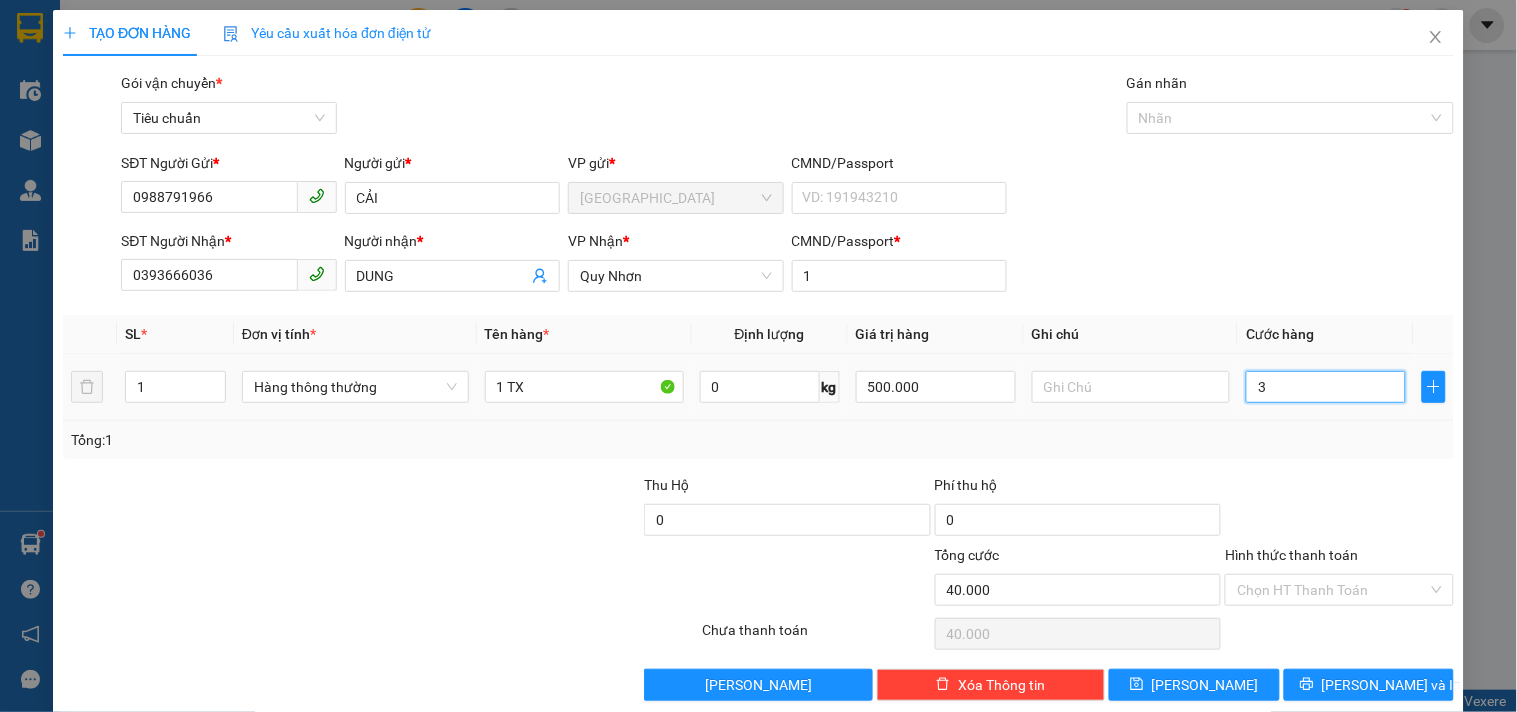 type on "3" 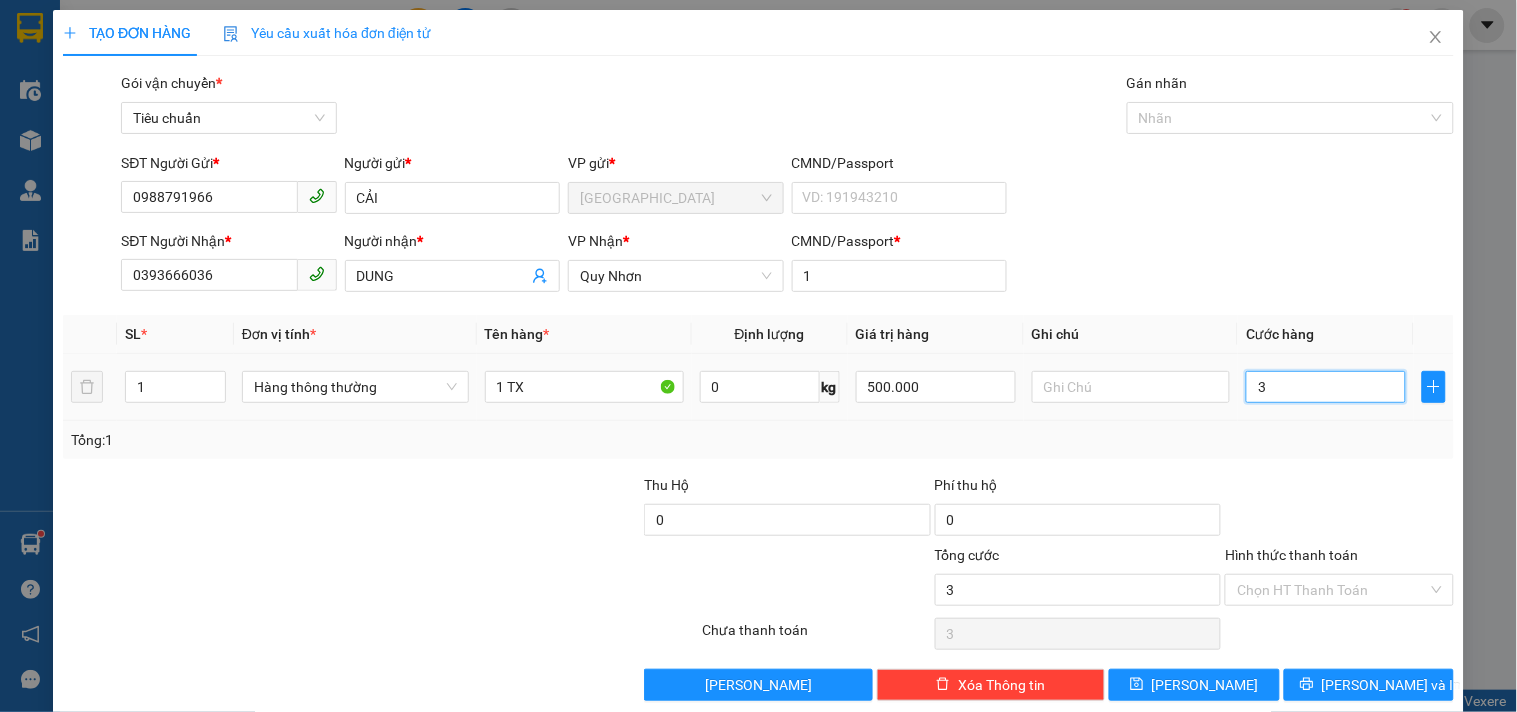 type on "30" 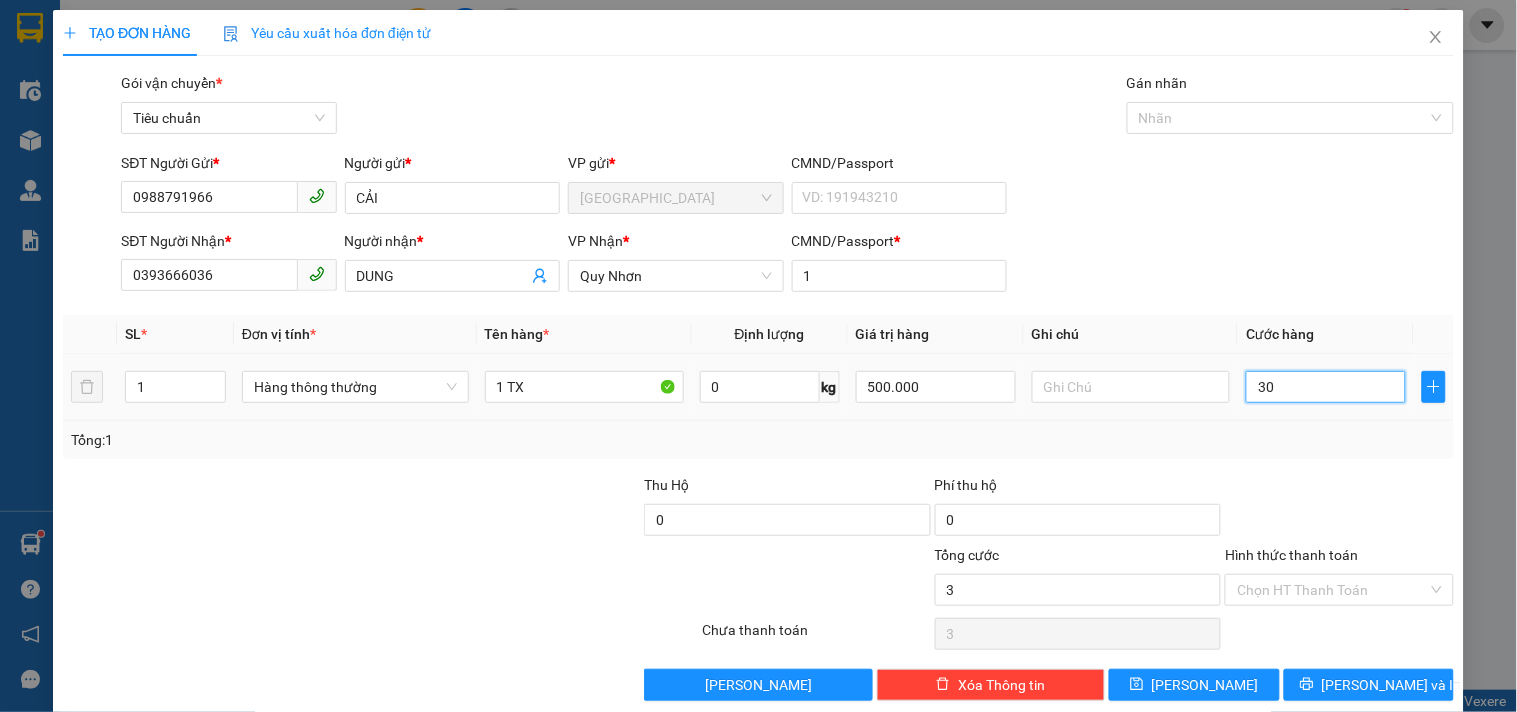 type on "30" 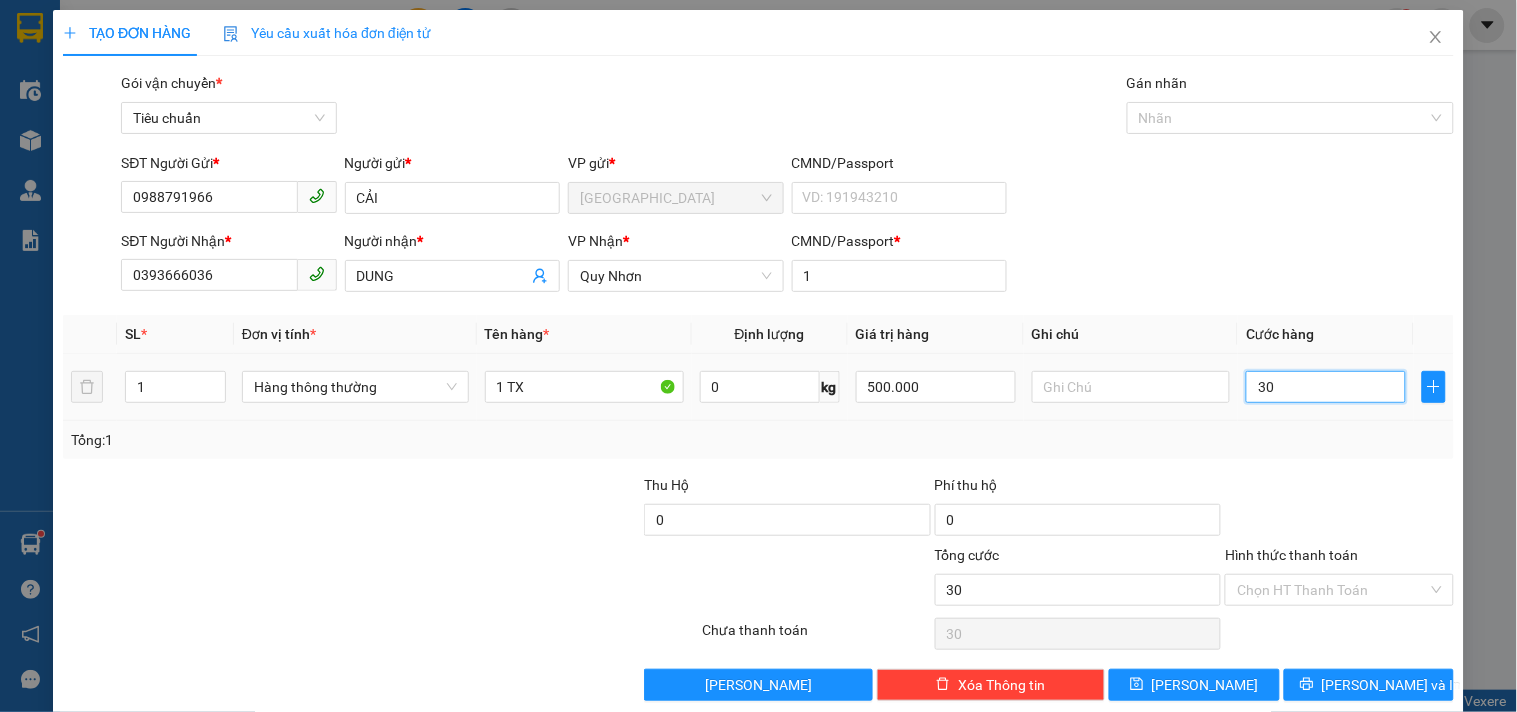 type on "30" 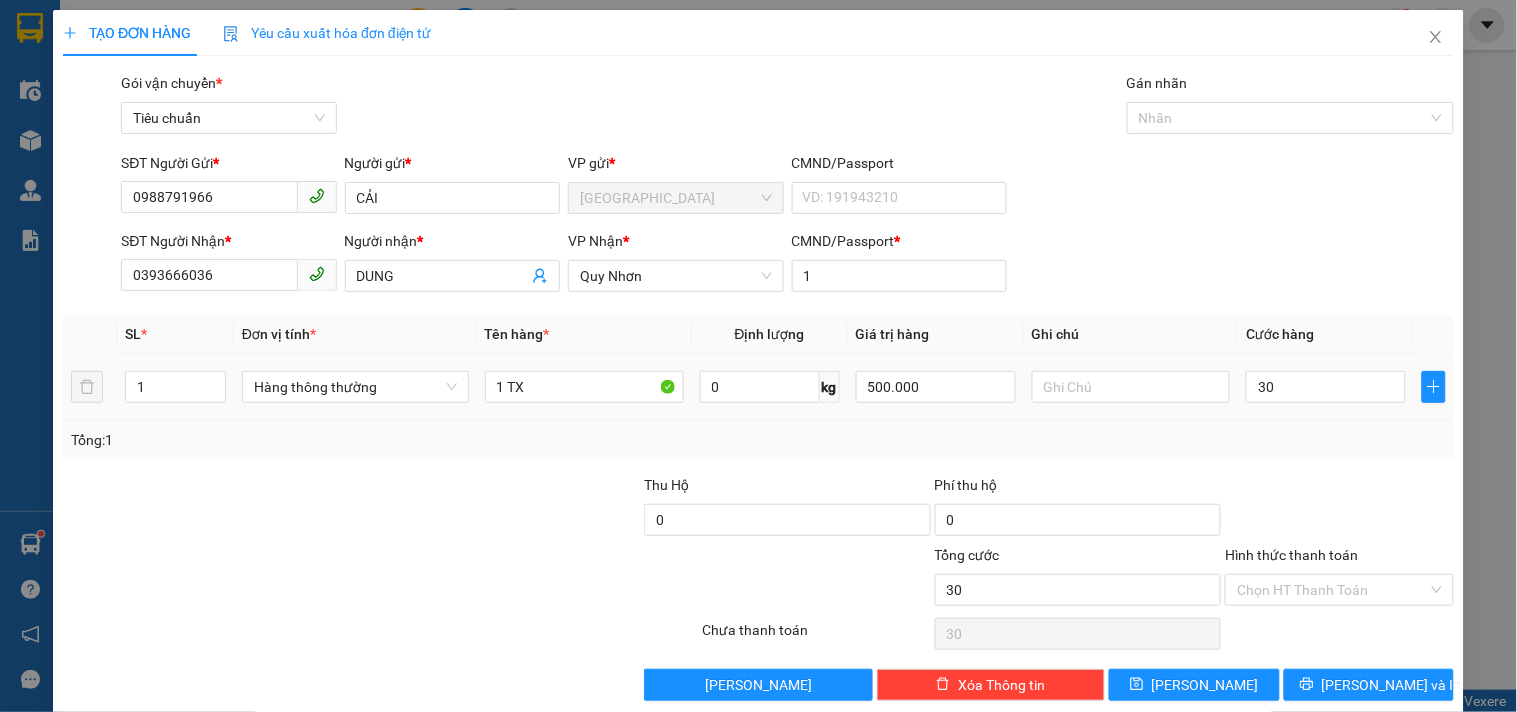 type on "30.000" 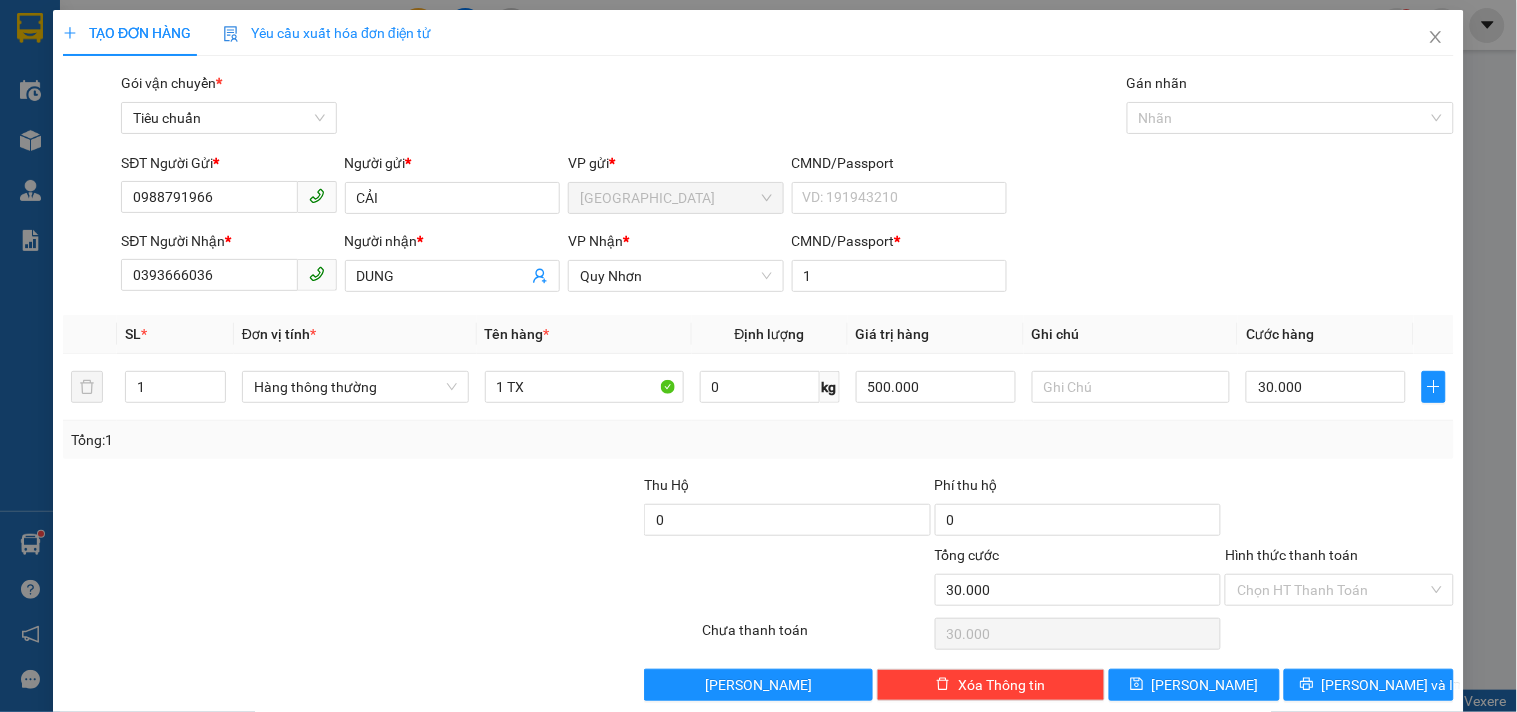 click on "Transit Pickup Surcharge Ids Transit Deliver Surcharge Ids Transit Deliver Surcharge Transit Deliver Surcharge Gói vận chuyển  * Tiêu chuẩn Gán nhãn   Nhãn SĐT Người Gửi  * 0988791966 Người gửi  * CẢI VP gửi  * Tuy Hòa CMND/Passport VD: 191943210 SĐT Người Nhận  * 0393666036 Người nhận  * DUNG VP Nhận  * Quy Nhơn CMND/Passport  * 1 SL  * Đơn vị tính  * Tên hàng  * Định lượng Giá trị hàng Ghi chú Cước hàng                   1 Hàng thông thường 1 TX 0 kg 500.000 30.000 Tổng:  1 Thu Hộ 0 Phí thu hộ 0 Tổng cước 30.000 Hình thức thanh toán Chọn HT Thanh Toán Số tiền thu trước 0 Chưa thanh toán 30.000 Chọn HT Thanh Toán Lưu nháp Xóa Thông tin Lưu Lưu và In" at bounding box center [758, 386] 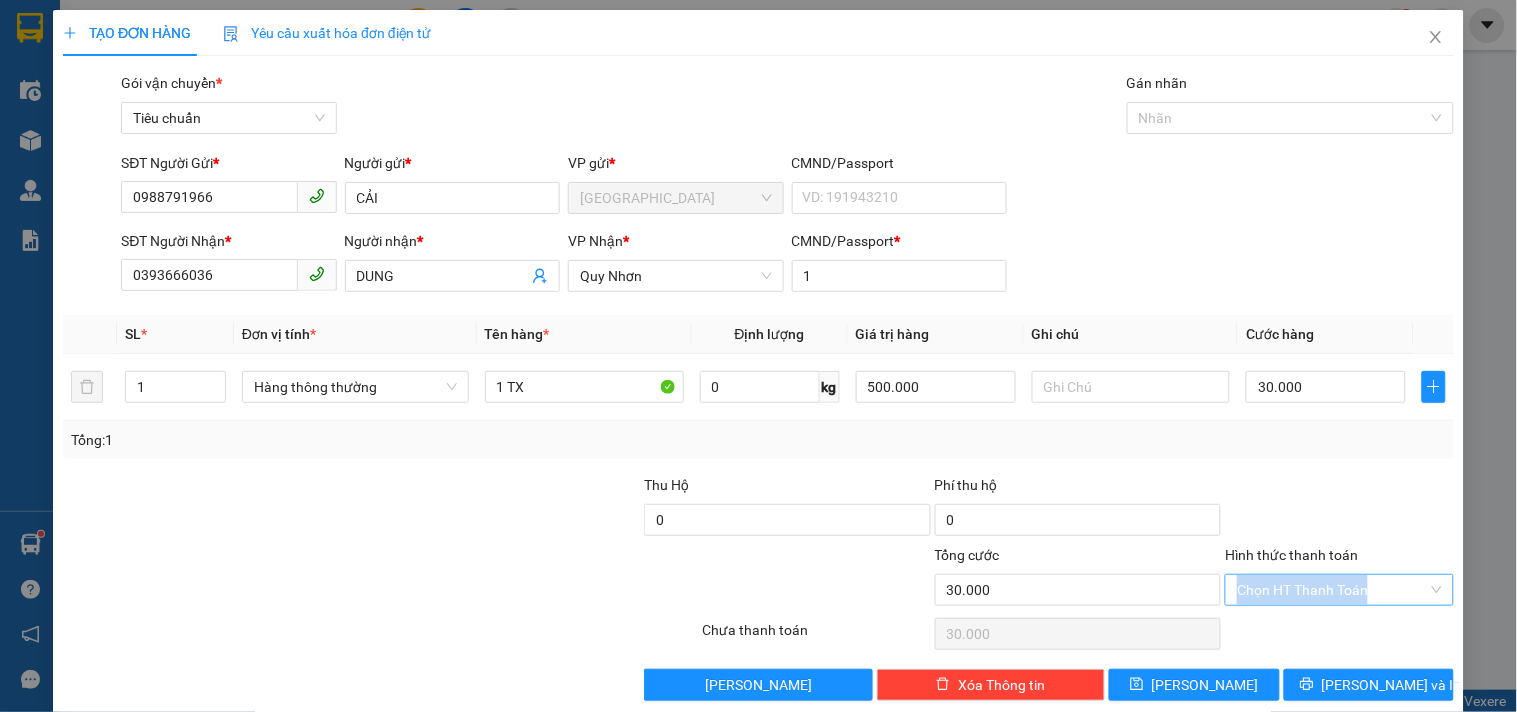 click on "Hình thức thanh toán" at bounding box center (1332, 590) 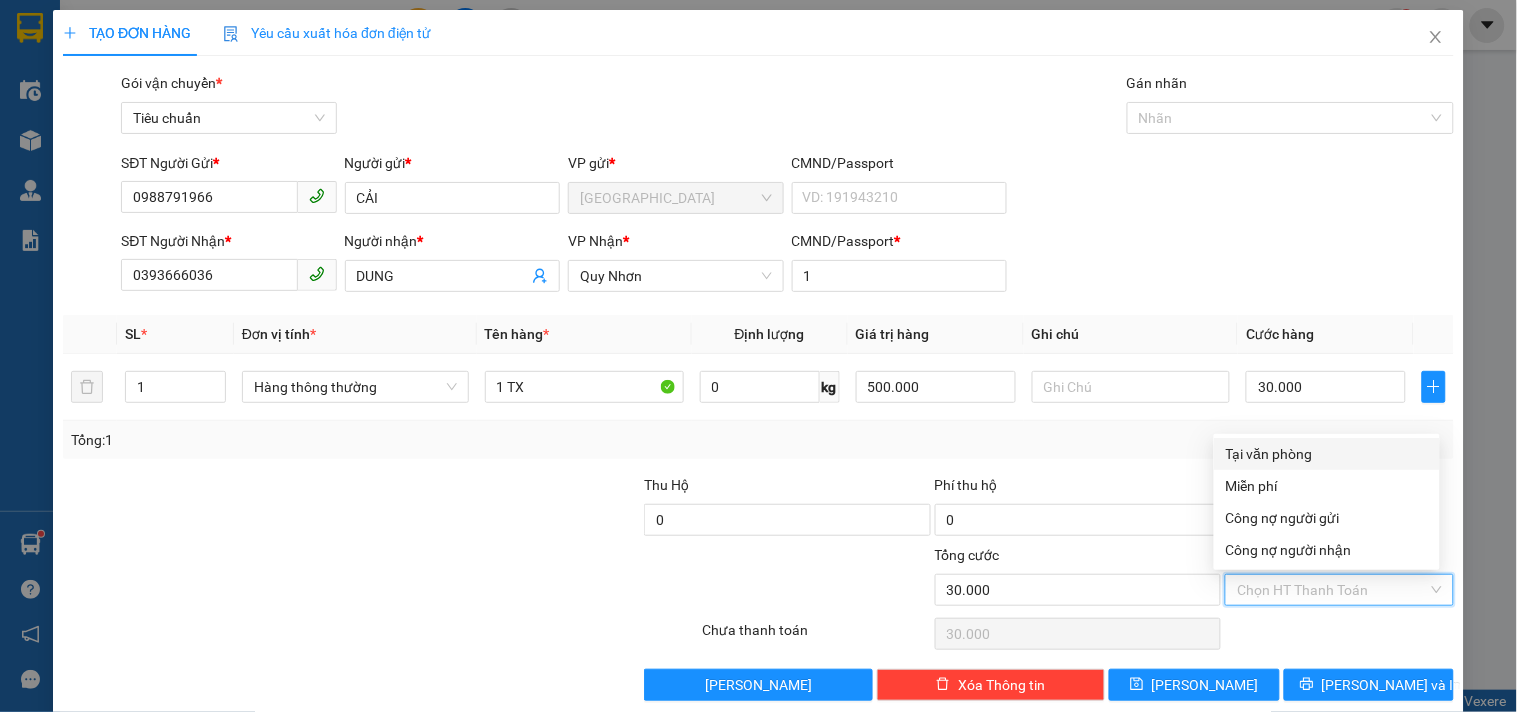 click on "Tại văn phòng" at bounding box center (1327, 454) 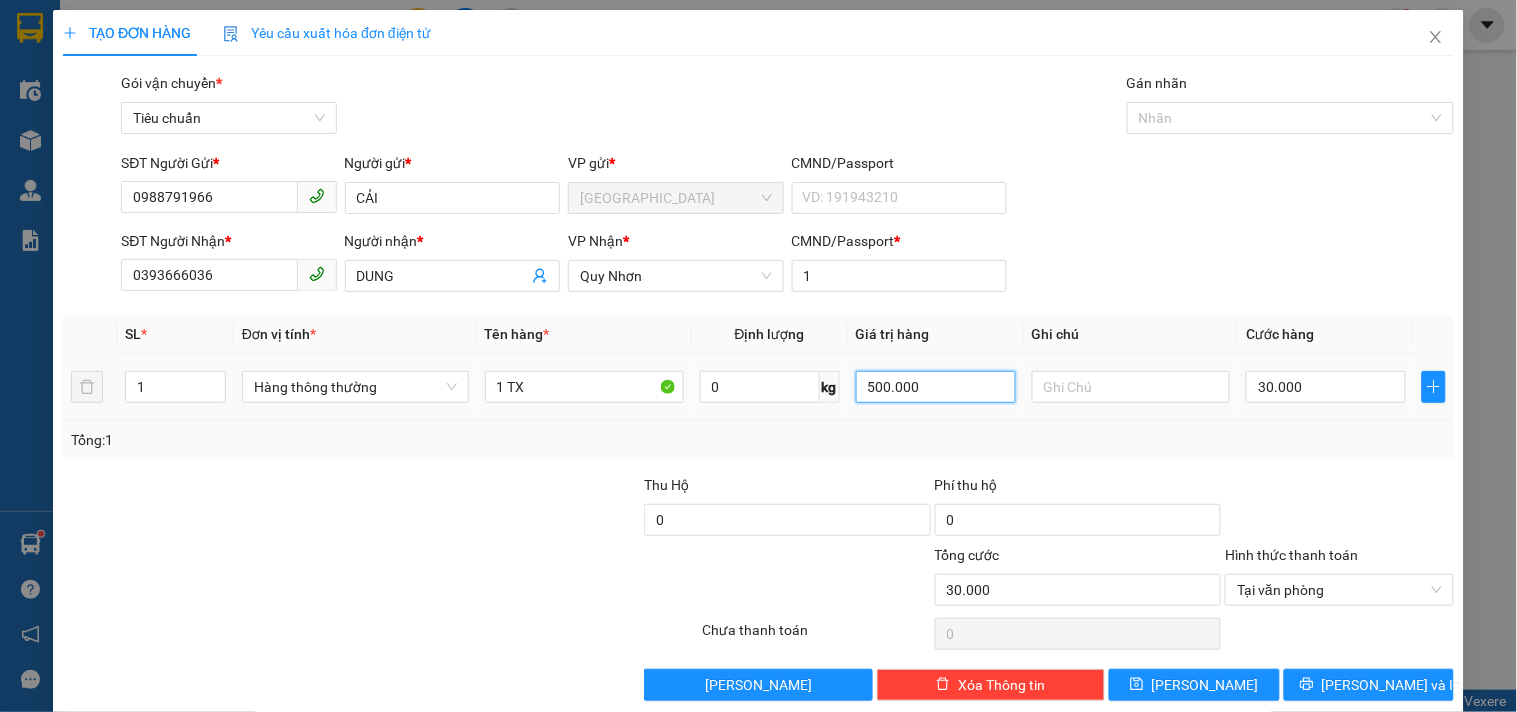 click on "500.000" at bounding box center [936, 387] 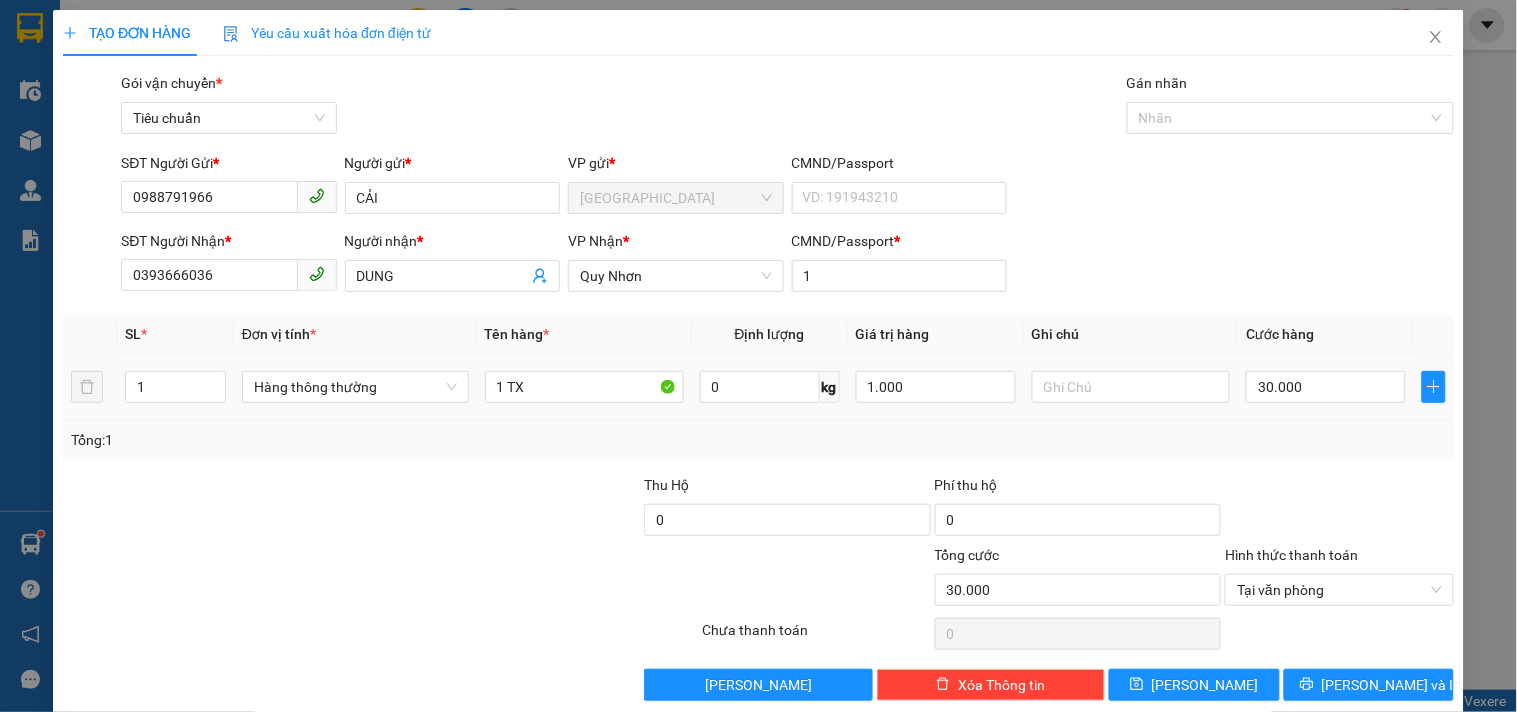 type on "1.000.000" 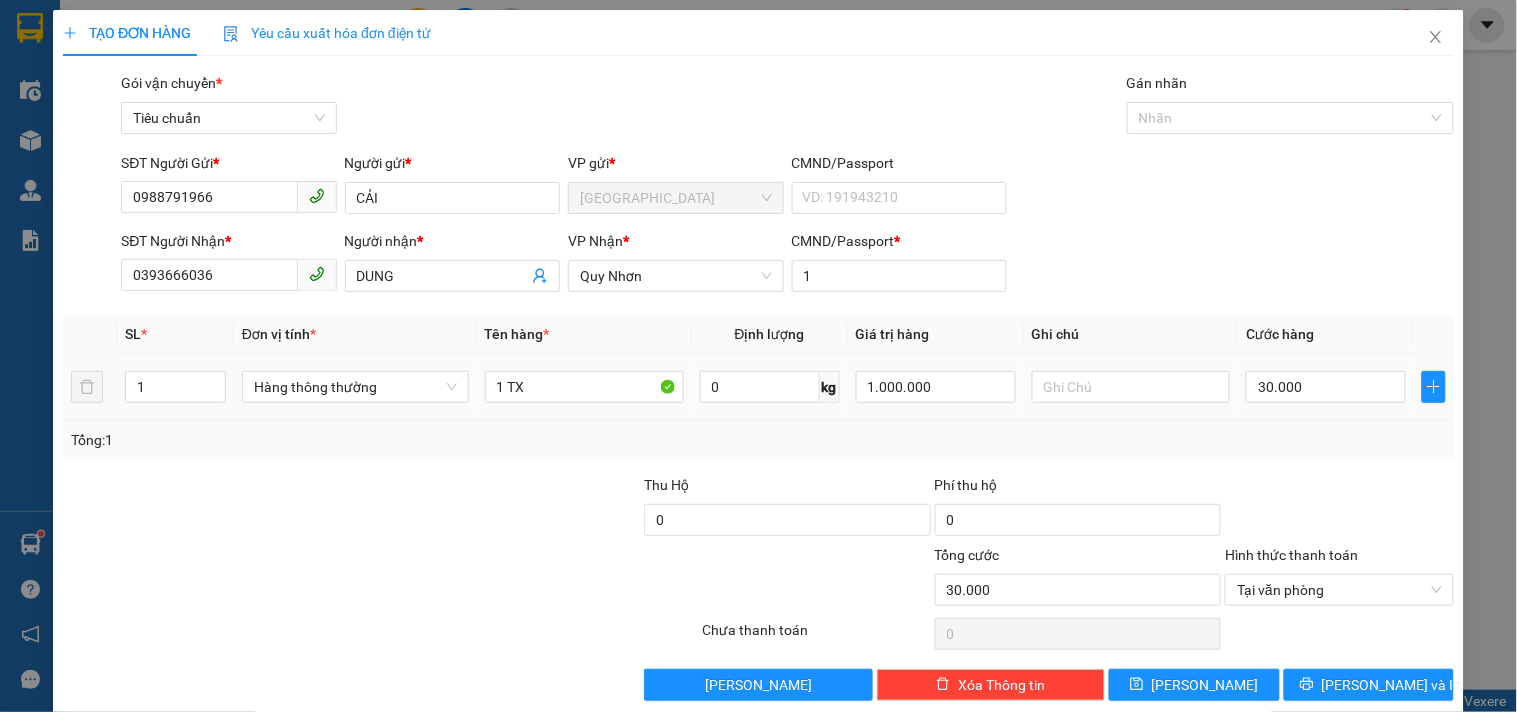 click on "1.000.000" at bounding box center [936, 387] 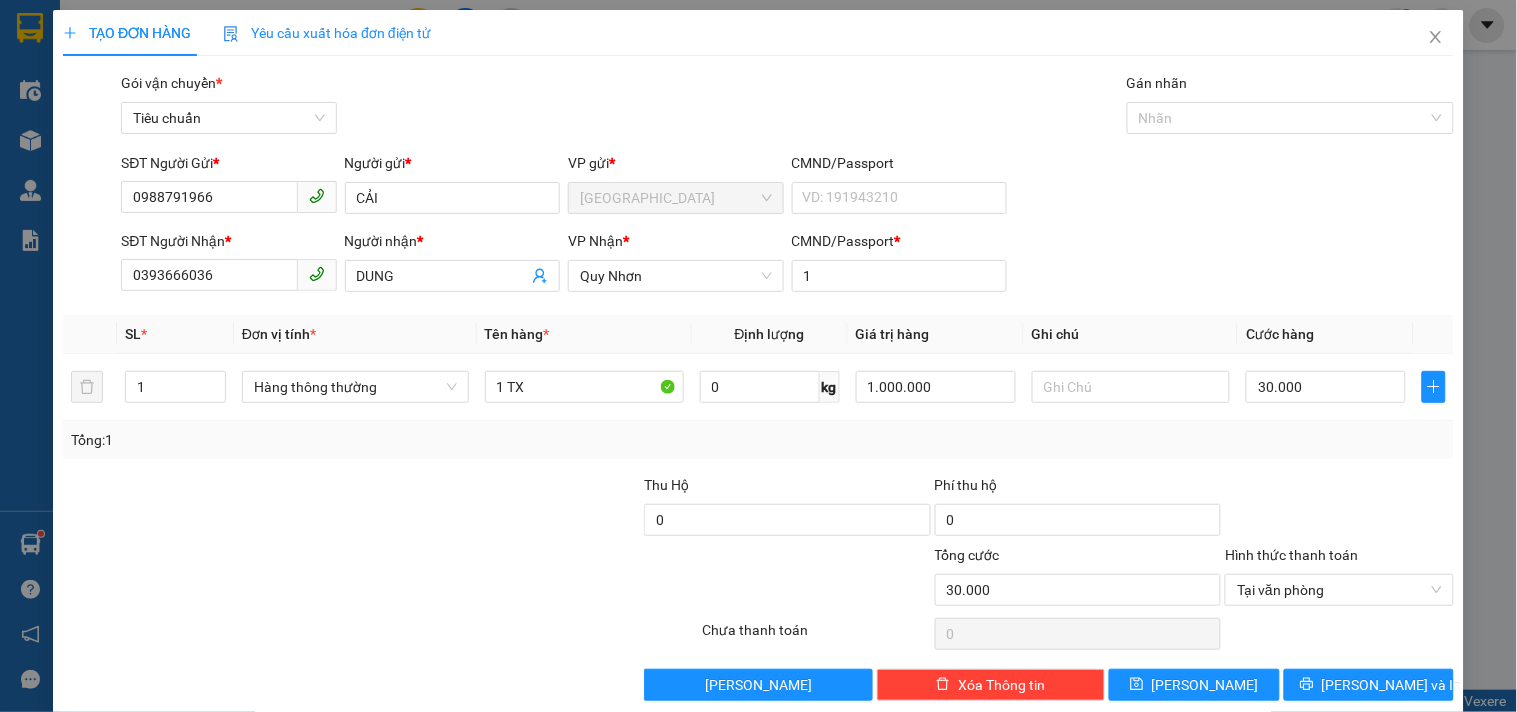 type on "0" 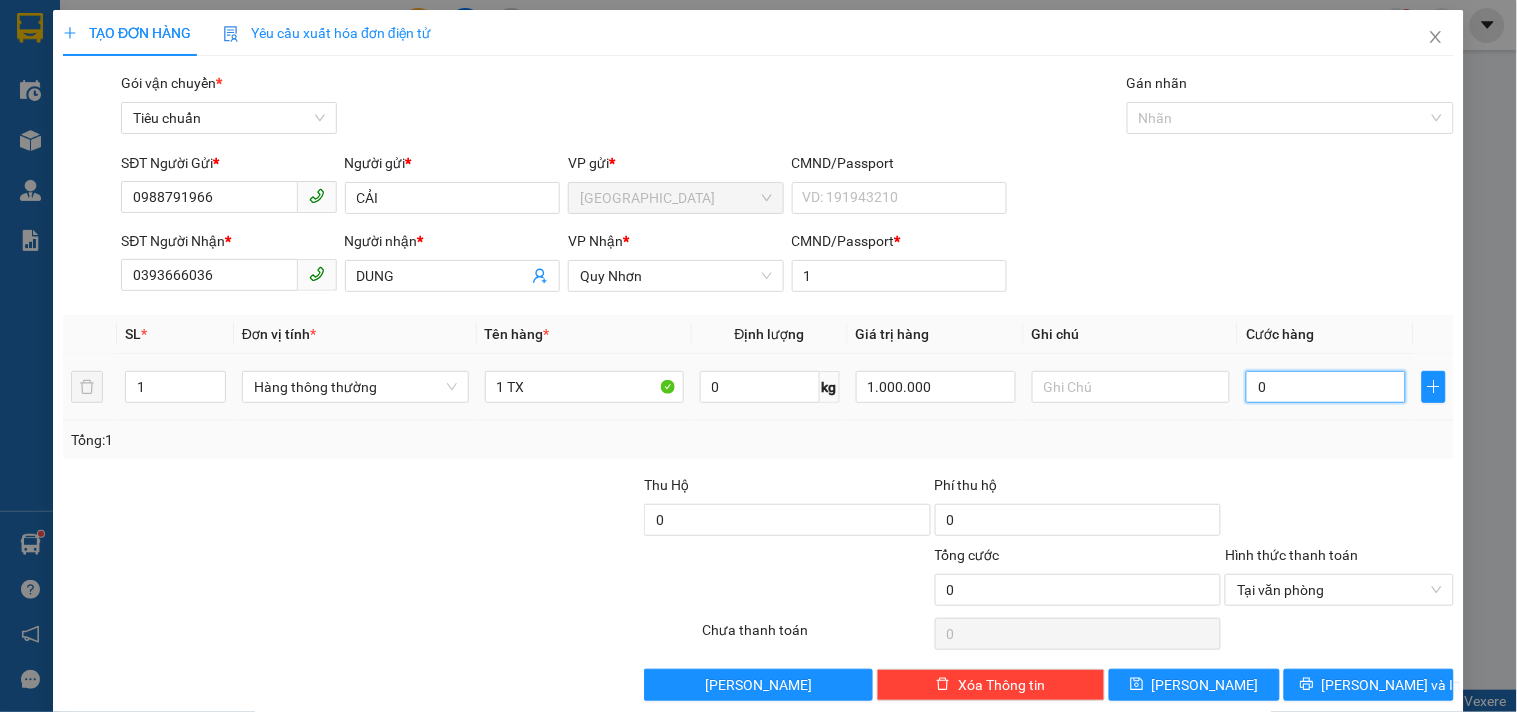 click on "0" at bounding box center [1326, 387] 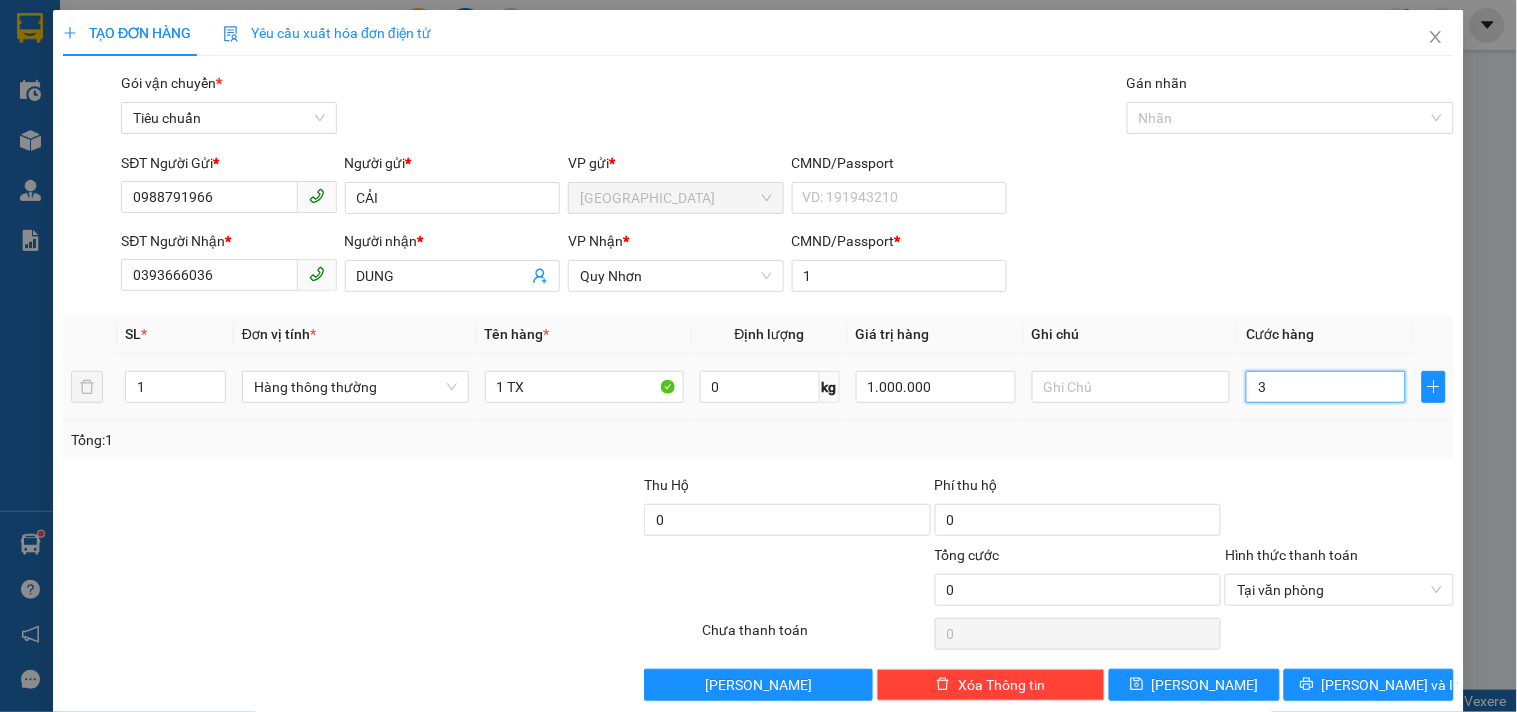 type on "3" 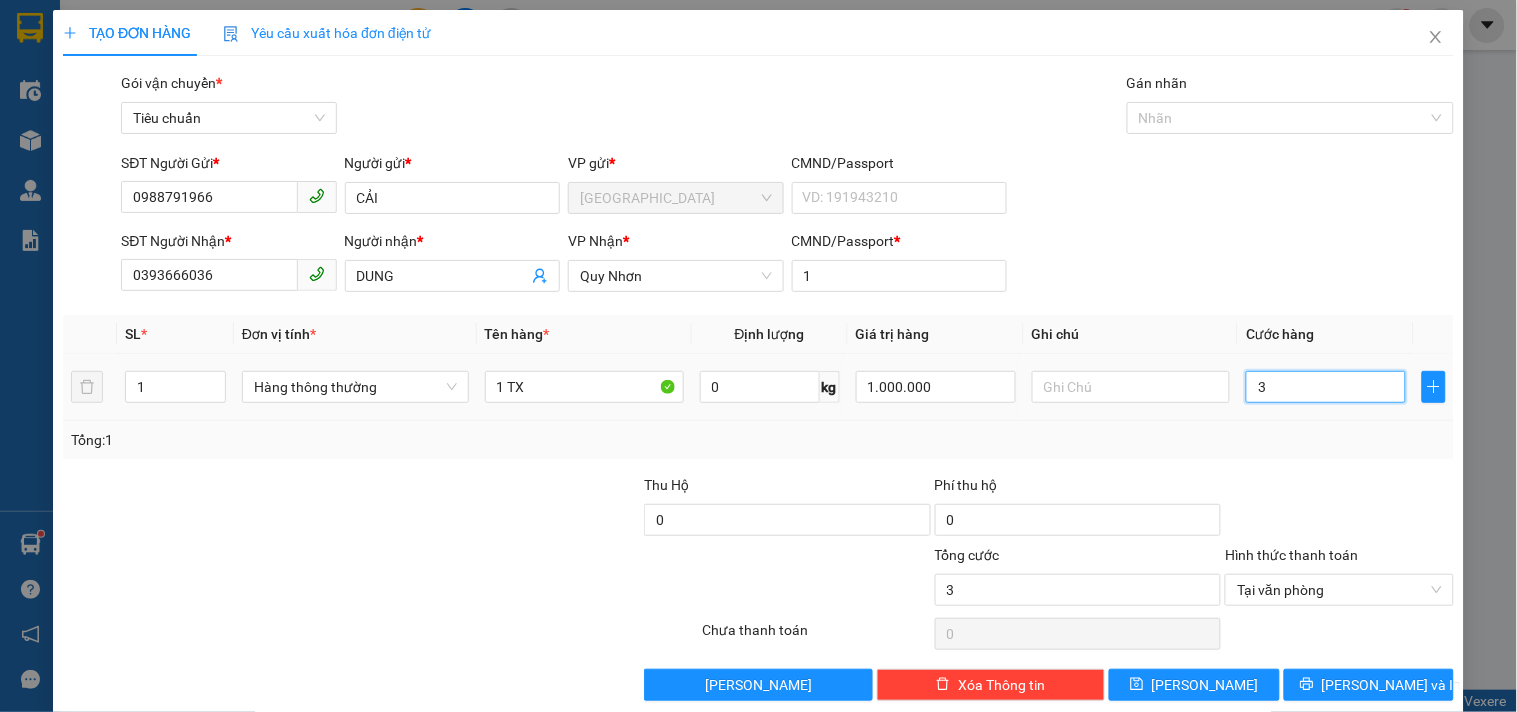 type on "30" 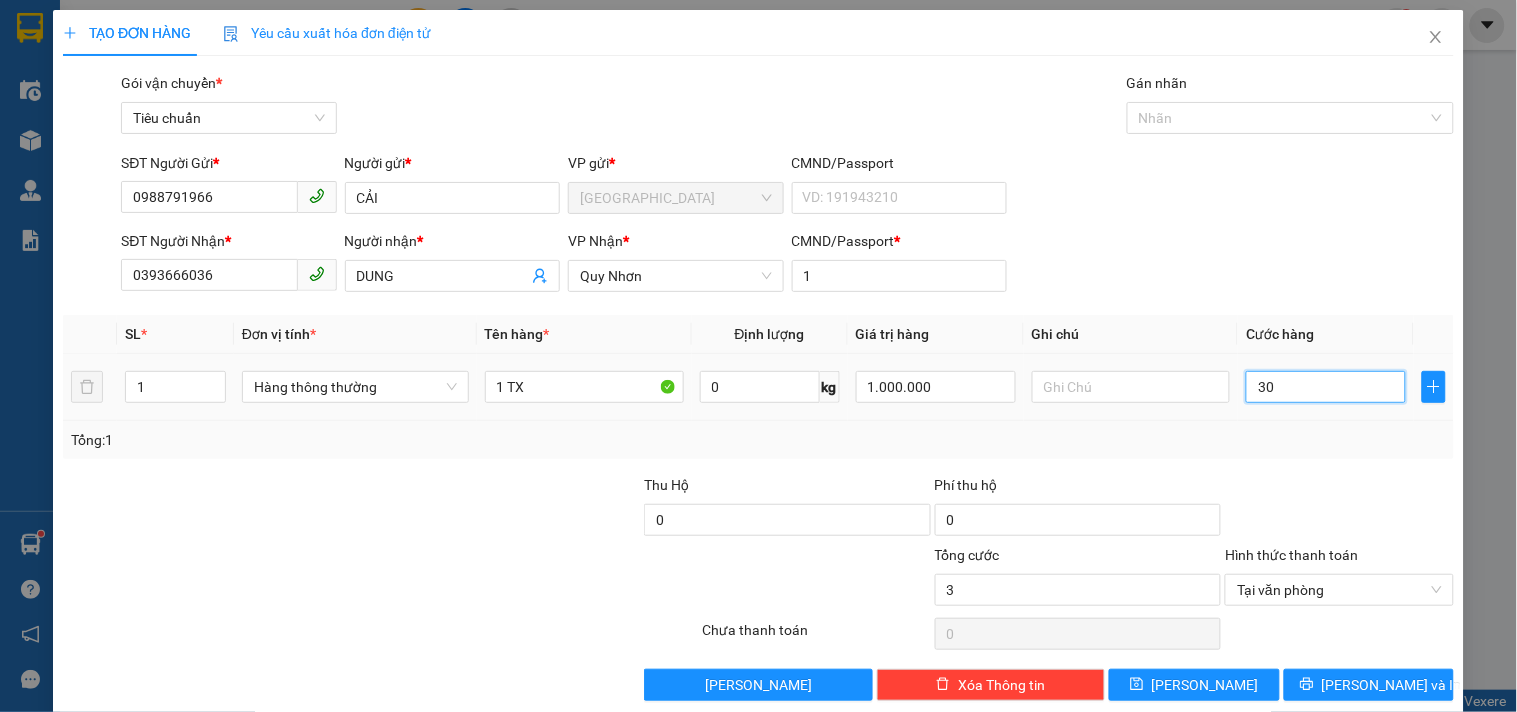 type on "30" 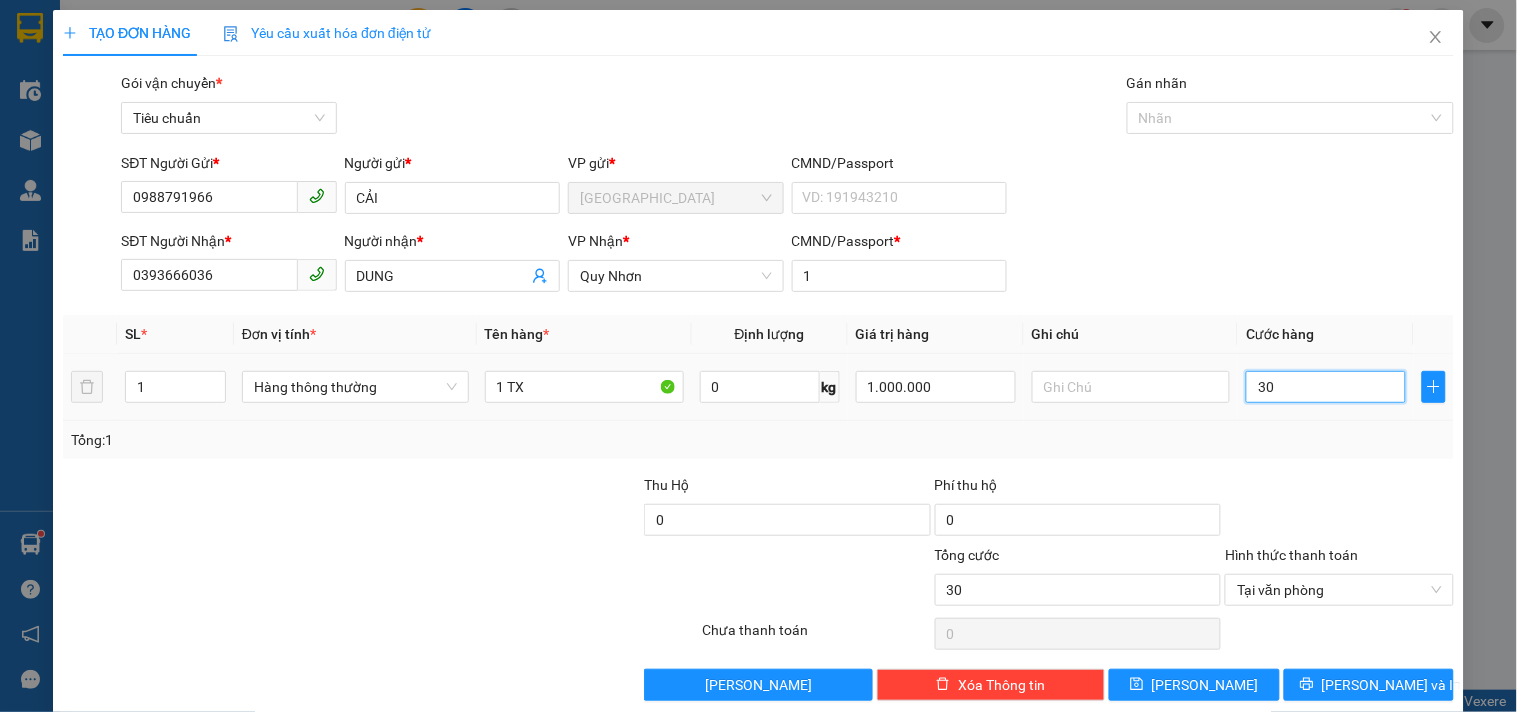 type on "30" 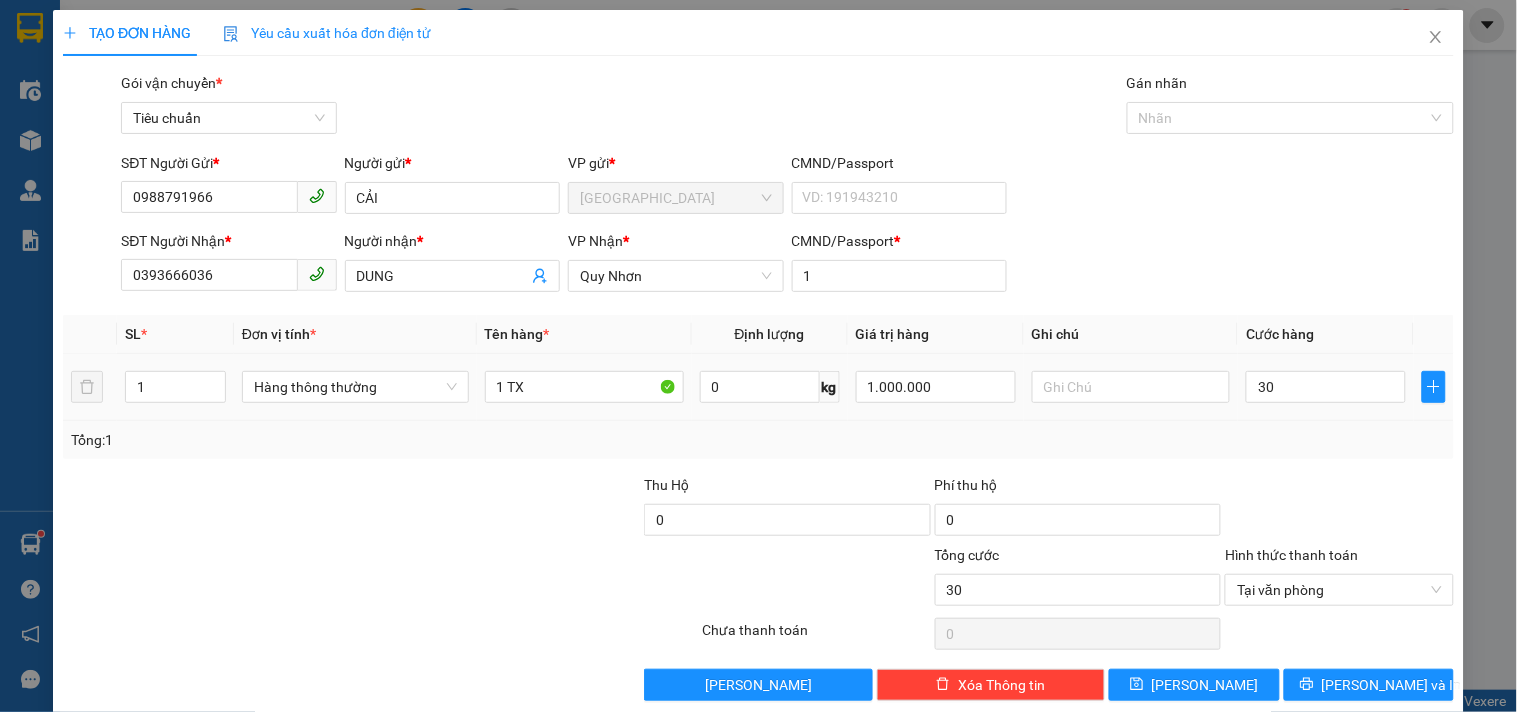 type on "30.000" 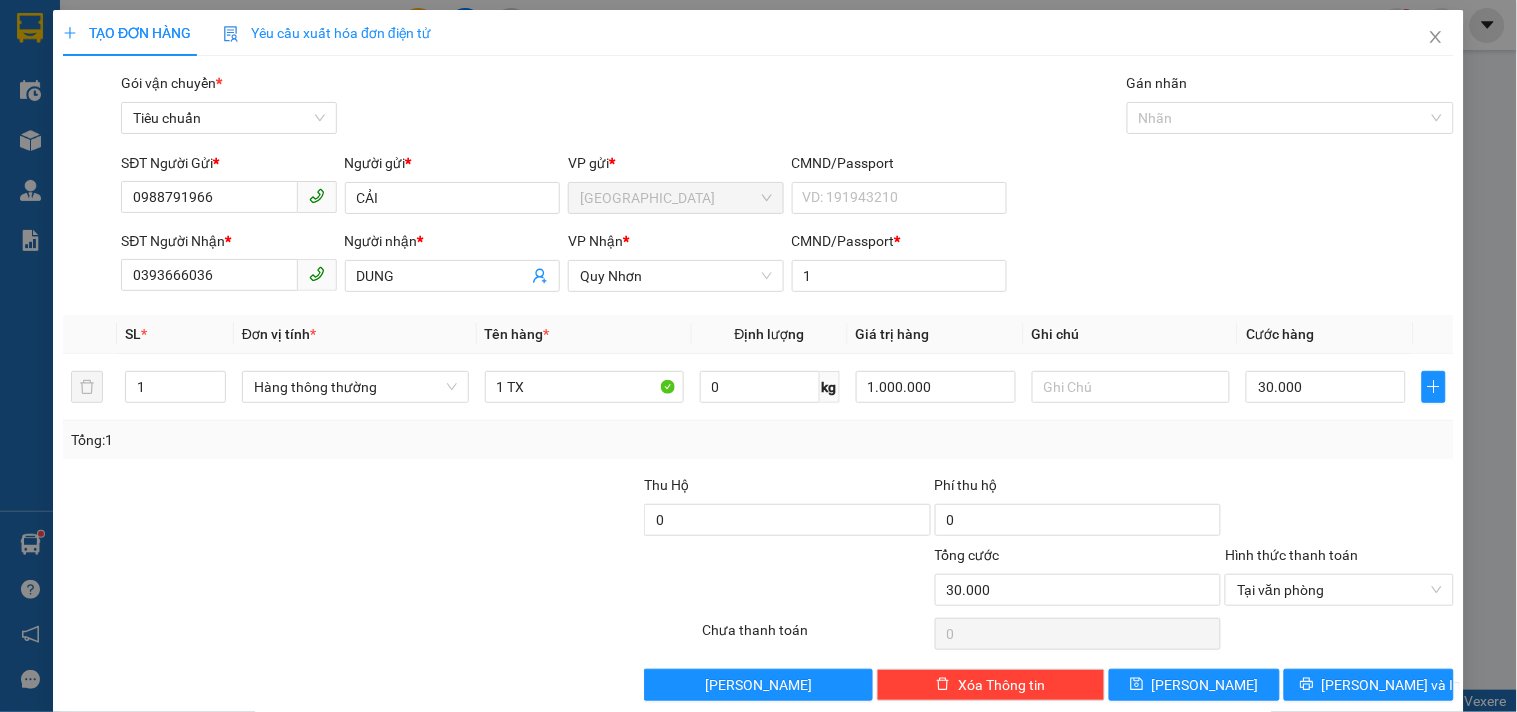 click at bounding box center (1339, 509) 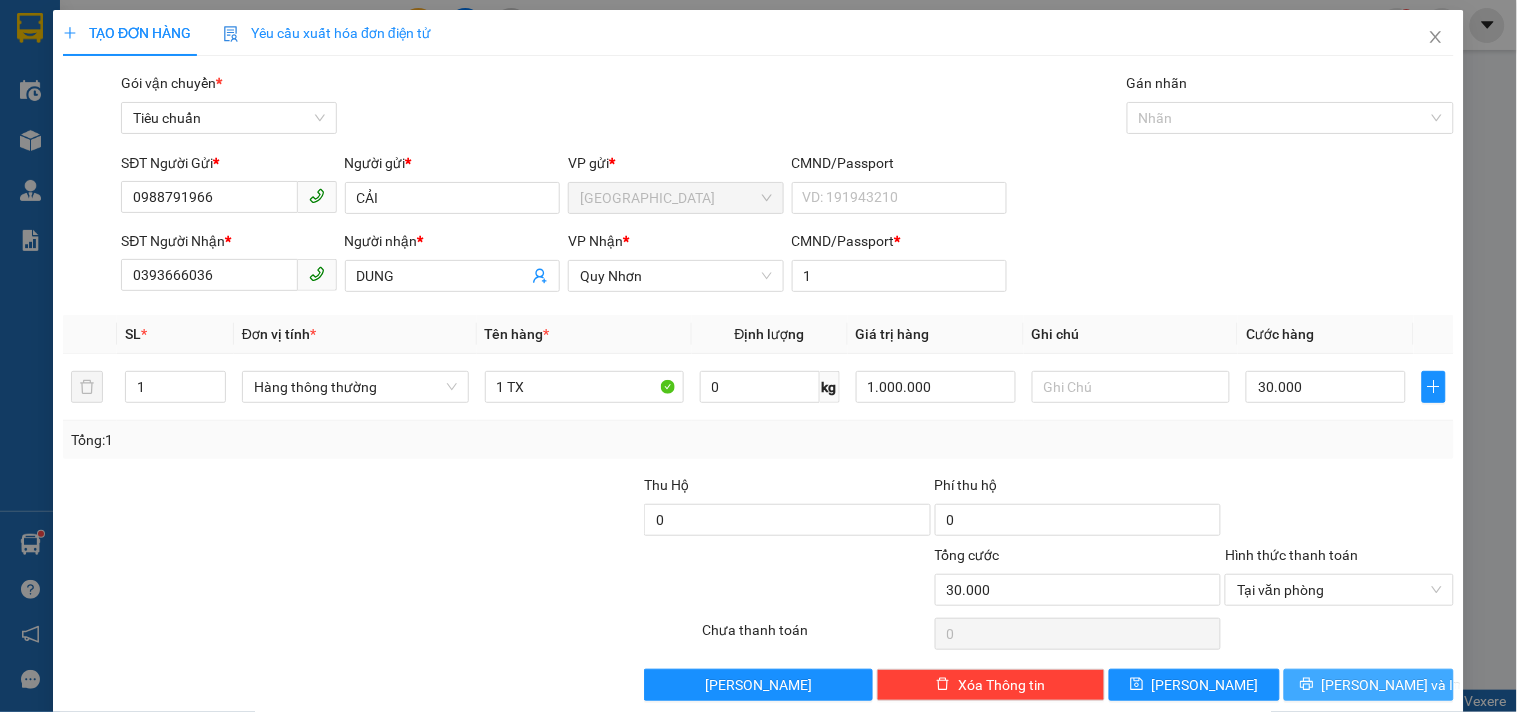 click on "[PERSON_NAME] và In" at bounding box center (1392, 685) 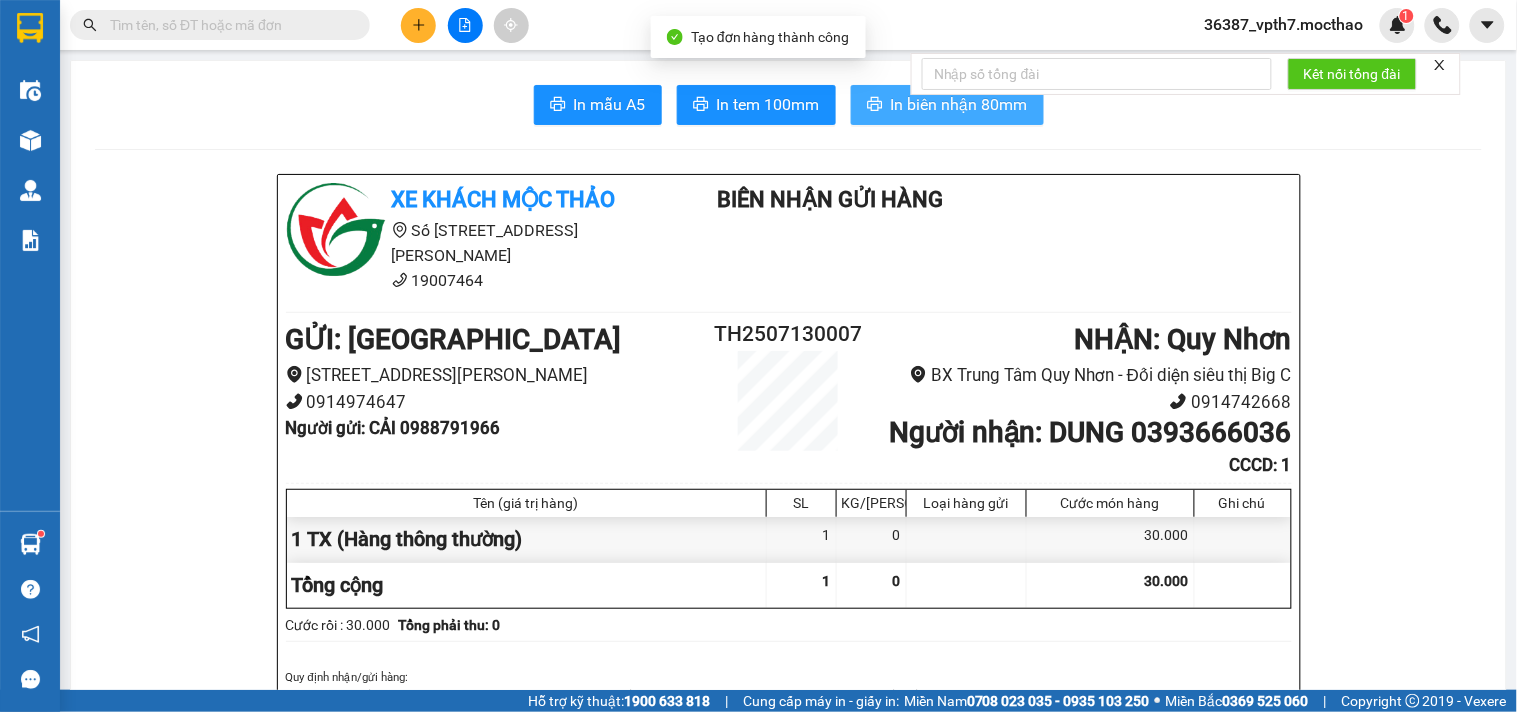 click on "In biên nhận 80mm" at bounding box center [947, 105] 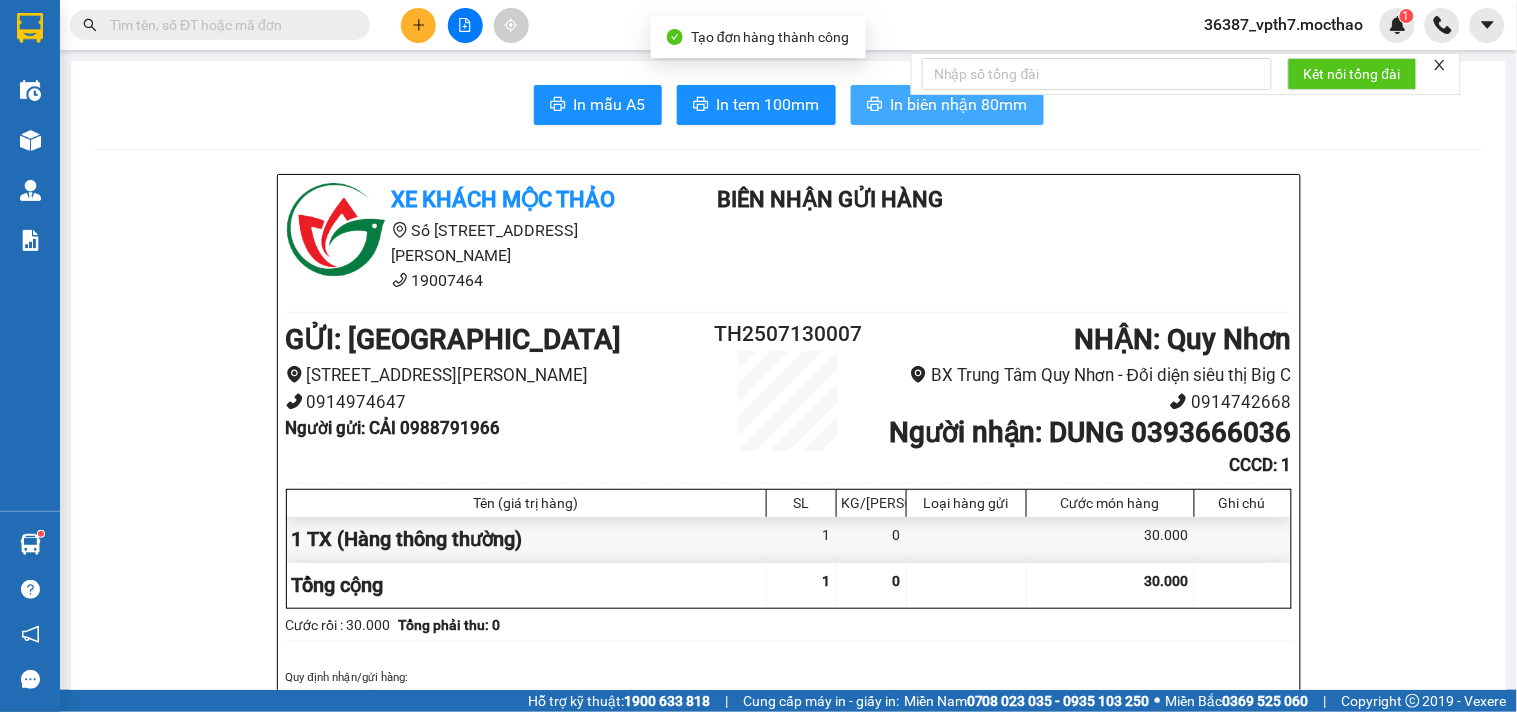 scroll, scrollTop: 0, scrollLeft: 0, axis: both 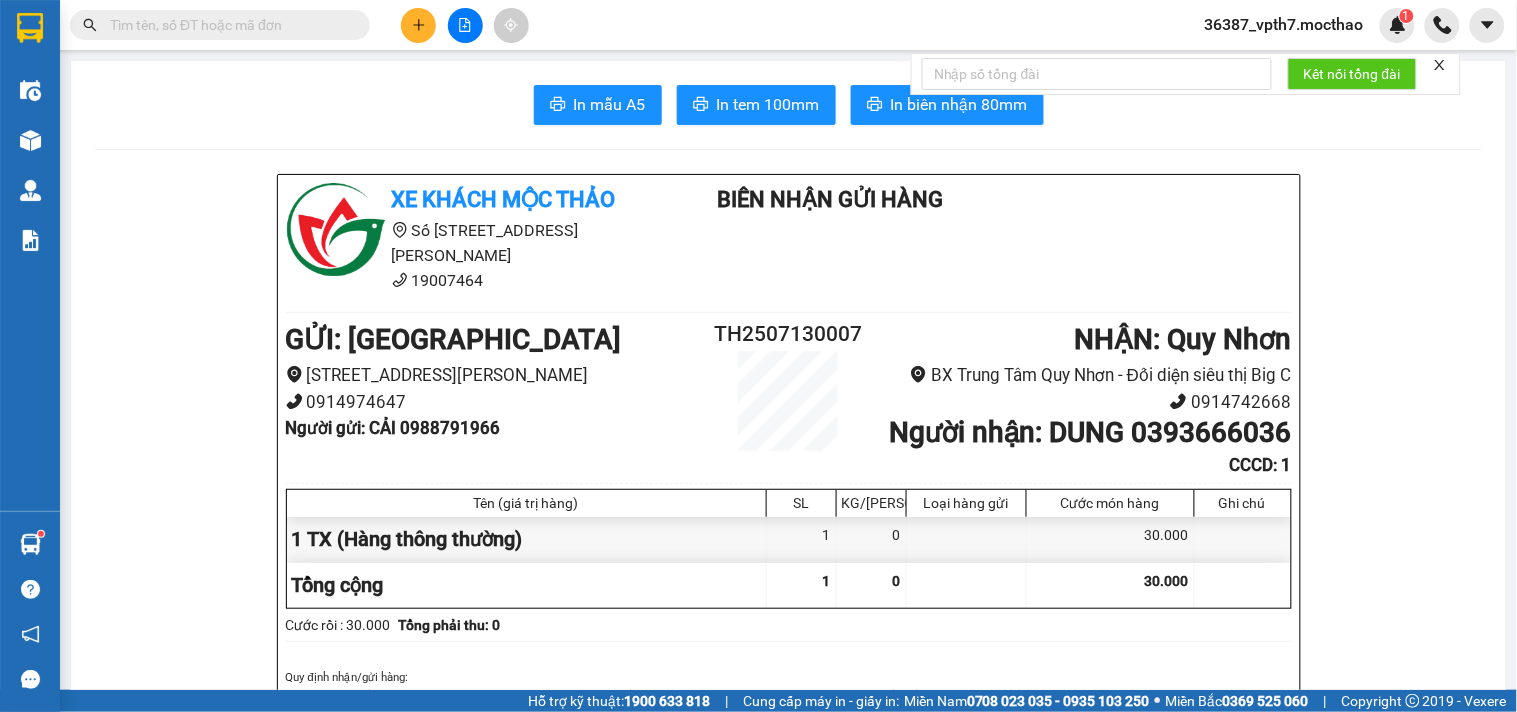 click on "In mẫu A5
In tem 100mm
In biên nhận 80mm Xe khách Mộc Thảo   Số 227 đường Nguyễn Tất Thành   19007464 Biên Nhận Gửi Hàng GỬI :   Tuy Hòa   227 Nguyễn Tất Thành - Phường 8   0914974647 Người gửi :   CẢI 0988791966 TH2507130007 NHẬN :   Quy Nhơn   BX Trung Tâm Quy Nhơn - Đối diện siêu thị Big C   0914742668 Người nhận :   DUNG 0393666036 CCCD :   1 Tên (giá trị hàng) SL KG/Món Loại hàng gửi Cước món hàng Ghi chú  1 TX (Hàng thông thường) 1 0 30.000 Tổng cộng 1 0 30.000 Loading... Cước rồi   : 30.000 Tổng phải thu: 0 Quy định nhận/gửi hàng : 1. Quý khách phải báo mã số “Biên nhận gửi hàng” khi nhận hàng, phải trình CMND hoặc giấy giới thiệu đối với hàng gửi bảo đảm, hàng có giá trị. 2. Hàng gửi có giá trị cao Quý khách phải khai báo để được gửi theo phương thức bảo đảm giá trị. TRACKING :  06:42 13/07/2025 CẢI" at bounding box center (788, 1762) 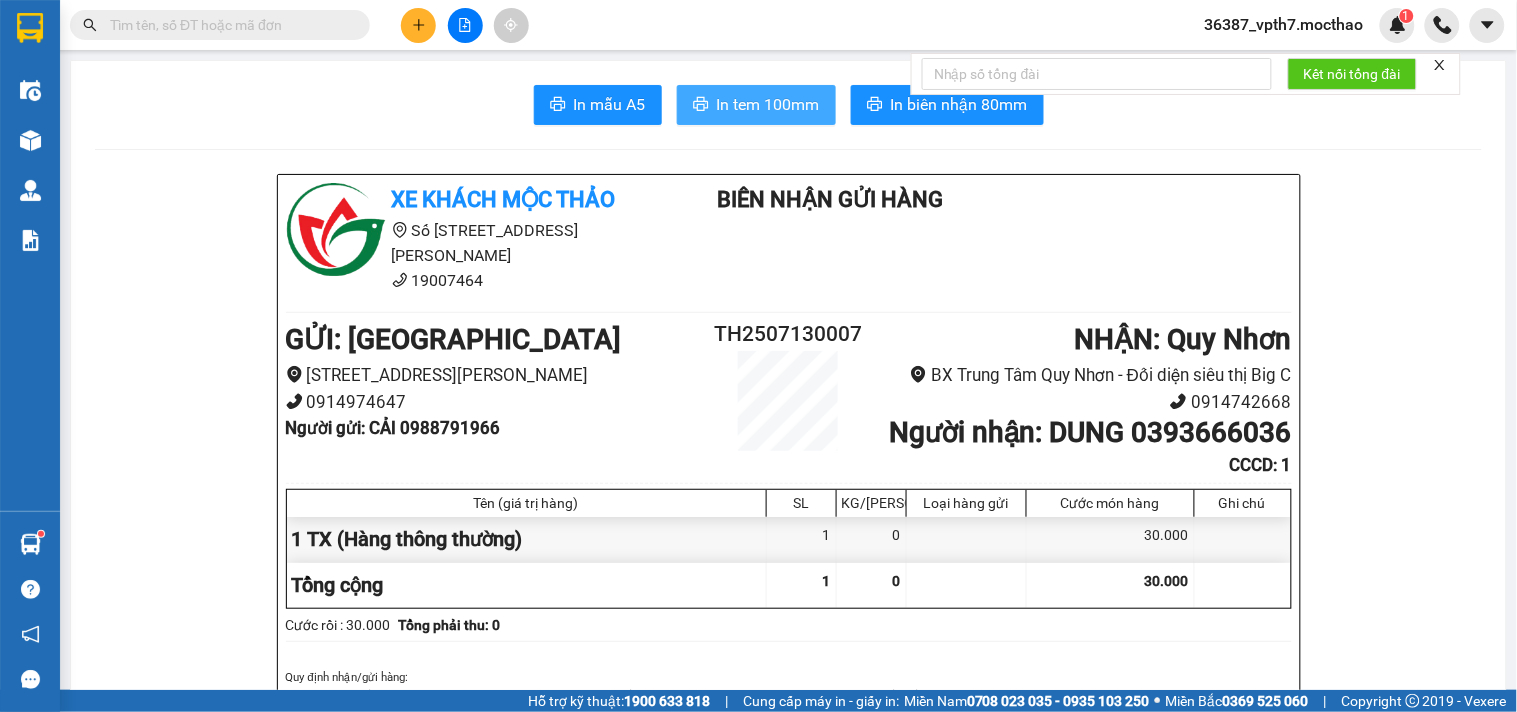click on "In tem 100mm" at bounding box center [768, 104] 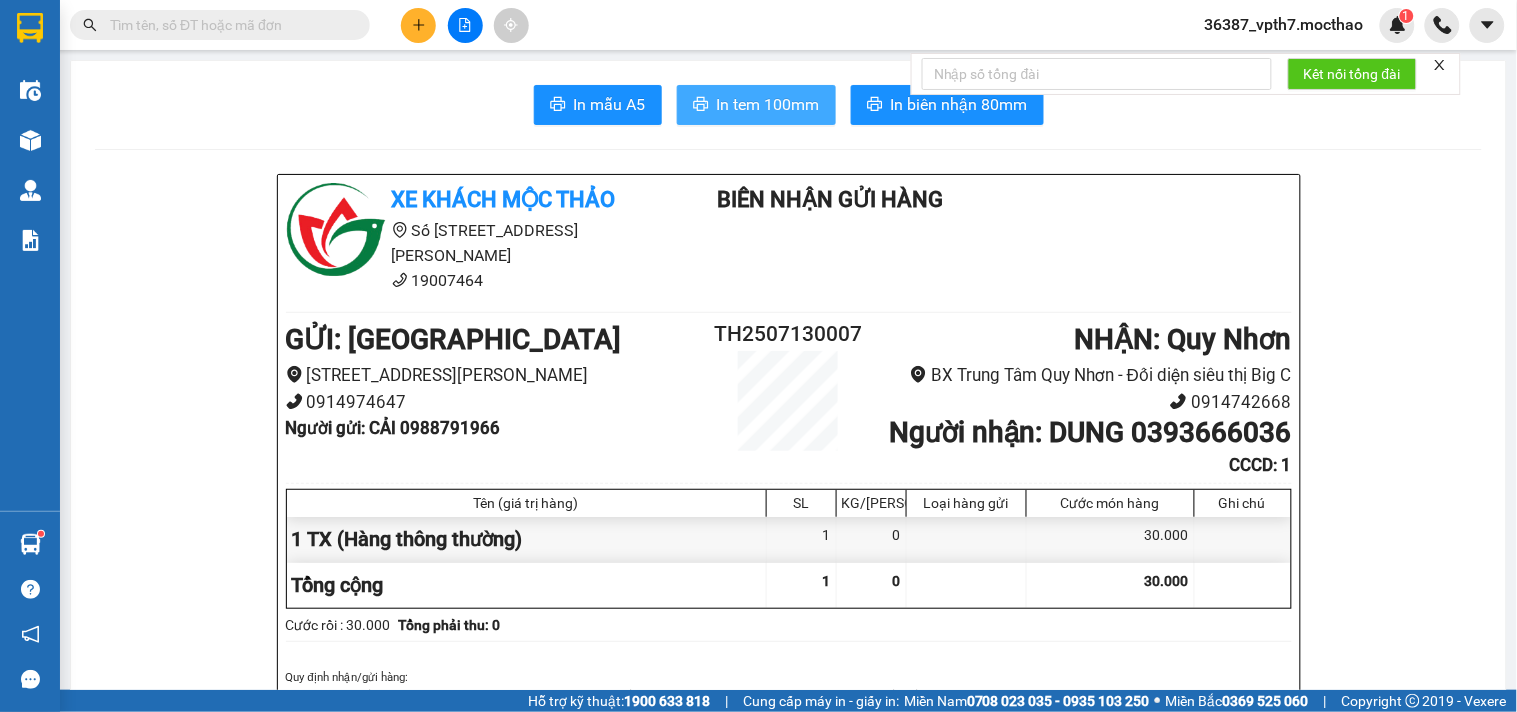 scroll, scrollTop: 0, scrollLeft: 0, axis: both 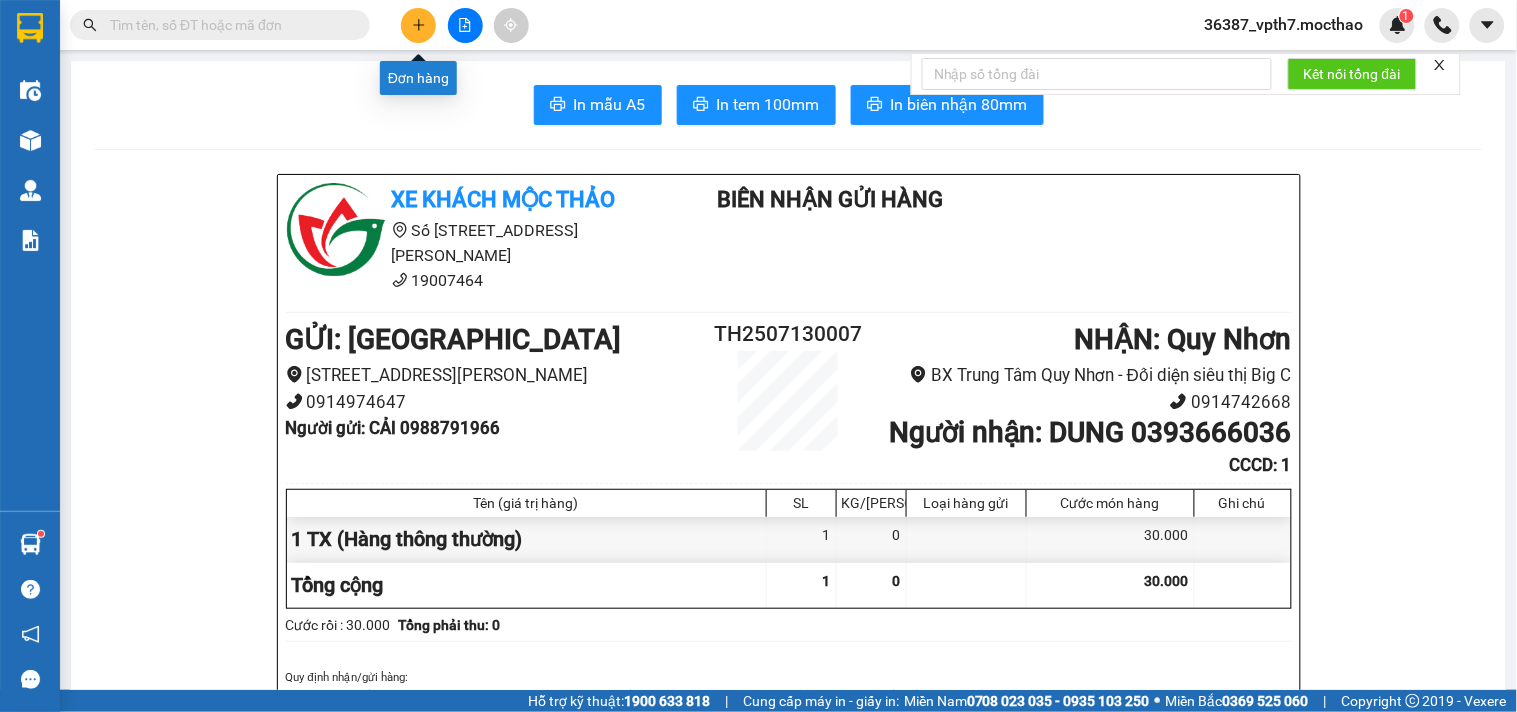 click 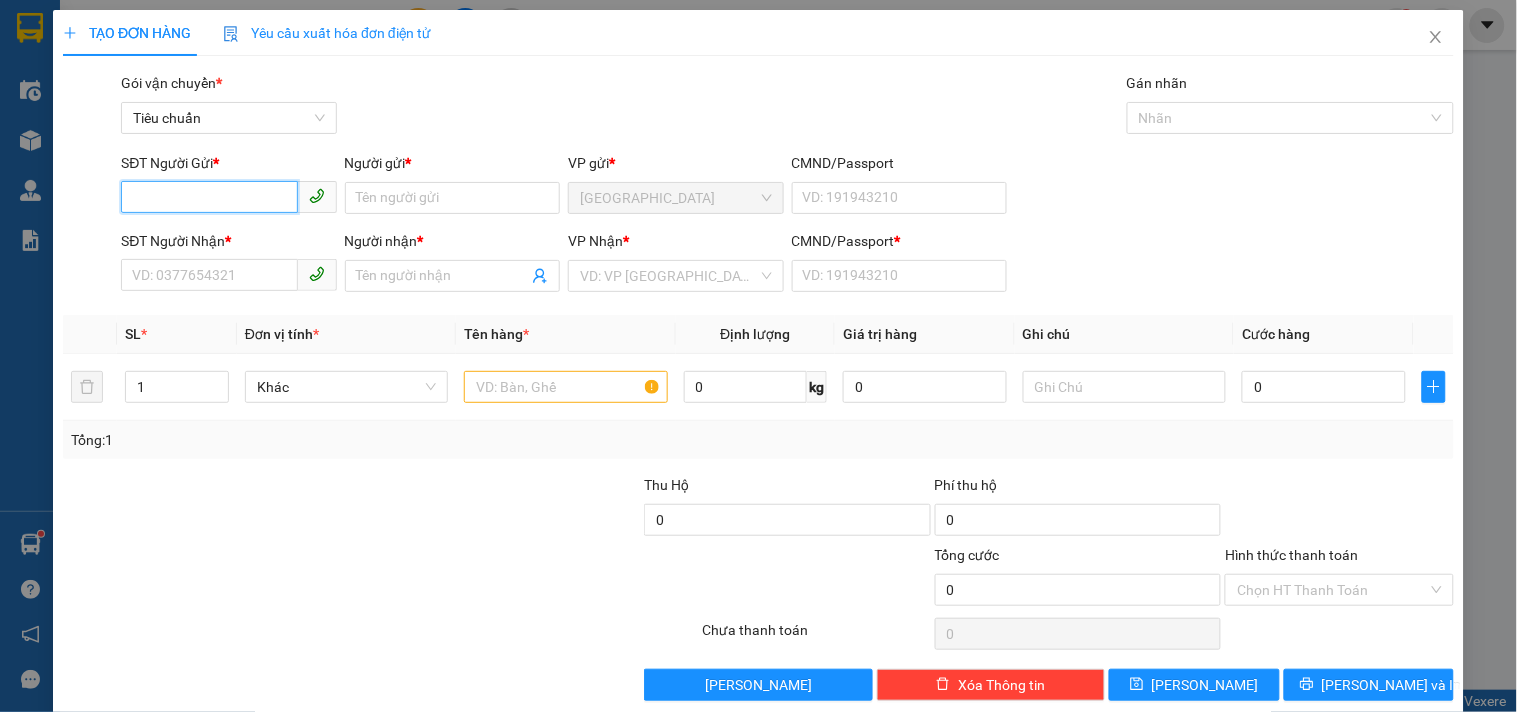 click on "SĐT Người Gửi  *" at bounding box center (209, 197) 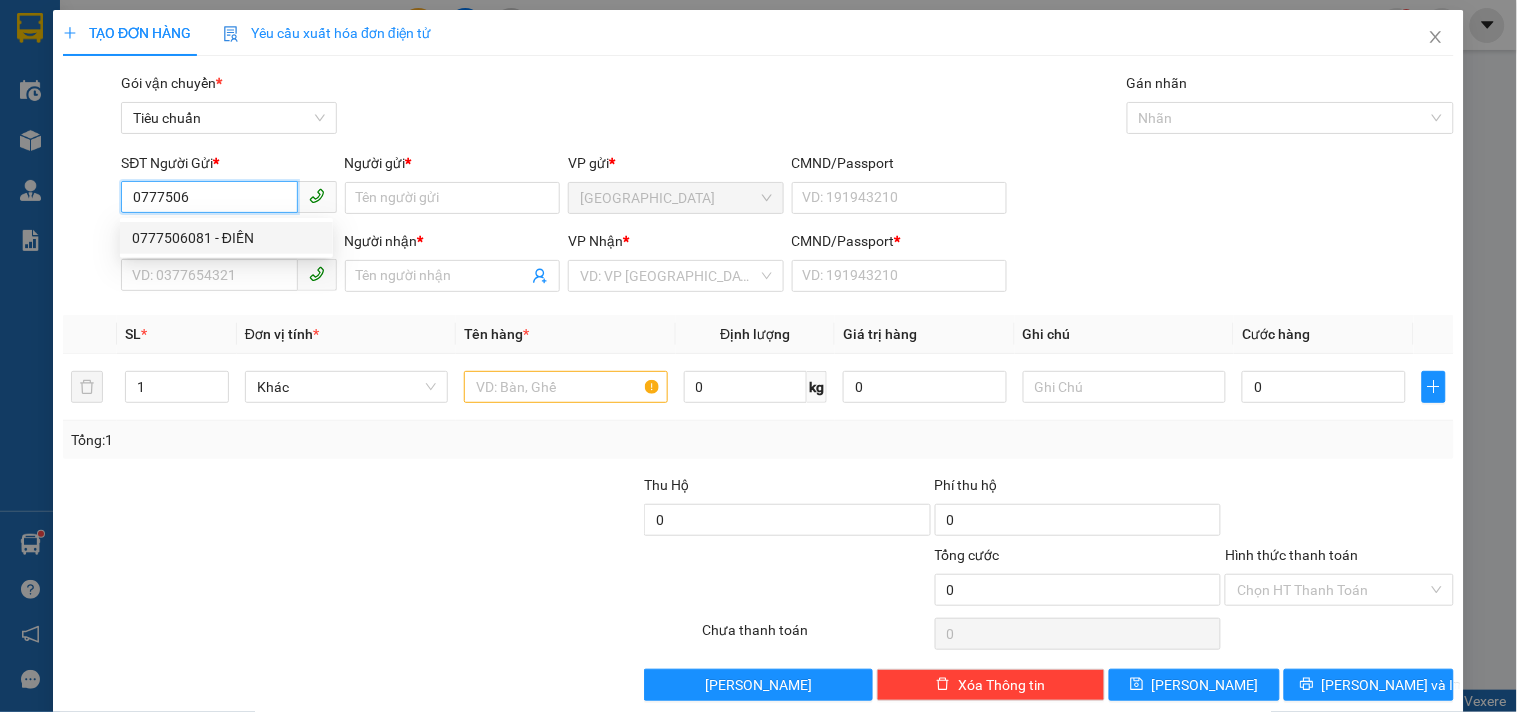click on "0777506081 - ĐIỀN" at bounding box center (226, 238) 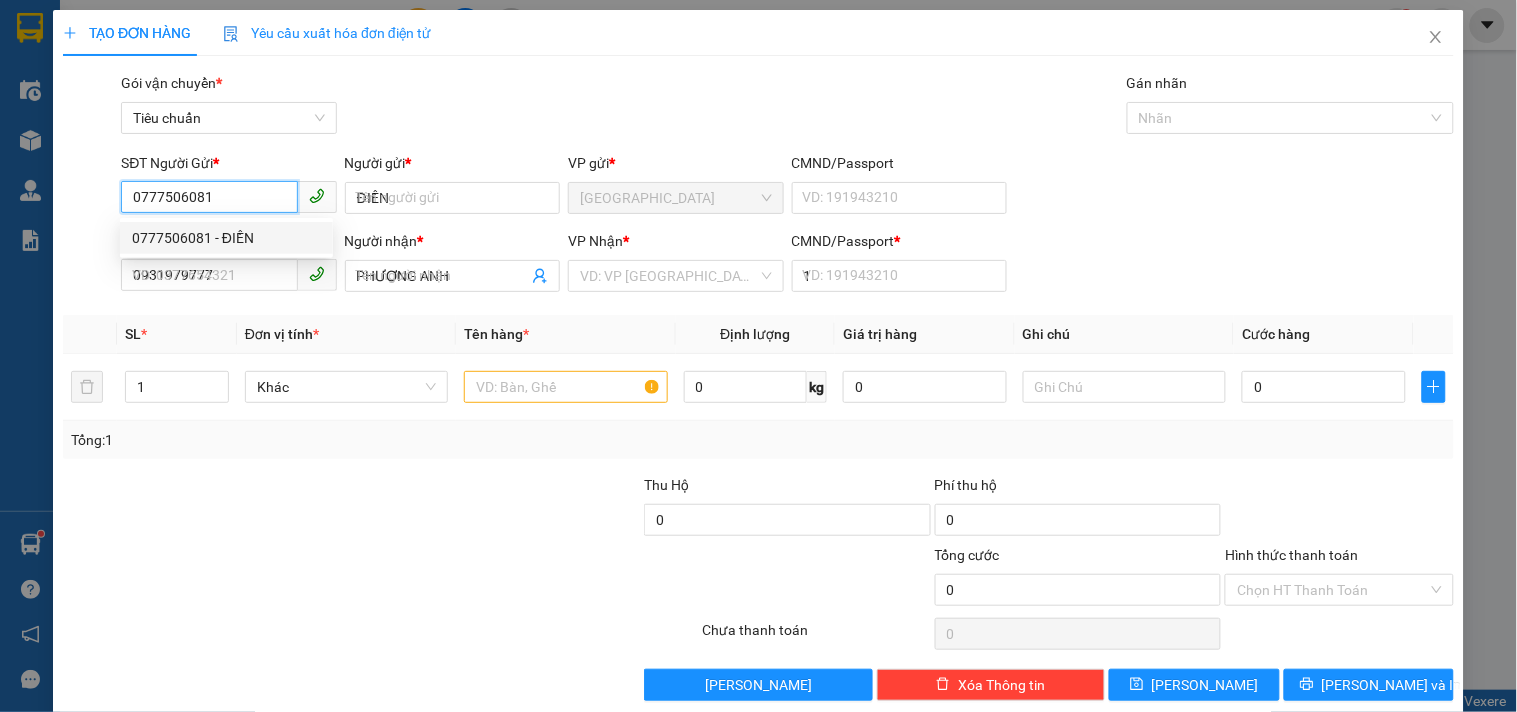 type on "60.000" 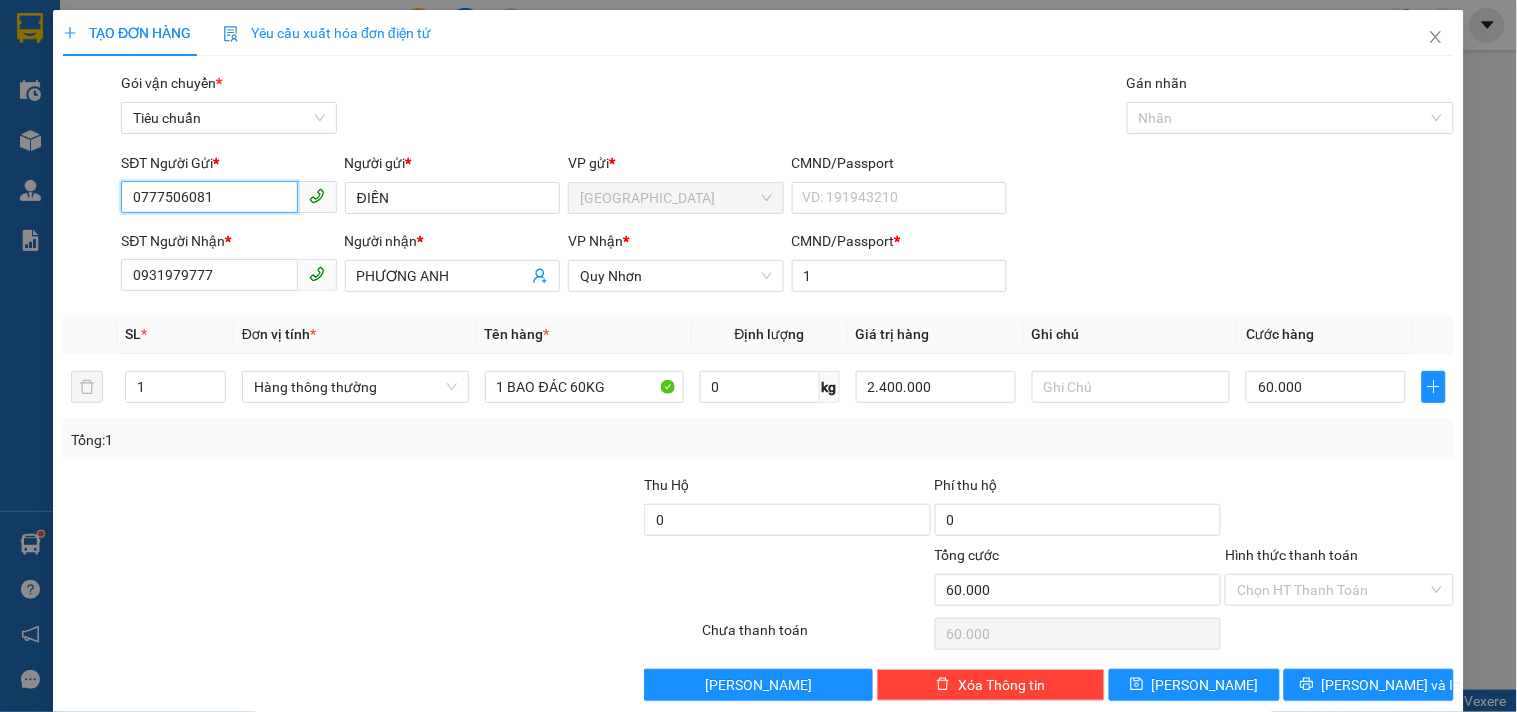 type on "0777506081" 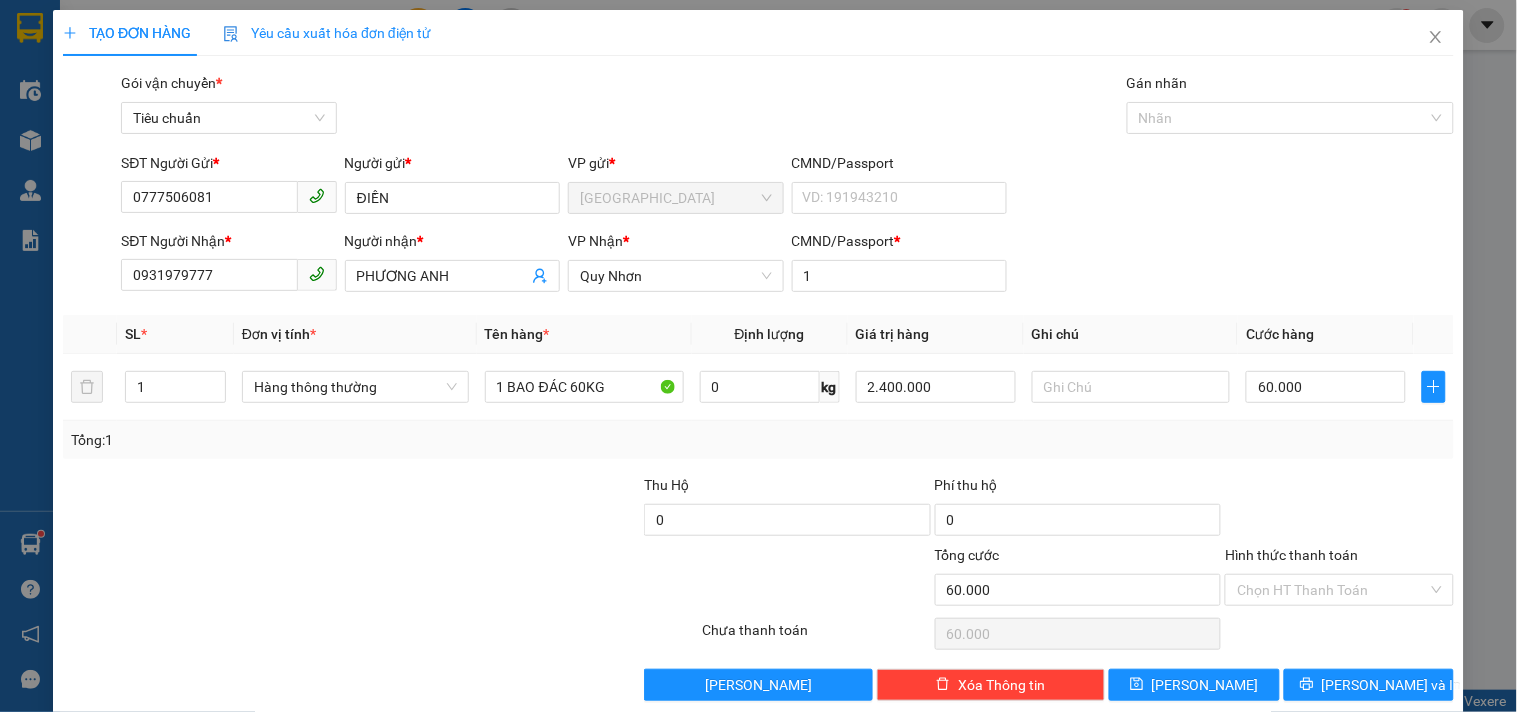 click at bounding box center (584, 579) 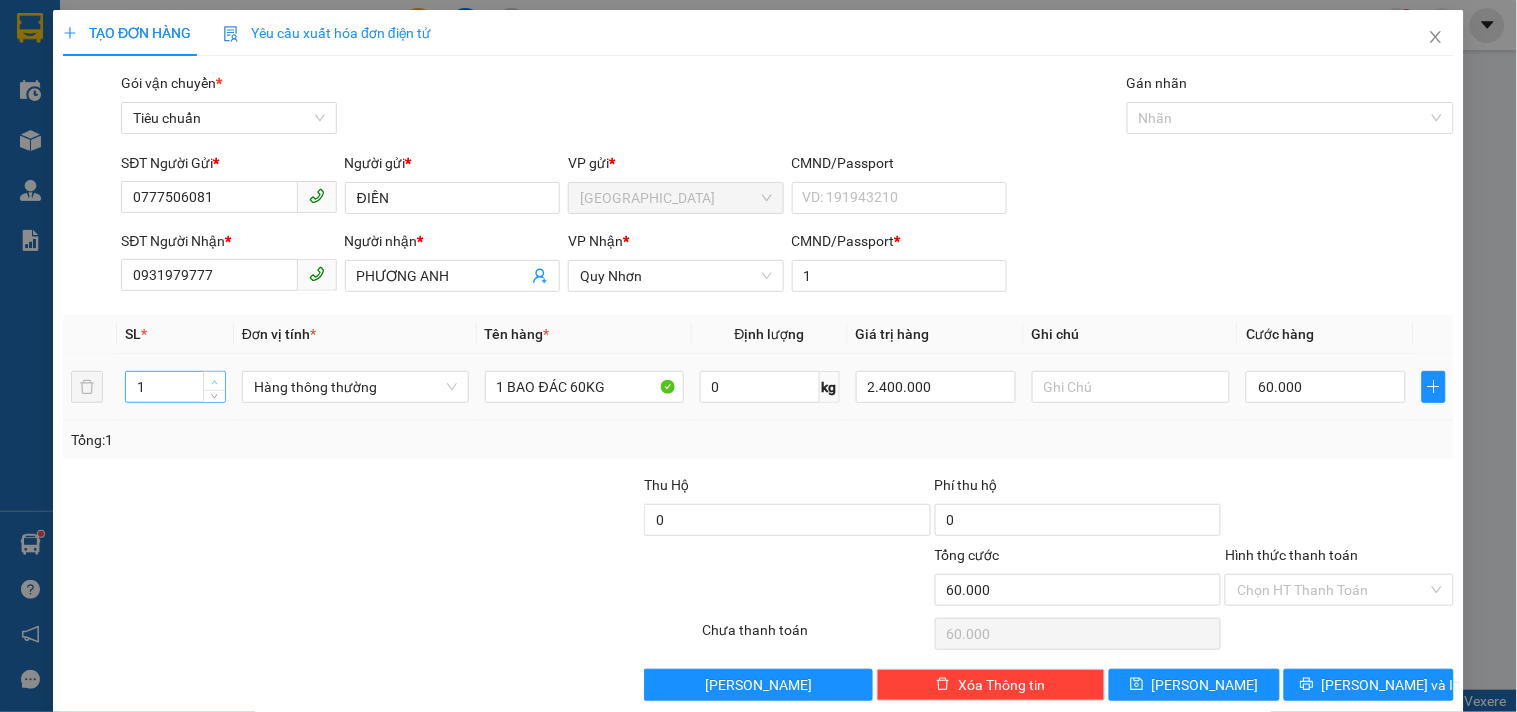 type on "2" 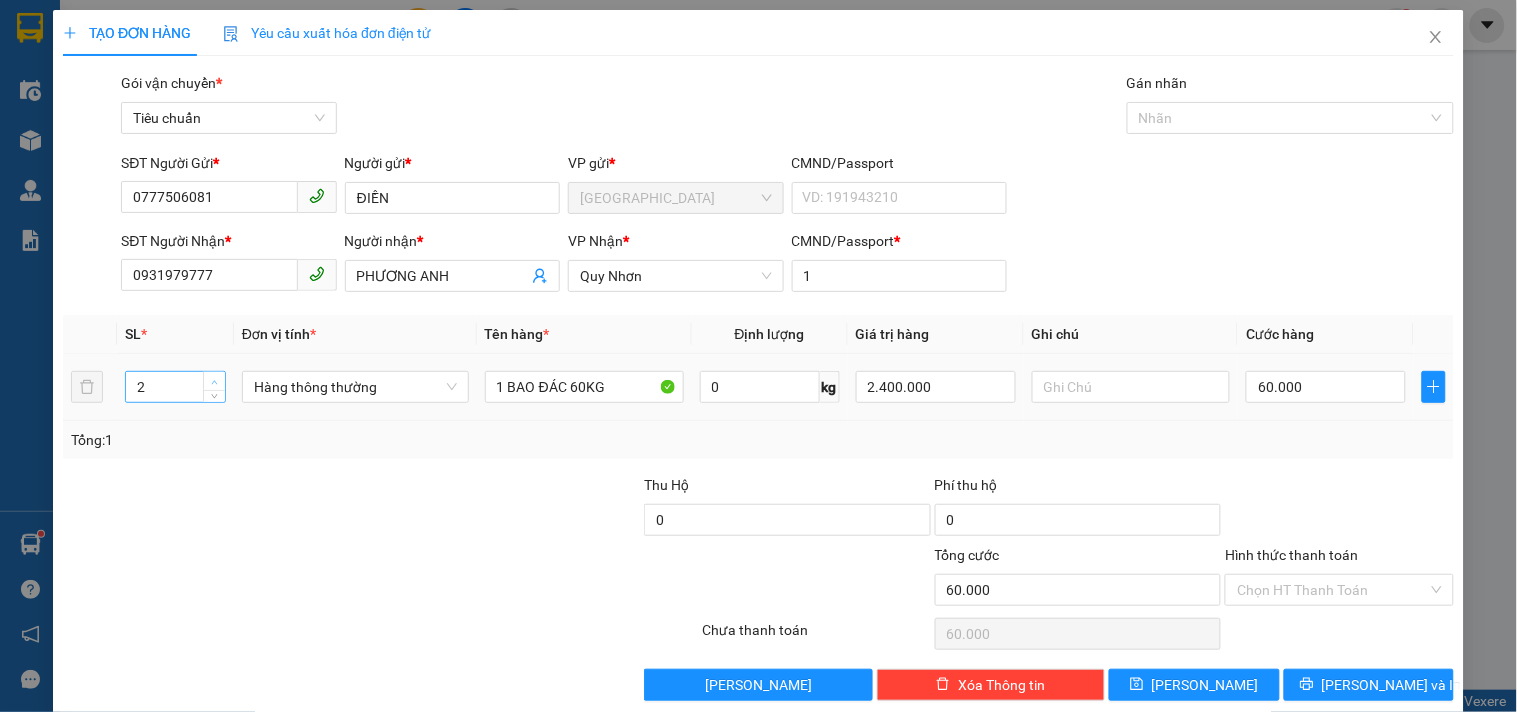 click at bounding box center [215, 382] 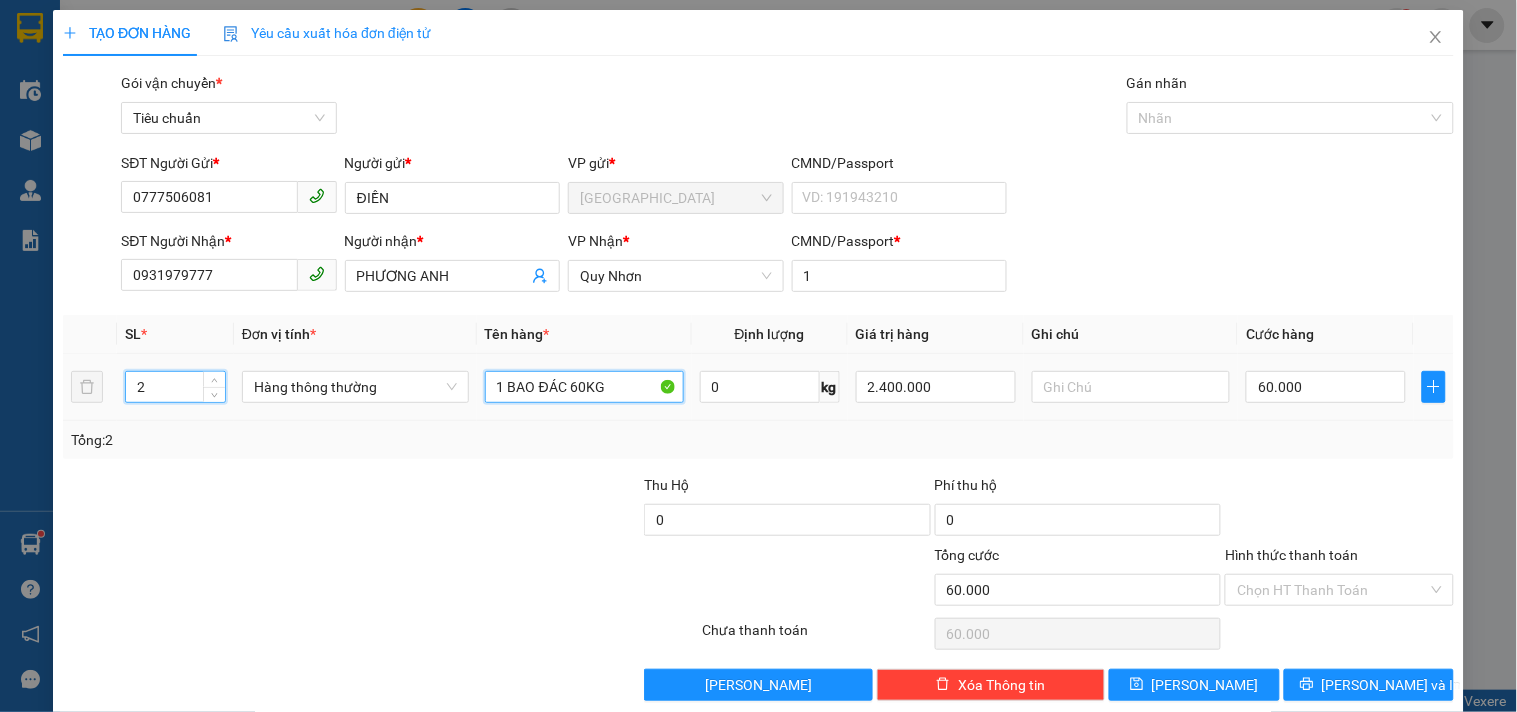 click on "1 BAO ĐÁC 60KG" at bounding box center [584, 387] 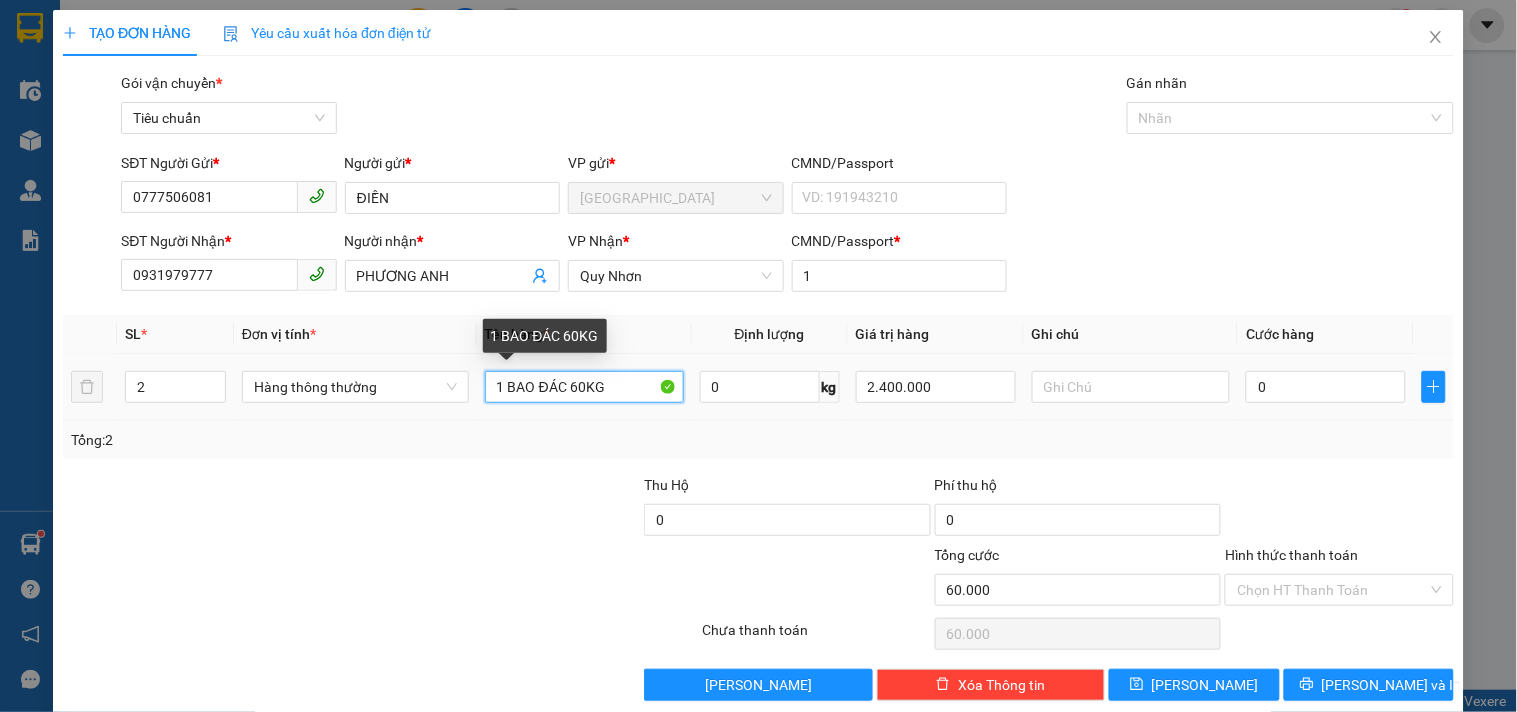 type on "0" 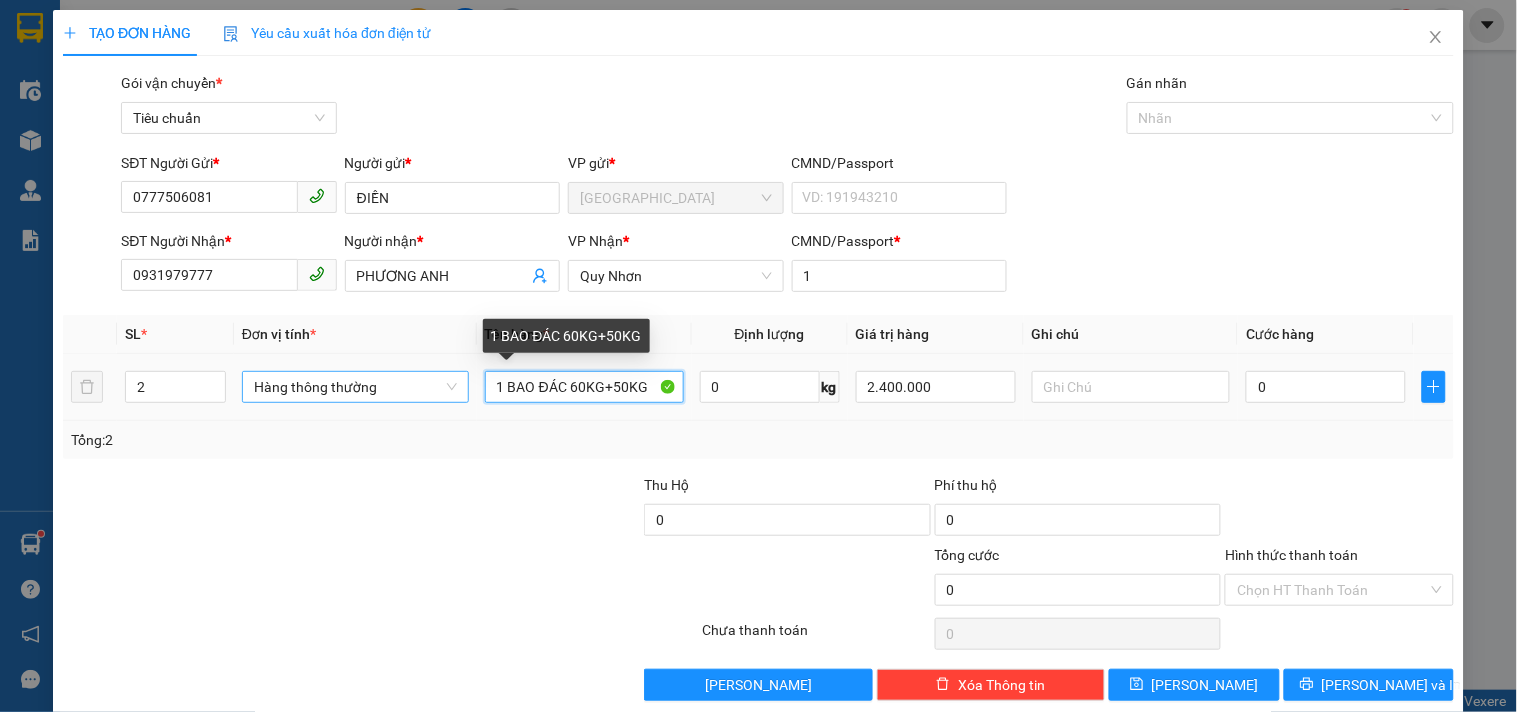 drag, startPoint x: 500, startPoint y: 385, endPoint x: 414, endPoint y: 392, distance: 86.28442 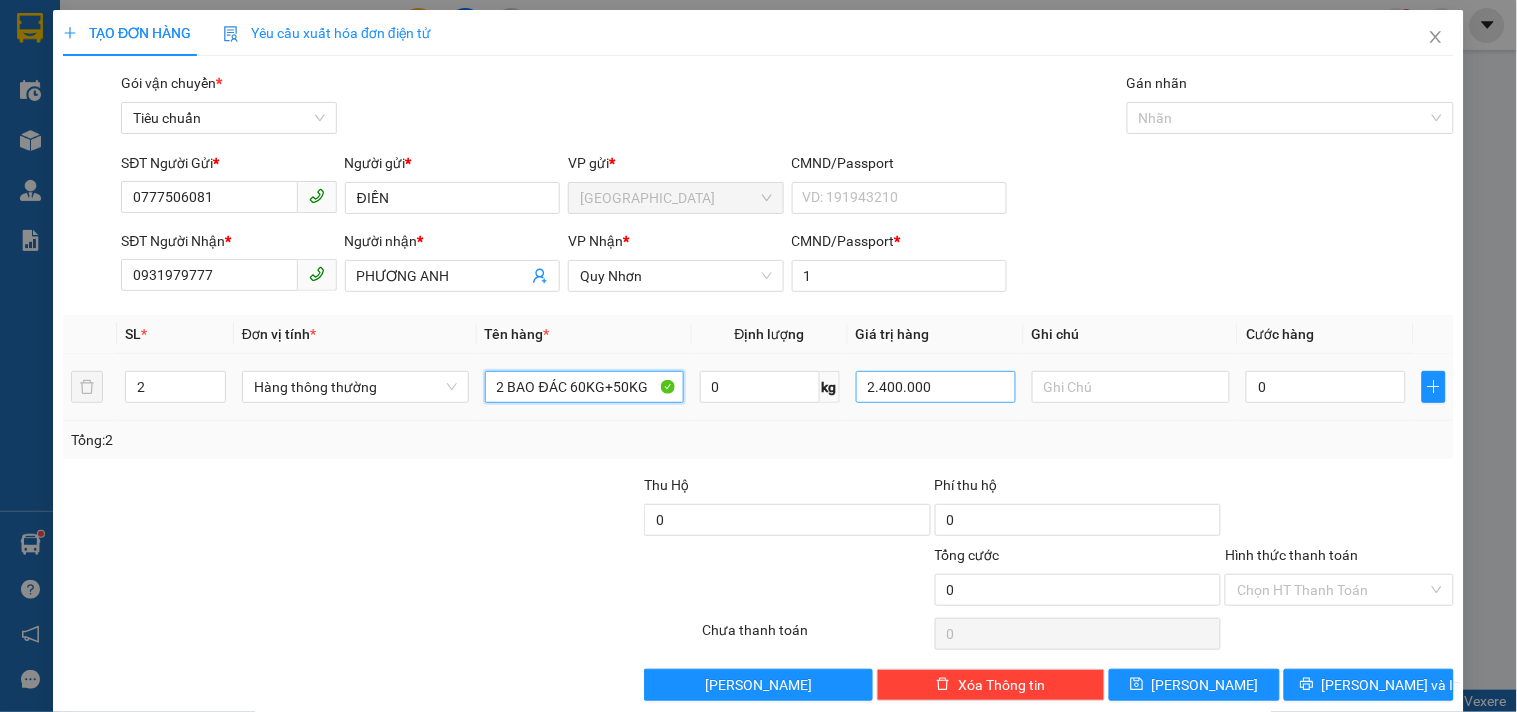 type on "2 BAO ĐÁC 60KG+50KG" 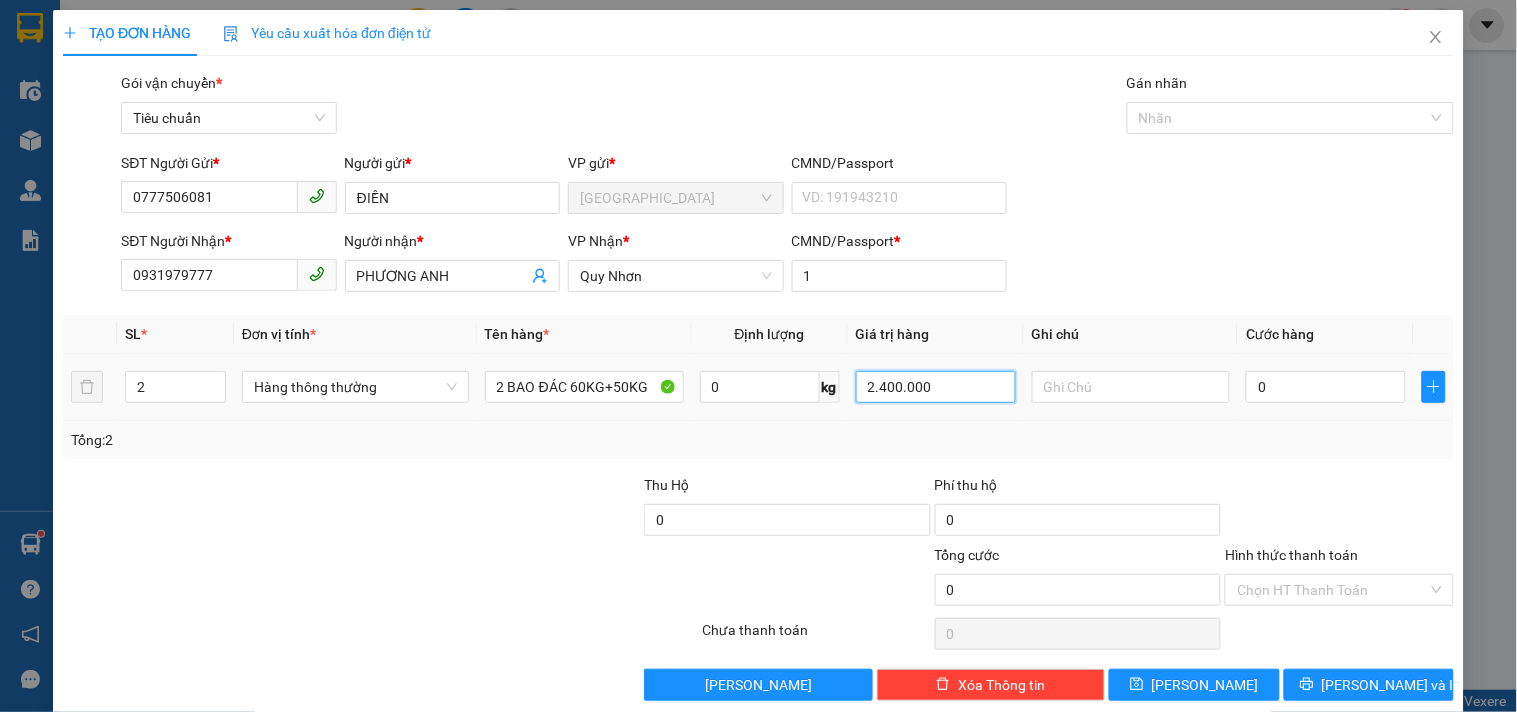 click on "2.400.000" at bounding box center (936, 387) 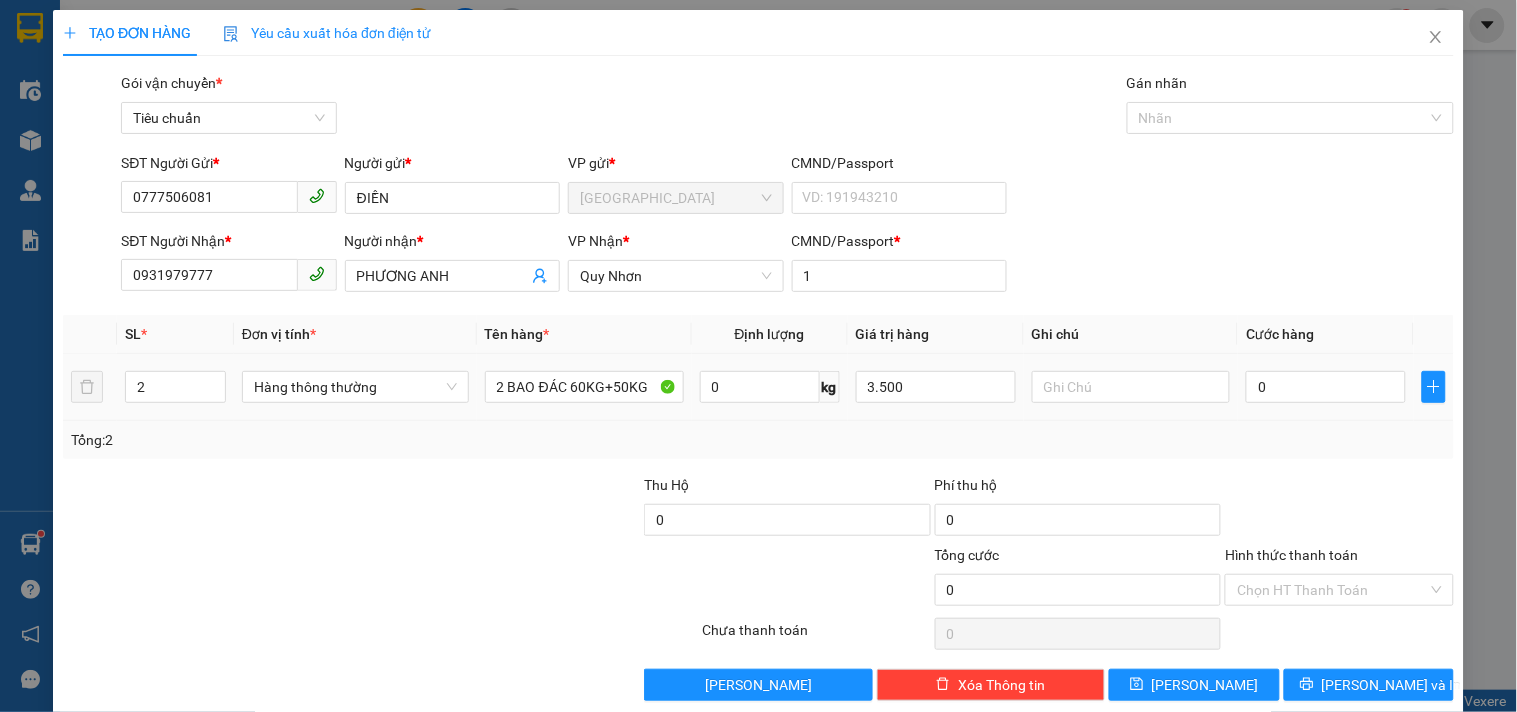 click on "3.500" at bounding box center (936, 387) 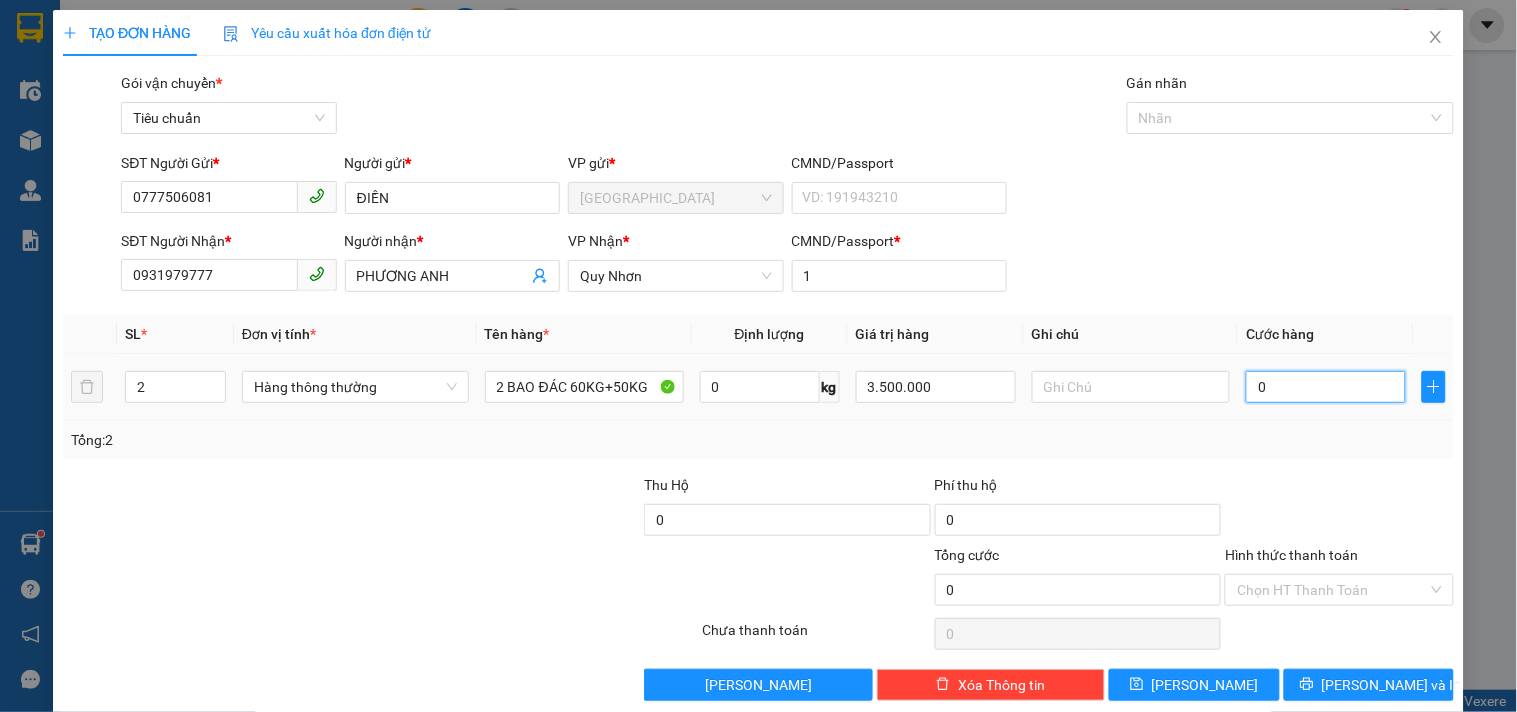 click on "0" at bounding box center (1326, 387) 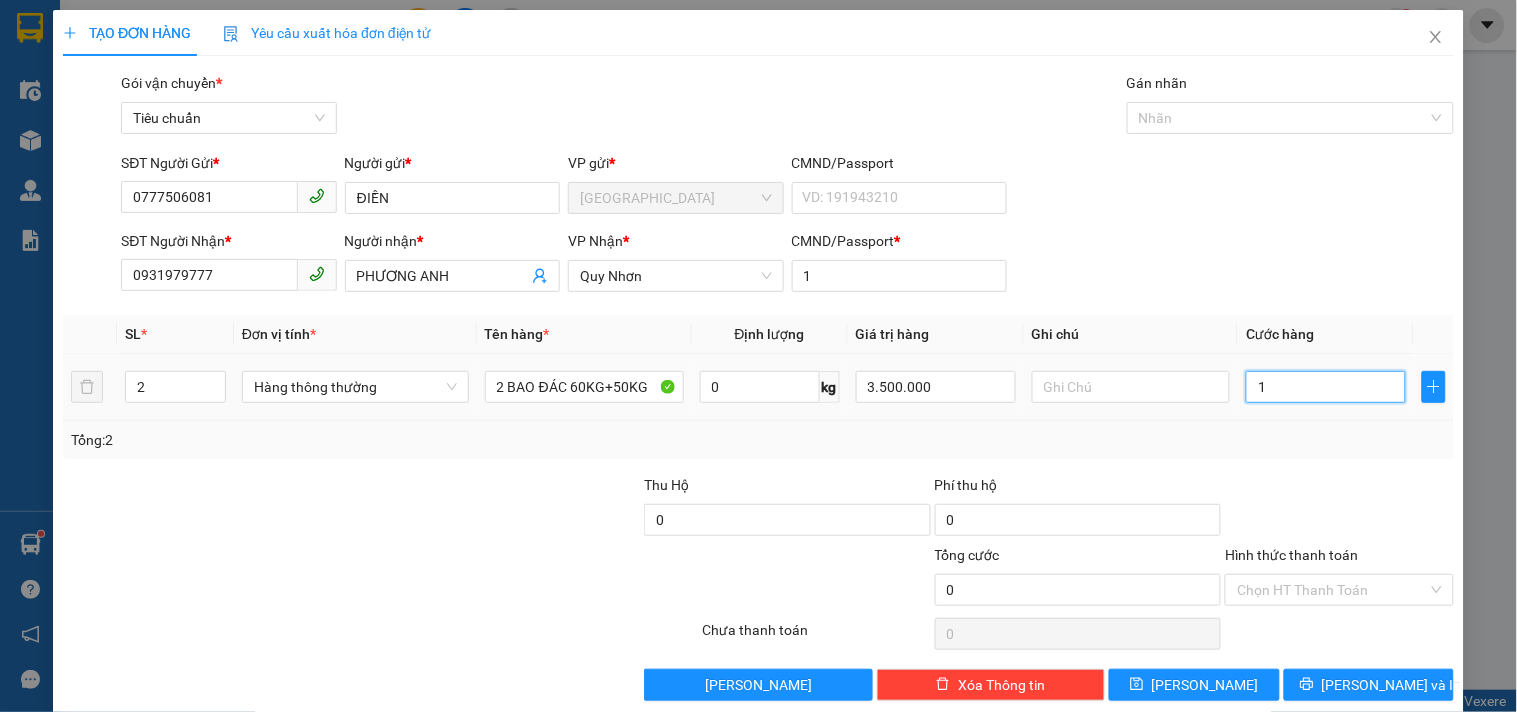 type on "1" 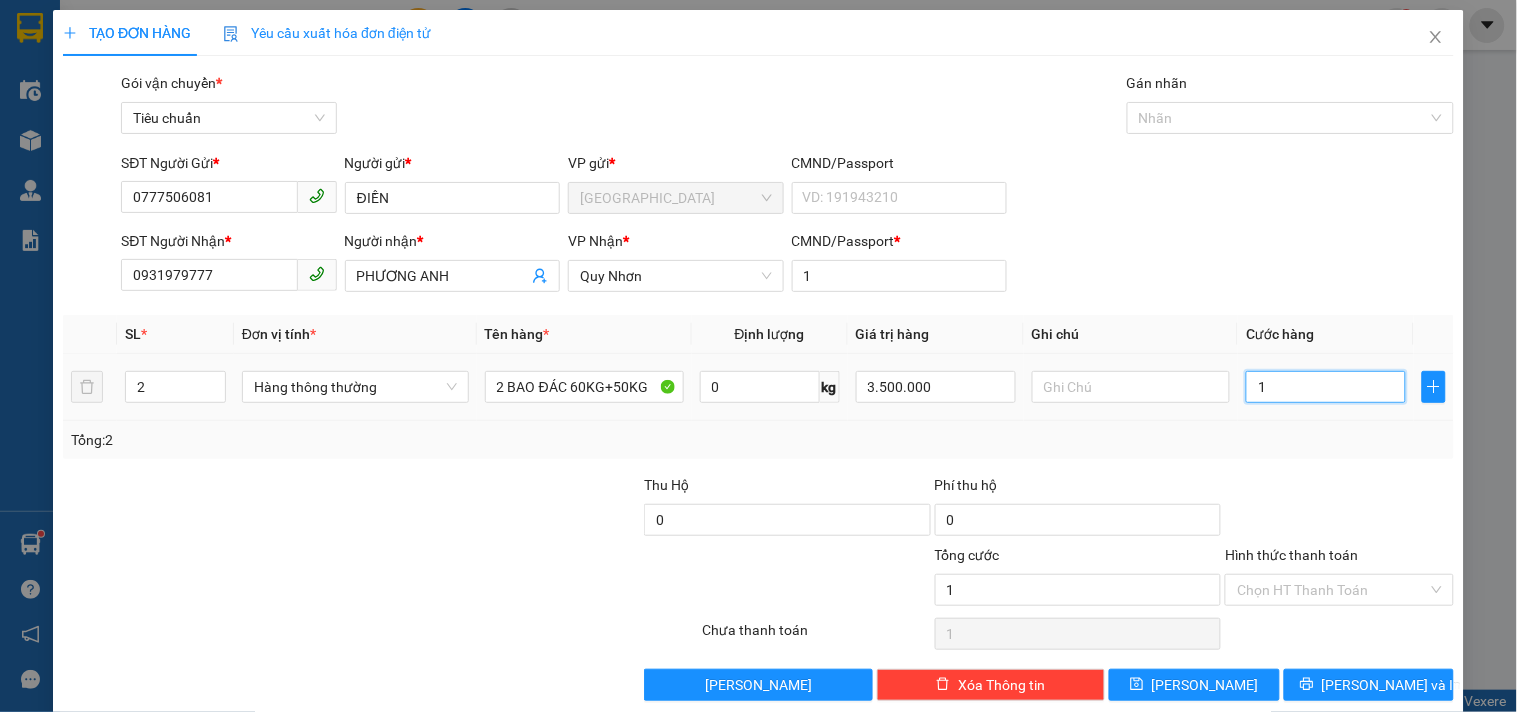 type on "11" 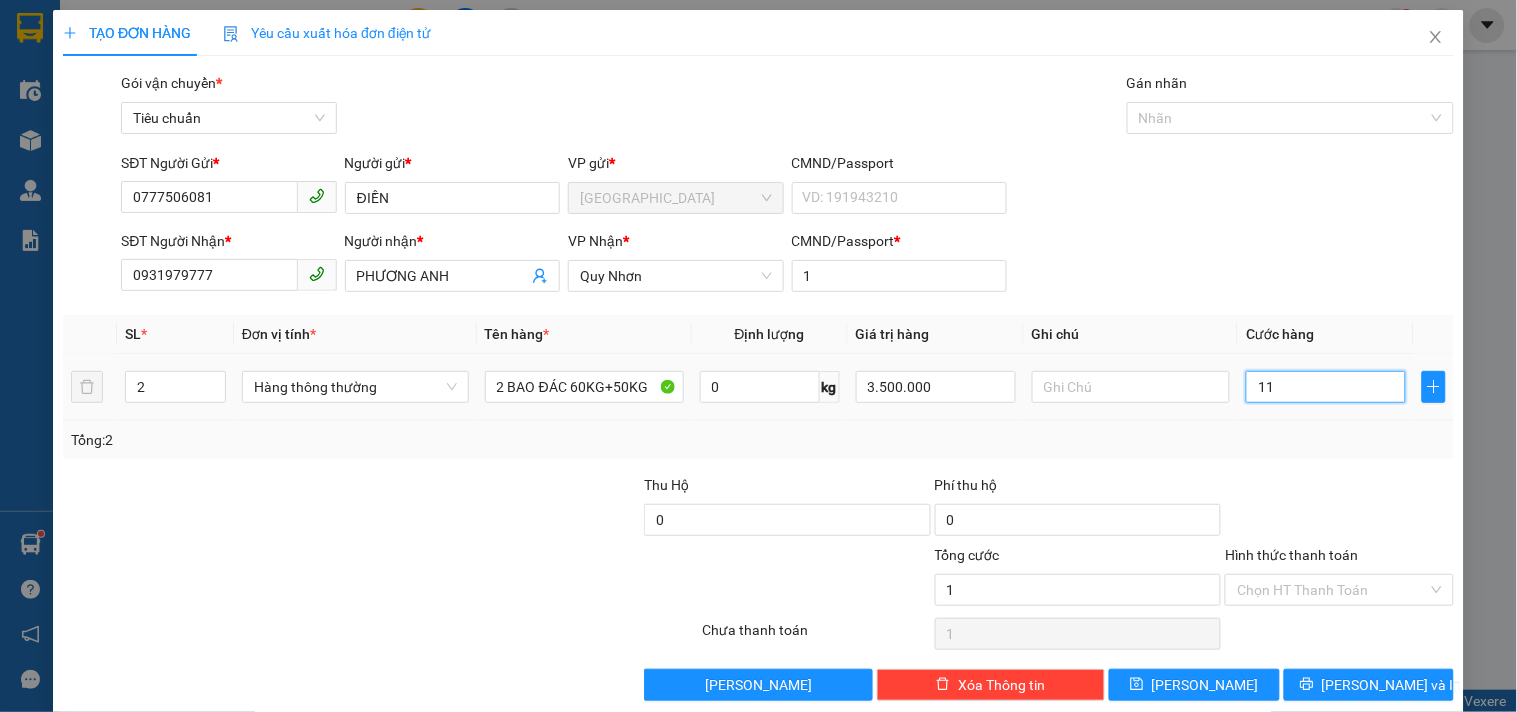 type on "11" 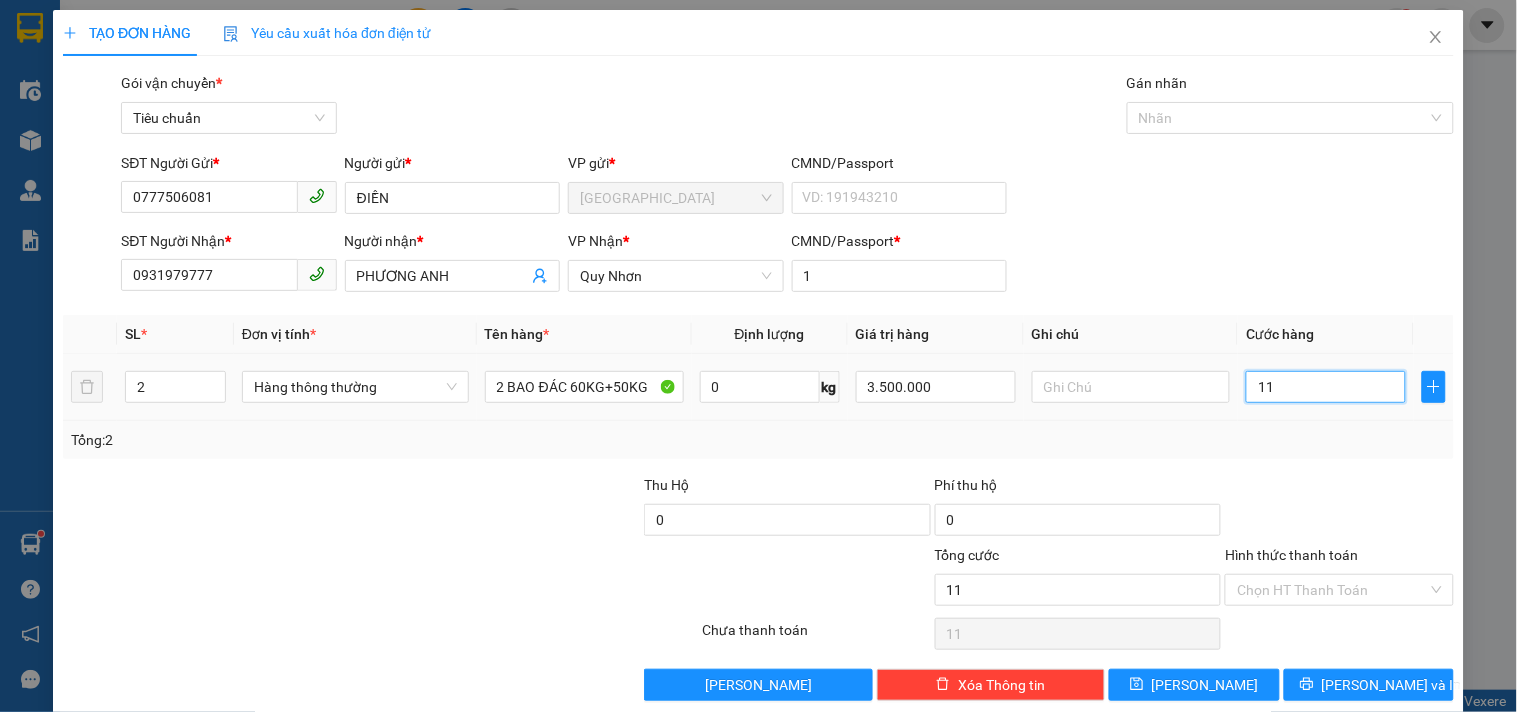 type on "110" 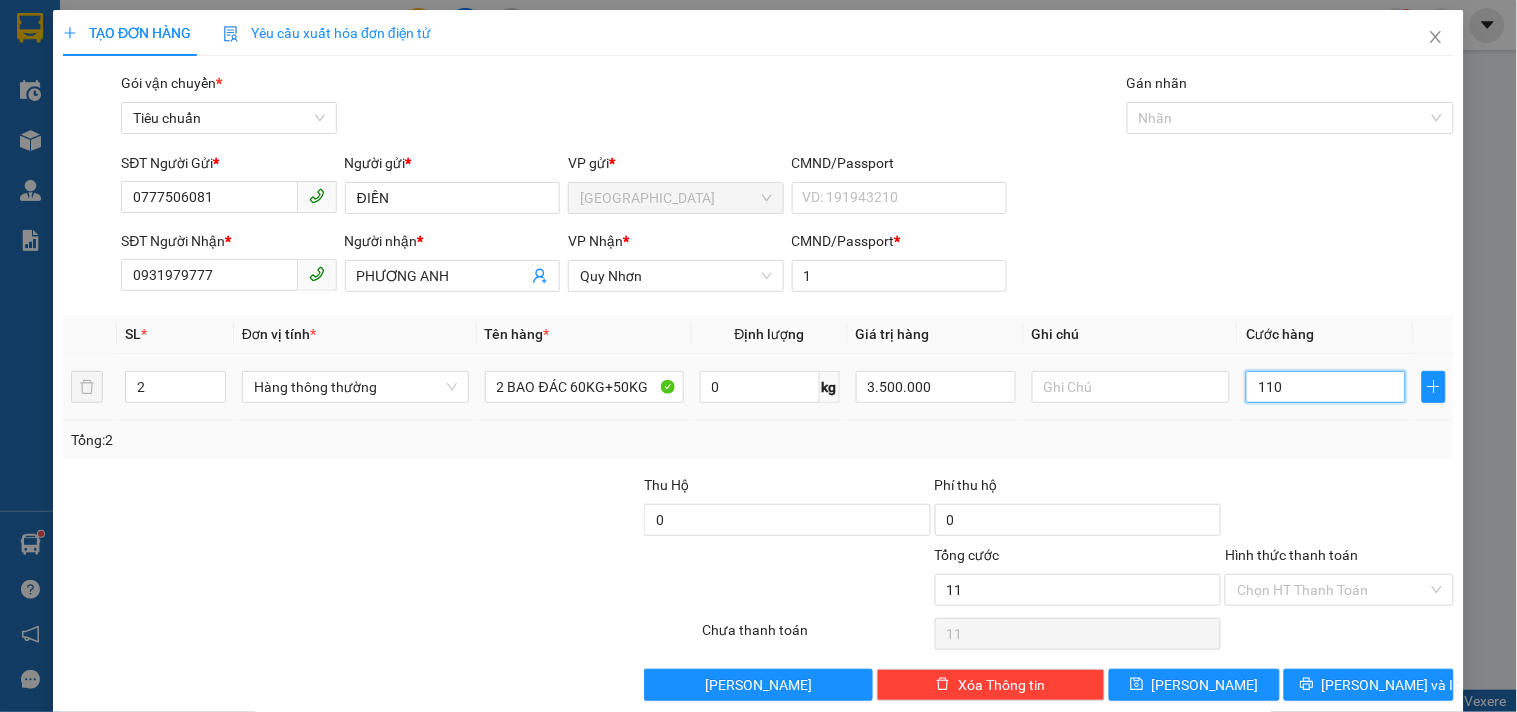 type on "110" 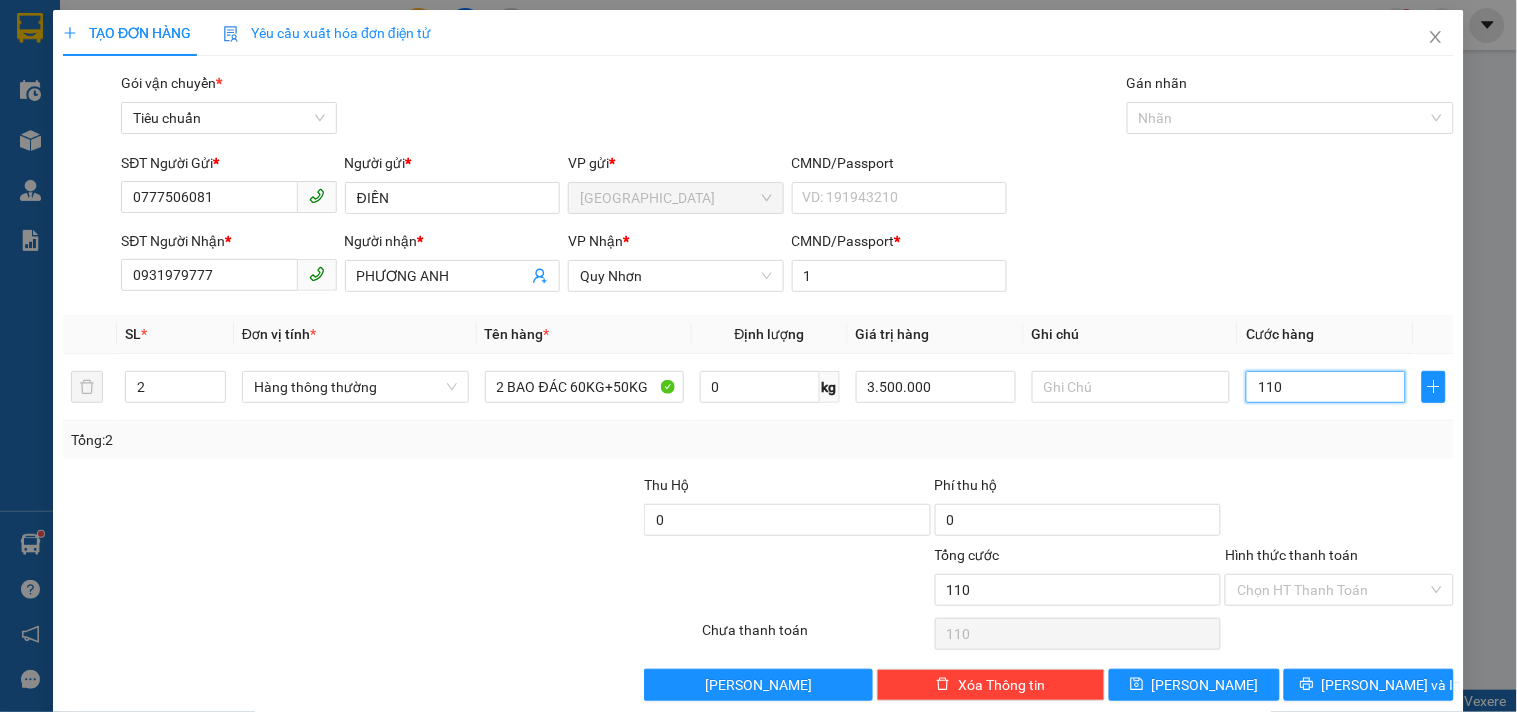 type on "110" 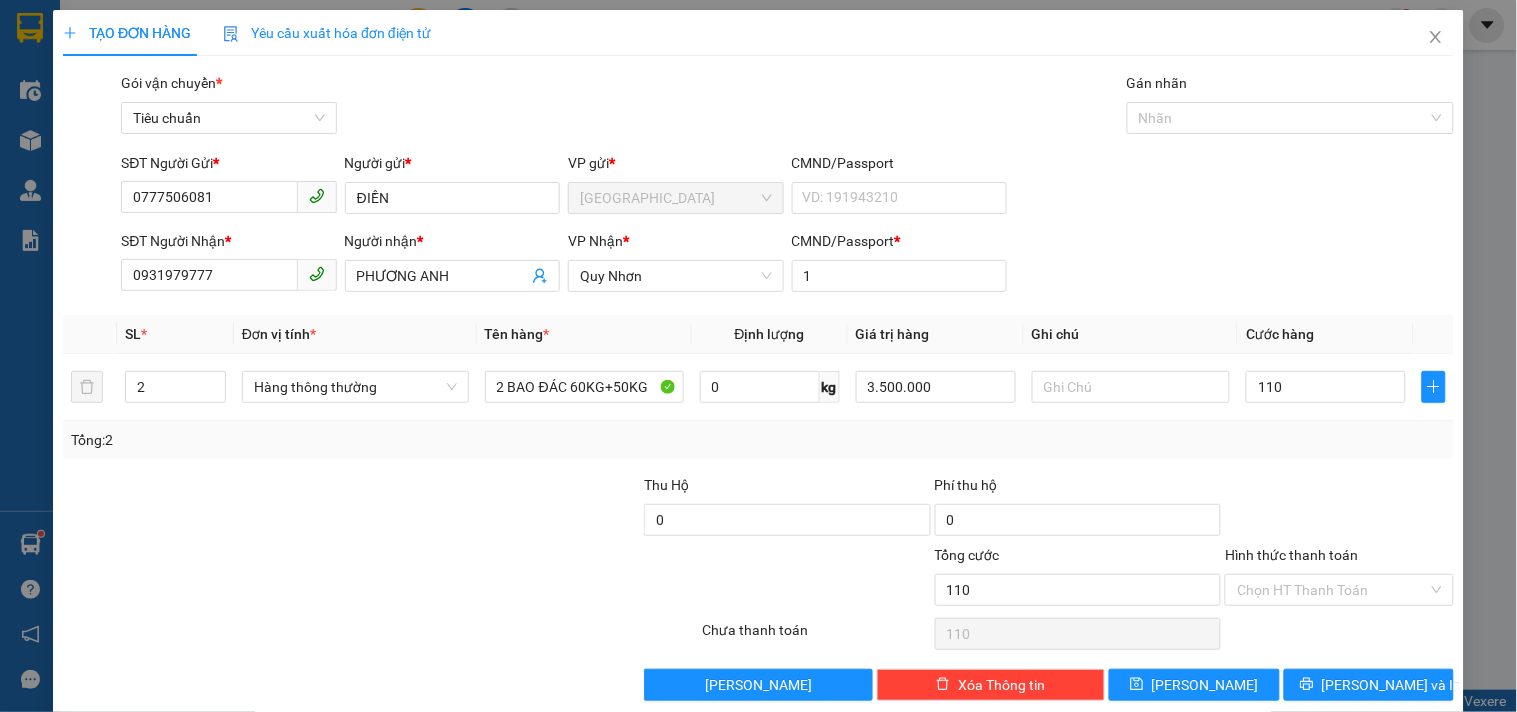 type on "110.000" 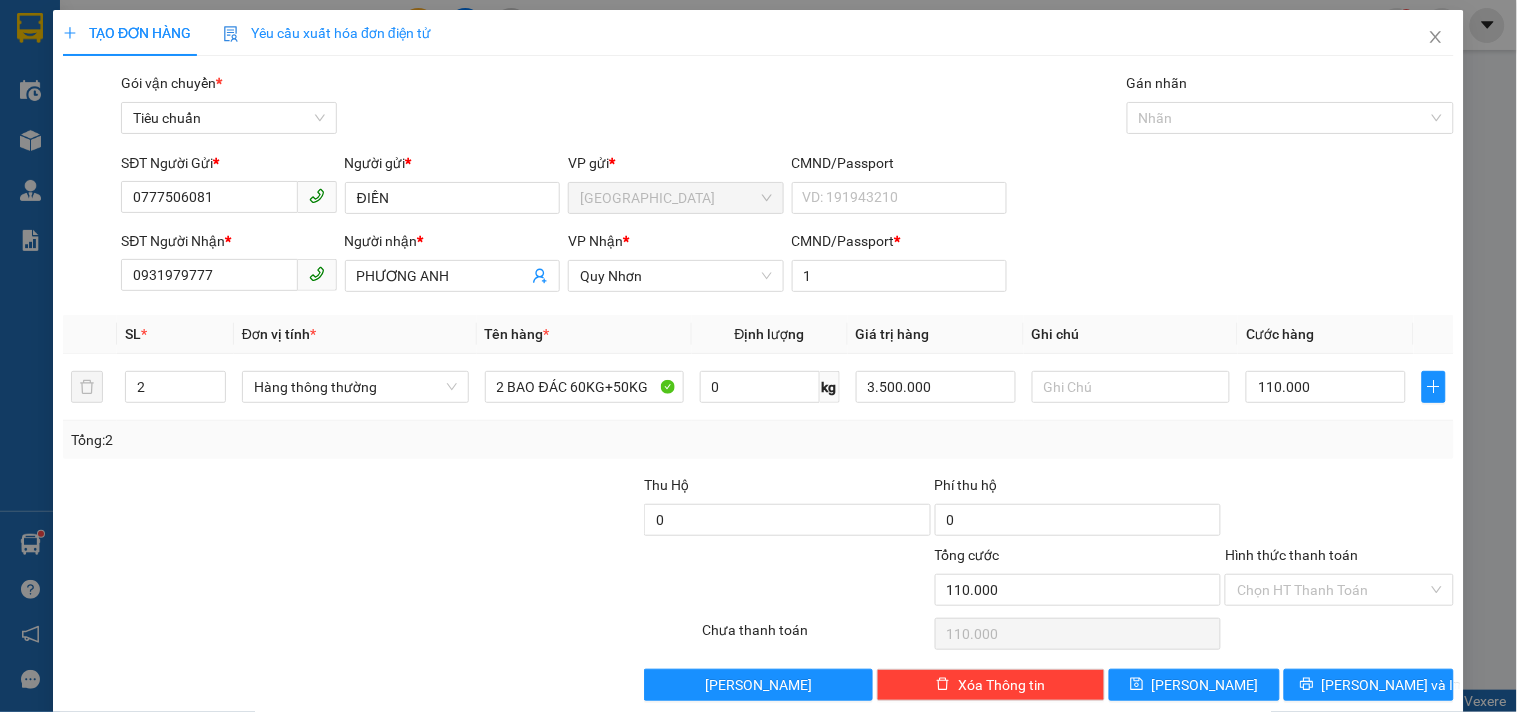click on "Transit Pickup Surcharge Ids Transit Deliver Surcharge Ids Transit Deliver Surcharge Transit Deliver Surcharge Gói vận chuyển  * Tiêu chuẩn Gán nhãn   Nhãn SĐT Người Gửi  * 0777506081 Người gửi  * ĐIỀN VP gửi  * Tuy Hòa CMND/Passport VD: 191943210 SĐT Người Nhận  * 0931979777 Người nhận  * PHƯƠNG ANH VP Nhận  * Quy Nhơn CMND/Passport  * 1 SL  * Đơn vị tính  * Tên hàng  * Định lượng Giá trị hàng Ghi chú Cước hàng                   2 Hàng thông thường 2 BAO ĐÁC 60KG+50KG 0 kg 3.500.000 110.000 Tổng:  2 Thu Hộ 0 Phí thu hộ 0 Tổng cước 110.000 Hình thức thanh toán Chọn HT Thanh Toán Số tiền thu trước 0 Chưa thanh toán 110.000 Chọn HT Thanh Toán Lưu nháp Xóa Thông tin Lưu Lưu và In 2 BAO ĐÁC 60KG+50KG" at bounding box center (758, 386) 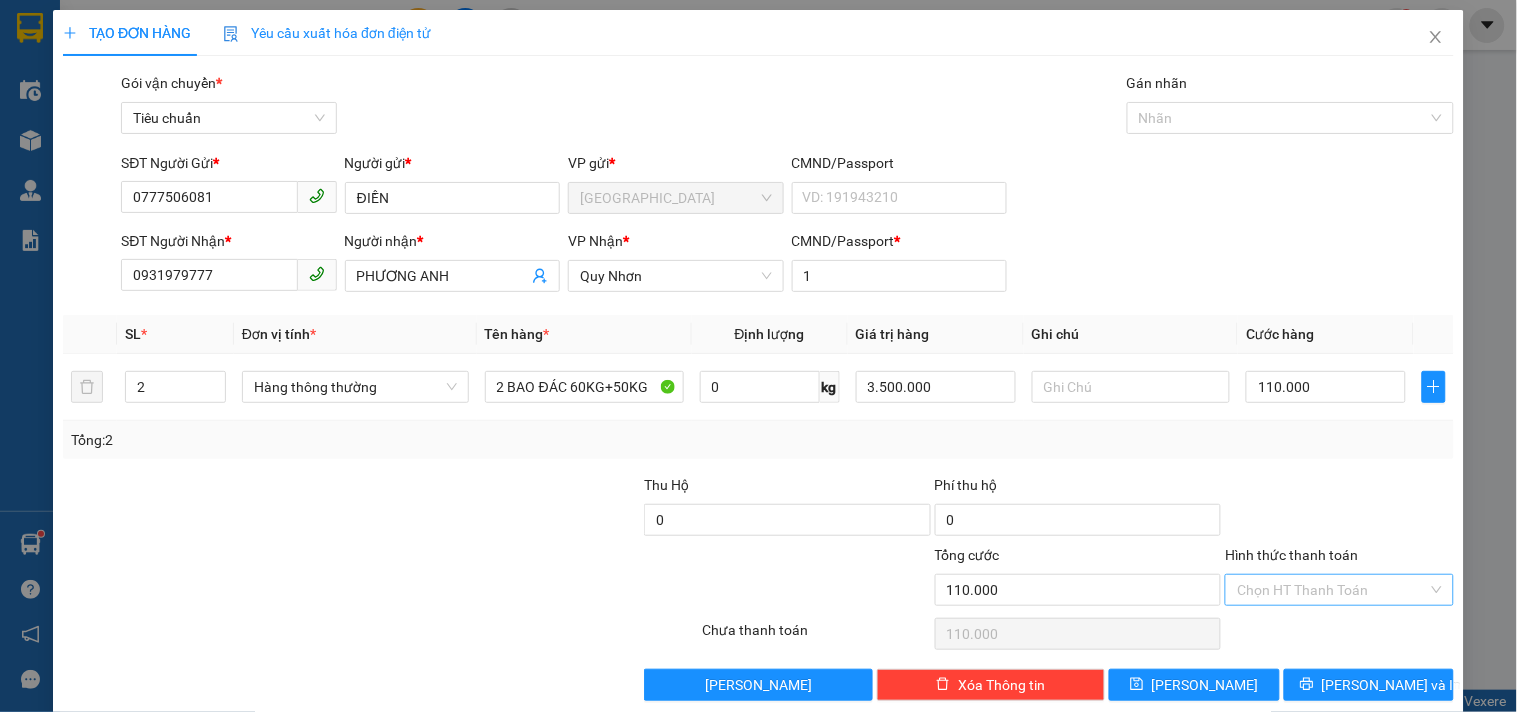 click on "Hình thức thanh toán" at bounding box center [1332, 590] 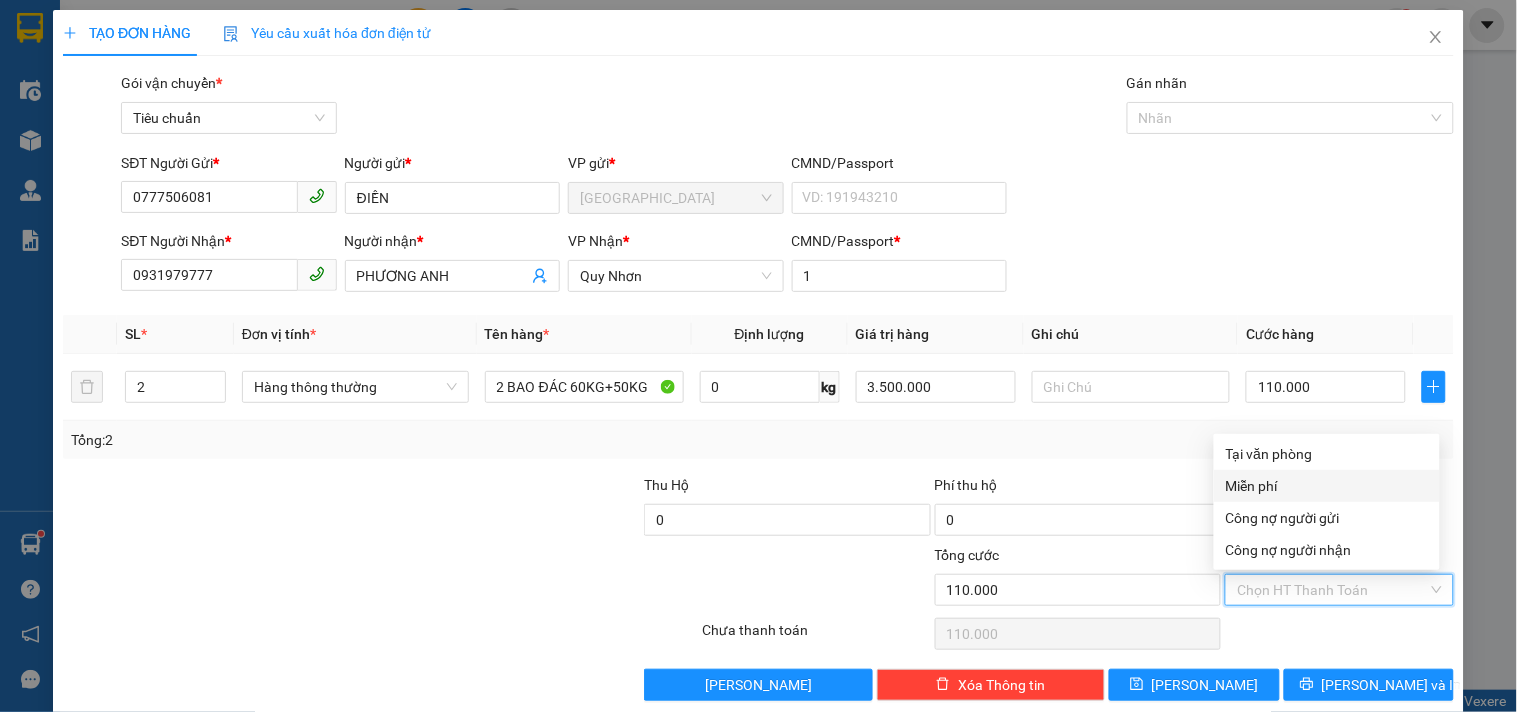 click on "Tại văn phòng" at bounding box center [1327, 454] 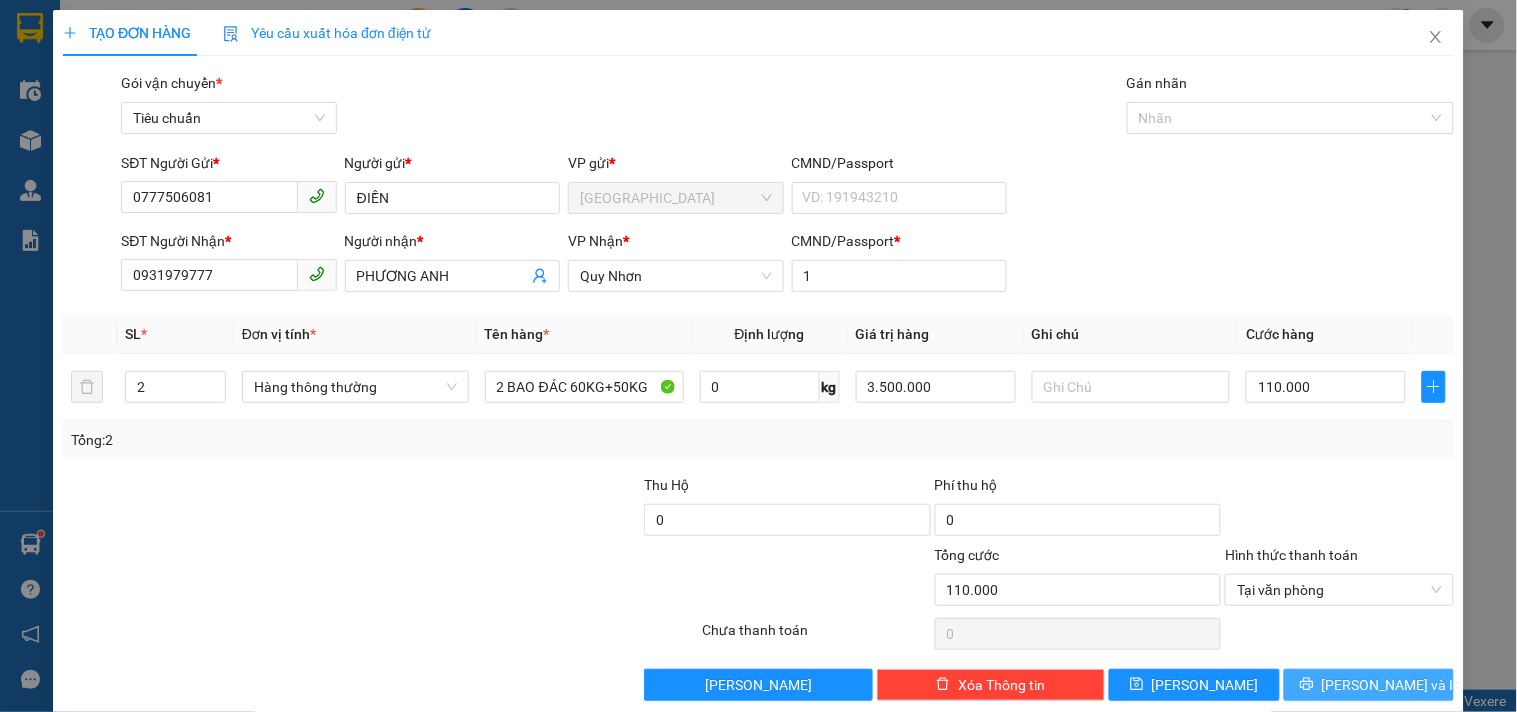 click on "[PERSON_NAME] và In" at bounding box center (1369, 685) 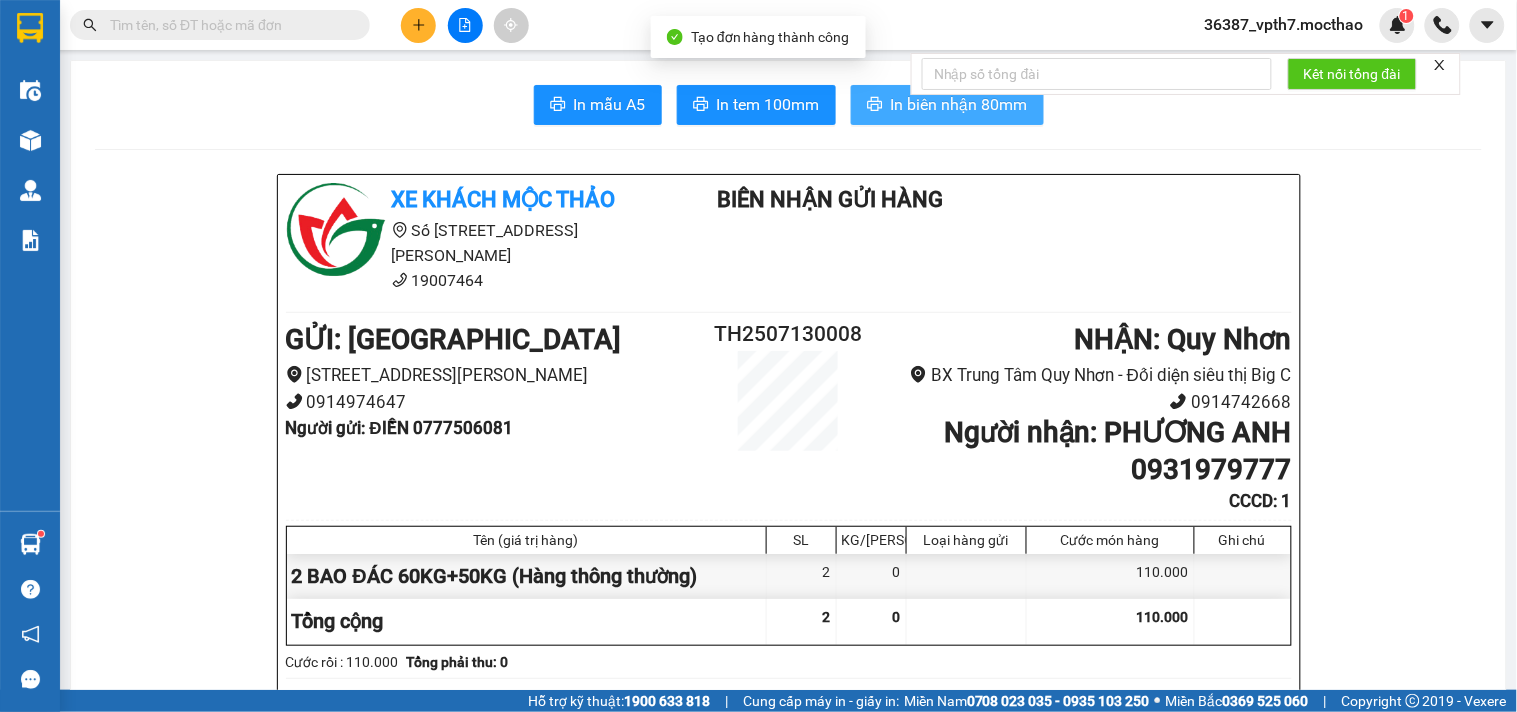 click on "In biên nhận 80mm" at bounding box center [959, 104] 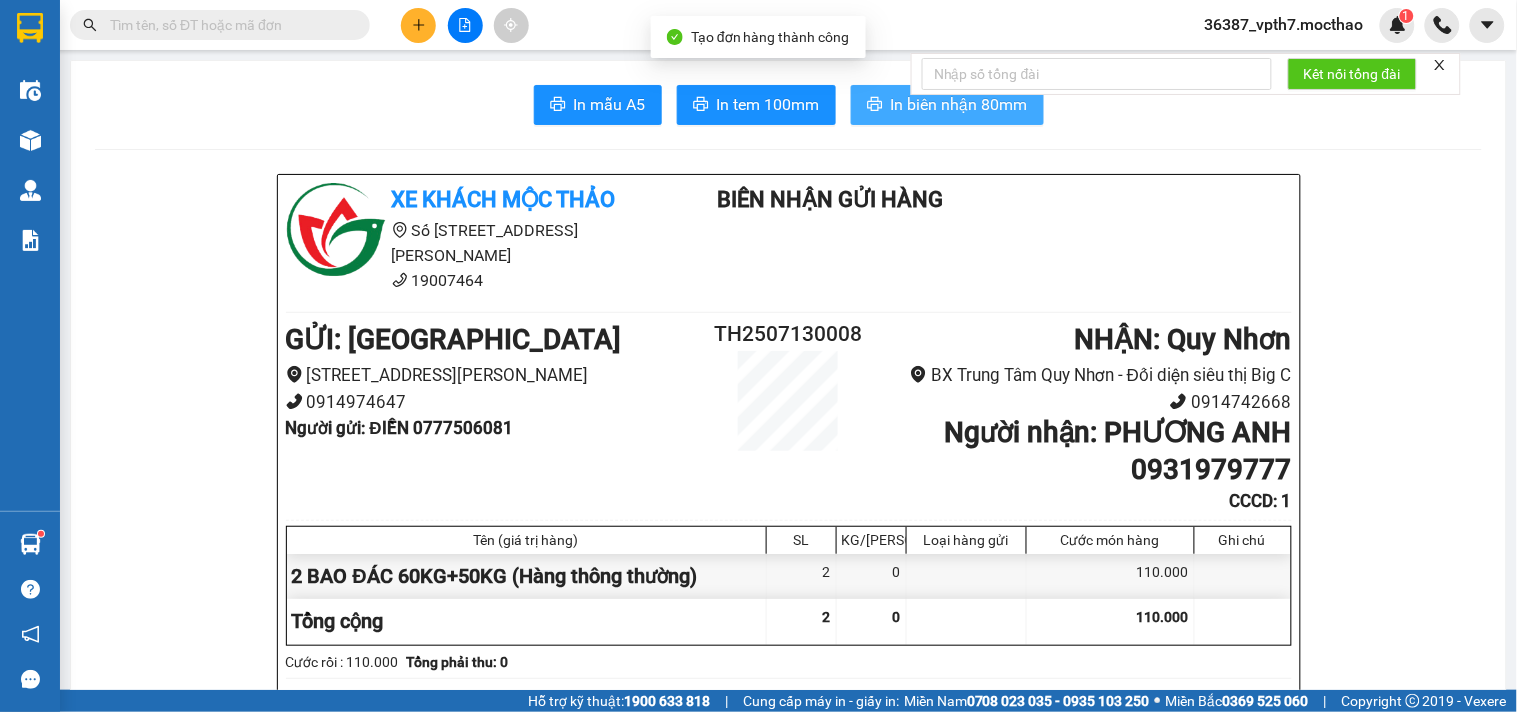 scroll, scrollTop: 0, scrollLeft: 0, axis: both 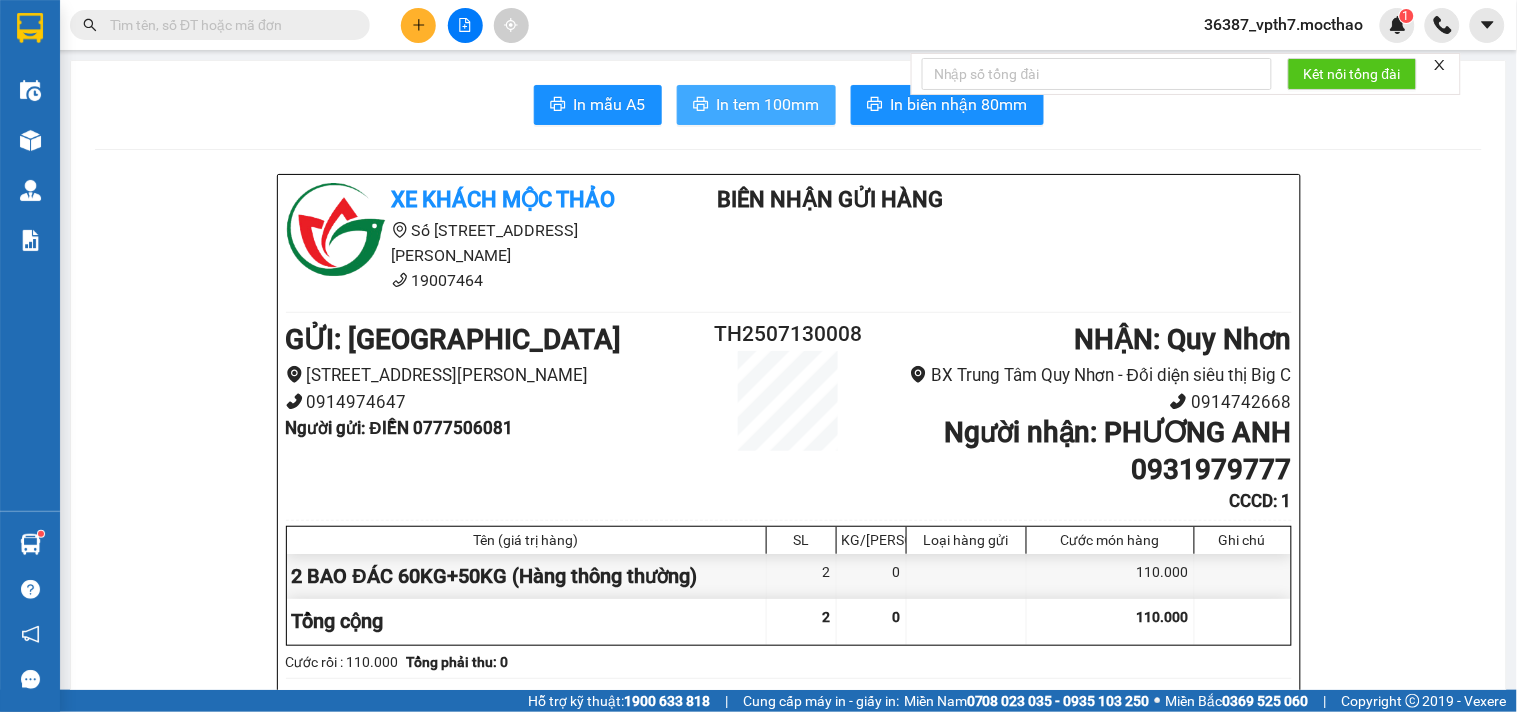 click on "In tem 100mm" at bounding box center [768, 104] 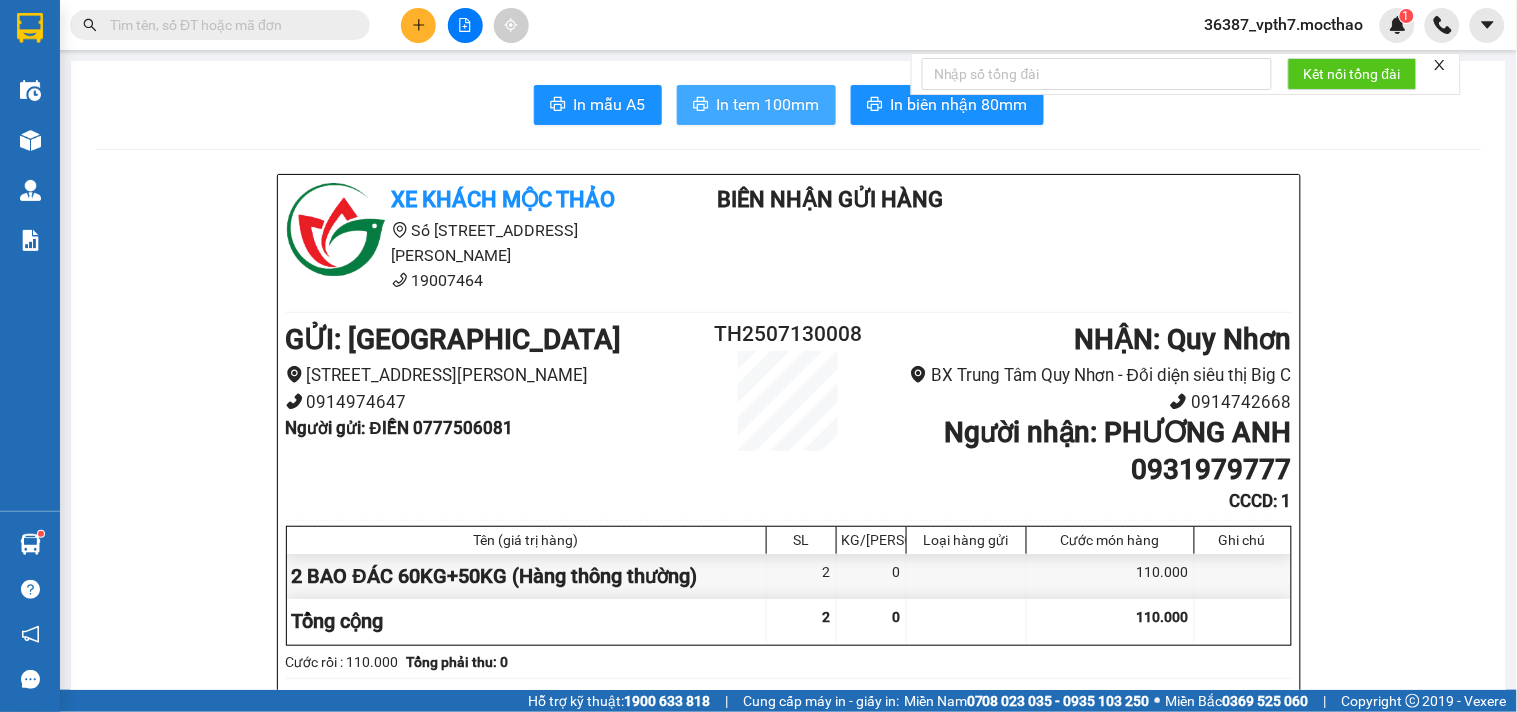 scroll, scrollTop: 0, scrollLeft: 0, axis: both 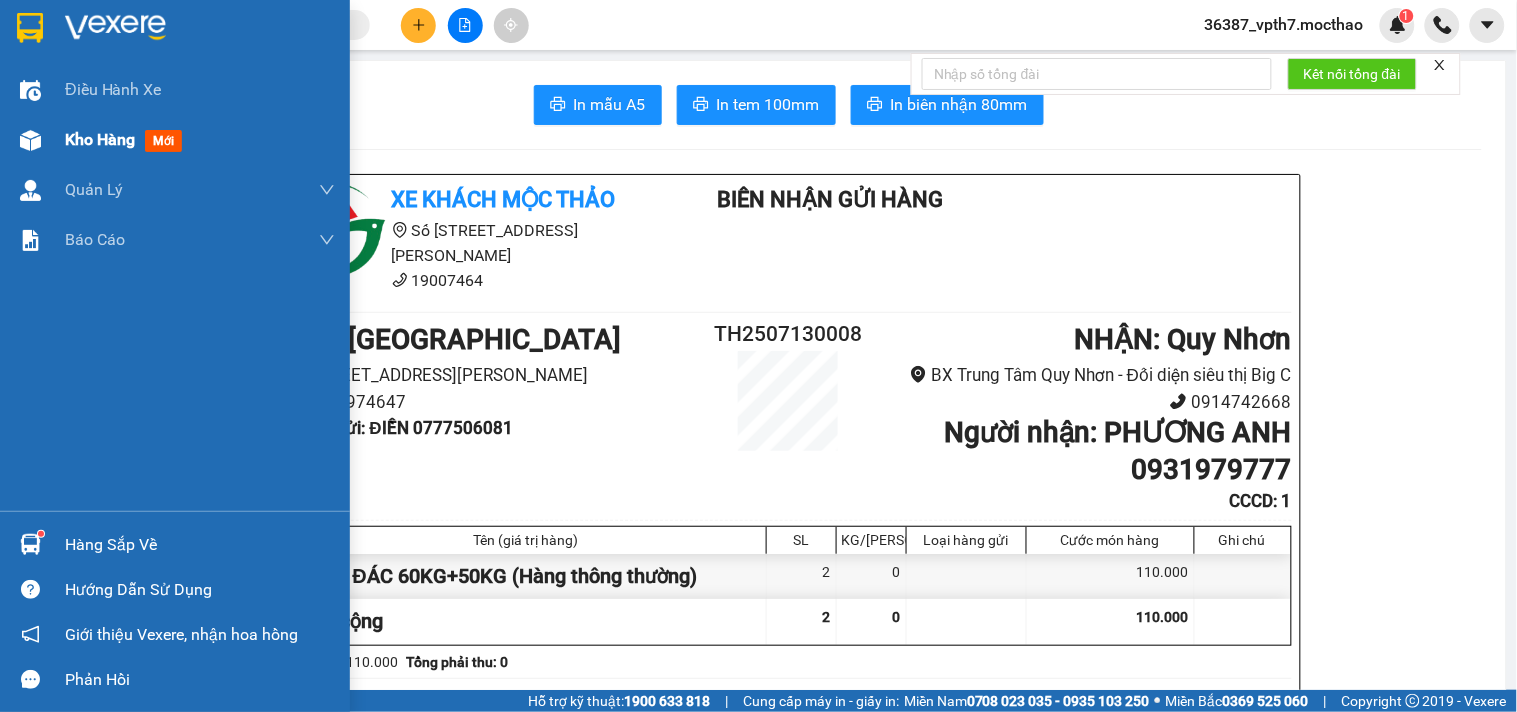 click on "mới" at bounding box center [163, 141] 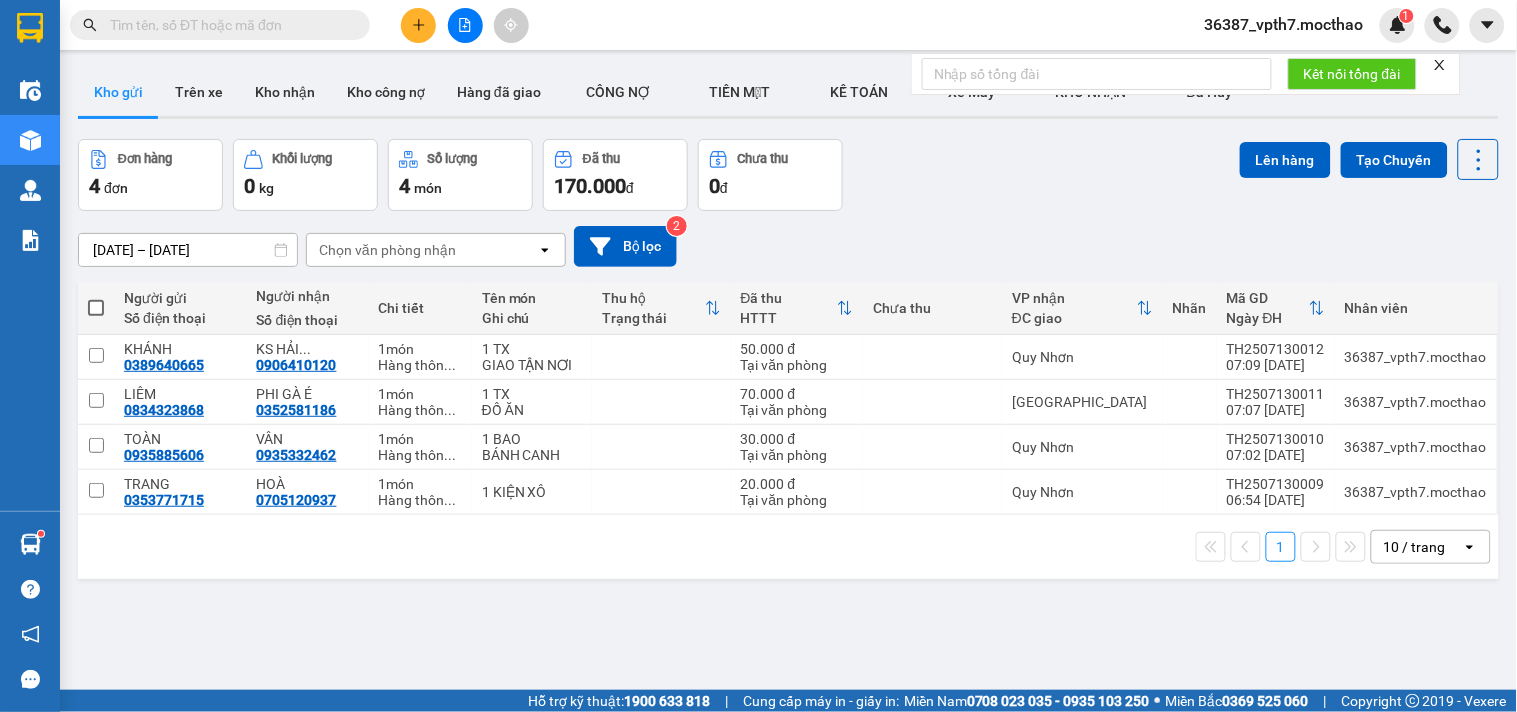 click 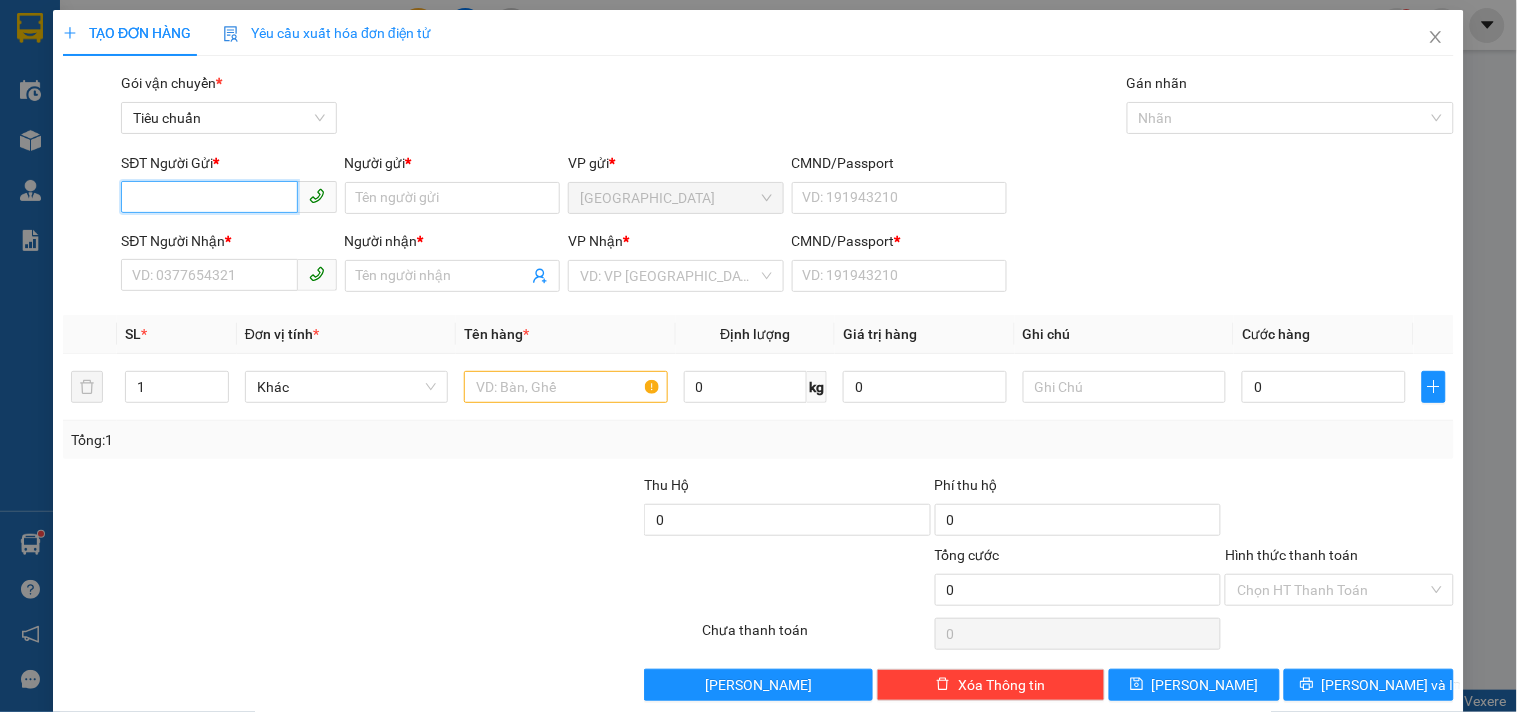 click on "SĐT Người Gửi  *" at bounding box center (209, 197) 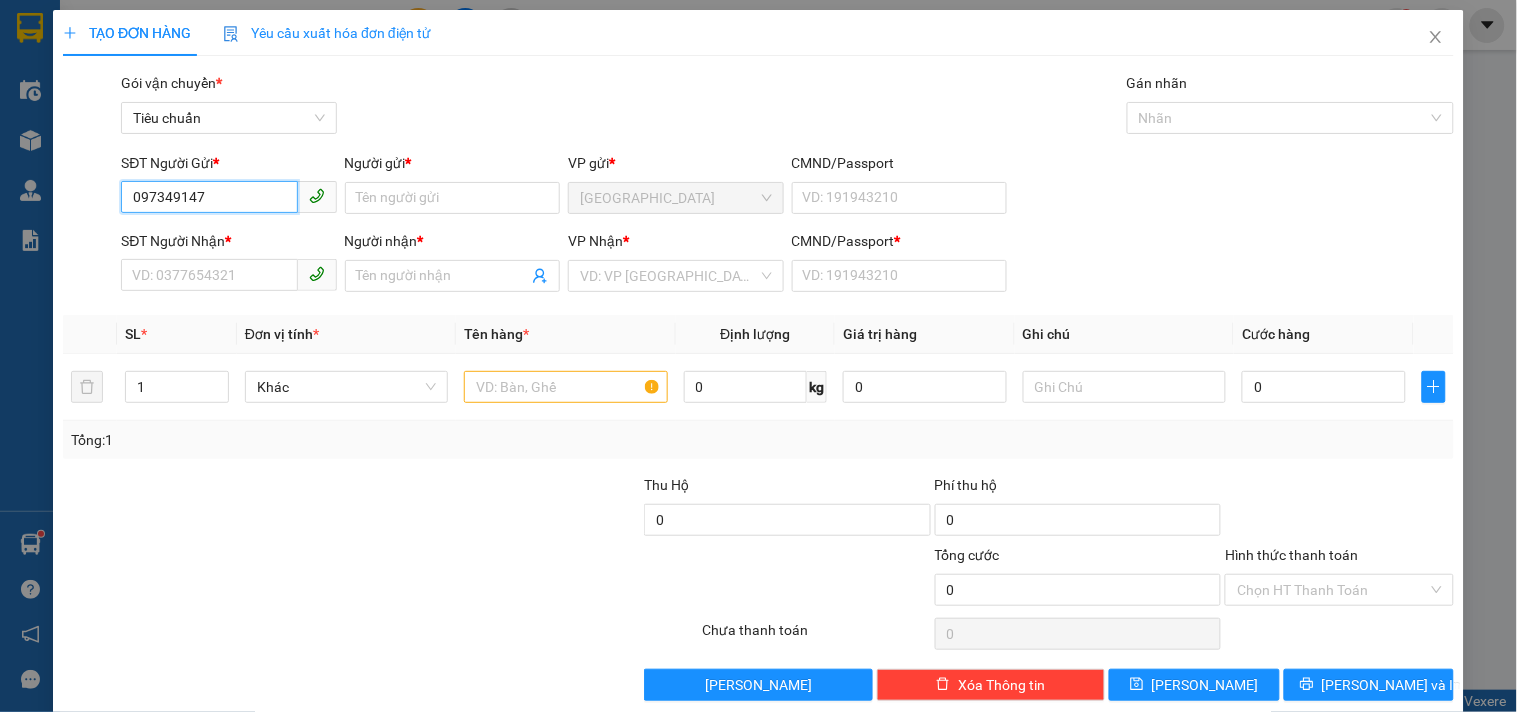 type on "0973491472" 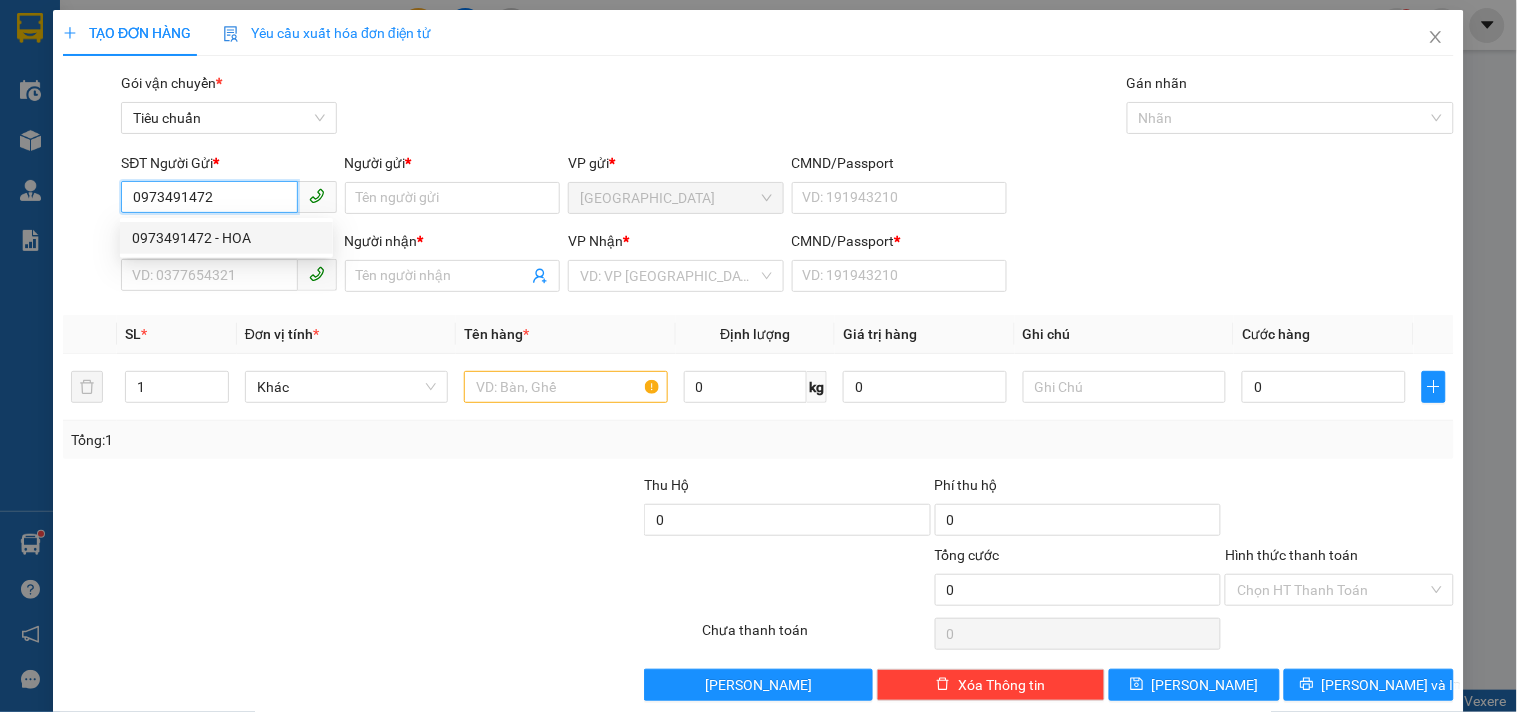 click on "0973491472 - HOA" at bounding box center [226, 238] 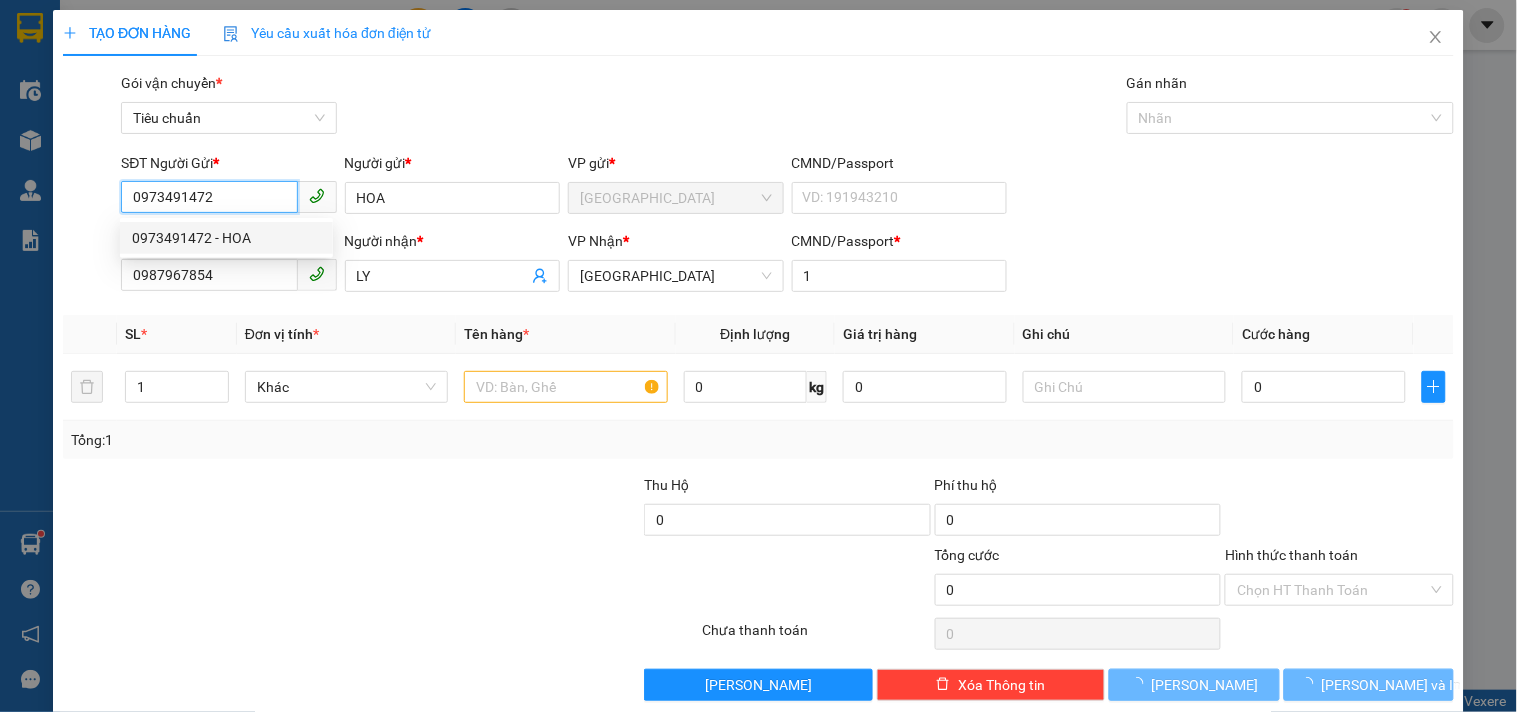 type on "140.000" 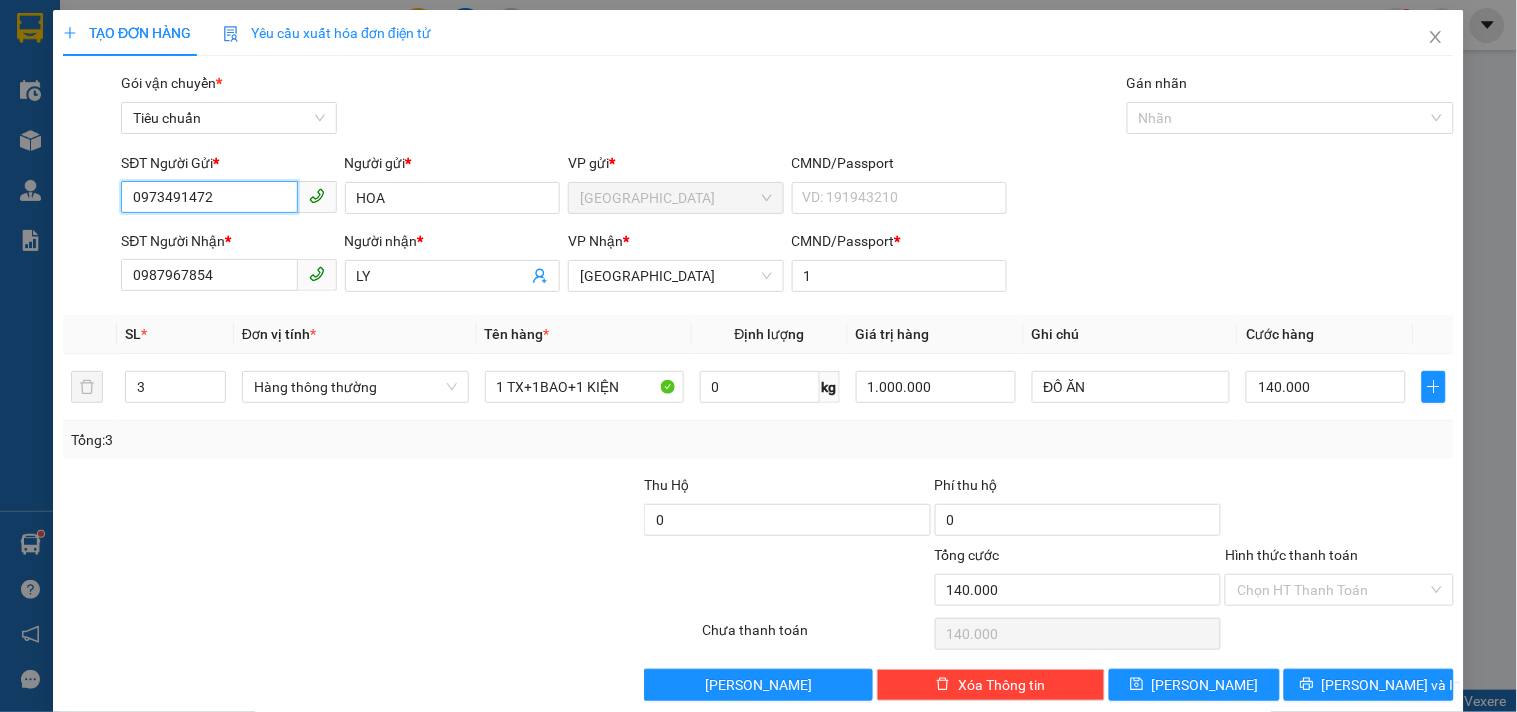 type on "0973491472" 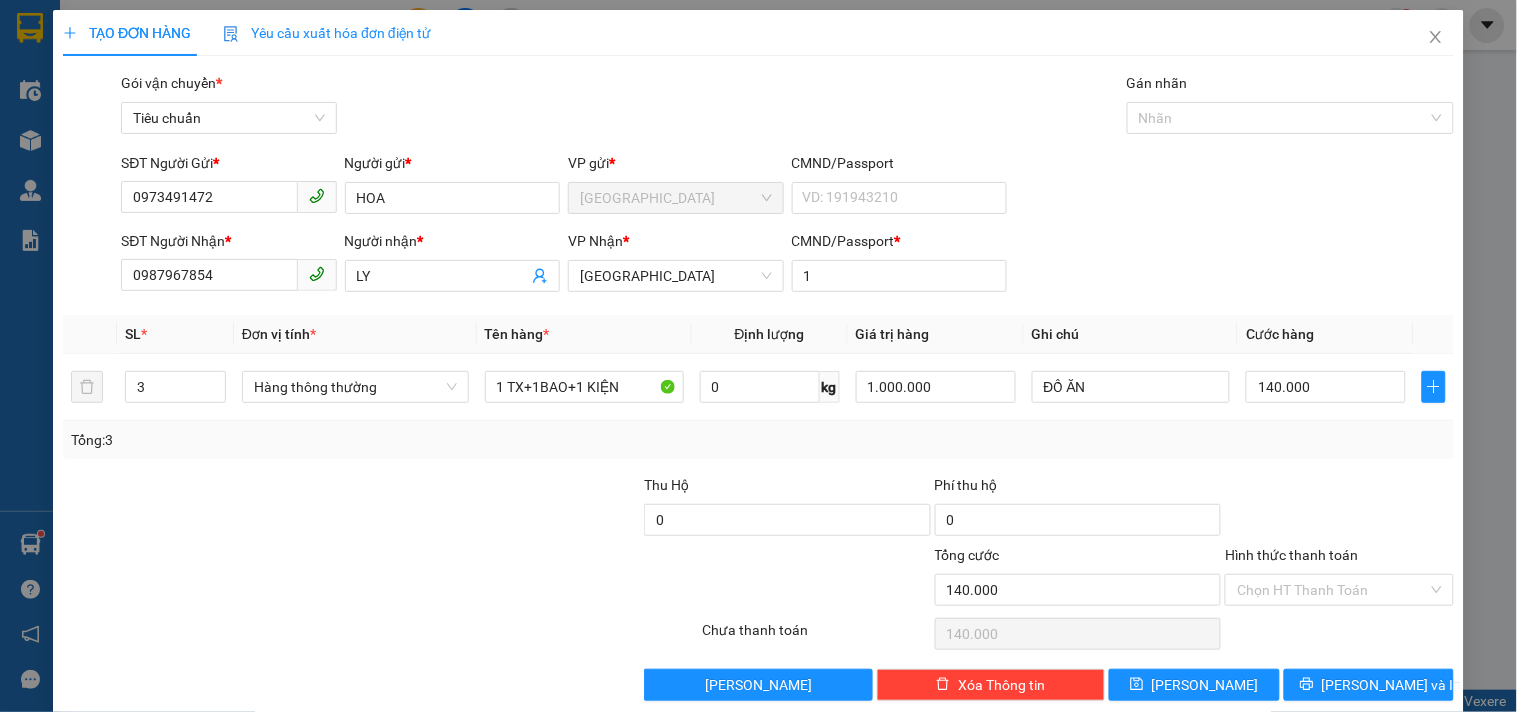 click at bounding box center (497, 509) 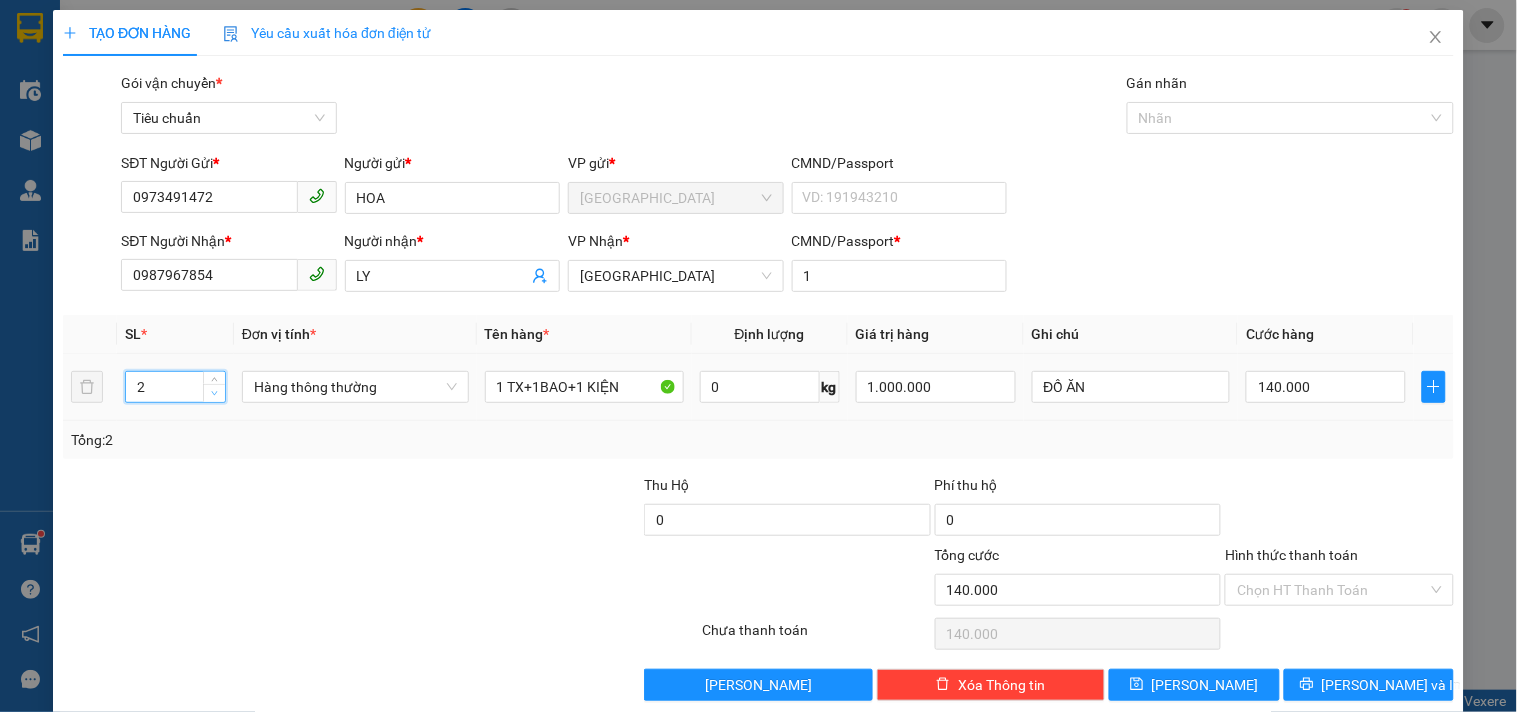 click at bounding box center (214, 393) 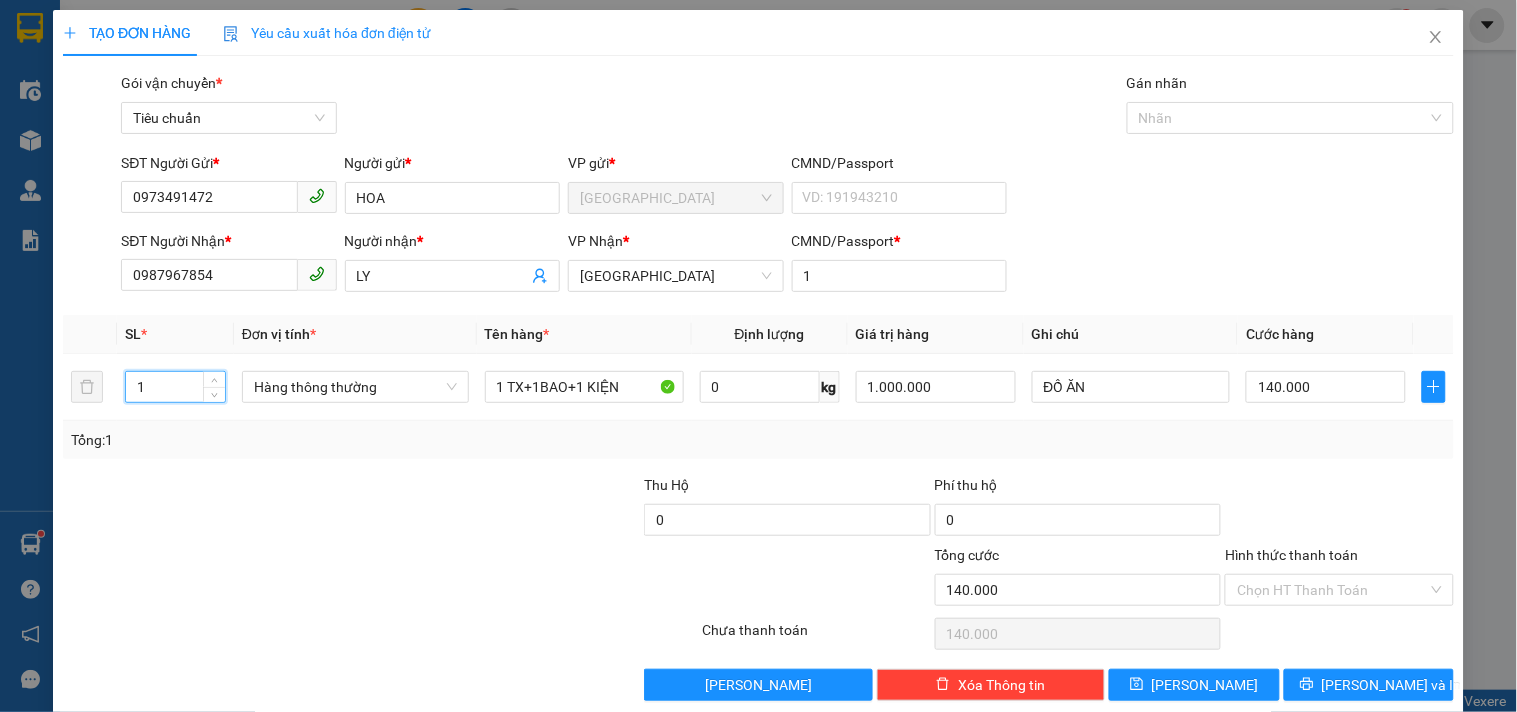 click at bounding box center (497, 509) 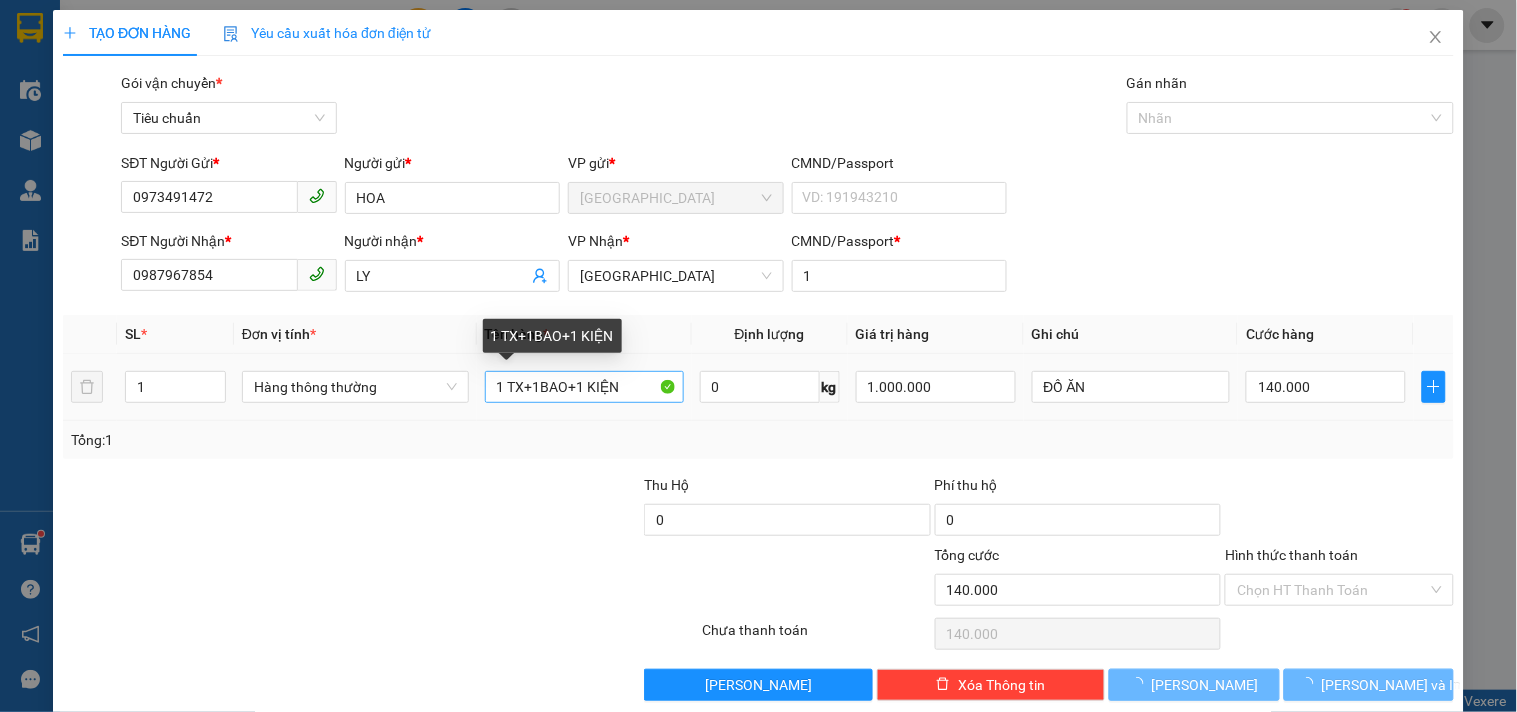 type on "0" 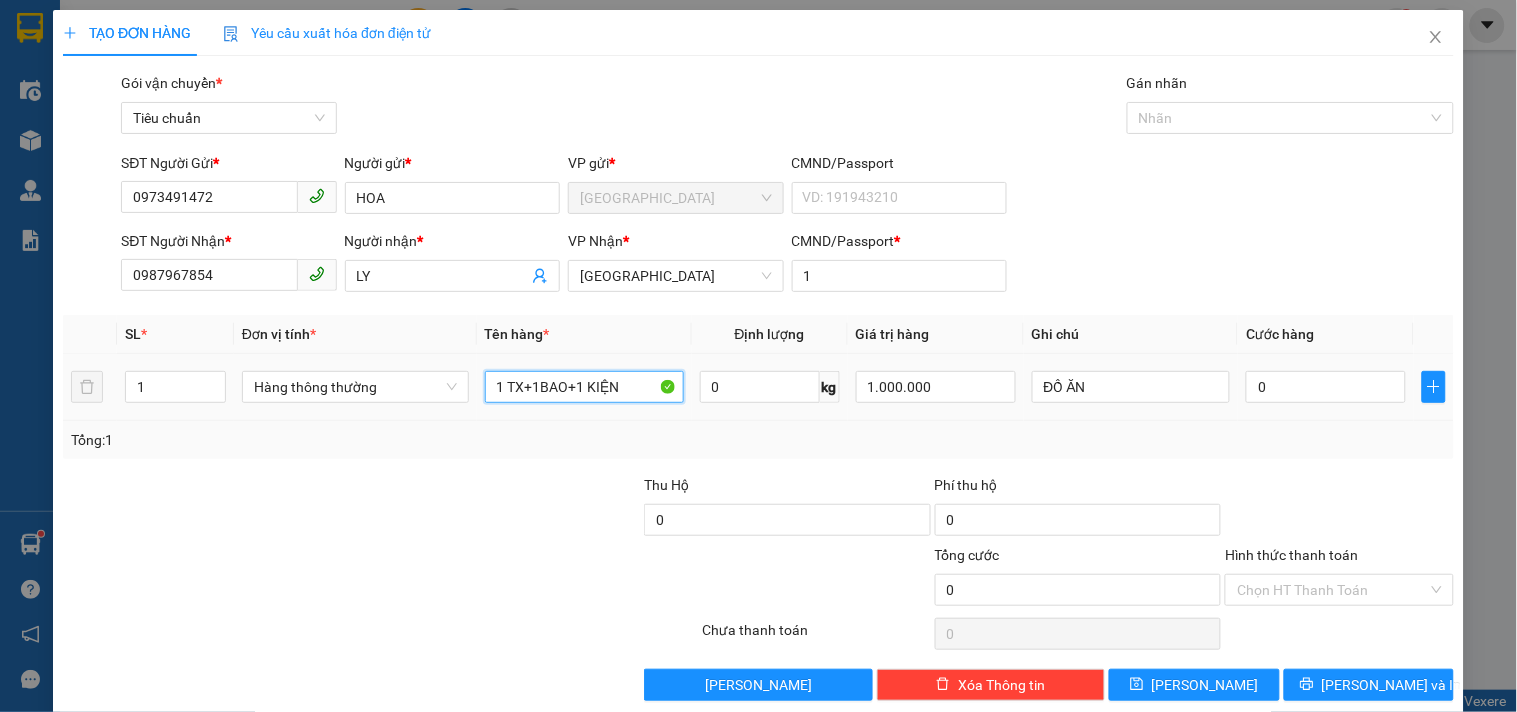 drag, startPoint x: 521, startPoint y: 385, endPoint x: 747, endPoint y: 413, distance: 227.7279 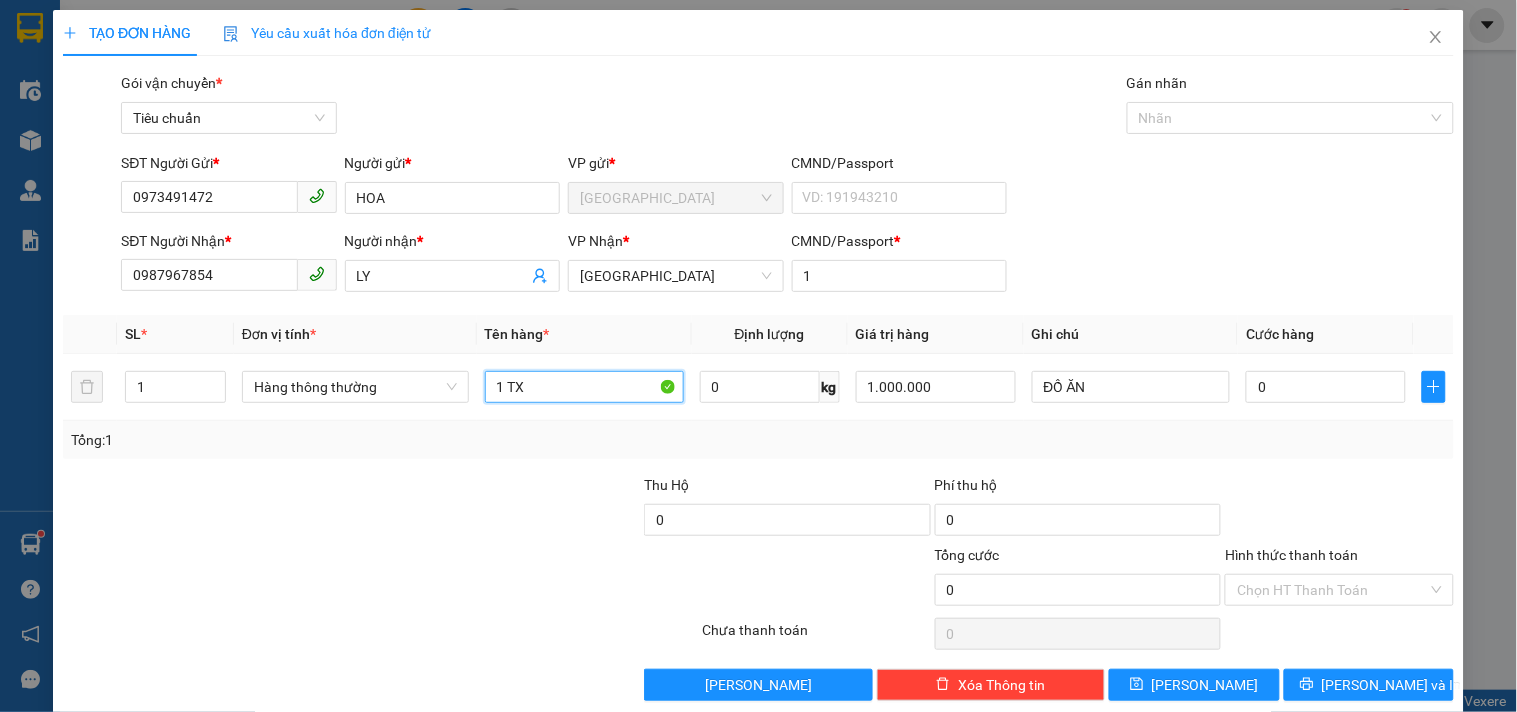 type on "1 TX" 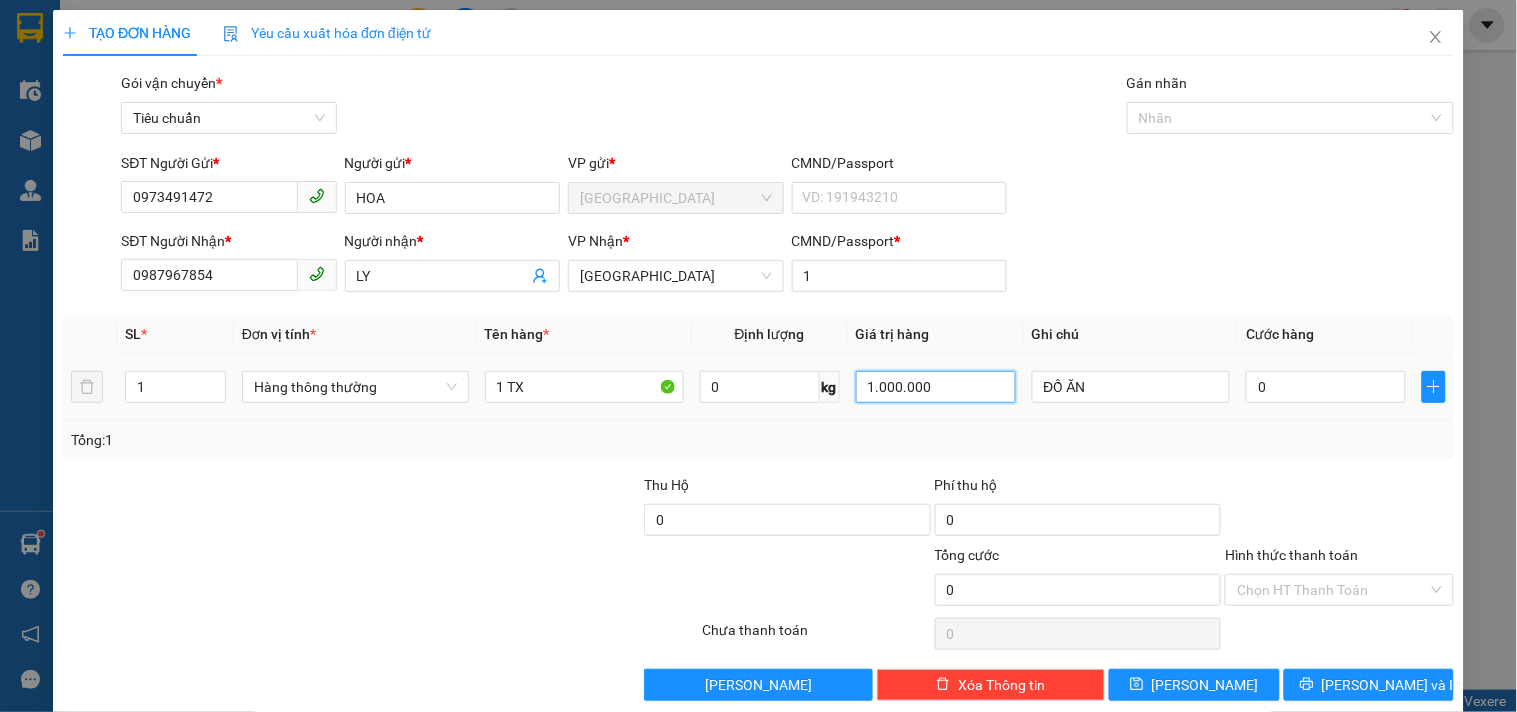 click on "1.000.000" at bounding box center (936, 387) 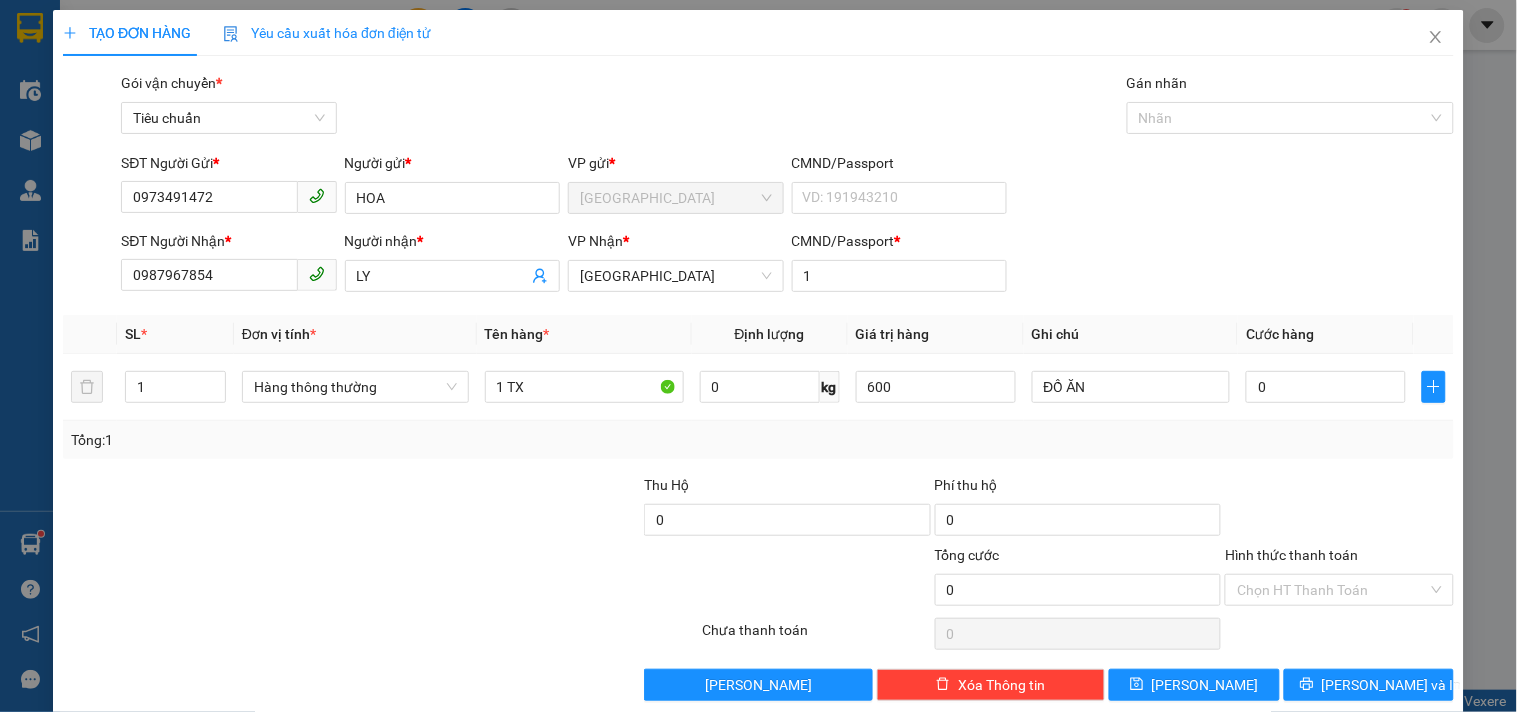 type on "600.000" 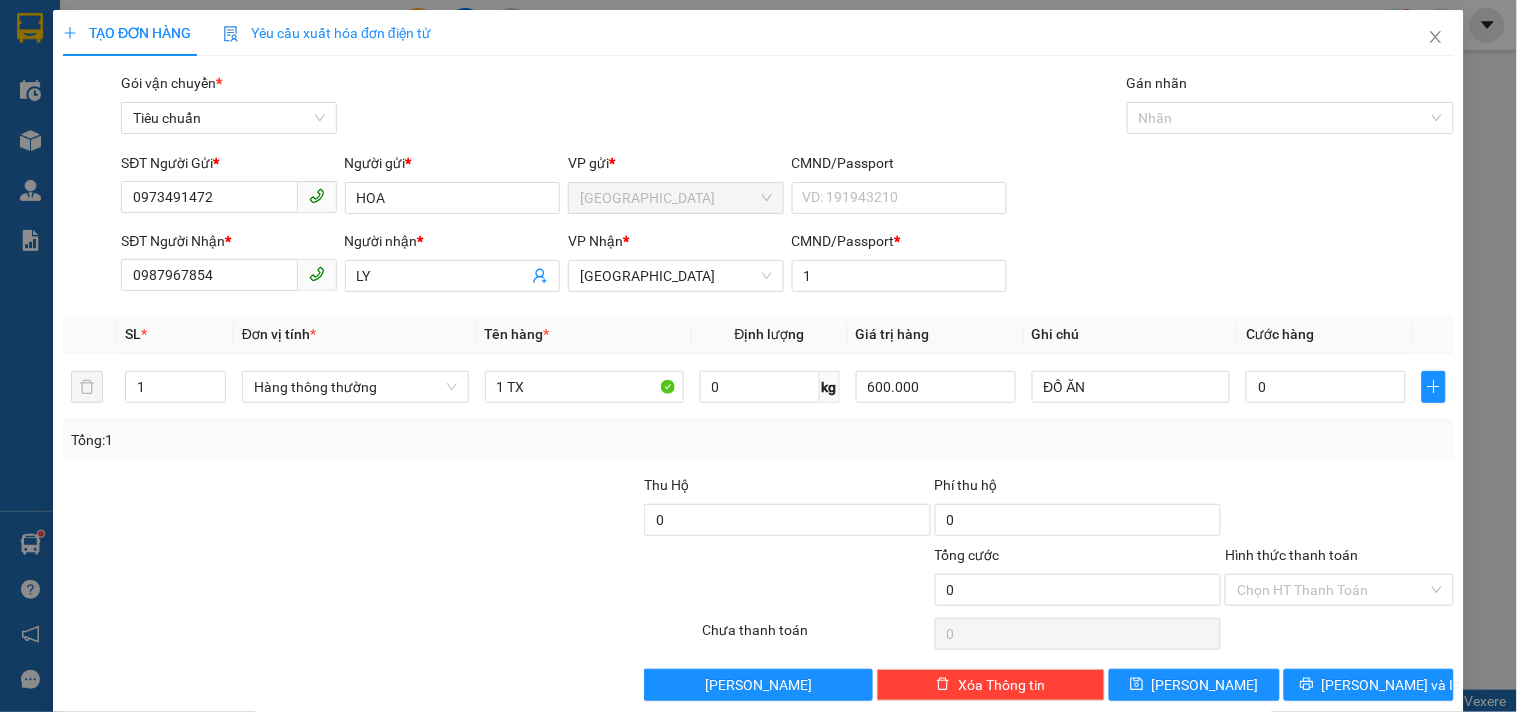click on "Tổng:  1" at bounding box center (758, 440) 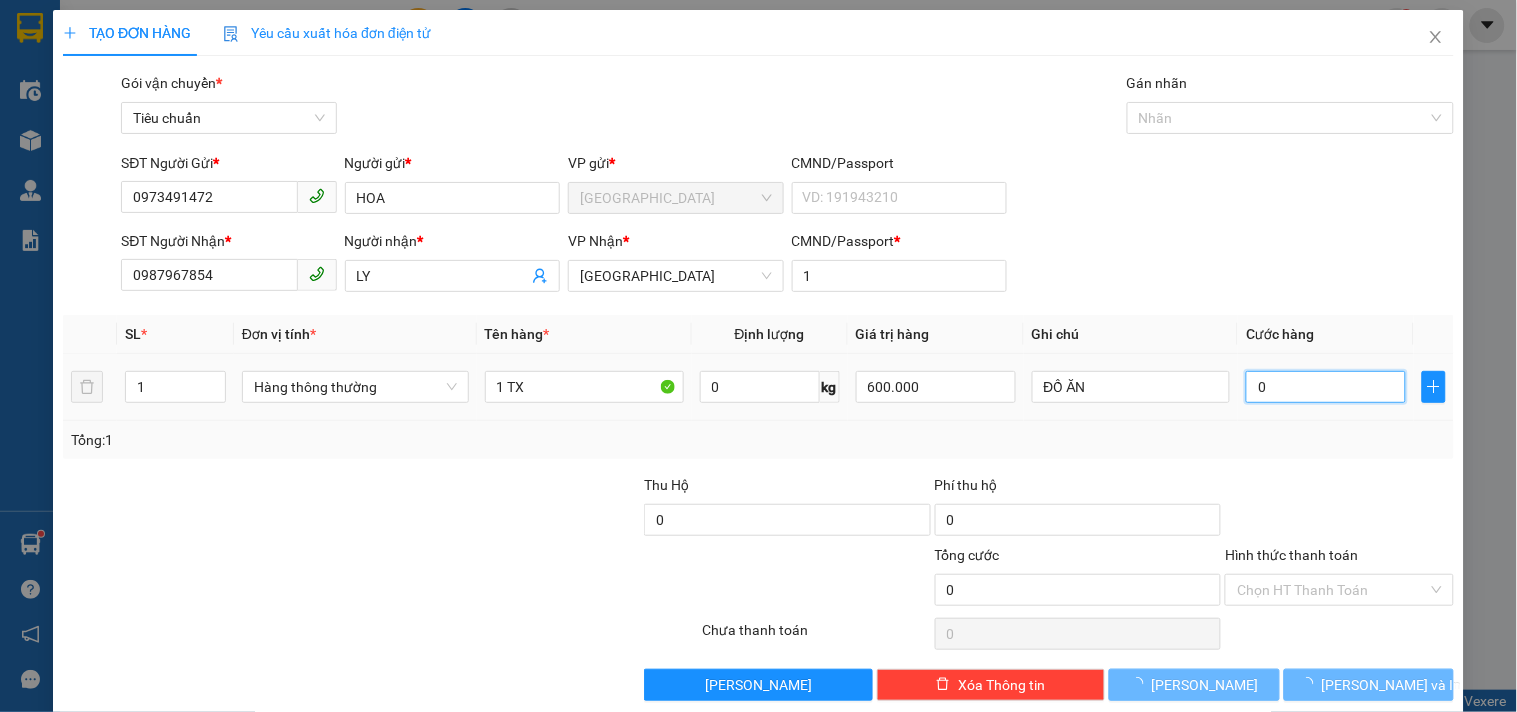 click on "0" at bounding box center (1326, 387) 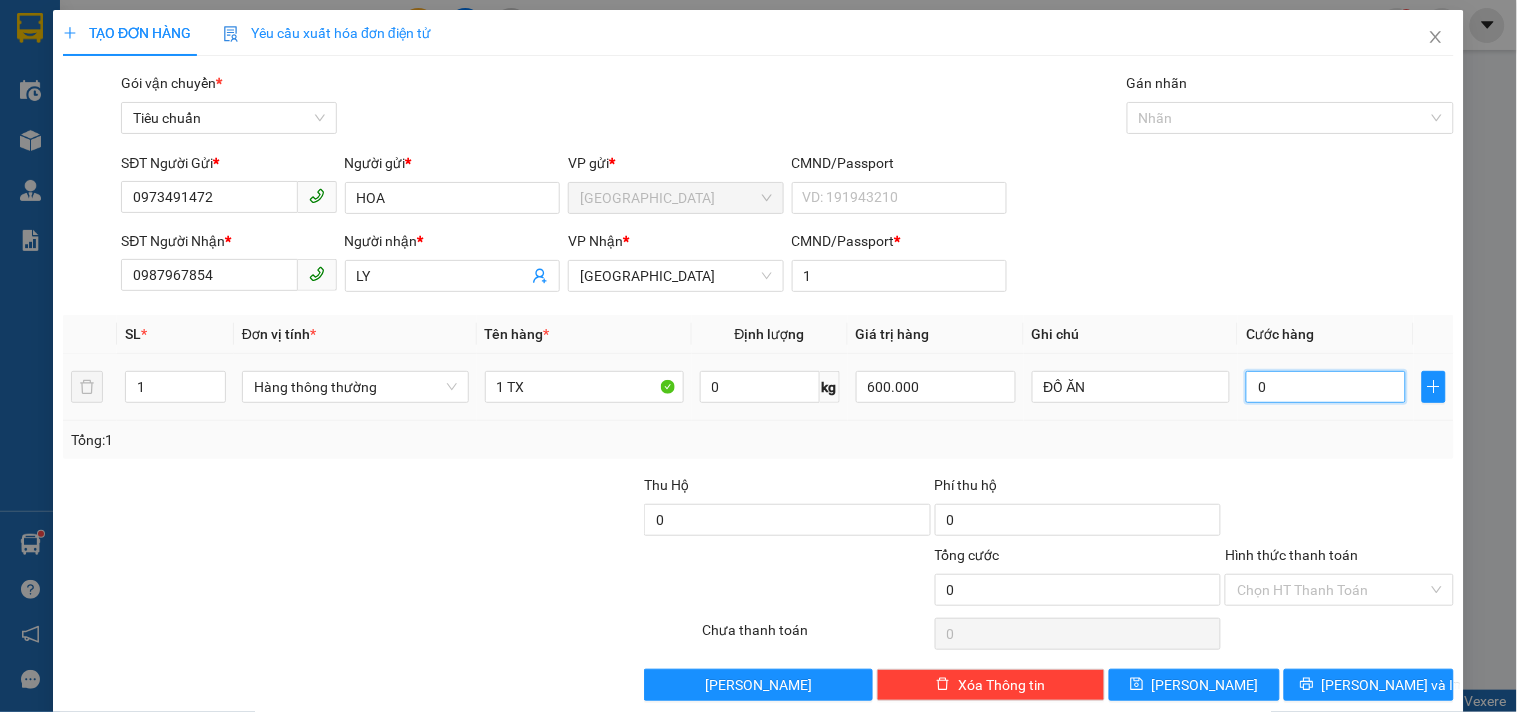 type on "7" 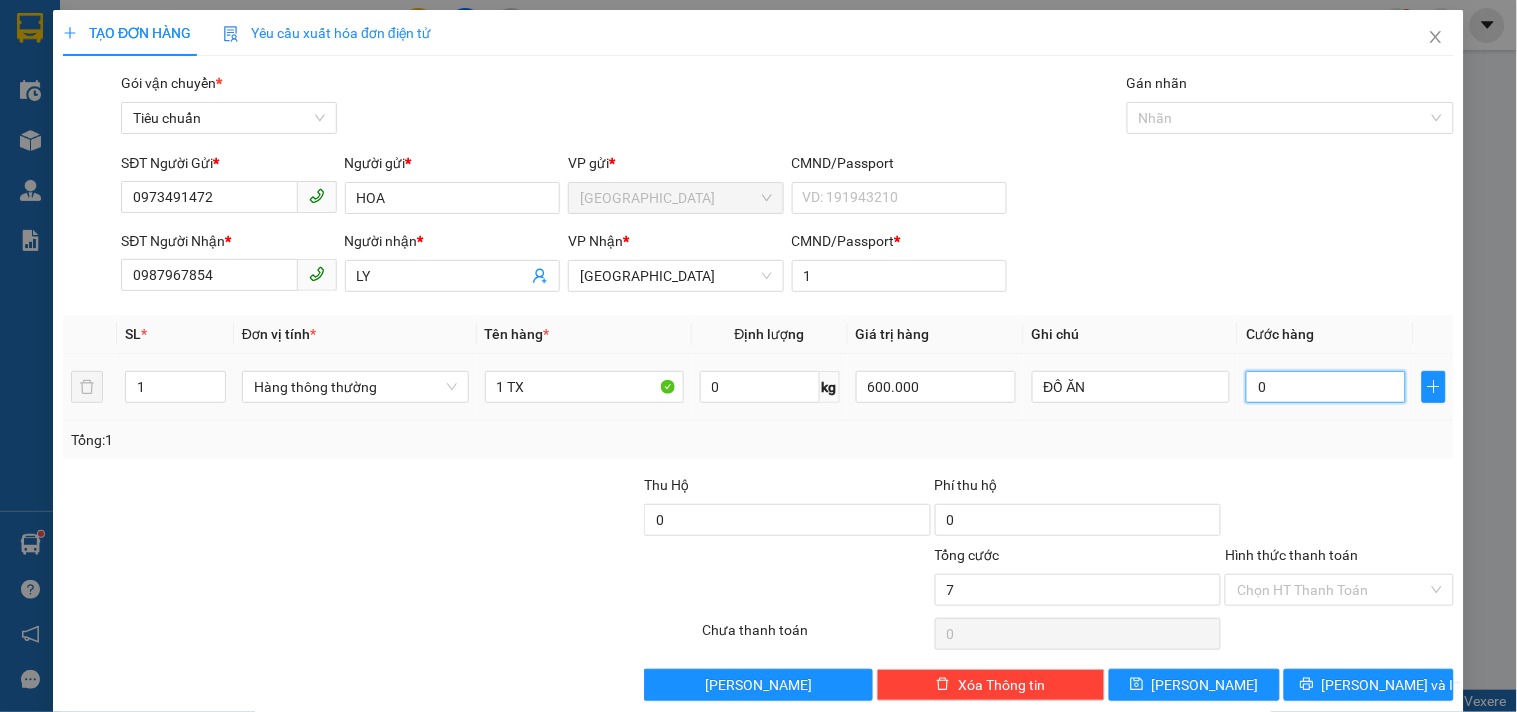 type on "7" 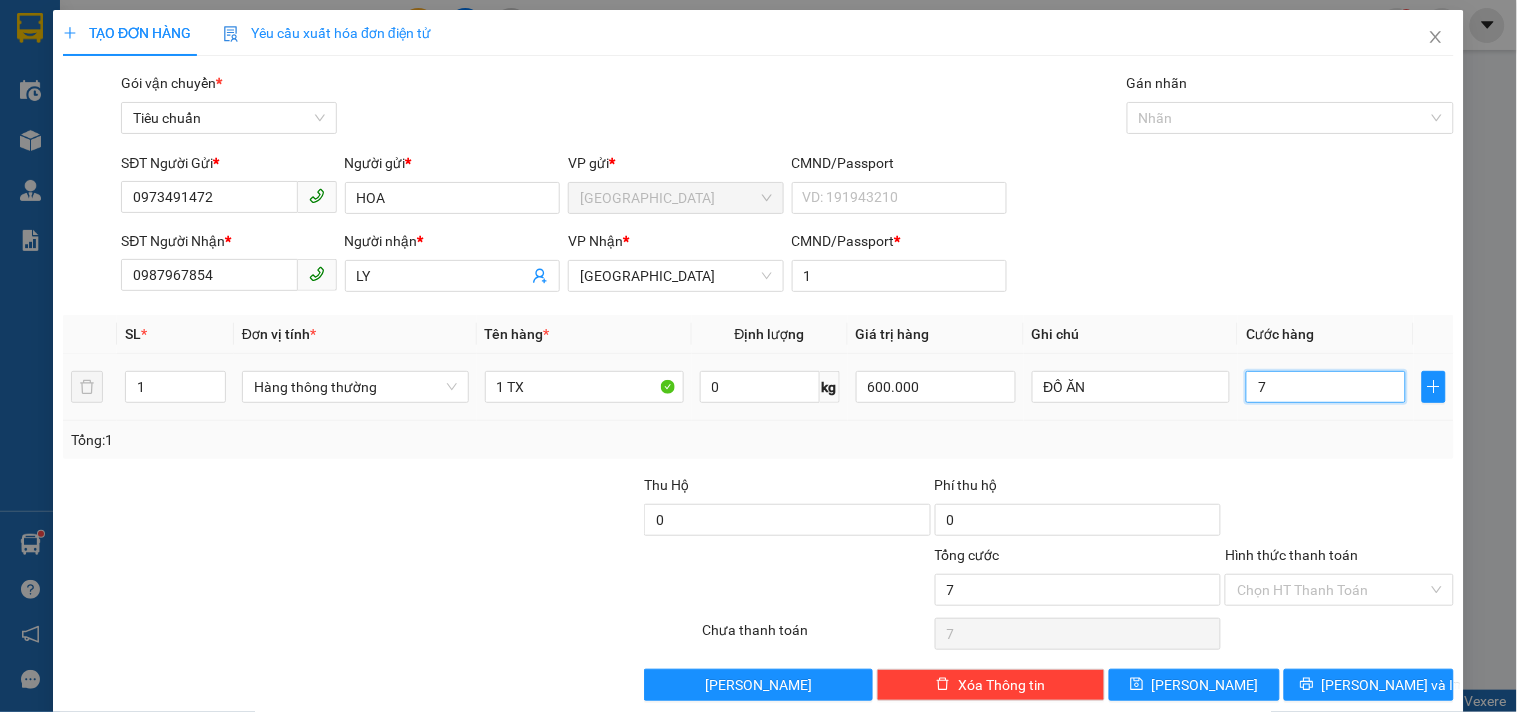 type on "70" 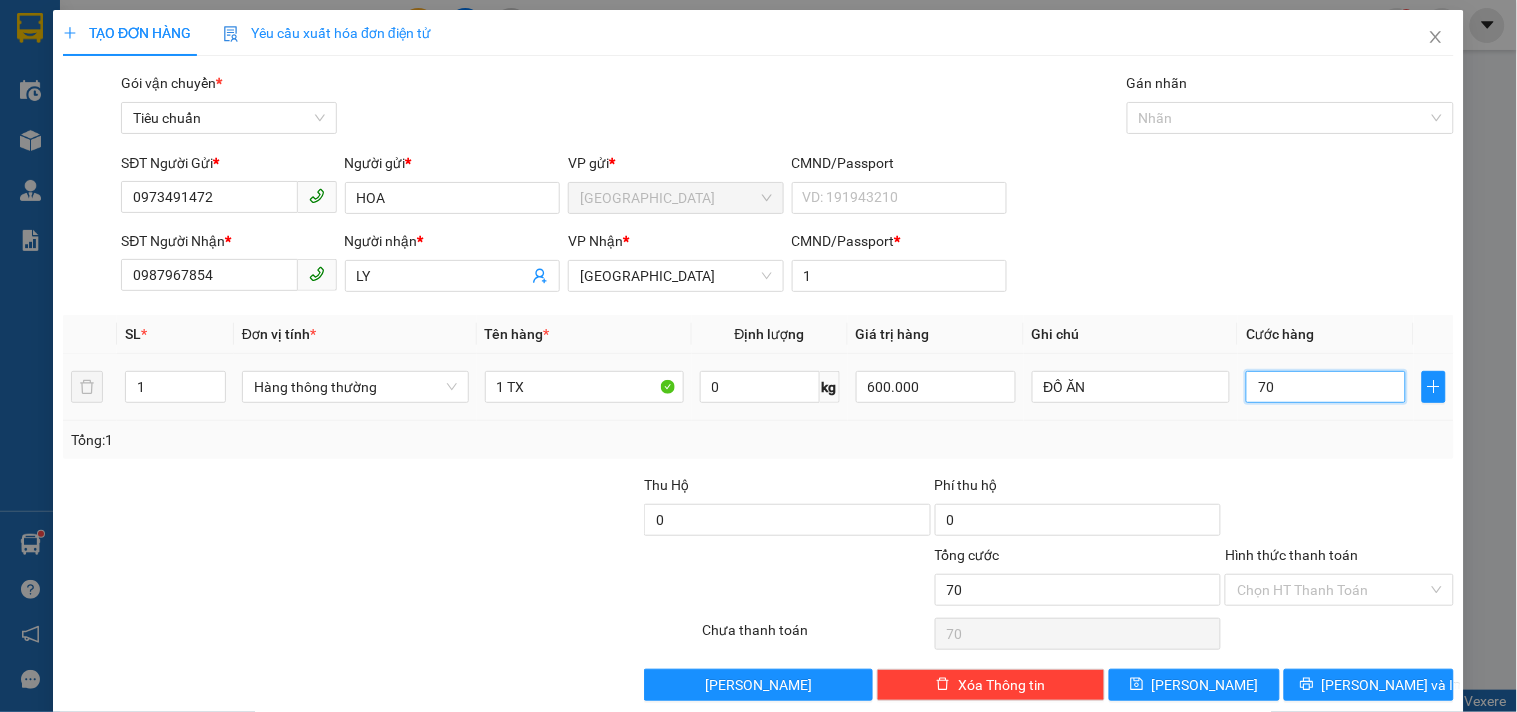 type on "70" 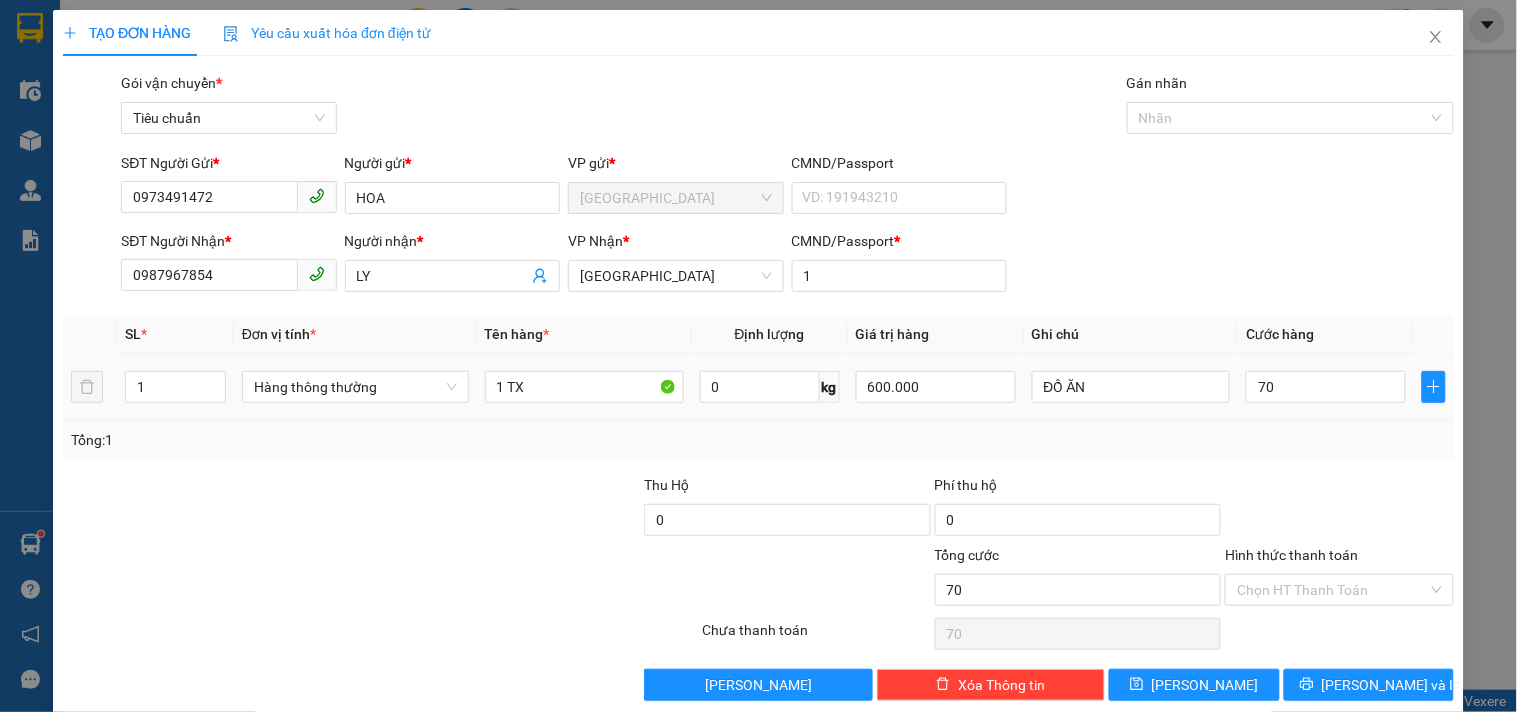 type on "70.000" 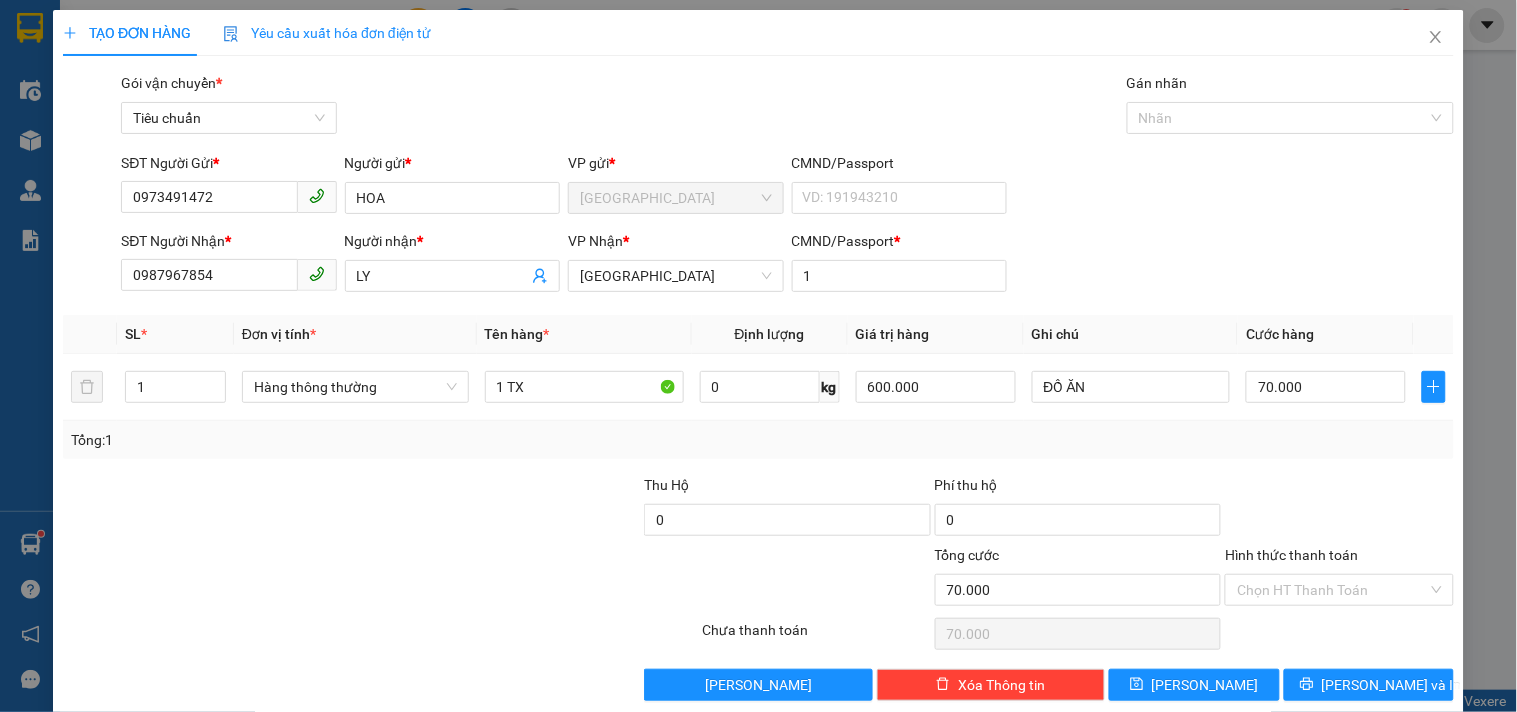click on "Tổng:  1" at bounding box center [758, 440] 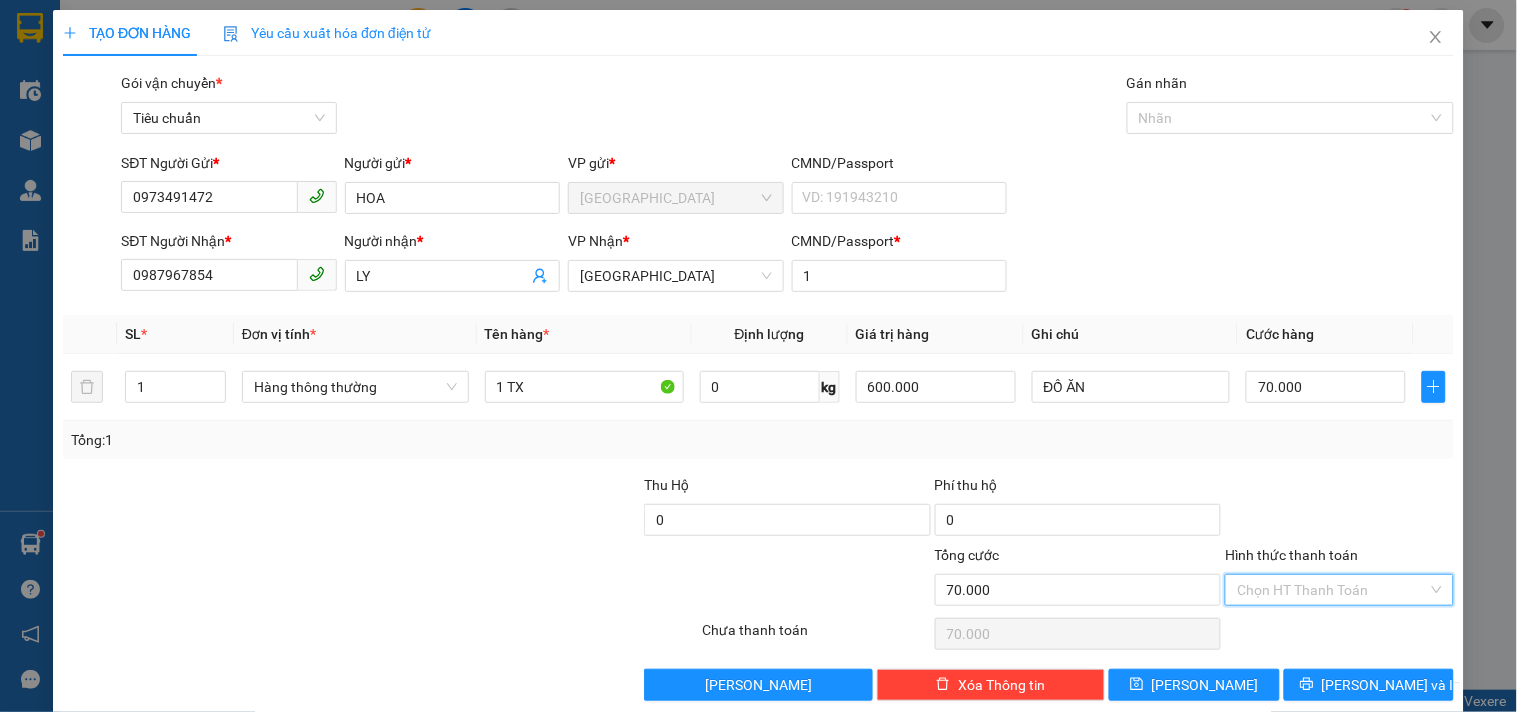 click on "Hình thức thanh toán" at bounding box center [1332, 590] 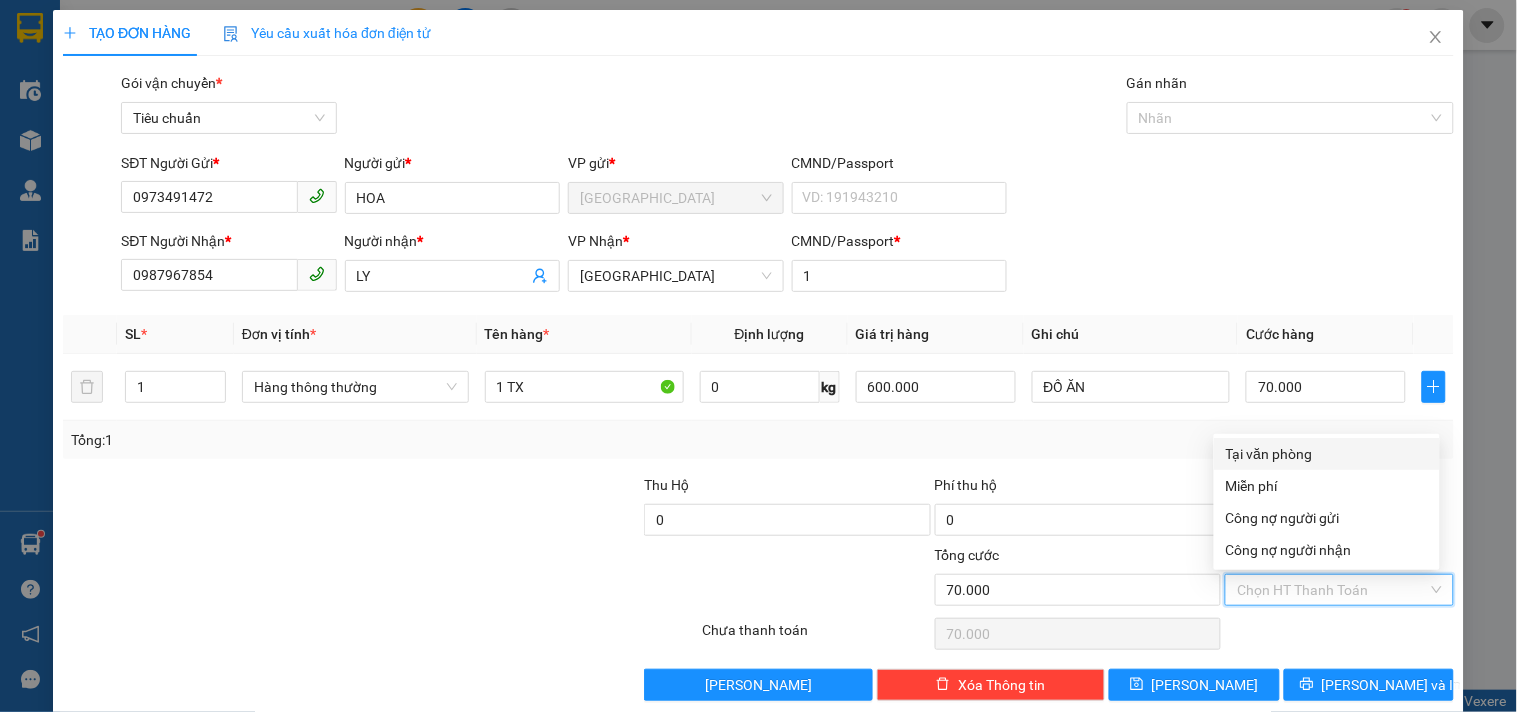 click on "Tại văn phòng" at bounding box center [1327, 454] 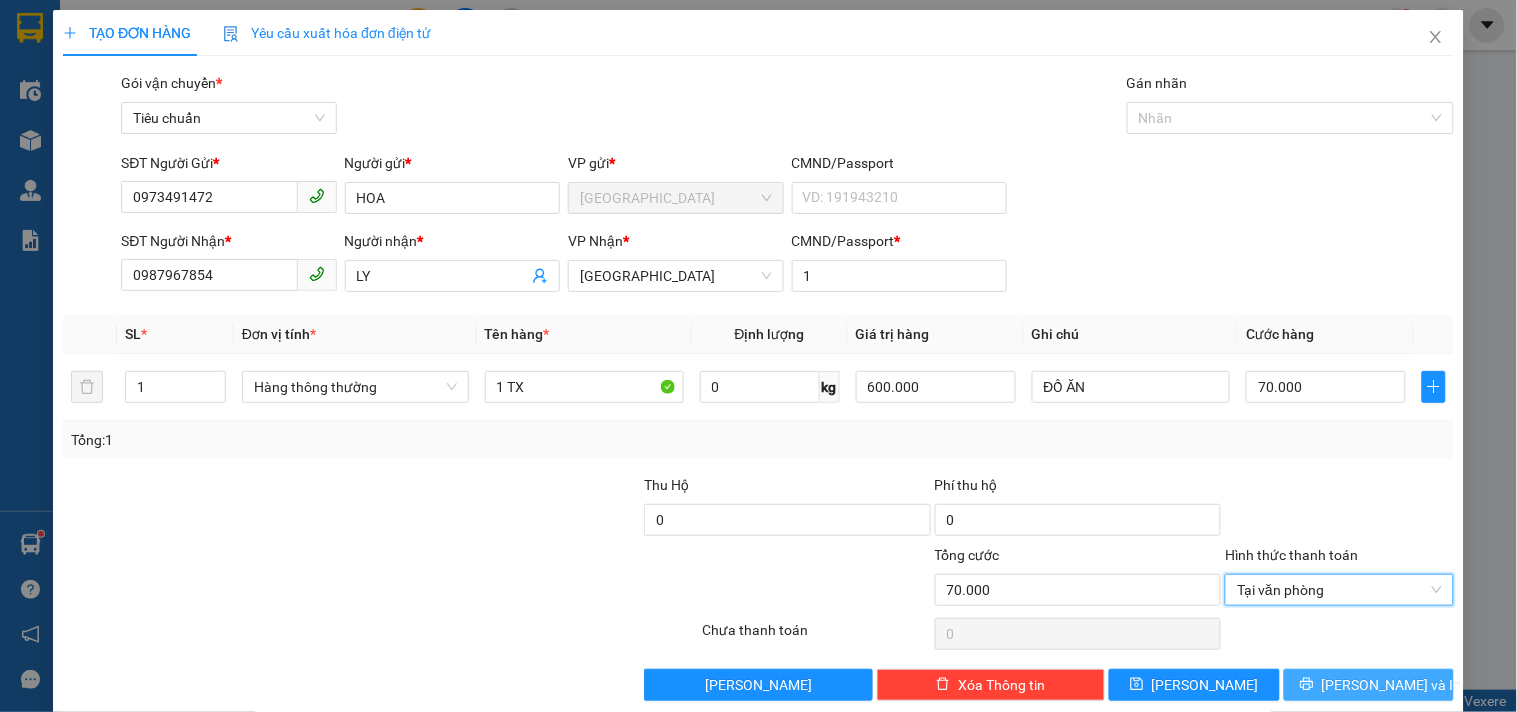 click on "[PERSON_NAME] và In" at bounding box center (1392, 685) 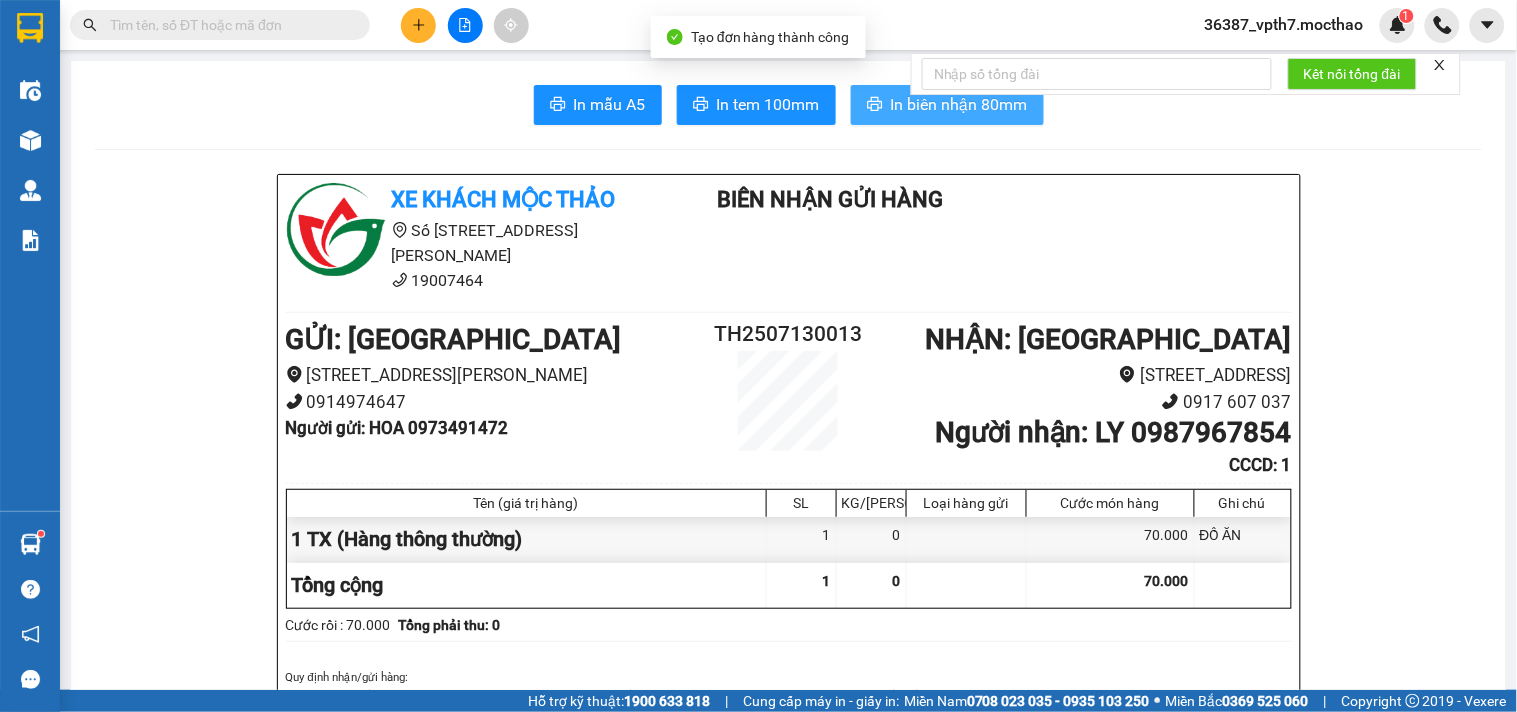 click on "In biên nhận 80mm" at bounding box center [959, 104] 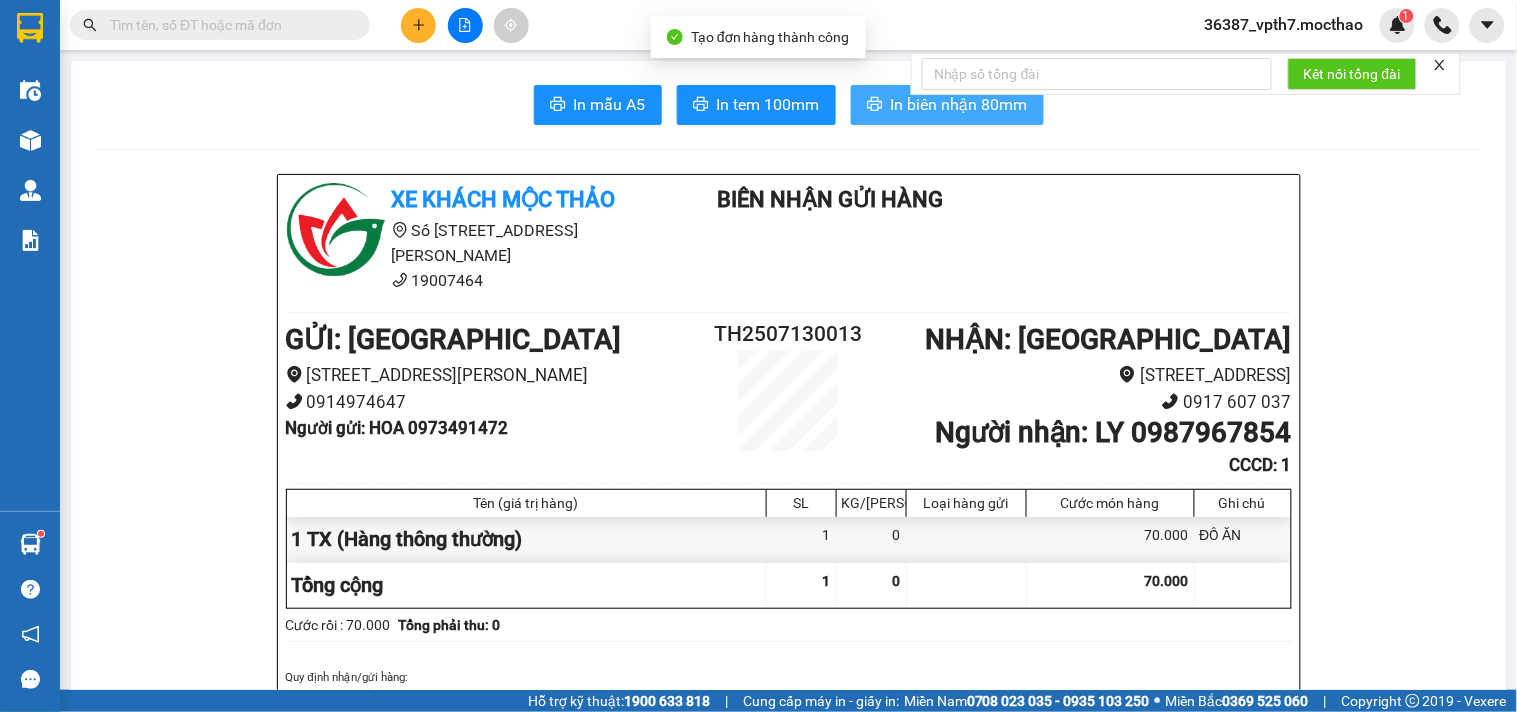 scroll, scrollTop: 0, scrollLeft: 0, axis: both 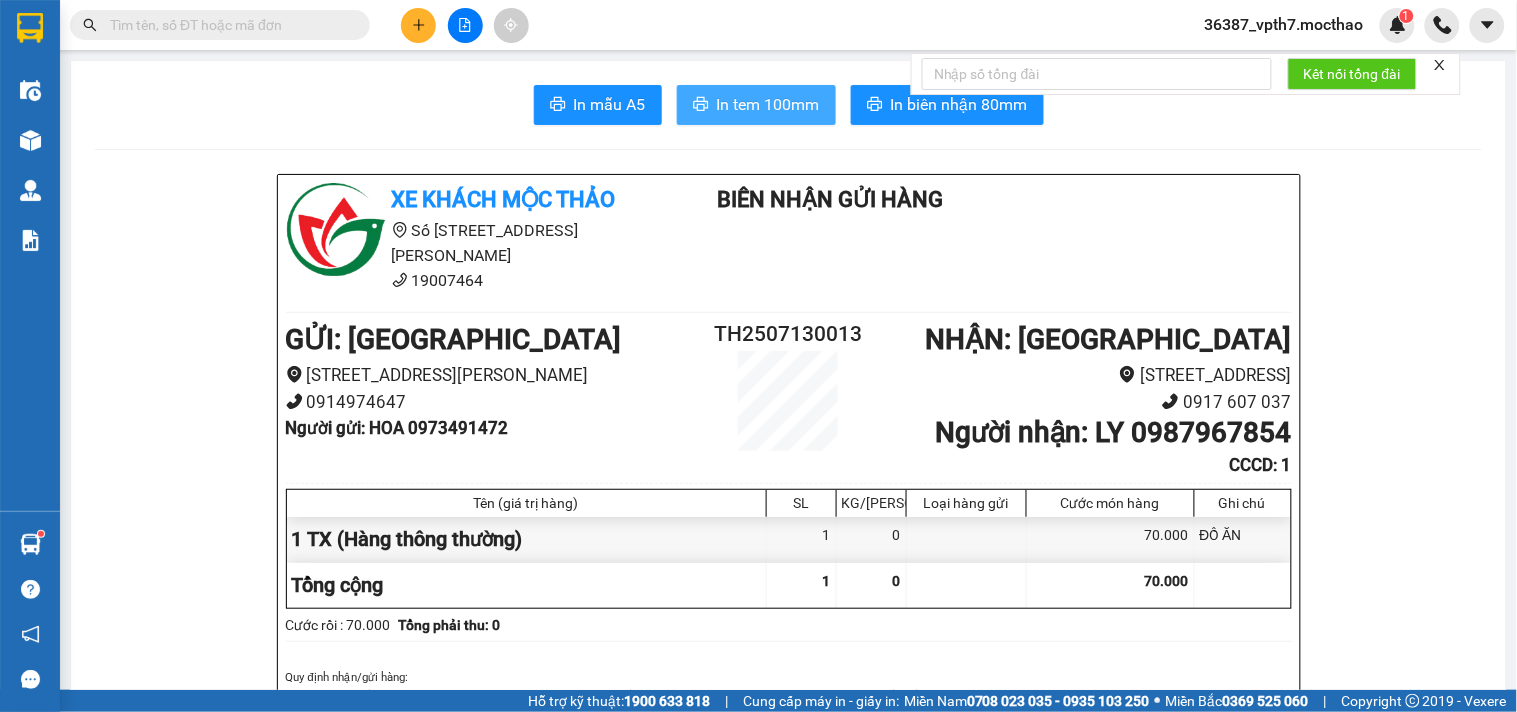 click on "In tem 100mm" at bounding box center (768, 104) 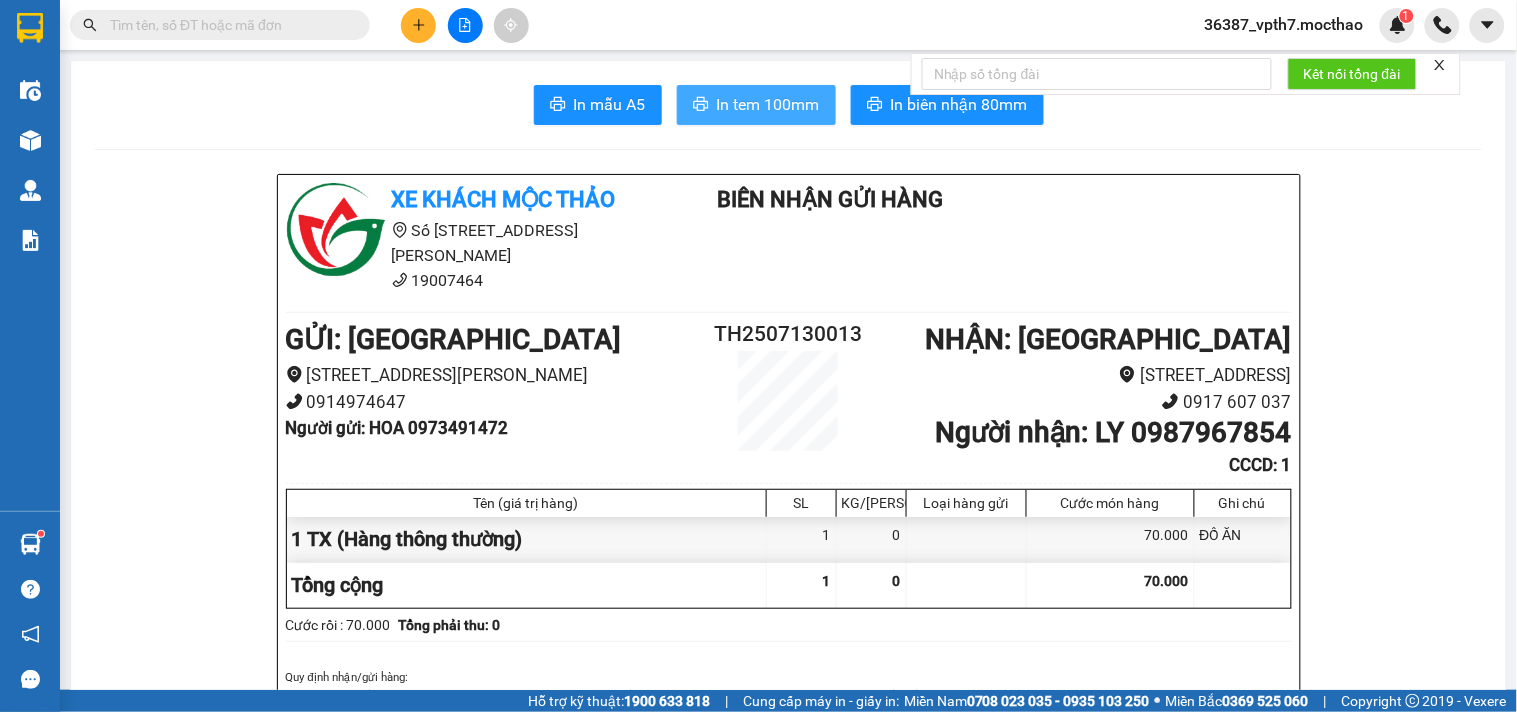 scroll, scrollTop: 0, scrollLeft: 0, axis: both 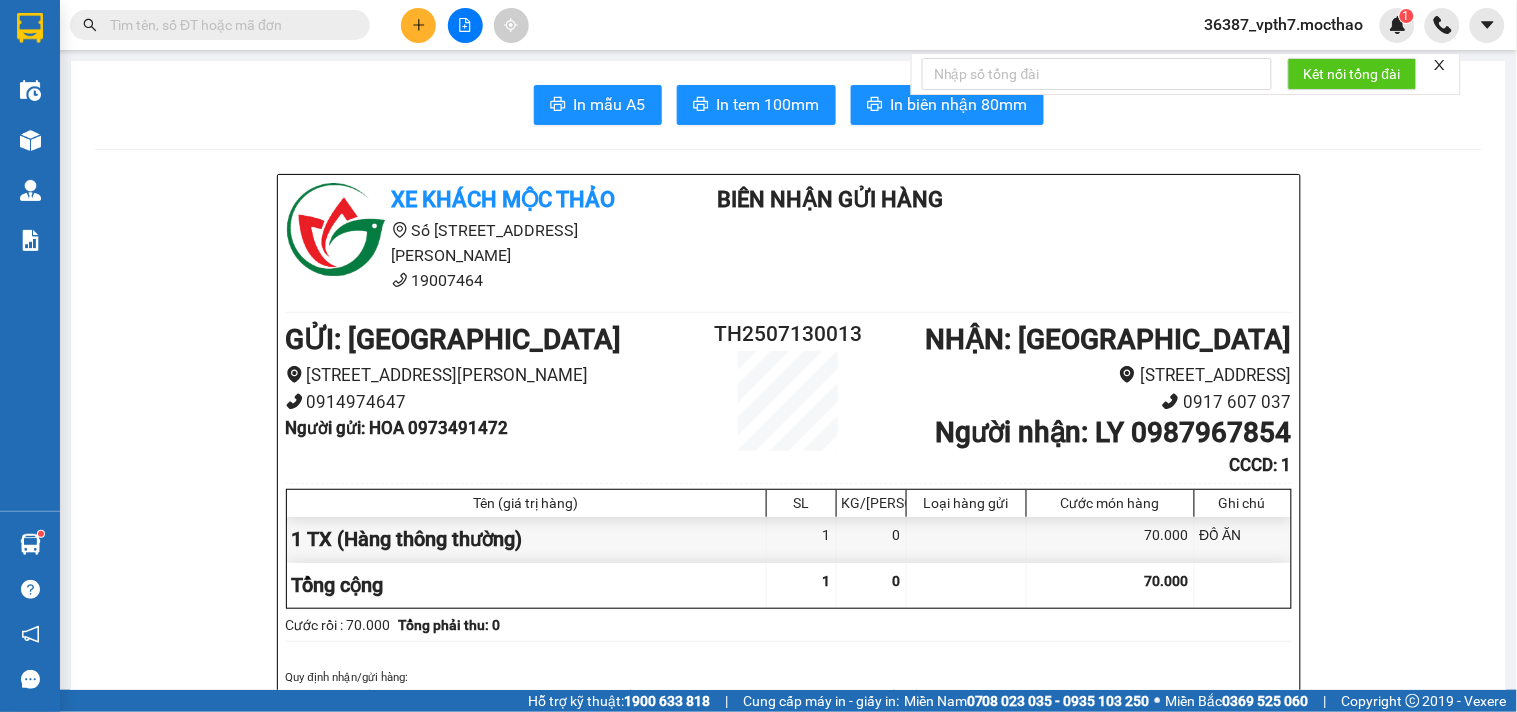 click at bounding box center [418, 25] 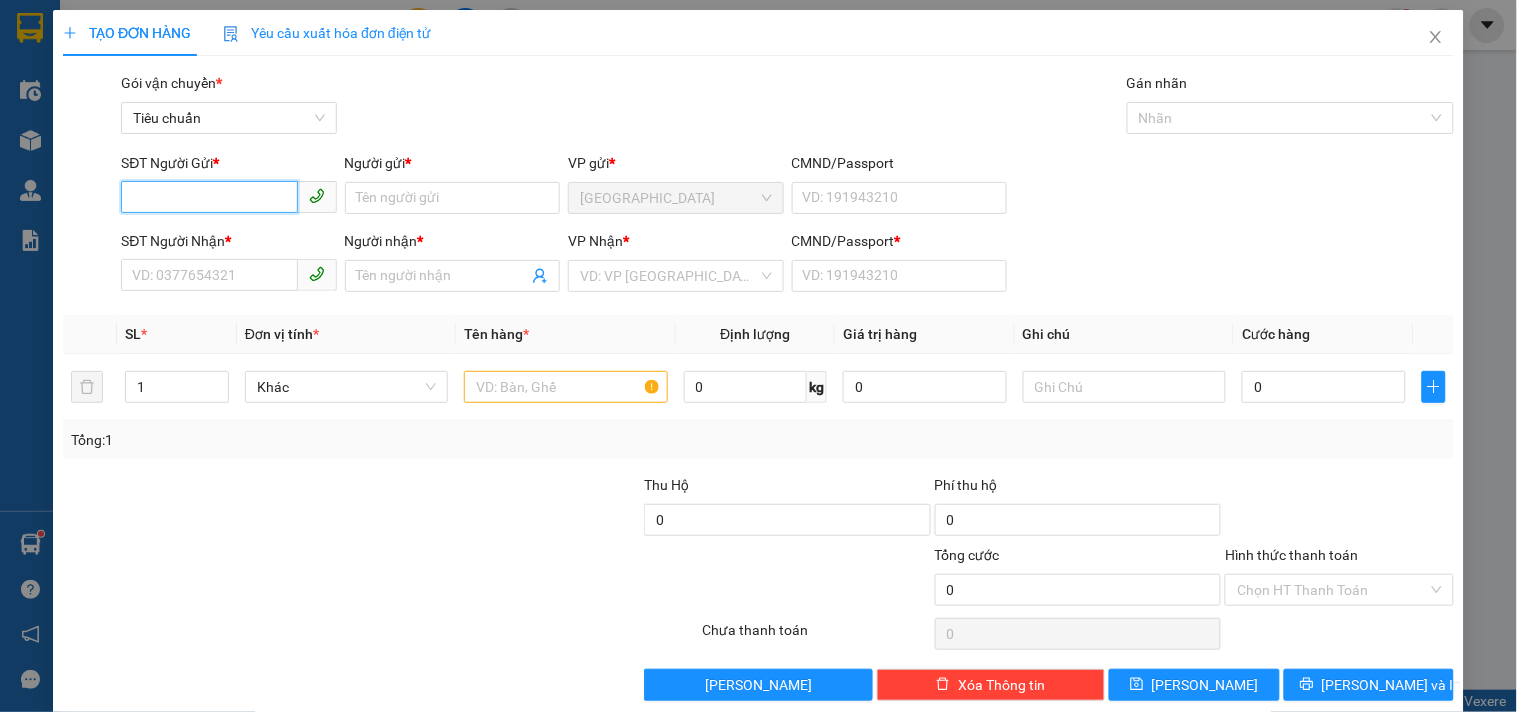 click on "SĐT Người Gửi  *" at bounding box center (209, 197) 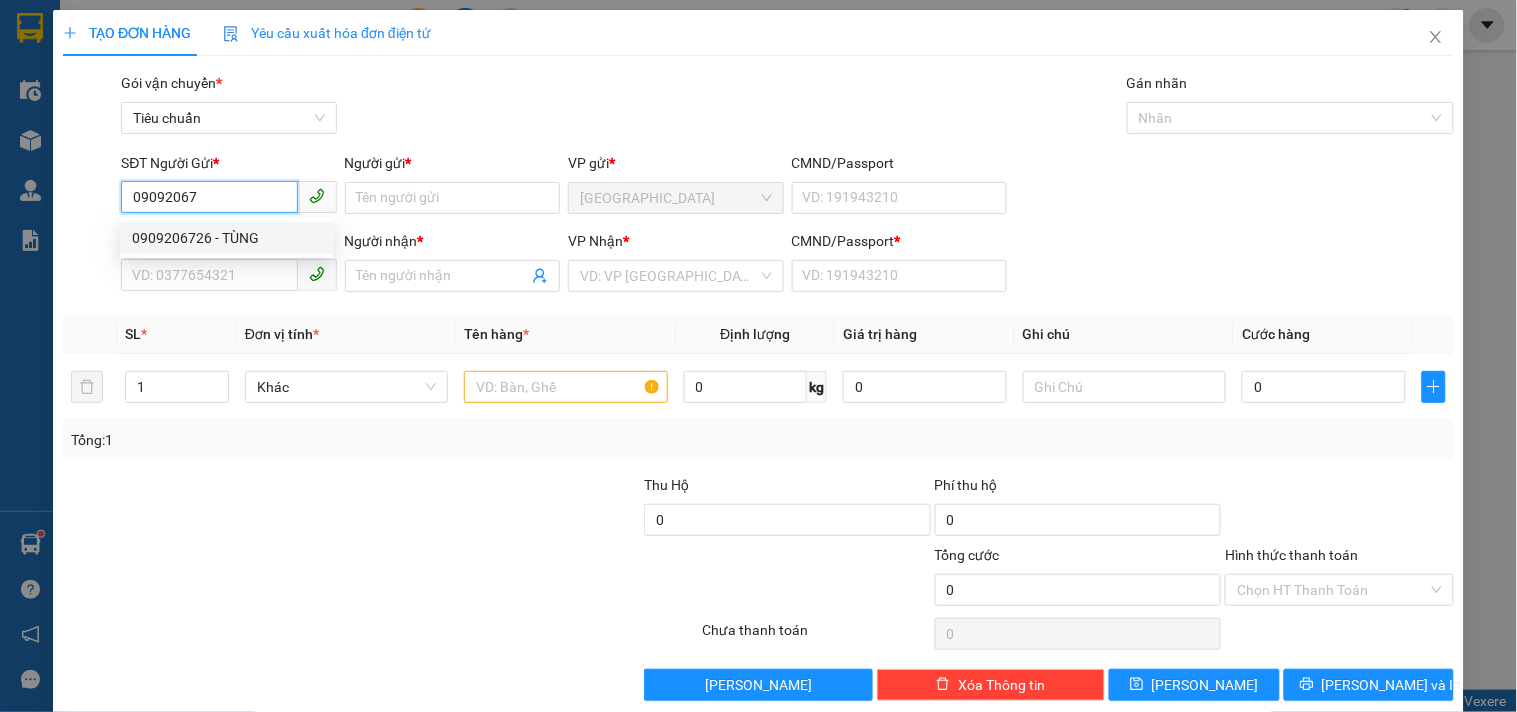 click on "0909206726 - TÙNG" at bounding box center [226, 238] 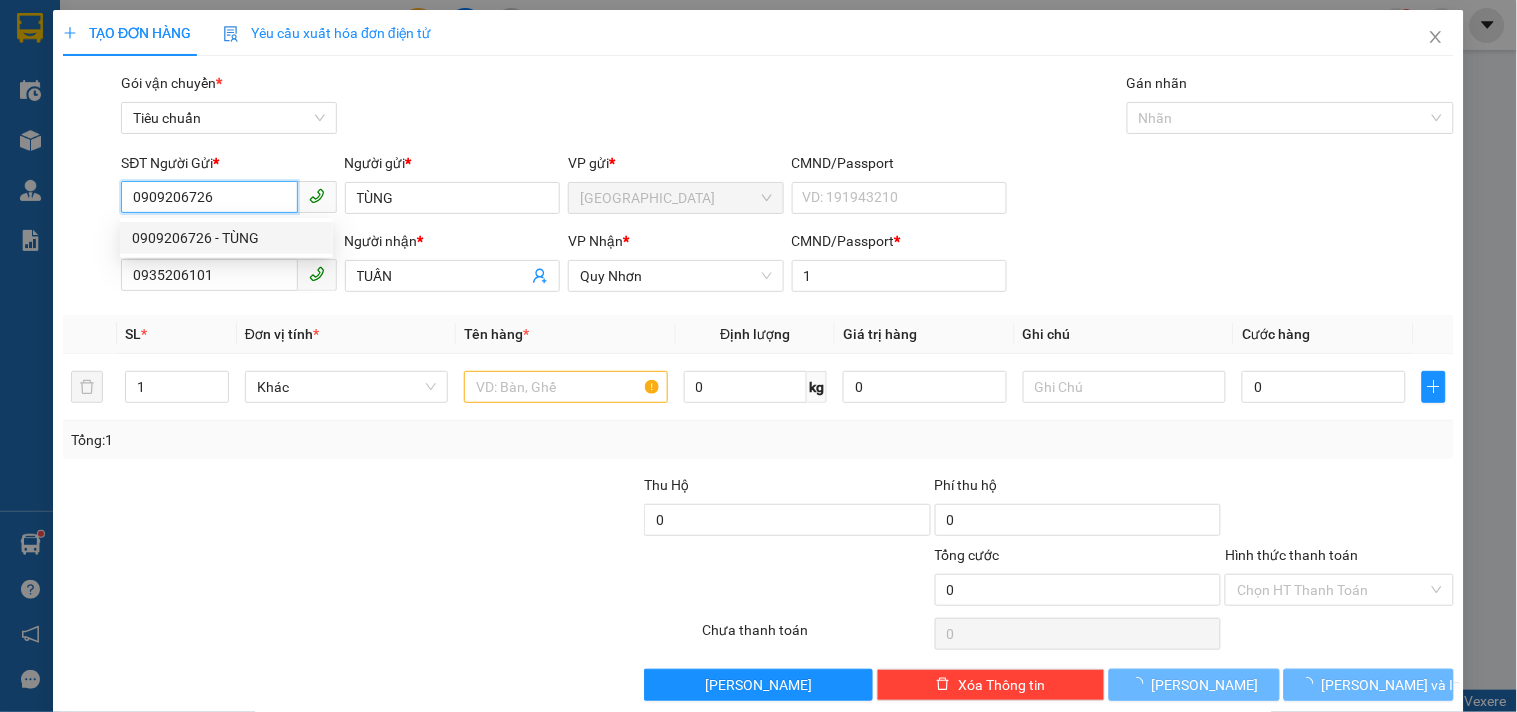 type on "20.000" 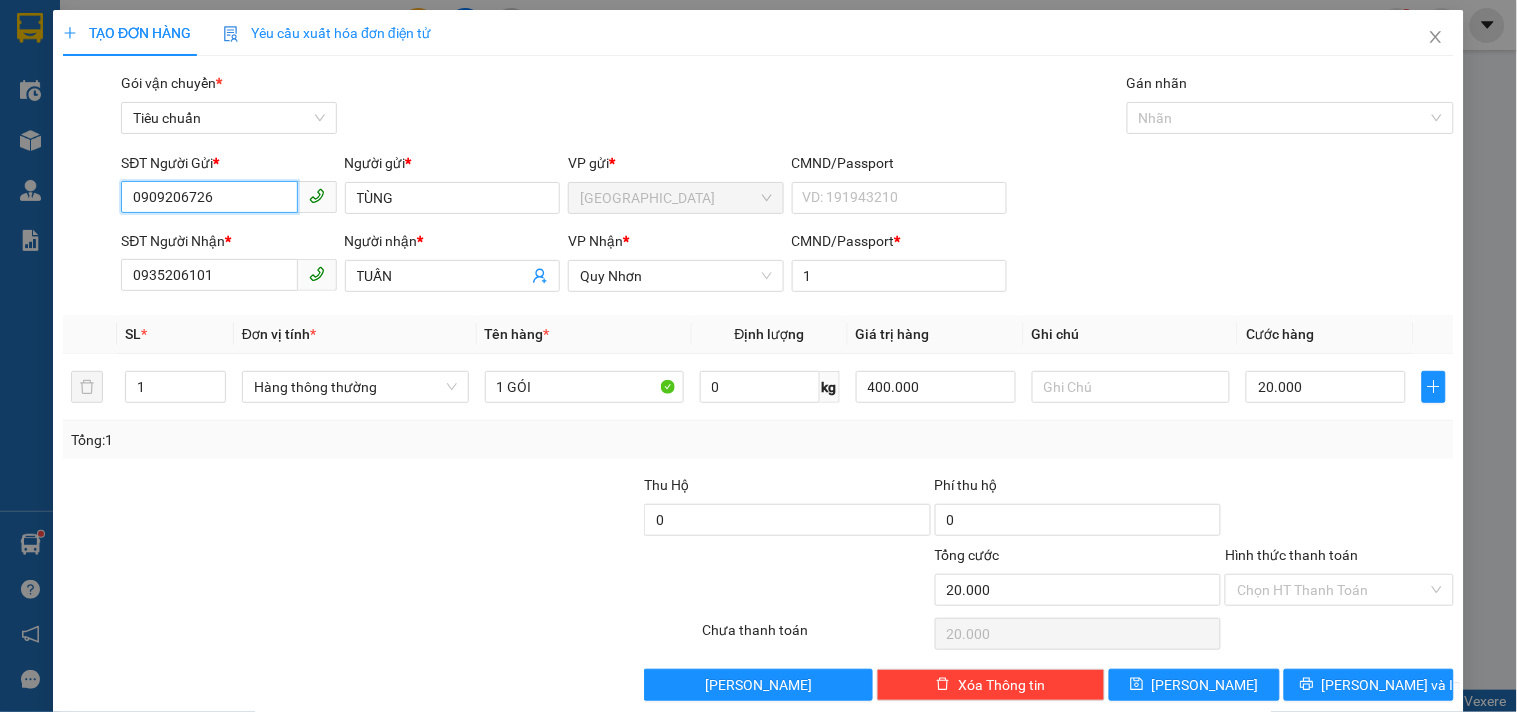 type on "0909206726" 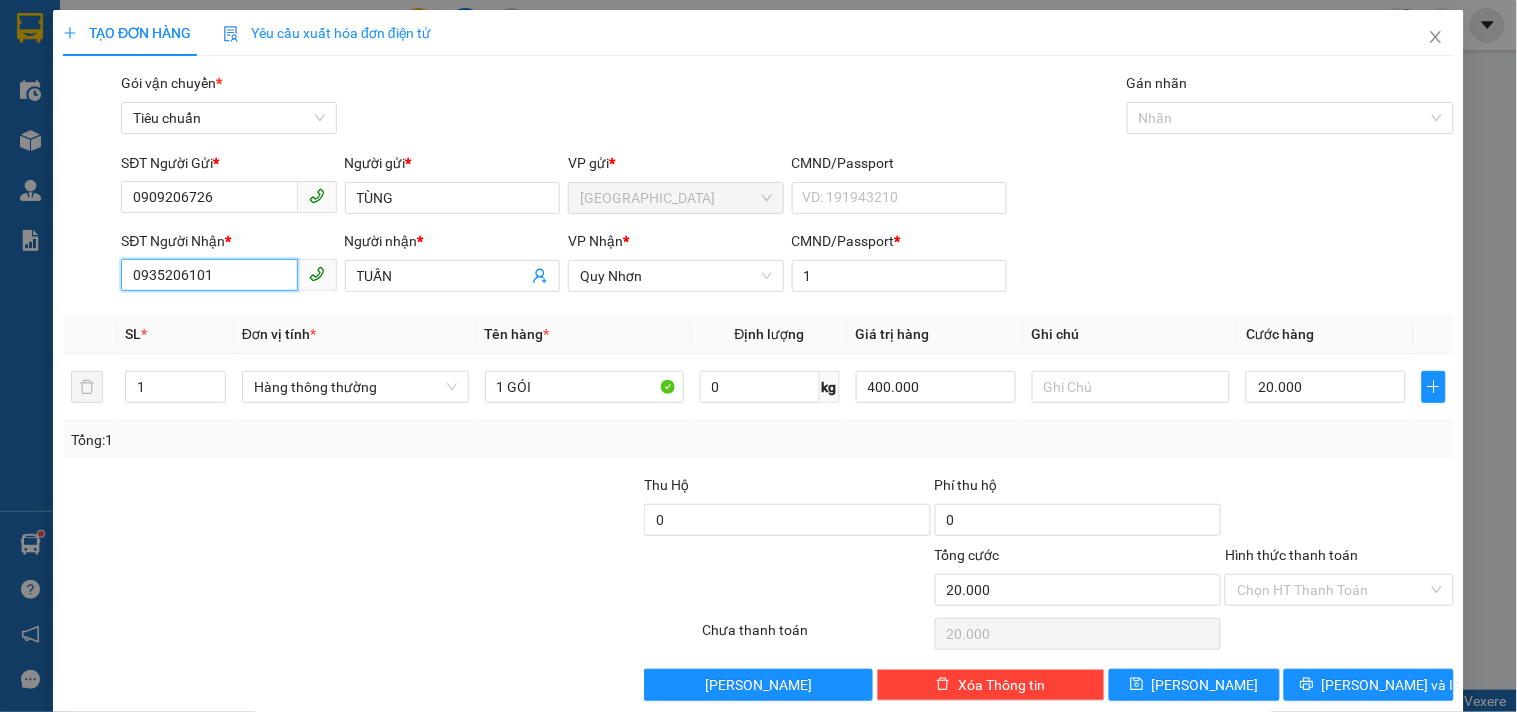 drag, startPoint x: 105, startPoint y: 295, endPoint x: 0, endPoint y: 316, distance: 107.07941 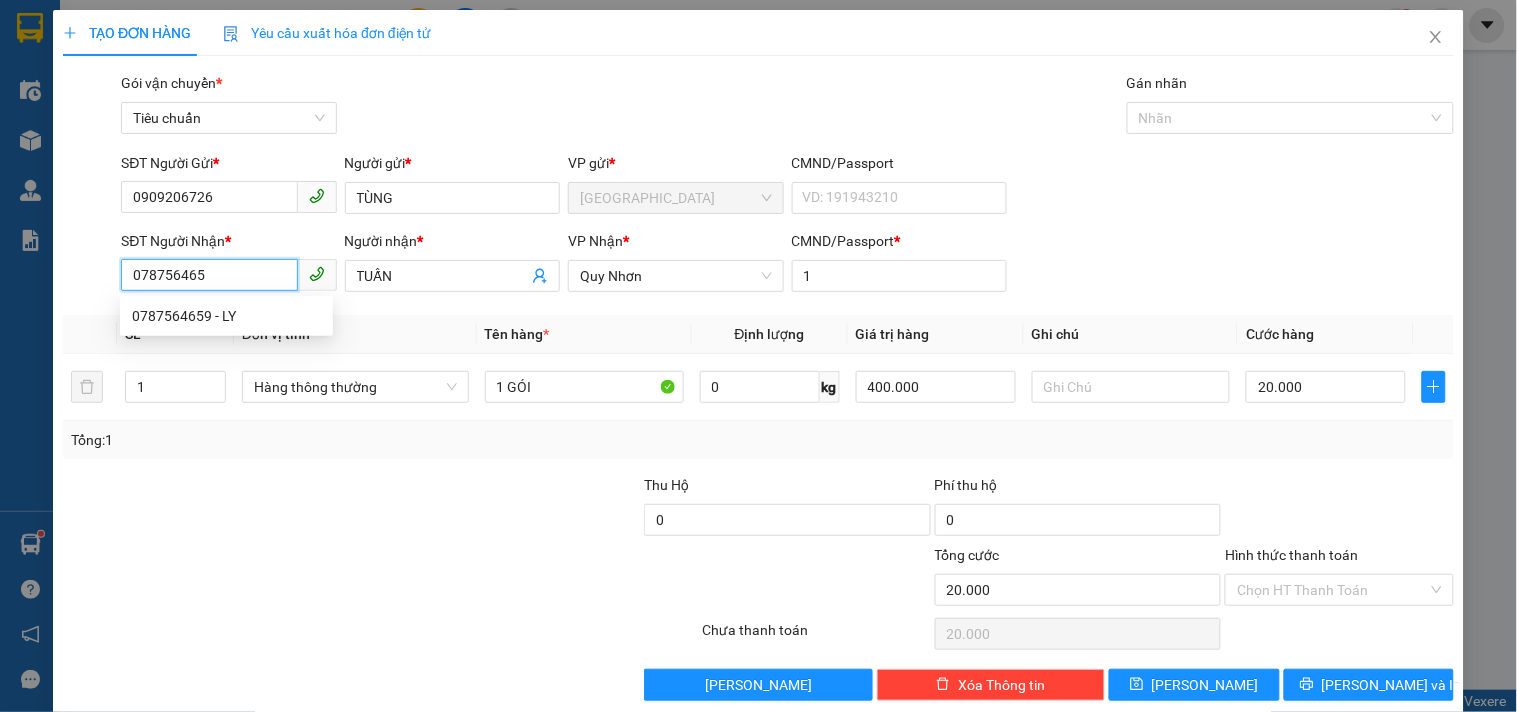 type on "0787564659" 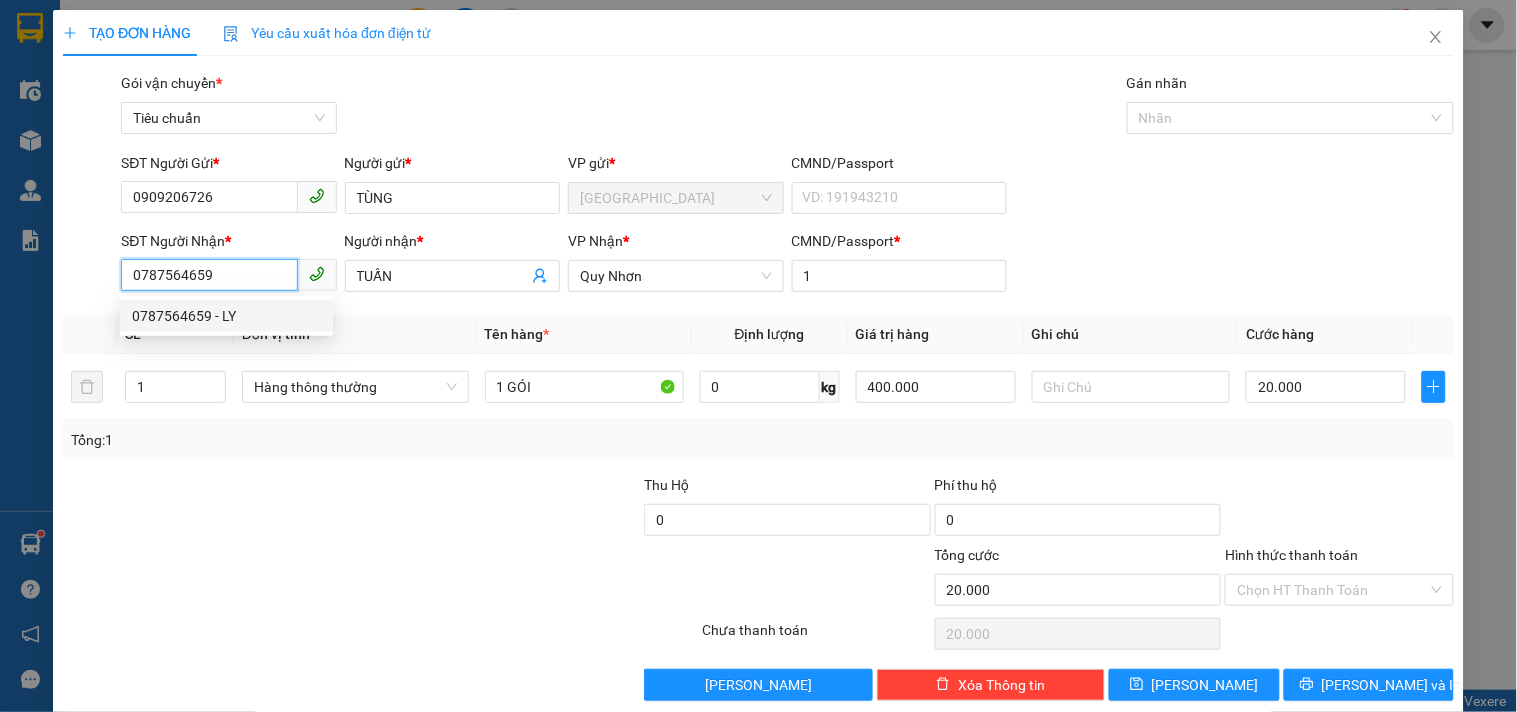 click on "0787564659 - LY" at bounding box center [226, 316] 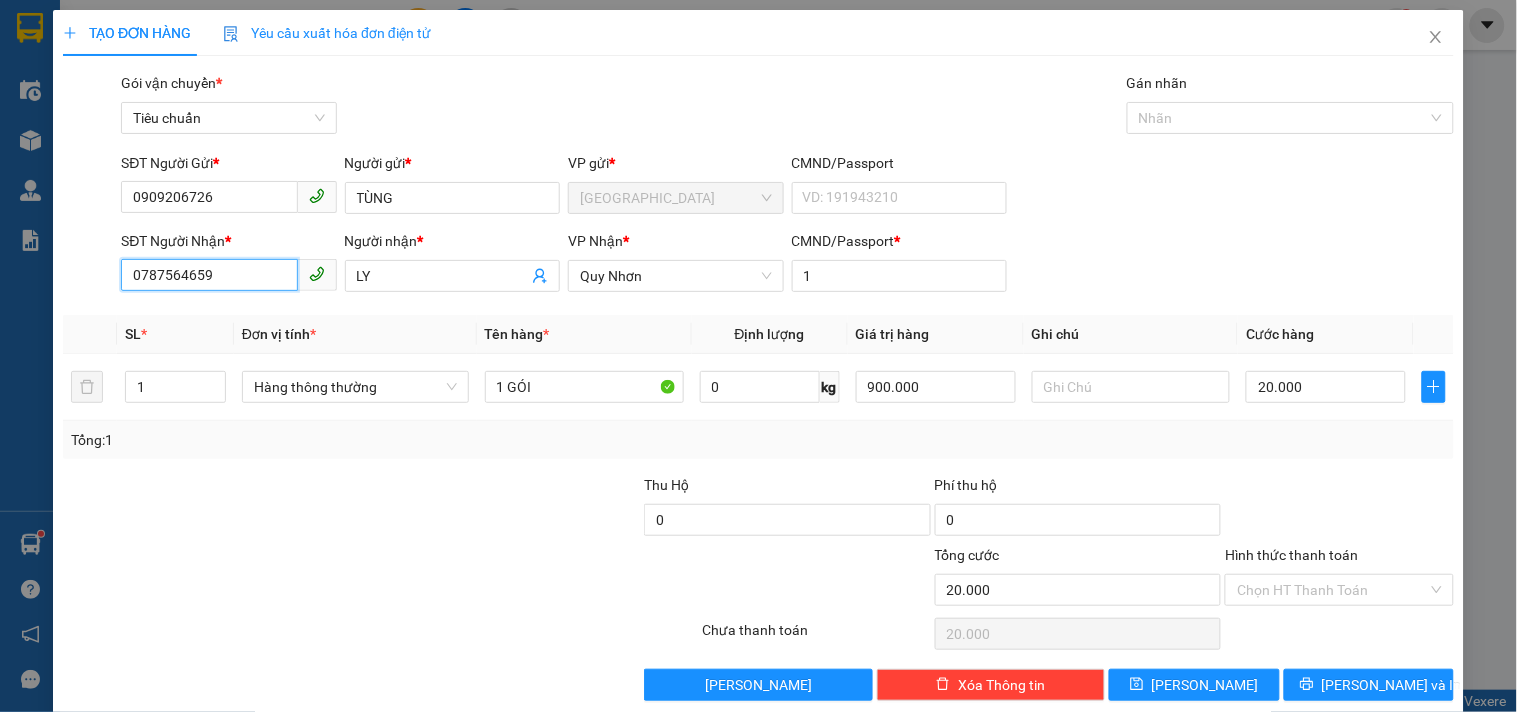 type on "0787564659" 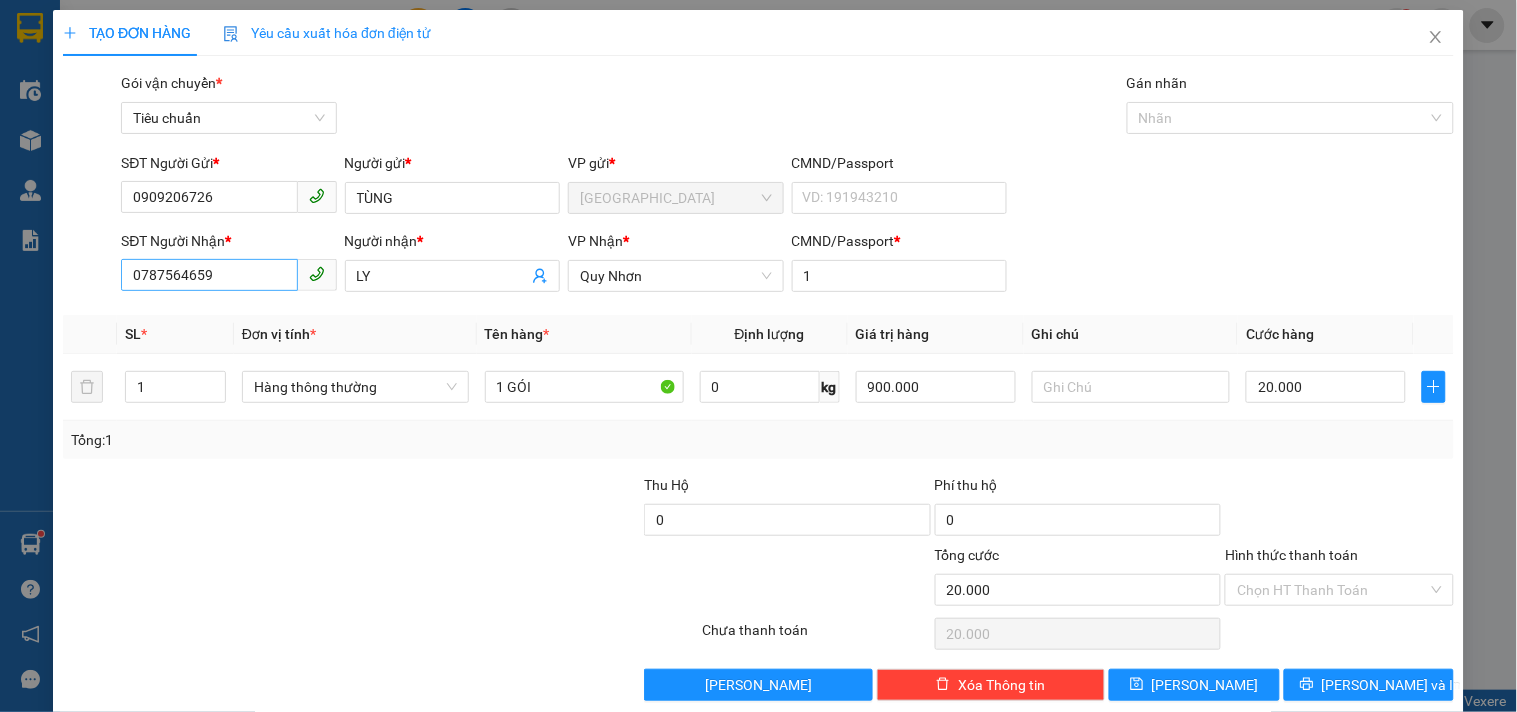 drag, startPoint x: 304, startPoint y: 280, endPoint x: 266, endPoint y: 287, distance: 38.63936 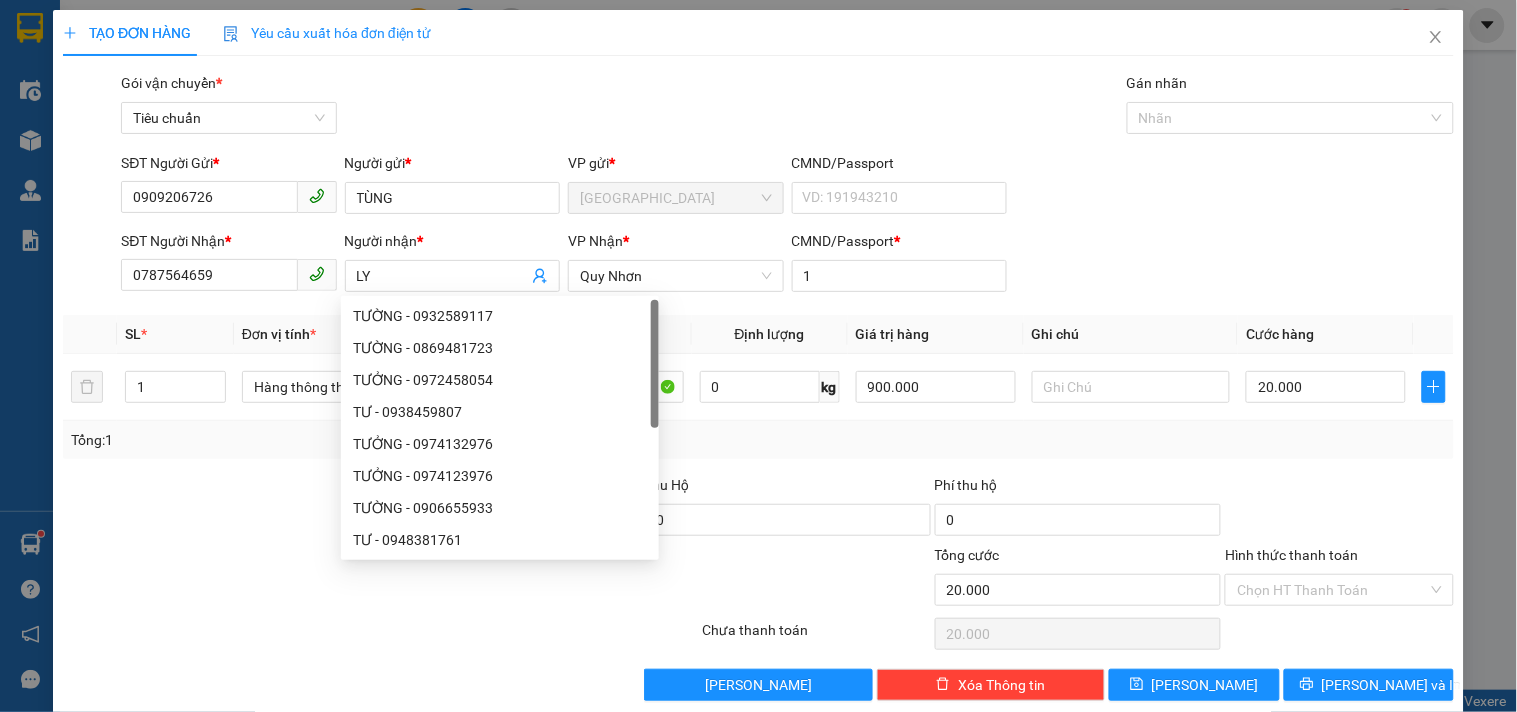 click on "Tổng:  1" at bounding box center (329, 440) 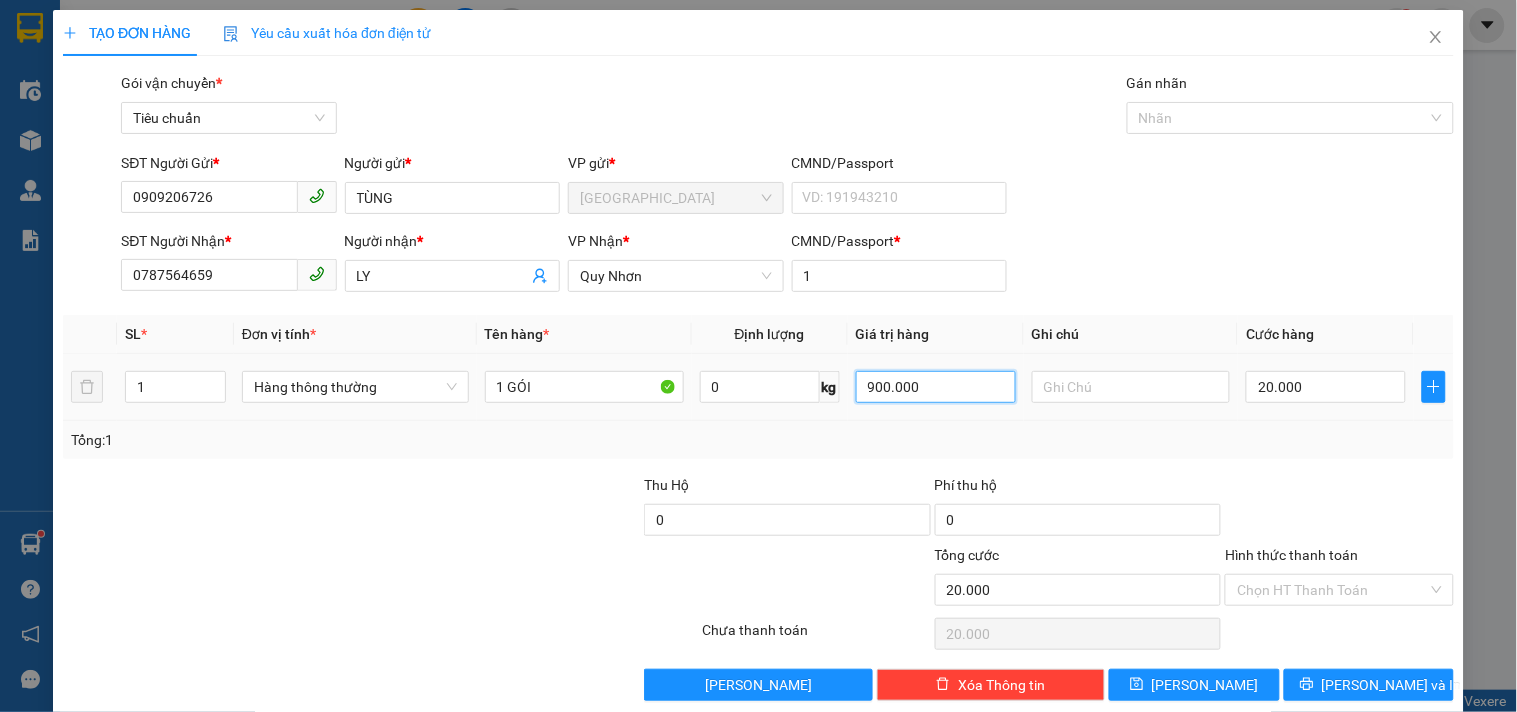 click on "900.000" at bounding box center (936, 387) 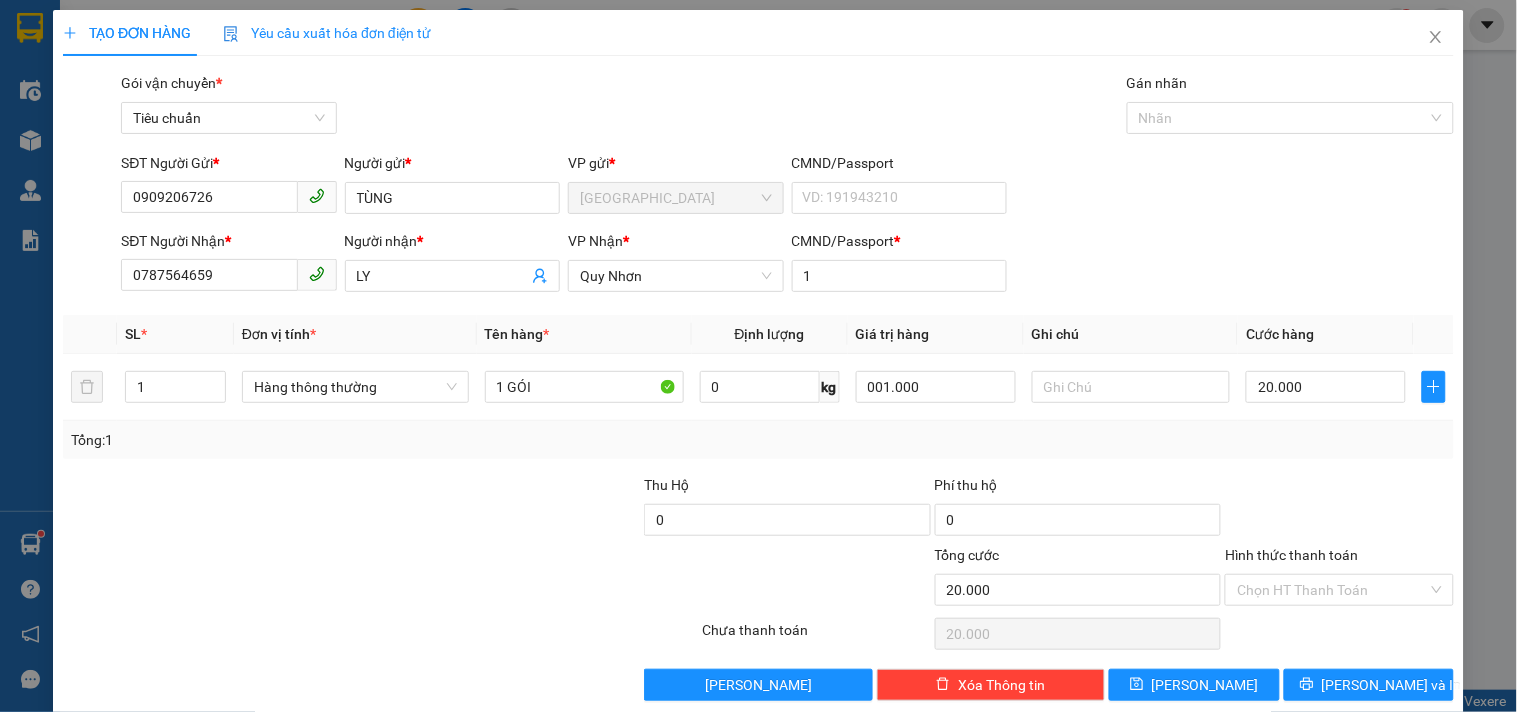 click on "Tổng:  1" at bounding box center (758, 440) 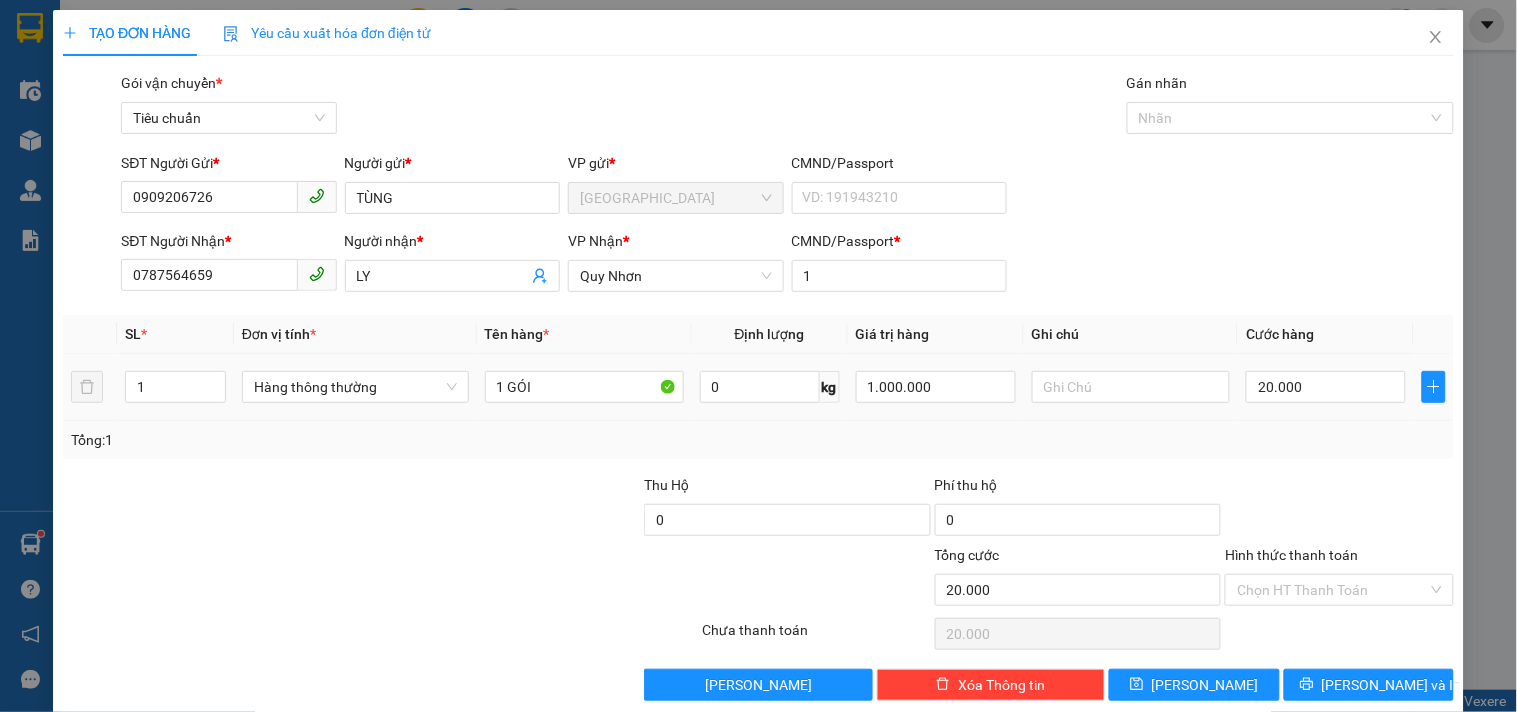 type on "0" 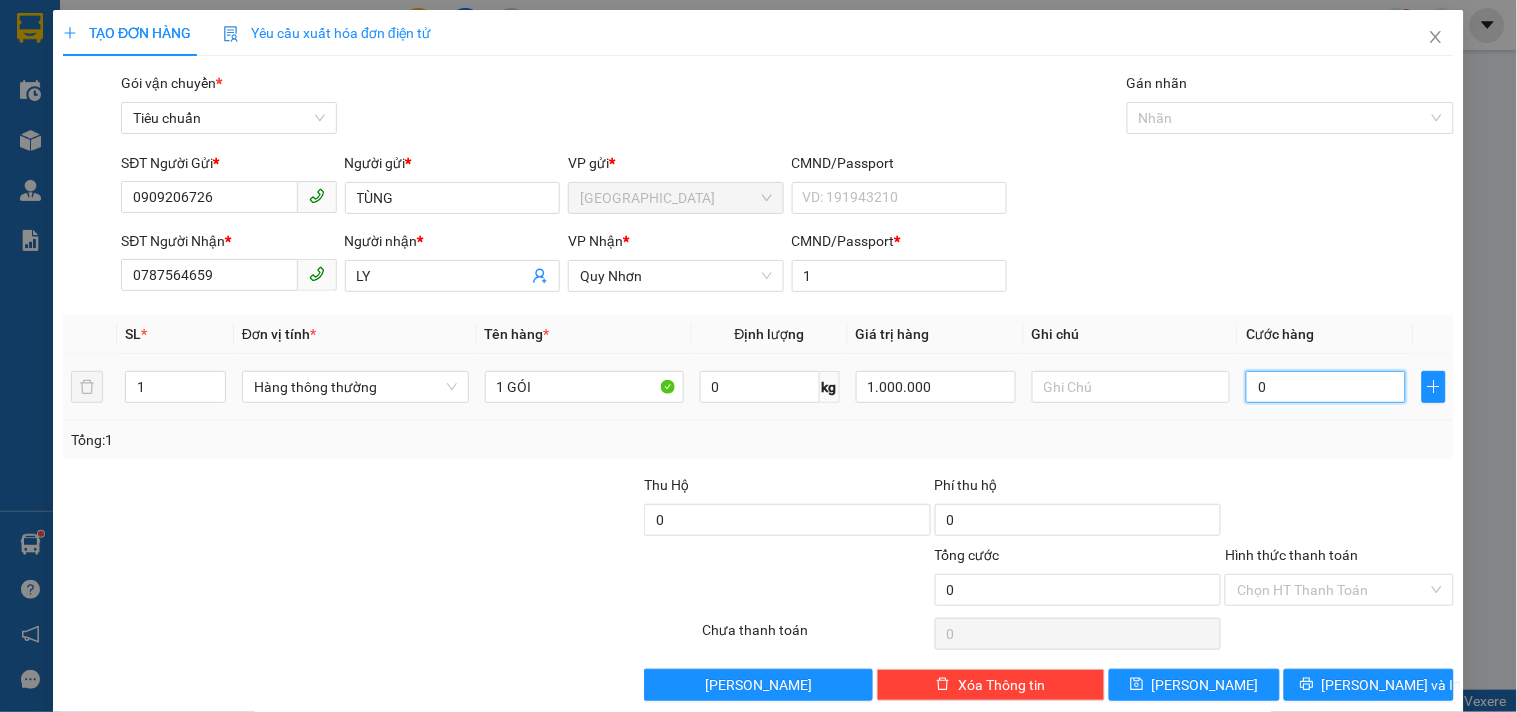 click on "0" at bounding box center (1326, 387) 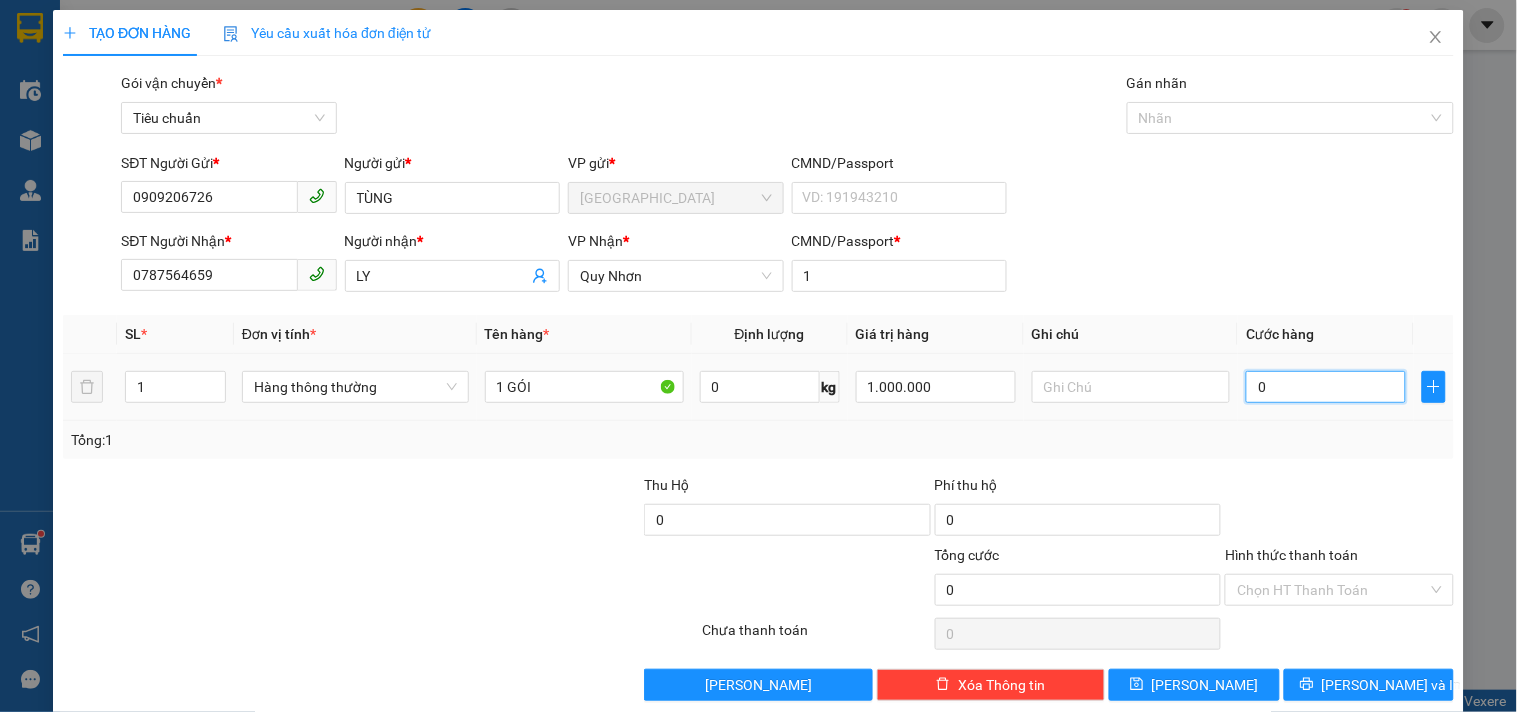 type on "2" 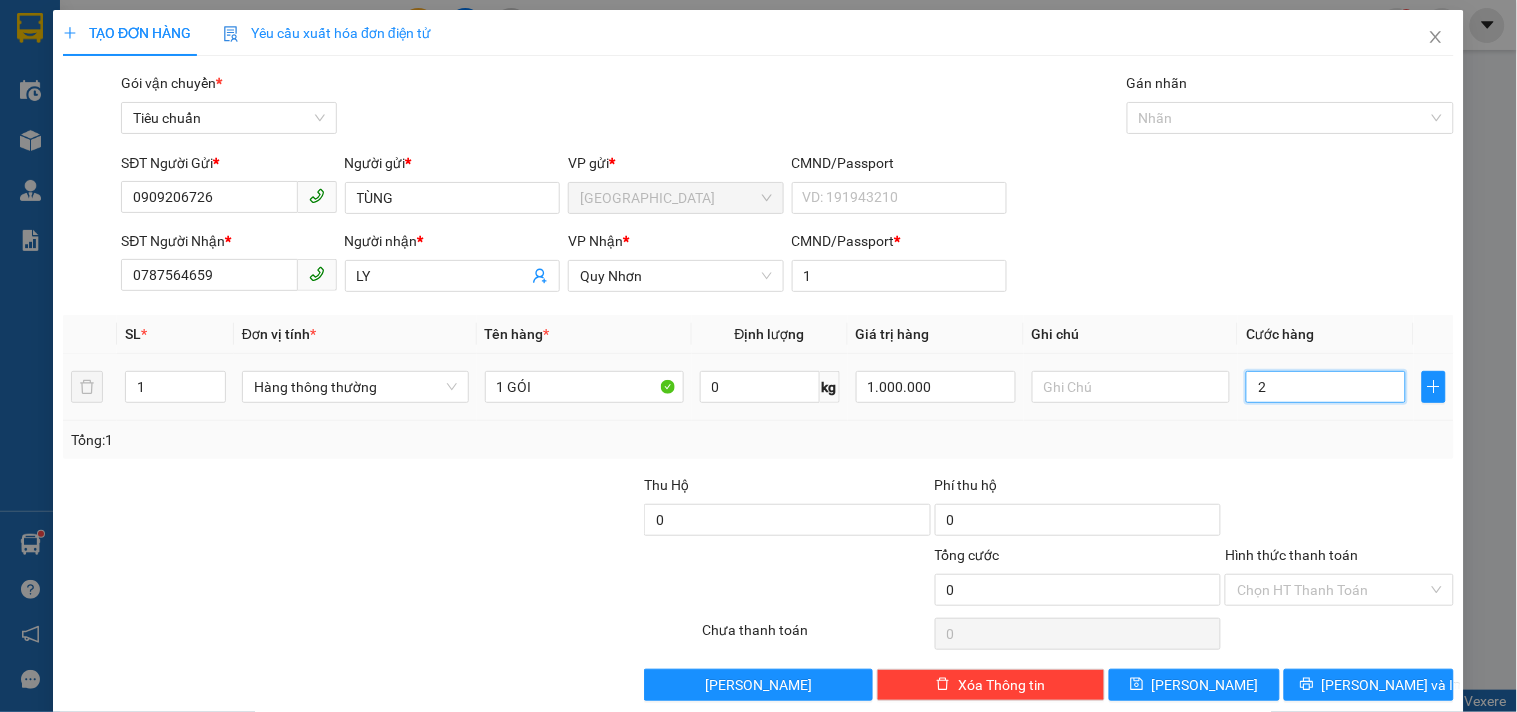 type on "2" 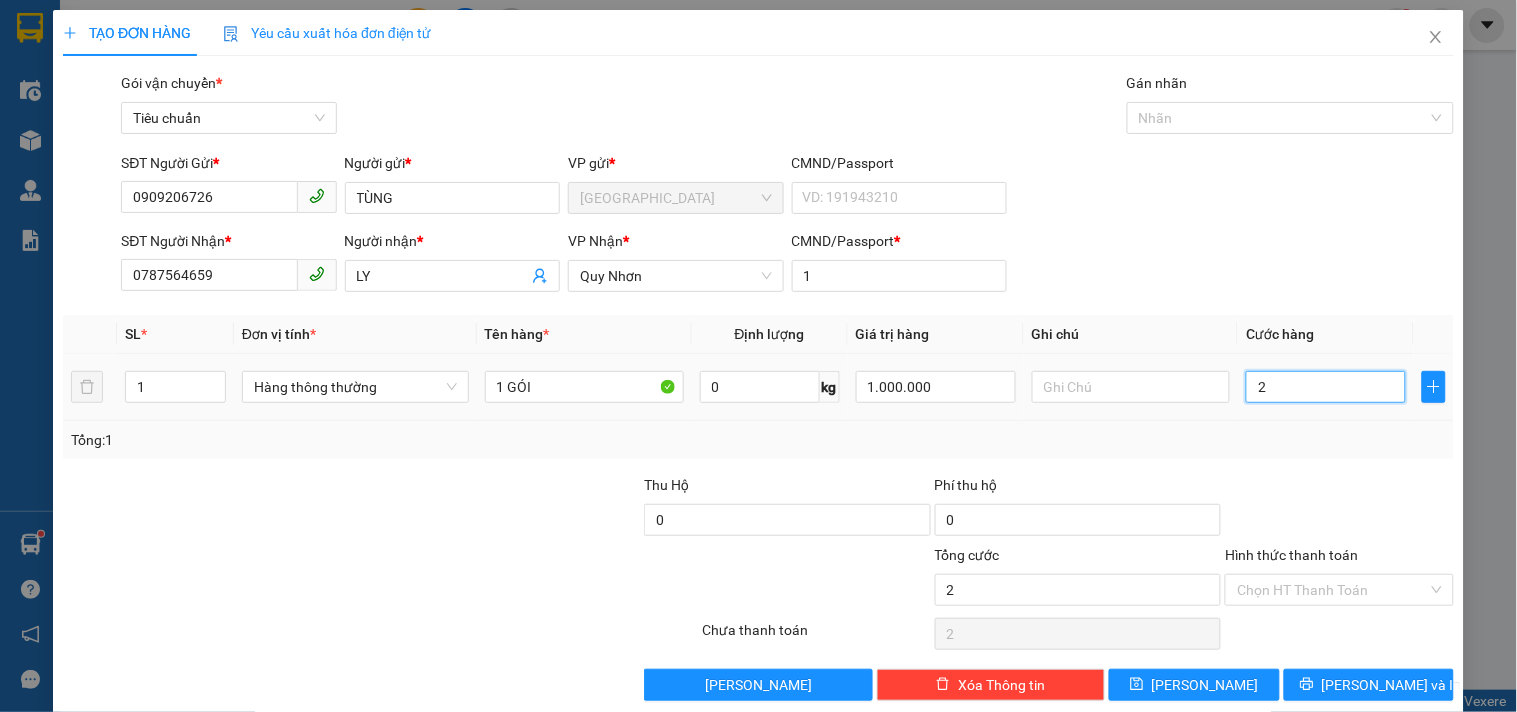 type on "20" 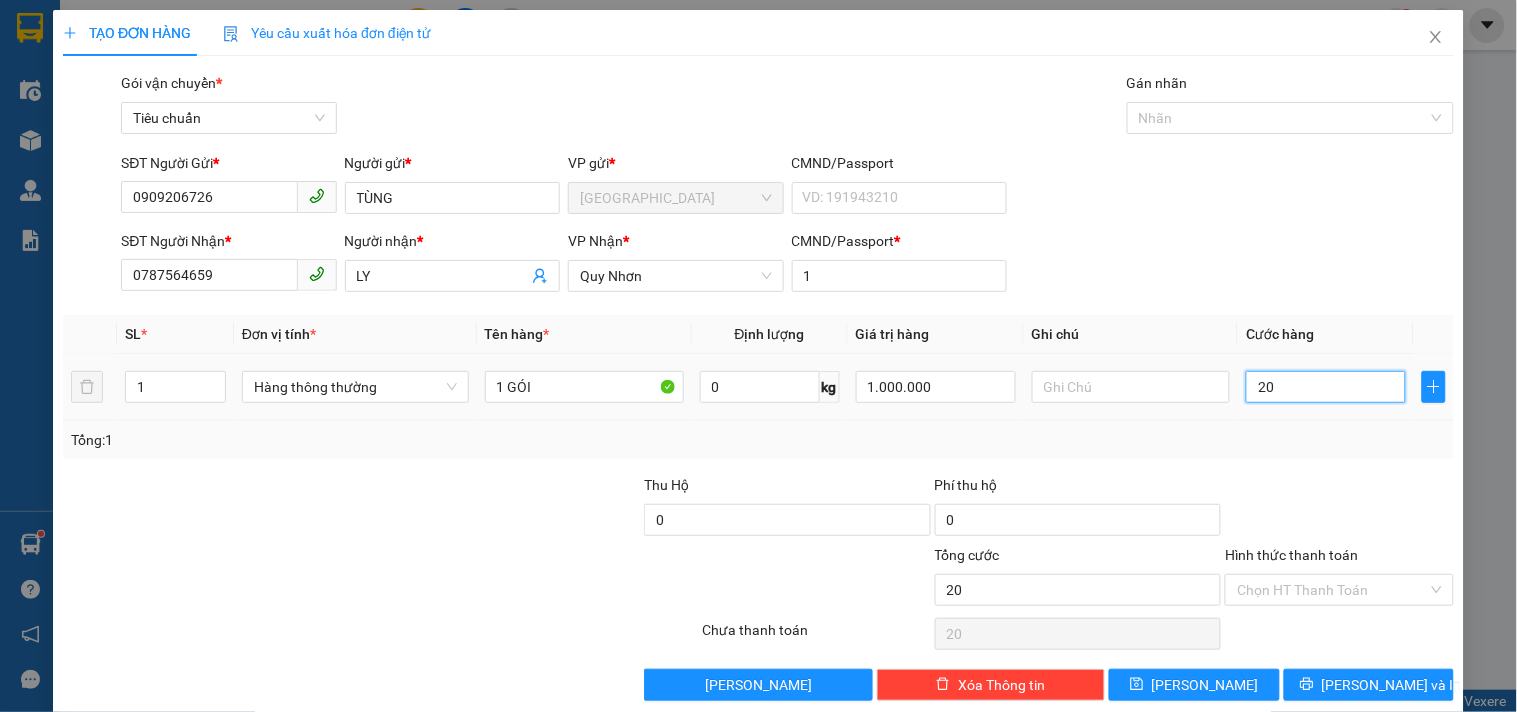 type on "20" 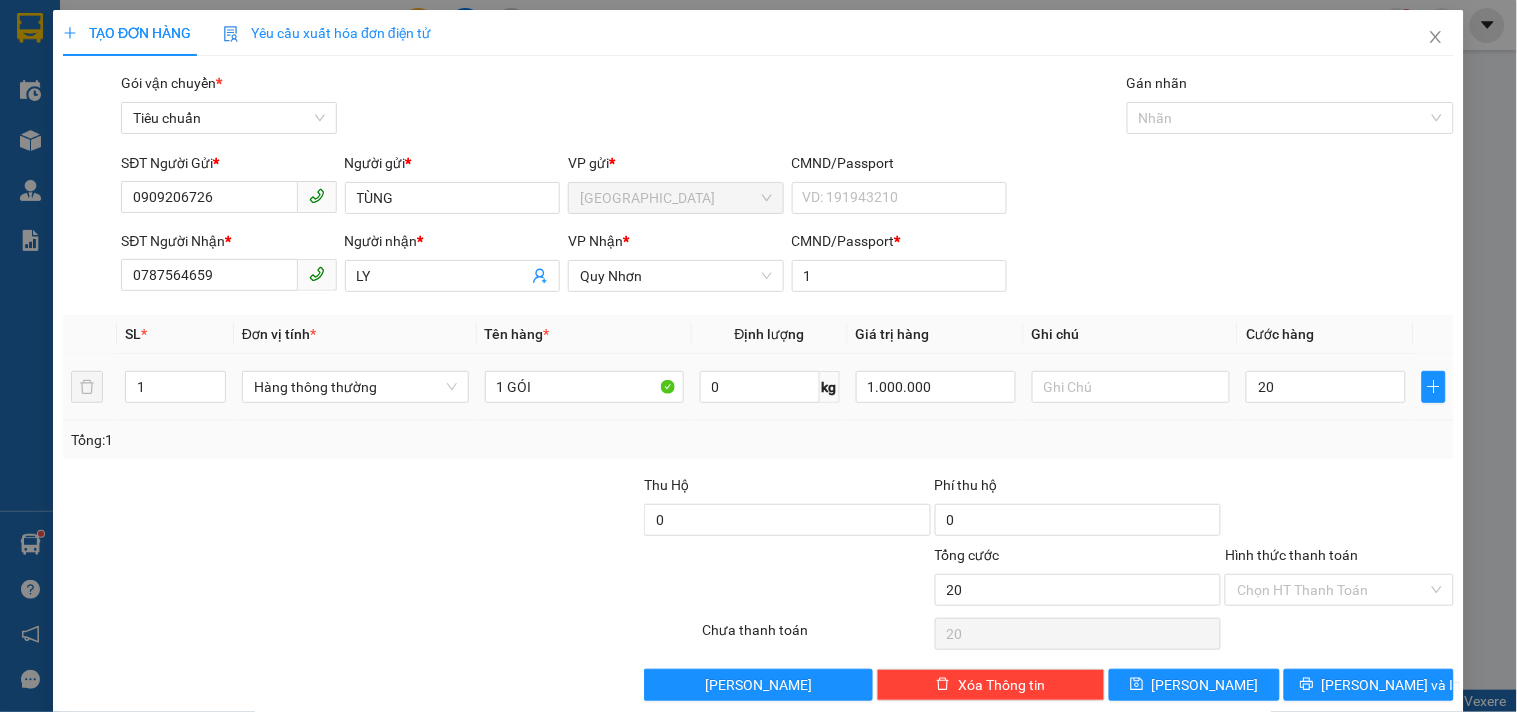click on "Tổng:  1" at bounding box center [758, 440] 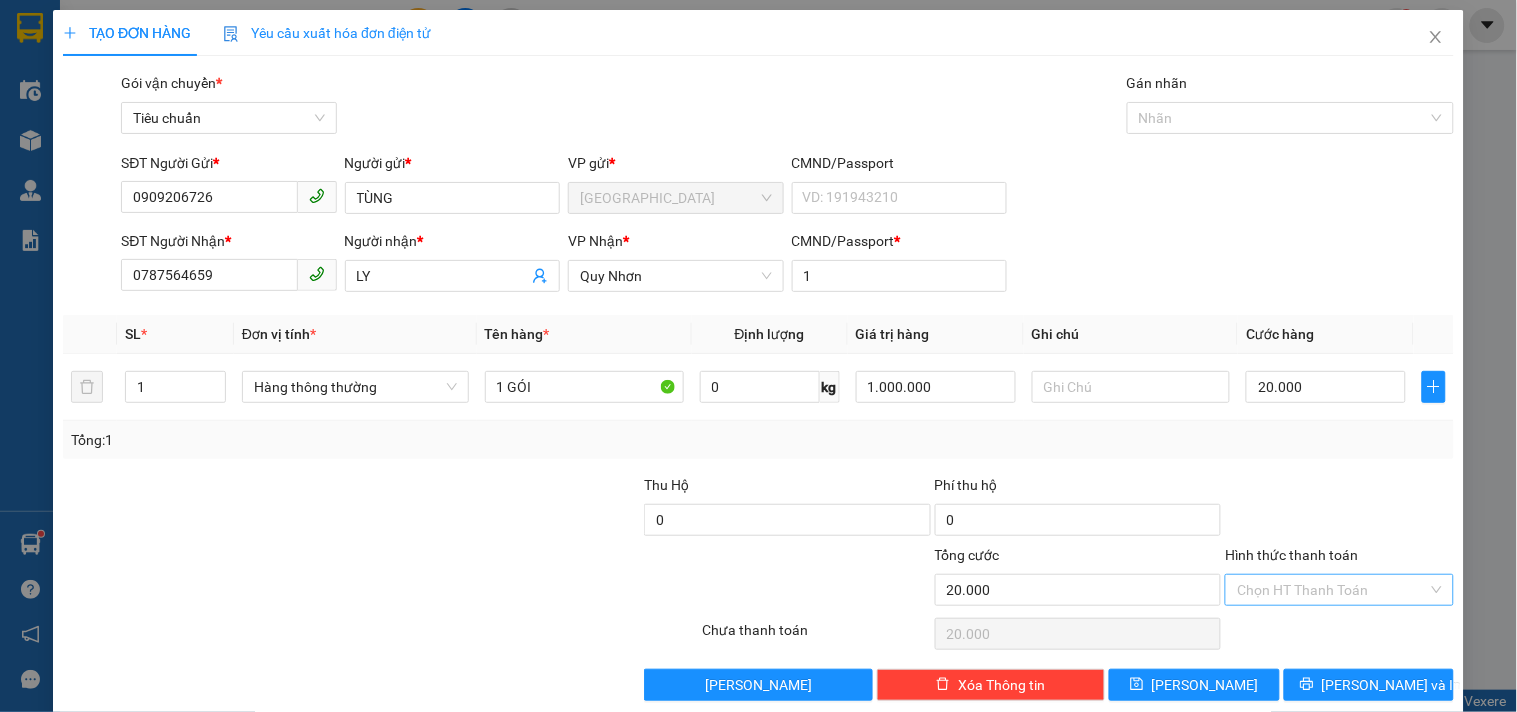 click on "Hình thức thanh toán" at bounding box center [1332, 590] 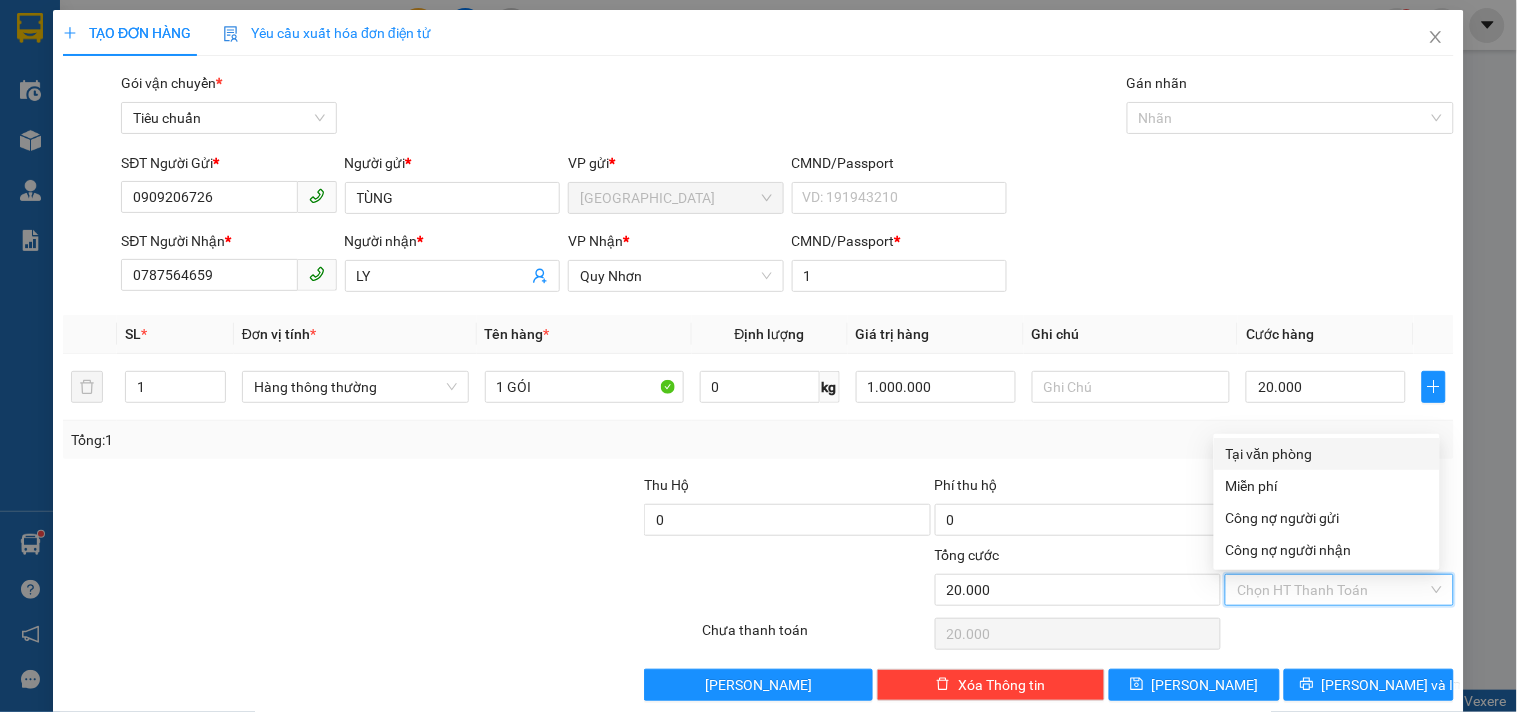 click on "Tại văn phòng" at bounding box center (1327, 454) 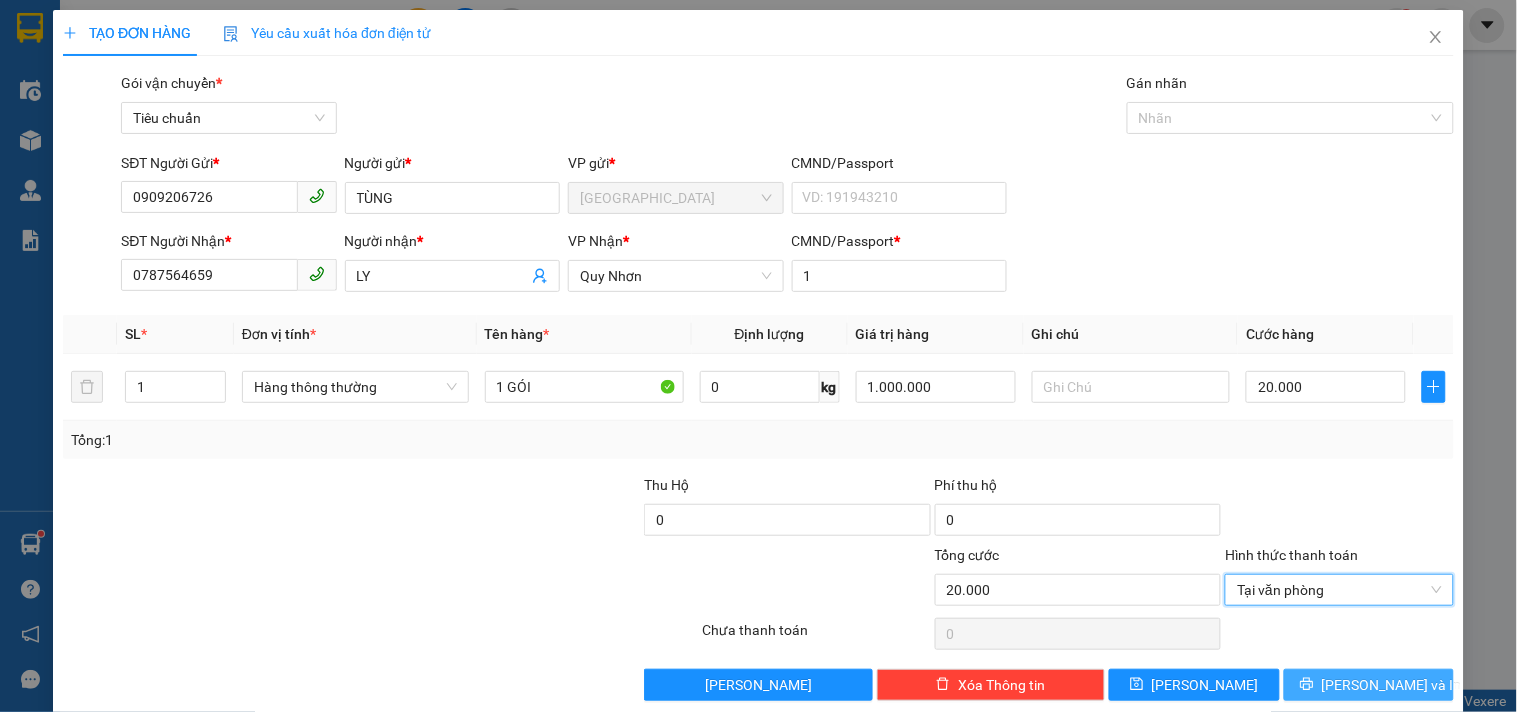 click on "[PERSON_NAME] và In" at bounding box center (1369, 685) 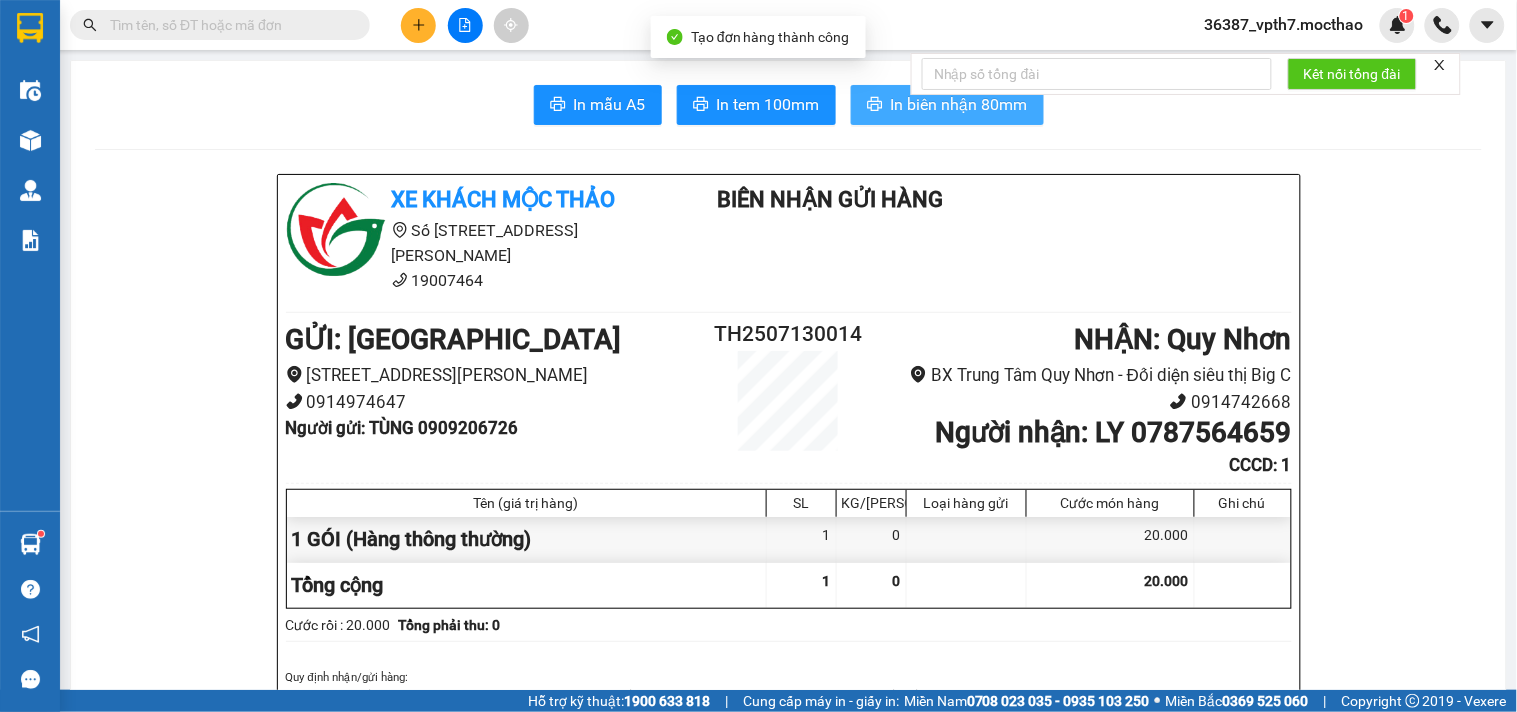 click on "In biên nhận 80mm" at bounding box center [947, 105] 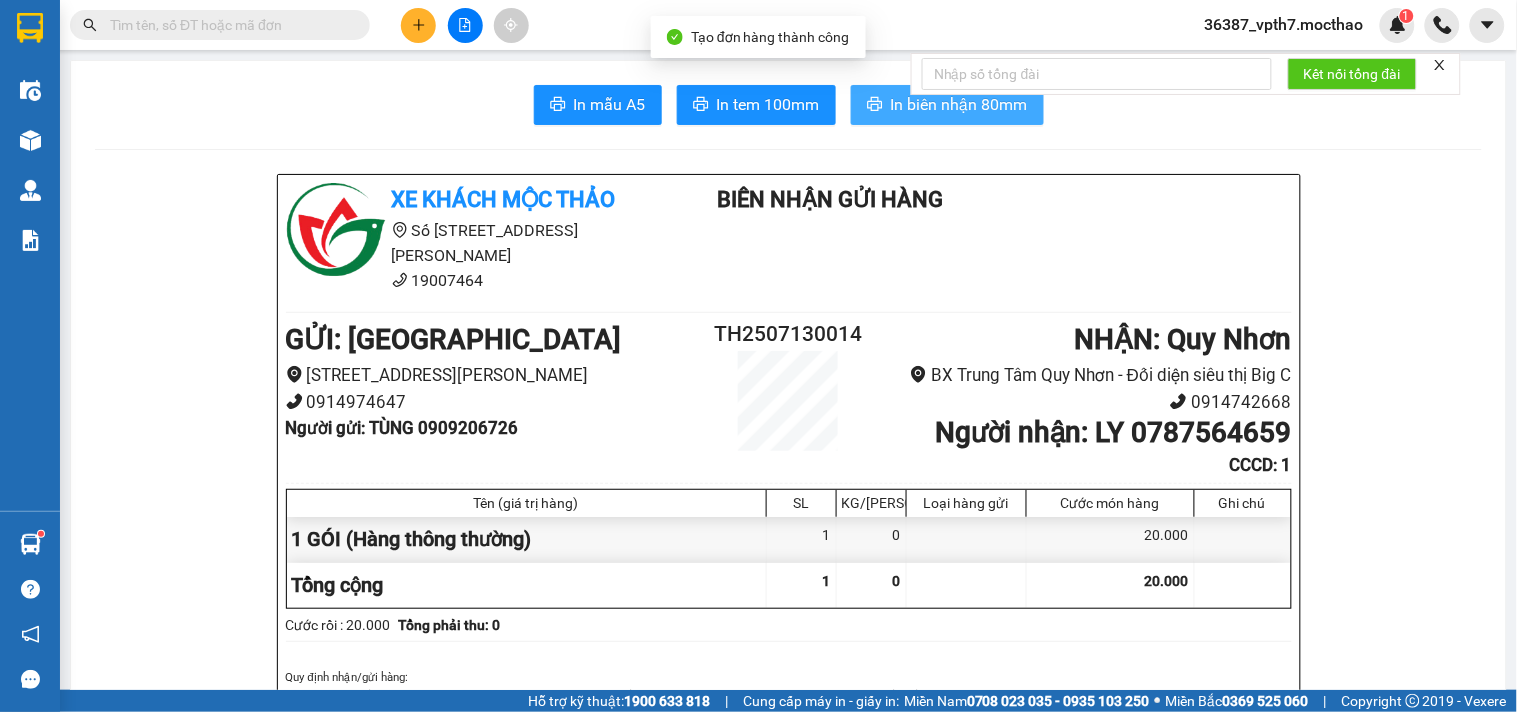 scroll, scrollTop: 0, scrollLeft: 0, axis: both 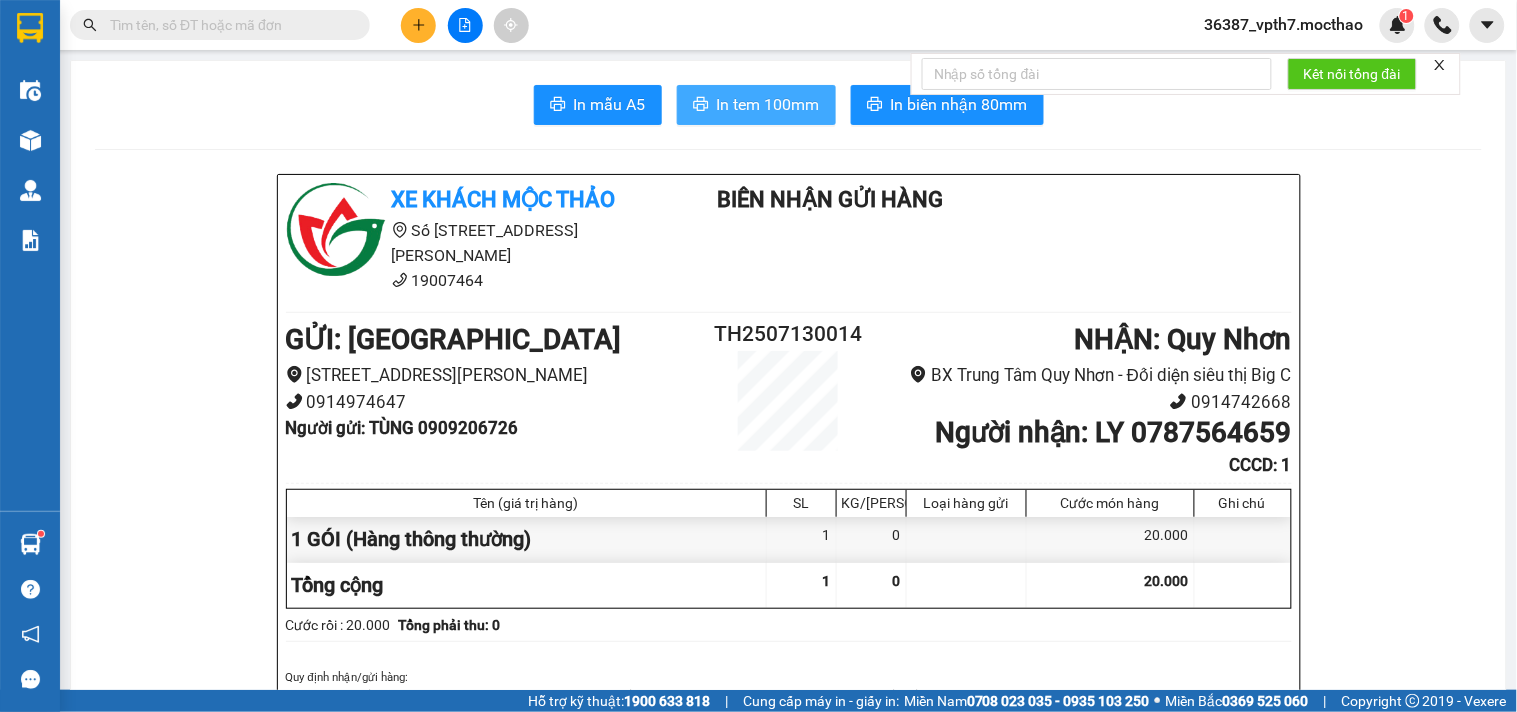 click on "In tem 100mm" at bounding box center (768, 104) 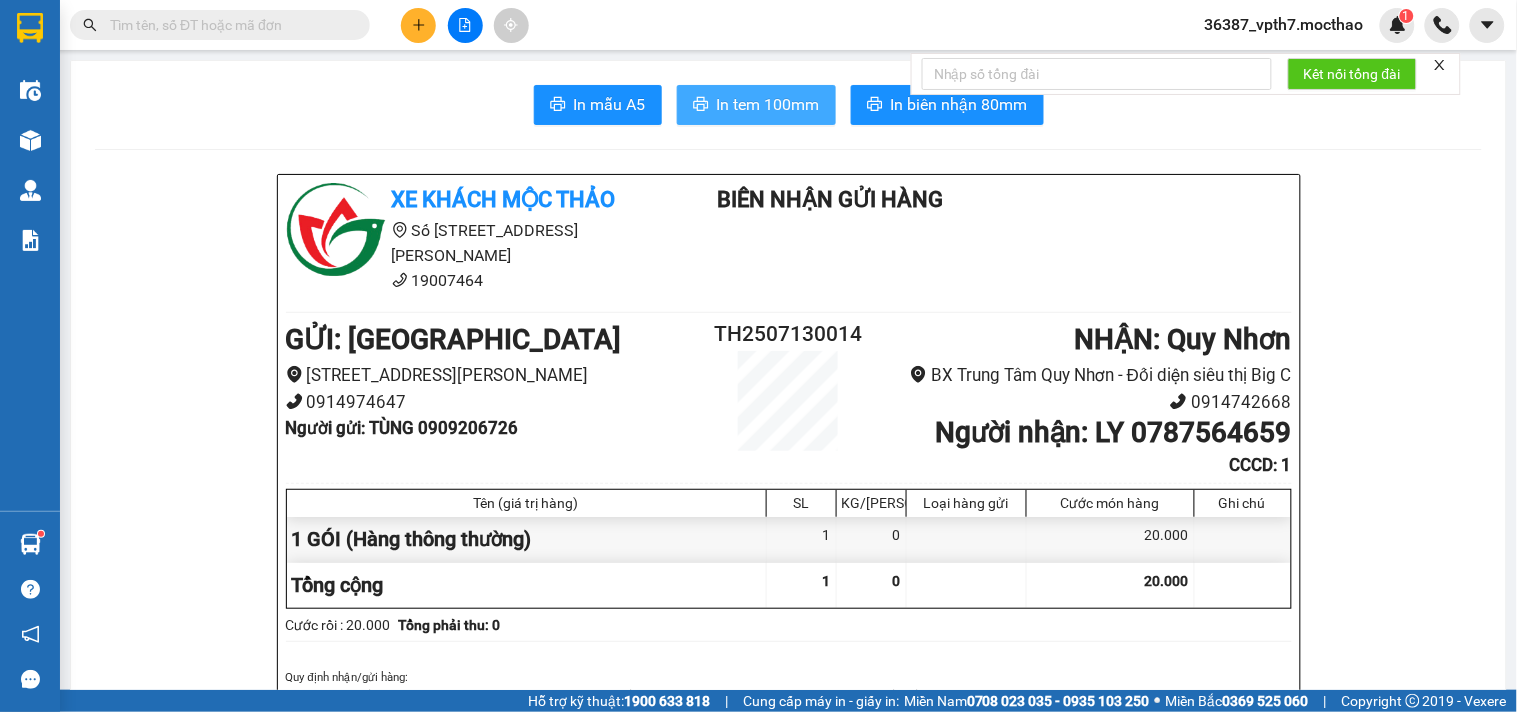 scroll, scrollTop: 0, scrollLeft: 0, axis: both 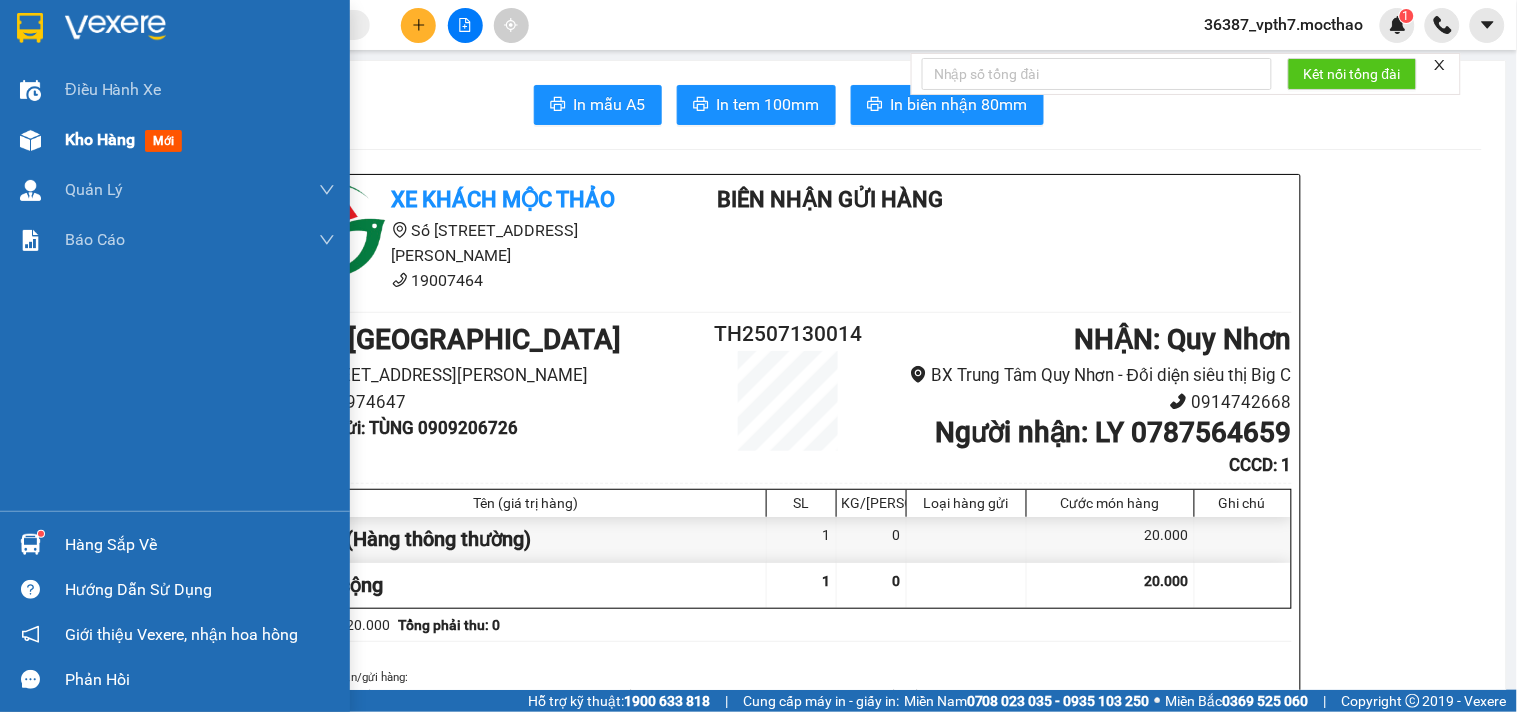 click on "Kho hàng mới" at bounding box center [200, 140] 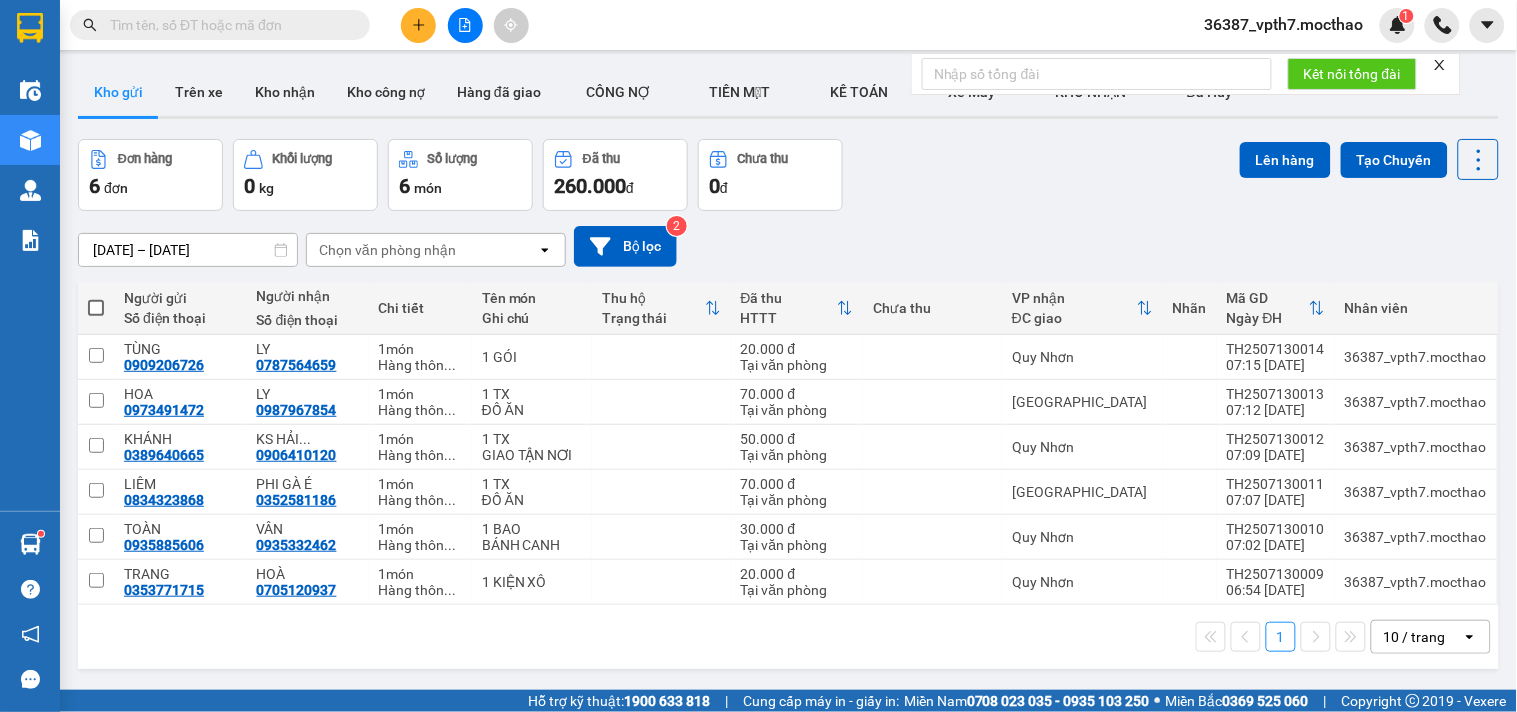 click on "Chọn văn phòng nhận" at bounding box center [387, 250] 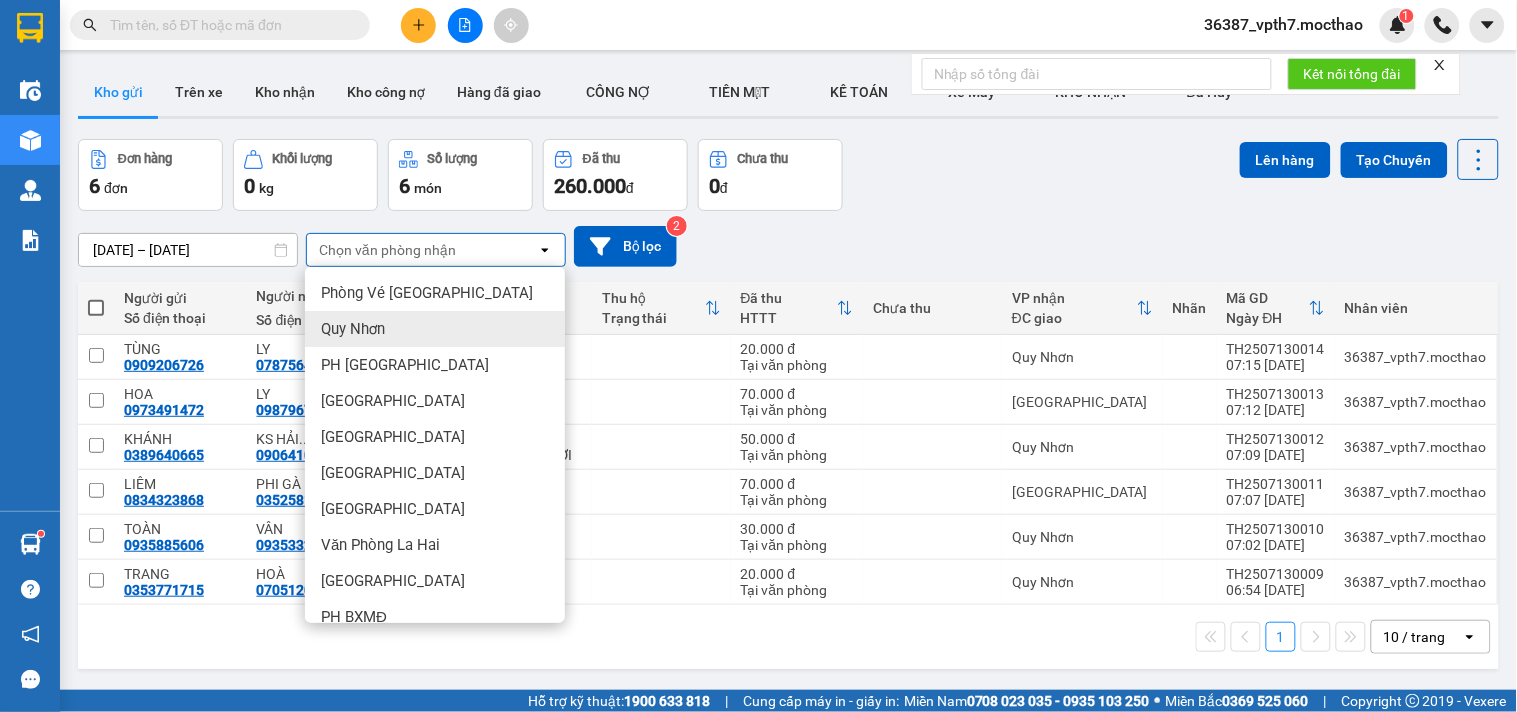 click on "Quy Nhơn" at bounding box center (435, 329) 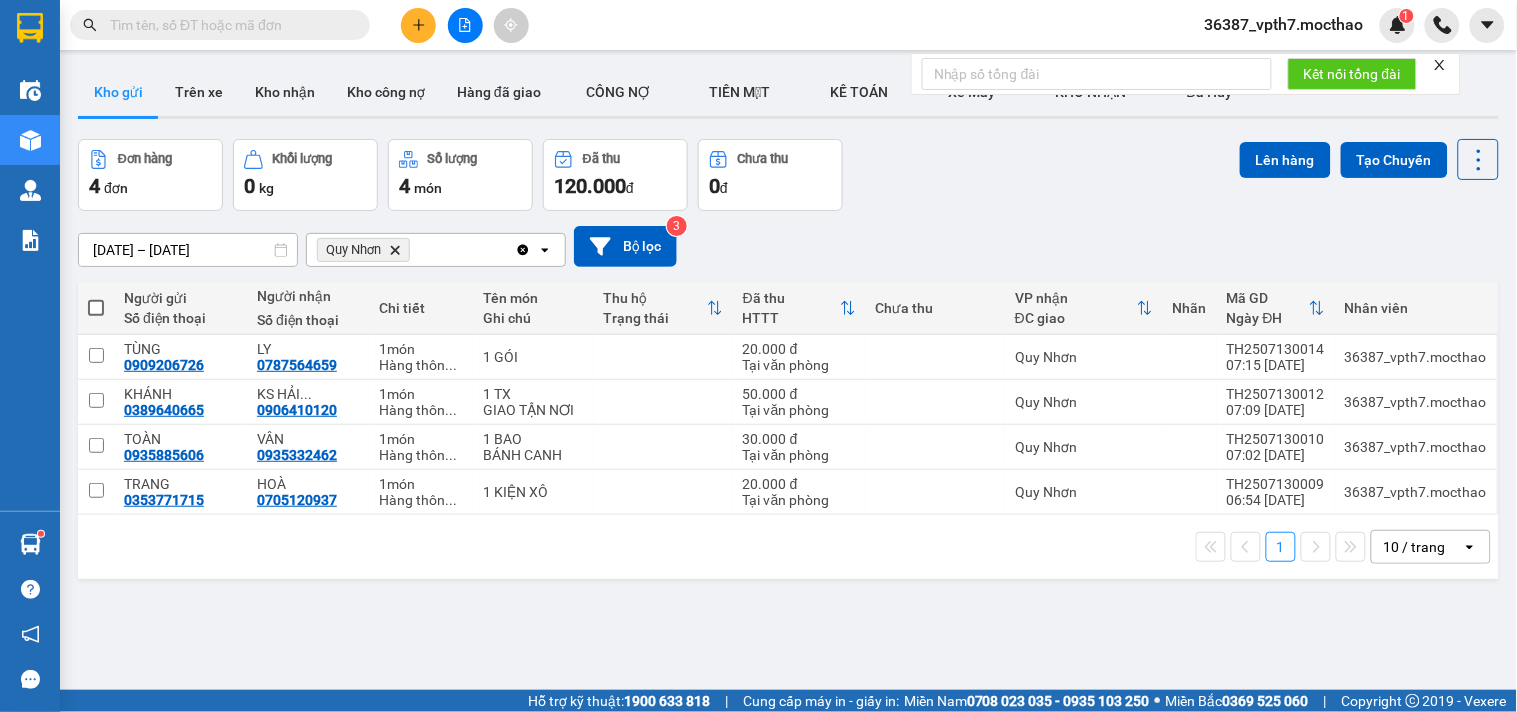 click at bounding box center (96, 308) 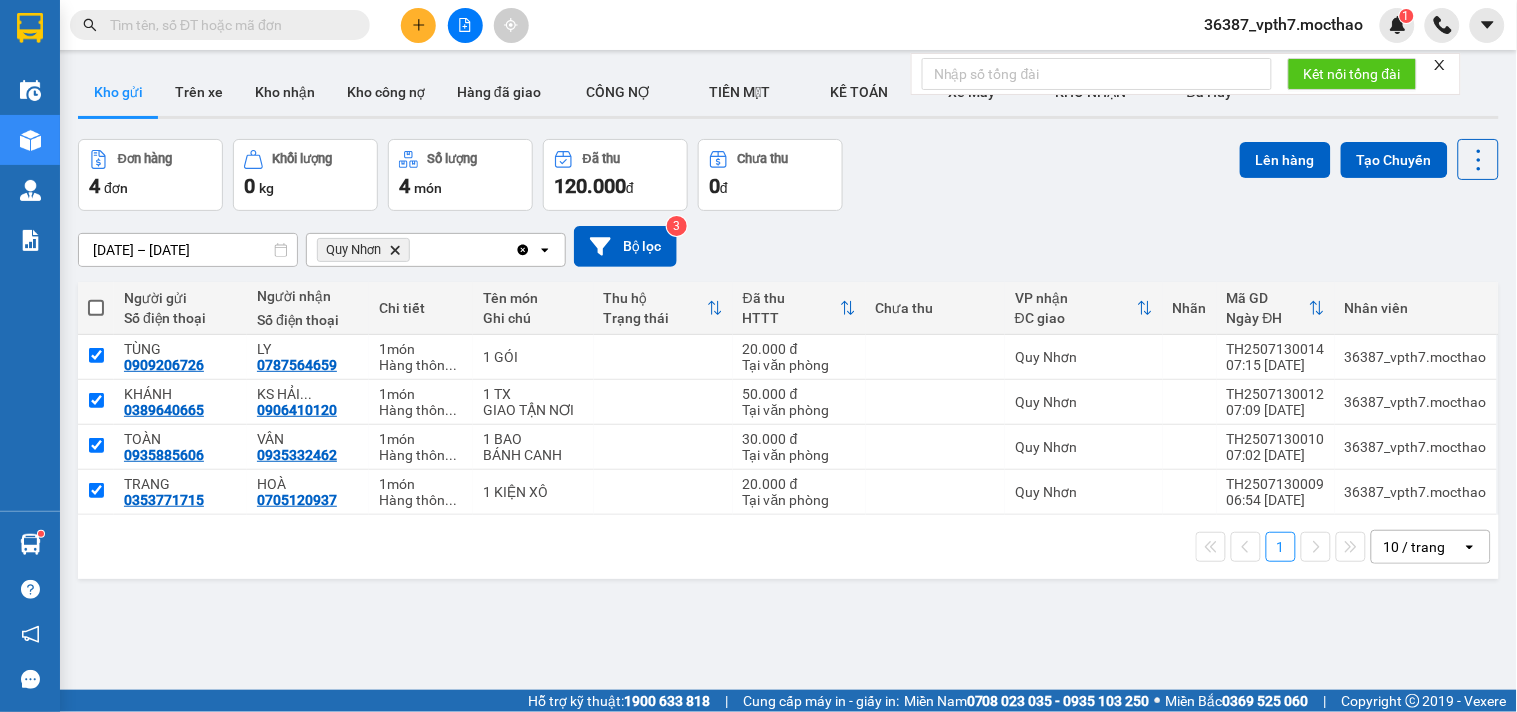 checkbox on "true" 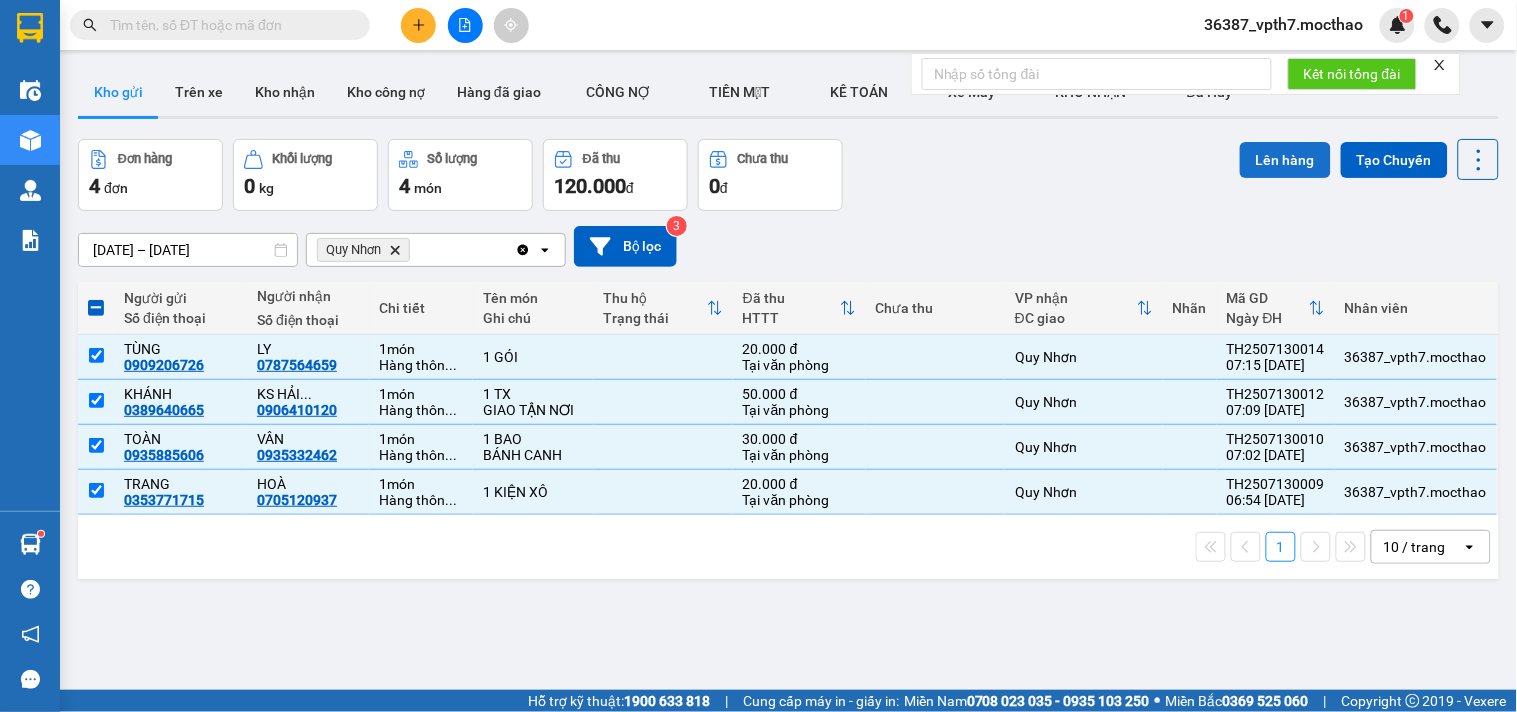 click on "Lên hàng" at bounding box center [1285, 160] 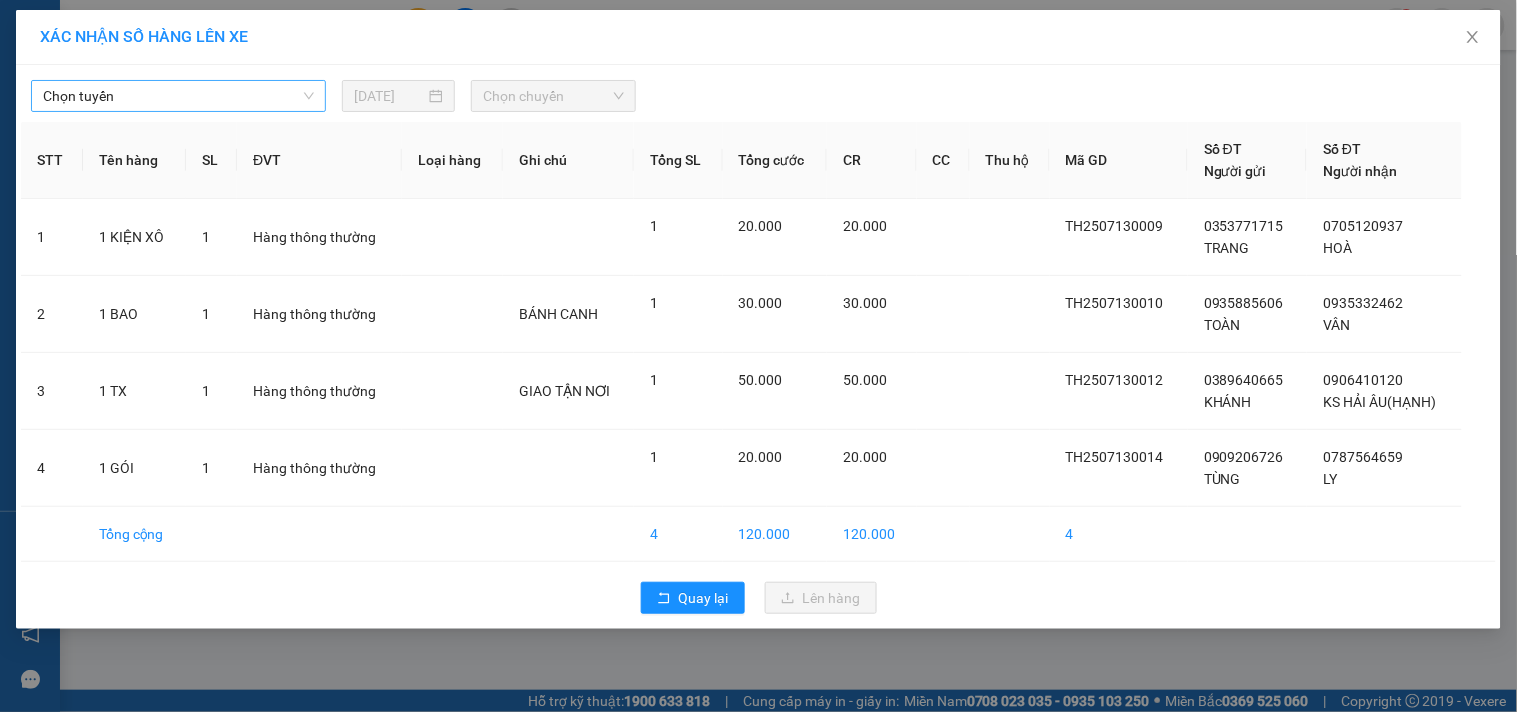 click on "Chọn tuyến" at bounding box center (178, 96) 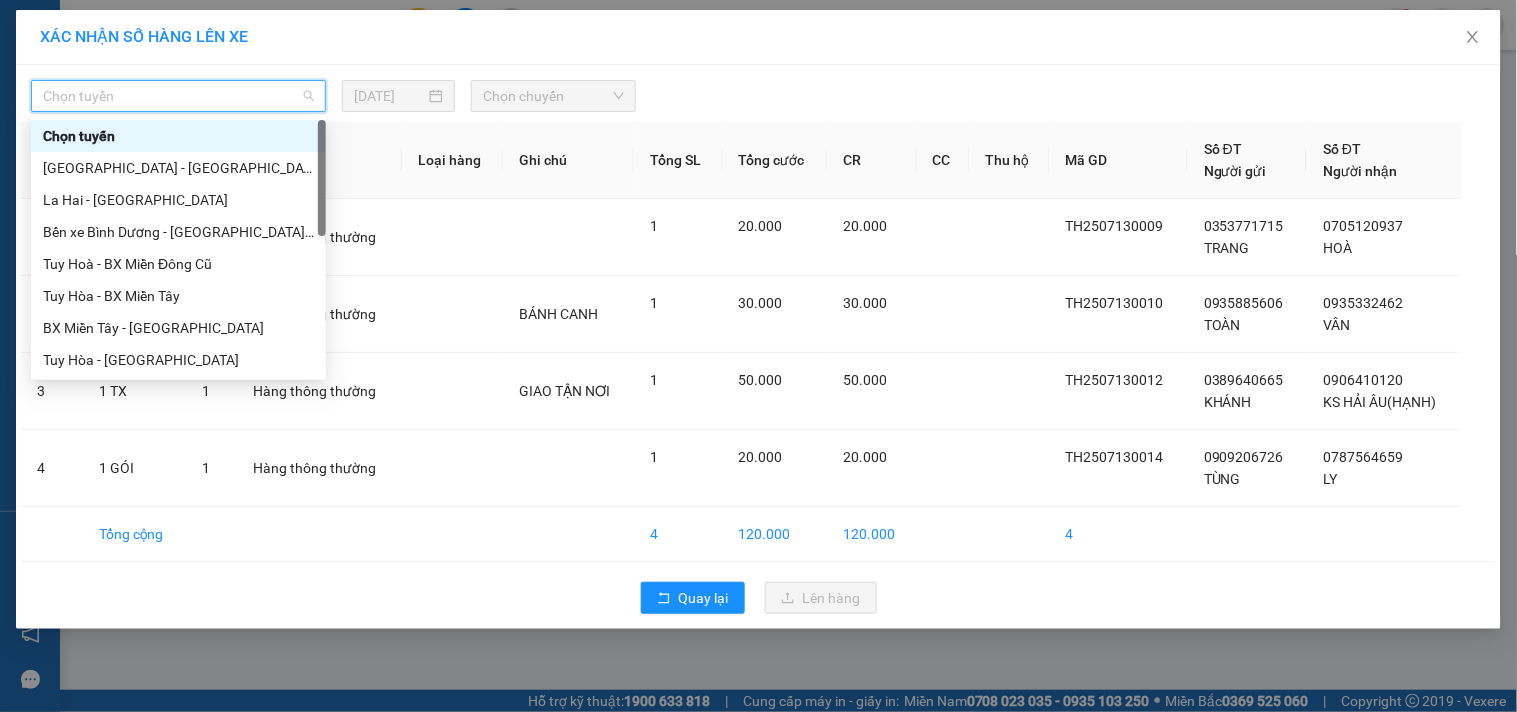 type on "Q" 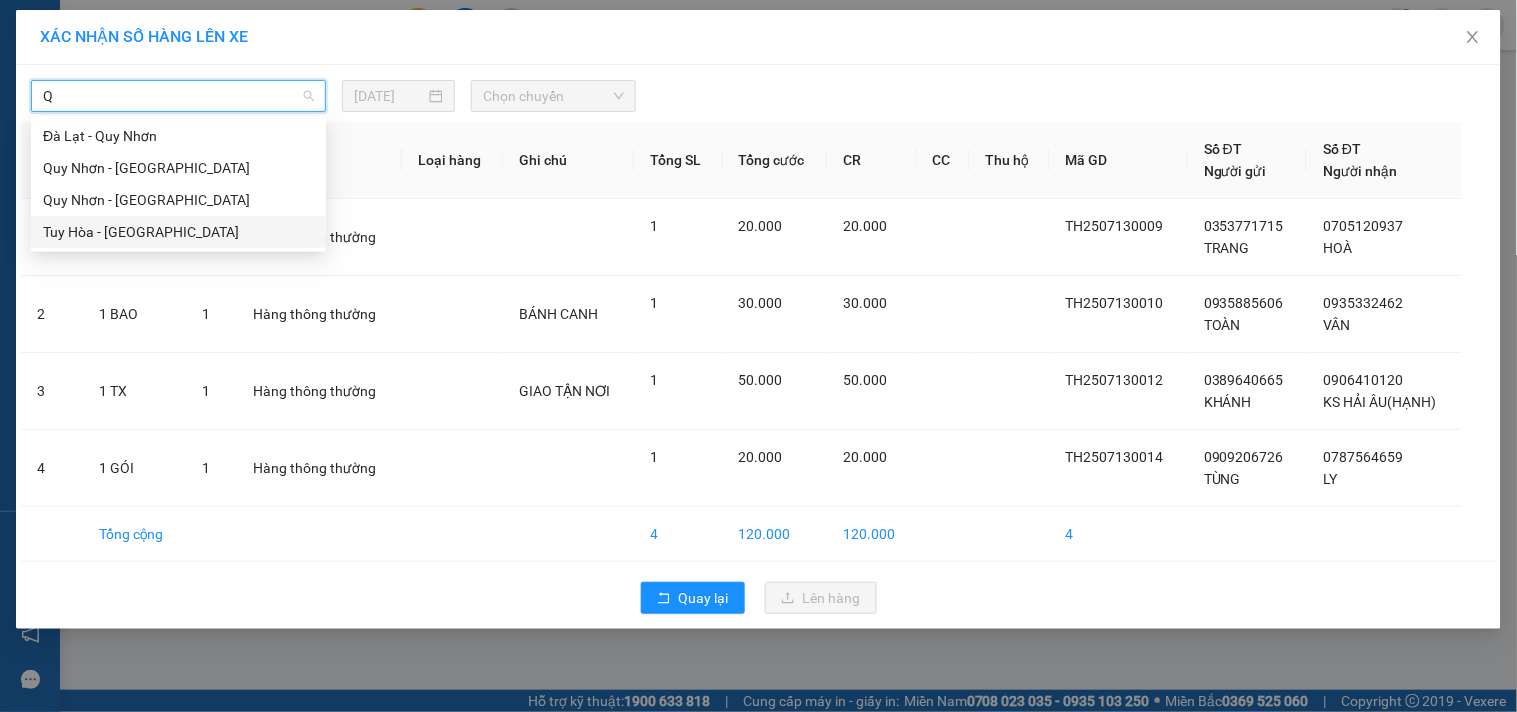 click on "Tuy Hòa - Quy Nhơn" at bounding box center [178, 232] 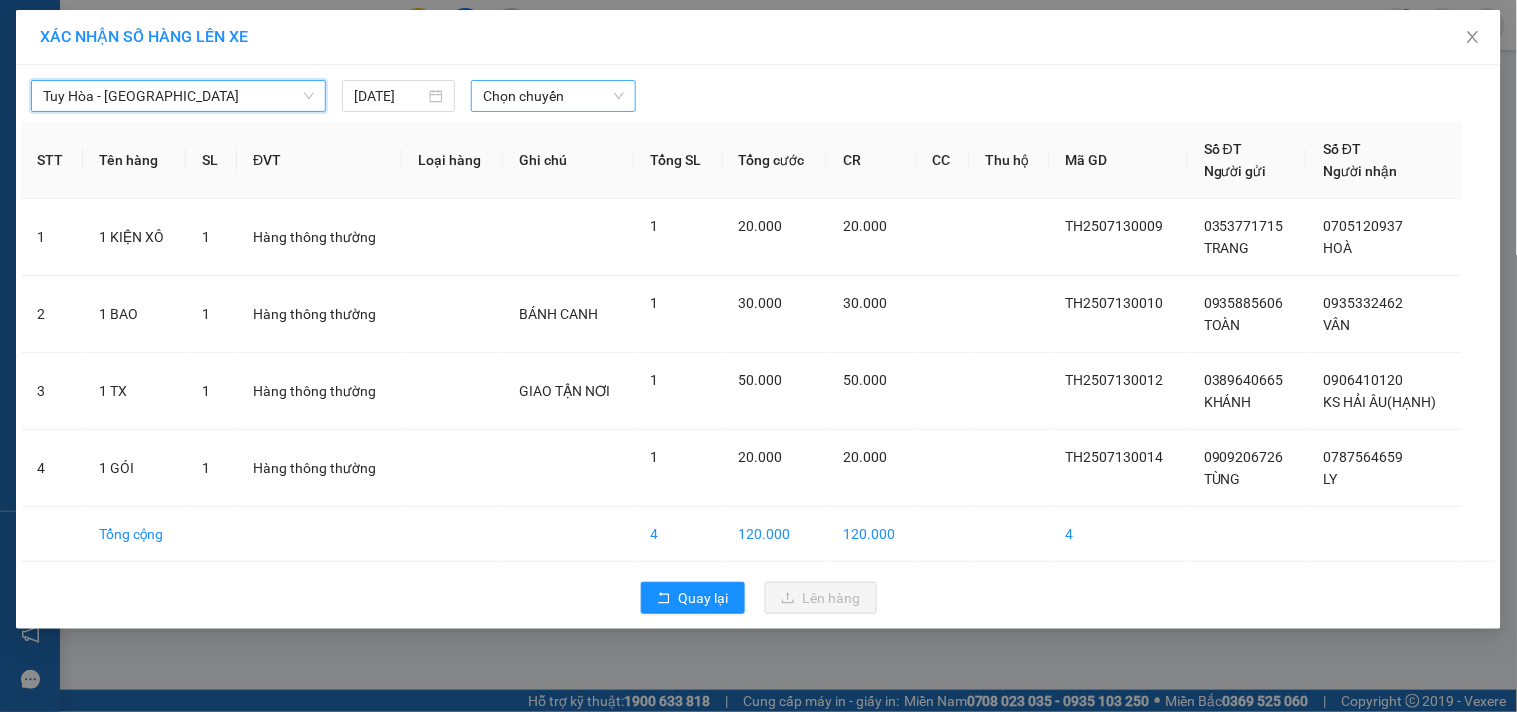 click on "Chọn chuyến" at bounding box center [553, 96] 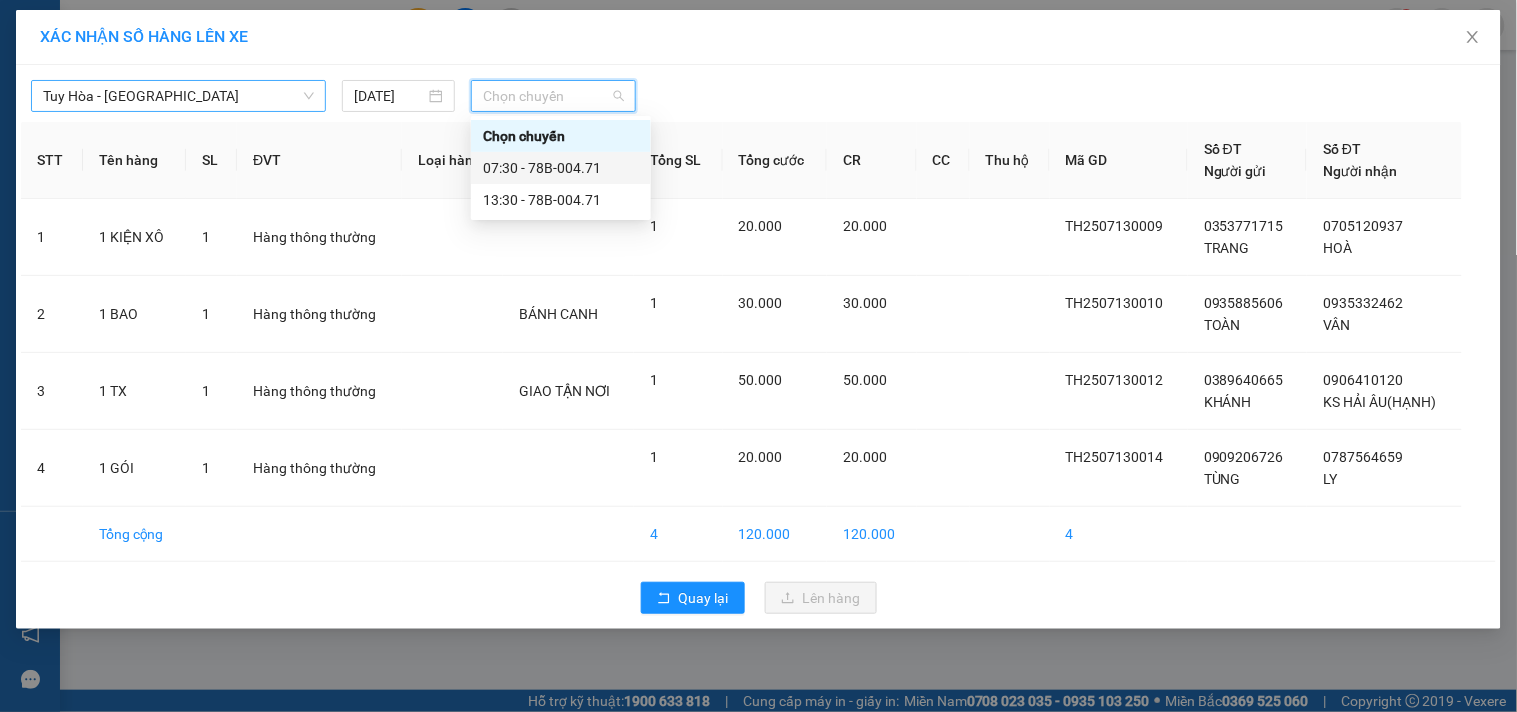 click on "07:30     - 78B-004.71" at bounding box center (561, 168) 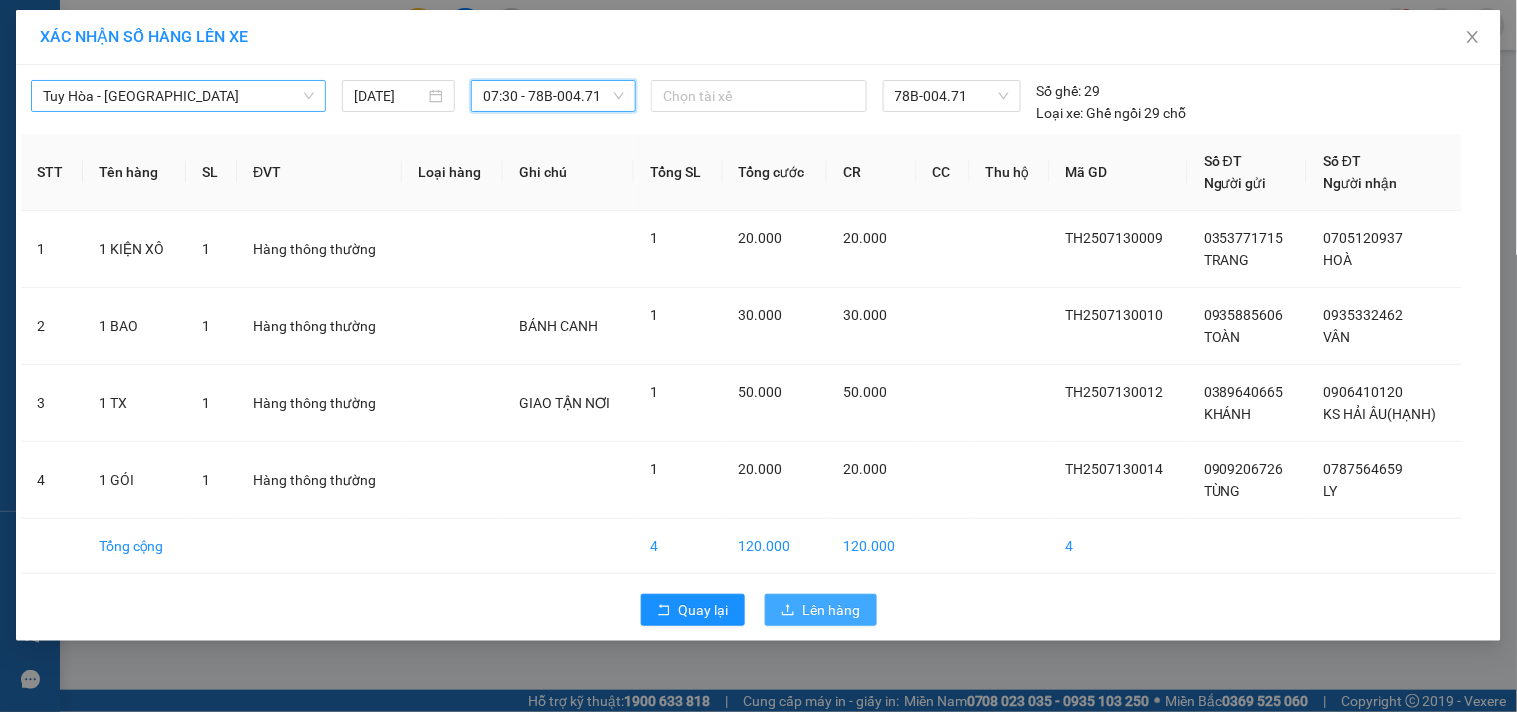 click on "Lên hàng" at bounding box center [832, 610] 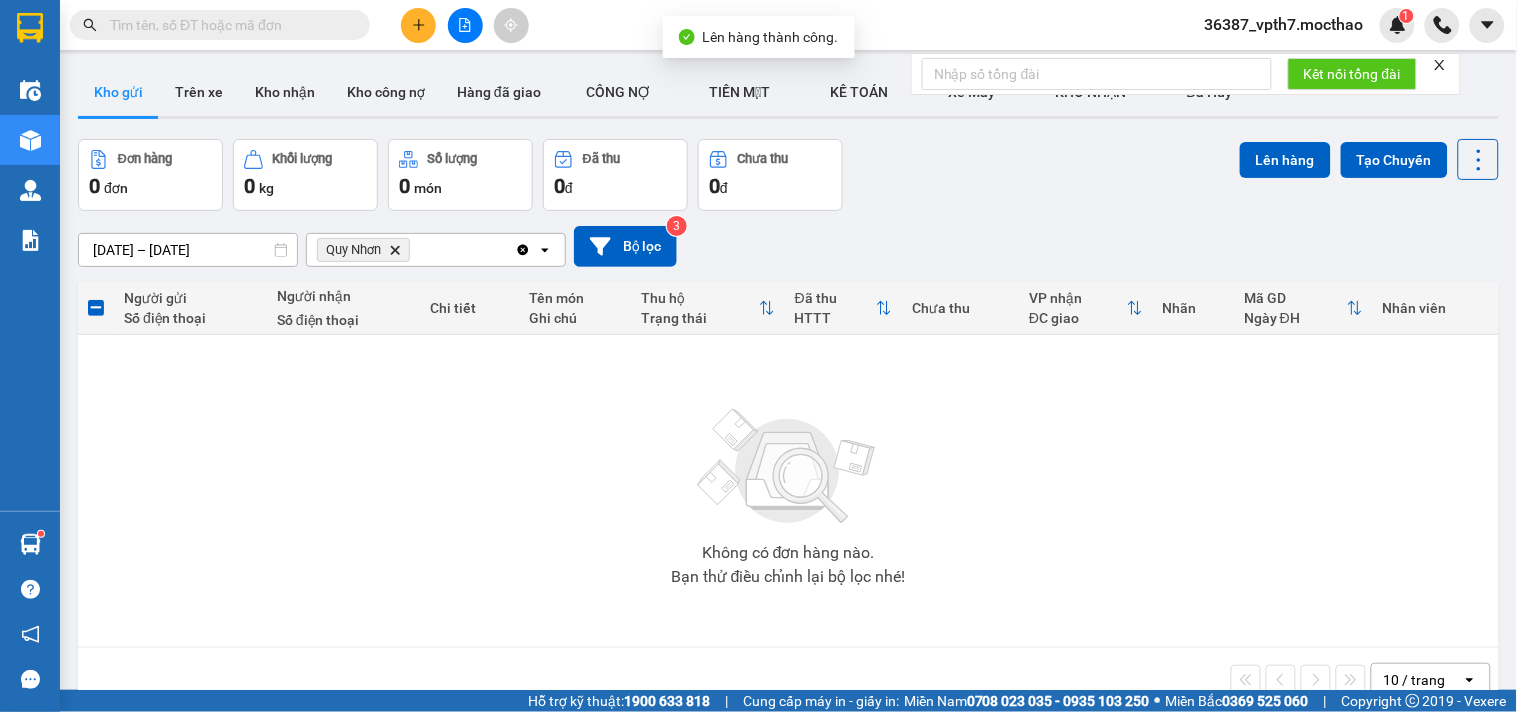 click on "Clear all open" at bounding box center (540, 250) 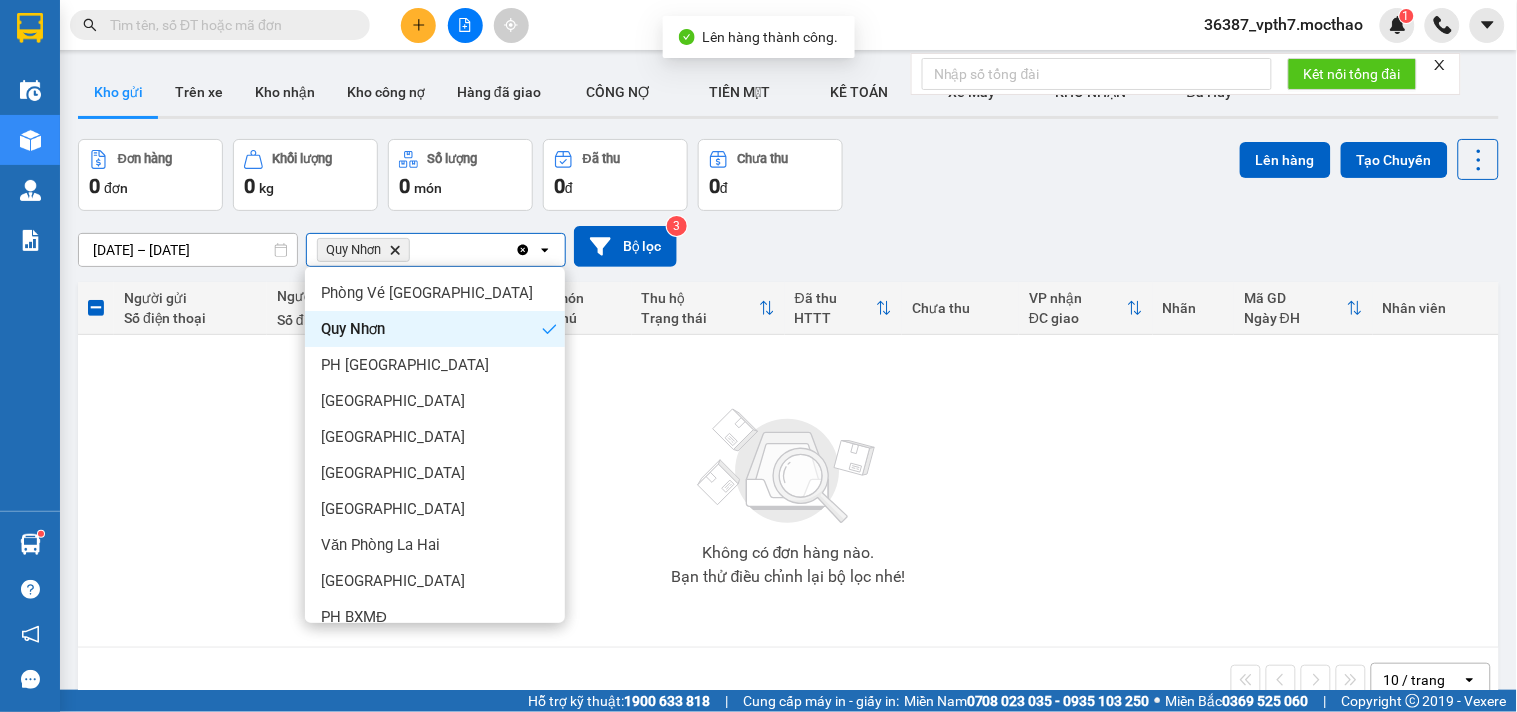 click 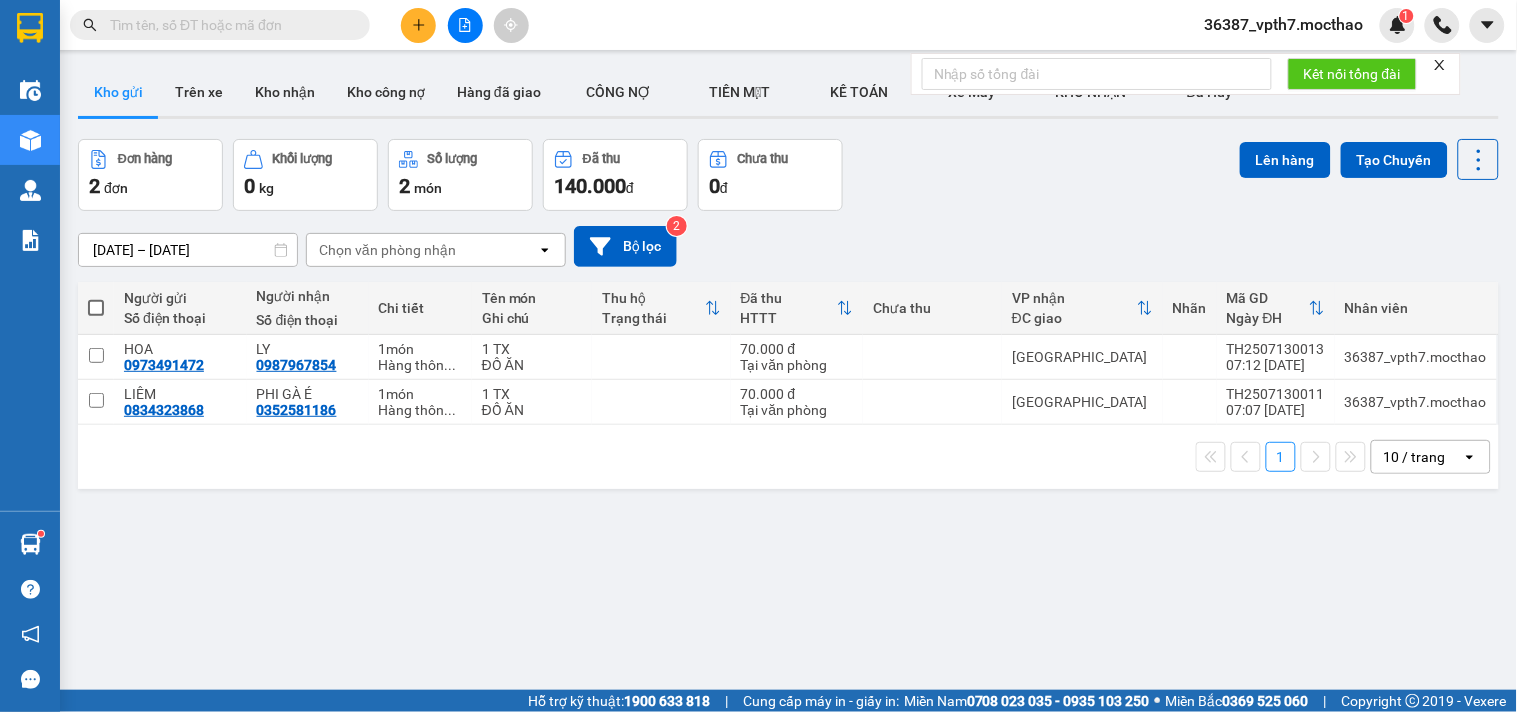 click on "10 / trang" at bounding box center (1415, 457) 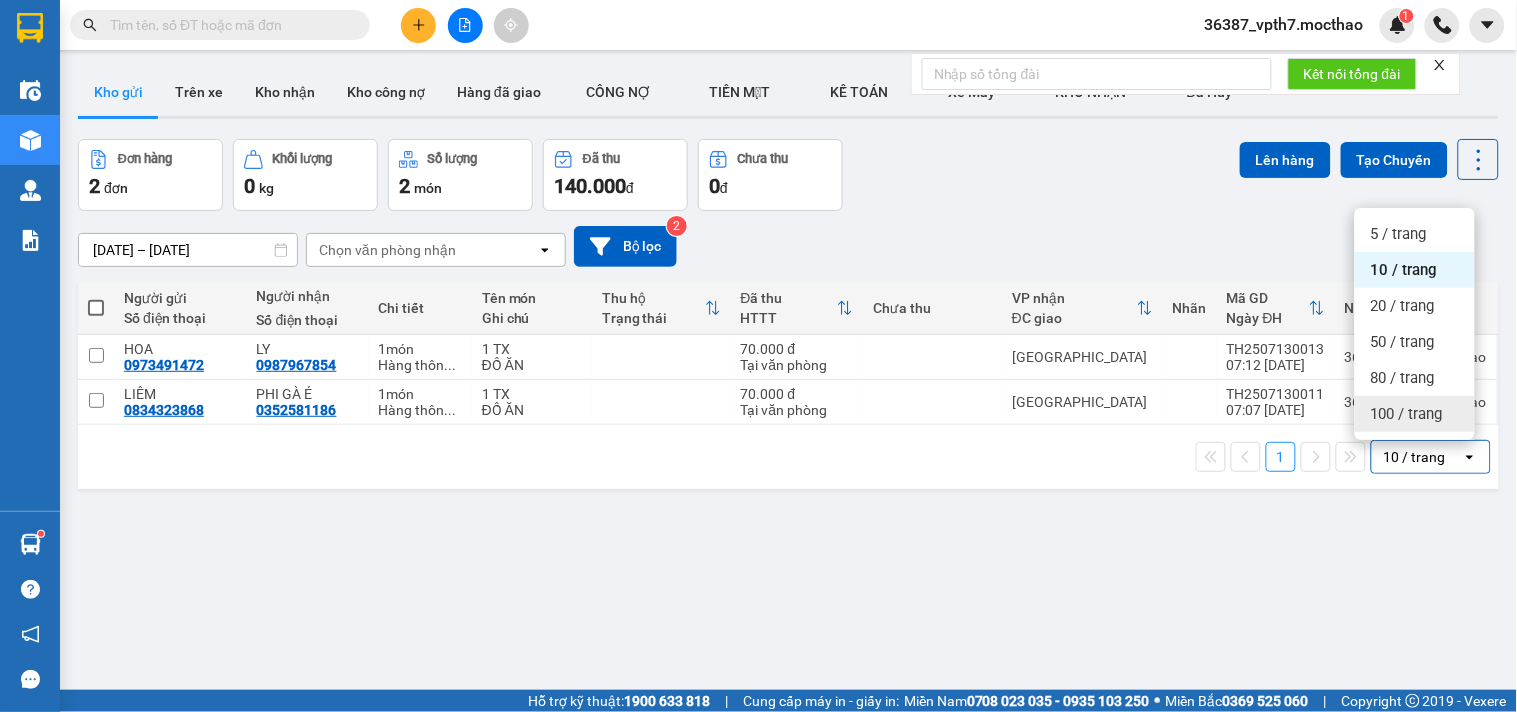 click on "100 / trang" at bounding box center (1407, 414) 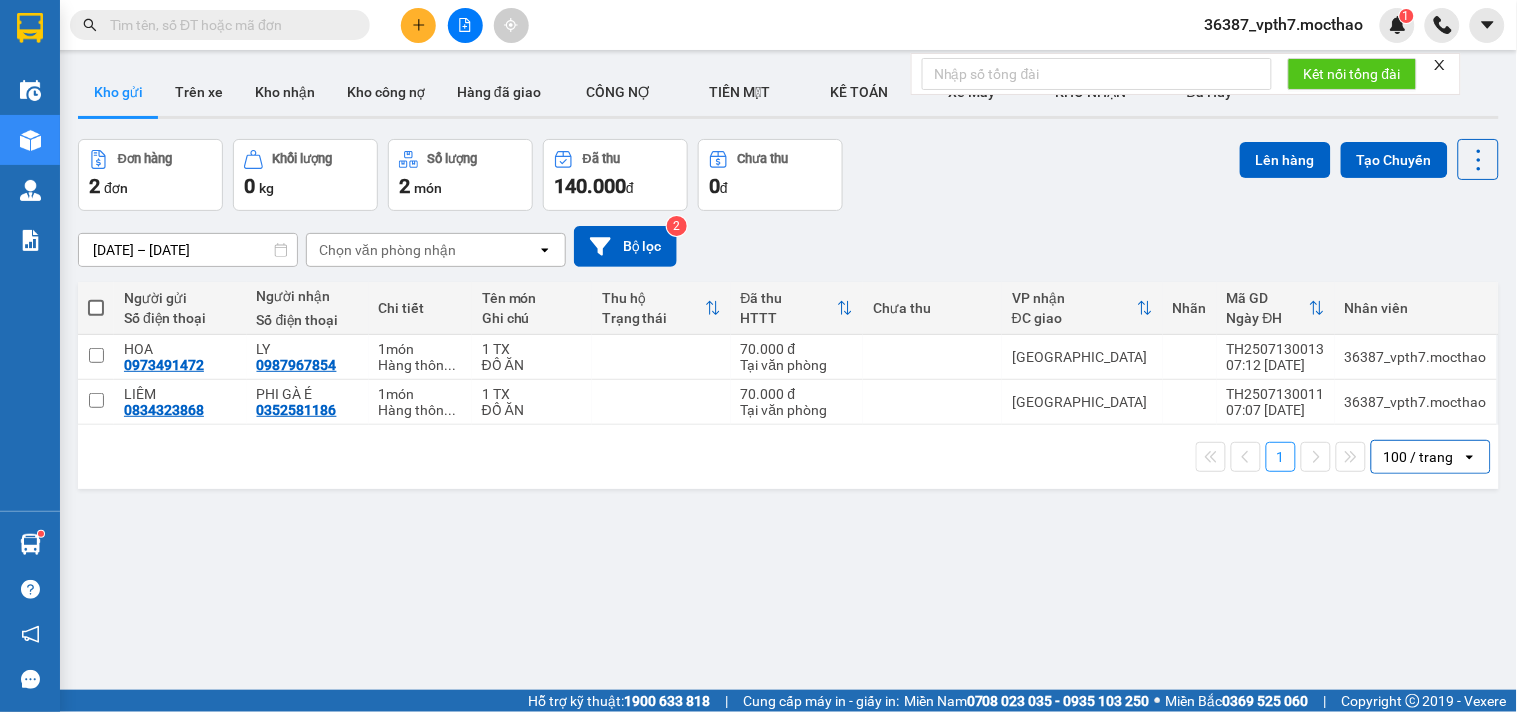 click at bounding box center [228, 25] 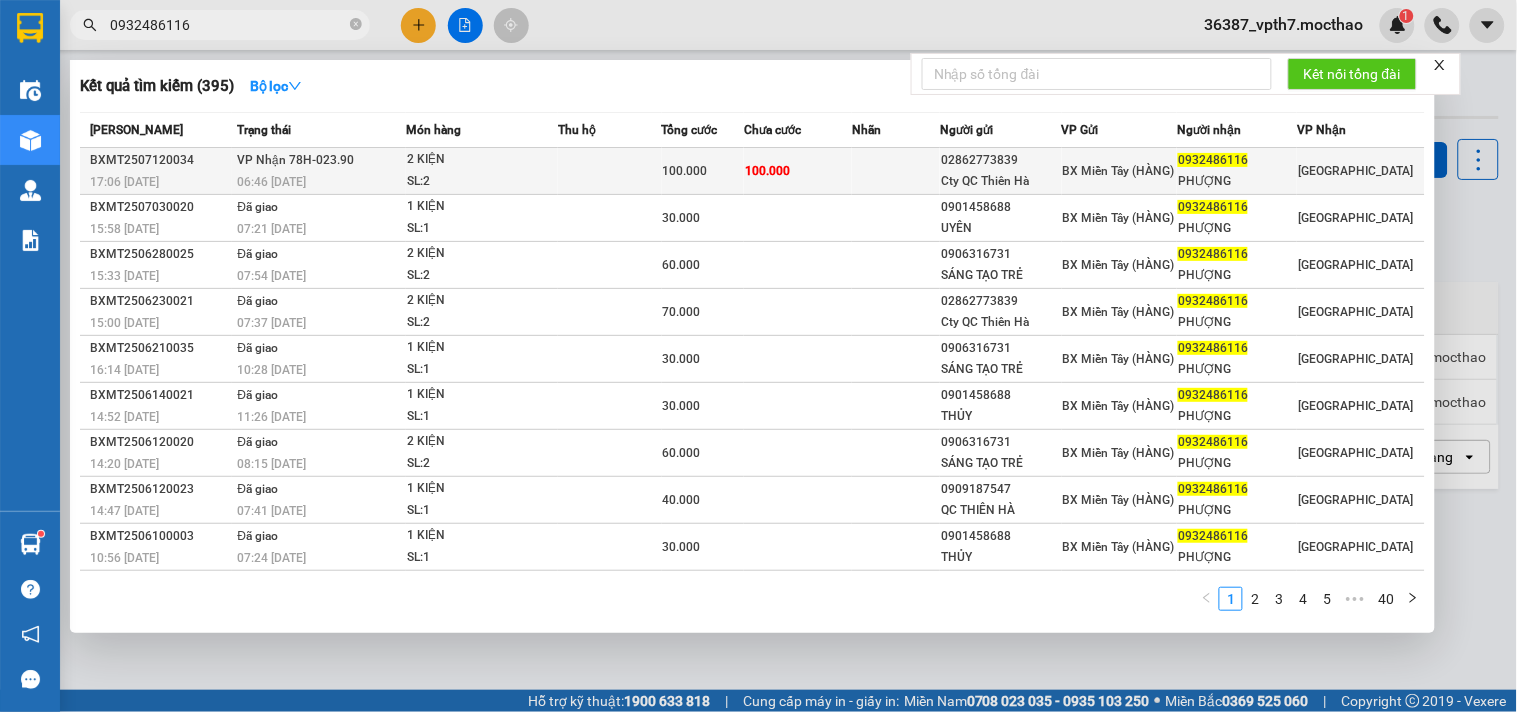 type on "0932486116" 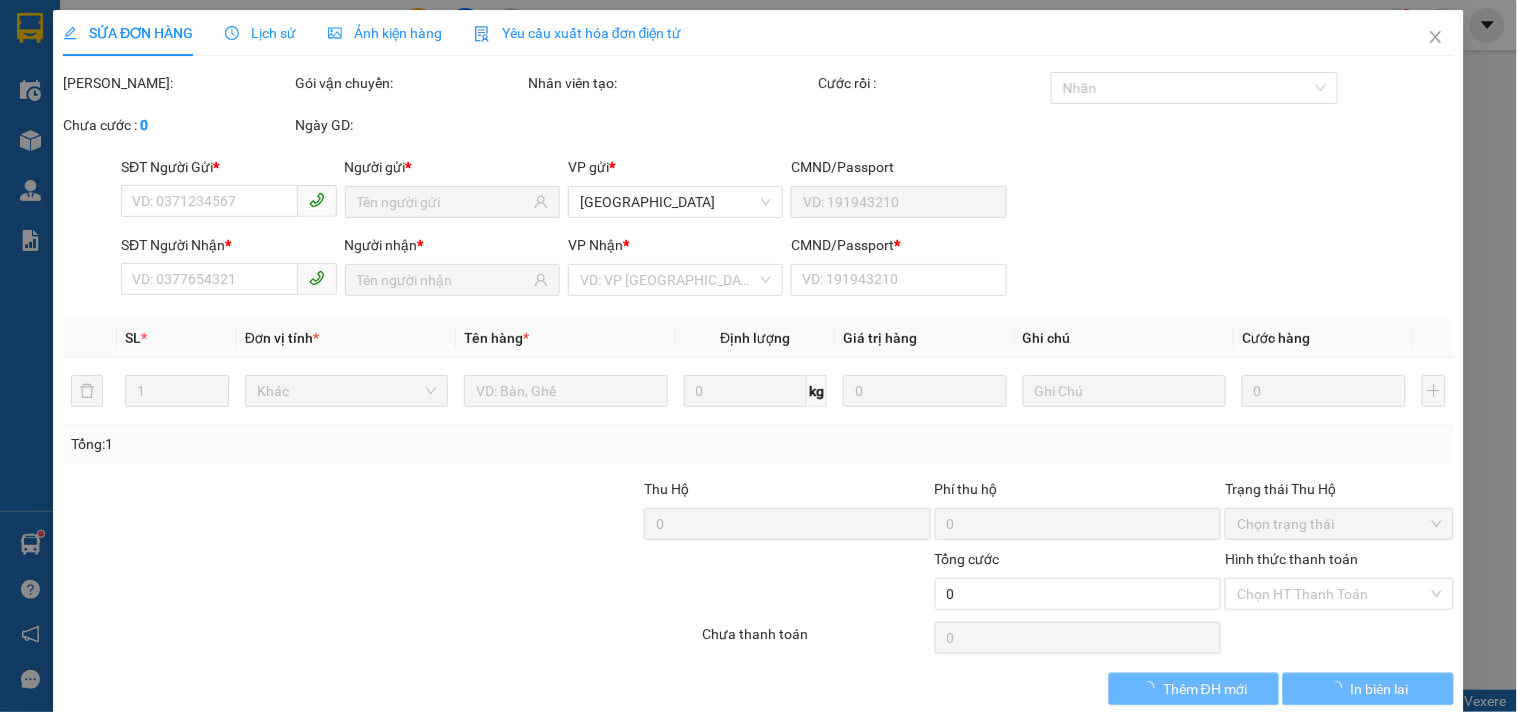 type on "02862773839" 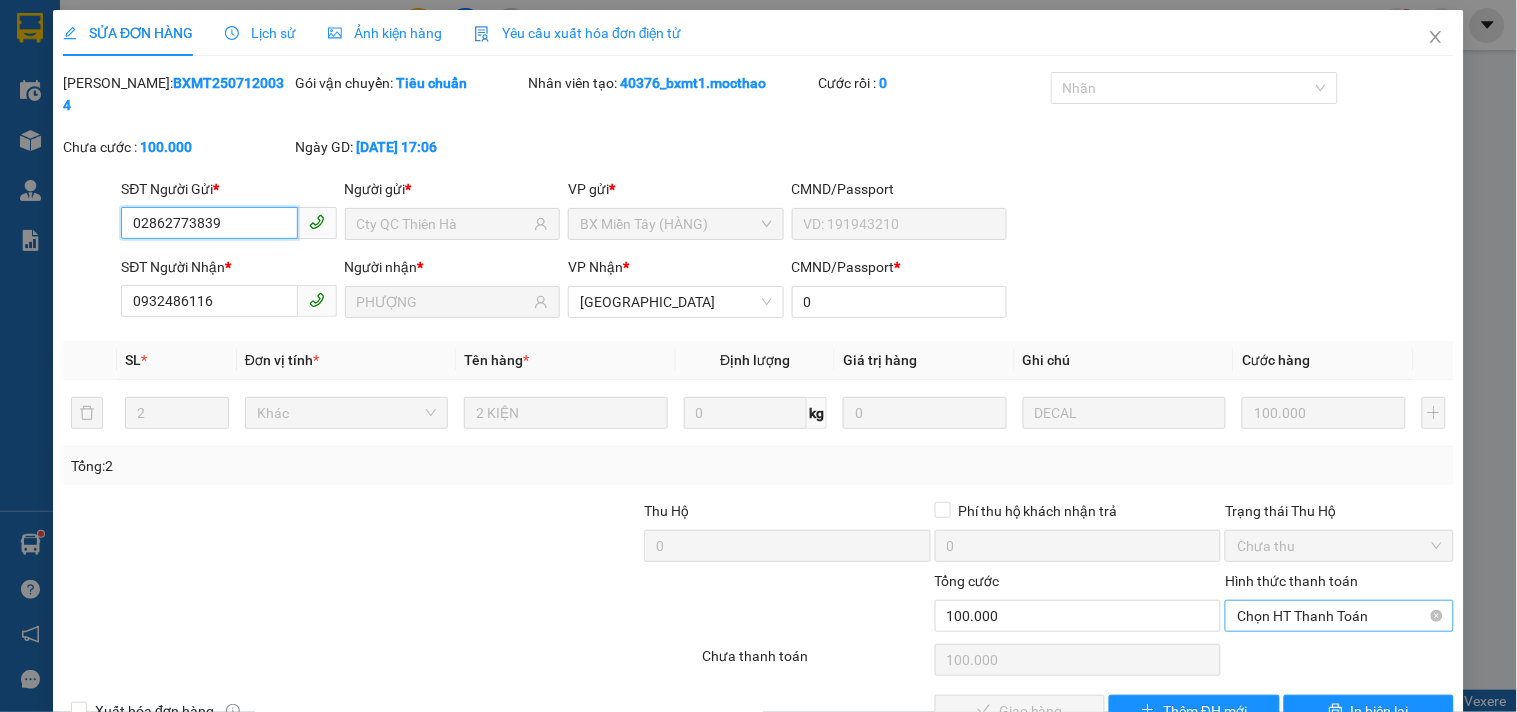 click on "Chọn HT Thanh Toán" at bounding box center (1339, 616) 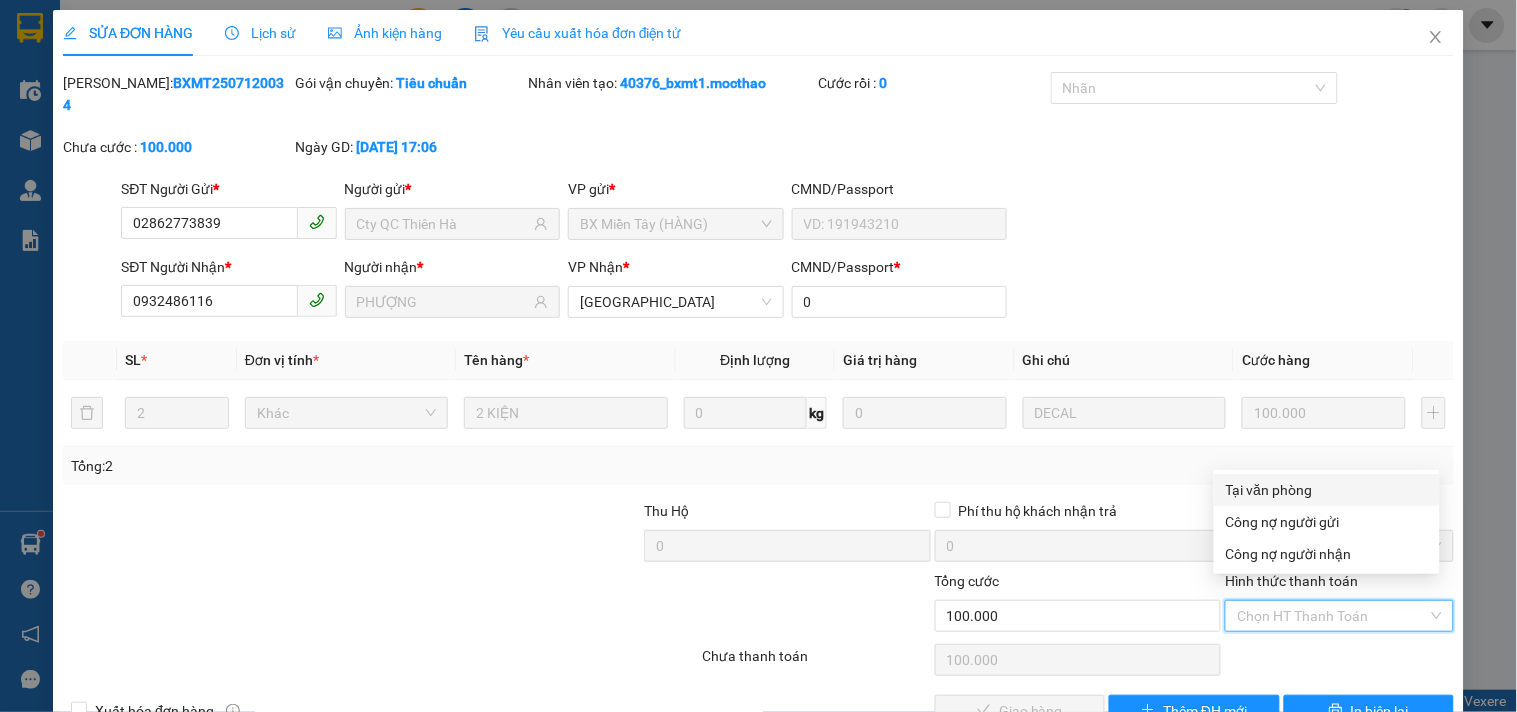 click on "Tại văn phòng" at bounding box center [1327, 490] 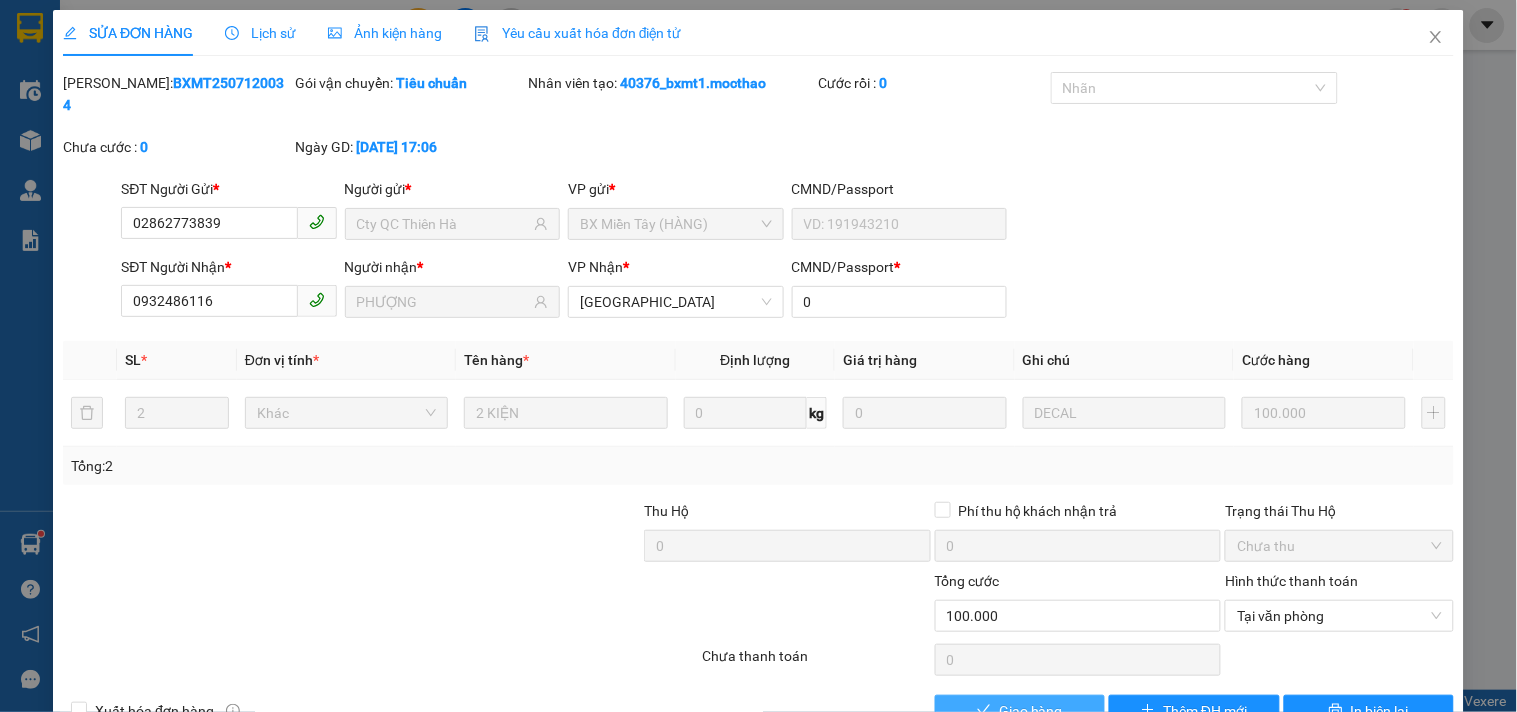 drag, startPoint x: 962, startPoint y: 684, endPoint x: 1327, endPoint y: 333, distance: 506.38522 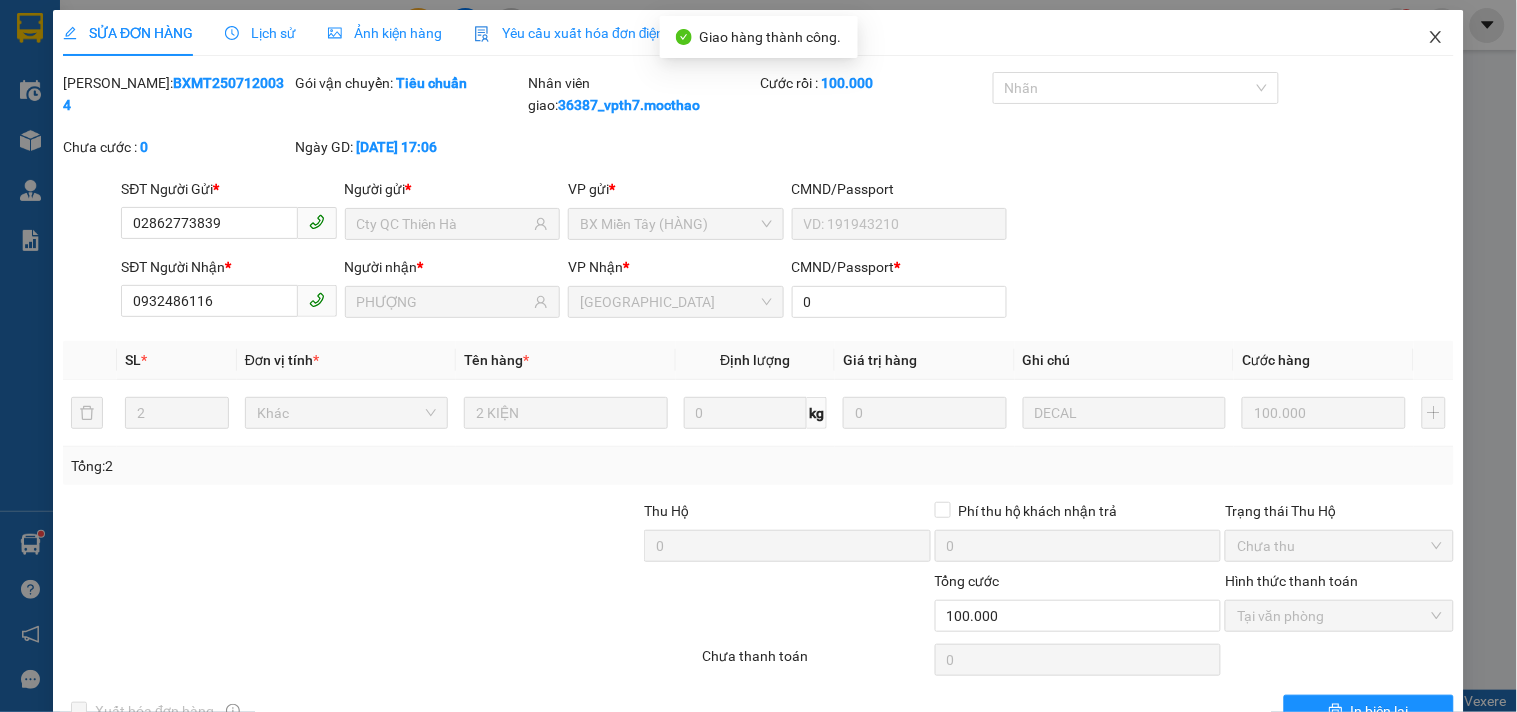 click at bounding box center (1436, 38) 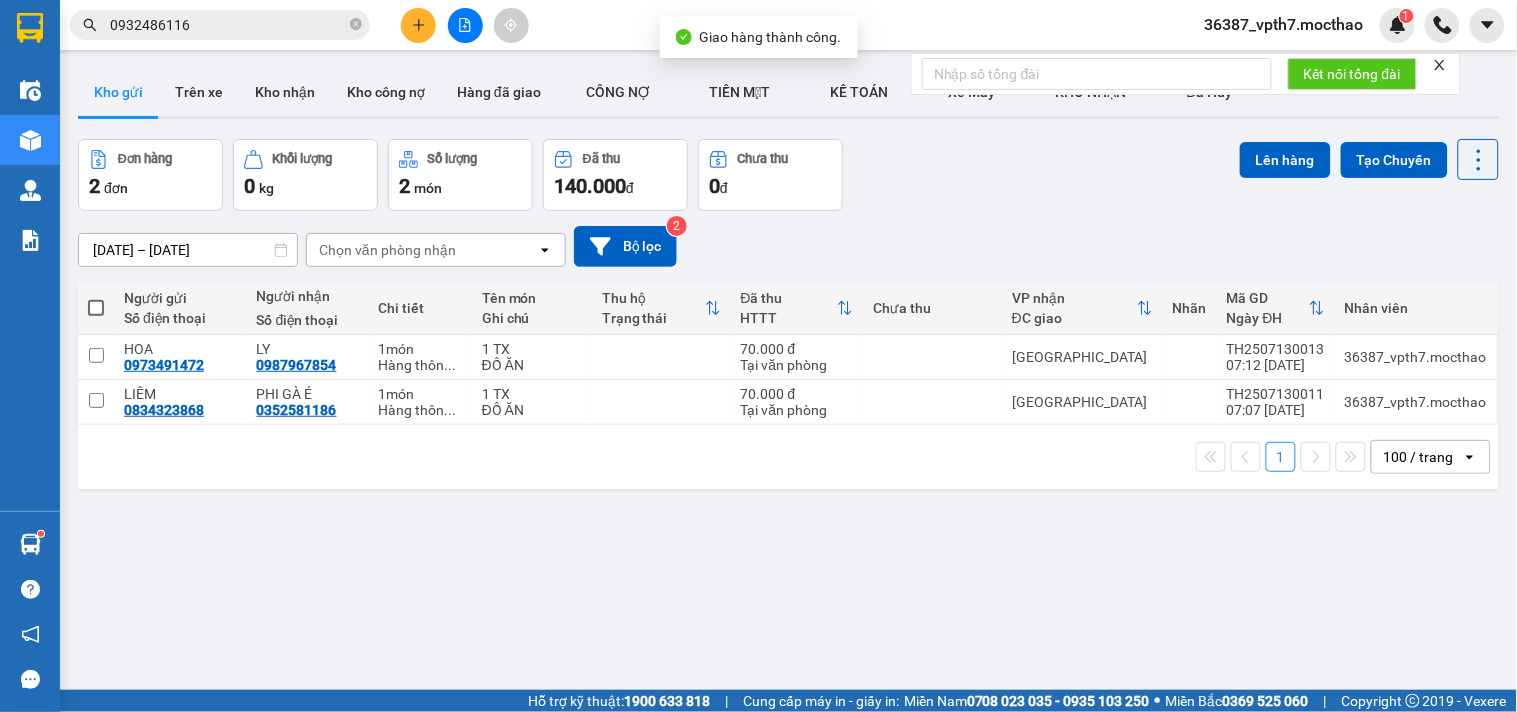 click at bounding box center [418, 25] 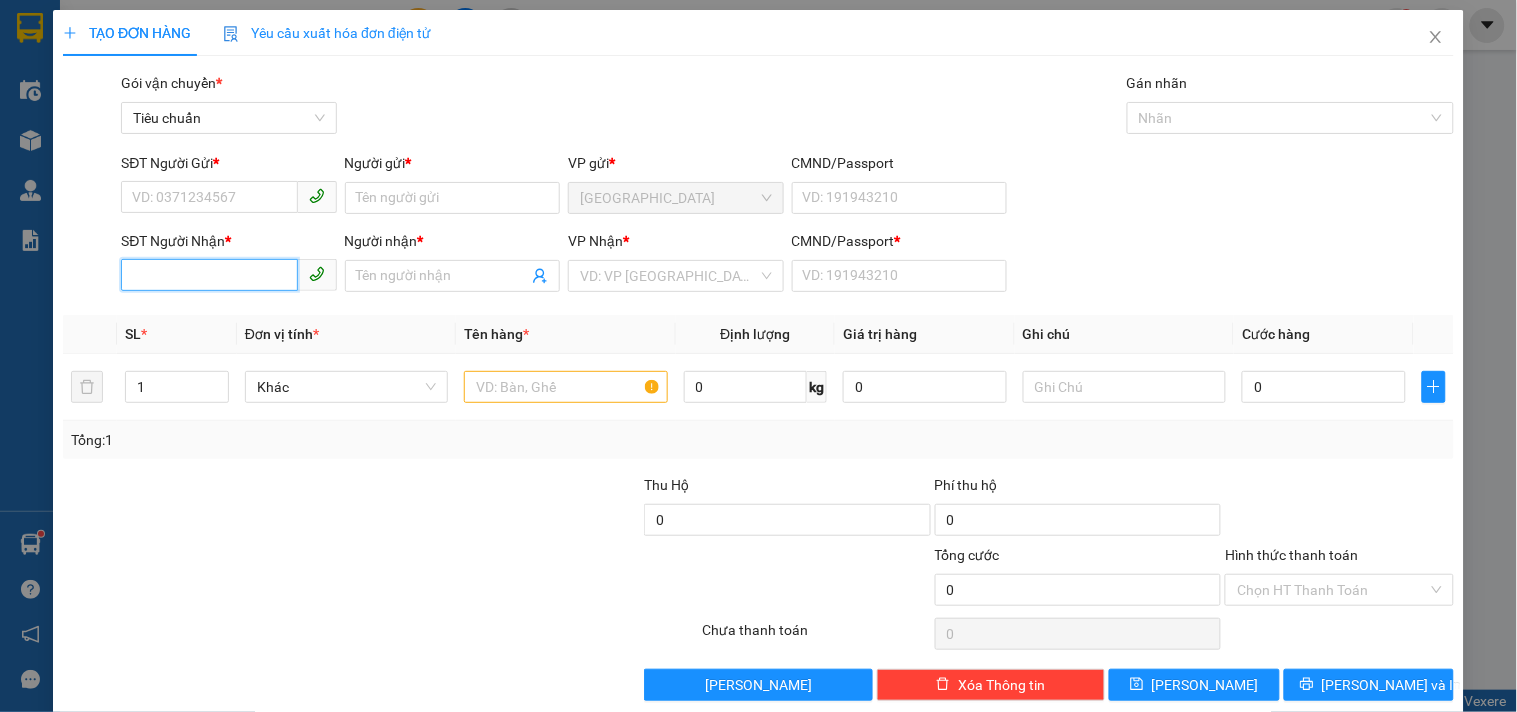 click on "SĐT Người Nhận  *" at bounding box center (209, 275) 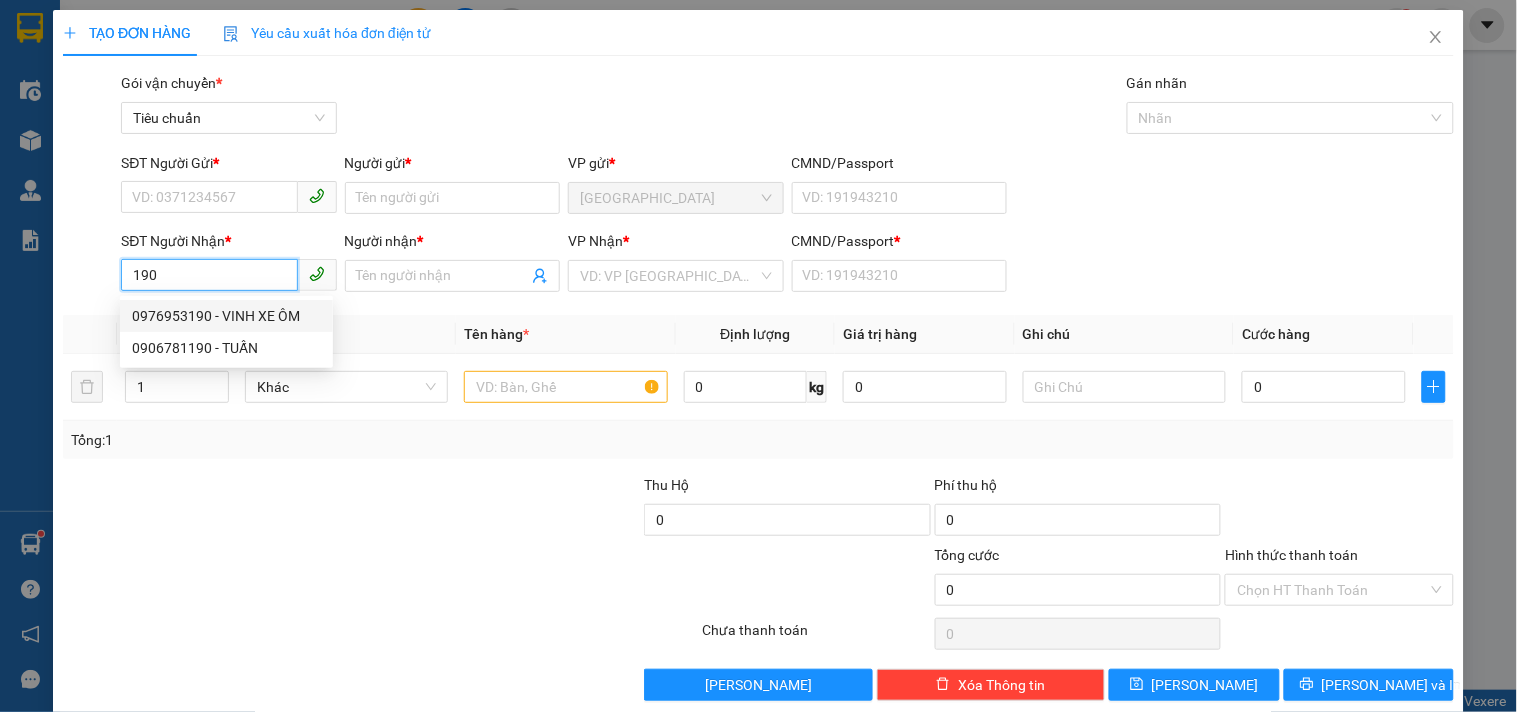 click on "0976953190 - VINH XE ÔM" at bounding box center (226, 316) 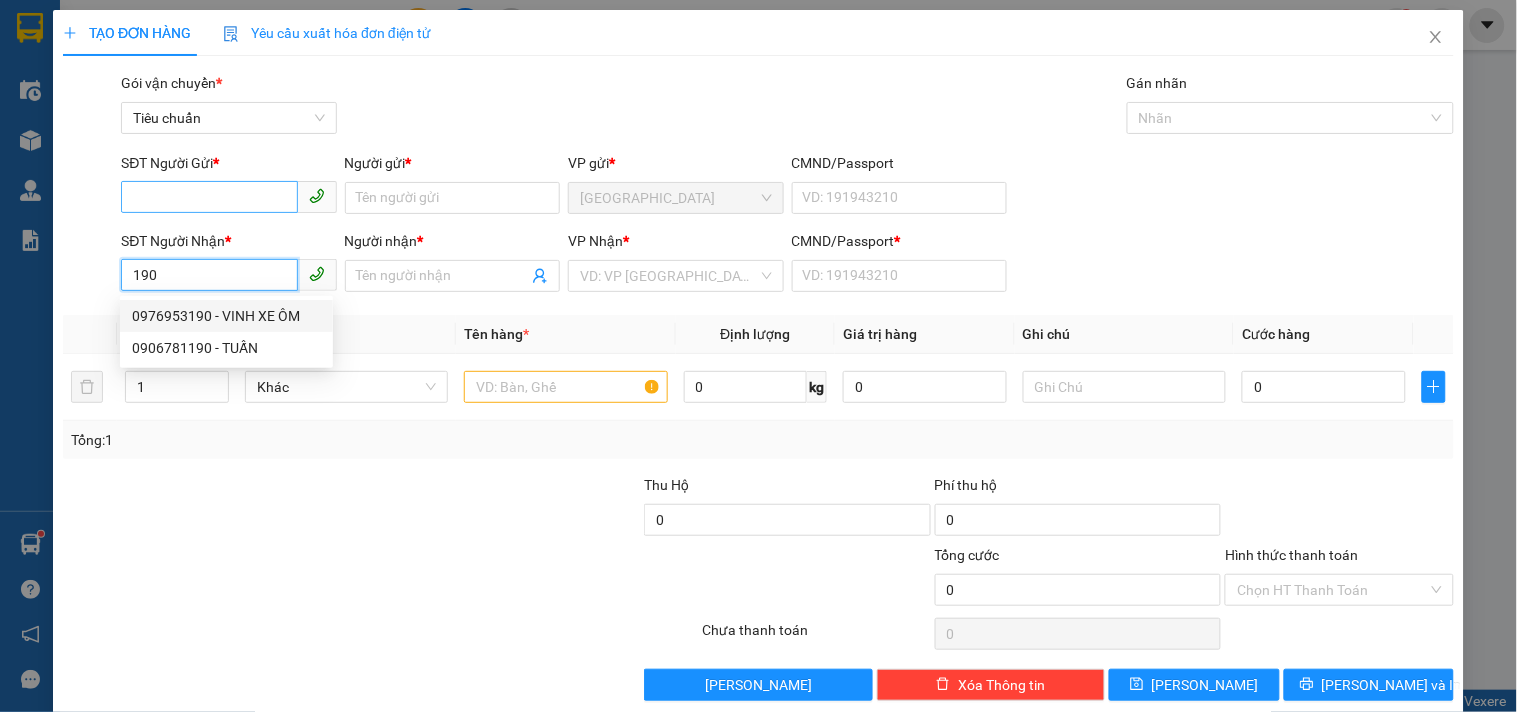 type on "0976953190" 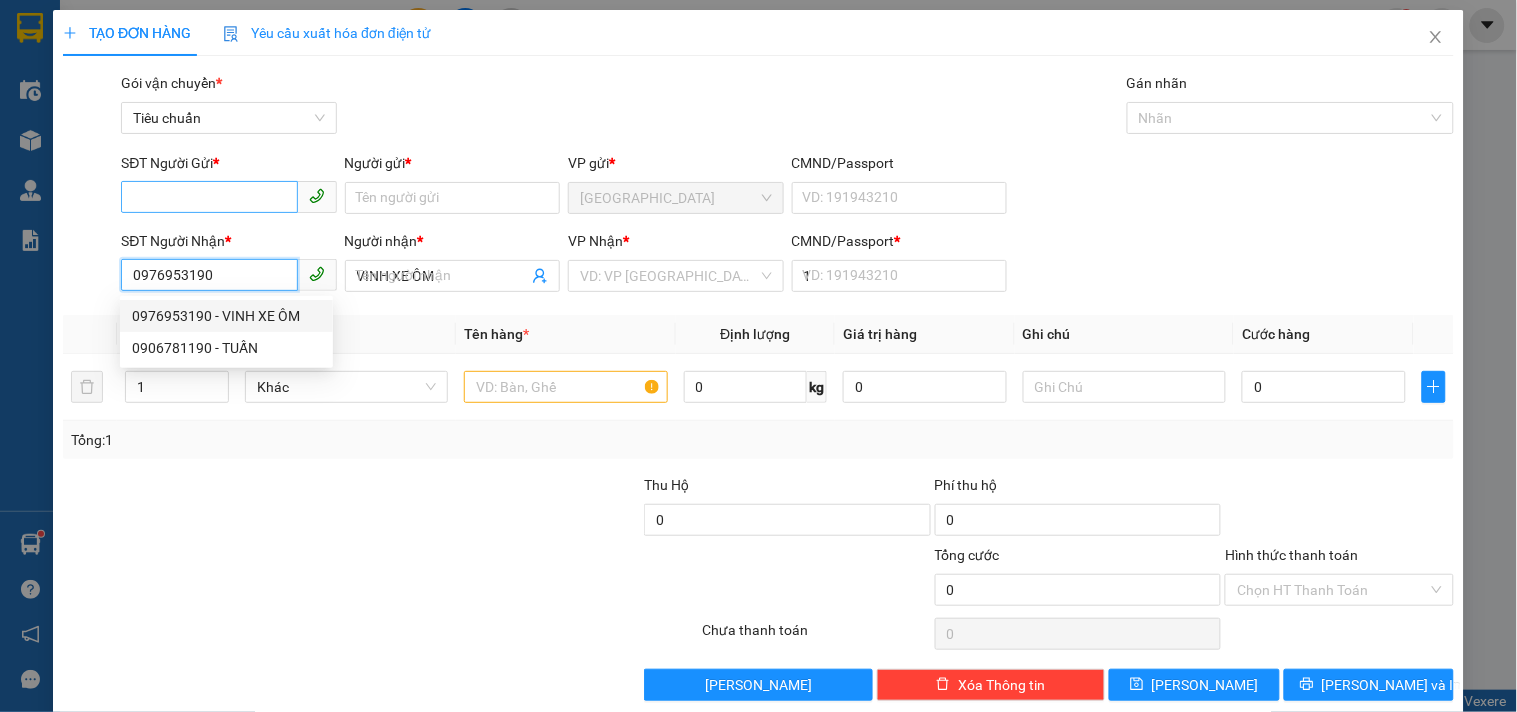 type on "170.000" 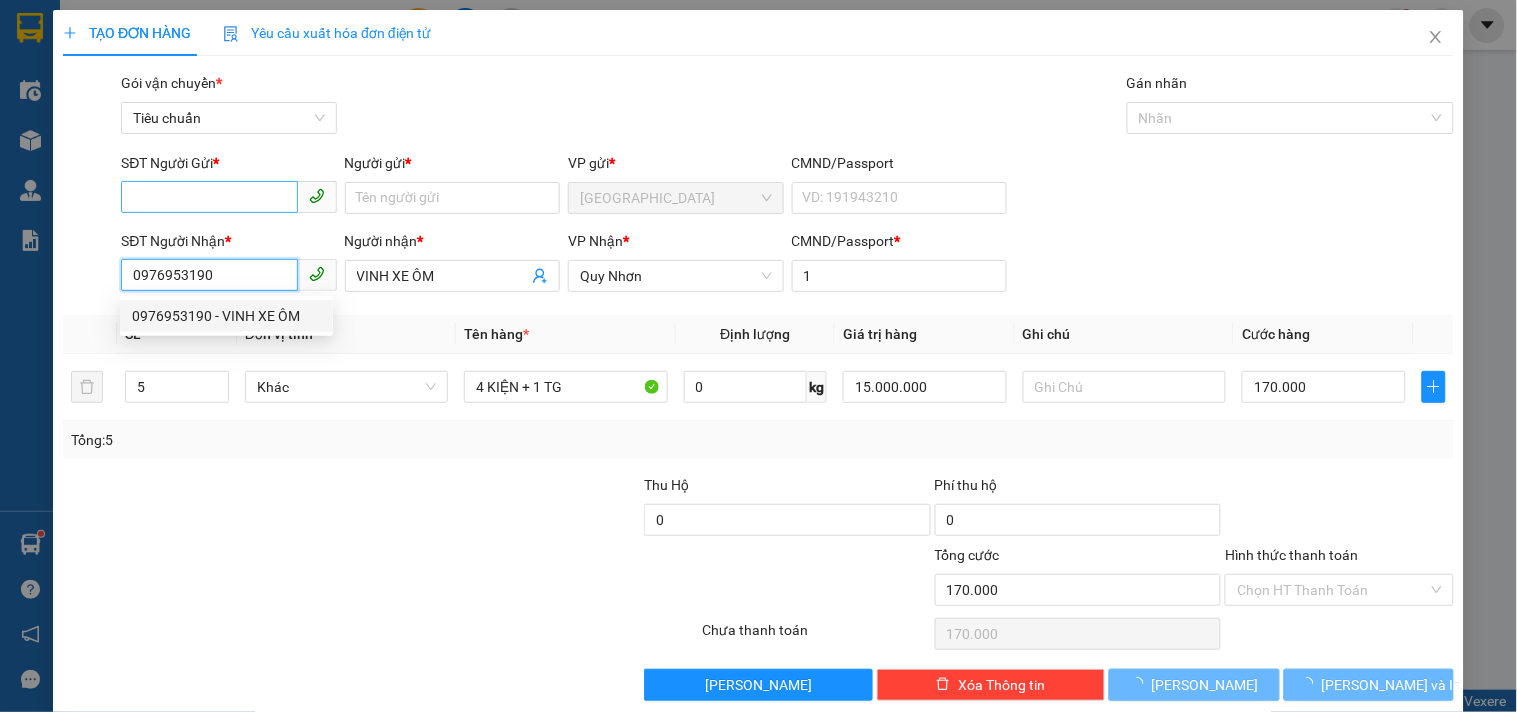 type on "0976953190" 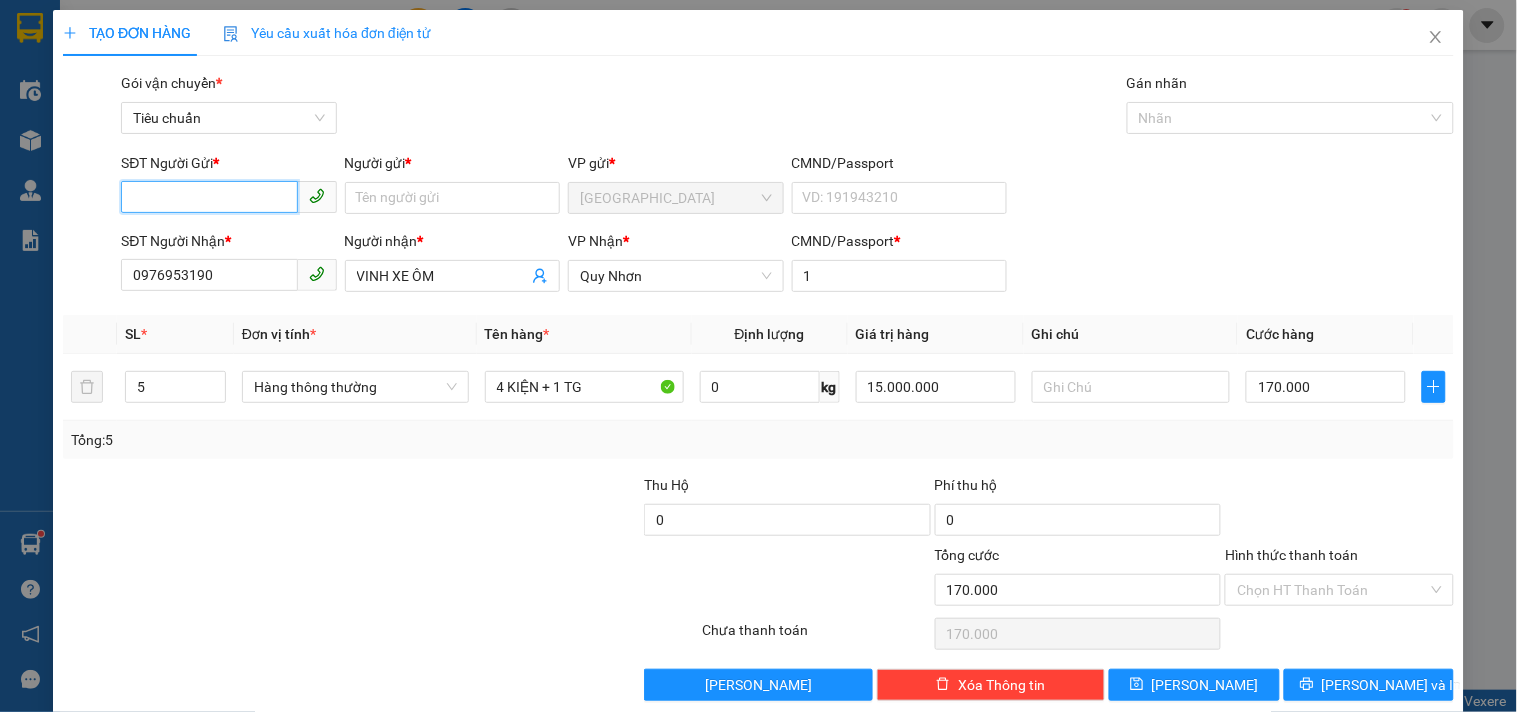 click on "SĐT Người Gửi  *" at bounding box center [209, 197] 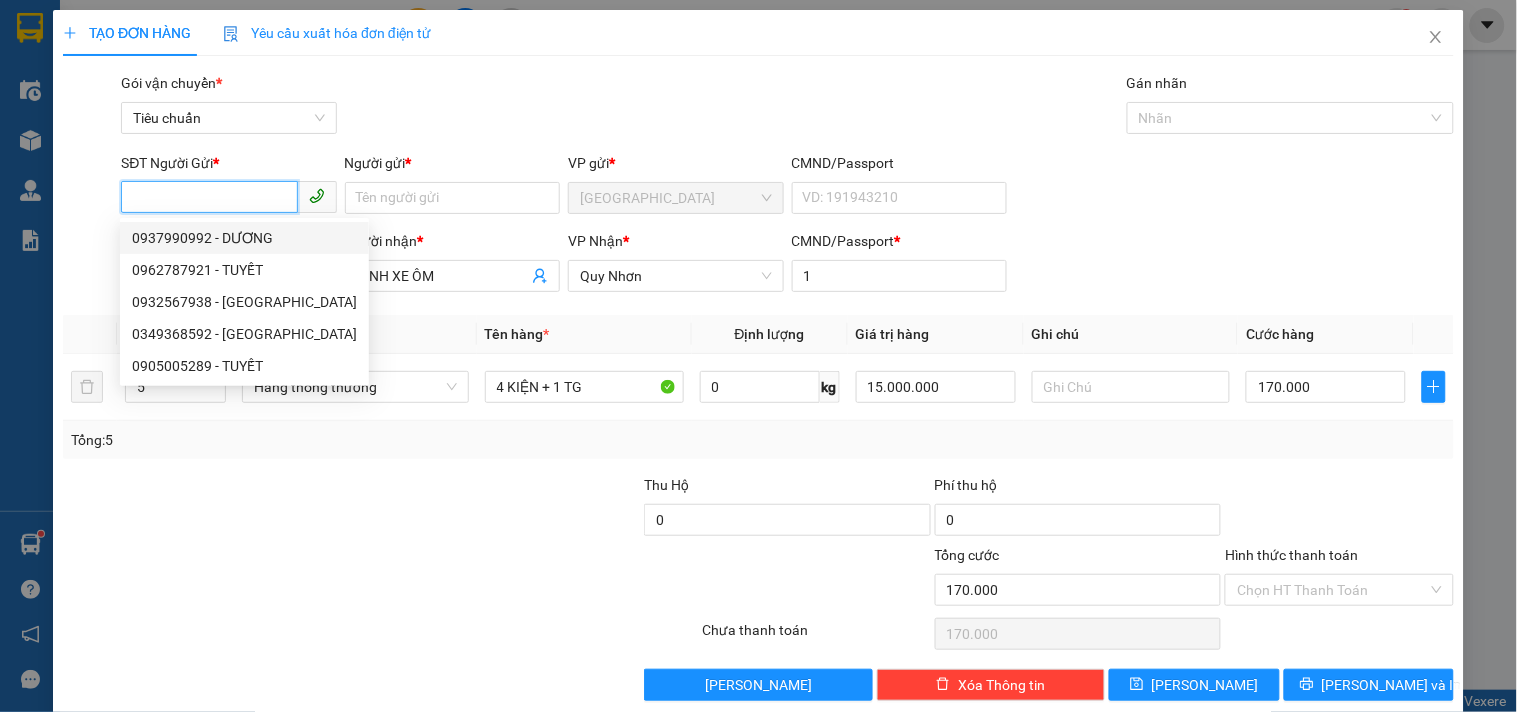 click on "0937990992 - DƯƠNG" at bounding box center [244, 238] 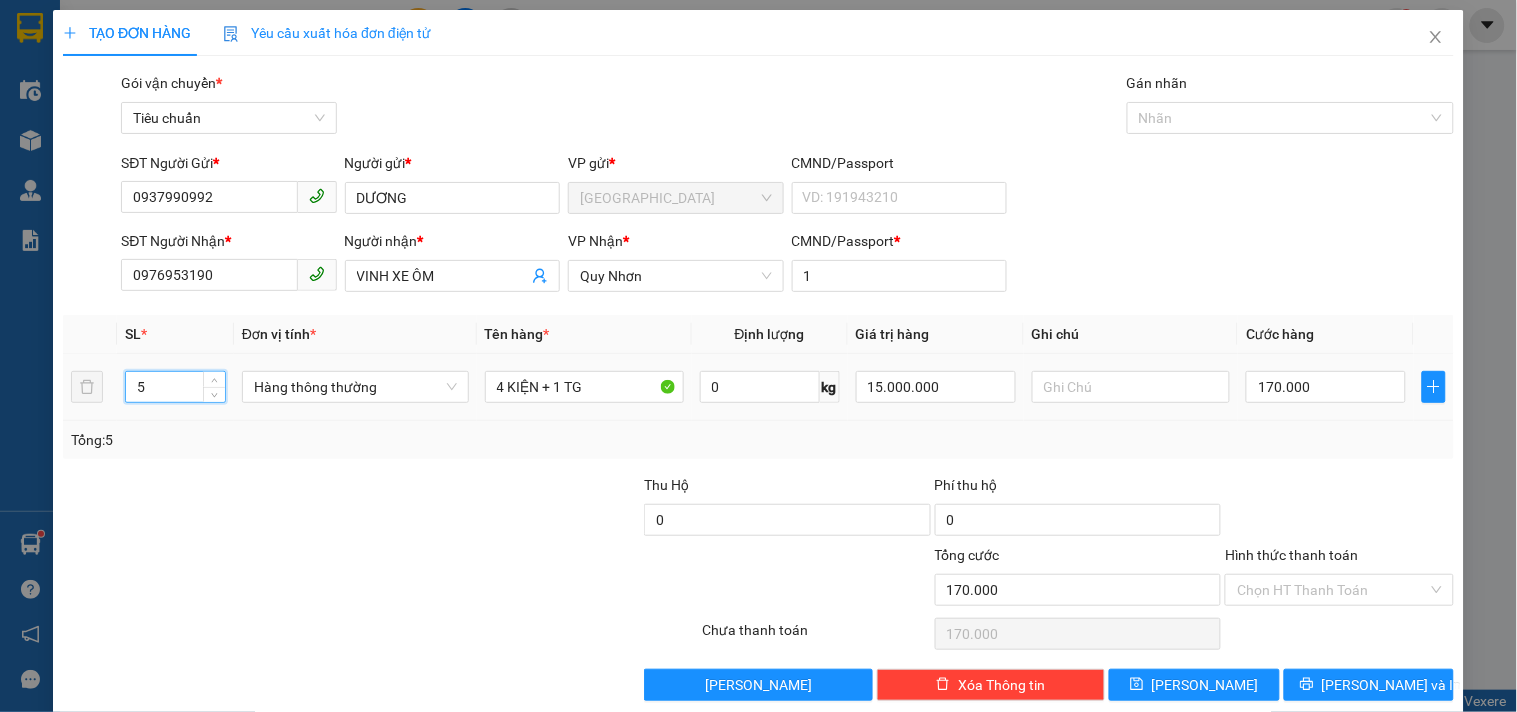 drag, startPoint x: 145, startPoint y: 383, endPoint x: 31, endPoint y: 423, distance: 120.8139 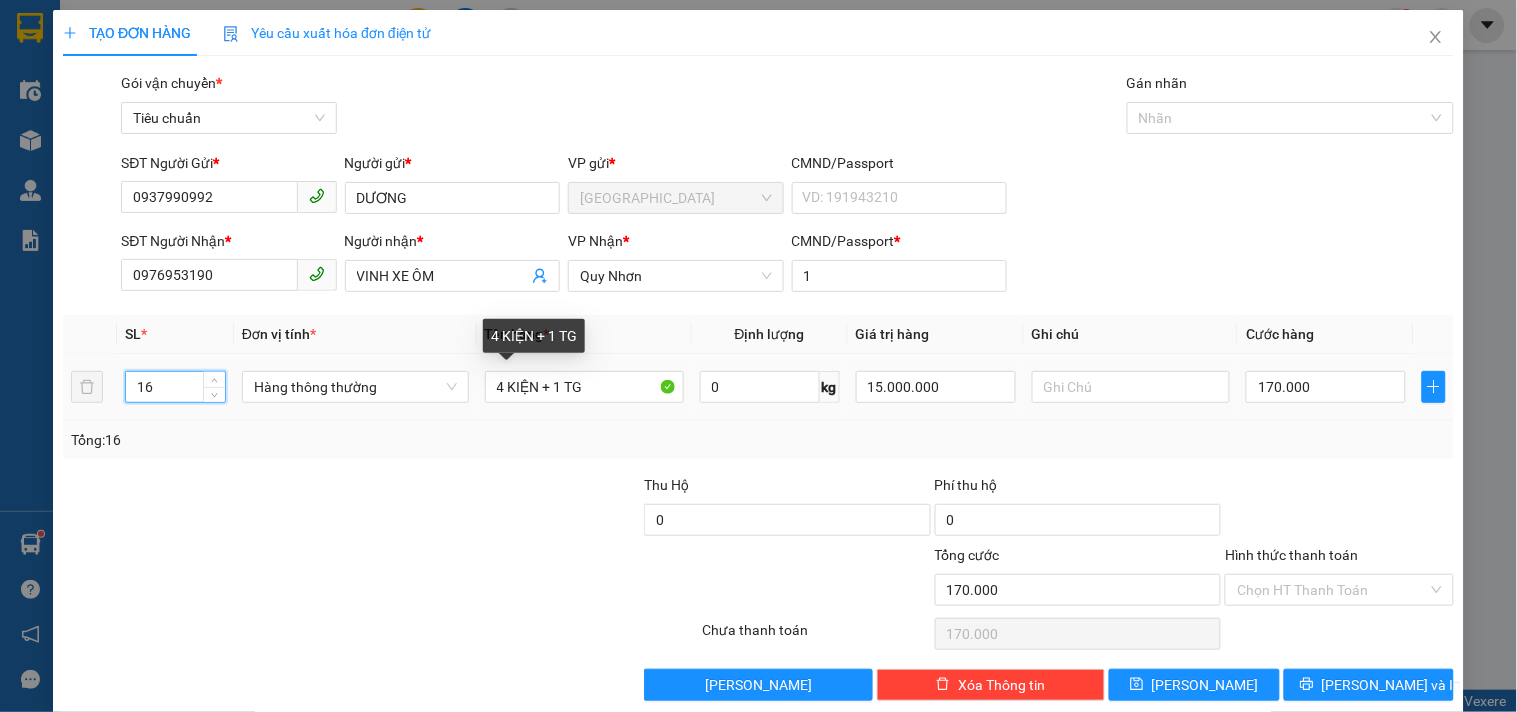 type on "16" 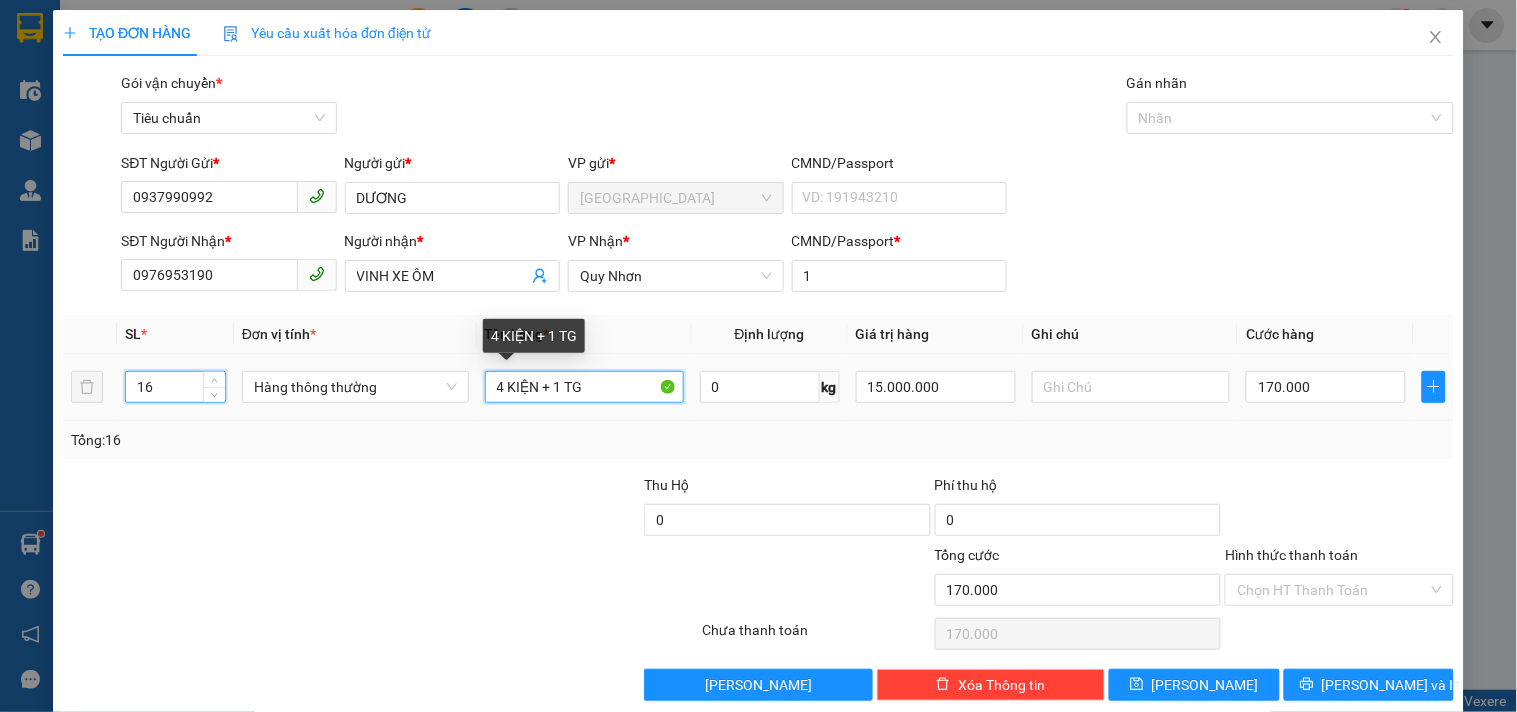 drag, startPoint x: 206, startPoint y: 445, endPoint x: 177, endPoint y: 445, distance: 29 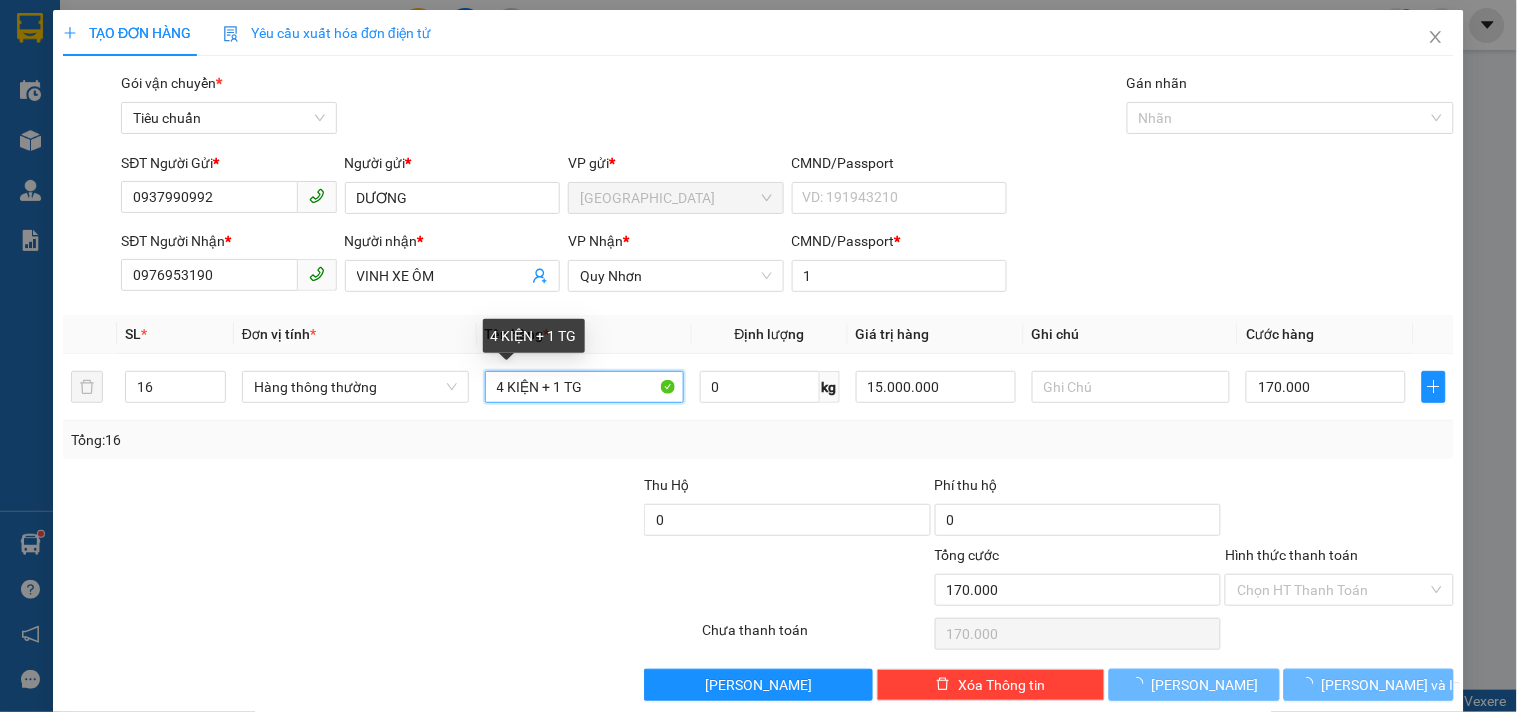 type on "0" 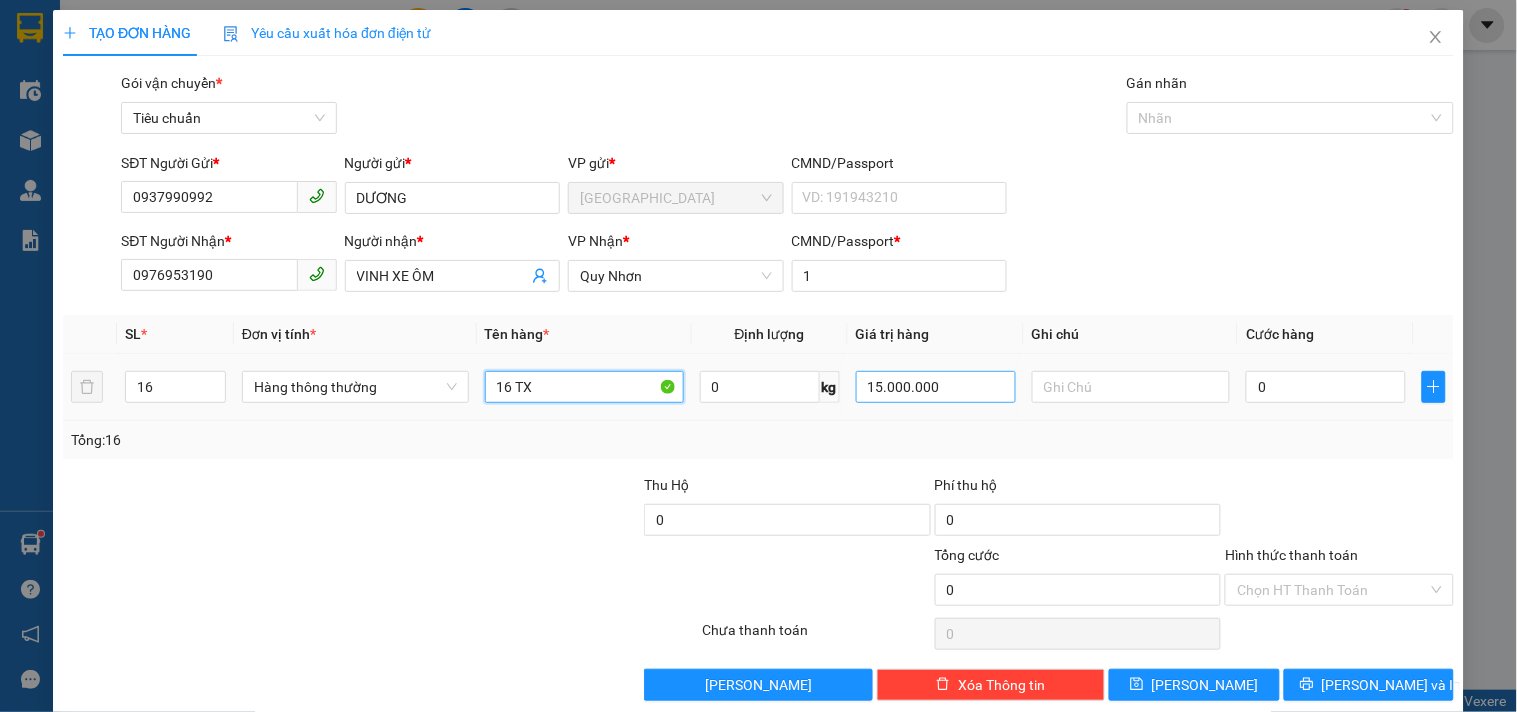 type on "16 TX" 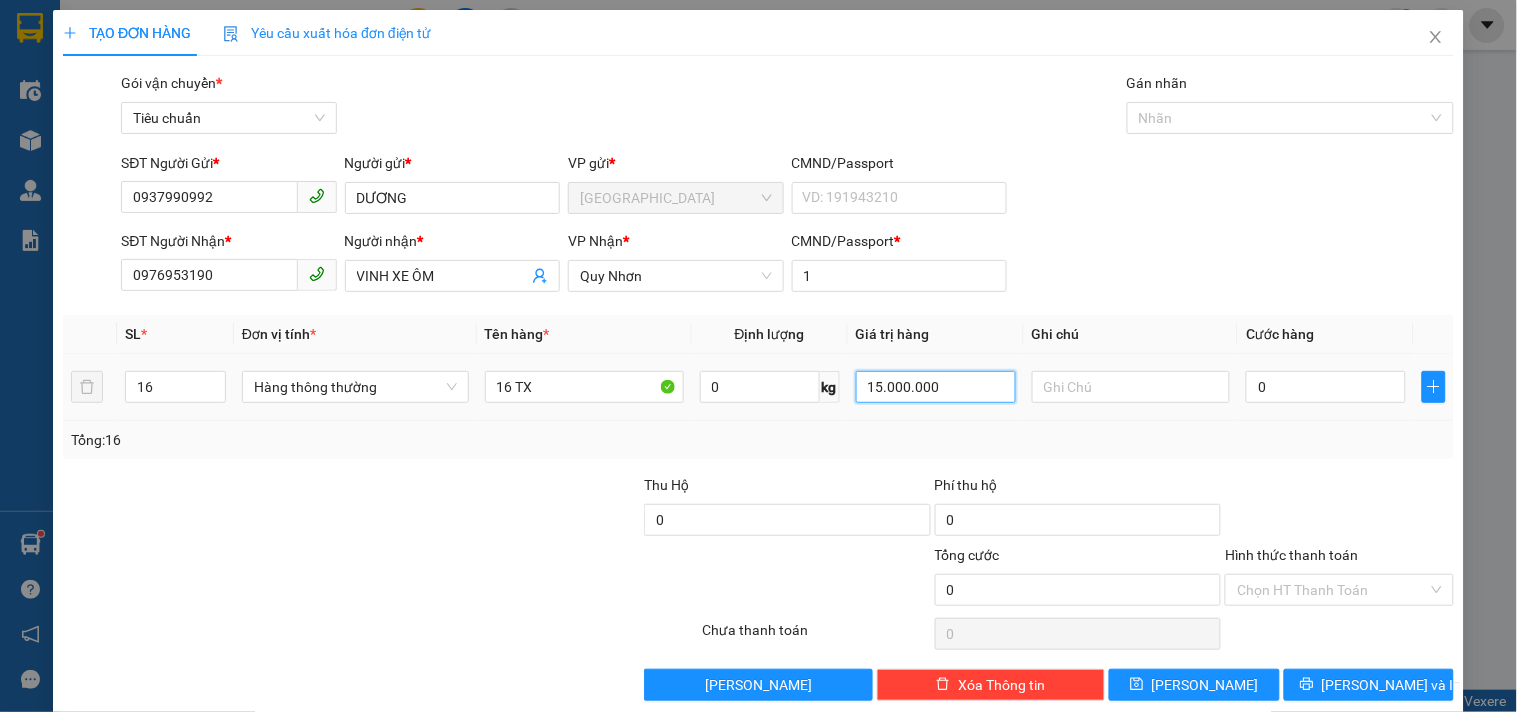 click on "15.000.000" at bounding box center [936, 387] 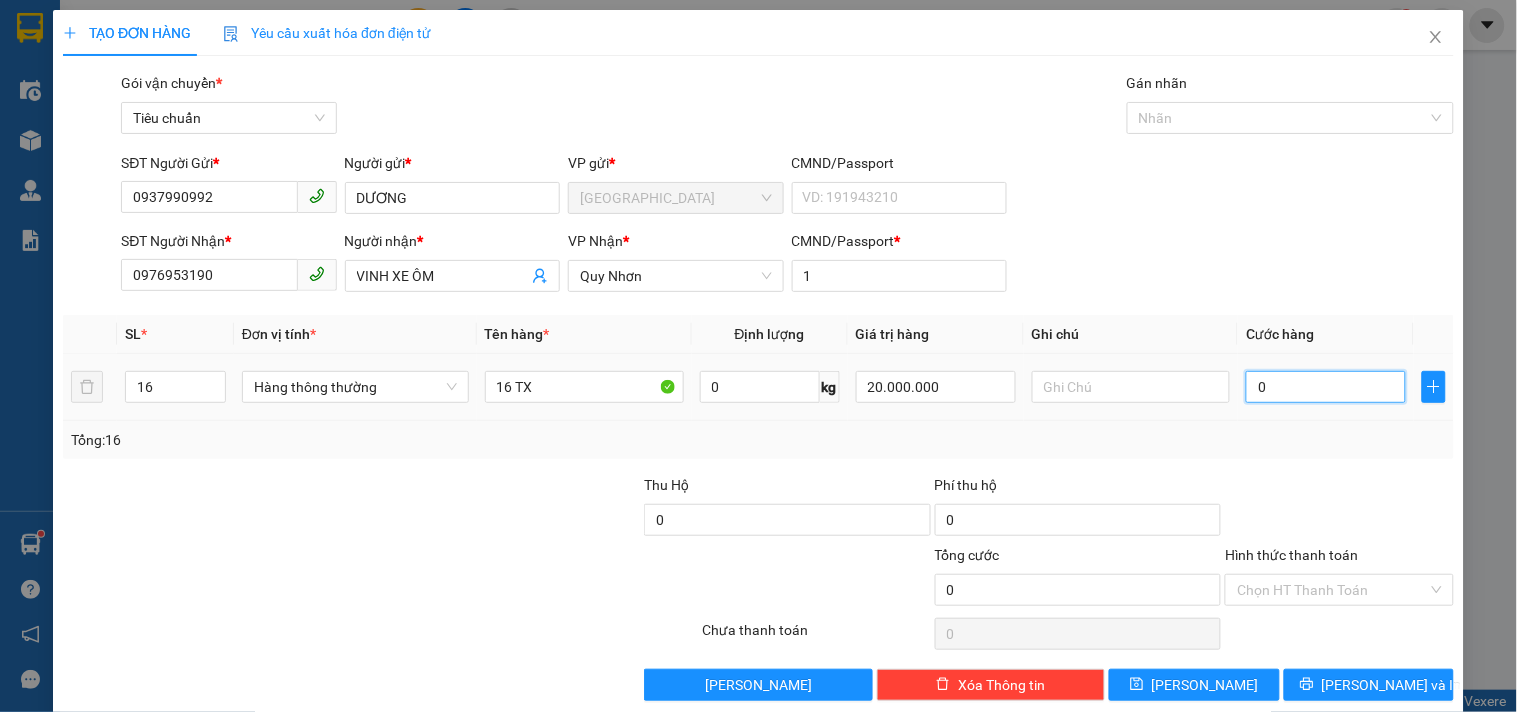 click on "0" at bounding box center [1326, 387] 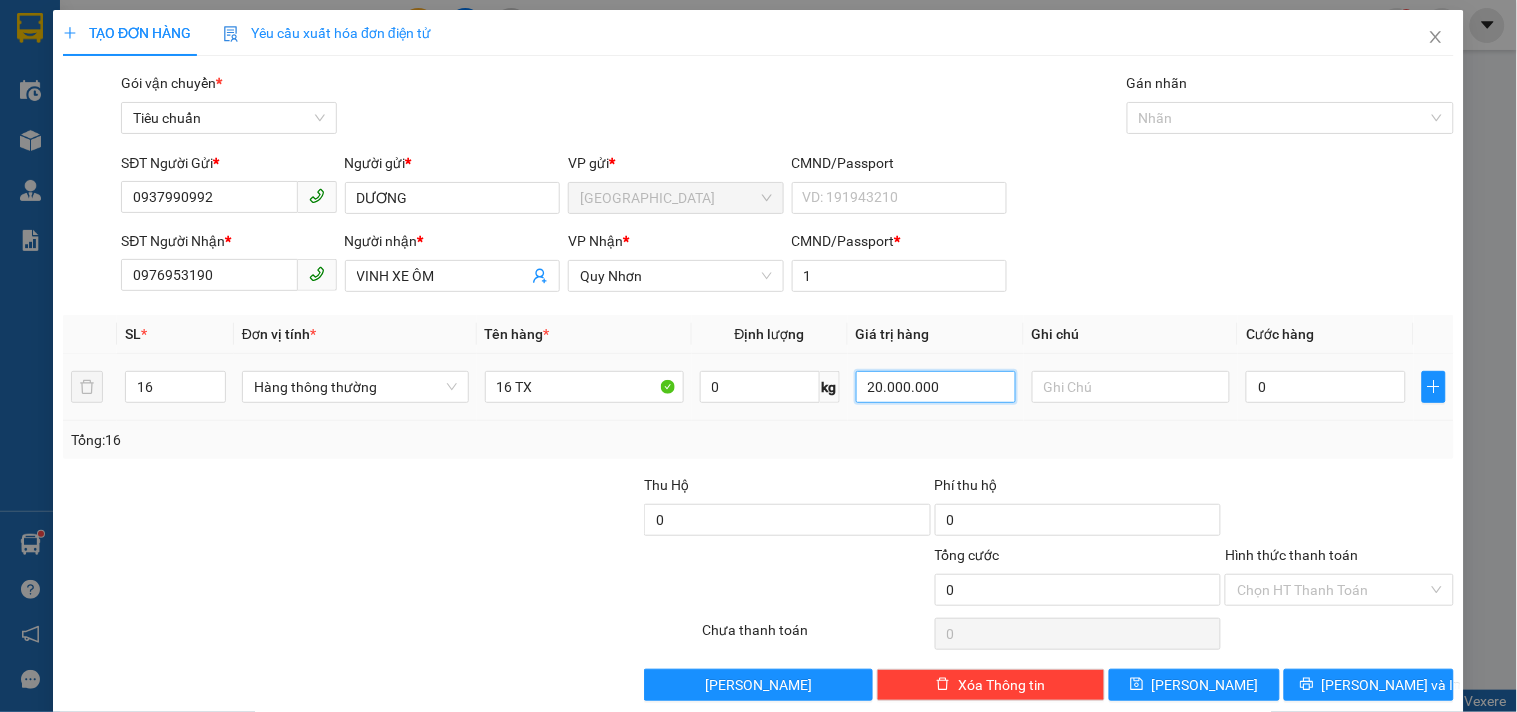 click on "20.000.000" at bounding box center [936, 387] 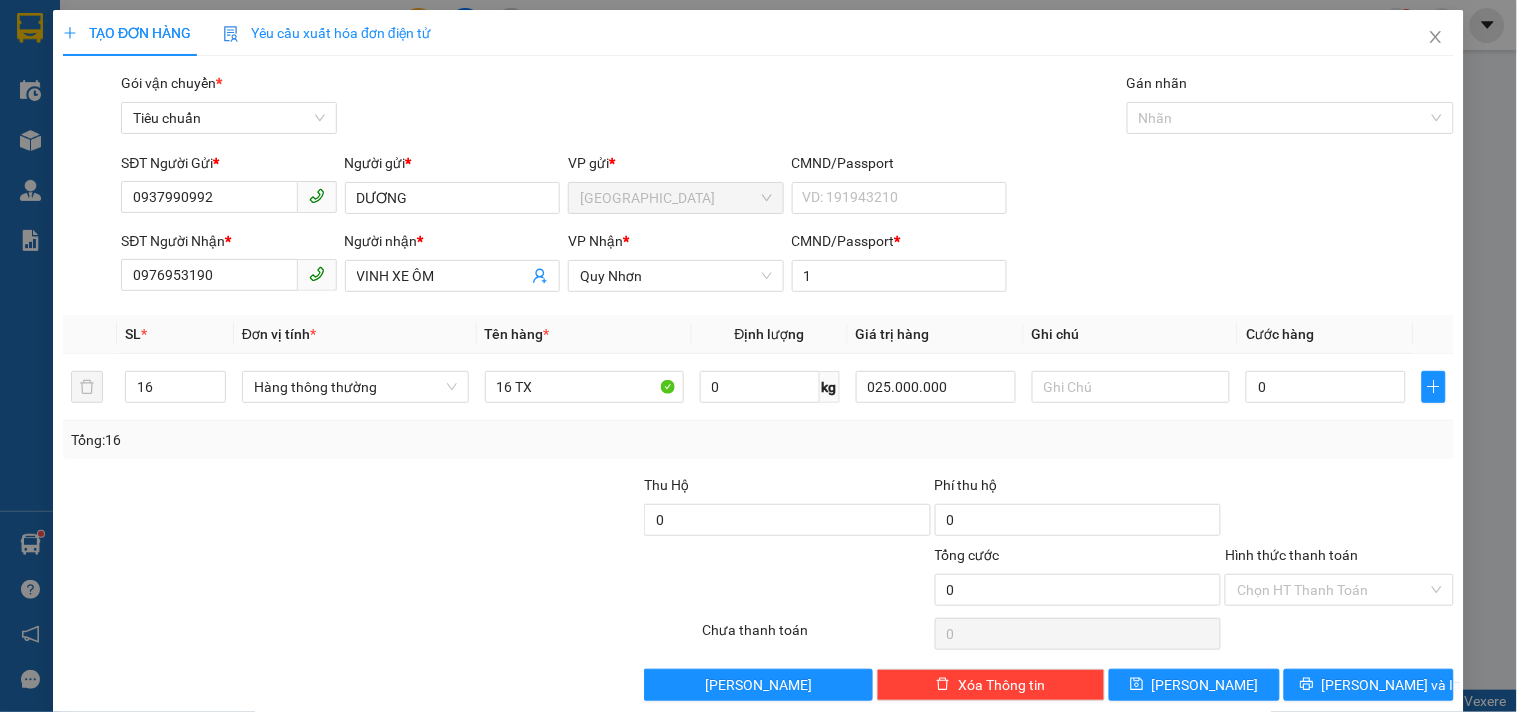click on "Tổng:  16" at bounding box center (758, 440) 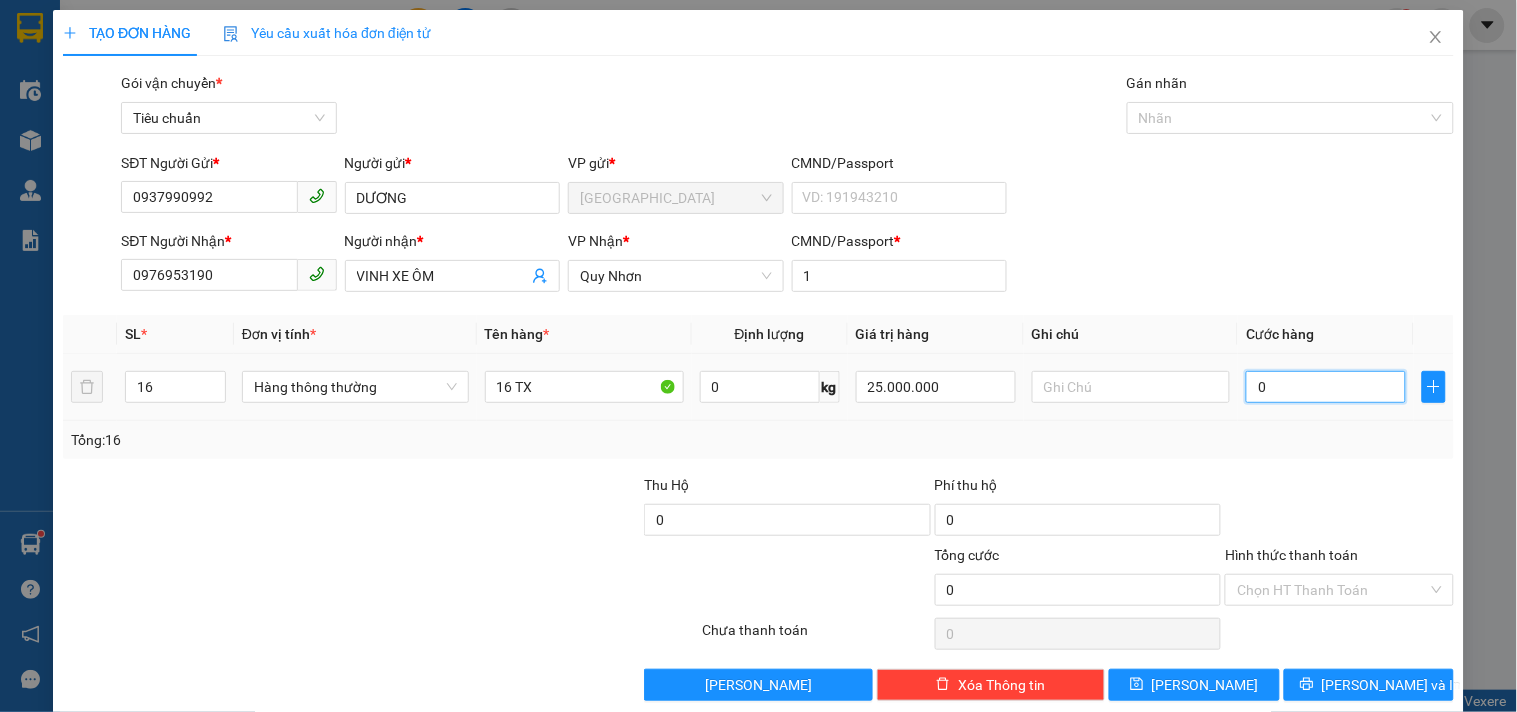 click on "0" at bounding box center [1326, 387] 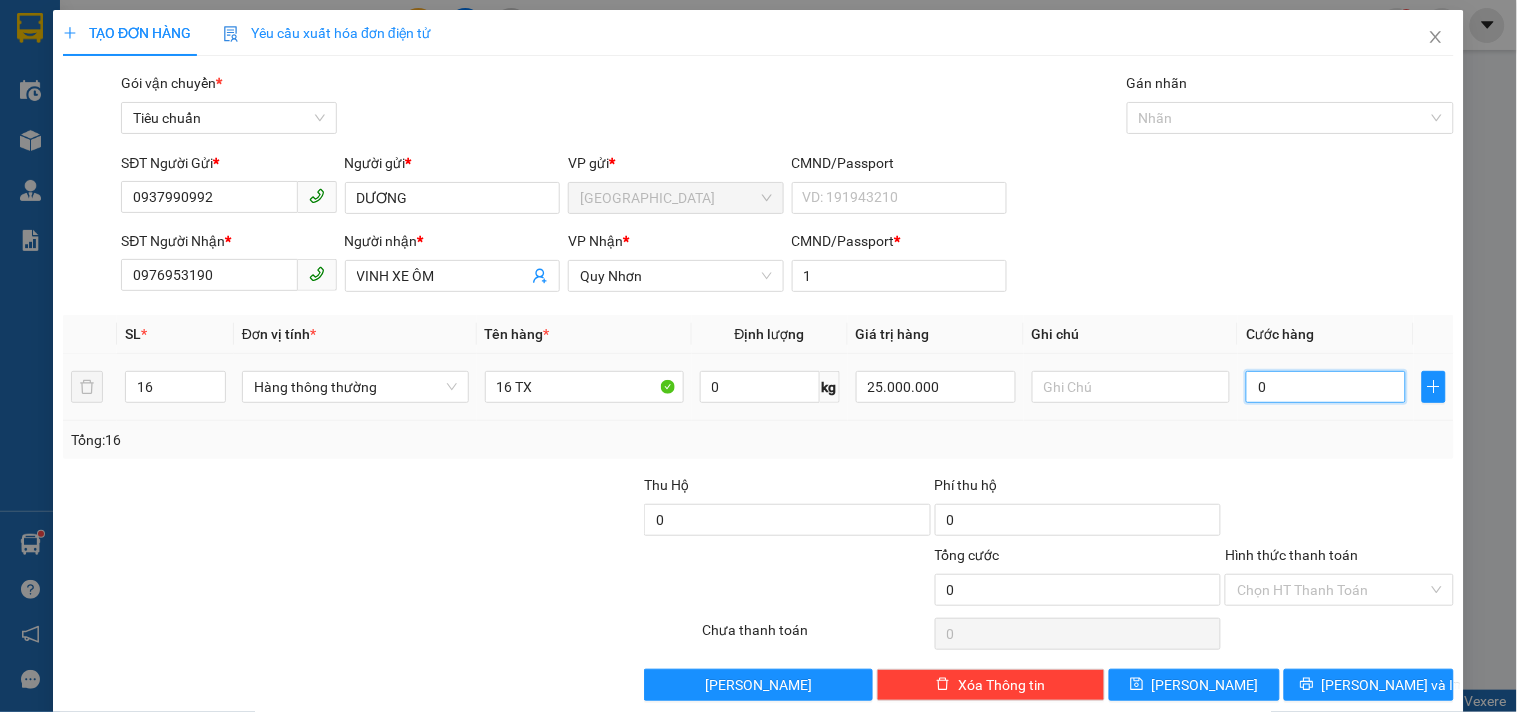 type on "4" 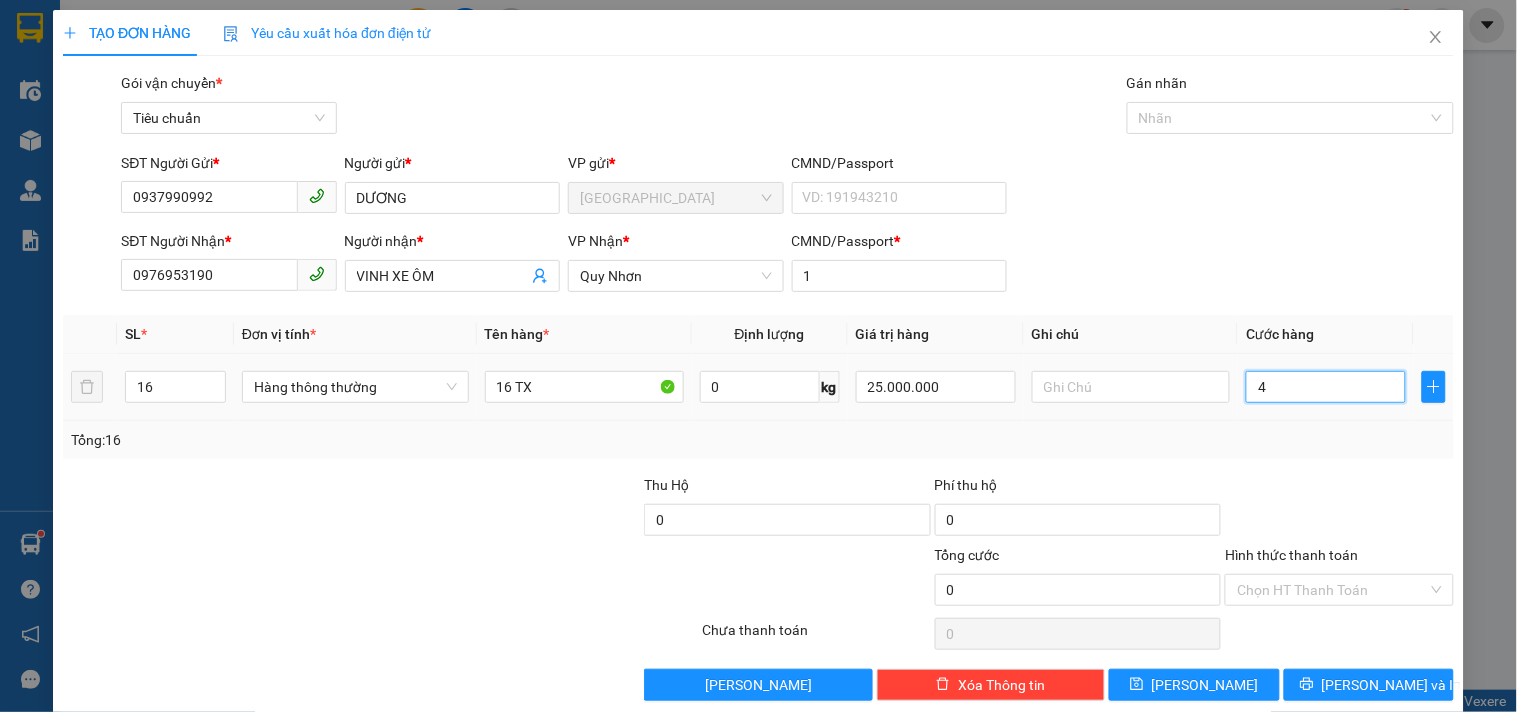 type on "4" 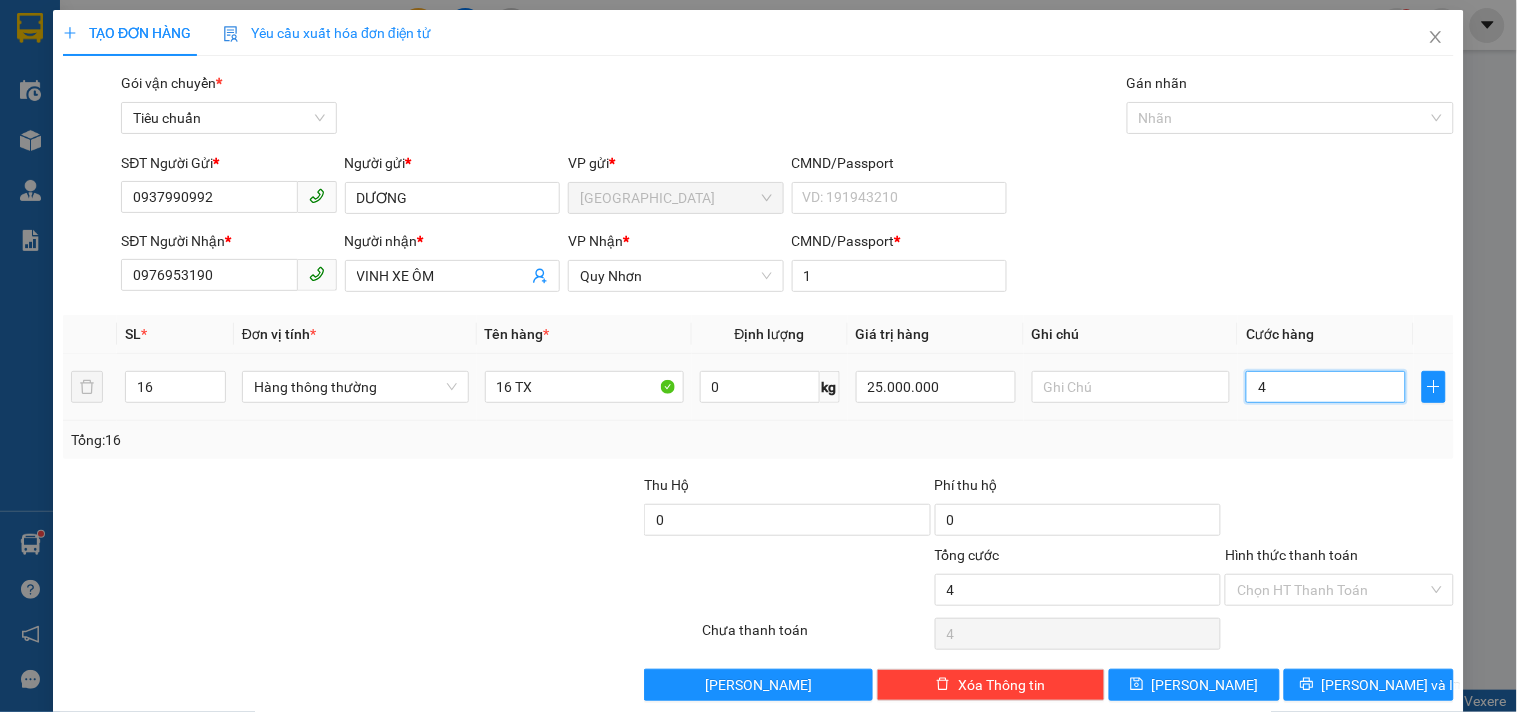 type on "48" 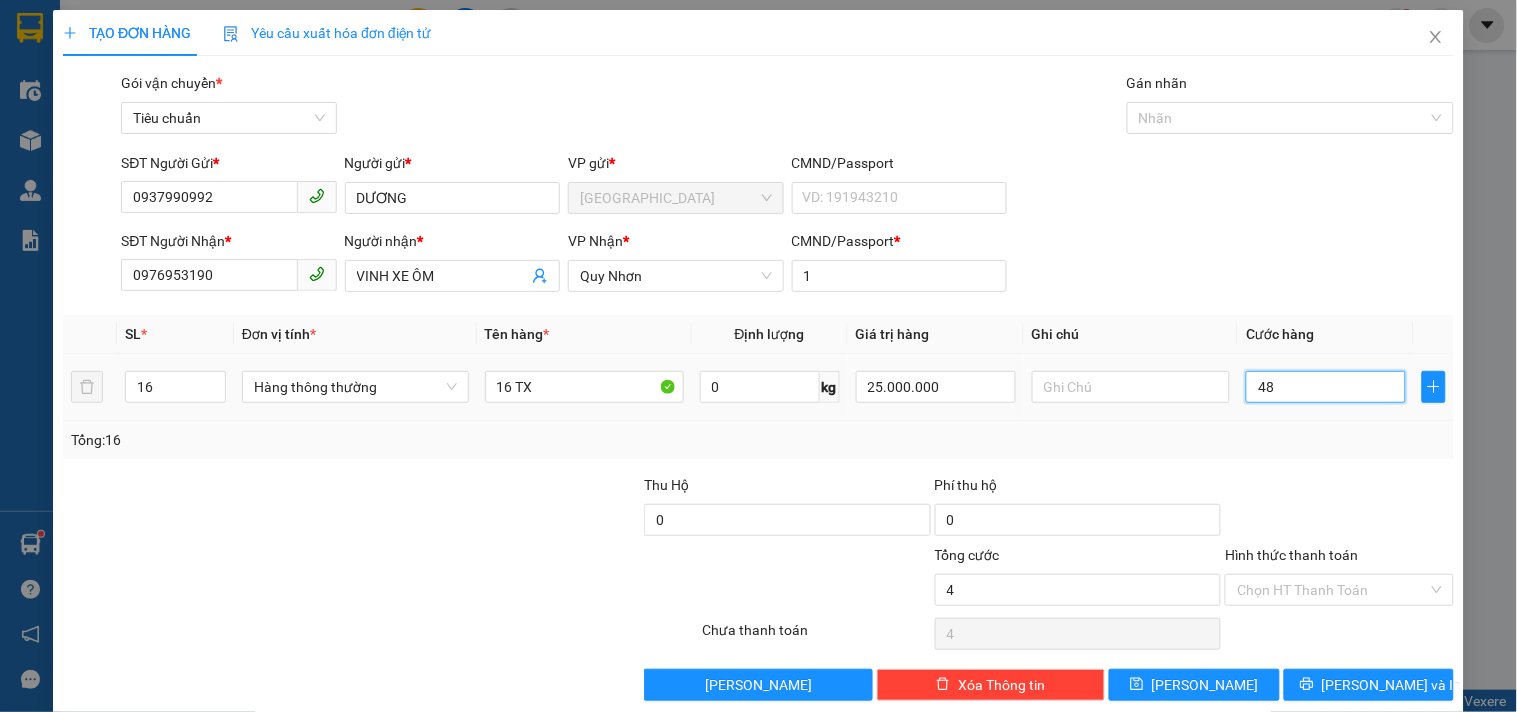 type on "48" 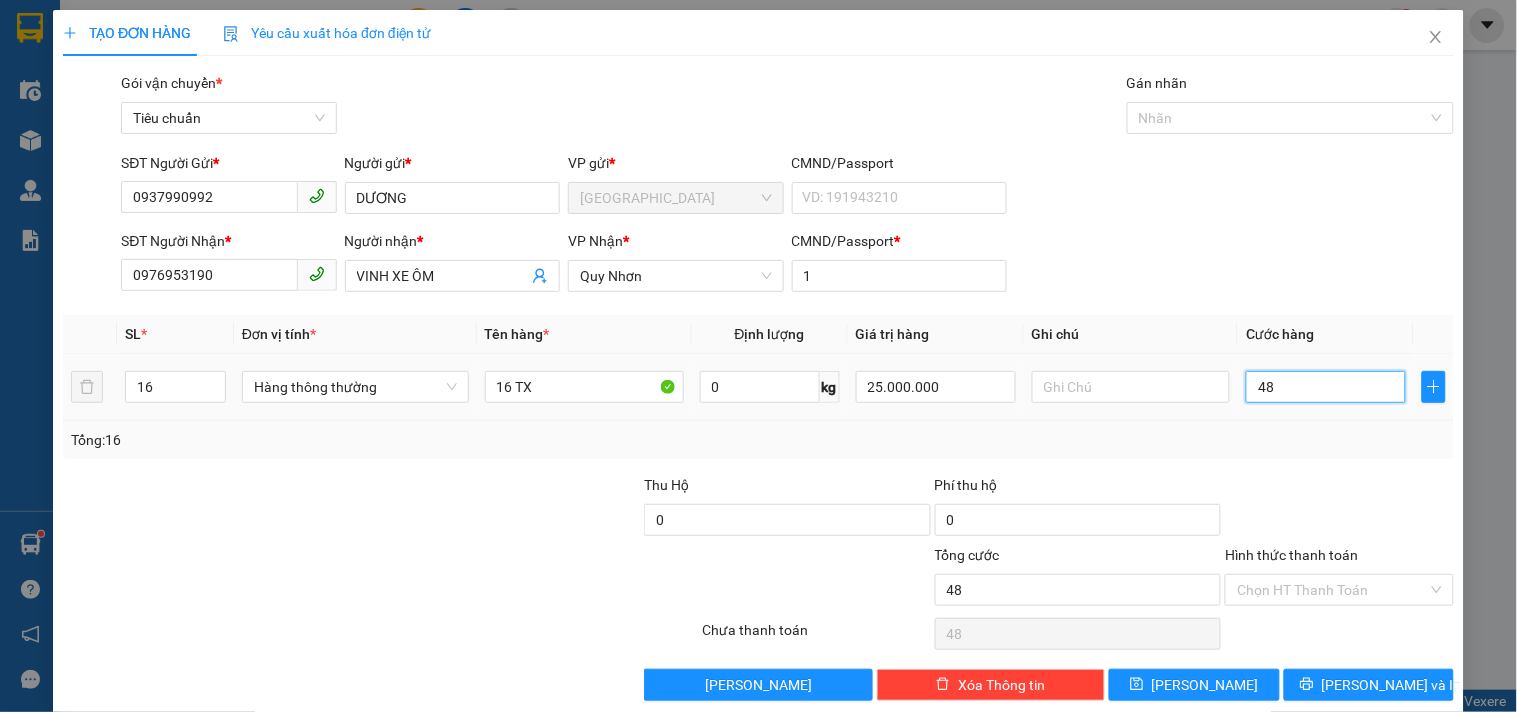 type on "480" 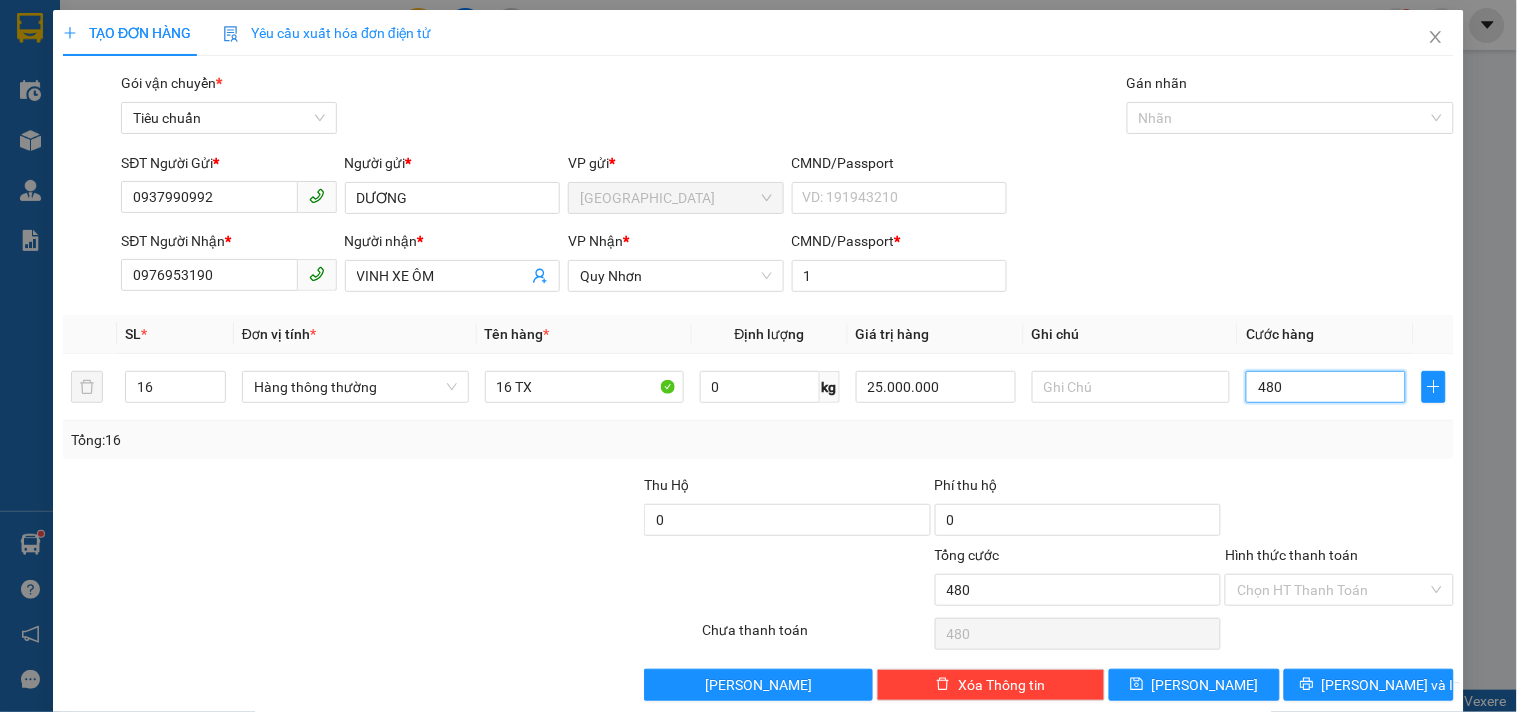 type on "480" 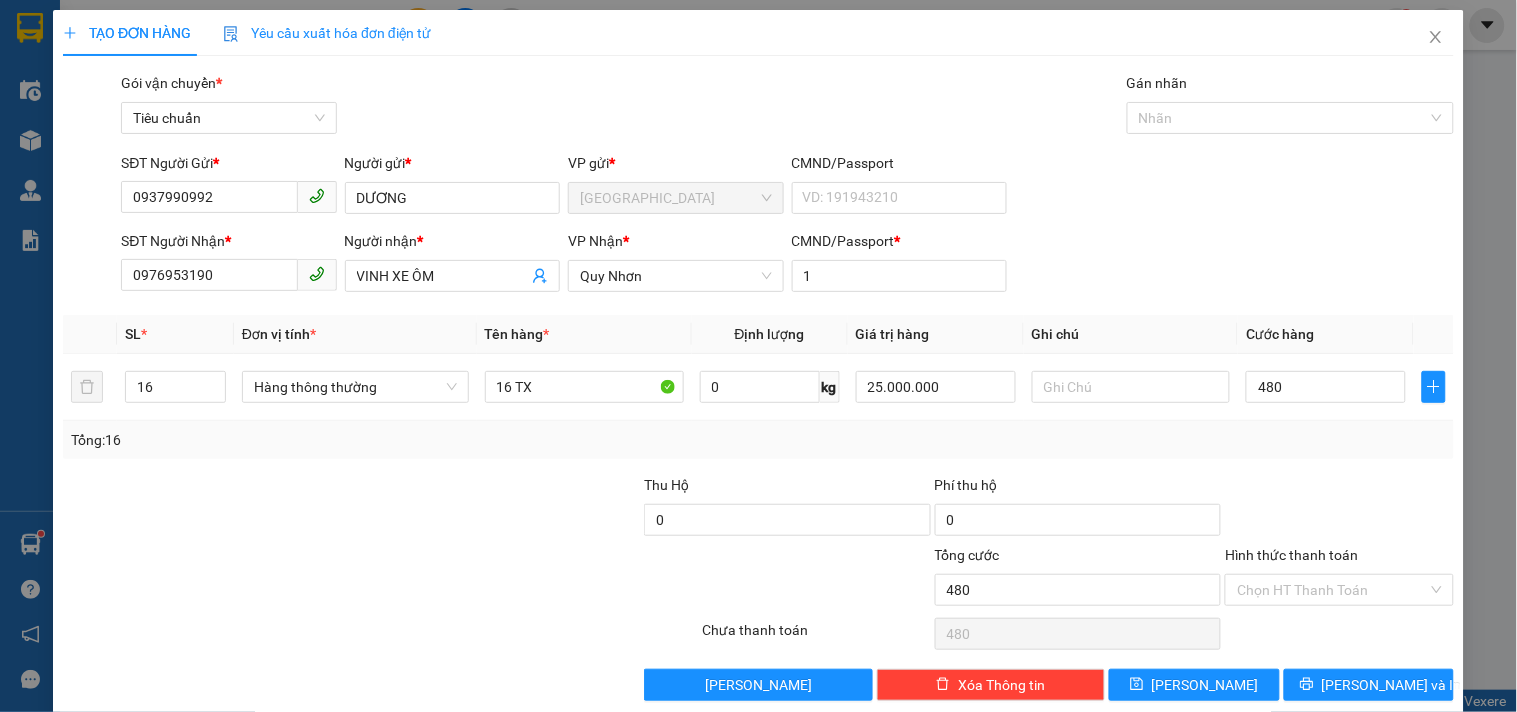 click on "Tổng:  16" at bounding box center [758, 440] 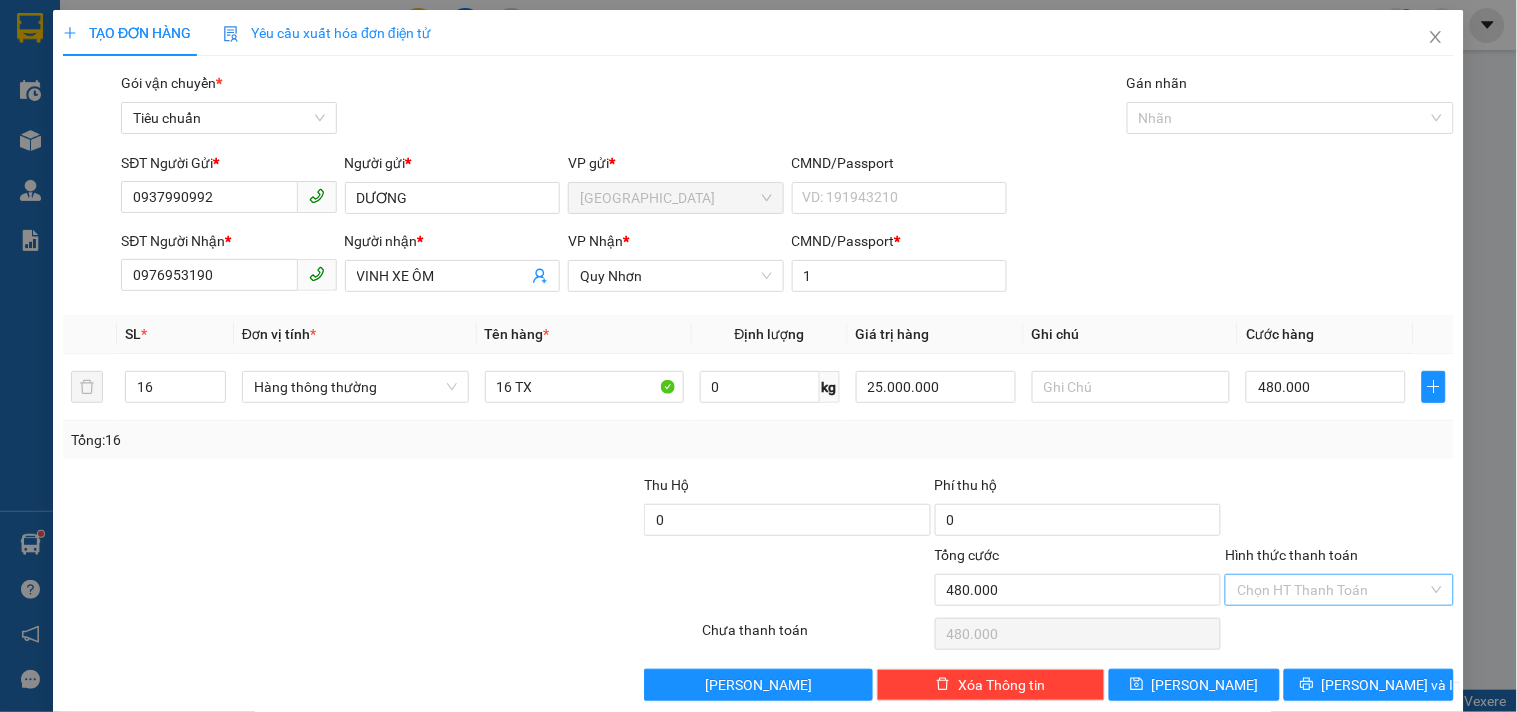 click on "Hình thức thanh toán" at bounding box center [1332, 590] 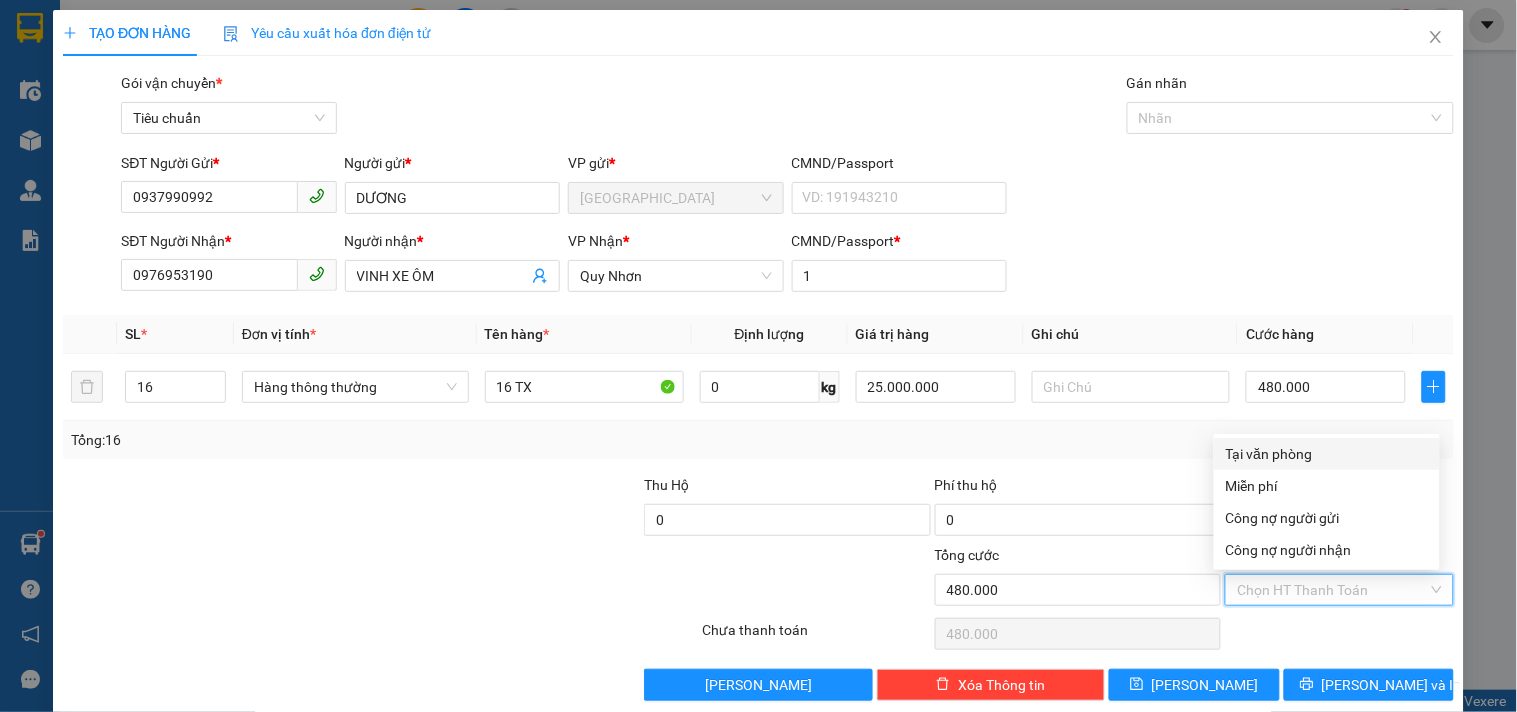 drag, startPoint x: 1298, startPoint y: 465, endPoint x: 1281, endPoint y: 458, distance: 18.384777 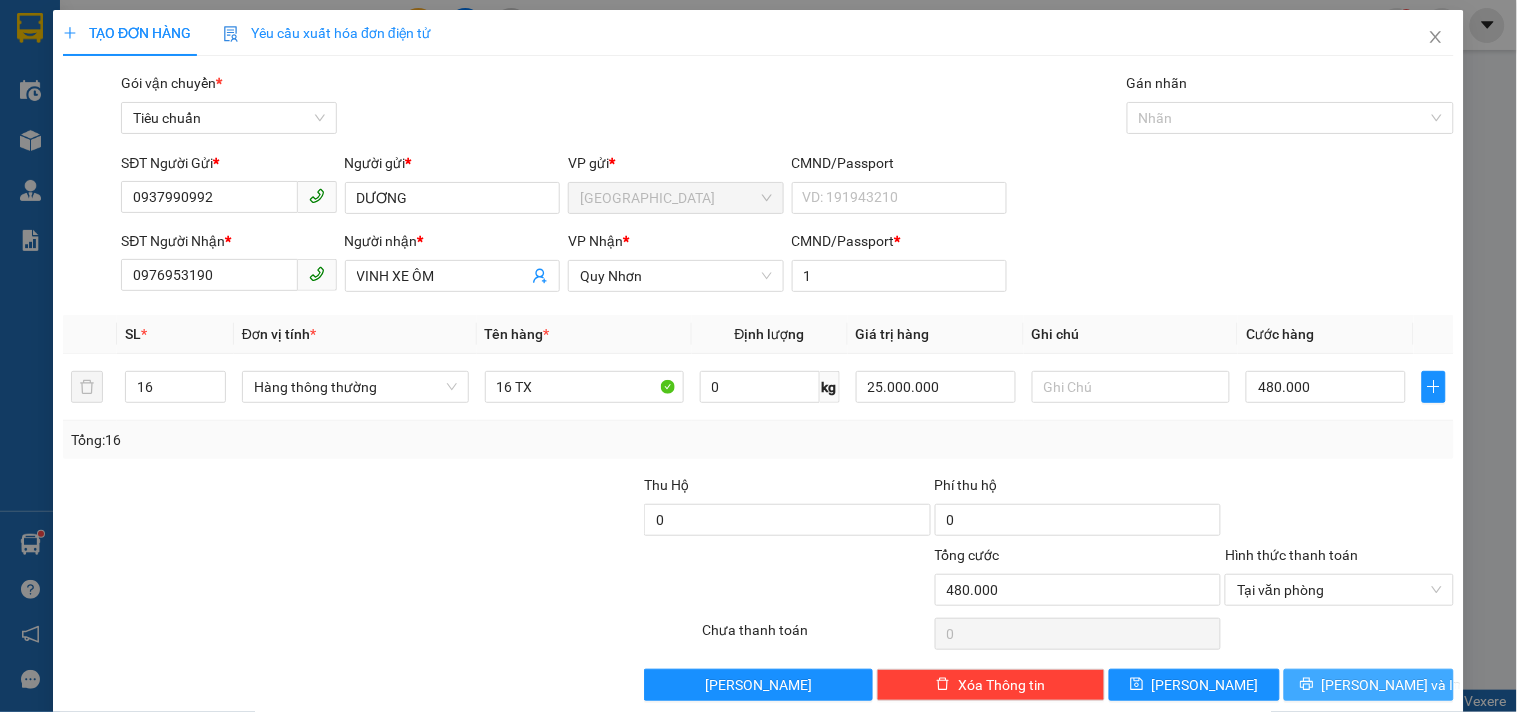 click on "[PERSON_NAME] và In" at bounding box center (1392, 685) 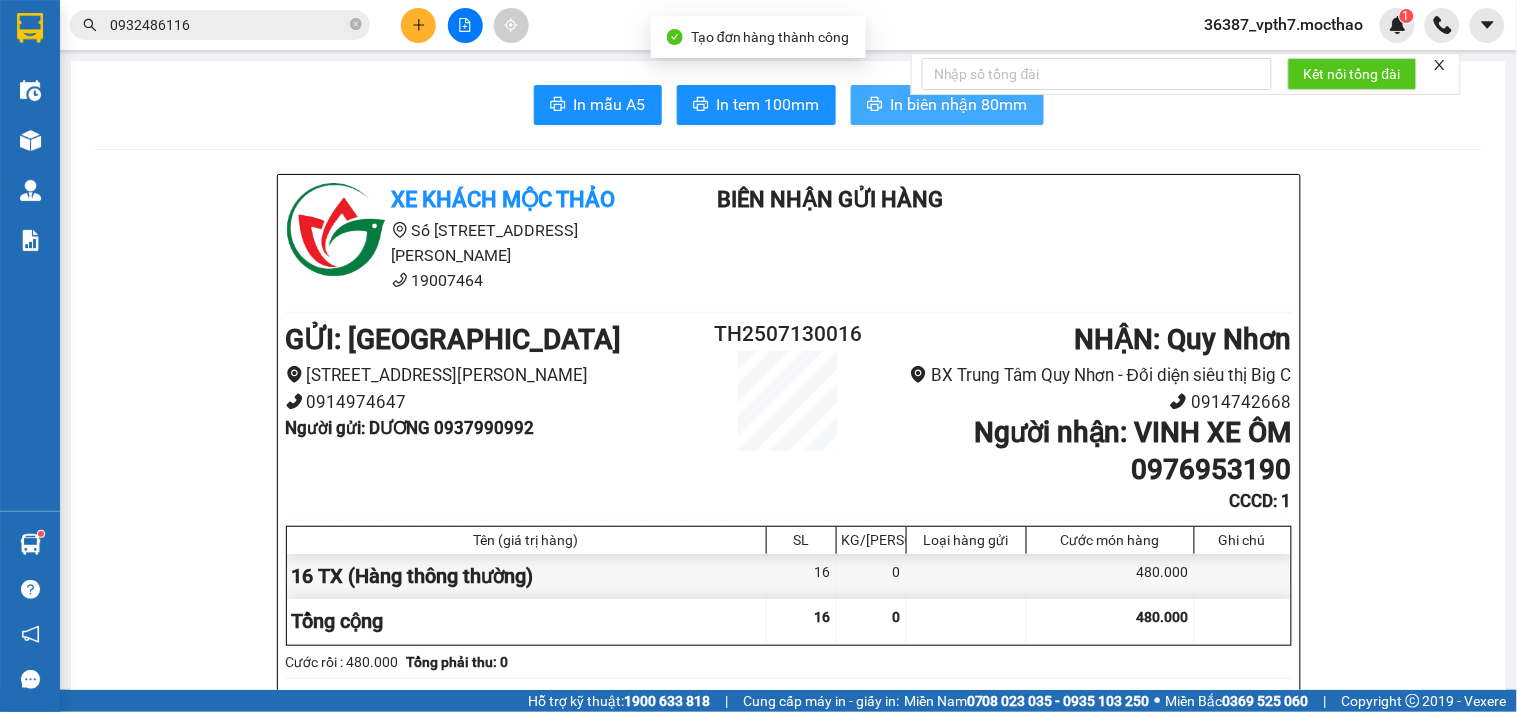 click on "In biên nhận 80mm" at bounding box center [947, 105] 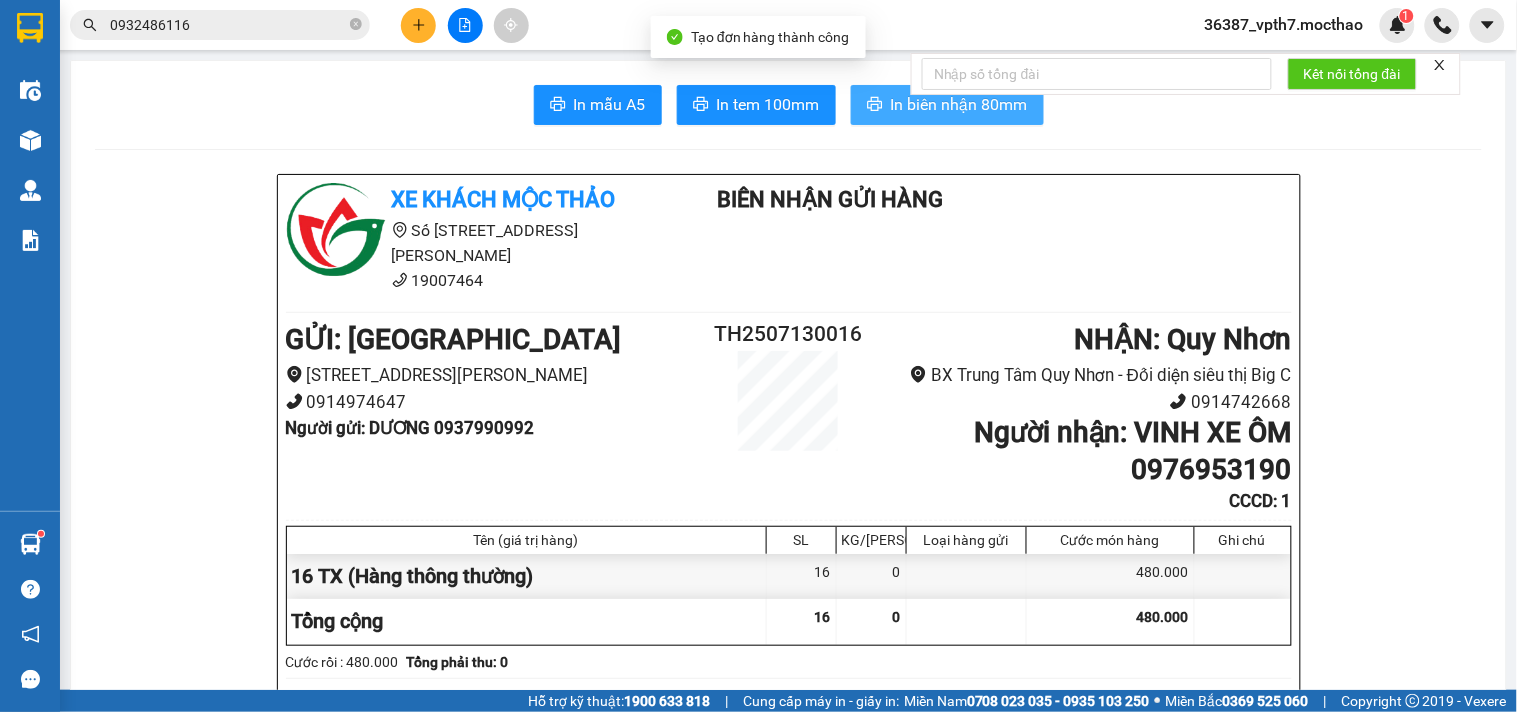 scroll, scrollTop: 0, scrollLeft: 0, axis: both 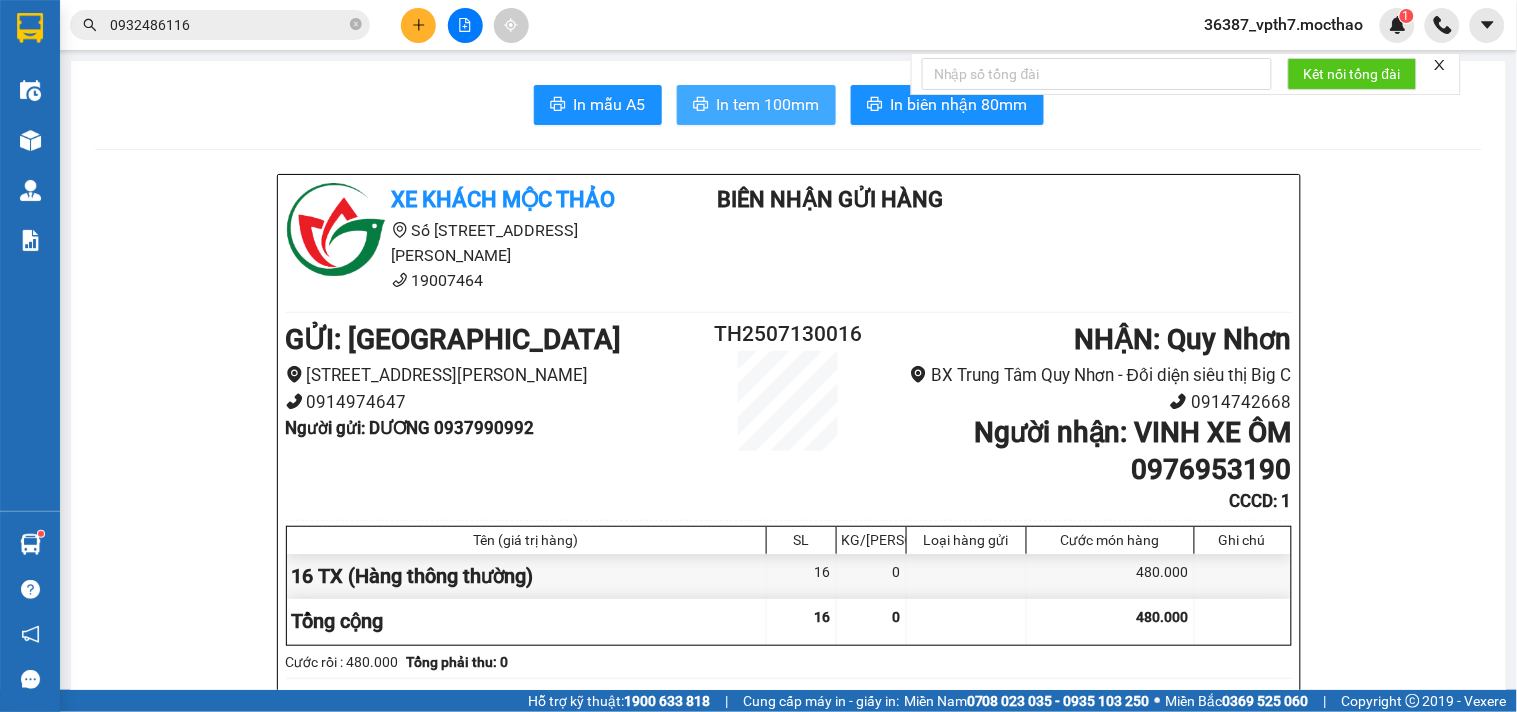 click on "In tem 100mm" at bounding box center [768, 104] 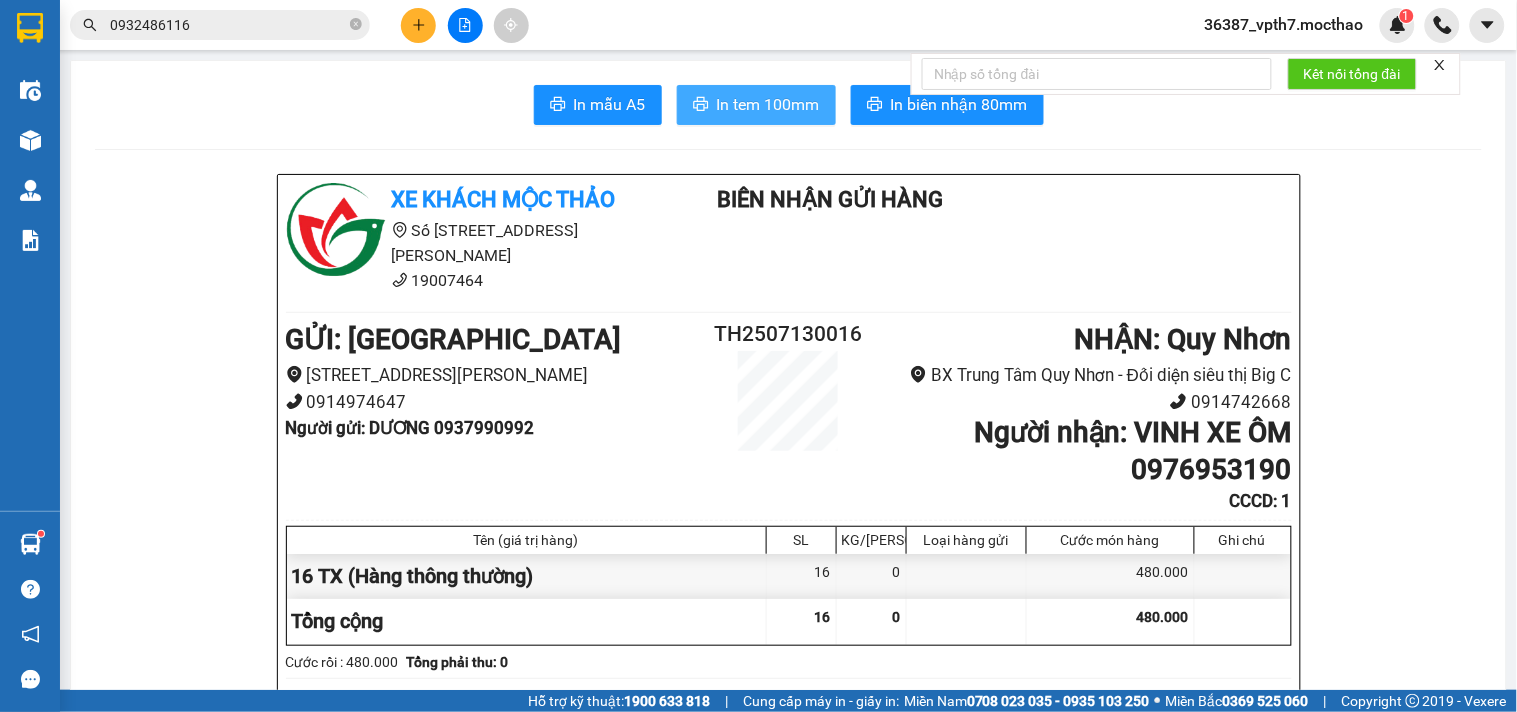scroll, scrollTop: 0, scrollLeft: 0, axis: both 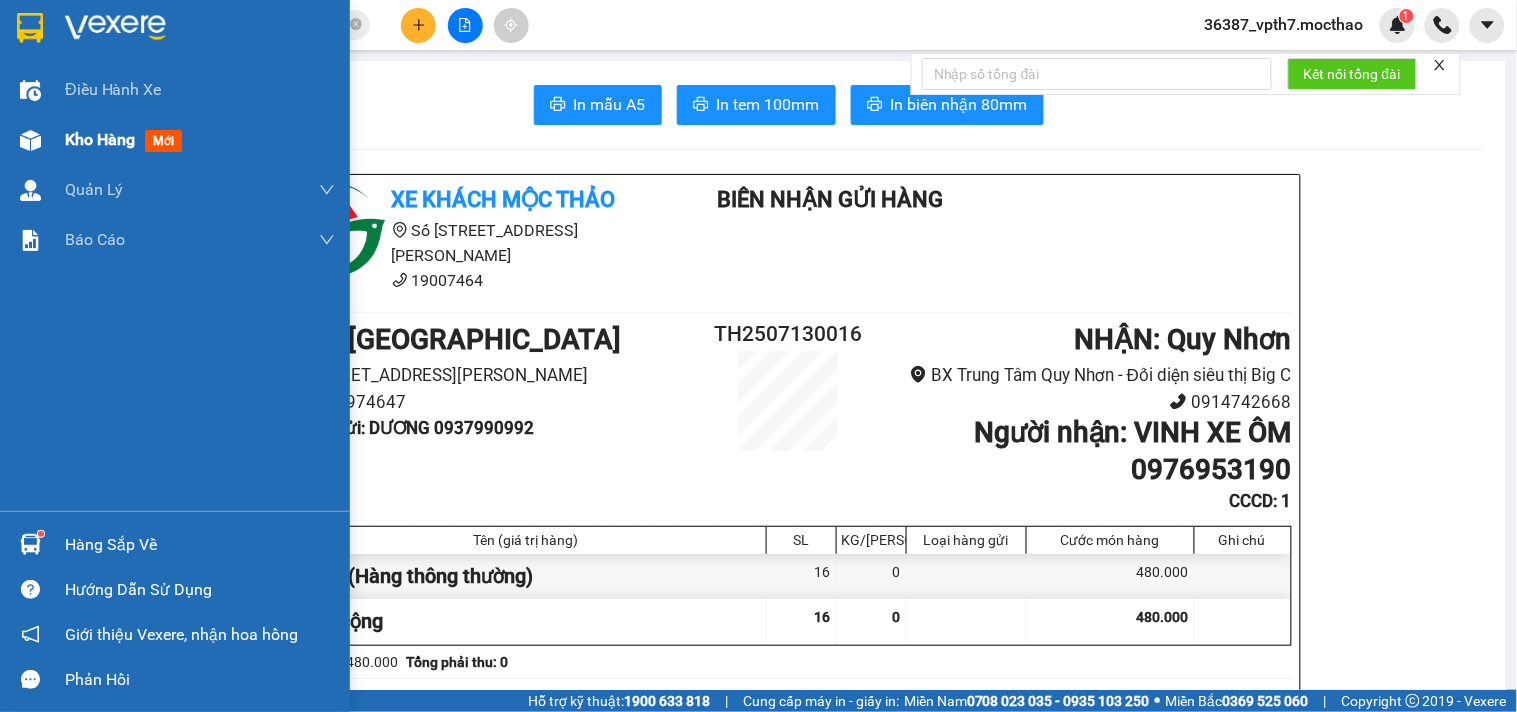 click on "mới" at bounding box center (163, 141) 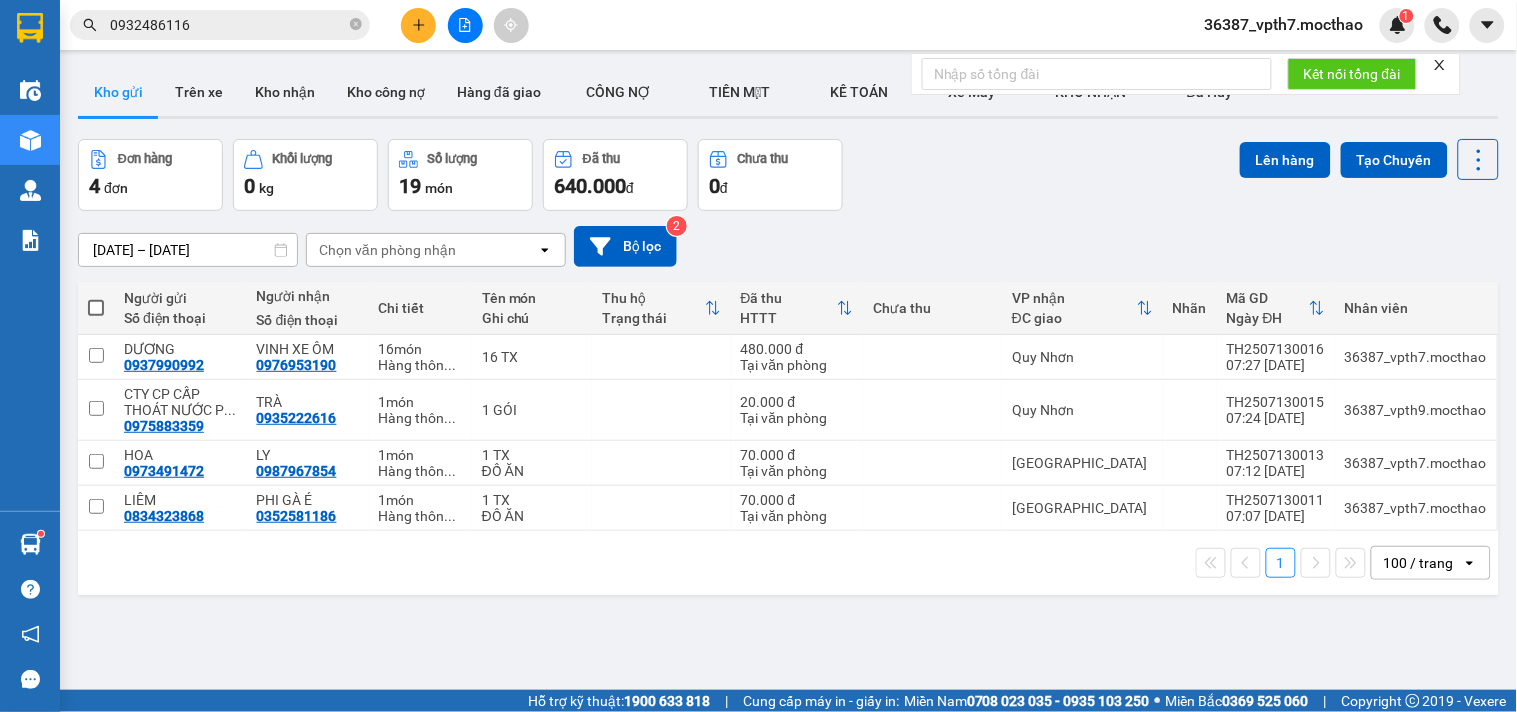 click on "05/07/2025 – 13/07/2025 Press the down arrow key to interact with the calendar and select a date. Press the escape button to close the calendar. Selected date range is from 05/07/2025 to 13/07/2025. Chọn văn phòng nhận open Bộ lọc 2" at bounding box center [788, 246] 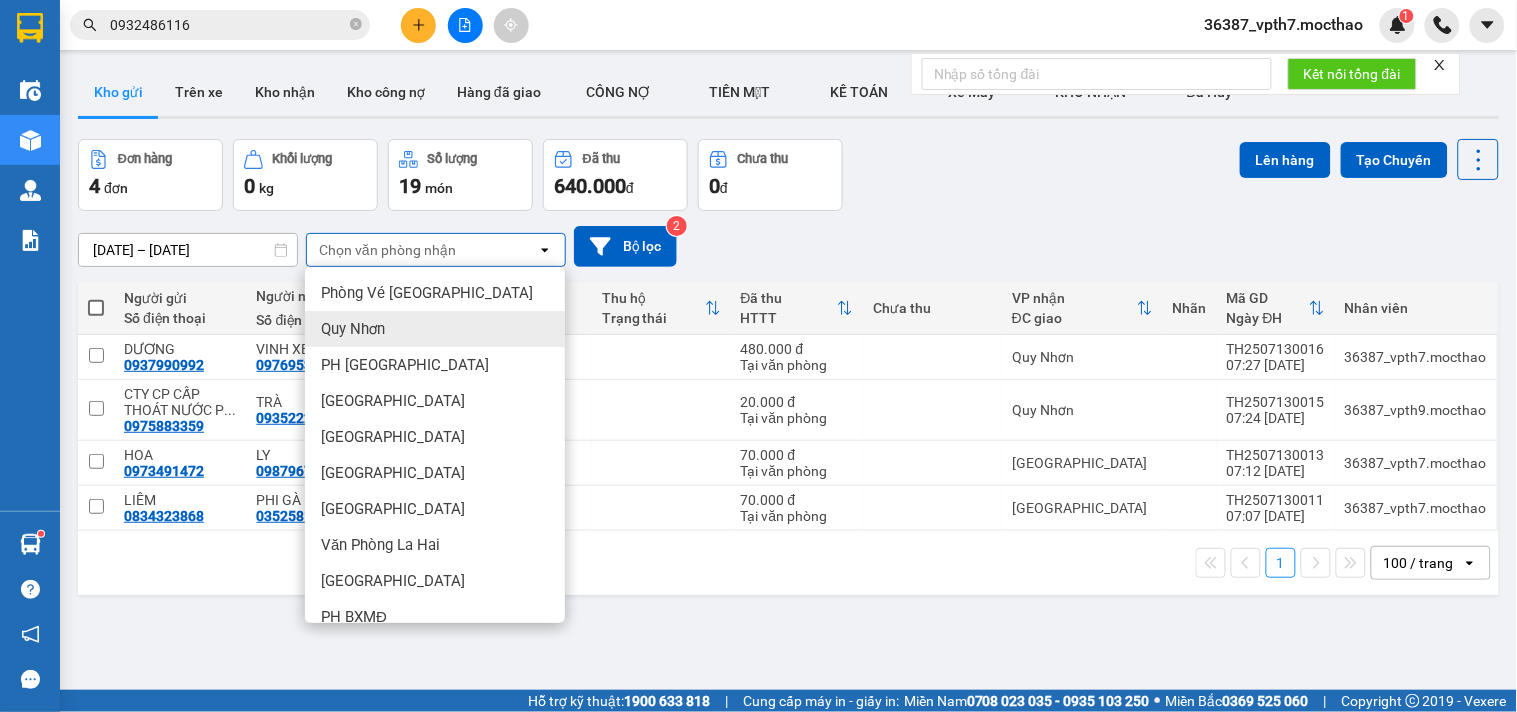 click on "Quy Nhơn" at bounding box center [435, 329] 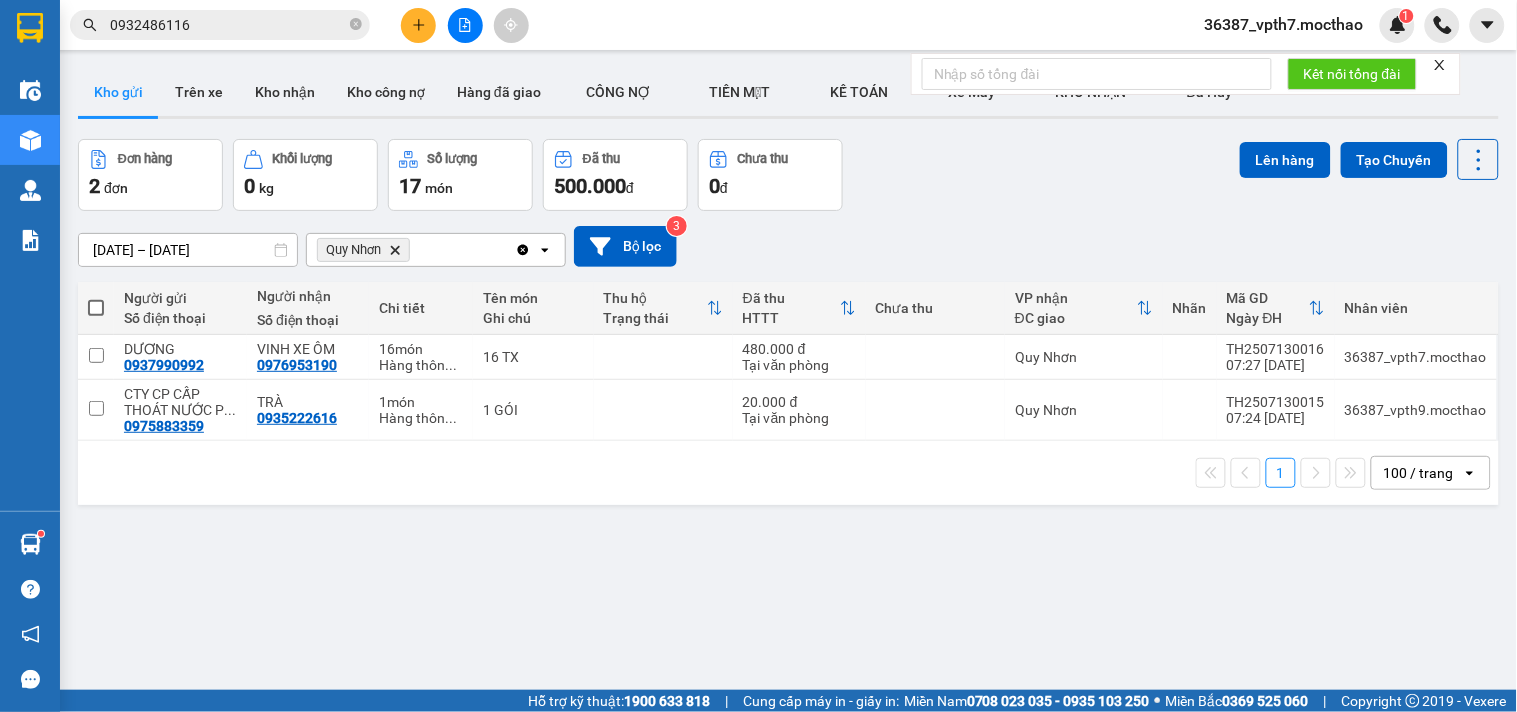 click at bounding box center [96, 308] 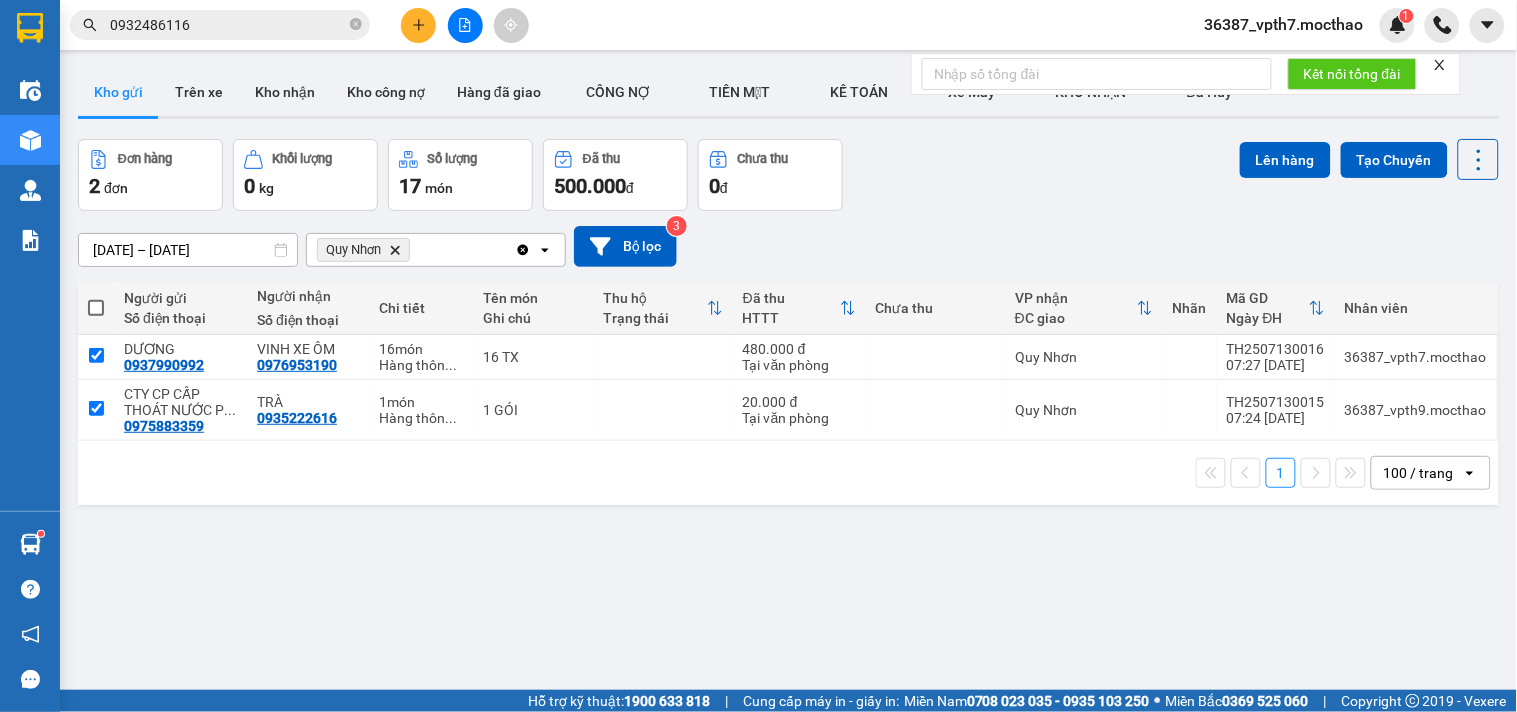 checkbox on "true" 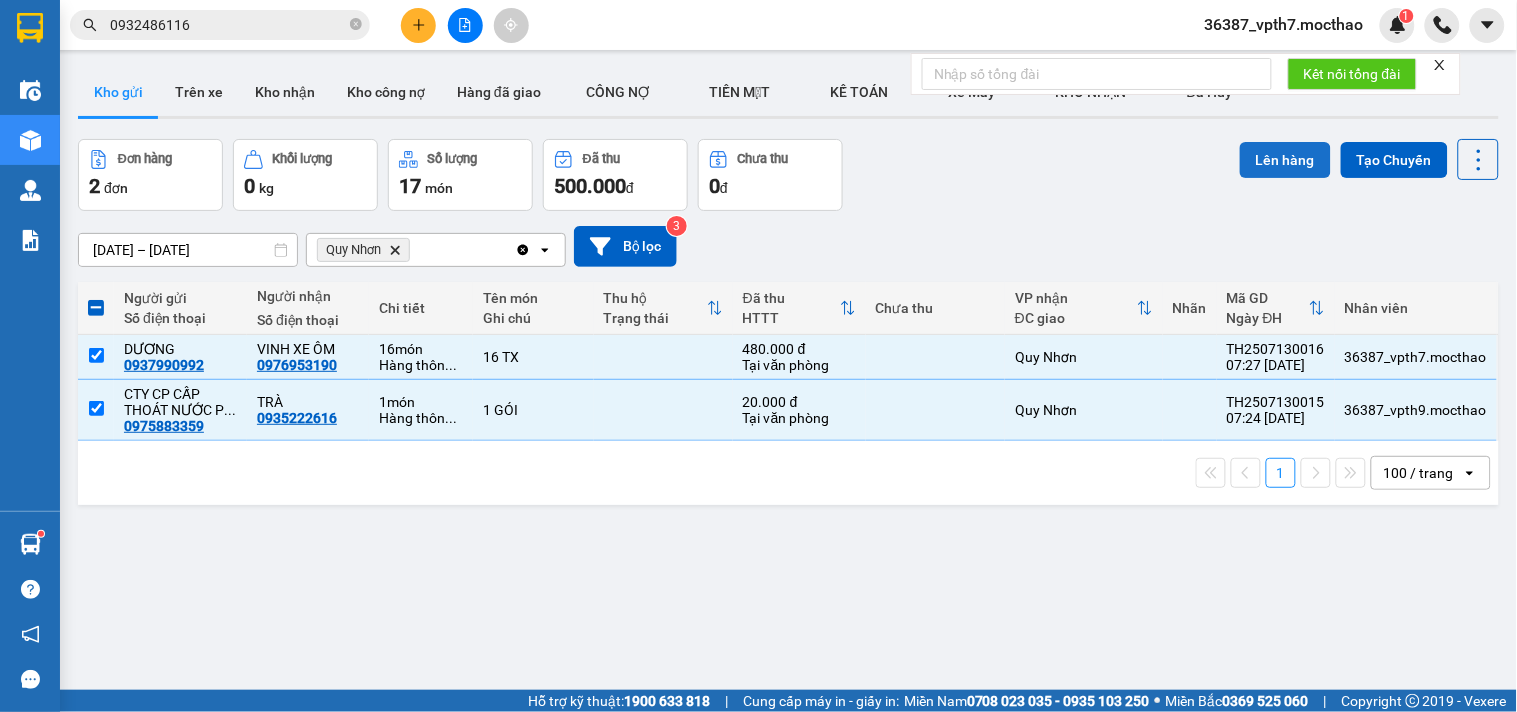 click on "Lên hàng" at bounding box center (1285, 160) 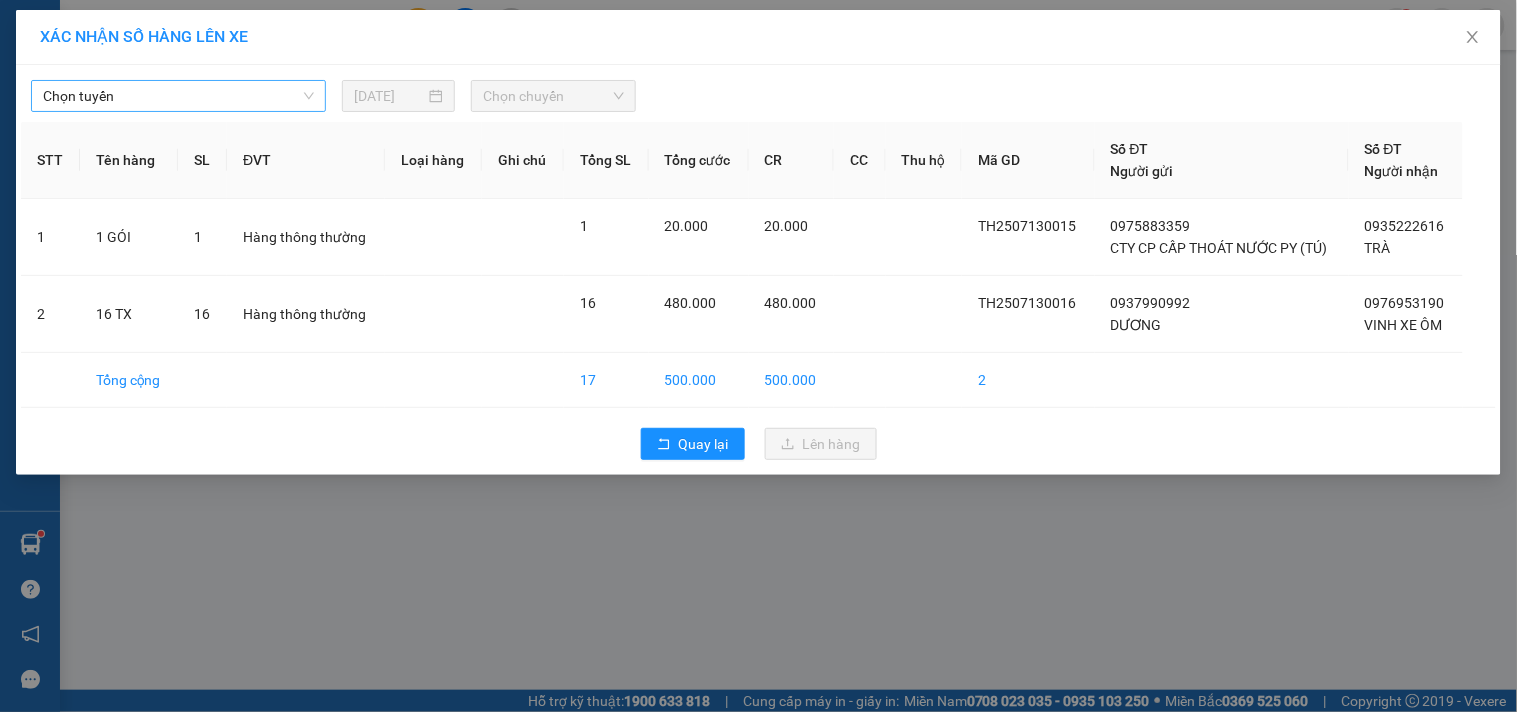 click on "Chọn tuyến" at bounding box center (178, 96) 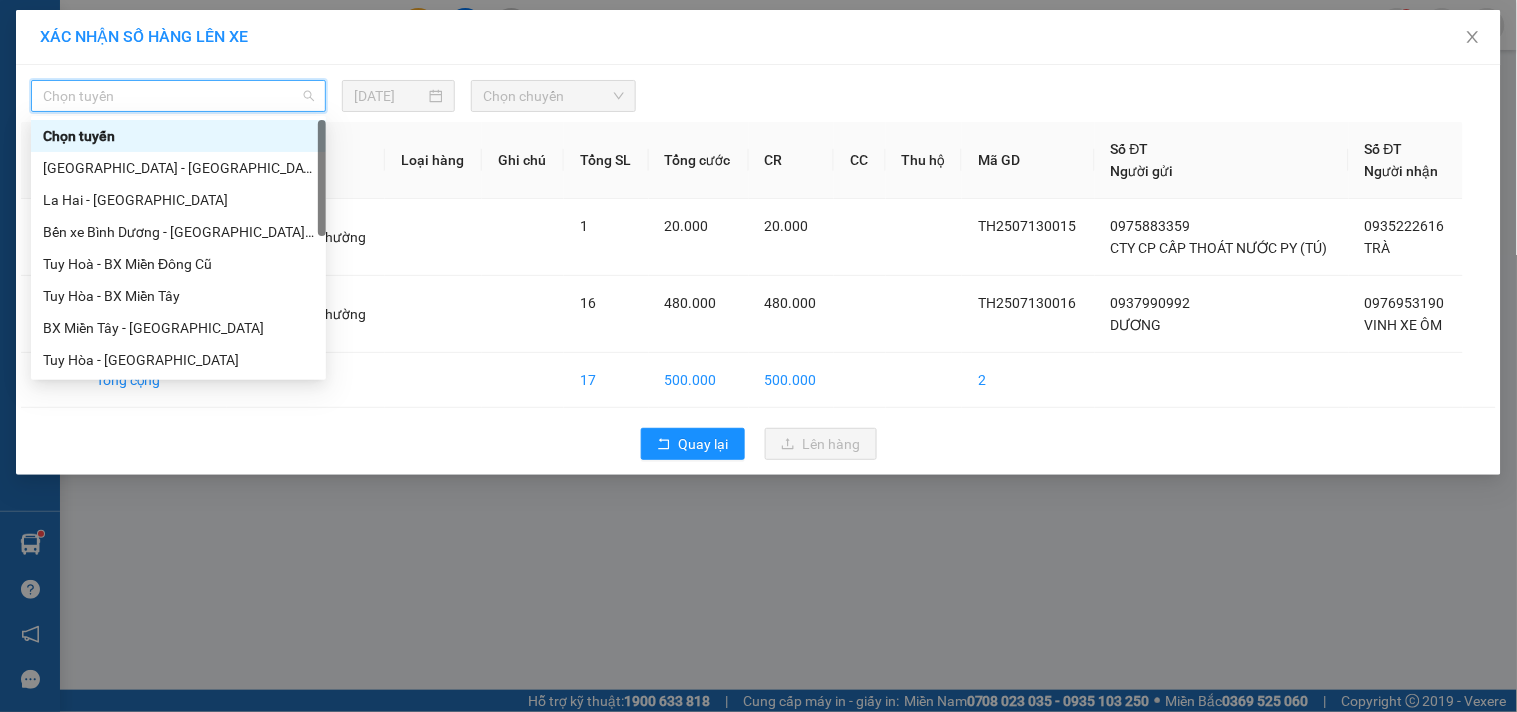 type on "Q" 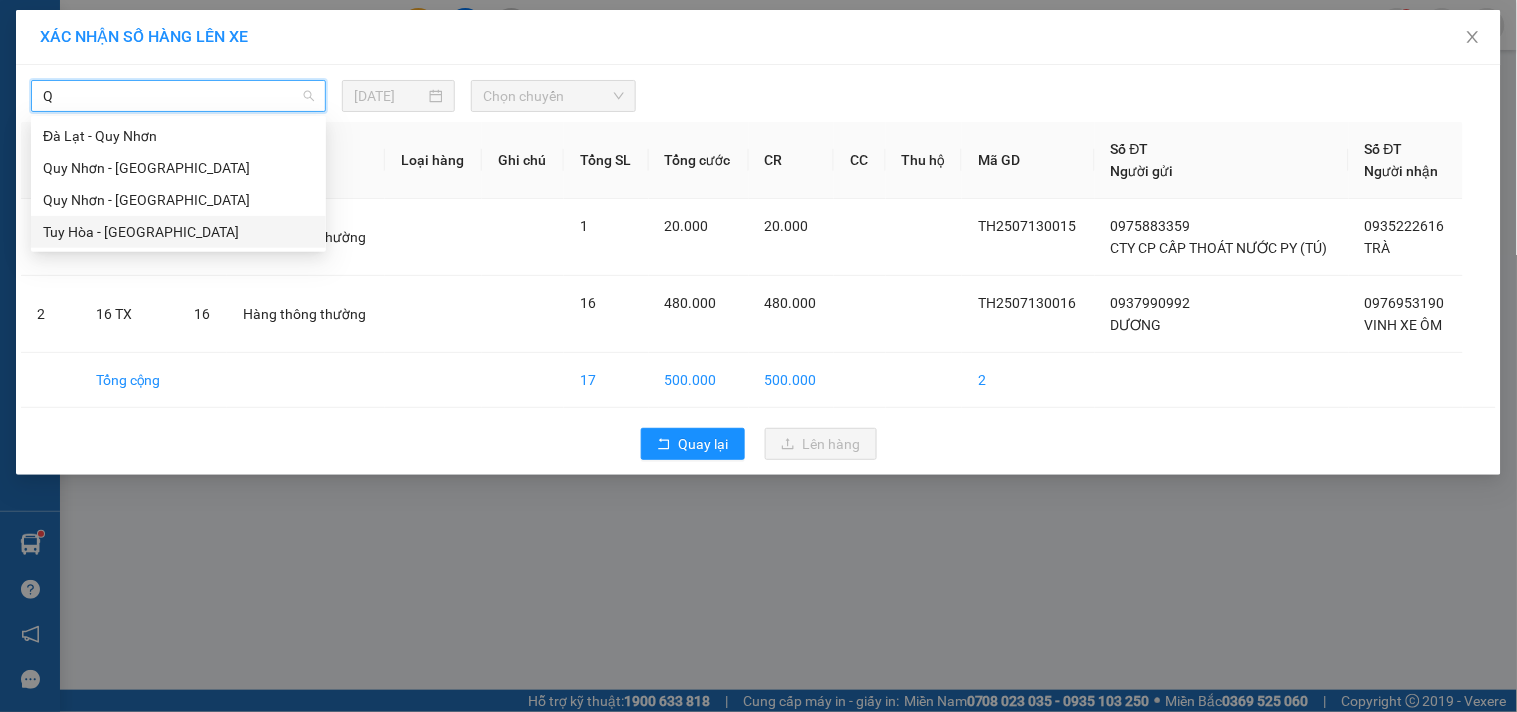click on "Tuy Hòa - Quy Nhơn" at bounding box center (178, 232) 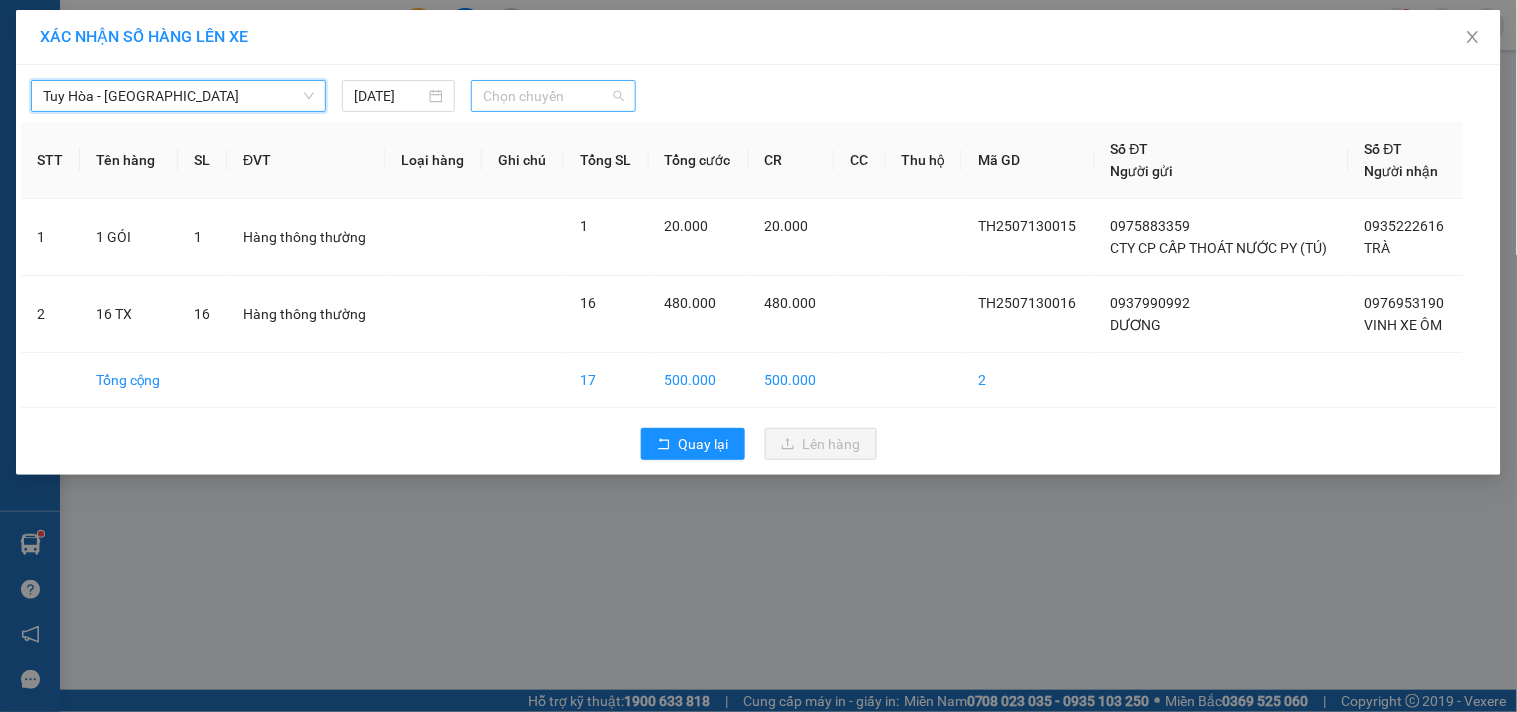 click on "Chọn chuyến" at bounding box center (553, 96) 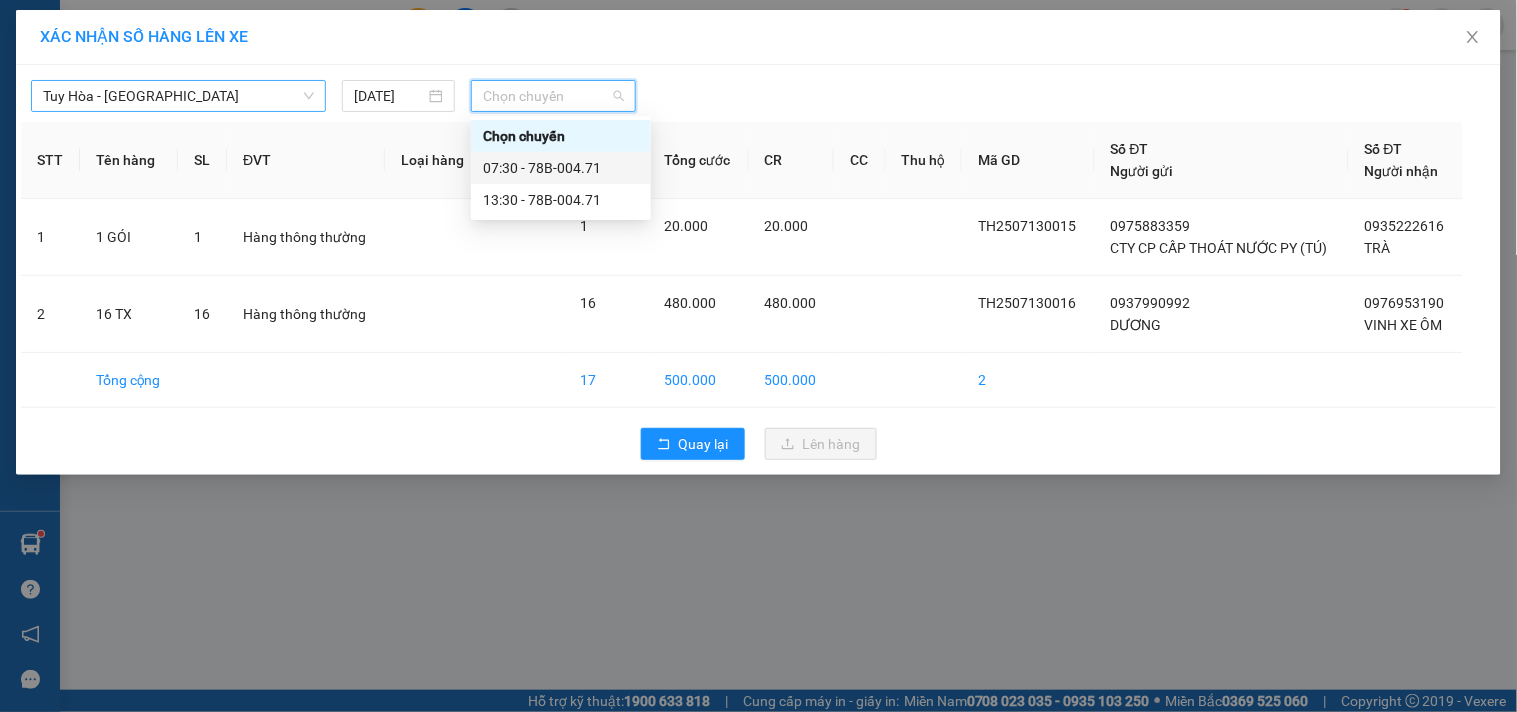 click on "07:30     - 78B-004.71" at bounding box center [561, 168] 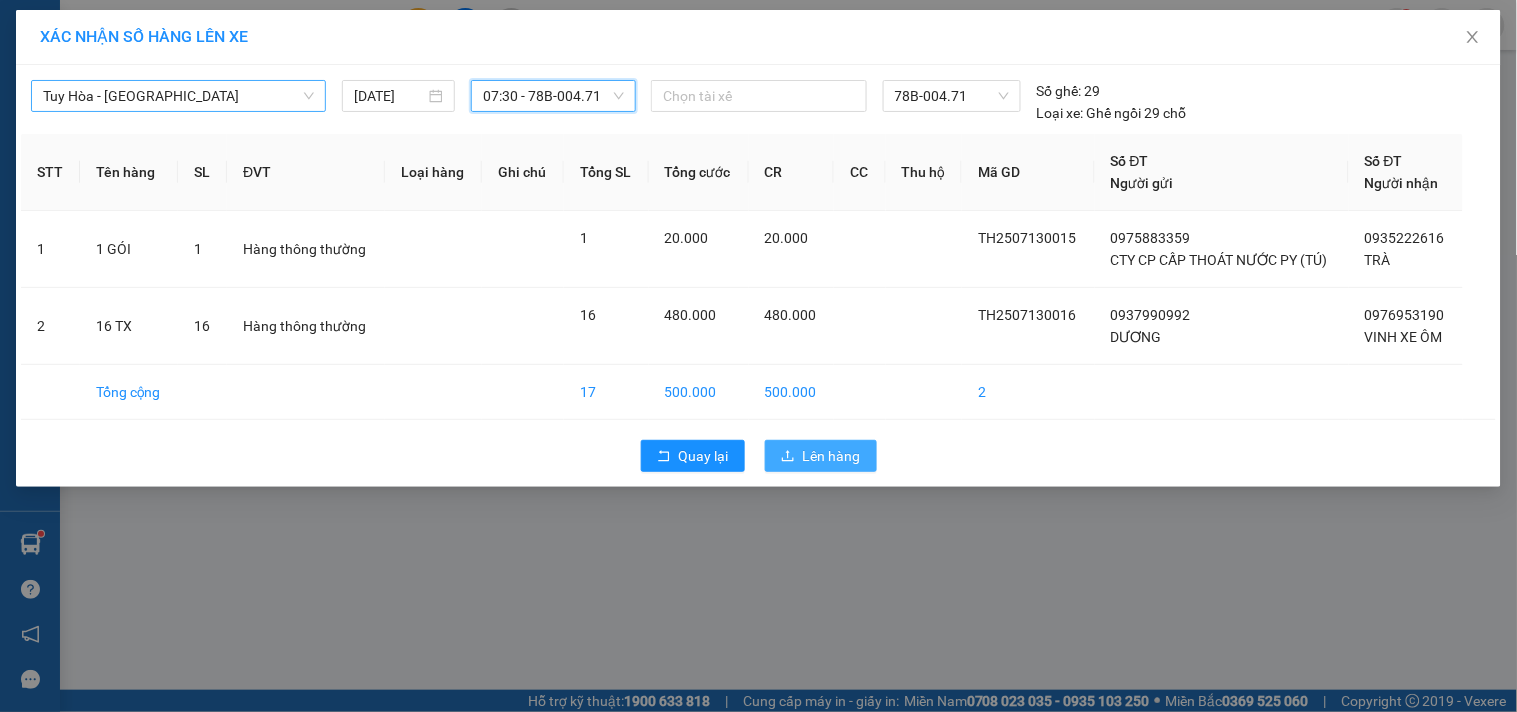 click on "Lên hàng" at bounding box center (821, 456) 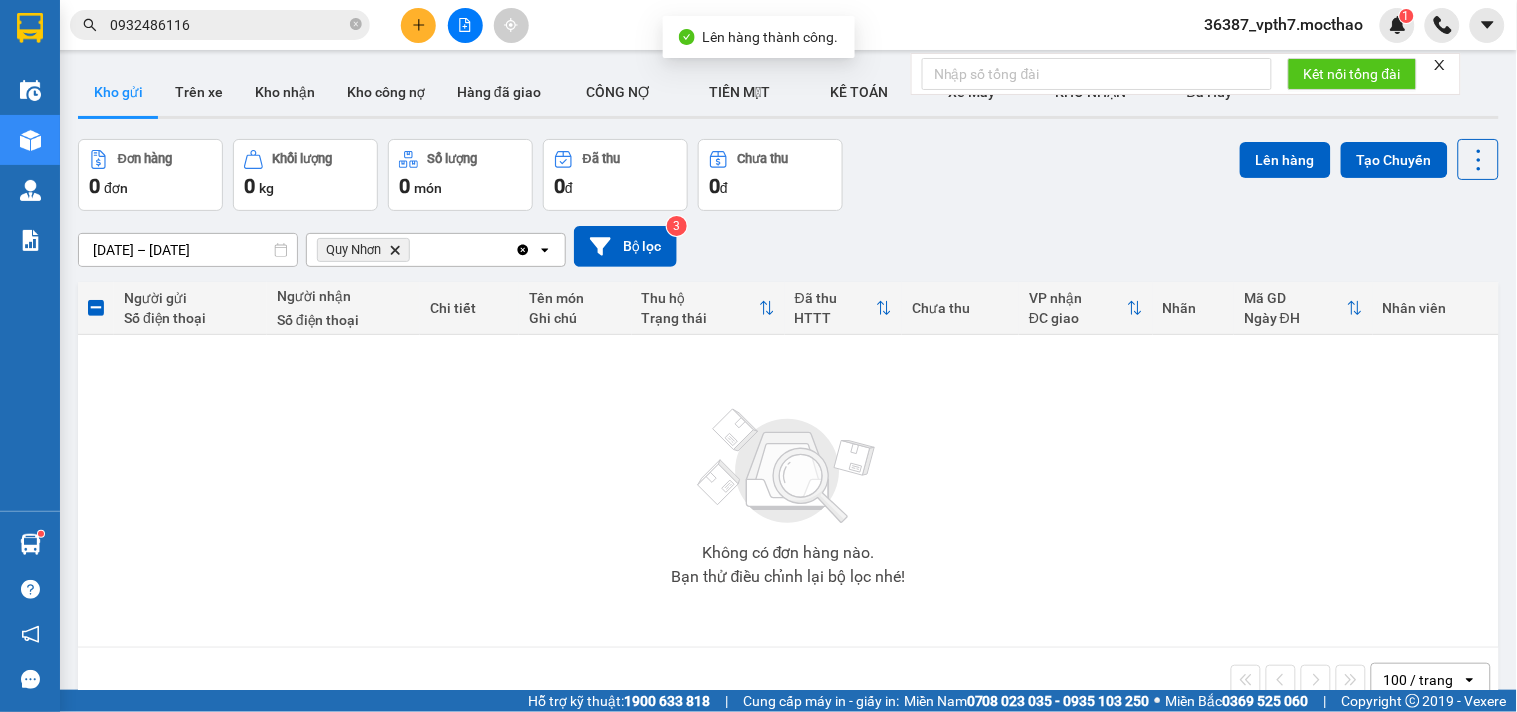 click on "Clear all" 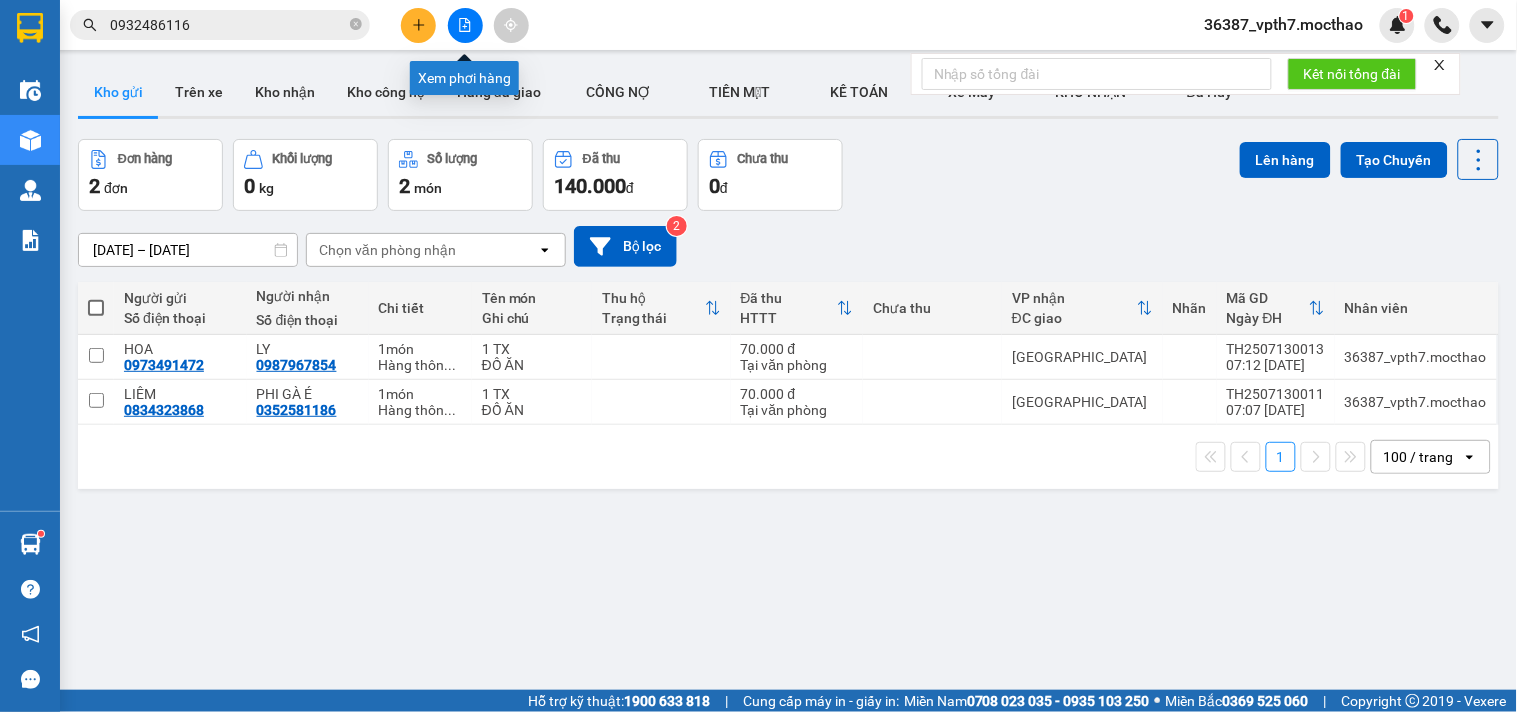 click 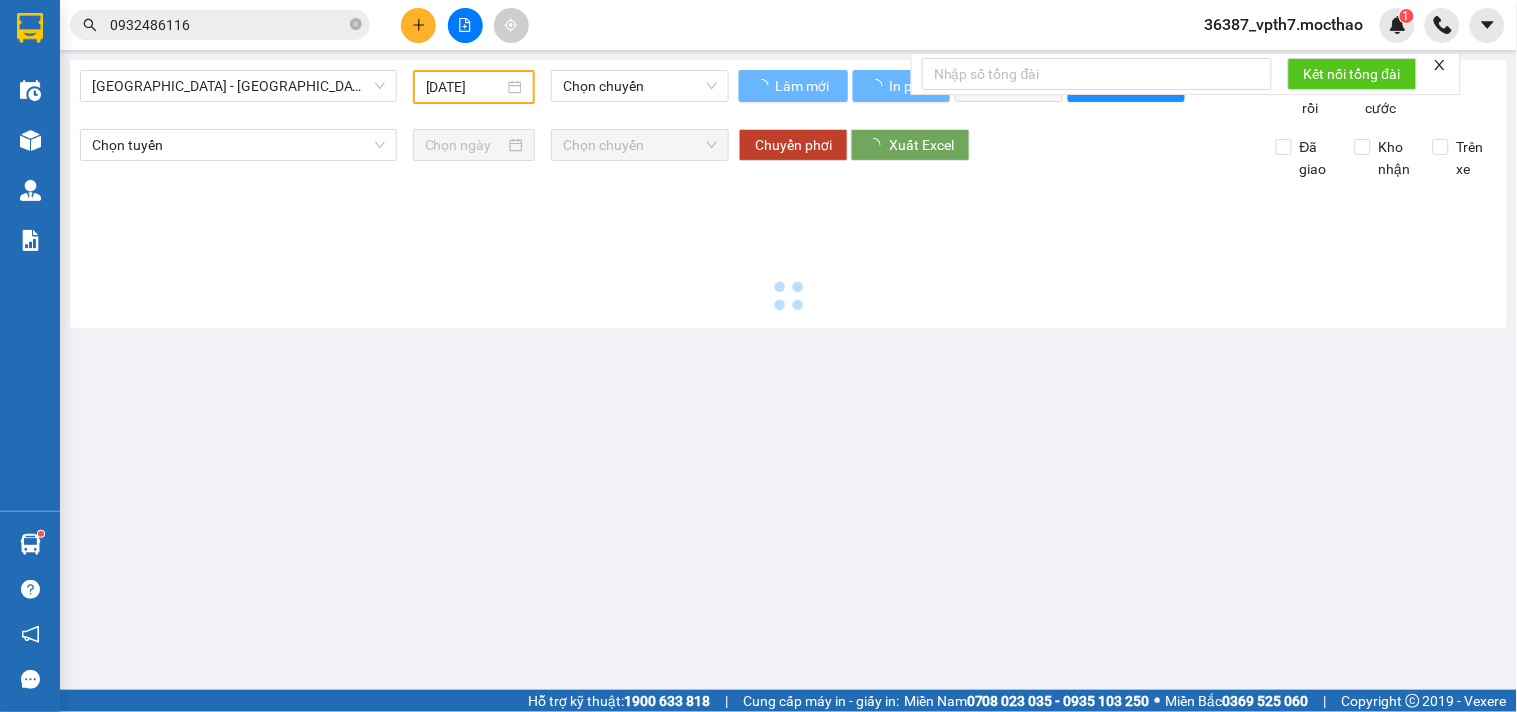 type on "[DATE]" 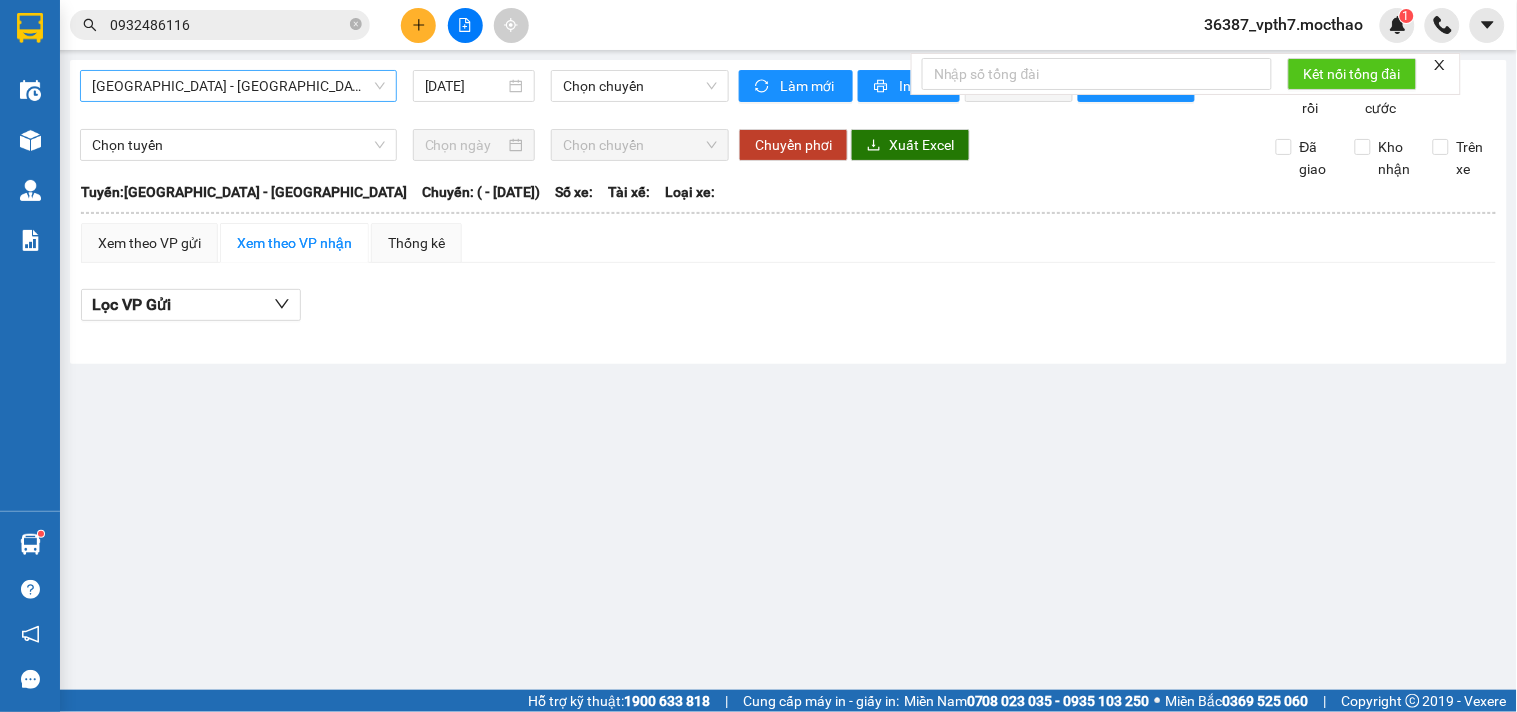 click on "Sài Gòn - Tuy Hòa" at bounding box center [238, 86] 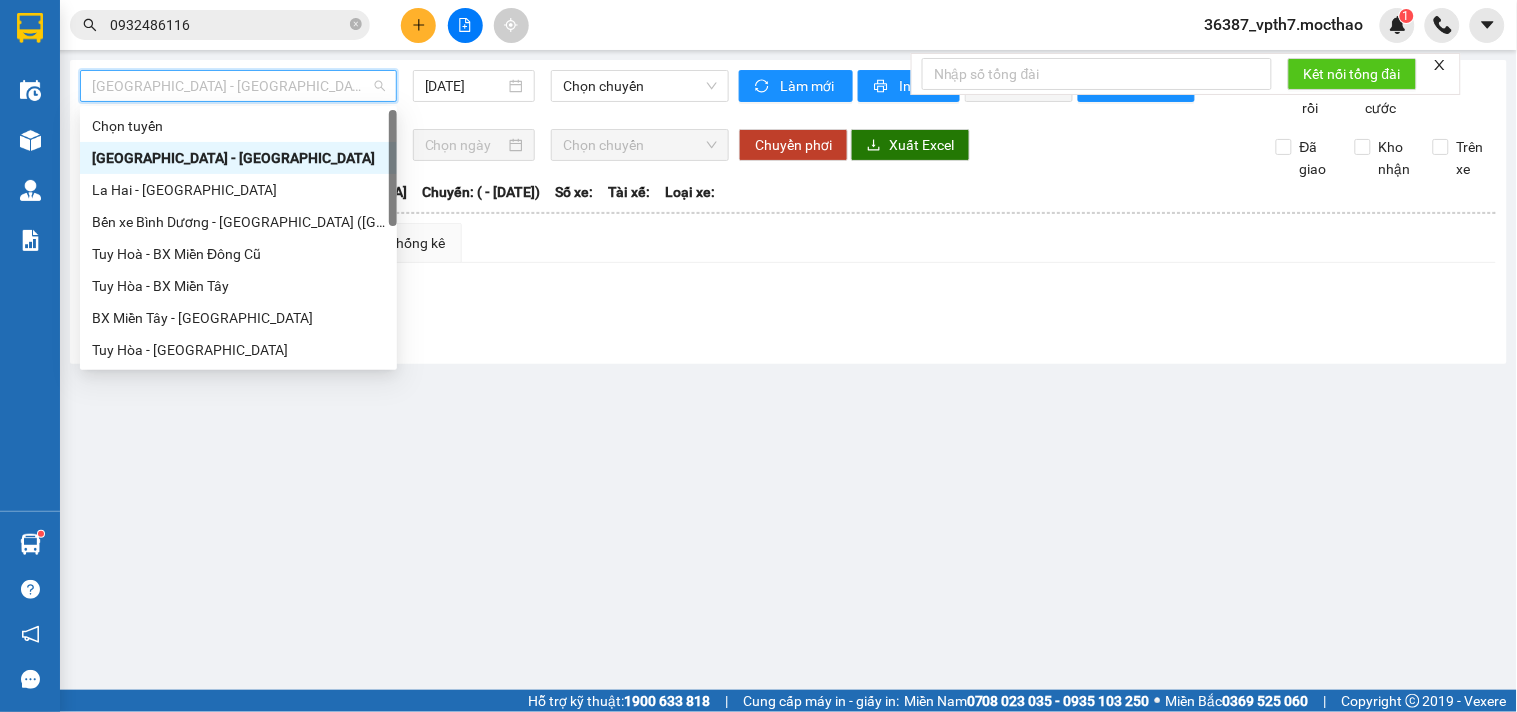 type on "Q" 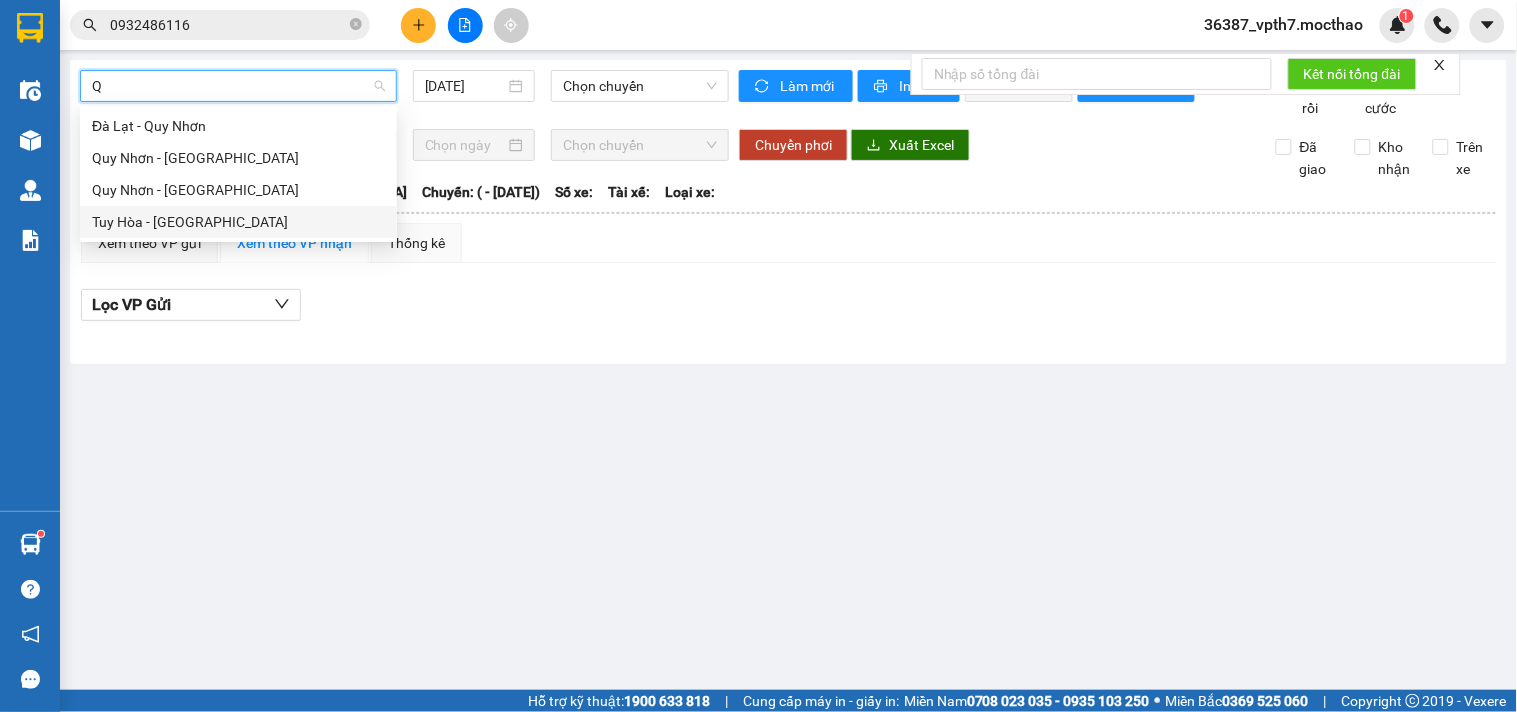 click on "Tuy Hòa - Quy Nhơn" at bounding box center (238, 222) 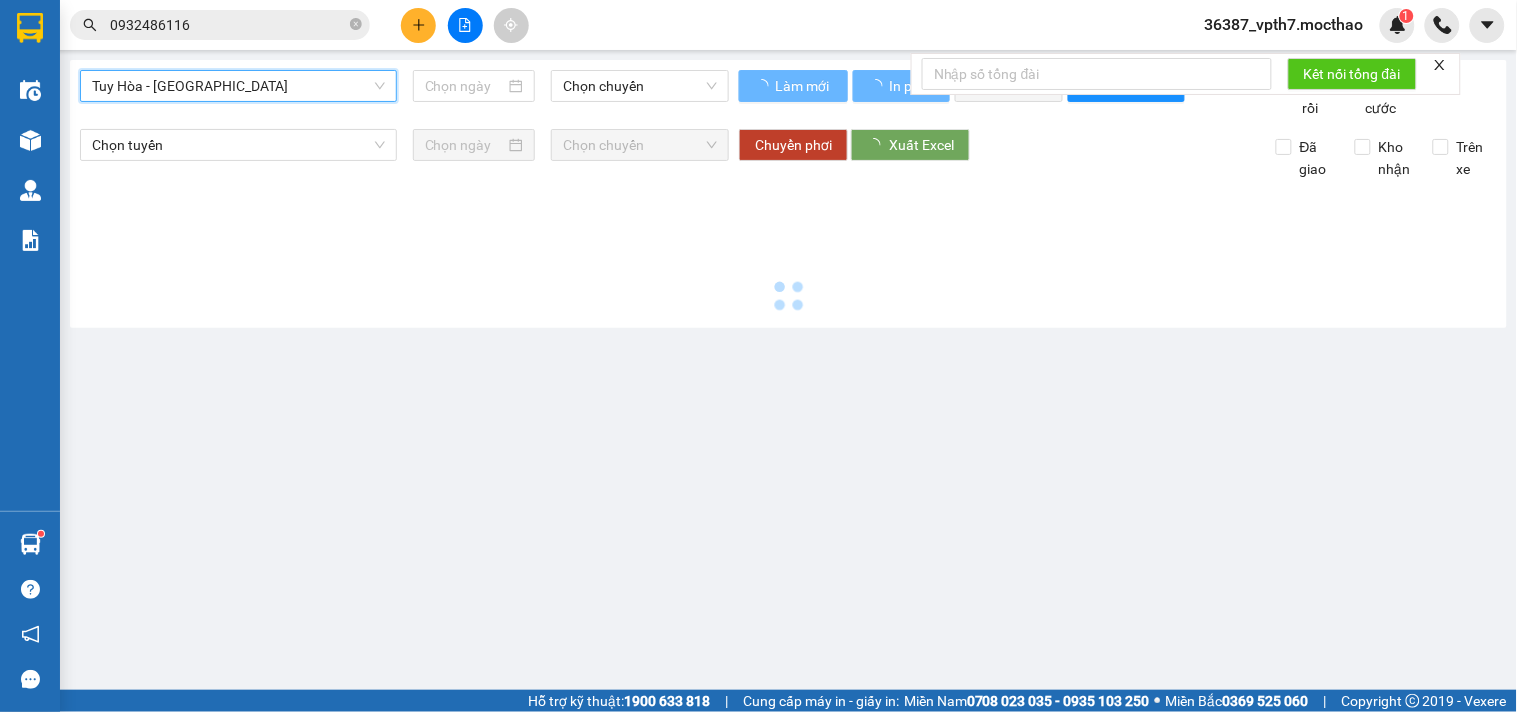 type on "[DATE]" 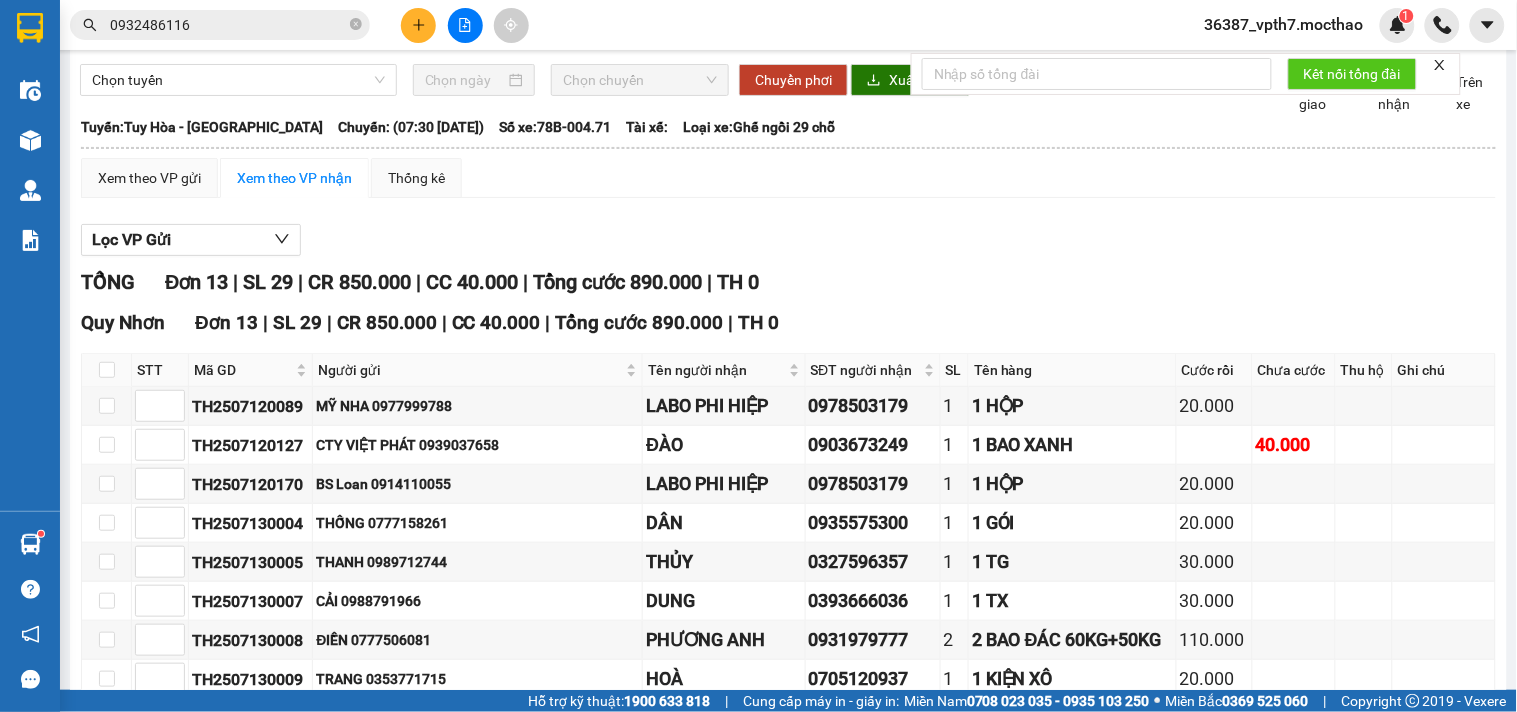 scroll, scrollTop: 0, scrollLeft: 0, axis: both 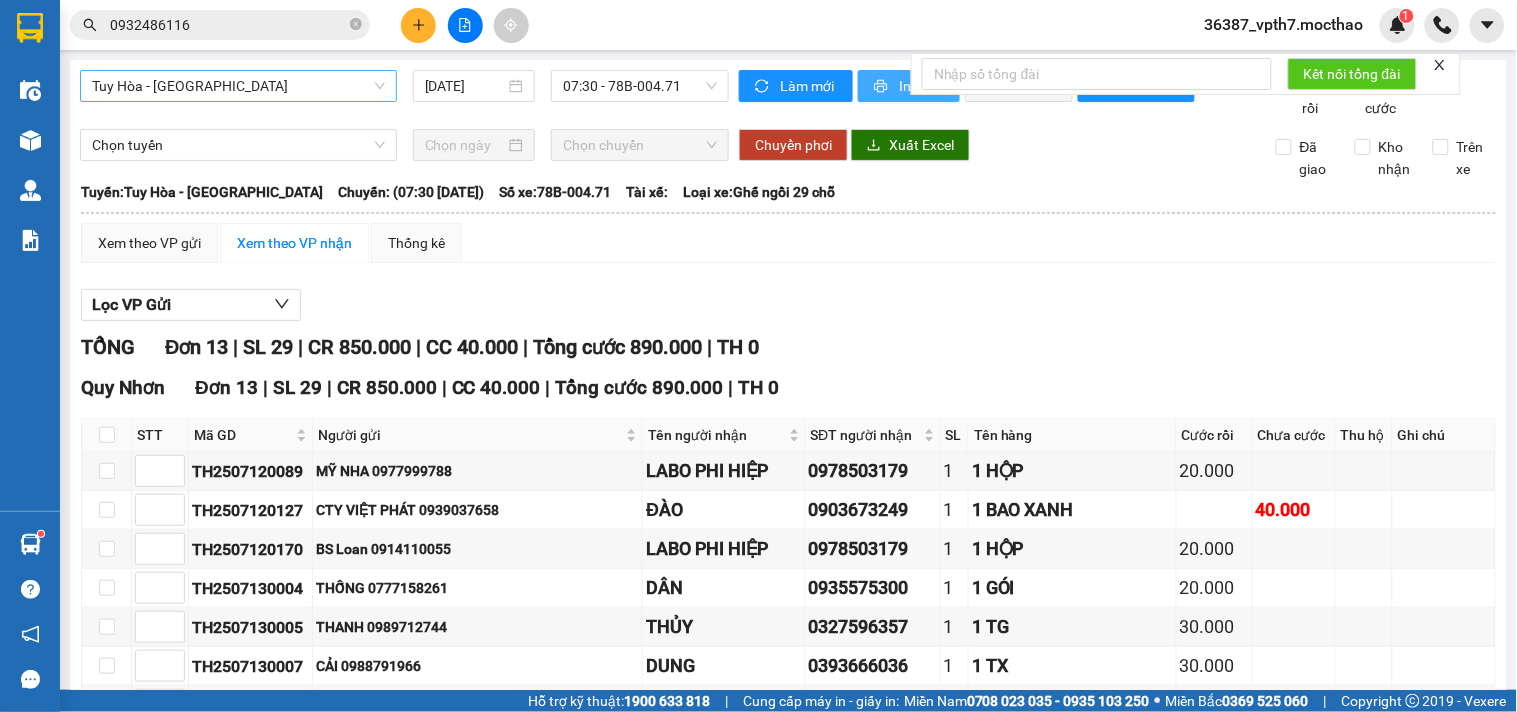 click 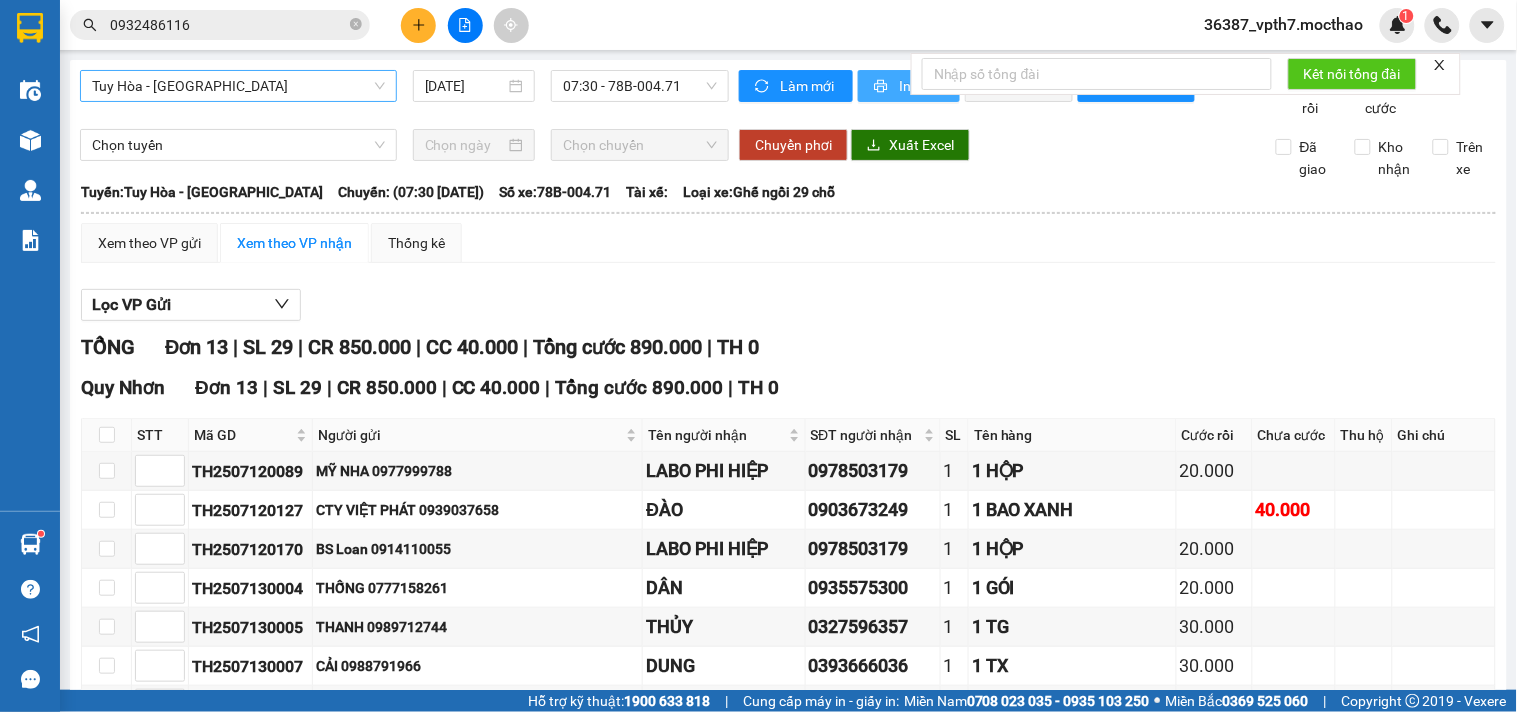 scroll, scrollTop: 0, scrollLeft: 0, axis: both 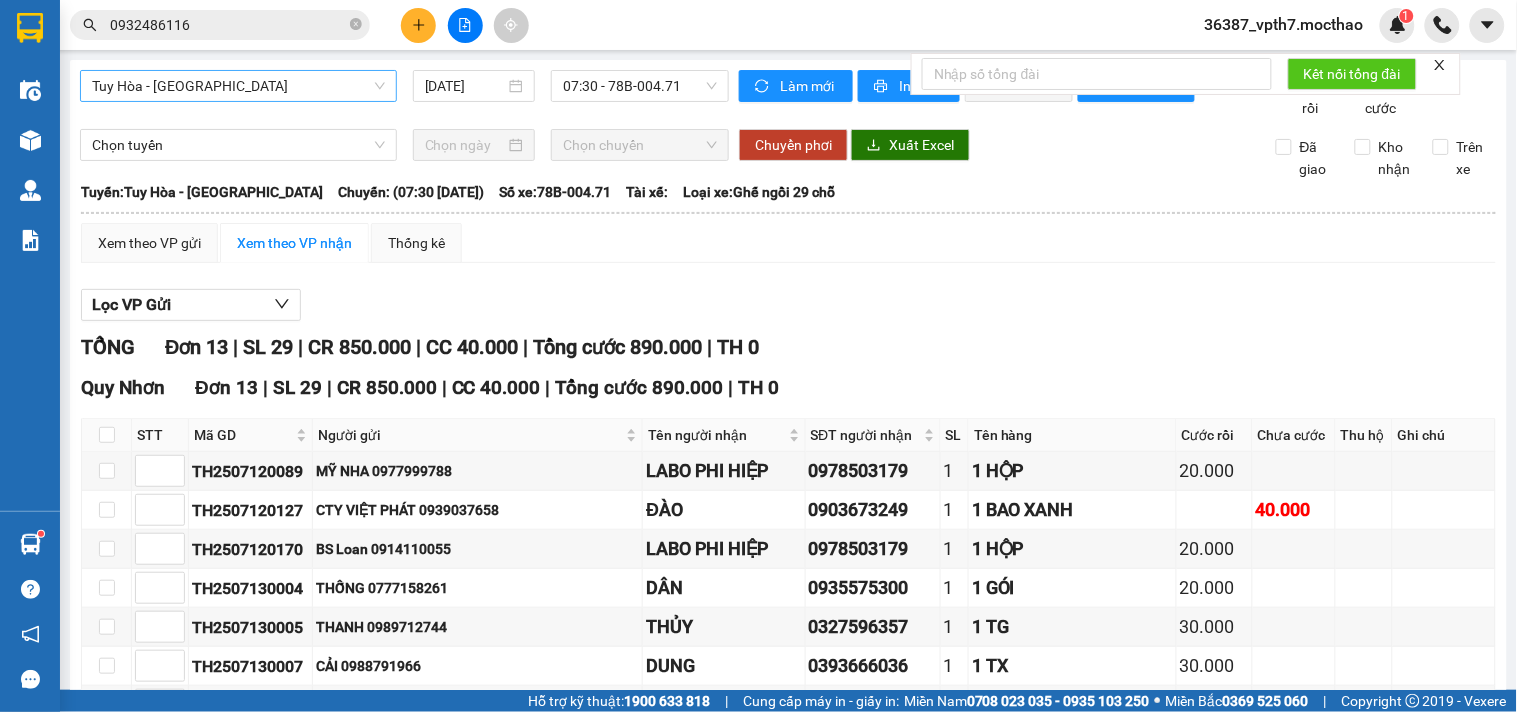 click 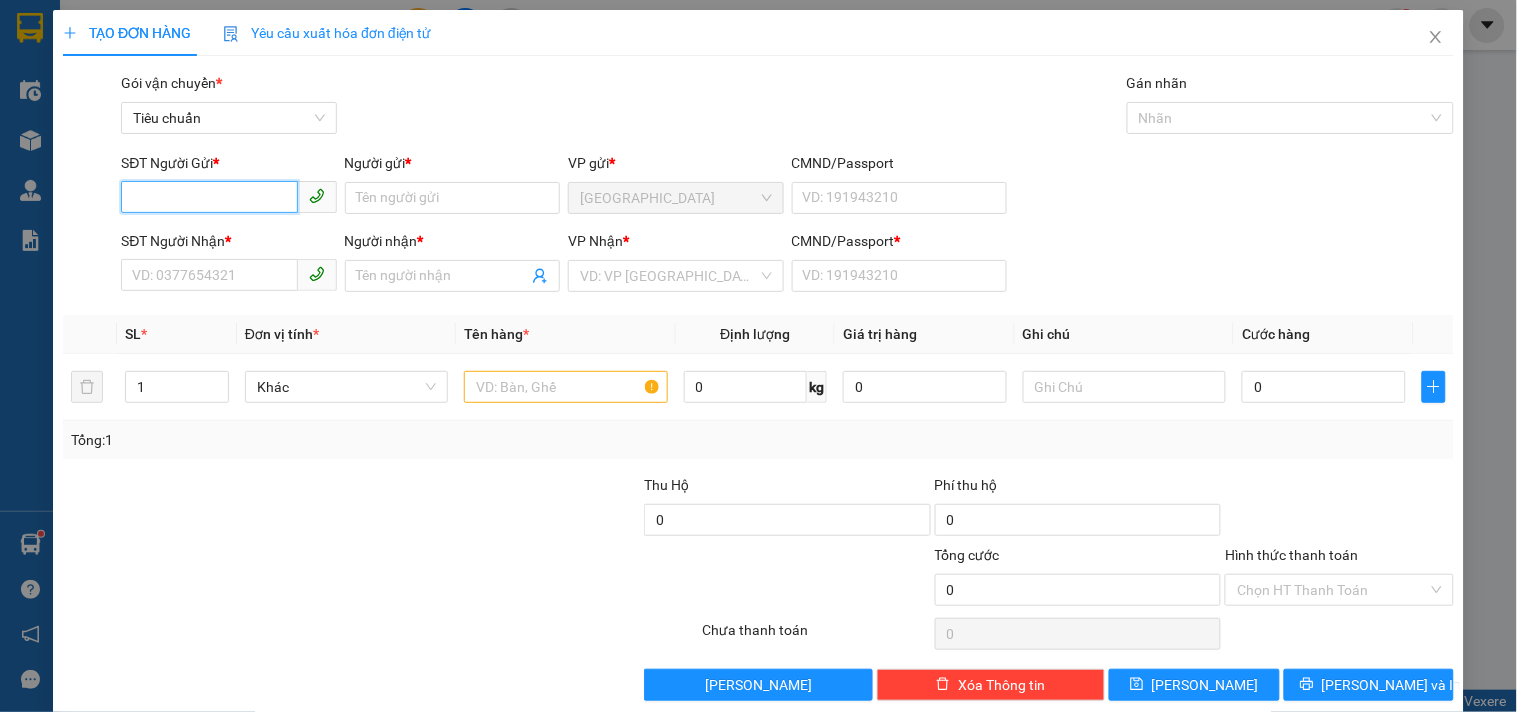 drag, startPoint x: 204, startPoint y: 195, endPoint x: 217, endPoint y: 162, distance: 35.468296 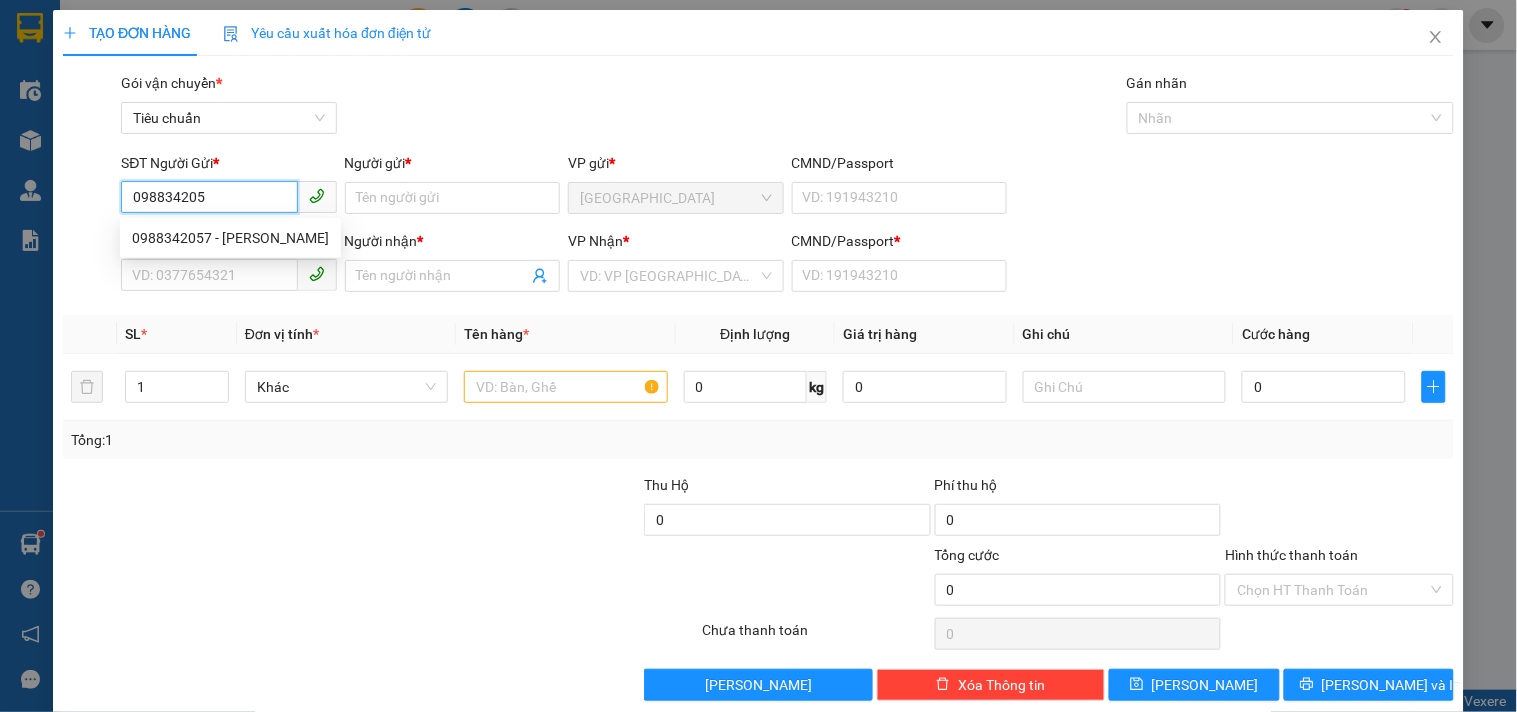 type 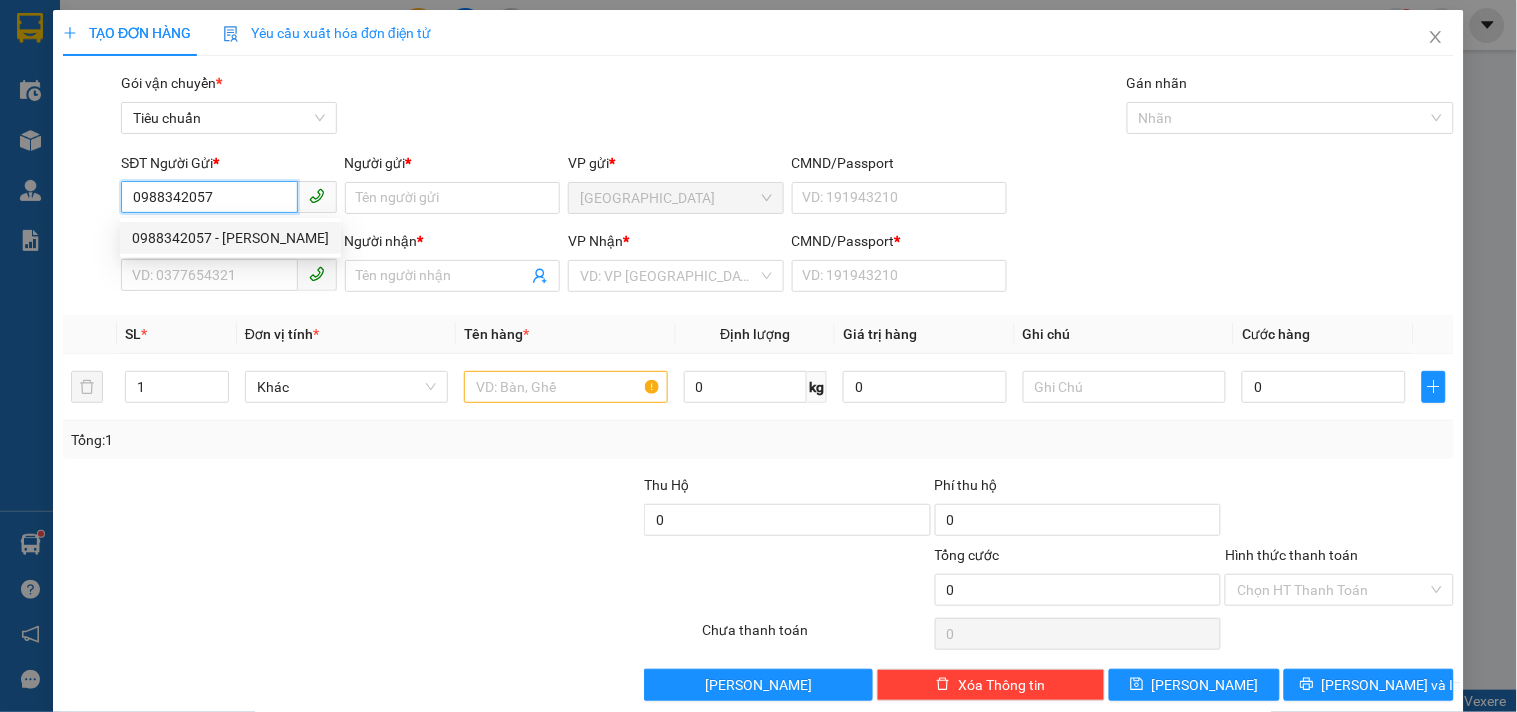 click on "0988342057 - Hoàng" at bounding box center (230, 238) 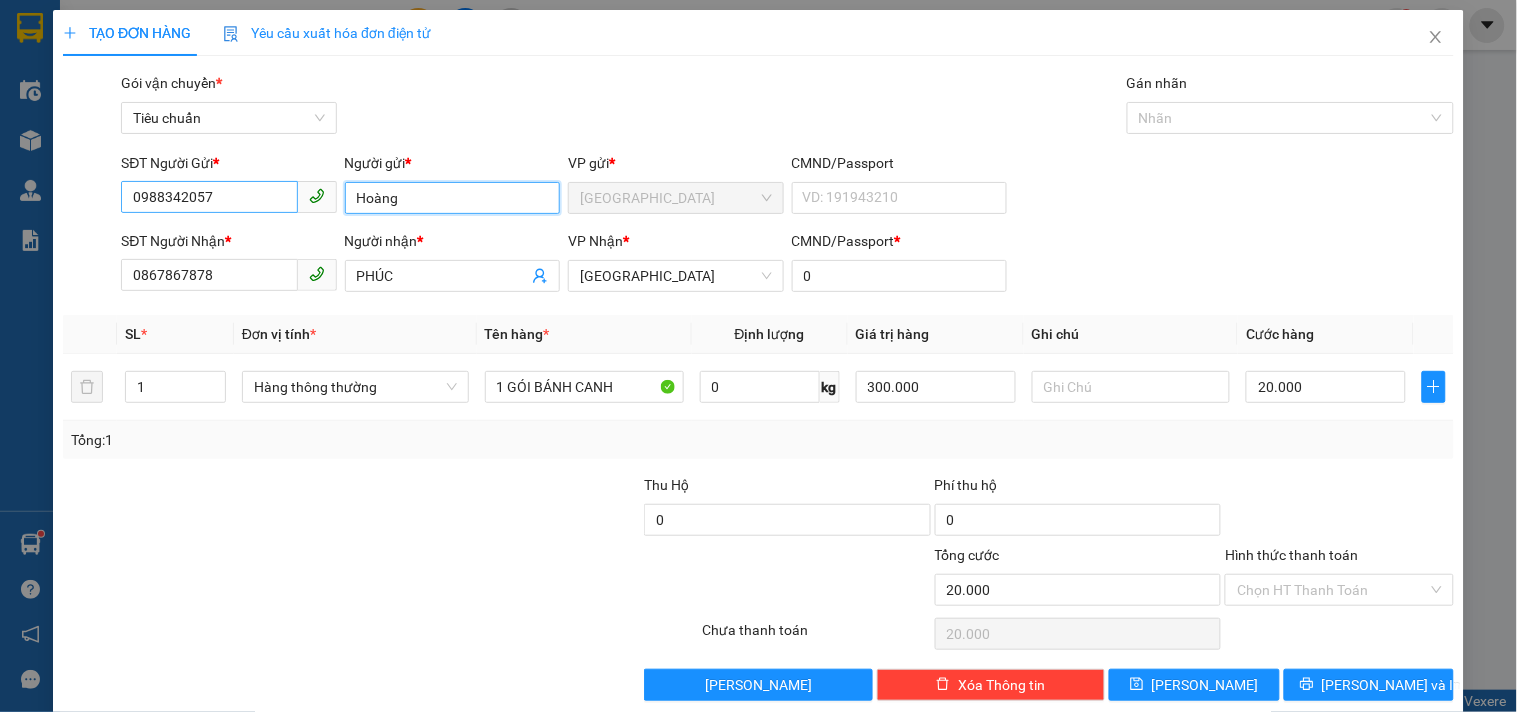 drag, startPoint x: 404, startPoint y: 196, endPoint x: 144, endPoint y: 207, distance: 260.23257 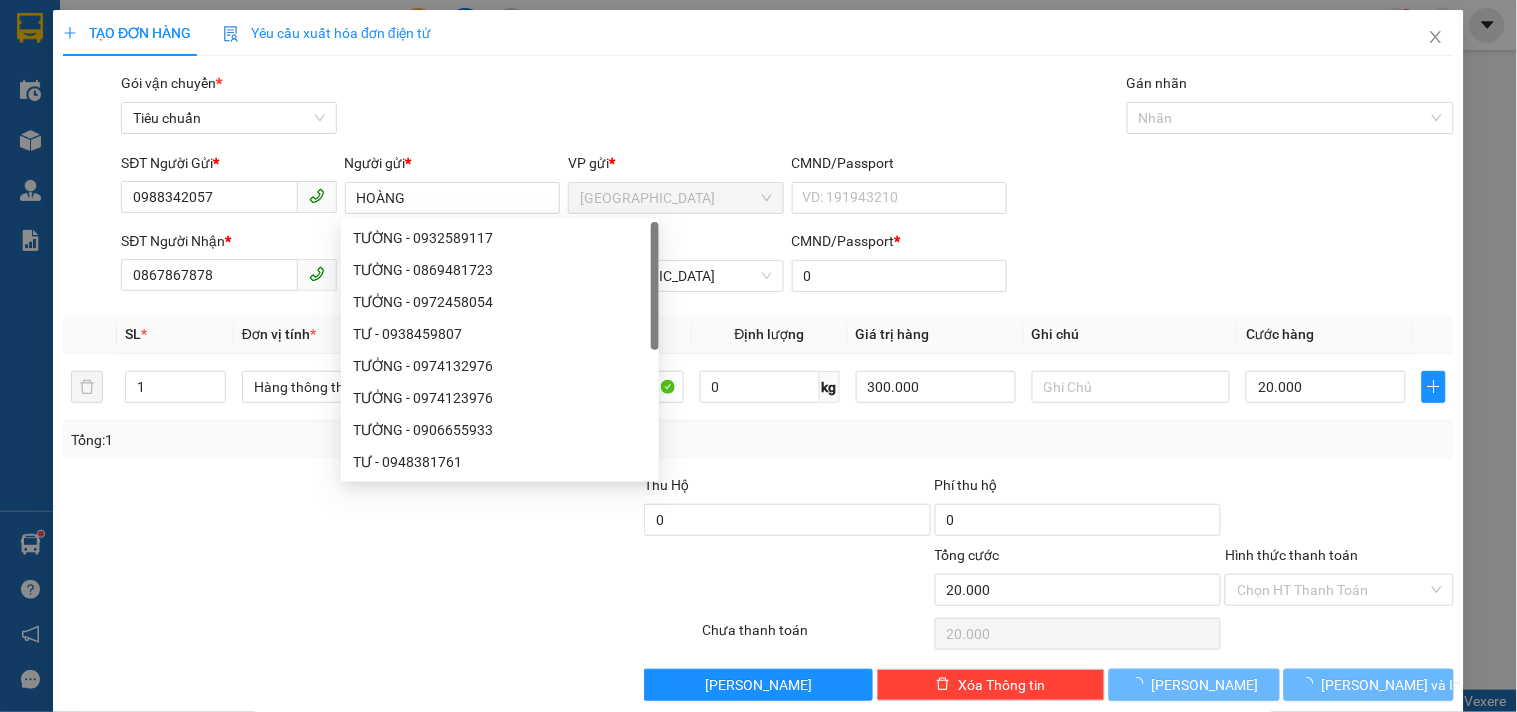 click on "Gói vận chuyển  * Tiêu chuẩn Gán nhãn   Nhãn" at bounding box center [787, 107] 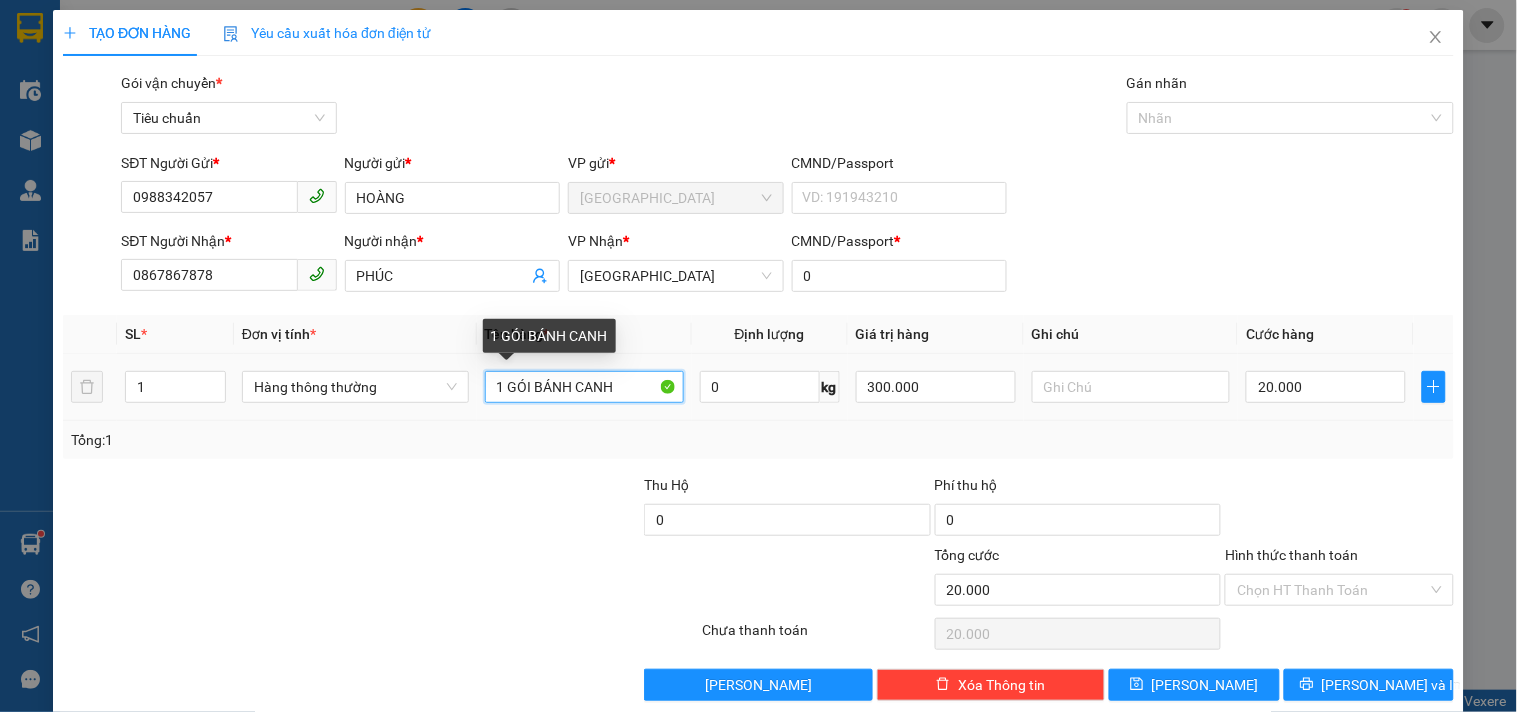 drag, startPoint x: 508, startPoint y: 392, endPoint x: 663, endPoint y: 426, distance: 158.68523 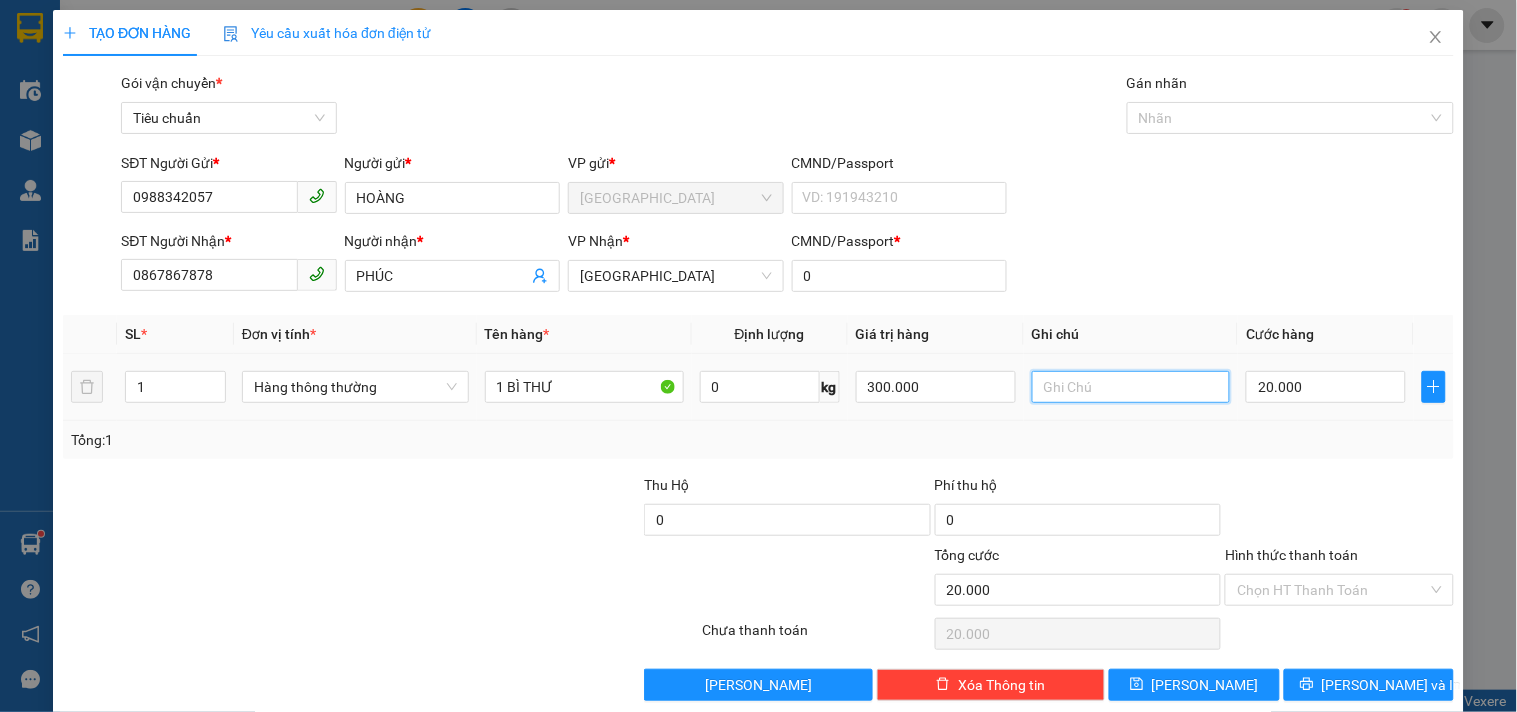click at bounding box center (1131, 387) 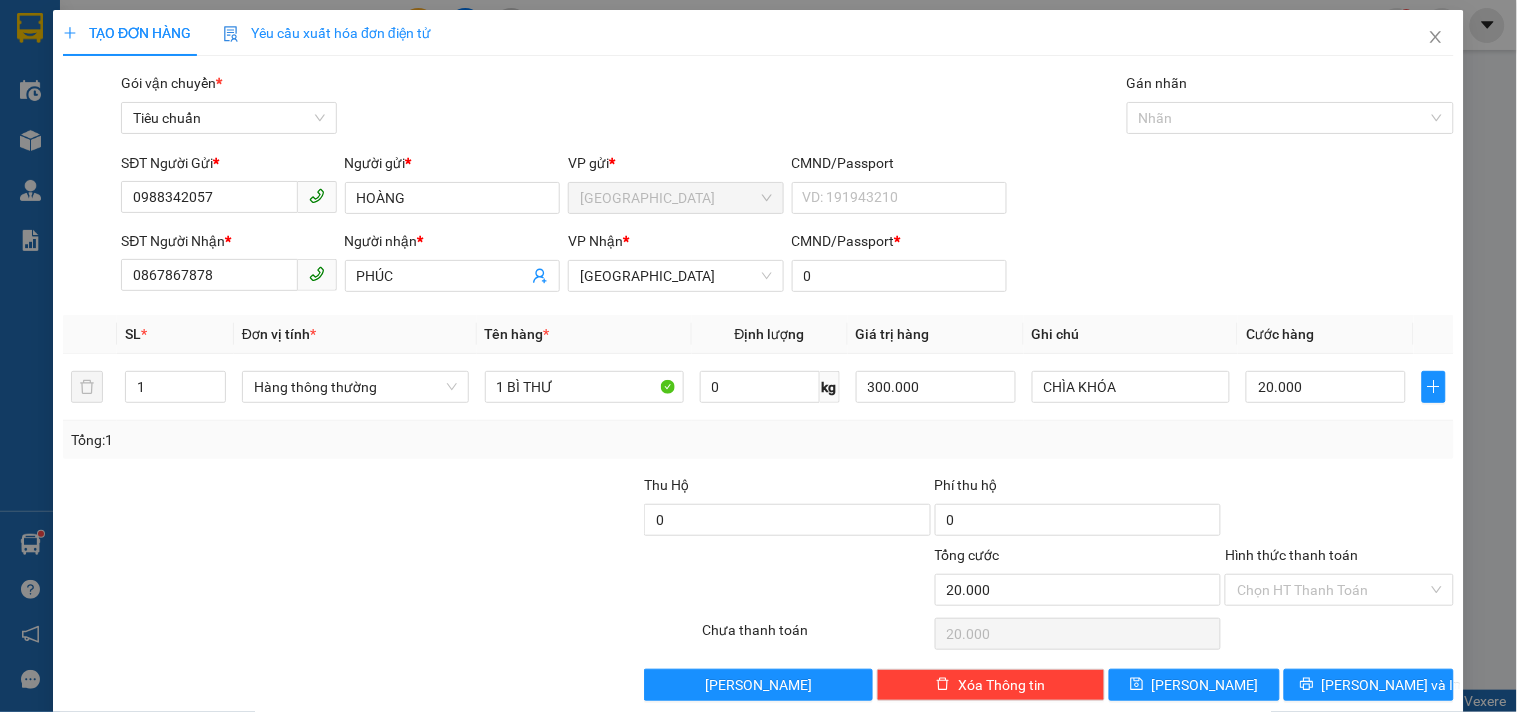drag, startPoint x: 1221, startPoint y: 435, endPoint x: 1233, endPoint y: 435, distance: 12 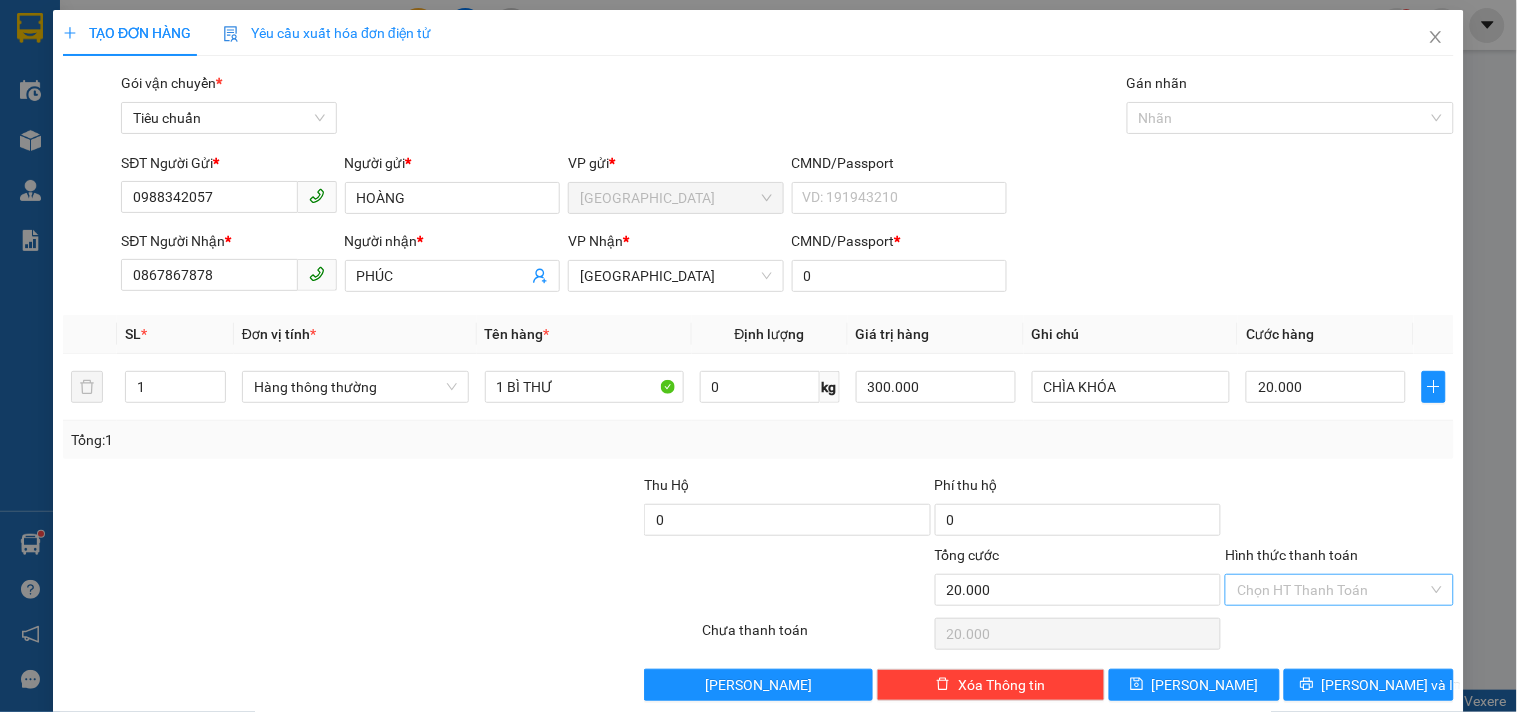 click on "Hình thức thanh toán" at bounding box center [1332, 590] 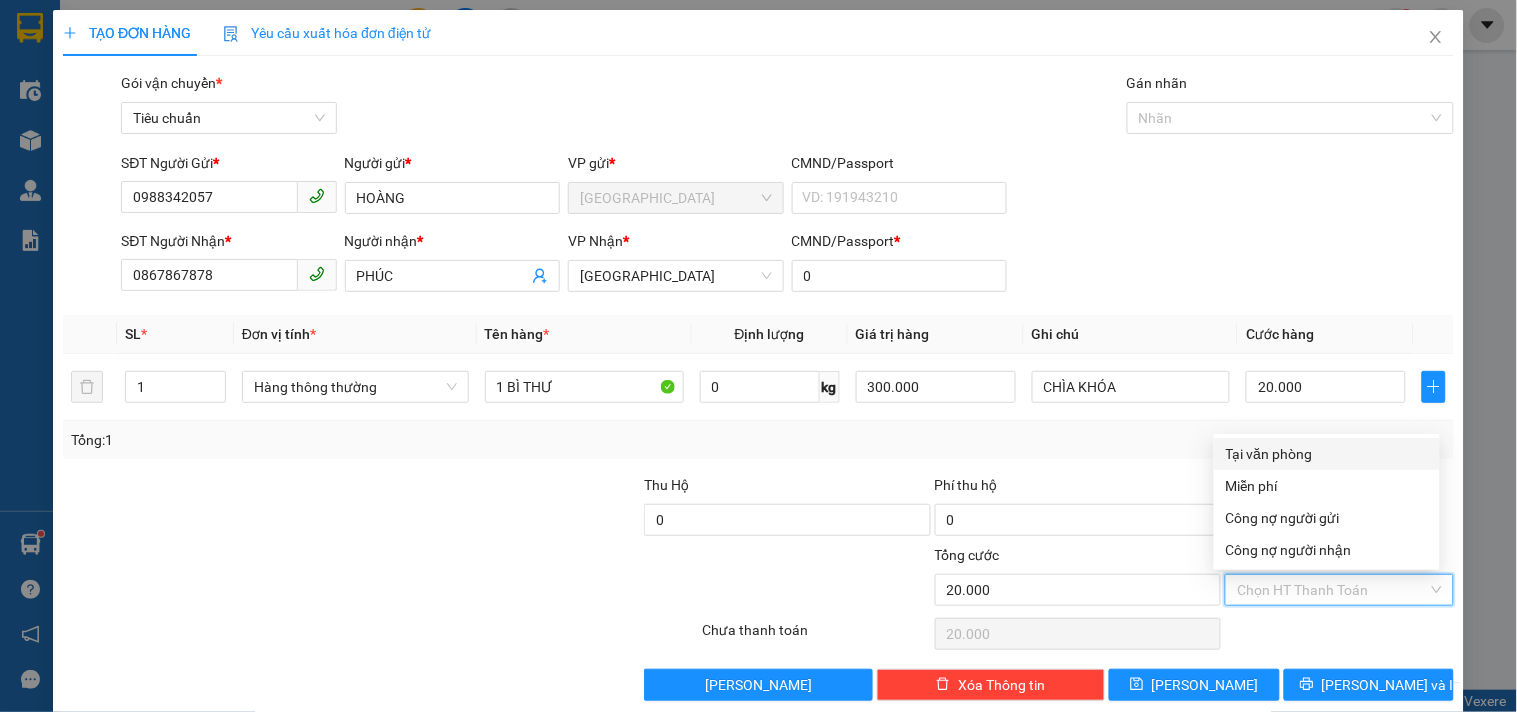 click on "Tại văn phòng" at bounding box center [1327, 454] 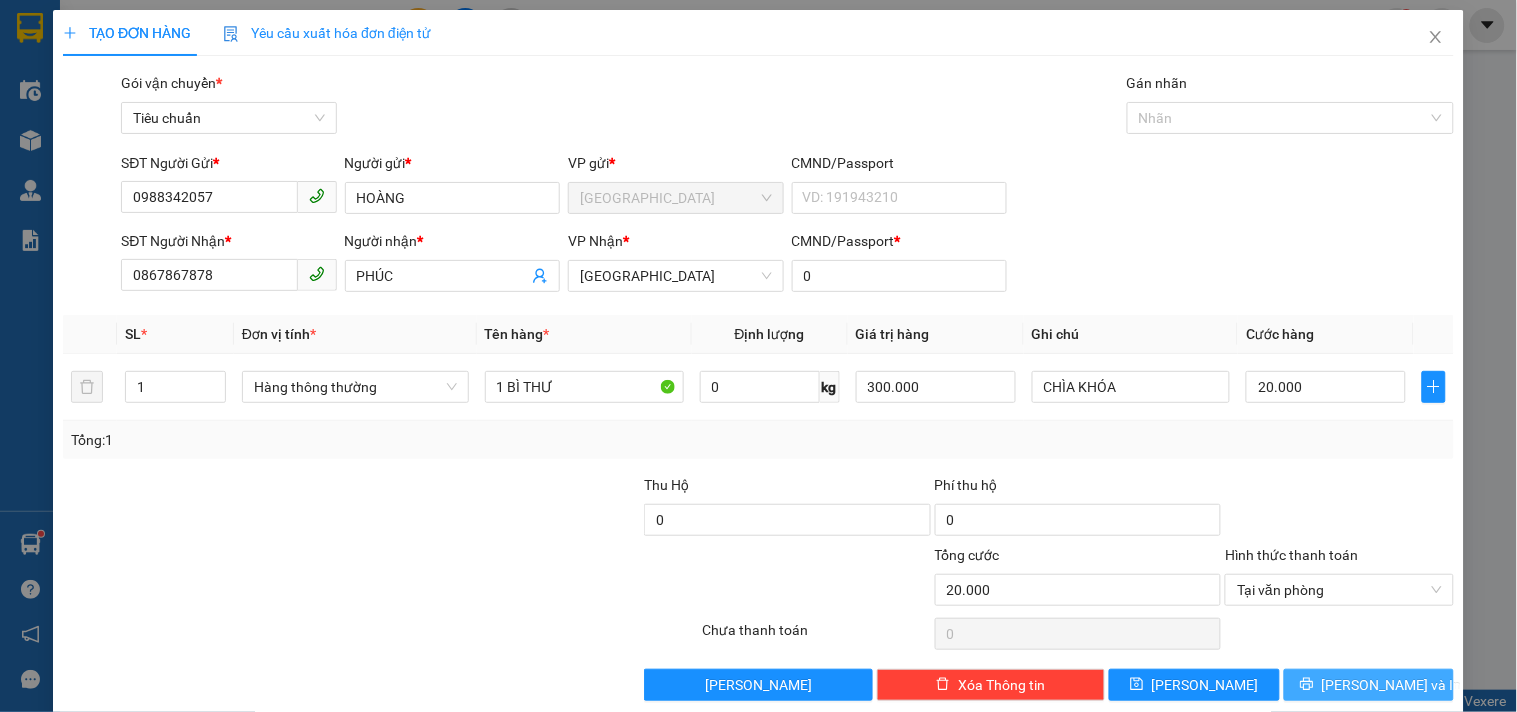 click 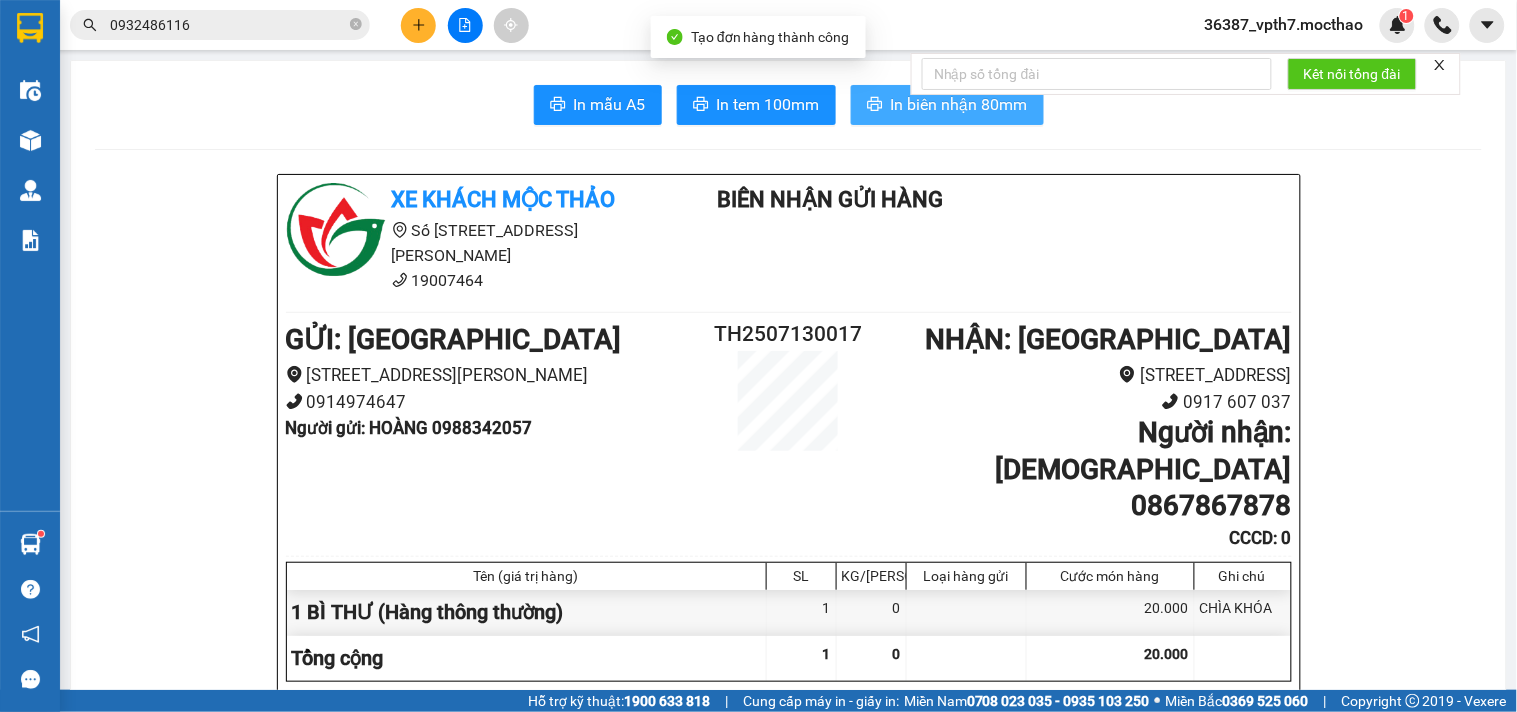 click on "In biên nhận 80mm" at bounding box center [947, 105] 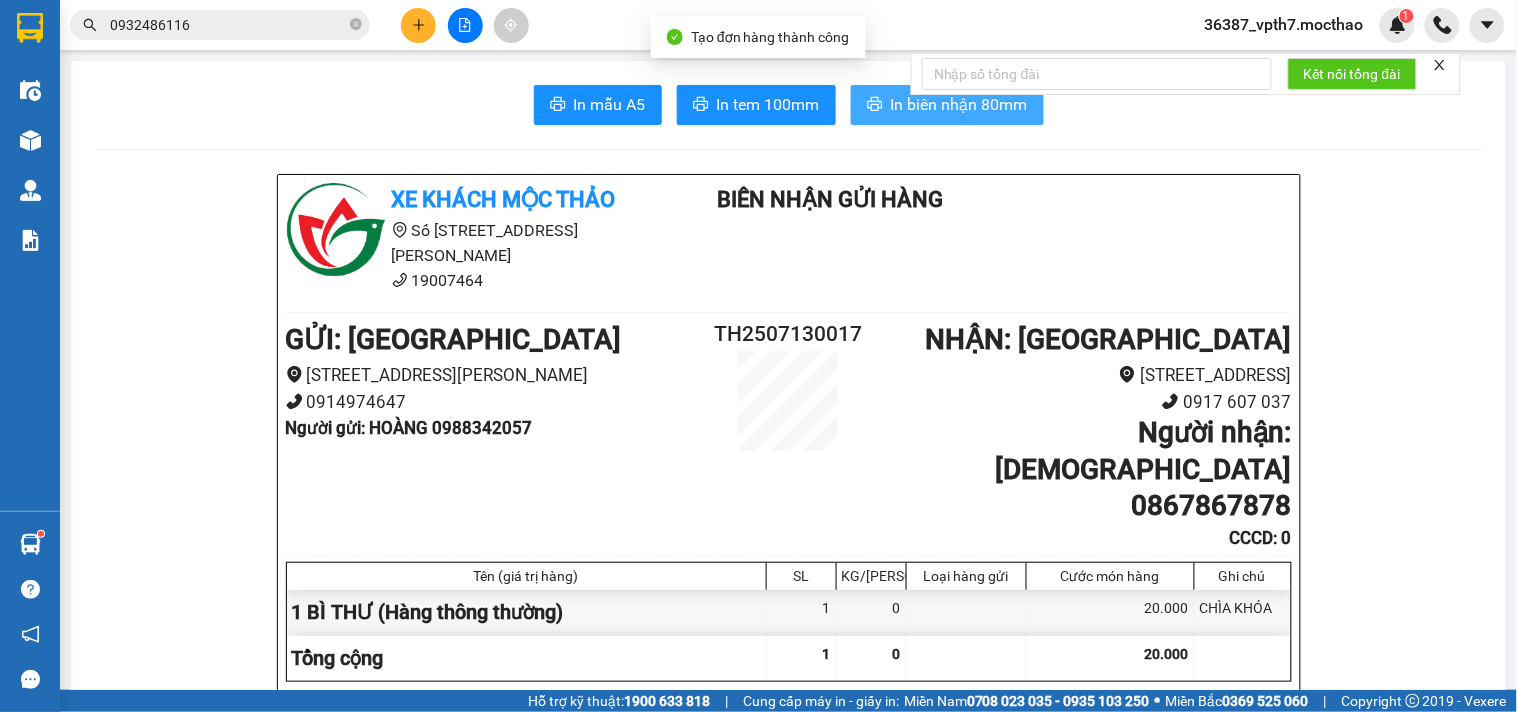 scroll, scrollTop: 0, scrollLeft: 0, axis: both 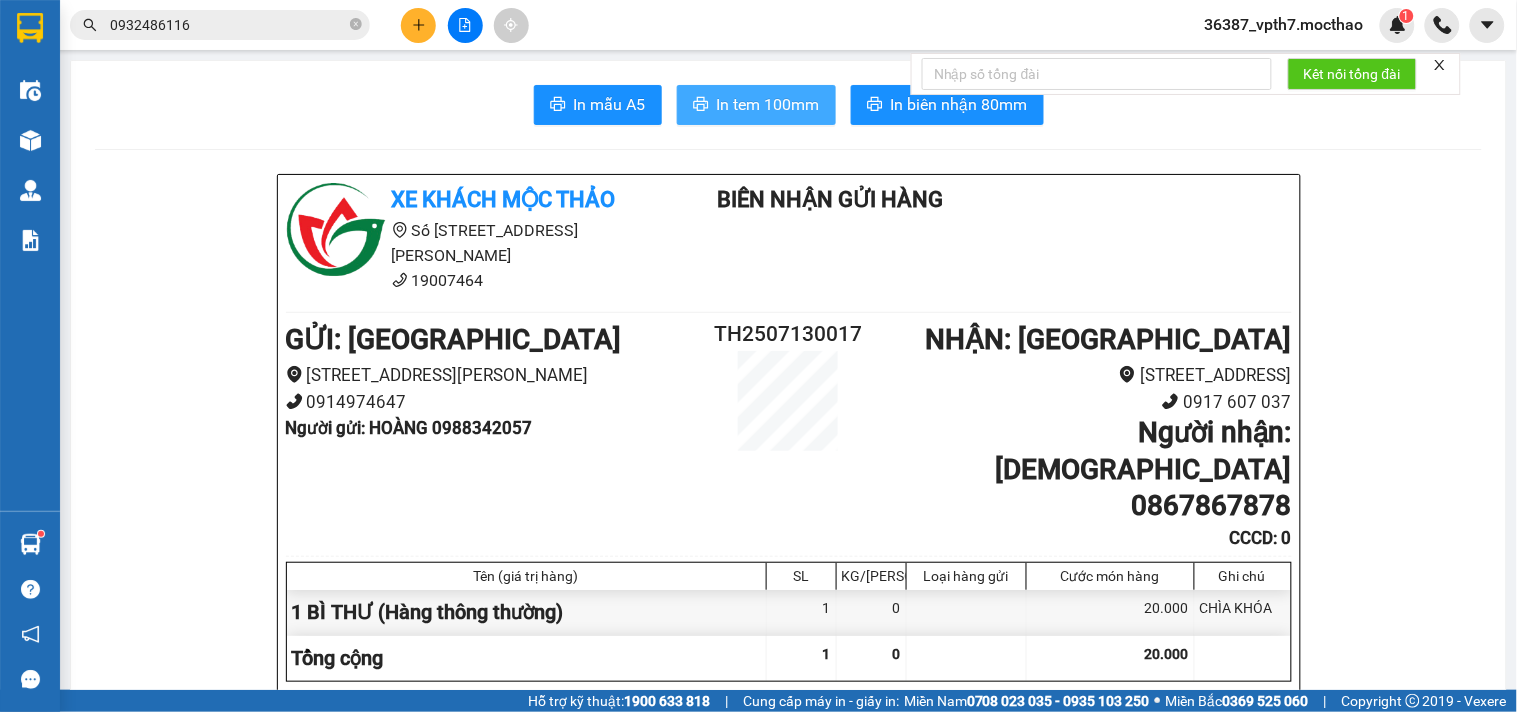 click on "In tem 100mm" at bounding box center (768, 104) 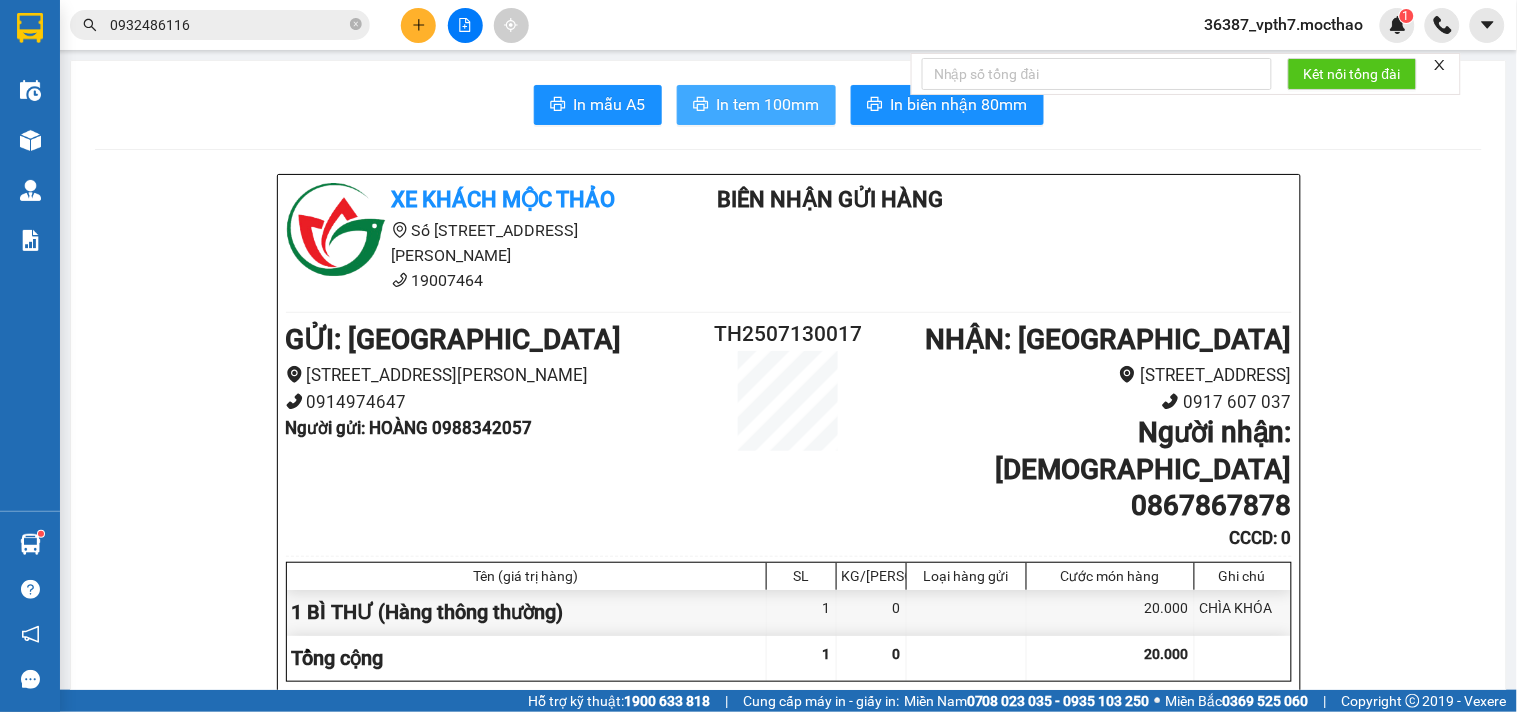 scroll, scrollTop: 0, scrollLeft: 0, axis: both 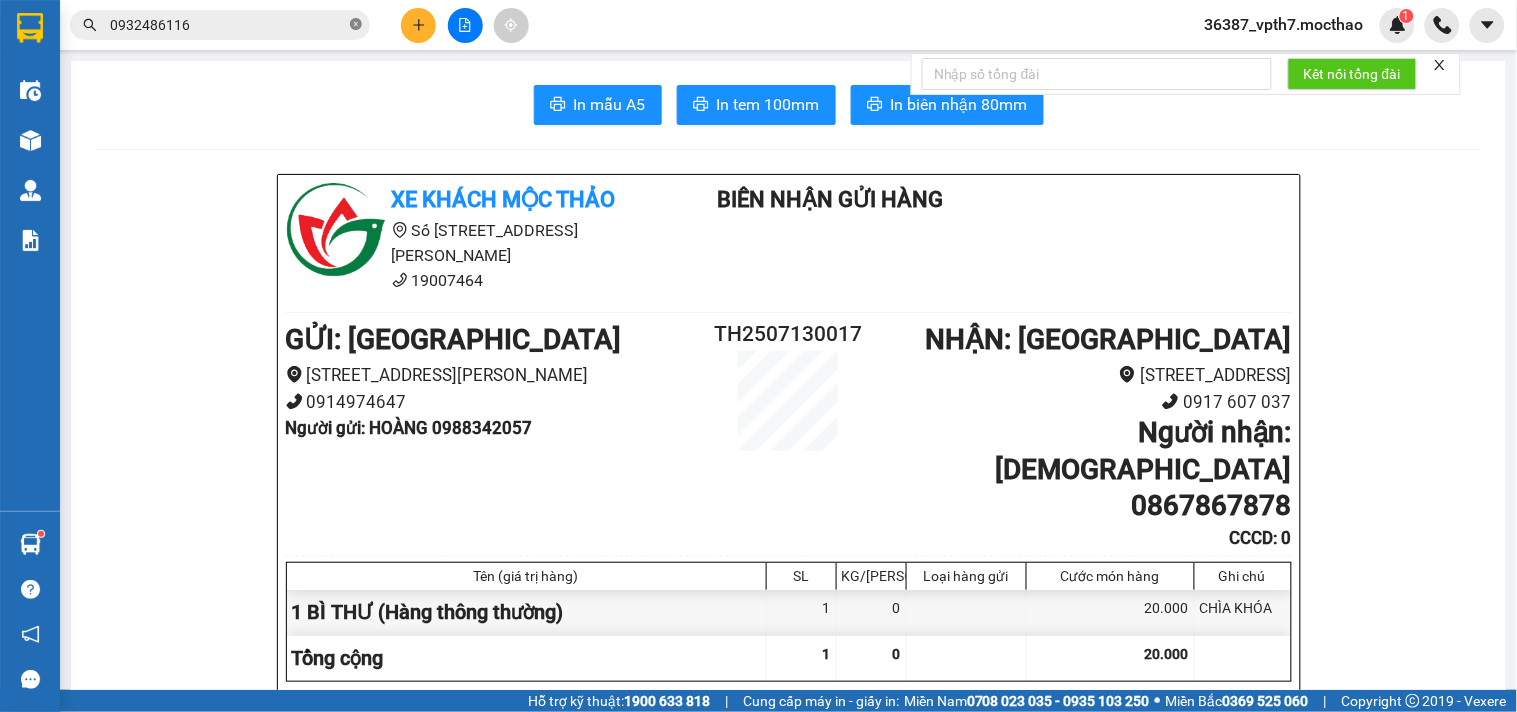 click 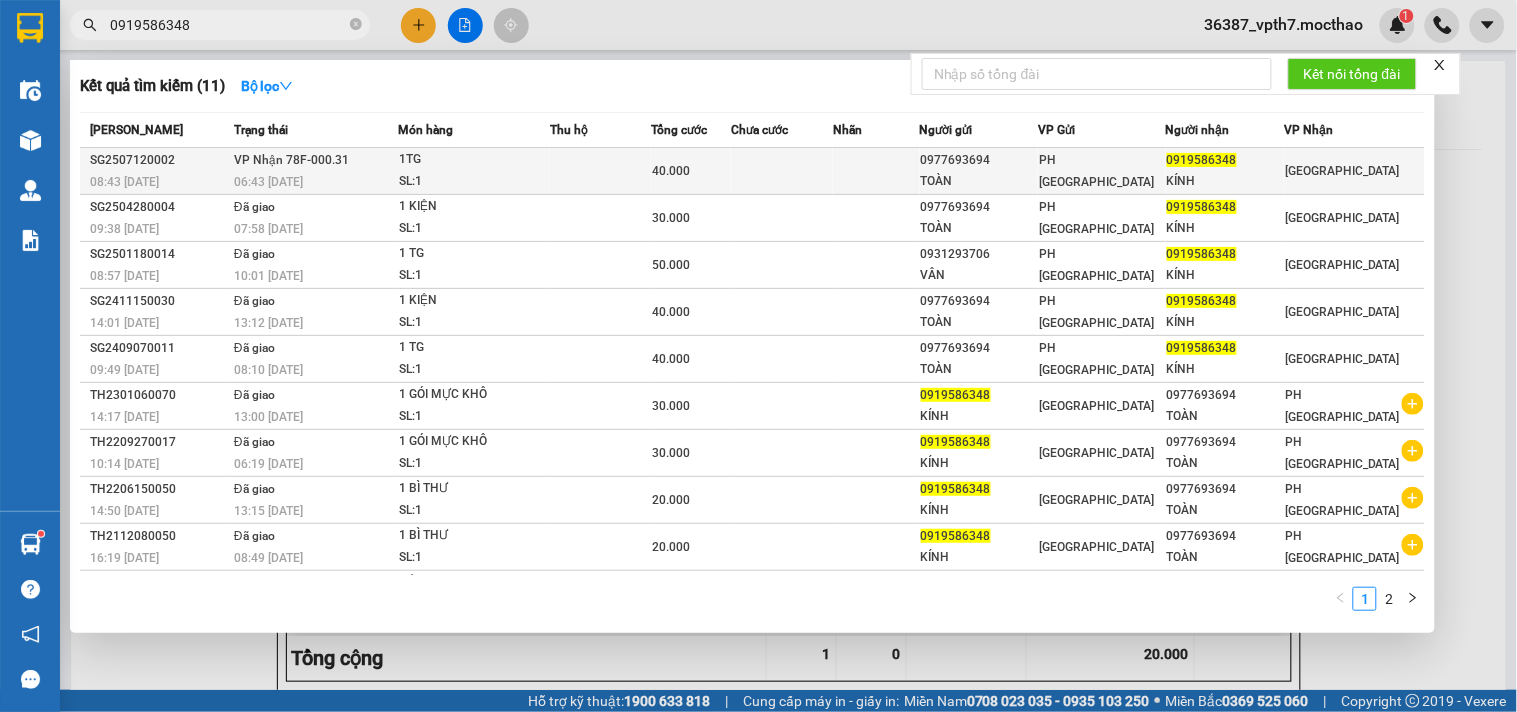 click on "VP Nhận   78F-000.31 06:43 - 13/07" at bounding box center (313, 171) 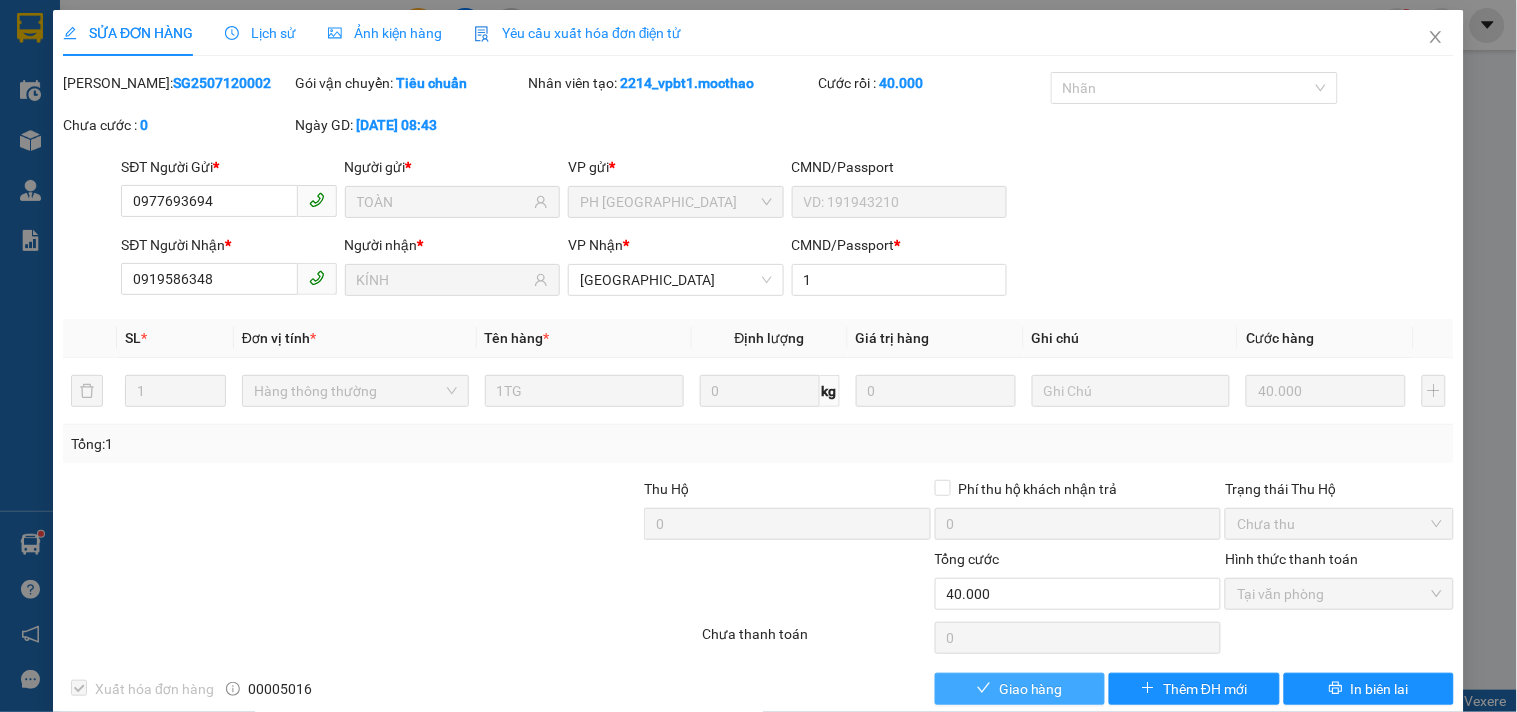 click on "Giao hàng" at bounding box center (1031, 689) 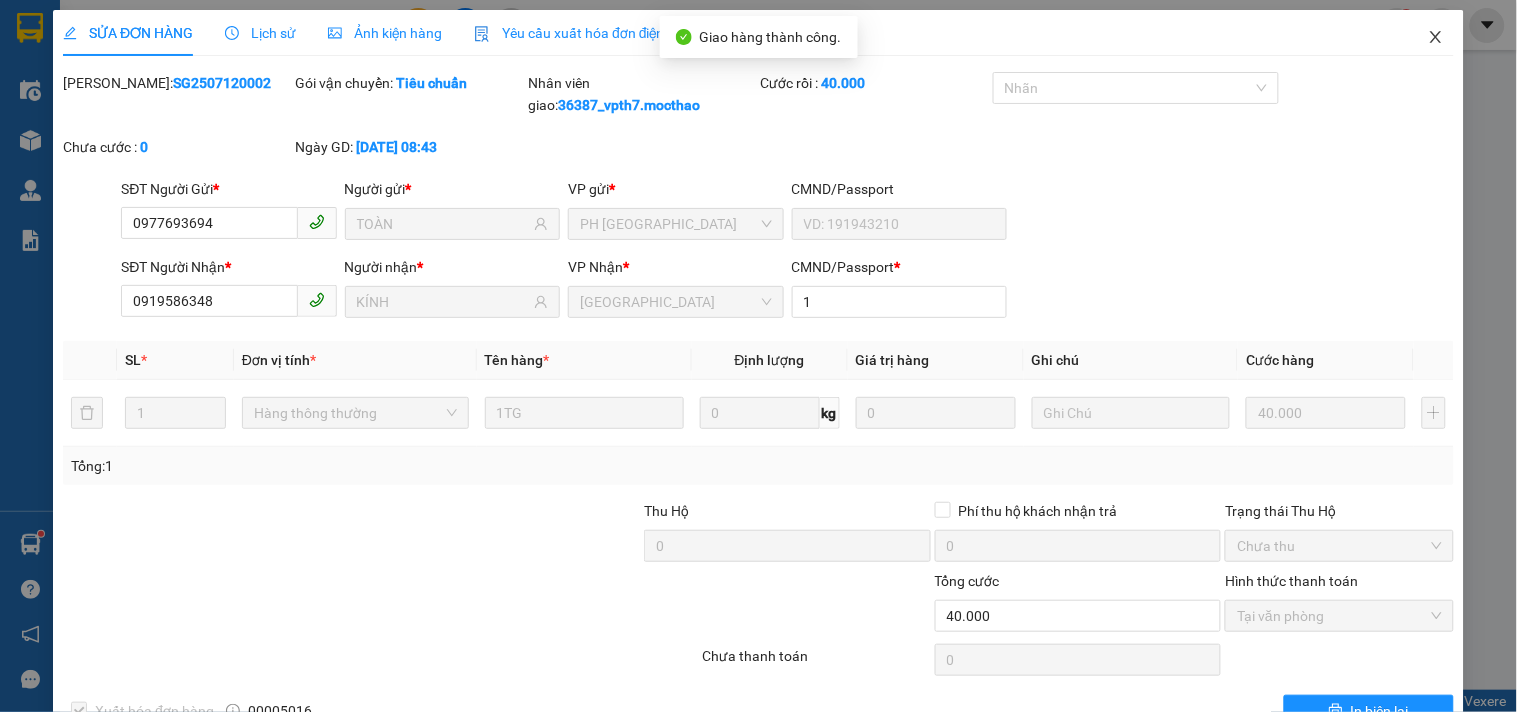 click 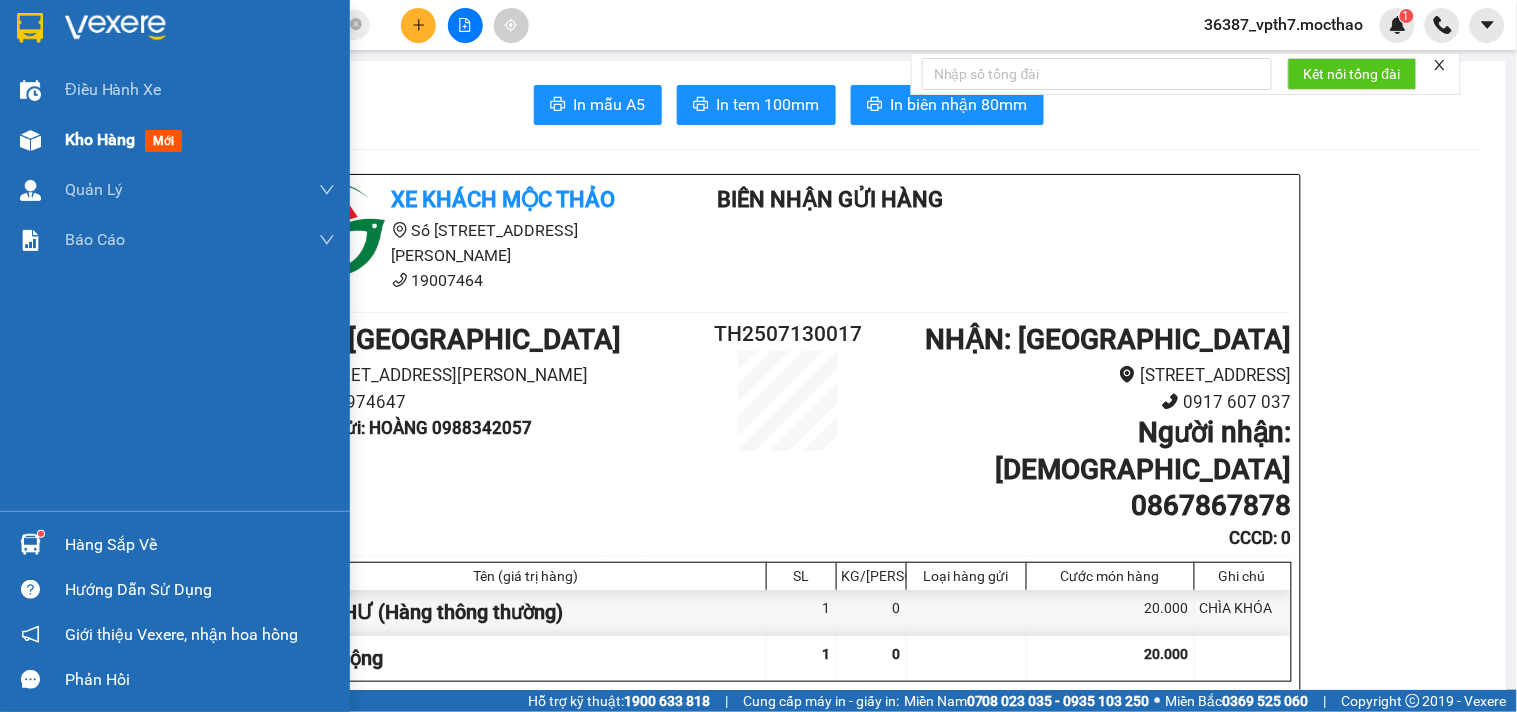 click on "Kho hàng mới" at bounding box center (200, 140) 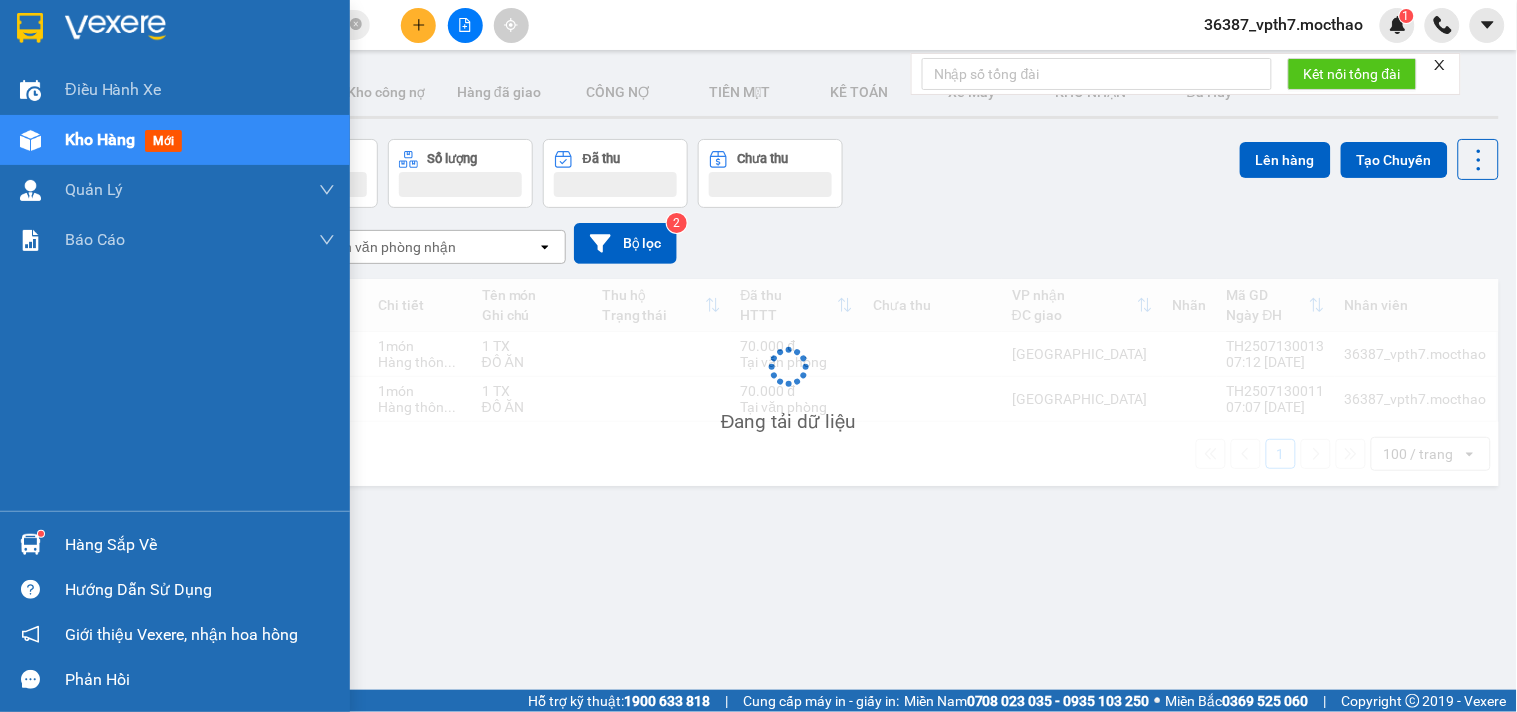 click on "Kho hàng mới" at bounding box center (200, 140) 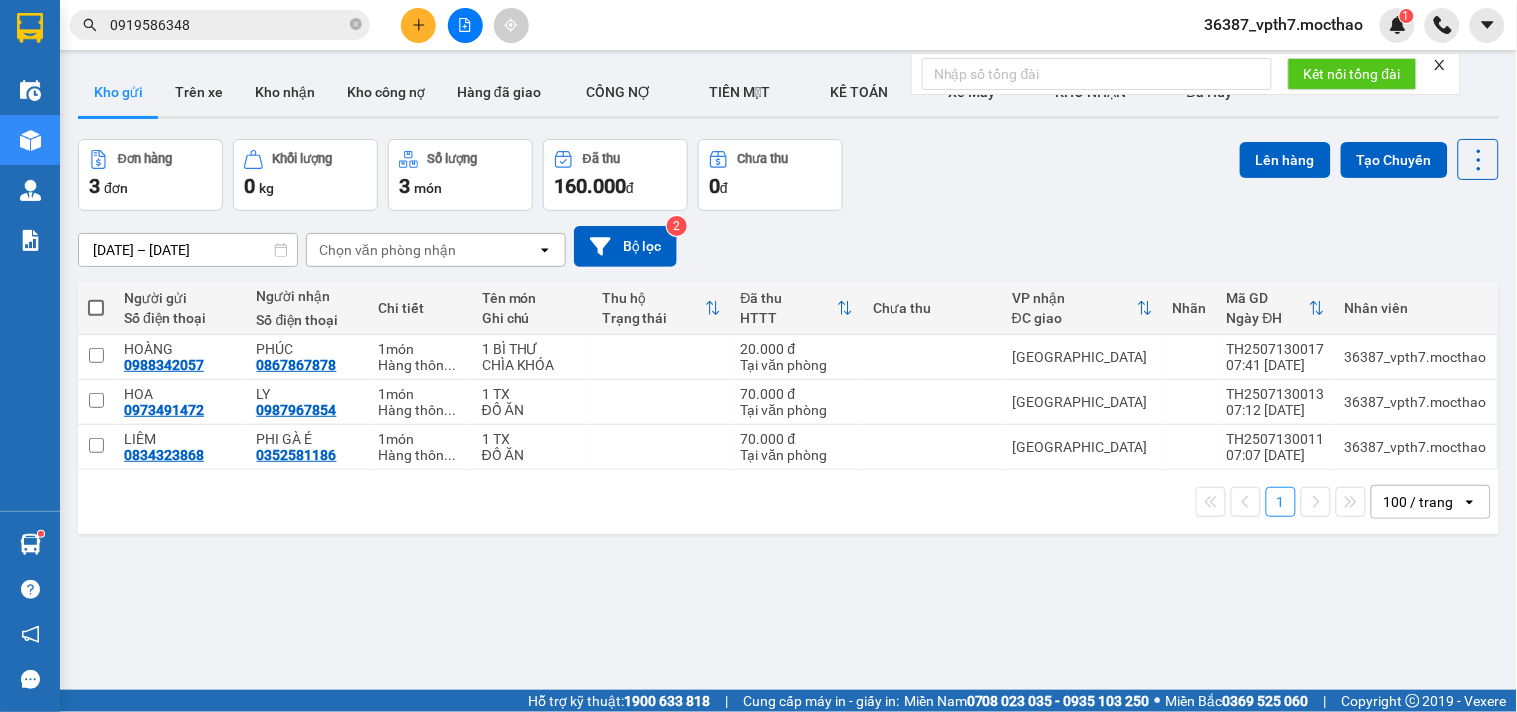 click at bounding box center [465, 25] 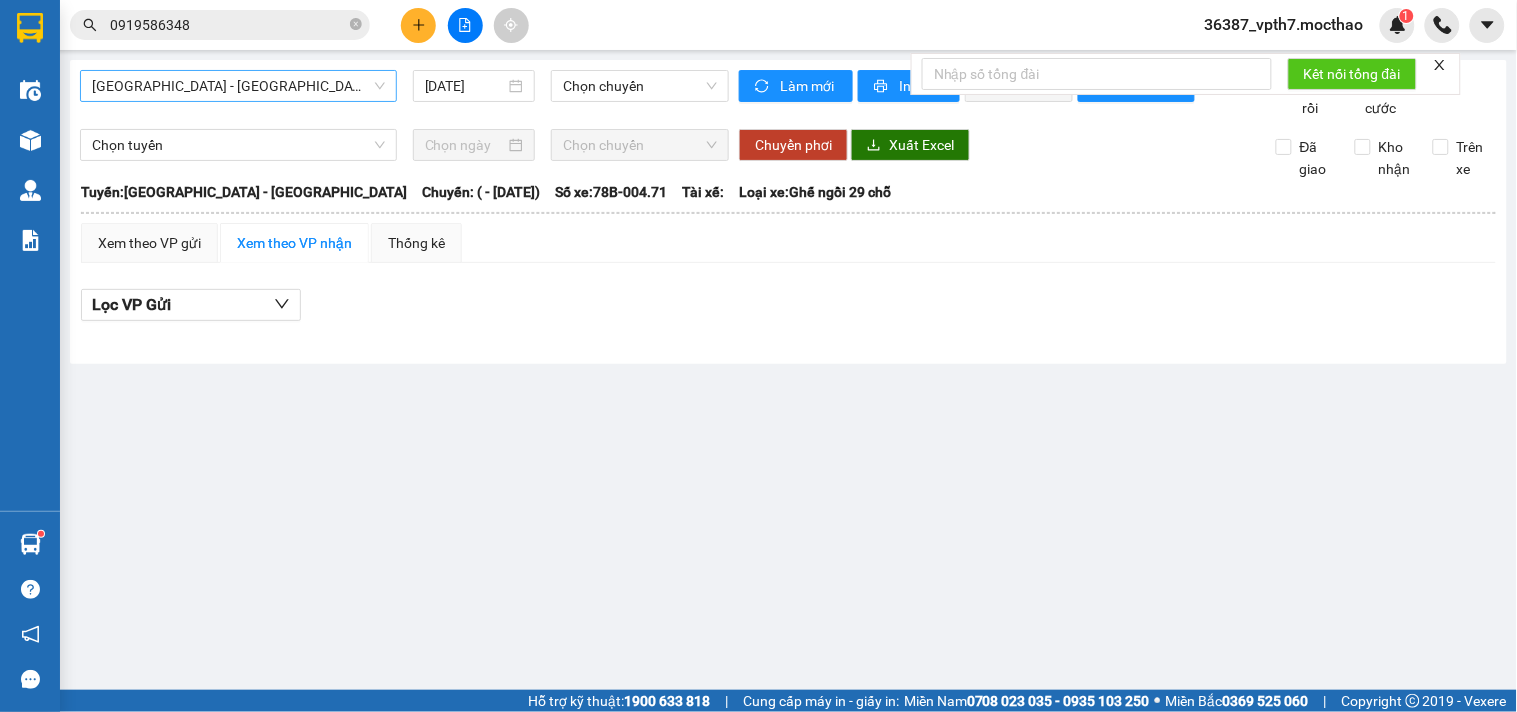 click on "Sài Gòn - Tuy Hòa" at bounding box center [238, 86] 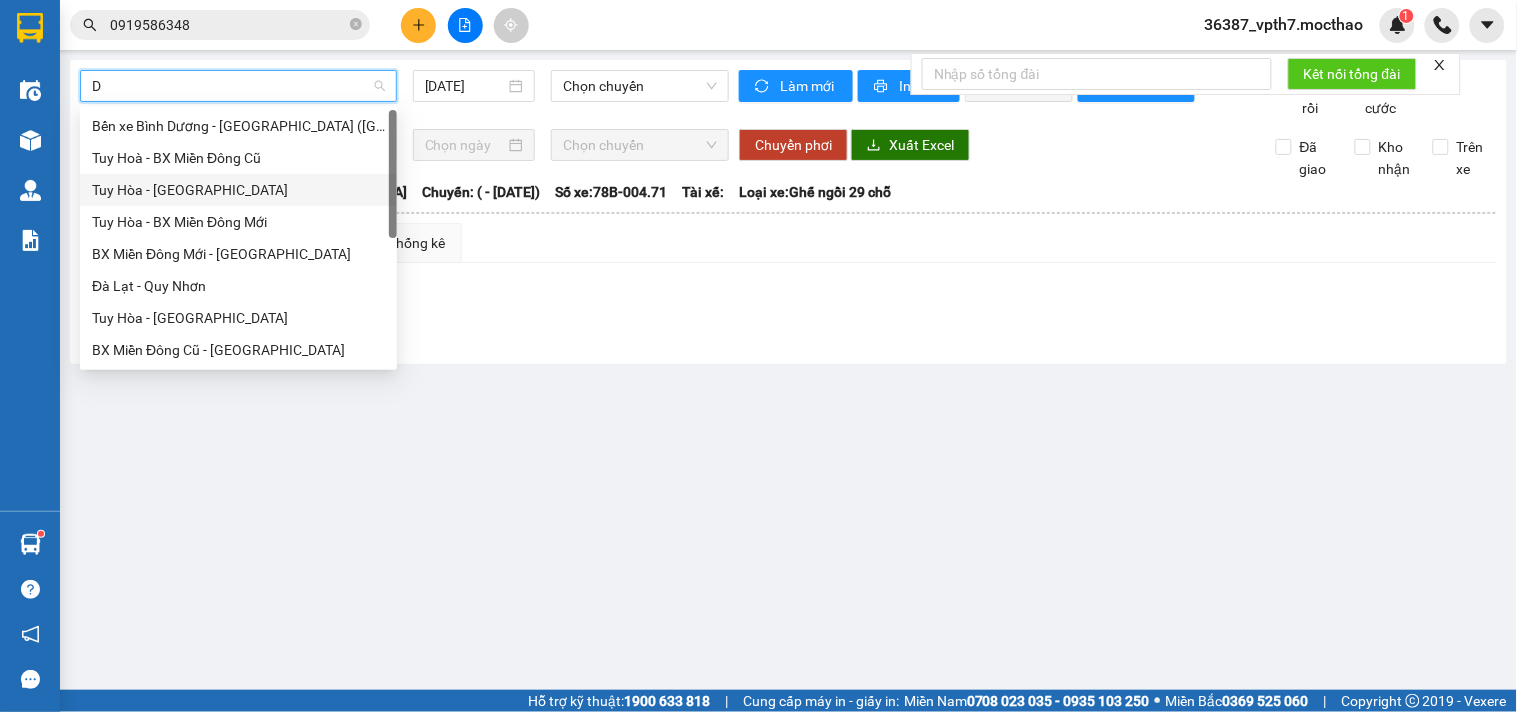 click on "Tuy Hòa - Đà Nẵng" at bounding box center [238, 190] 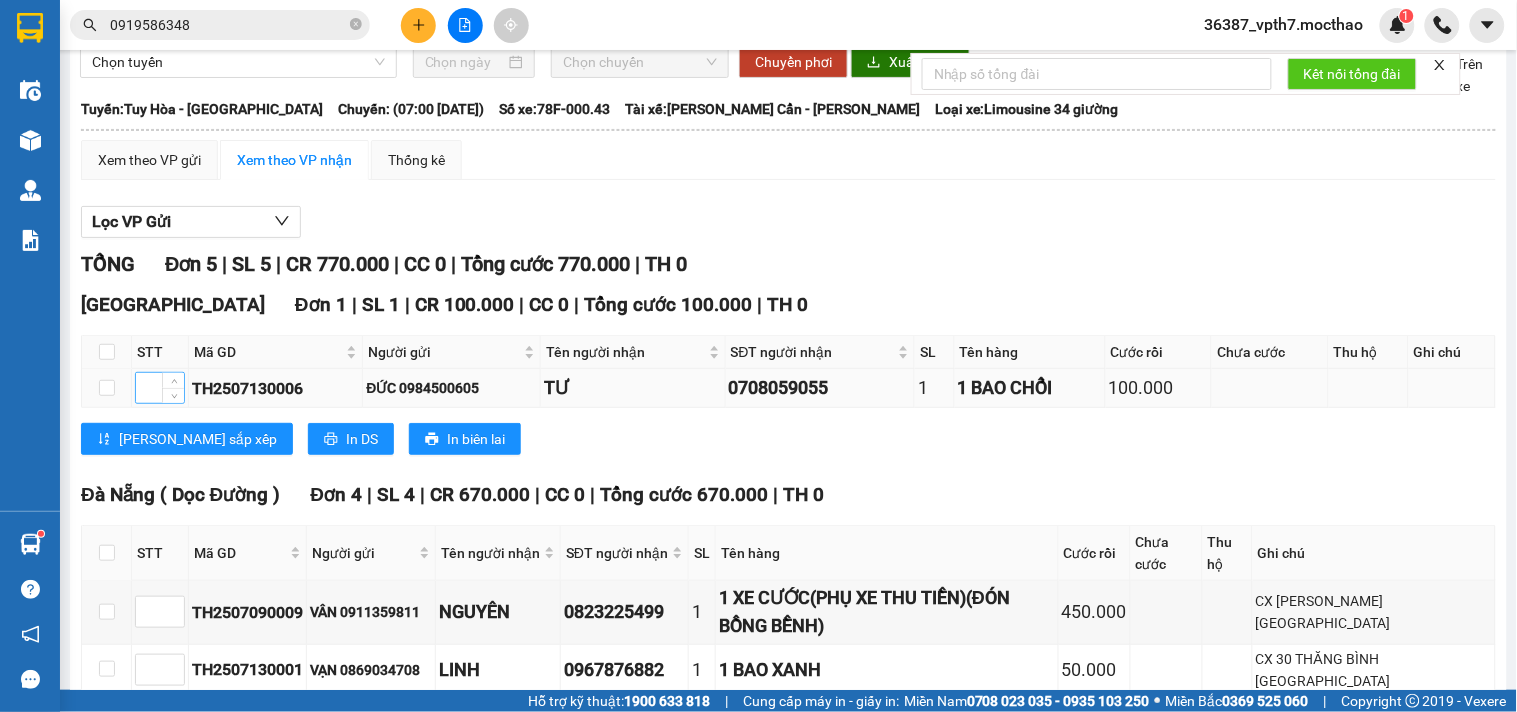 scroll, scrollTop: 0, scrollLeft: 0, axis: both 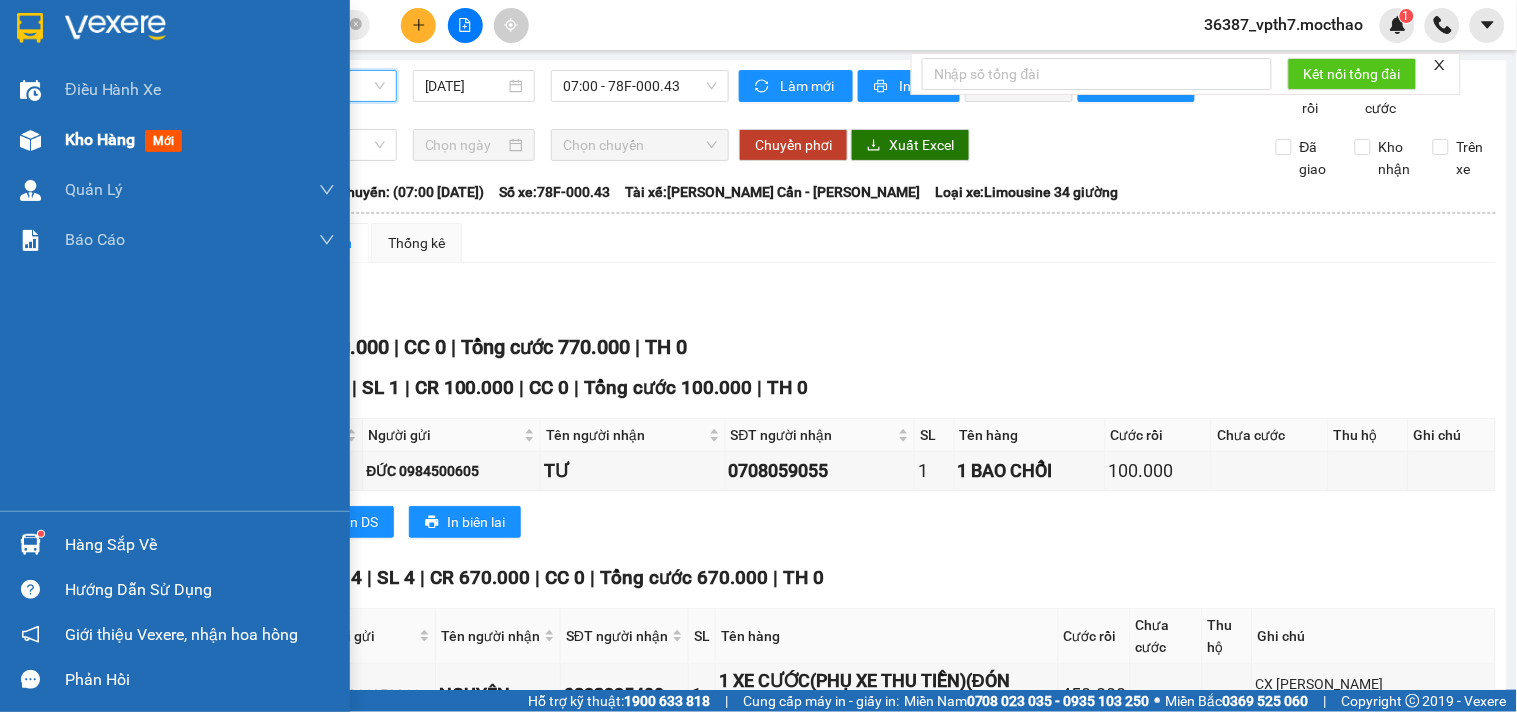 click on "Kho hàng mới" at bounding box center (127, 139) 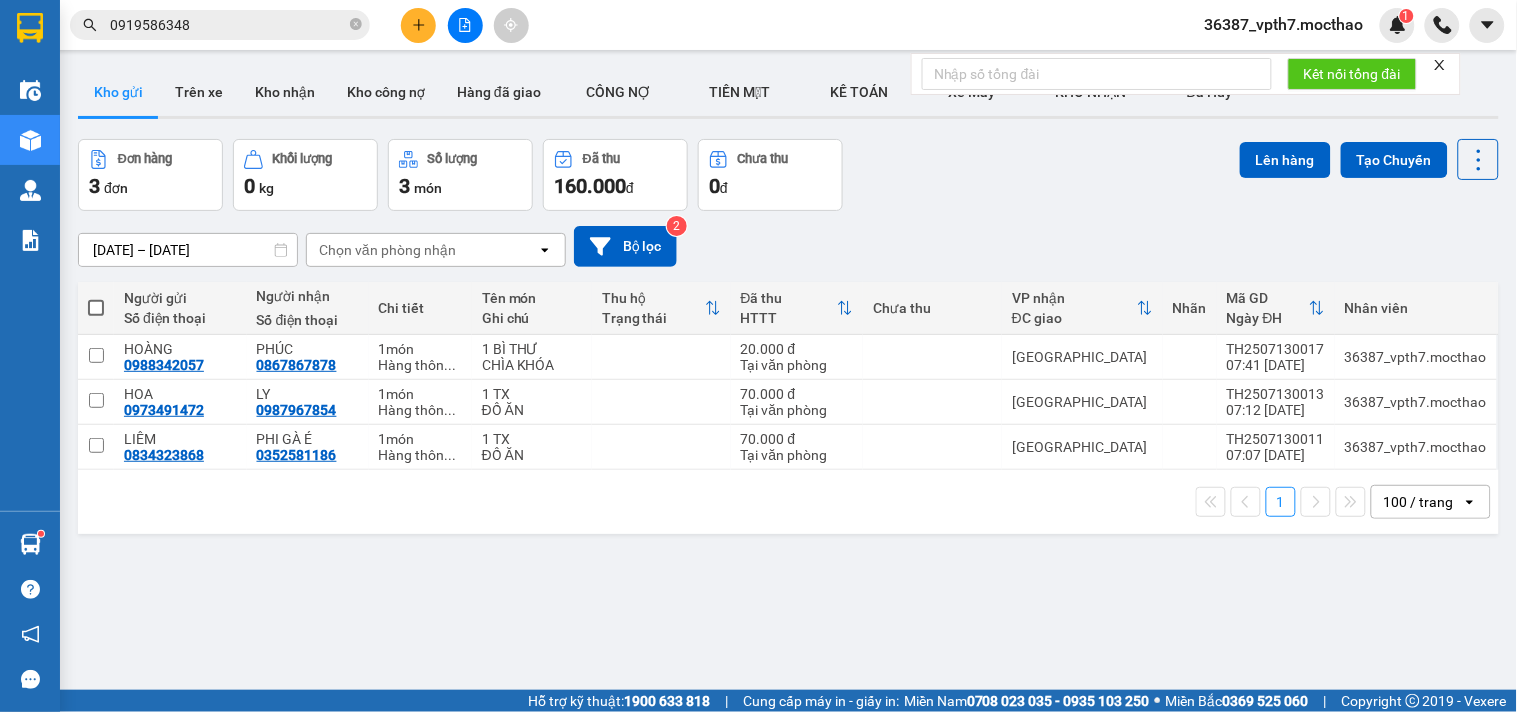 click on "ver  1.8.137 Kho gửi Trên xe Kho nhận Kho công nợ Hàng đã giao CÔNG NỢ TIỀN MẶT KẾ TOÁN Xe Máy KHO NHẬN Đã Hủy Đơn hàng 3 đơn Khối lượng 0 kg Số lượng 3 món Đã thu 160.000  đ Chưa thu 0  đ Lên hàng Tạo Chuyến 05/07/2025 – 13/07/2025 Press the down arrow key to interact with the calendar and select a date. Press the escape button to close the calendar. Selected date range is from 05/07/2025 to 13/07/2025. Chọn văn phòng nhận open Bộ lọc 2 Người gửi Số điện thoại Người nhận Số điện thoại Chi tiết Tên món Ghi chú Thu hộ Trạng thái Đã thu HTTT Chưa thu VP nhận ĐC giao Nhãn Mã GD Ngày ĐH Nhân viên HOÀNG 0988342057 PHÚC 0867867878 1  món Hàng thôn ... 1 BÌ THƯ CHÌA KHÓA 20.000 đ Tại văn phòng Đà Lạt TH2507130017 07:41 13/07 36387_vpth7.mocthao HOA 0973491472 LY 0987967854 1  món Hàng thôn ... 1 TX ĐỒ ĂN 70.000 đ Tại văn phòng Đà Lạt TH2507130013 07:12 13/07 LIÊM 1 1" at bounding box center (788, 416) 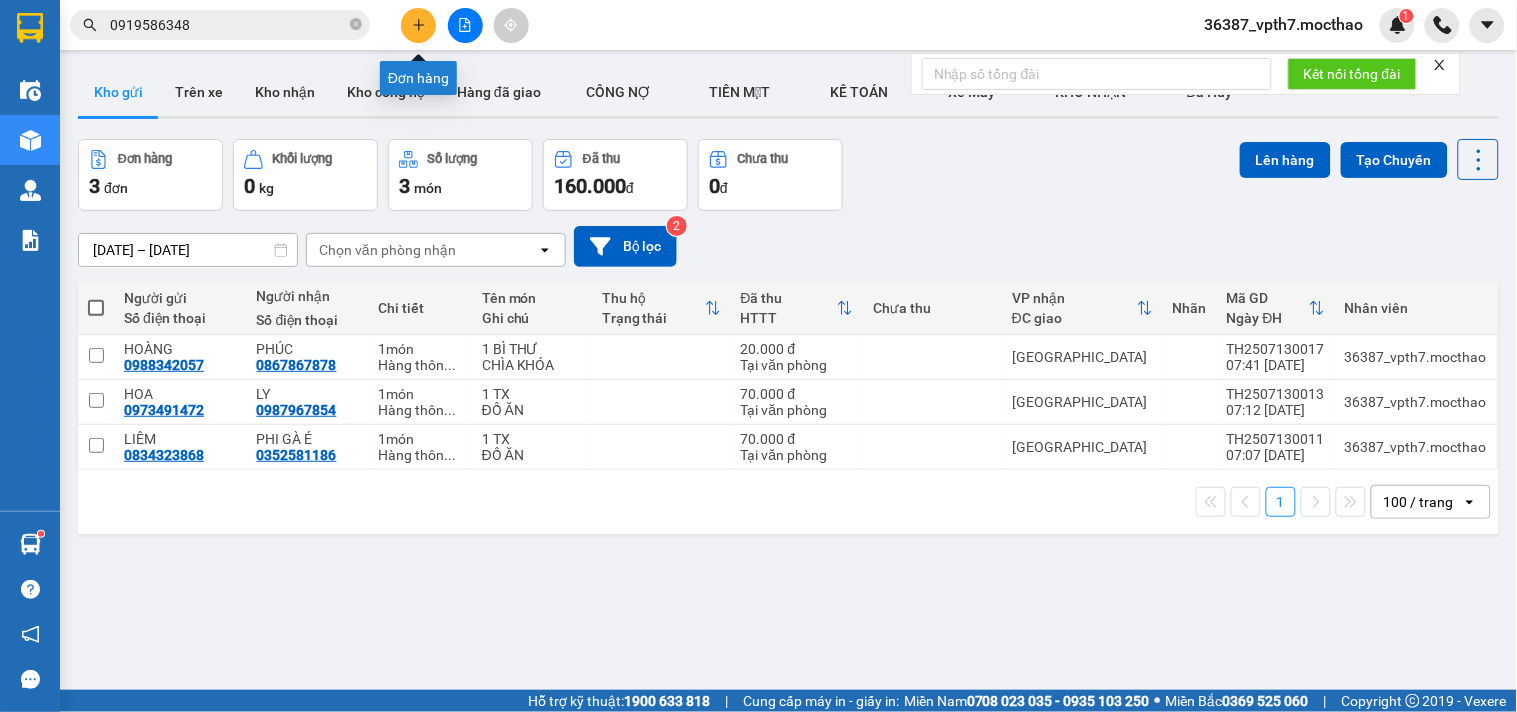 click at bounding box center (418, 25) 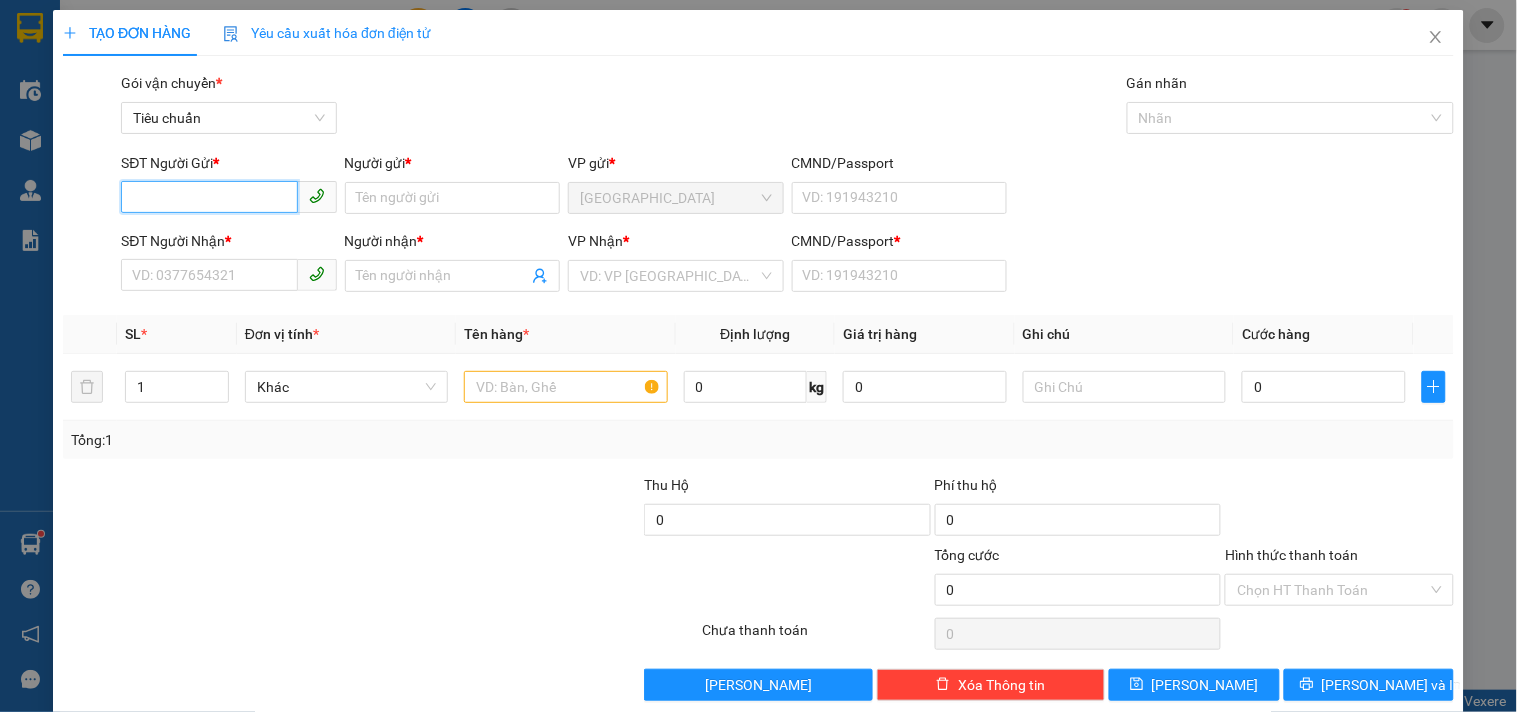 click on "SĐT Người Gửi  *" at bounding box center [209, 197] 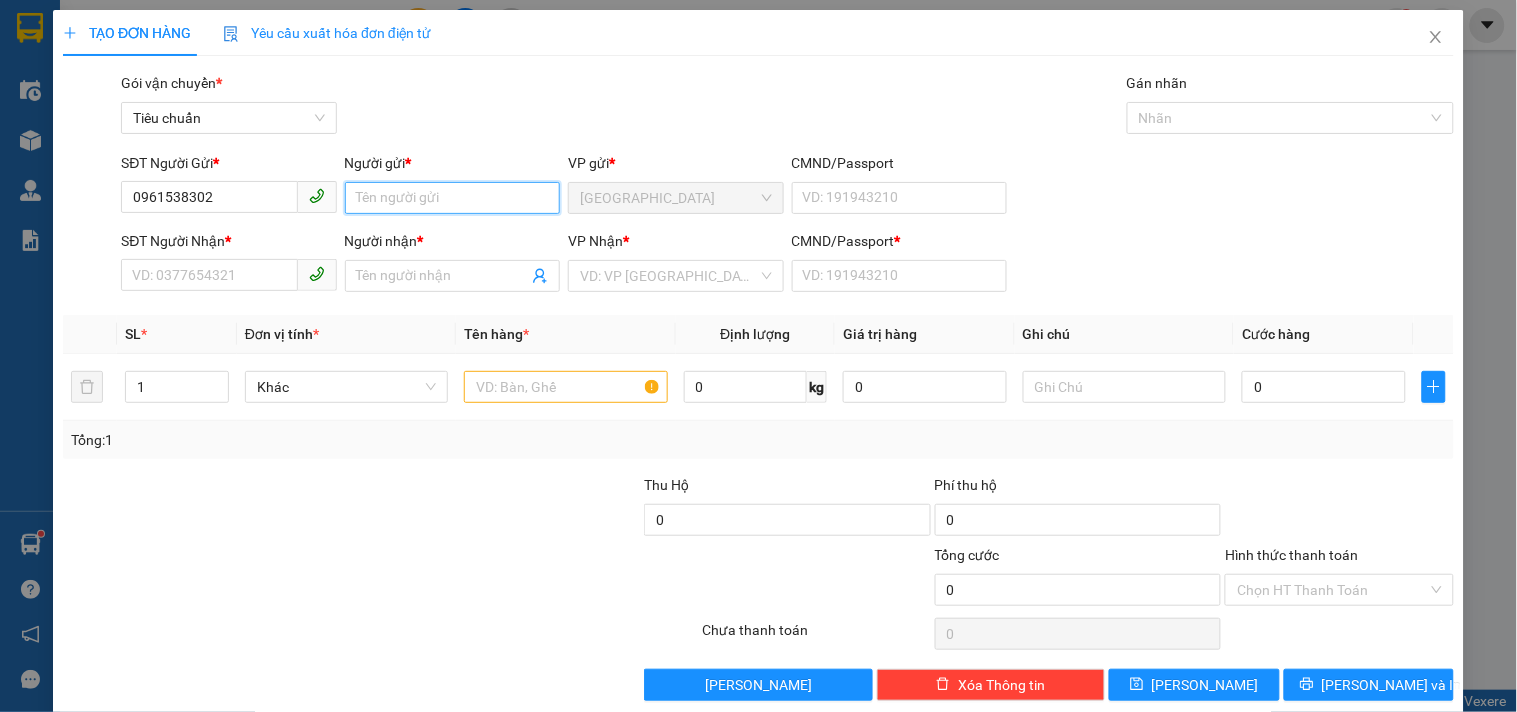 click on "Người gửi  *" at bounding box center (452, 198) 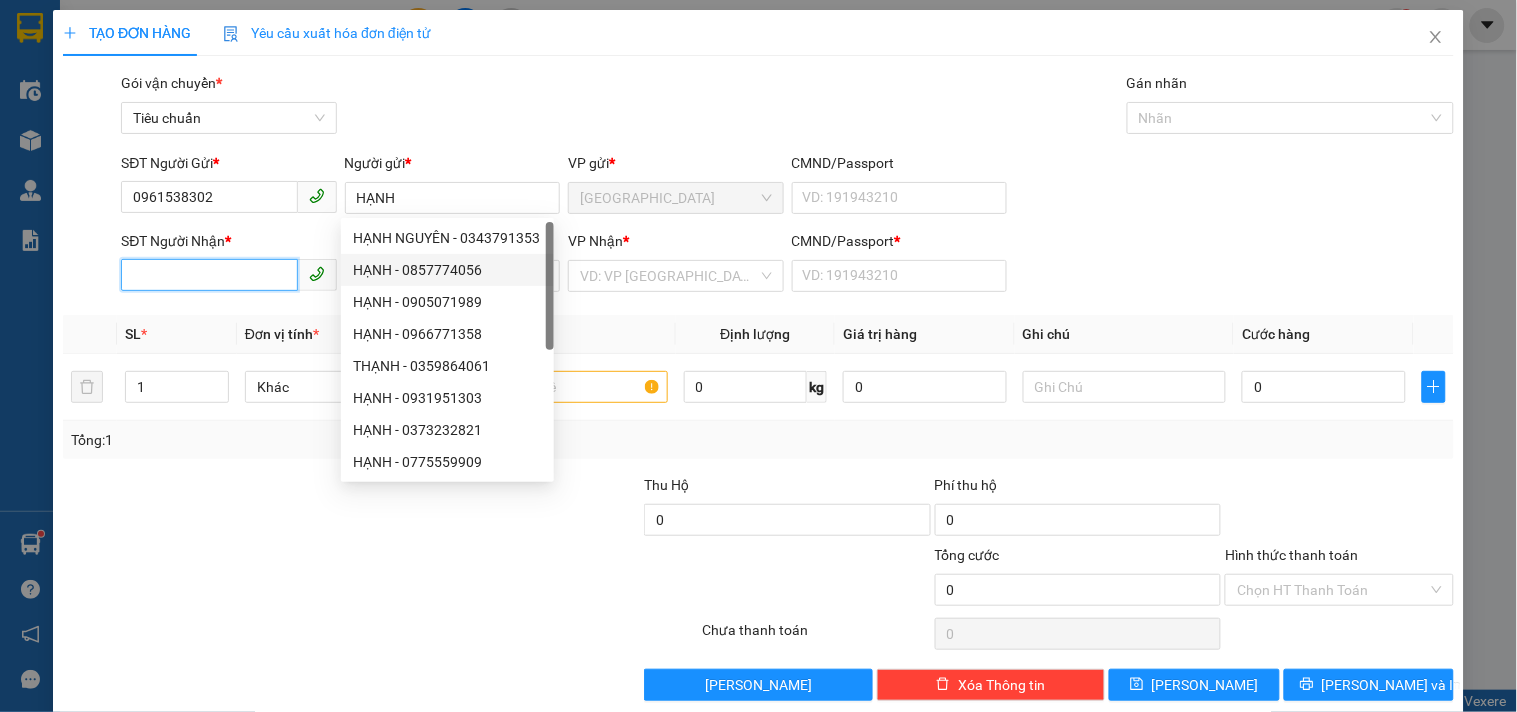 click on "SĐT Người Nhận  *" at bounding box center [209, 275] 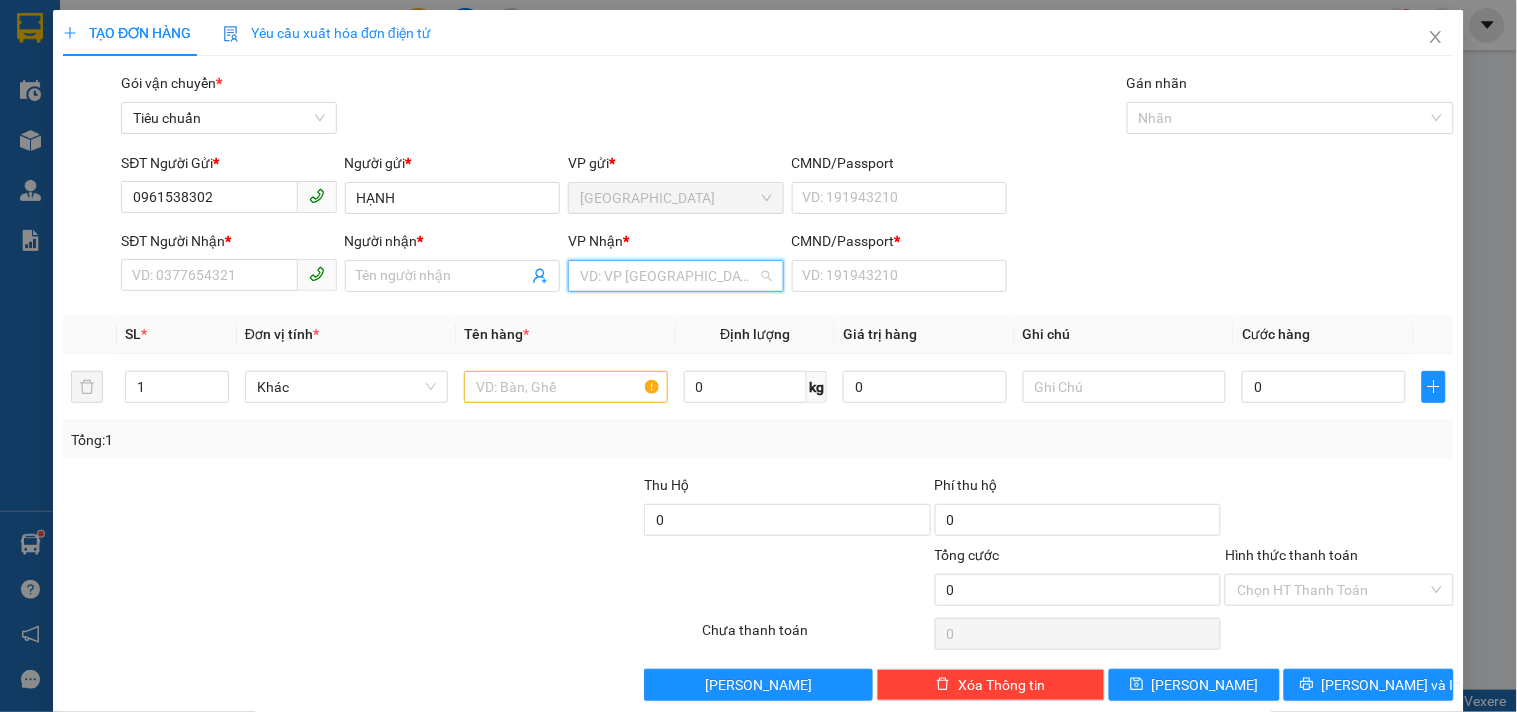 click at bounding box center (668, 276) 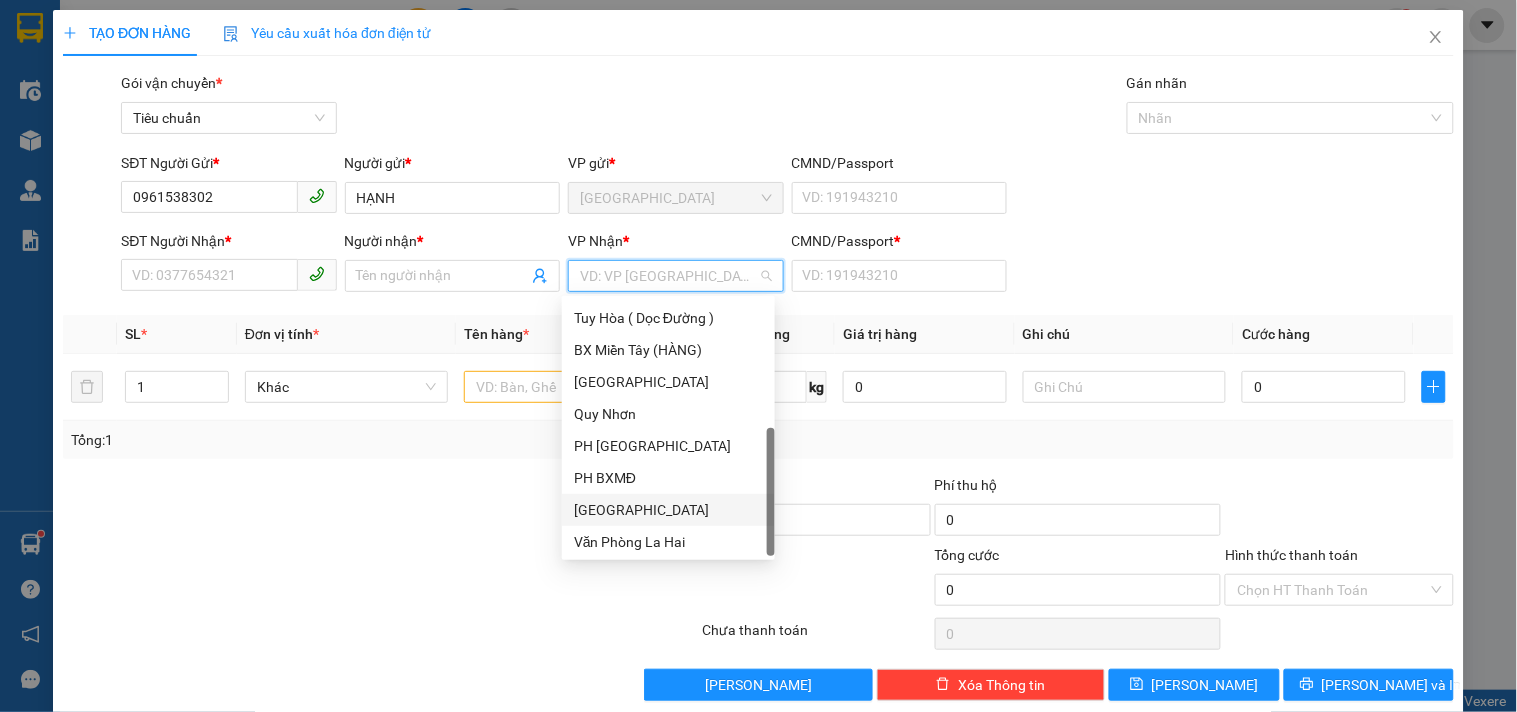 scroll, scrollTop: 255, scrollLeft: 0, axis: vertical 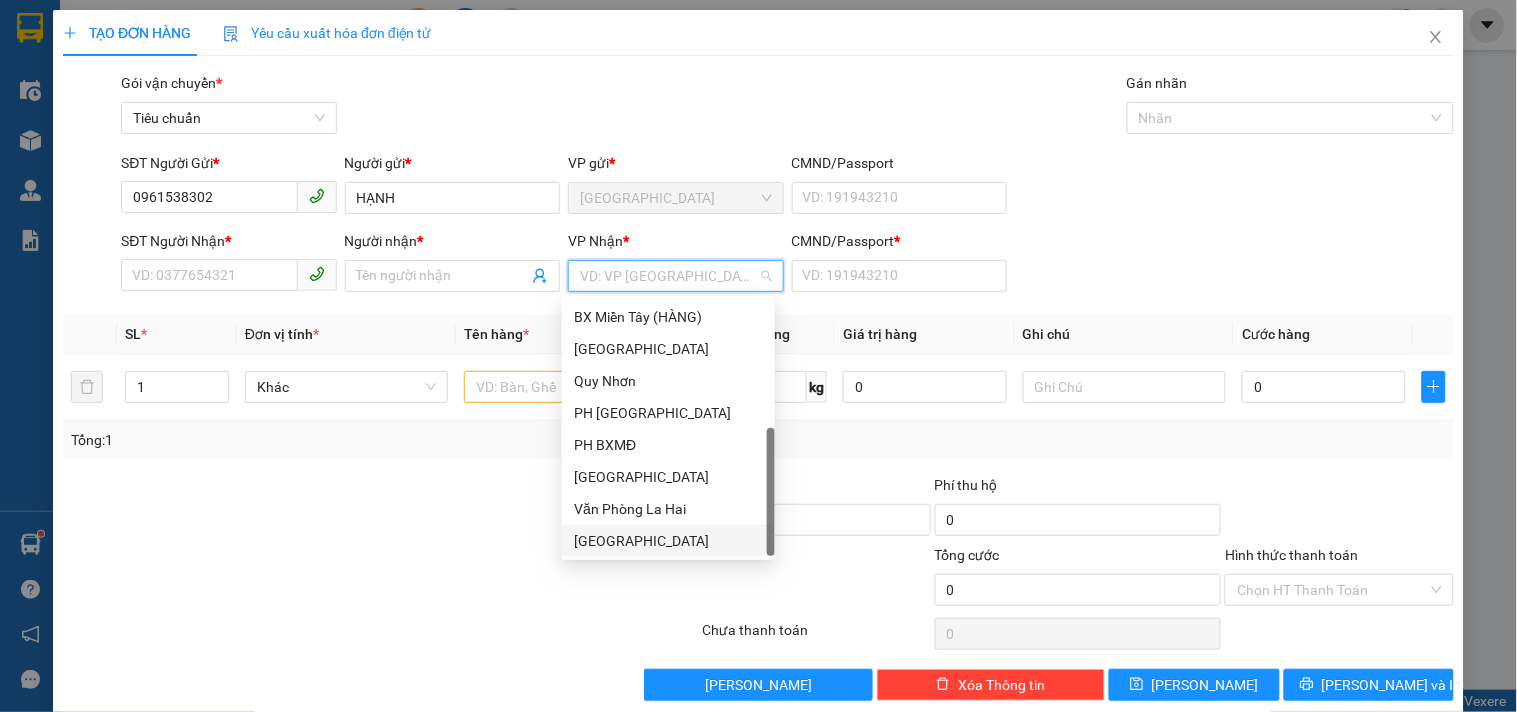 click on "[GEOGRAPHIC_DATA]" at bounding box center (668, 541) 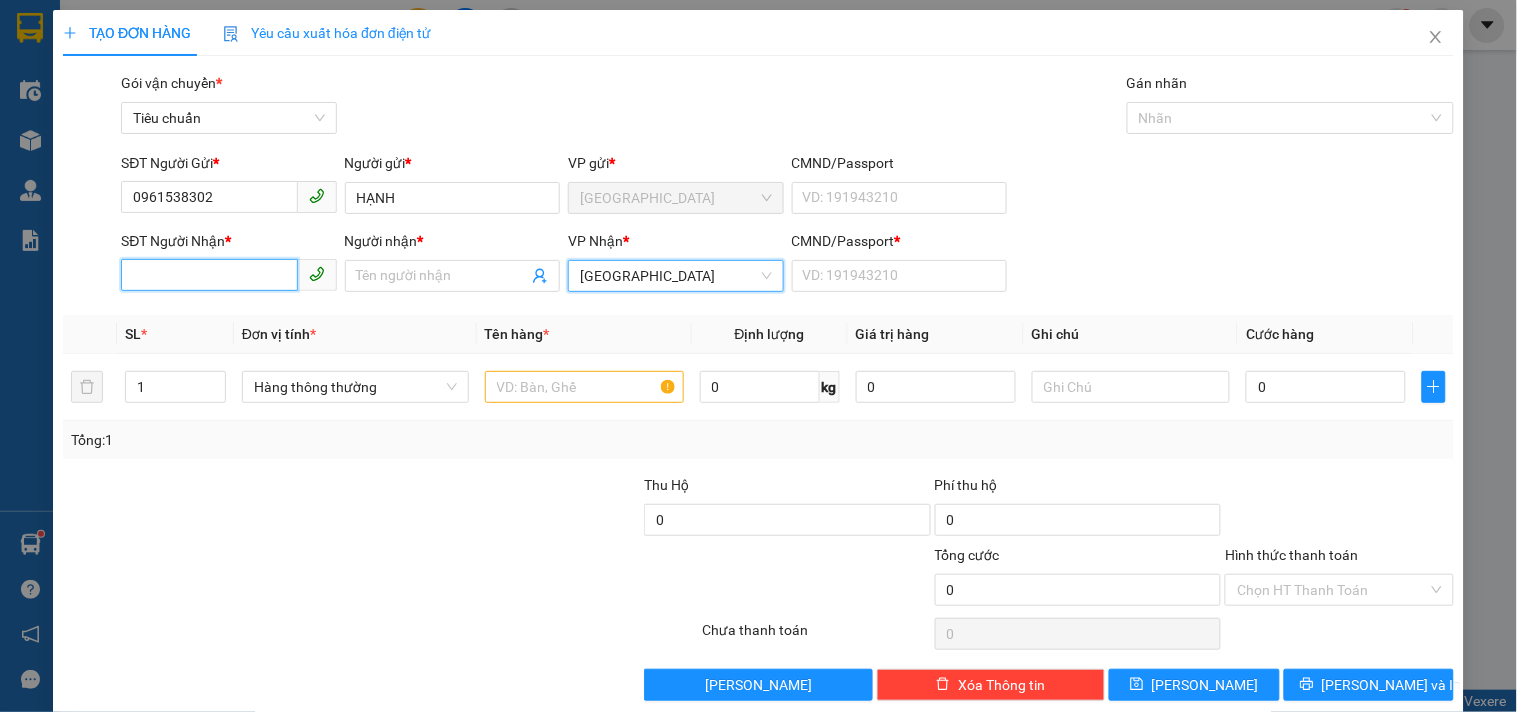 click on "SĐT Người Nhận  *" at bounding box center (209, 275) 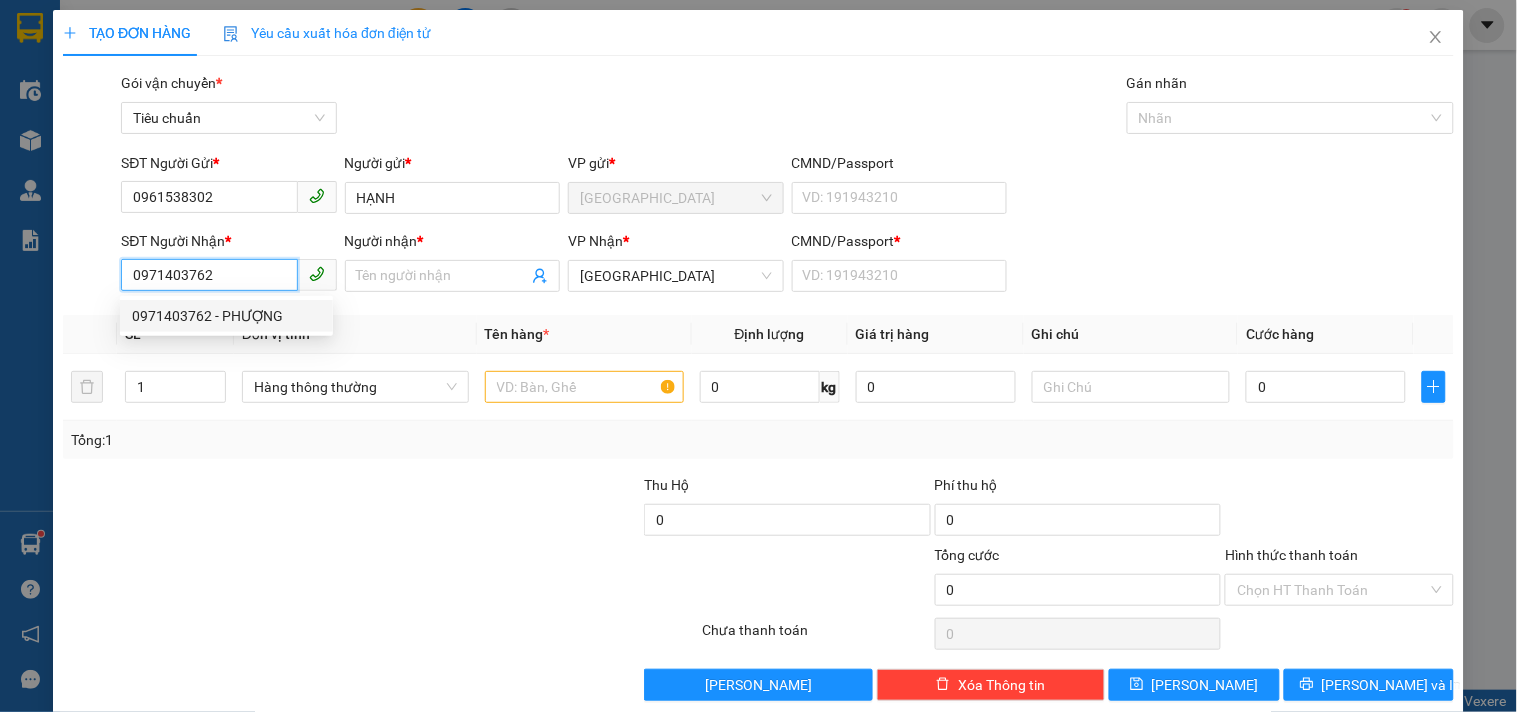 click on "0971403762 - PHƯỢNG" at bounding box center [226, 316] 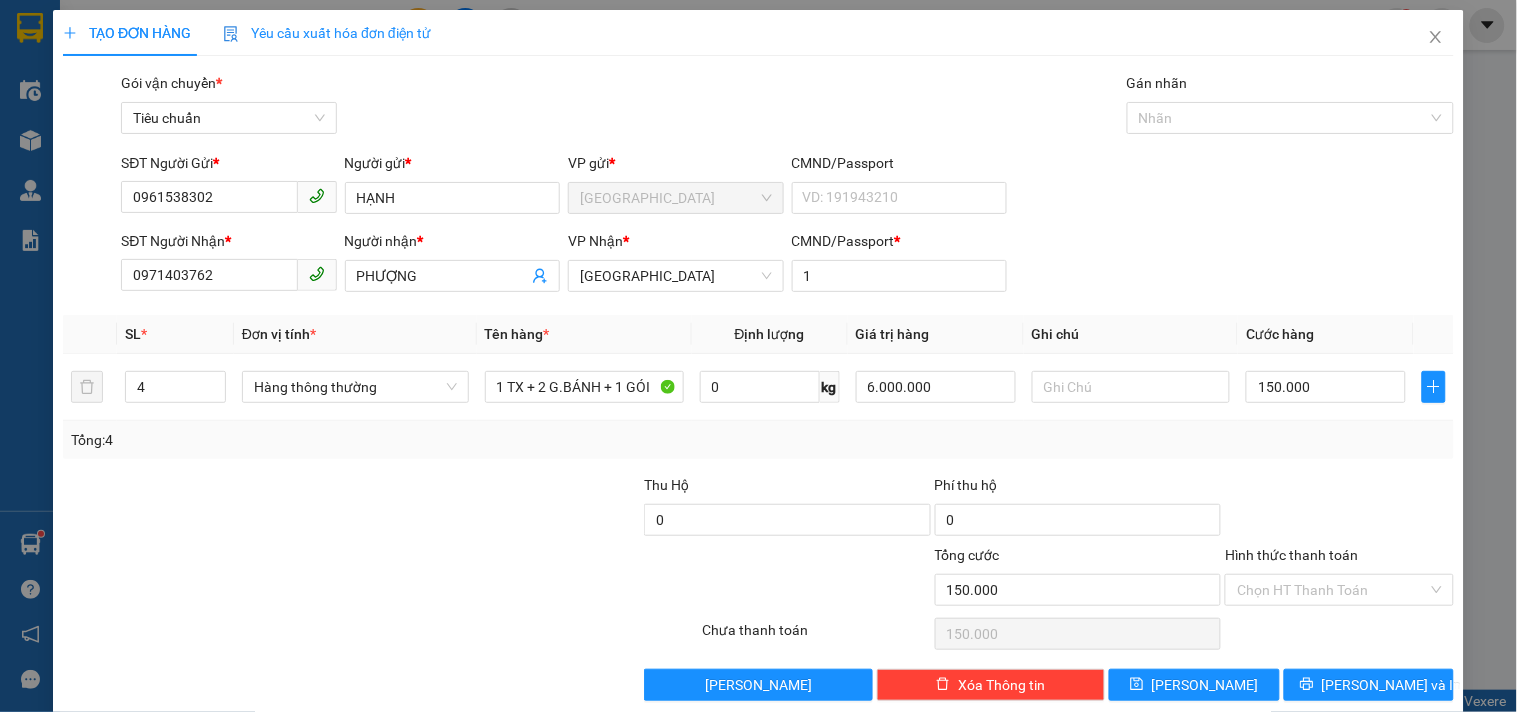 click on "Transit Pickup Surcharge Ids Transit Deliver Surcharge Ids Transit Deliver Surcharge Transit Deliver Surcharge Gói vận chuyển  * Tiêu chuẩn Gán nhãn   Nhãn SĐT Người Gửi  * 0961538302 Người gửi  * HẠNH VP gửi  * Tuy Hòa CMND/Passport VD: 191943210 SĐT Người Nhận  * 0971403762 0971403762 Người nhận  * PHƯỢNG VP Nhận  * Đà Lạt CMND/Passport  * 1 SL  * Đơn vị tính  * Tên hàng  * Định lượng Giá trị hàng Ghi chú Cước hàng                   4 Hàng thông thường 1 TX + 2 G.BÁNH + 1 GÓI 0 kg 6.000.000 150.000 Tổng:  4 Thu Hộ 0 Phí thu hộ 0 Tổng cước 150.000 Hình thức thanh toán Chọn HT Thanh Toán Số tiền thu trước 0 Chưa thanh toán 150.000 Chọn HT Thanh Toán Lưu nháp Xóa Thông tin Lưu Lưu và In" at bounding box center (758, 386) 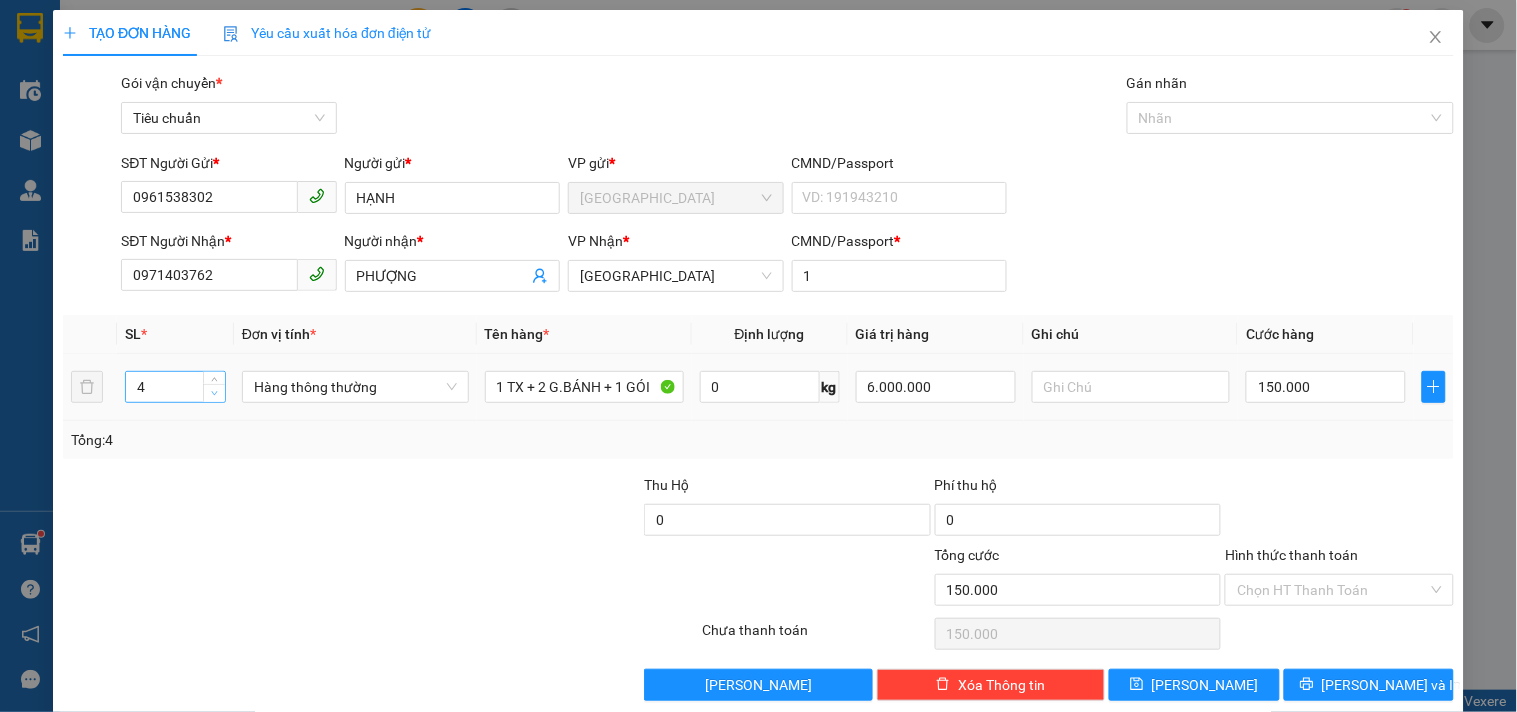 click at bounding box center (214, 393) 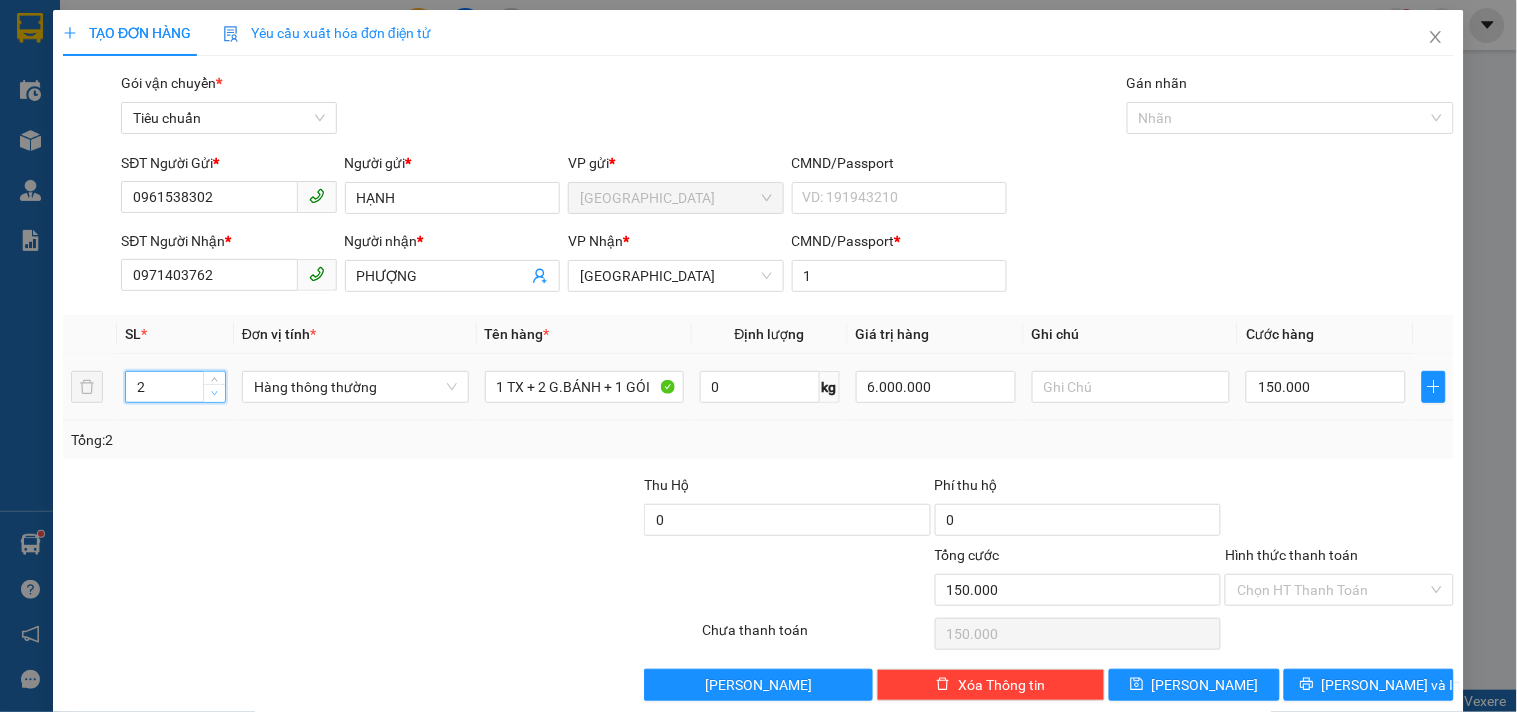 click at bounding box center [214, 393] 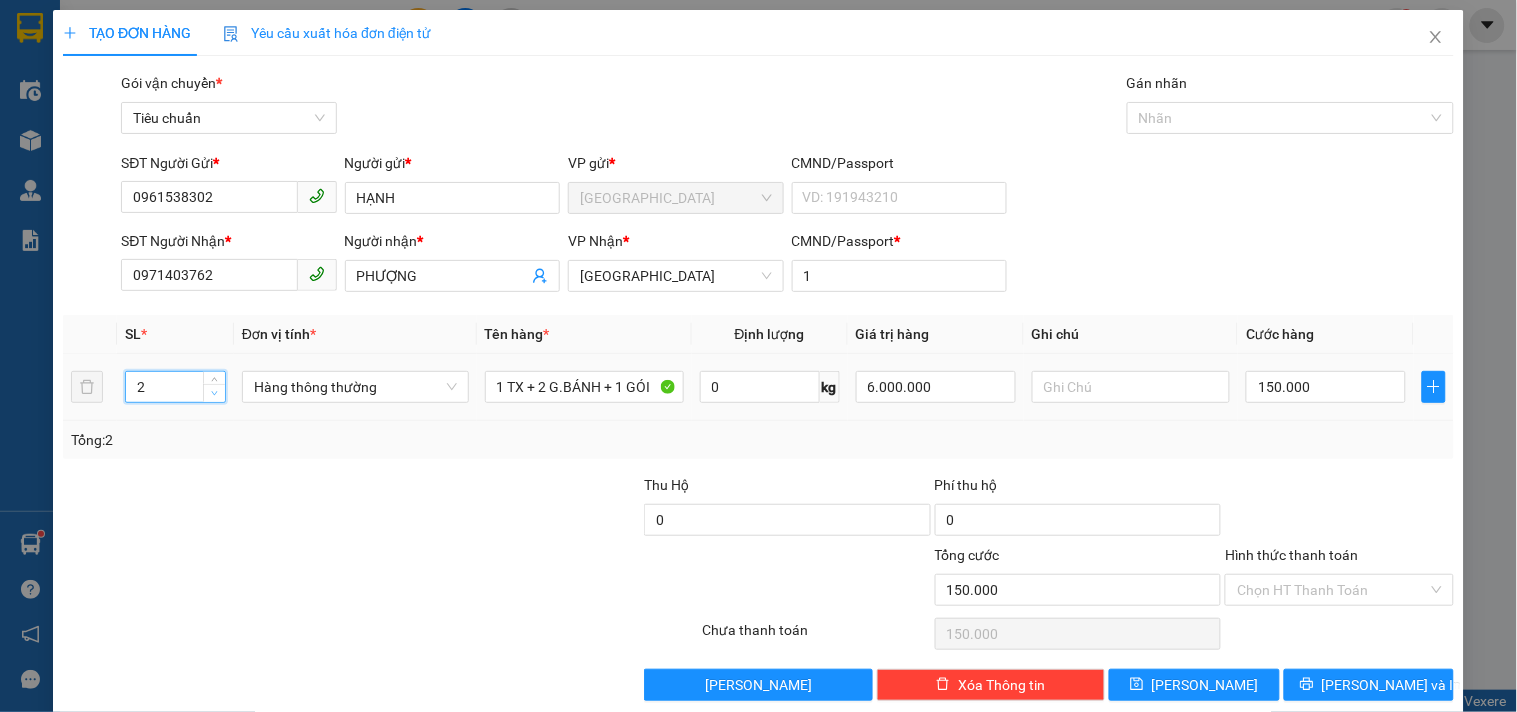 click 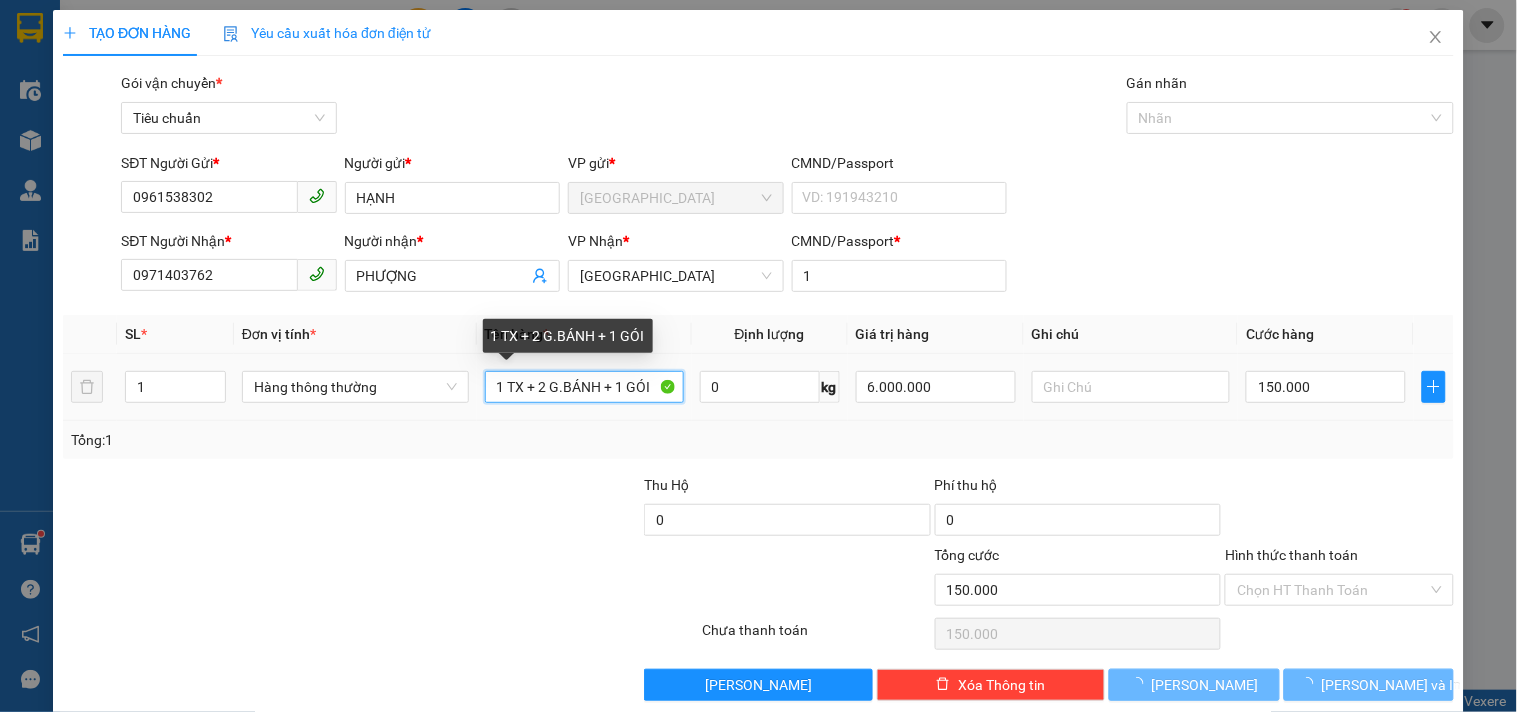 drag, startPoint x: 524, startPoint y: 392, endPoint x: 826, endPoint y: 453, distance: 308.099 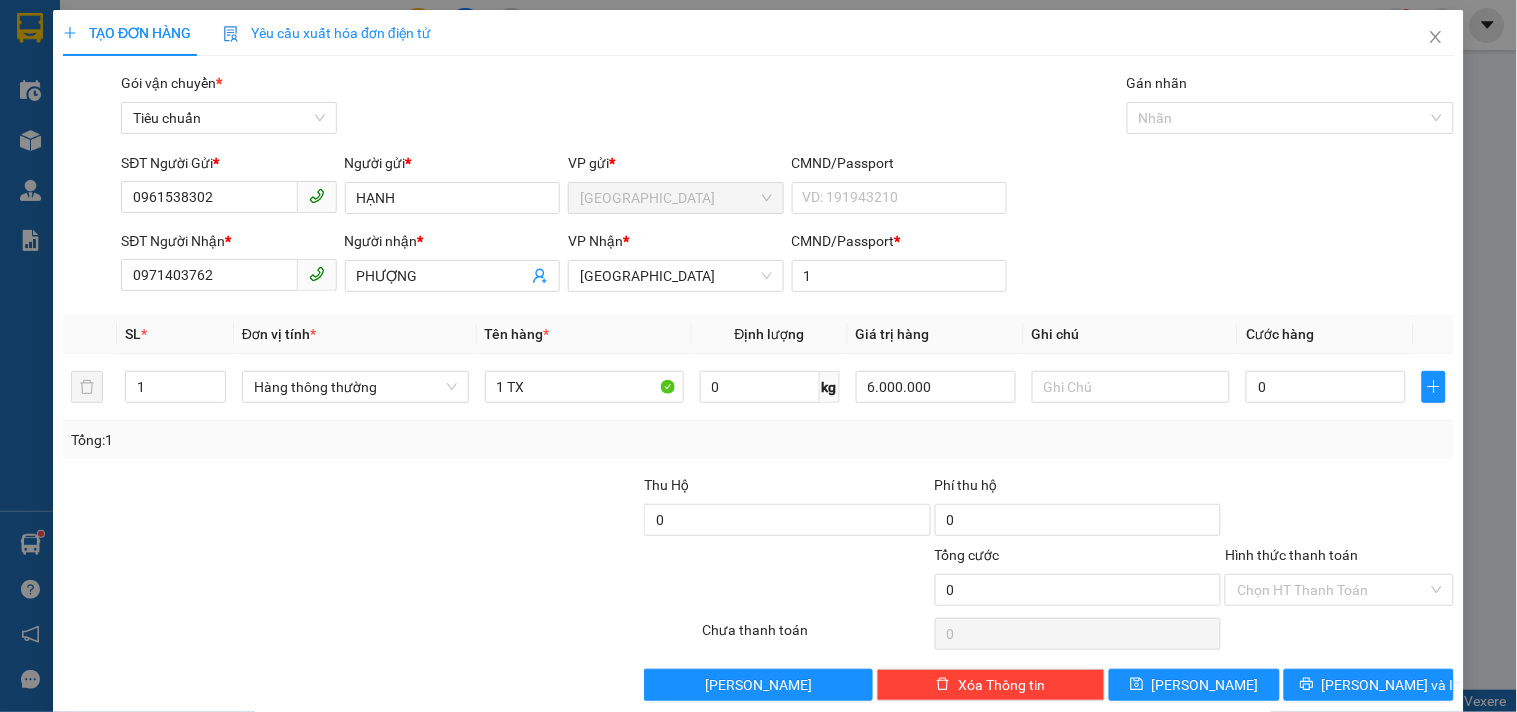click at bounding box center (497, 509) 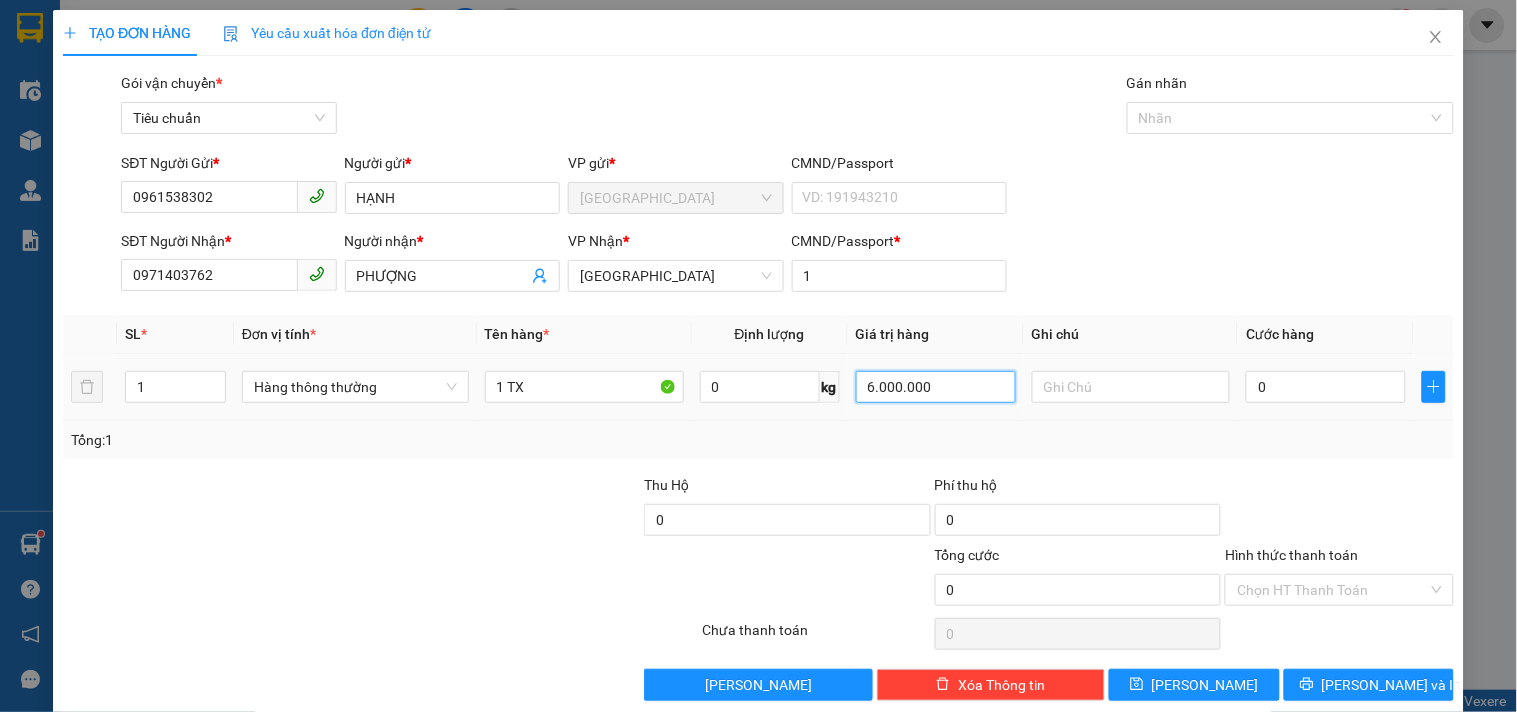 click on "6.000.000" at bounding box center [936, 387] 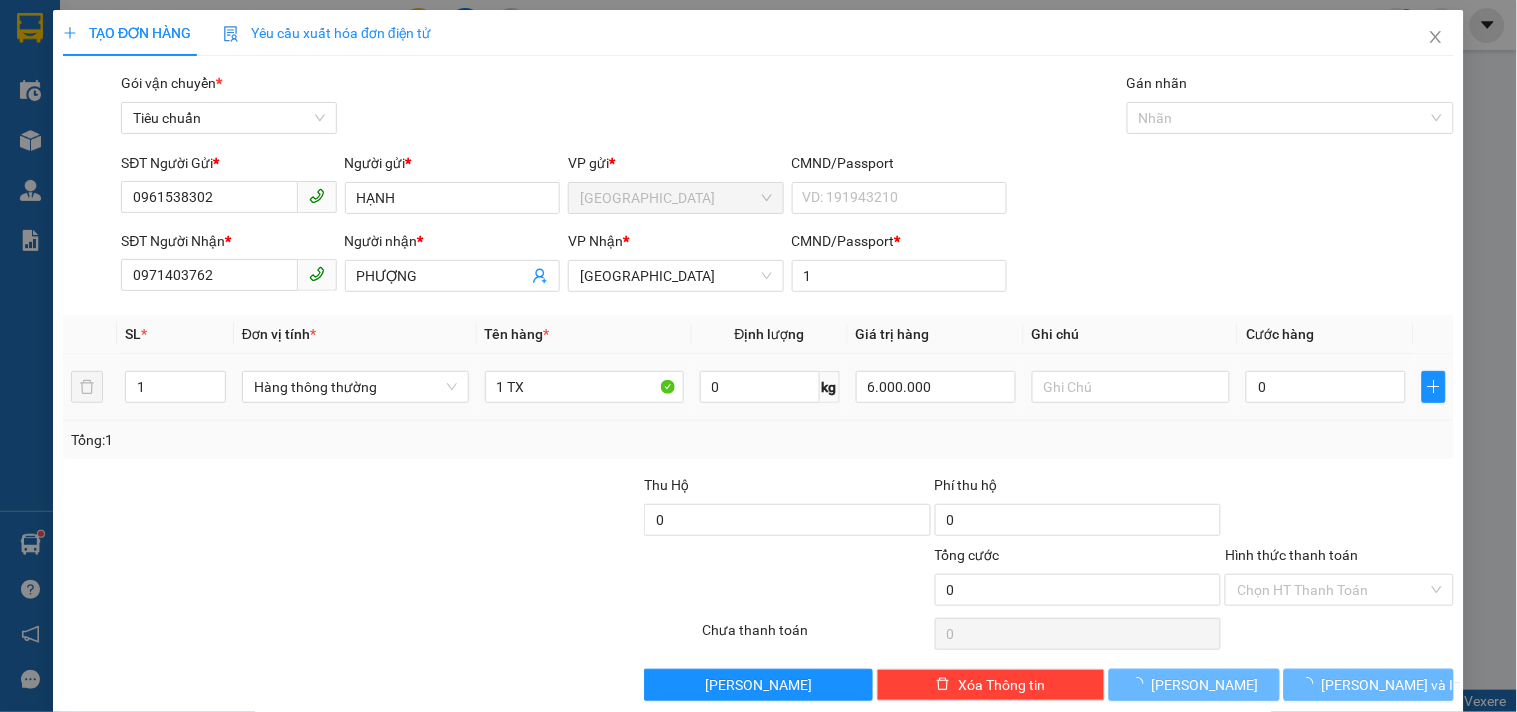 click at bounding box center [1131, 387] 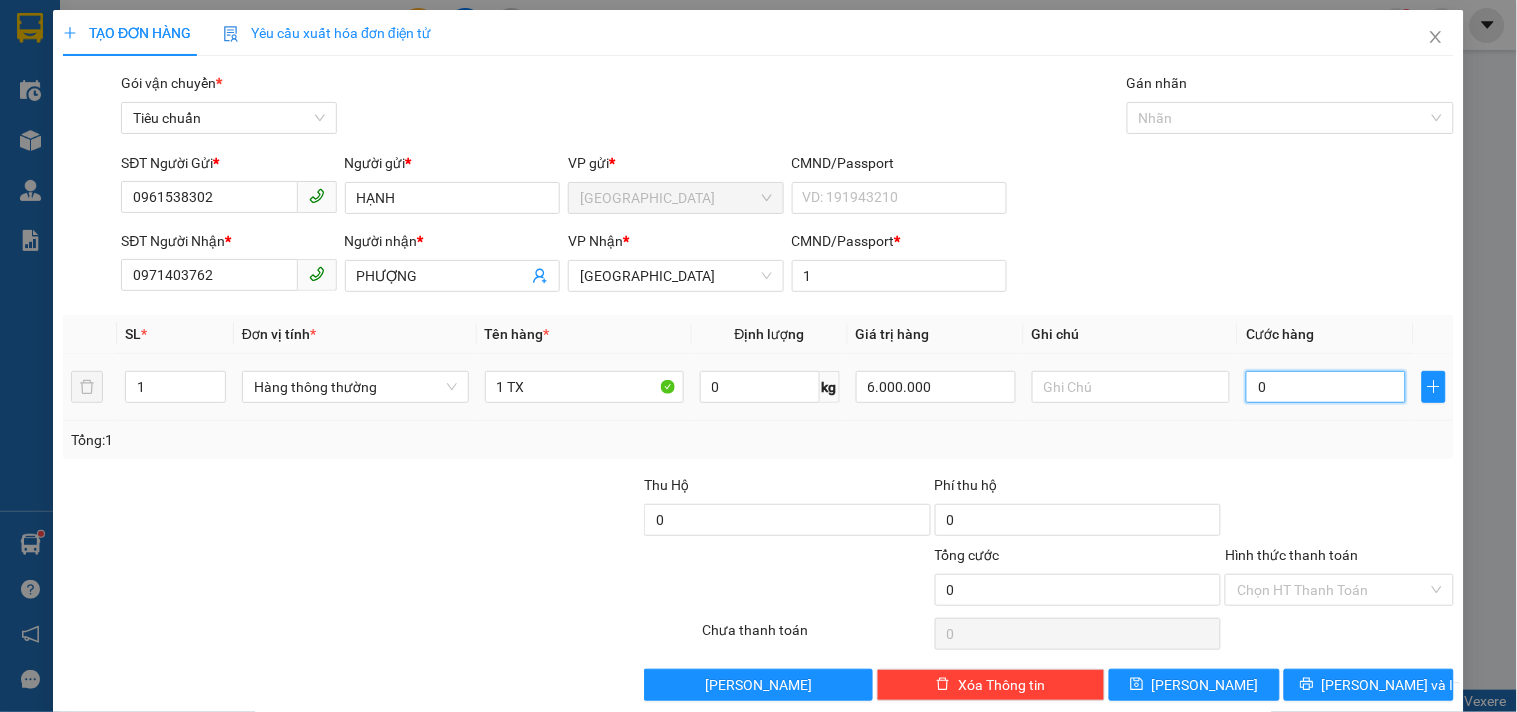 click on "0" at bounding box center [1326, 387] 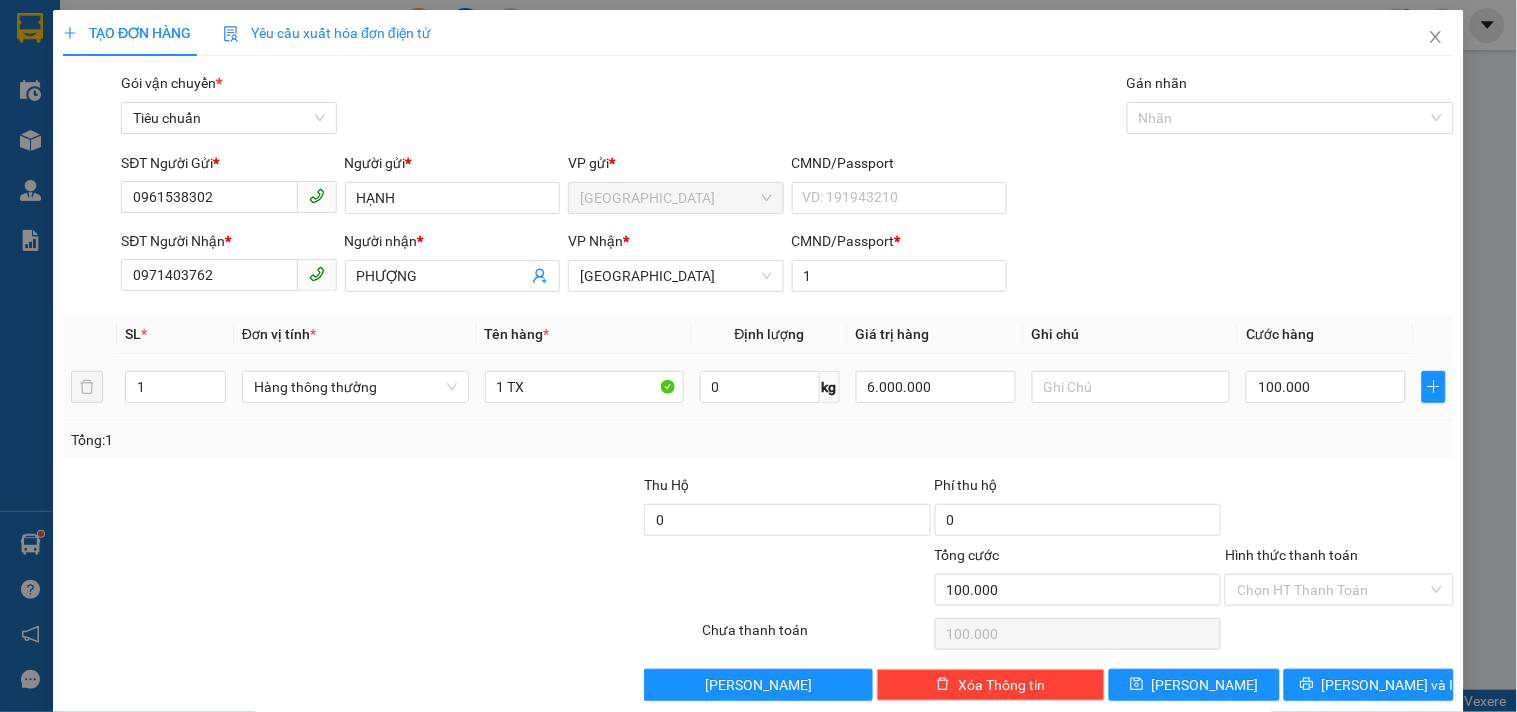 drag, startPoint x: 1300, startPoint y: 408, endPoint x: 1306, endPoint y: 425, distance: 18.027756 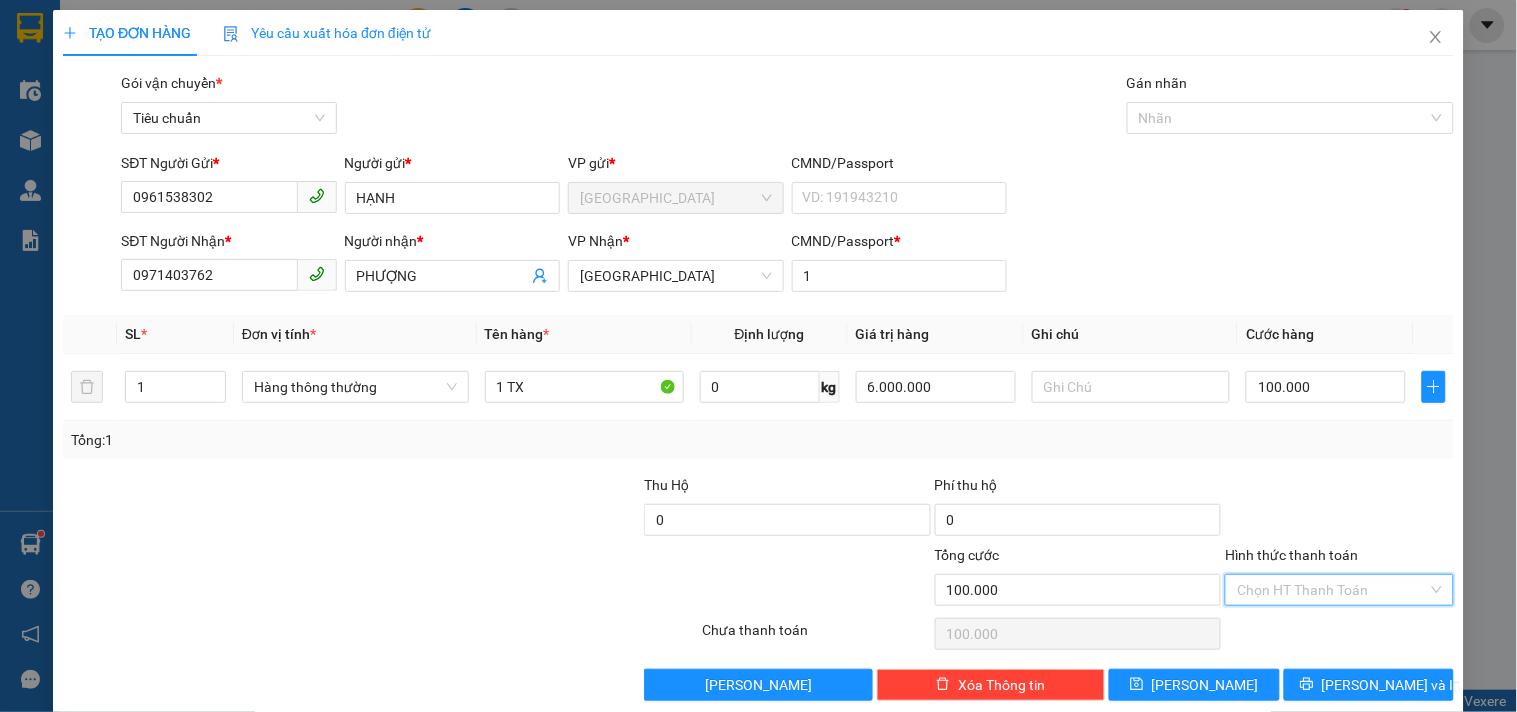 click on "Hình thức thanh toán" at bounding box center (1332, 590) 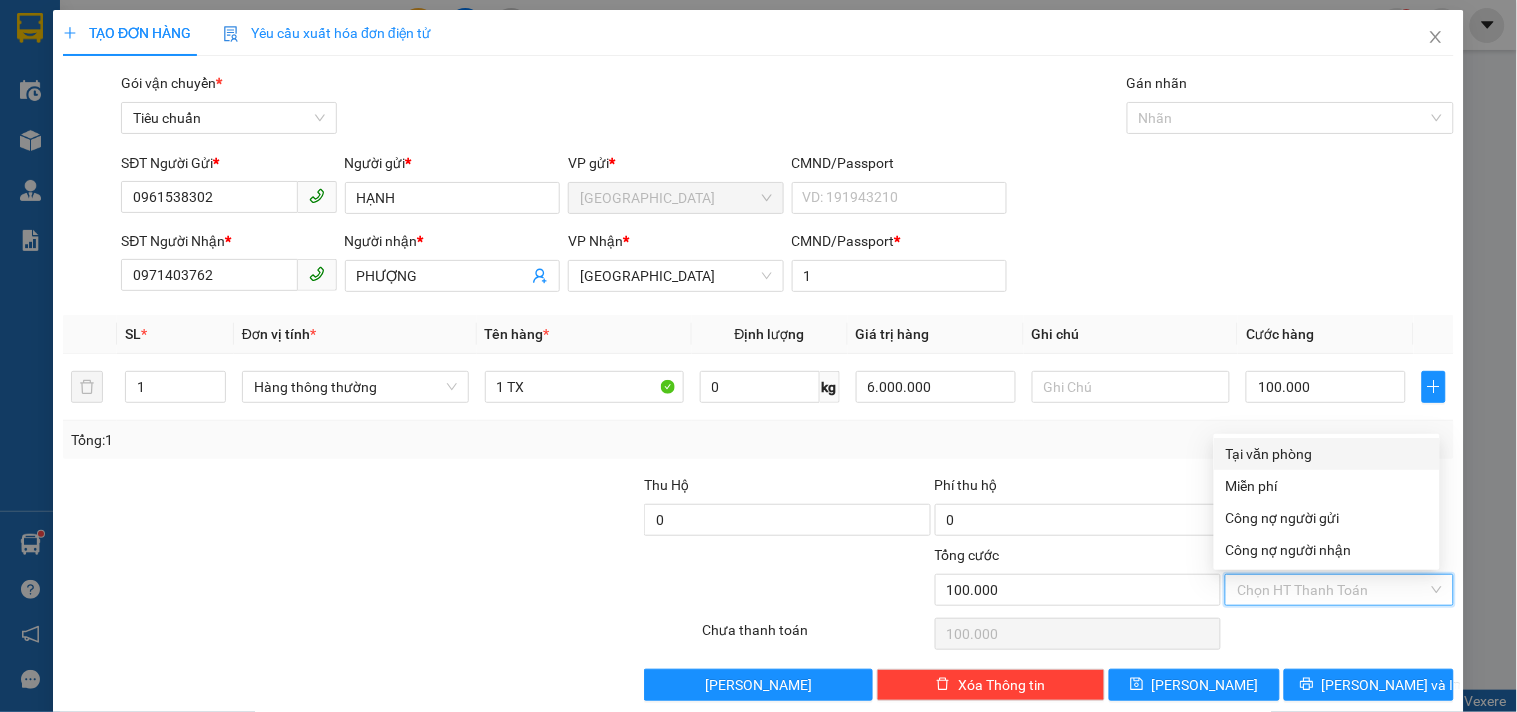 click on "Tại văn phòng" at bounding box center (1327, 454) 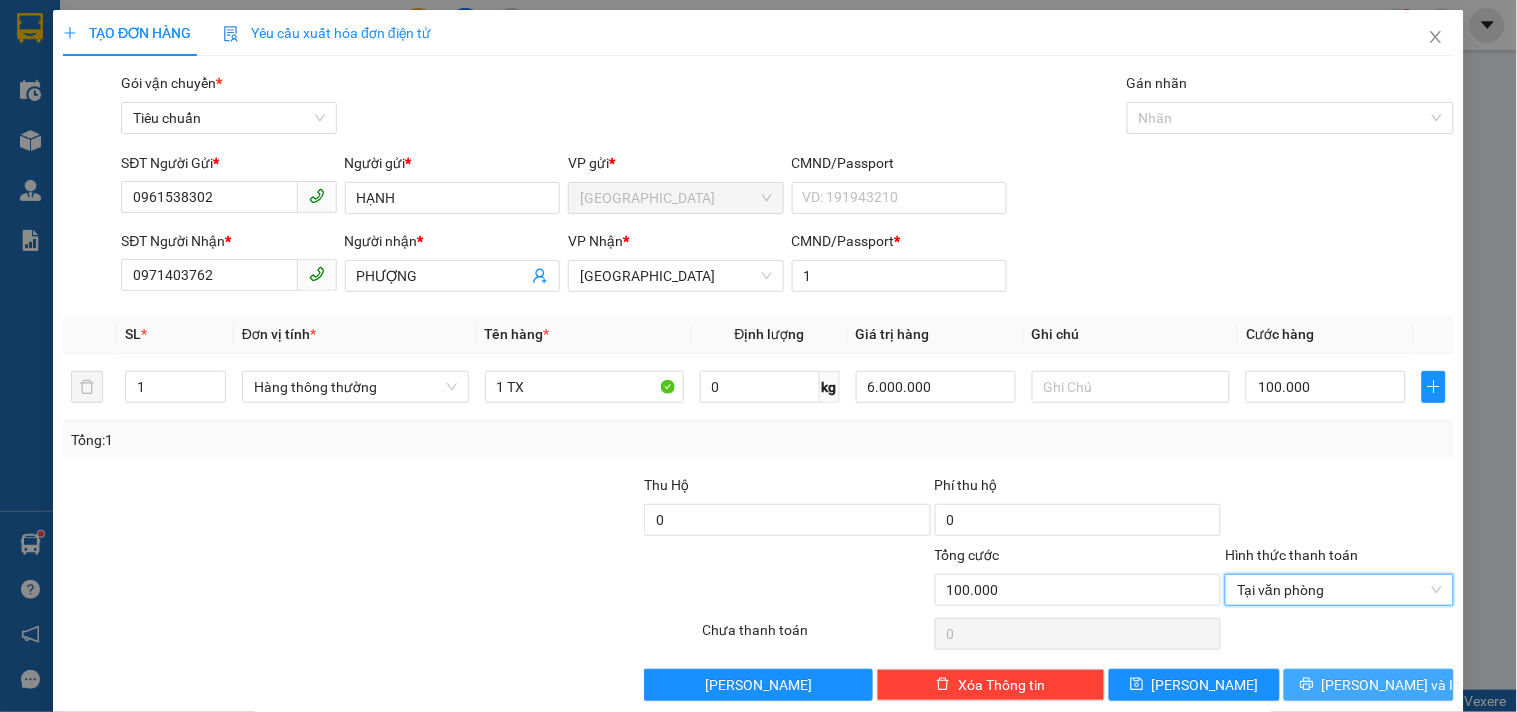click on "[PERSON_NAME] và In" at bounding box center [1369, 685] 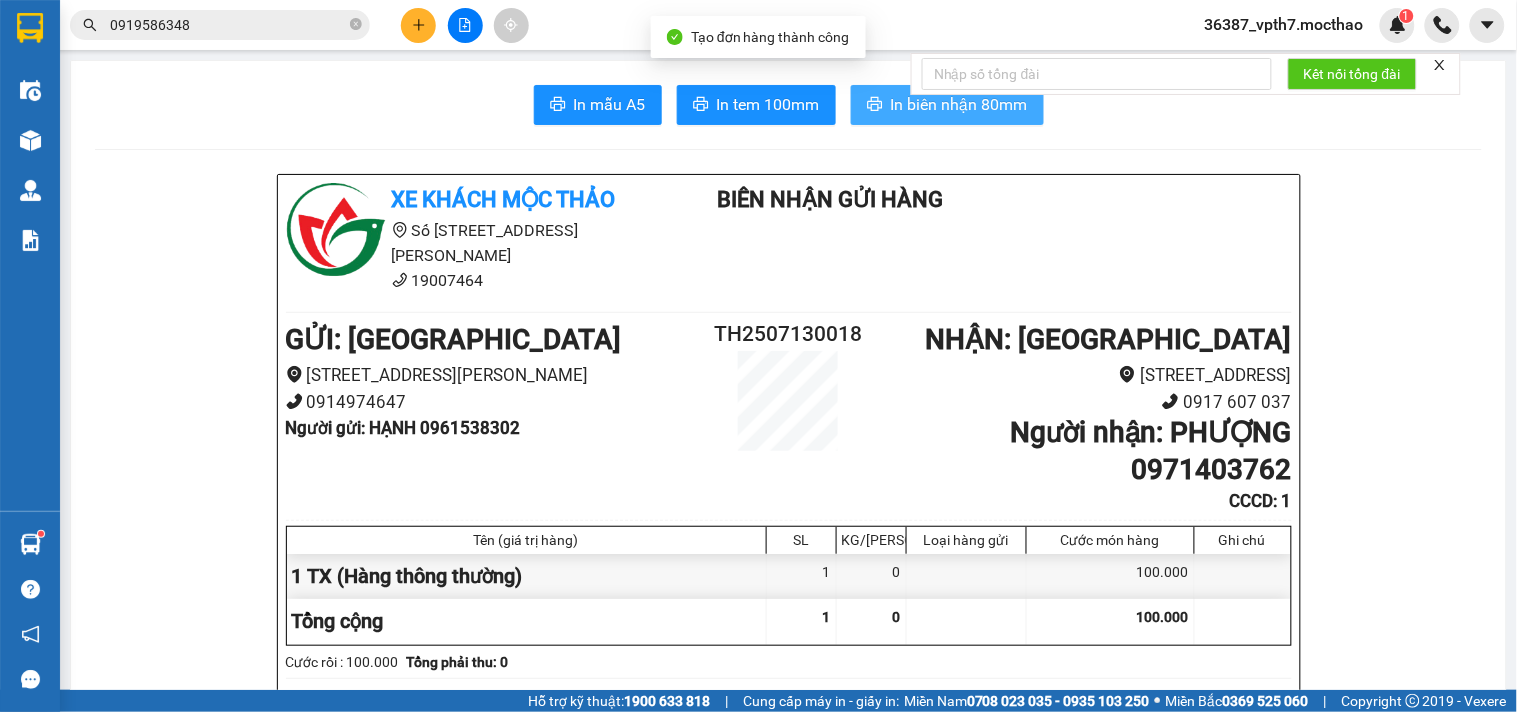click 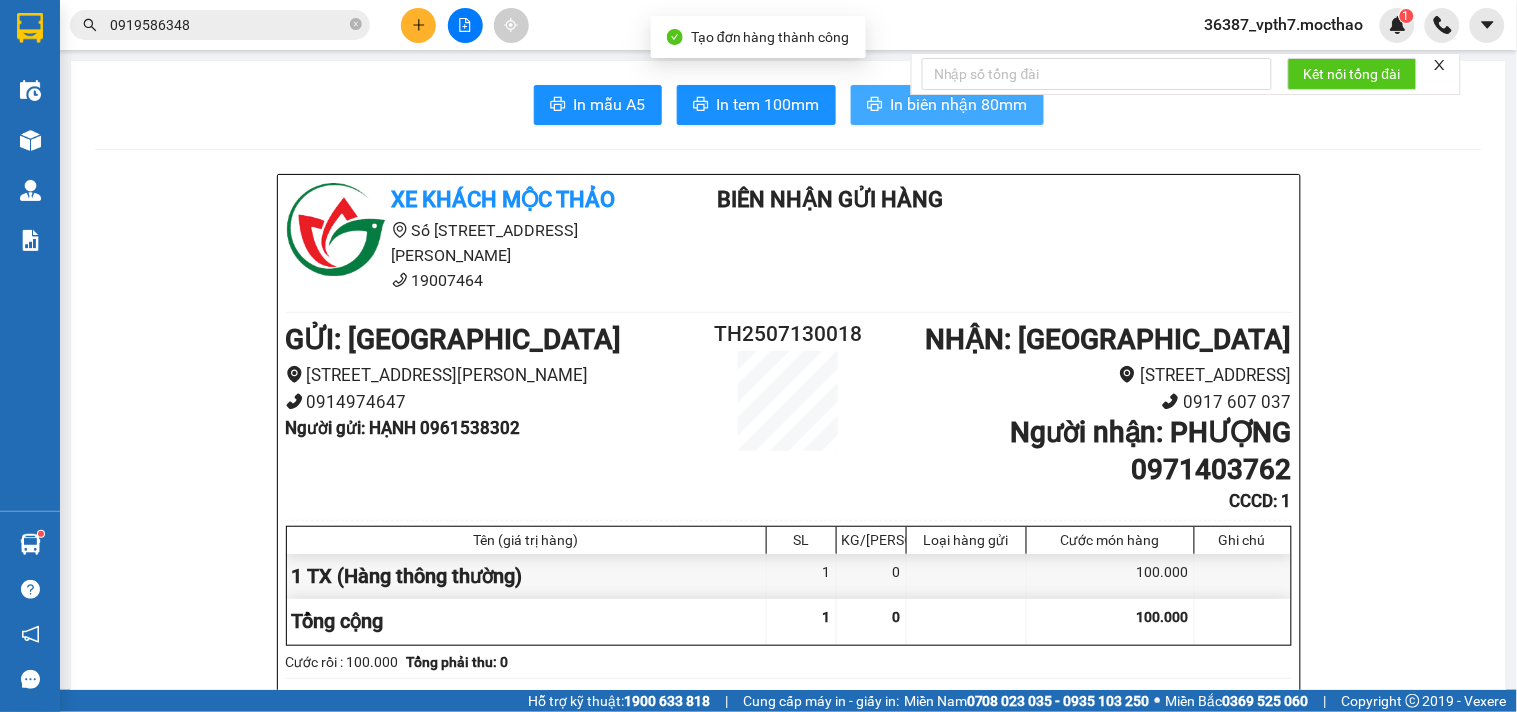 scroll, scrollTop: 0, scrollLeft: 0, axis: both 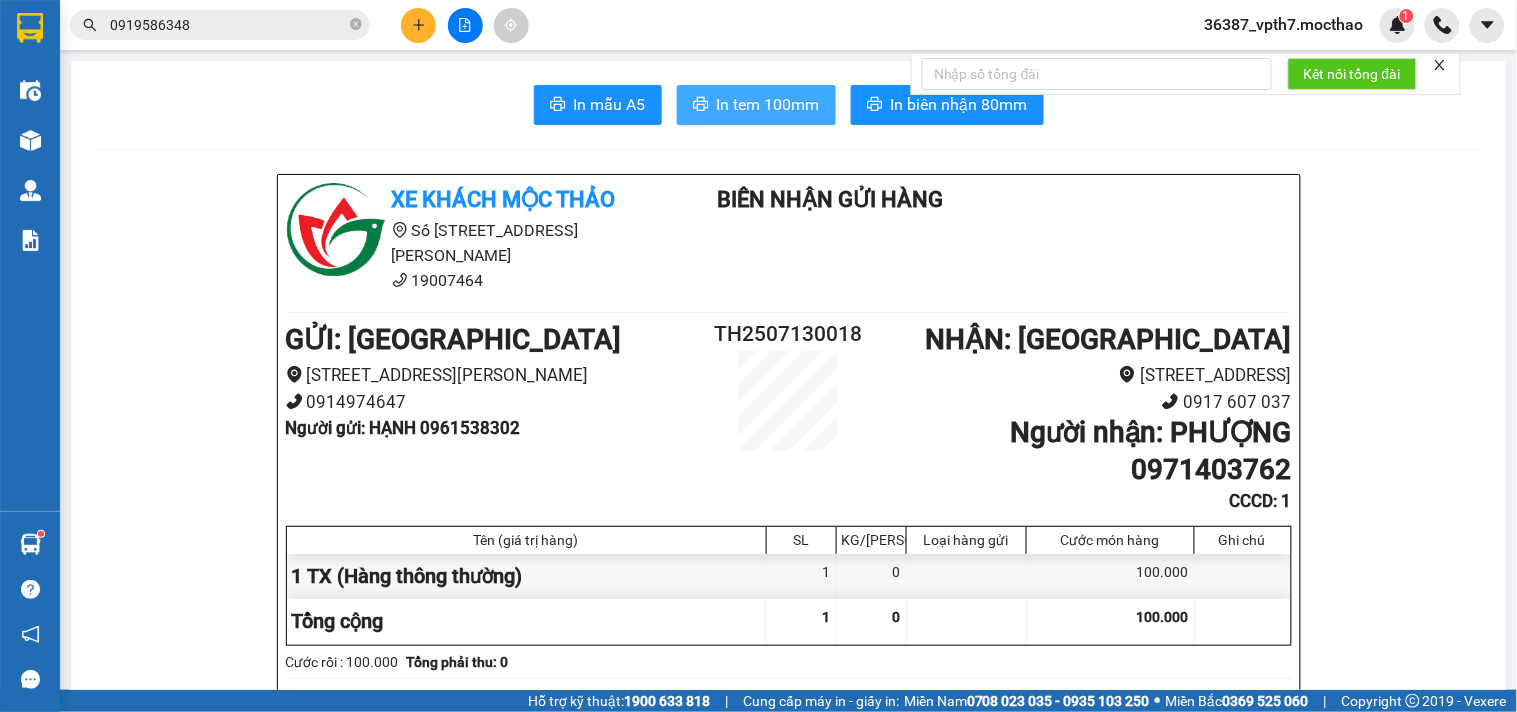 click on "In tem 100mm" at bounding box center [768, 104] 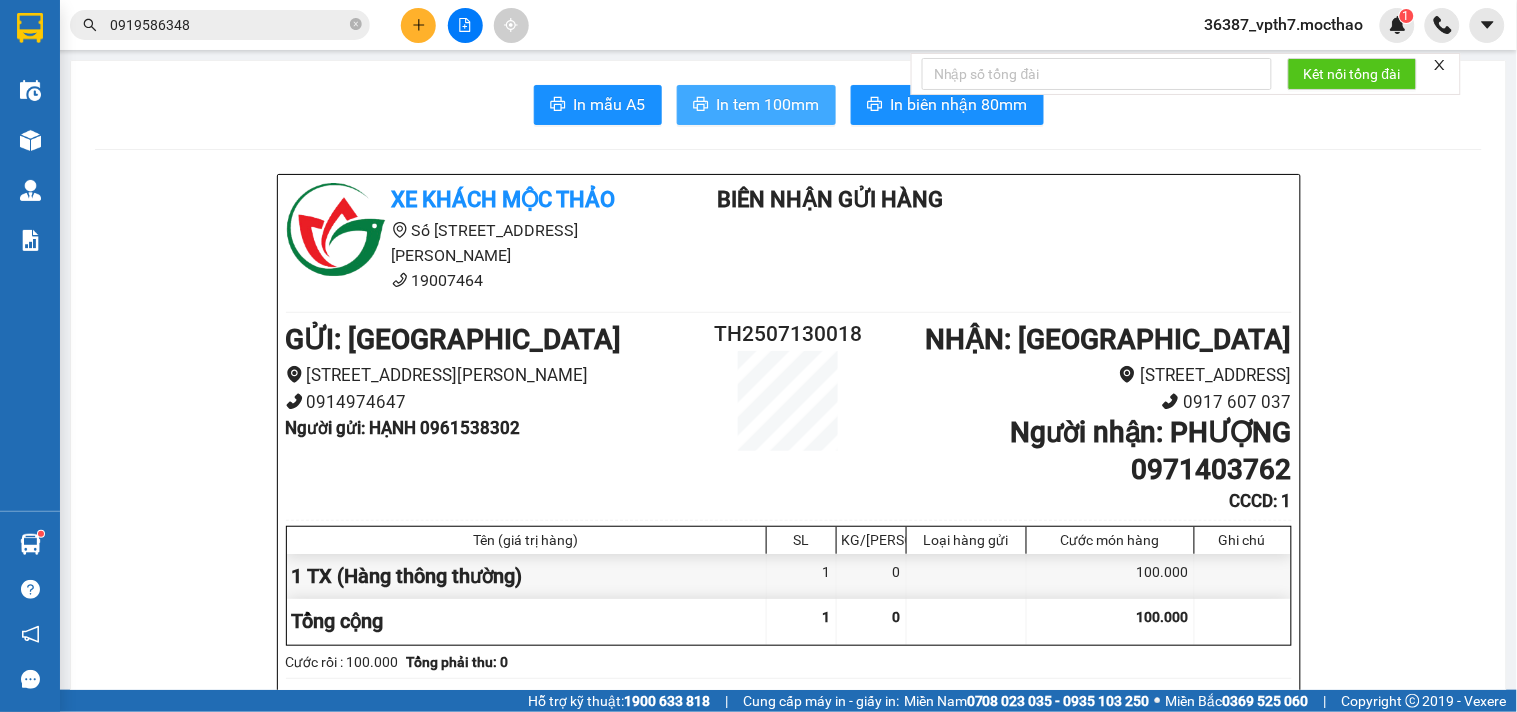 scroll, scrollTop: 0, scrollLeft: 0, axis: both 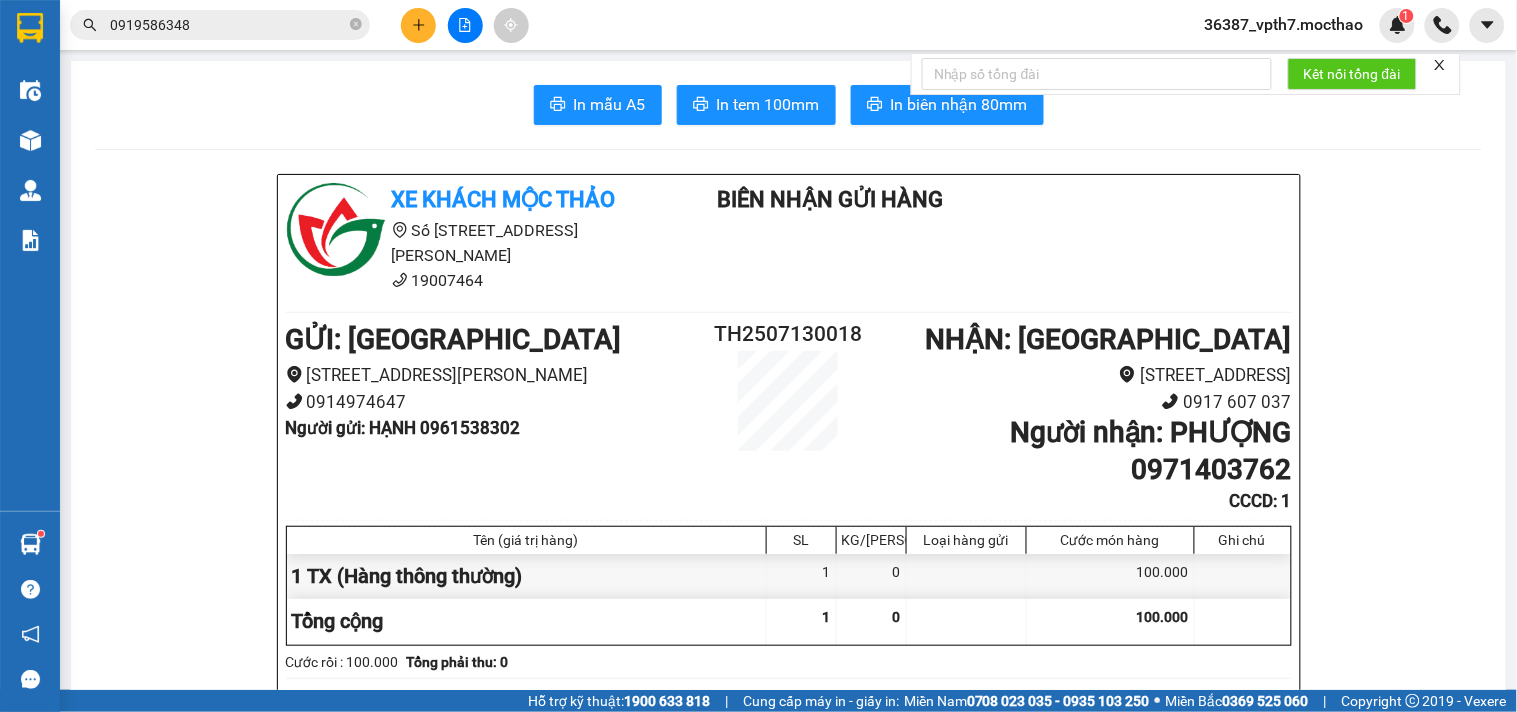 click 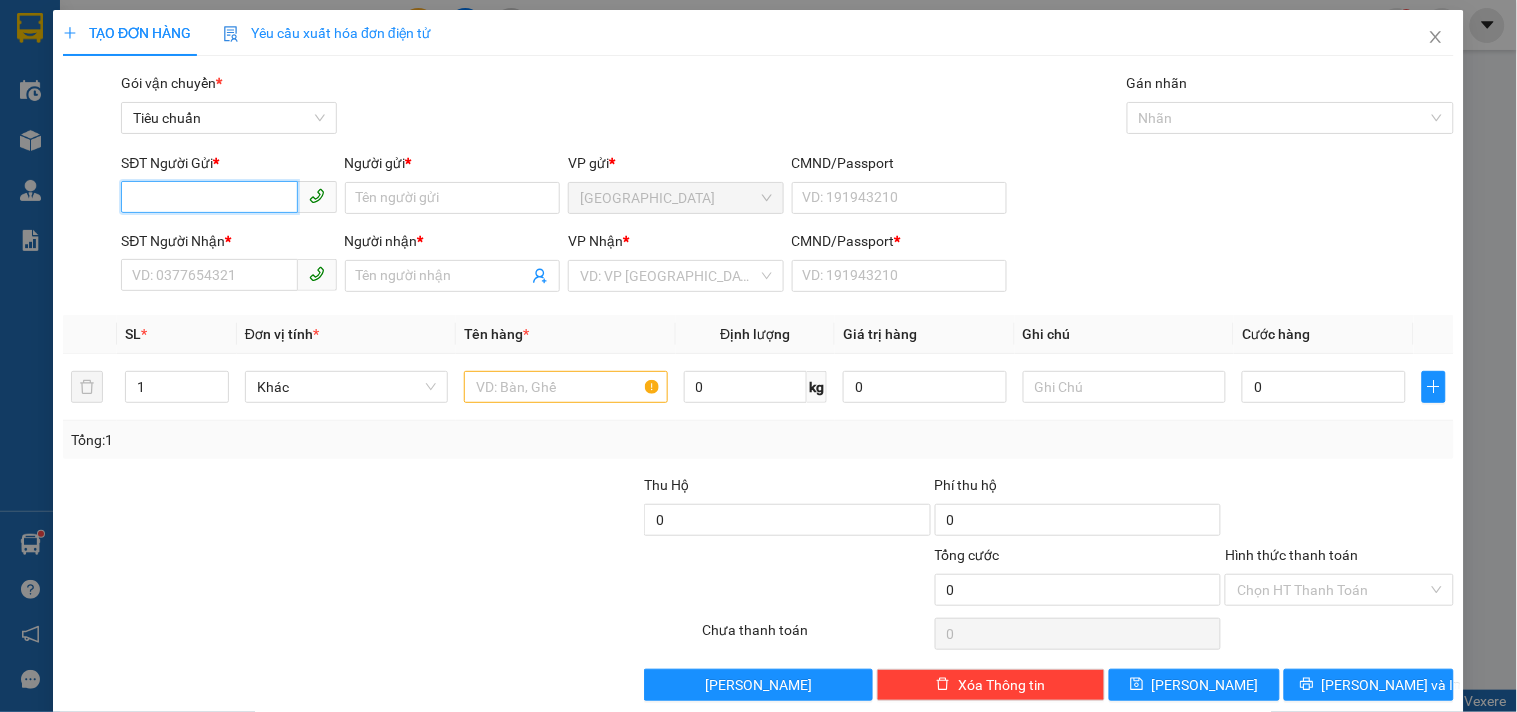 click on "SĐT Người Gửi  *" at bounding box center (209, 197) 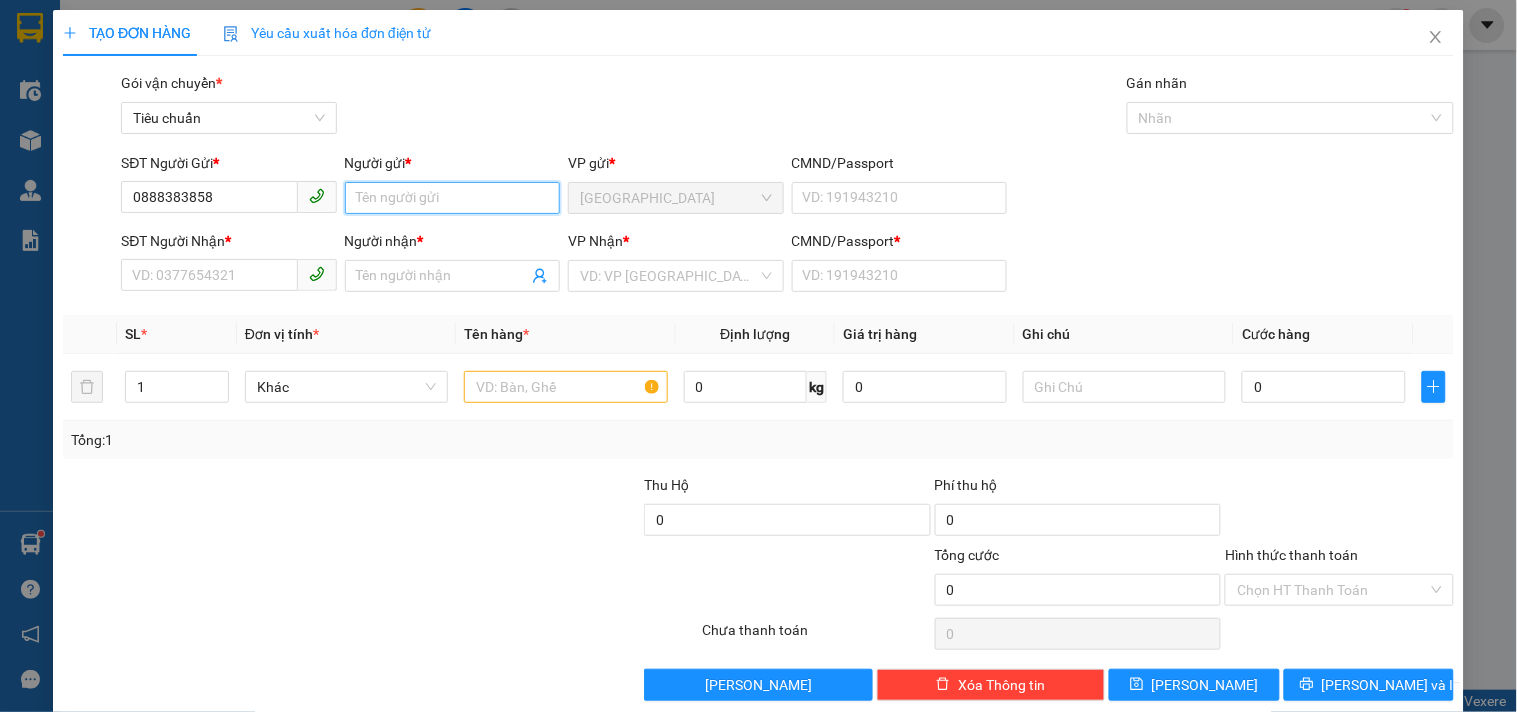 click on "Người gửi  *" at bounding box center [452, 198] 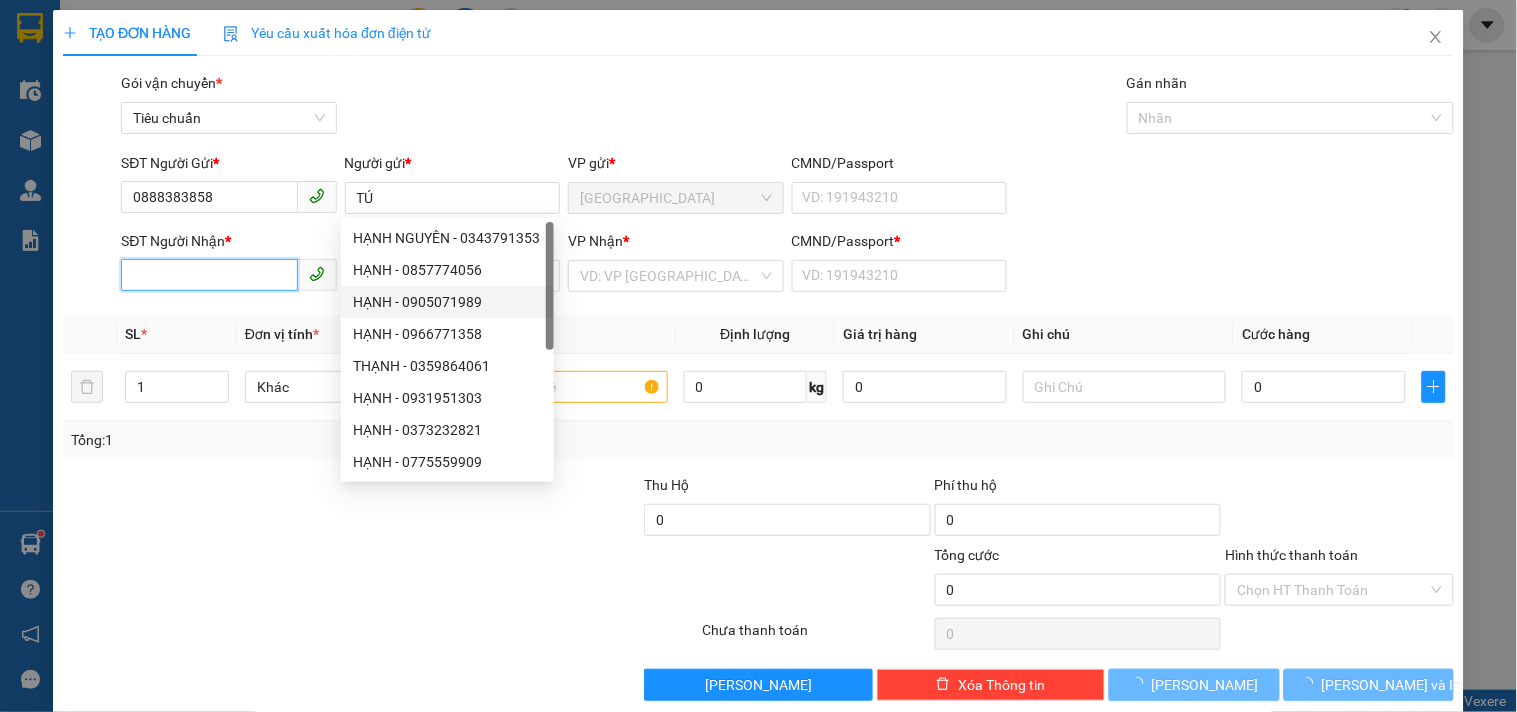 click on "SĐT Người Nhận  *" at bounding box center [209, 275] 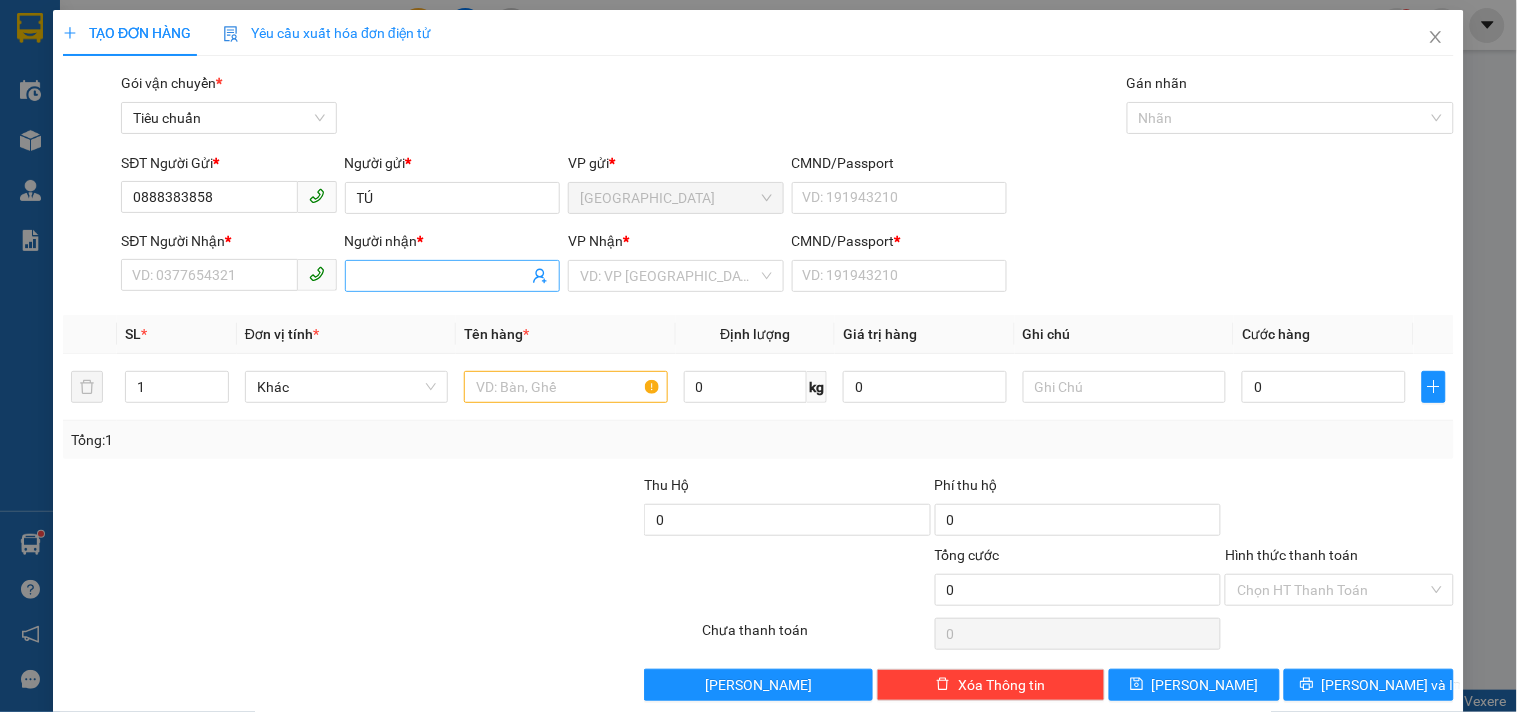 click on "Người nhận  *" at bounding box center [442, 276] 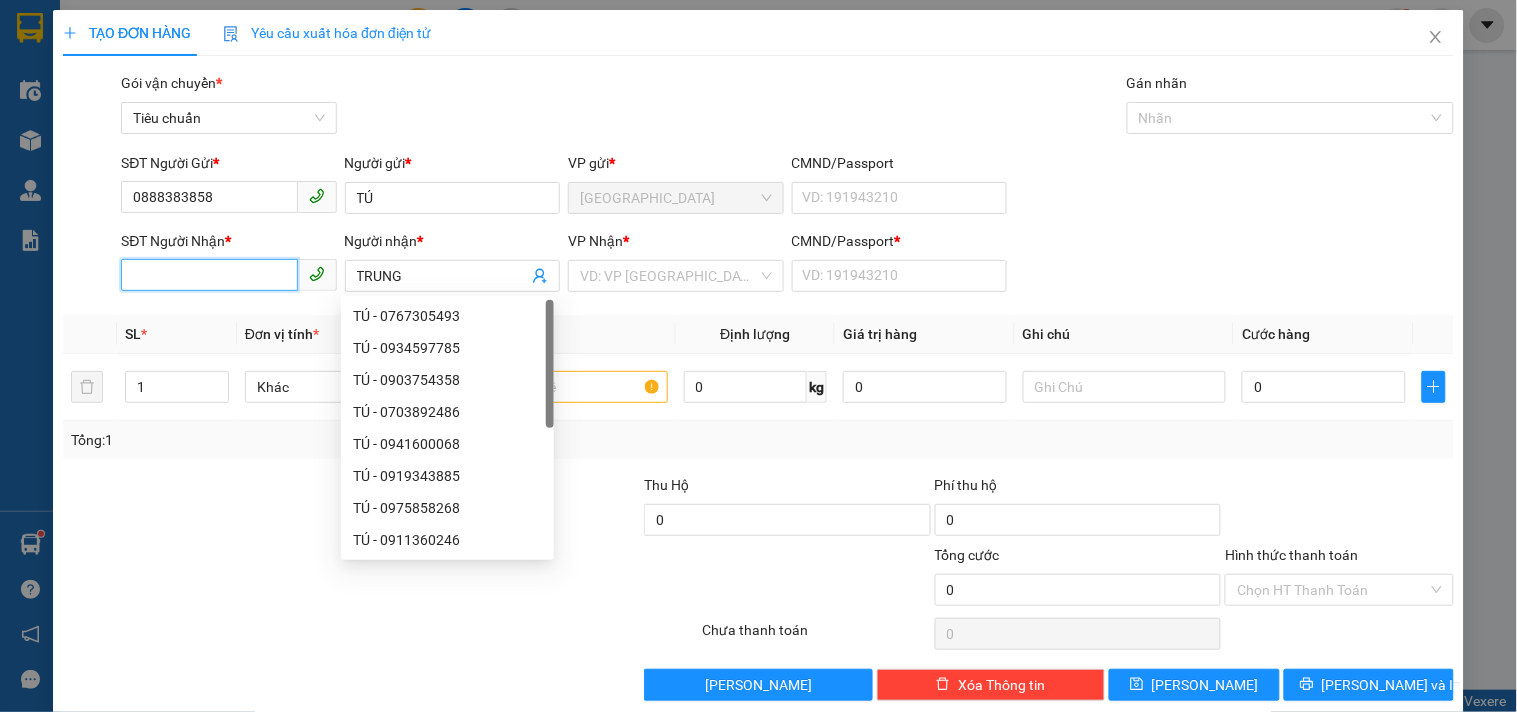 click on "SĐT Người Nhận  *" at bounding box center (209, 275) 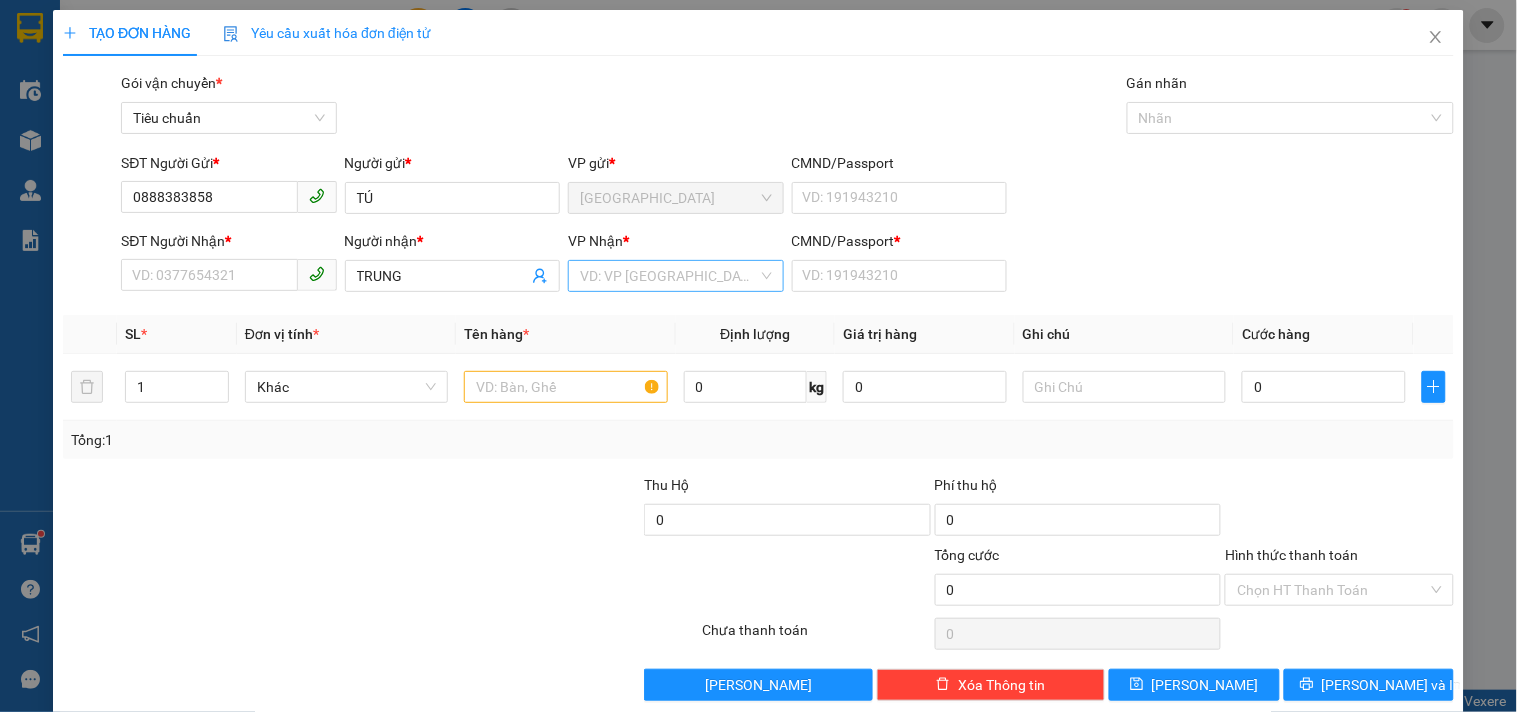 click at bounding box center [668, 276] 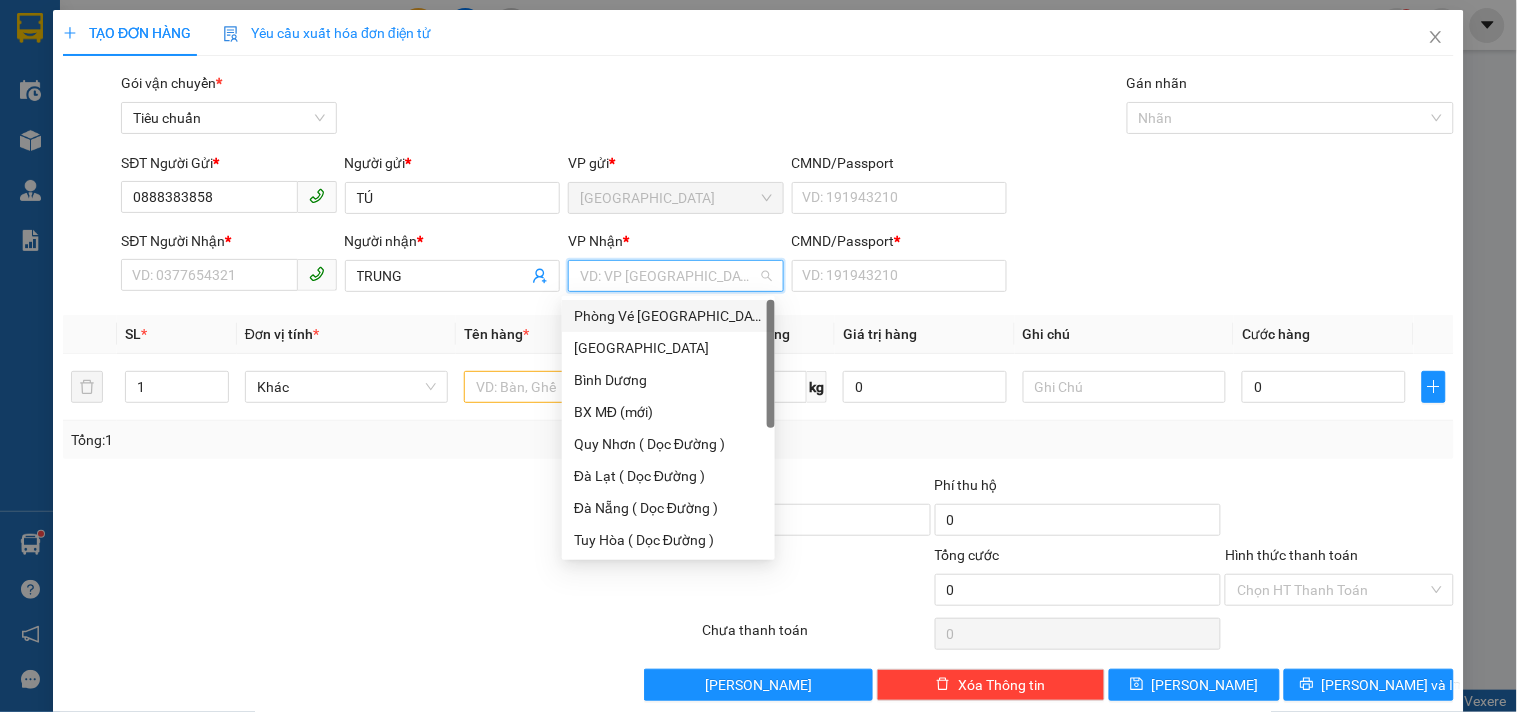 scroll, scrollTop: 255, scrollLeft: 0, axis: vertical 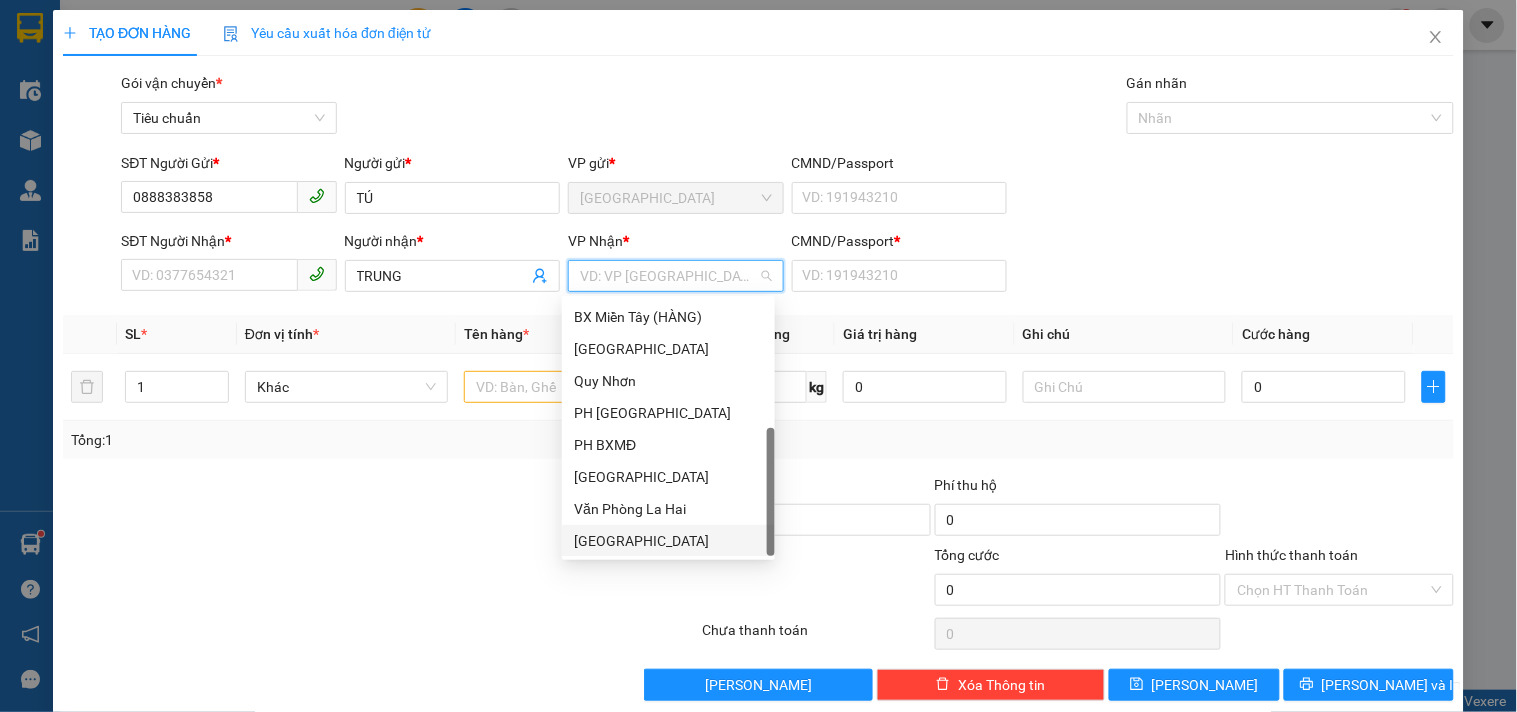click on "[GEOGRAPHIC_DATA]" at bounding box center [668, 541] 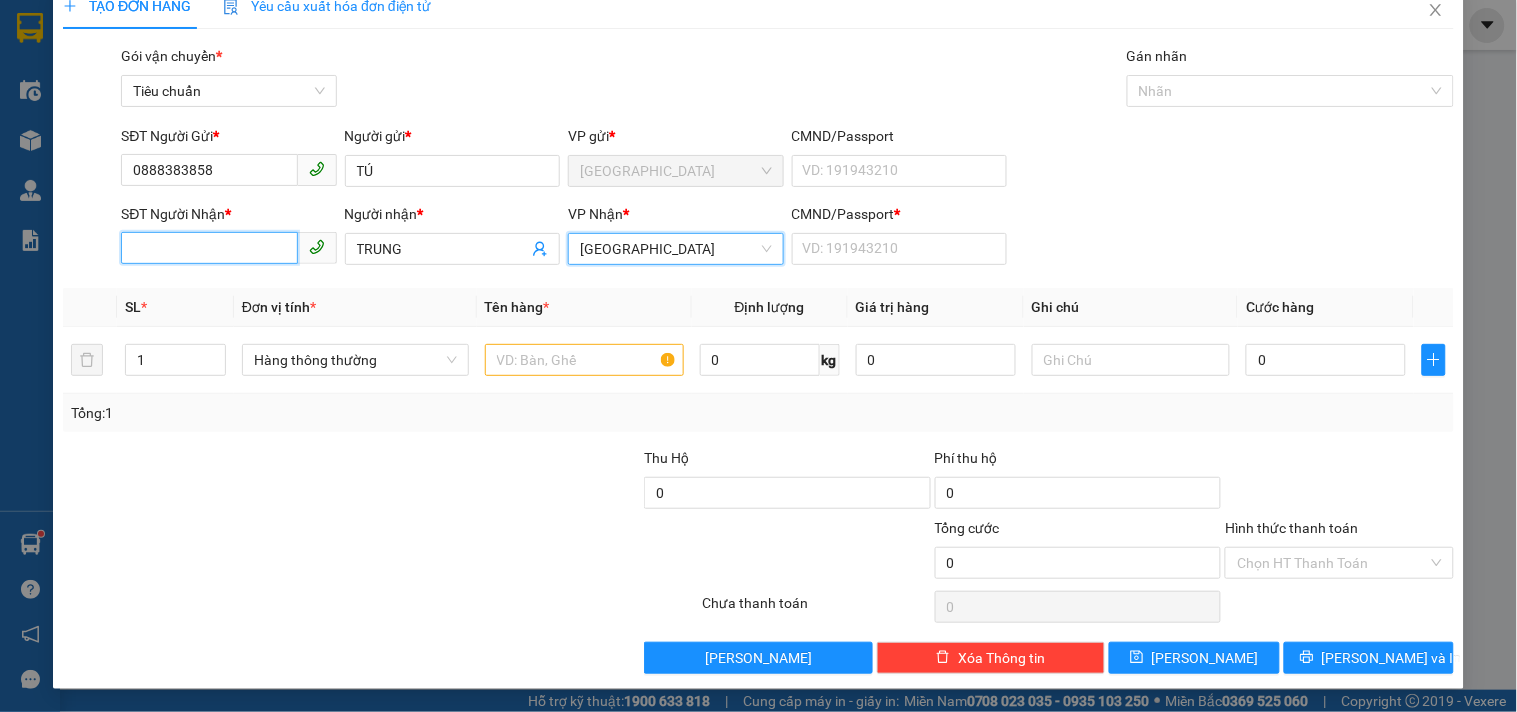 click on "SĐT Người Nhận  *" at bounding box center [209, 248] 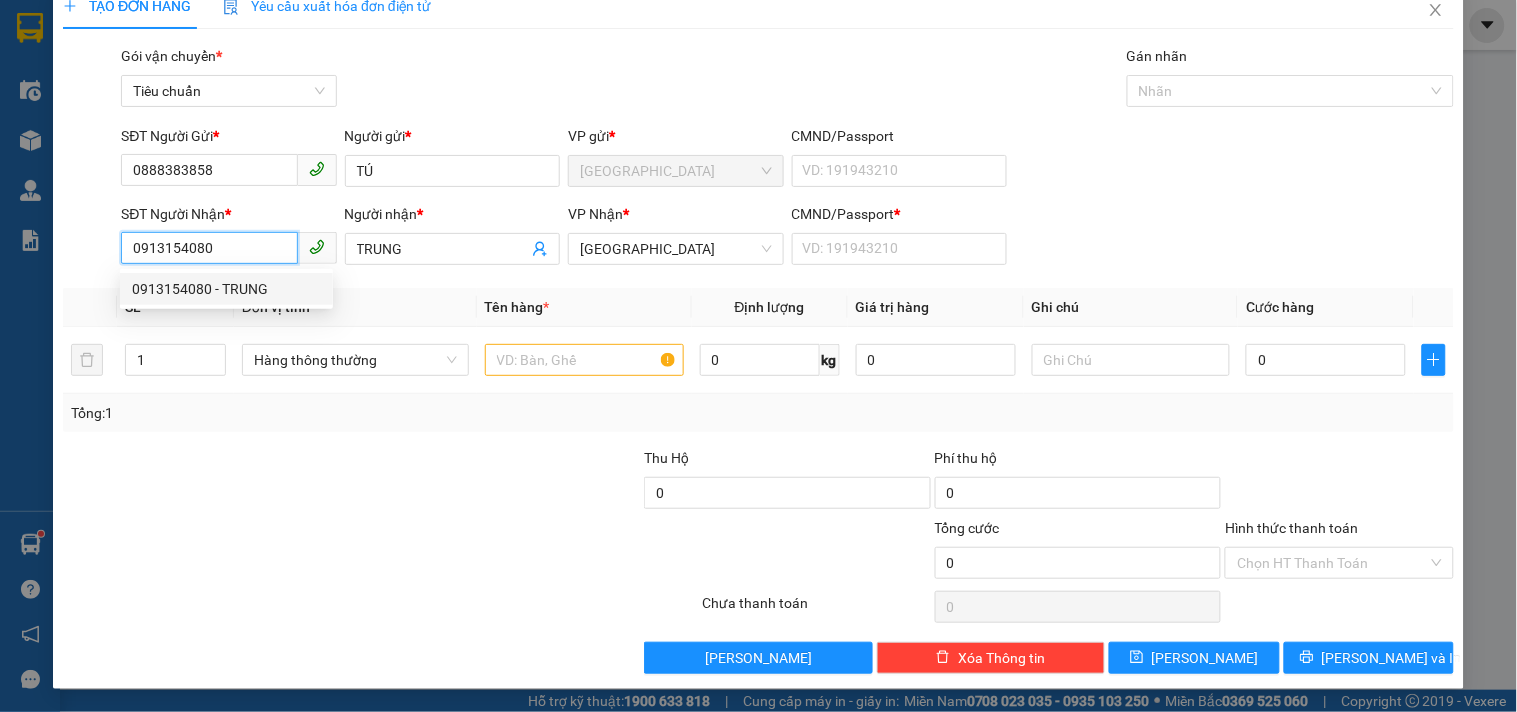 click on "0913154080 - TRUNG" at bounding box center (226, 289) 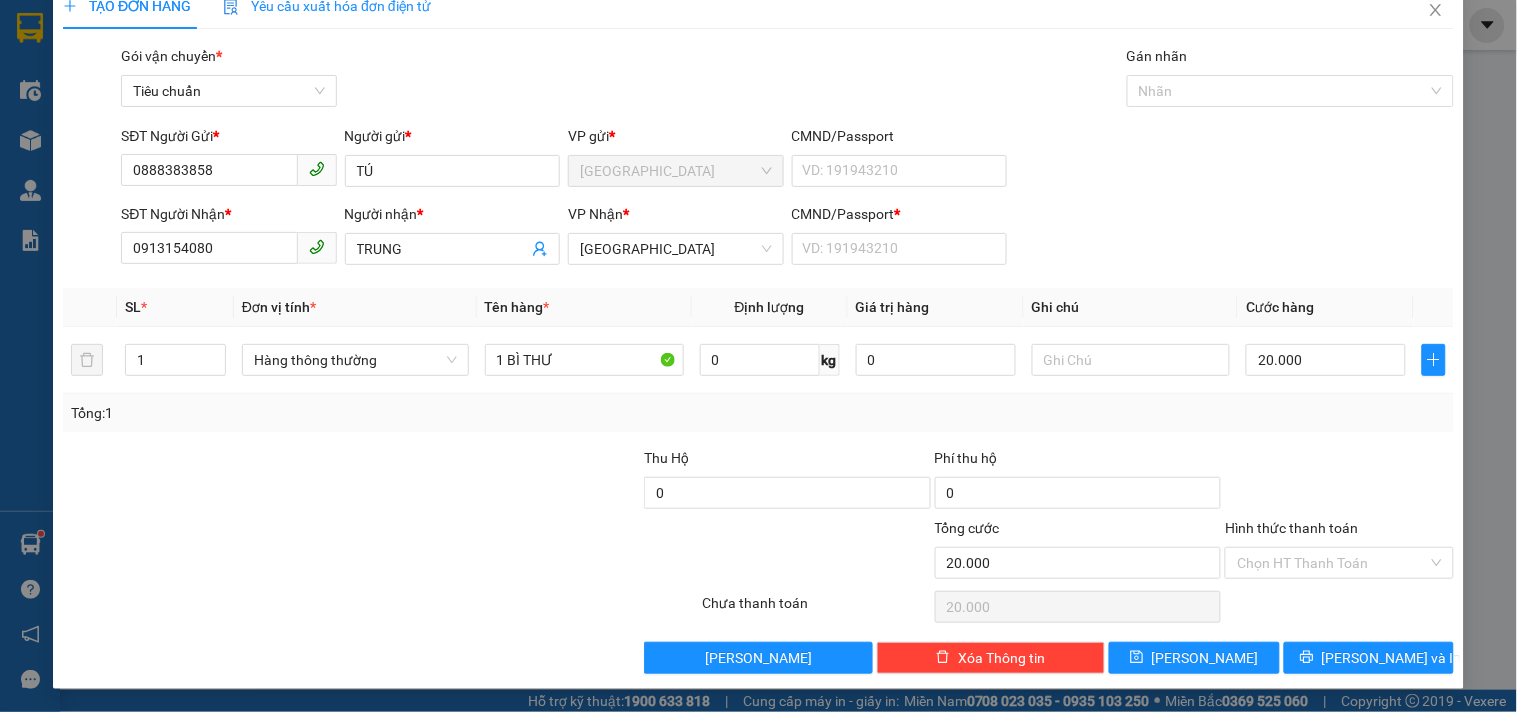 click on "CMND/Passport  * VD: 191943210" at bounding box center [899, 238] 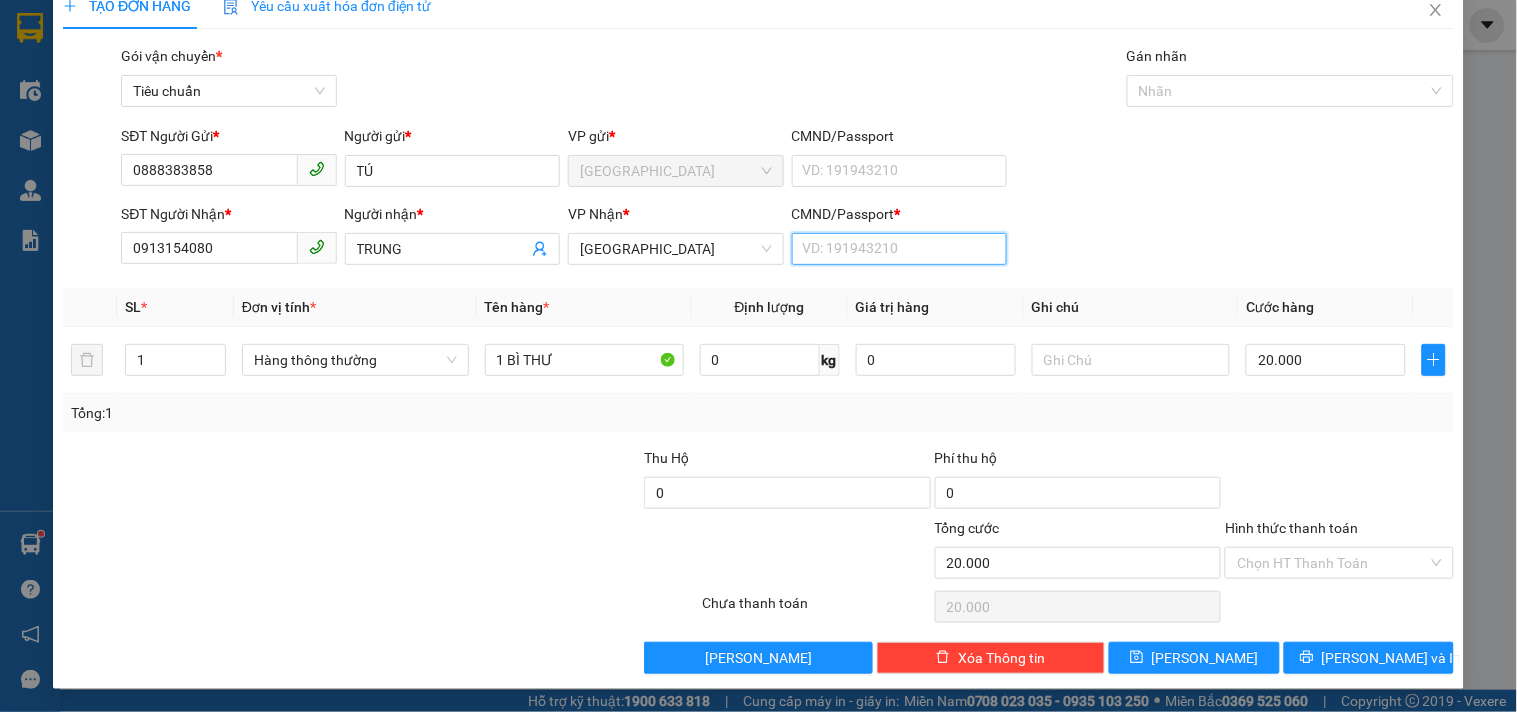 click on "CMND/Passport  *" at bounding box center (899, 249) 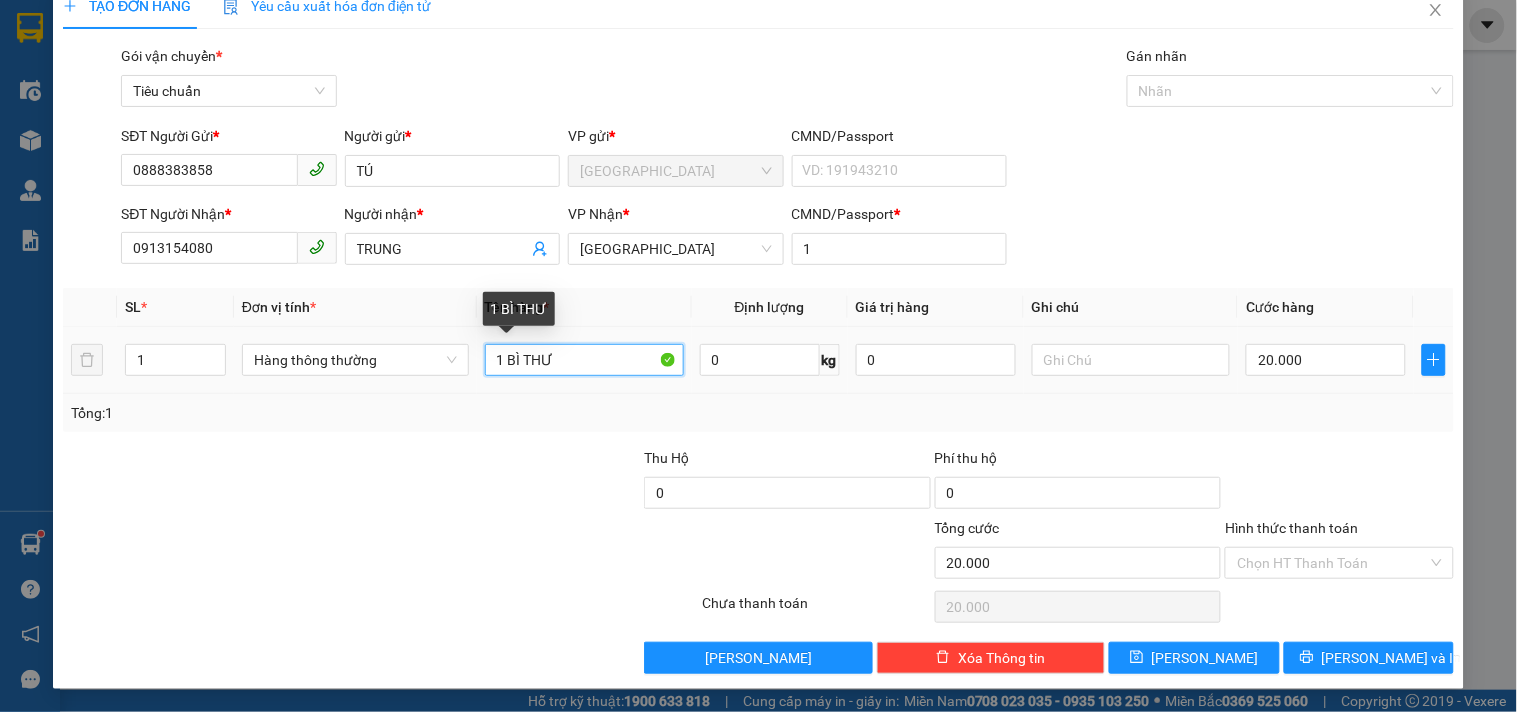 drag, startPoint x: 507, startPoint y: 367, endPoint x: 675, endPoint y: 375, distance: 168.19037 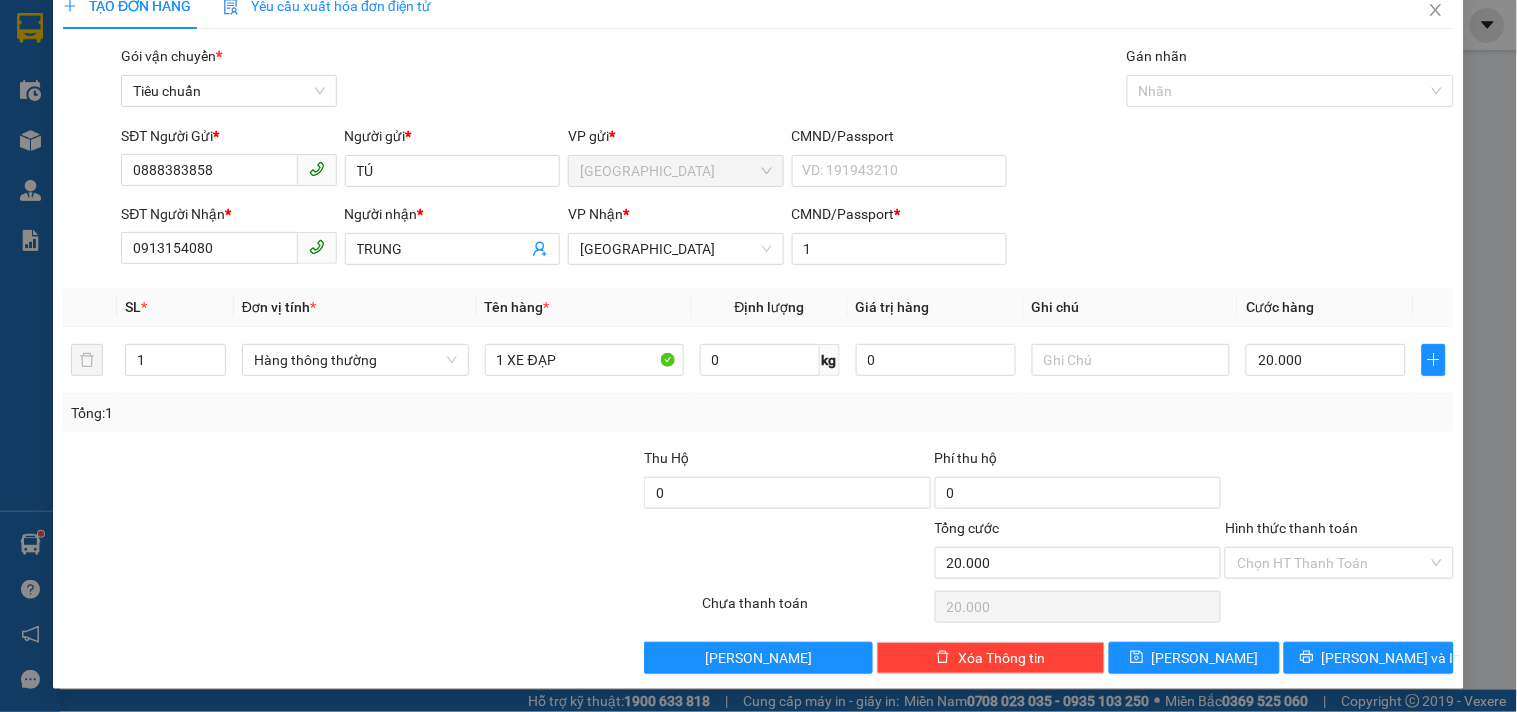 click at bounding box center (497, 482) 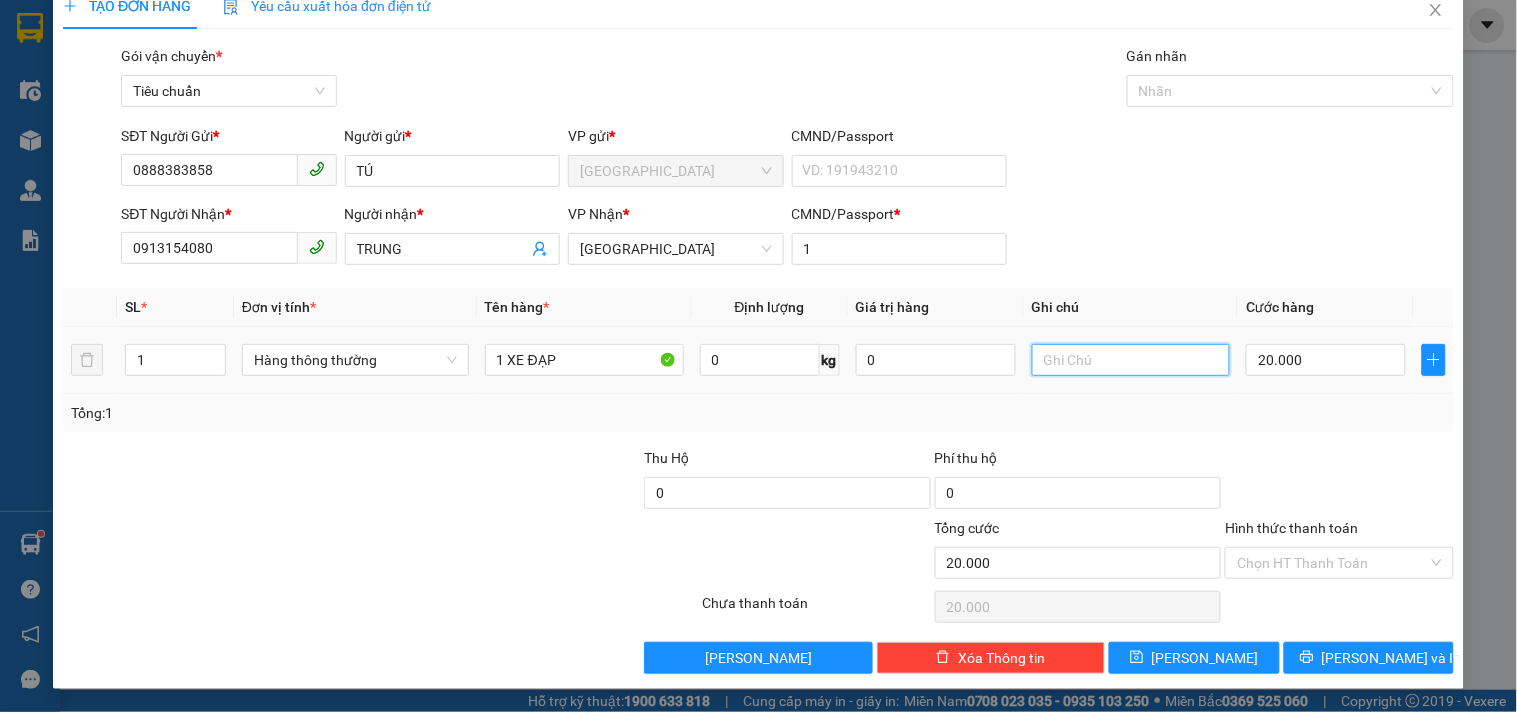 click at bounding box center (1131, 360) 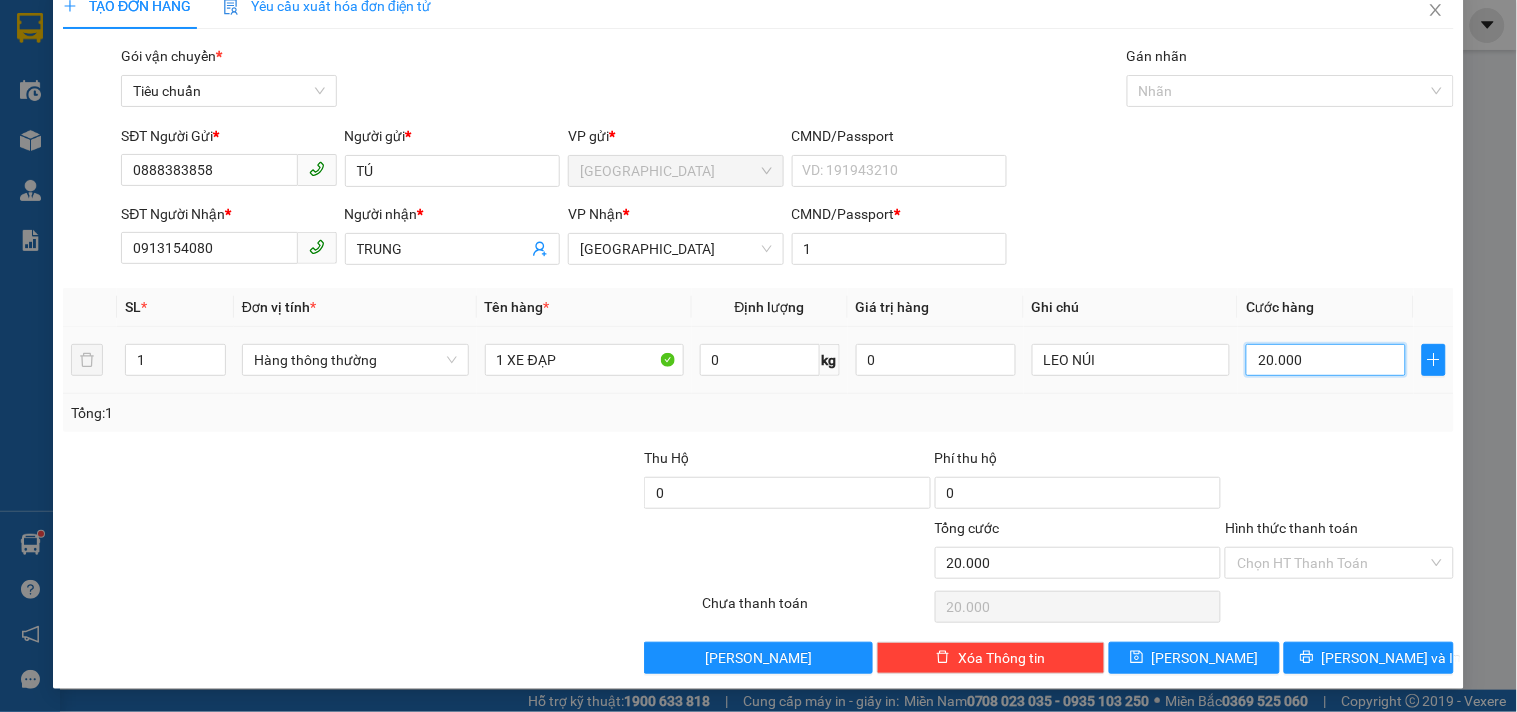 click on "20.000" at bounding box center (1326, 360) 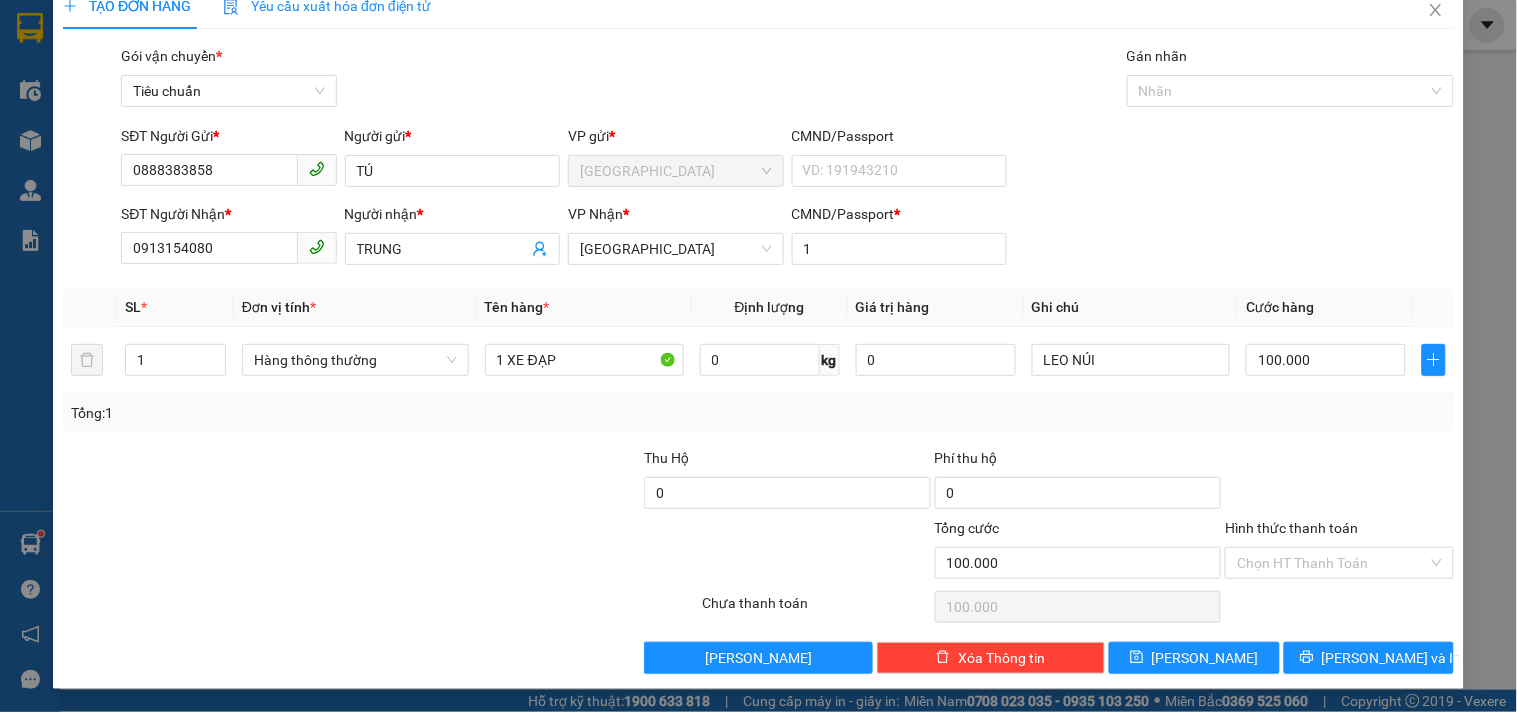 click on "Tổng:  1" at bounding box center (758, 413) 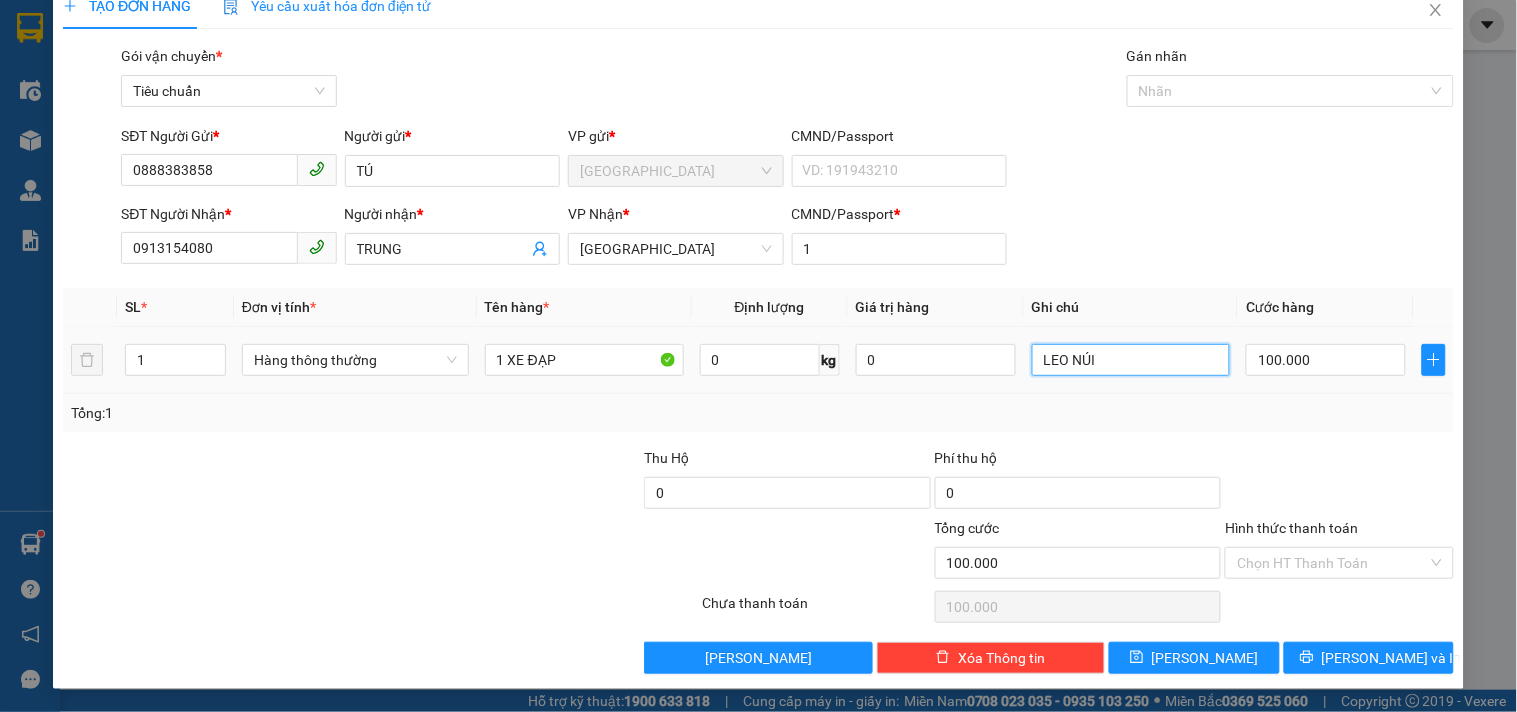 drag, startPoint x: 1137, startPoint y: 363, endPoint x: 846, endPoint y: 378, distance: 291.38635 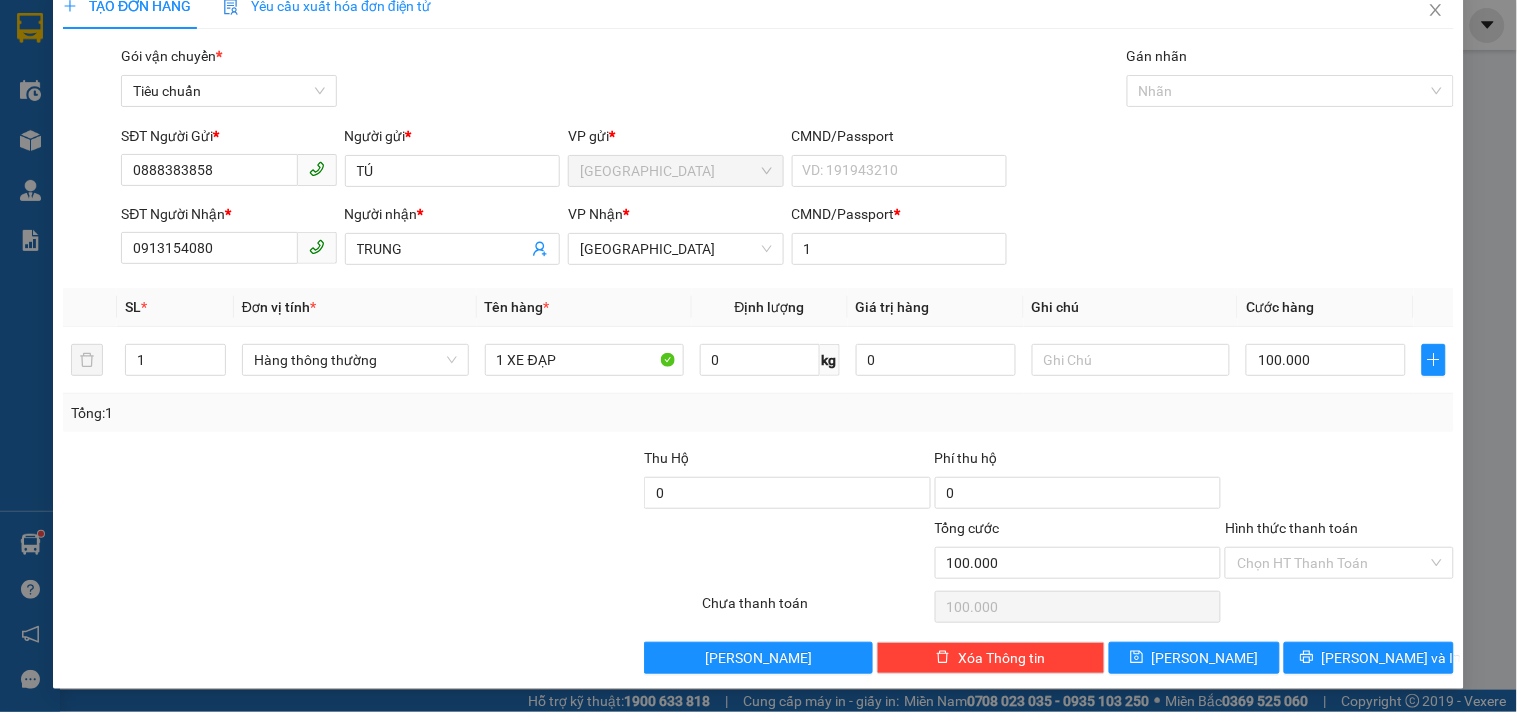 click on "Hình thức thanh toán Chọn HT Thanh Toán" at bounding box center [1339, 552] 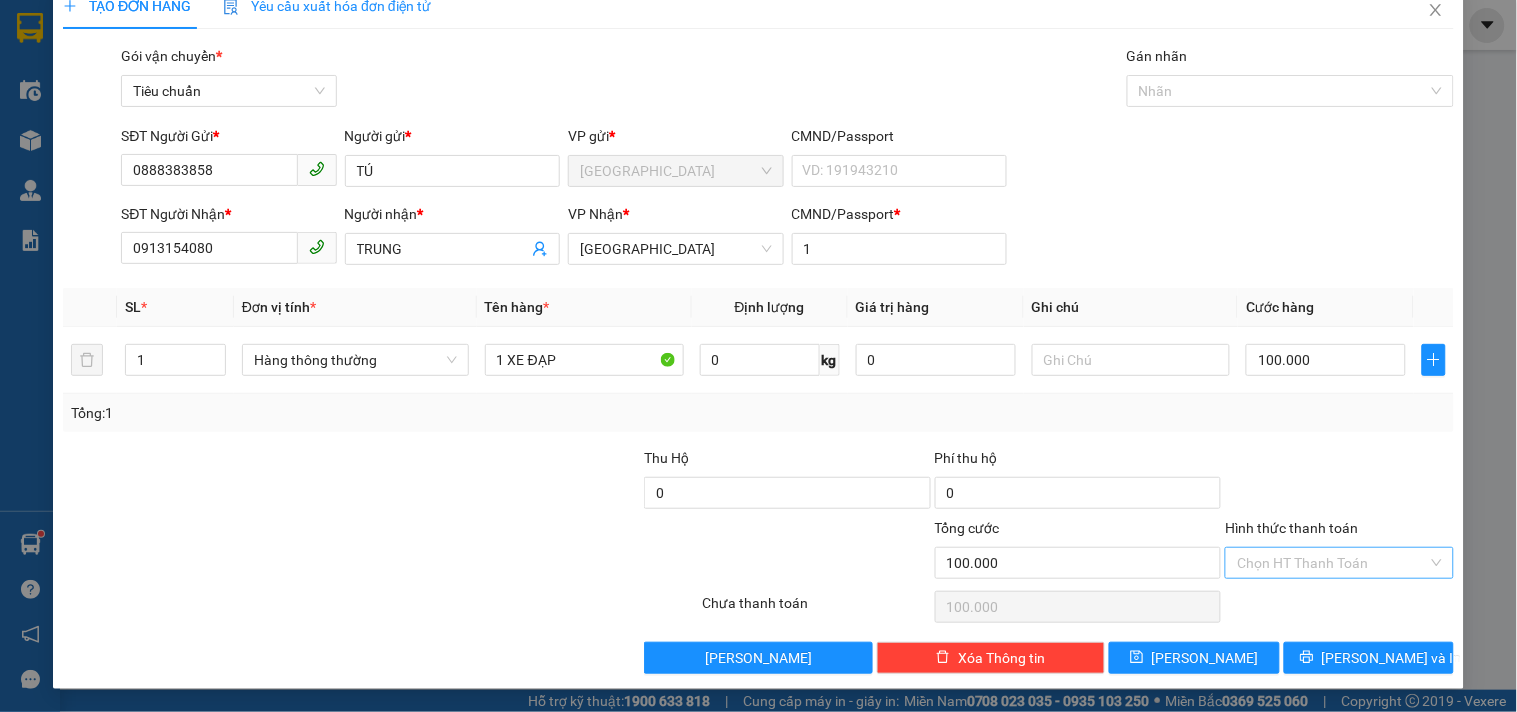 click on "Hình thức thanh toán" at bounding box center (1332, 563) 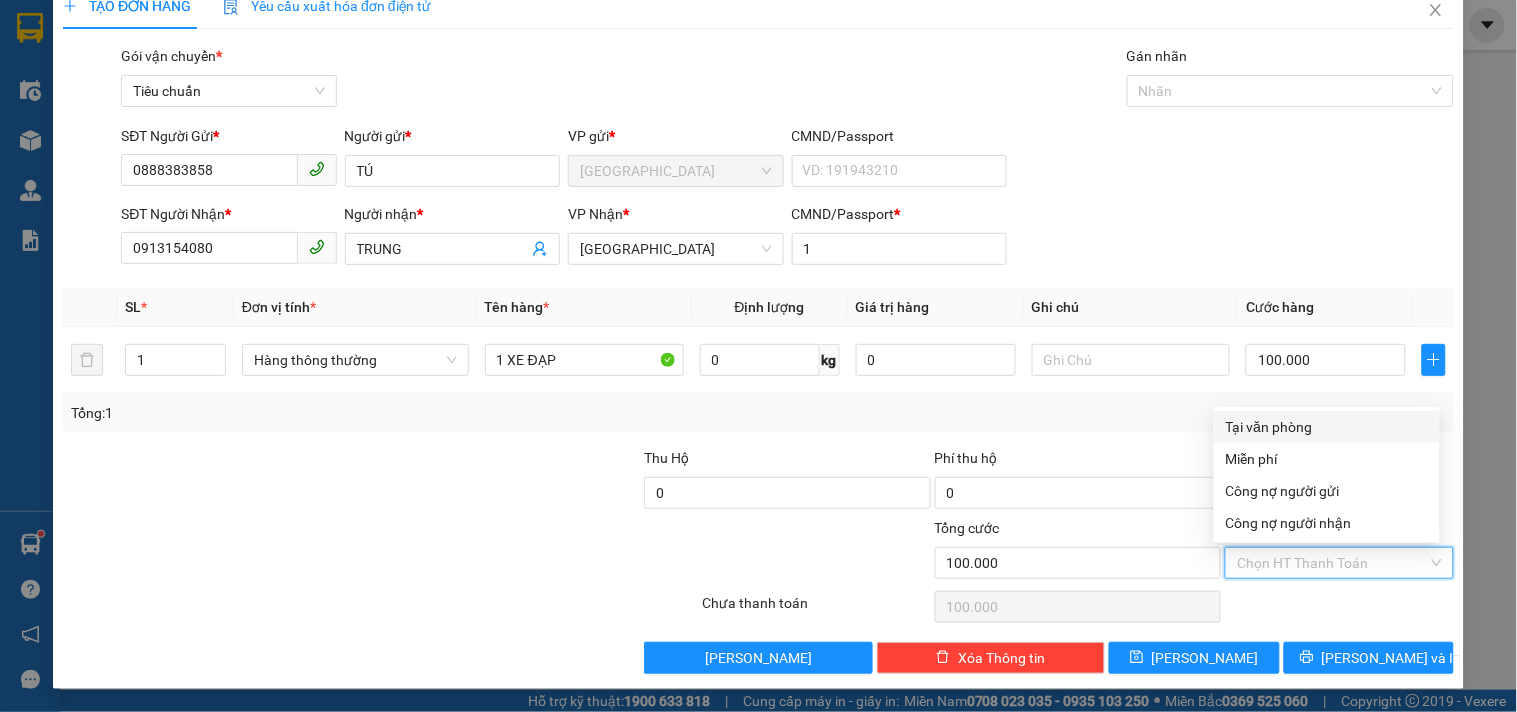 click on "Tại văn phòng" at bounding box center [1327, 427] 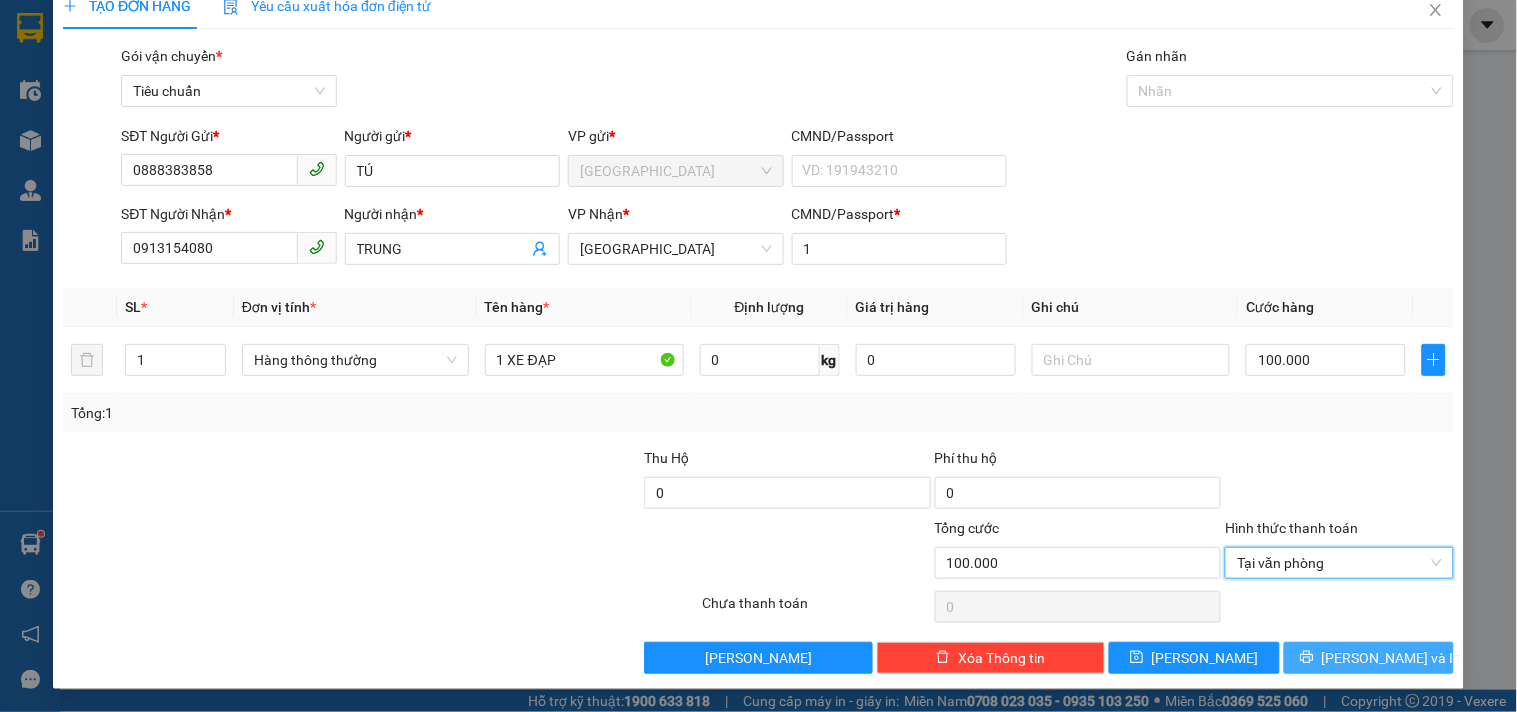 click on "[PERSON_NAME] và In" at bounding box center [1392, 658] 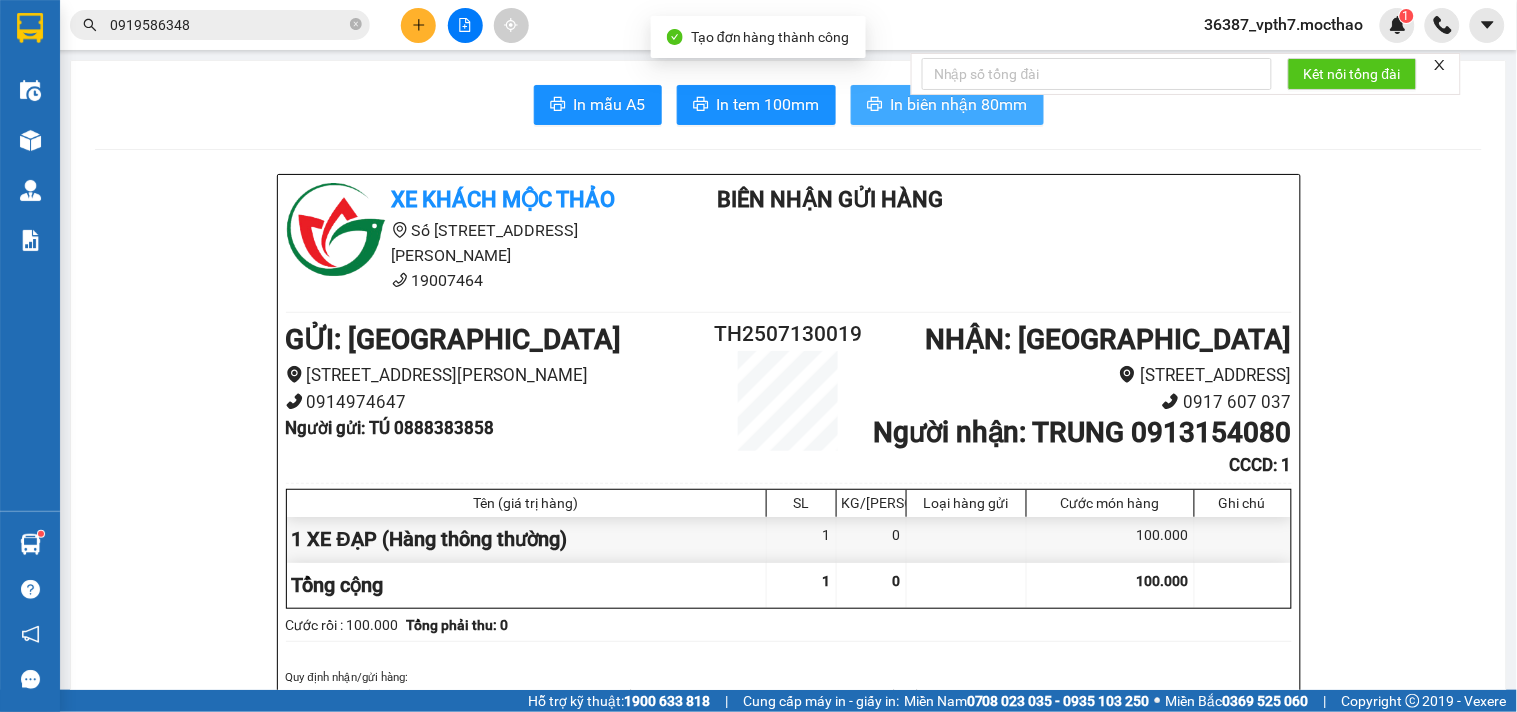 click on "In biên nhận 80mm" at bounding box center [959, 104] 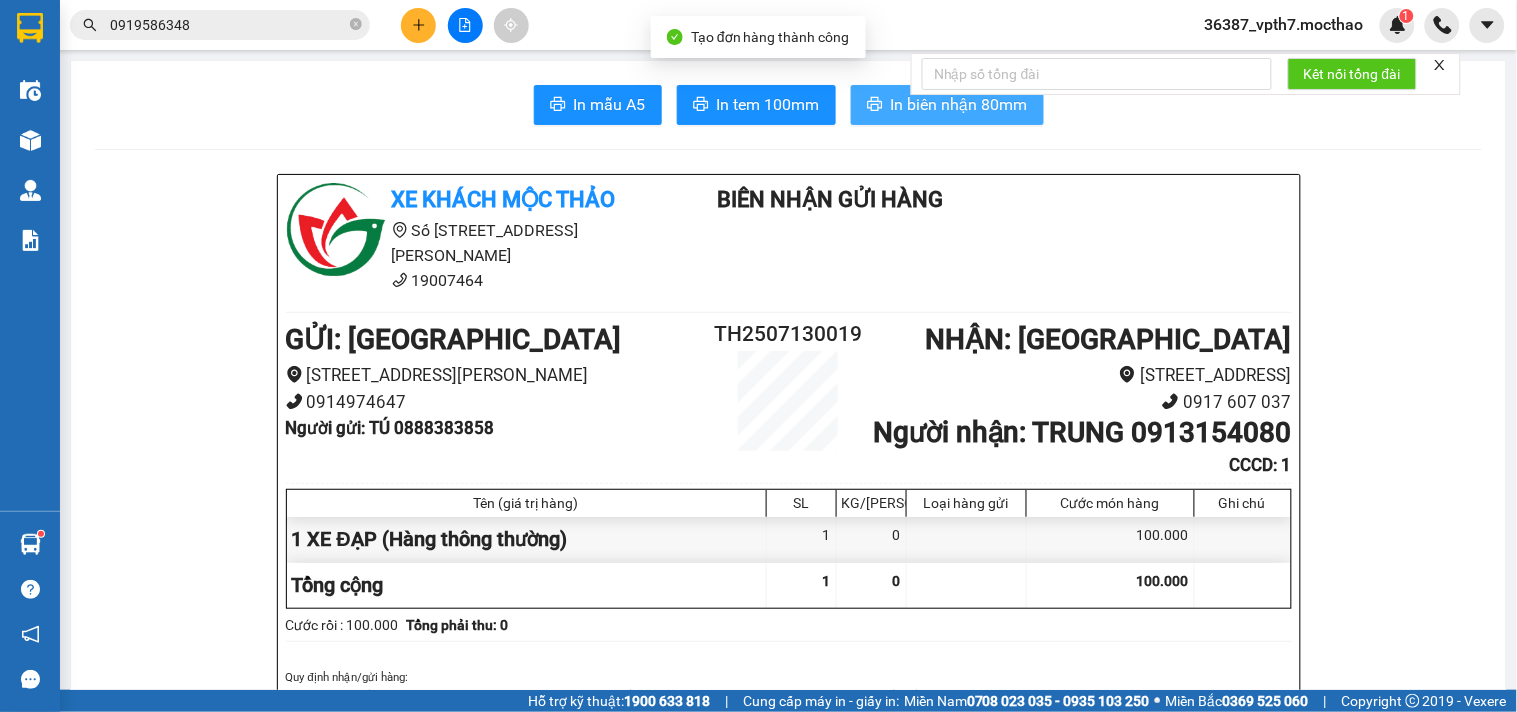 scroll, scrollTop: 0, scrollLeft: 0, axis: both 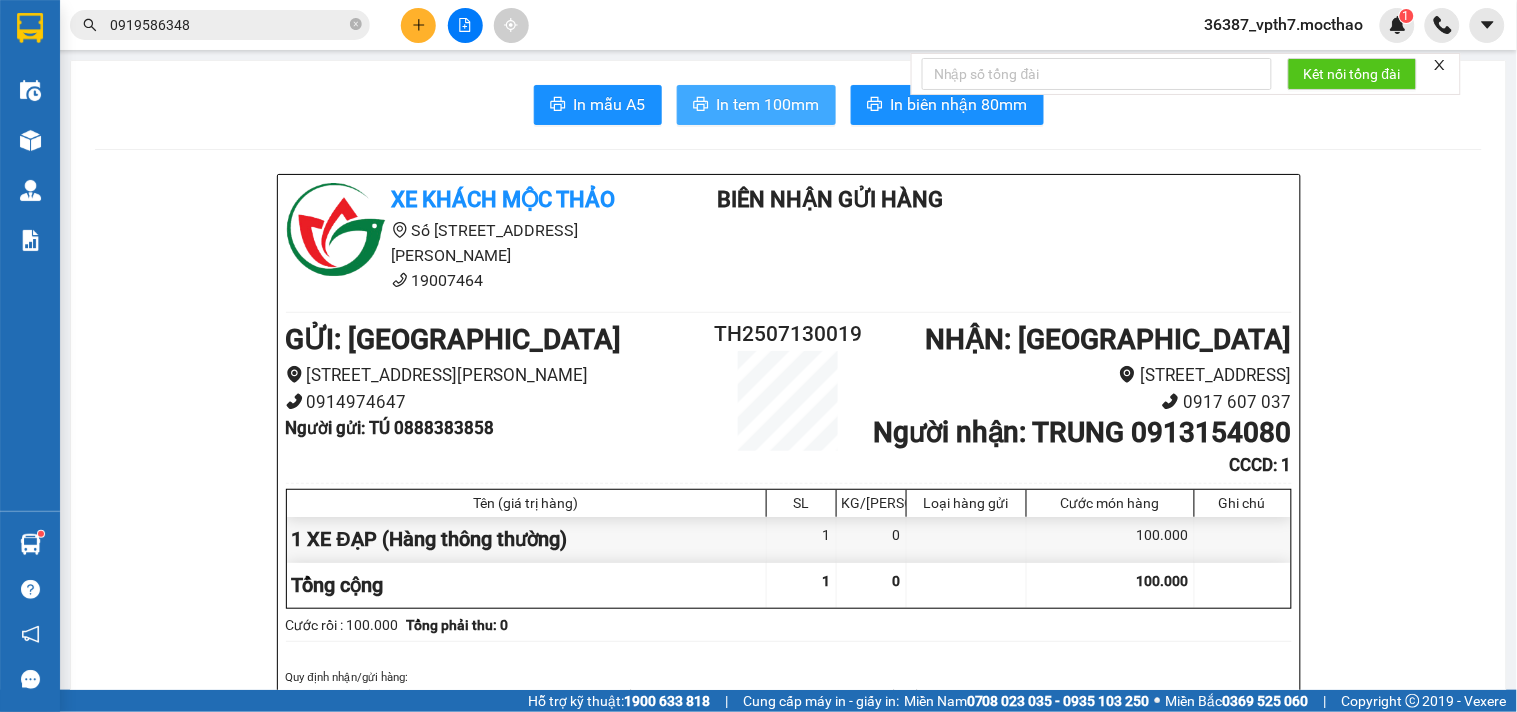 click on "In tem 100mm" at bounding box center [768, 104] 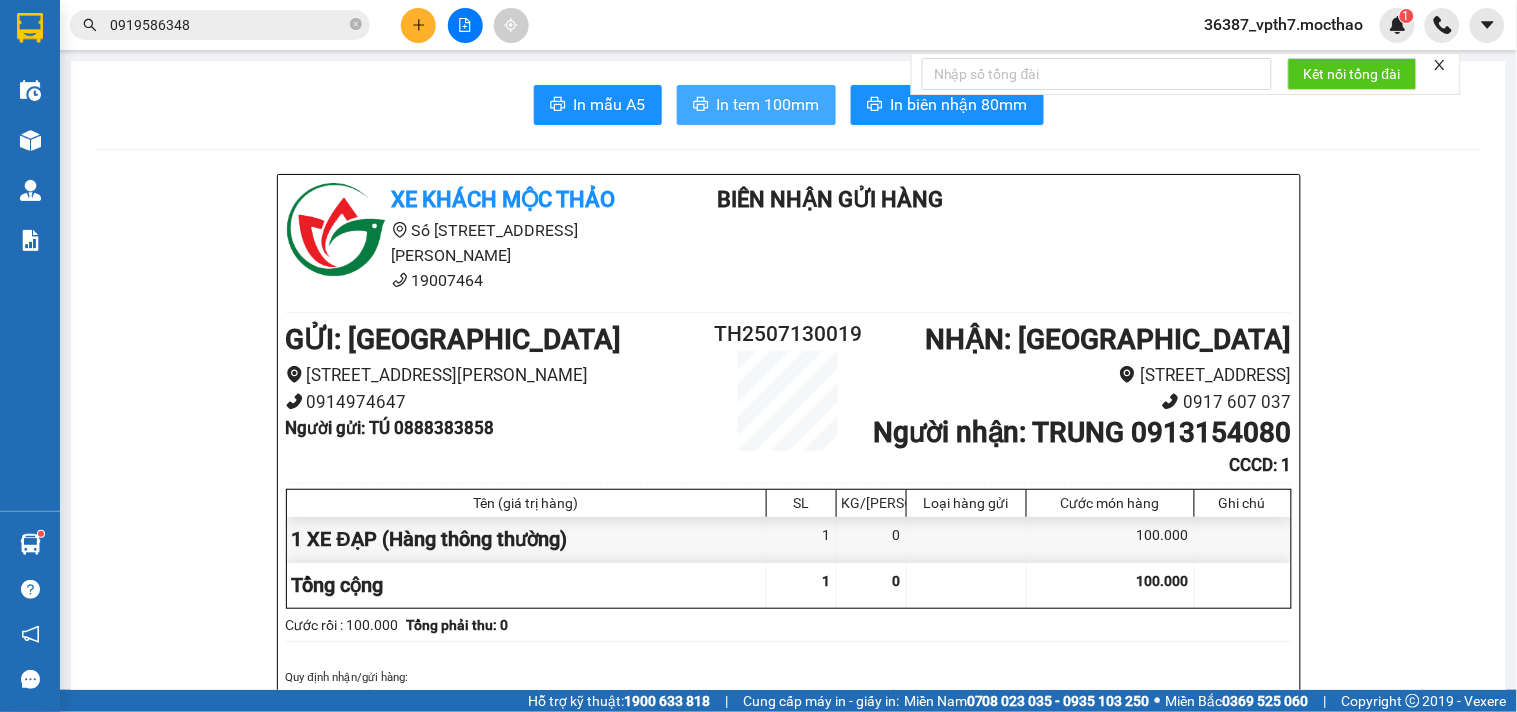 scroll, scrollTop: 0, scrollLeft: 0, axis: both 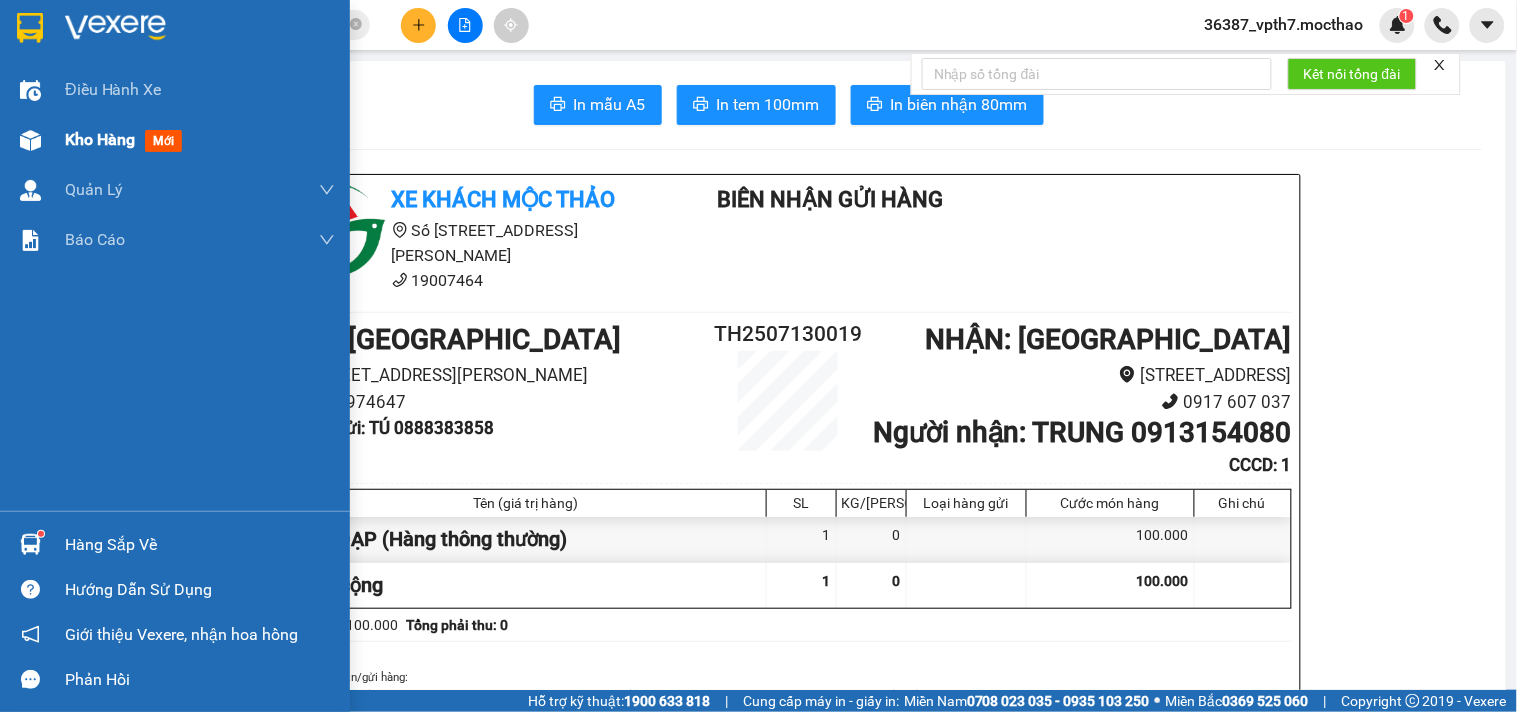 click on "mới" at bounding box center (163, 141) 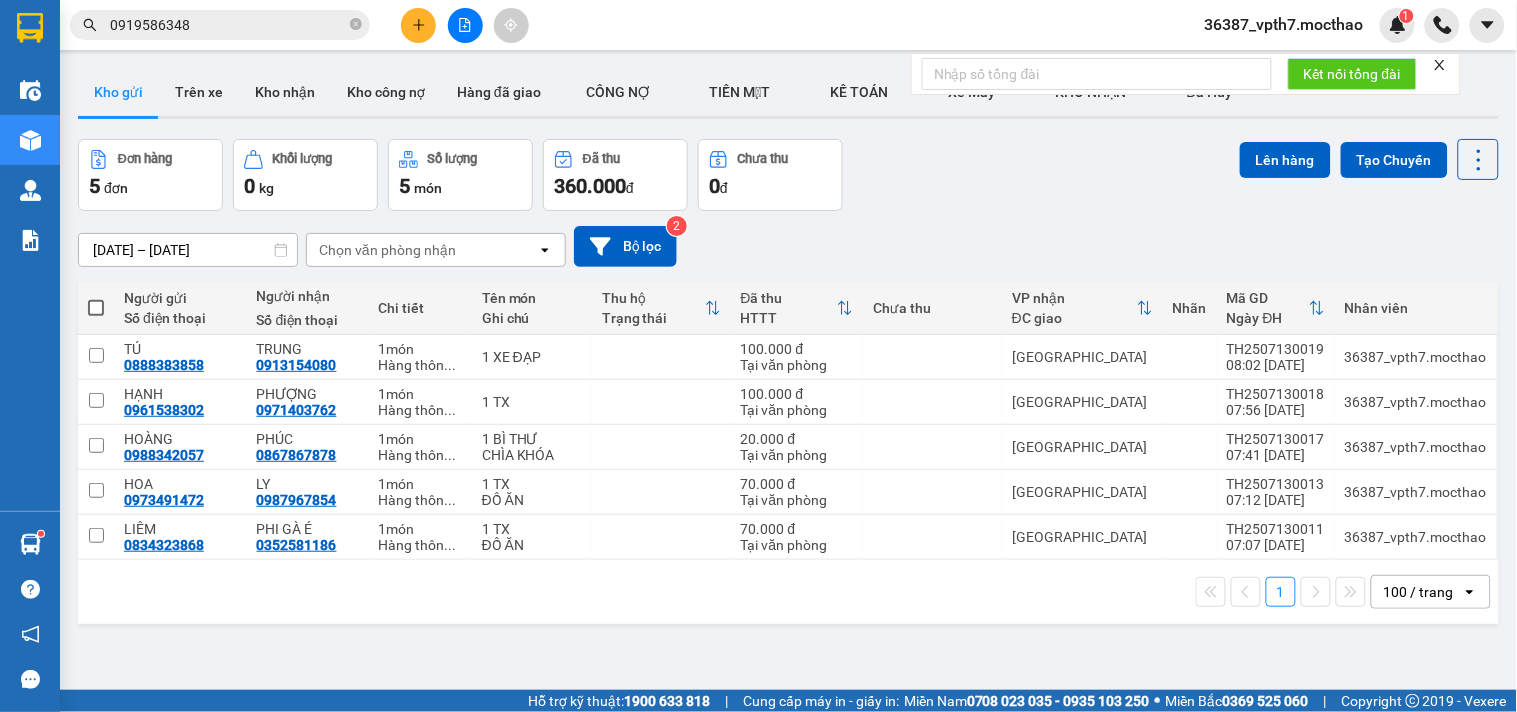 scroll, scrollTop: 92, scrollLeft: 0, axis: vertical 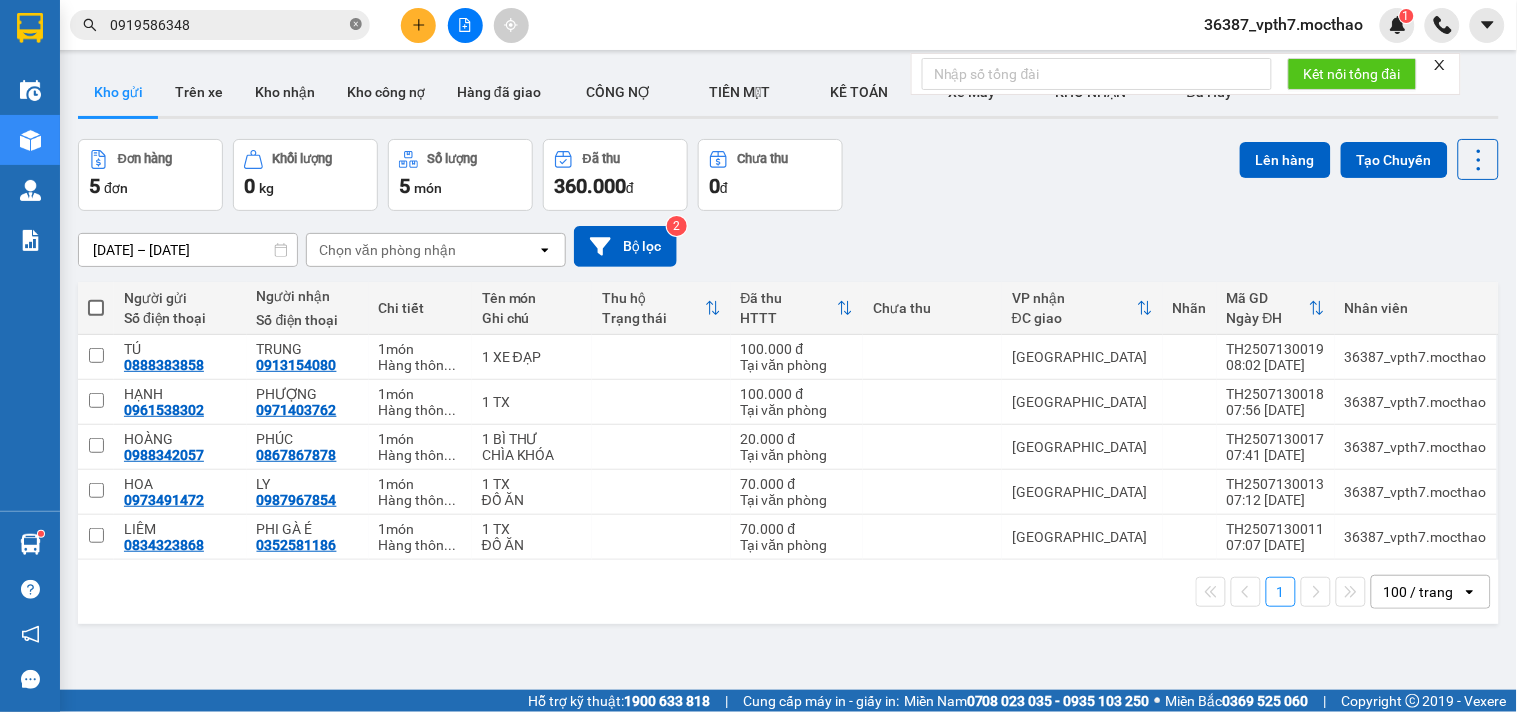 click 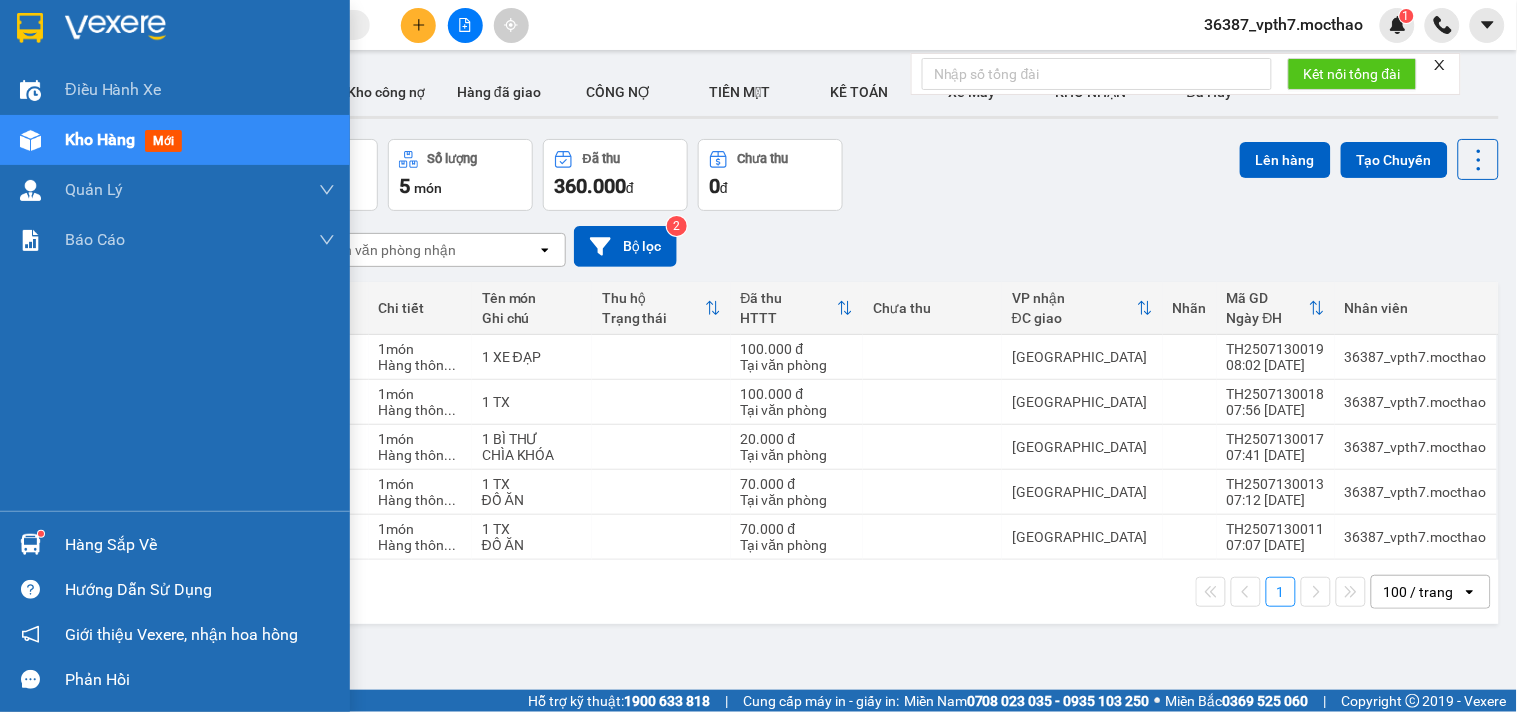 click on "mới" at bounding box center (163, 141) 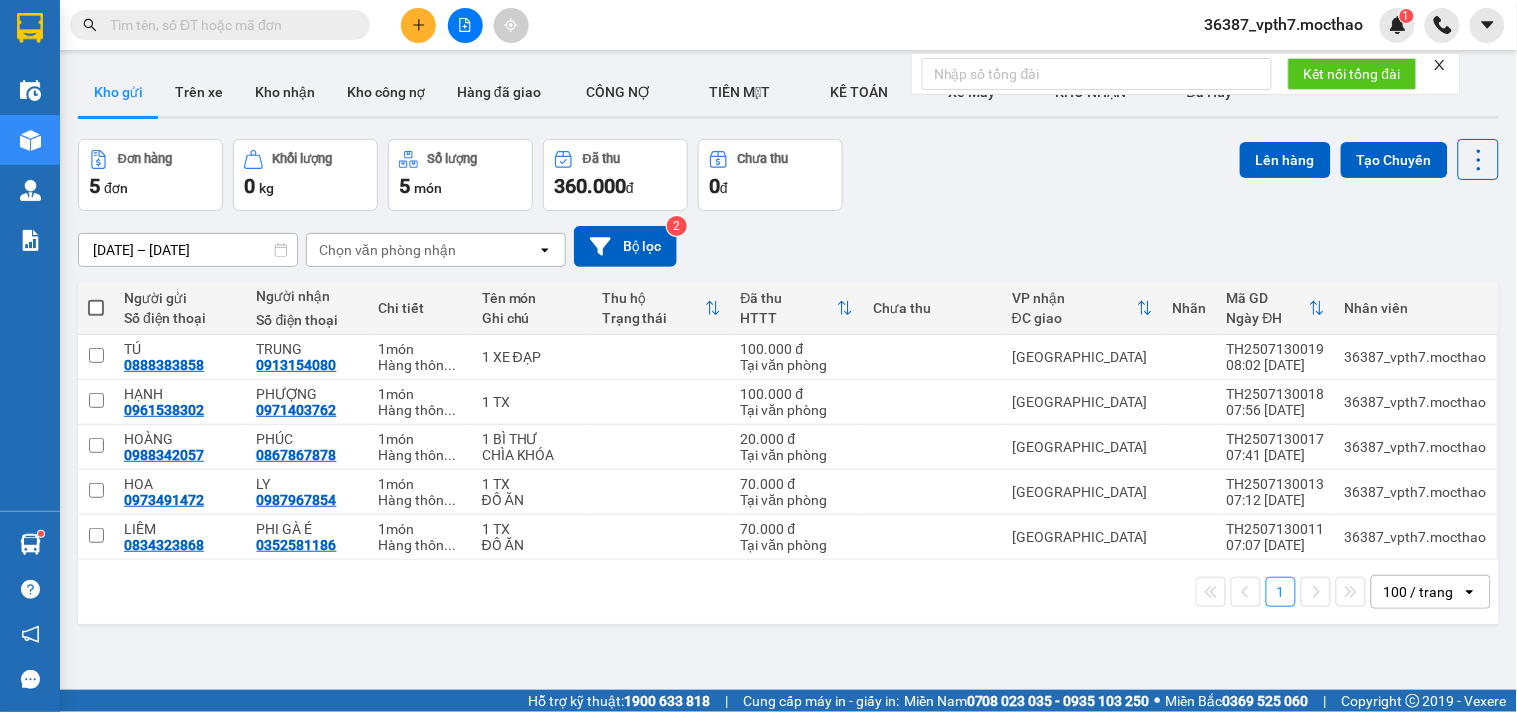 scroll, scrollTop: 92, scrollLeft: 0, axis: vertical 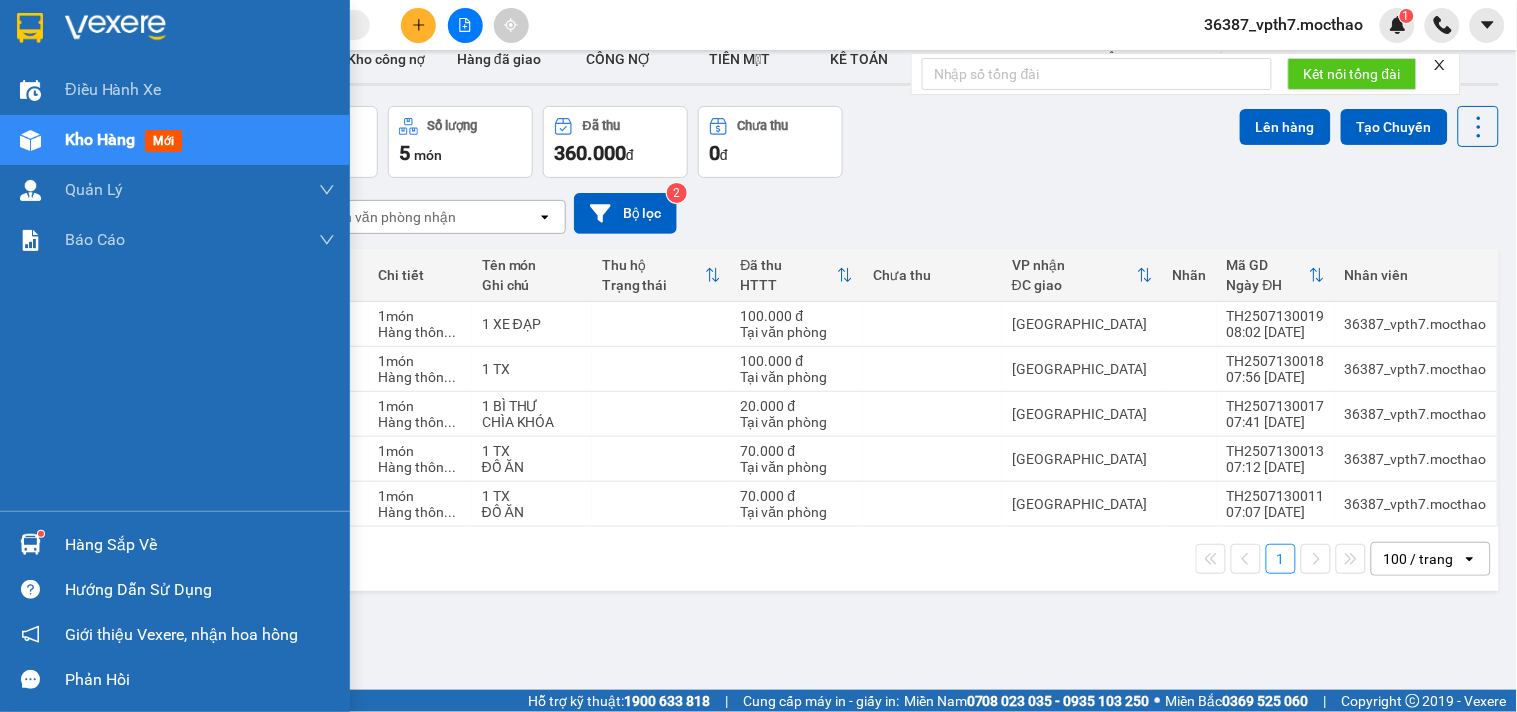 click on "mới" at bounding box center [163, 141] 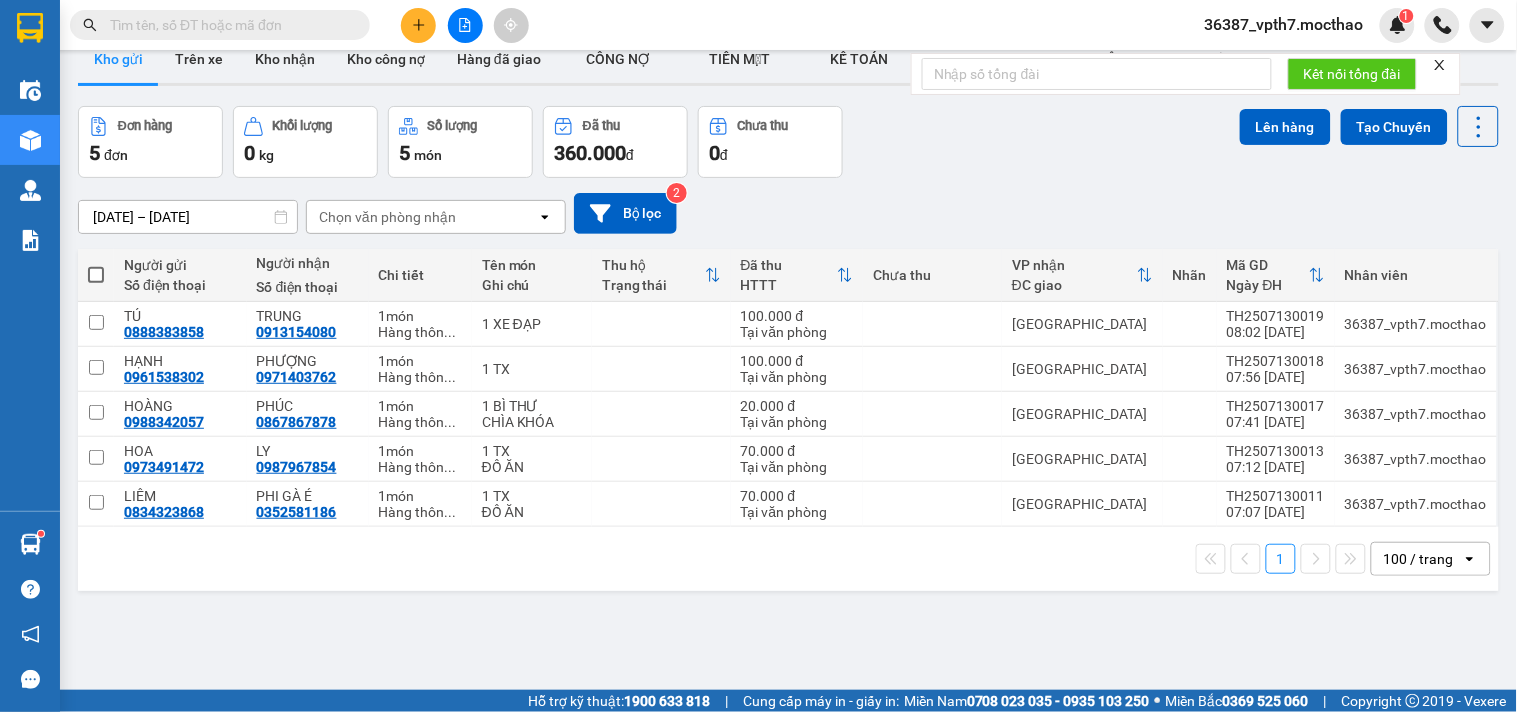 scroll, scrollTop: 92, scrollLeft: 0, axis: vertical 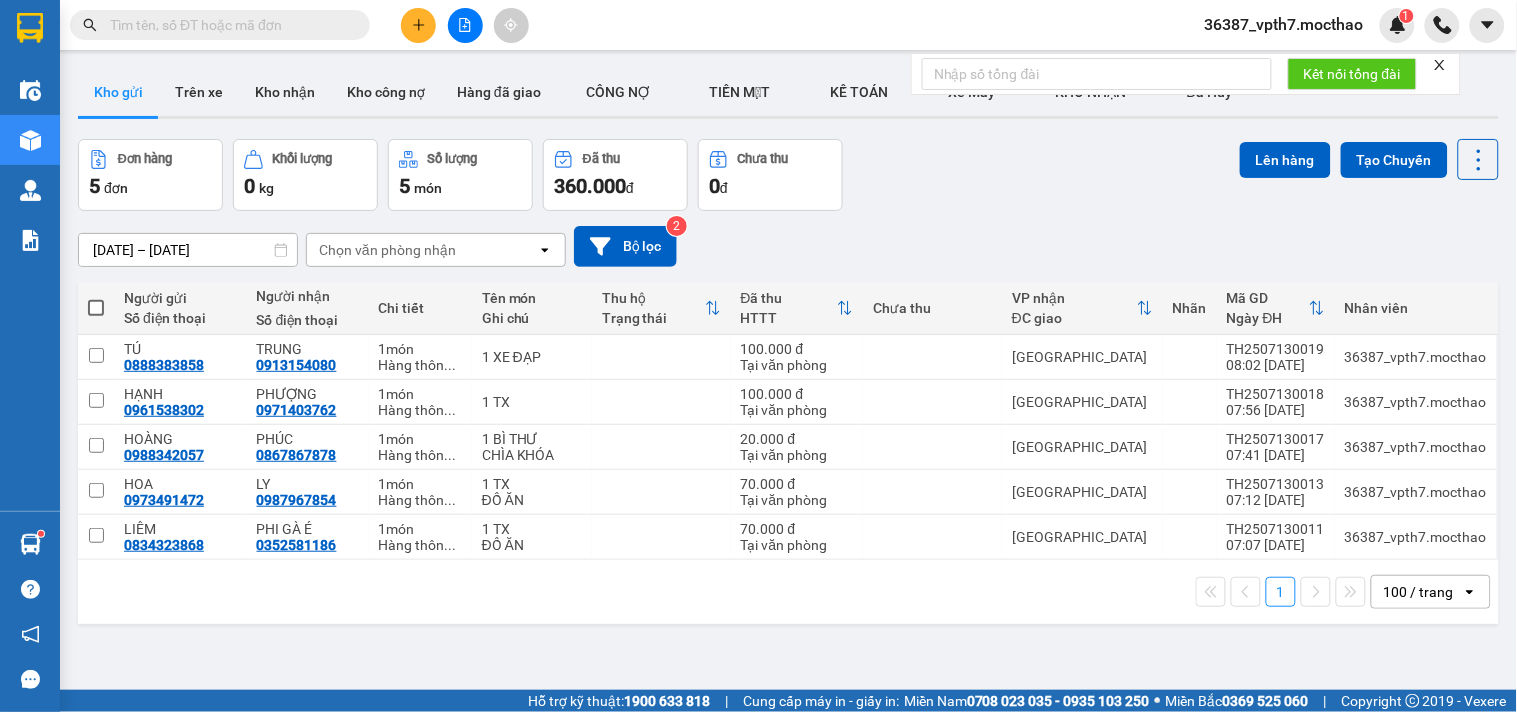 click 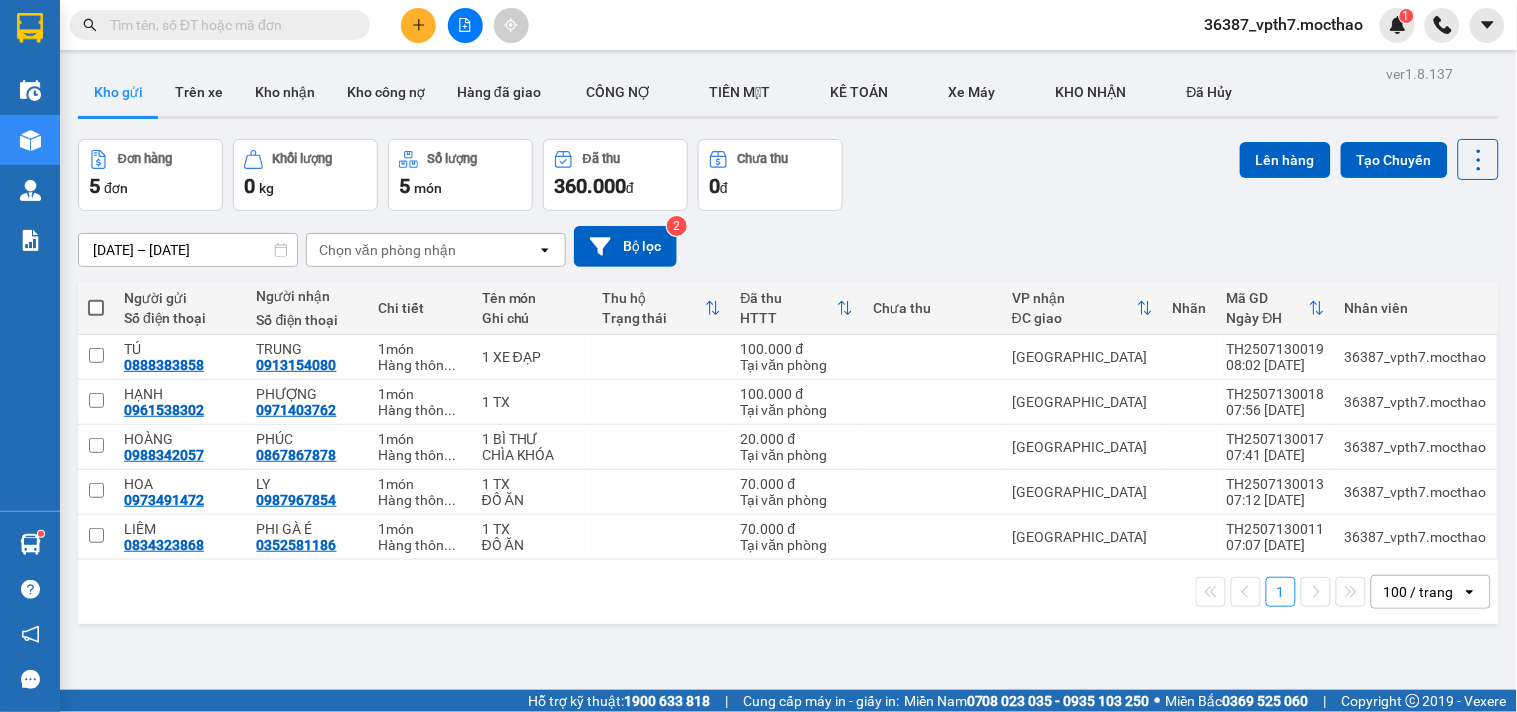 scroll, scrollTop: 92, scrollLeft: 0, axis: vertical 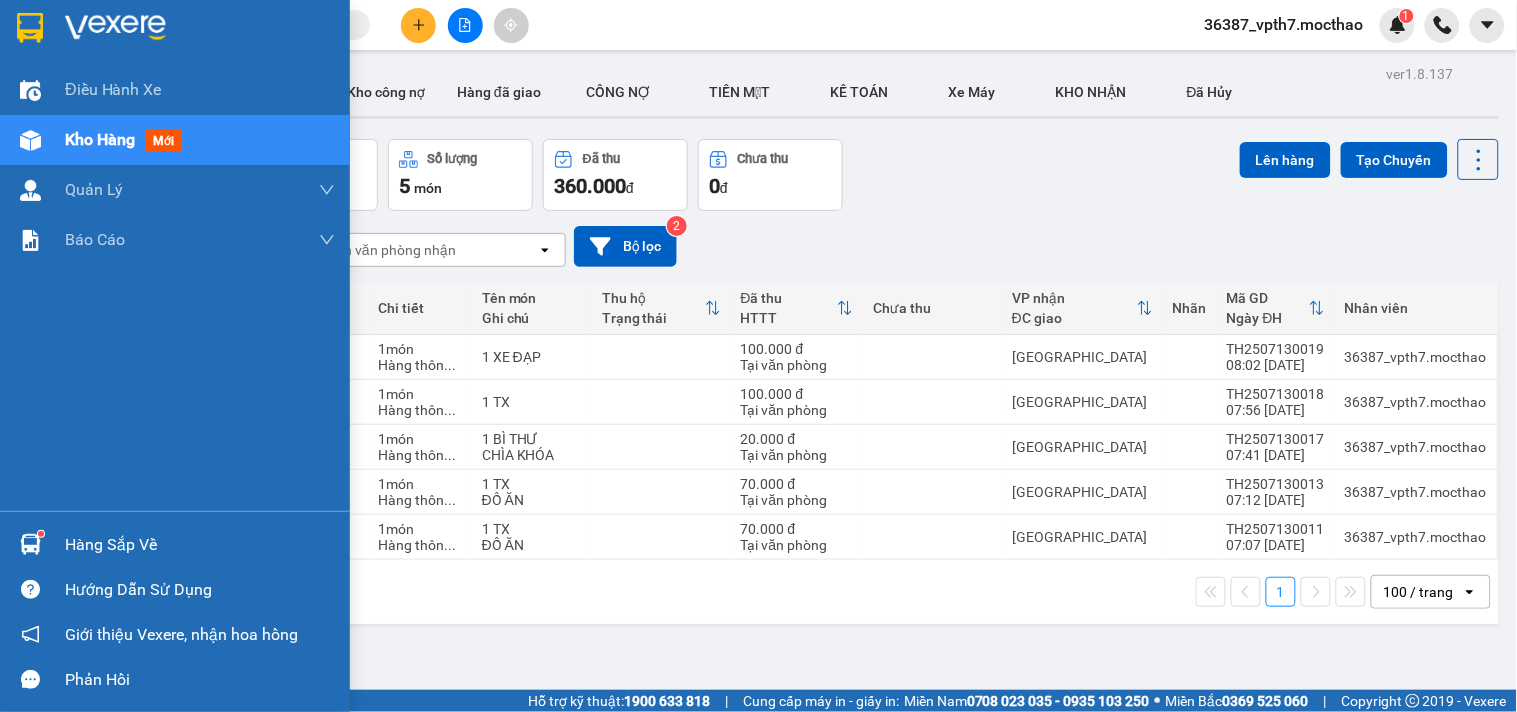 click on "mới" at bounding box center [163, 141] 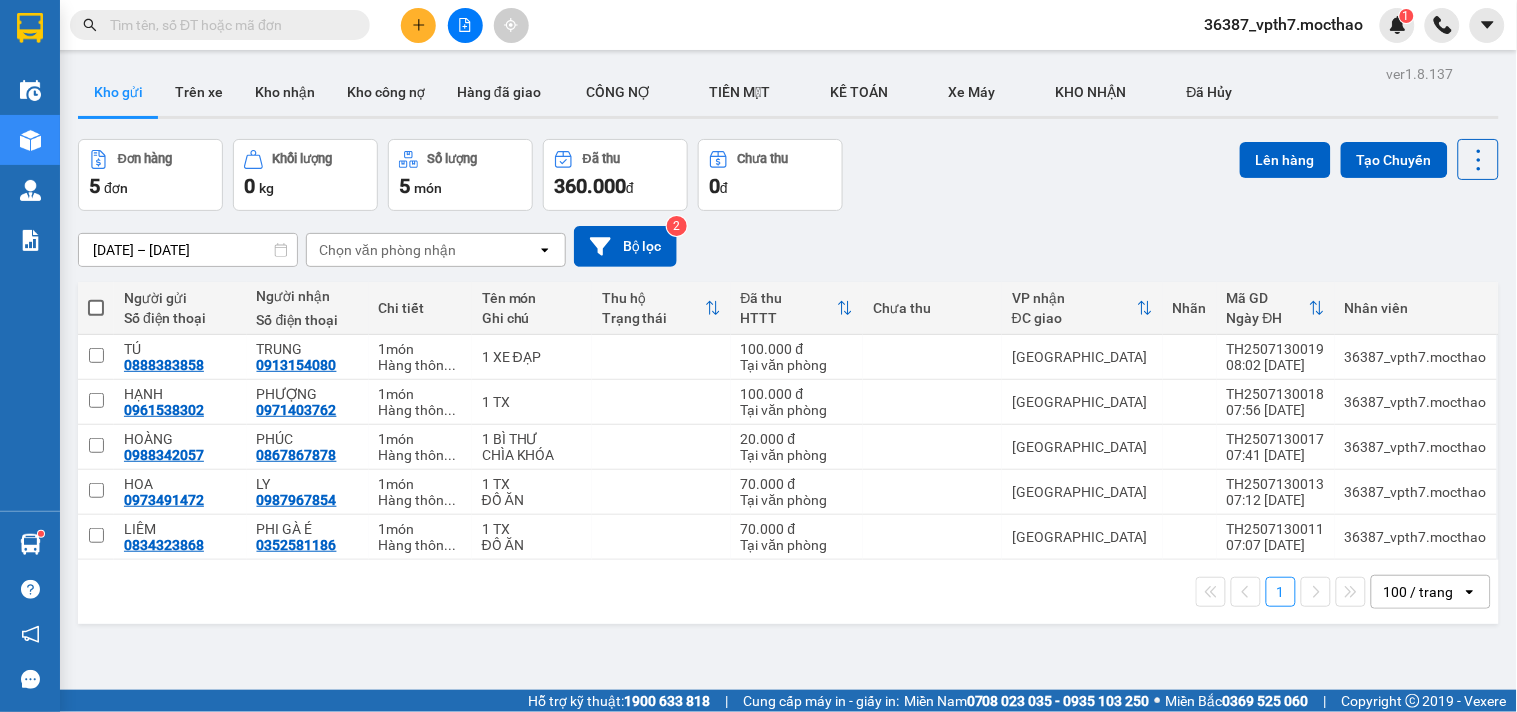 scroll, scrollTop: 92, scrollLeft: 0, axis: vertical 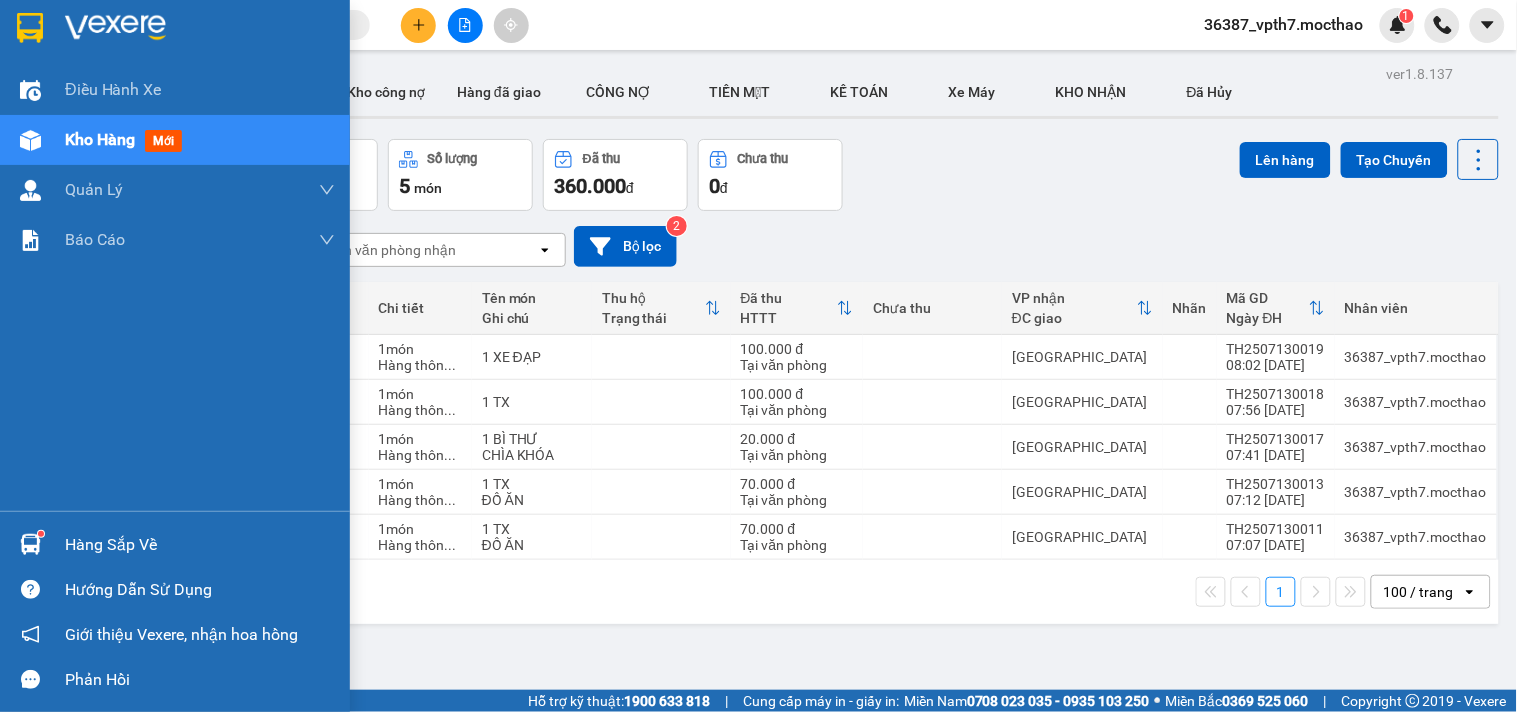 click on "mới" at bounding box center (163, 141) 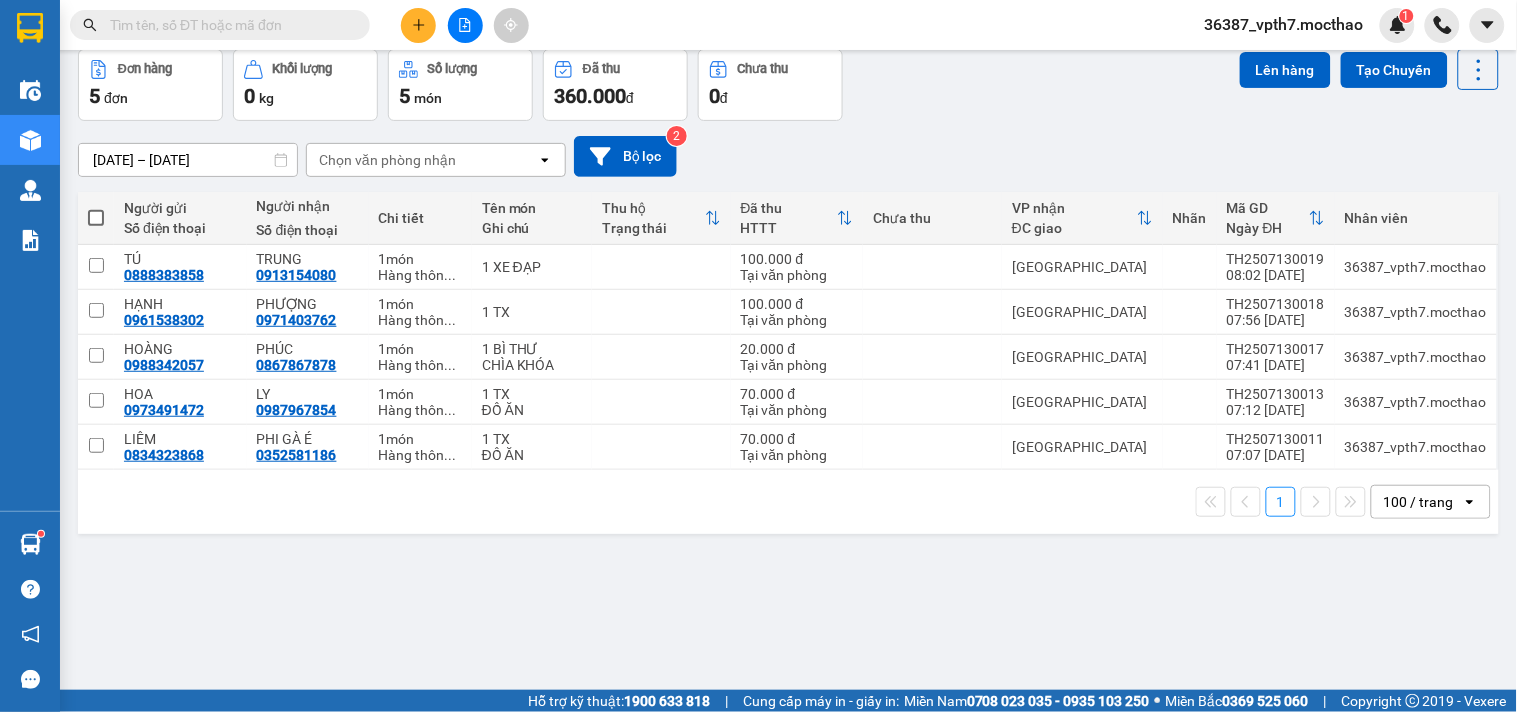 scroll, scrollTop: 92, scrollLeft: 0, axis: vertical 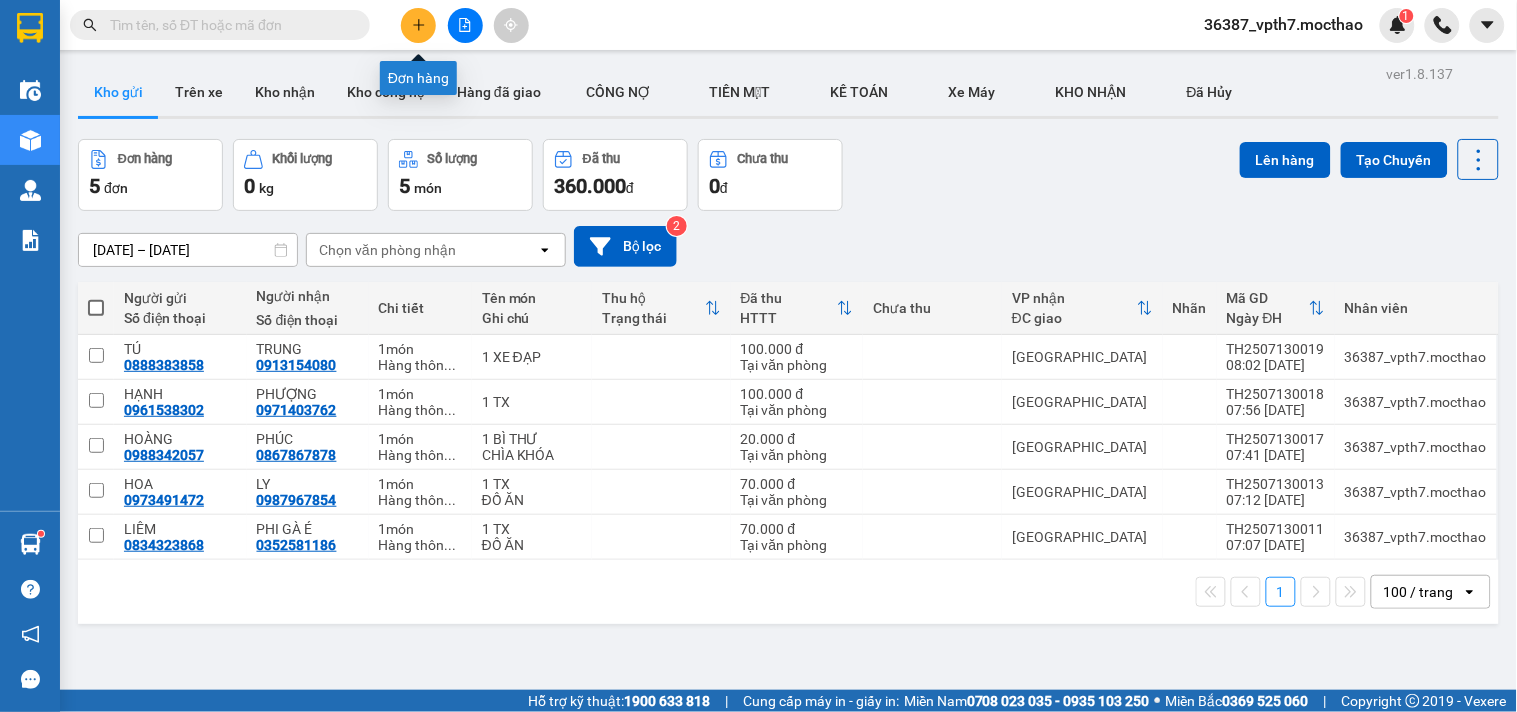 click 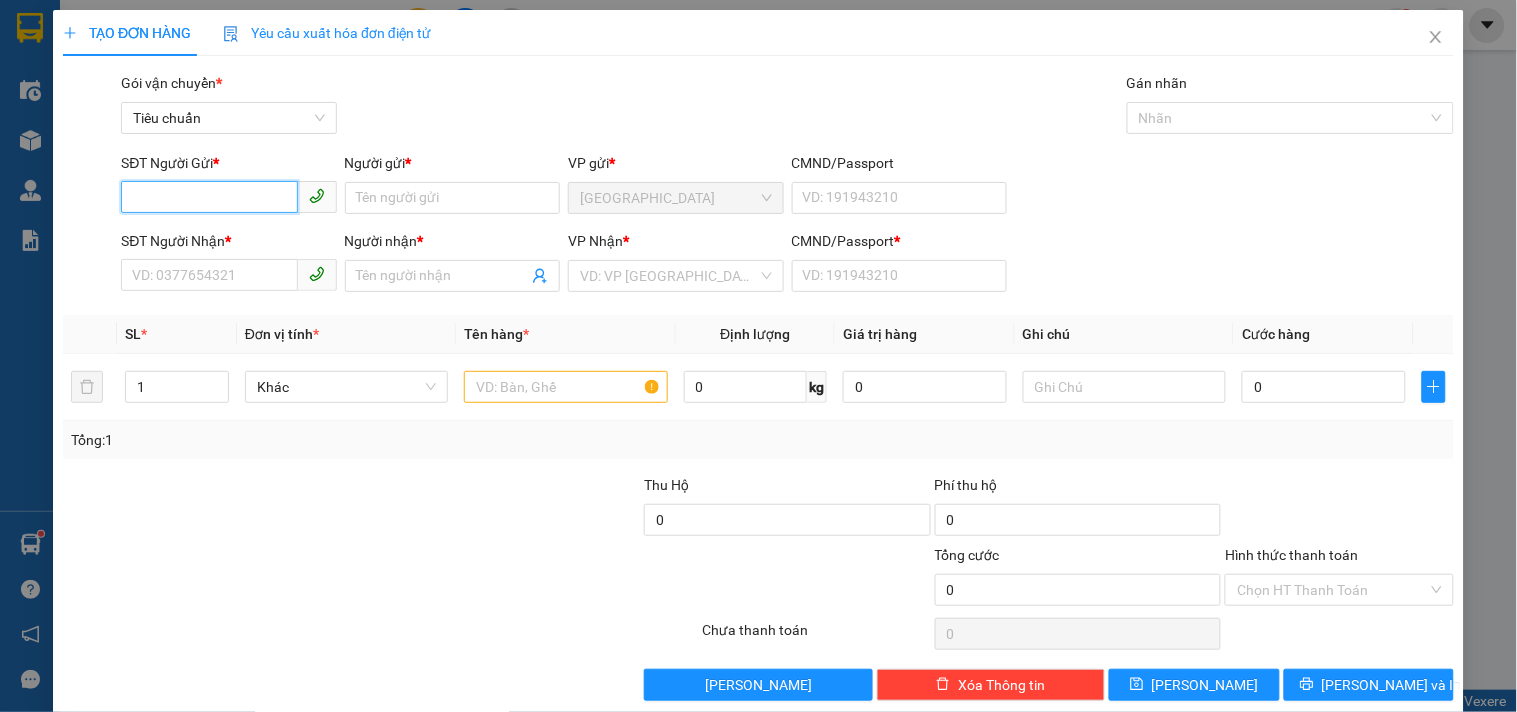 click on "SĐT Người Gửi  *" at bounding box center (209, 197) 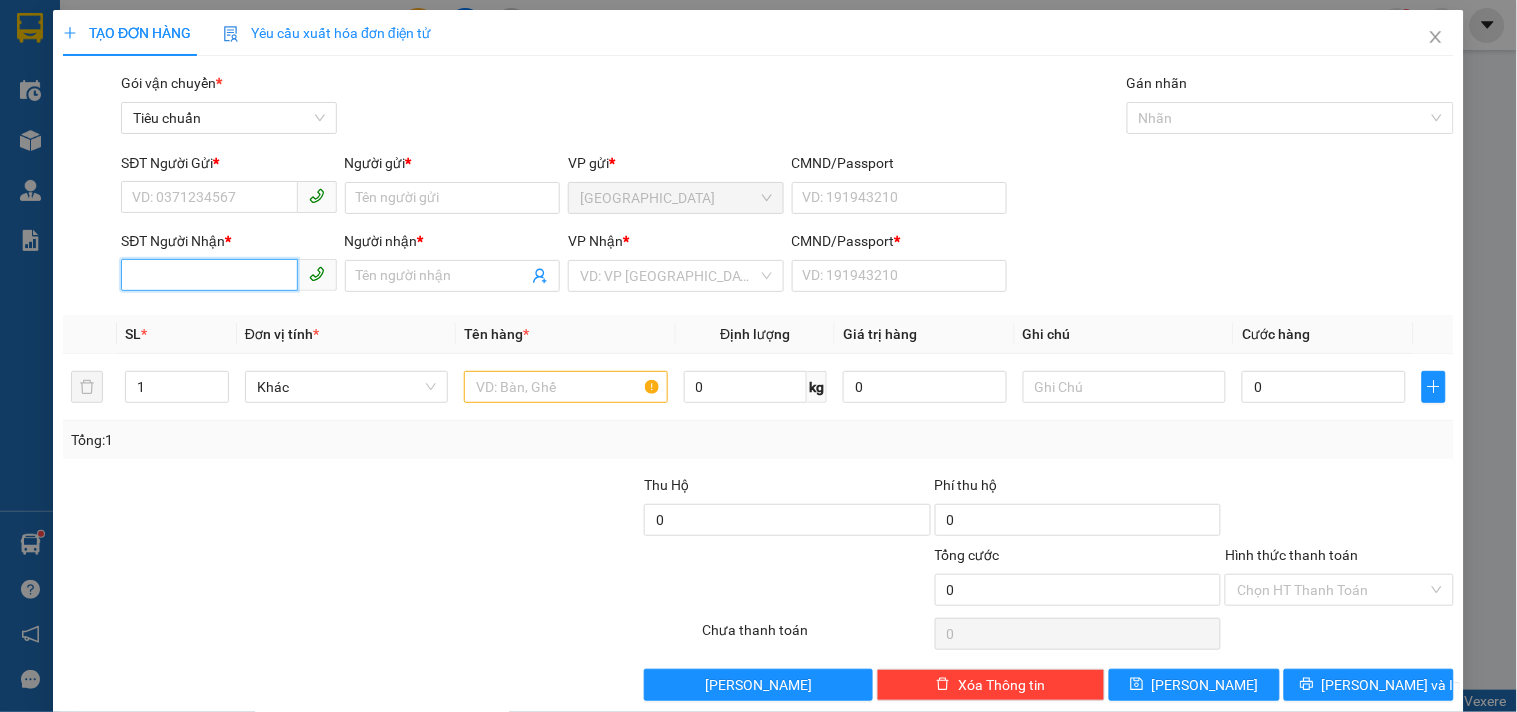 click on "SĐT Người Nhận  *" at bounding box center (209, 275) 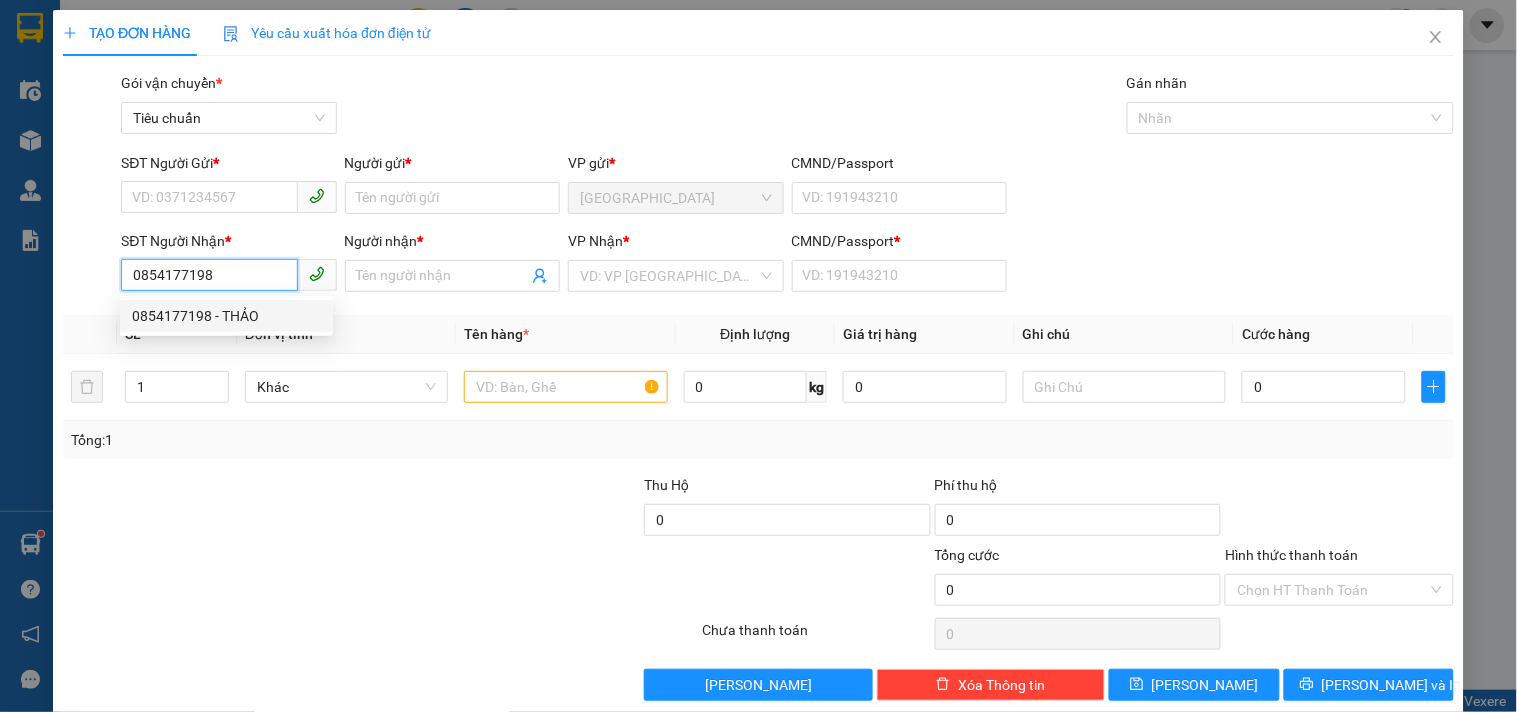 click on "0854177198 - THẢO" at bounding box center (226, 316) 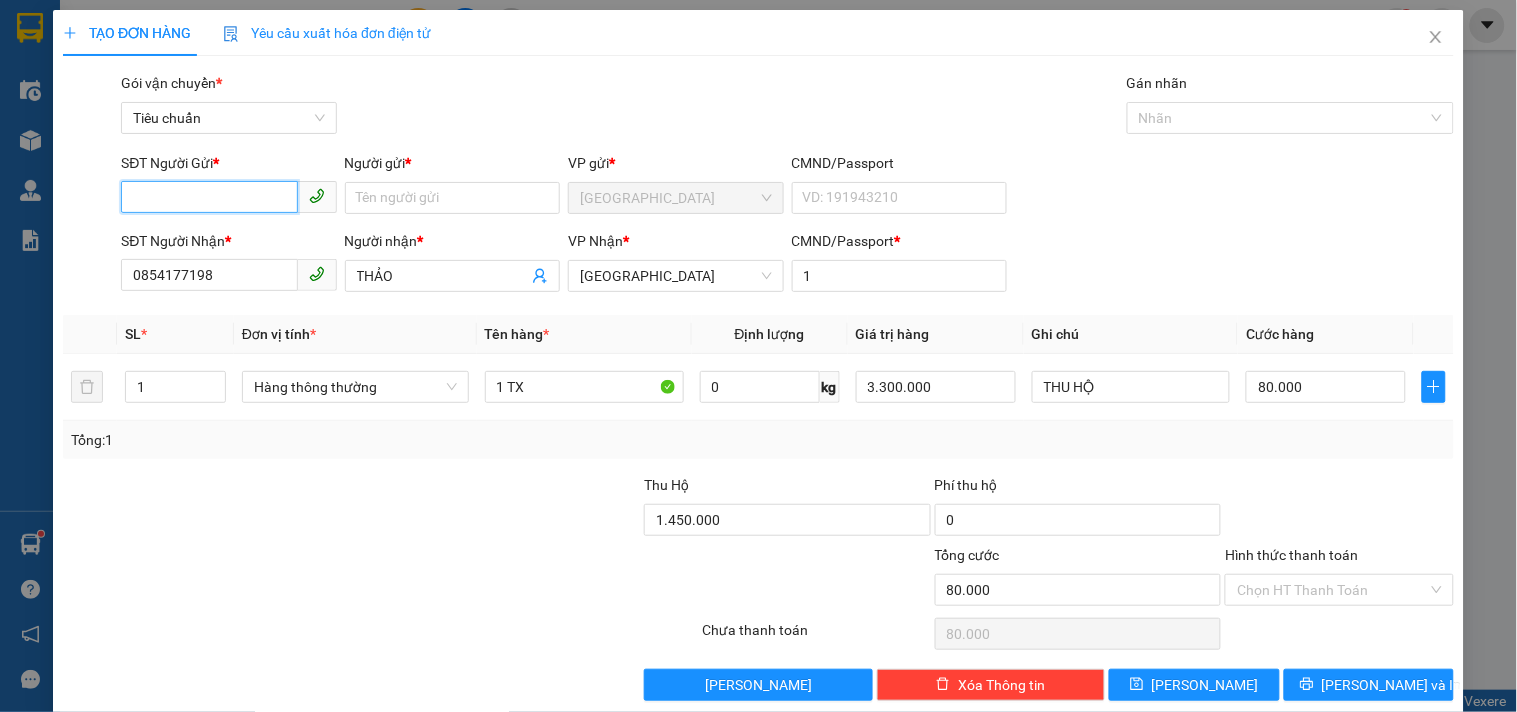 click on "SĐT Người Gửi  *" at bounding box center [209, 197] 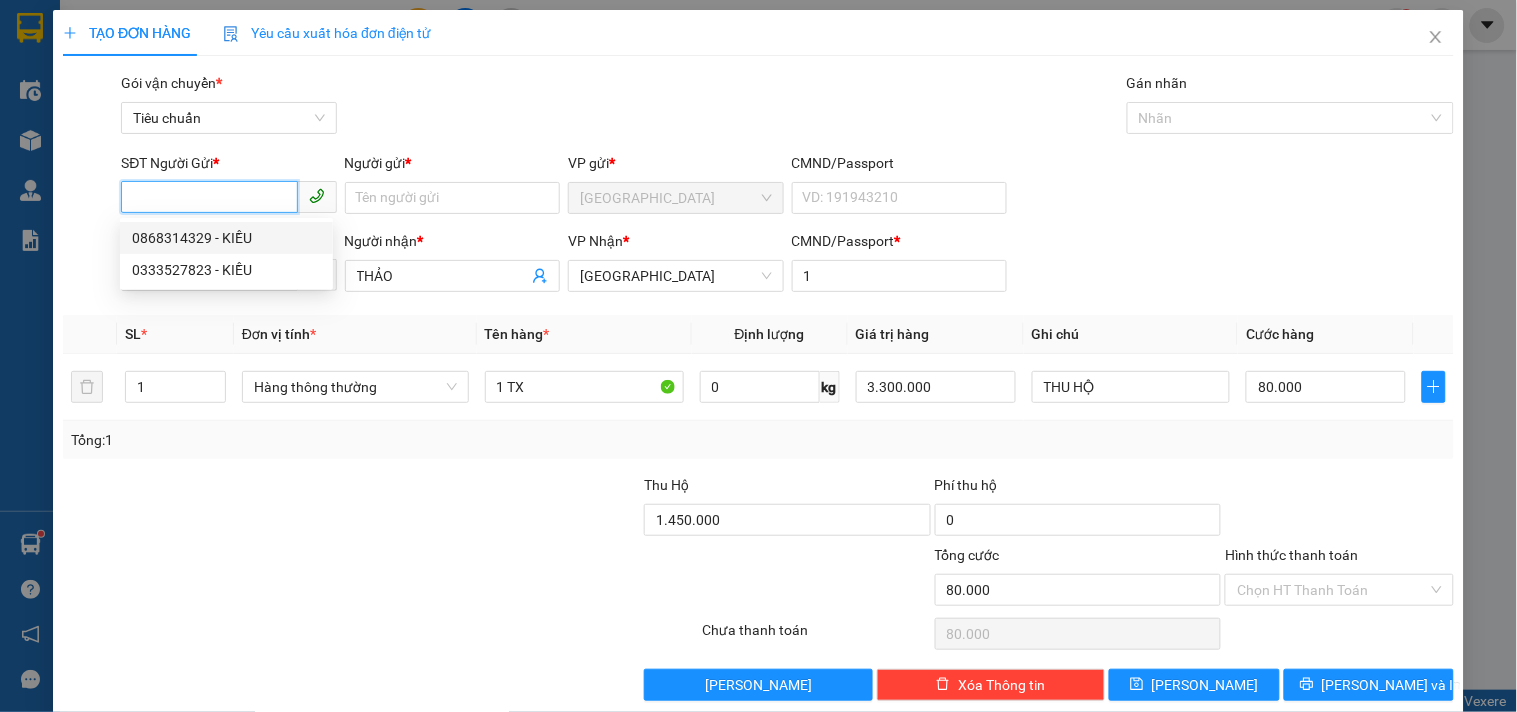 click on "0868314329 - KIỀU" at bounding box center (226, 238) 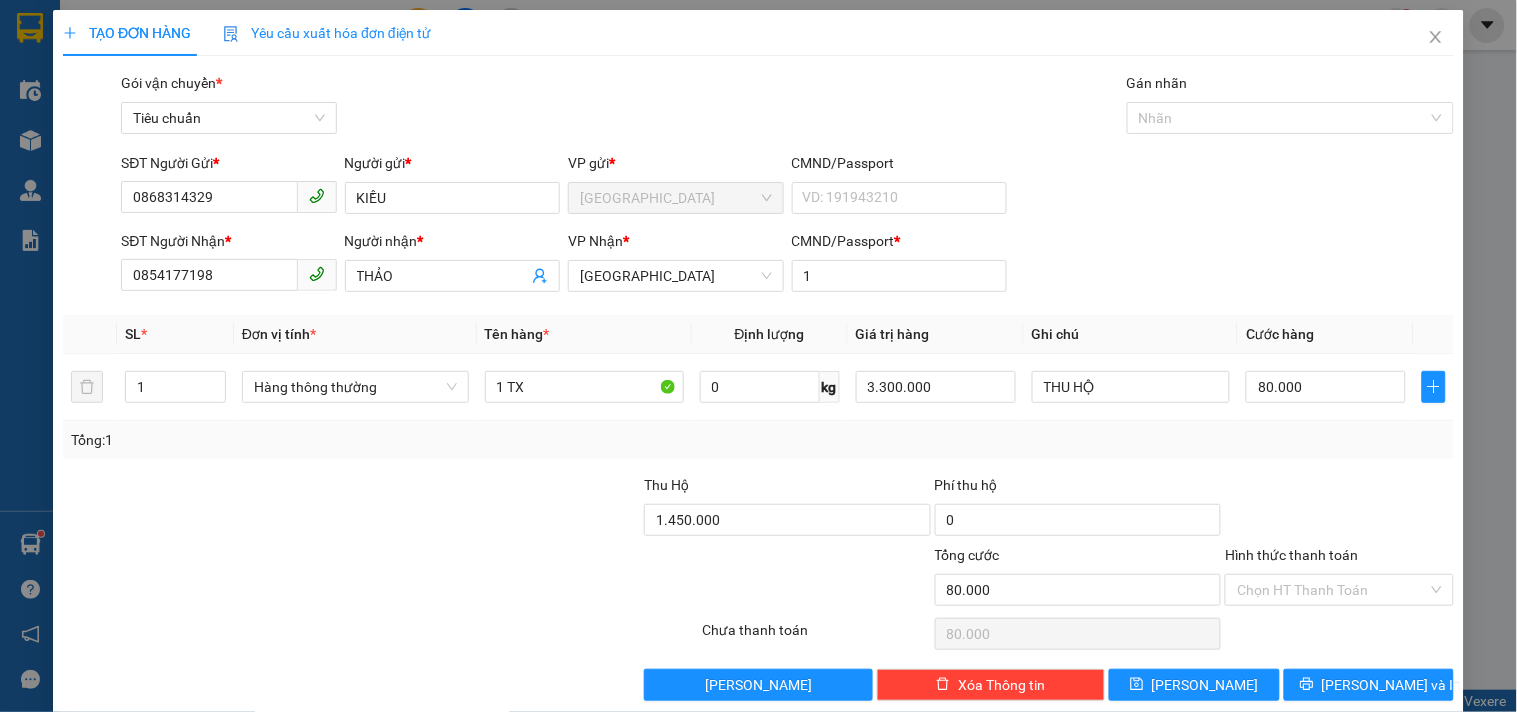 click on "Tổng:  1" at bounding box center (329, 440) 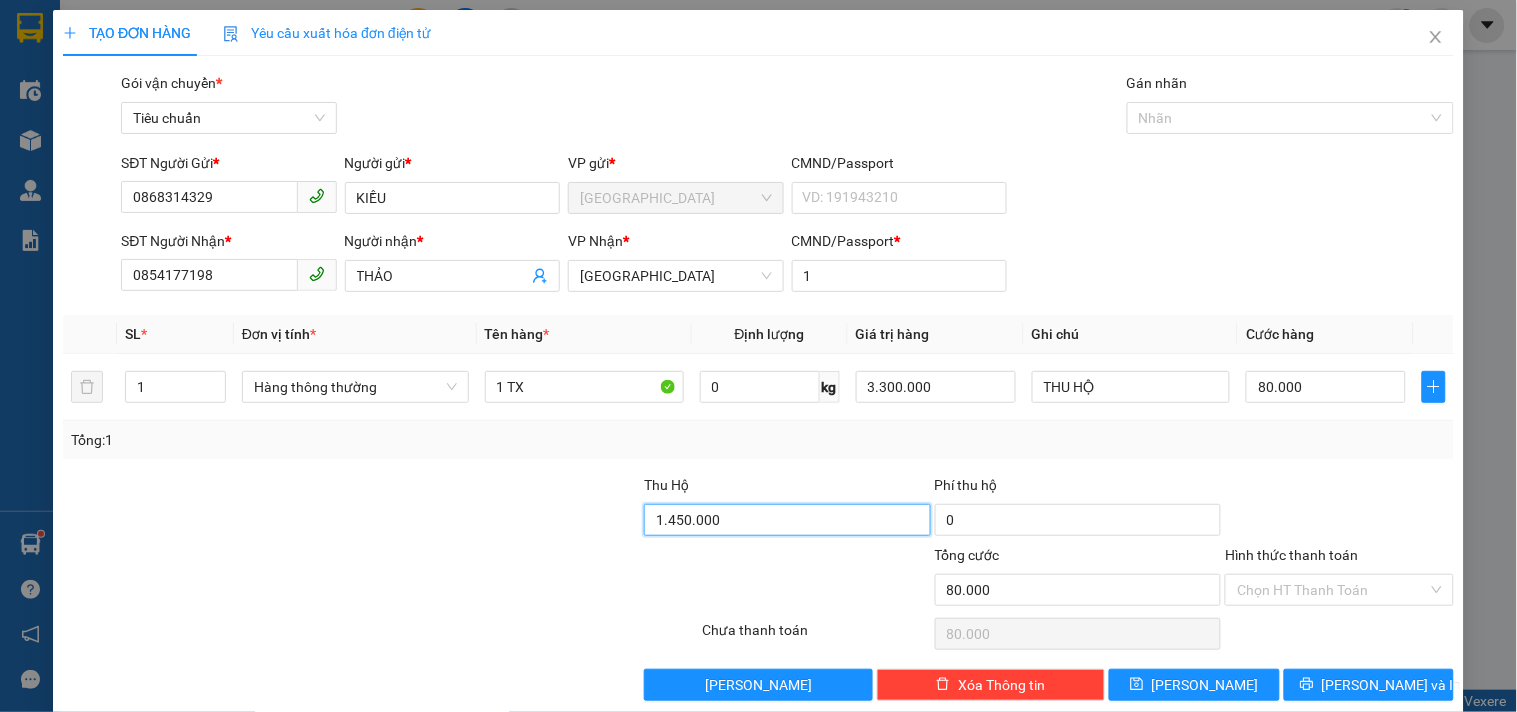 click on "1.450.000" at bounding box center (787, 520) 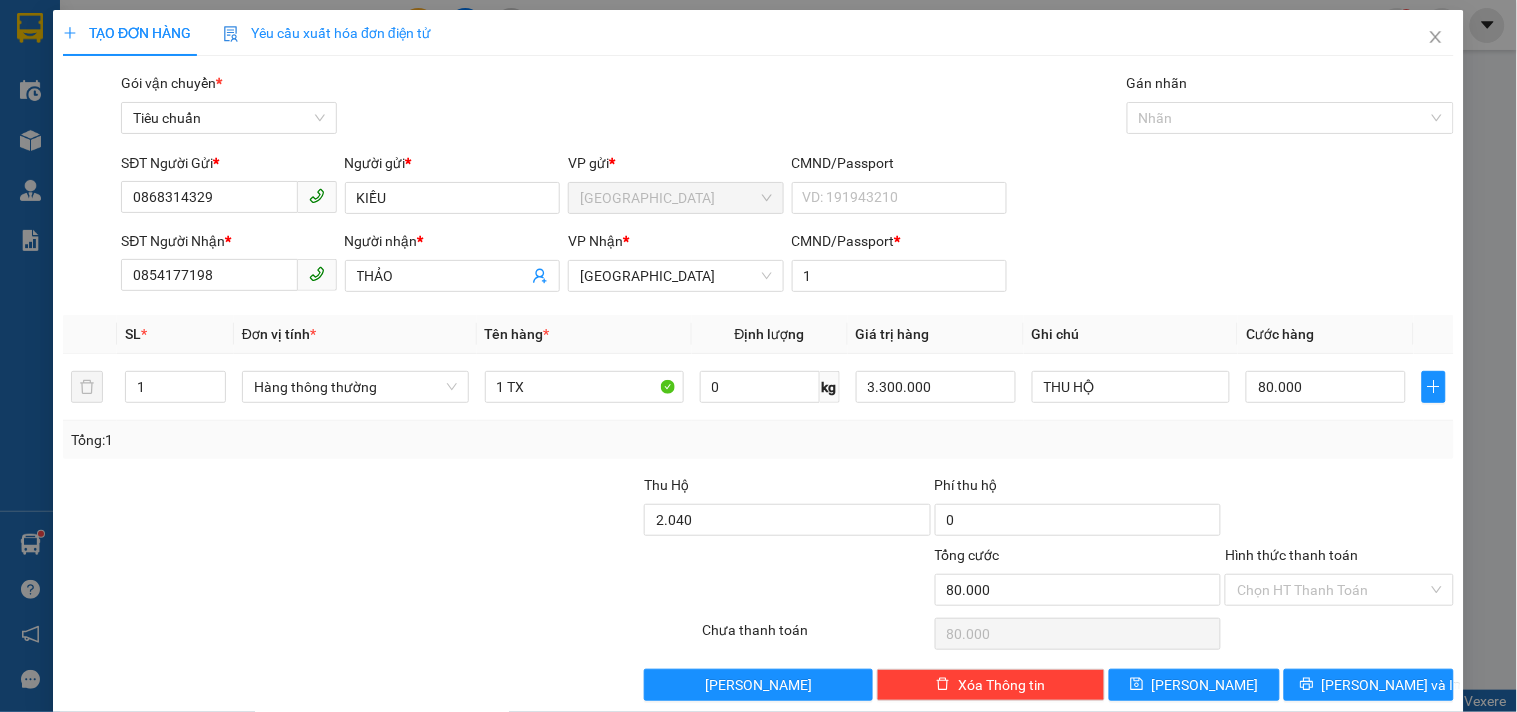click on "Tổng:  1" at bounding box center (758, 440) 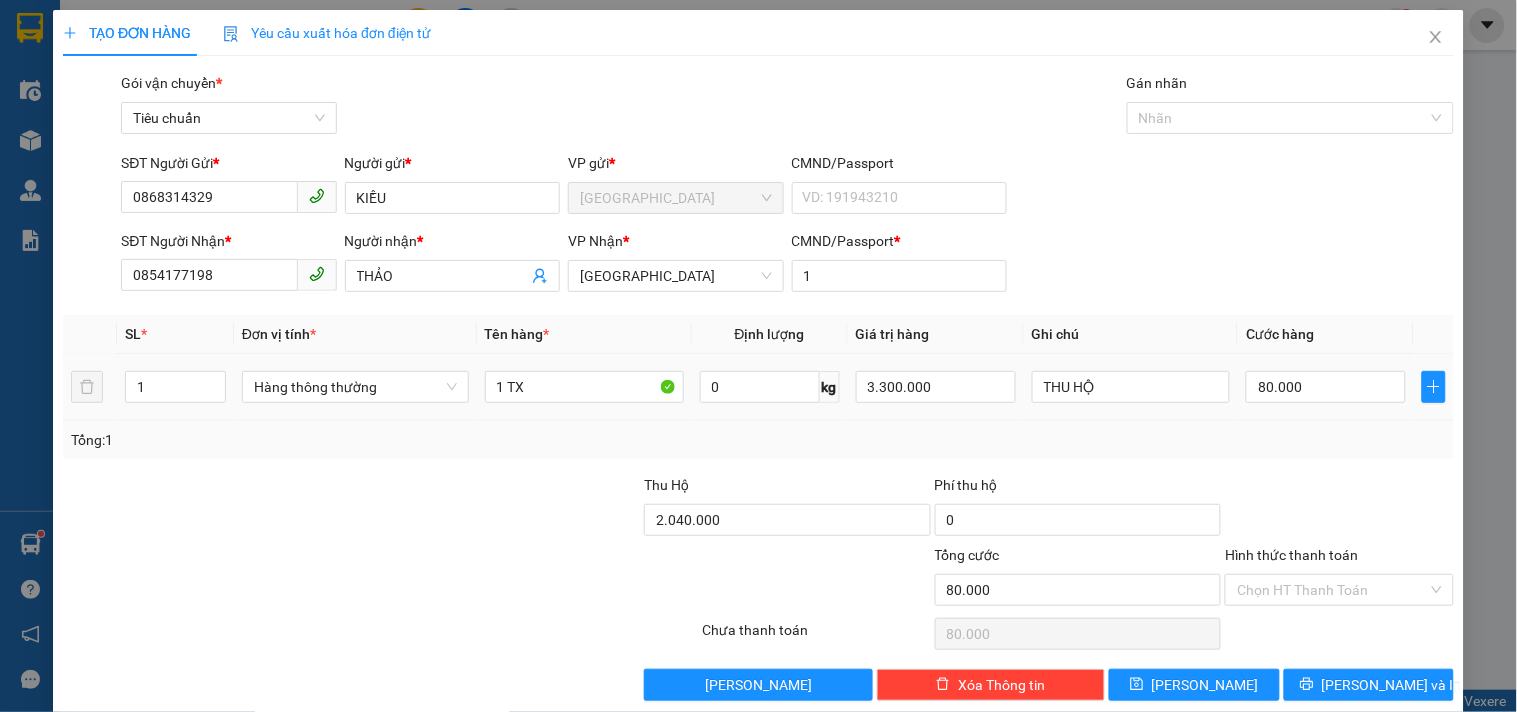 click on "3.300.000" at bounding box center [936, 387] 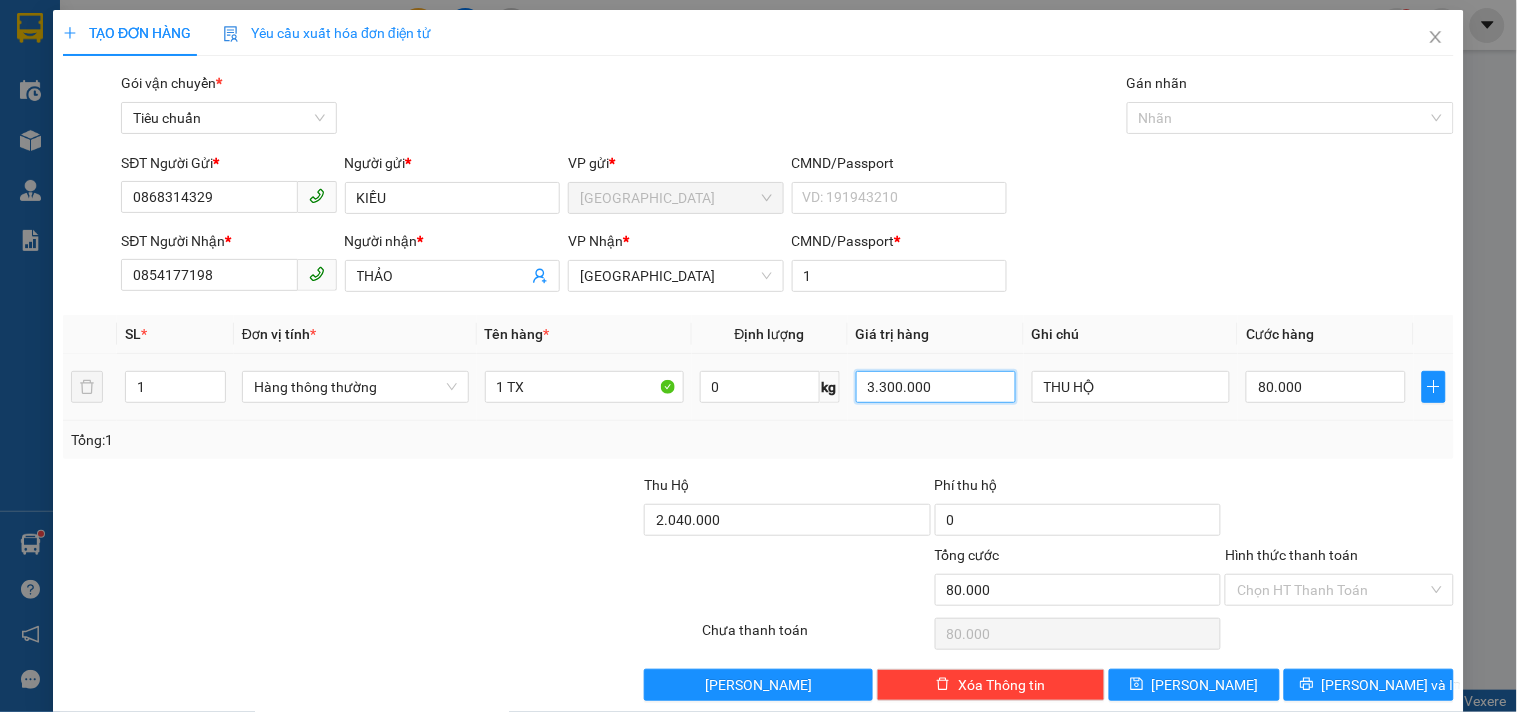 click on "3.300.000" at bounding box center [936, 387] 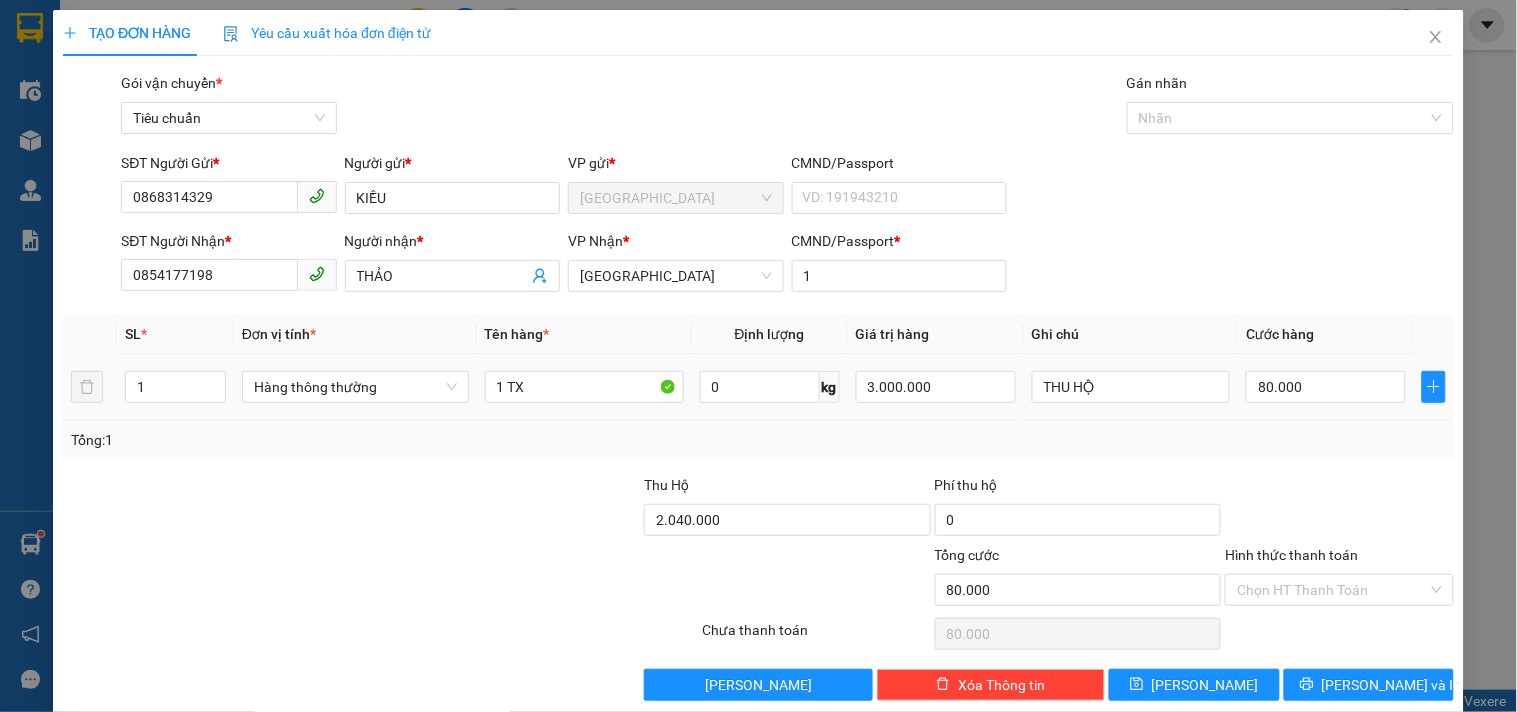 click on "THU HỘ" at bounding box center [1131, 387] 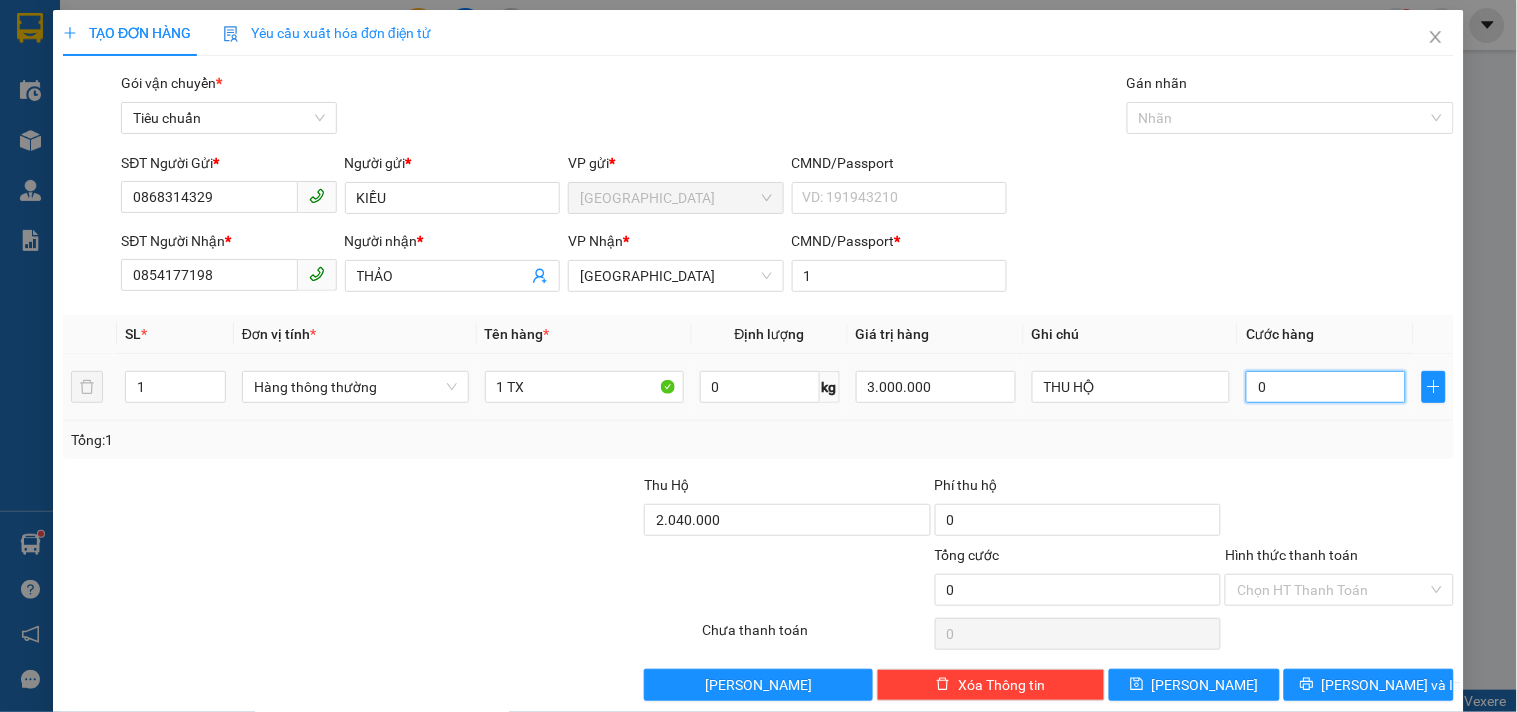 click on "0" at bounding box center (1326, 387) 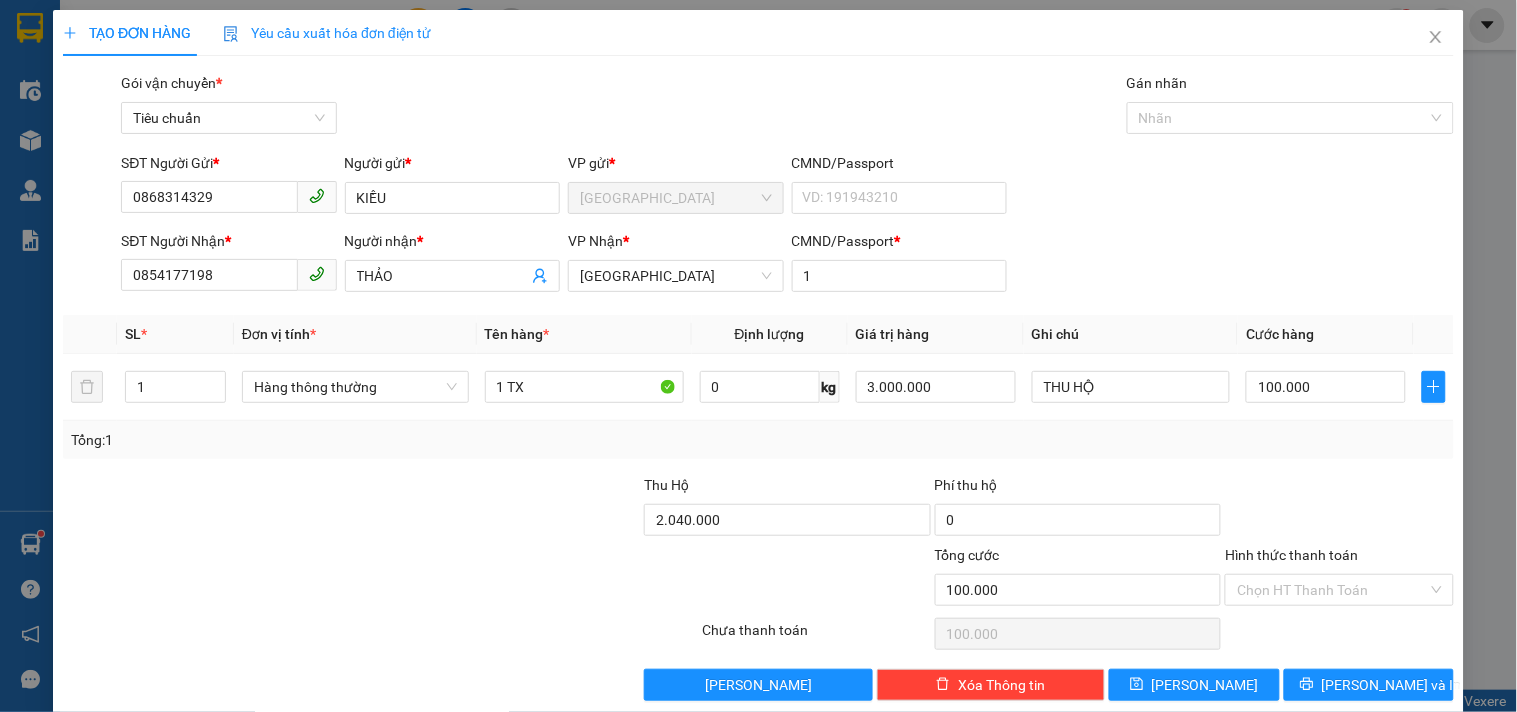click on "Tổng:  1" at bounding box center (758, 440) 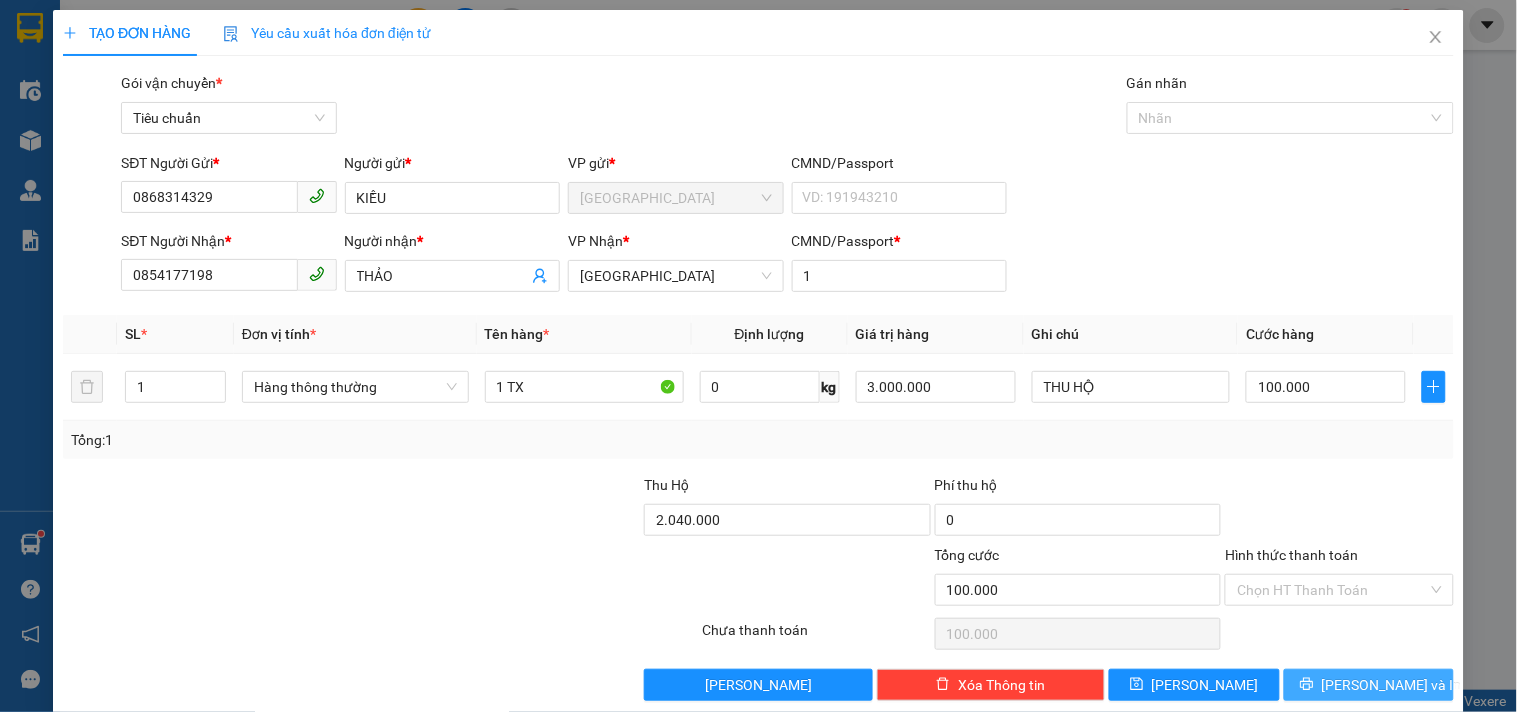 click on "[PERSON_NAME] và In" at bounding box center (1369, 685) 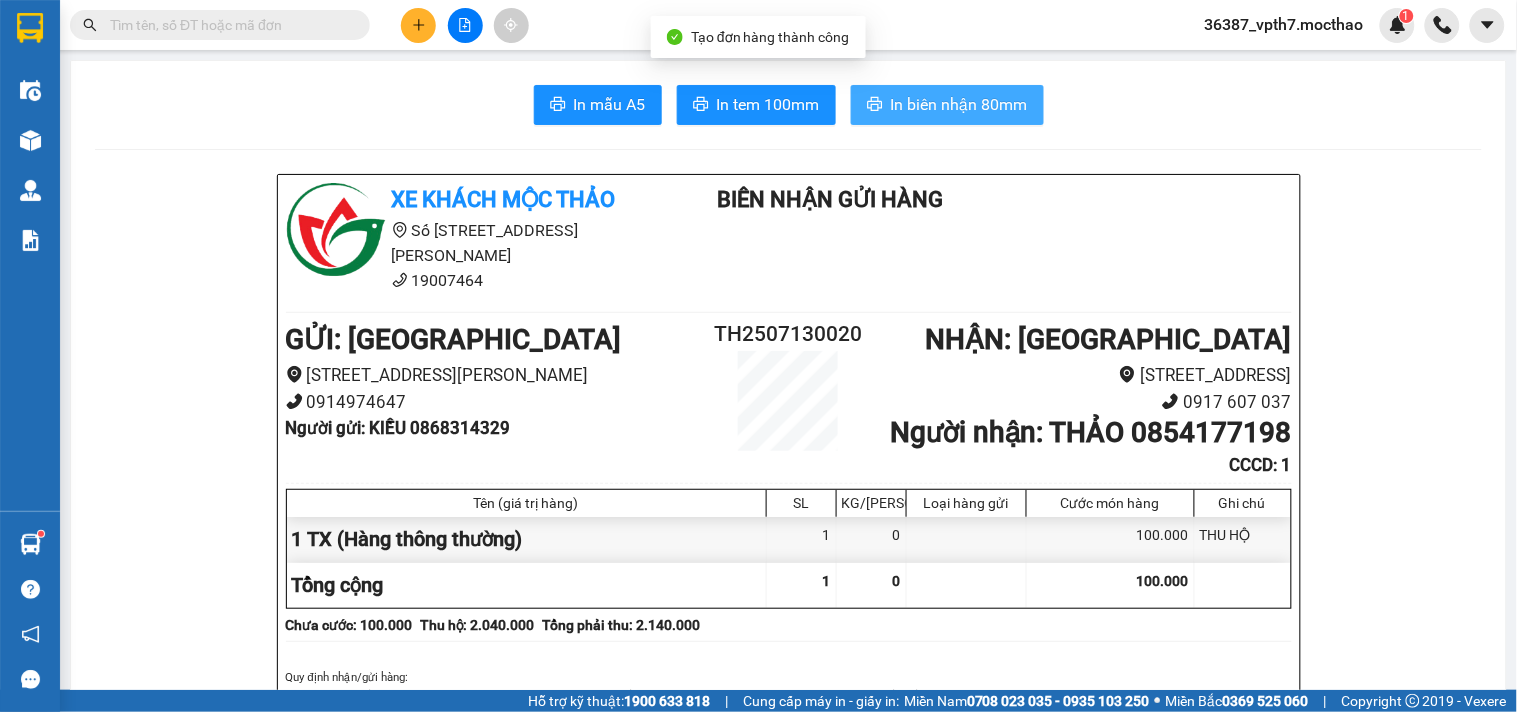 click on "In biên nhận 80mm" at bounding box center [959, 104] 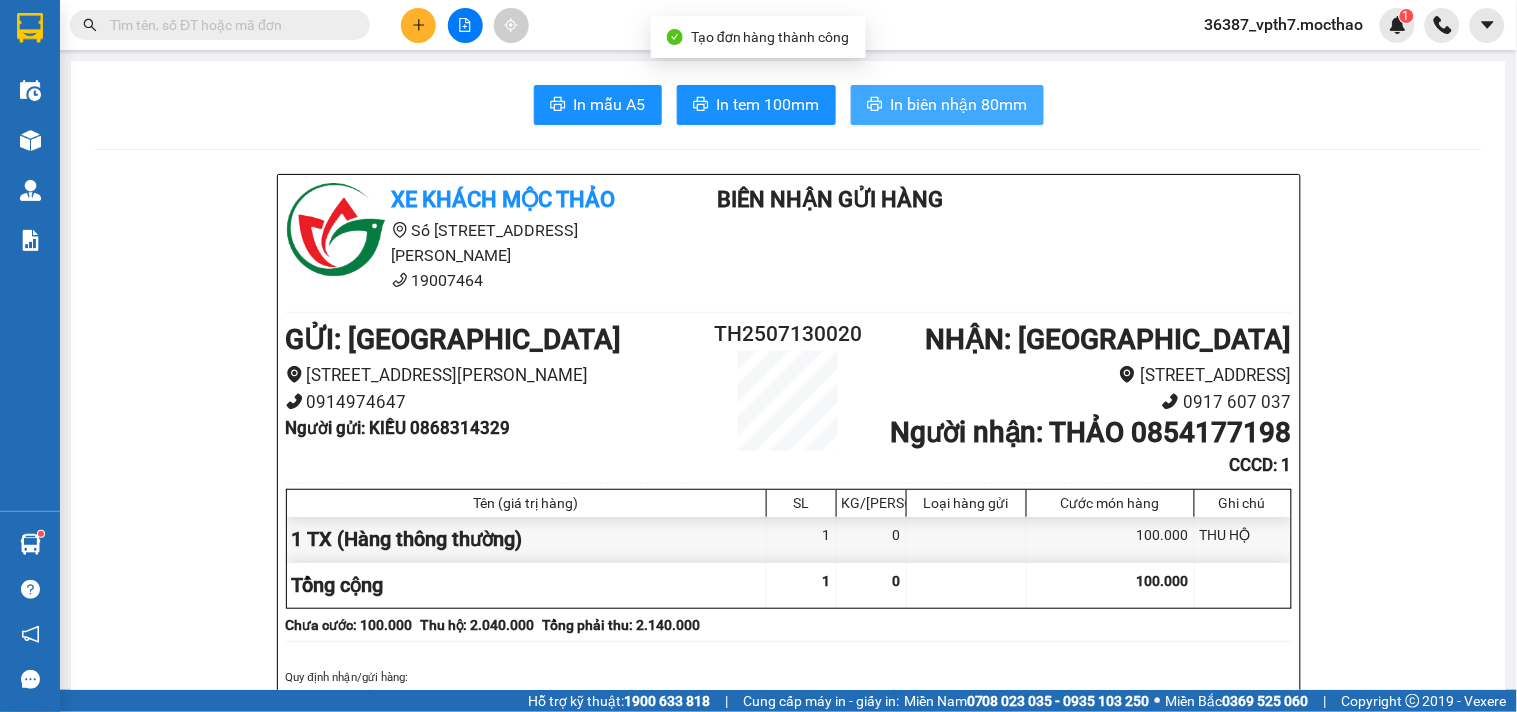 scroll, scrollTop: 0, scrollLeft: 0, axis: both 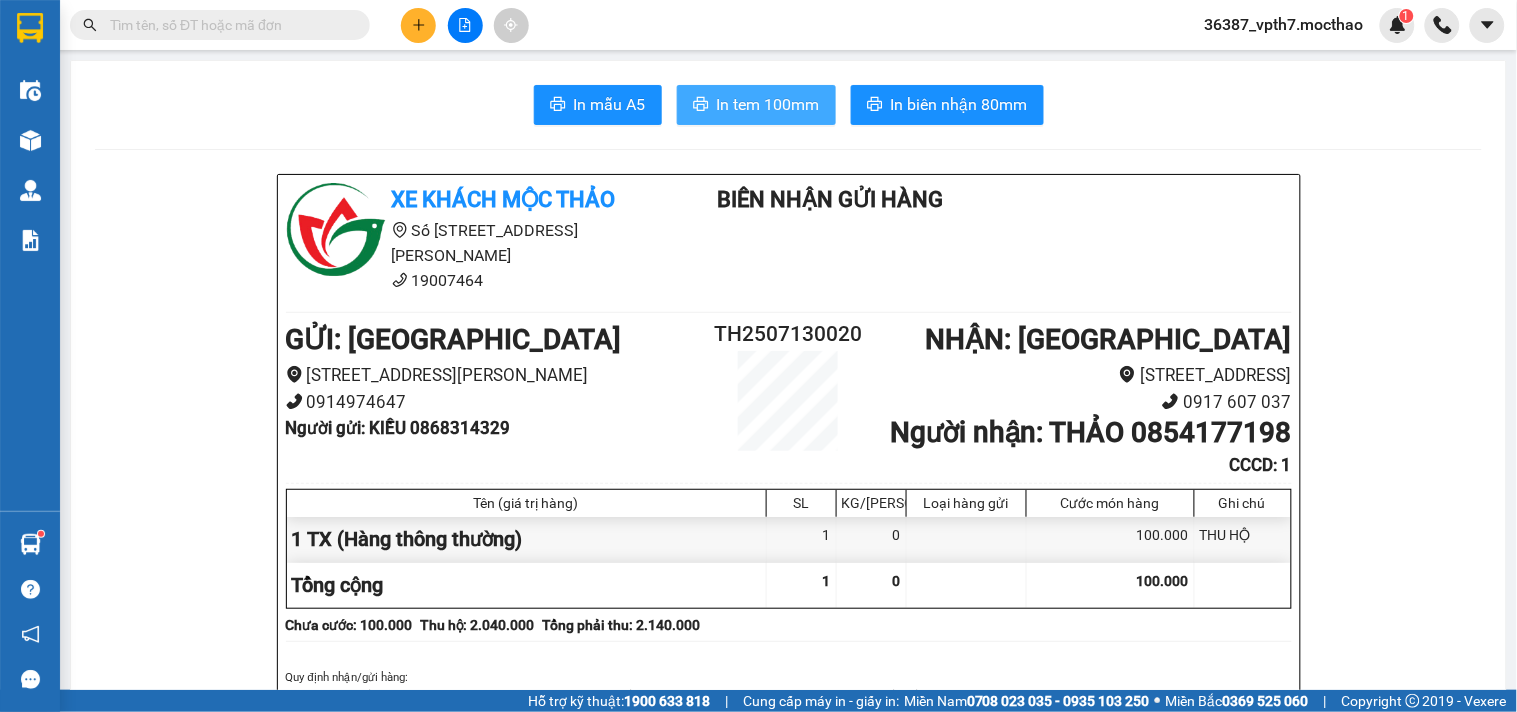 click on "In tem 100mm" at bounding box center (768, 104) 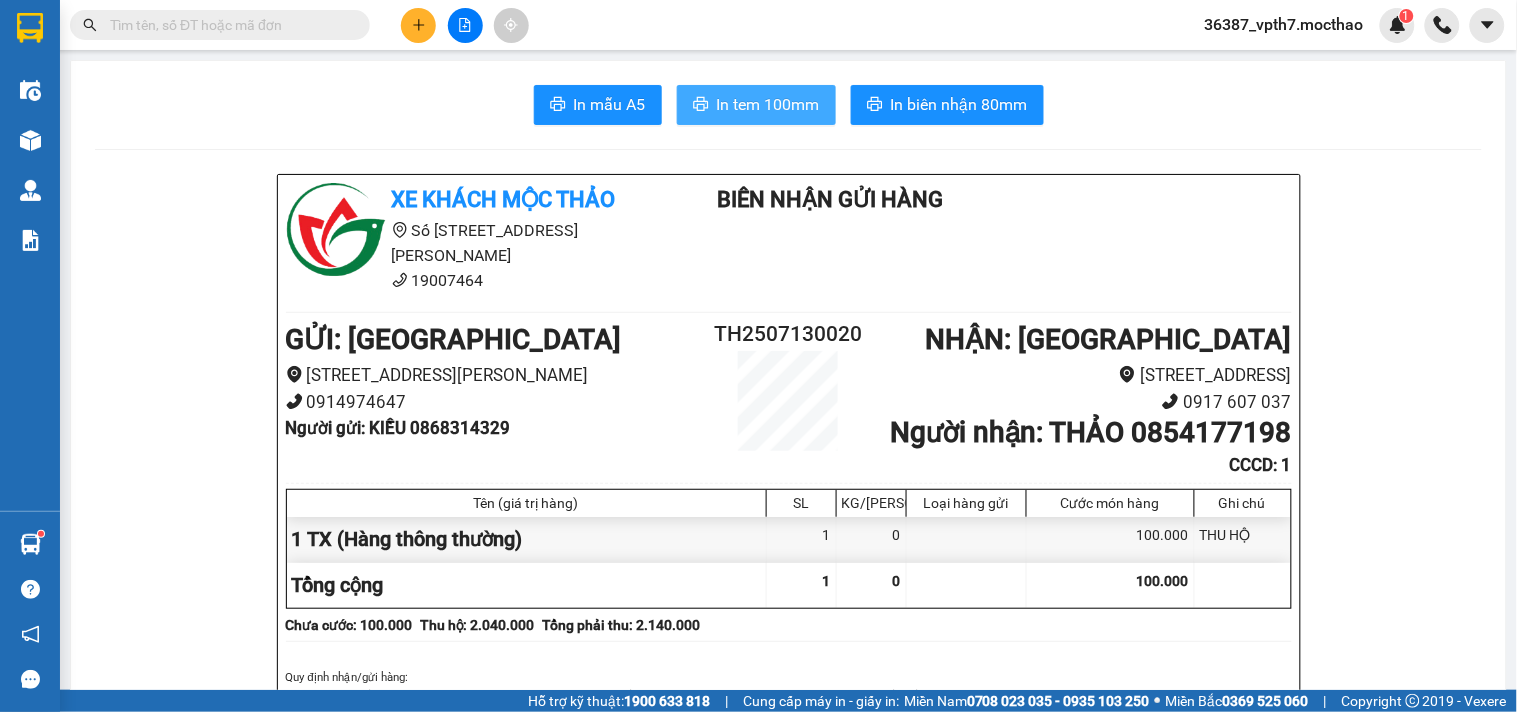 scroll, scrollTop: 0, scrollLeft: 0, axis: both 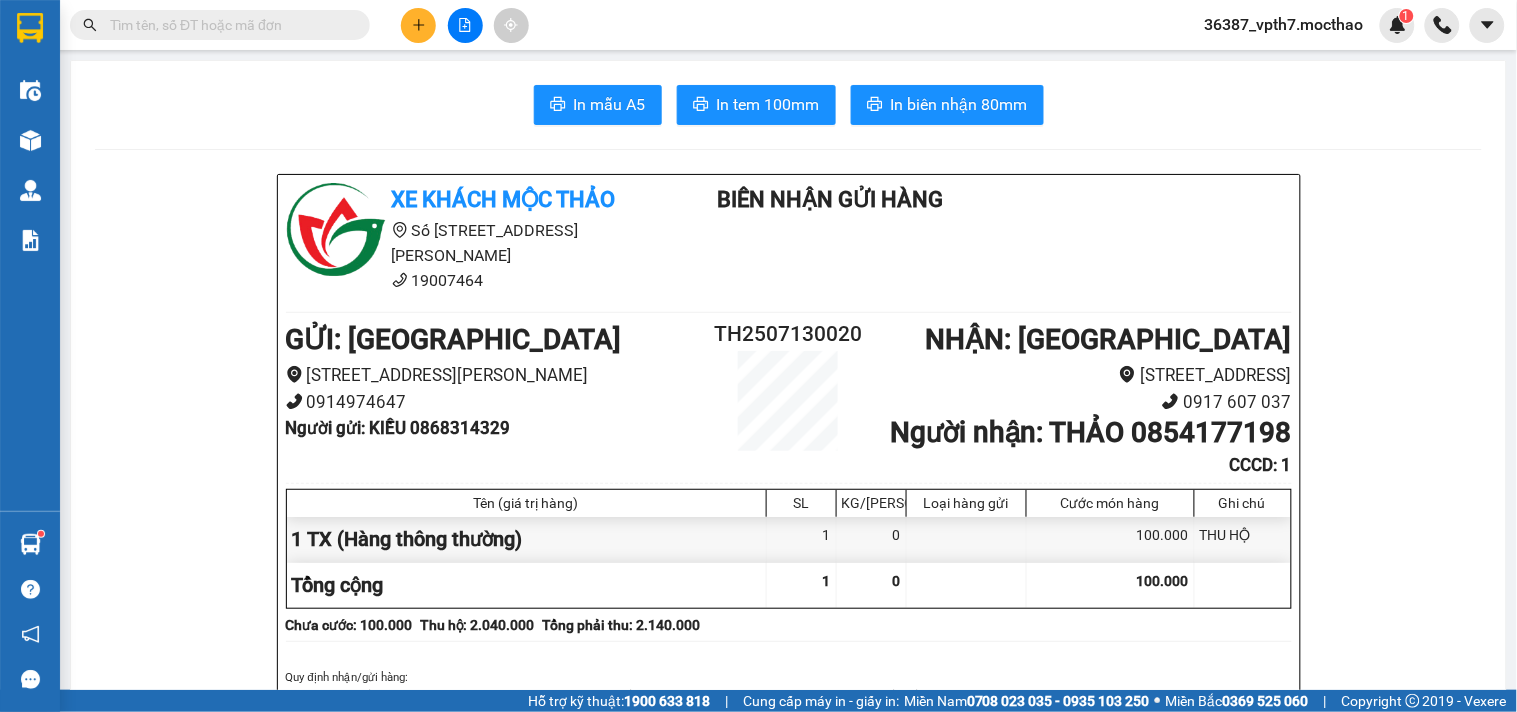 click 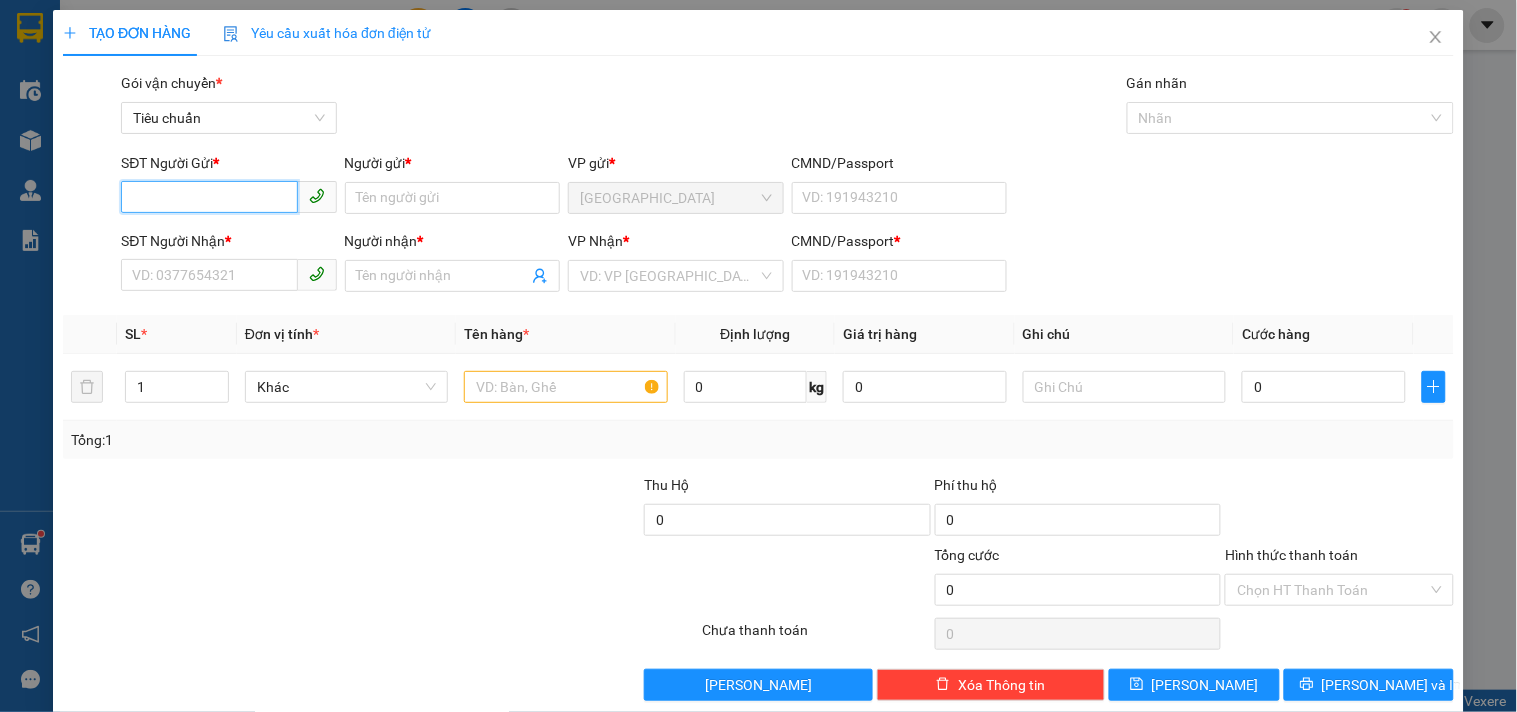 click on "SĐT Người Gửi  *" at bounding box center (209, 197) 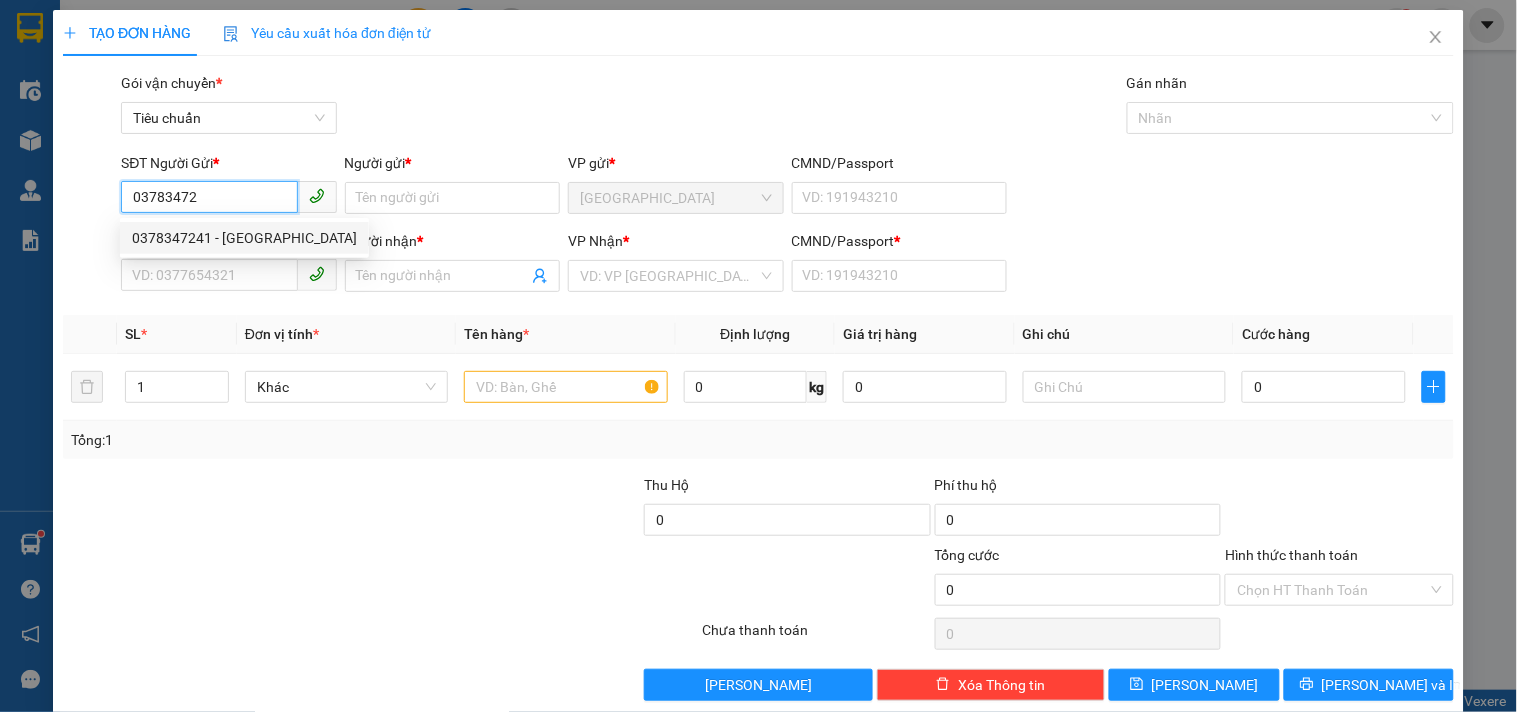 click on "0378347241 - HƯNG THU" at bounding box center [244, 238] 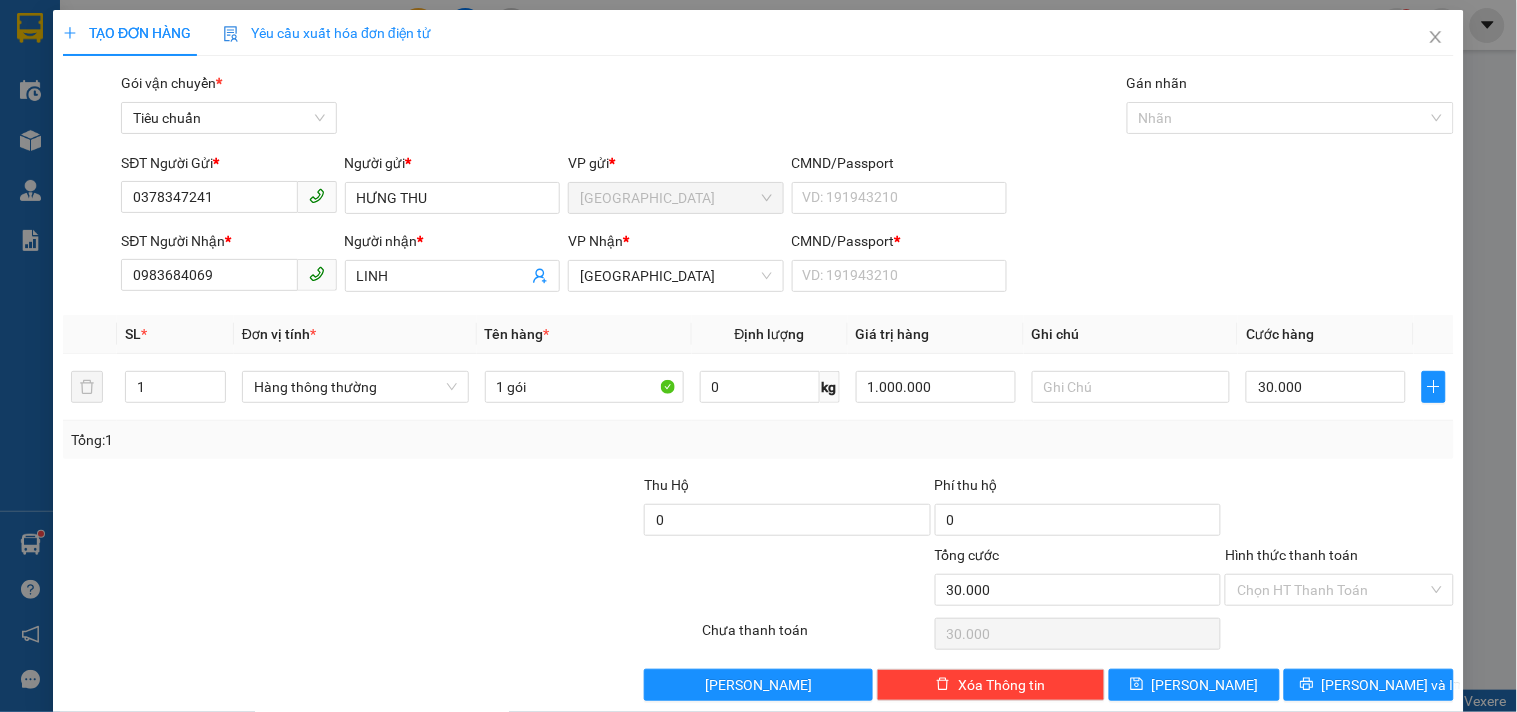 click on "Transit Pickup Surcharge Ids Transit Deliver Surcharge Ids Transit Deliver Surcharge Transit Deliver Surcharge Gói vận chuyển  * Tiêu chuẩn Gán nhãn   Nhãn SĐT Người Gửi  * 0378347241 Người gửi  * HƯNG THU VP gửi  * Tuy Hòa CMND/Passport VD: 191943210 SĐT Người Nhận  * 0983684069 Người nhận  * LINH VP Nhận  * Đà Nẵng CMND/Passport  * VD: 191943210 SL  * Đơn vị tính  * Tên hàng  * Định lượng Giá trị hàng Ghi chú Cước hàng                   1 Hàng thông thường 1 gói 0 kg 1.000.000 30.000 Tổng:  1 Thu Hộ 0 Phí thu hộ 0 Tổng cước 30.000 Hình thức thanh toán Chọn HT Thanh Toán Số tiền thu trước 0 Chưa thanh toán 30.000 Chọn HT Thanh Toán Lưu nháp Xóa Thông tin Lưu Lưu và In" at bounding box center [758, 386] 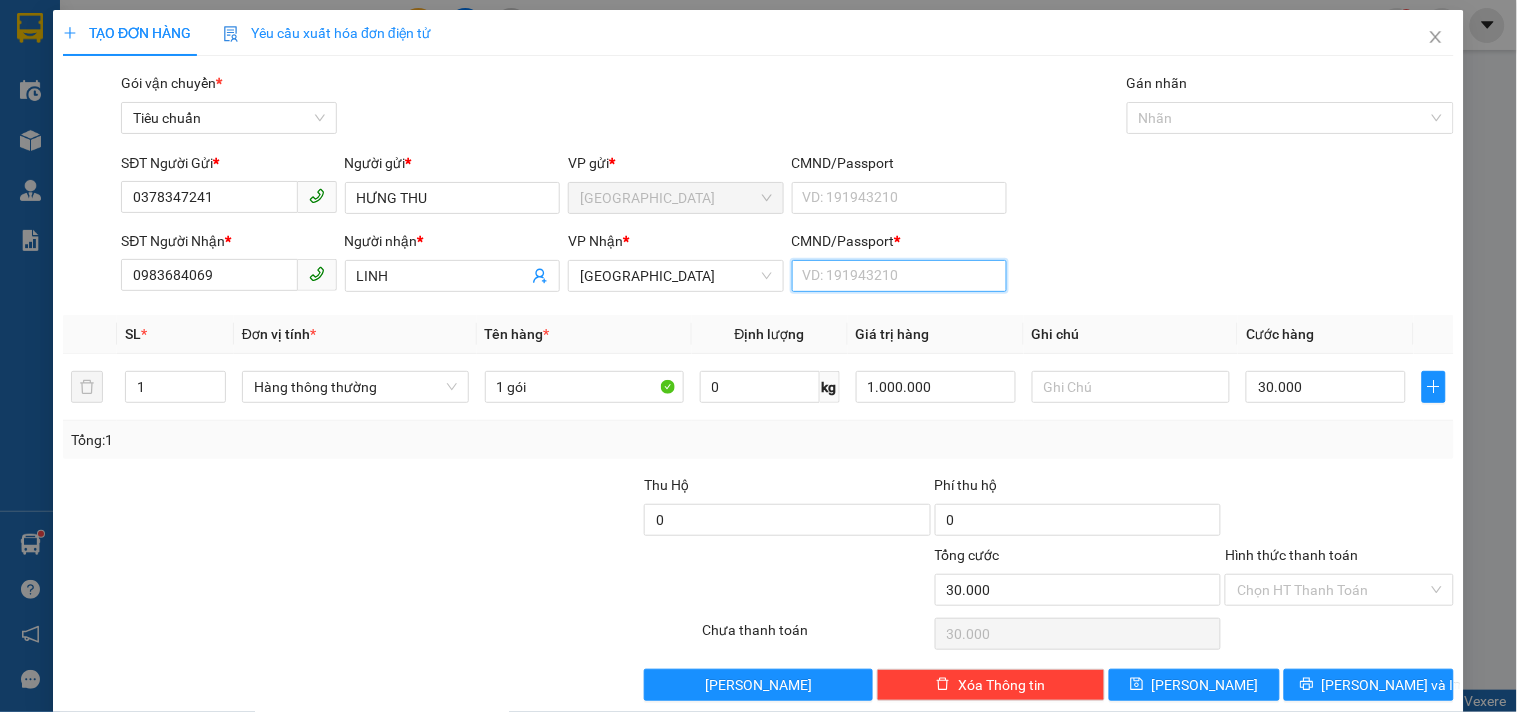click on "CMND/Passport  *" at bounding box center (899, 276) 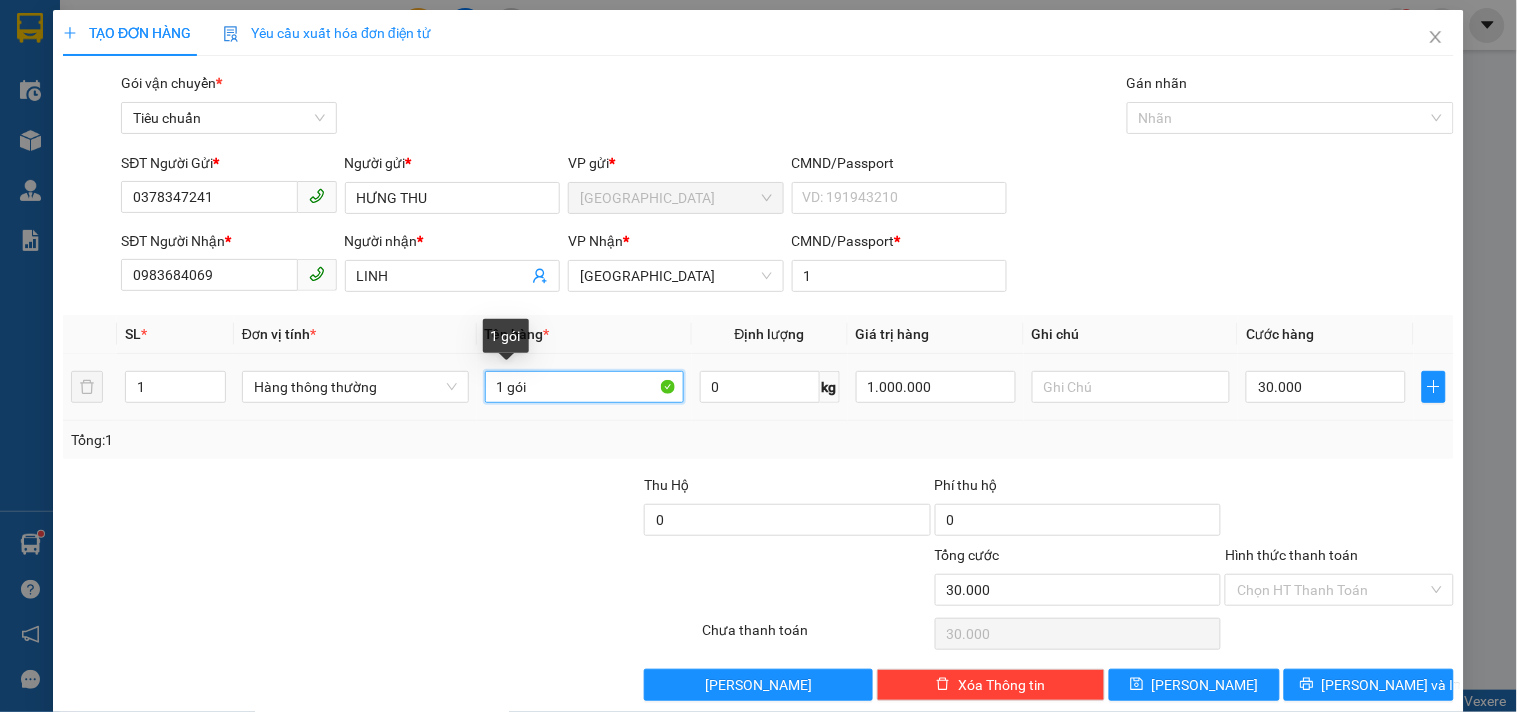drag, startPoint x: 503, startPoint y: 392, endPoint x: 596, endPoint y: 434, distance: 102.044106 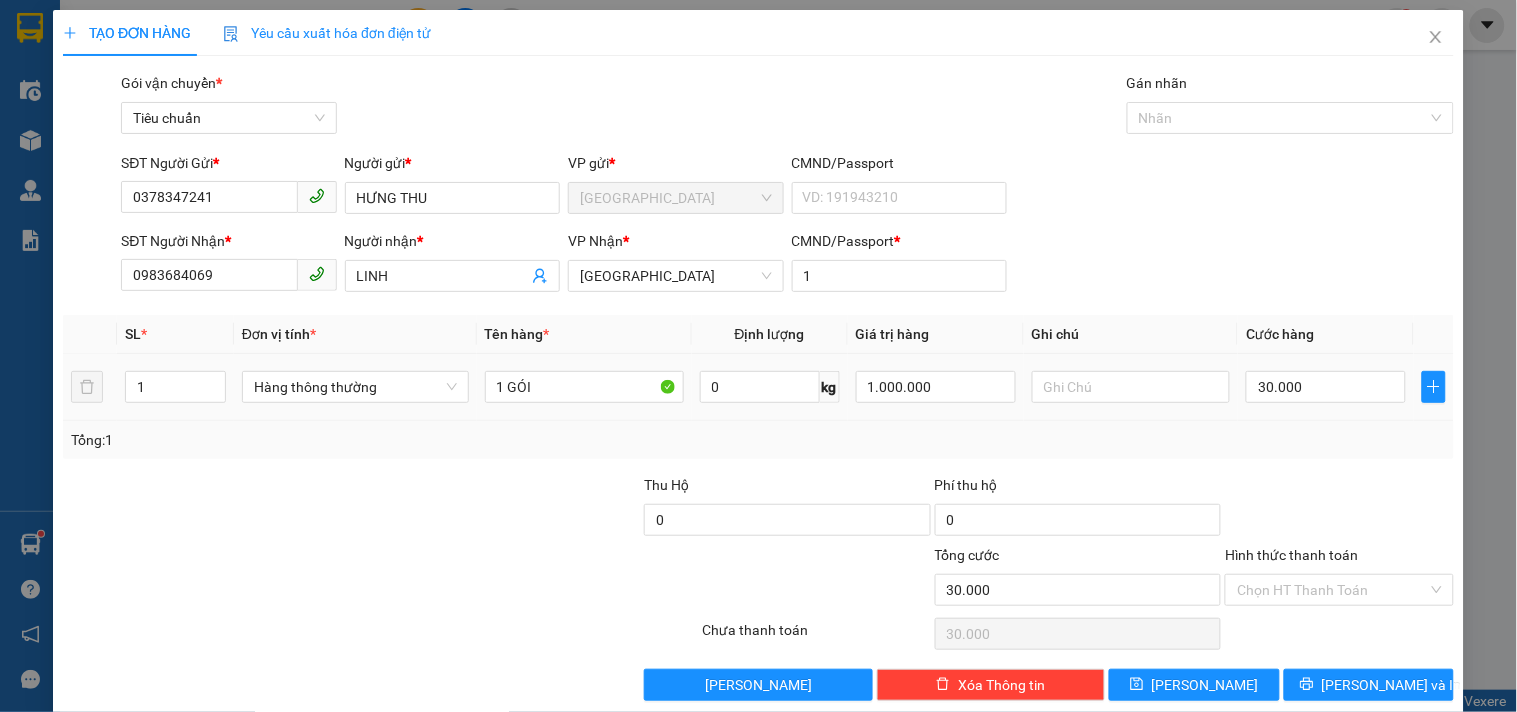 click on "1.000.000" at bounding box center [936, 387] 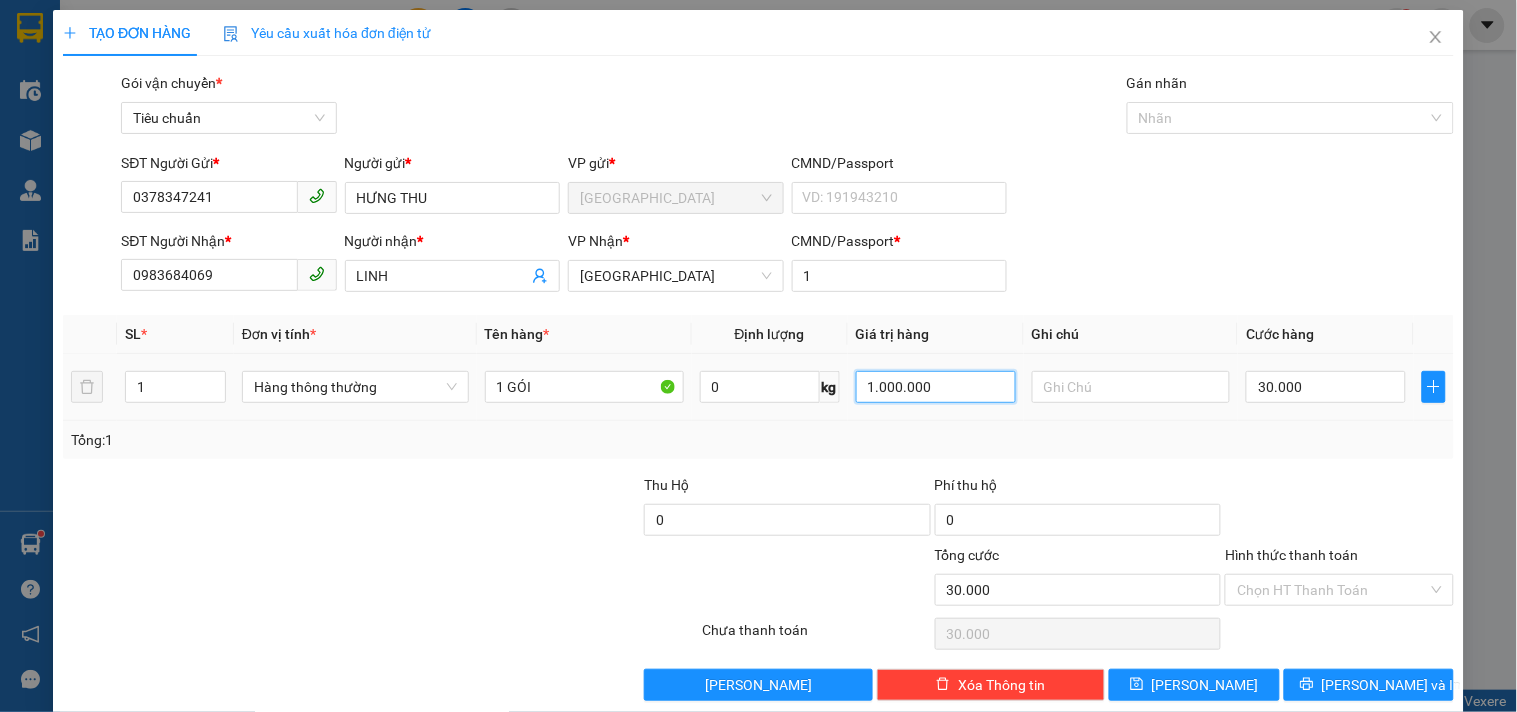 click on "1.000.000" at bounding box center (936, 387) 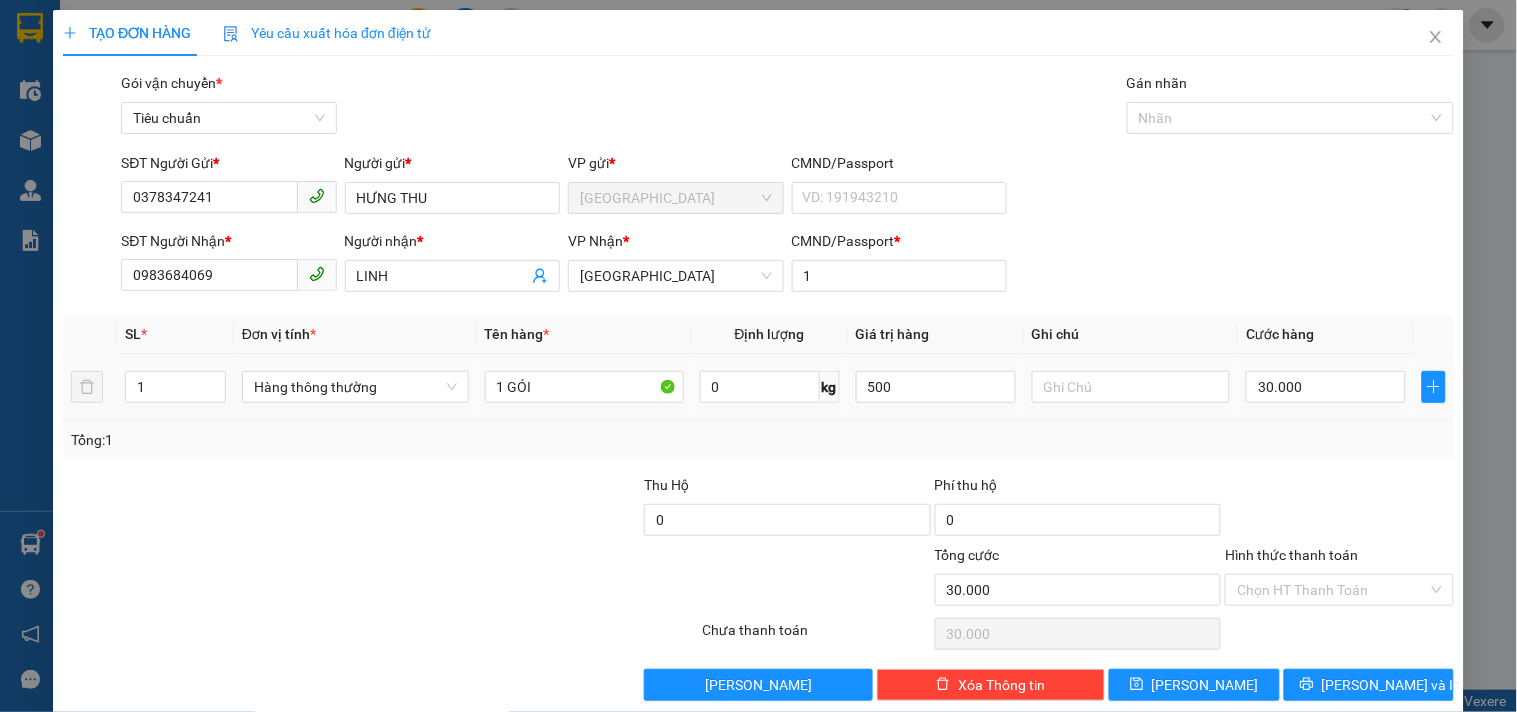 click at bounding box center [1131, 387] 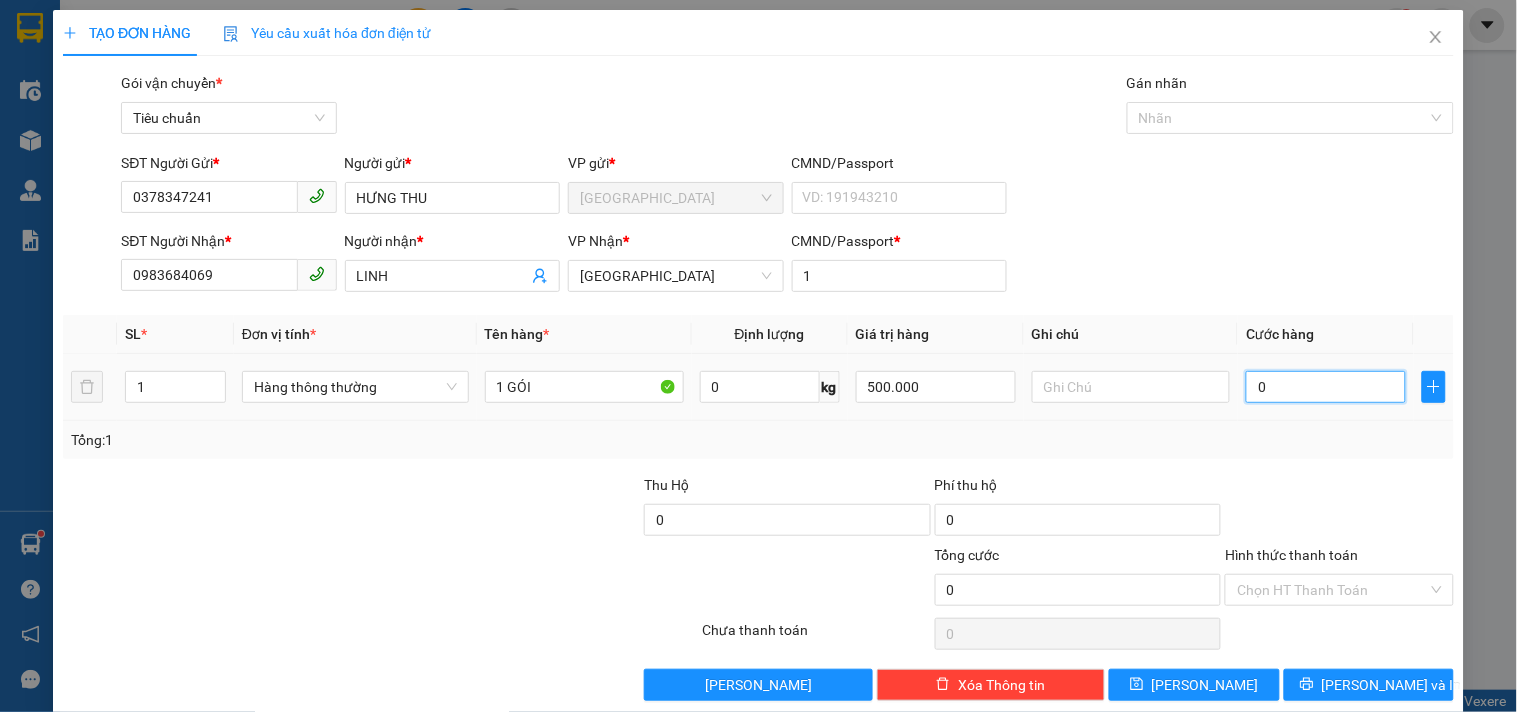 click on "0" at bounding box center (1326, 387) 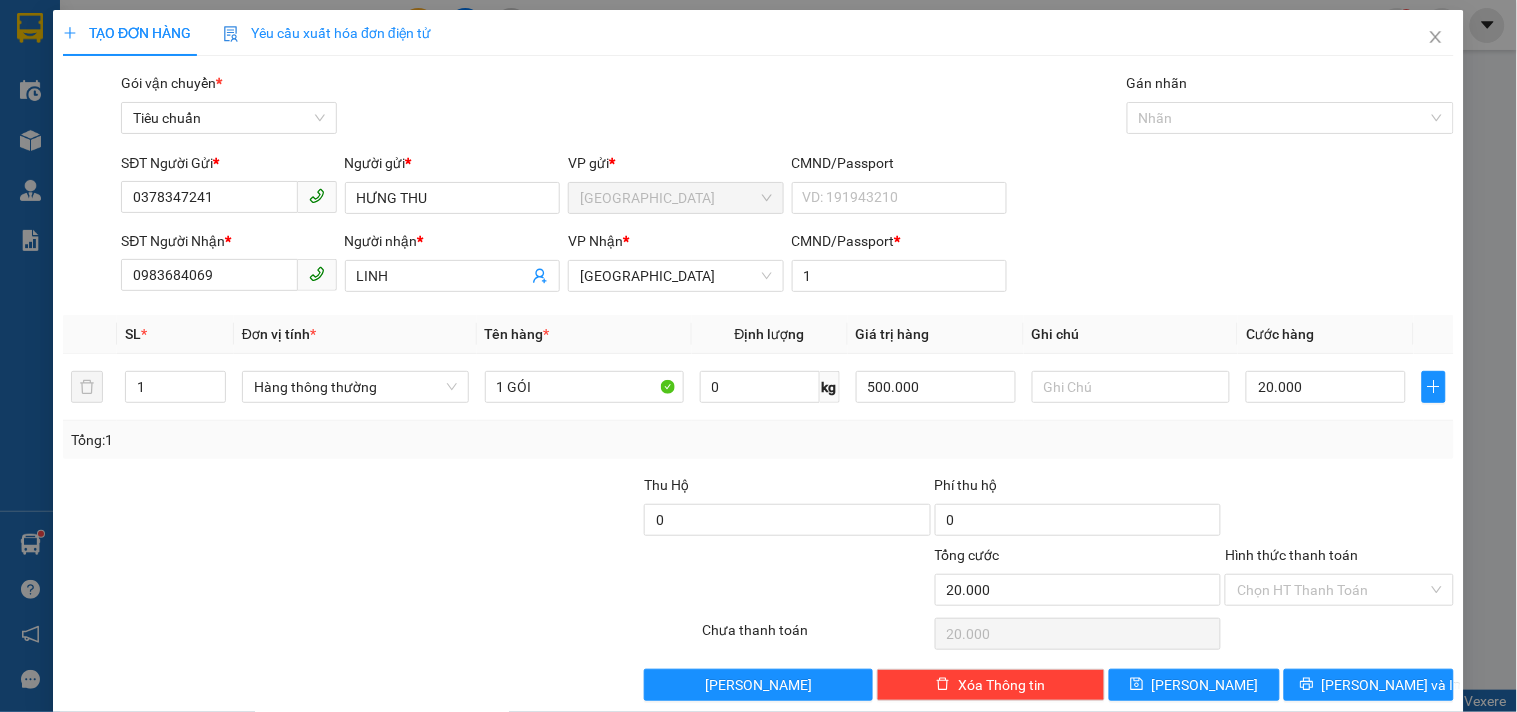 click at bounding box center [1339, 509] 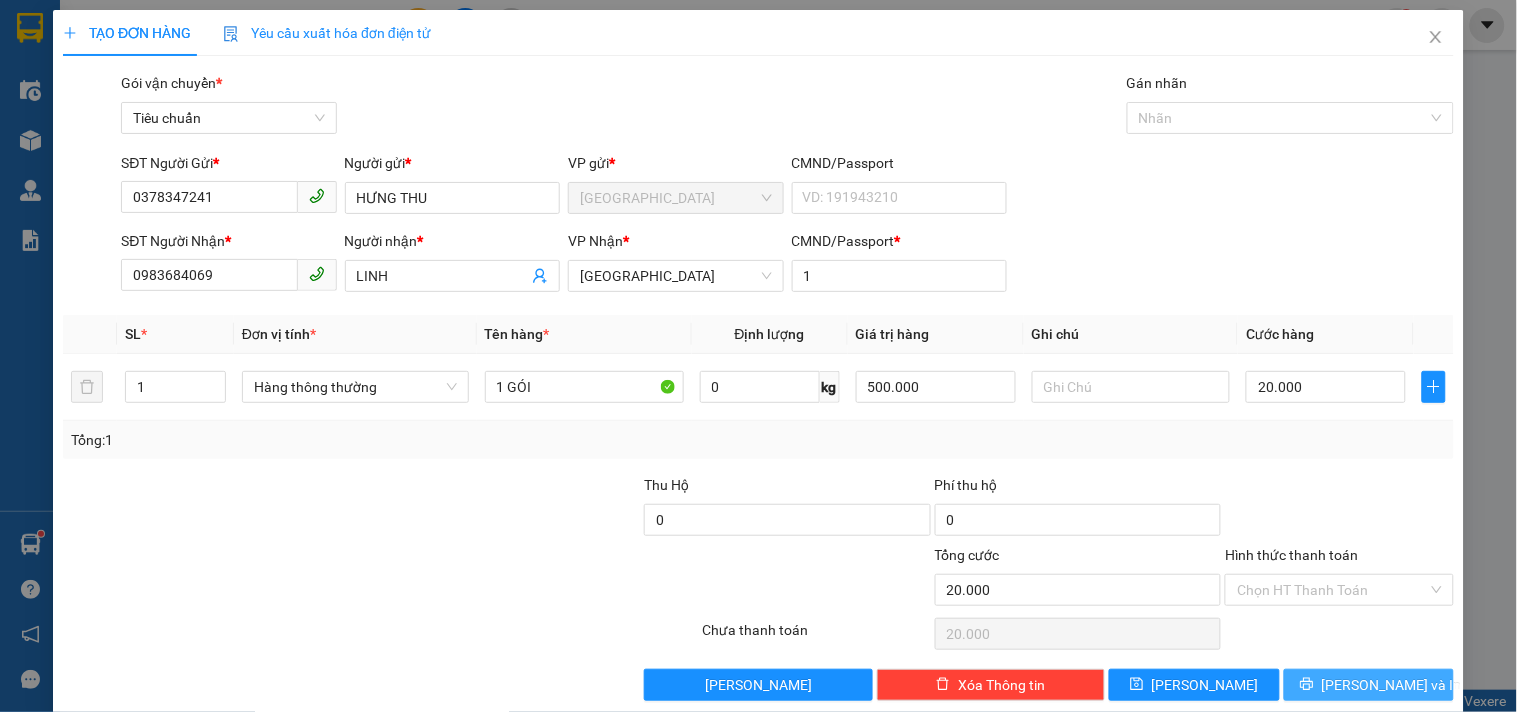 click on "[PERSON_NAME] và In" at bounding box center (1369, 685) 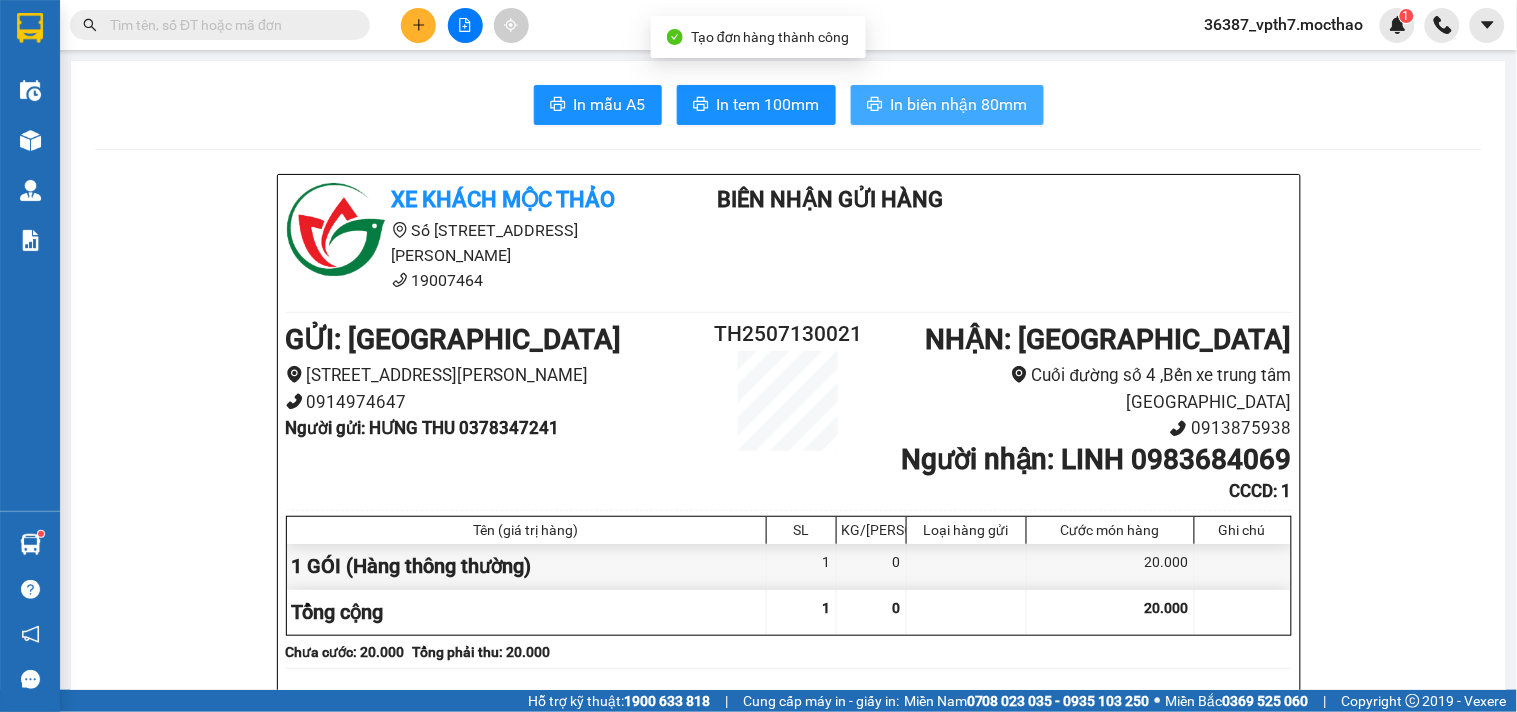 click on "In biên nhận 80mm" at bounding box center (959, 104) 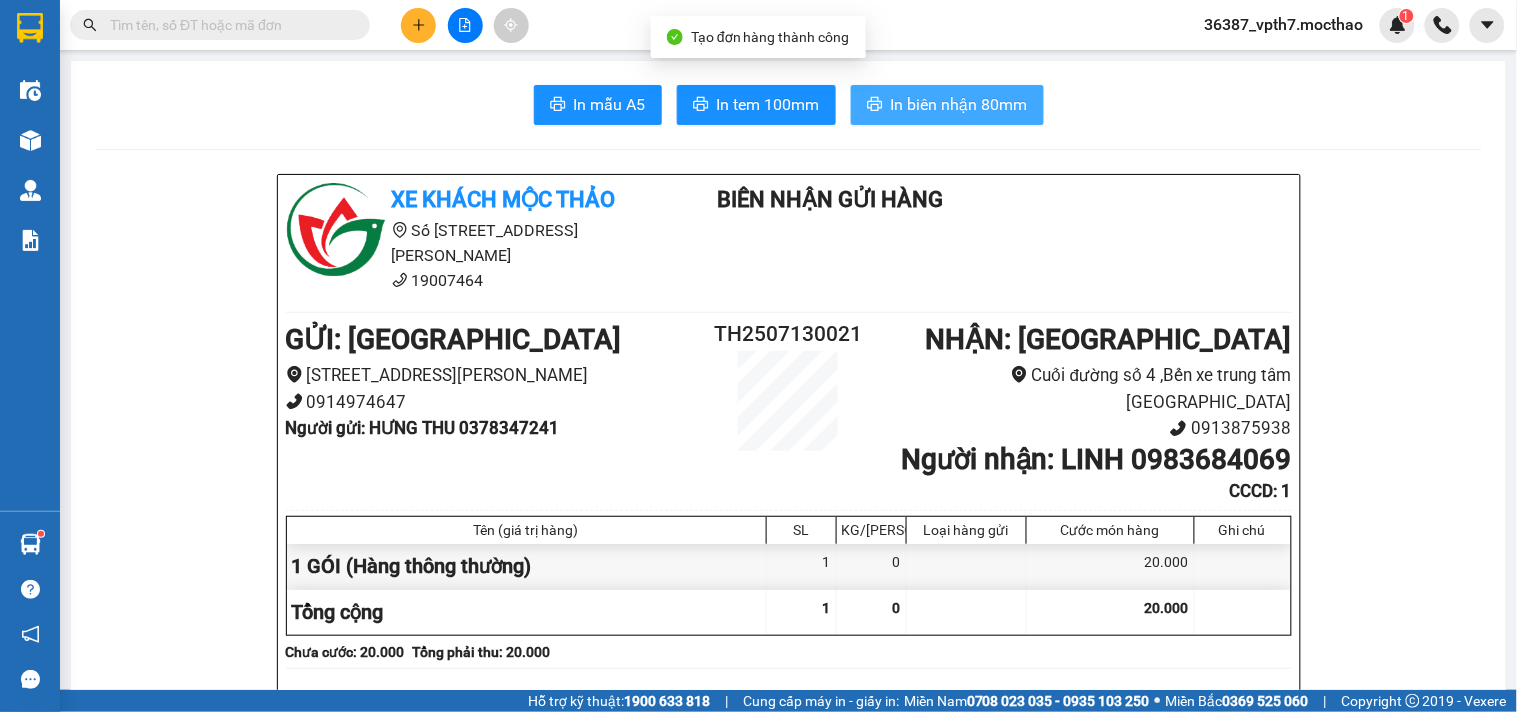 scroll, scrollTop: 0, scrollLeft: 0, axis: both 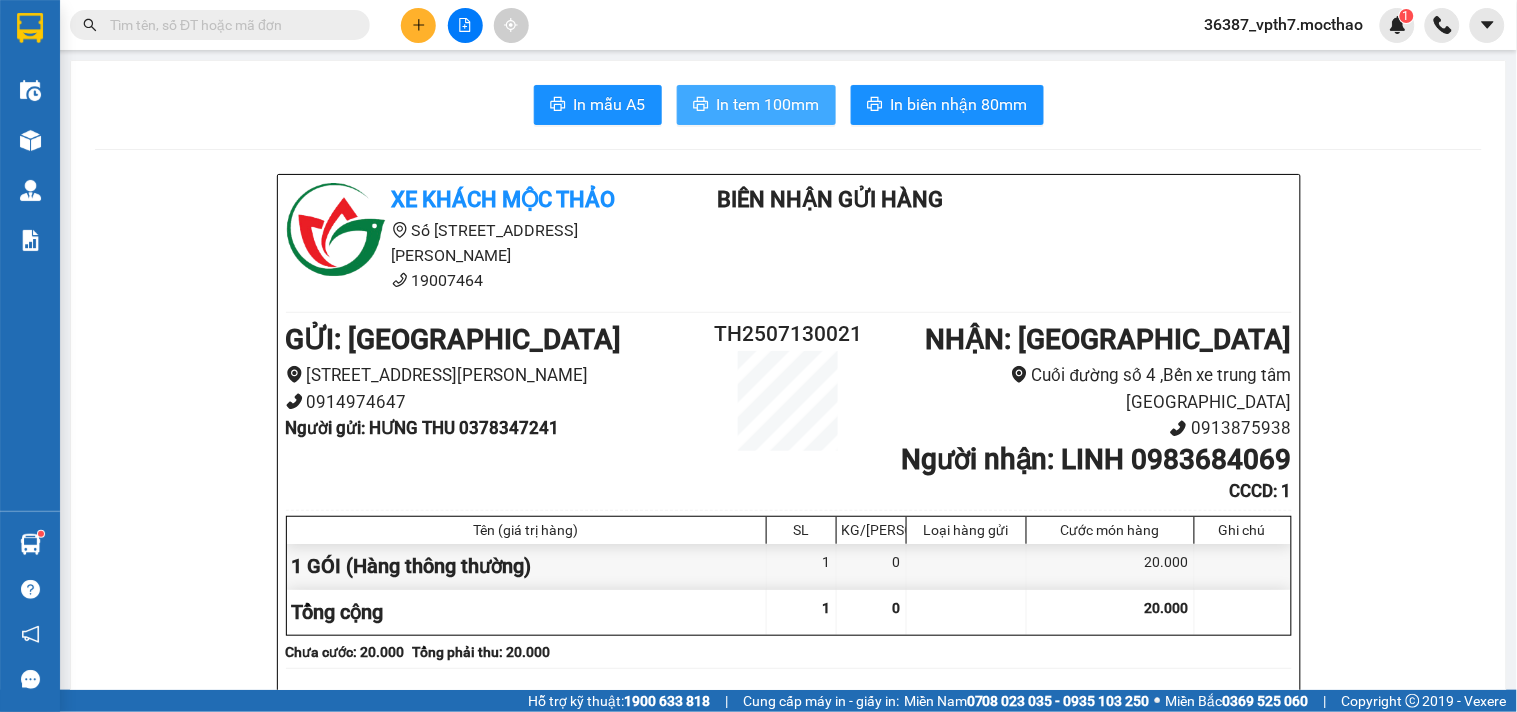 click on "In tem 100mm" at bounding box center (768, 104) 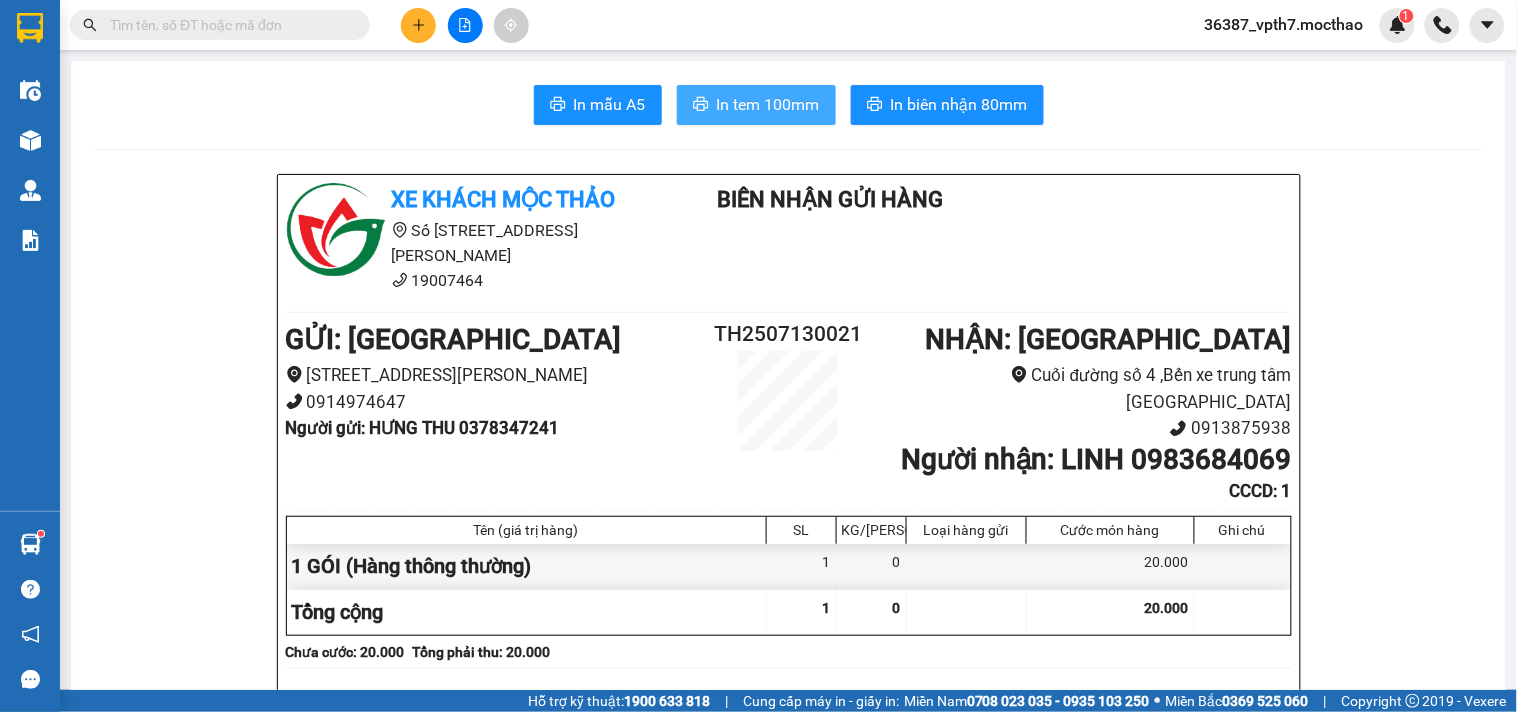 scroll, scrollTop: 0, scrollLeft: 0, axis: both 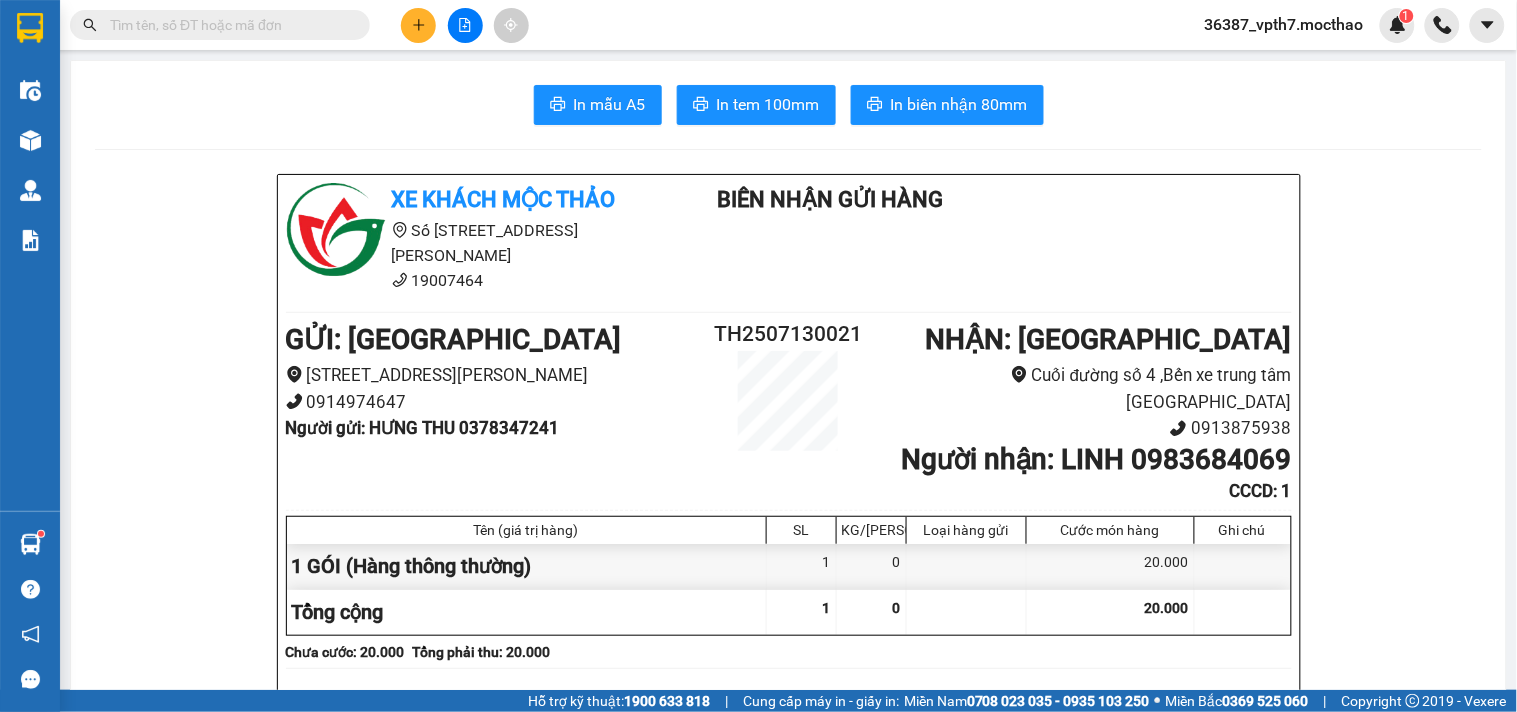 click at bounding box center [228, 25] 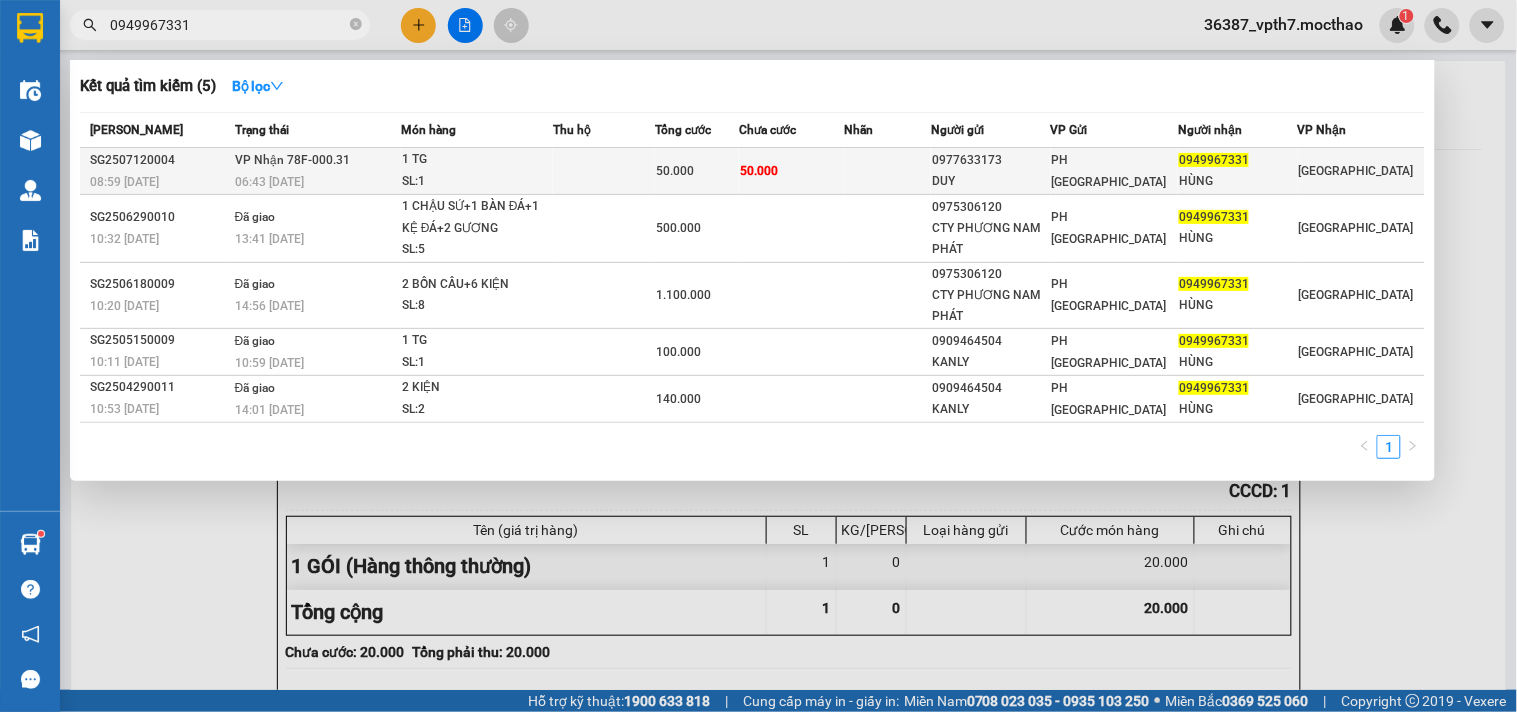 click on "SL:  1" at bounding box center (477, 182) 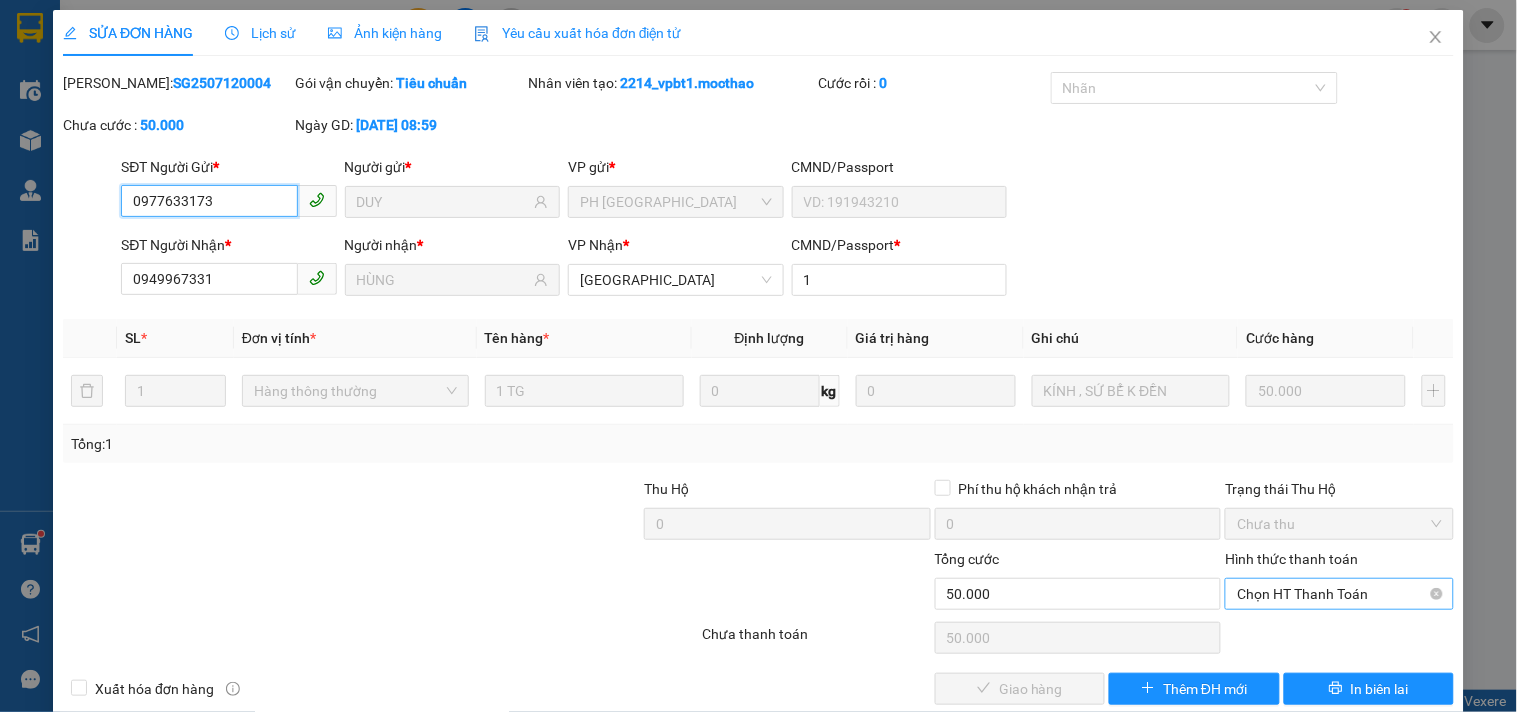 drag, startPoint x: 1276, startPoint y: 593, endPoint x: 1304, endPoint y: 570, distance: 36.23534 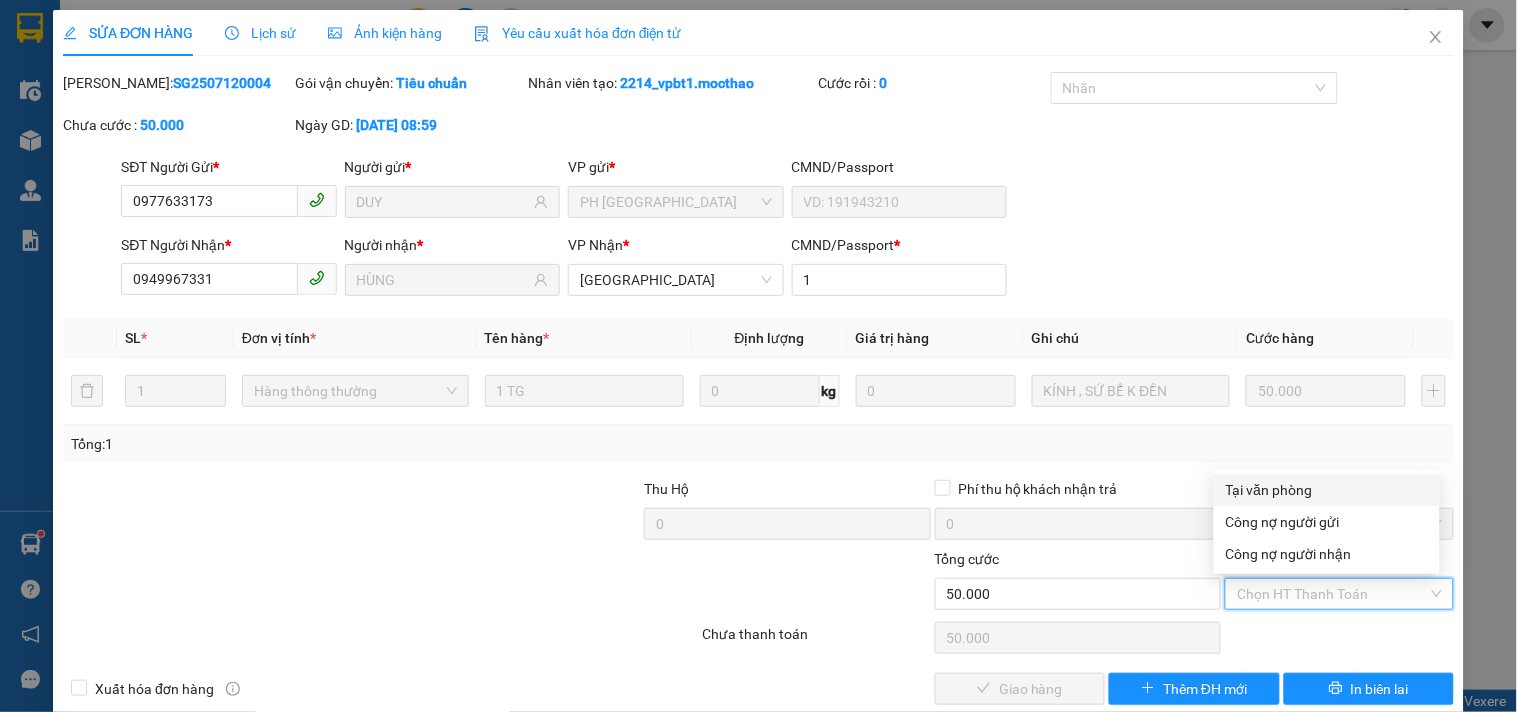 click on "Tại văn phòng" at bounding box center [1327, 490] 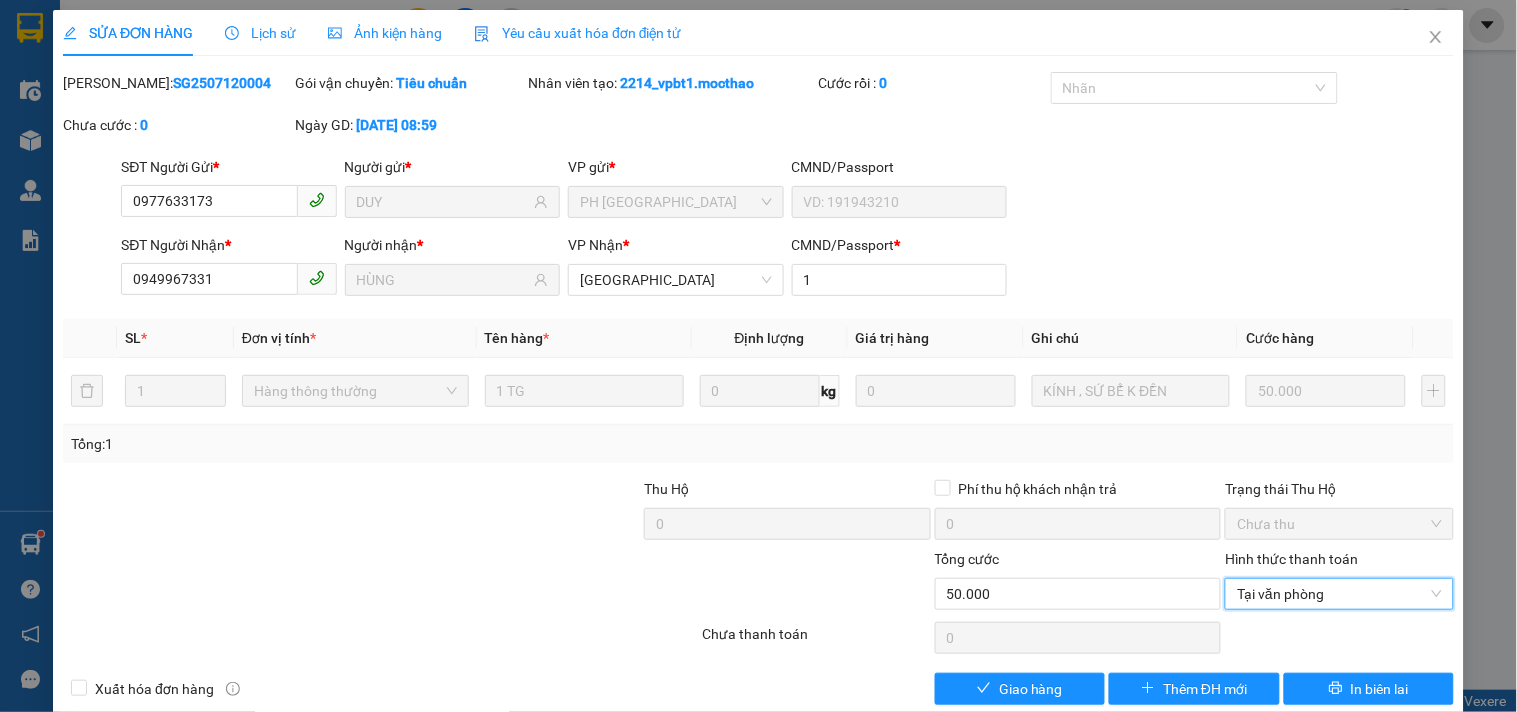 click on "SỬA ĐƠN HÀNG Lịch sử Ảnh kiện hàng Yêu cầu xuất hóa đơn điện tử Total Paid Fee 0 Total UnPaid Fee 50.000 Cash Collection Total Fee Mã ĐH:  SG2507120004 Gói vận chuyển:   Tiêu chuẩn Nhân viên tạo:   2214_vpbt1.mocthao Cước rồi :   0   Nhãn Chưa cước :   0 Ngày GD:   12-07-2025 lúc 08:59 SĐT Người Gửi  * 0977633173 Người gửi  * DUY VP gửi  * PH Sài Gòn CMND/Passport SĐT Người Nhận  * 0949967331 Người nhận  * HÙNG VP Nhận  * Tuy Hòa CMND/Passport  * 1 SL  * Đơn vị tính  * Tên hàng  * Định lượng Giá trị hàng Ghi chú Cước hàng                   1 Hàng thông thường 1 TG 0 kg 0 KÍNH , SỨ BỂ K ĐỀN 50.000 Tổng:  1 Thu Hộ 0 Phí thu hộ khách nhận trả 0 Trạng thái Thu Hộ   Chưa thu Tổng cước 50.000 Hình thức thanh toán Tại văn phòng Tại văn phòng Số tiền thu trước 0 Tại văn phòng Chưa thanh toán 0 Xuất hóa đơn hàng Giao hàng Thêm ĐH mới" at bounding box center (758, 365) 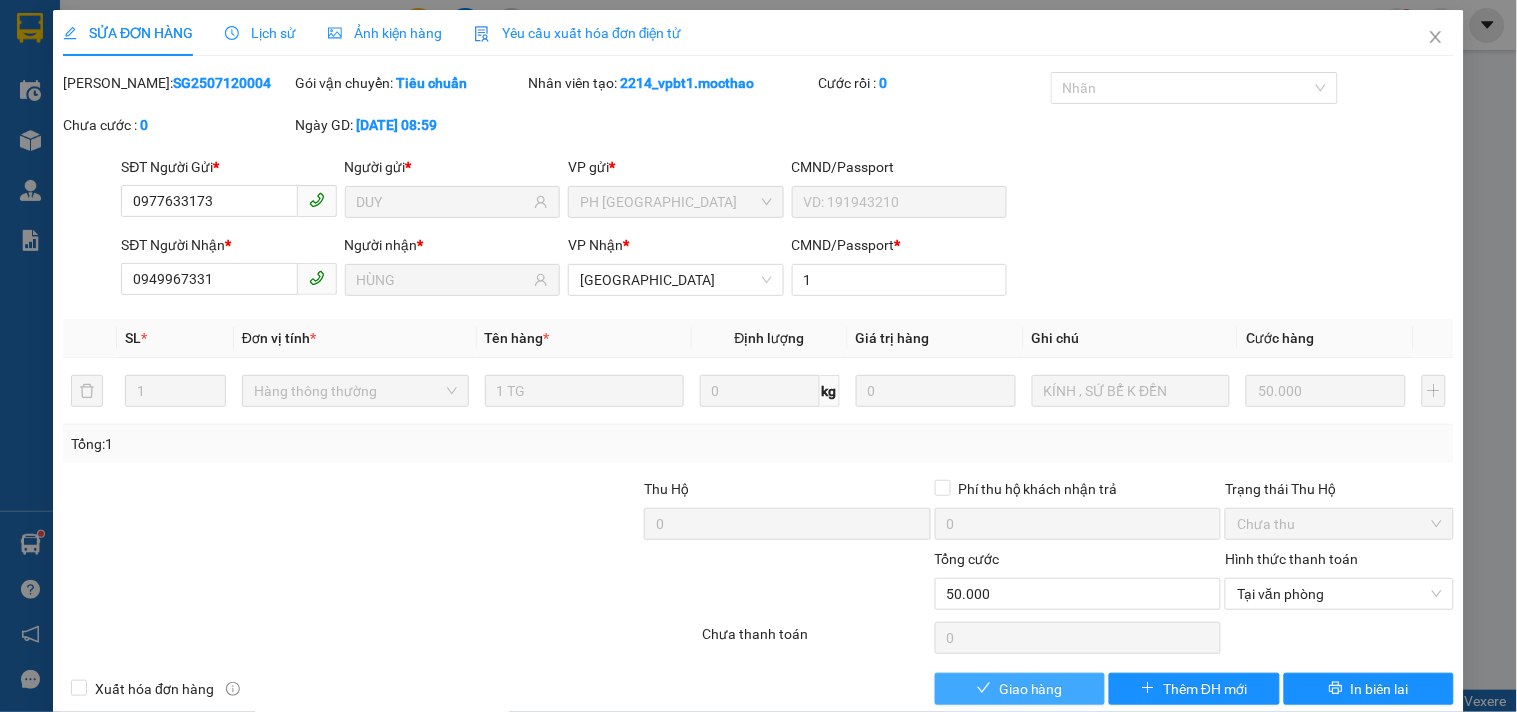 click on "Giao hàng" at bounding box center [1020, 689] 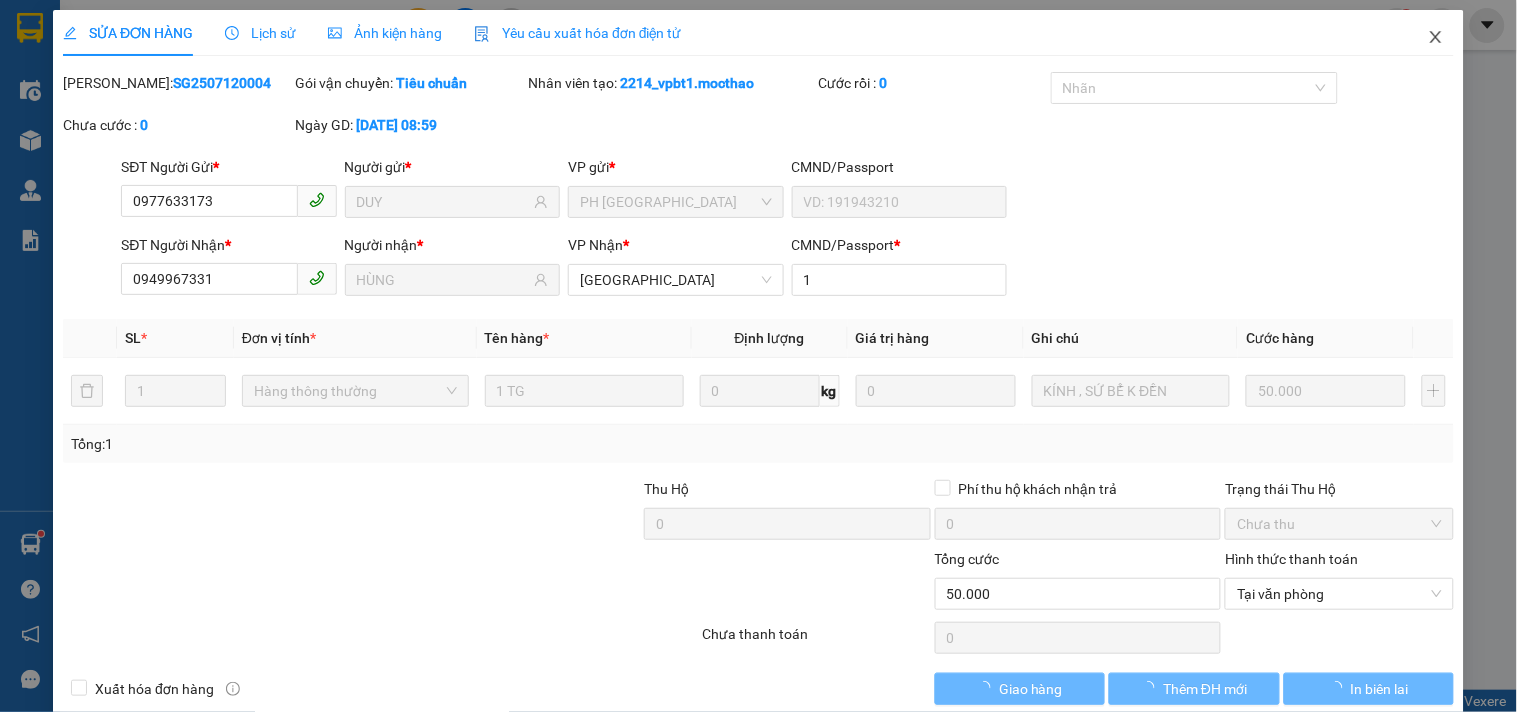 click 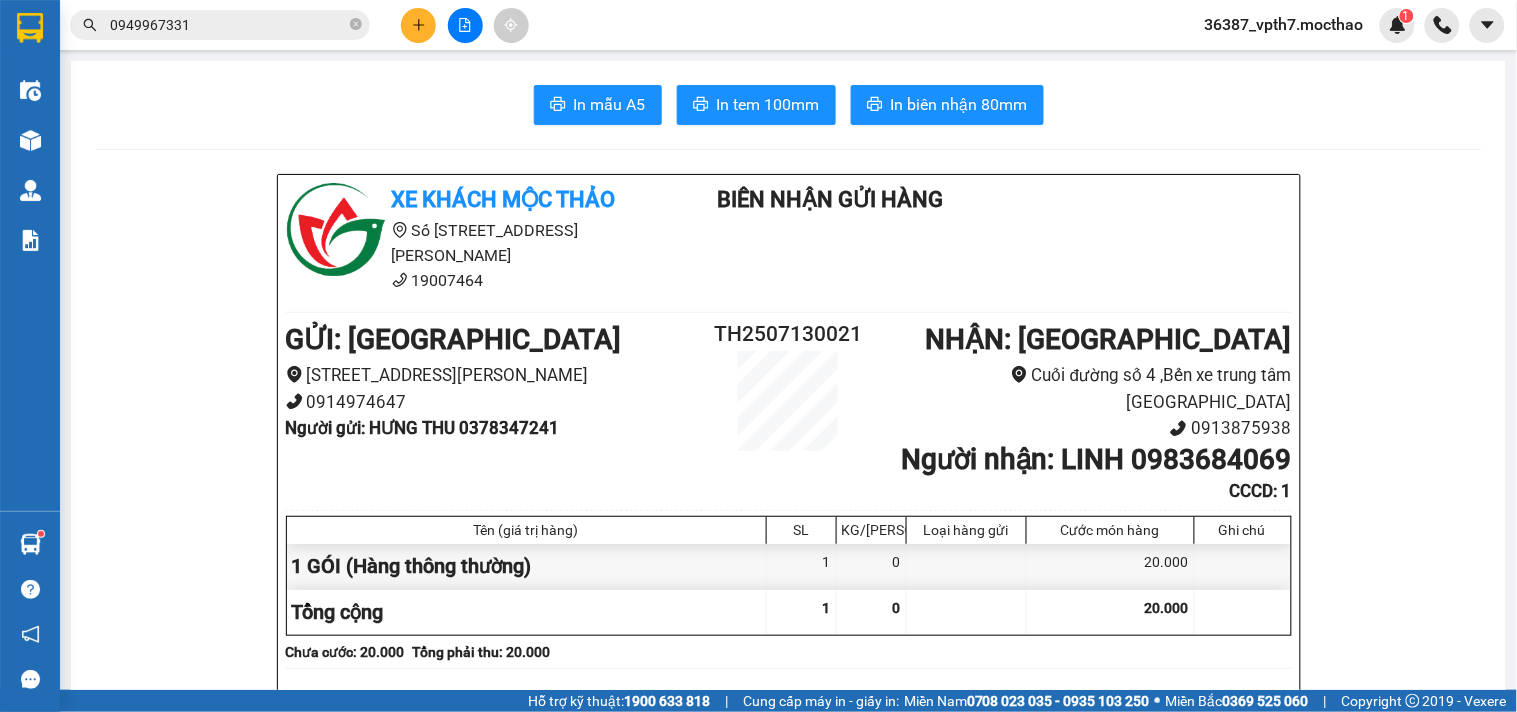 click on "0949967331" at bounding box center (228, 25) 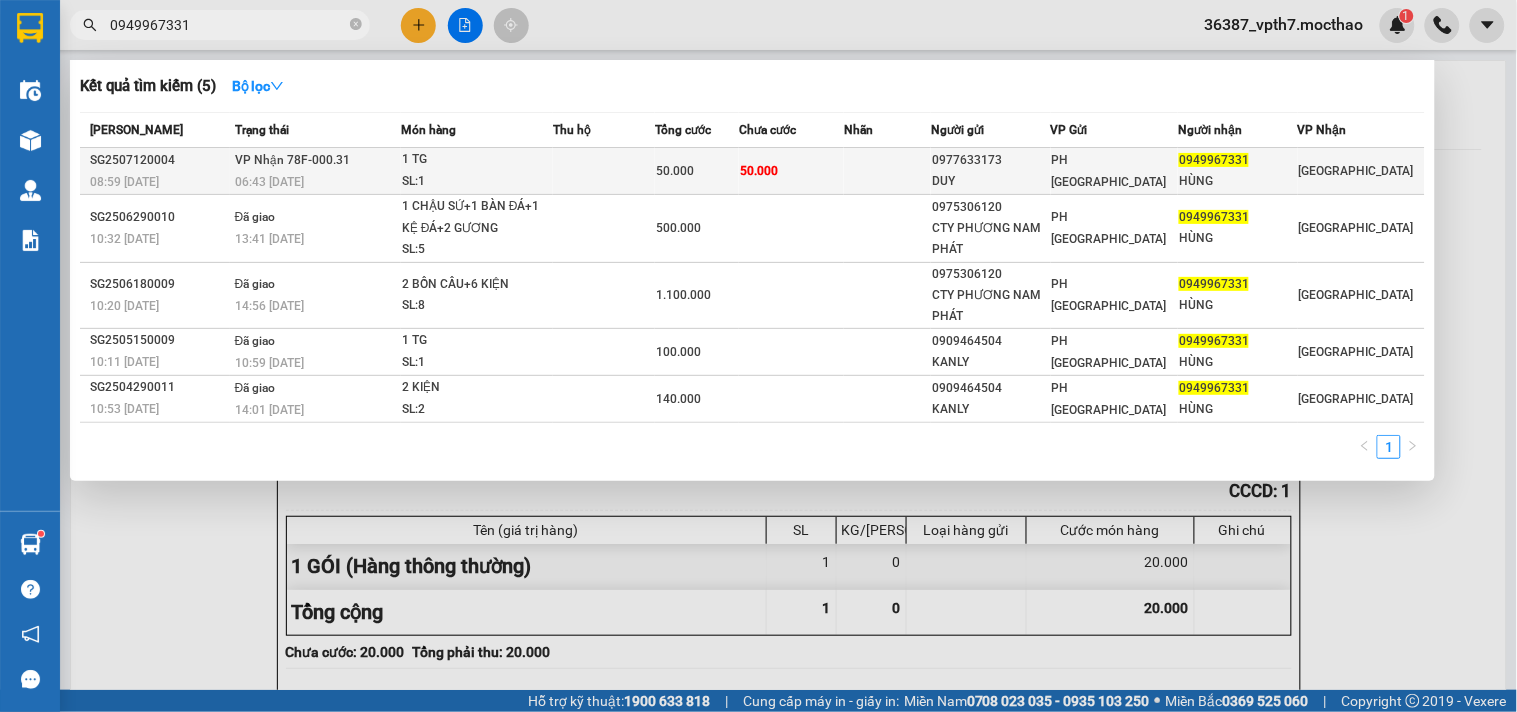 click on "50.000" at bounding box center (697, 171) 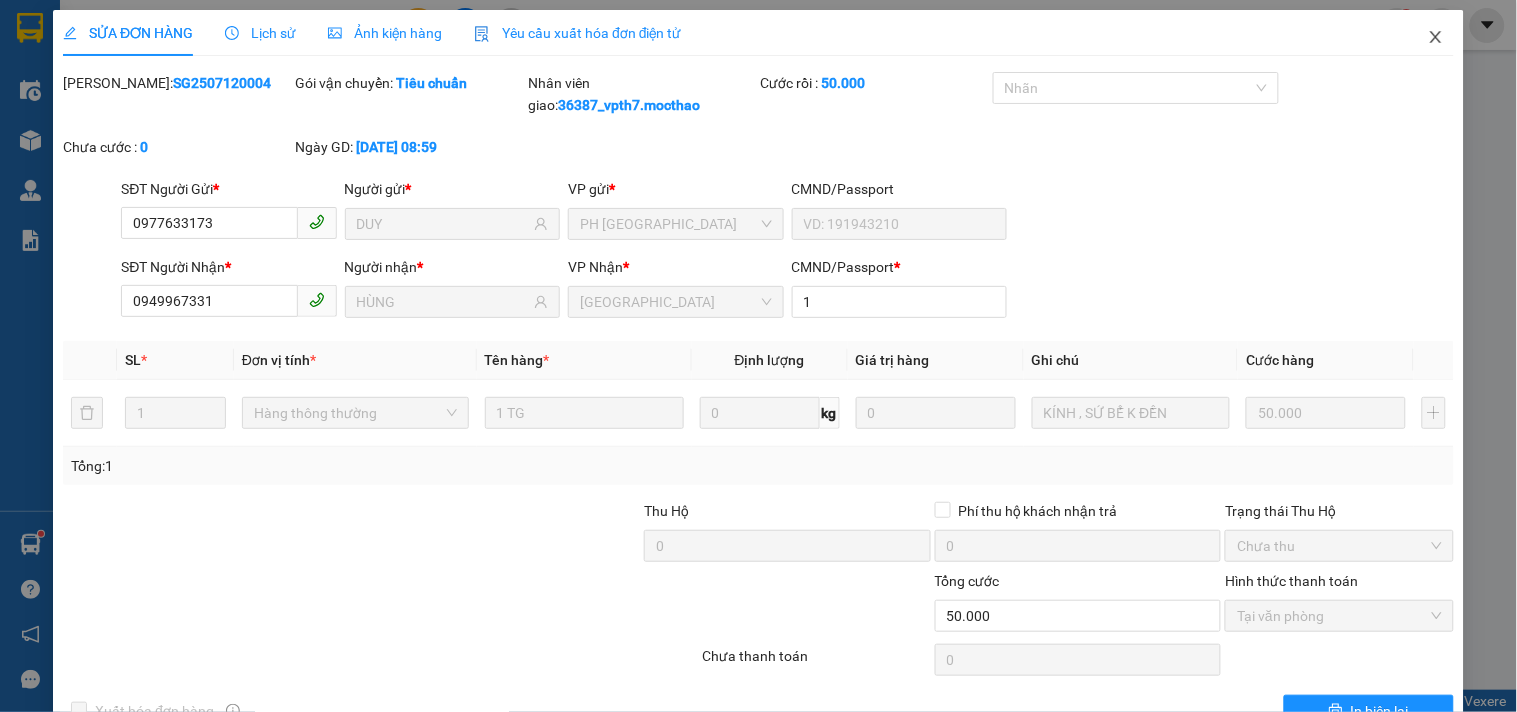 drag, startPoint x: 1412, startPoint y: 42, endPoint x: 1380, endPoint y: 35, distance: 32.75668 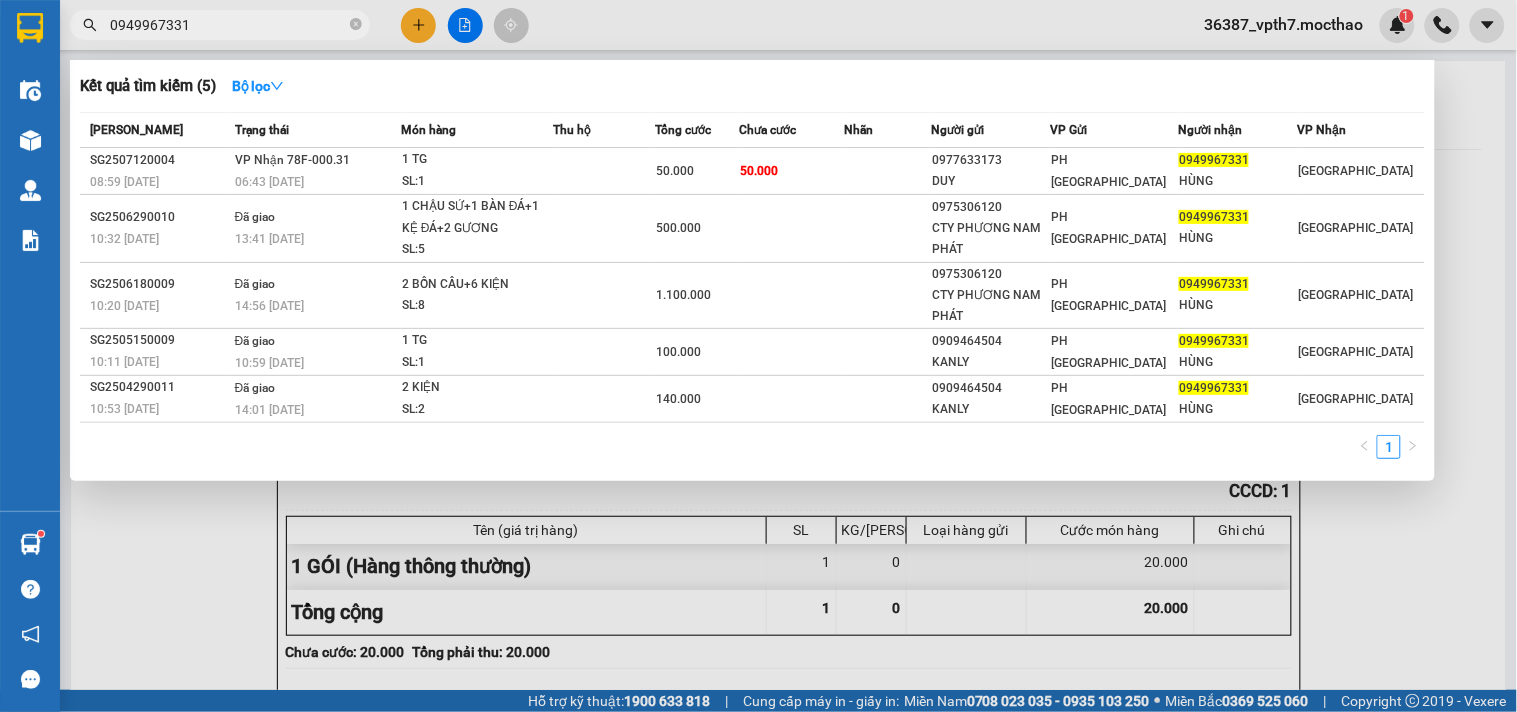 click on "0949967331" at bounding box center [220, 25] 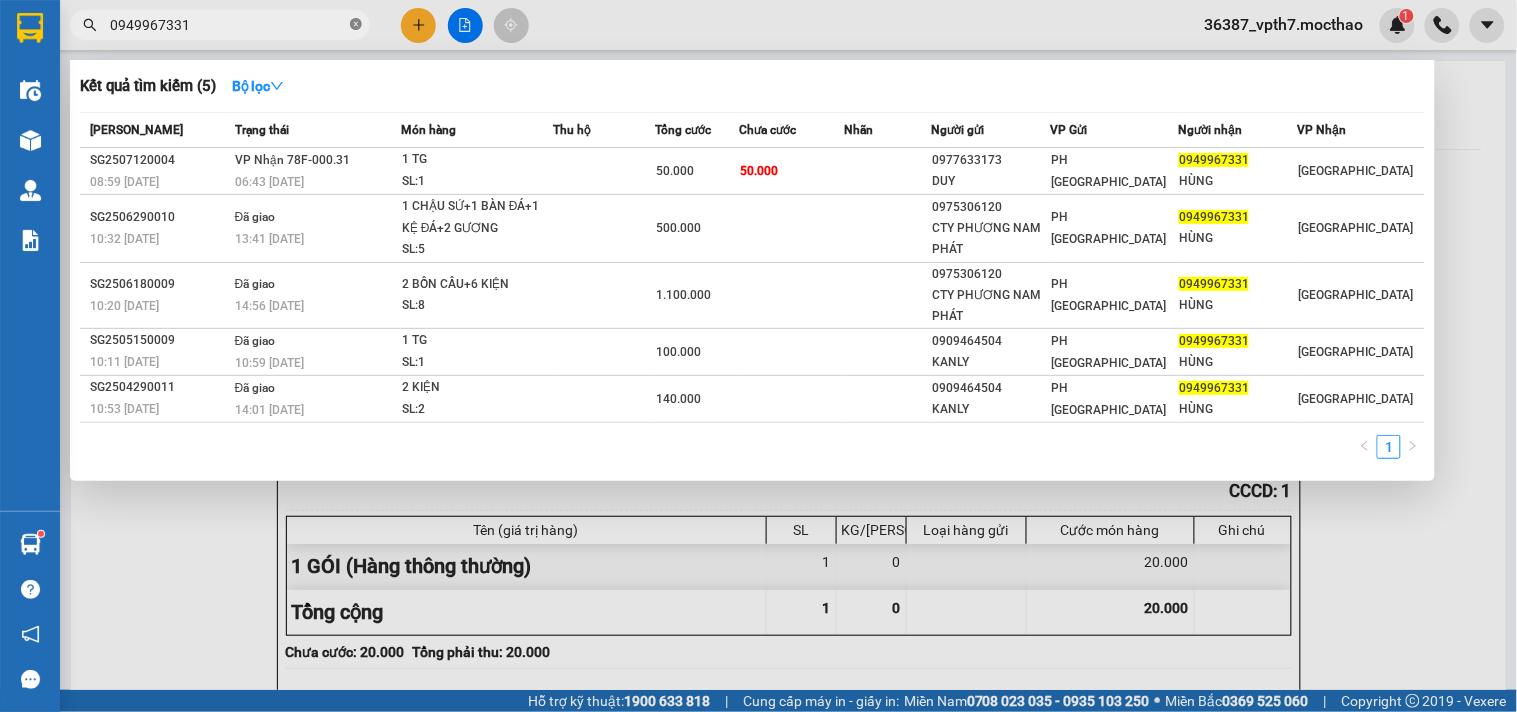 click 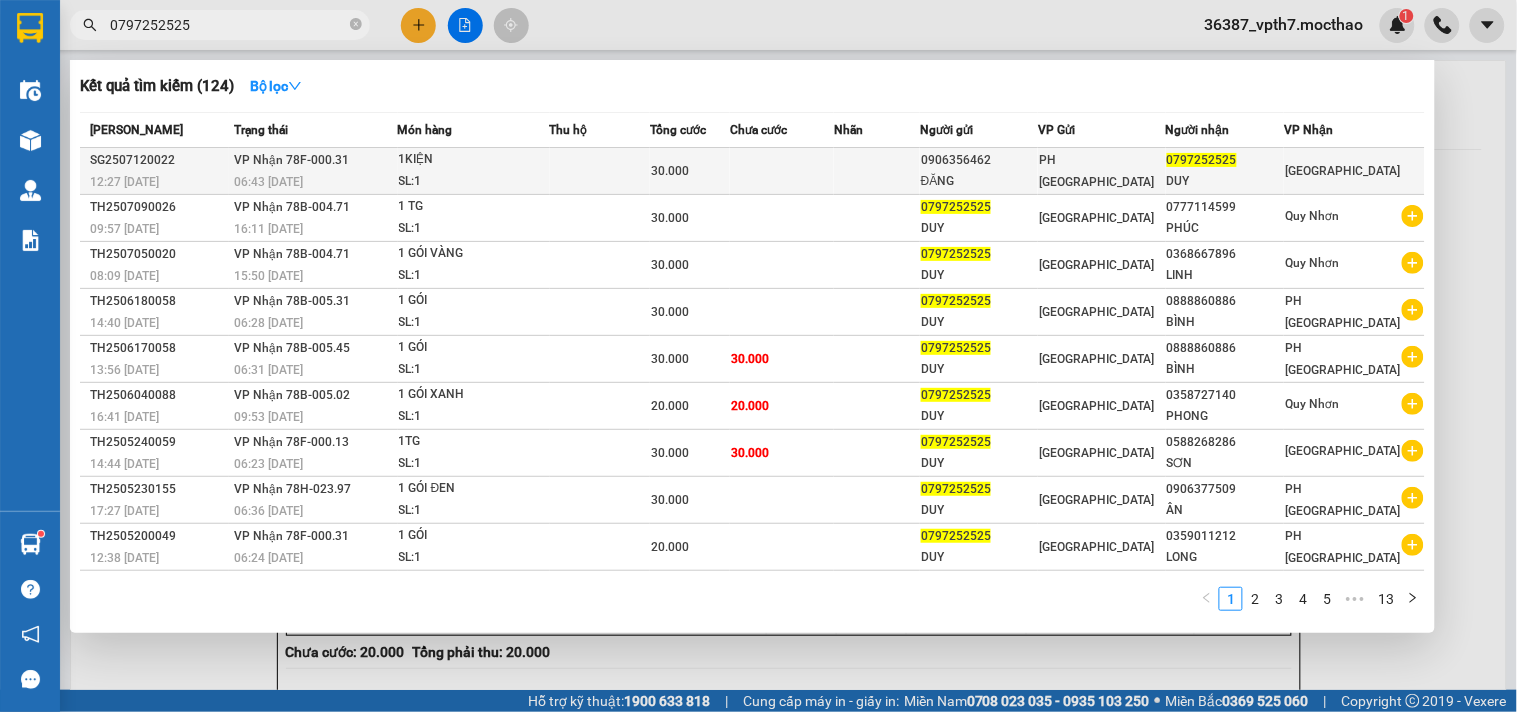 click on "SL:  1" at bounding box center [474, 182] 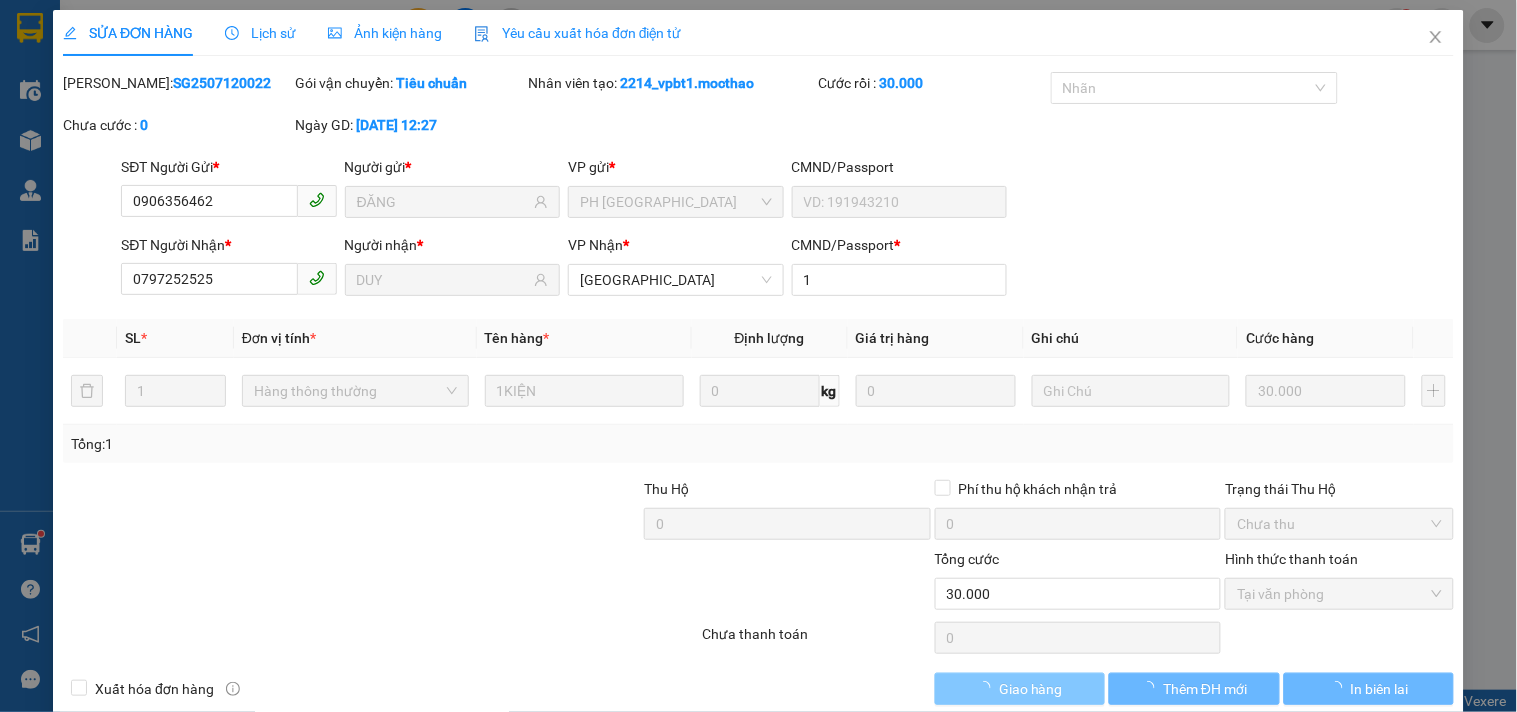 click on "Giao hàng" at bounding box center (1031, 689) 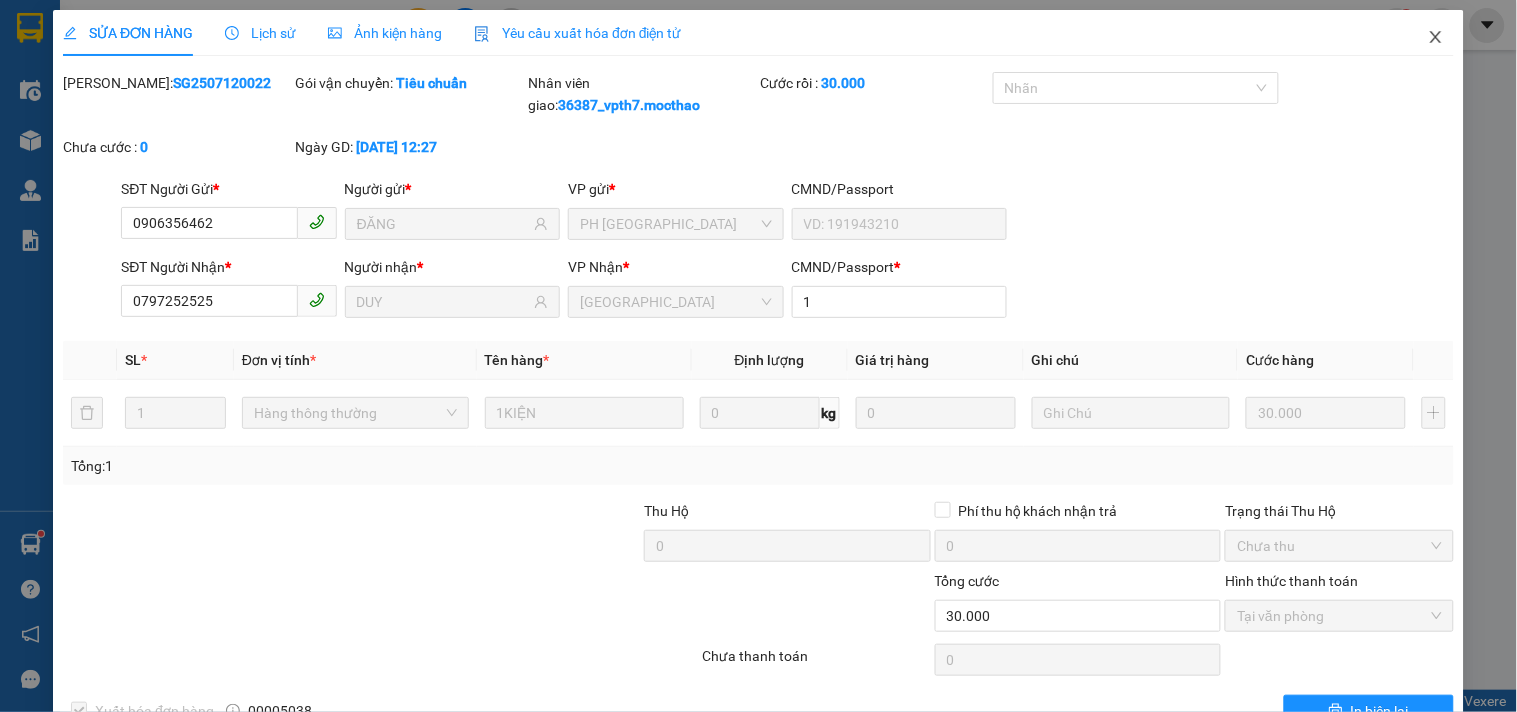 drag, startPoint x: 1415, startPoint y: 55, endPoint x: 1412, endPoint y: 40, distance: 15.297058 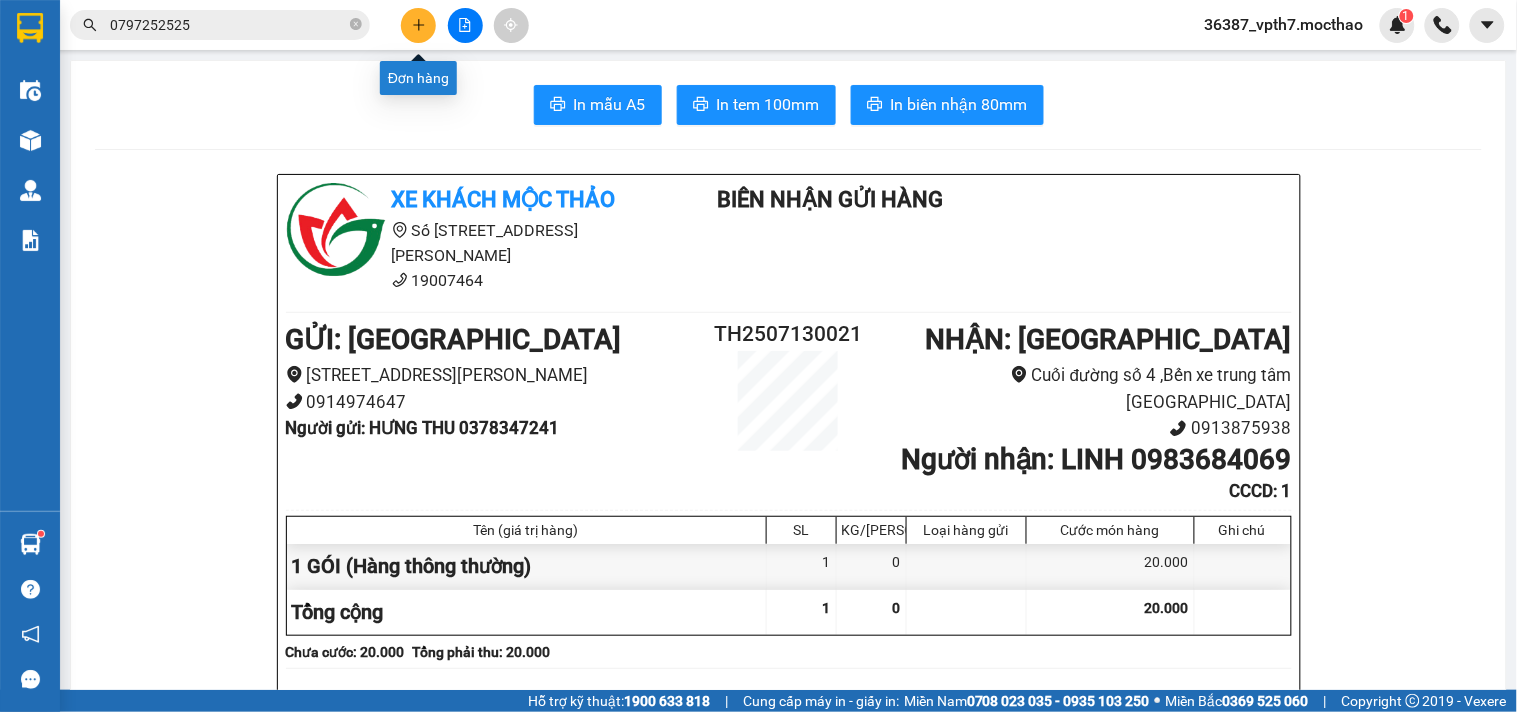 click at bounding box center (418, 25) 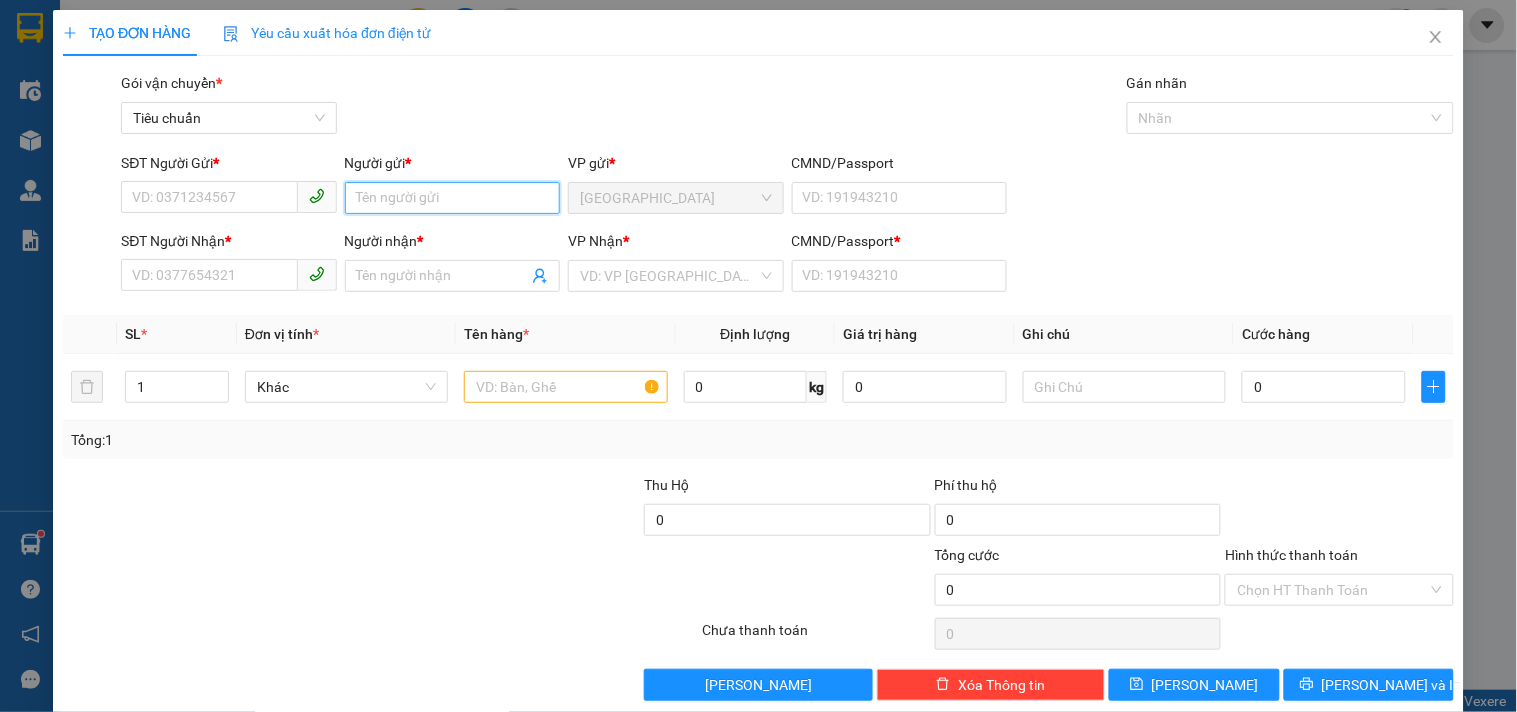 click on "Người gửi  *" at bounding box center (452, 198) 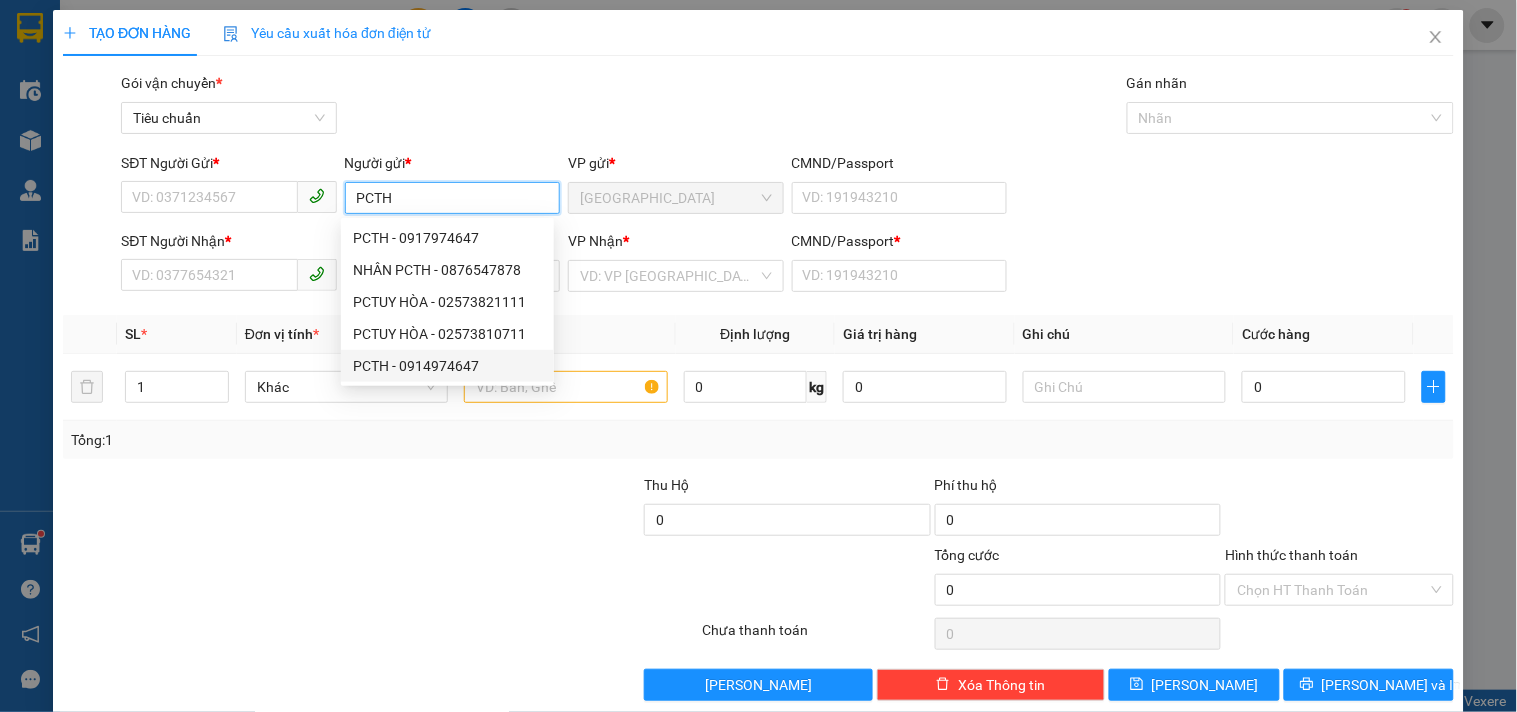 click on "PCTH - 0914974647" at bounding box center (447, 366) 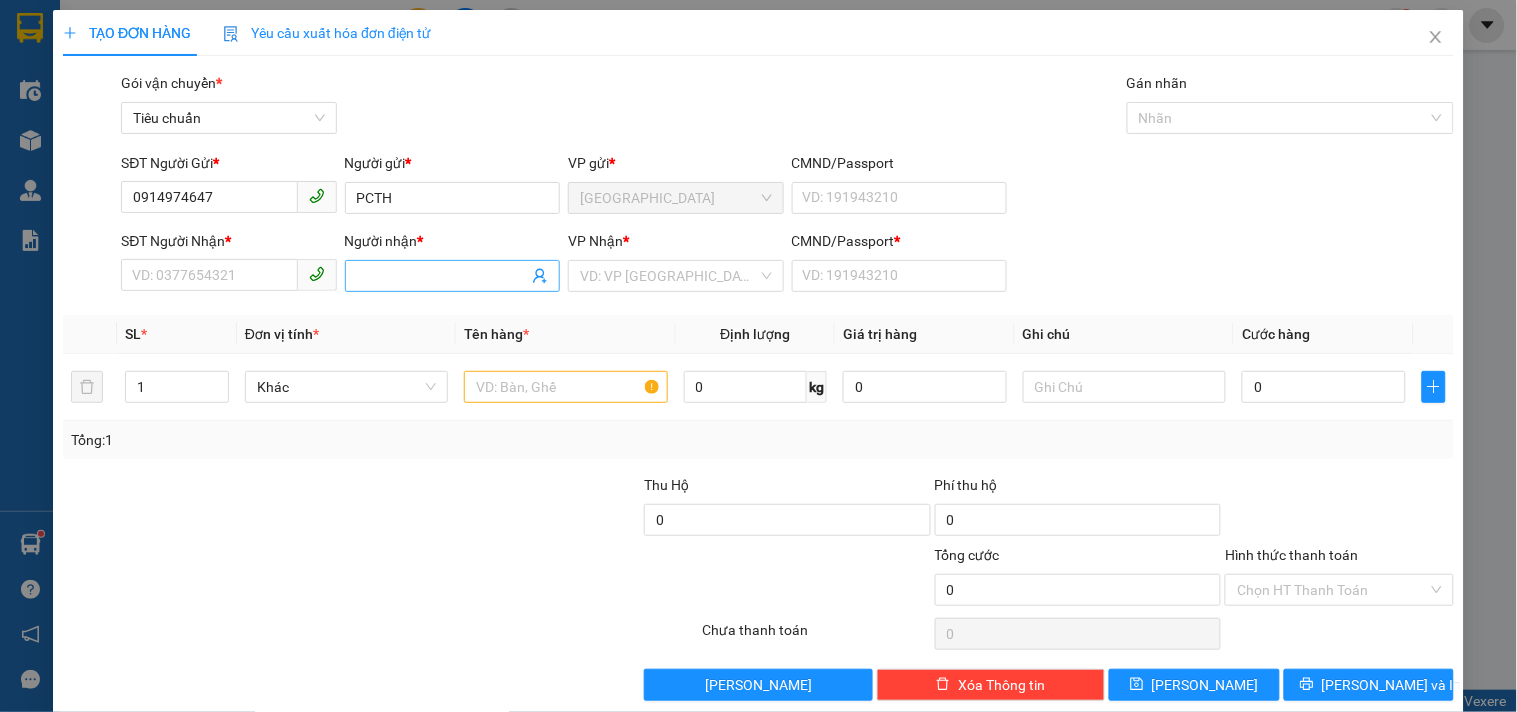 click on "Người nhận  *" at bounding box center [442, 276] 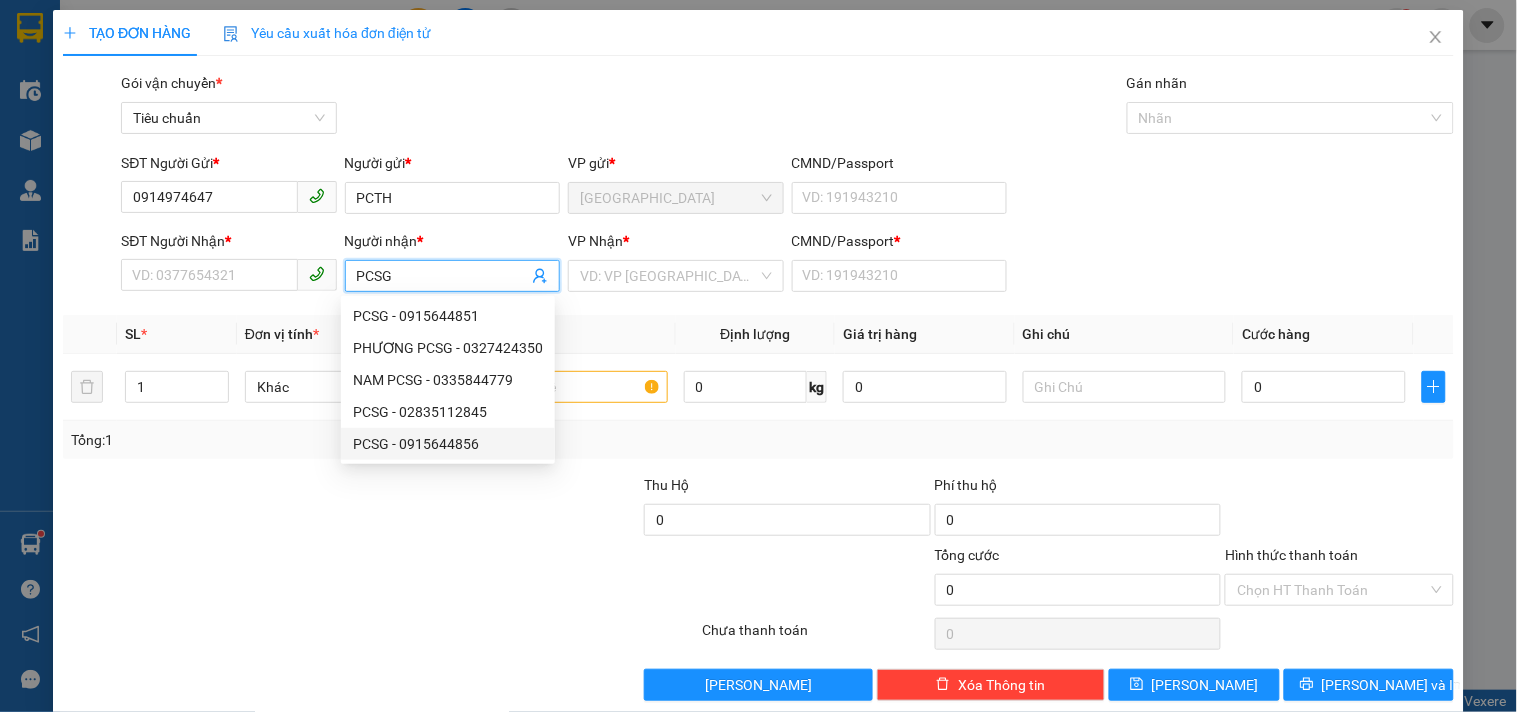 click on "PCSG - 0915644856" at bounding box center [448, 444] 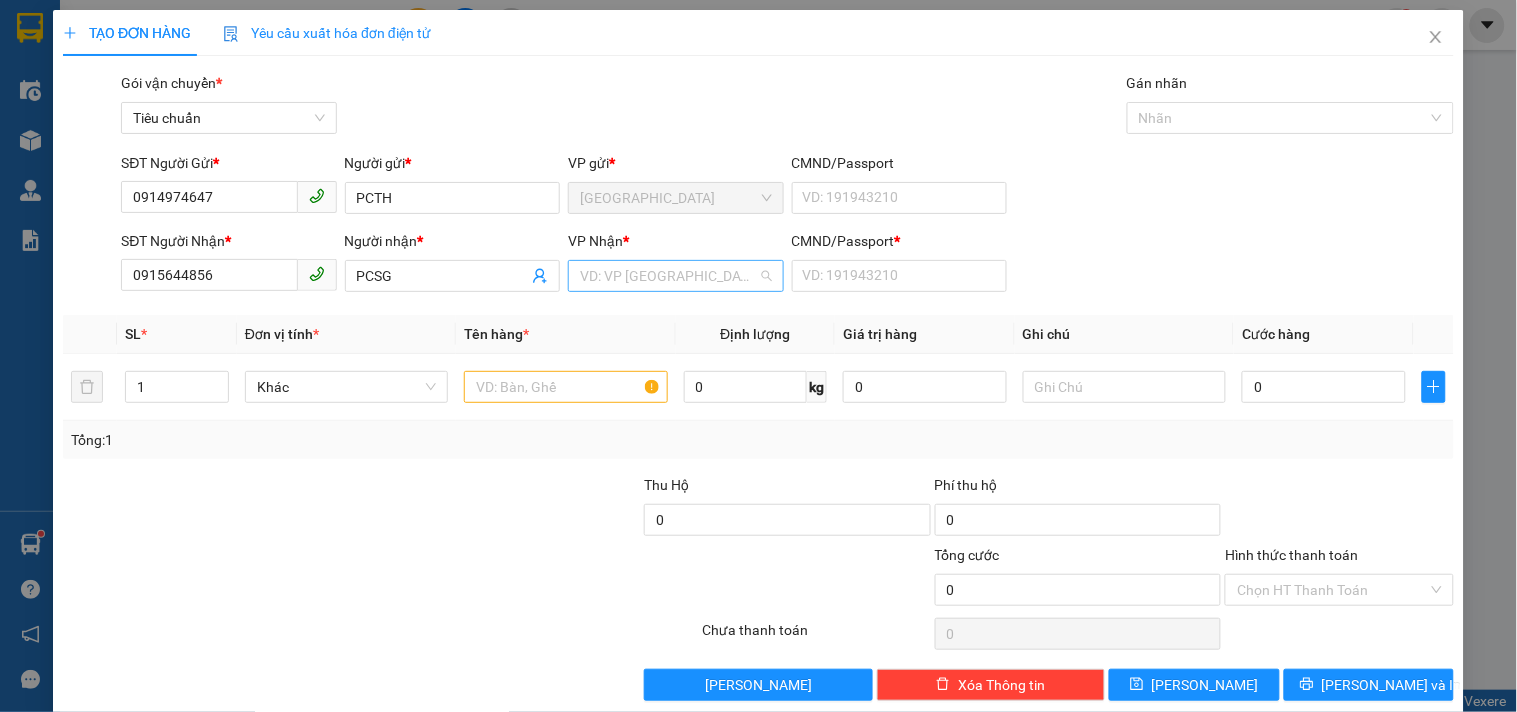 click at bounding box center (668, 276) 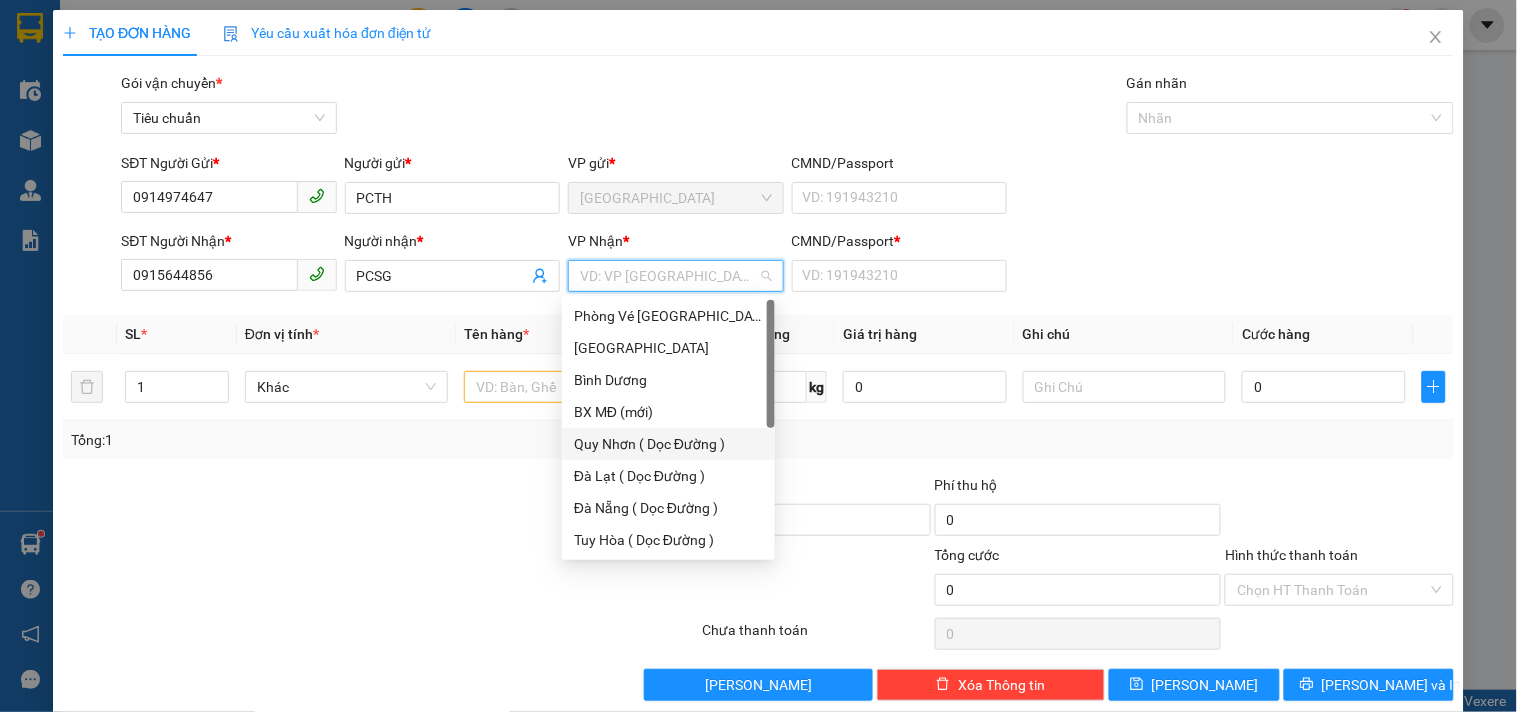 scroll, scrollTop: 222, scrollLeft: 0, axis: vertical 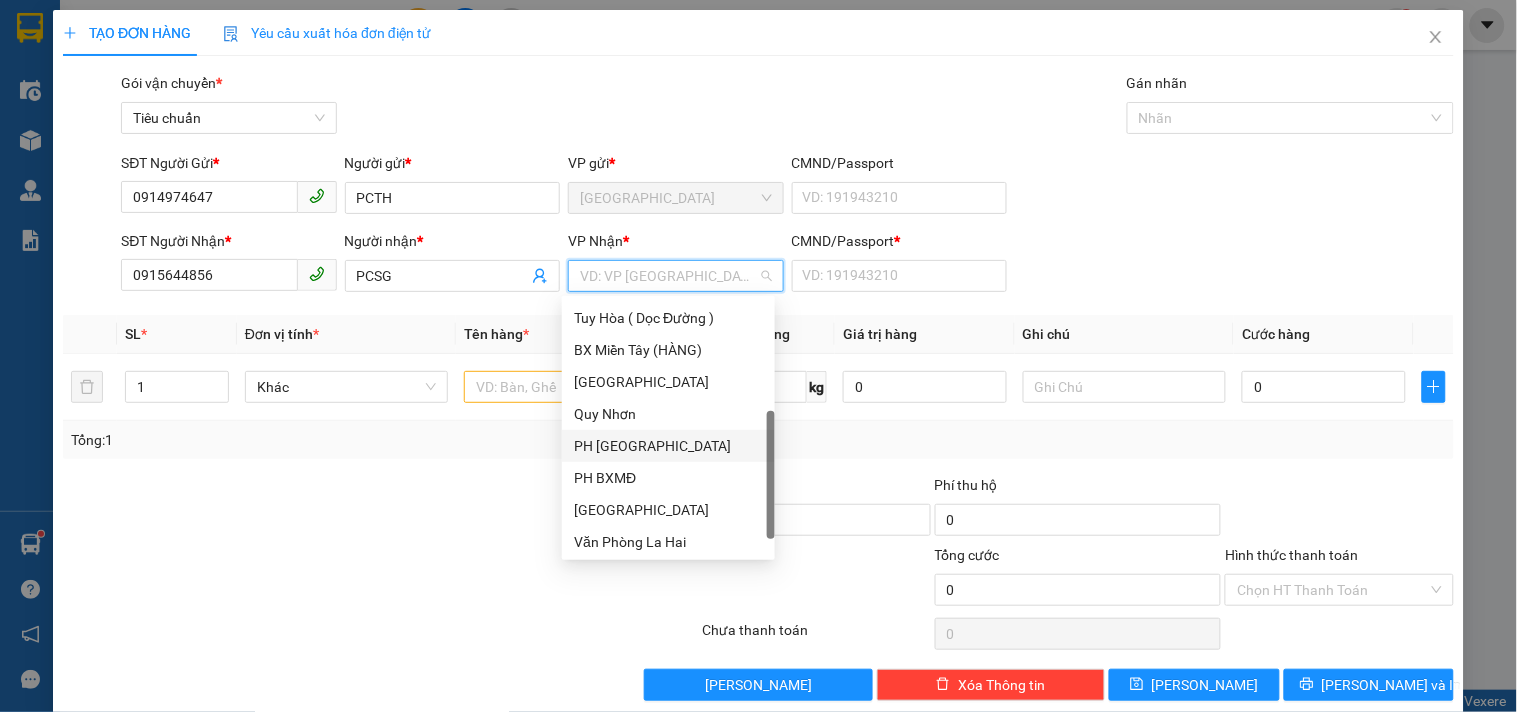 click on "PH [GEOGRAPHIC_DATA]" at bounding box center (668, 446) 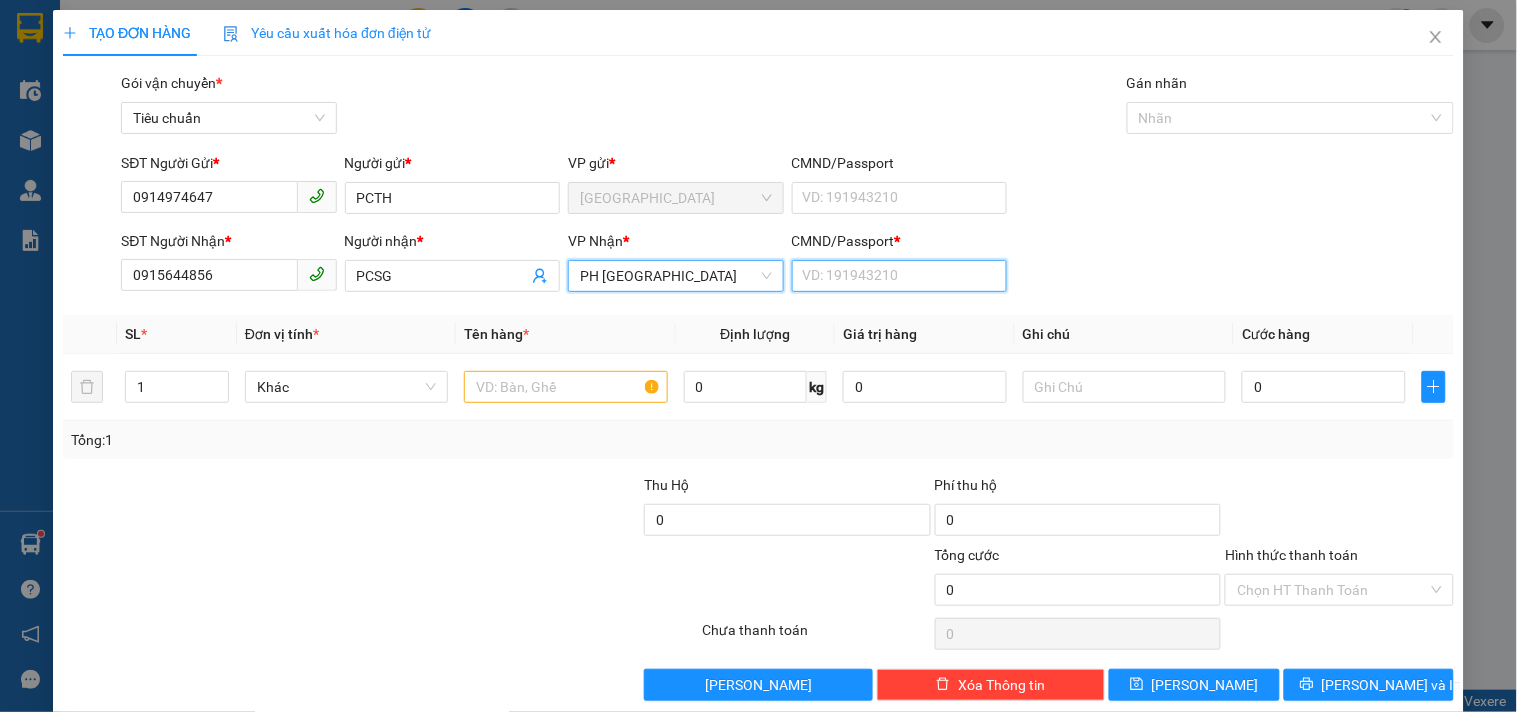 click on "CMND/Passport  *" at bounding box center (899, 276) 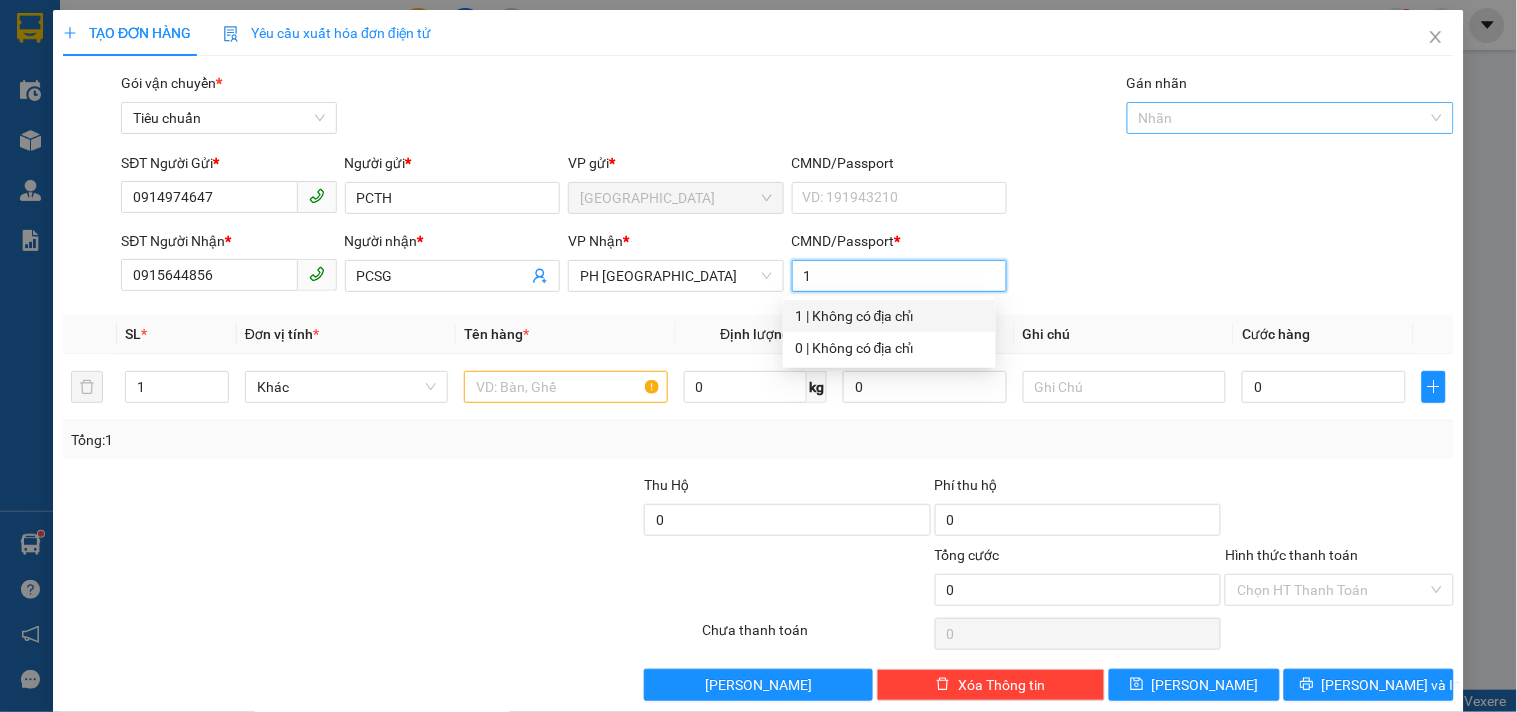 click on "Nhãn" at bounding box center [1290, 118] 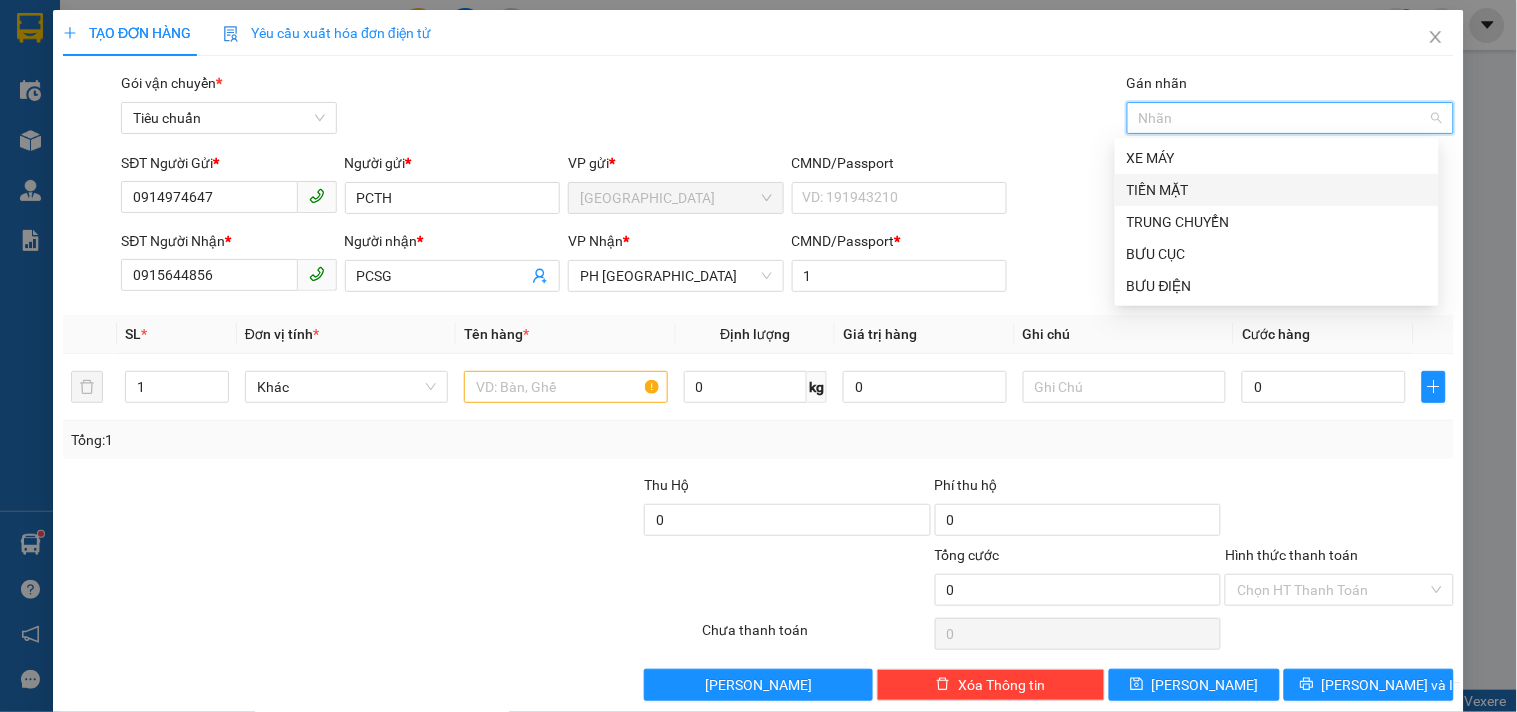click on "TIỀN MẶT" at bounding box center [1277, 190] 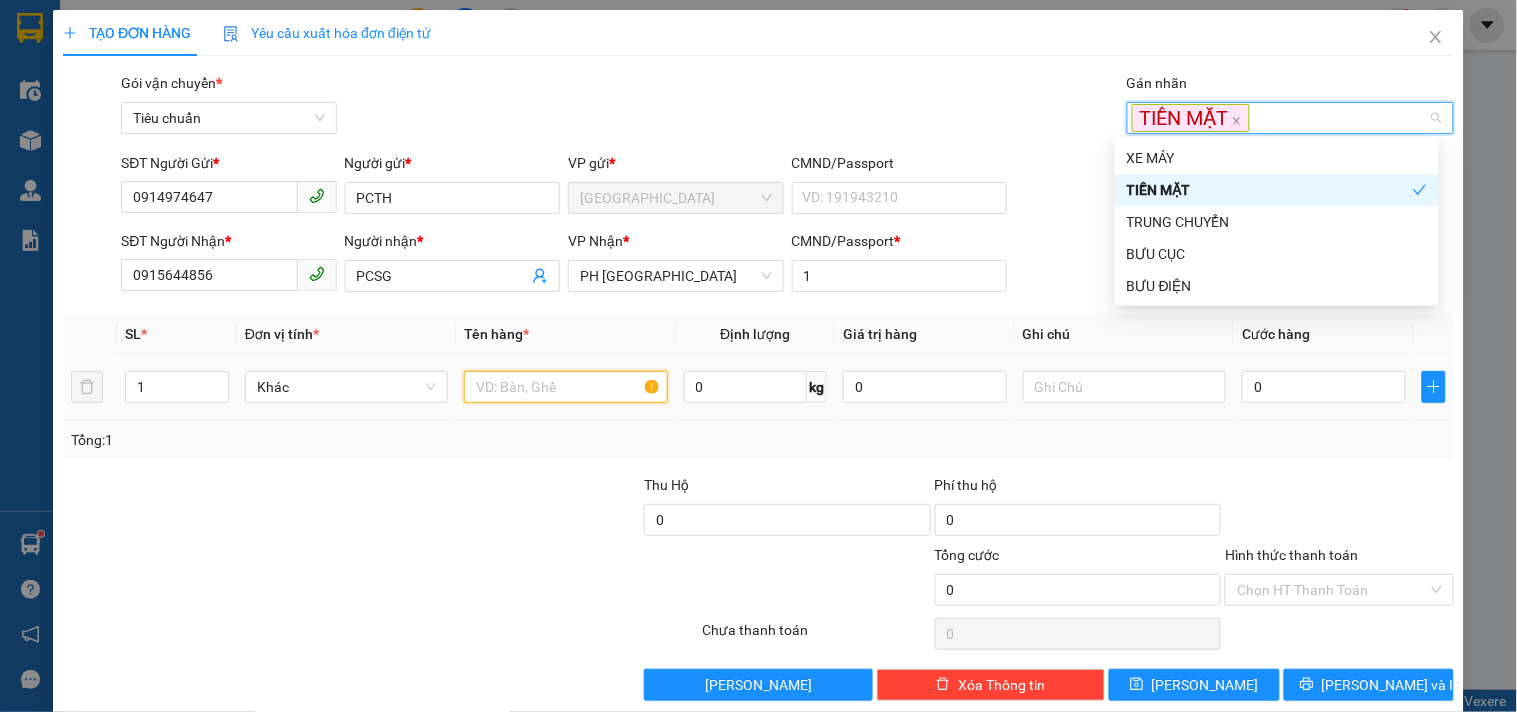 click at bounding box center (565, 387) 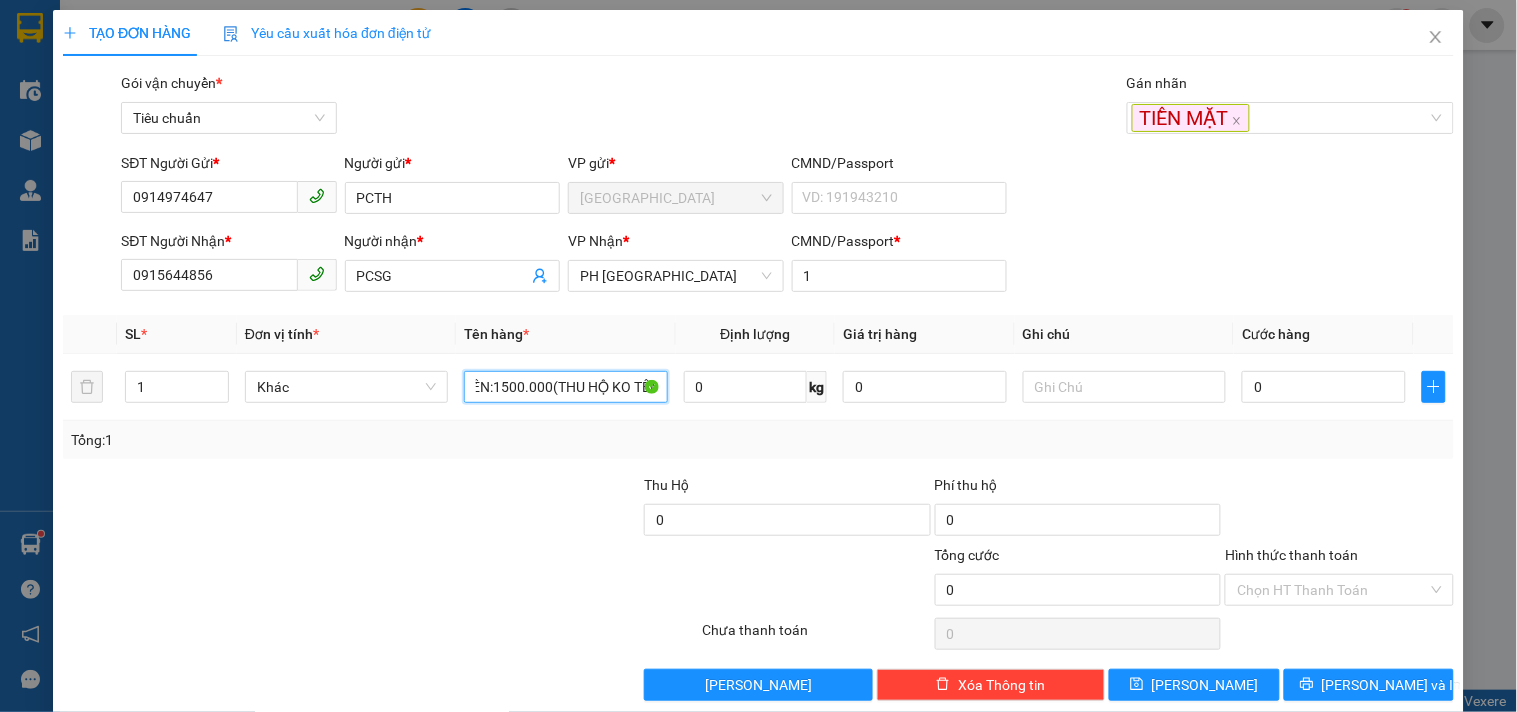 scroll, scrollTop: 0, scrollLeft: 21, axis: horizontal 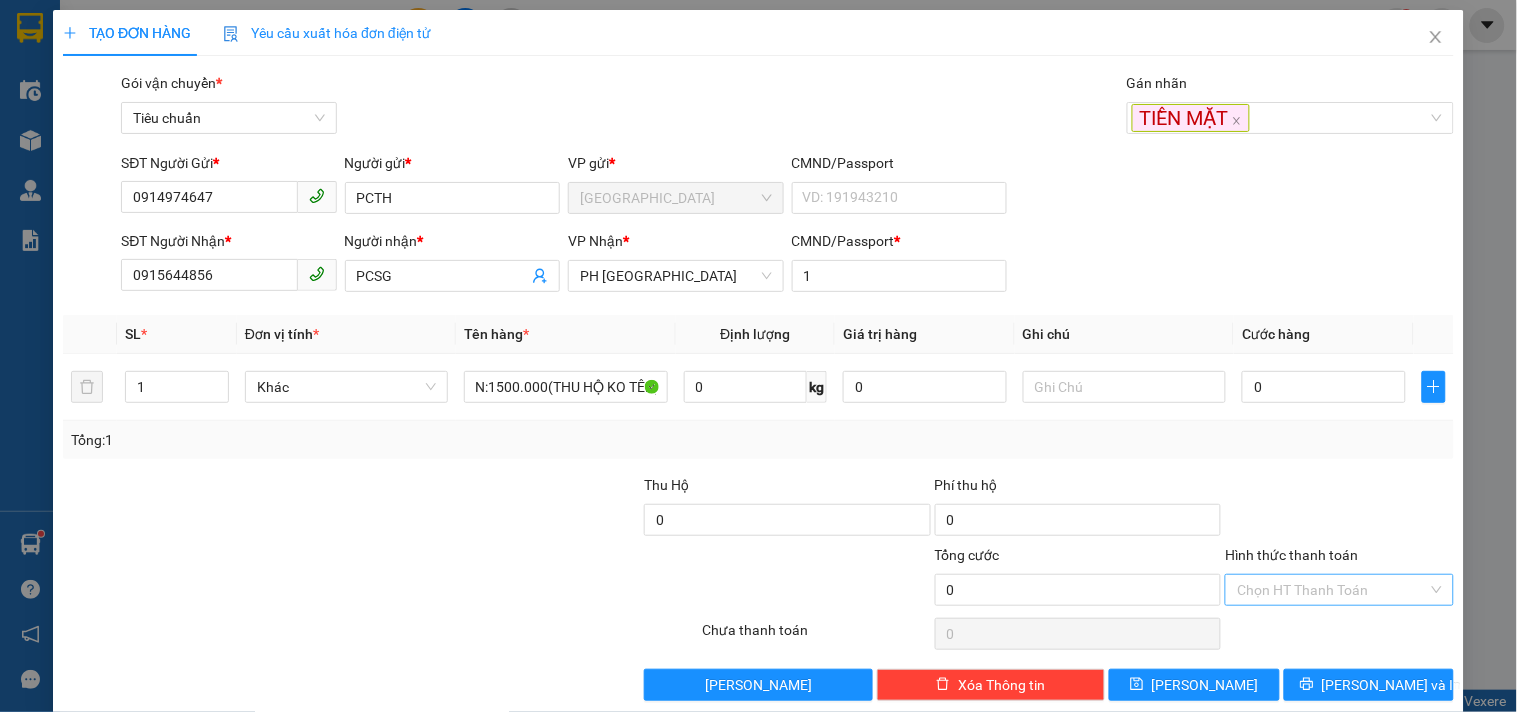 click on "Hình thức thanh toán" at bounding box center [1332, 590] 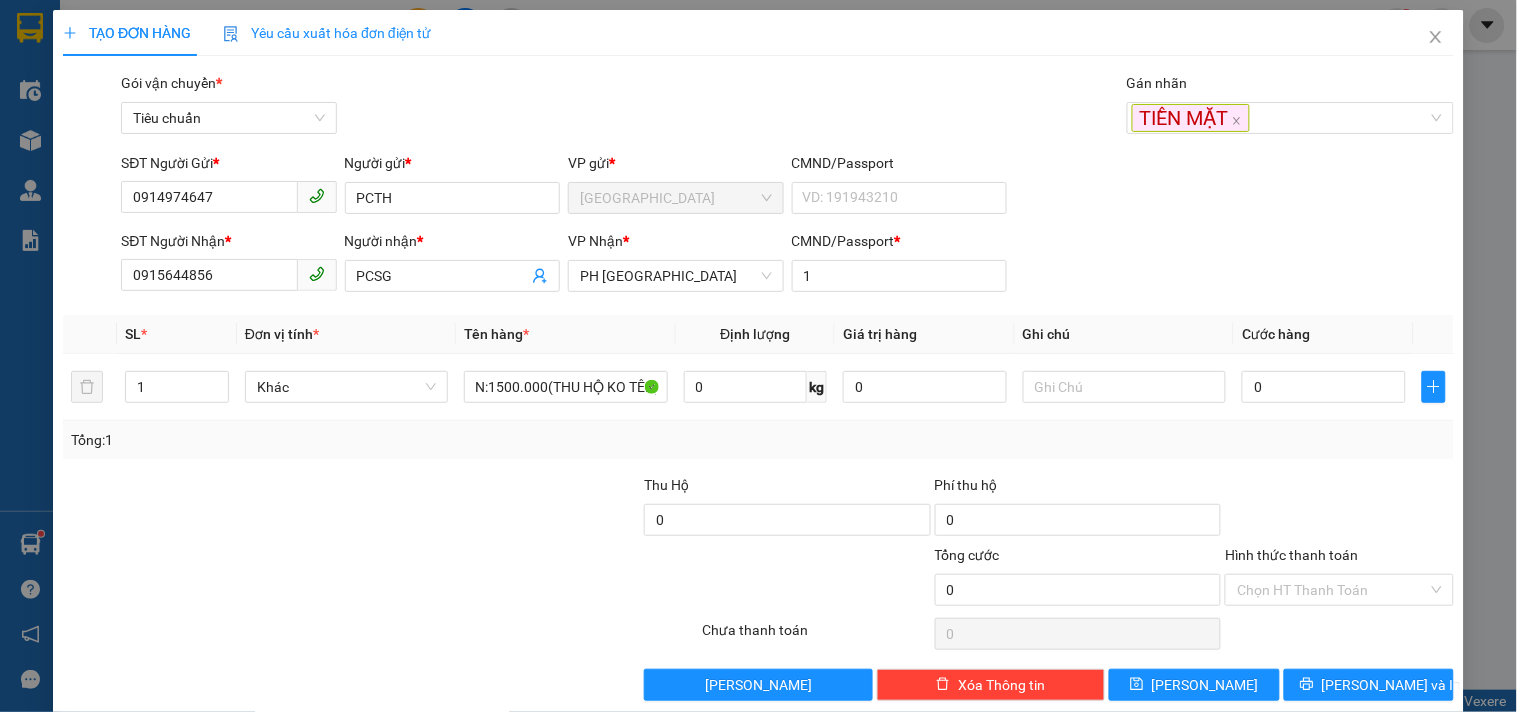 scroll, scrollTop: 0, scrollLeft: 0, axis: both 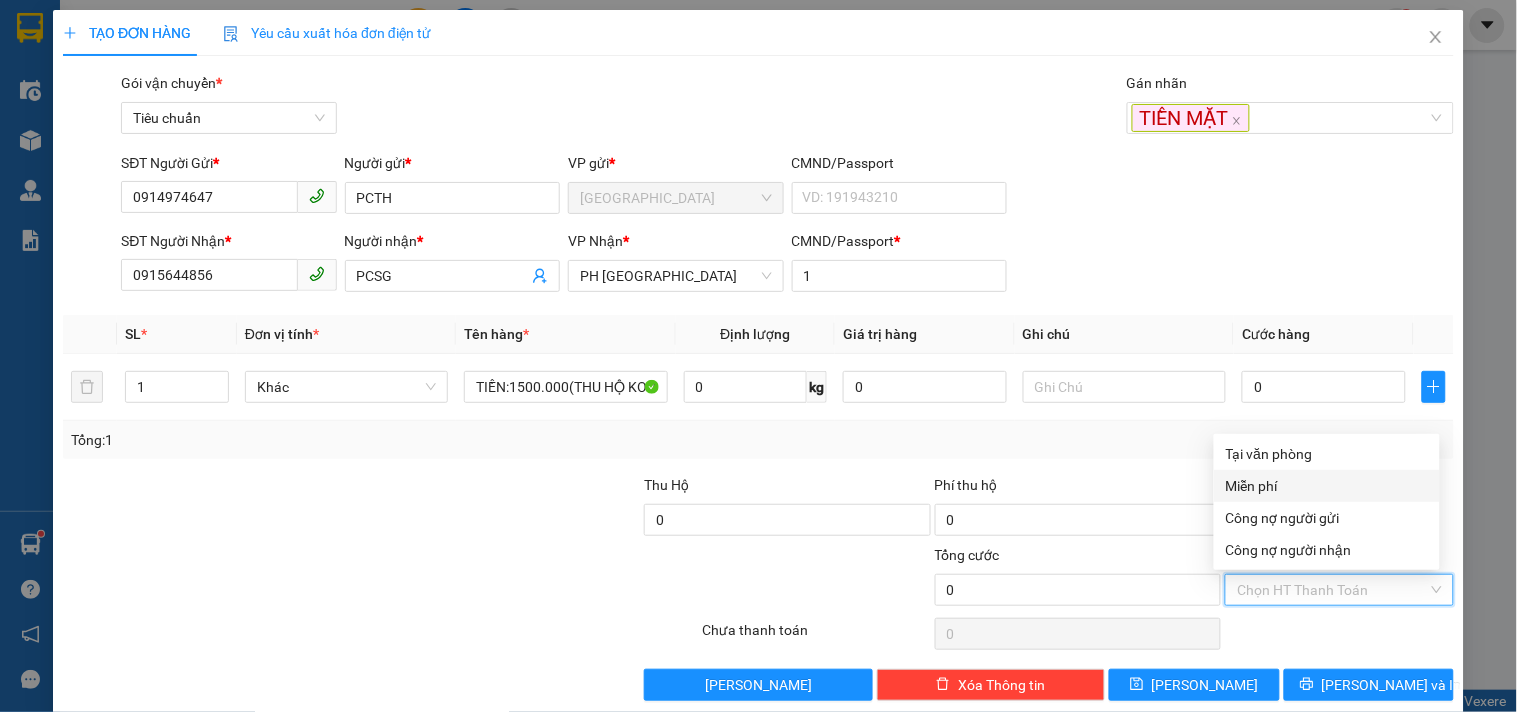 click on "Miễn phí" at bounding box center (1327, 486) 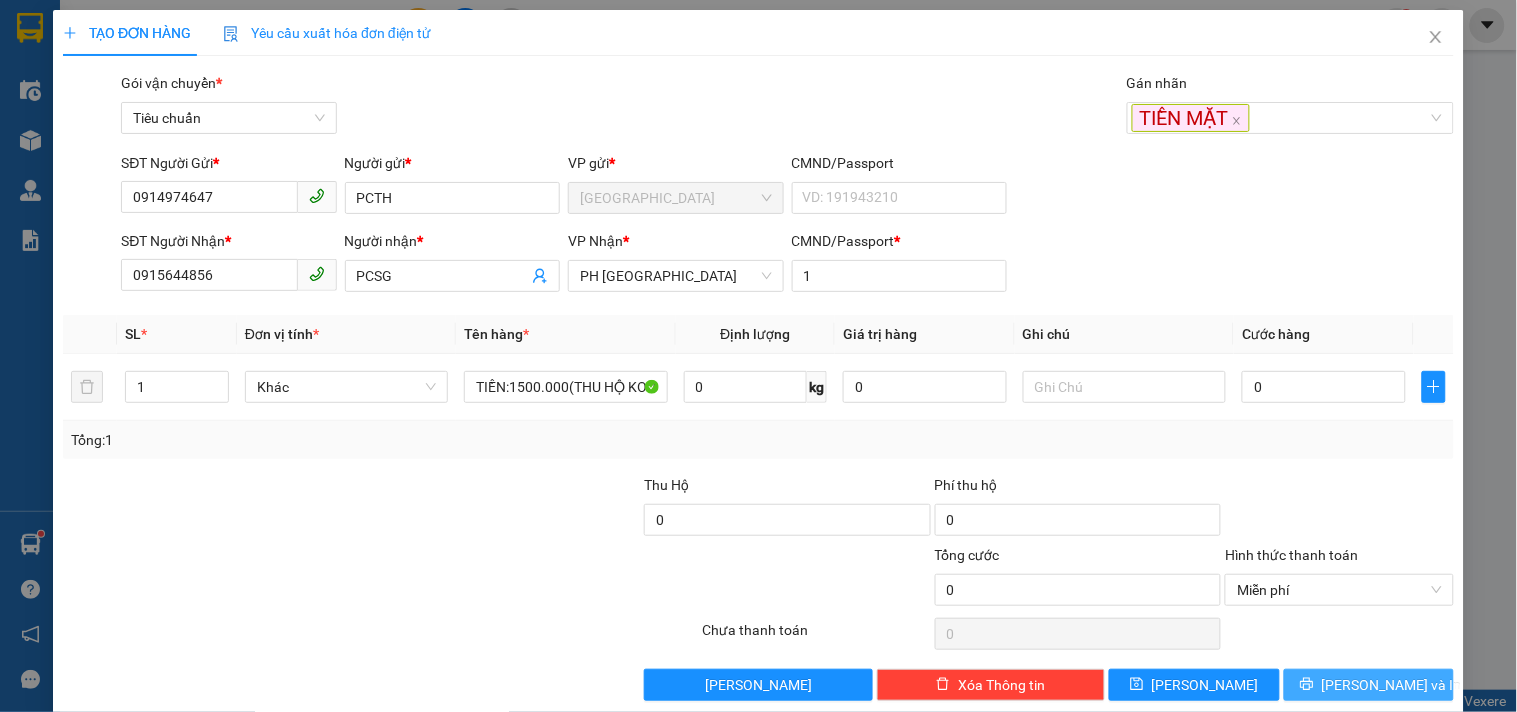 click on "[PERSON_NAME] và In" at bounding box center (1369, 685) 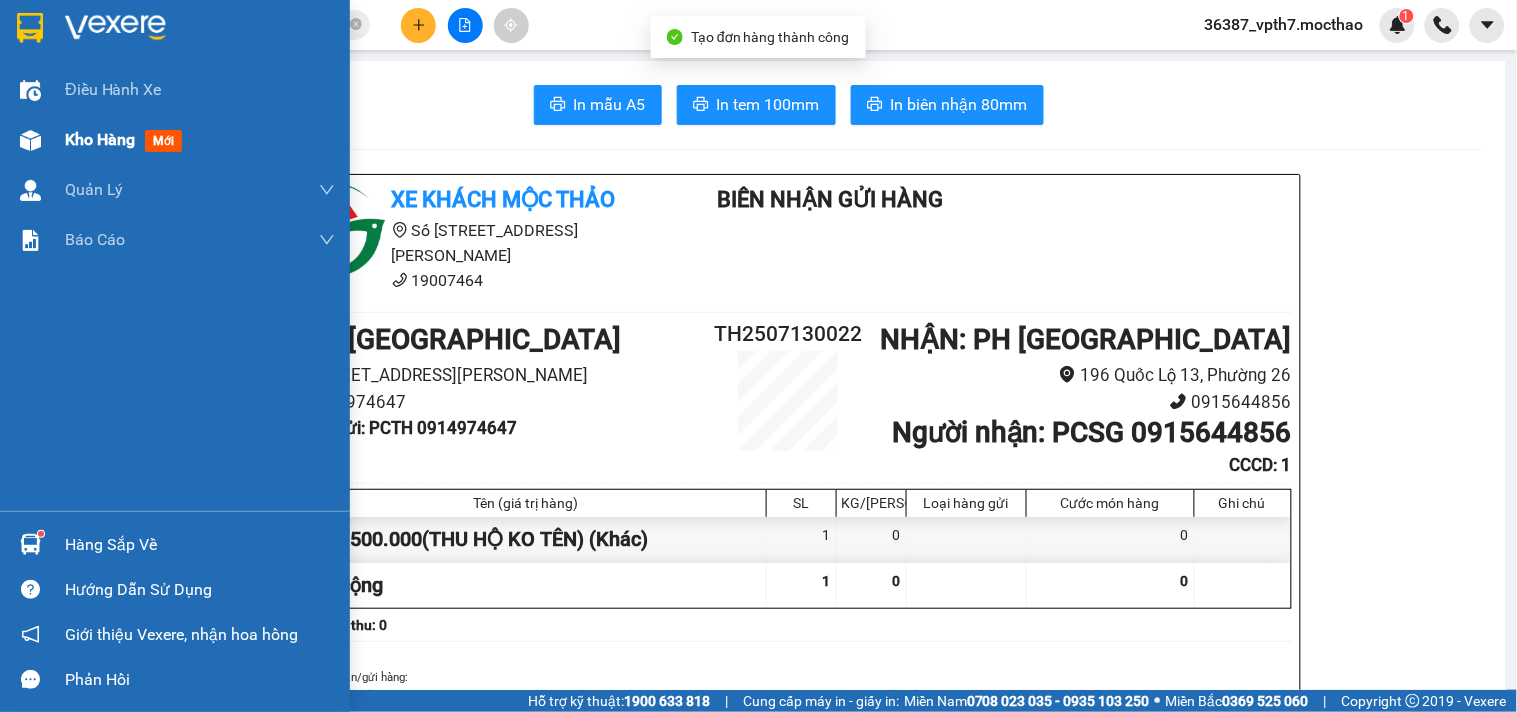 click on "mới" at bounding box center [163, 141] 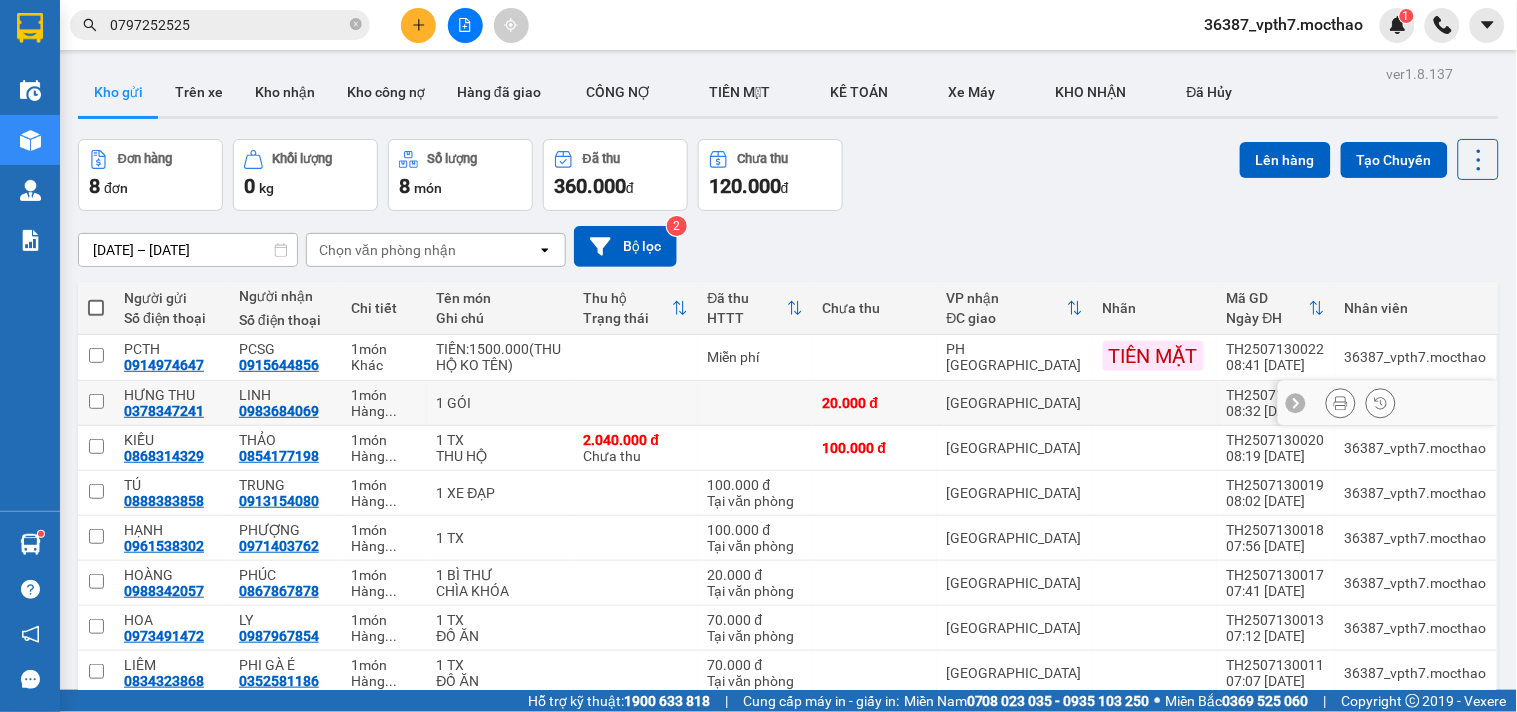 scroll, scrollTop: 92, scrollLeft: 0, axis: vertical 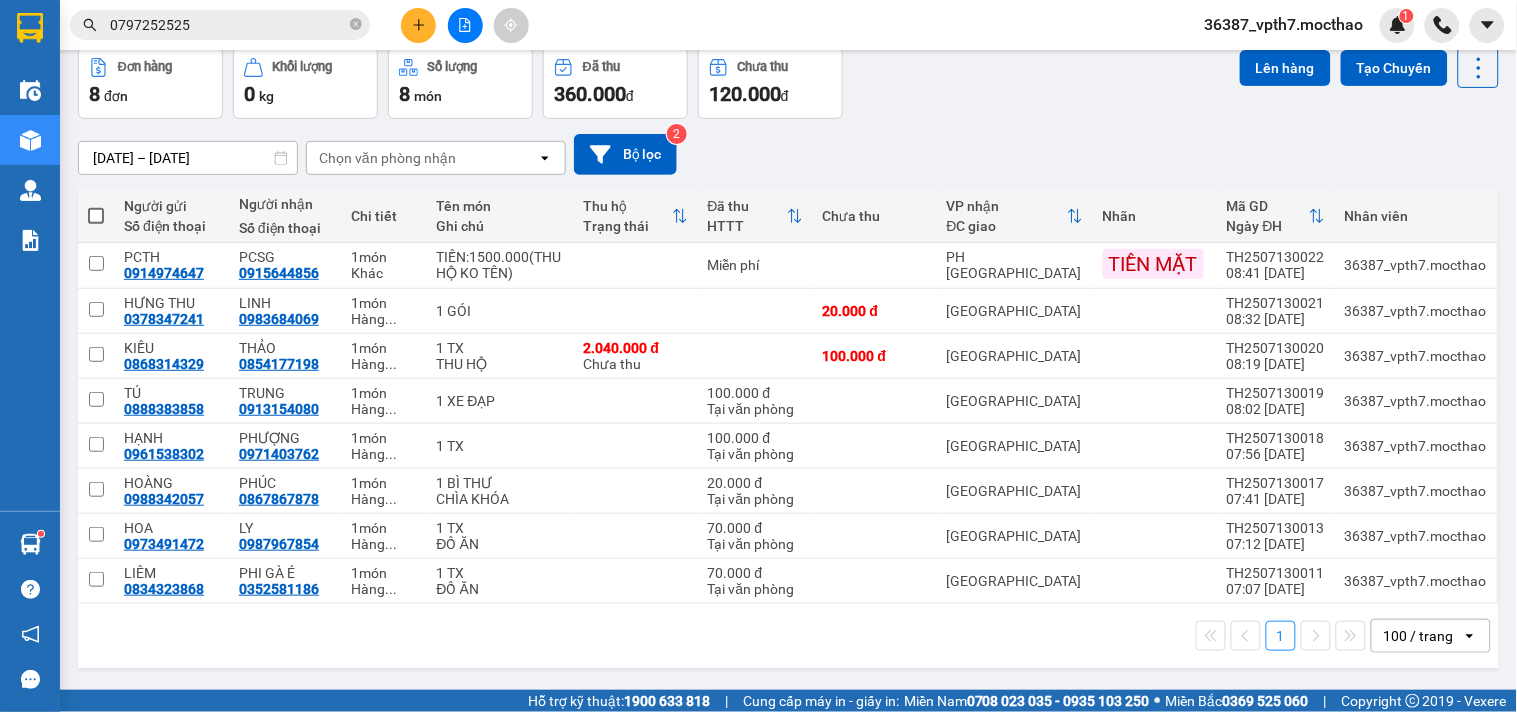 click on "Chọn văn phòng nhận" at bounding box center [387, 158] 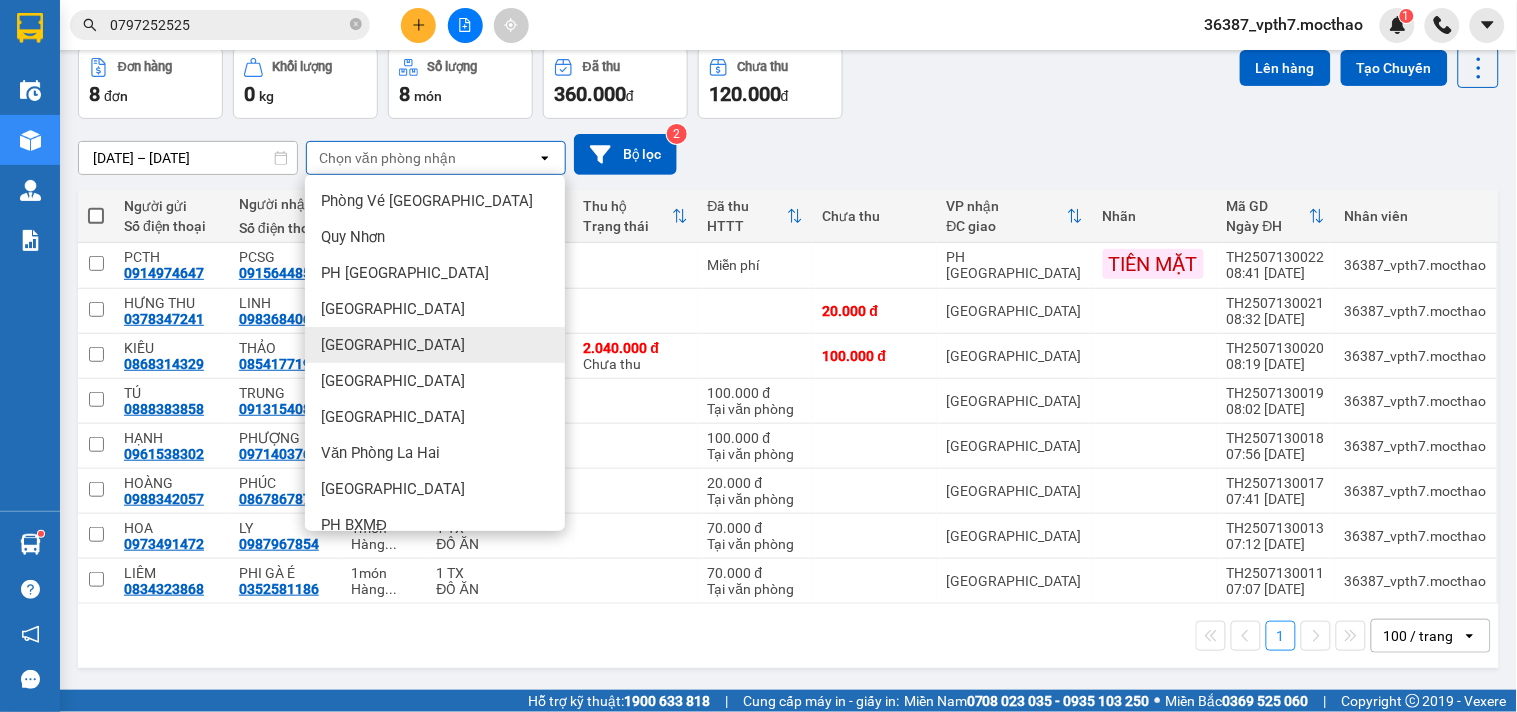 click on "[GEOGRAPHIC_DATA]" at bounding box center (393, 345) 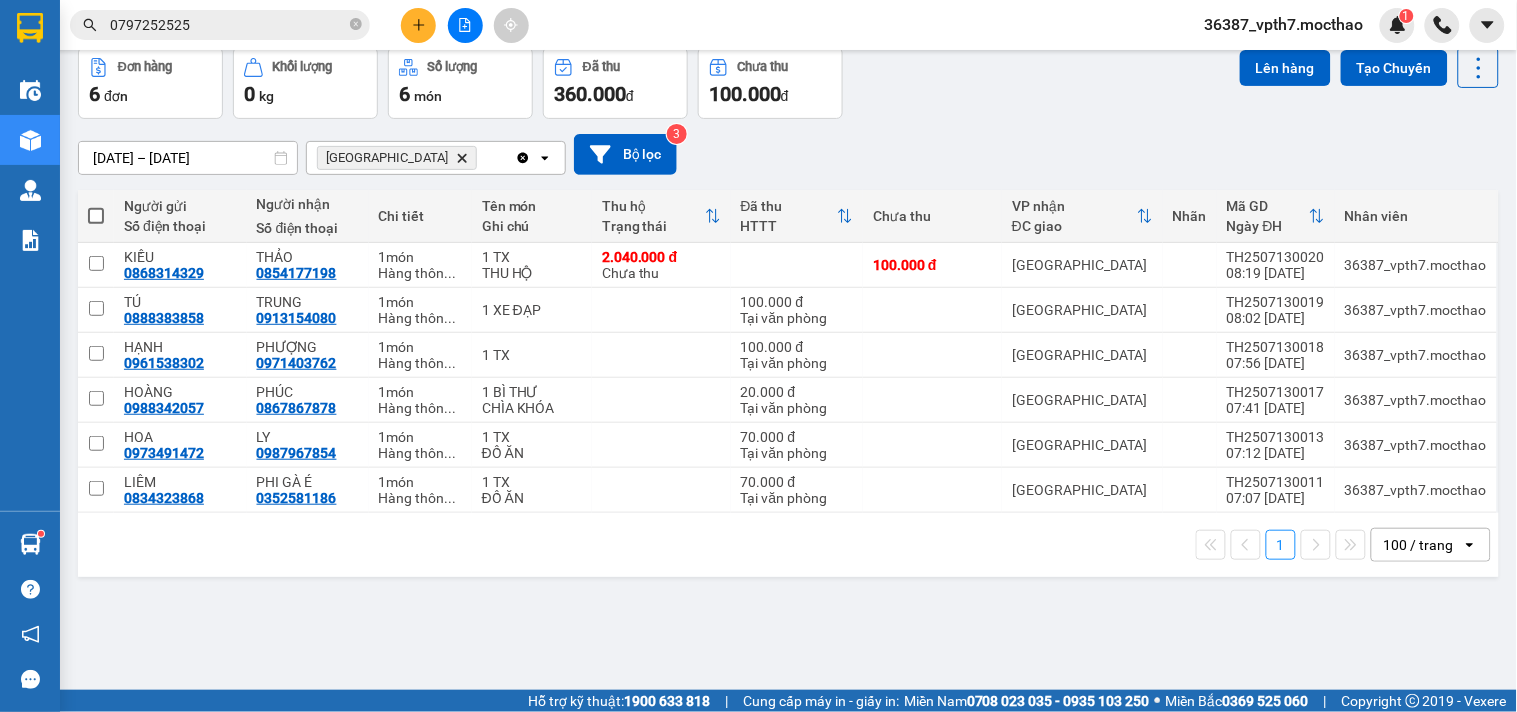 click at bounding box center [96, 216] 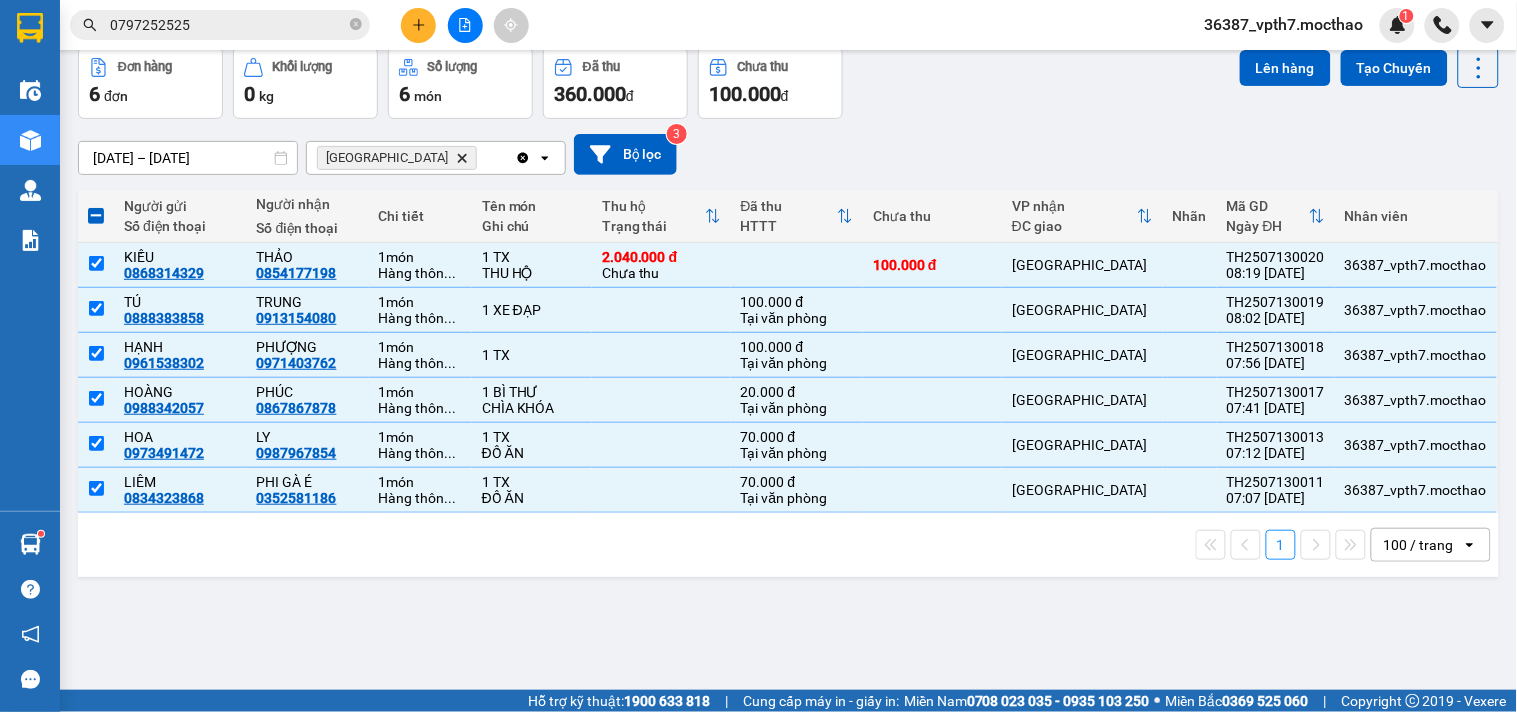 scroll, scrollTop: 0, scrollLeft: 0, axis: both 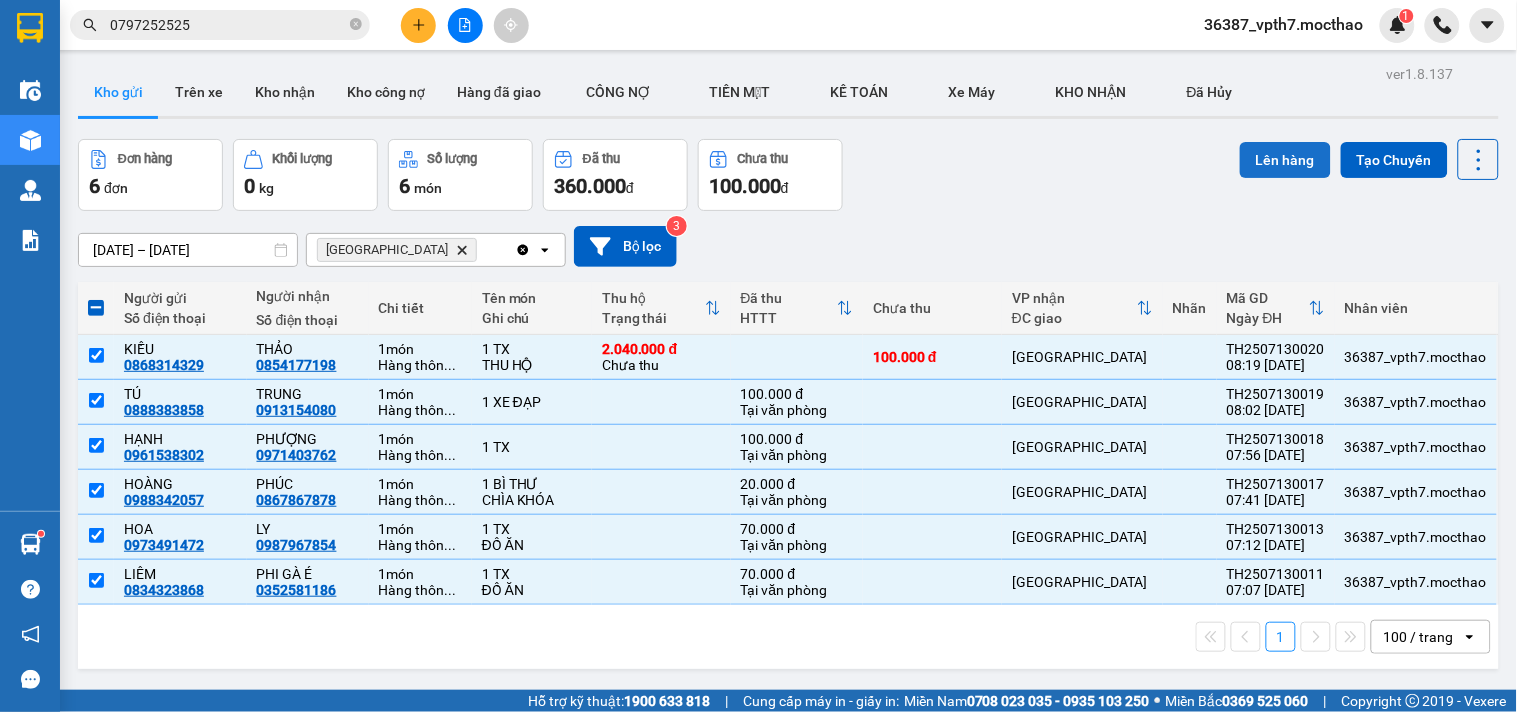 click on "Lên hàng" at bounding box center [1285, 160] 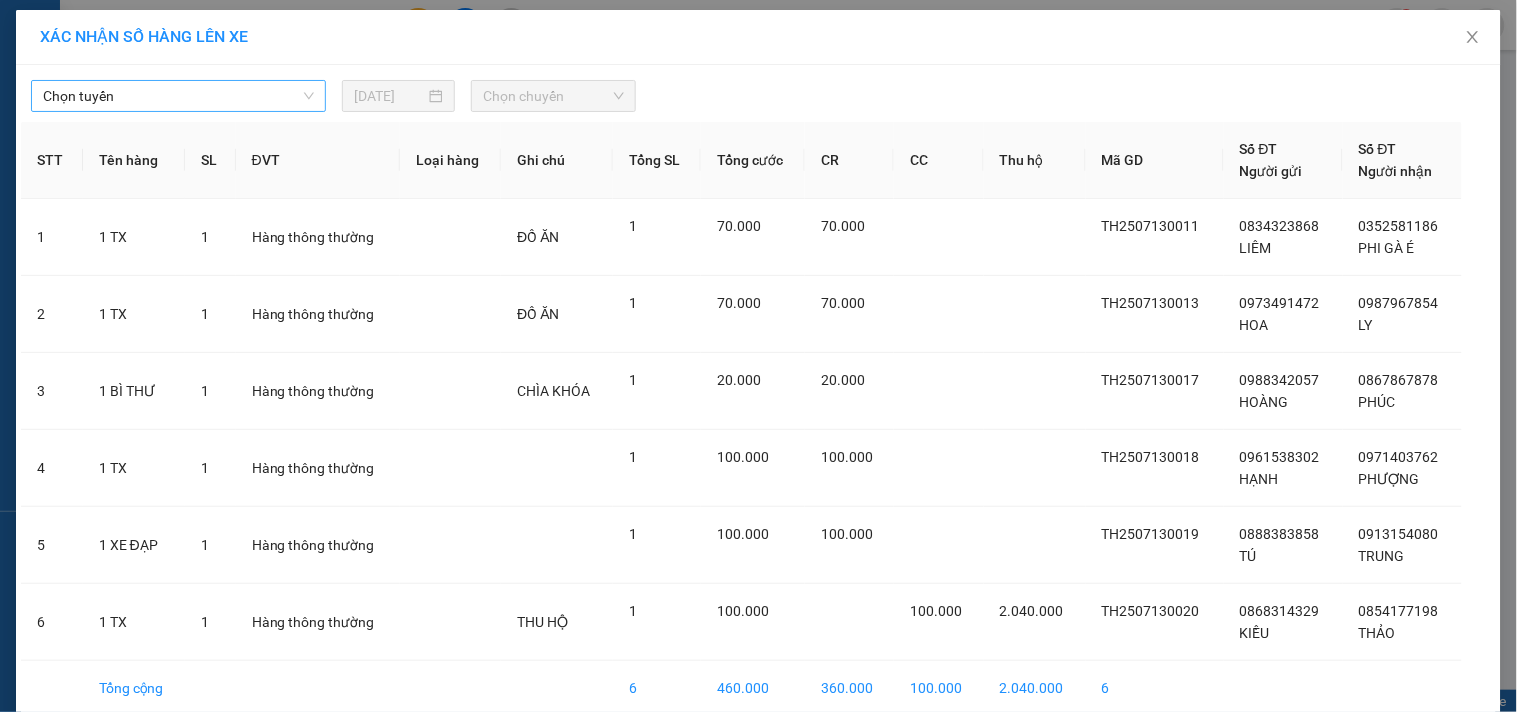 click on "Chọn tuyến" at bounding box center [178, 96] 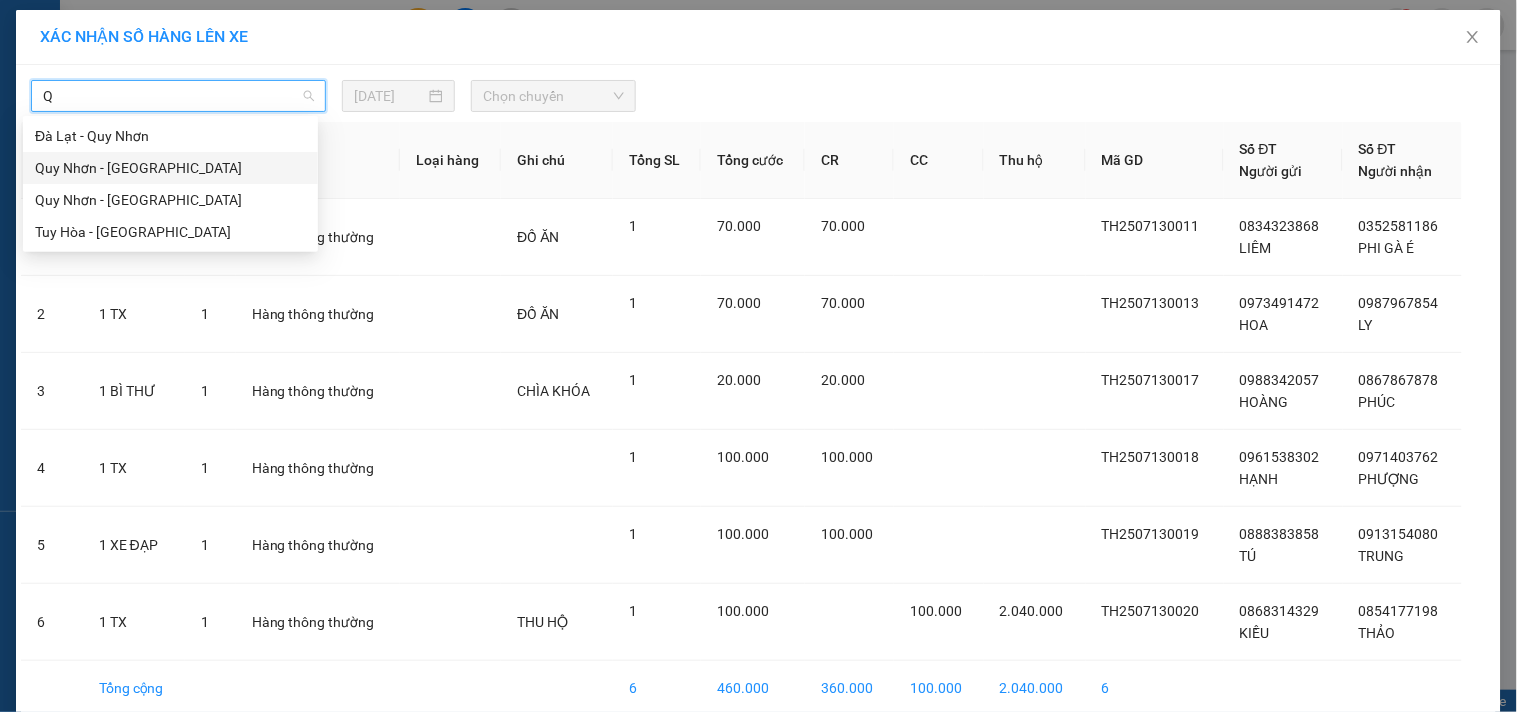 click on "Quy Nhơn - Đà Lạt" at bounding box center [170, 168] 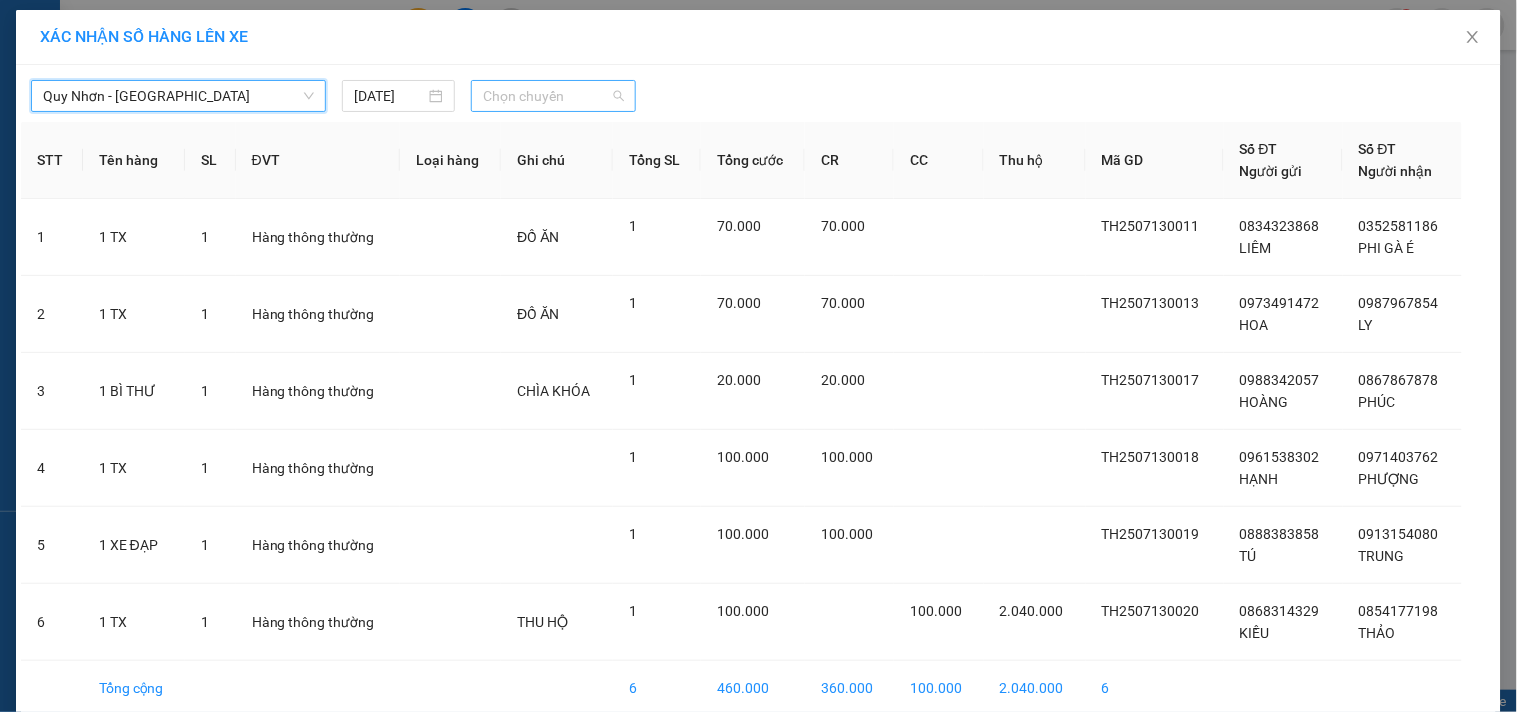 click on "Chọn chuyến" at bounding box center (553, 96) 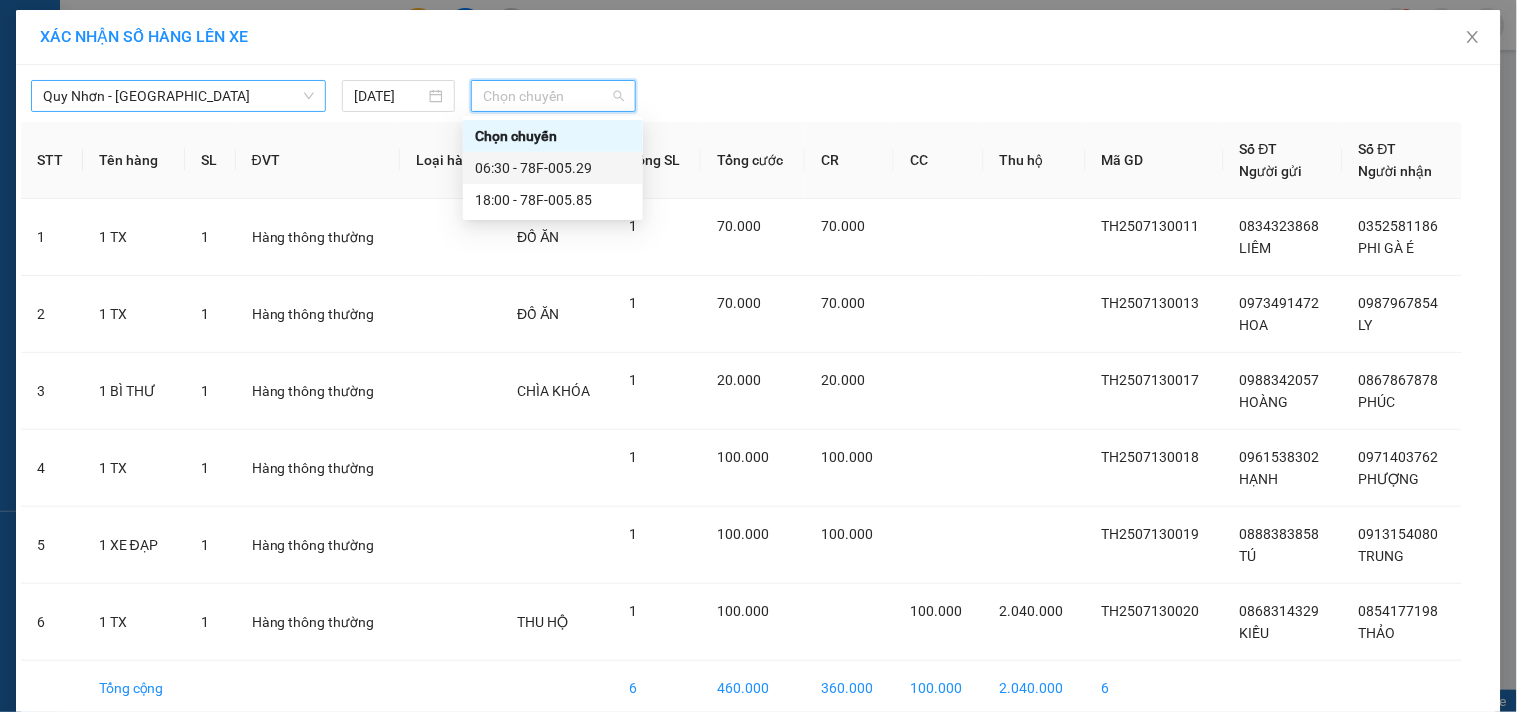 click on "06:30     - 78F-005.29" at bounding box center (553, 168) 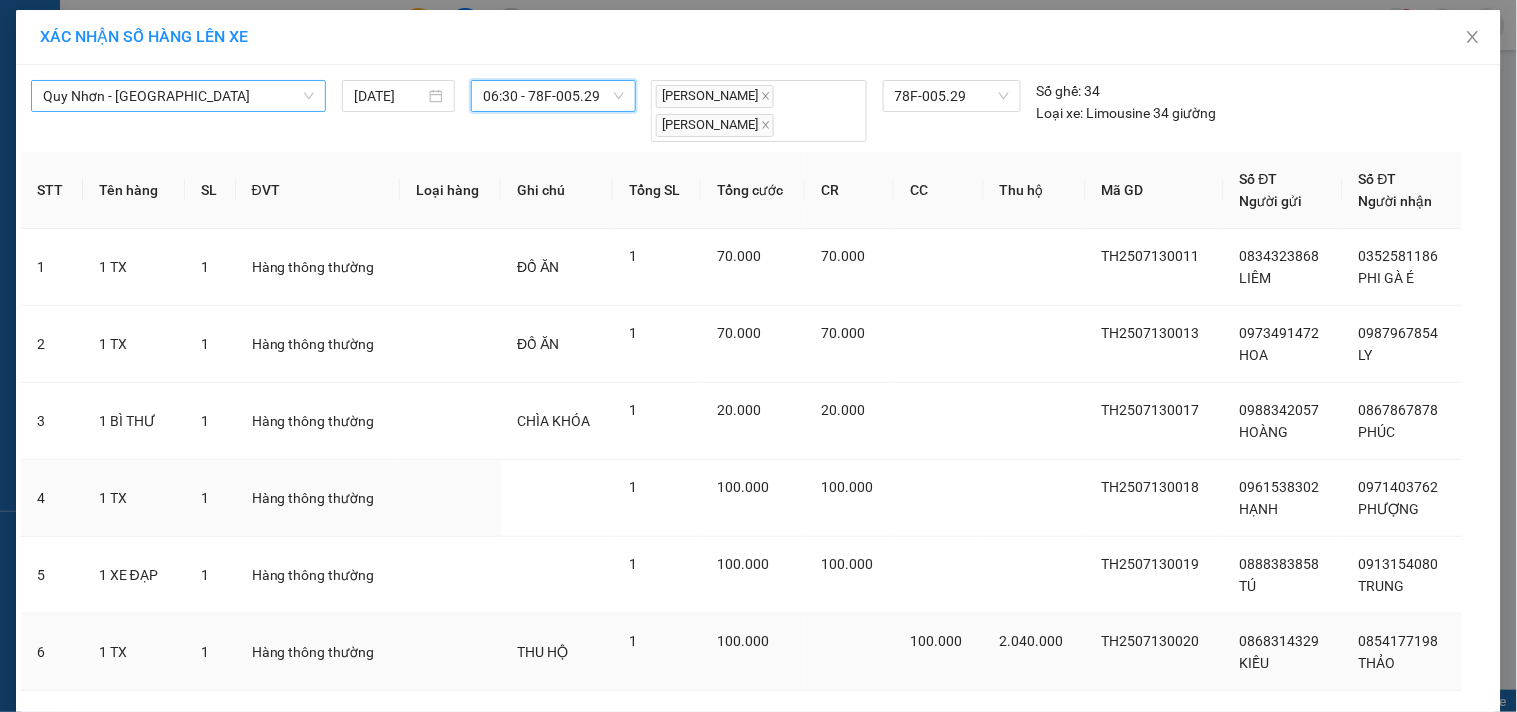 scroll, scrollTop: 125, scrollLeft: 0, axis: vertical 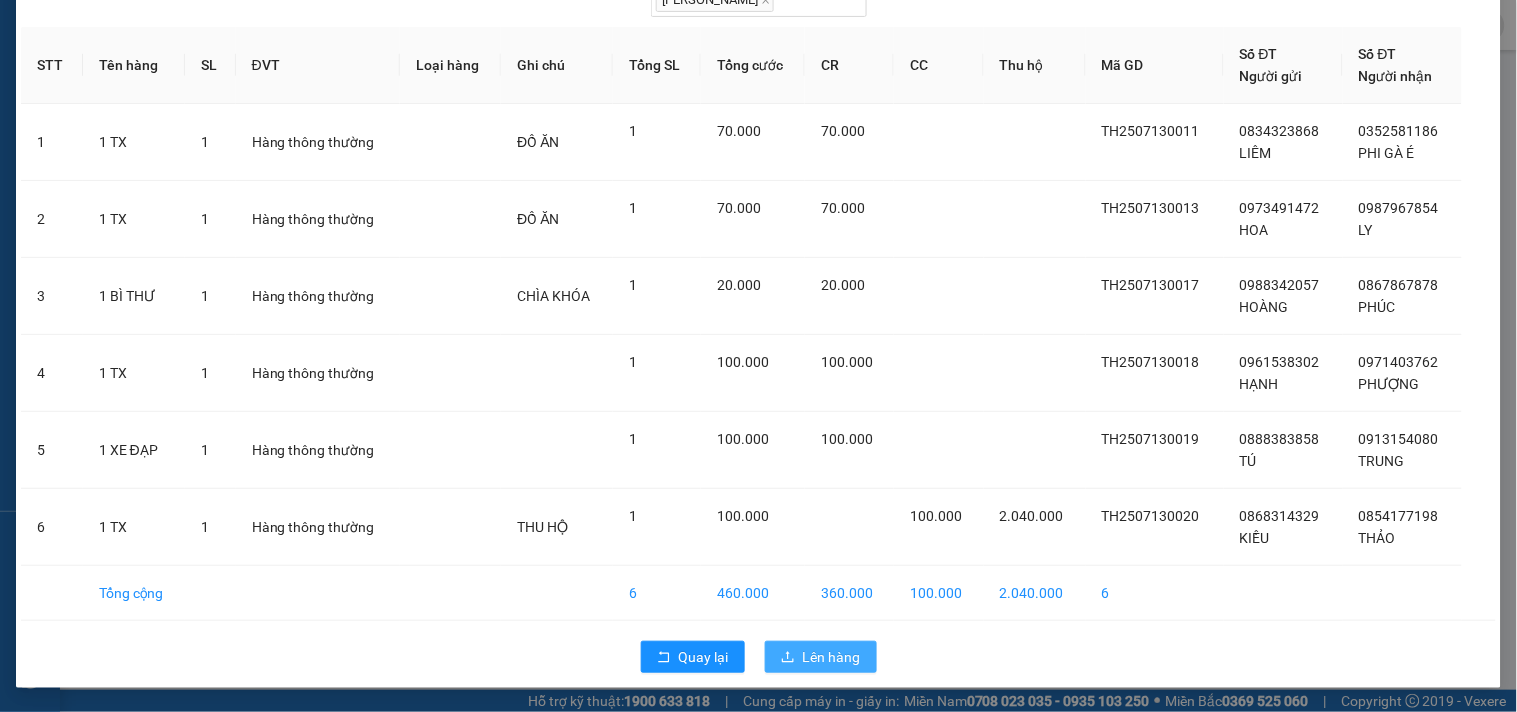 click on "Lên hàng" at bounding box center (832, 657) 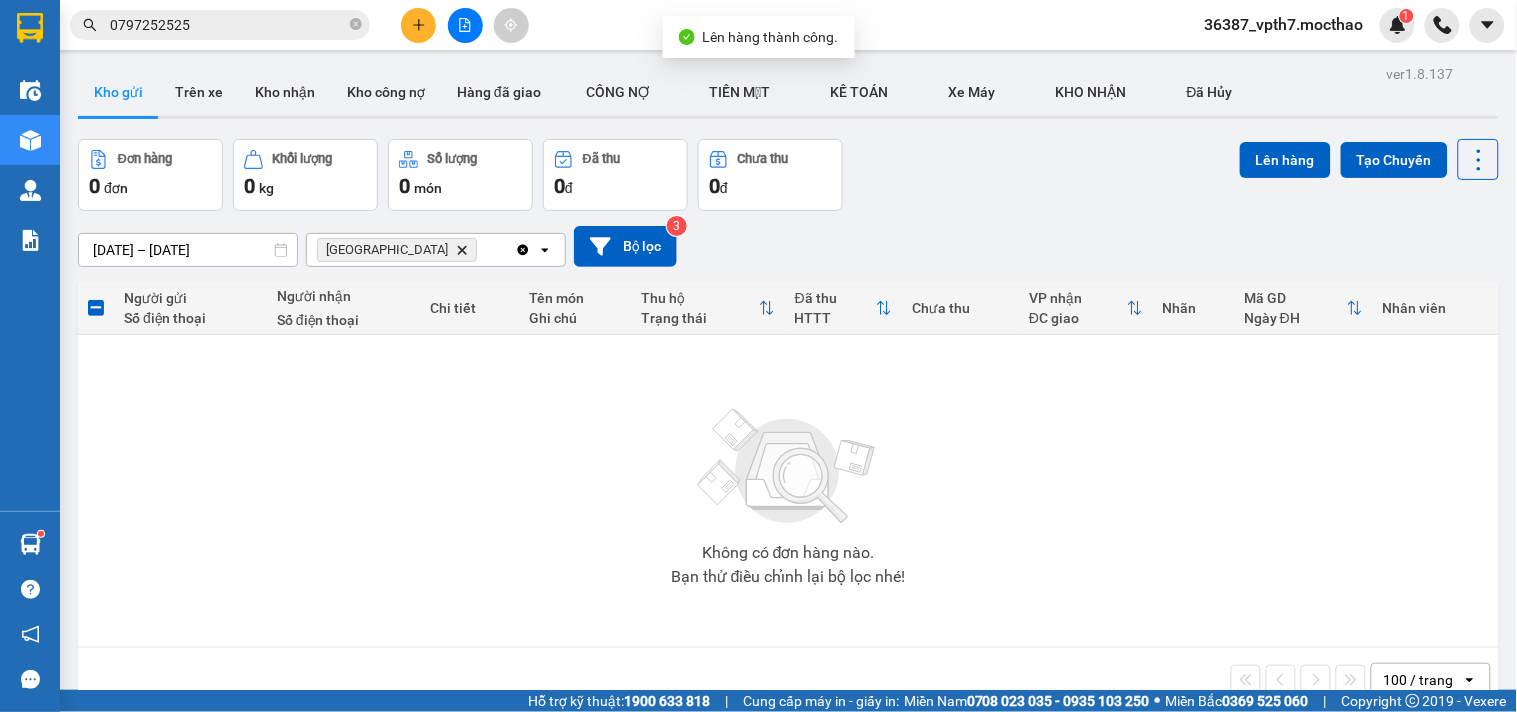 click 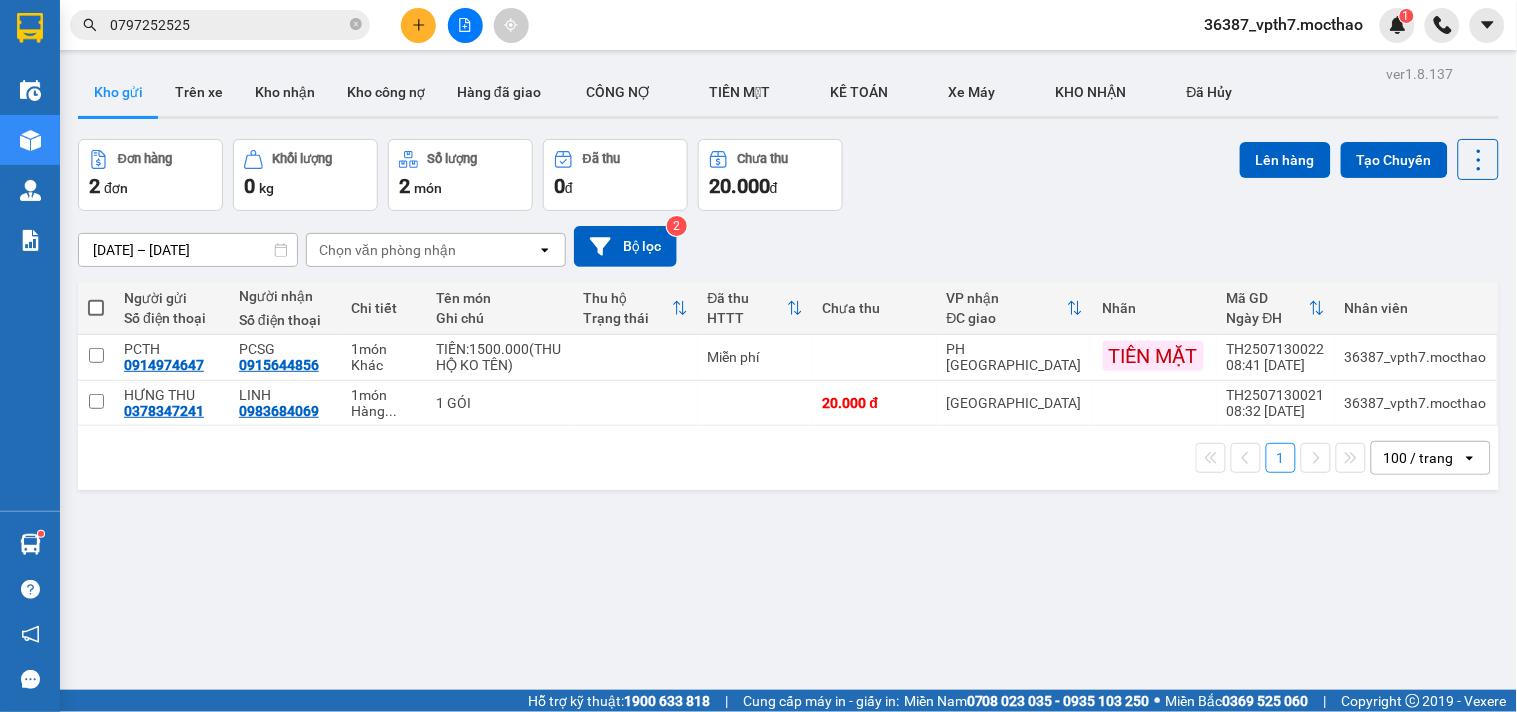 click on "ver  1.8.137 Kho gửi Trên xe Kho nhận Kho công nợ Hàng đã giao CÔNG NỢ TIỀN MẶT KẾ TOÁN Xe Máy KHO NHẬN Đã Hủy Đơn hàng 2 đơn Khối lượng 0 kg Số lượng 2 món Đã thu 0  đ Chưa thu 20.000  đ Lên hàng Tạo Chuyến 05/07/2025 – 13/07/2025 Press the down arrow key to interact with the calendar and select a date. Press the escape button to close the calendar. Selected date range is from 05/07/2025 to 13/07/2025. Chọn văn phòng nhận open Bộ lọc 2 Người gửi Số điện thoại Người nhận Số điện thoại Chi tiết Tên món Ghi chú Thu hộ Trạng thái Đã thu HTTT Chưa thu VP nhận ĐC giao Nhãn Mã GD Ngày ĐH Nhân viên PCTH 0914974647 PCSG 0915644856 1  món Khác TIỀN:1500.000(THU HỘ KO TÊN) Miễn phí PH Sài Gòn TIỀN MẶT TH2507130022 08:41 13/07 36387_vpth7.mocthao HƯNG THU 0378347241 LINH 0983684069 1  món Hàng ... 1 GÓI 20.000 đ Đà Nẵng TH2507130021 08:32 13/07 36387_vpth7.mocthao 1 100 / trang" at bounding box center (788, 416) 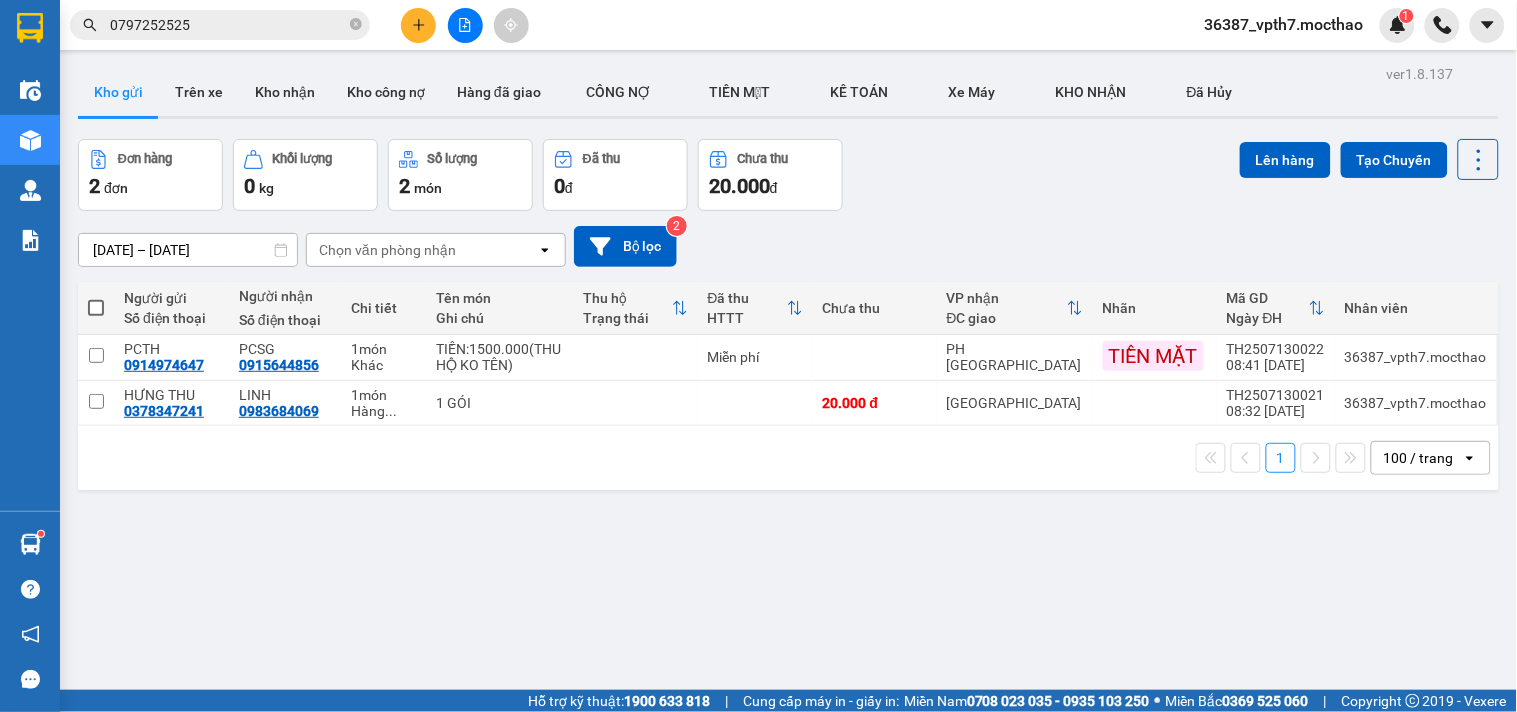 click on "ver  1.8.137 Kho gửi Trên xe Kho nhận Kho công nợ Hàng đã giao CÔNG NỢ TIỀN MẶT KẾ TOÁN Xe Máy KHO NHẬN Đã Hủy Đơn hàng 2 đơn Khối lượng 0 kg Số lượng 2 món Đã thu 0  đ Chưa thu 20.000  đ Lên hàng Tạo Chuyến 05/07/2025 – 13/07/2025 Press the down arrow key to interact with the calendar and select a date. Press the escape button to close the calendar. Selected date range is from 05/07/2025 to 13/07/2025. Chọn văn phòng nhận open Bộ lọc 2 Người gửi Số điện thoại Người nhận Số điện thoại Chi tiết Tên món Ghi chú Thu hộ Trạng thái Đã thu HTTT Chưa thu VP nhận ĐC giao Nhãn Mã GD Ngày ĐH Nhân viên PCTH 0914974647 PCSG 0915644856 1  món Khác TIỀN:1500.000(THU HỘ KO TÊN) Miễn phí PH Sài Gòn TIỀN MẶT TH2507130022 08:41 13/07 36387_vpth7.mocthao HƯNG THU 0378347241 LINH 0983684069 1  món Hàng ... 1 GÓI 20.000 đ Đà Nẵng TH2507130021 08:32 13/07 36387_vpth7.mocthao 1 100 / trang" at bounding box center (788, 416) 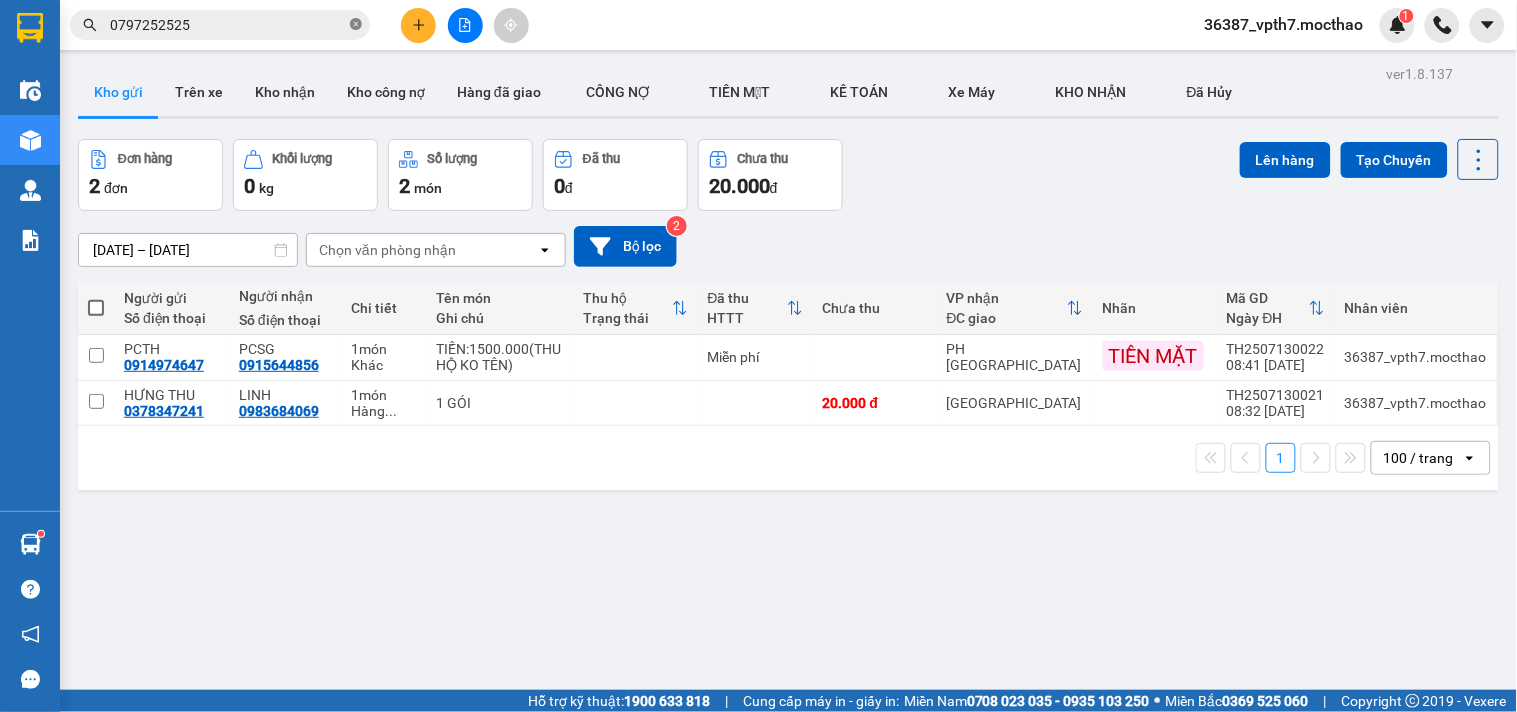 click 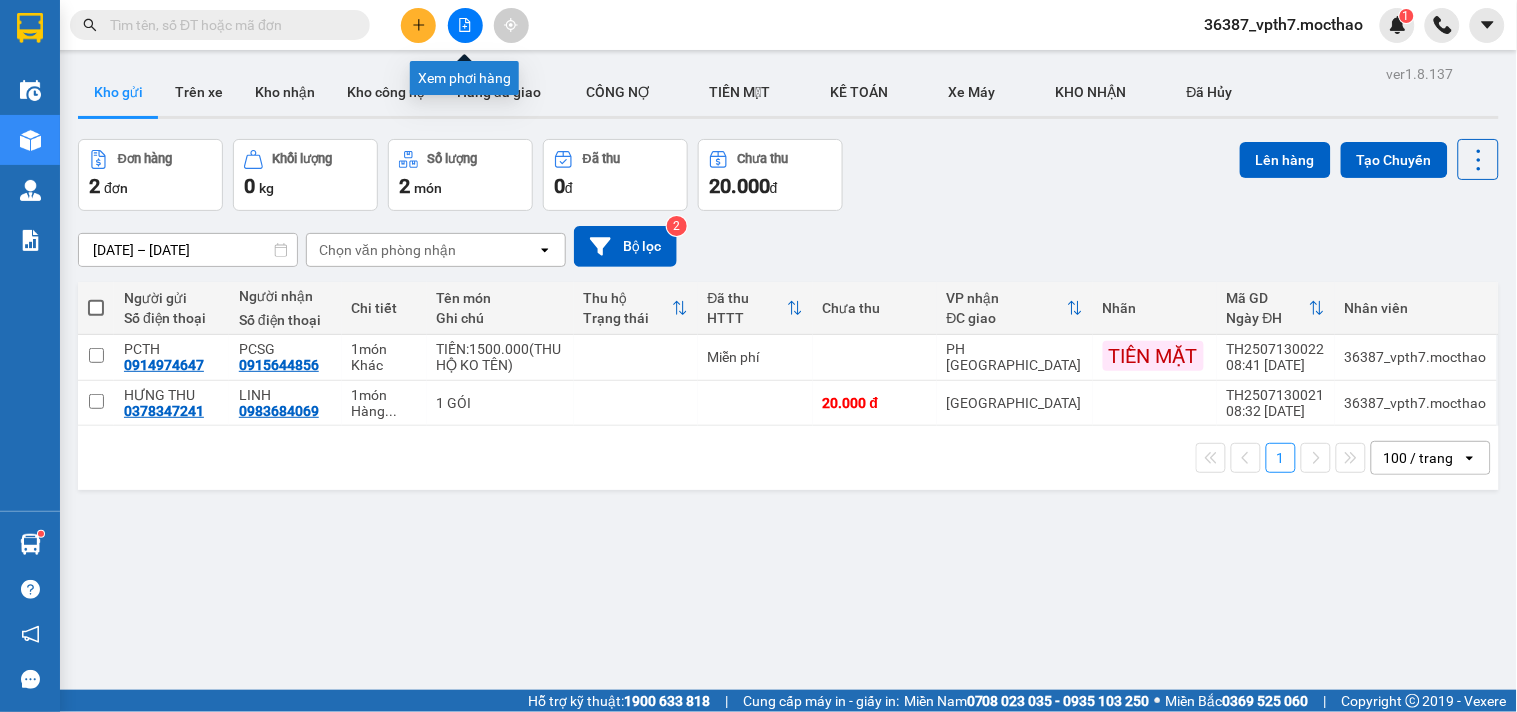 click 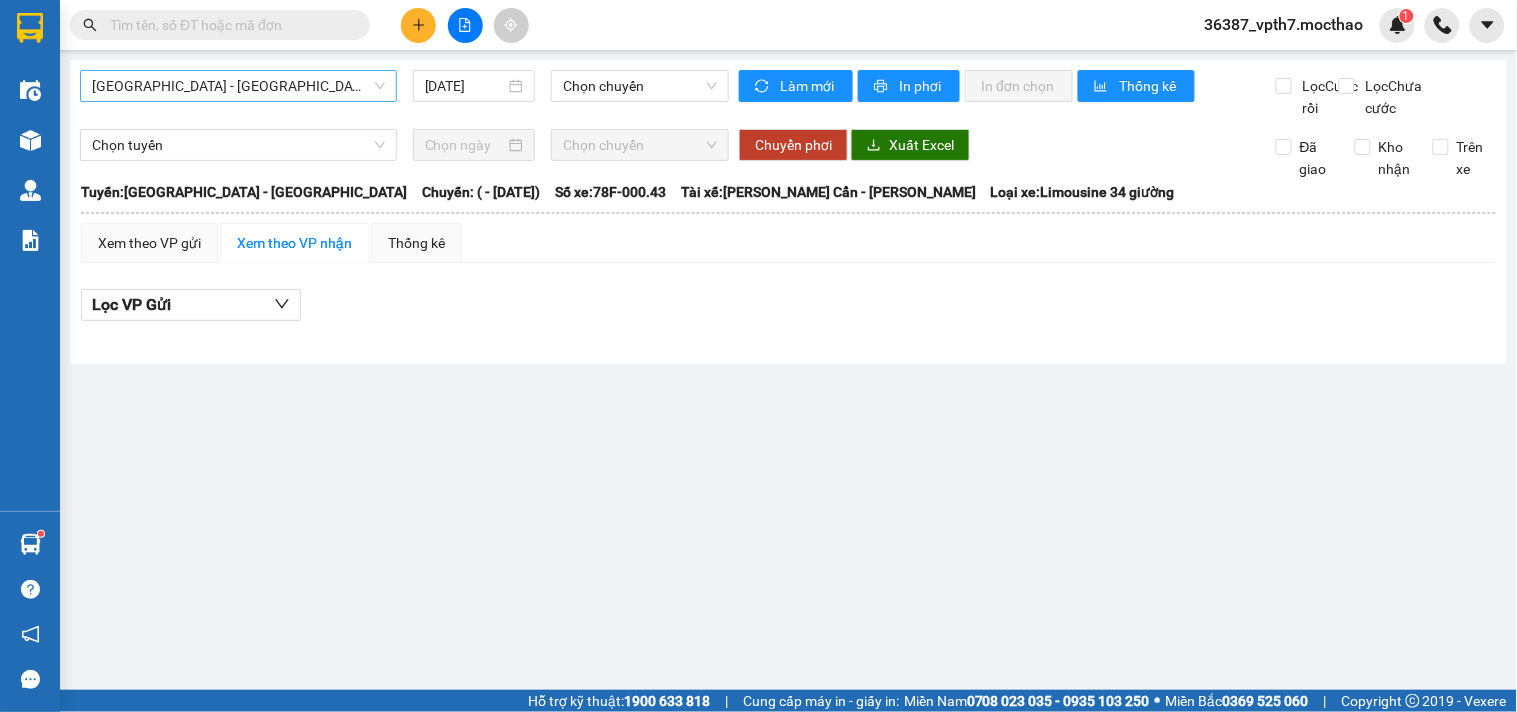 click on "Sài Gòn - Tuy Hòa" at bounding box center [238, 86] 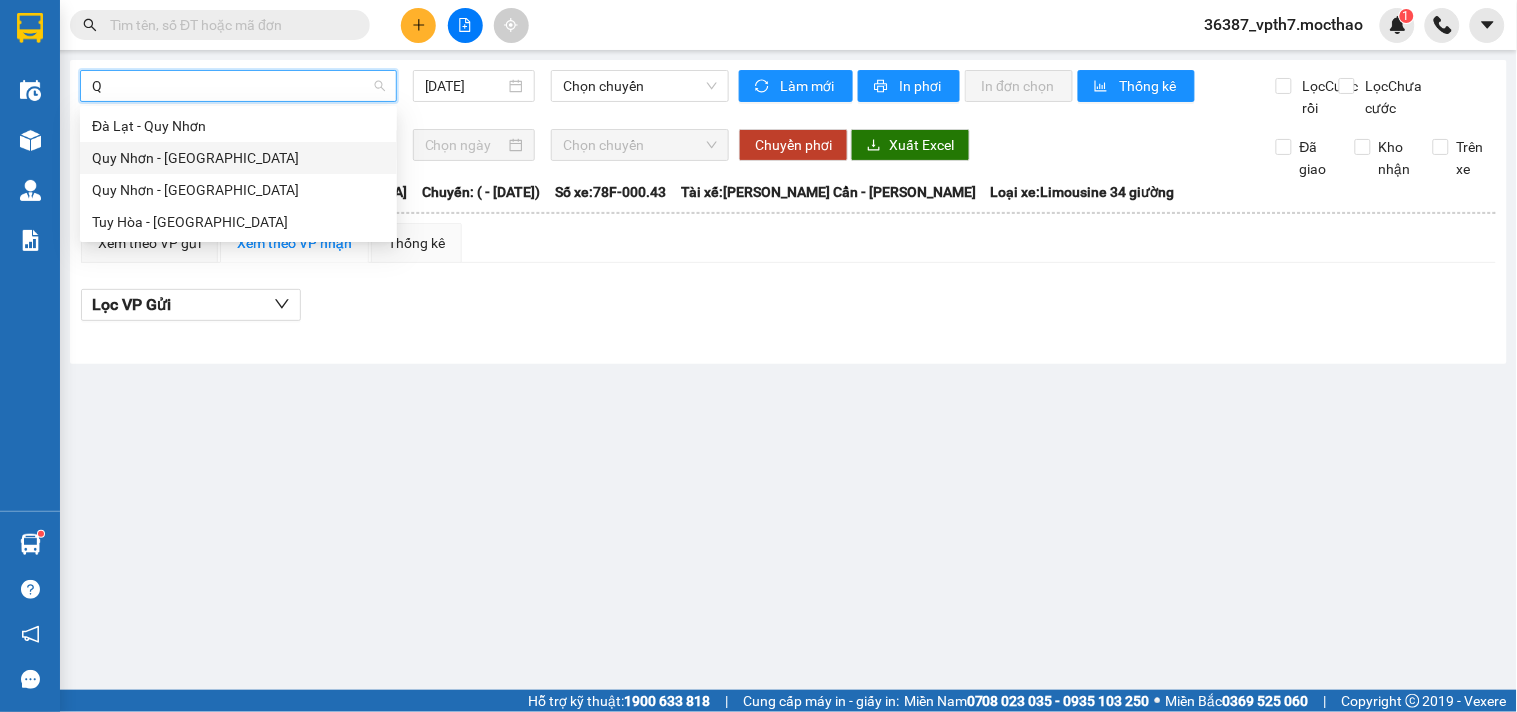 click on "Quy Nhơn - Đà Lạt" at bounding box center (238, 158) 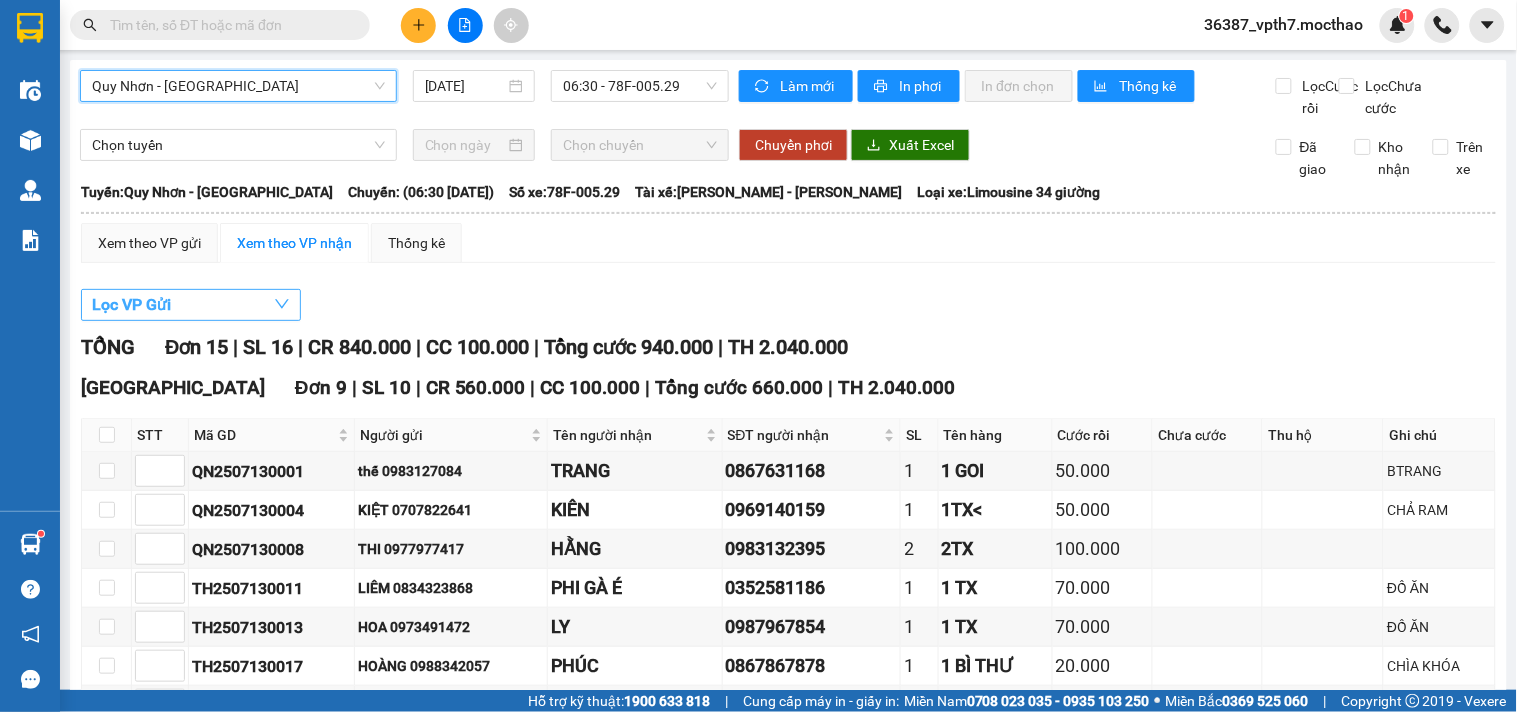 click on "Lọc VP Gửi" at bounding box center (131, 304) 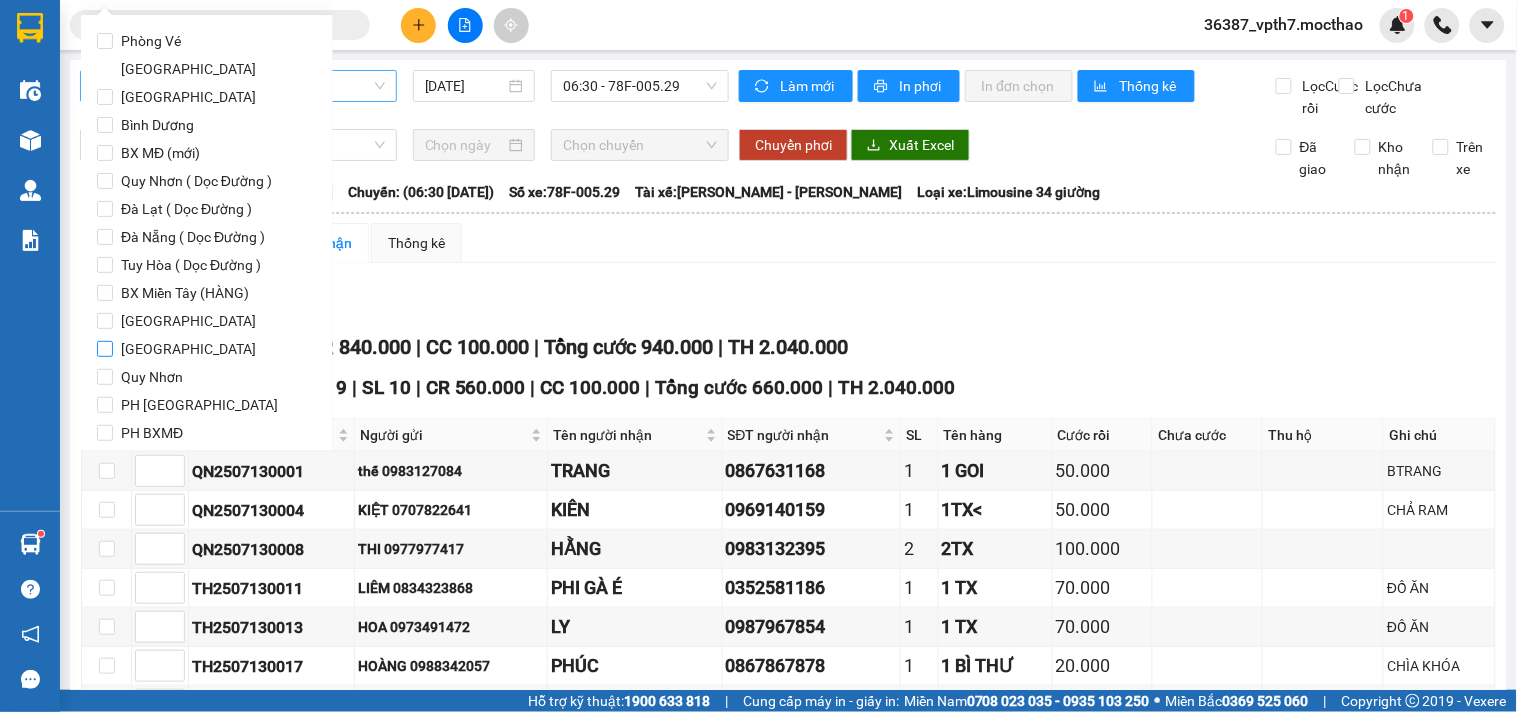 click on "[GEOGRAPHIC_DATA]" at bounding box center [188, 349] 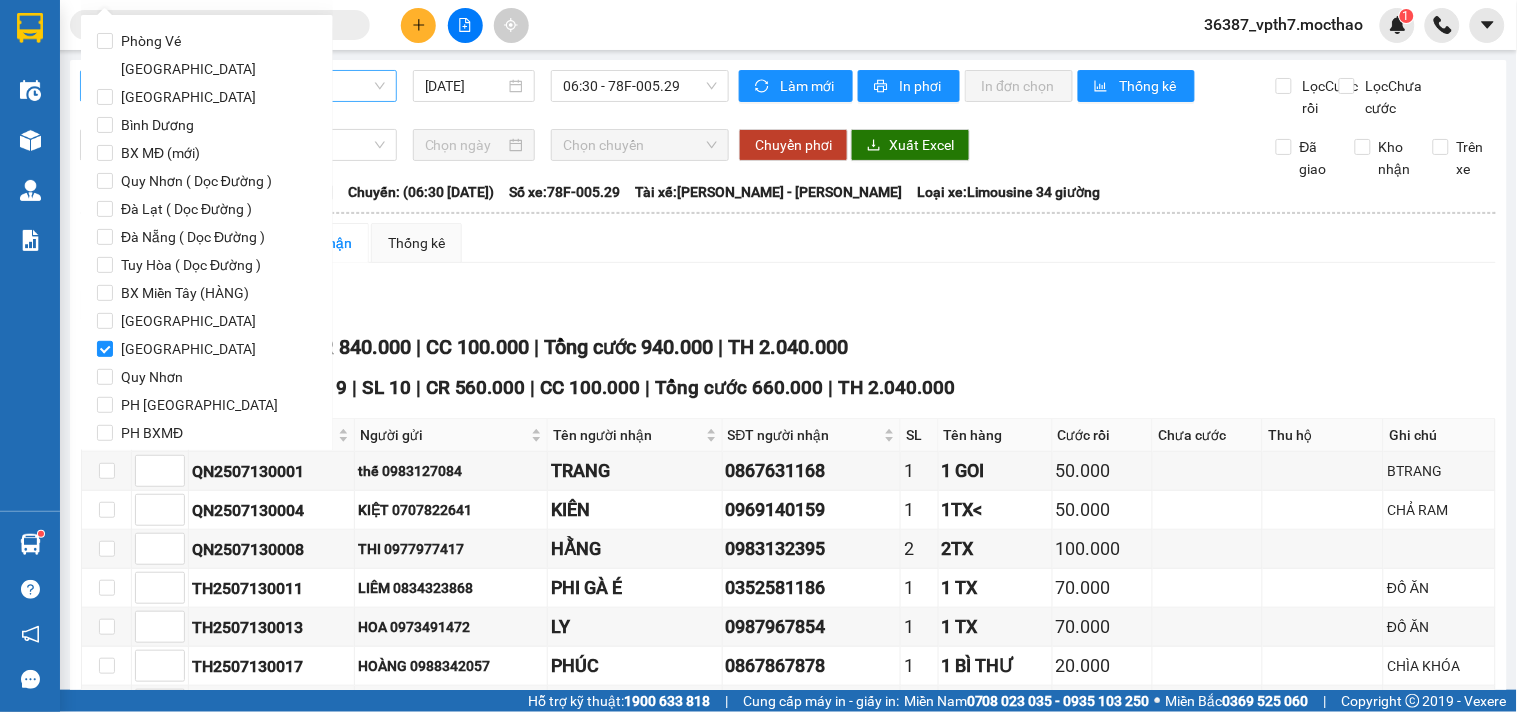 scroll, scrollTop: 97, scrollLeft: 0, axis: vertical 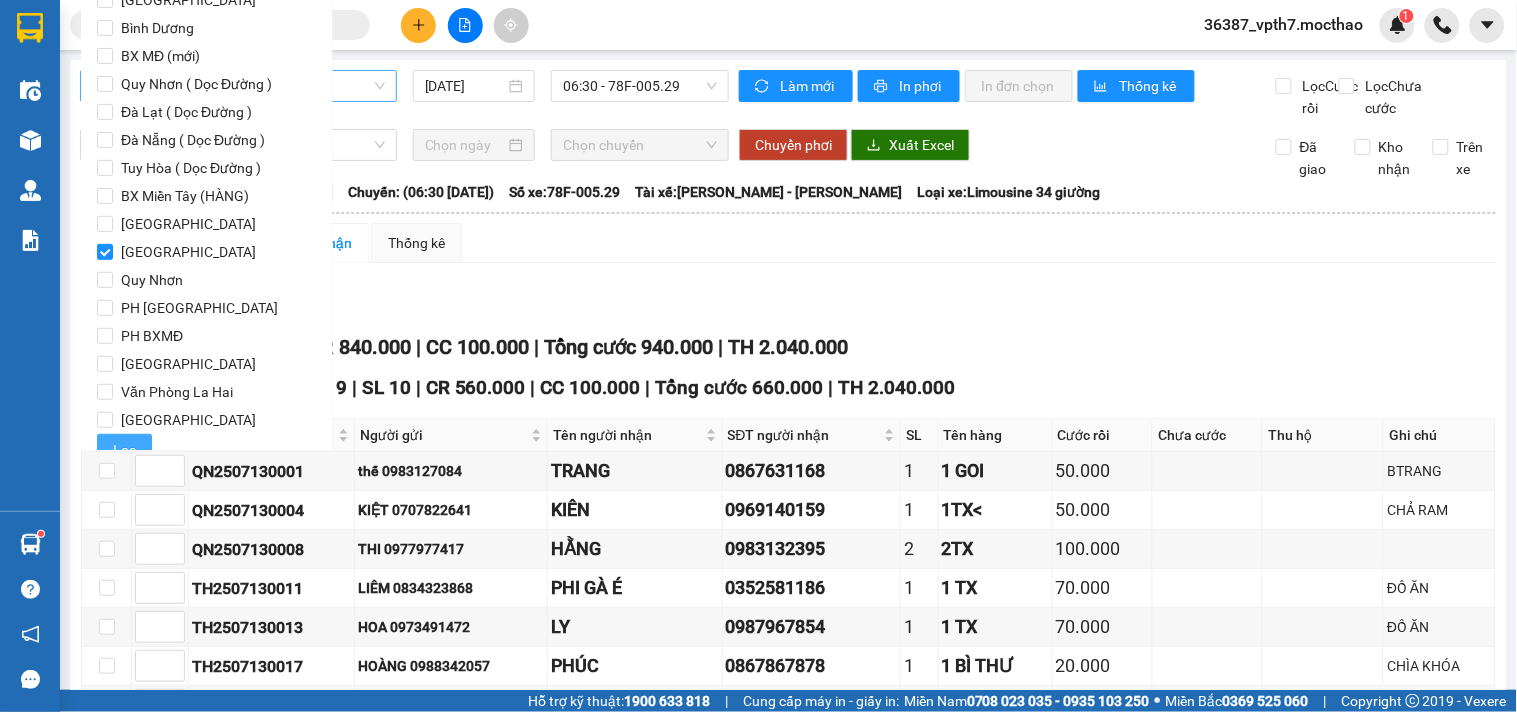 click on "Lọc" at bounding box center (124, 450) 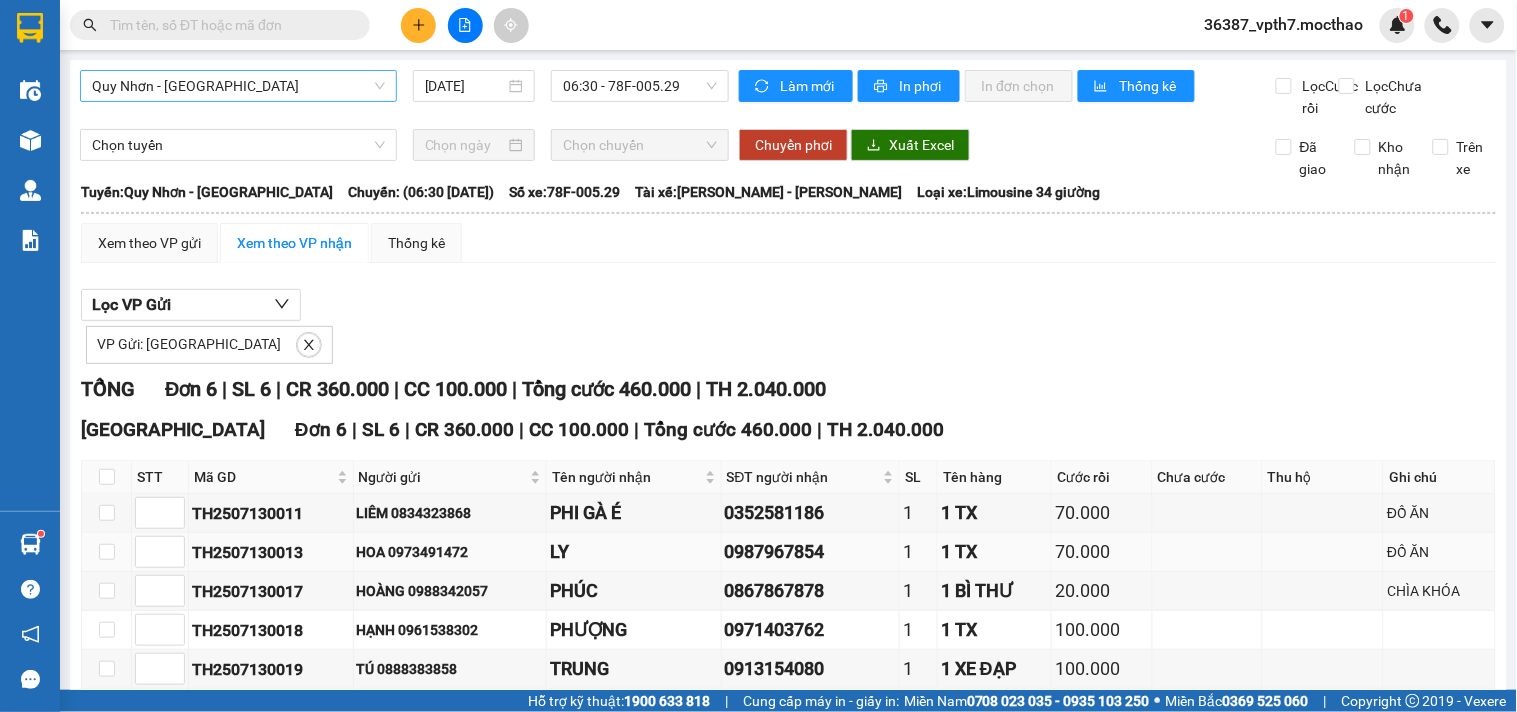 scroll, scrollTop: 166, scrollLeft: 0, axis: vertical 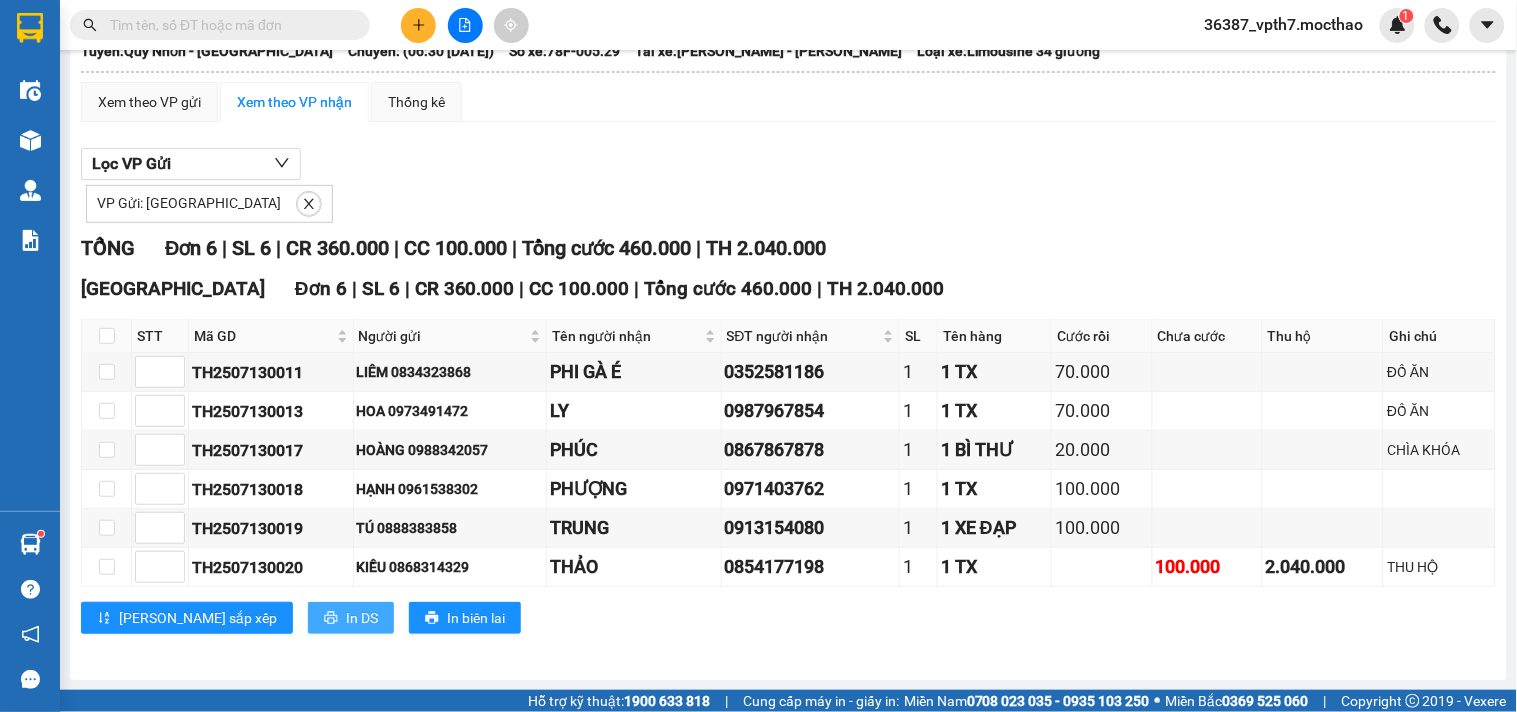 click on "In DS" at bounding box center (362, 618) 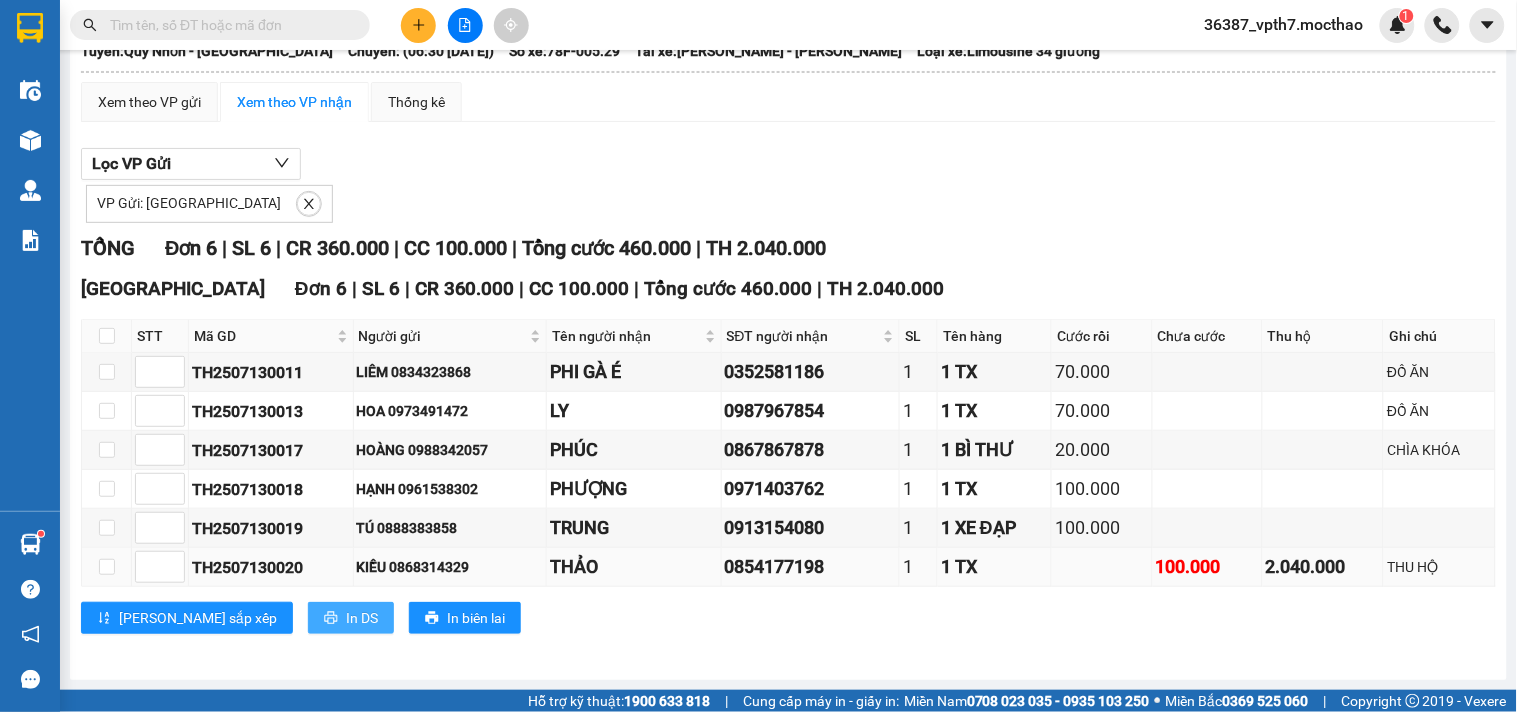 scroll, scrollTop: 0, scrollLeft: 0, axis: both 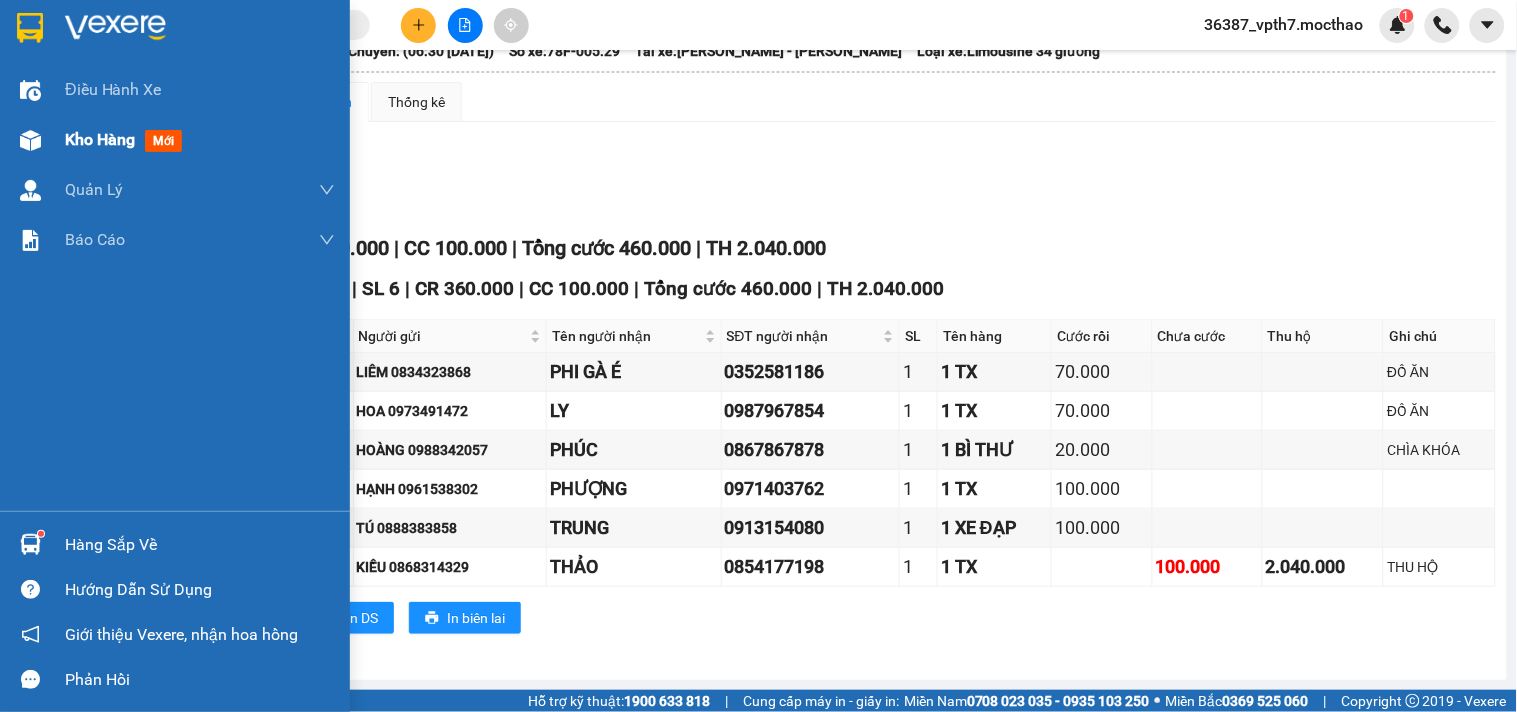 click on "mới" at bounding box center [163, 141] 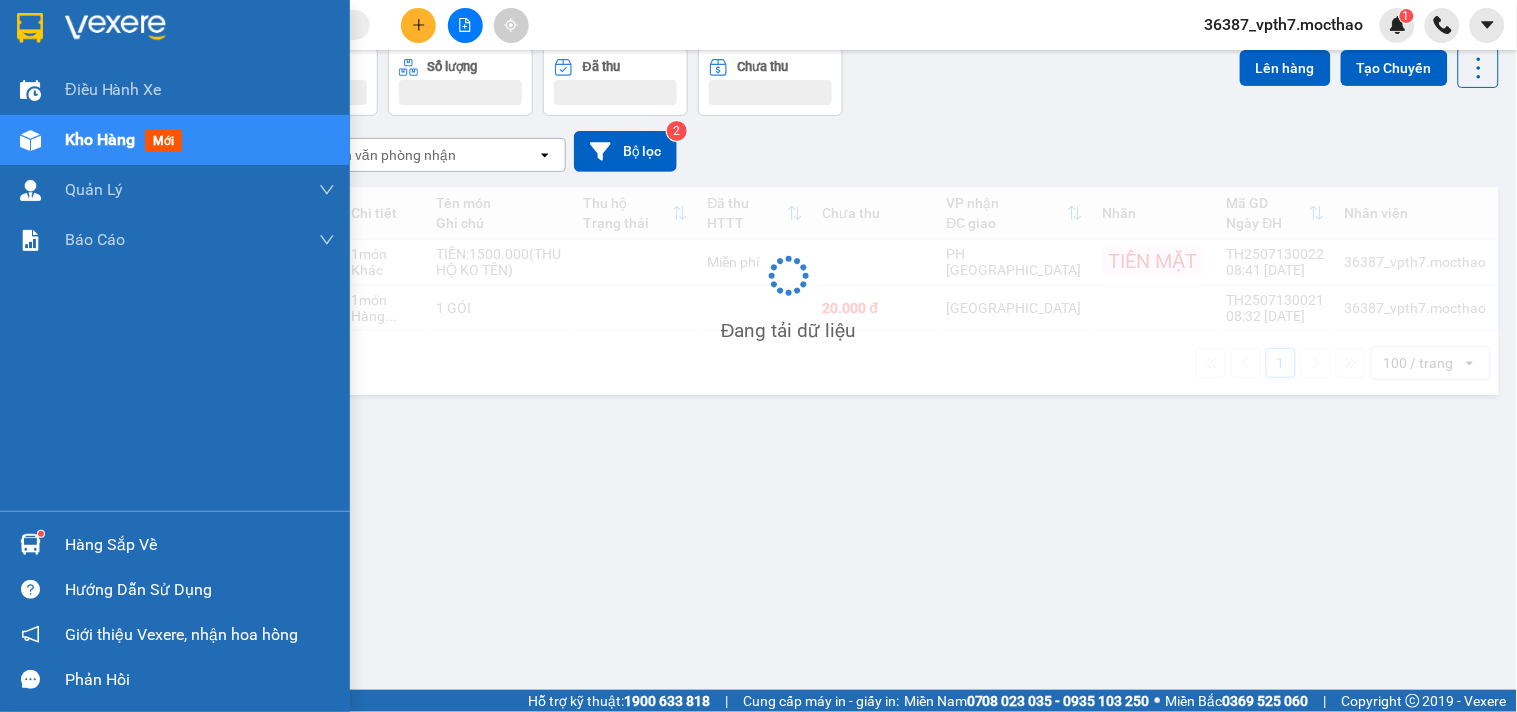 scroll, scrollTop: 0, scrollLeft: 0, axis: both 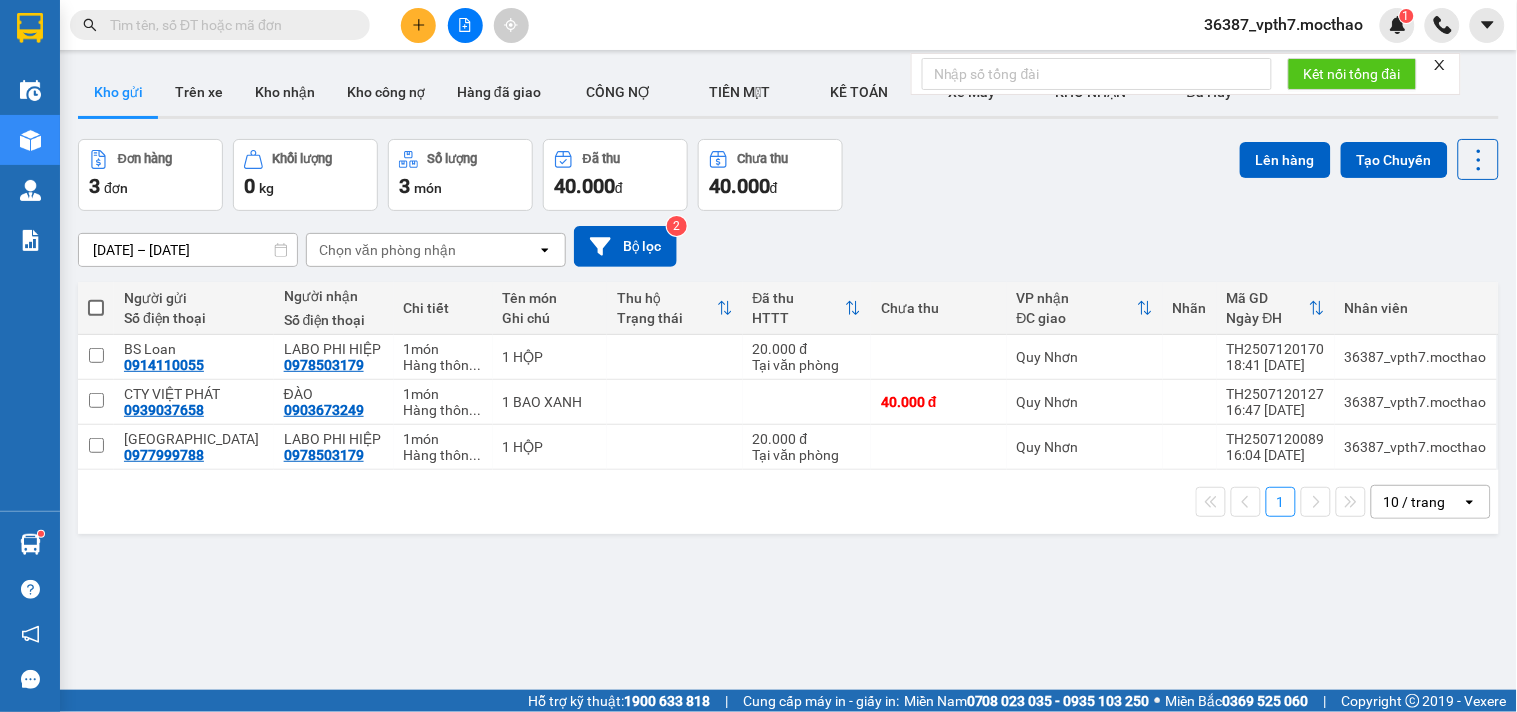 click on "ver  1.8.137 Kho gửi Trên xe Kho nhận Kho công nợ Hàng đã giao CÔNG NỢ TIỀN MẶT KẾ TOÁN Xe Máy KHO NHẬN Đã Hủy Đơn hàng 3 đơn Khối lượng 0 kg Số lượng 3 món Đã thu 40.000  đ Chưa thu 40.000  đ Lên hàng Tạo Chuyến [DATE] – [DATE] Press the down arrow key to interact with the calendar and select a date. Press the escape button to close the calendar. Selected date range is from [DATE] to [DATE]. Chọn văn phòng nhận open Bộ lọc 2 Người gửi Số điện thoại Người nhận Số điện thoại Chi tiết Tên món Ghi chú Thu hộ Trạng thái Đã thu HTTT Chưa thu VP nhận ĐC giao Nhãn Mã GD Ngày ĐH Nhân viên BS Loan 0914110055 LABO PHI HIỆP 0978503179 1  món Hàng thôn ... 1 HỘP  20.000 đ Tại văn phòng [GEOGRAPHIC_DATA] 18:41 [DATE] 36387_vpth7.mocthao CTY VIỆT PHÁT 0939037658 ĐÀO 0903673249 1  món Hàng thôn ... 1 BAO XANH 40.000 đ [GEOGRAPHIC_DATA] TH2507120127 16:47 [DATE] MỸ NHA 1  món" at bounding box center [788, 416] 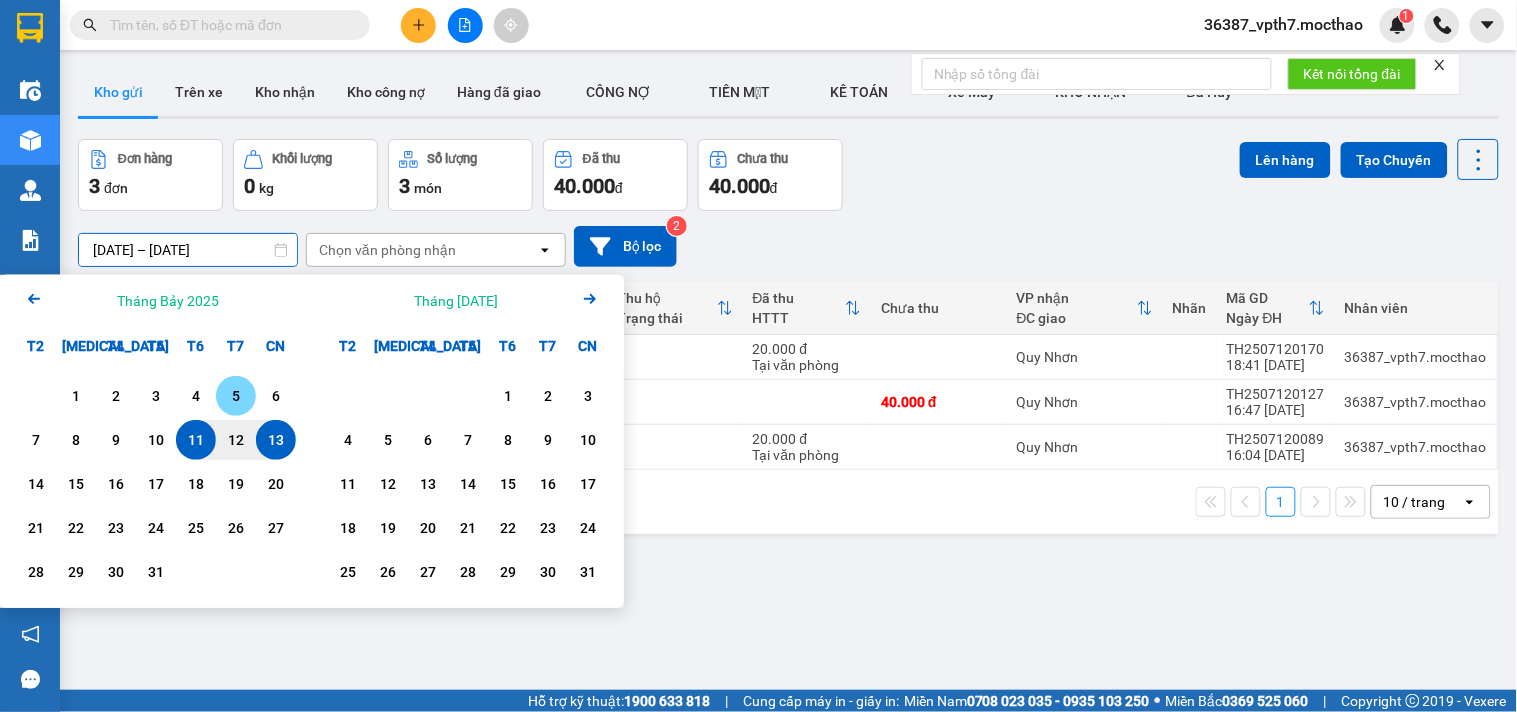 click on "5" at bounding box center [236, 396] 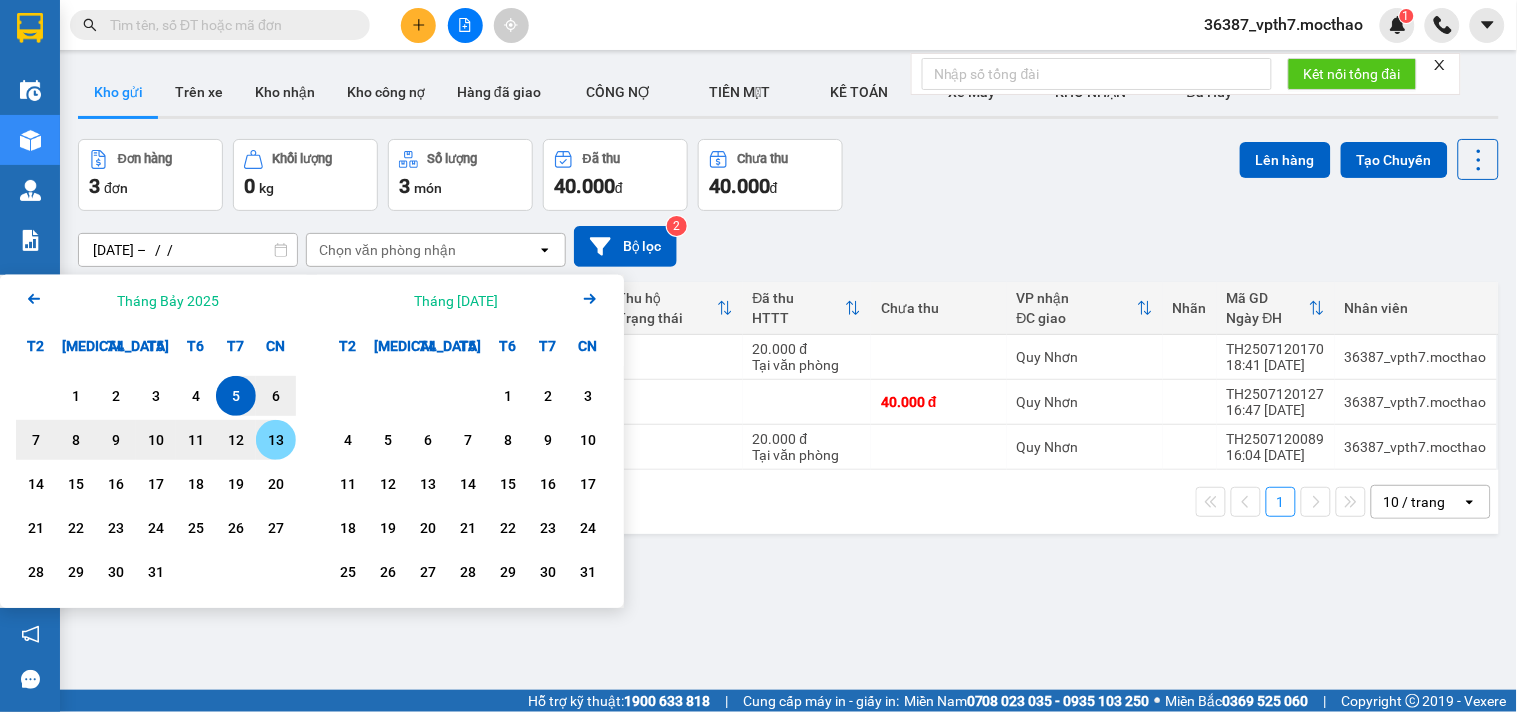 click on "13" at bounding box center [276, 440] 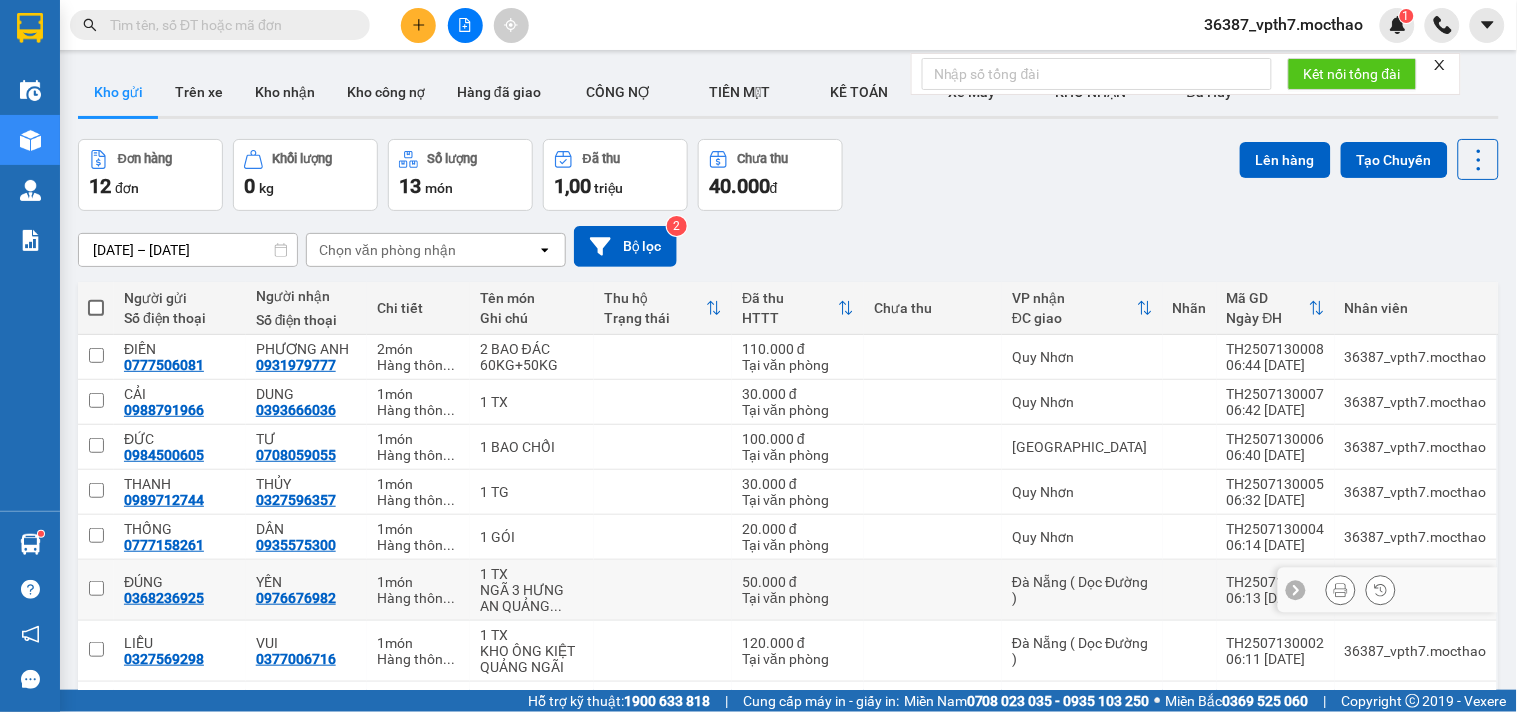 scroll, scrollTop: 226, scrollLeft: 0, axis: vertical 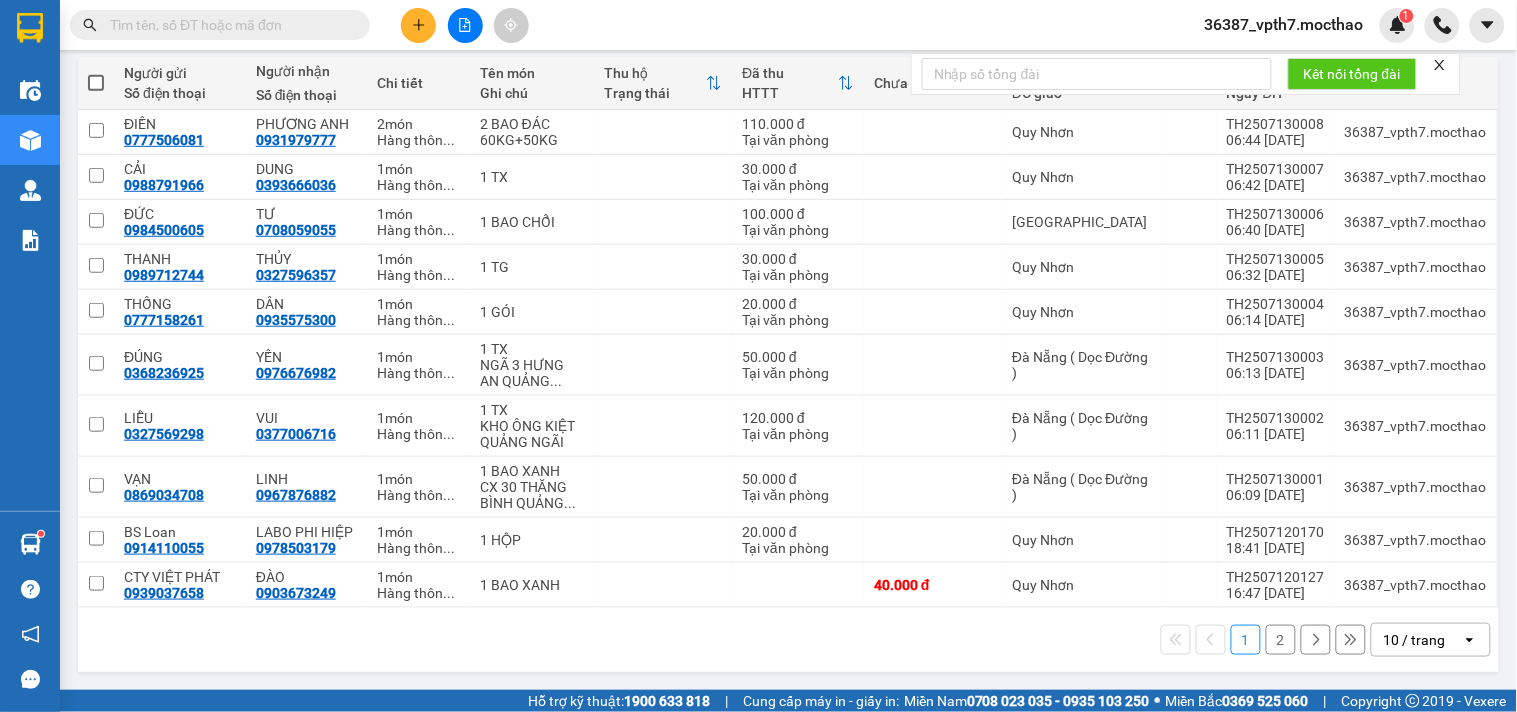 click on "10 / trang" at bounding box center (1415, 640) 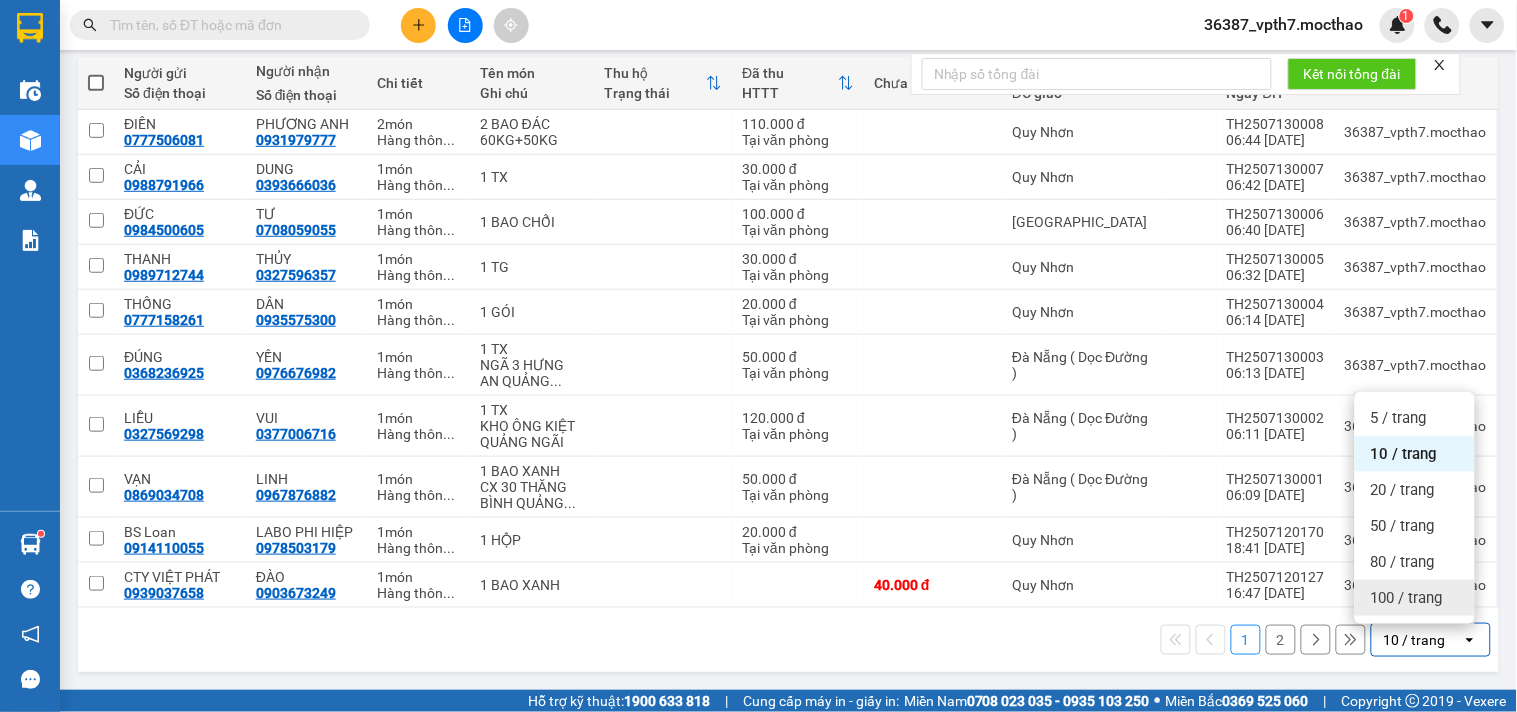 click on "100 / trang" at bounding box center (1415, 598) 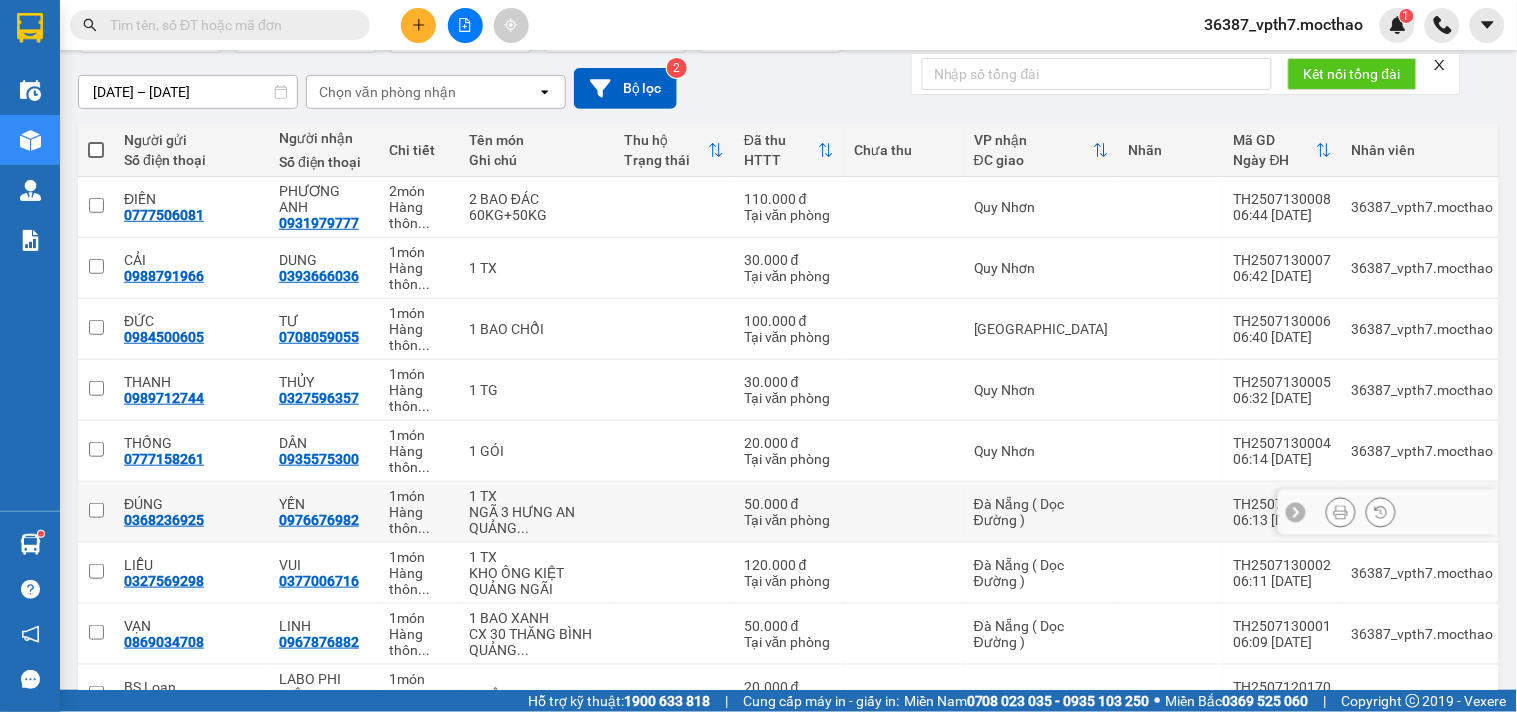 scroll, scrollTop: 47, scrollLeft: 0, axis: vertical 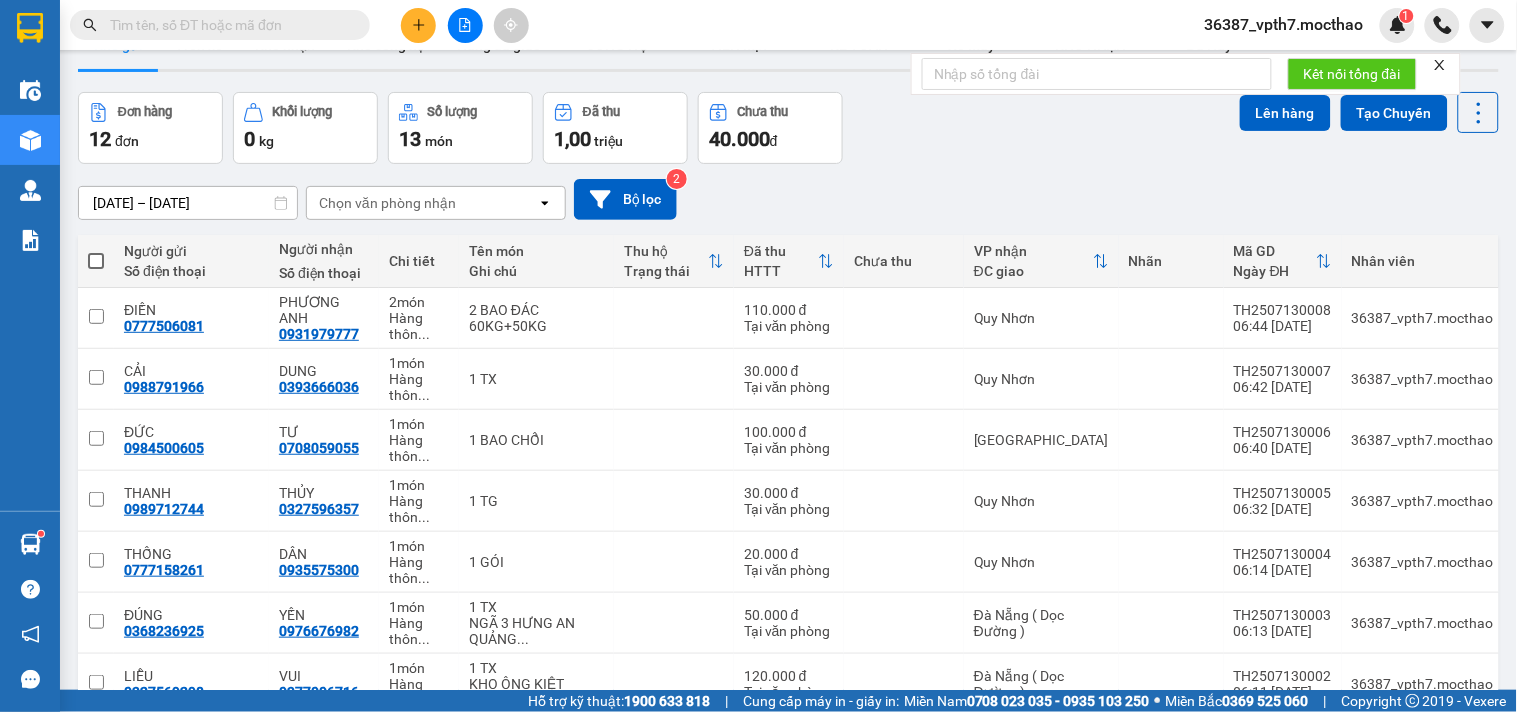 click on "Chọn văn phòng nhận" at bounding box center (387, 203) 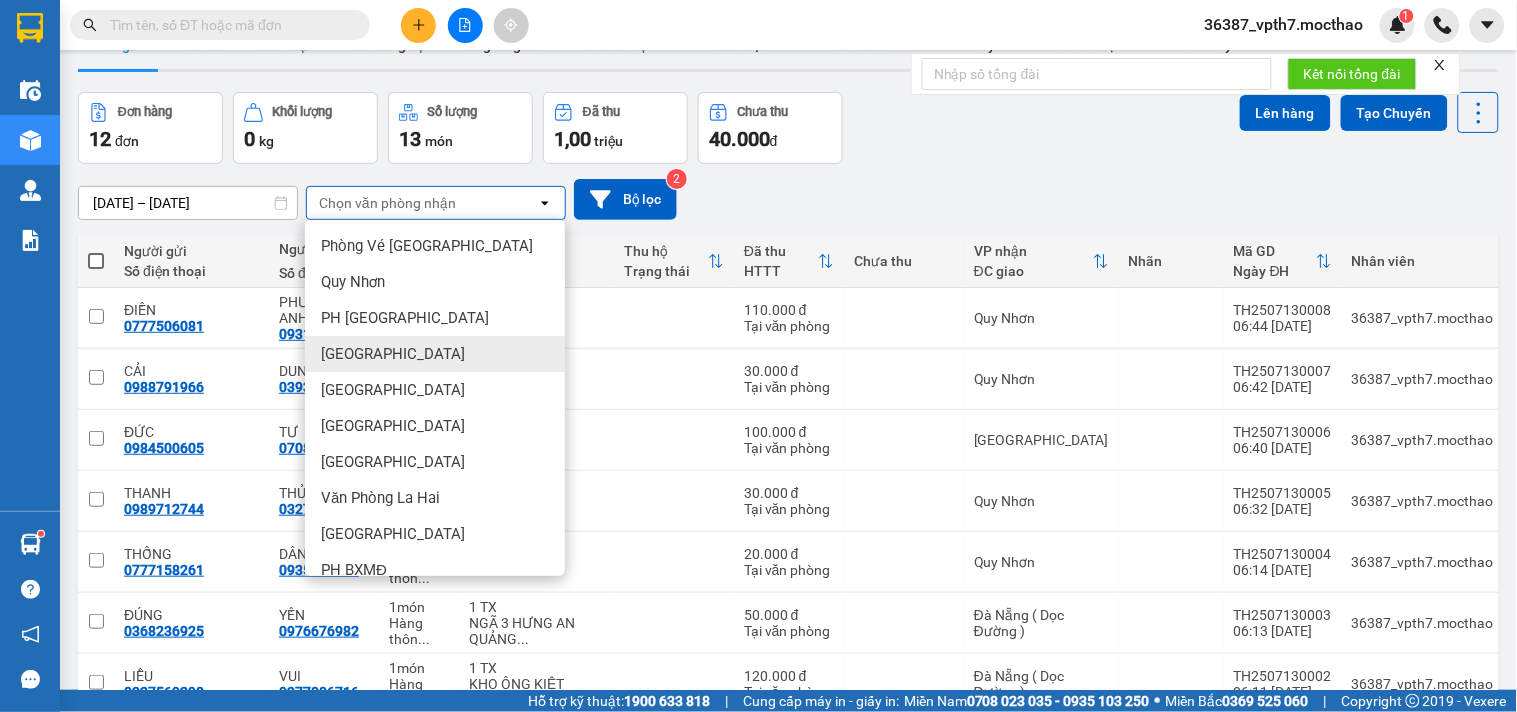 click on "[GEOGRAPHIC_DATA]" at bounding box center [393, 354] 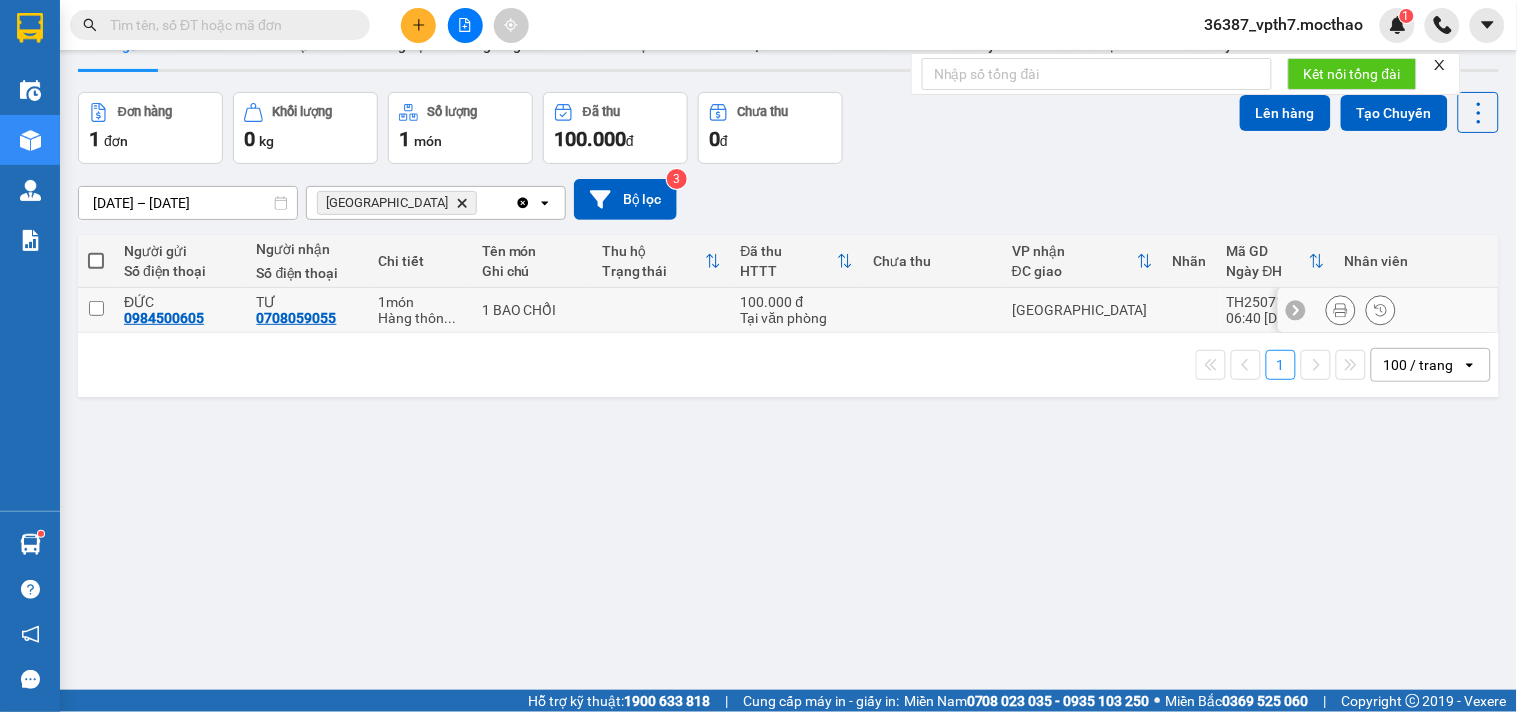 click at bounding box center (96, 308) 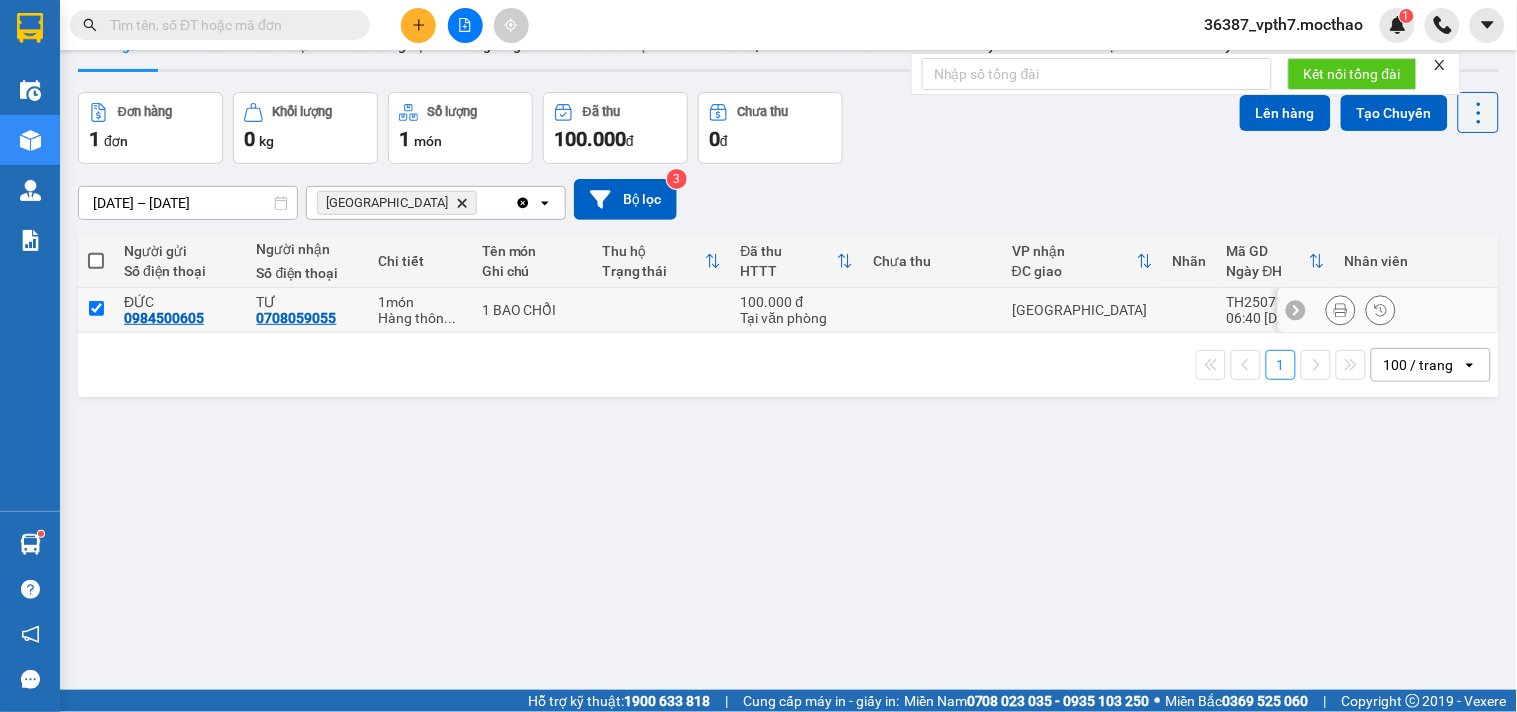 checkbox on "true" 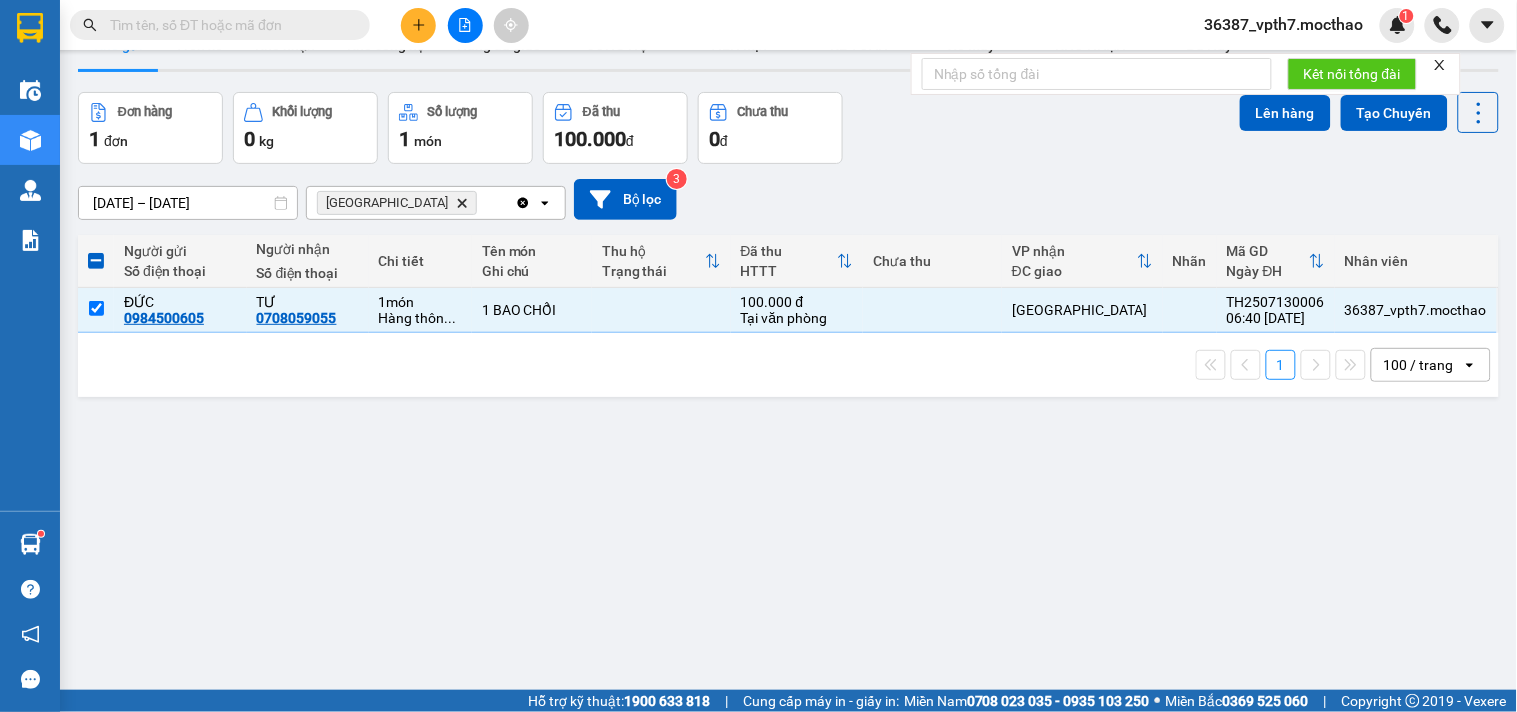 scroll, scrollTop: 0, scrollLeft: 0, axis: both 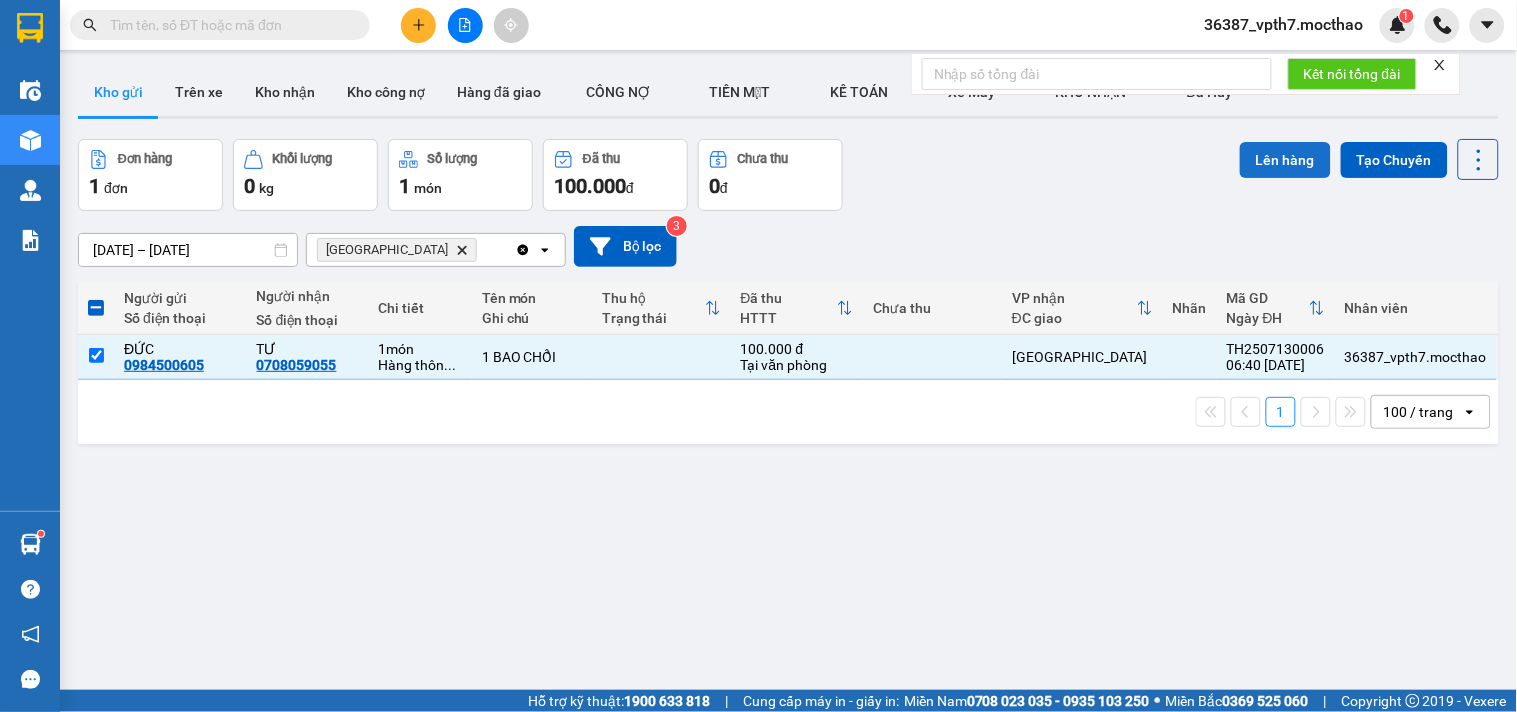 click on "Lên hàng" at bounding box center [1285, 160] 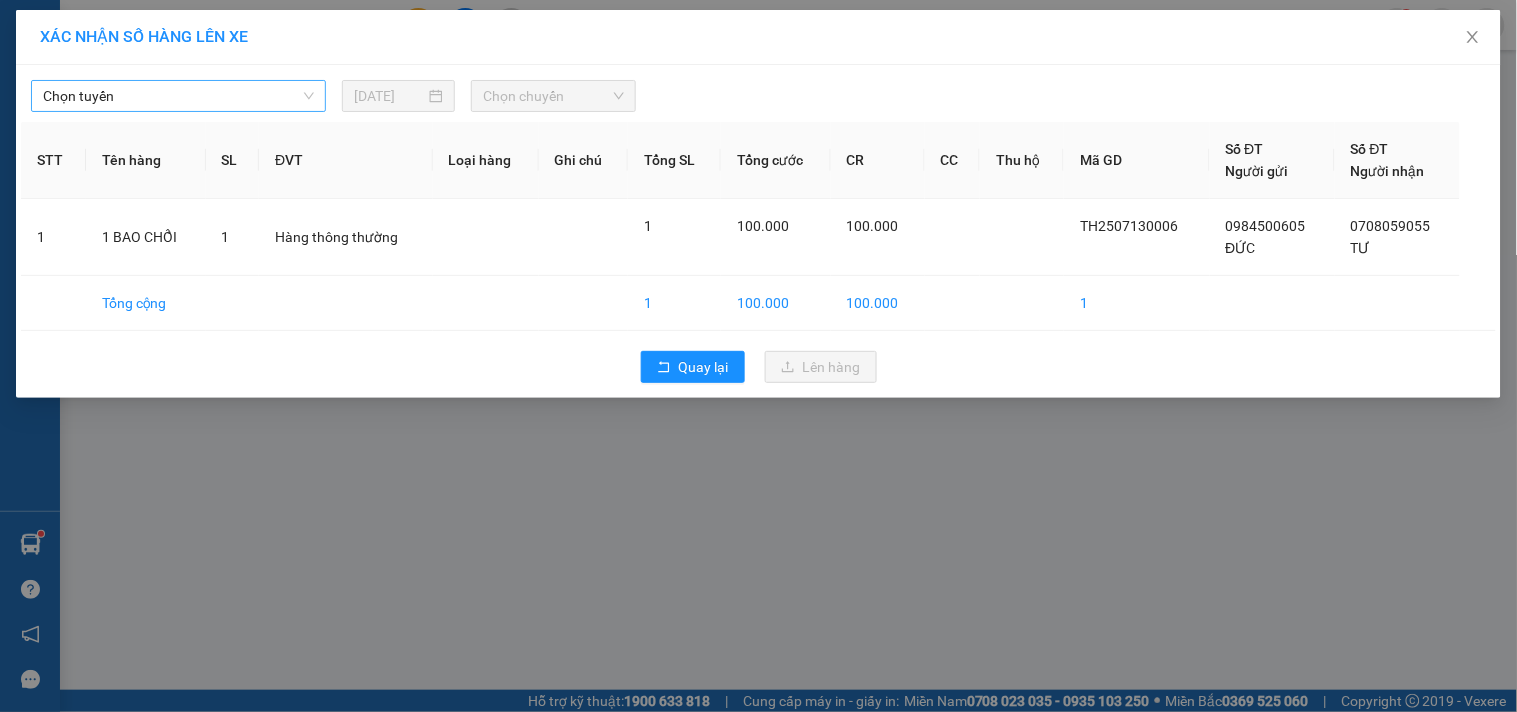 click on "Chọn tuyến" at bounding box center (178, 96) 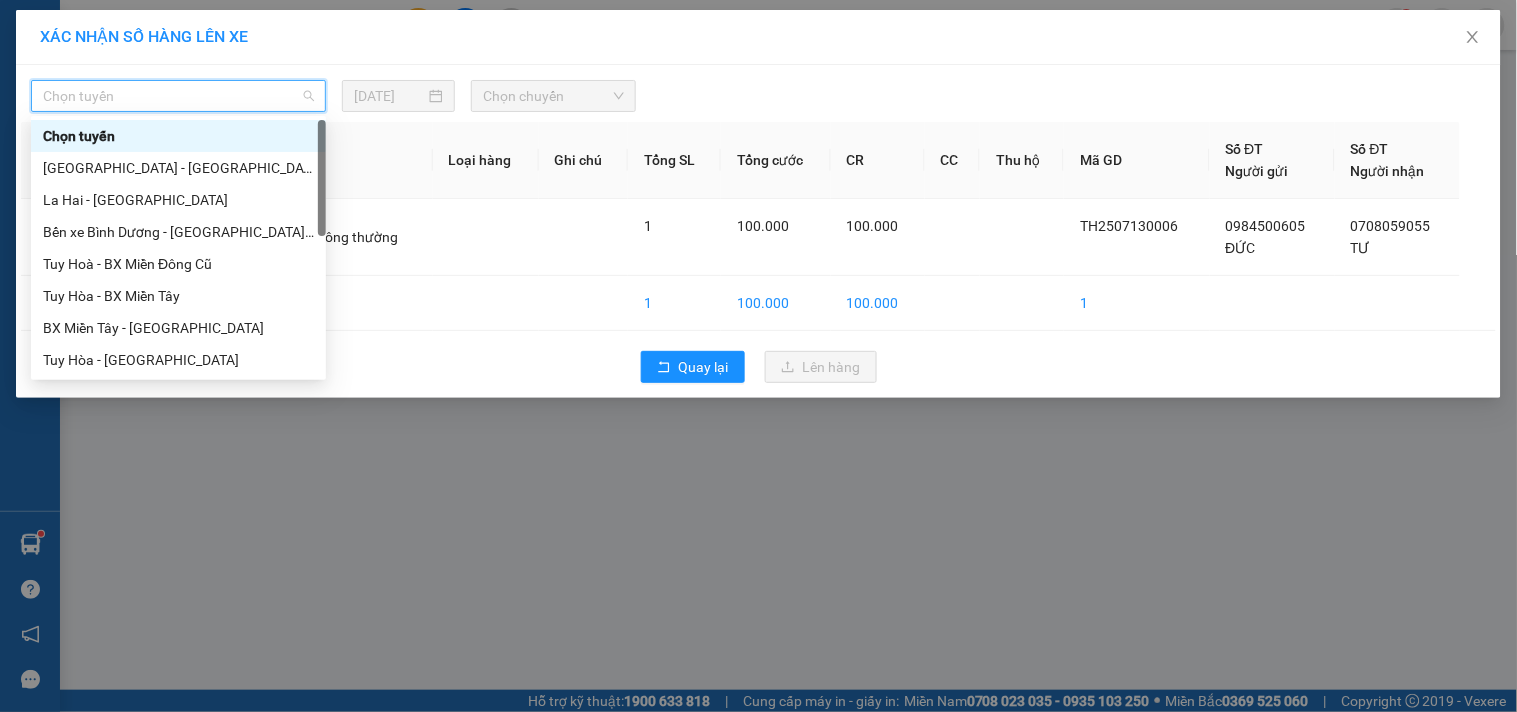 type on "D" 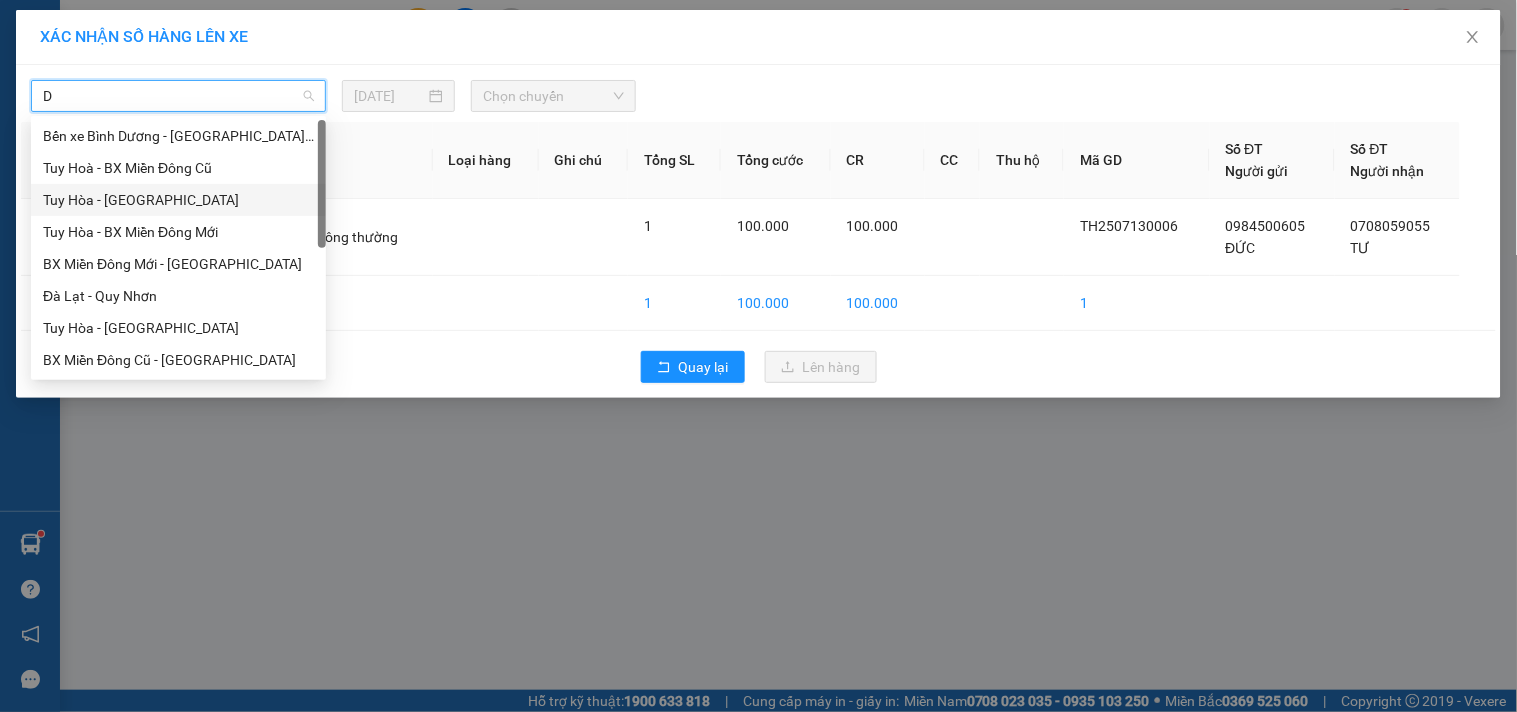 click on "Tuy Hòa - Đà Nẵng" at bounding box center [178, 200] 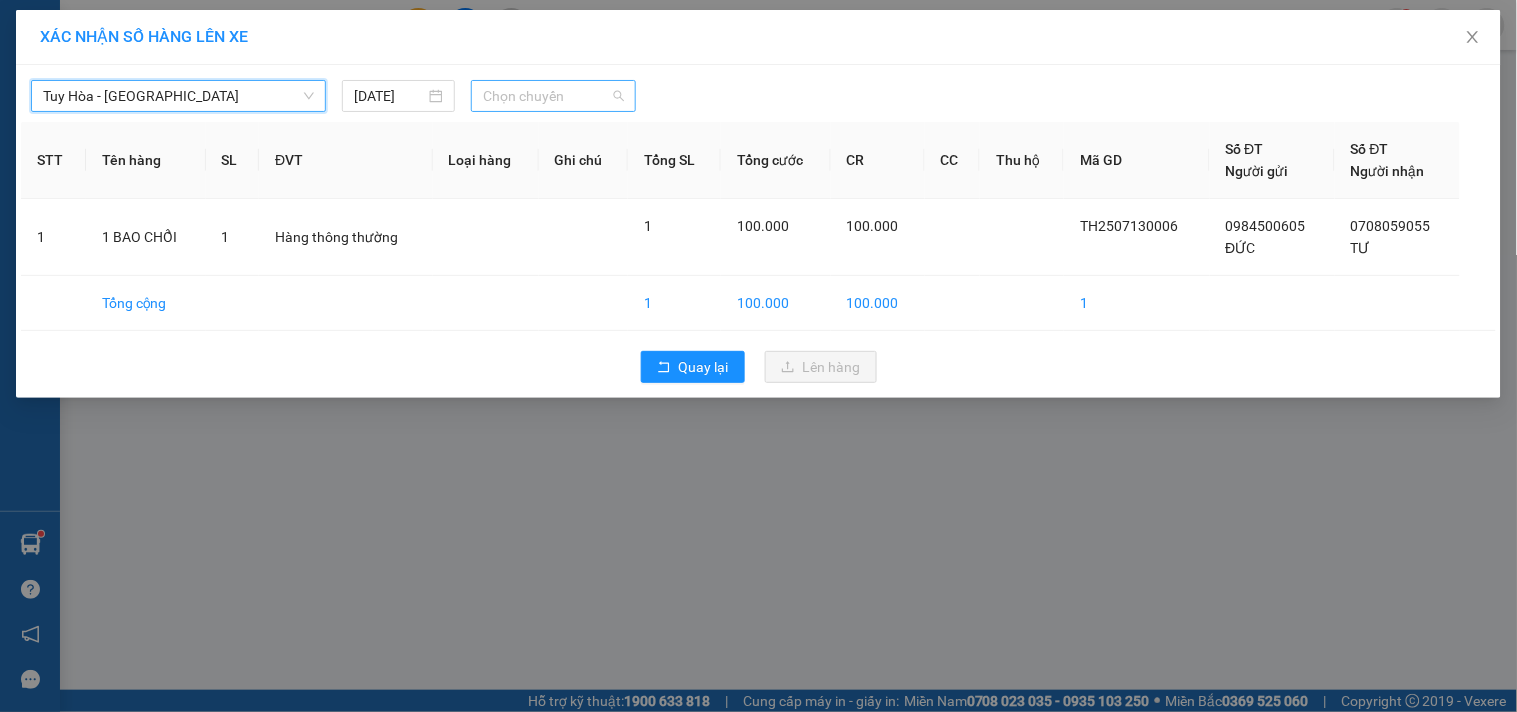 click on "Chọn chuyến" at bounding box center (553, 96) 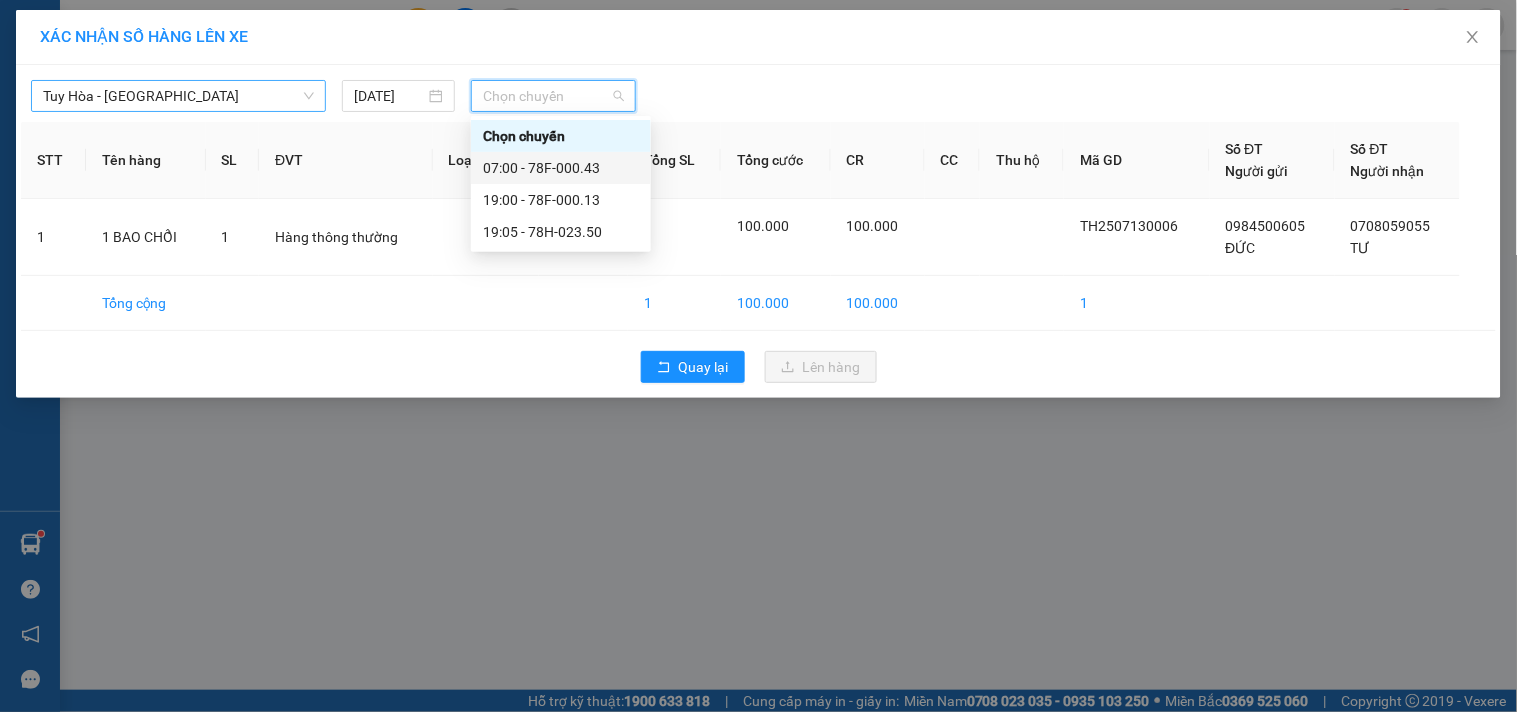 click on "07:00     - 78F-000.43" at bounding box center [561, 168] 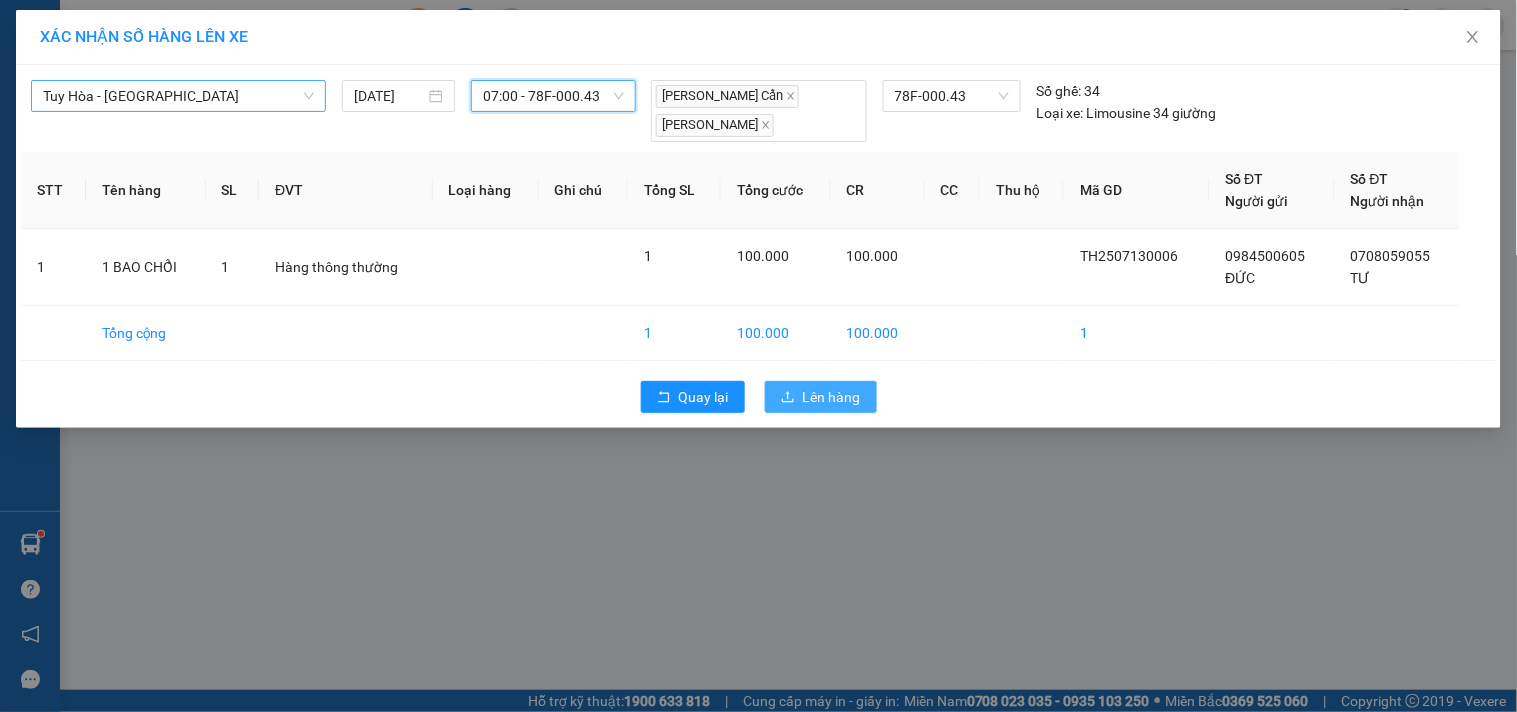 click on "Lên hàng" at bounding box center [832, 397] 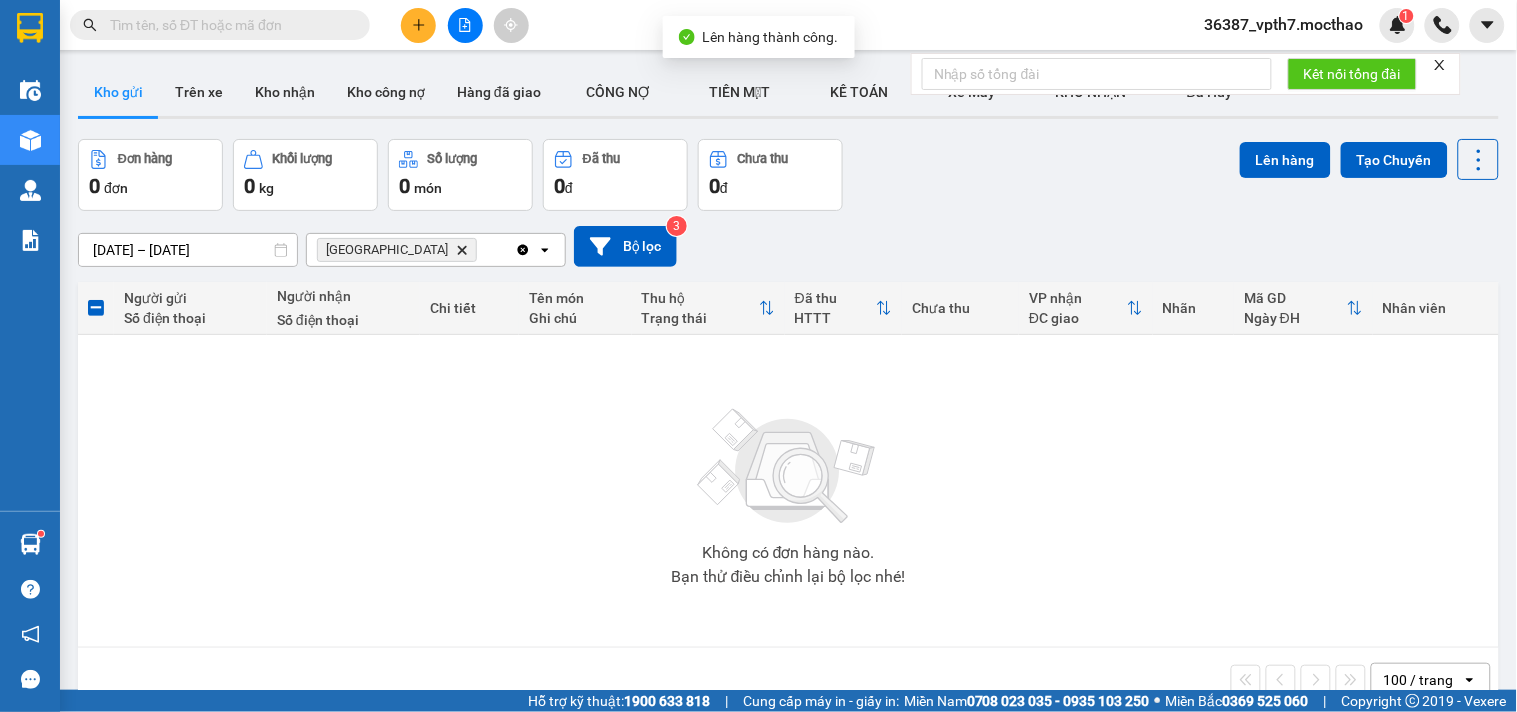 click on "Clear all" 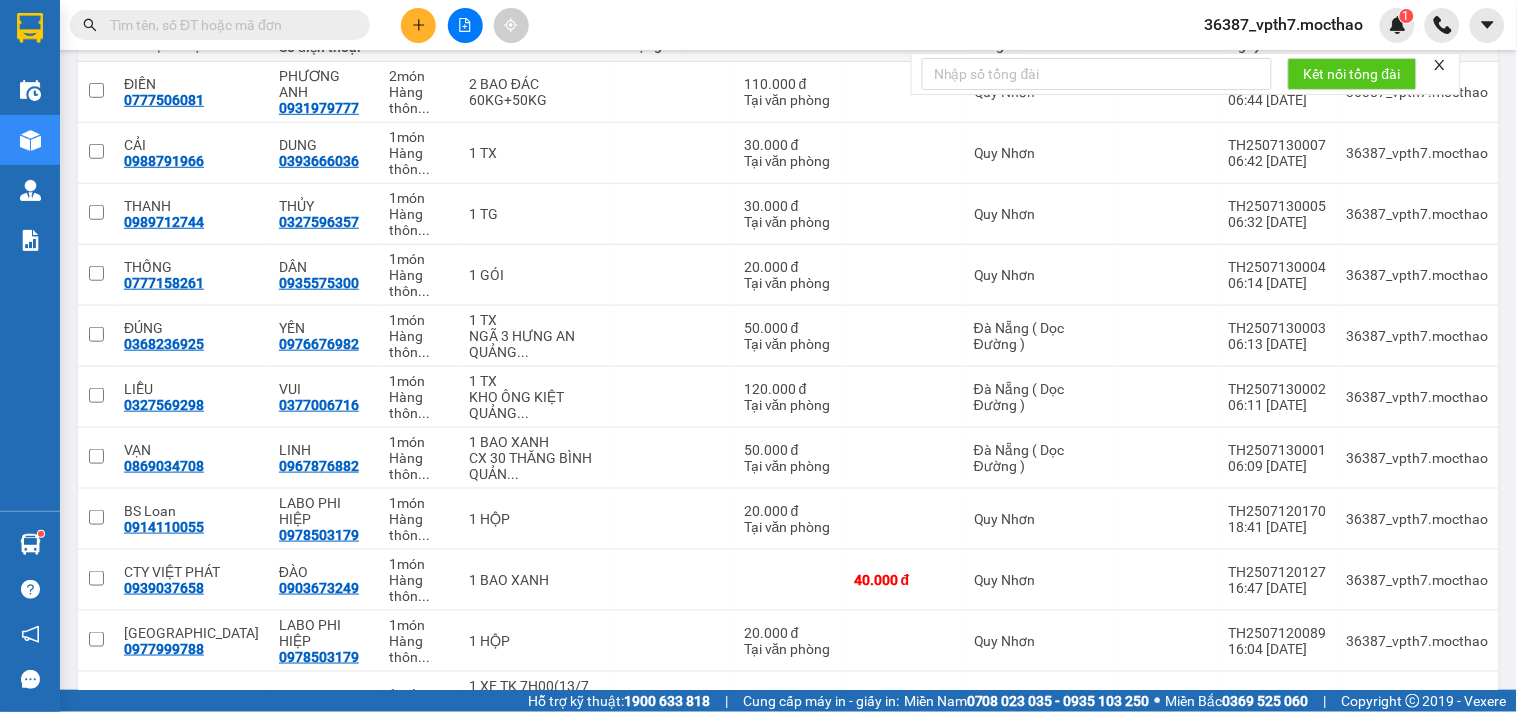 scroll, scrollTop: 278, scrollLeft: 0, axis: vertical 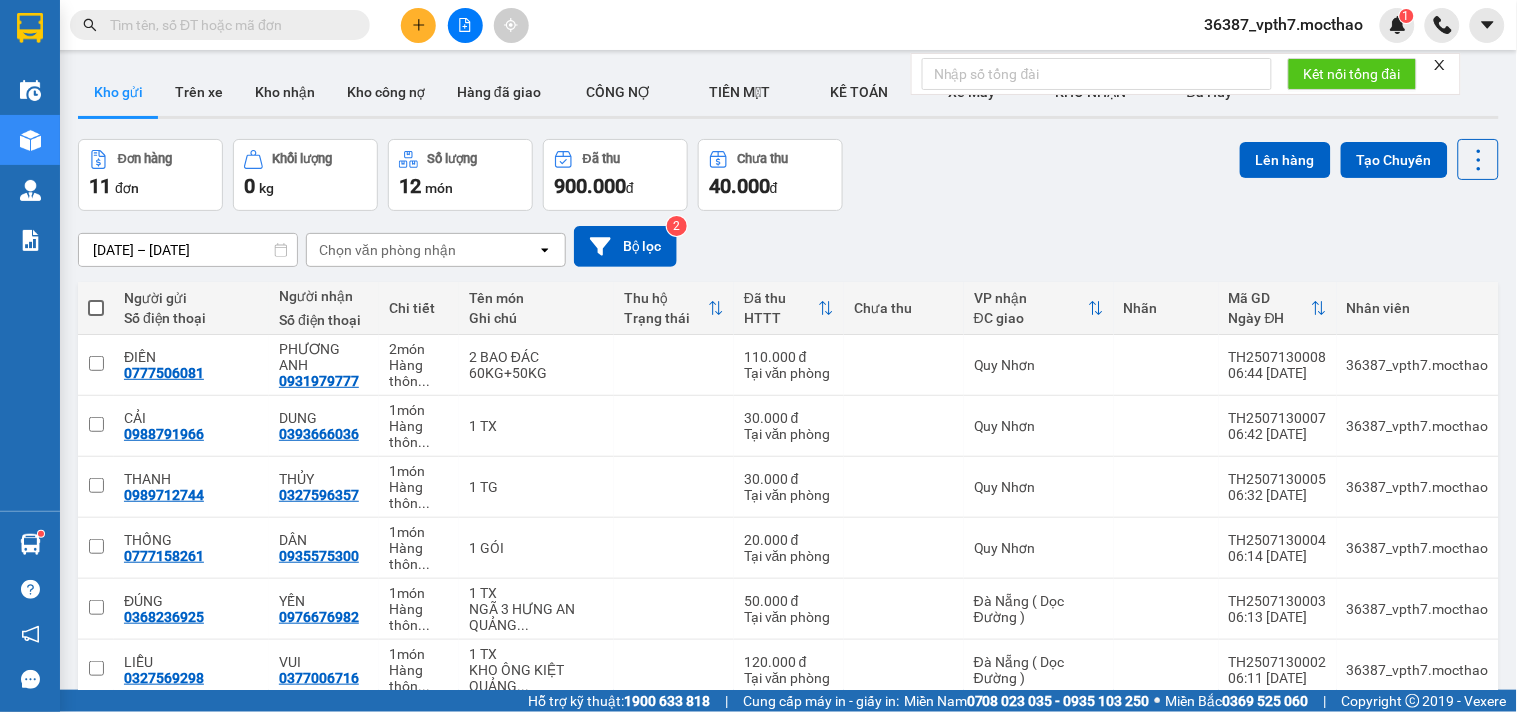 click on "Chọn văn phòng nhận" at bounding box center (422, 250) 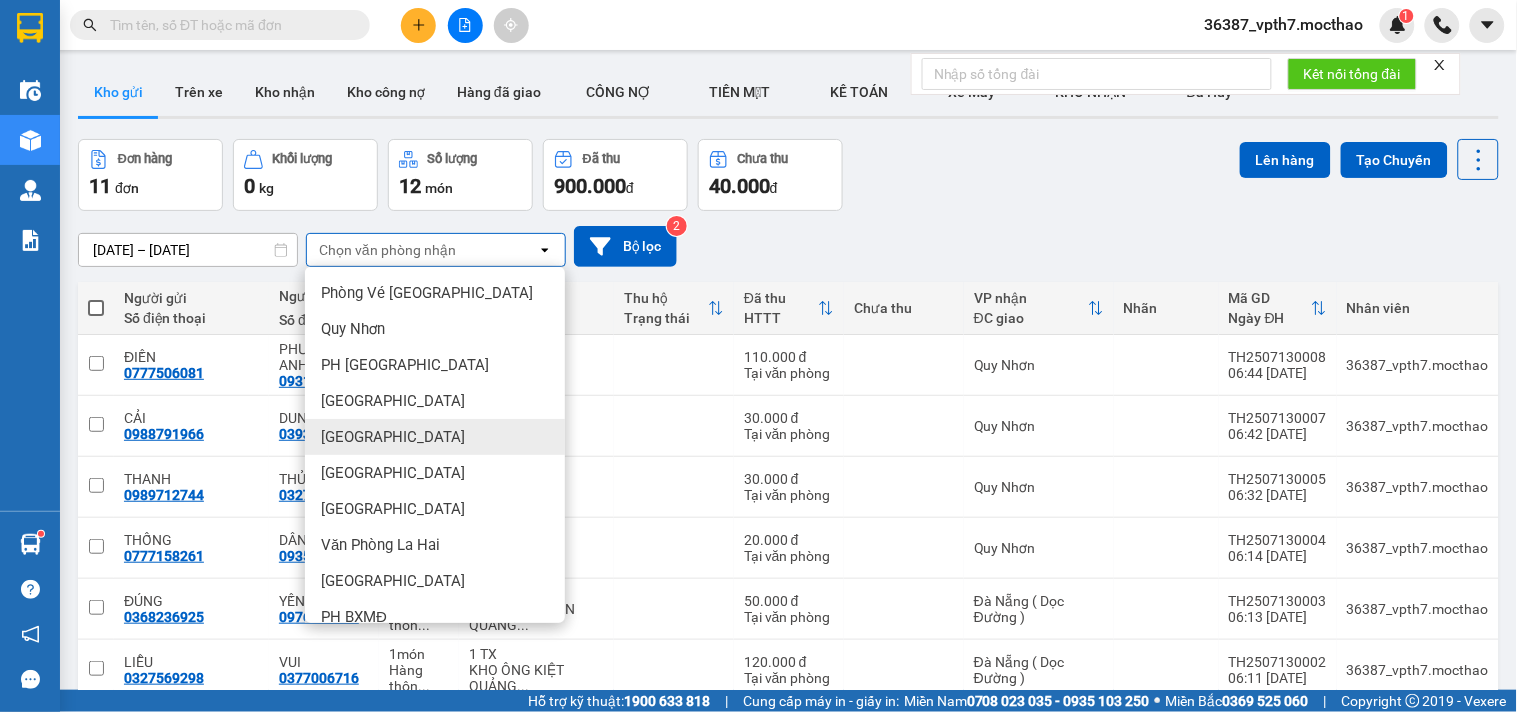 scroll, scrollTop: 271, scrollLeft: 0, axis: vertical 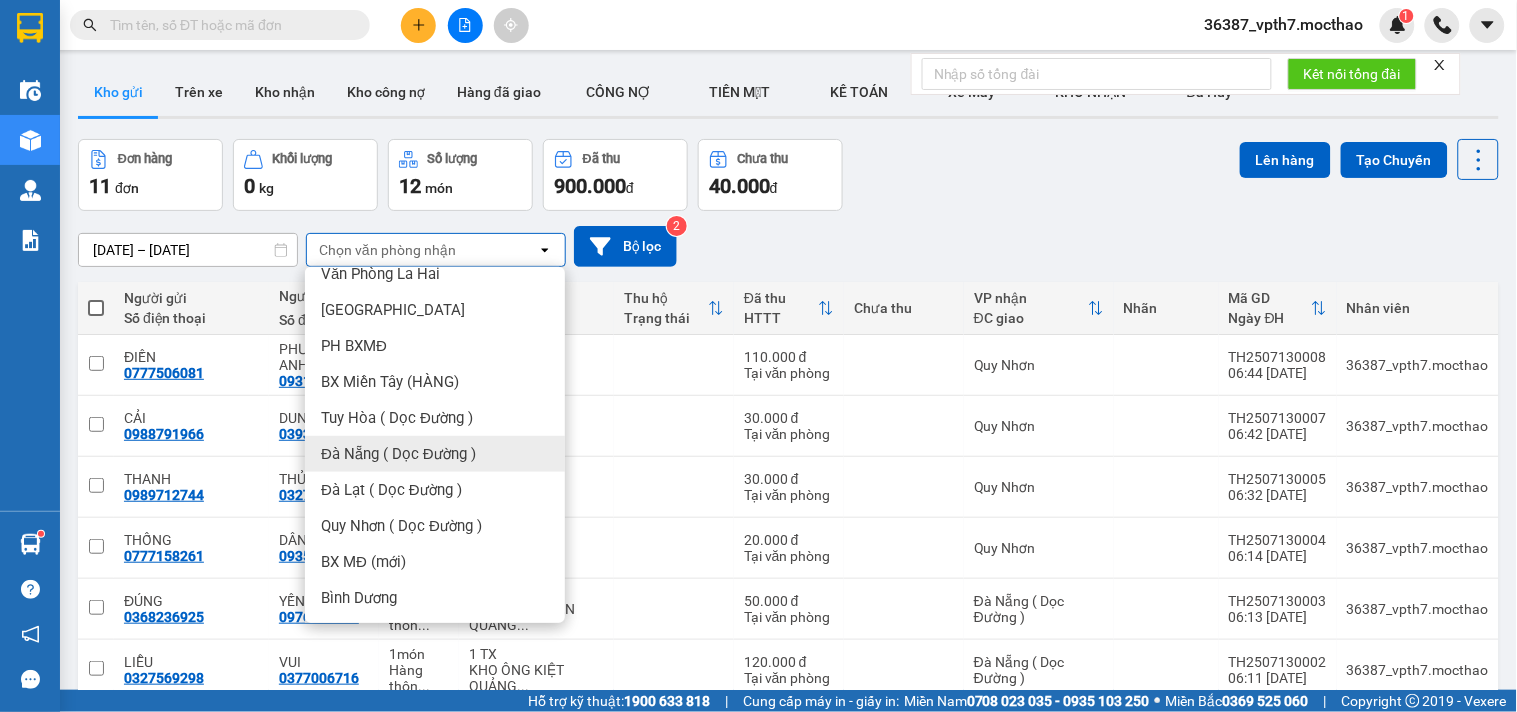 click on "Đà Nẵng ( Dọc Đường )" at bounding box center (398, 454) 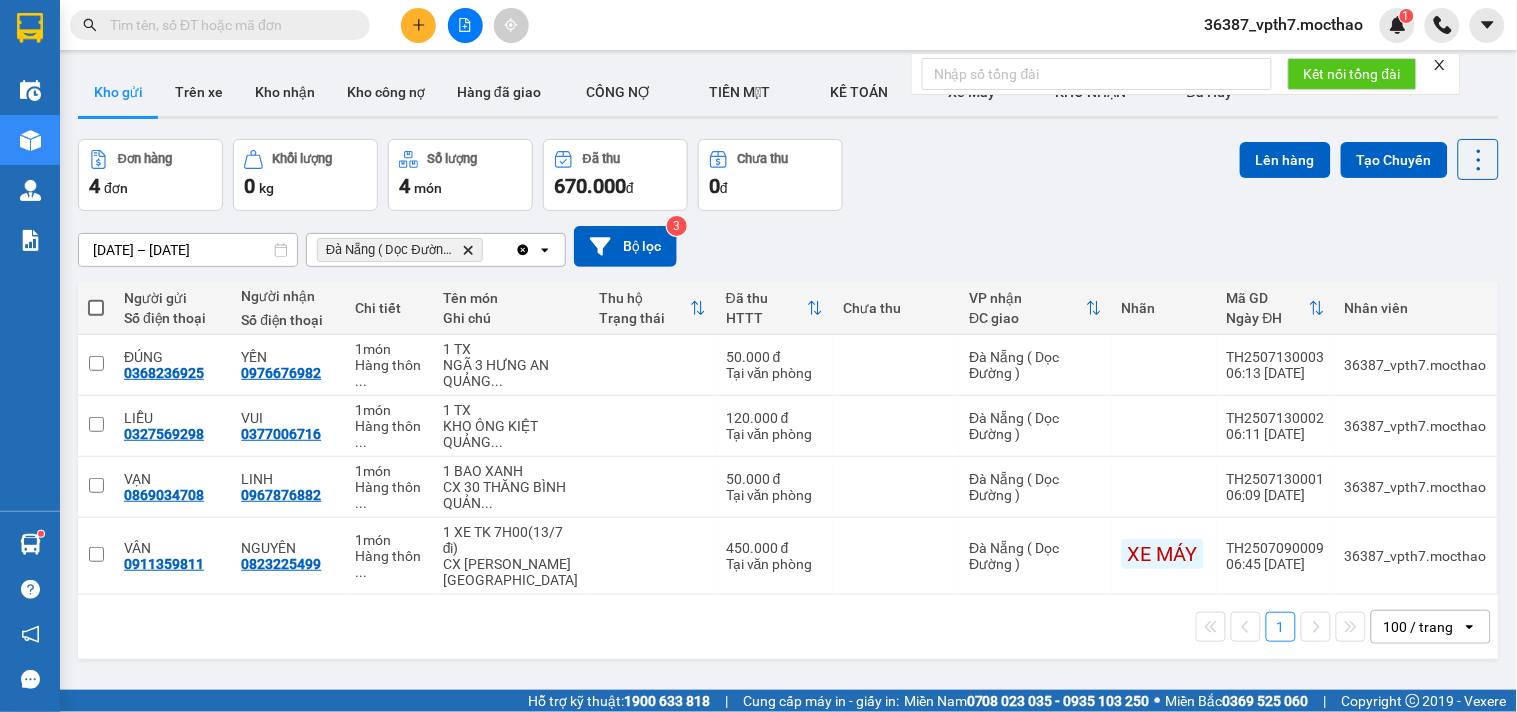 click at bounding box center (96, 308) 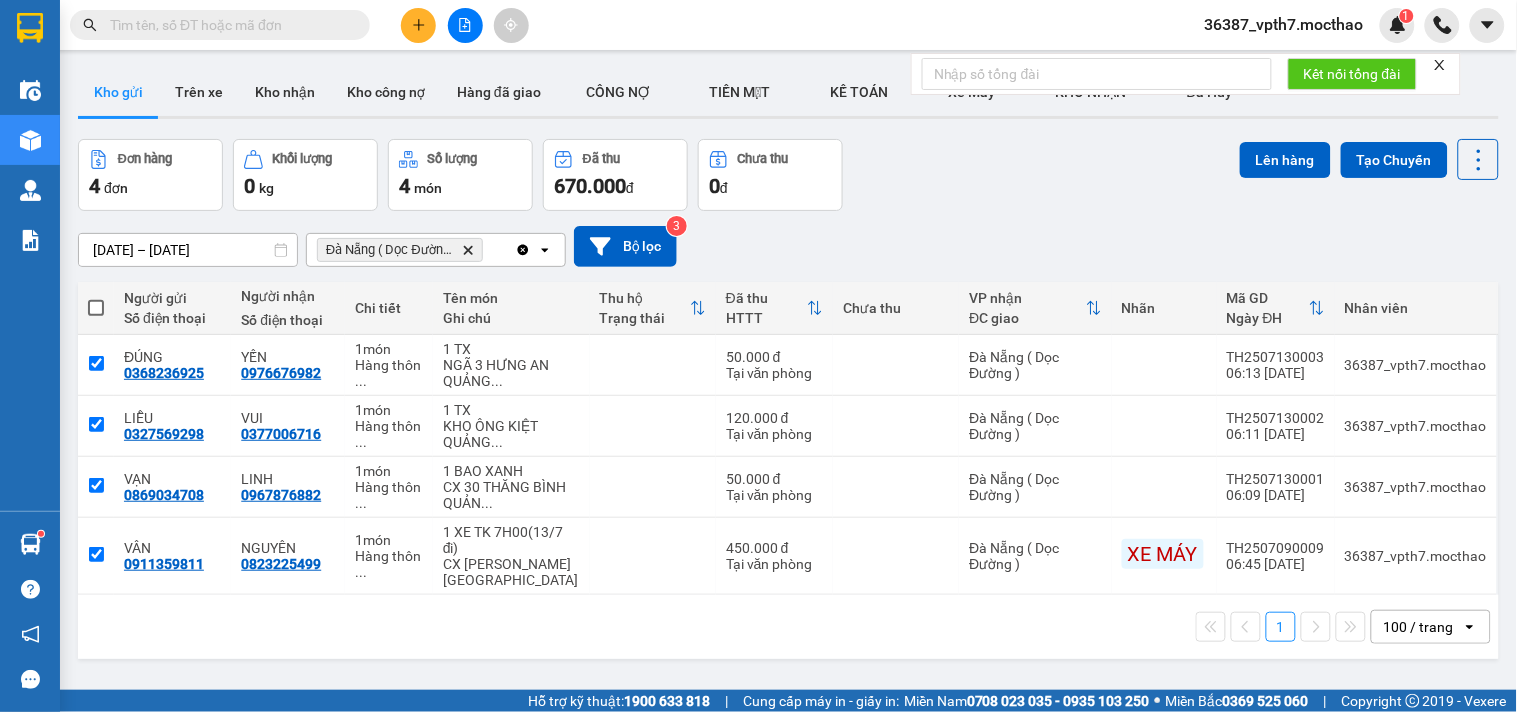 checkbox on "true" 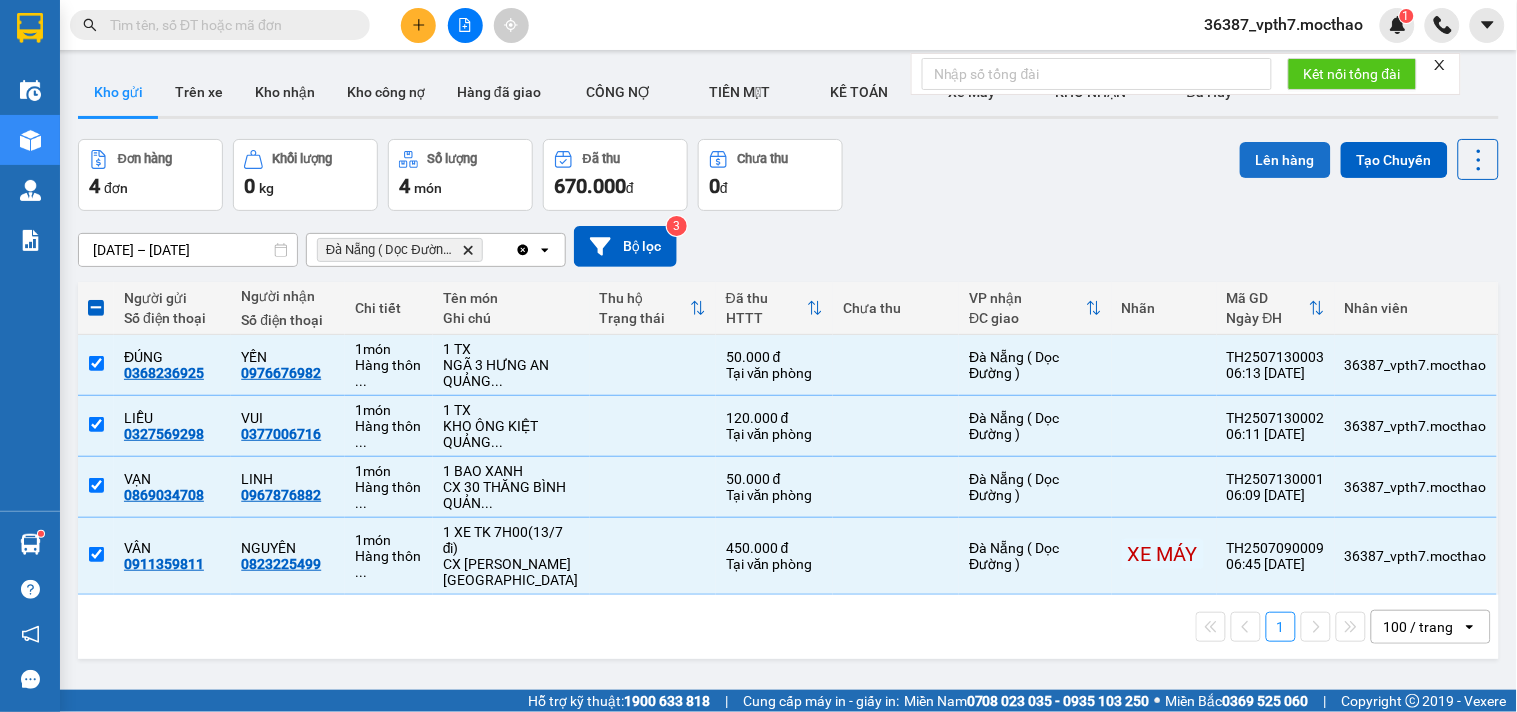 click on "Lên hàng" at bounding box center [1285, 160] 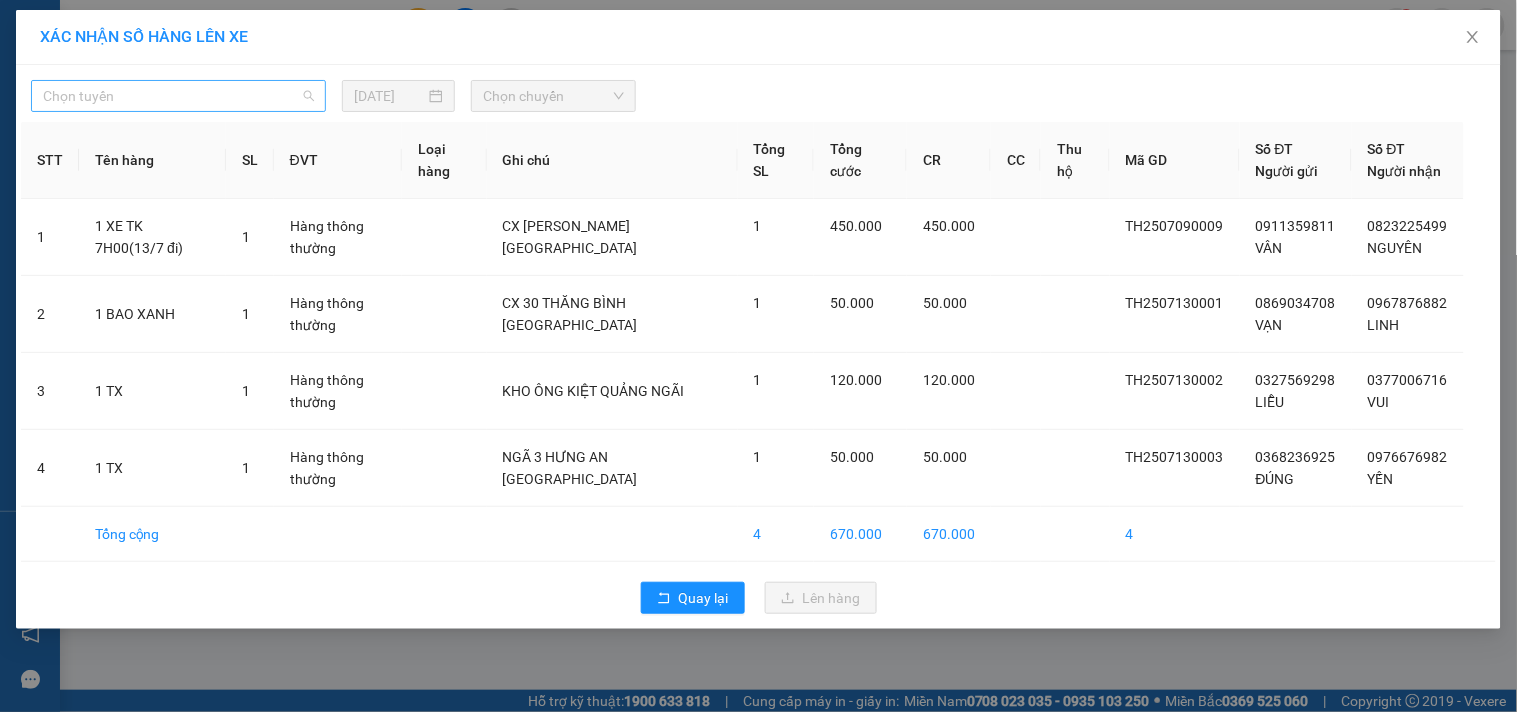 click on "Chọn tuyến" at bounding box center (178, 96) 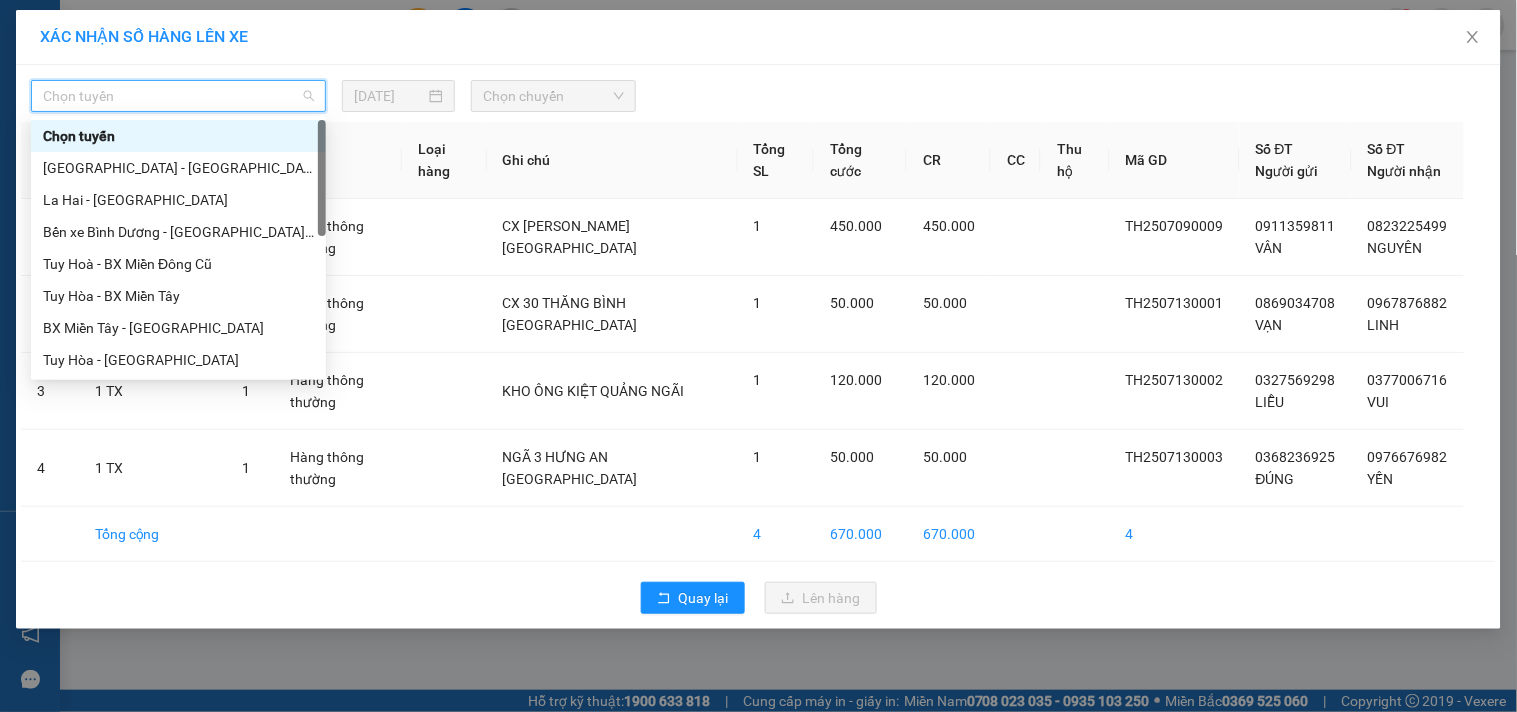 type on "D" 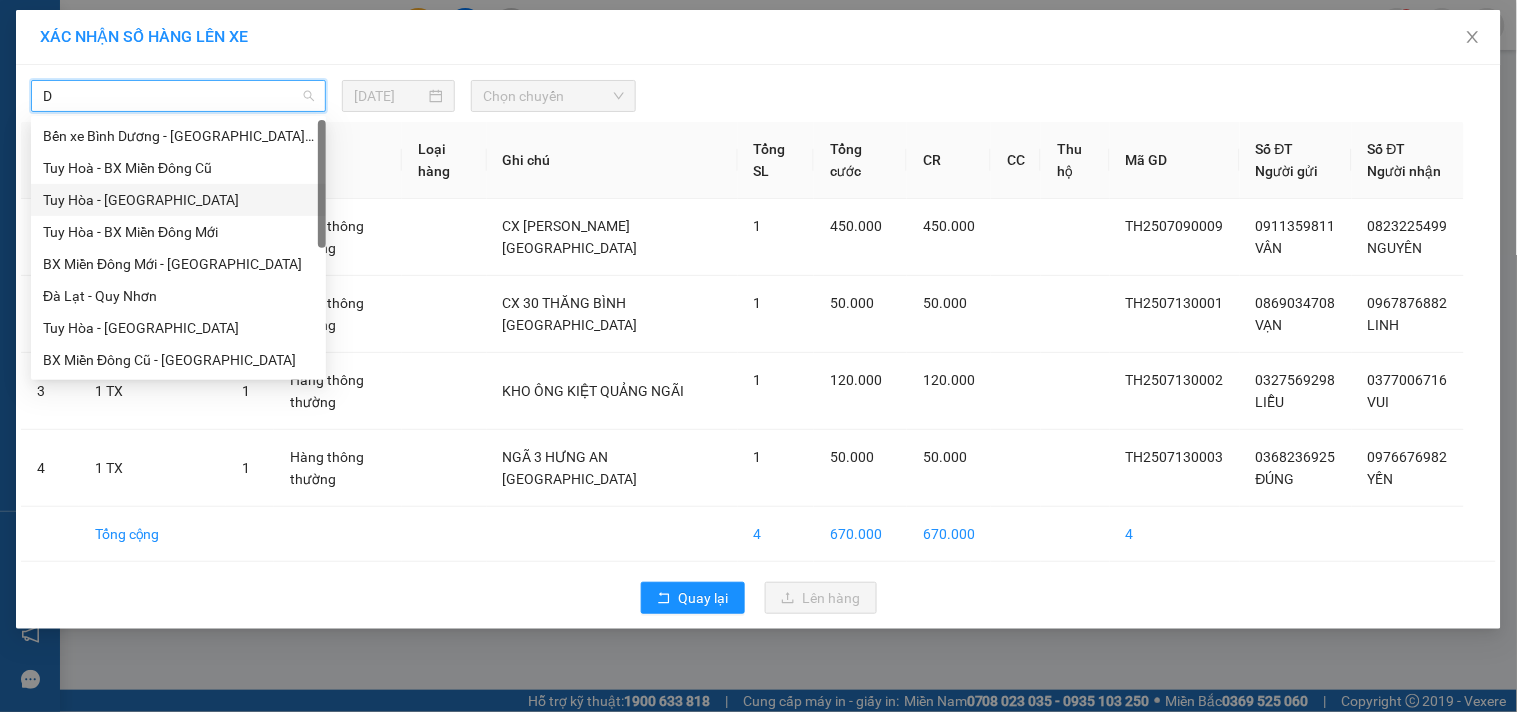 click on "Tuy Hòa - Đà Nẵng" at bounding box center (178, 200) 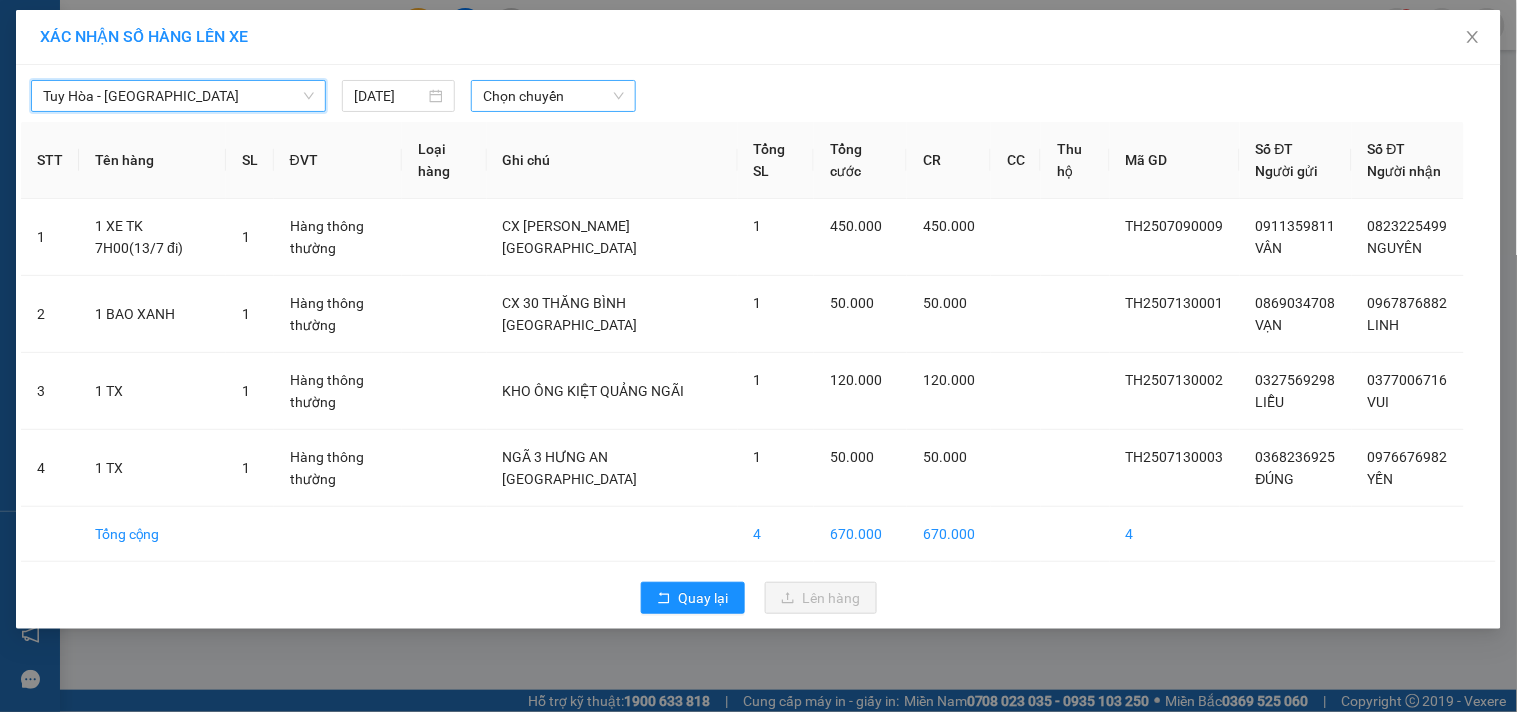 click on "Chọn chuyến" at bounding box center (553, 96) 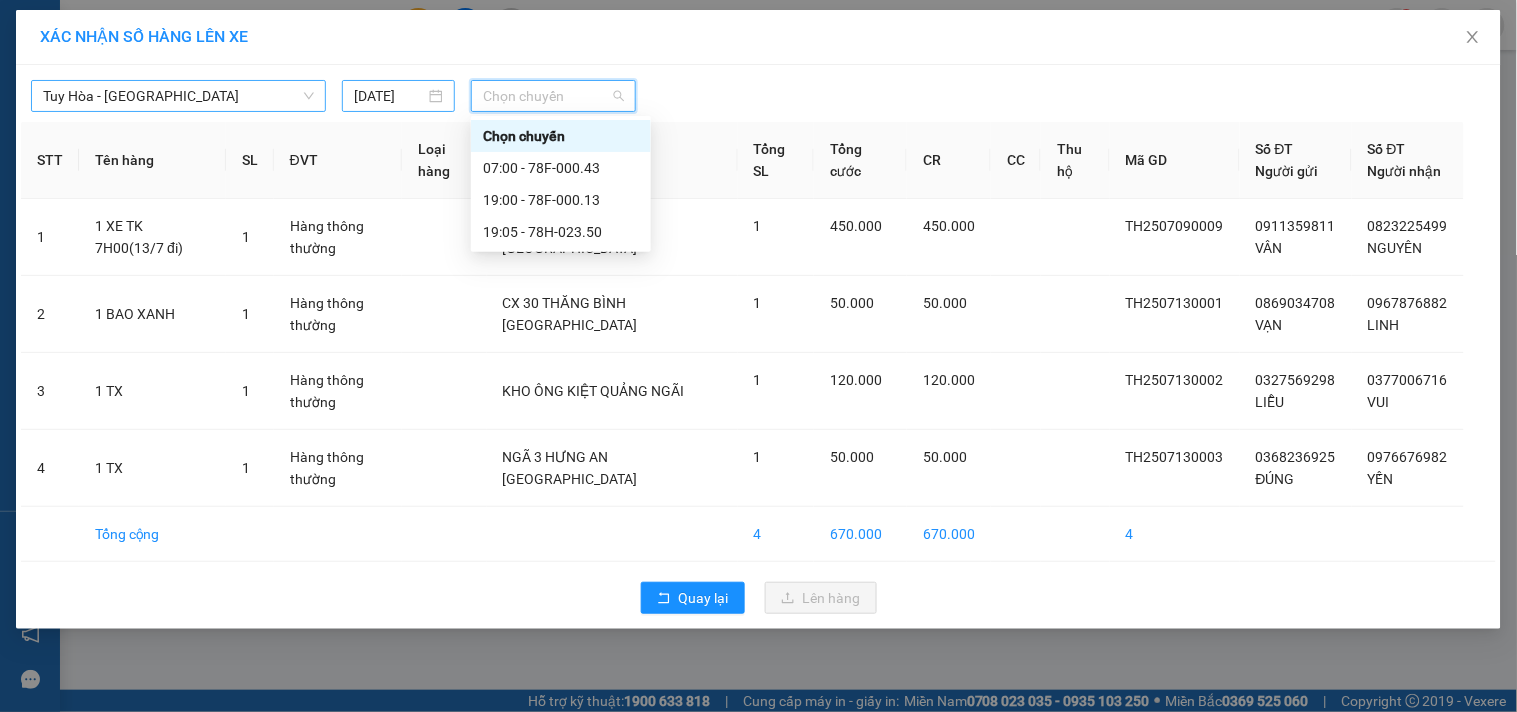 click on "12/07/2025" at bounding box center (398, 96) 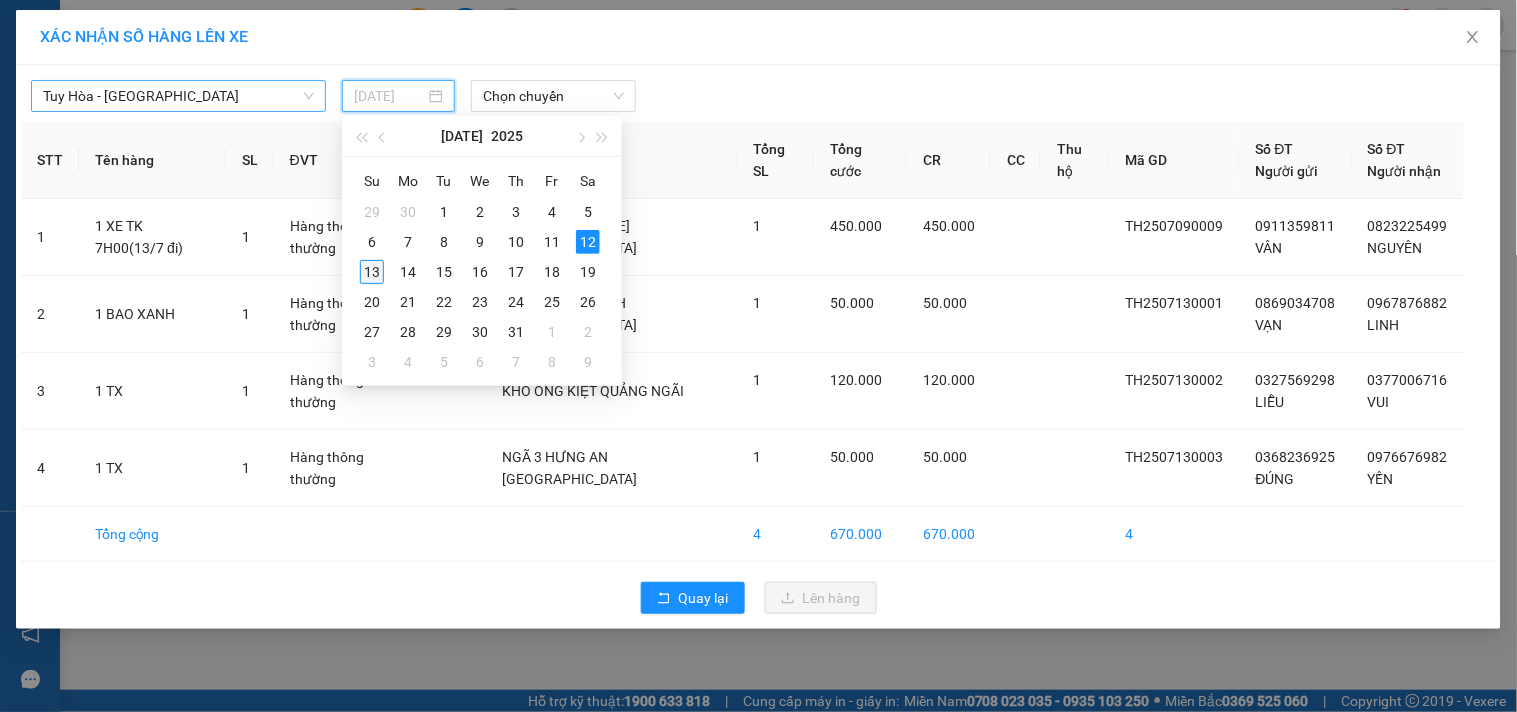 click on "13" at bounding box center (372, 272) 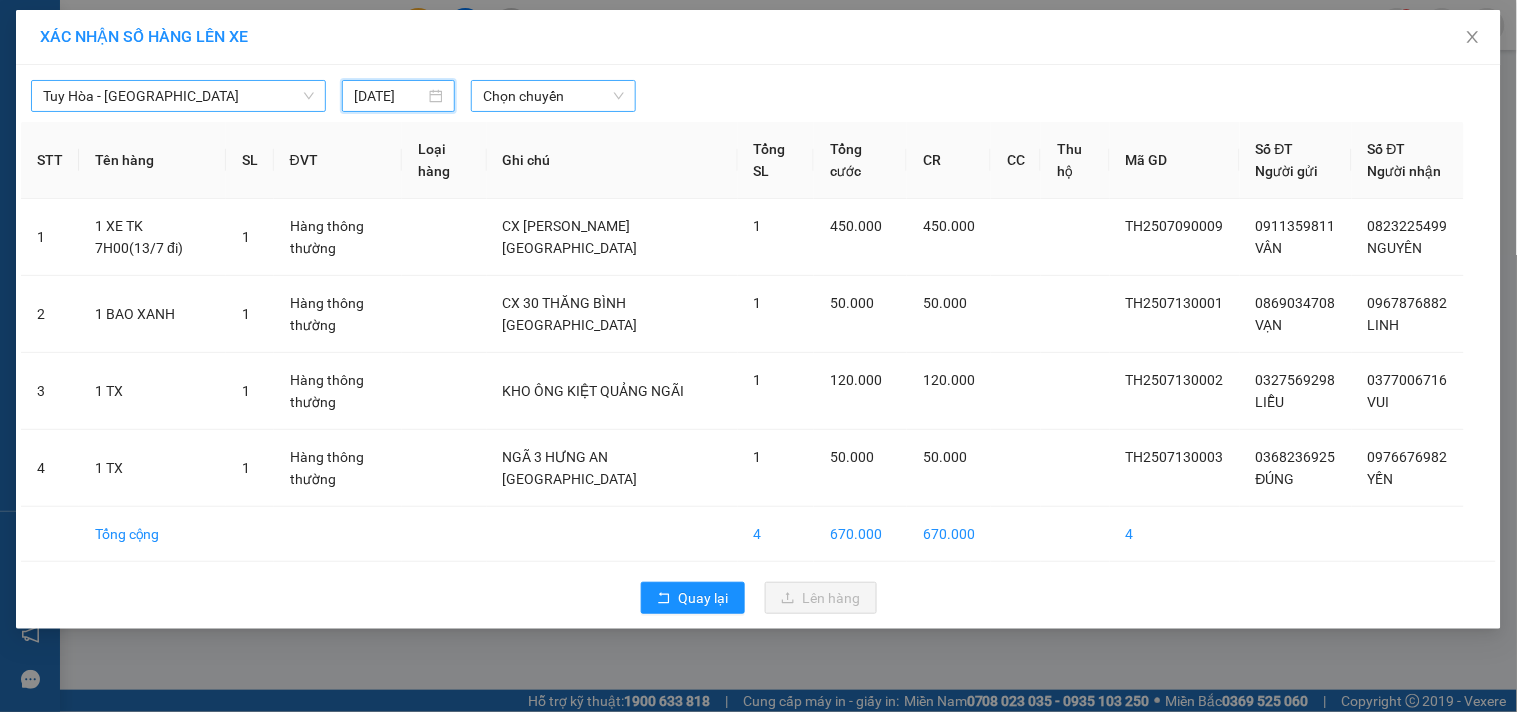 click on "Chọn chuyến" at bounding box center [553, 96] 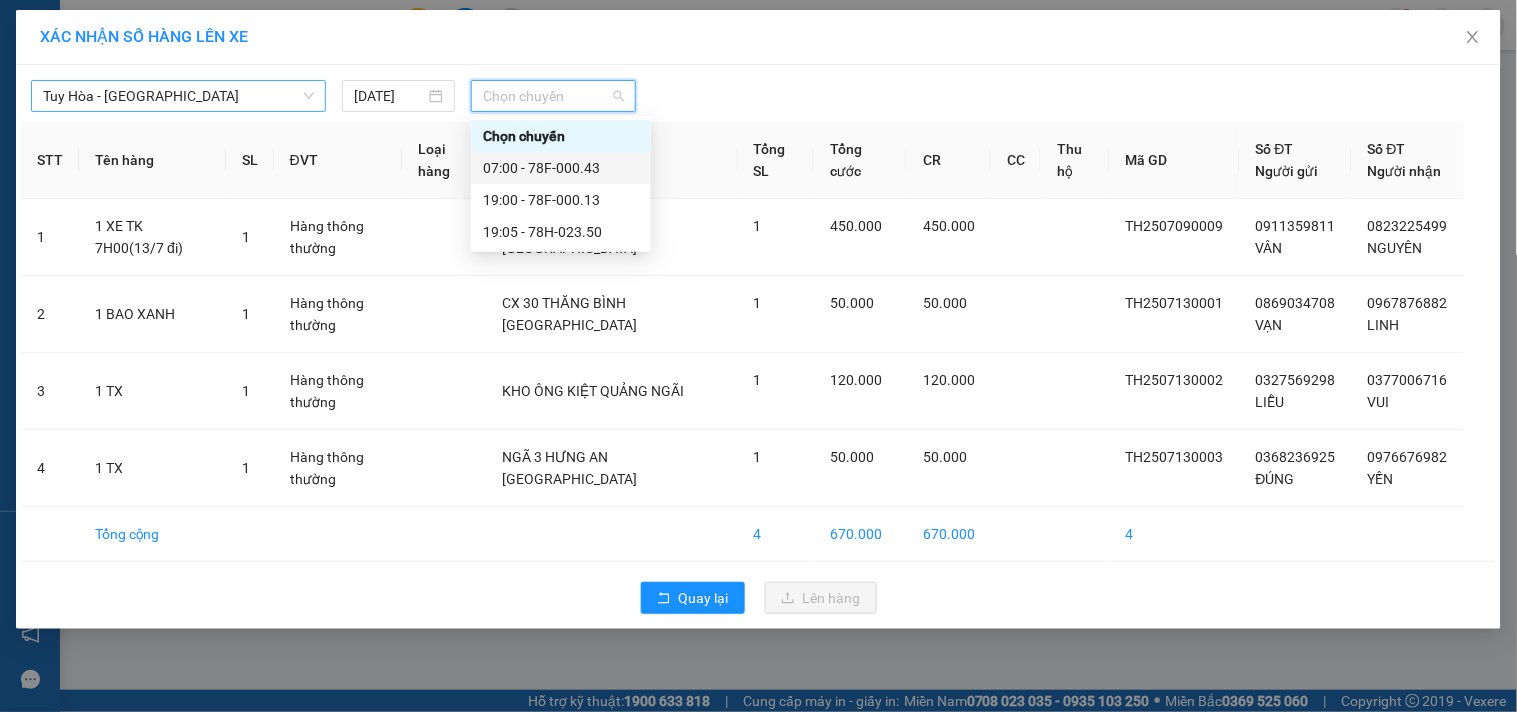 click on "07:00     - 78F-000.43" at bounding box center (561, 168) 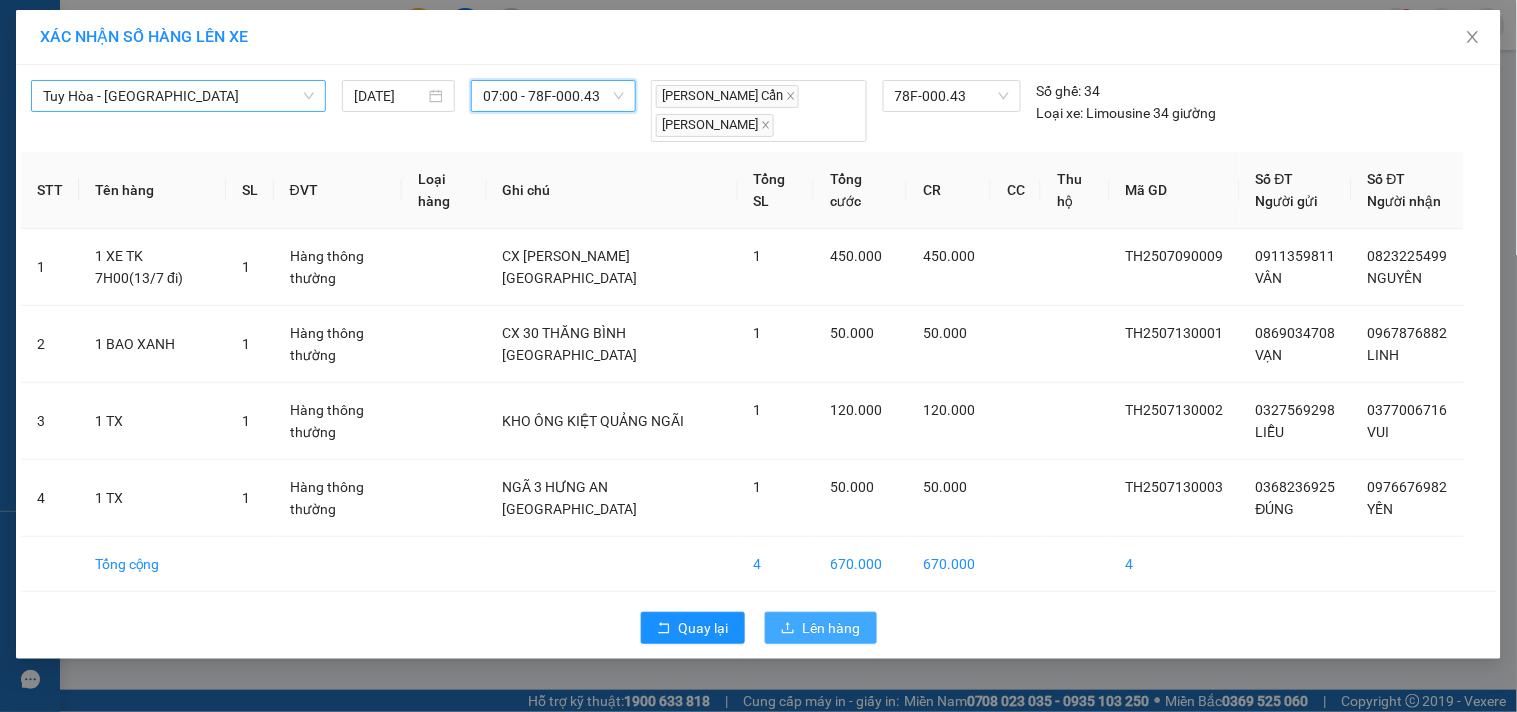 click on "Lên hàng" at bounding box center [832, 628] 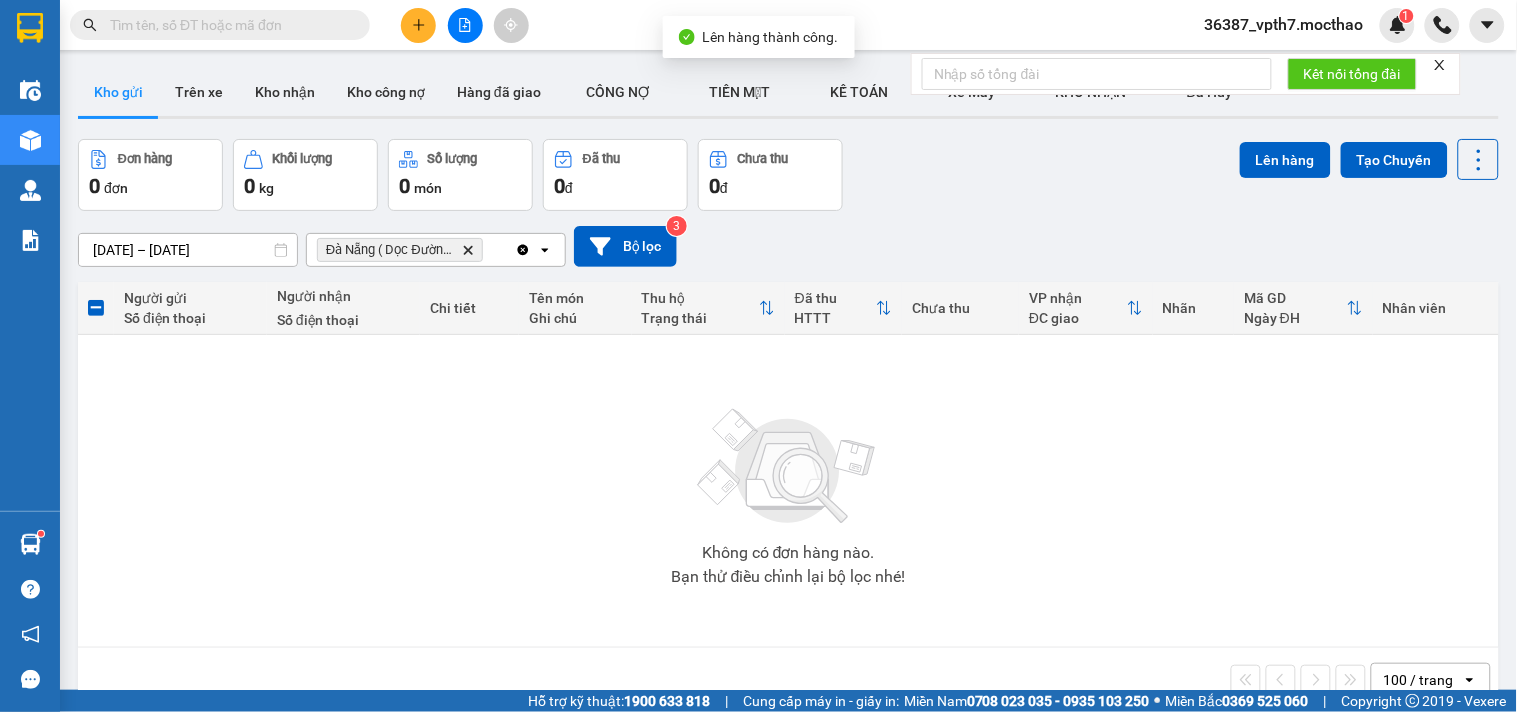 click on "Clear all" 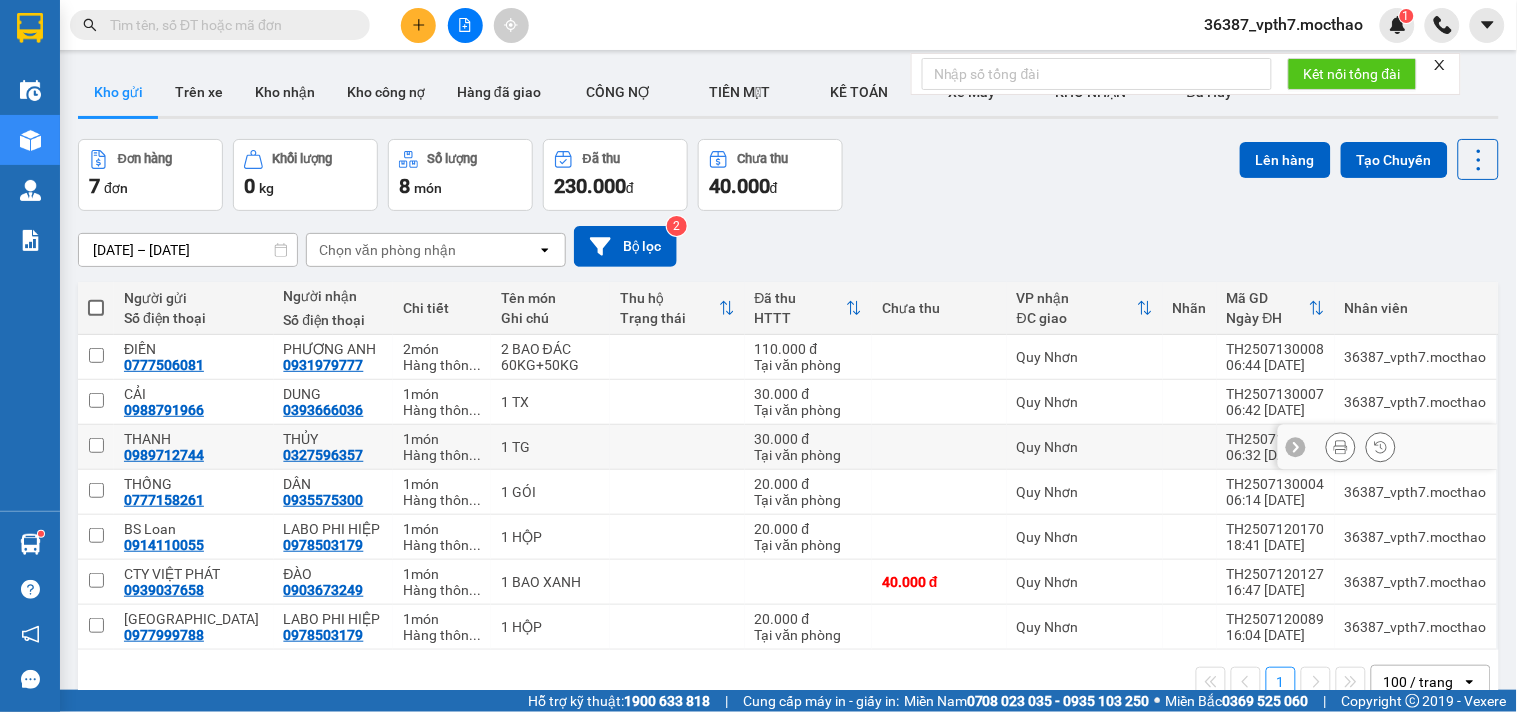 scroll, scrollTop: 92, scrollLeft: 0, axis: vertical 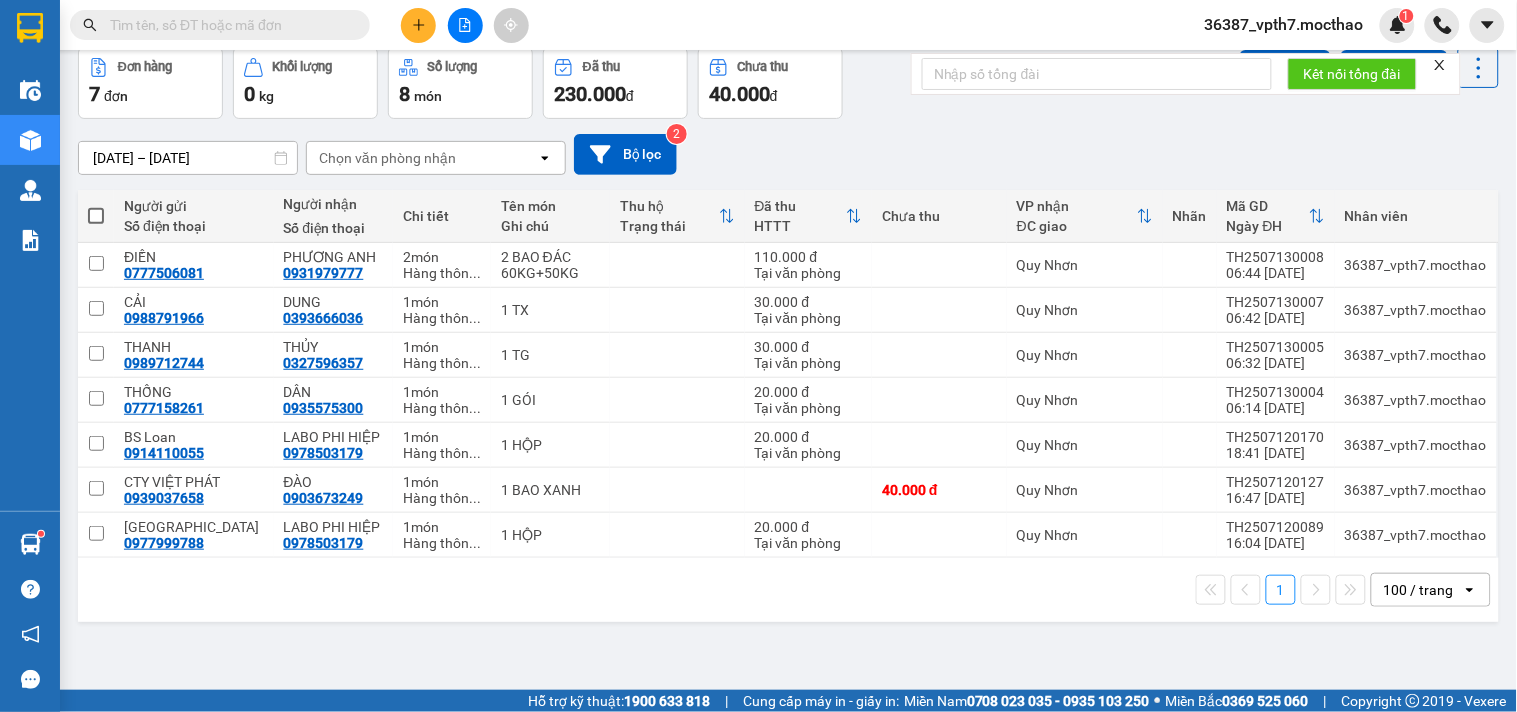 click on "Chọn văn phòng nhận" at bounding box center [387, 158] 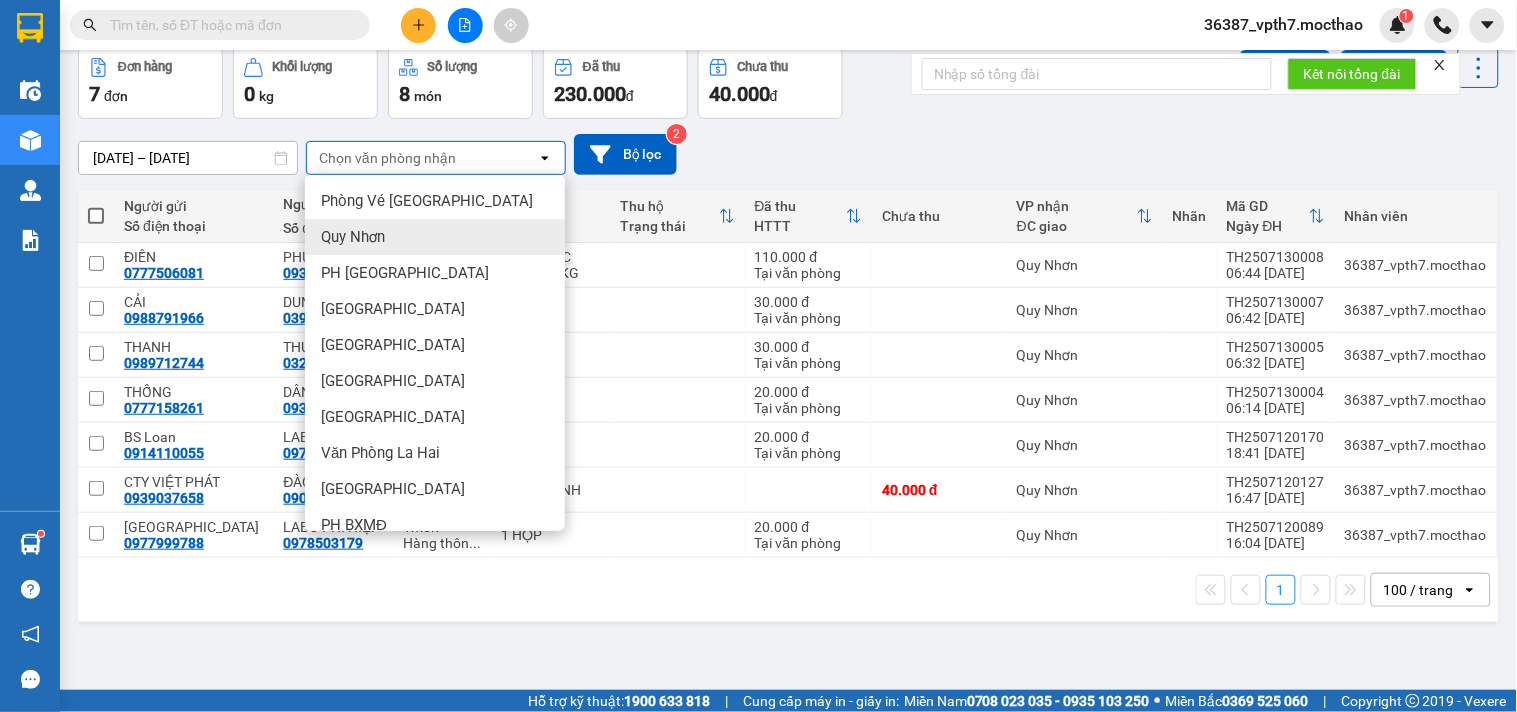 click on "Quy Nhơn" at bounding box center [435, 237] 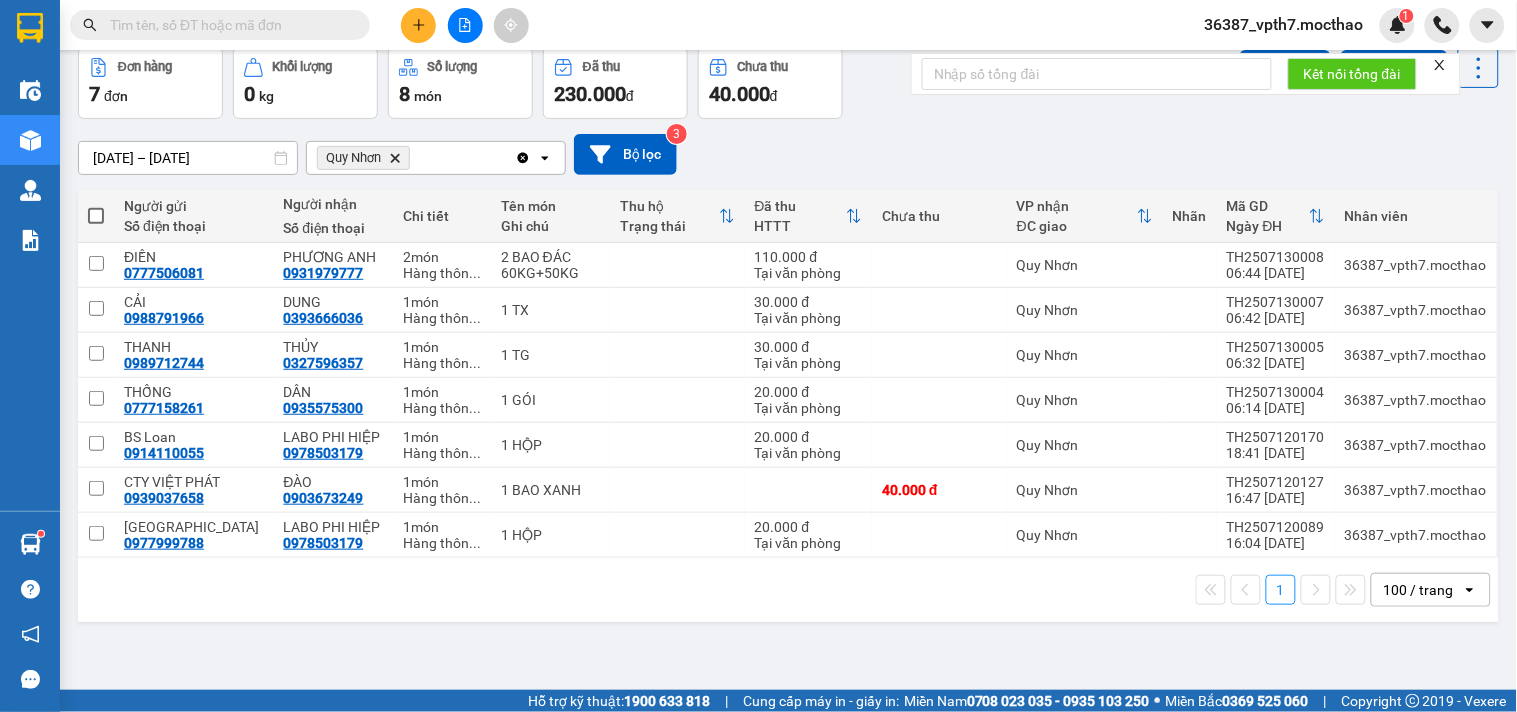click at bounding box center (96, 216) 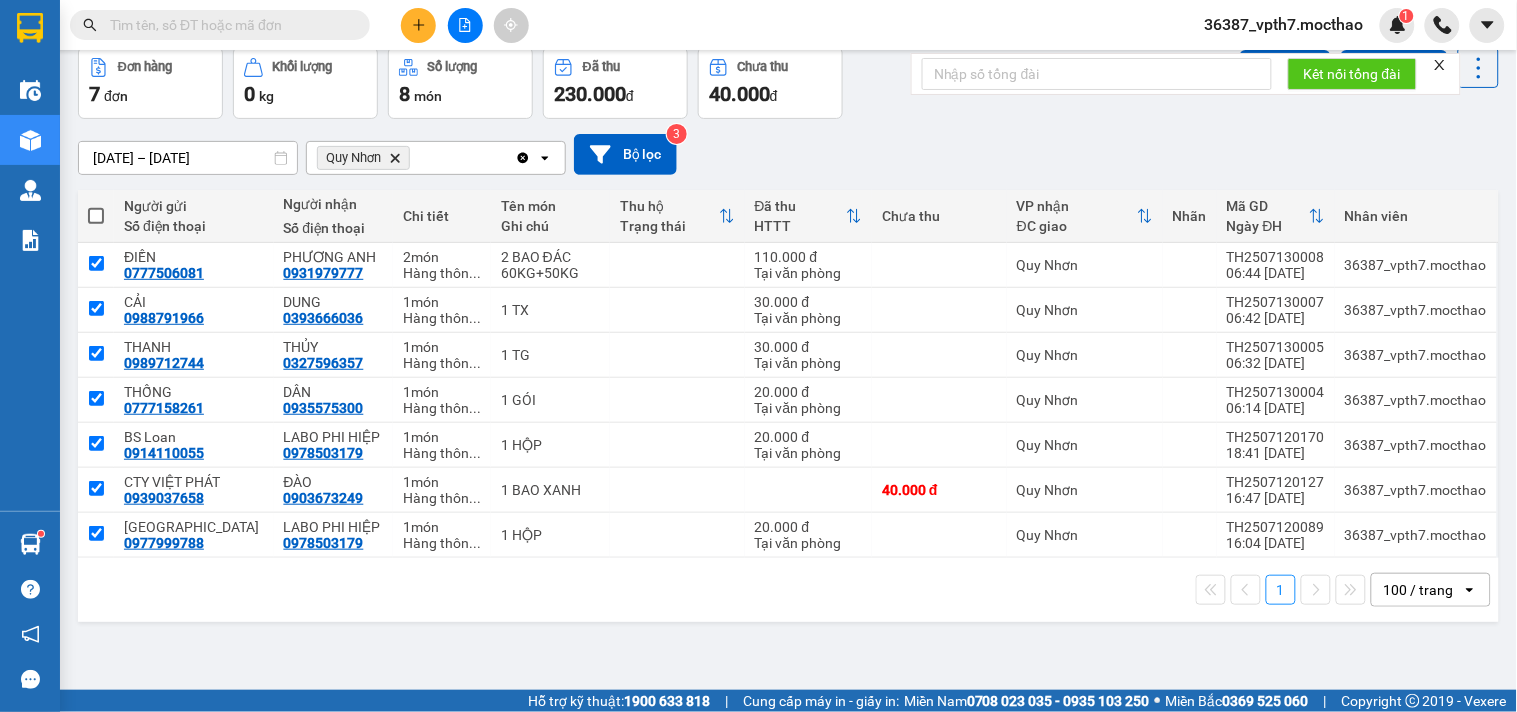 checkbox on "true" 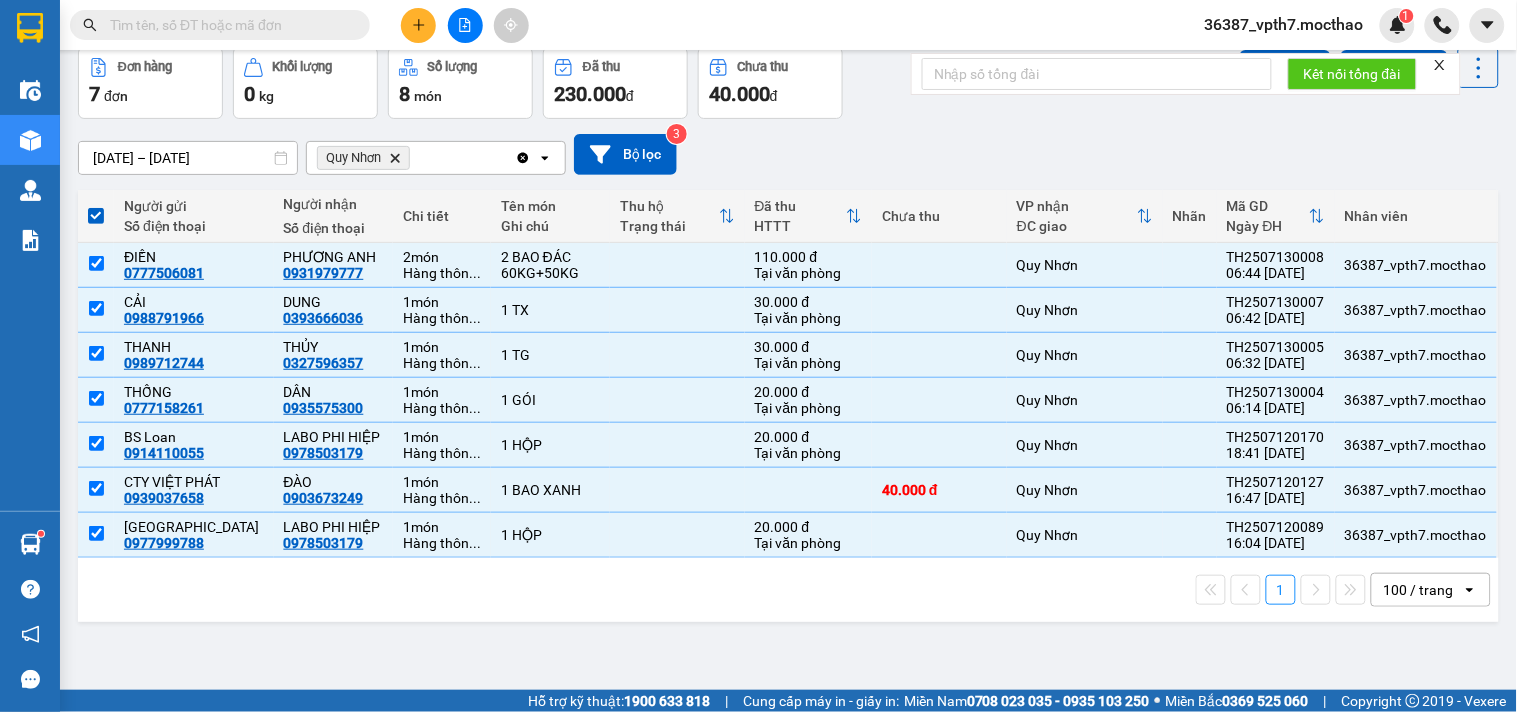 scroll, scrollTop: 0, scrollLeft: 0, axis: both 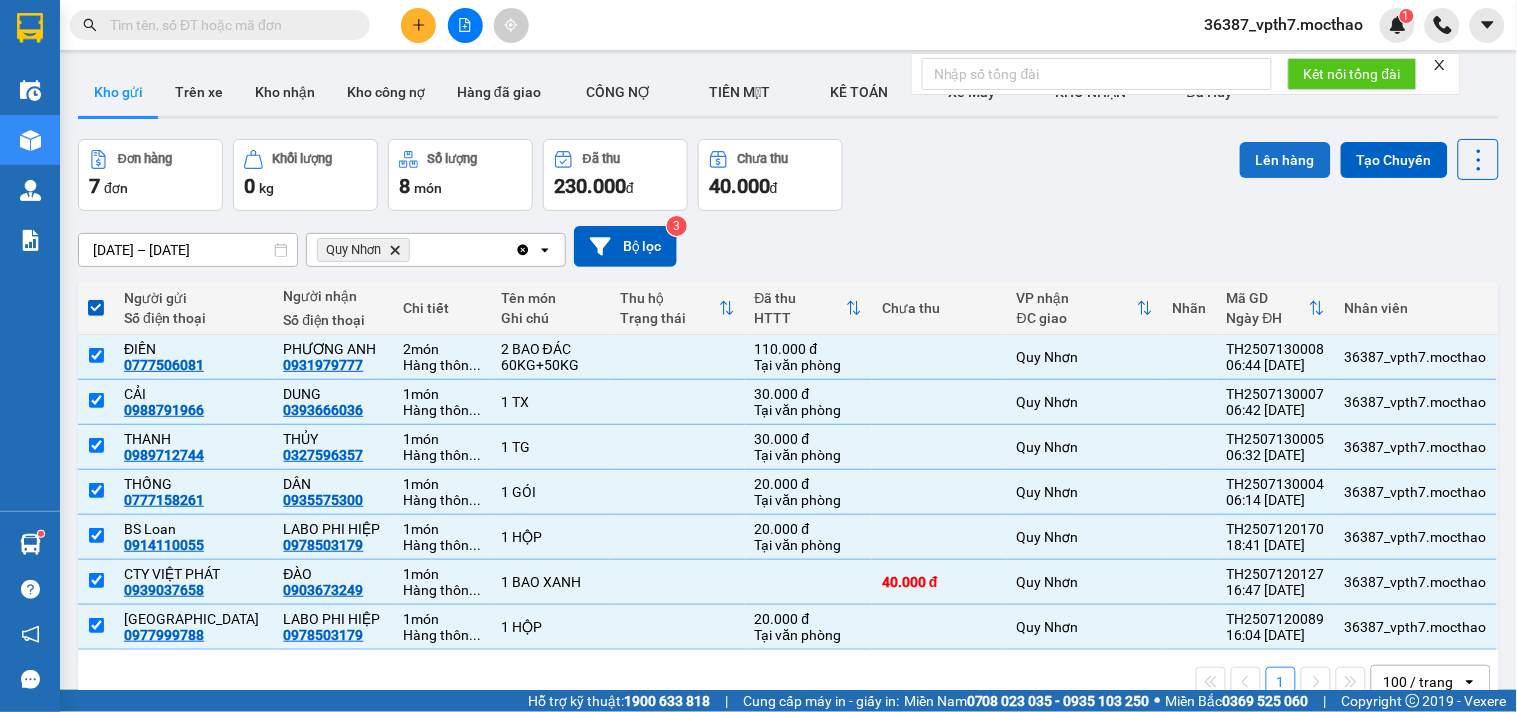 click on "Lên hàng" at bounding box center [1285, 160] 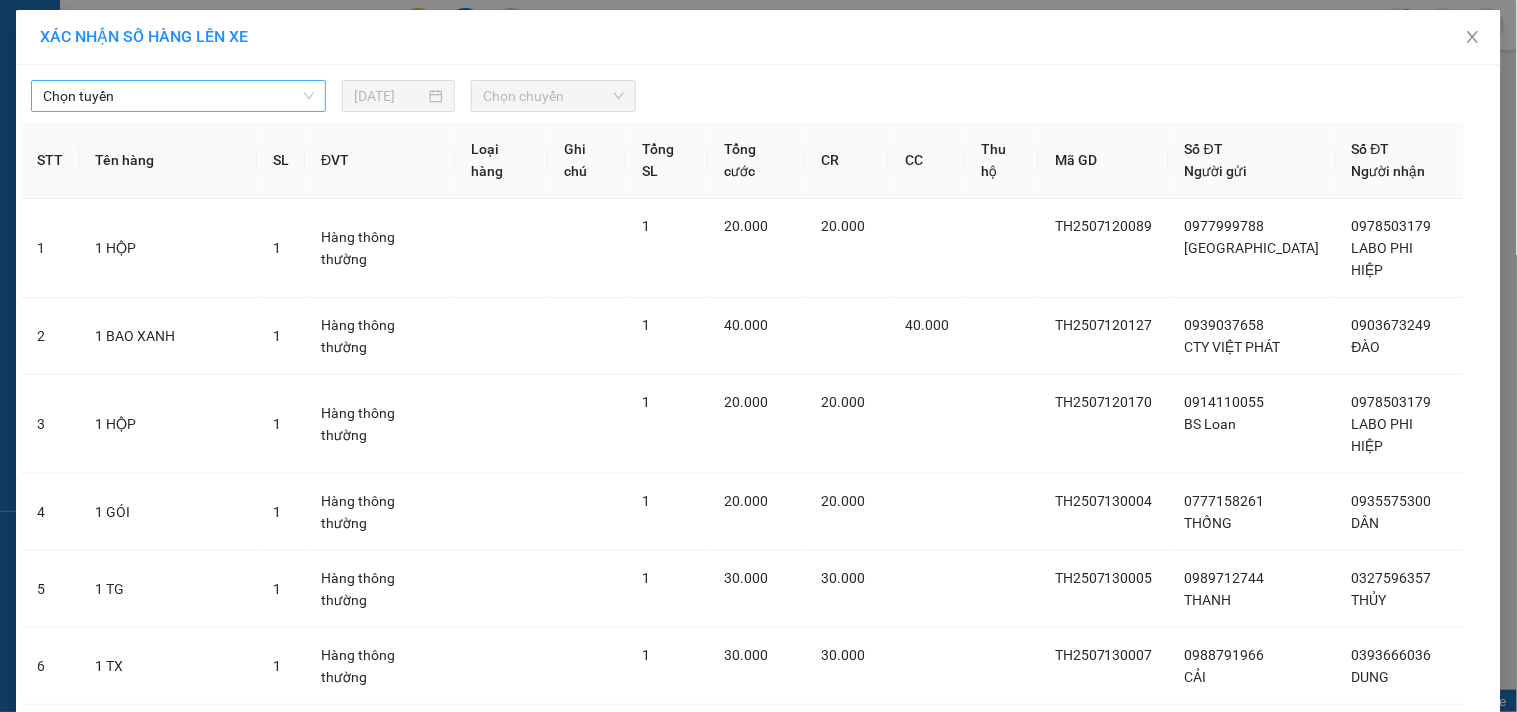 click on "Chọn tuyến" at bounding box center (178, 96) 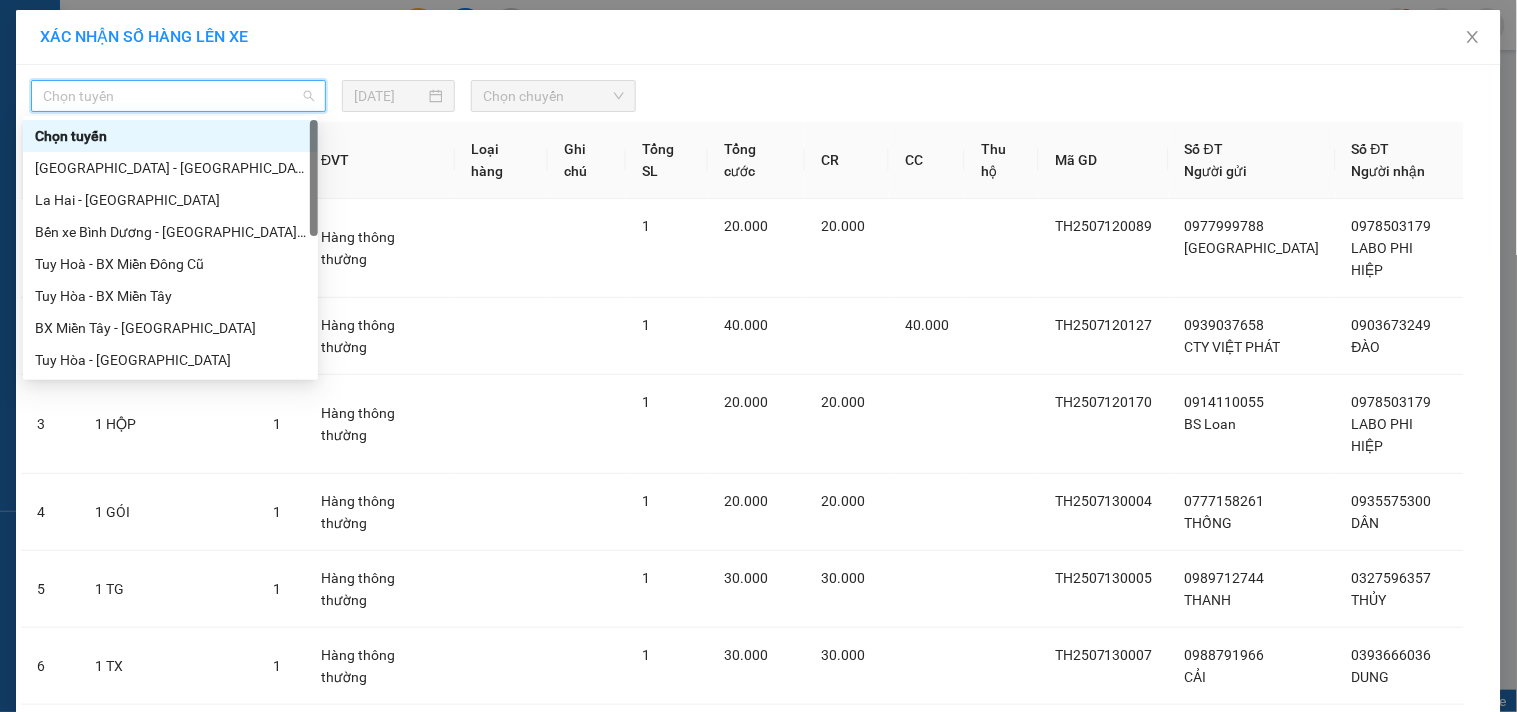 type on "Q" 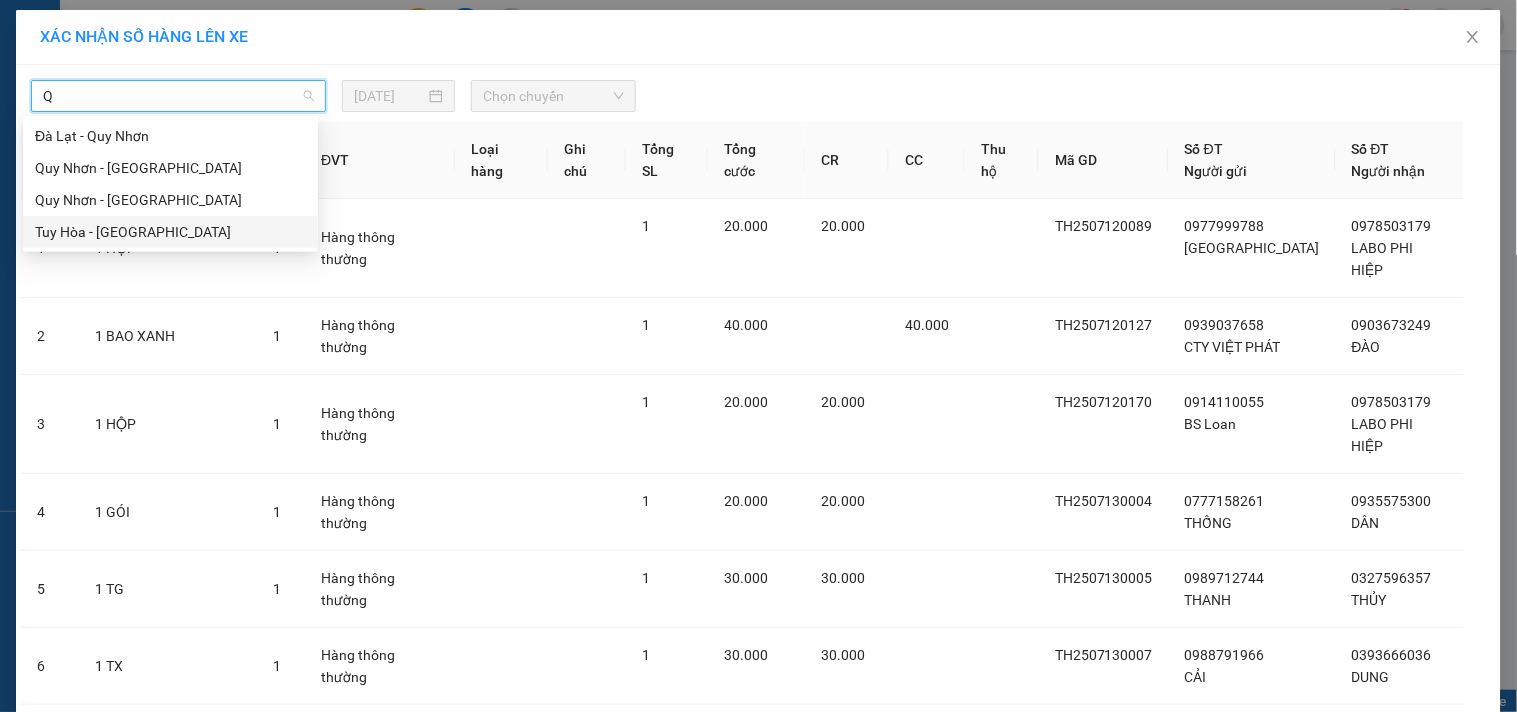 click on "Tuy Hòa - Quy Nhơn" at bounding box center [170, 232] 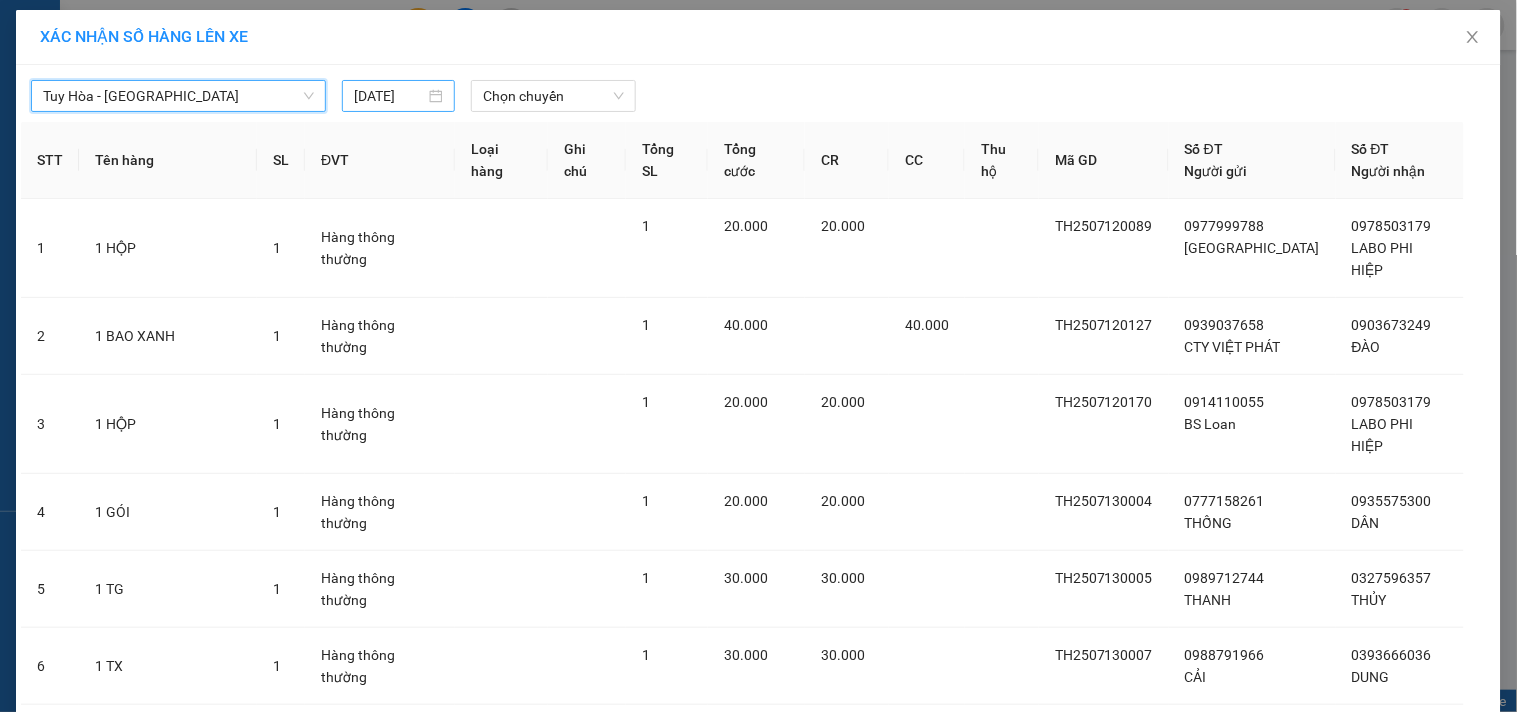 click on "12/07/2025" at bounding box center [389, 96] 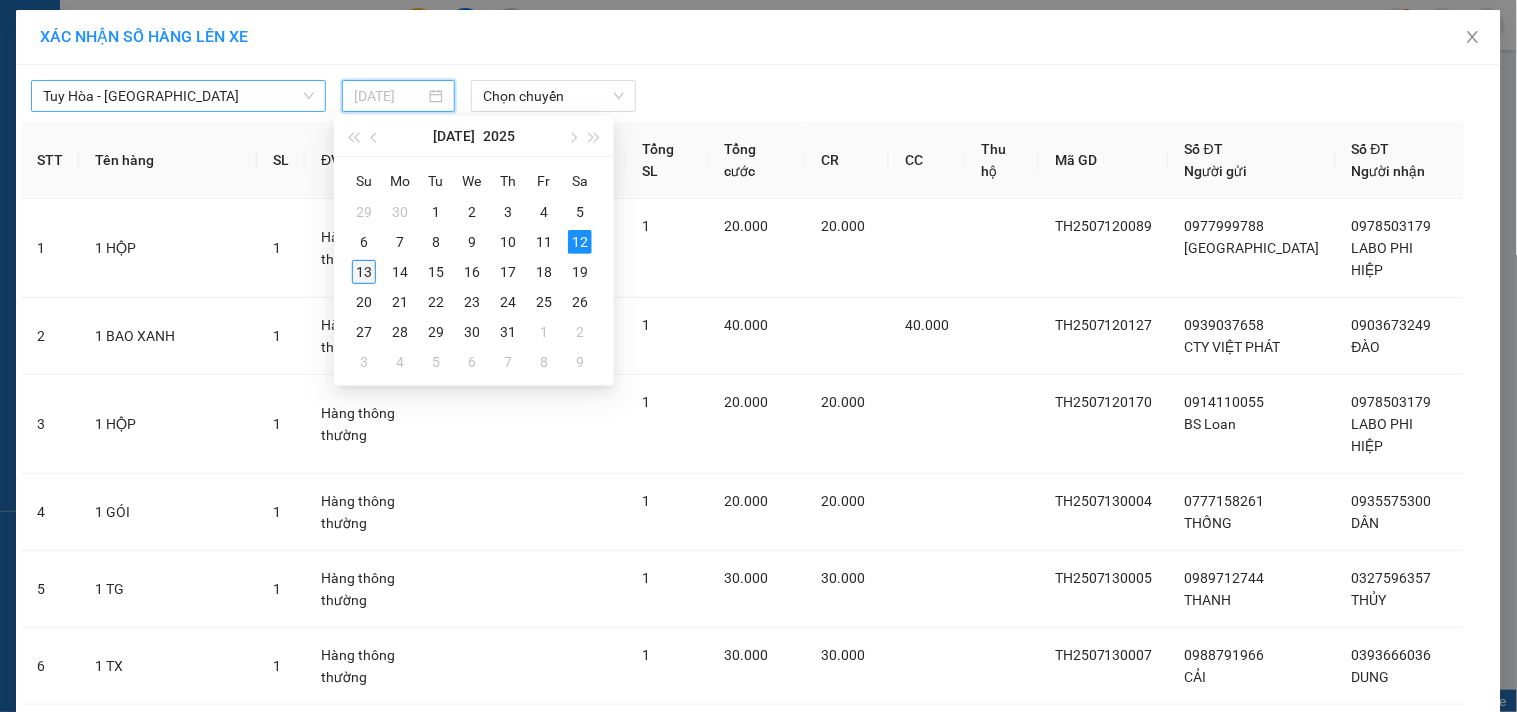 click on "13" at bounding box center (364, 272) 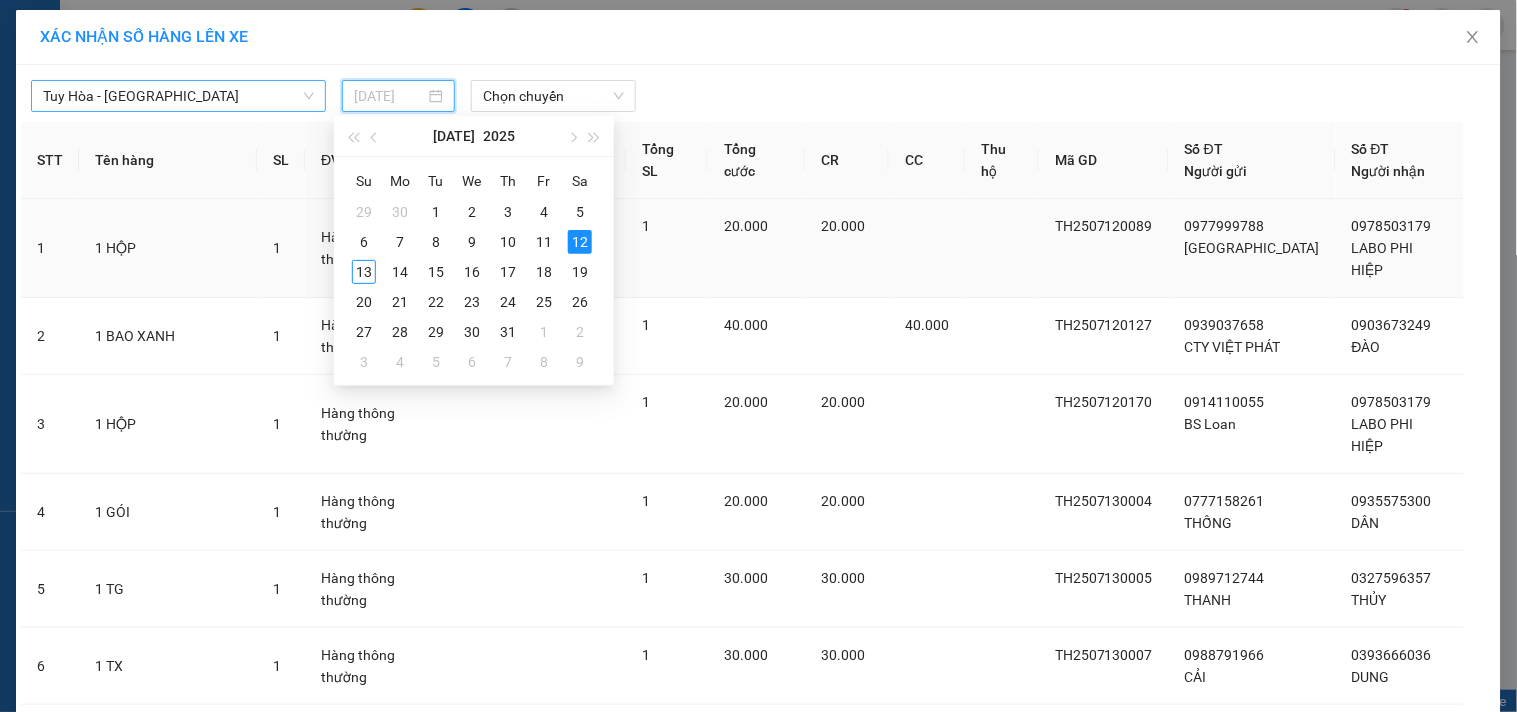 type on "[DATE]" 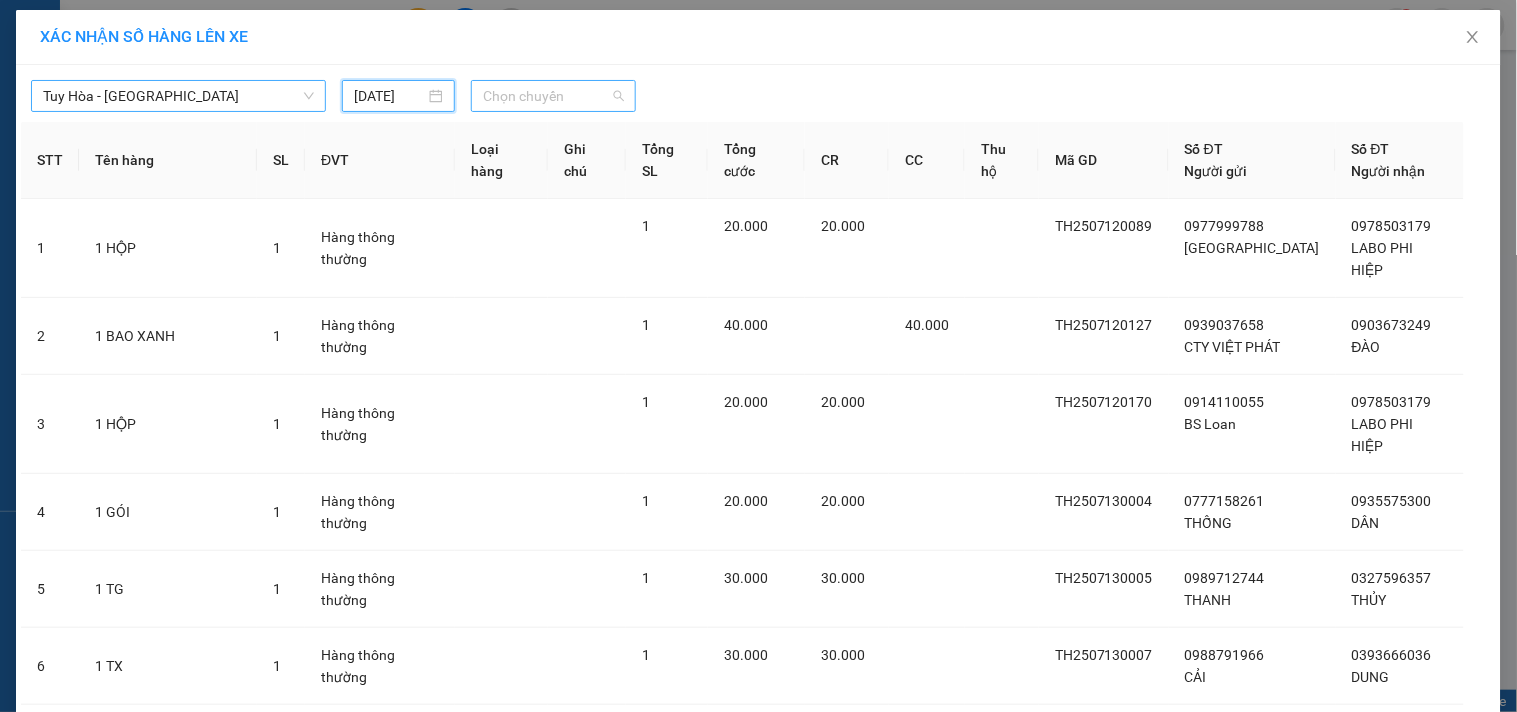 click on "Chọn chuyến" at bounding box center (553, 96) 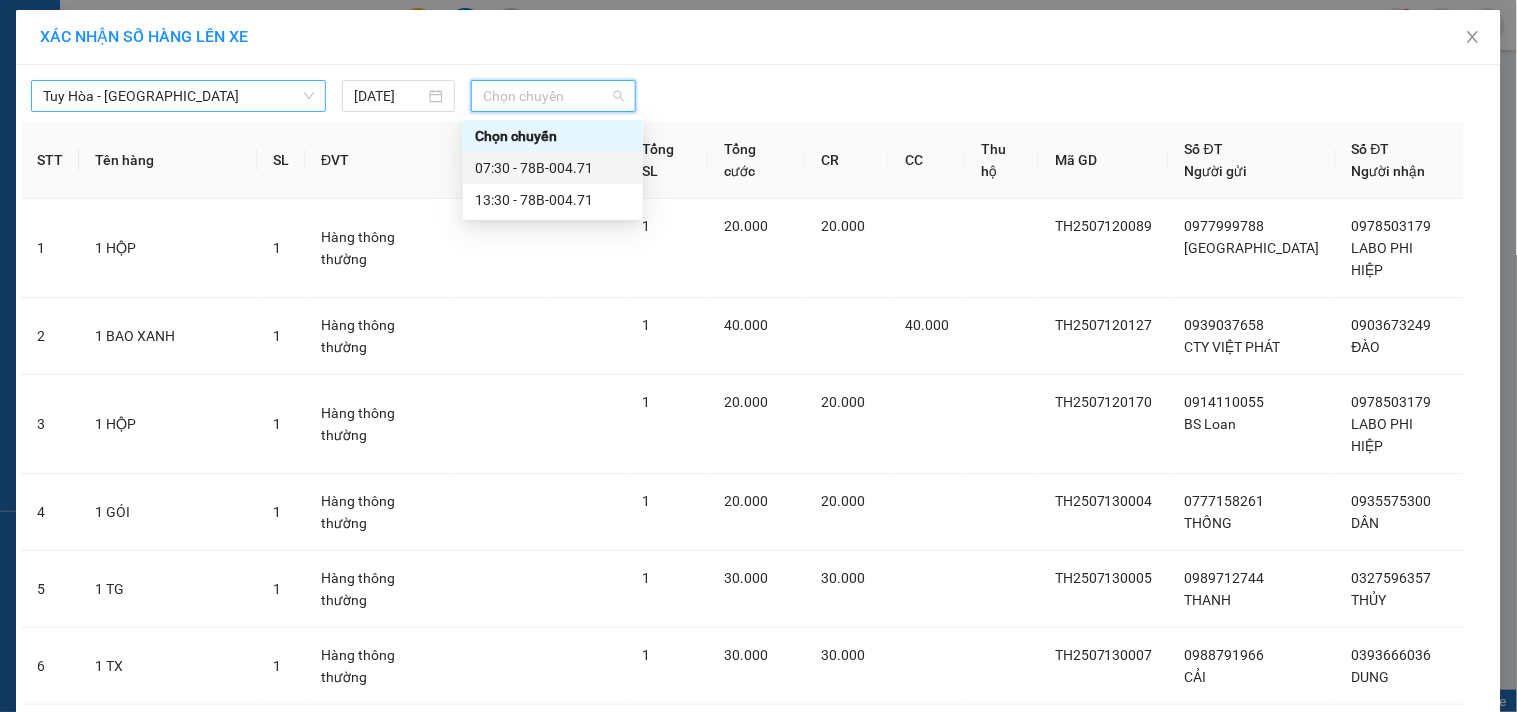 click on "07:30     - 78B-004.71" at bounding box center [553, 168] 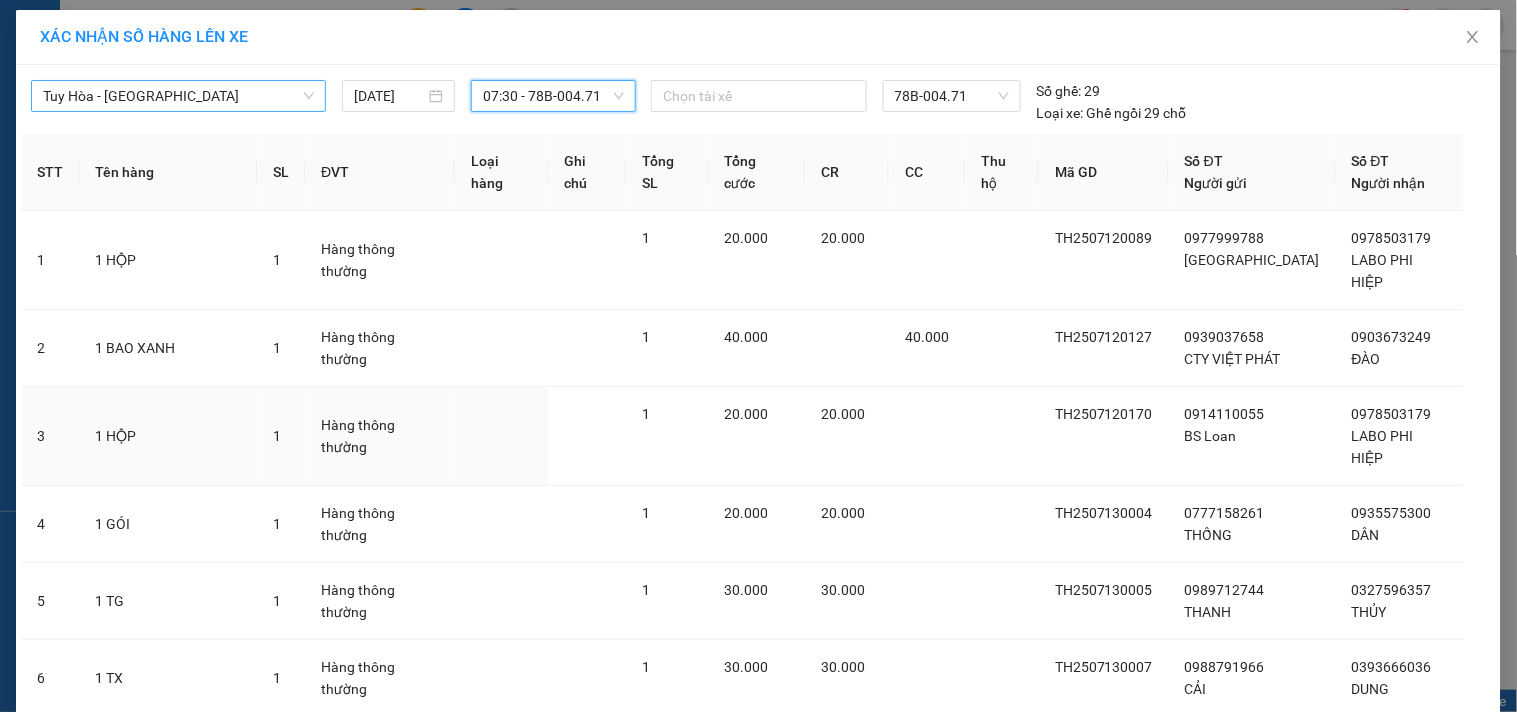 scroll, scrollTop: 184, scrollLeft: 0, axis: vertical 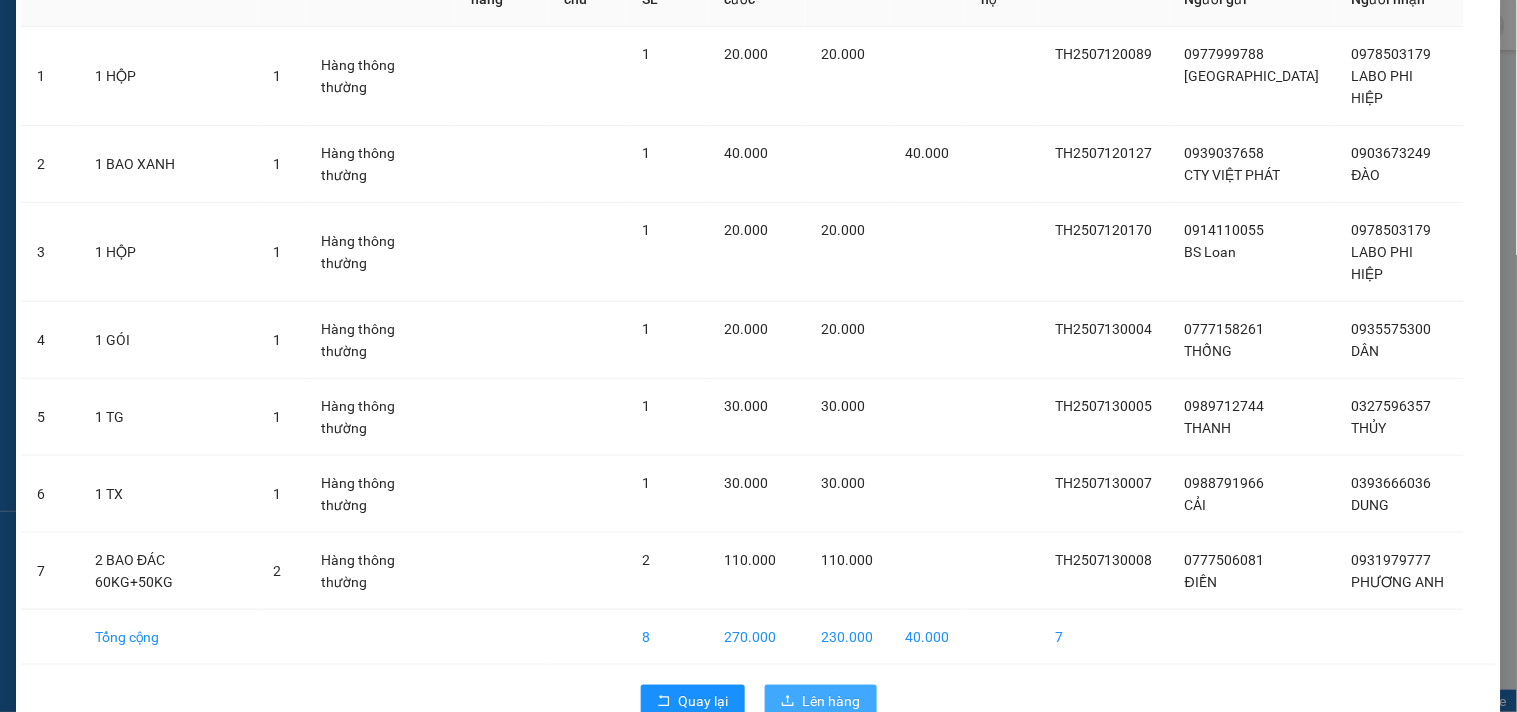 click on "Lên hàng" at bounding box center (832, 701) 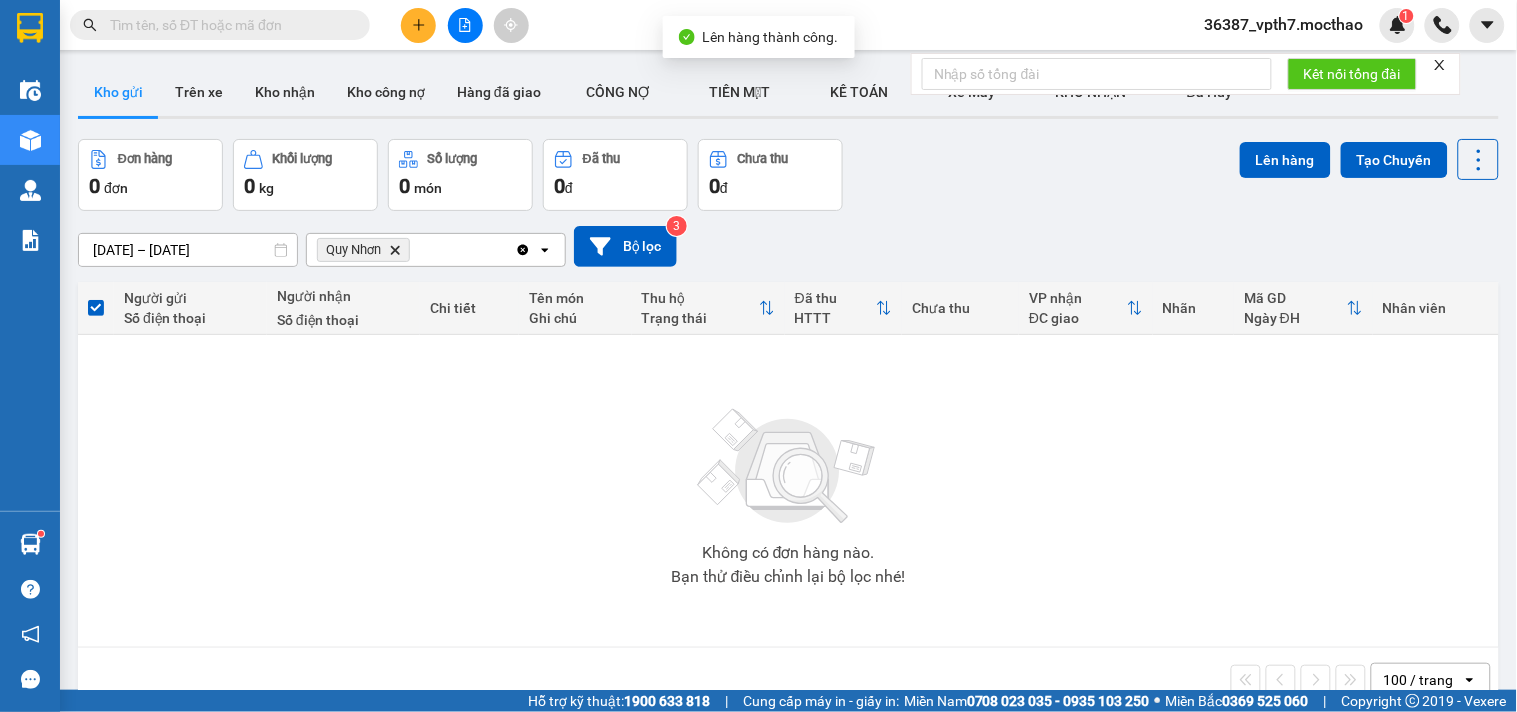 click 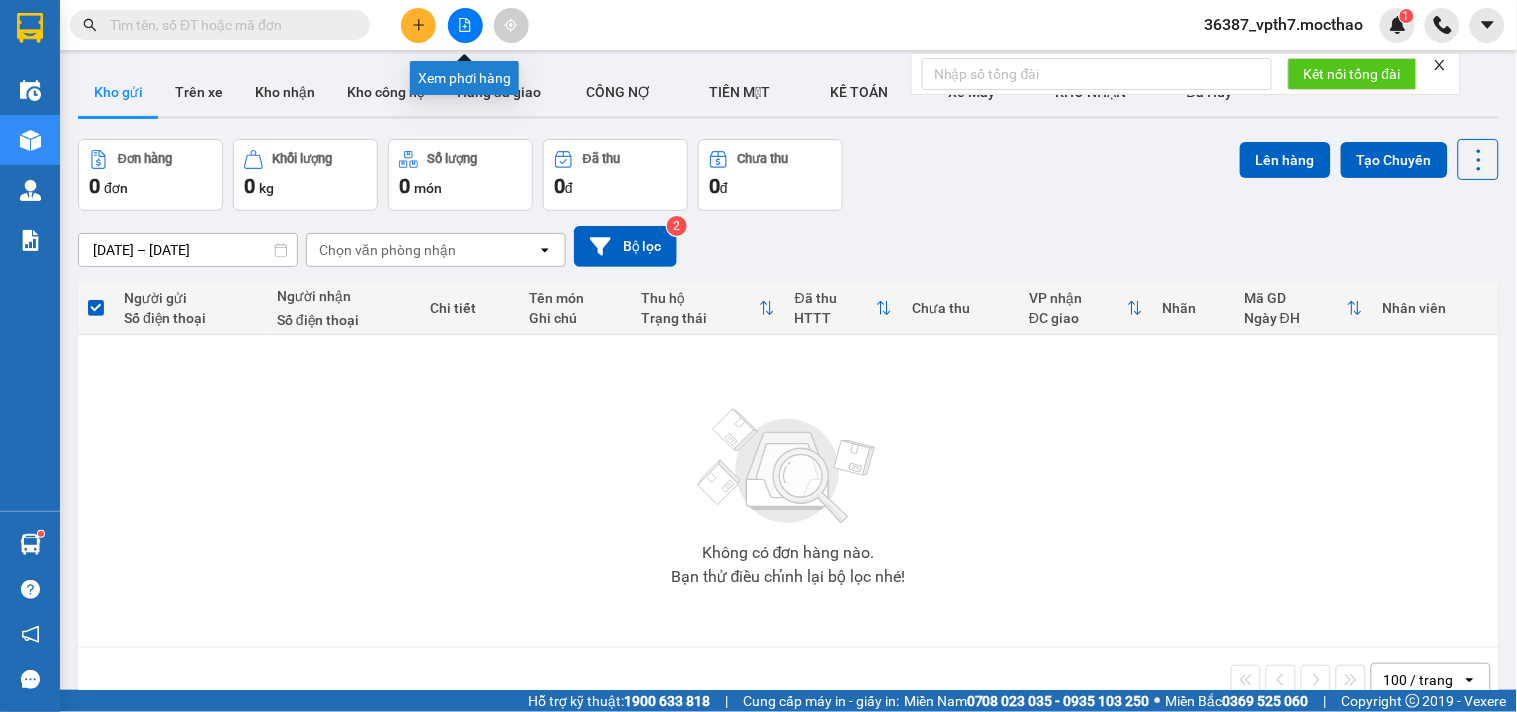 click 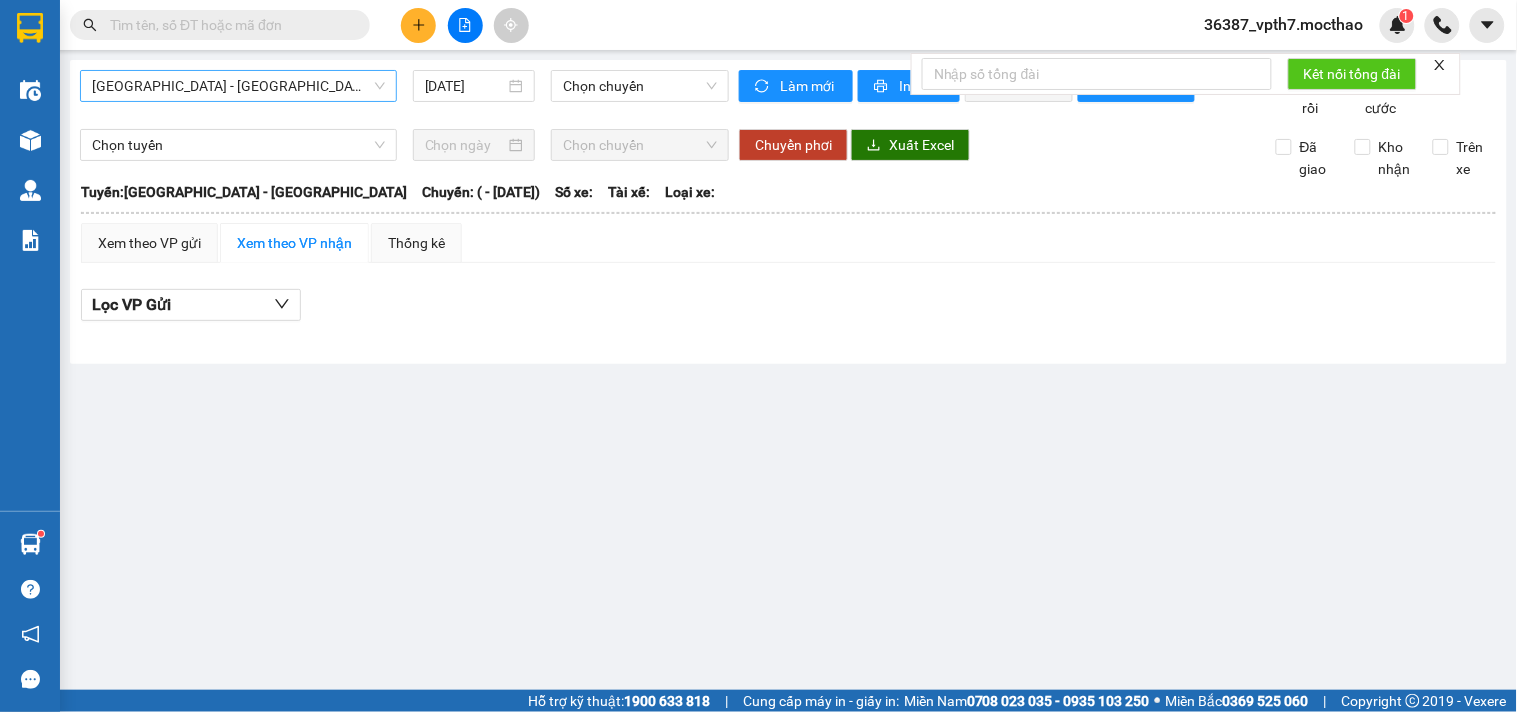 click on "Sài Gòn - Tuy Hòa" at bounding box center [238, 86] 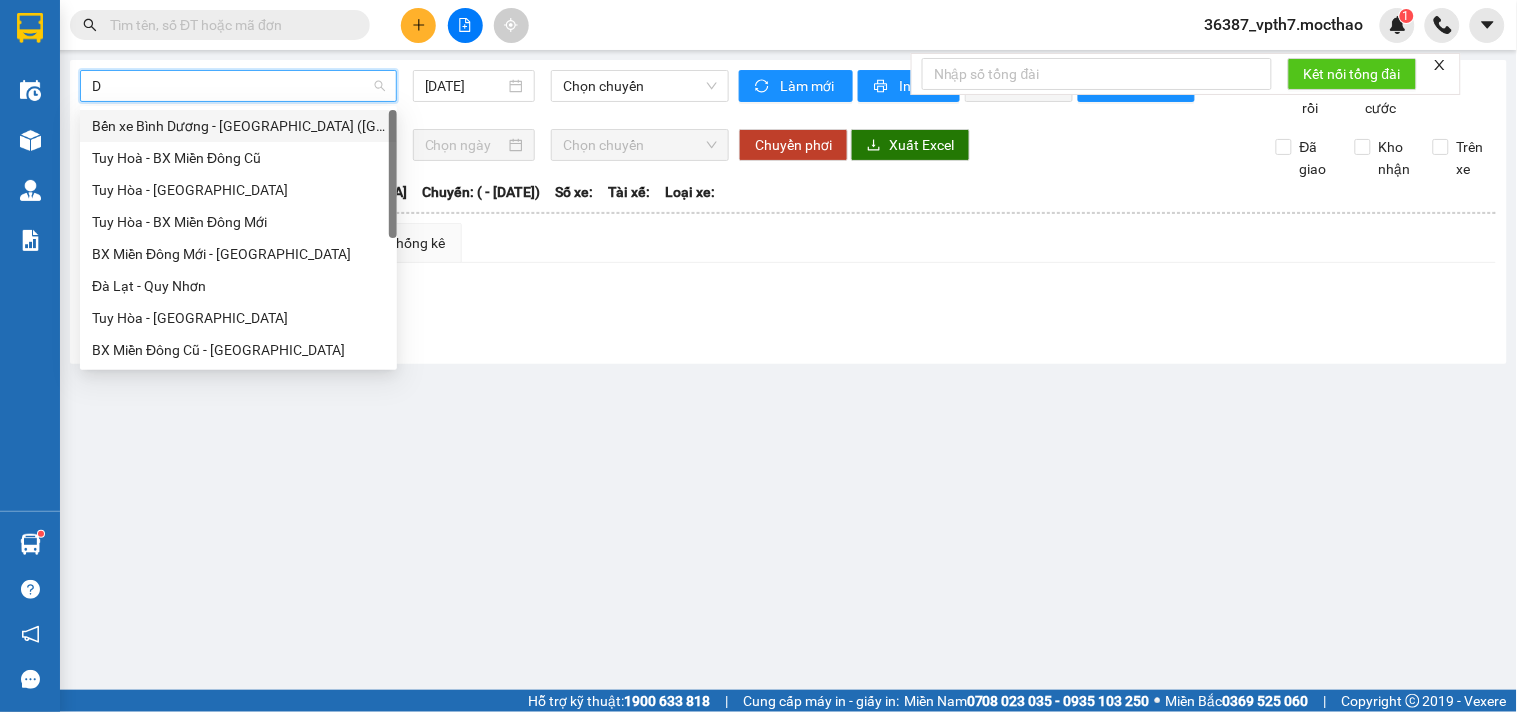 type on "D" 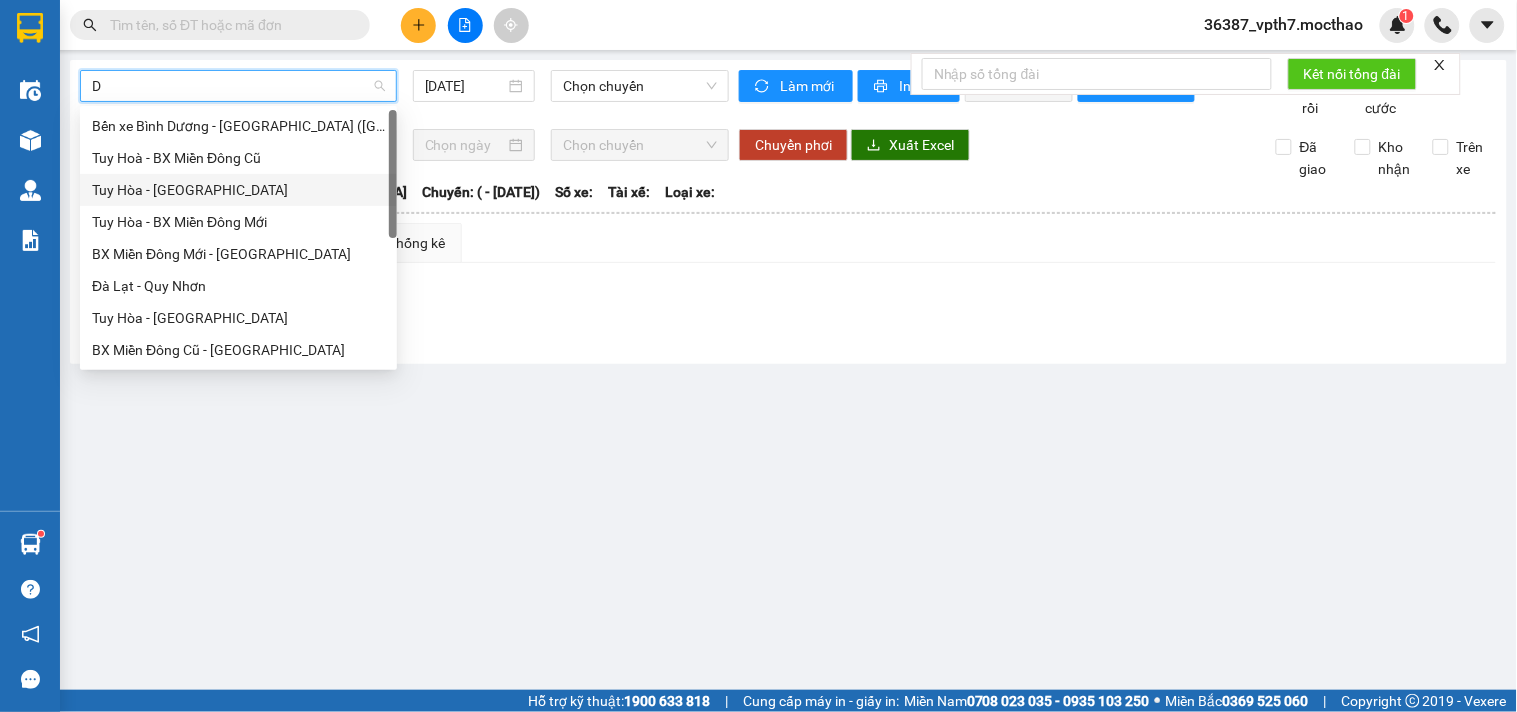click on "Tuy Hòa - Đà Nẵng" at bounding box center (238, 190) 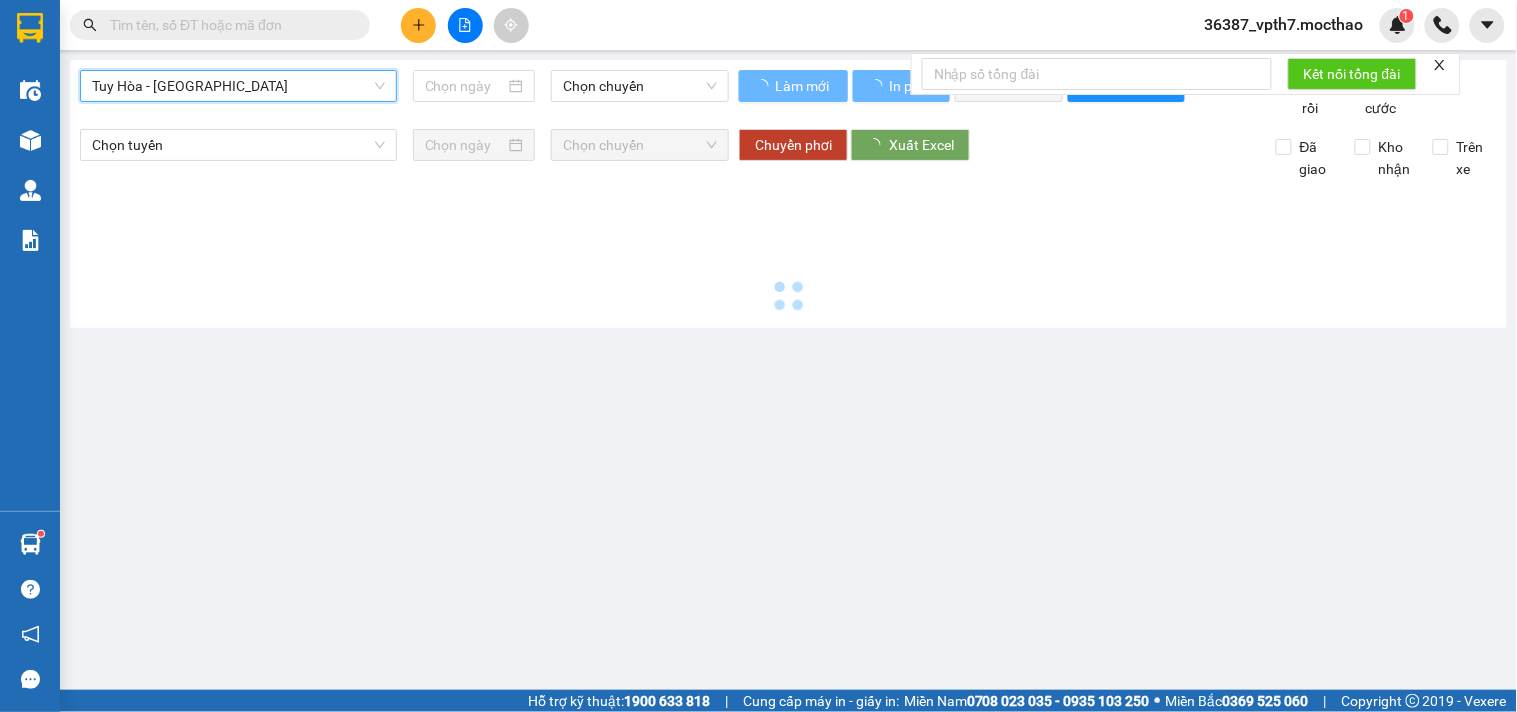 type on "[DATE]" 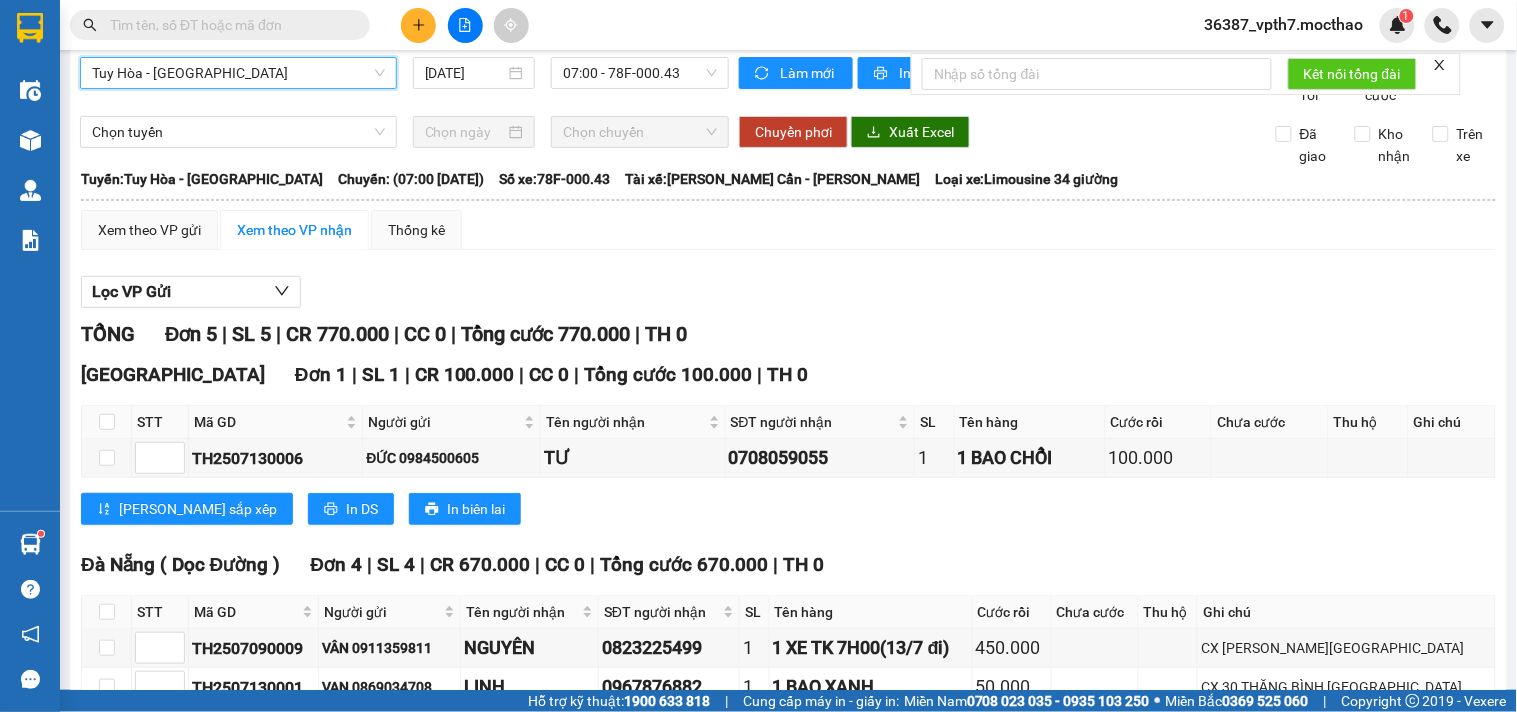 scroll, scrollTop: 0, scrollLeft: 0, axis: both 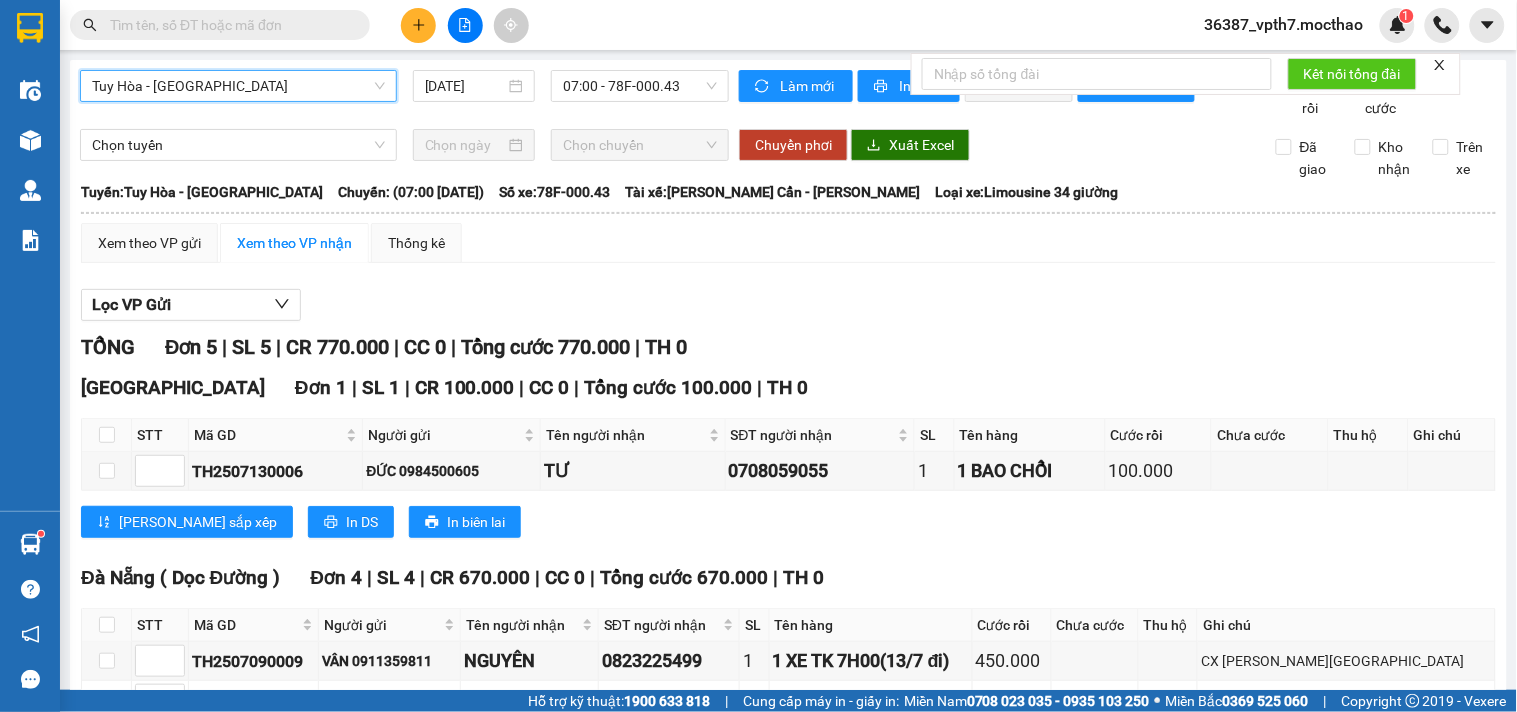 click at bounding box center (465, 25) 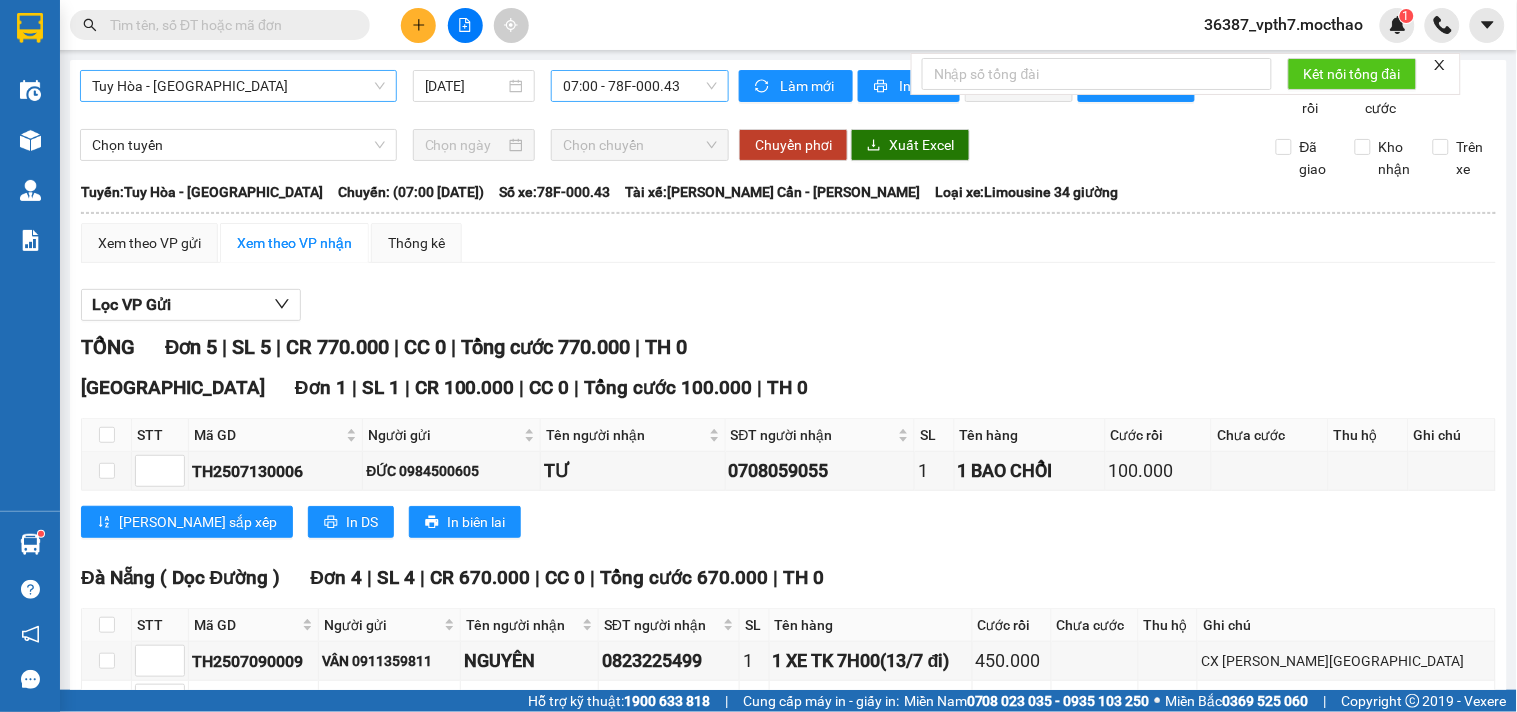 click on "07:00     - 78F-000.43" at bounding box center [640, 86] 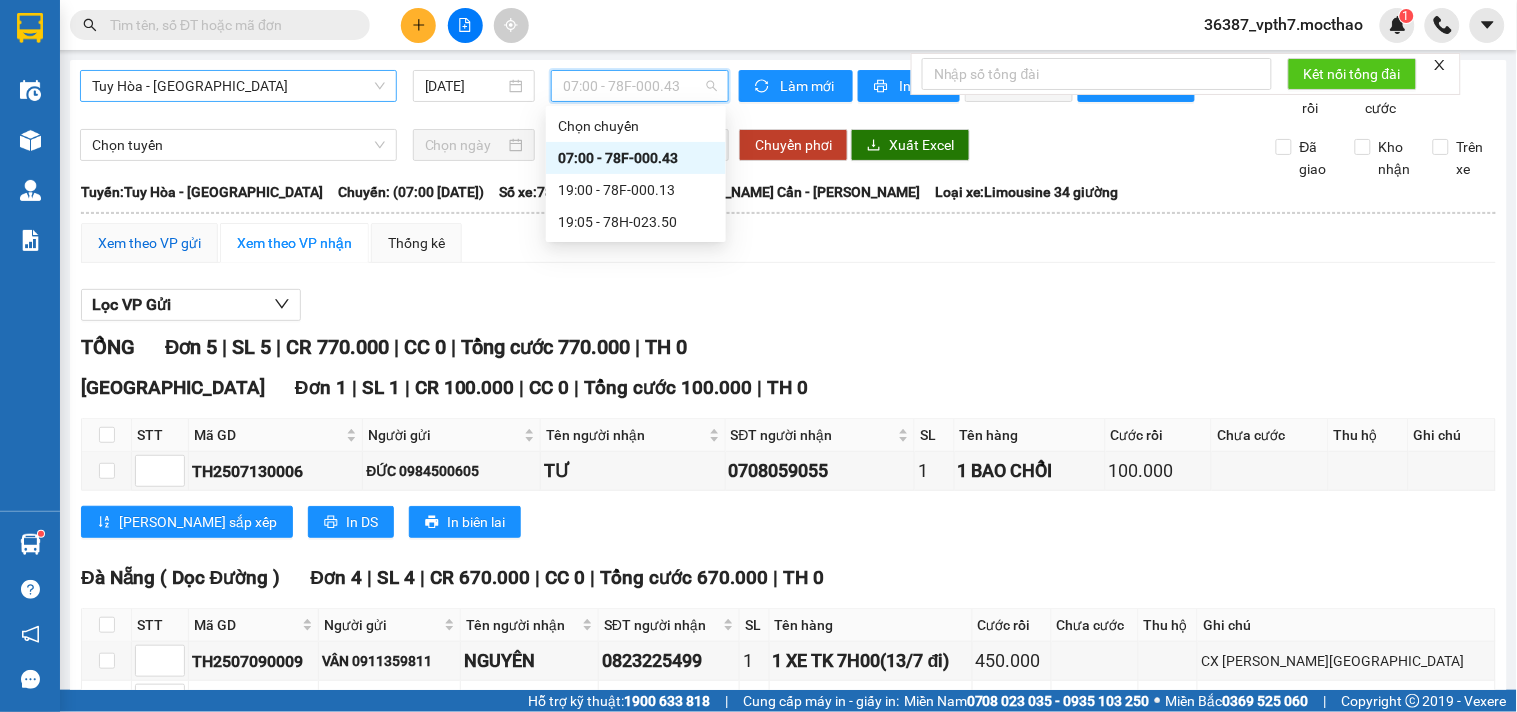click on "Xem theo VP gửi" at bounding box center (149, 243) 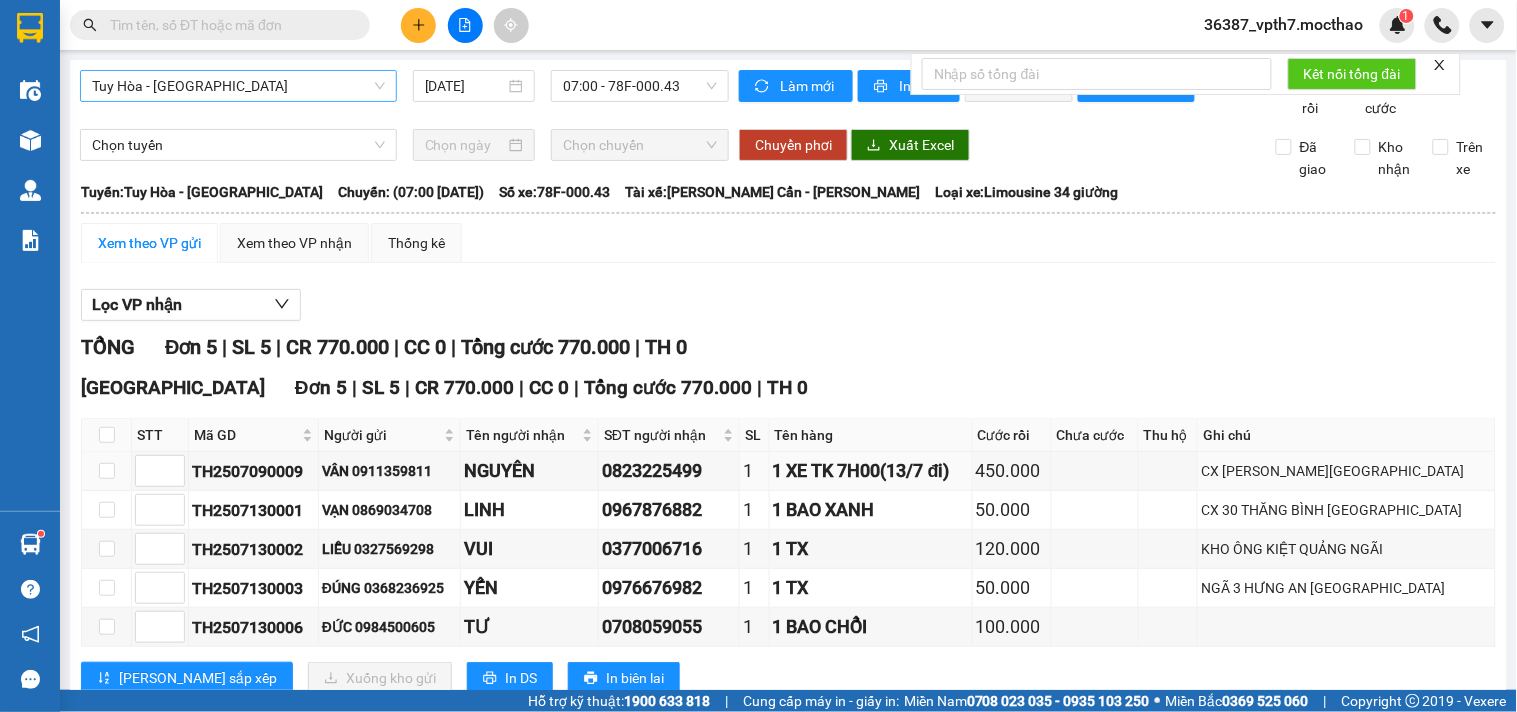 scroll, scrollTop: 84, scrollLeft: 0, axis: vertical 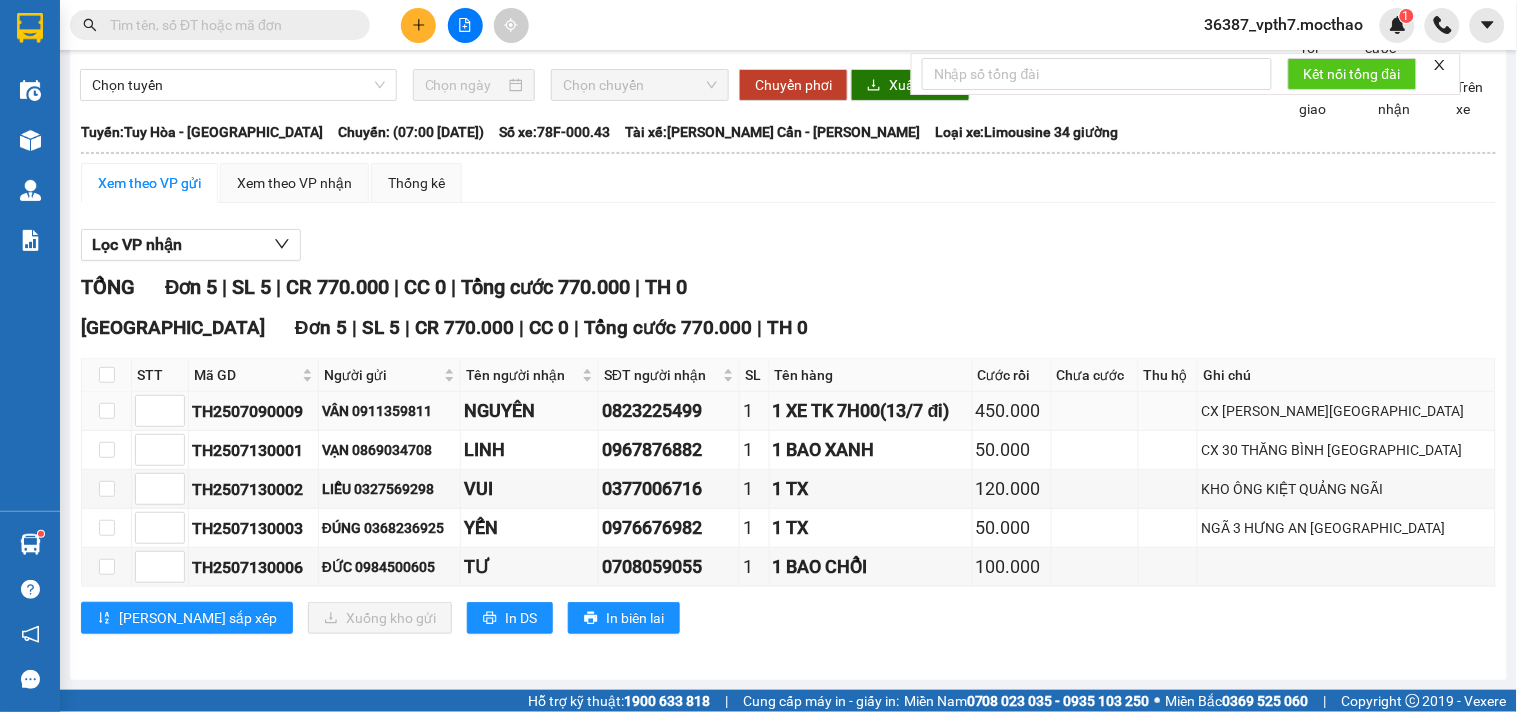click at bounding box center [107, 411] 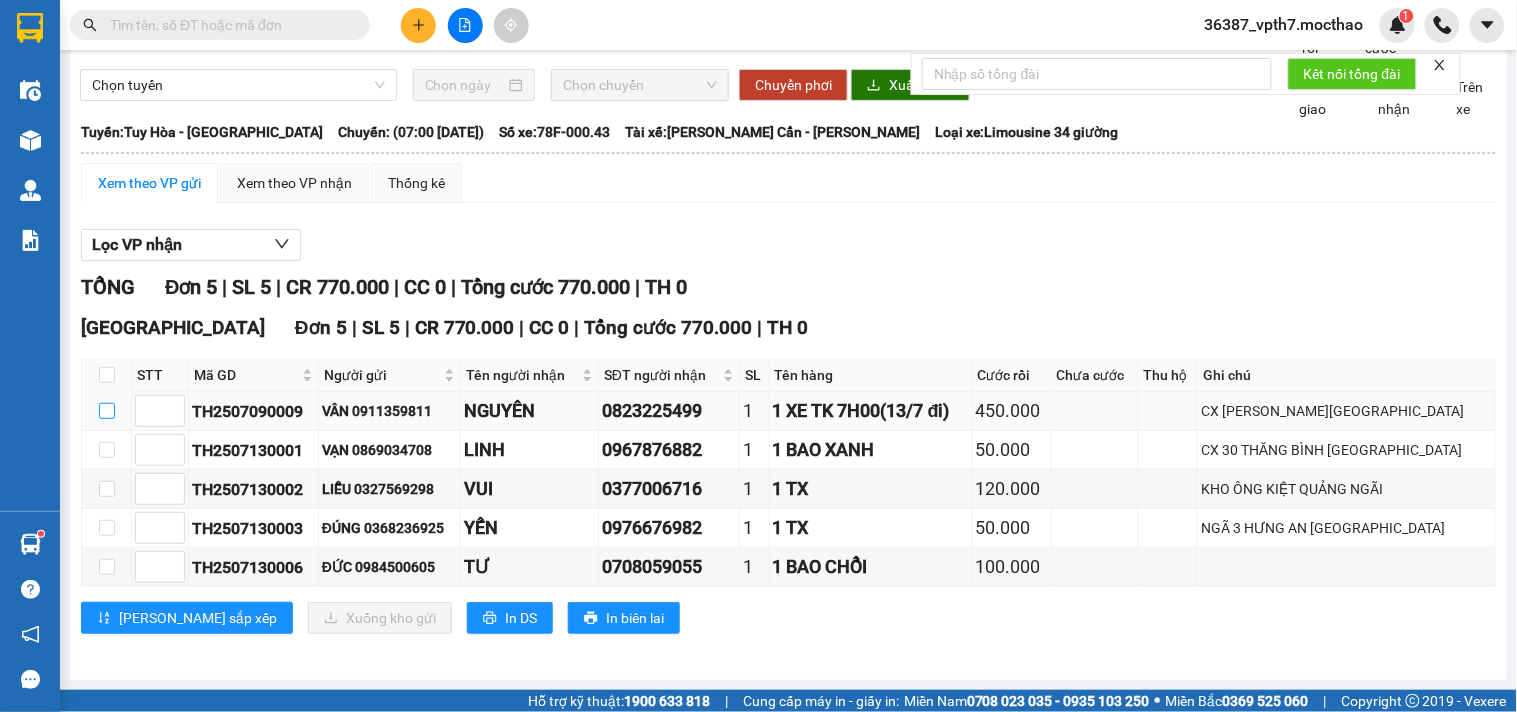 click at bounding box center (107, 411) 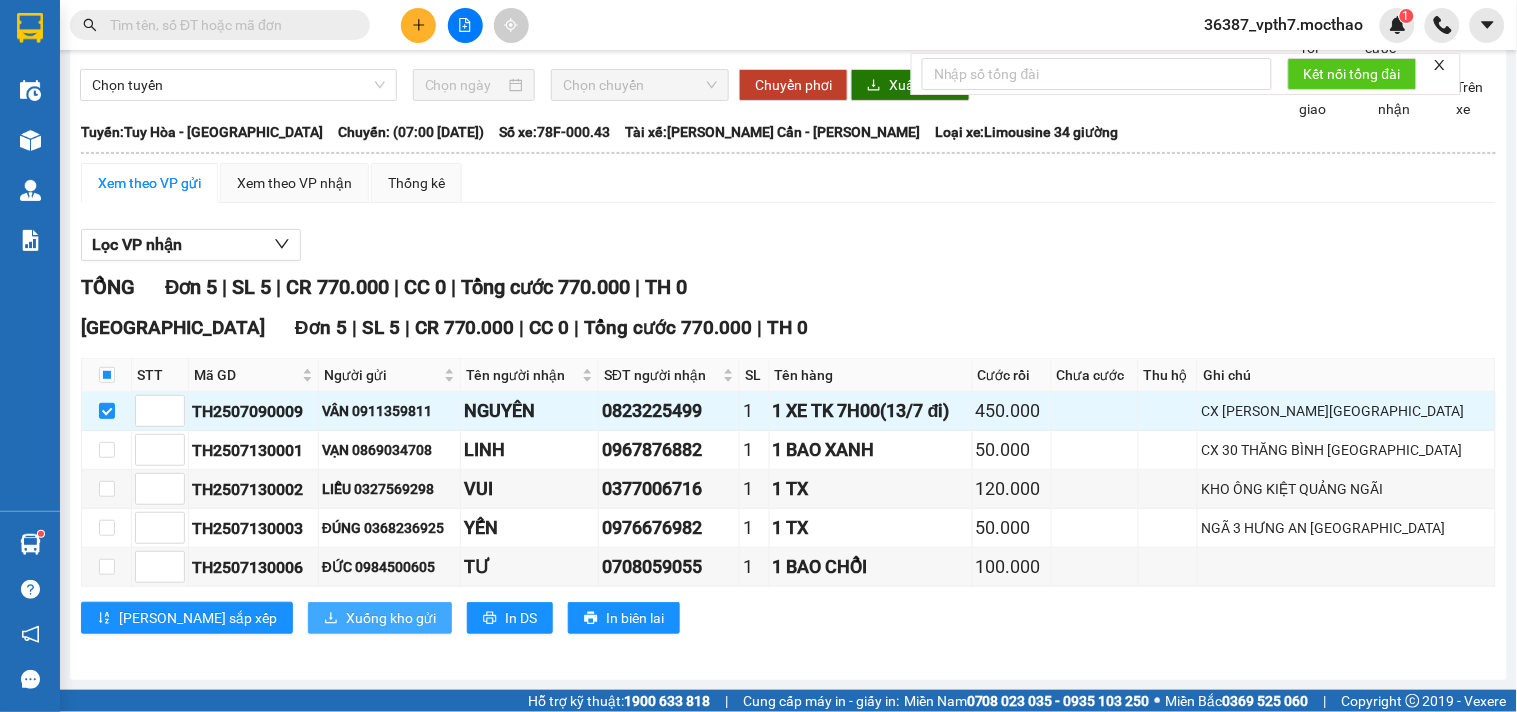 click on "Xuống kho gửi" at bounding box center [391, 618] 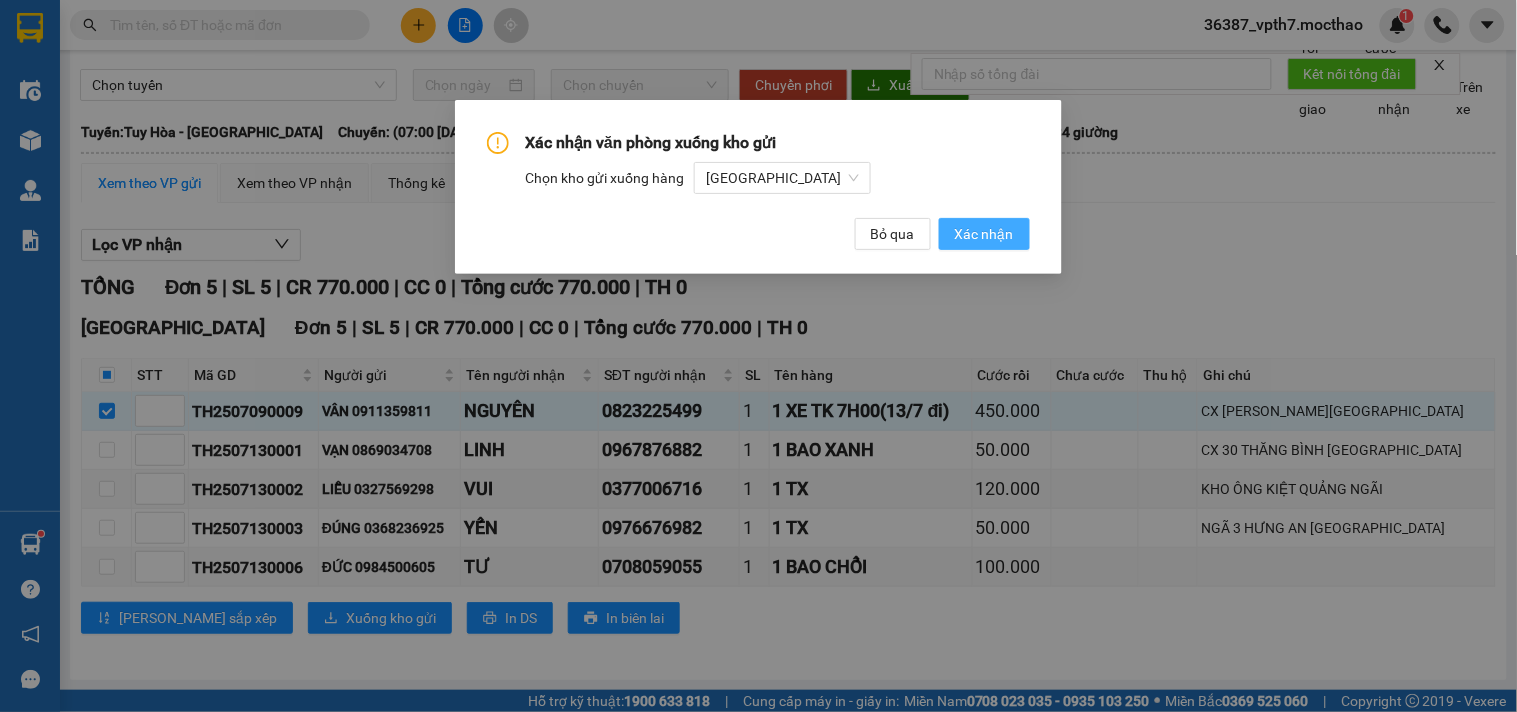 click on "Xác nhận" at bounding box center (984, 234) 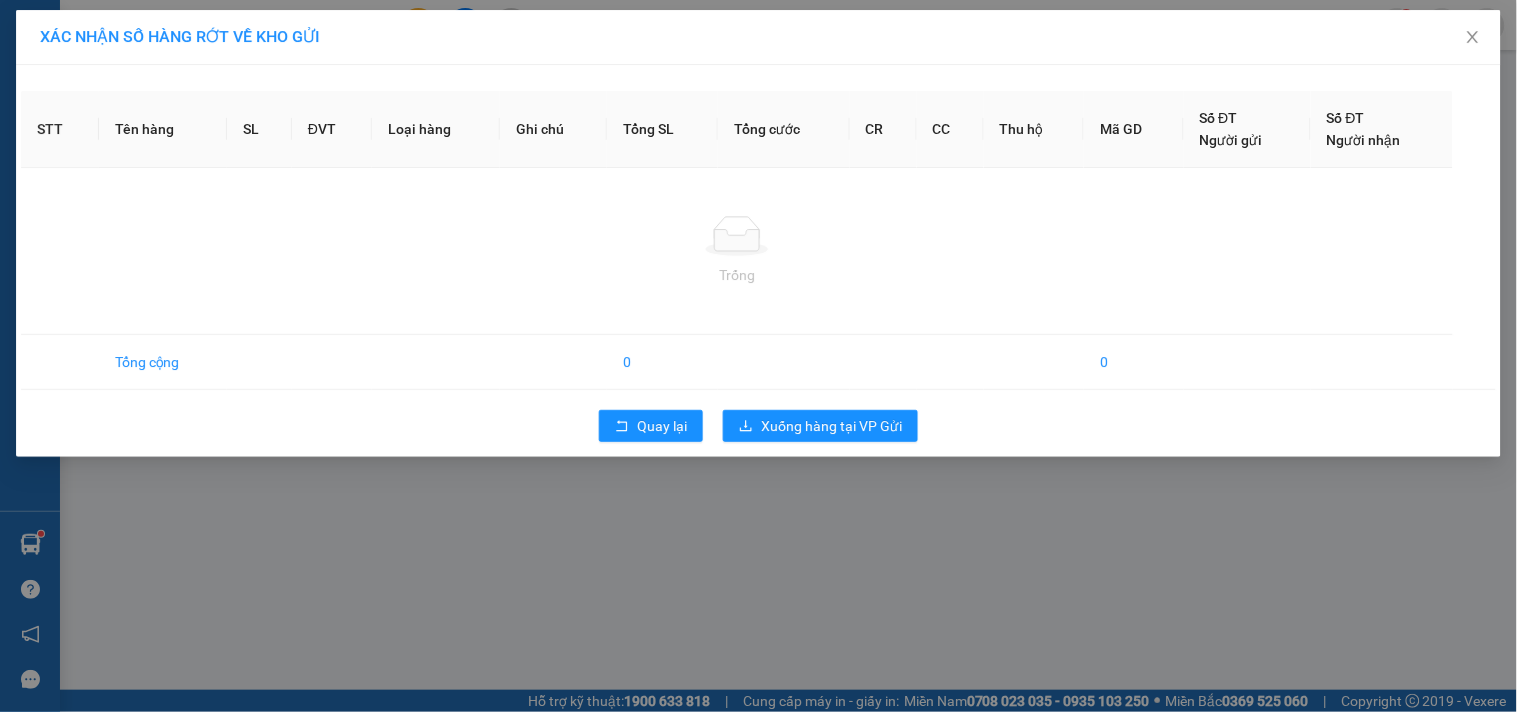 scroll, scrollTop: 0, scrollLeft: 0, axis: both 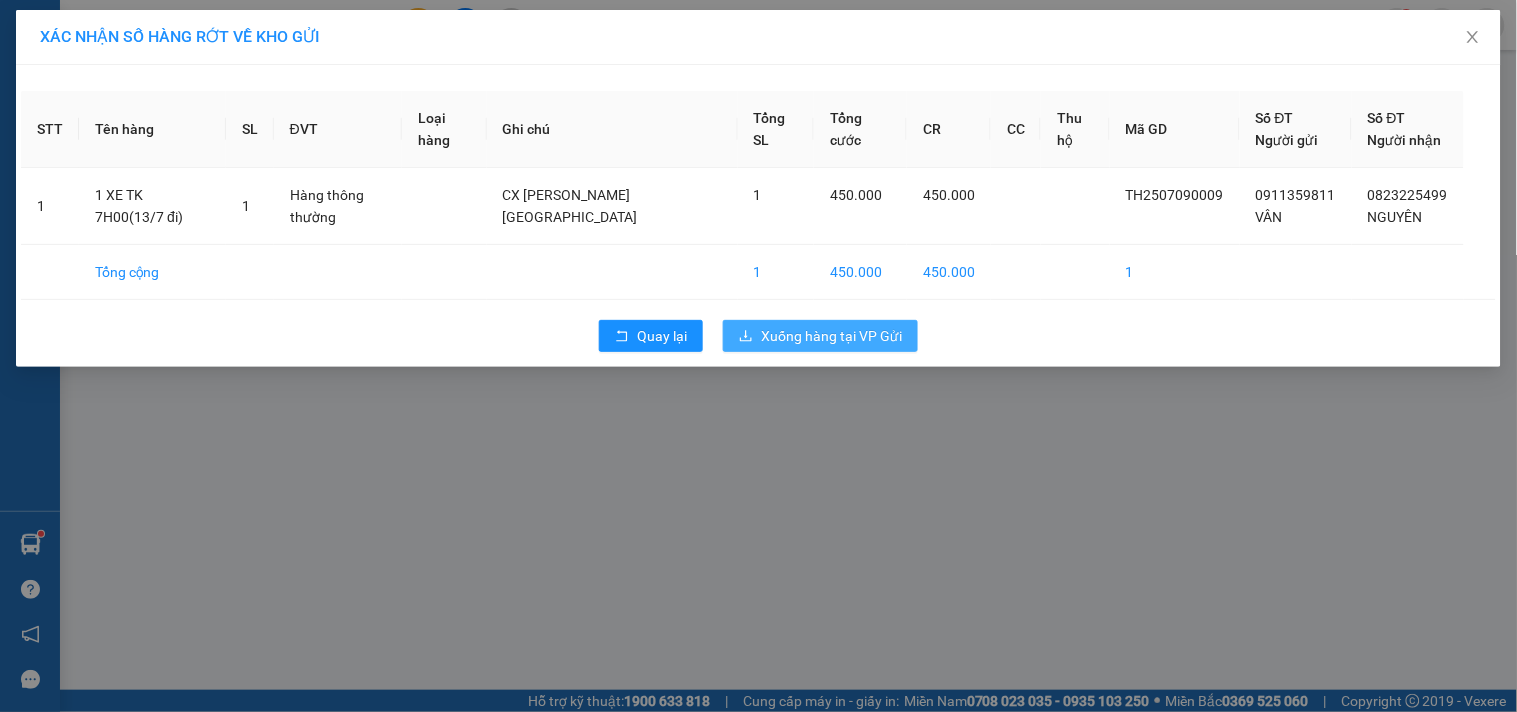 click on "Xuống hàng tại VP Gửi" at bounding box center (820, 336) 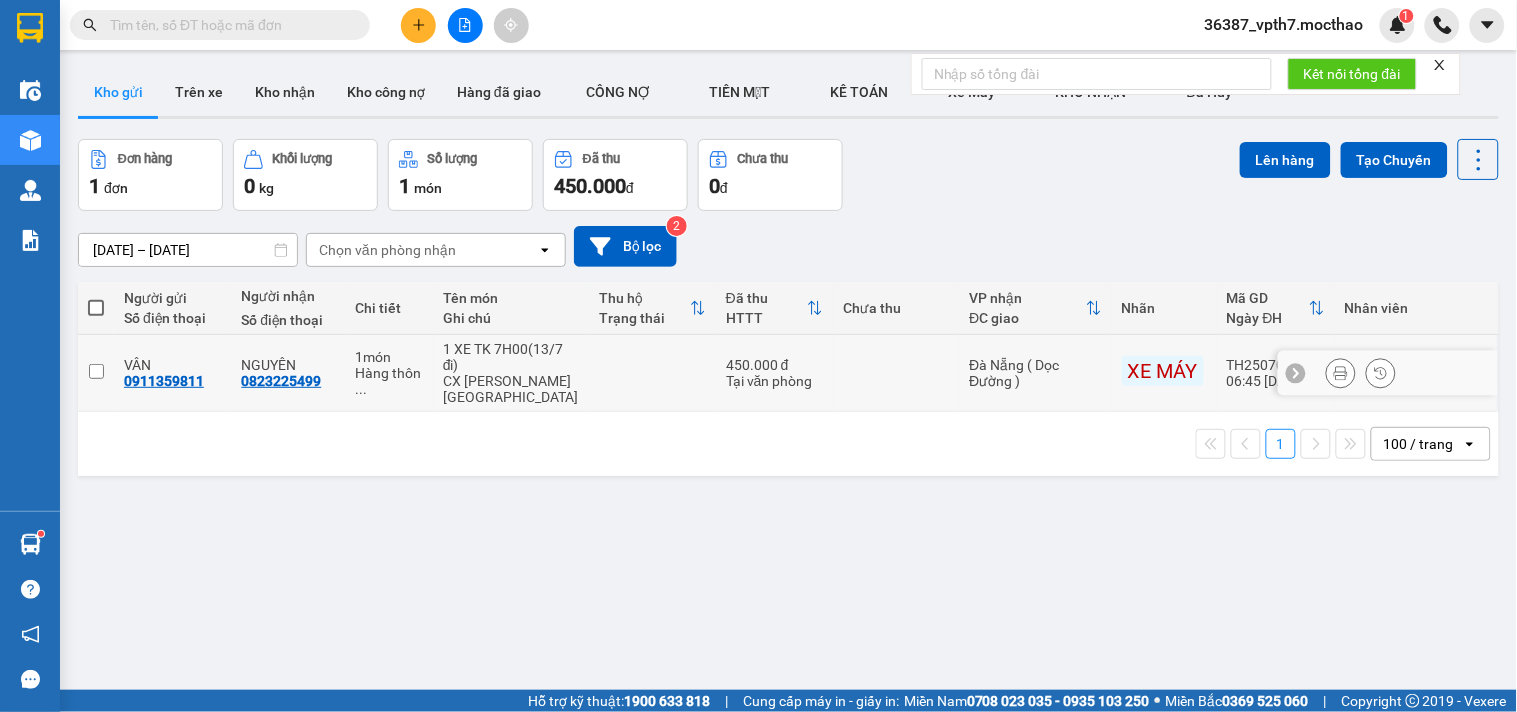 click at bounding box center (96, 371) 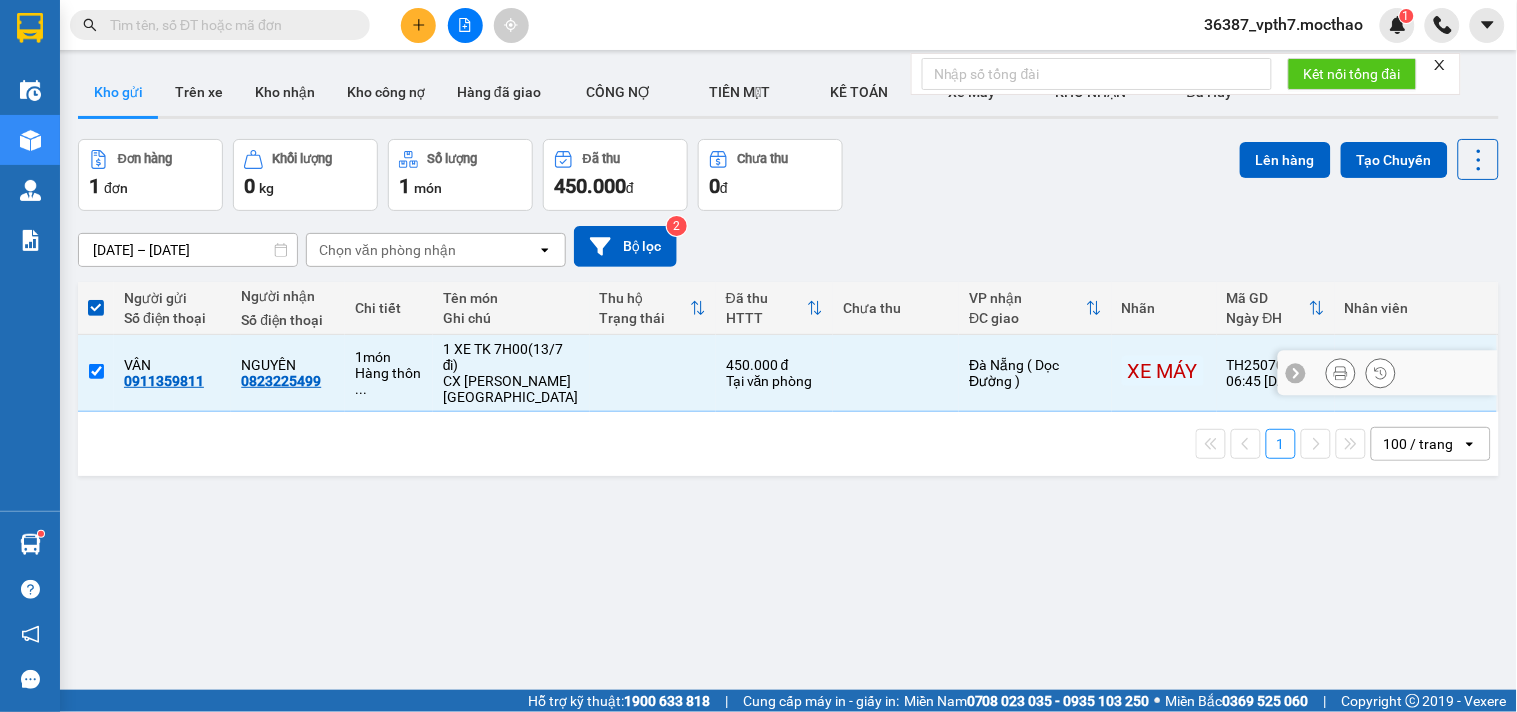 click at bounding box center (96, 371) 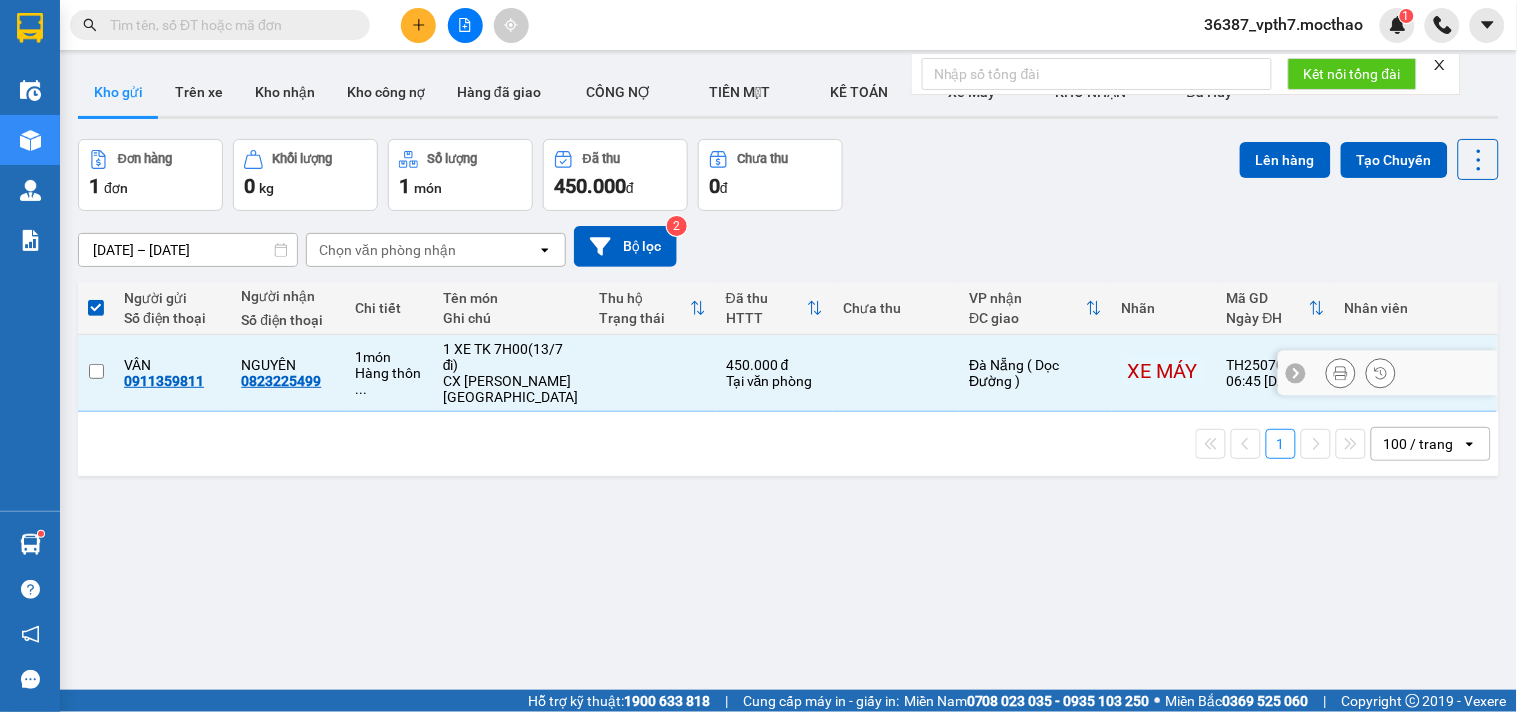 checkbox on "false" 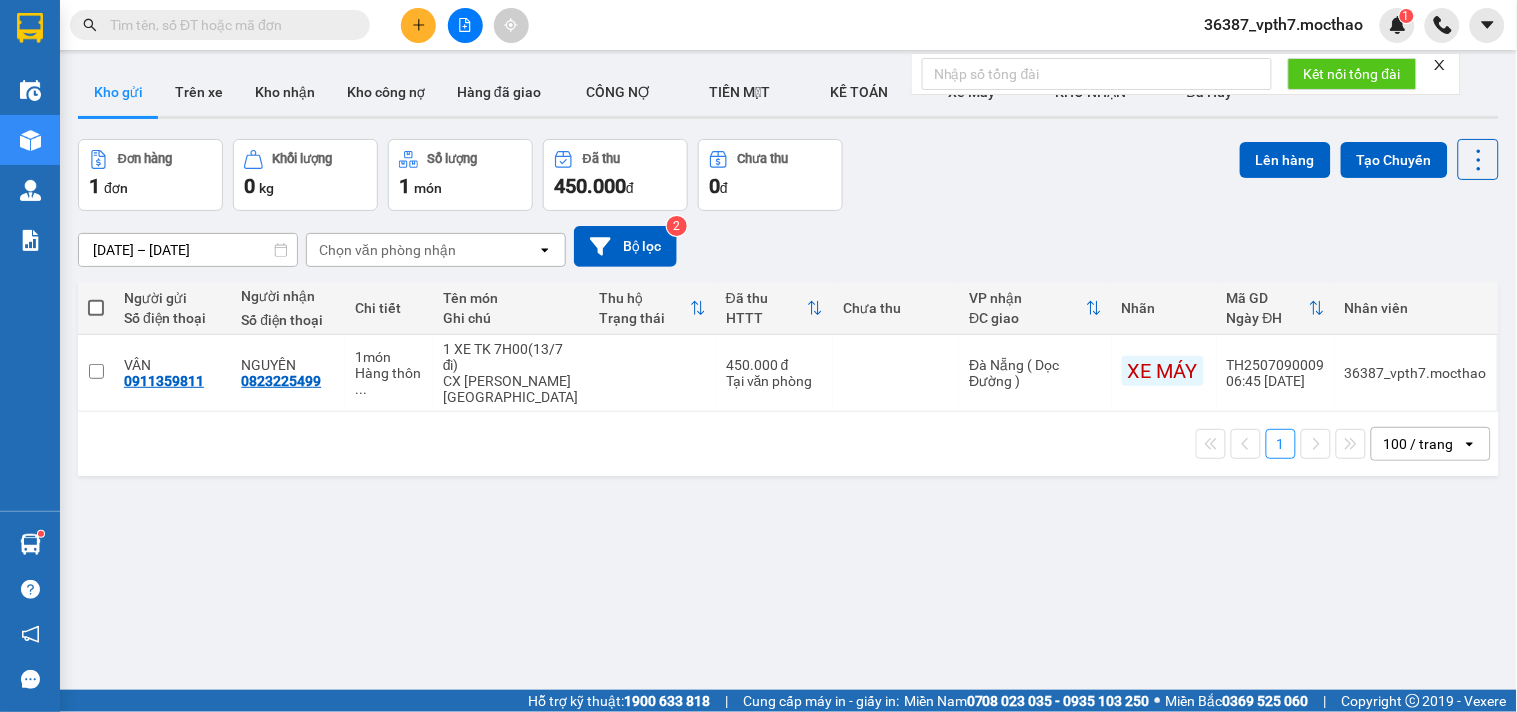 click at bounding box center (465, 25) 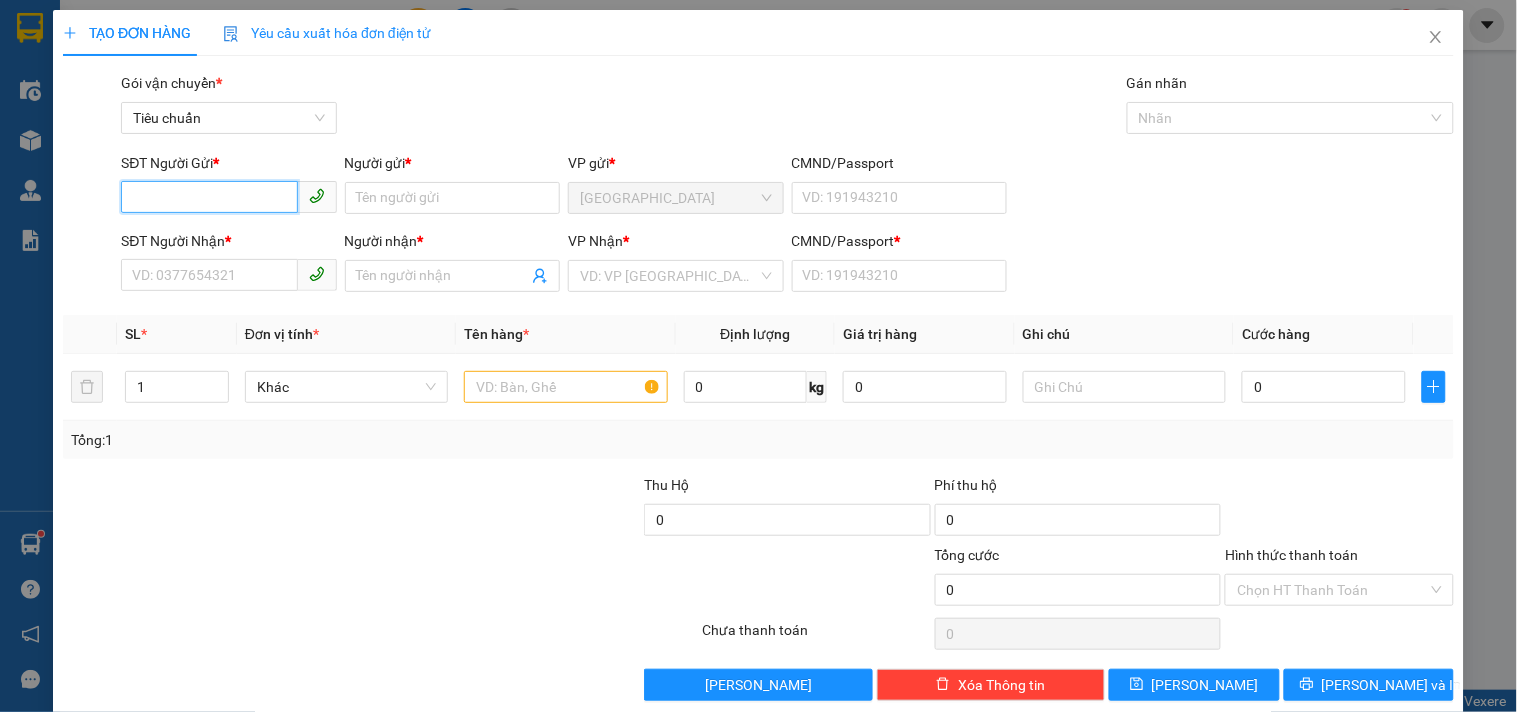 click on "SĐT Người Gửi  *" at bounding box center (209, 197) 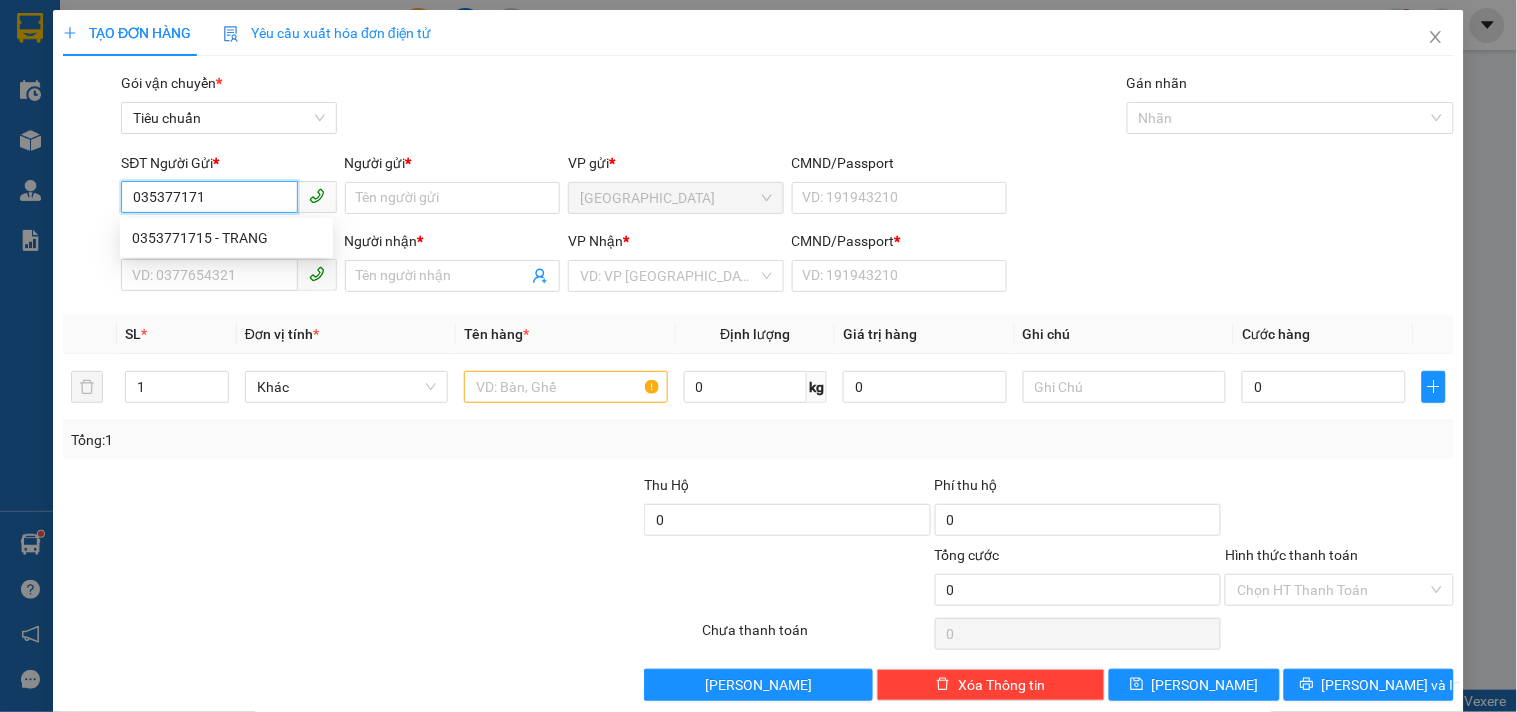 type on "0353771715" 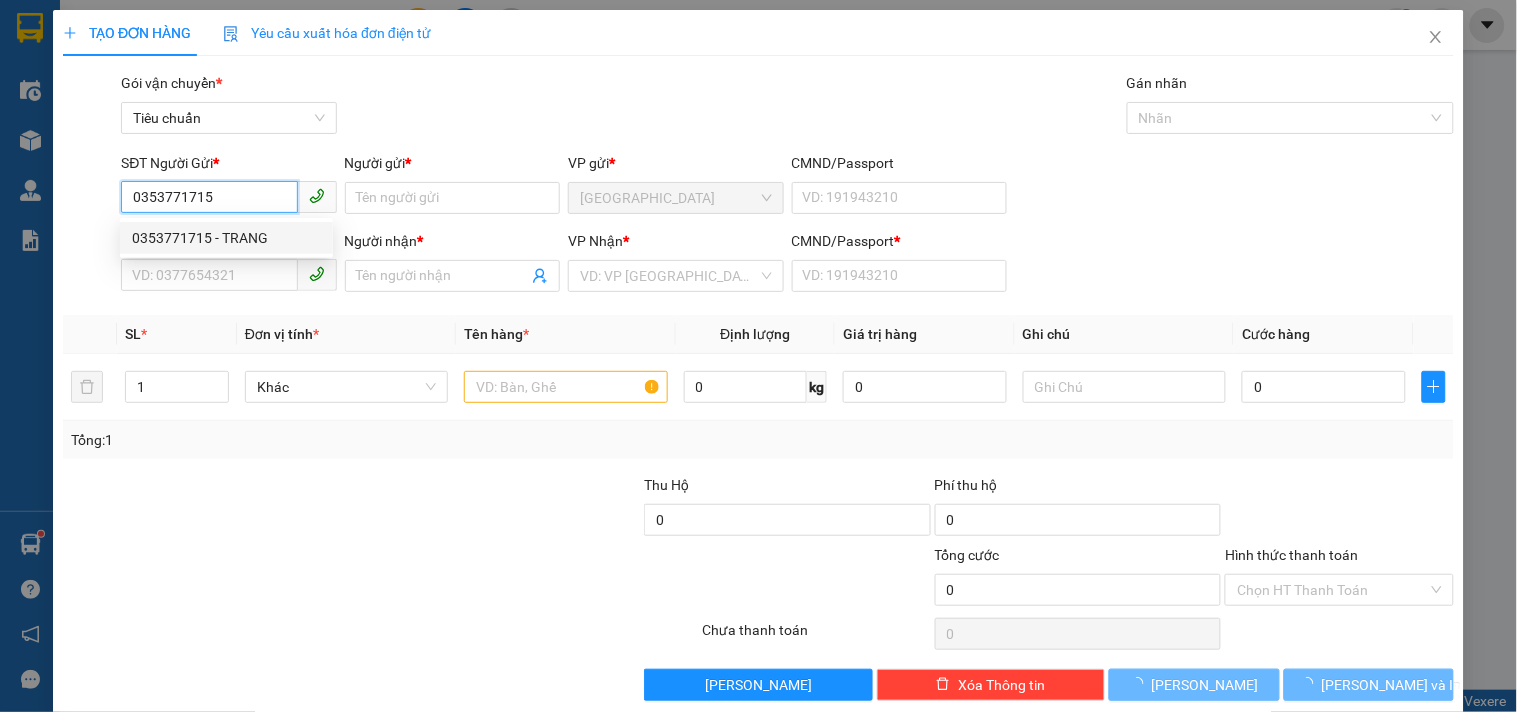 click on "0353771715 - TRANG" at bounding box center [226, 238] 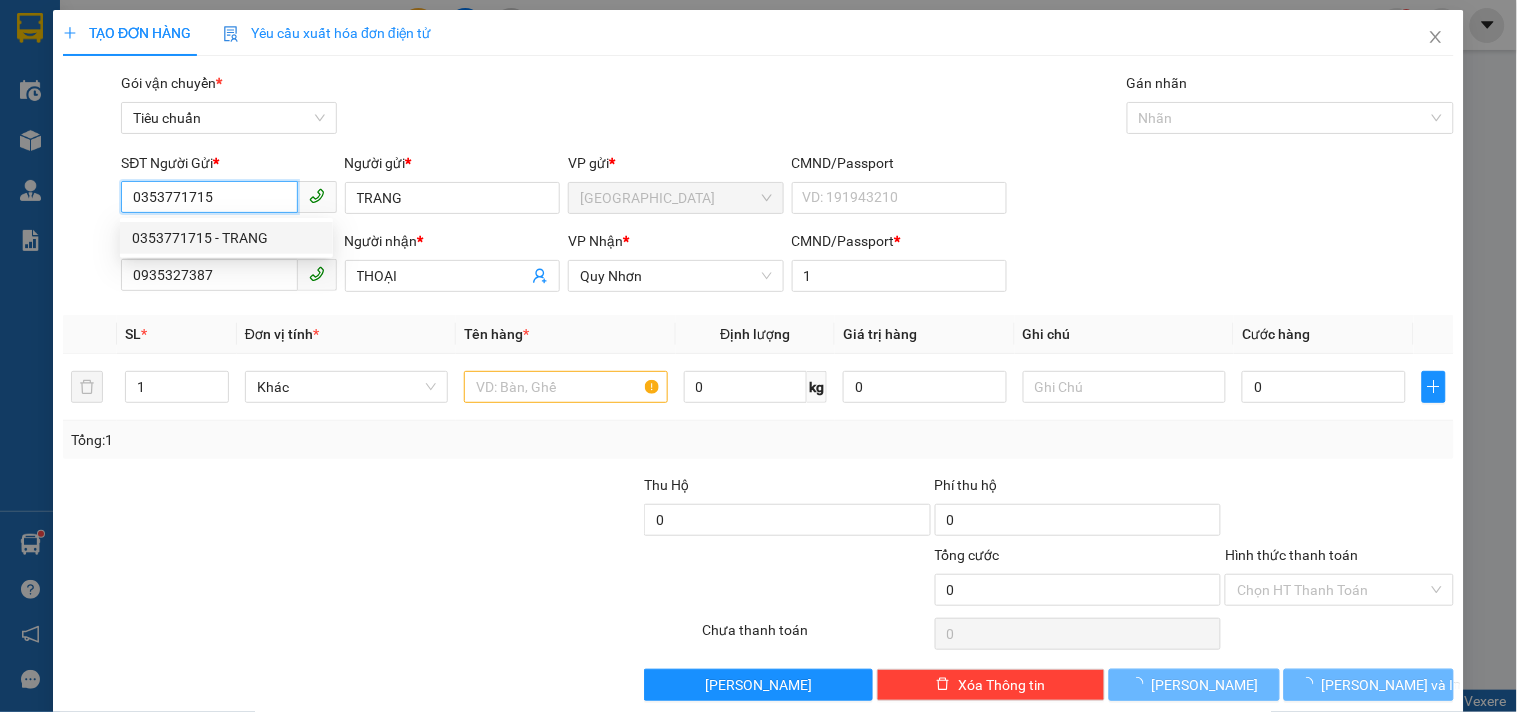 type on "50.000" 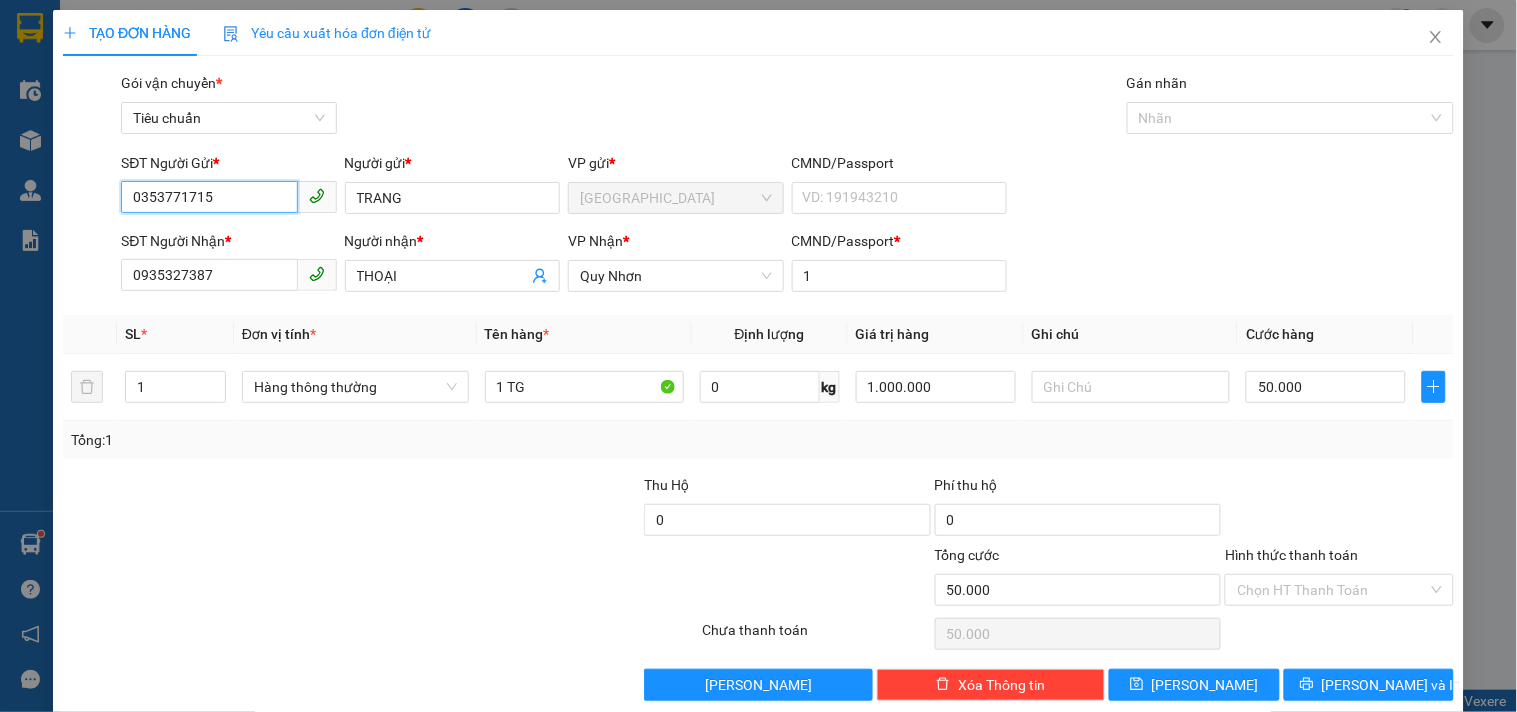 type on "0353771715" 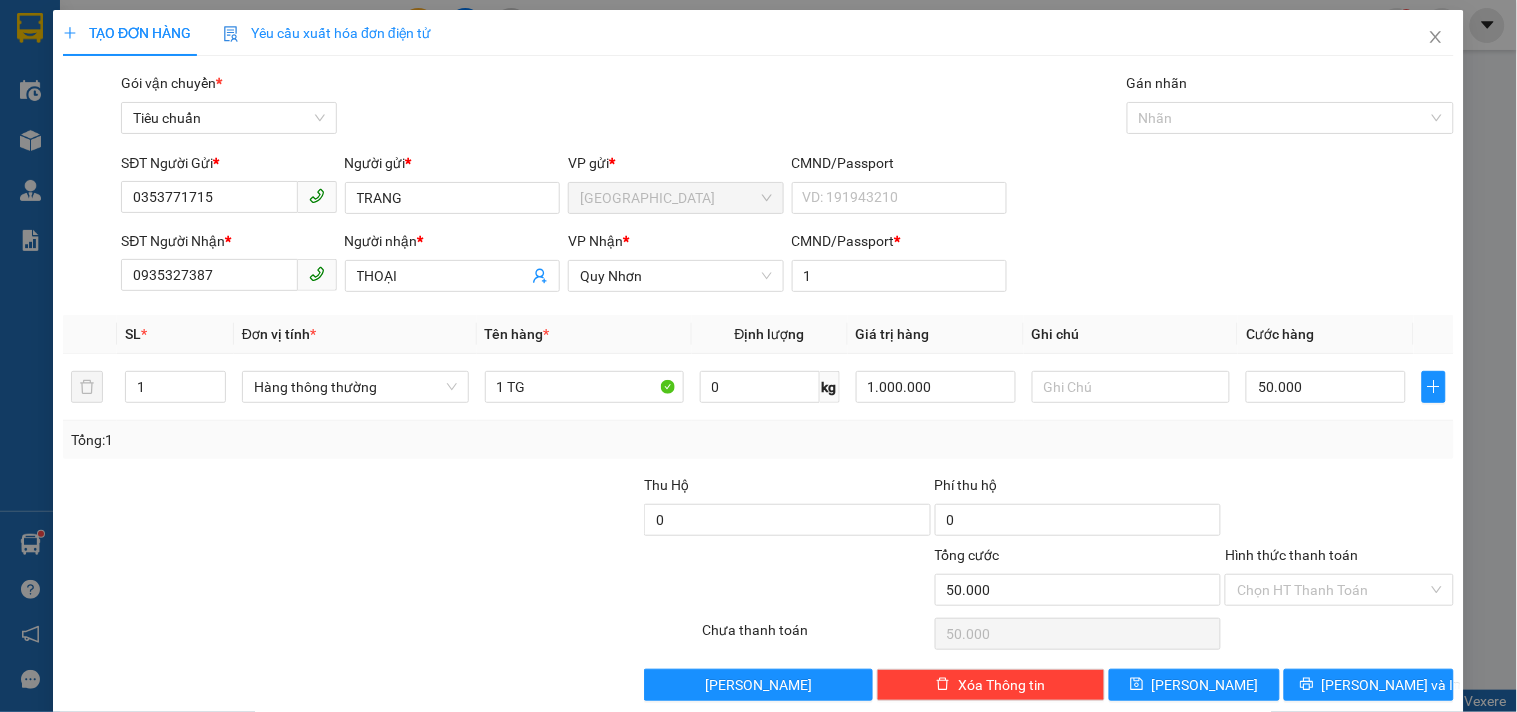 click on "Transit Pickup Surcharge Ids Transit Deliver Surcharge Ids Transit Deliver Surcharge Transit Deliver Surcharge Gói vận chuyển  * Tiêu chuẩn Gán nhãn   Nhãn SĐT Người Gửi  * 0353771715 0353771715 Người gửi  * TRANG VP gửi  * Tuy Hòa CMND/Passport VD: 191943210 SĐT Người Nhận  * 0935327387 Người nhận  * THOẠI VP Nhận  * Quy Nhơn CMND/Passport  * 1 SL  * Đơn vị tính  * Tên hàng  * Định lượng Giá trị hàng Ghi chú Cước hàng                   1 Hàng thông thường 1 TG 0 kg 1.000.000 50.000 Tổng:  1 Thu Hộ 0 Phí thu hộ 0 Tổng cước 50.000 Hình thức thanh toán Chọn HT Thanh Toán Số tiền thu trước 0 Chưa thanh toán 50.000 Chọn HT Thanh Toán Lưu nháp Xóa Thông tin Lưu Lưu và In" at bounding box center (758, 386) 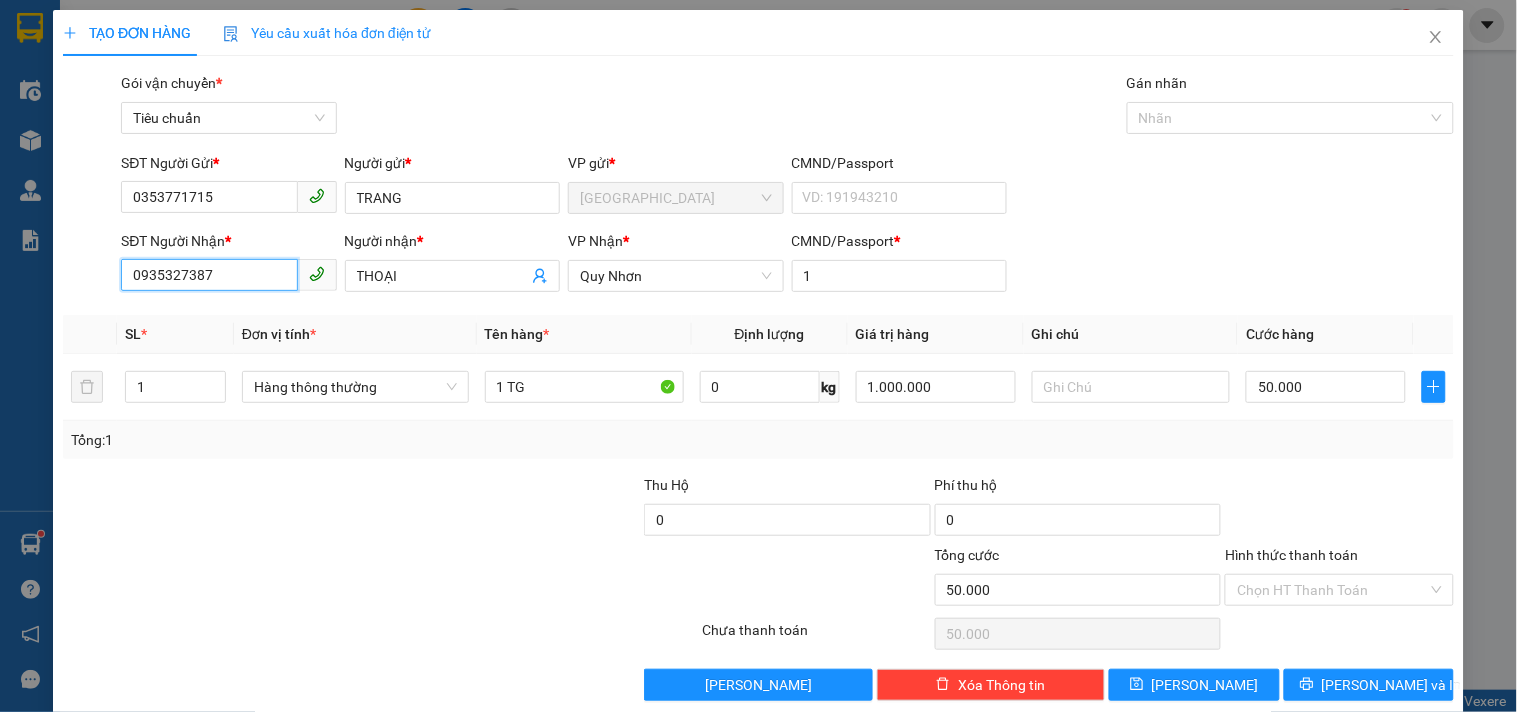 drag, startPoint x: 241, startPoint y: 286, endPoint x: 51, endPoint y: 288, distance: 190.01053 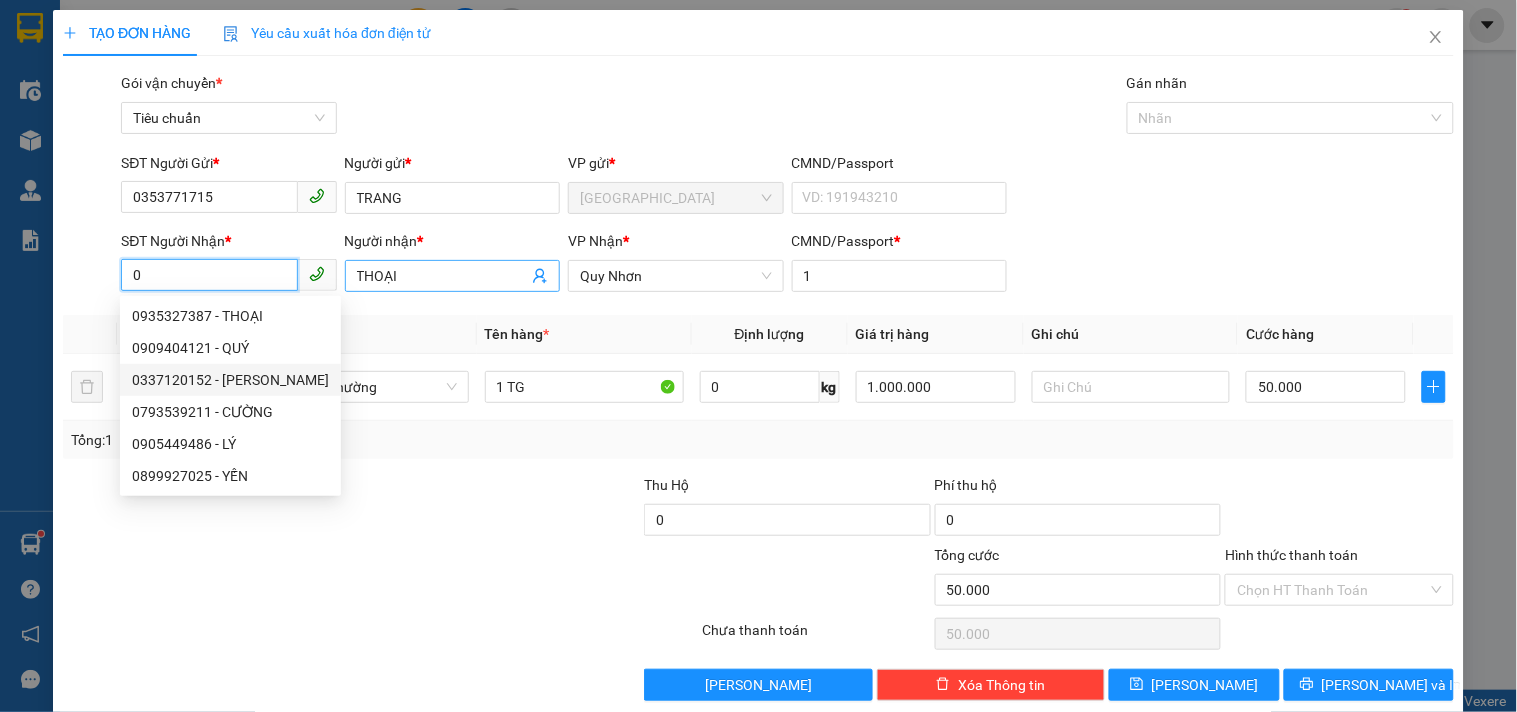 type on "0" 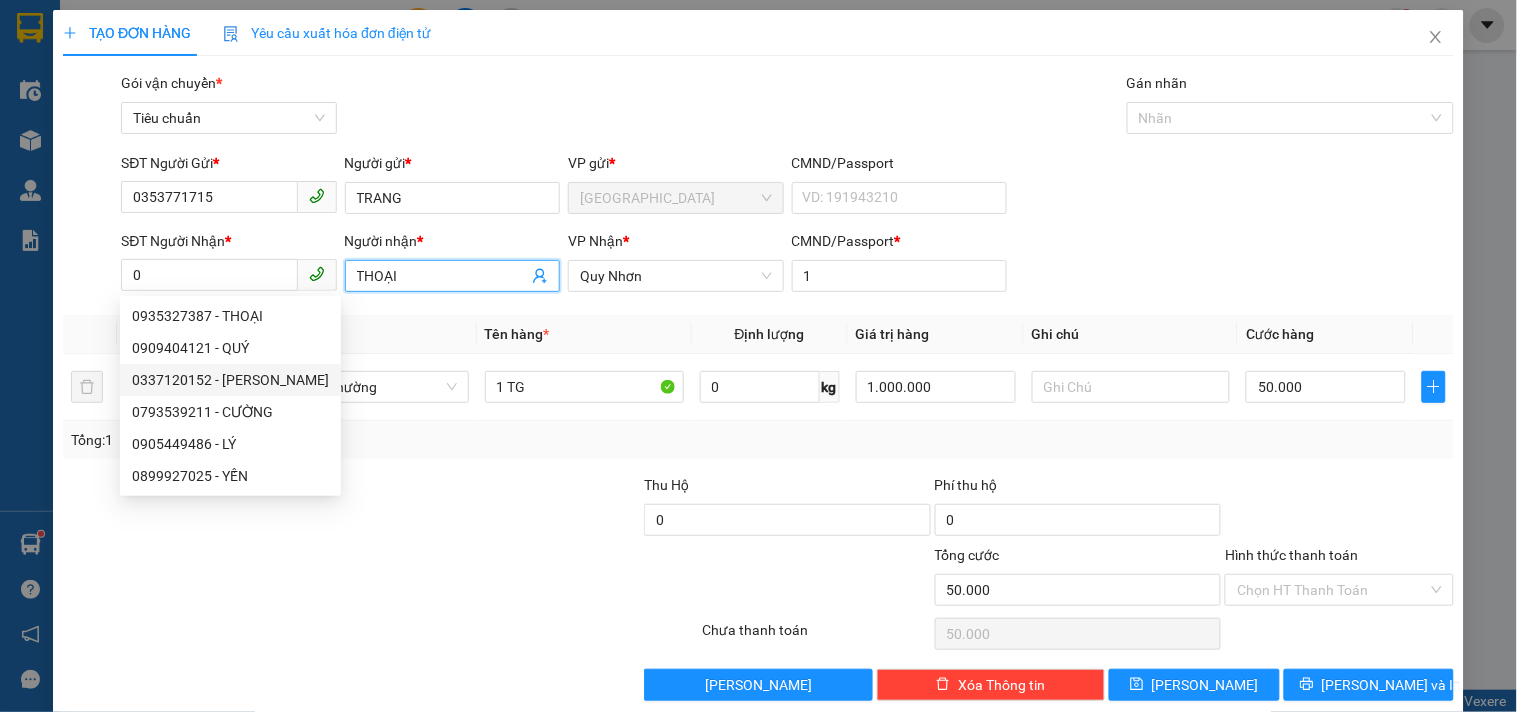 drag, startPoint x: 407, startPoint y: 275, endPoint x: 241, endPoint y: 308, distance: 169.24834 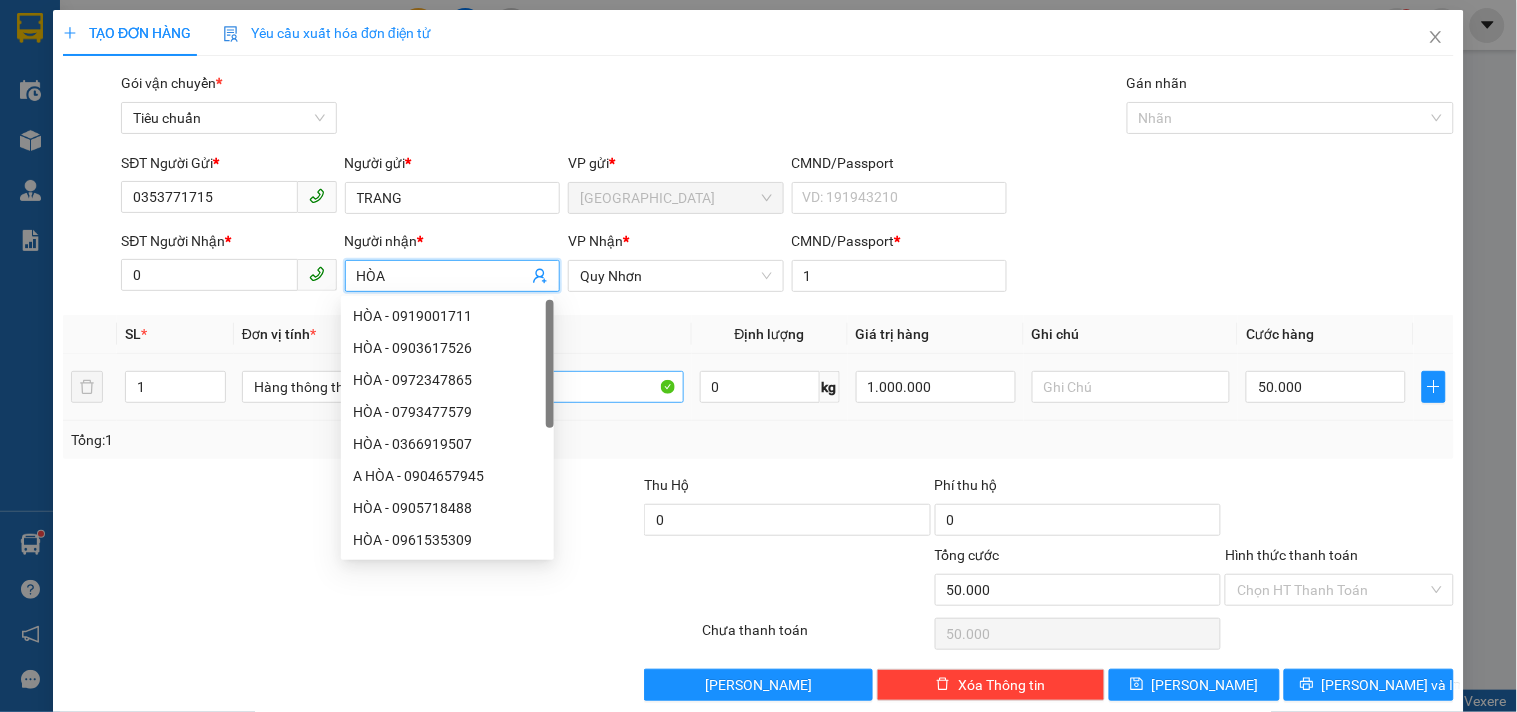 type on "HÒA" 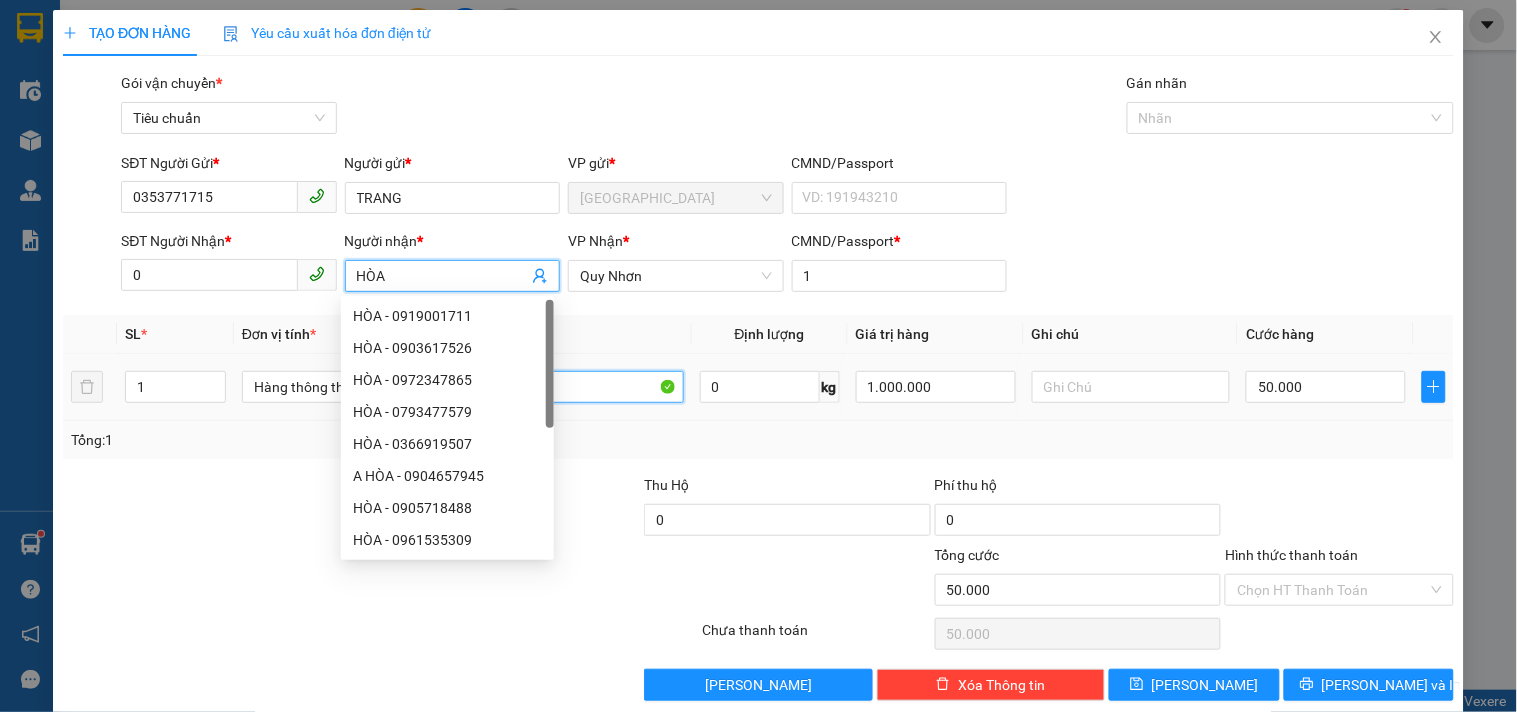 click on "1 TG" at bounding box center (584, 387) 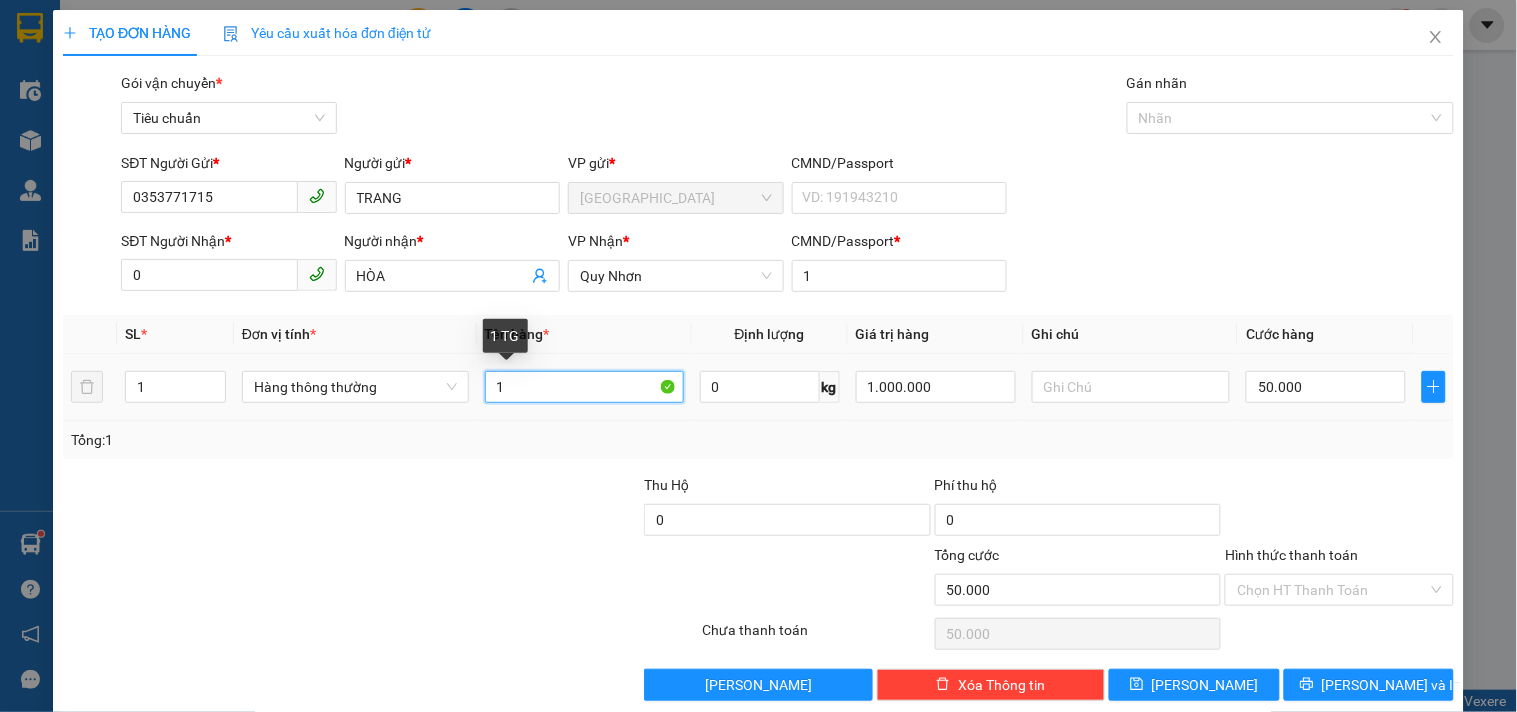 type on "1" 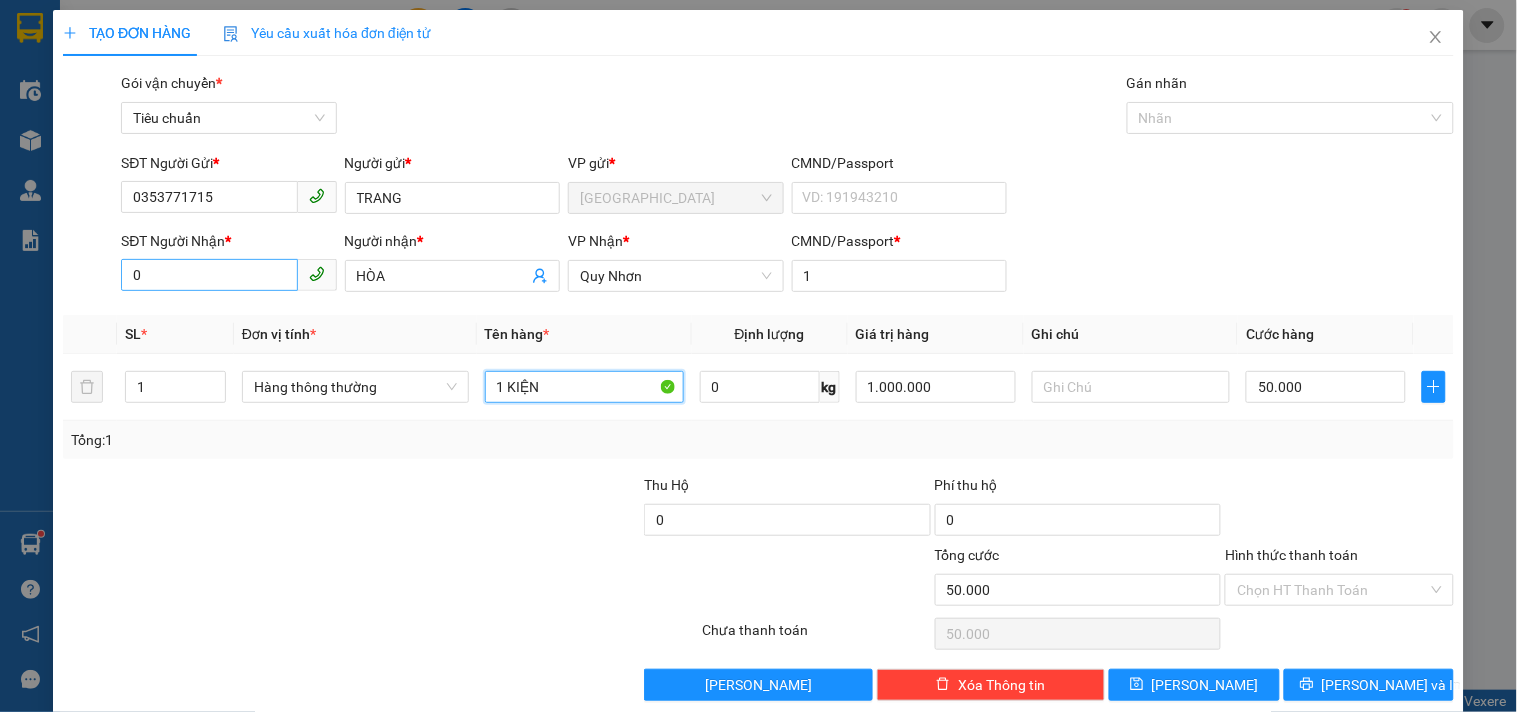 type on "1 KIỆN" 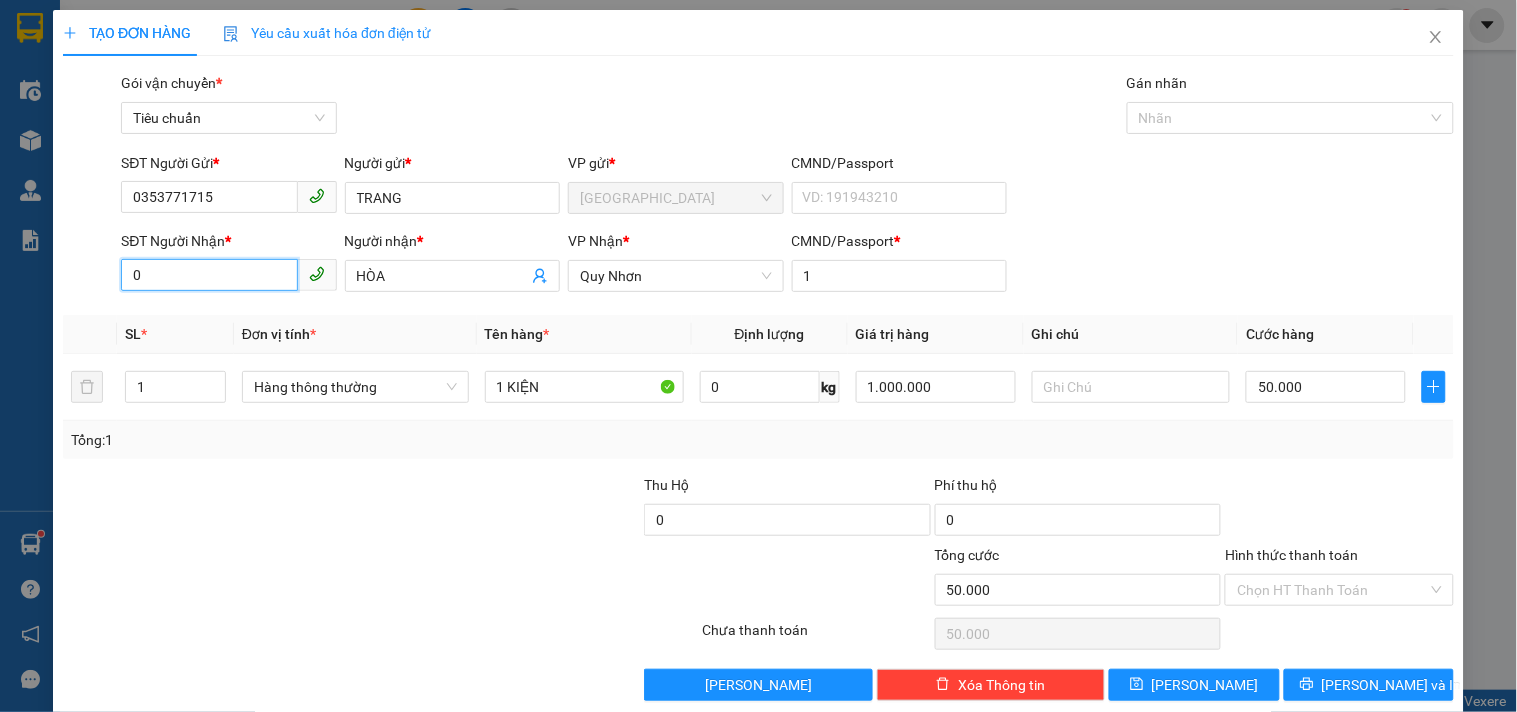 click on "0" at bounding box center [209, 275] 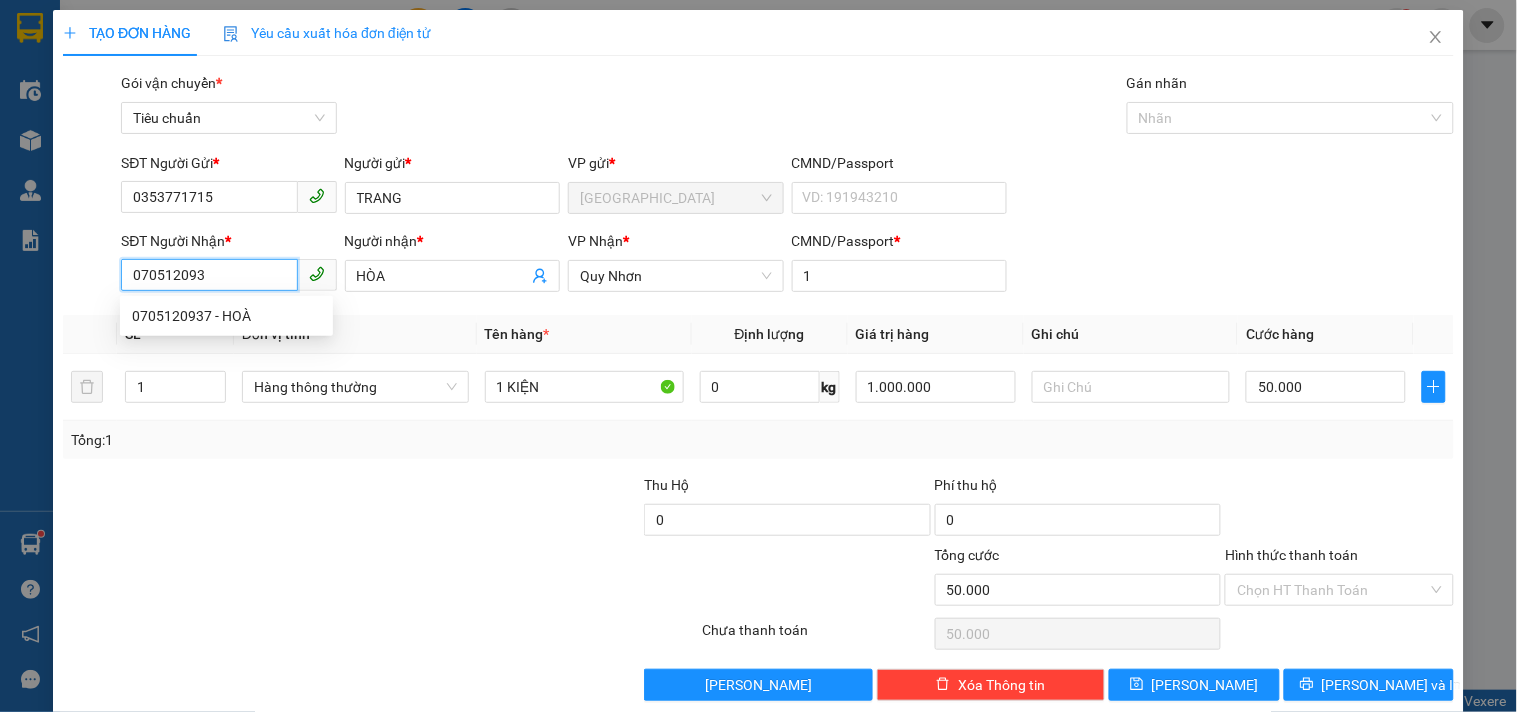 type on "0705120937" 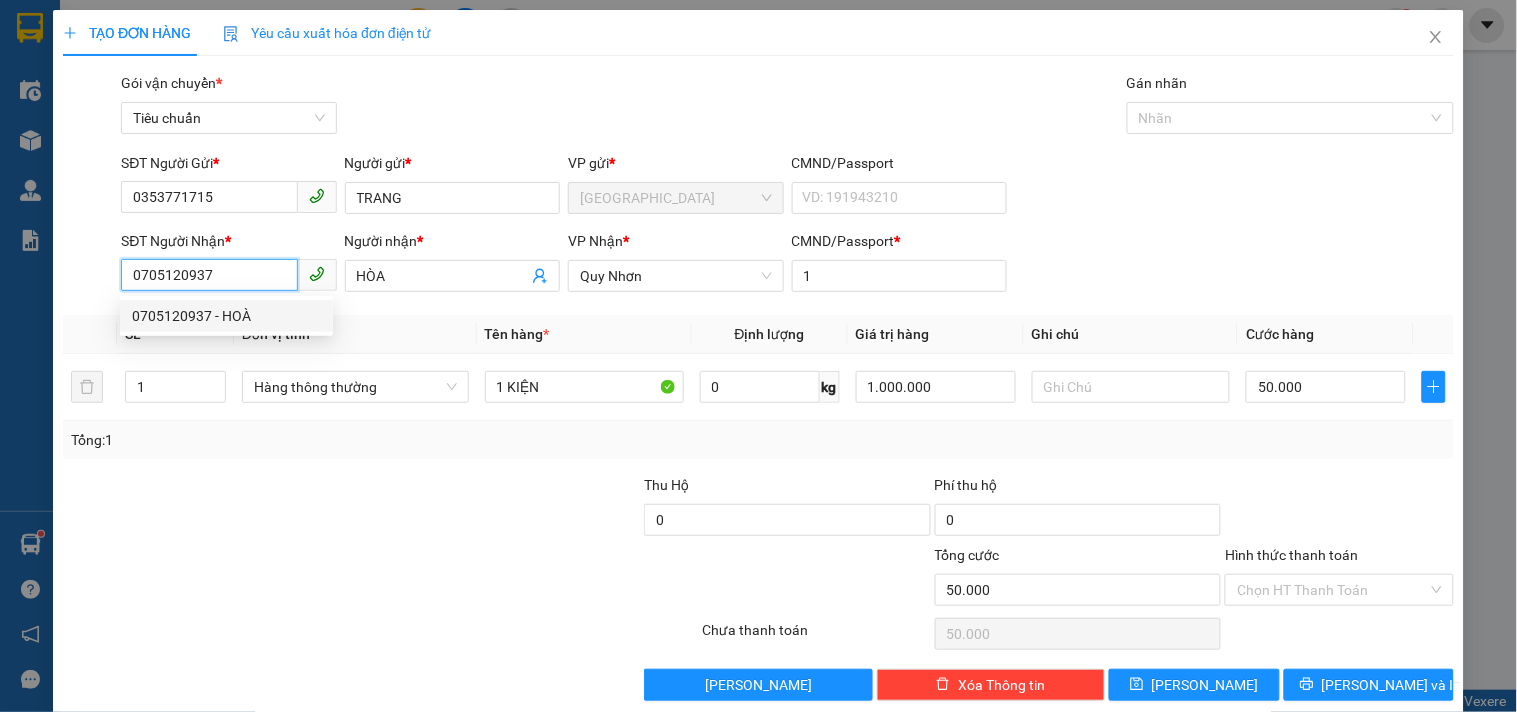 click on "0705120937 - HOÀ" at bounding box center (226, 316) 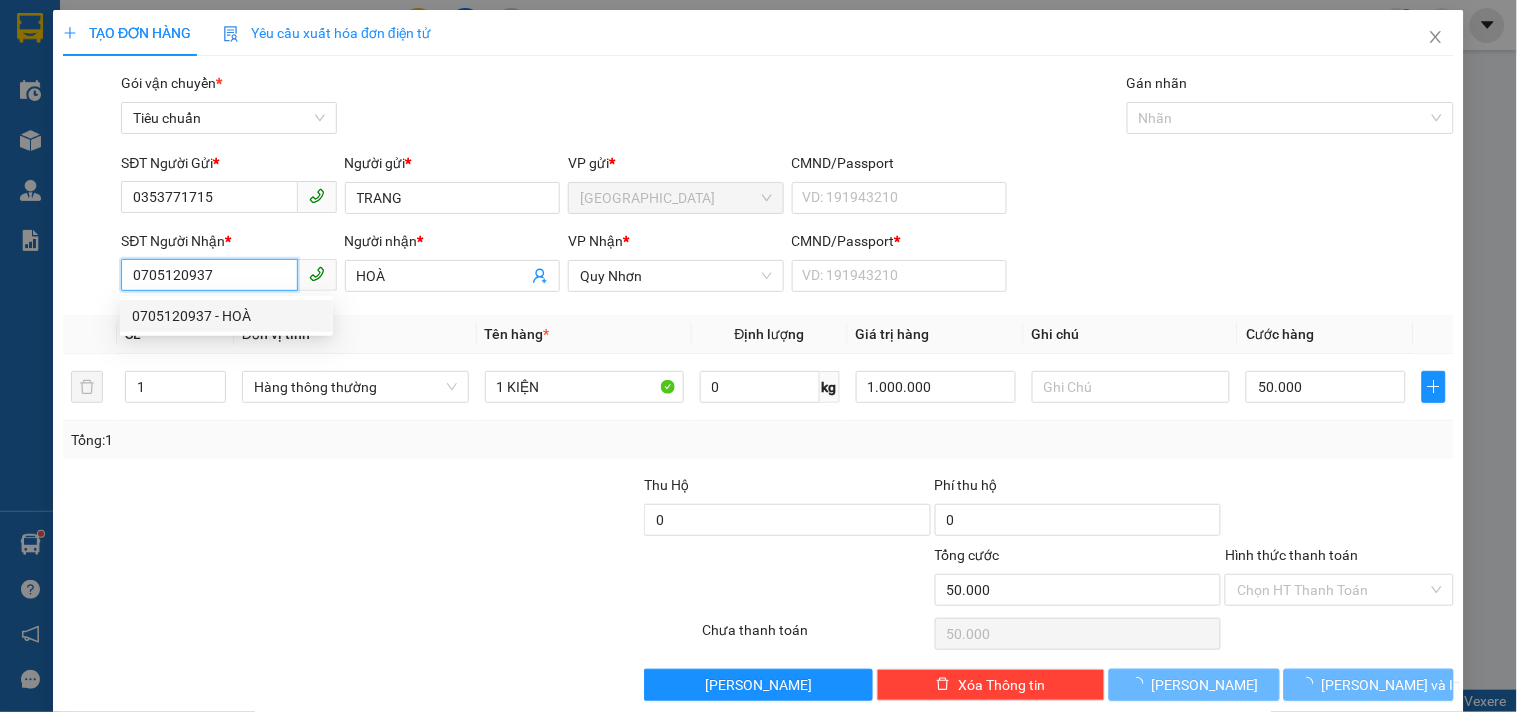 type on "20.000" 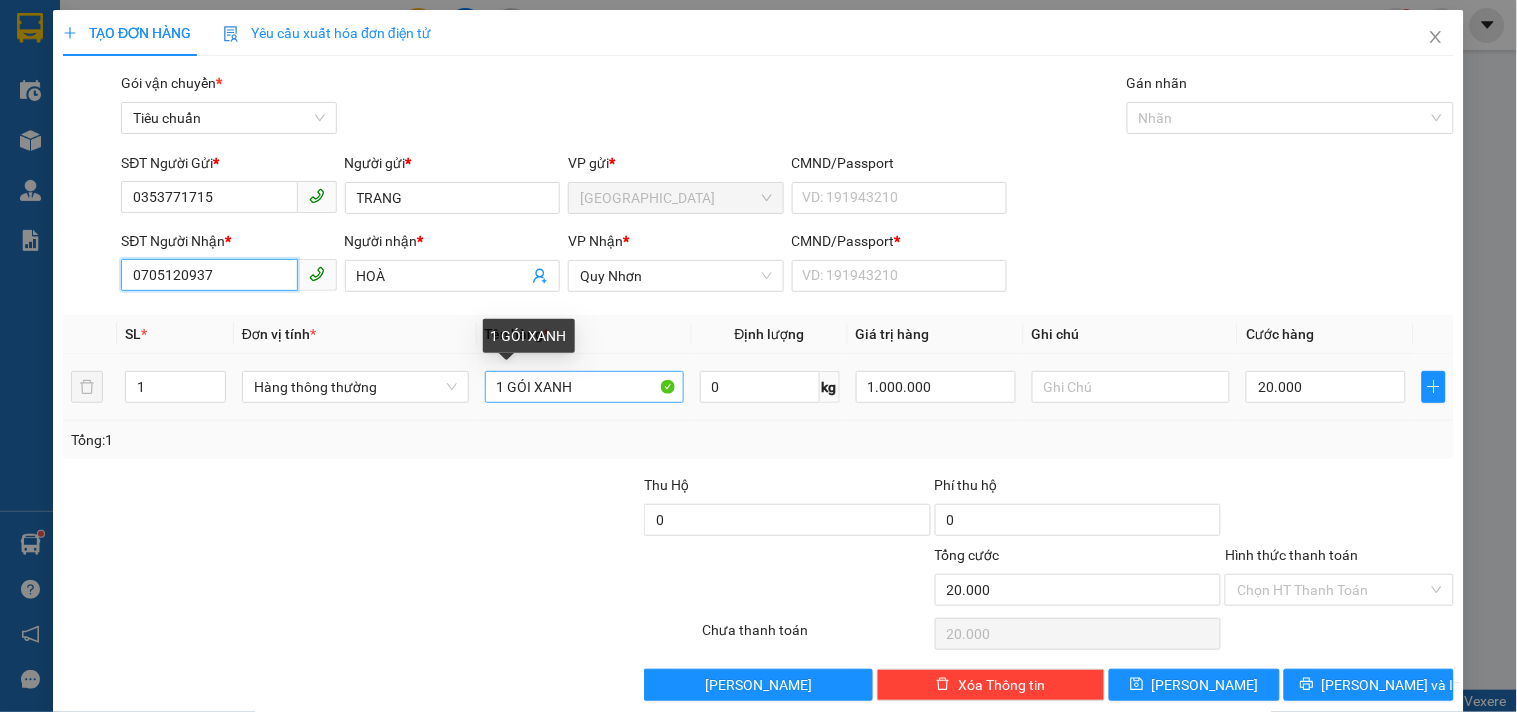type on "0705120937" 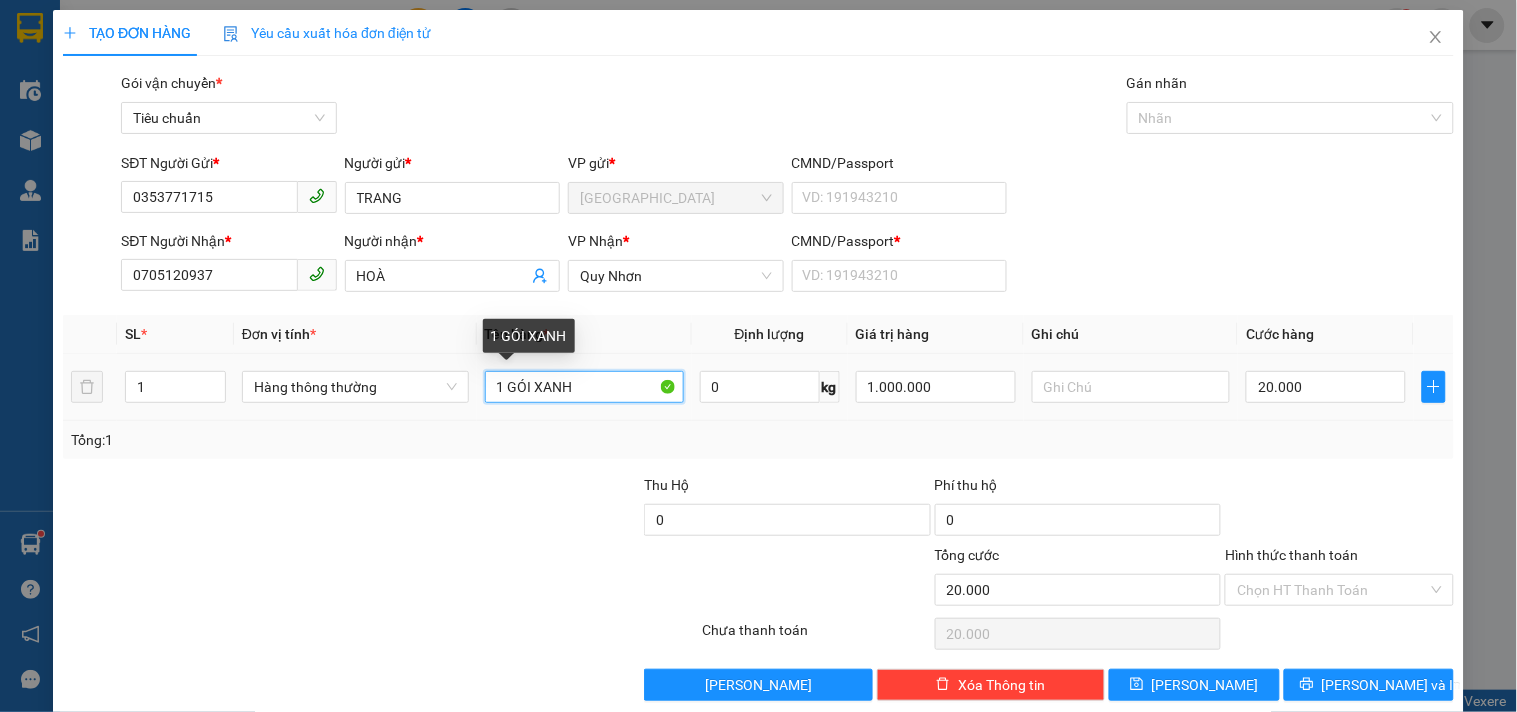 drag, startPoint x: 506, startPoint y: 386, endPoint x: 653, endPoint y: 414, distance: 149.64291 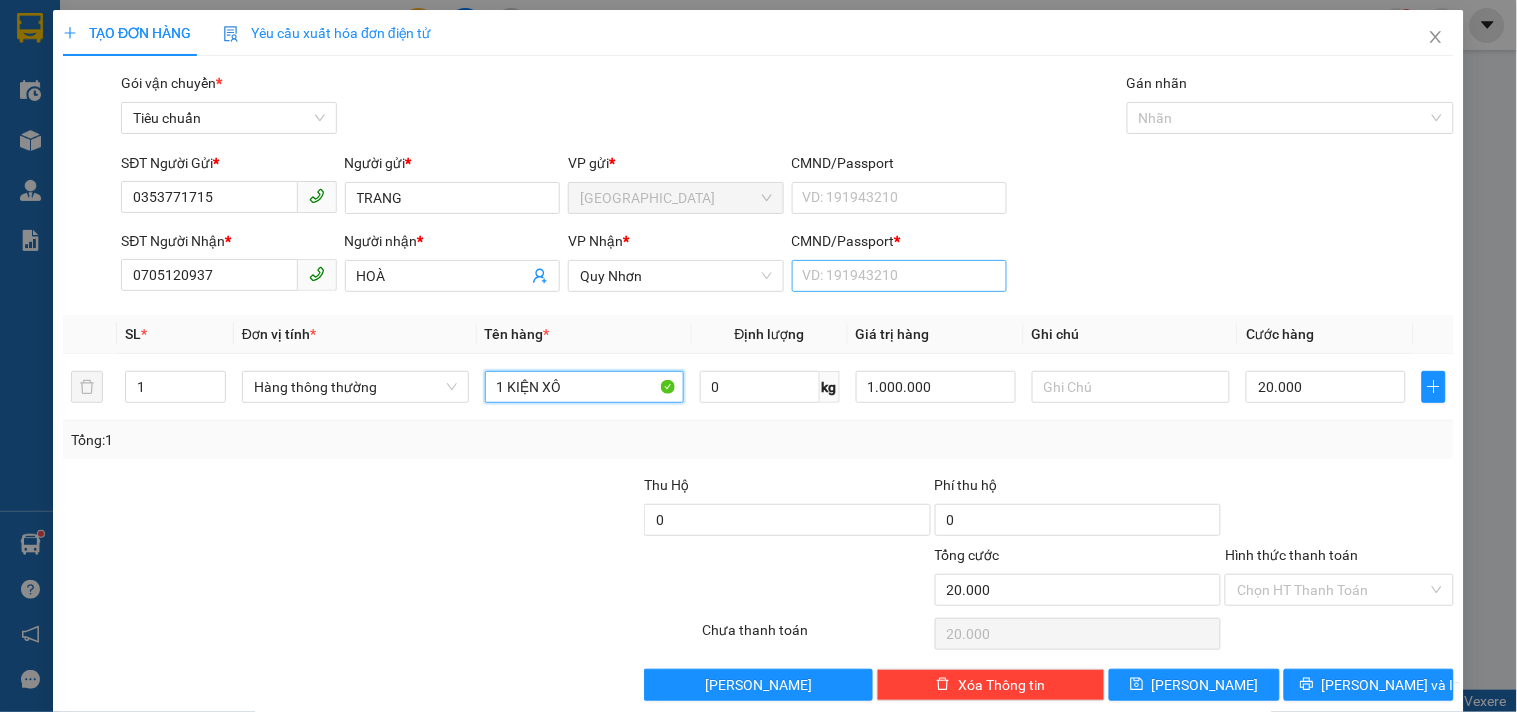 type on "1 KIỆN XÔ" 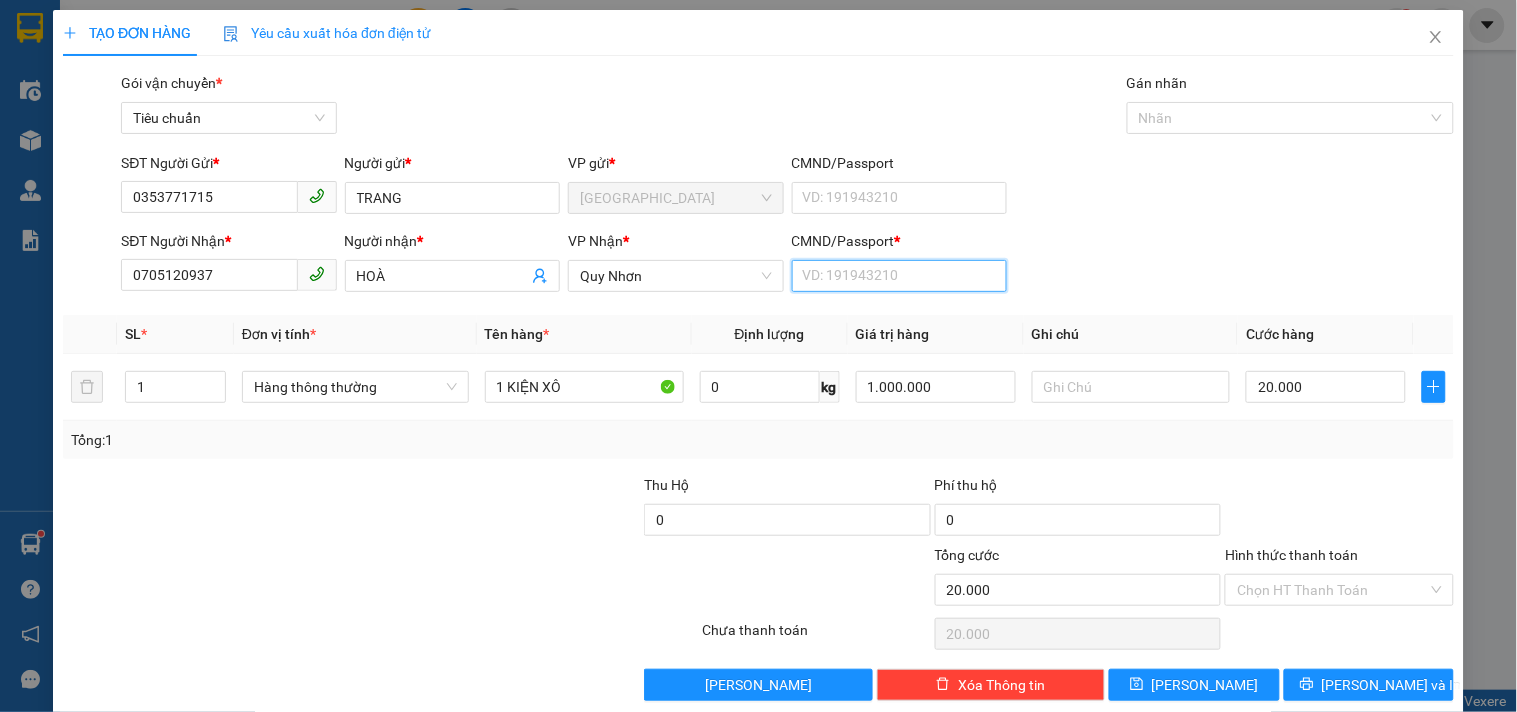 click on "CMND/Passport  *" at bounding box center [899, 276] 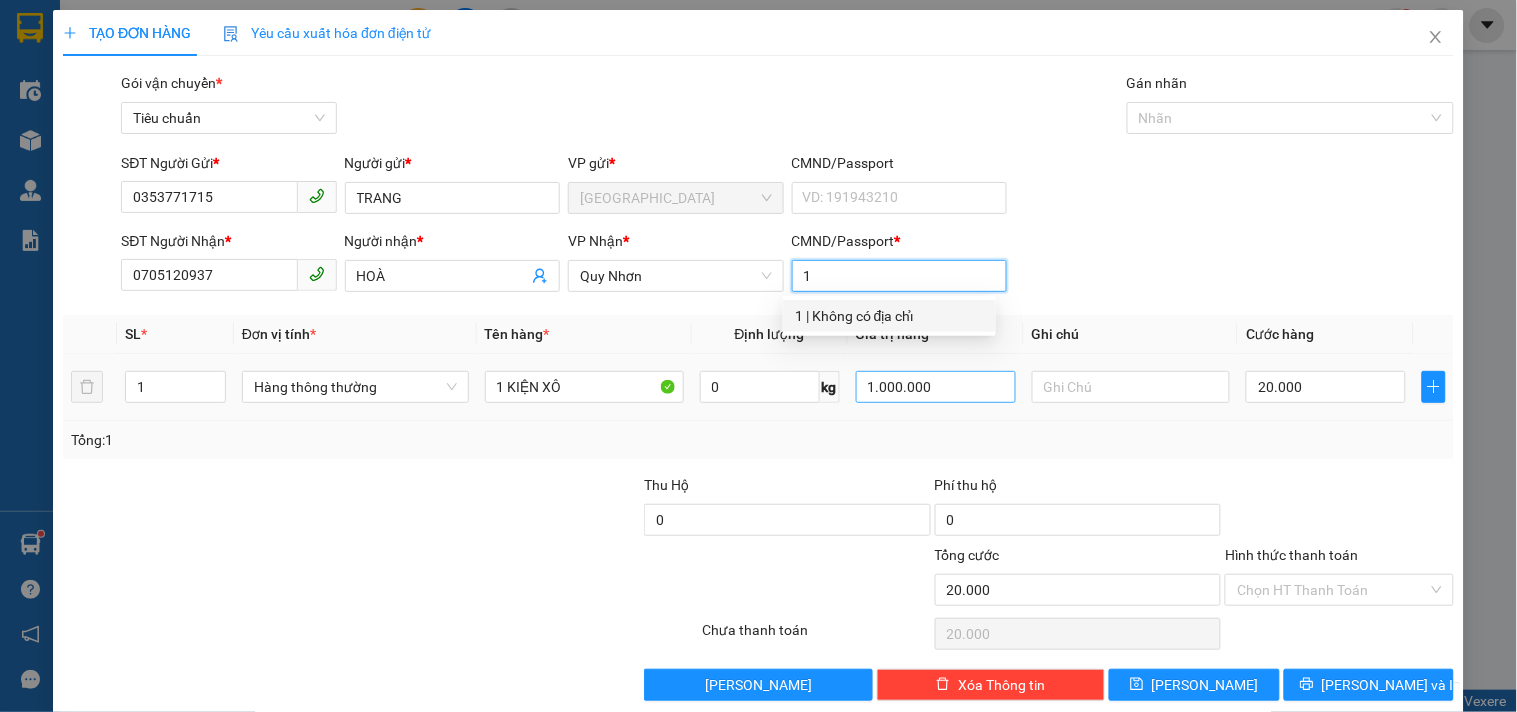 type on "1" 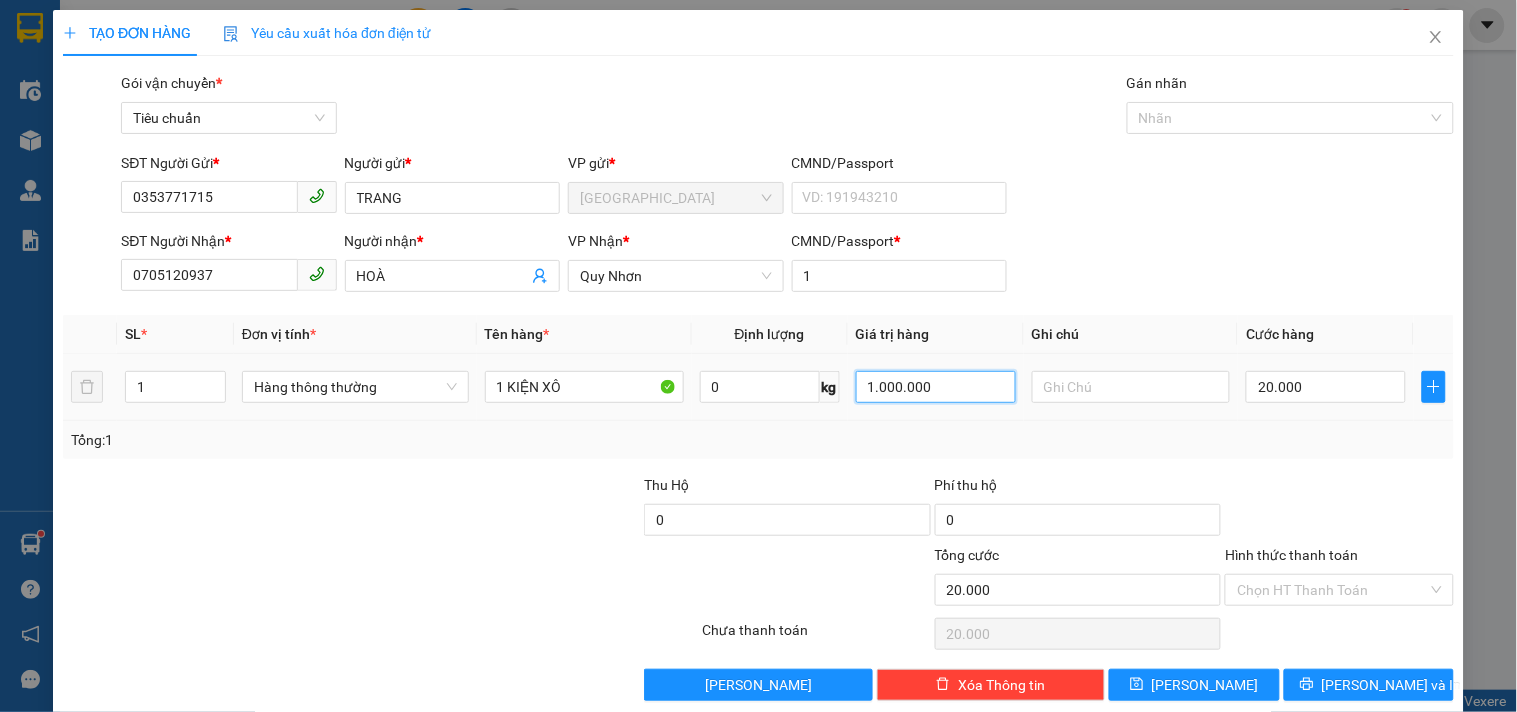 click on "1.000.000" at bounding box center [936, 387] 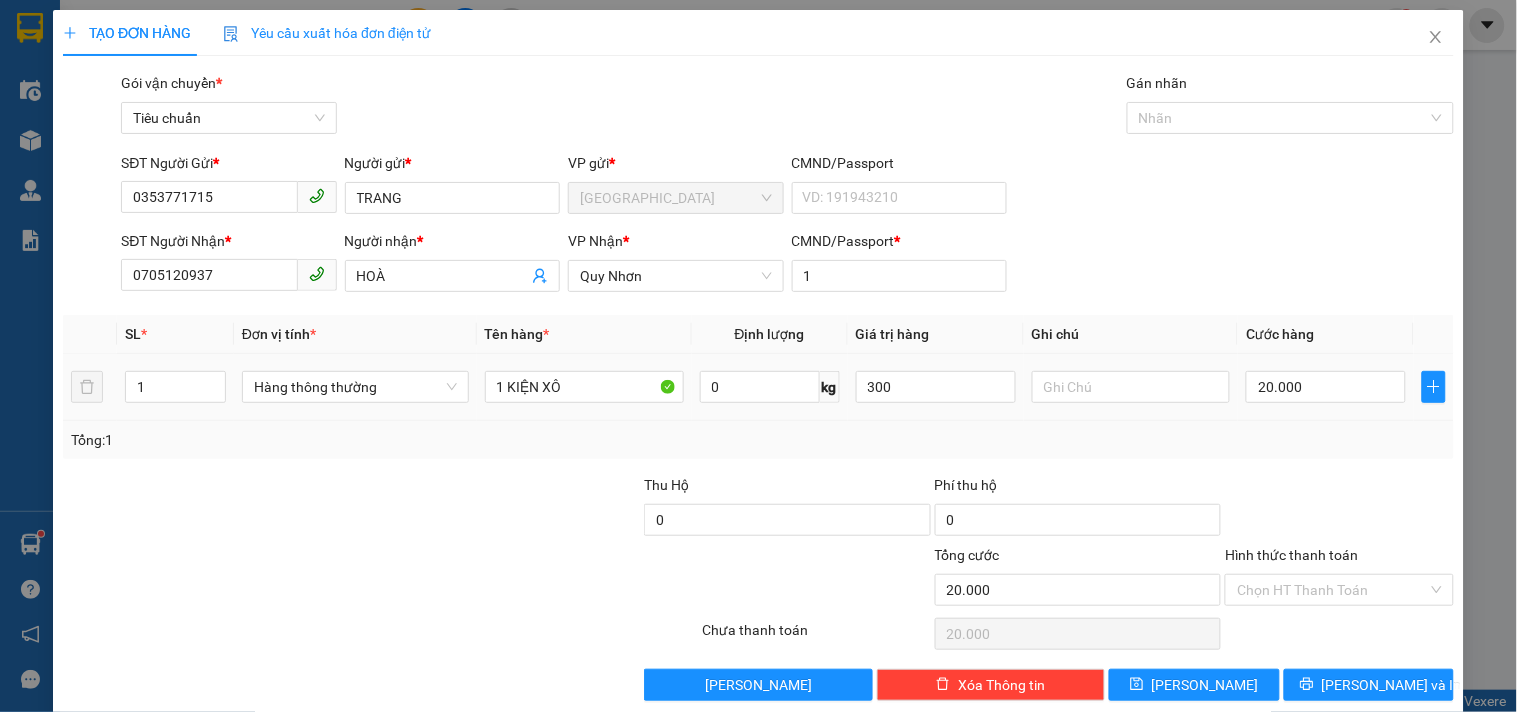 type on "300.000" 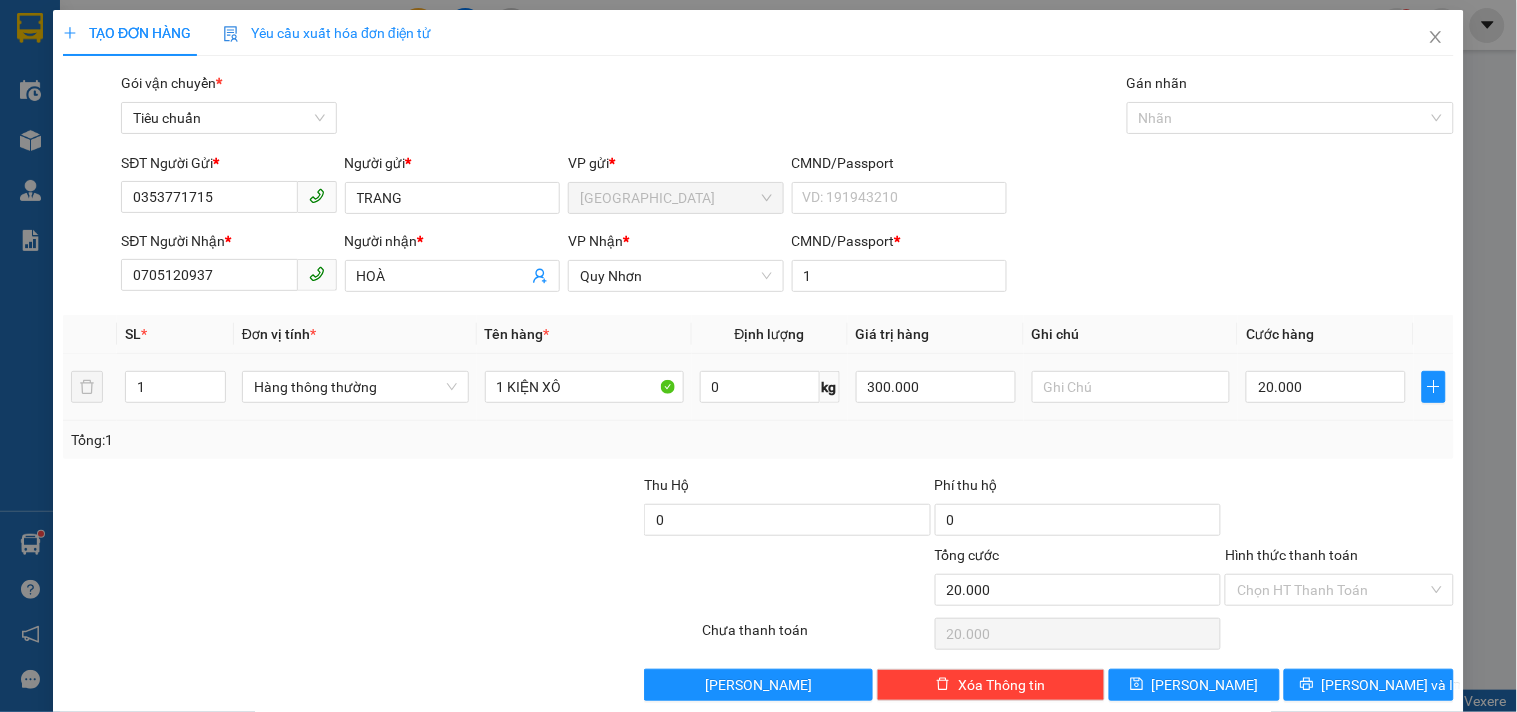 click on "300.000" at bounding box center (936, 387) 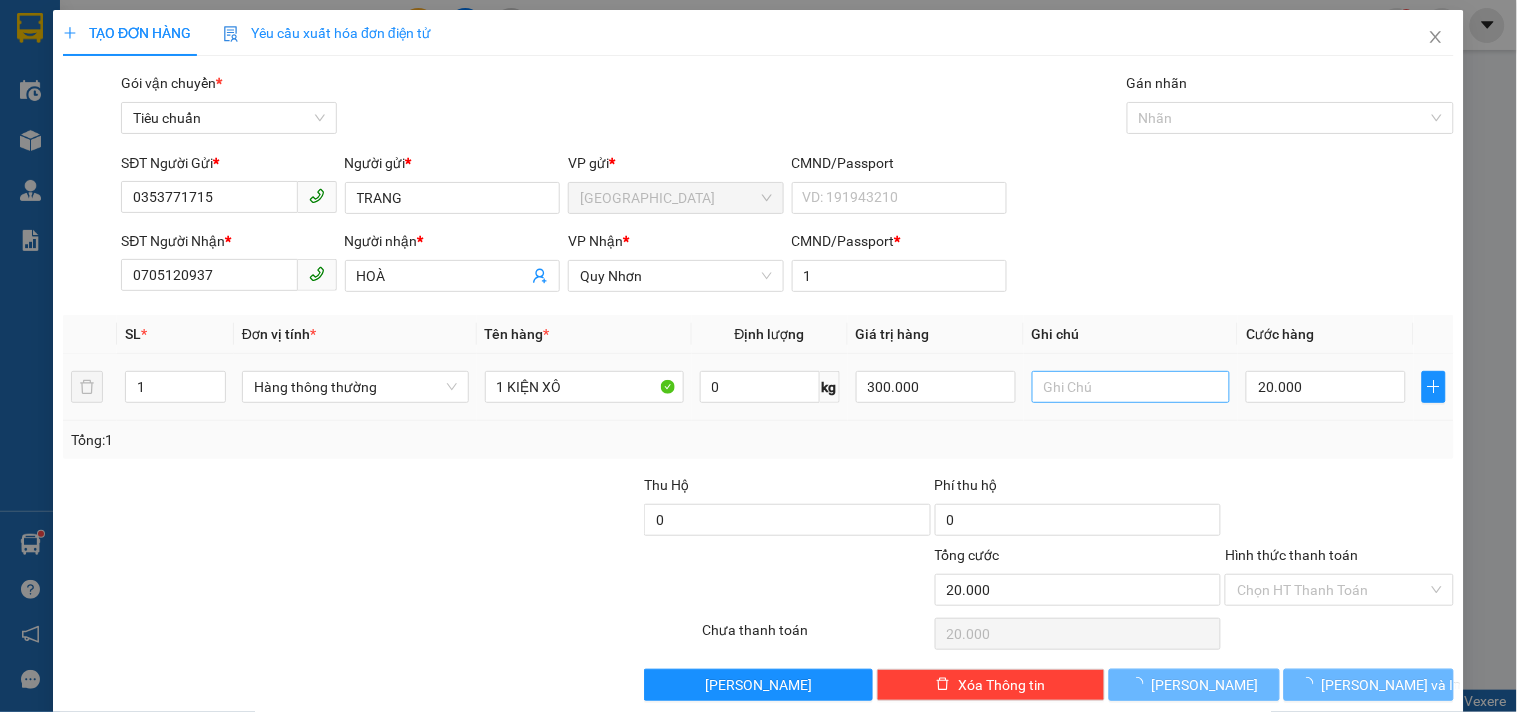 type on "0" 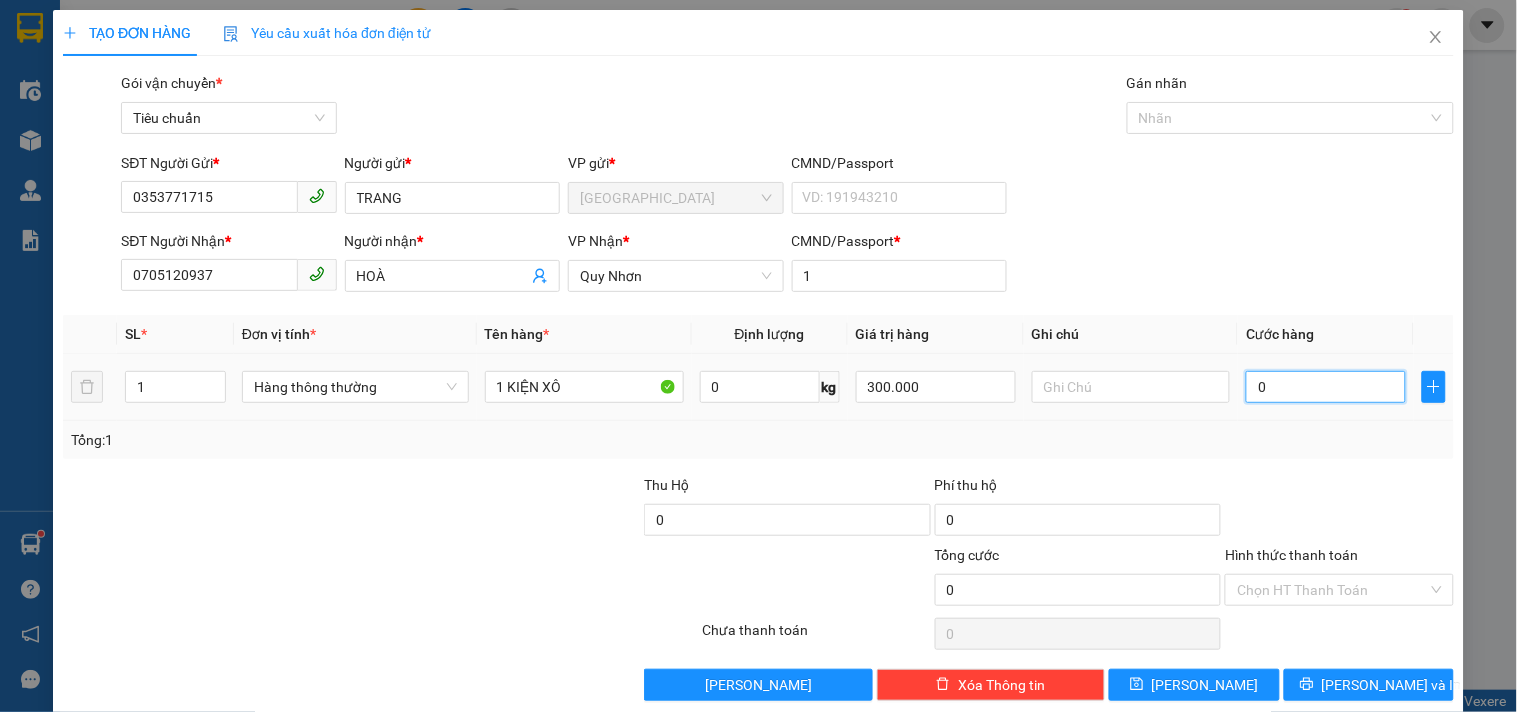 click on "0" at bounding box center (1326, 387) 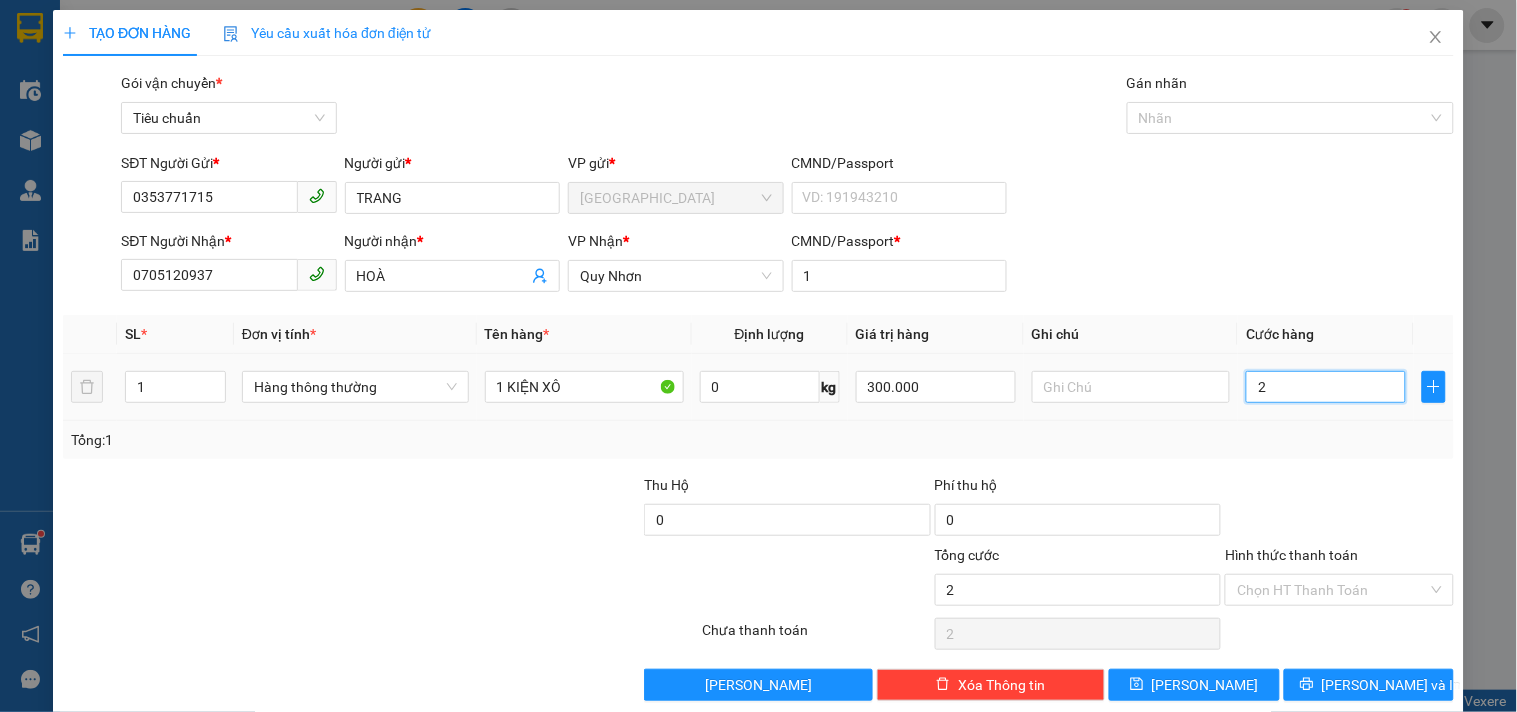 type on "20" 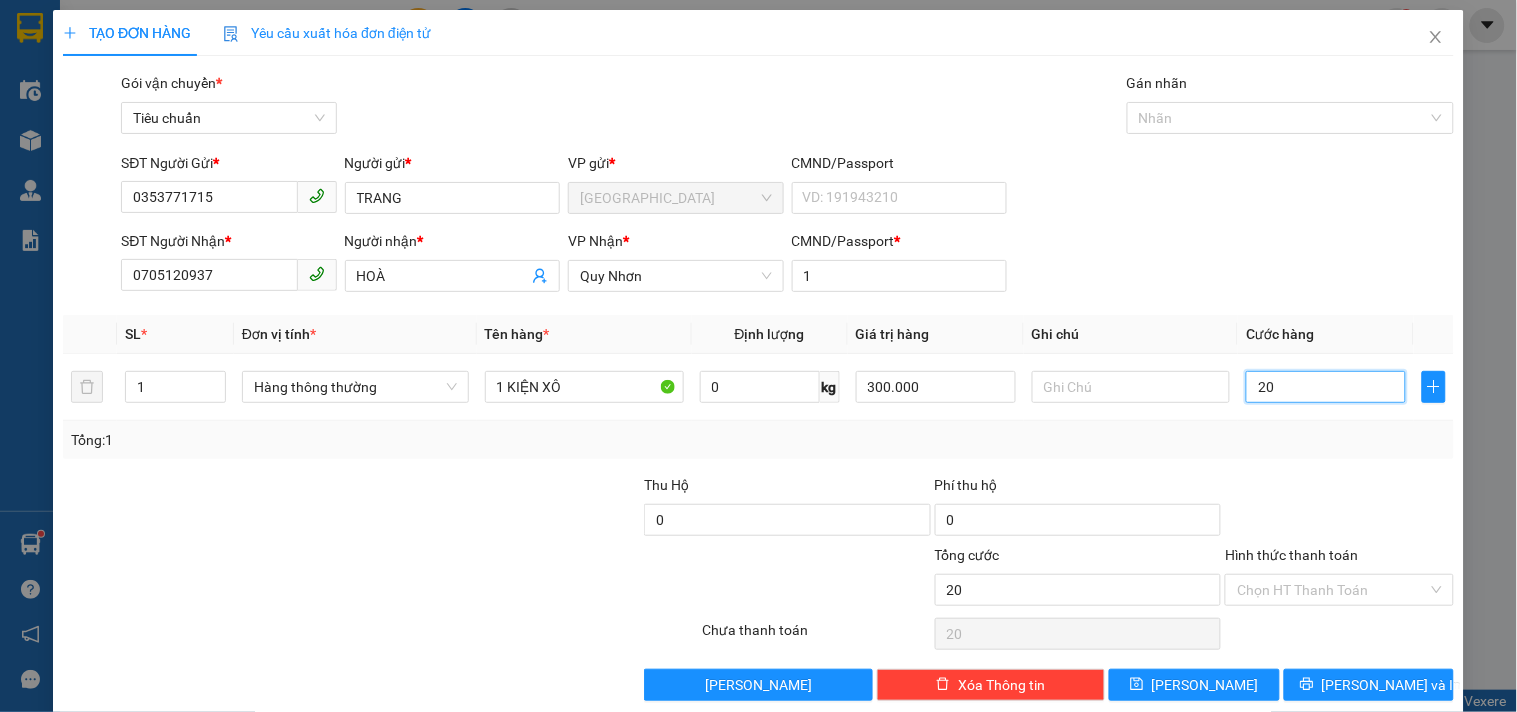 type on "20" 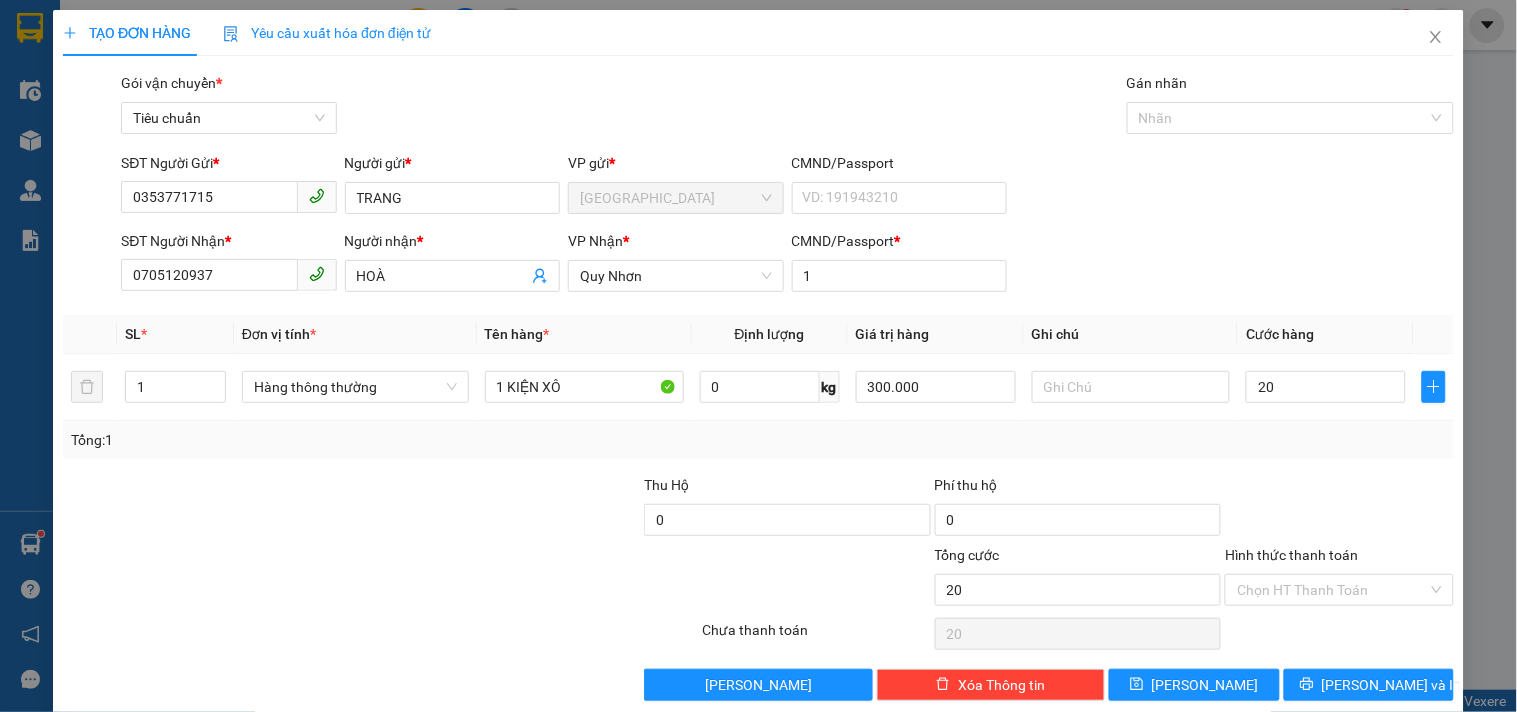 type on "20.000" 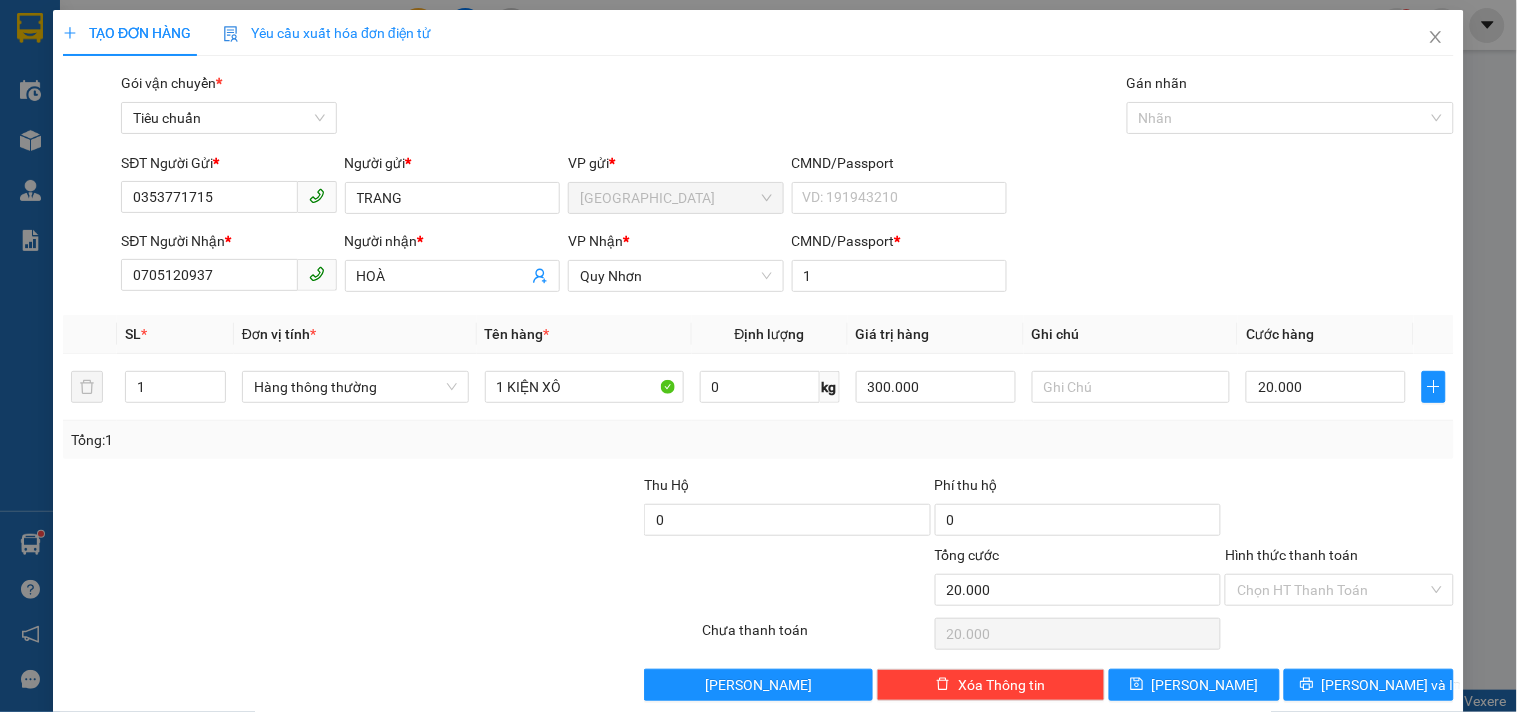 click on "Tổng:  1" at bounding box center [758, 440] 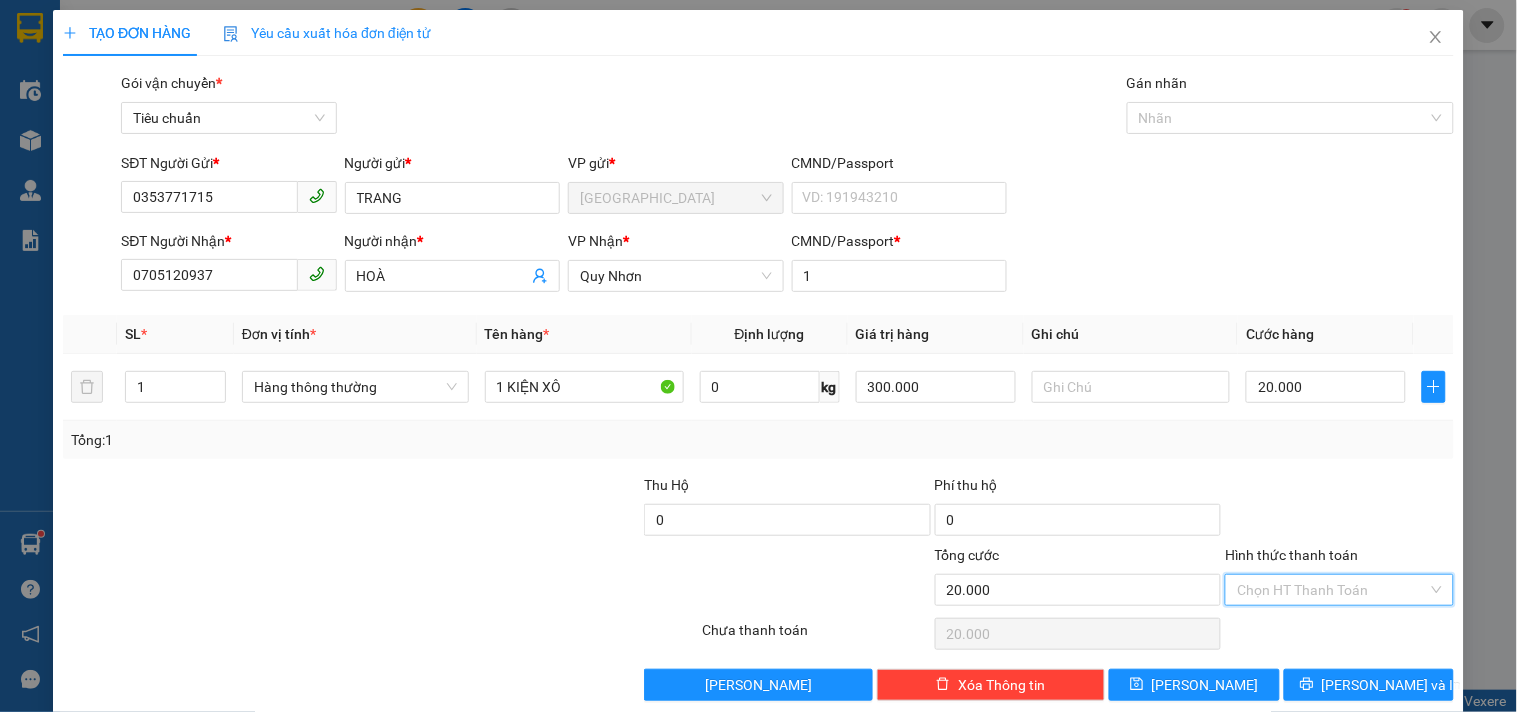 drag, startPoint x: 1235, startPoint y: 590, endPoint x: 1261, endPoint y: 528, distance: 67.23094 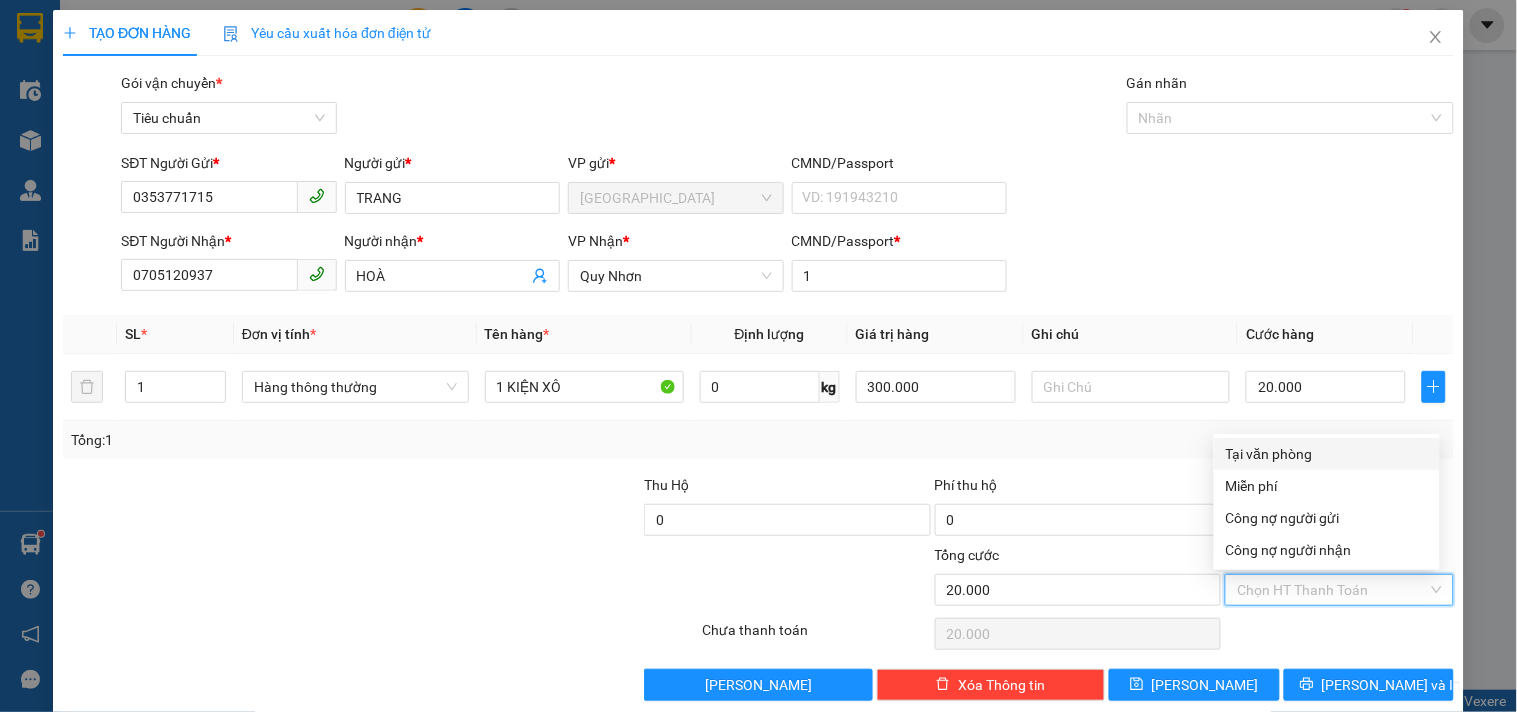 click on "Tại văn phòng" at bounding box center [1327, 454] 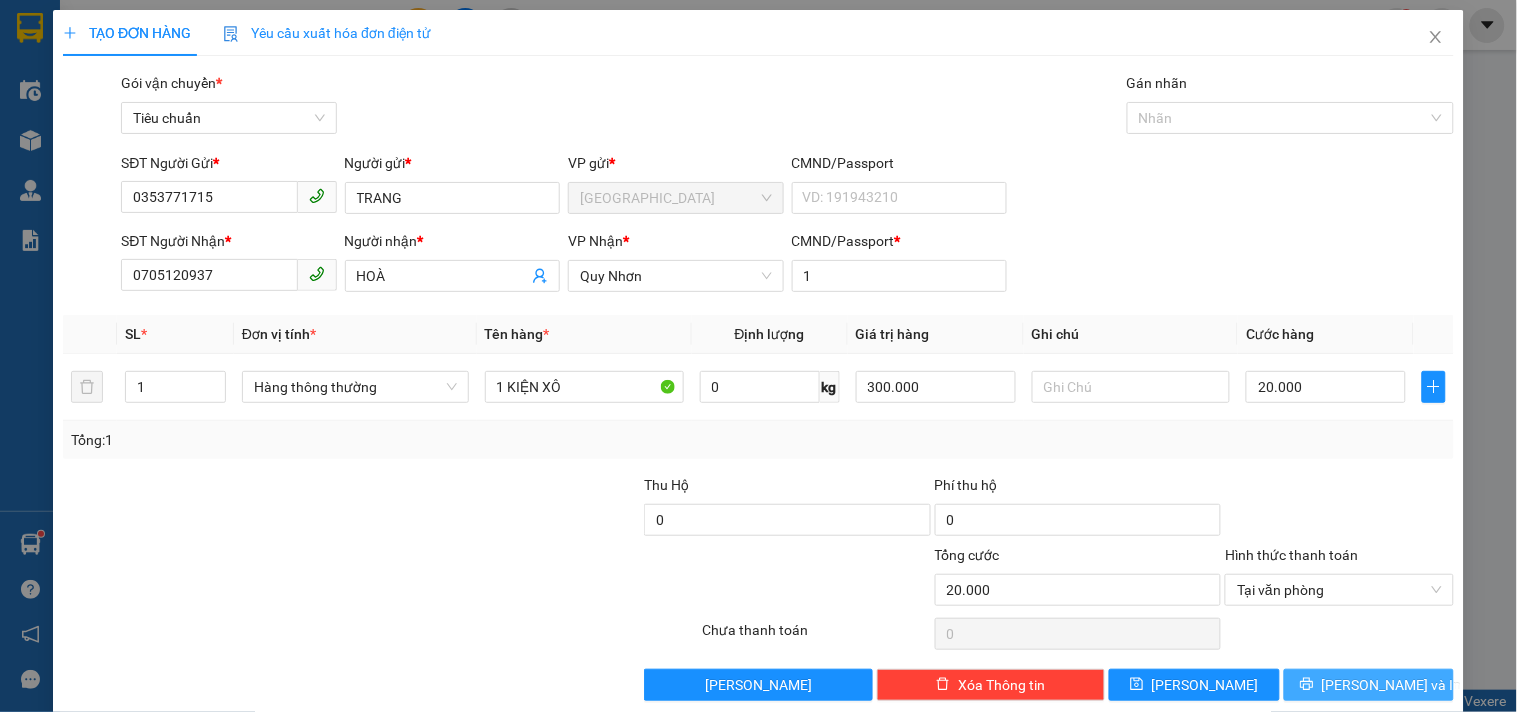 click on "[PERSON_NAME] và In" at bounding box center (1369, 685) 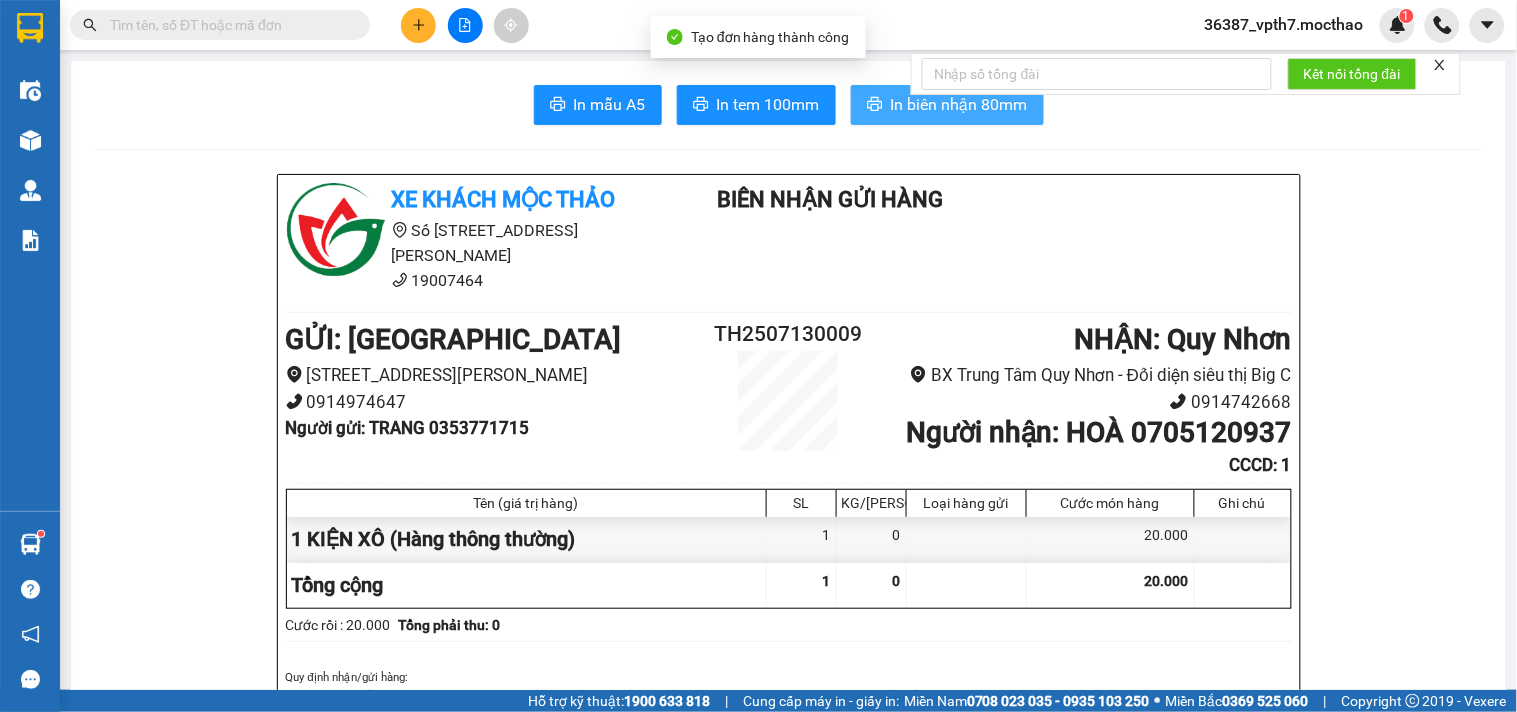 drag, startPoint x: 963, startPoint y: 105, endPoint x: 965, endPoint y: 116, distance: 11.18034 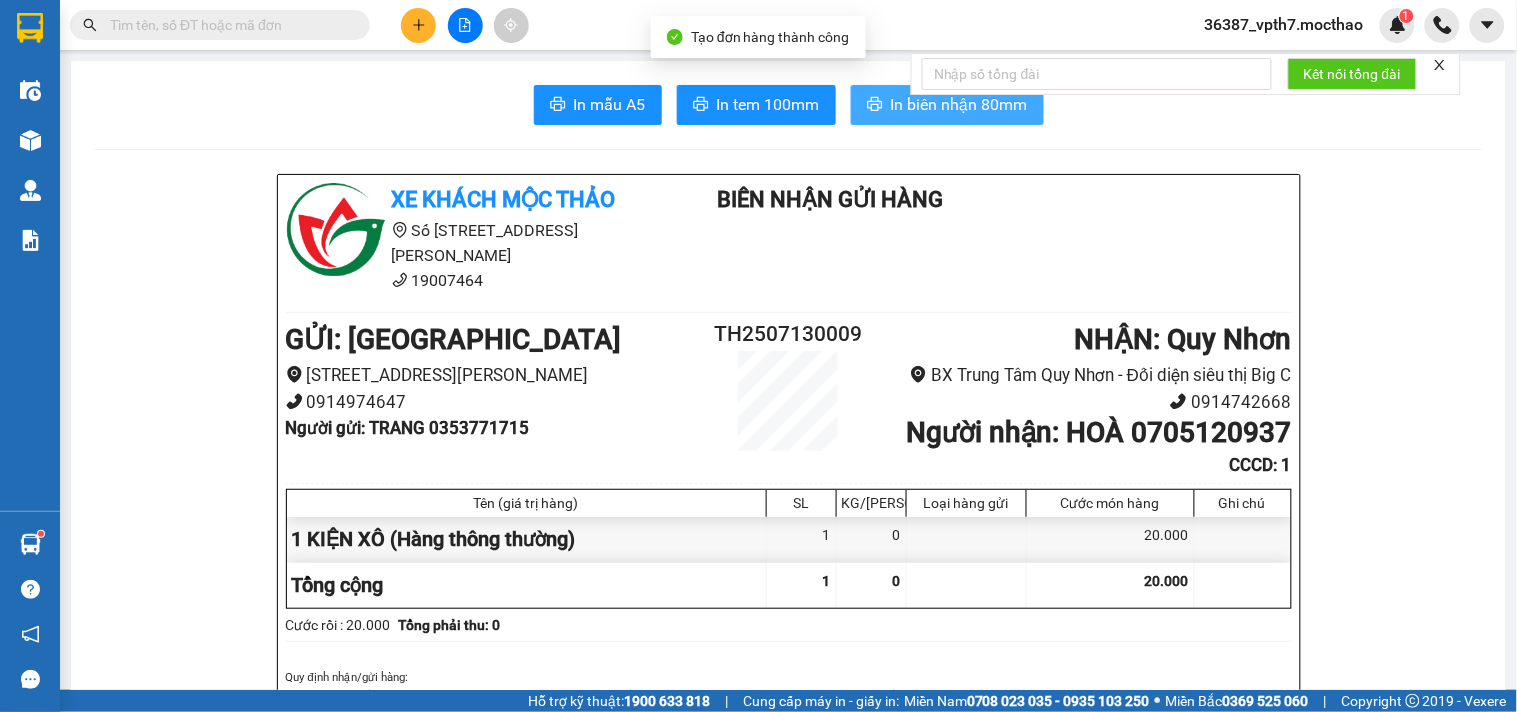 scroll, scrollTop: 0, scrollLeft: 0, axis: both 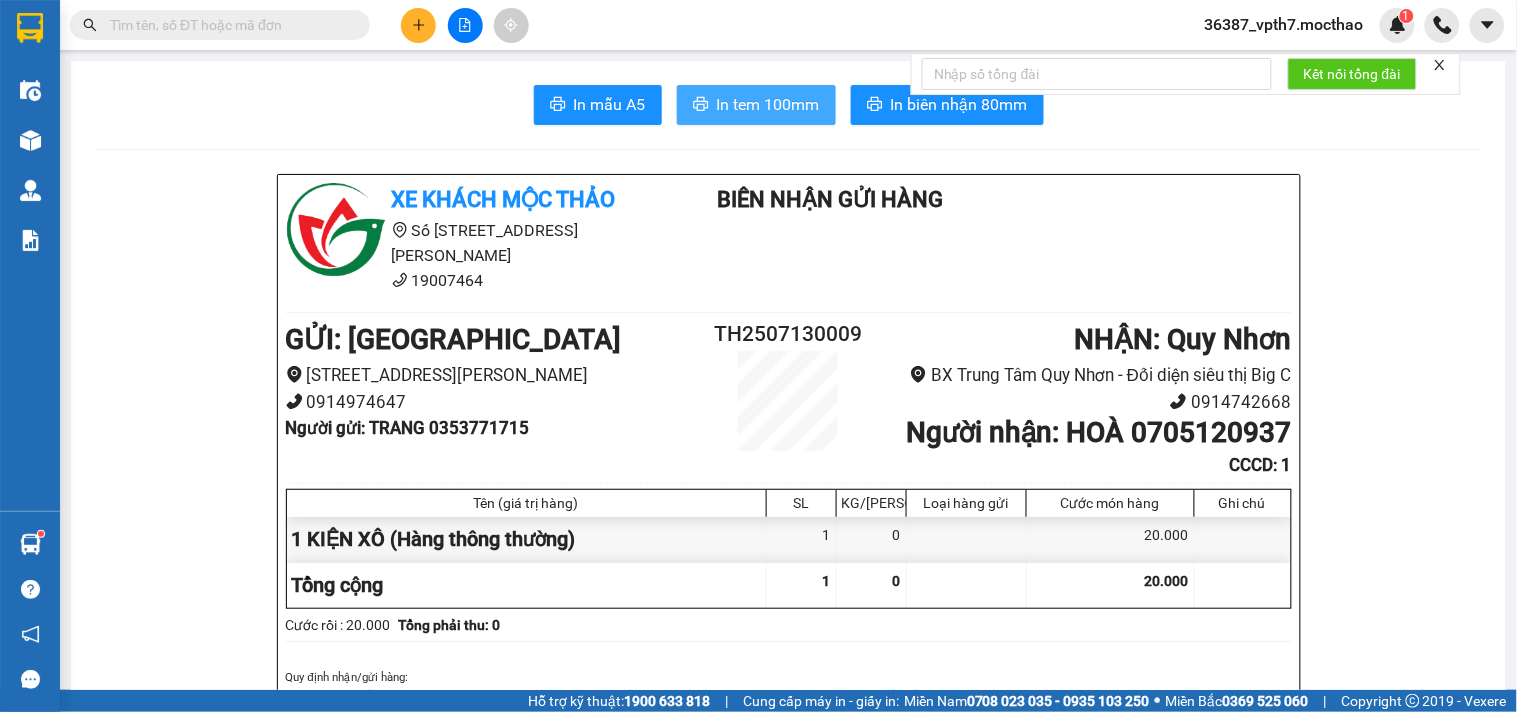 click on "In tem 100mm" at bounding box center [768, 104] 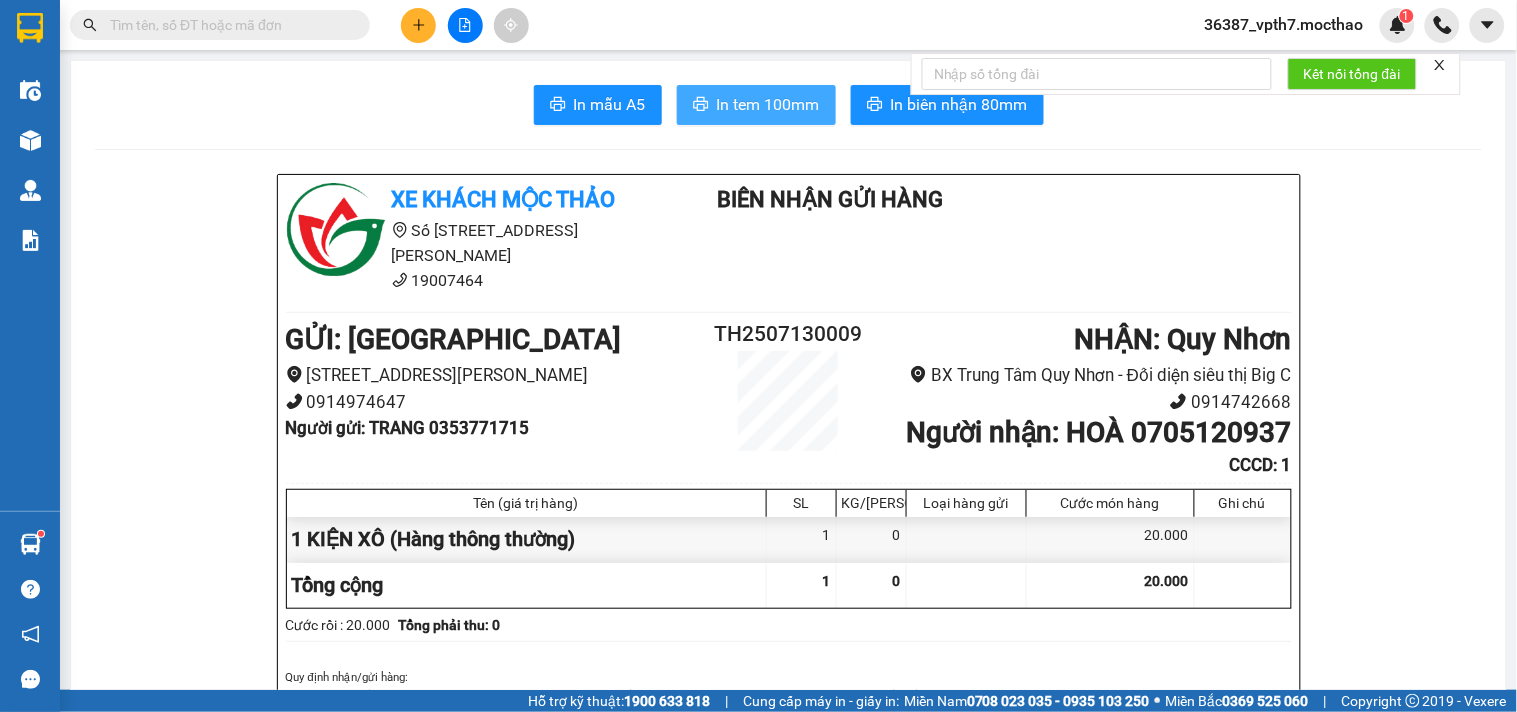 scroll, scrollTop: 0, scrollLeft: 0, axis: both 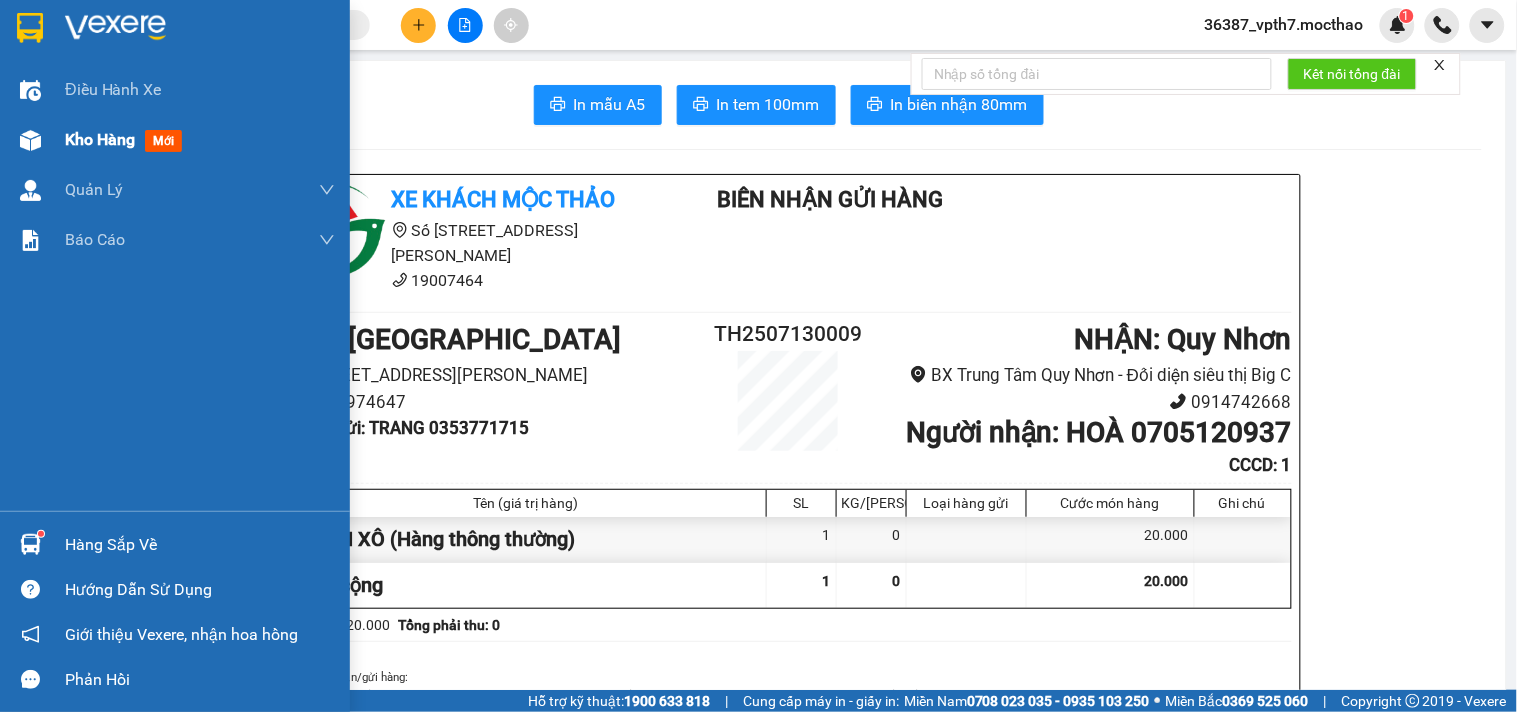 click on "mới" at bounding box center (163, 141) 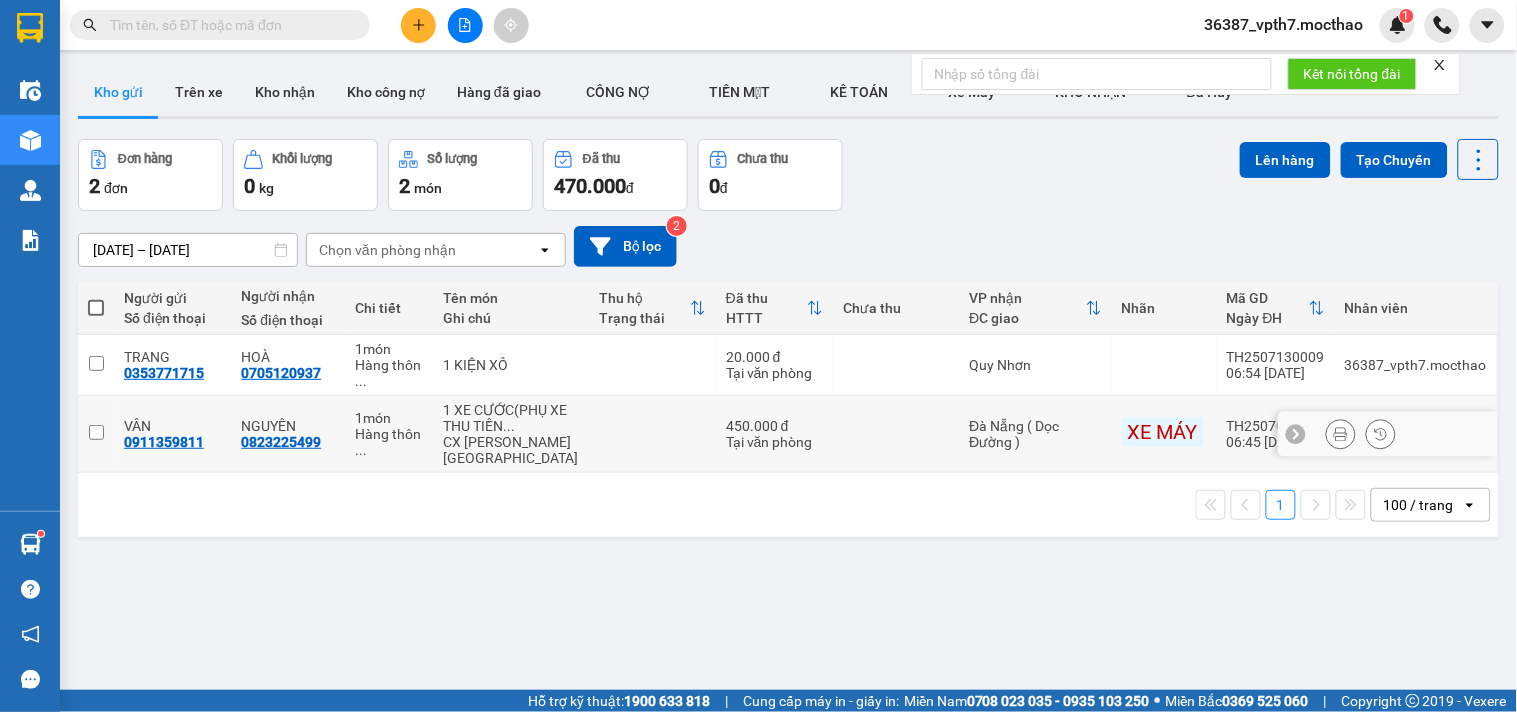 click at bounding box center [96, 432] 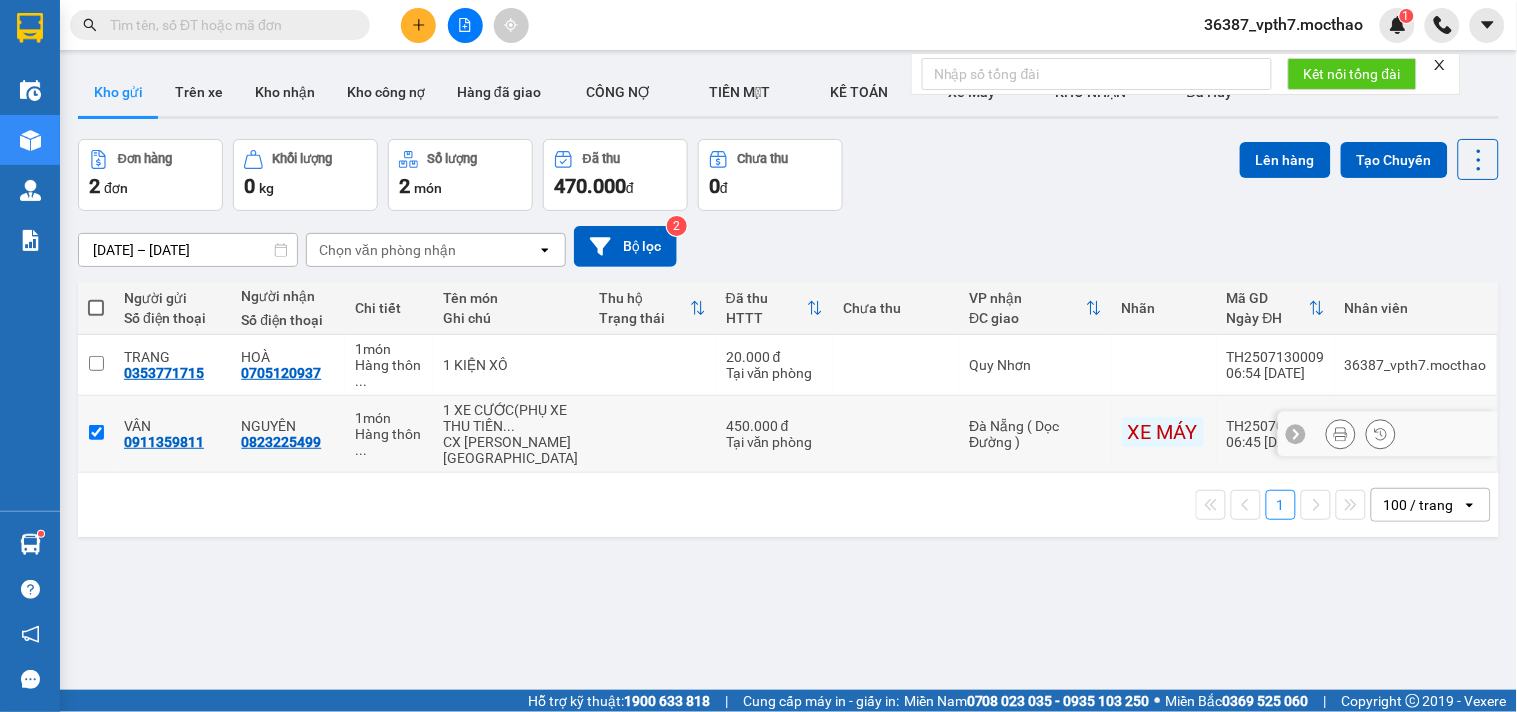 checkbox on "true" 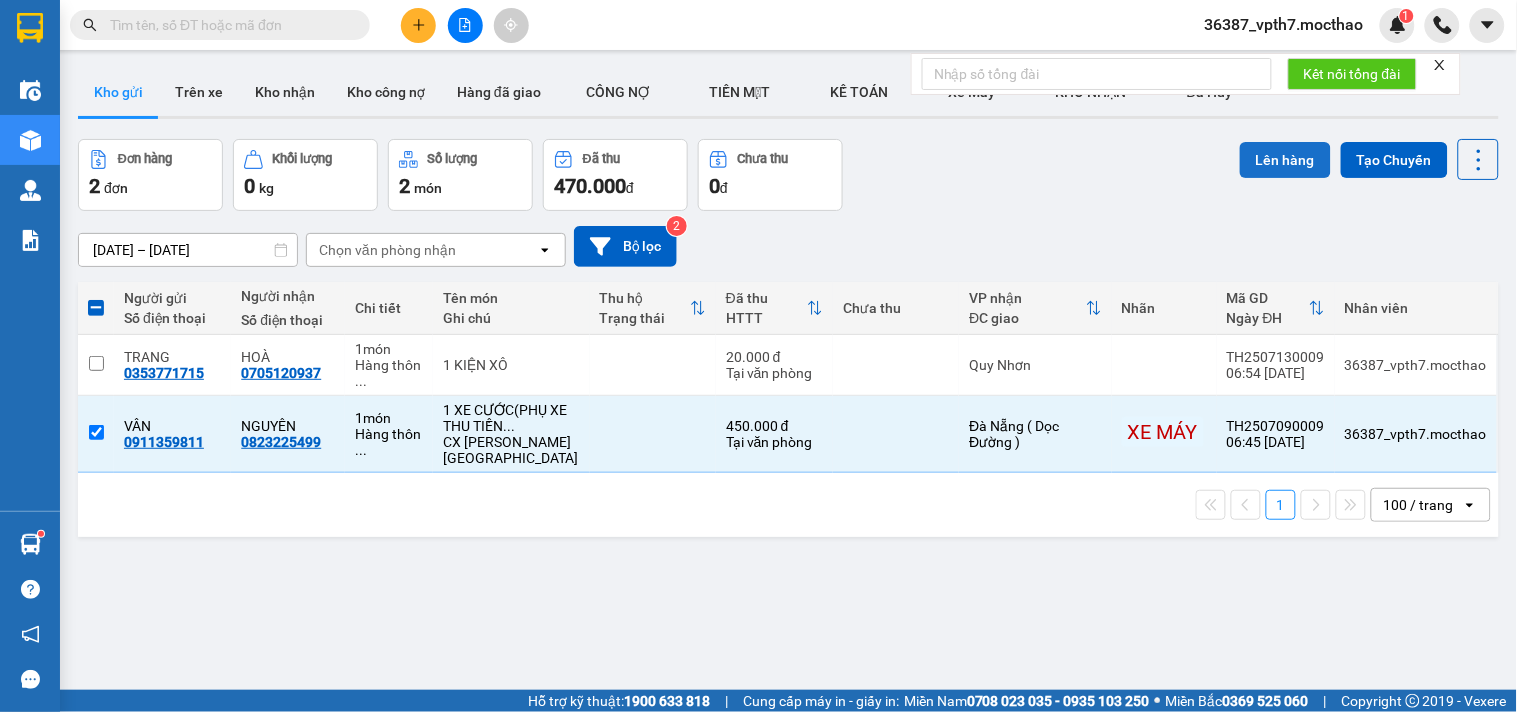 click on "Lên hàng" at bounding box center [1285, 160] 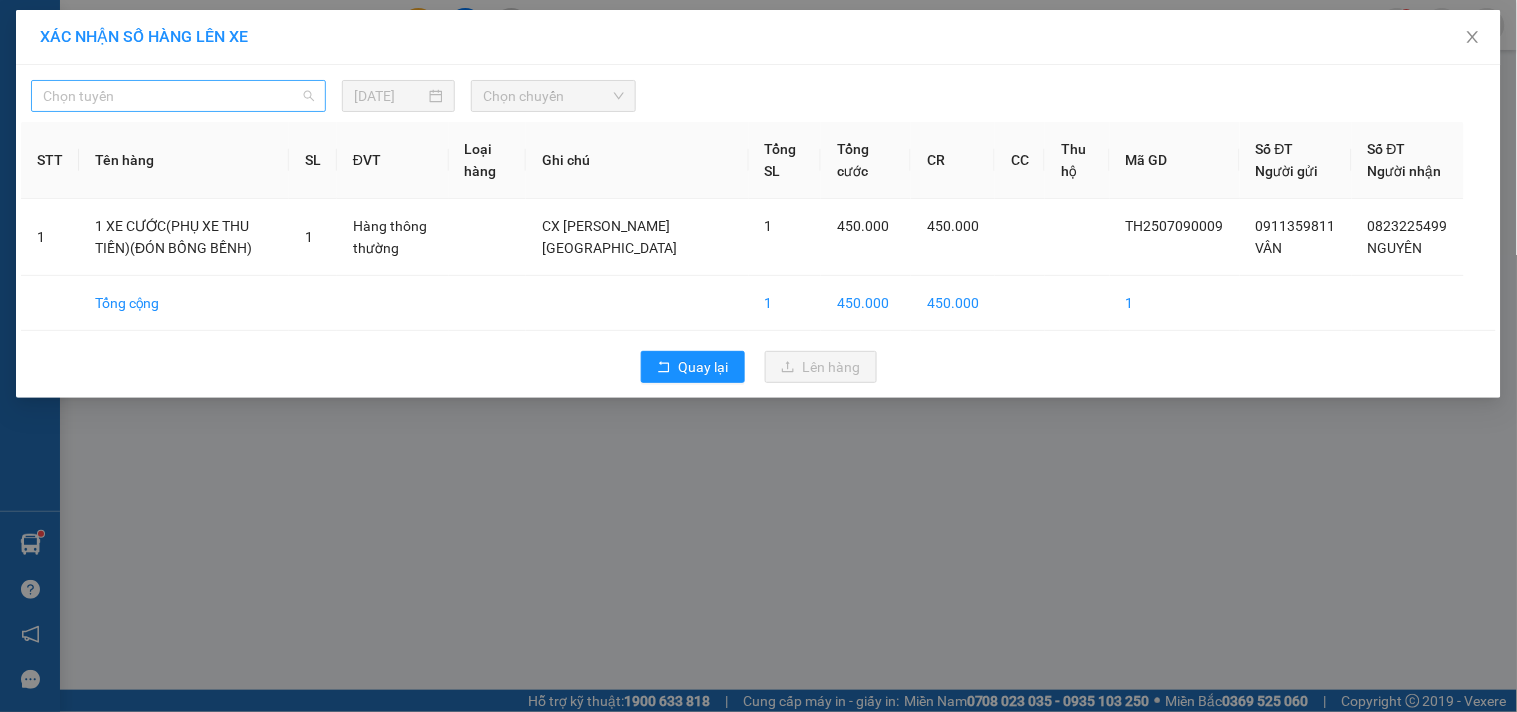 click on "Chọn tuyến" at bounding box center (178, 96) 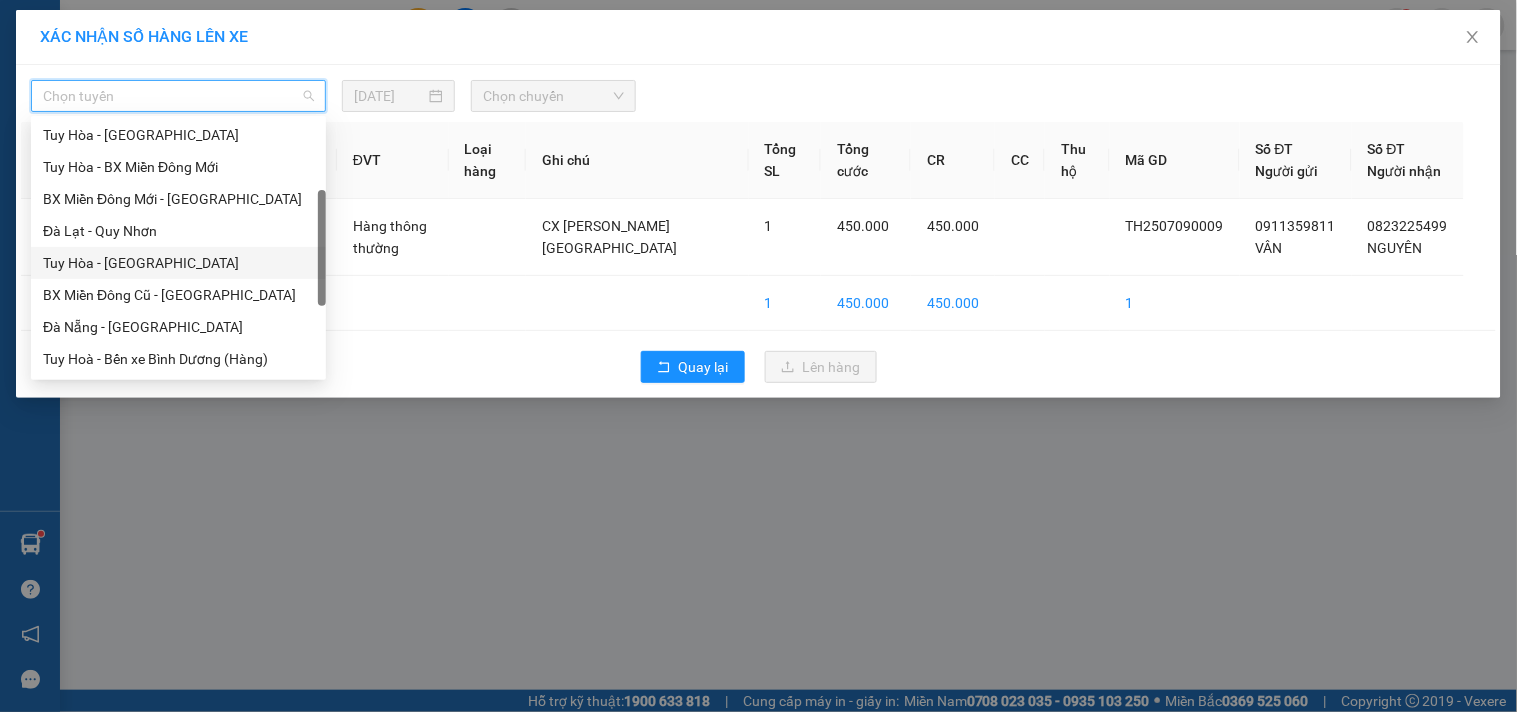 scroll, scrollTop: 114, scrollLeft: 0, axis: vertical 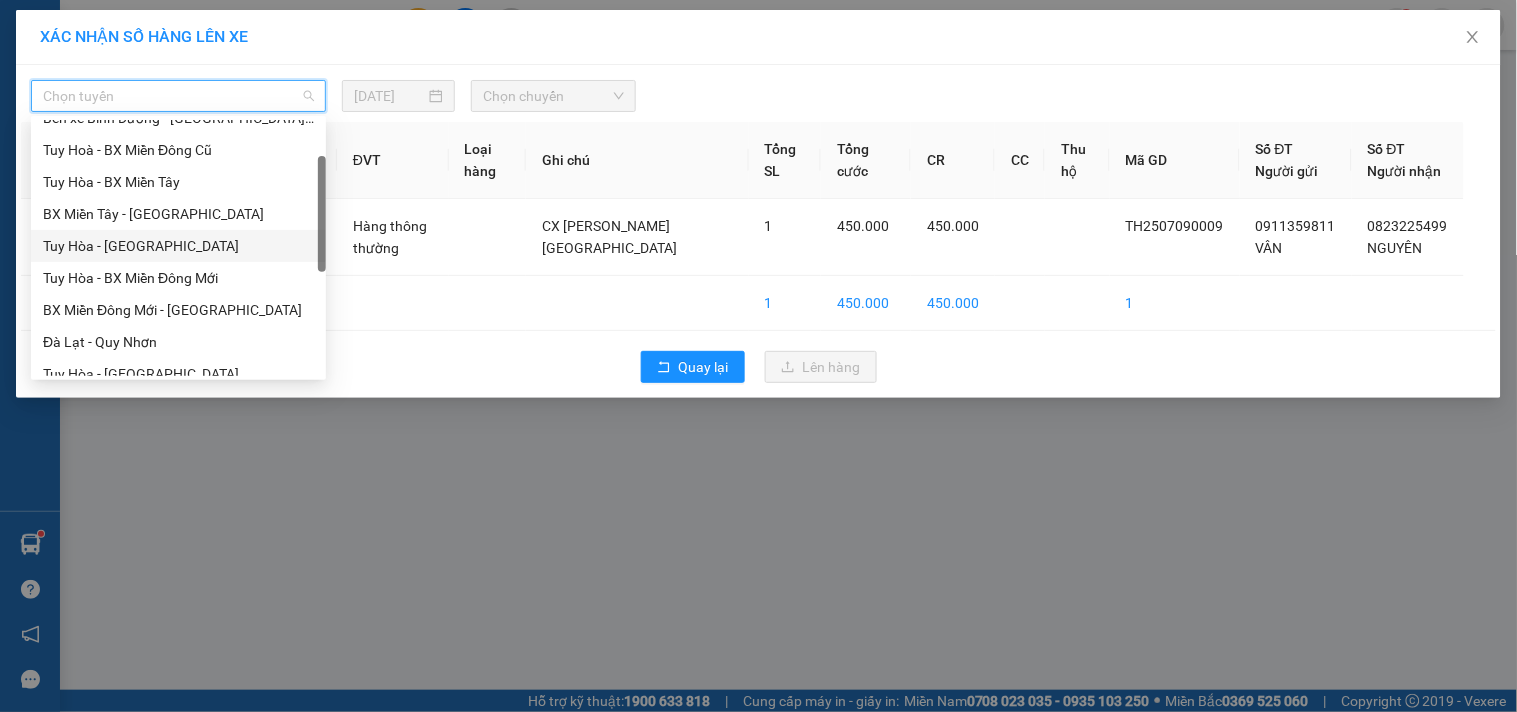 click on "Tuy Hòa - Đà Nẵng" at bounding box center (178, 246) 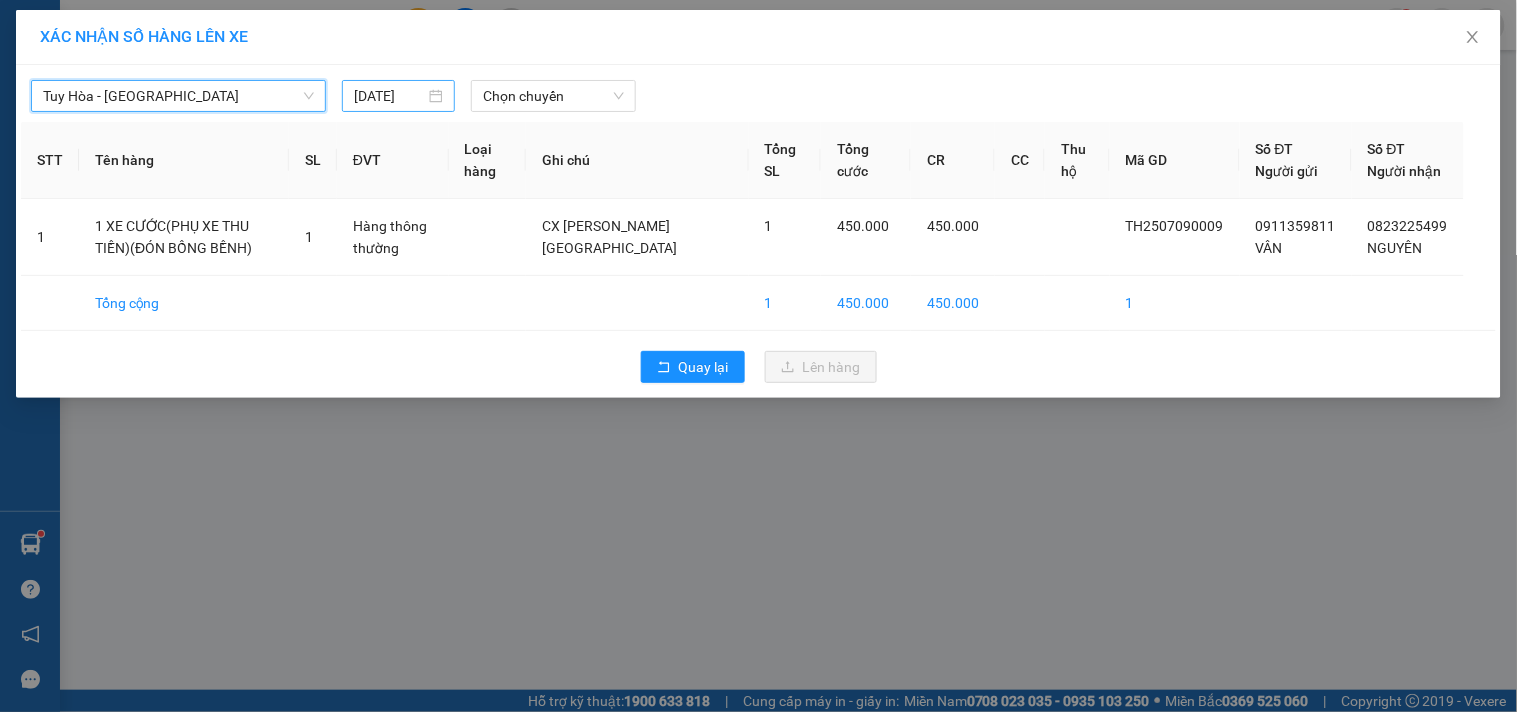 click on "12/07/2025" at bounding box center (398, 96) 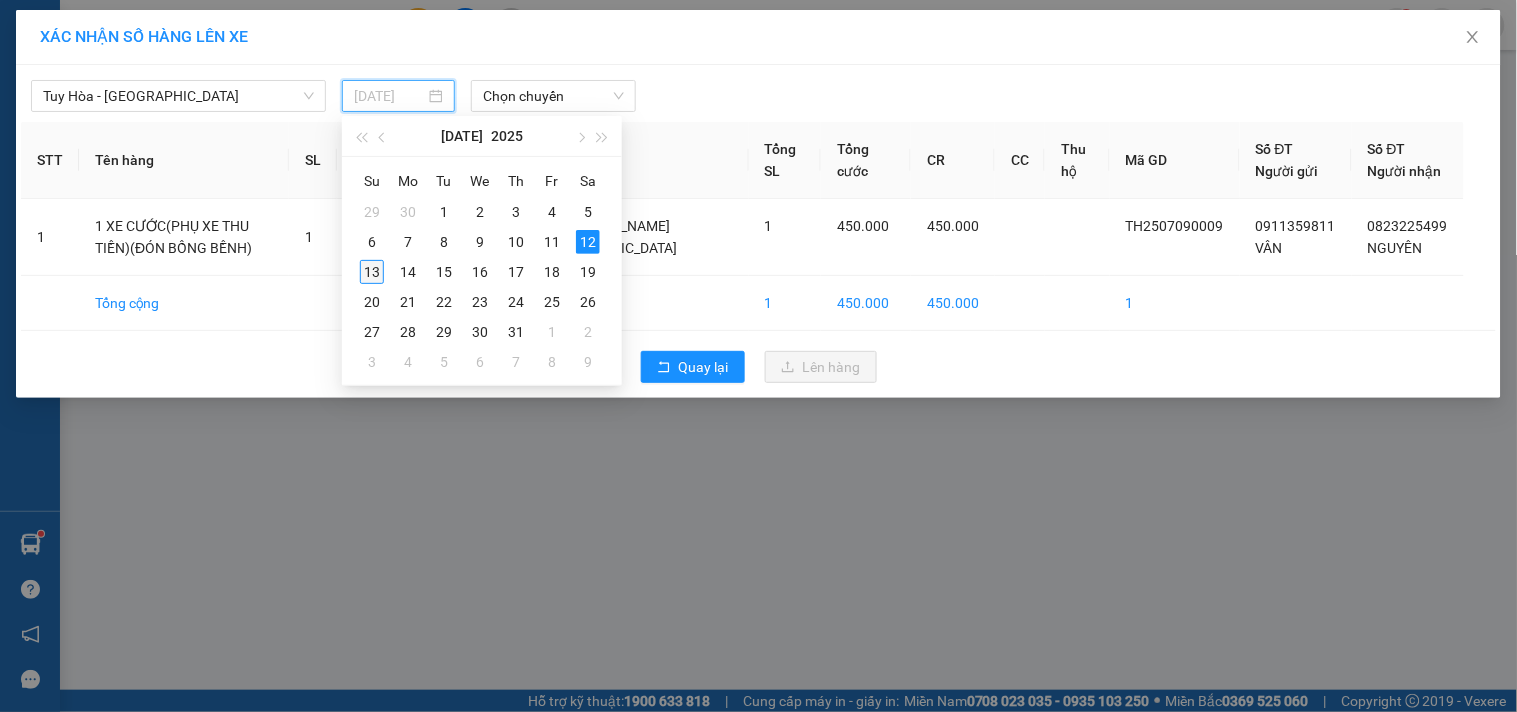click on "13" at bounding box center (372, 272) 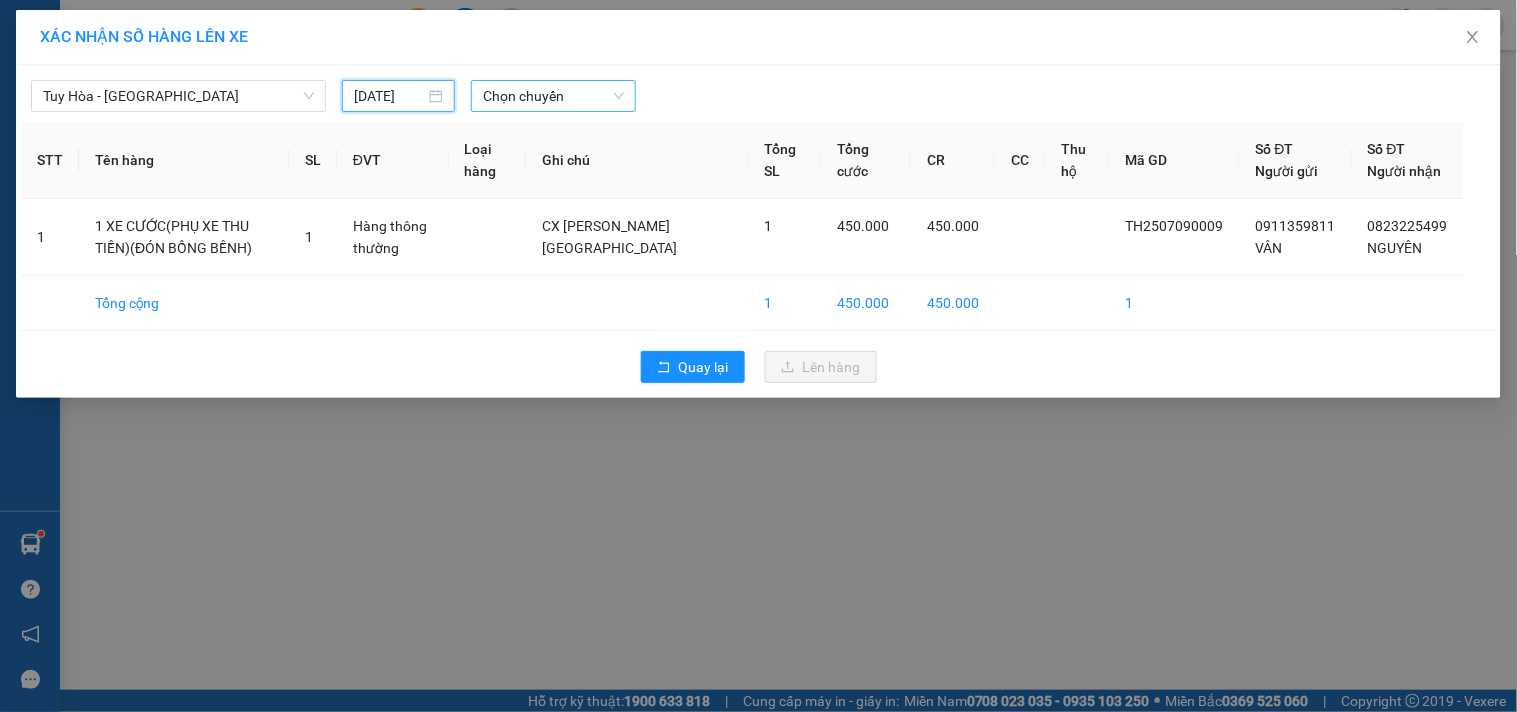 click on "Chọn chuyến" at bounding box center [553, 96] 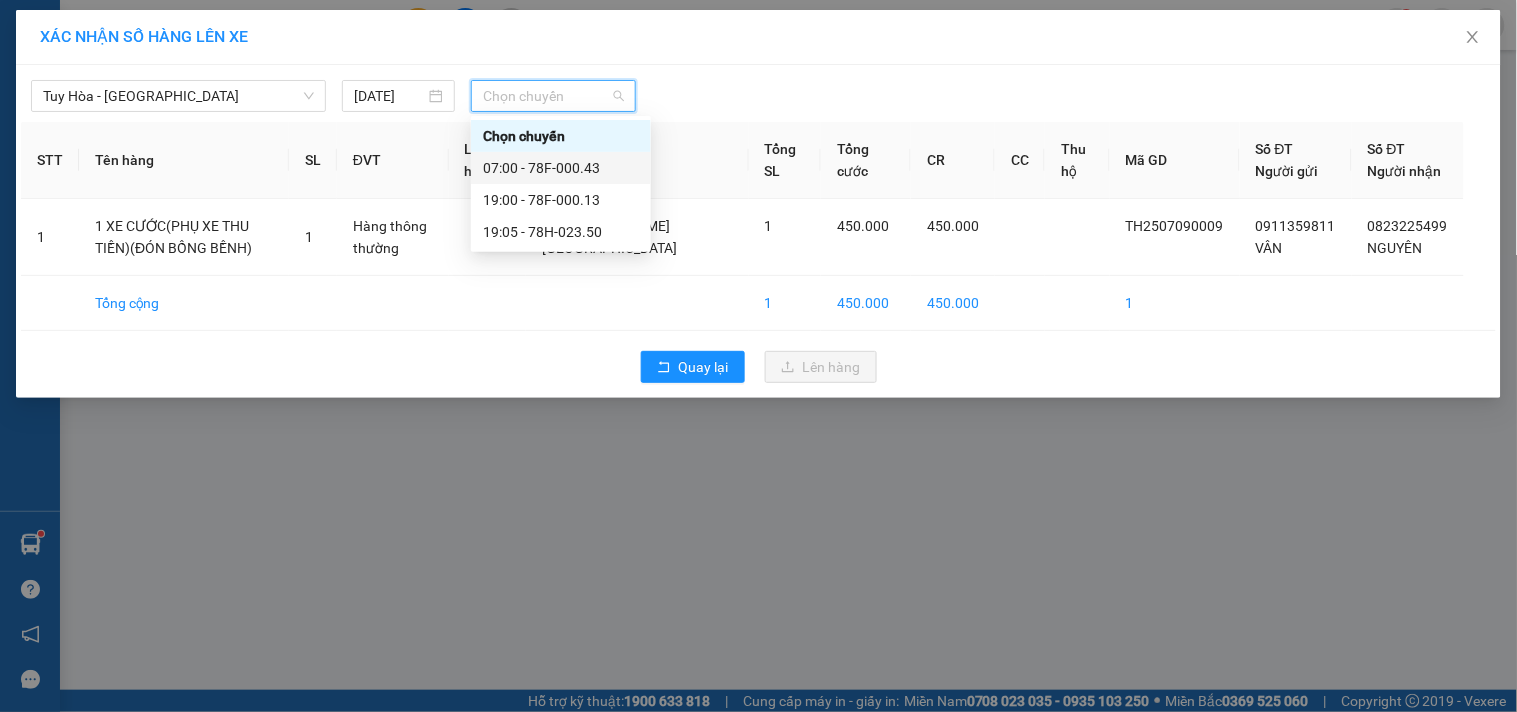 click on "07:00     - 78F-000.43" at bounding box center [561, 168] 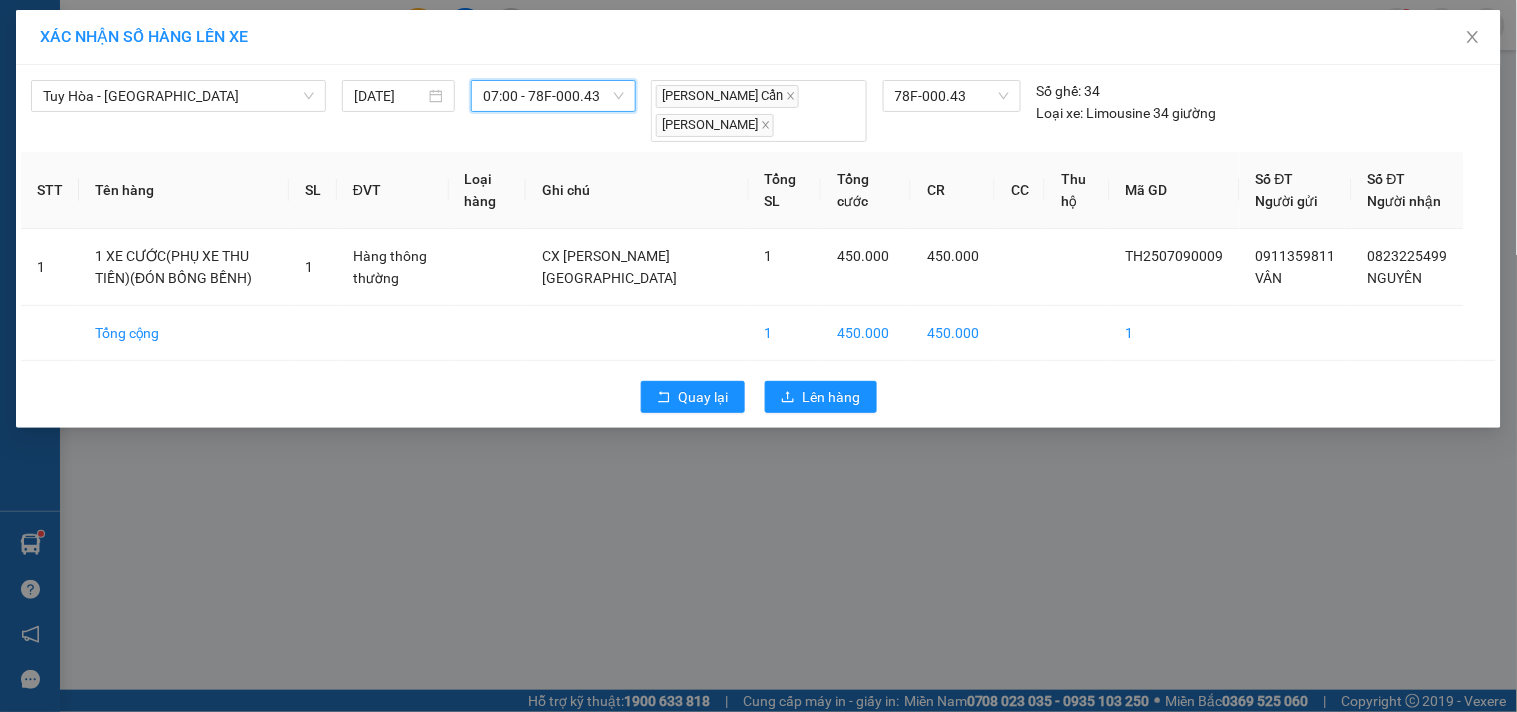 click on "XÁC NHẬN SỐ HÀNG LÊN XE Tuy Hòa - Đà Nẵng 13/07/2025 07:00 07:00     - 78F-000.43  Hồ Việt Cẩn Đỗ Phong Vũ   78F-000.43 Số ghế: 34 Loại xe: Limousine 34 giường STT Tên hàng SL ĐVT Loại hàng Ghi chú Tổng SL Tổng cước CR CC Thu hộ Mã GD Số ĐT Người gửi Số ĐT Người nhận 1 1 XE CƯỚC(PHỤ XE THU TIỀN)(ĐÓN BỒNG BỀNH) 1 Hàng thông thường CX HÀ LAM QUẢNG NAM 1 450.000 450.000 TH2507090009 0911359811 VÂN 0823225499 NGUYÊN Tổng cộng 1 450.000 450.000 1 Quay lại Lên hàng" at bounding box center [758, 356] 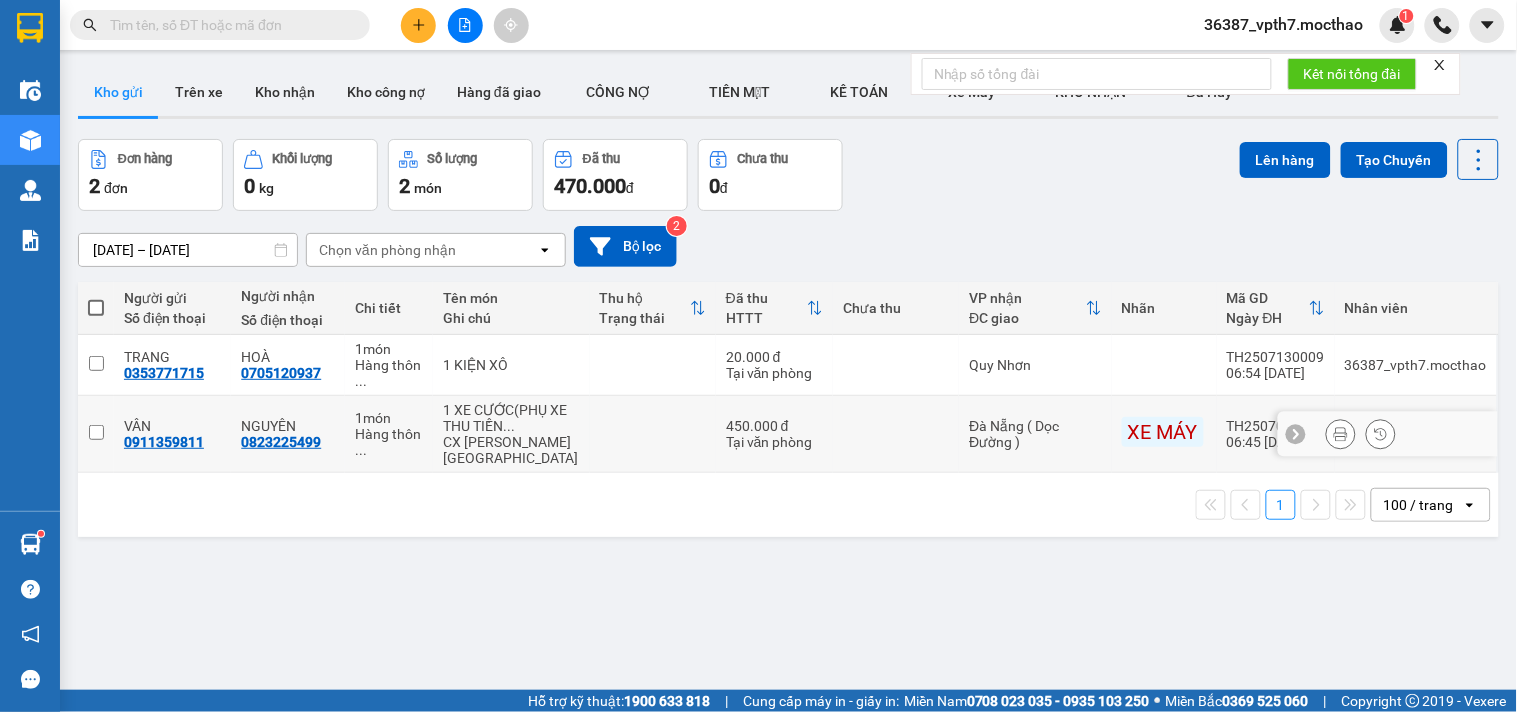 click at bounding box center (96, 432) 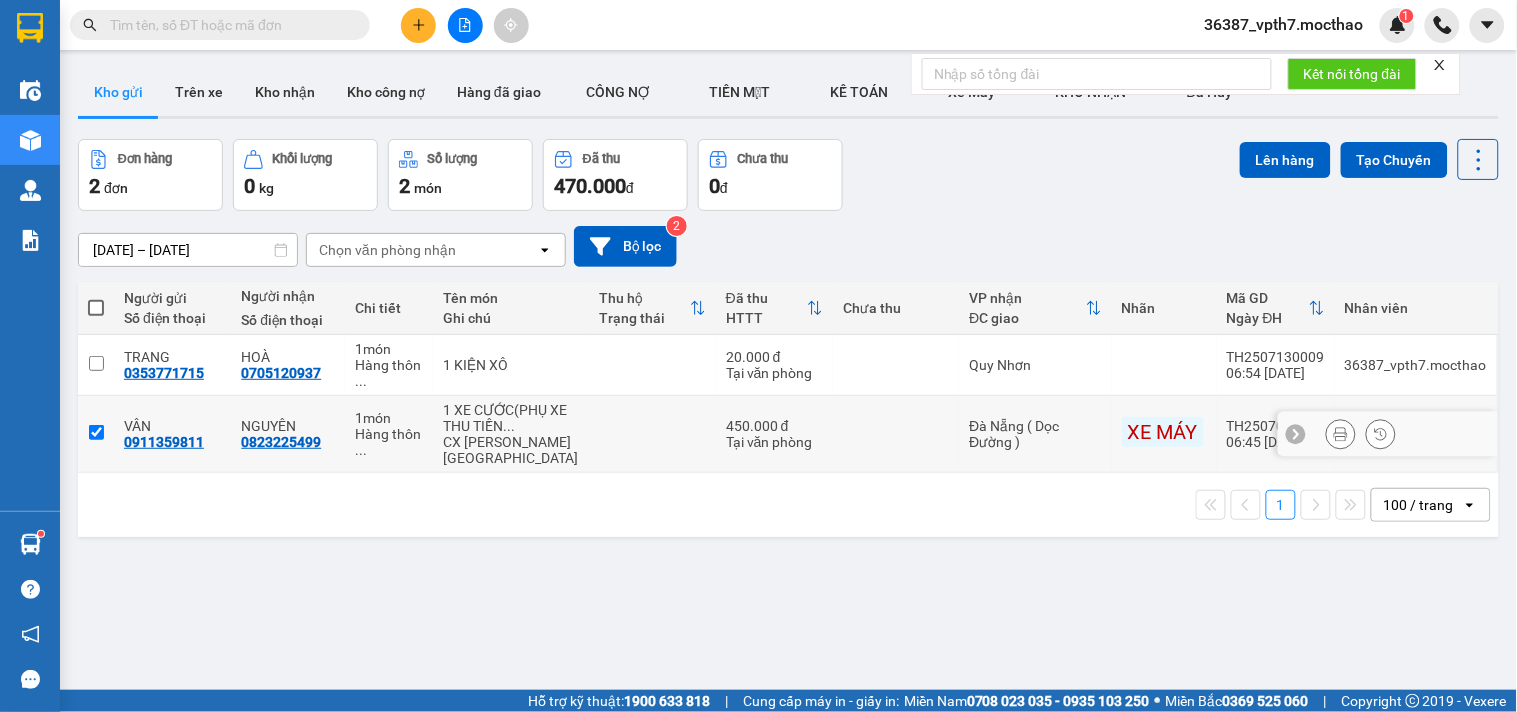 checkbox on "true" 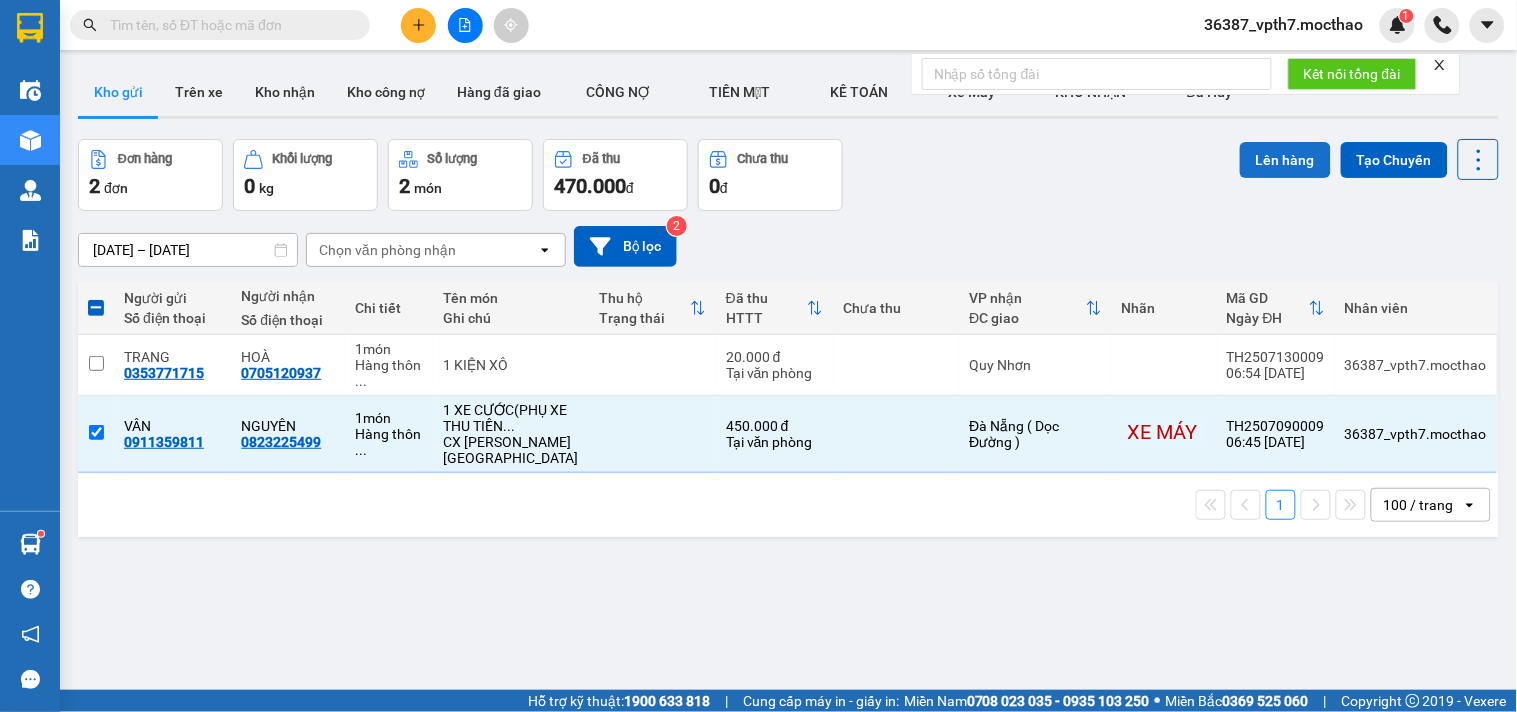 click on "Lên hàng" at bounding box center (1285, 160) 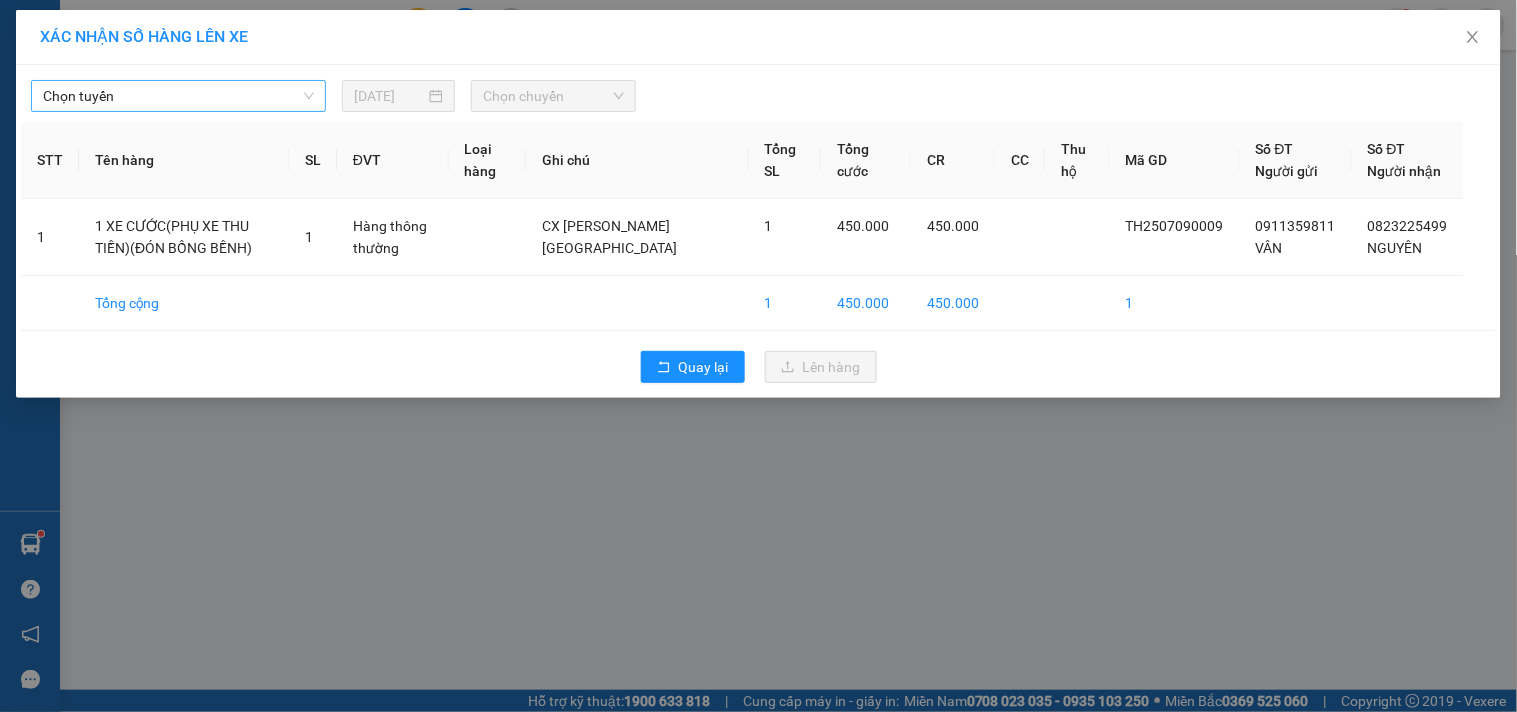click on "Chọn tuyến" at bounding box center [178, 96] 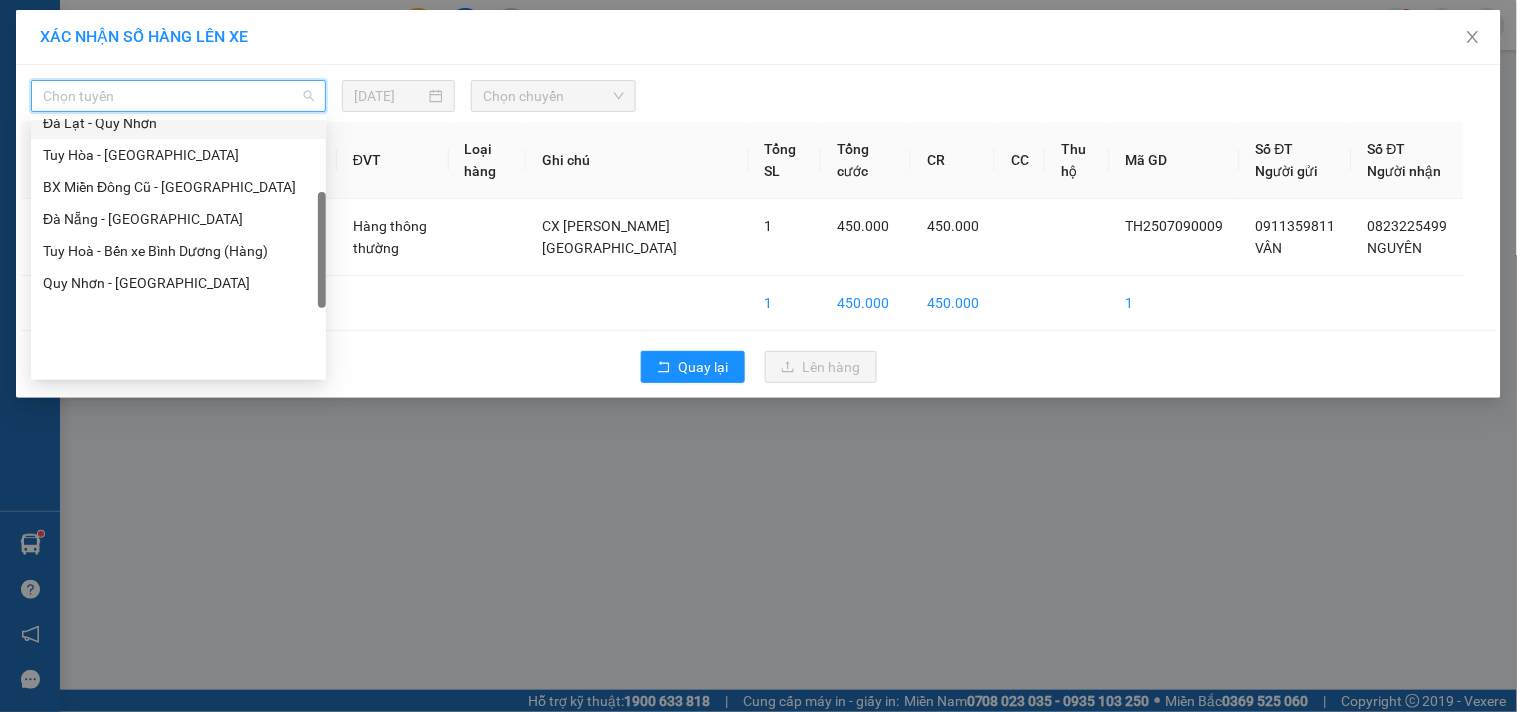 scroll, scrollTop: 111, scrollLeft: 0, axis: vertical 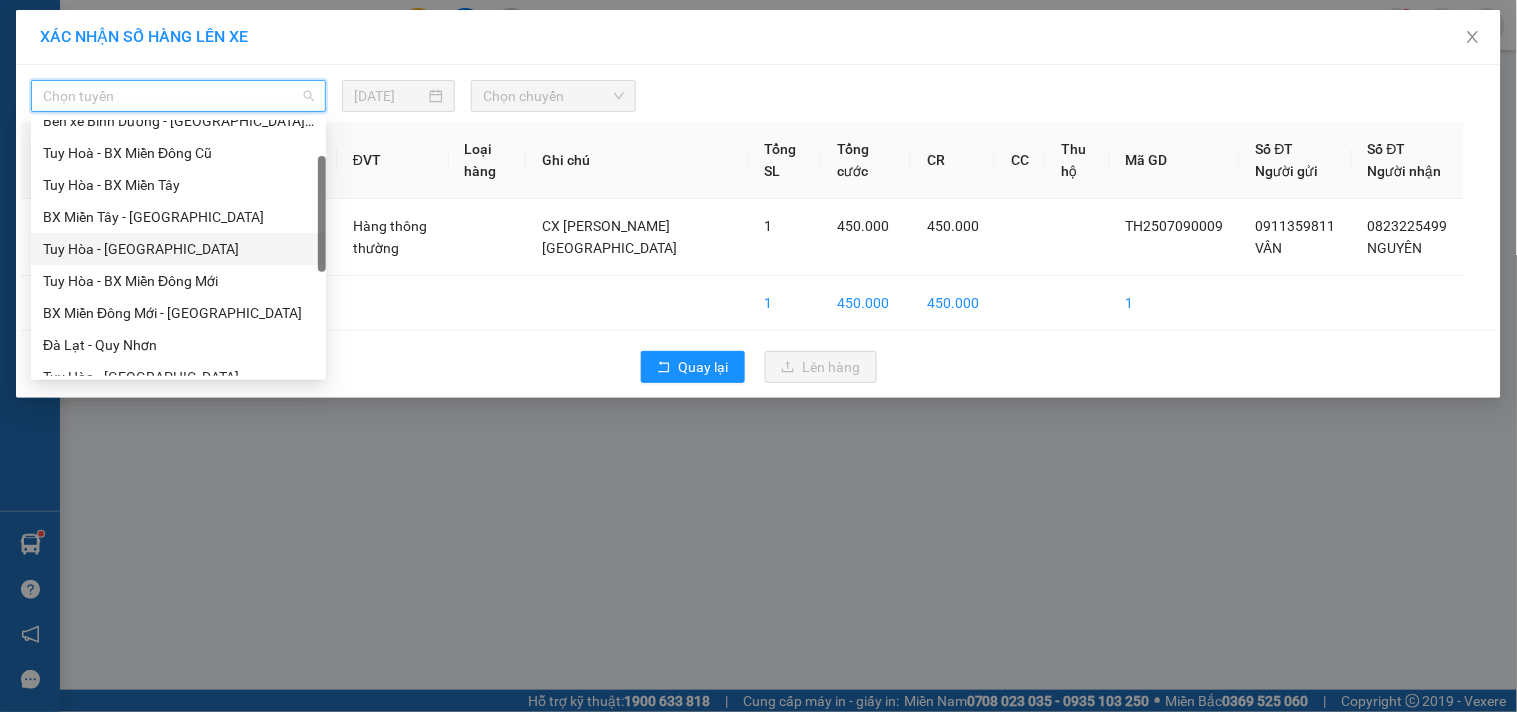 click on "Tuy Hòa - Đà Nẵng" at bounding box center (178, 249) 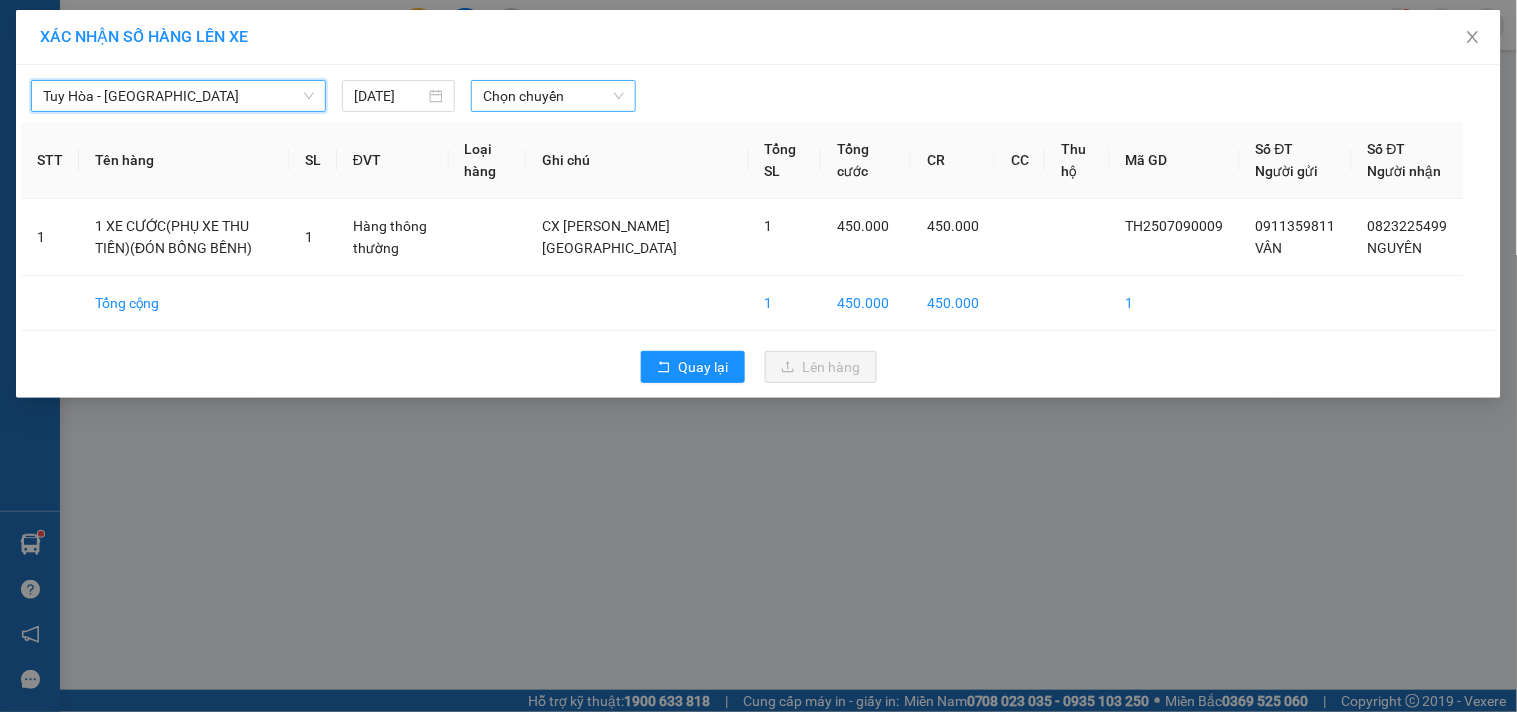 click on "Chọn chuyến" at bounding box center [553, 96] 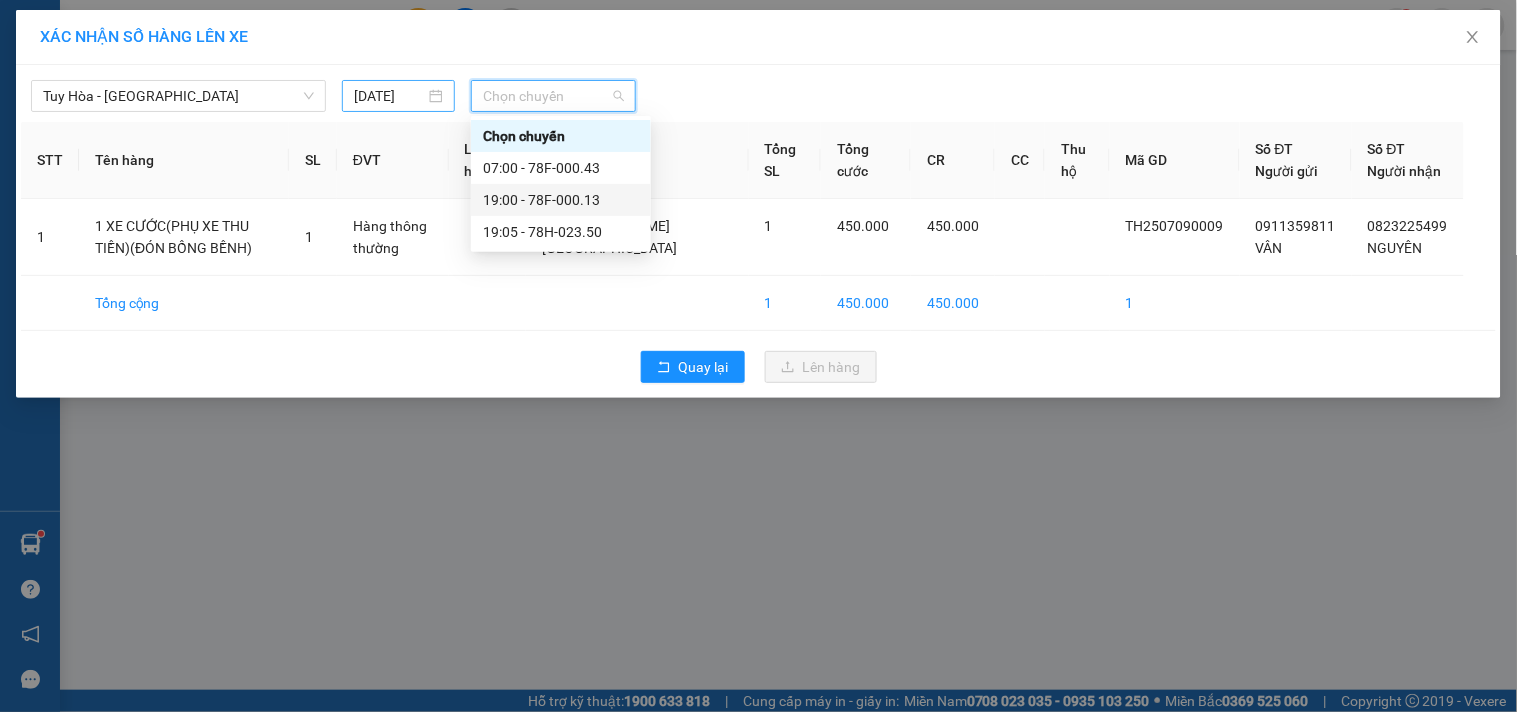 click on "12/07/2025" at bounding box center [389, 96] 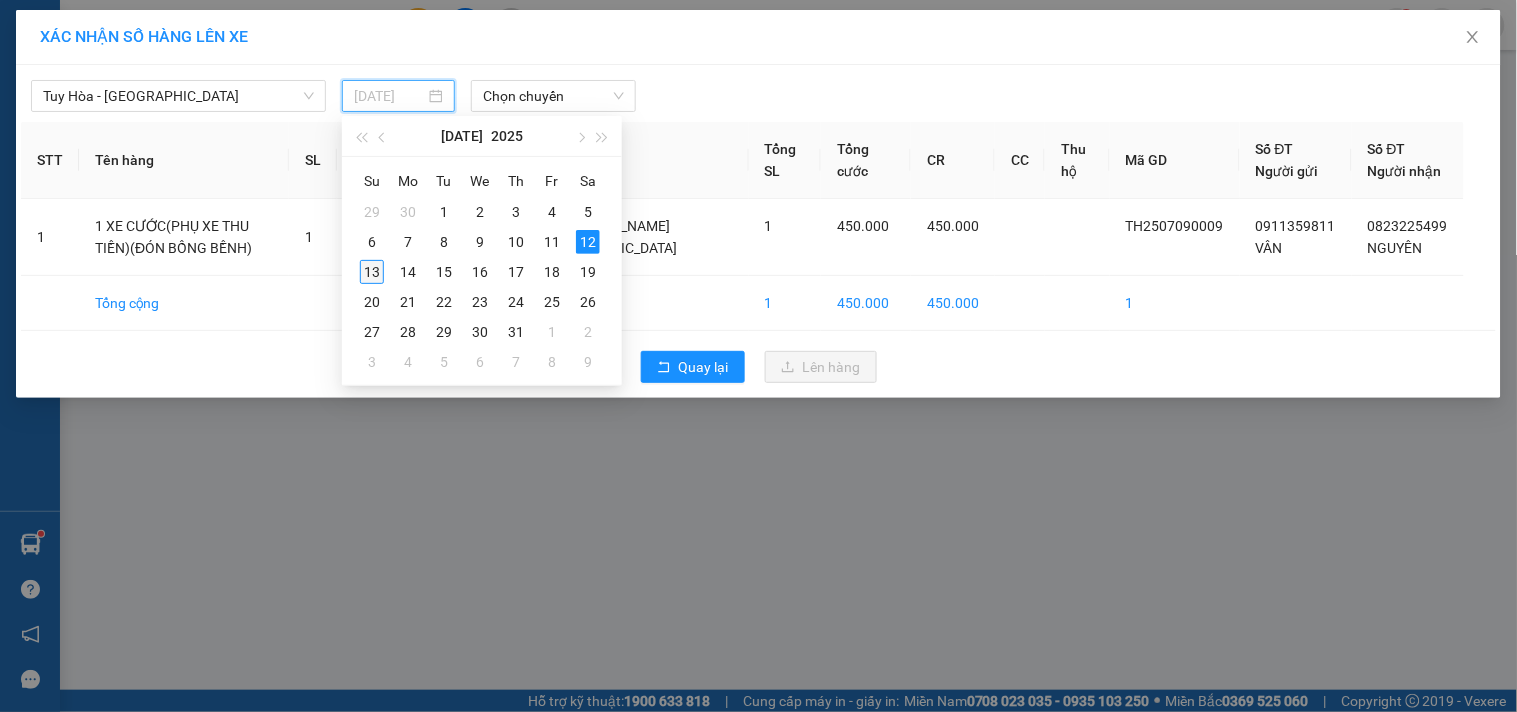 click on "13" at bounding box center [372, 272] 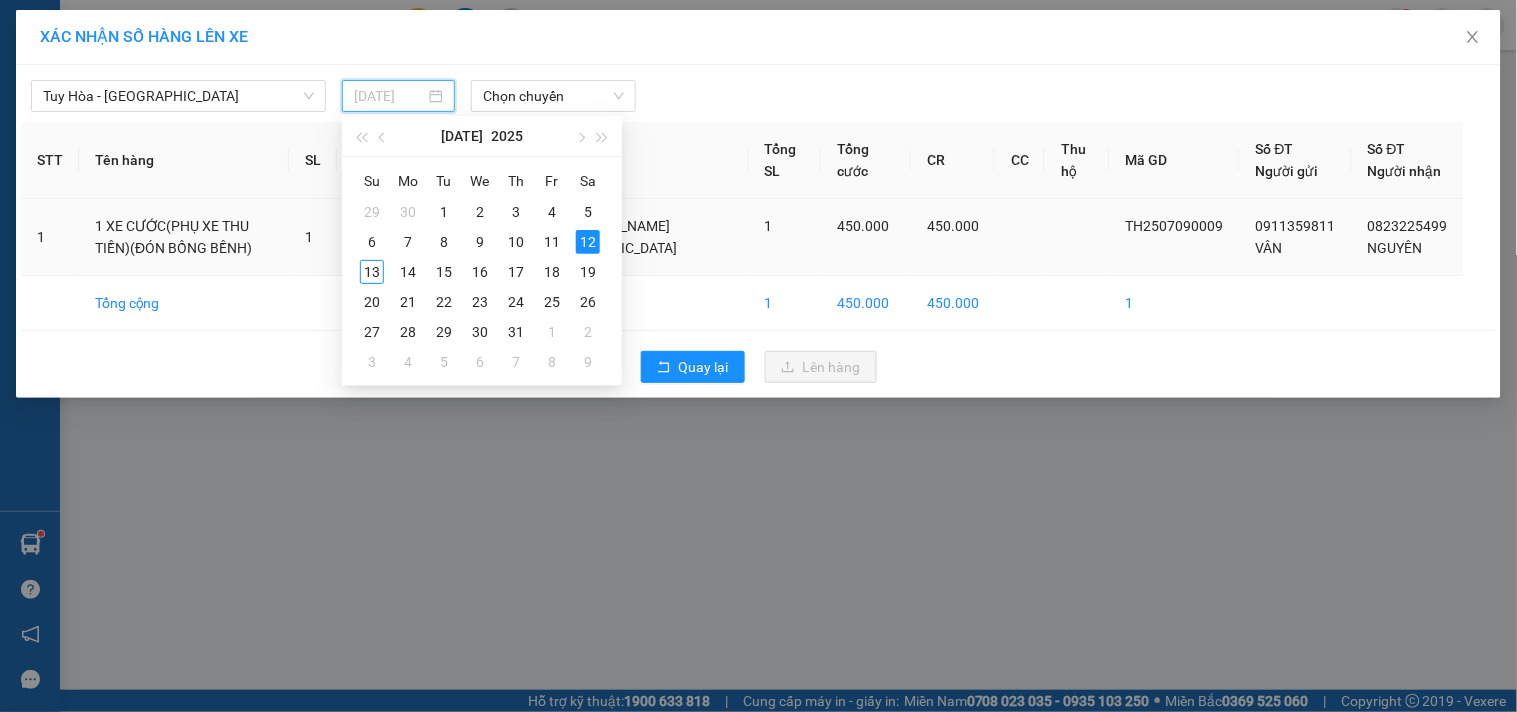 type on "[DATE]" 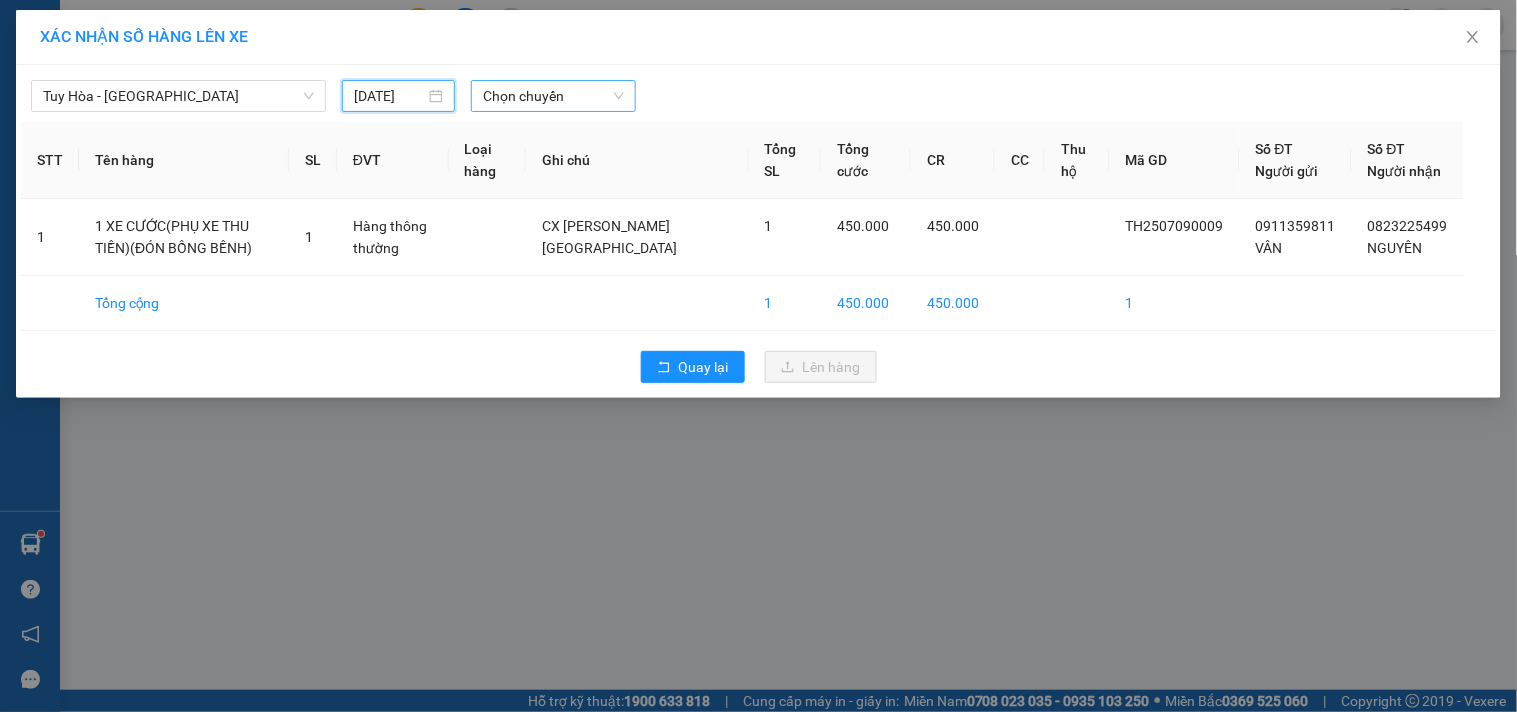 click on "Chọn chuyến" at bounding box center [553, 96] 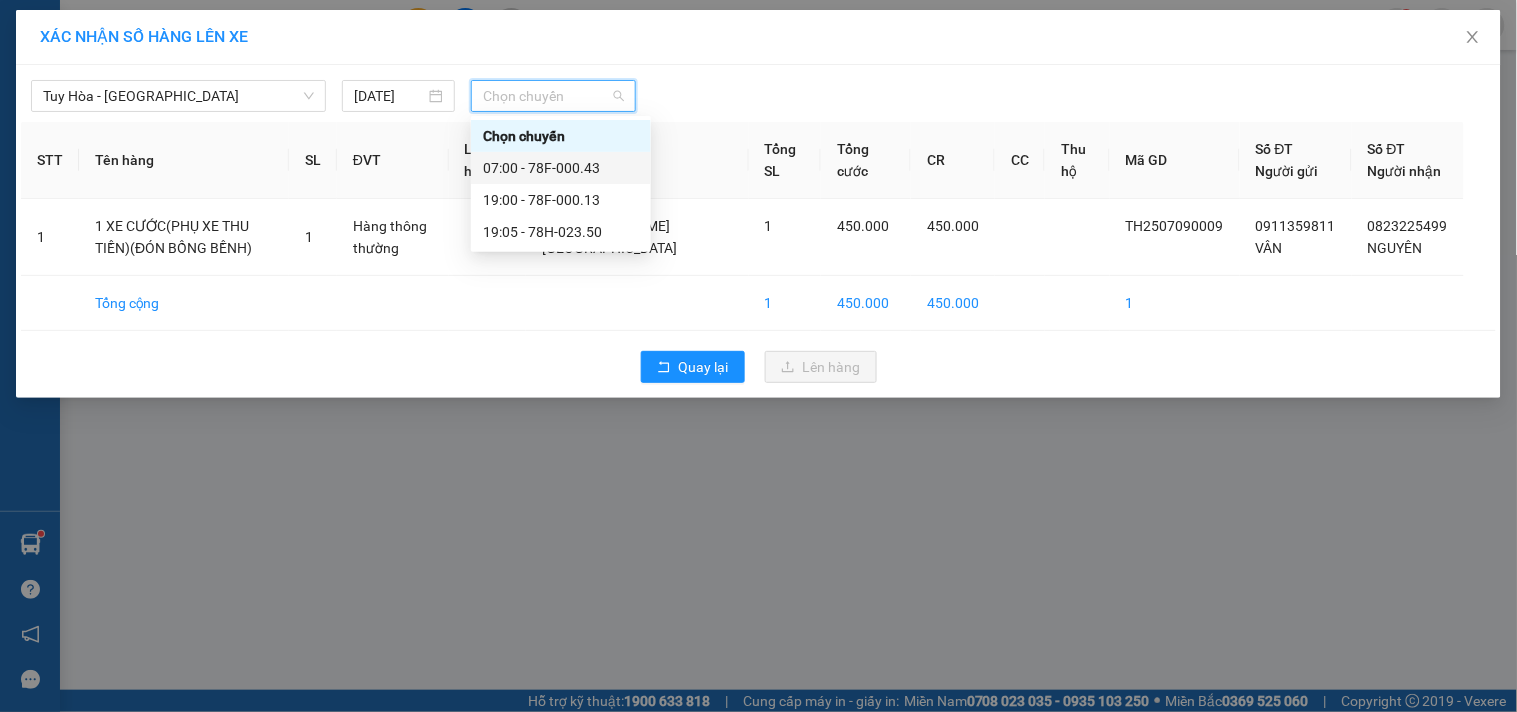 click on "07:00     - 78F-000.43" at bounding box center [561, 168] 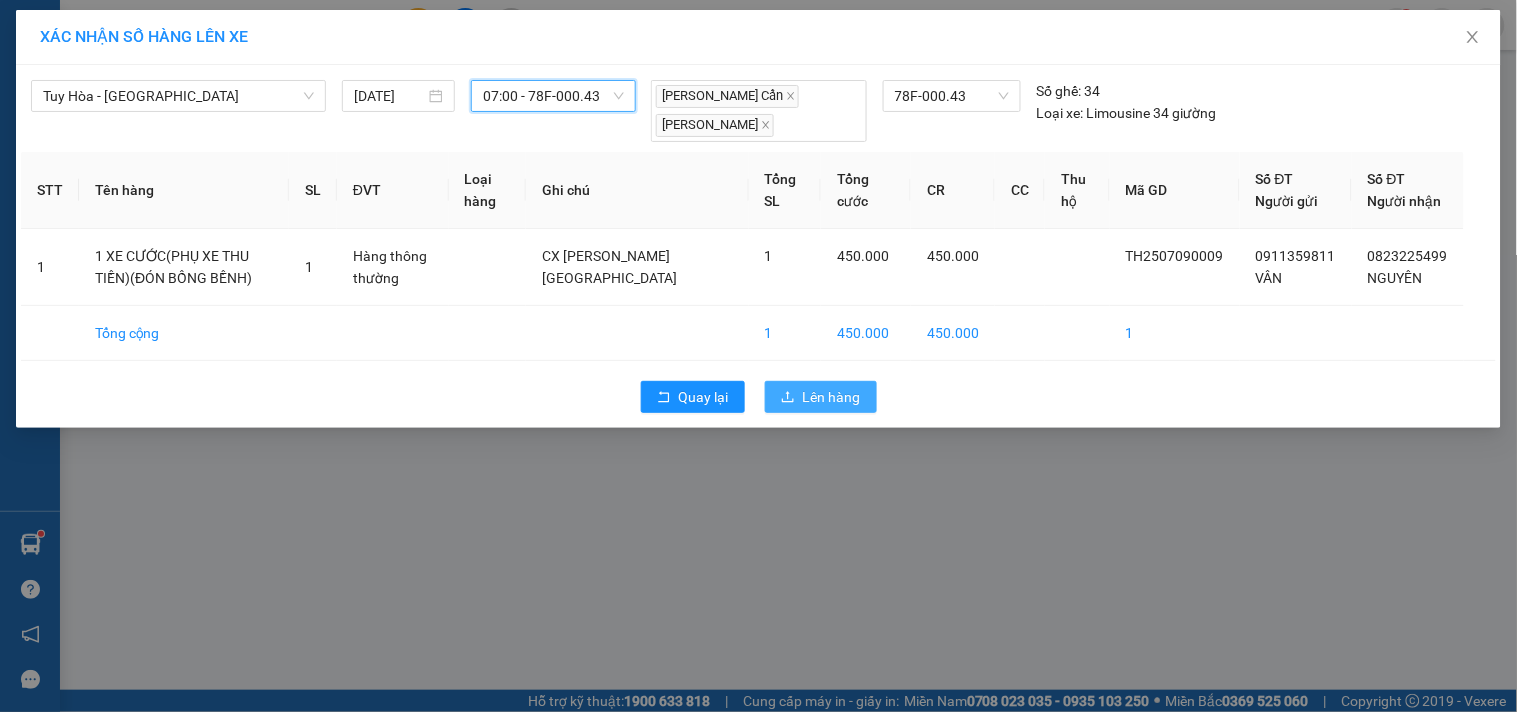 click on "Lên hàng" at bounding box center [832, 397] 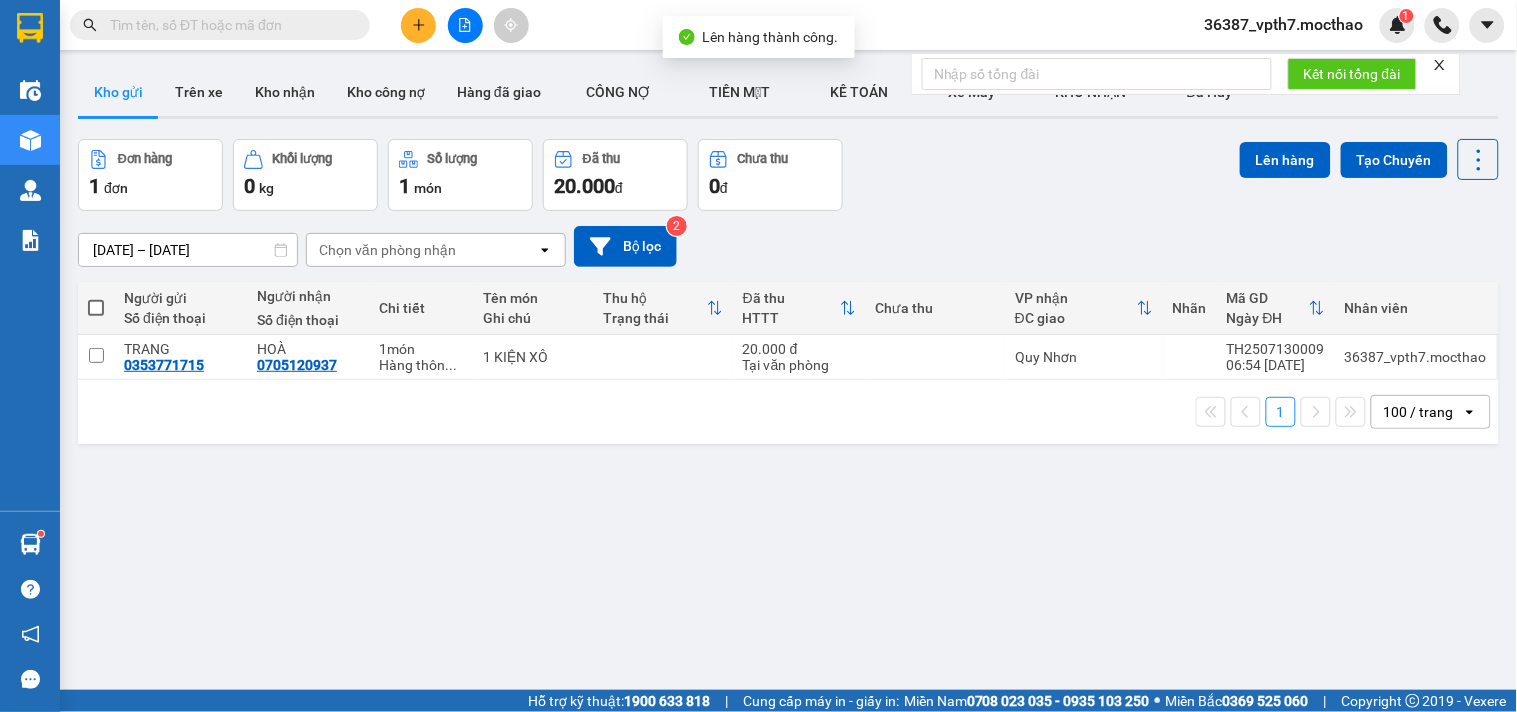 click at bounding box center [465, 25] 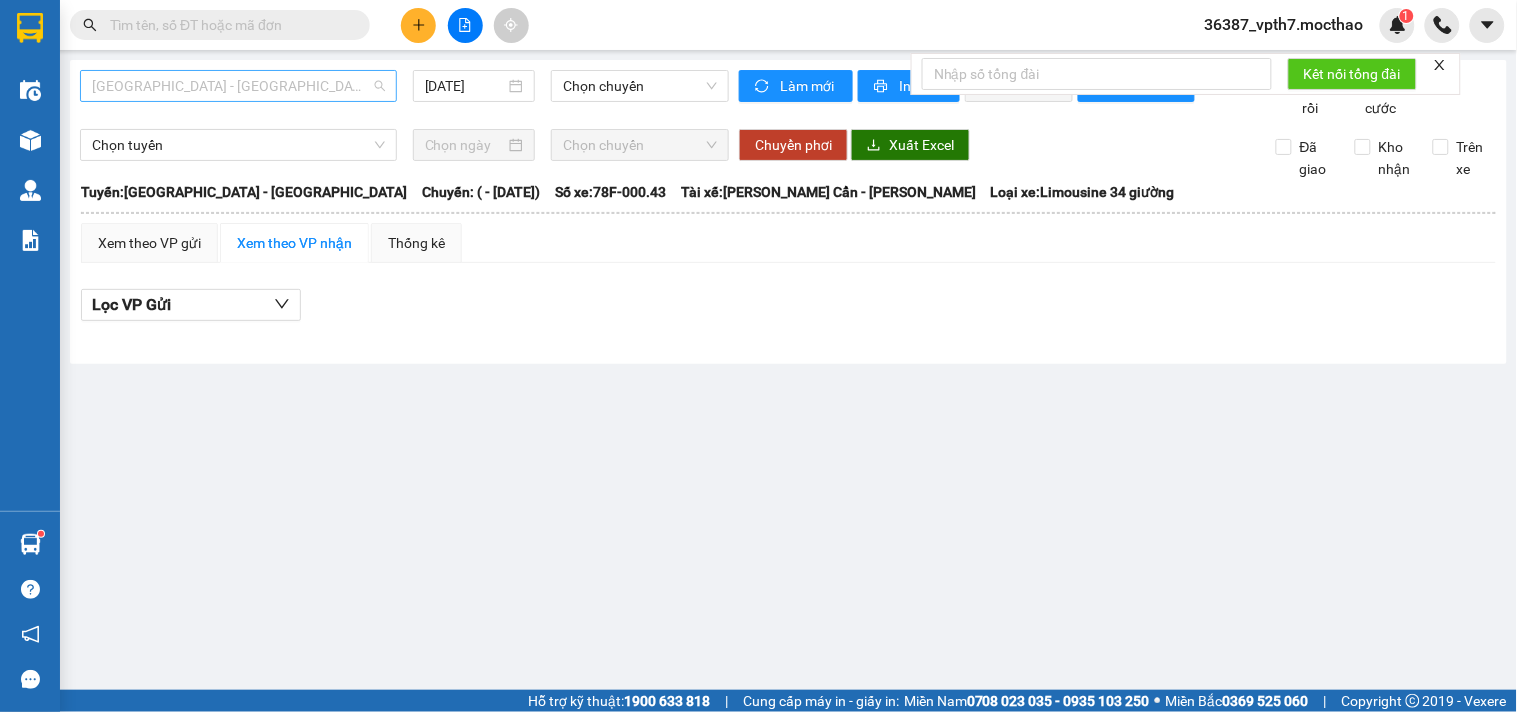 click on "Sài Gòn - Tuy Hòa" at bounding box center (238, 86) 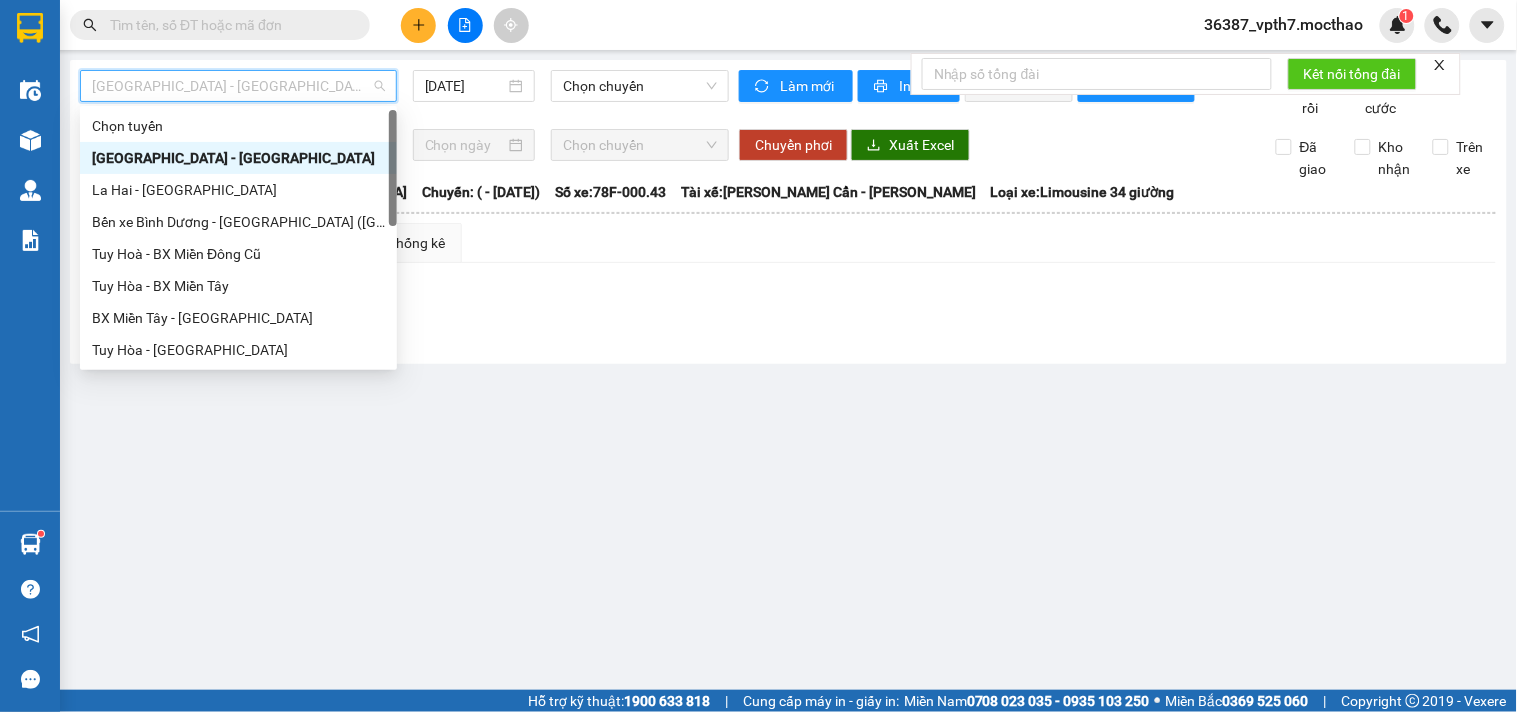 type on "D" 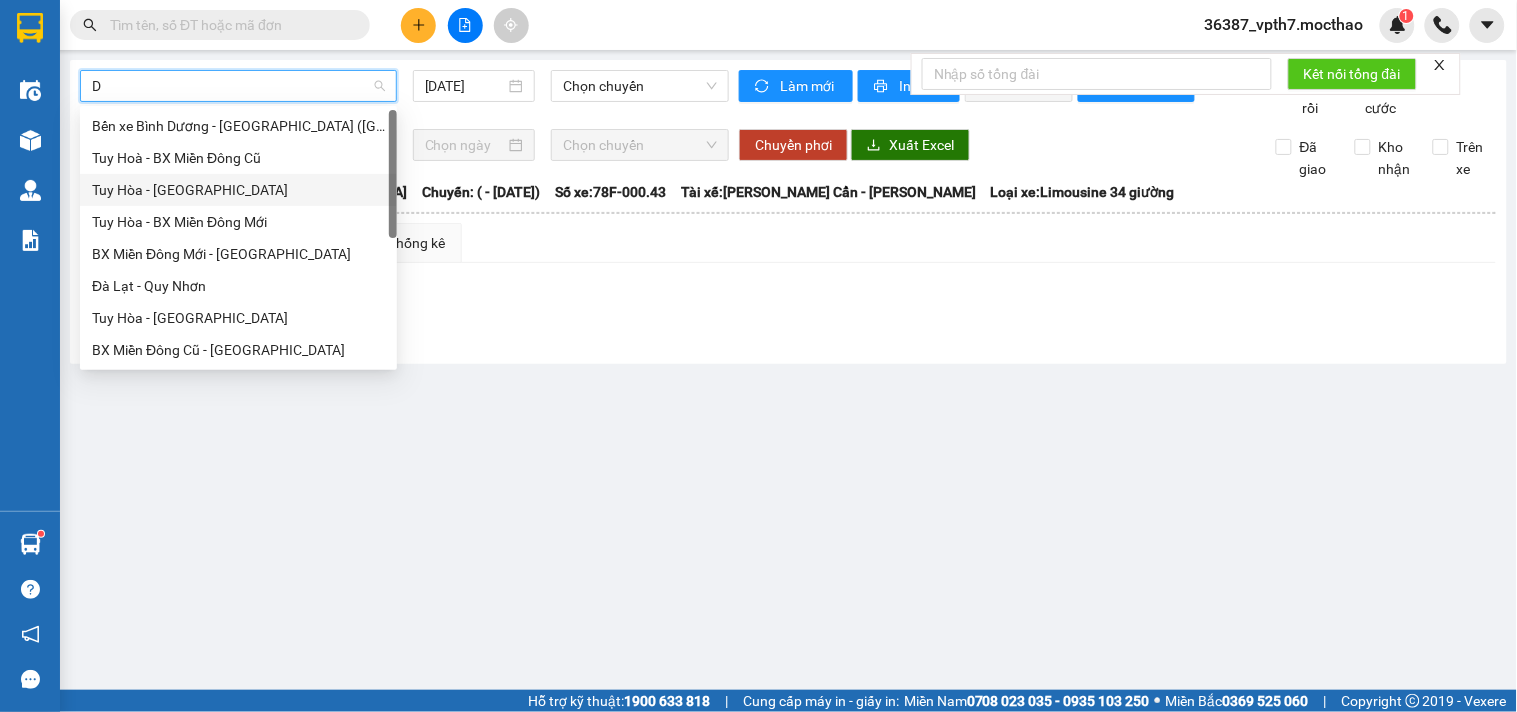 click on "Tuy Hòa - Đà Nẵng" at bounding box center [238, 190] 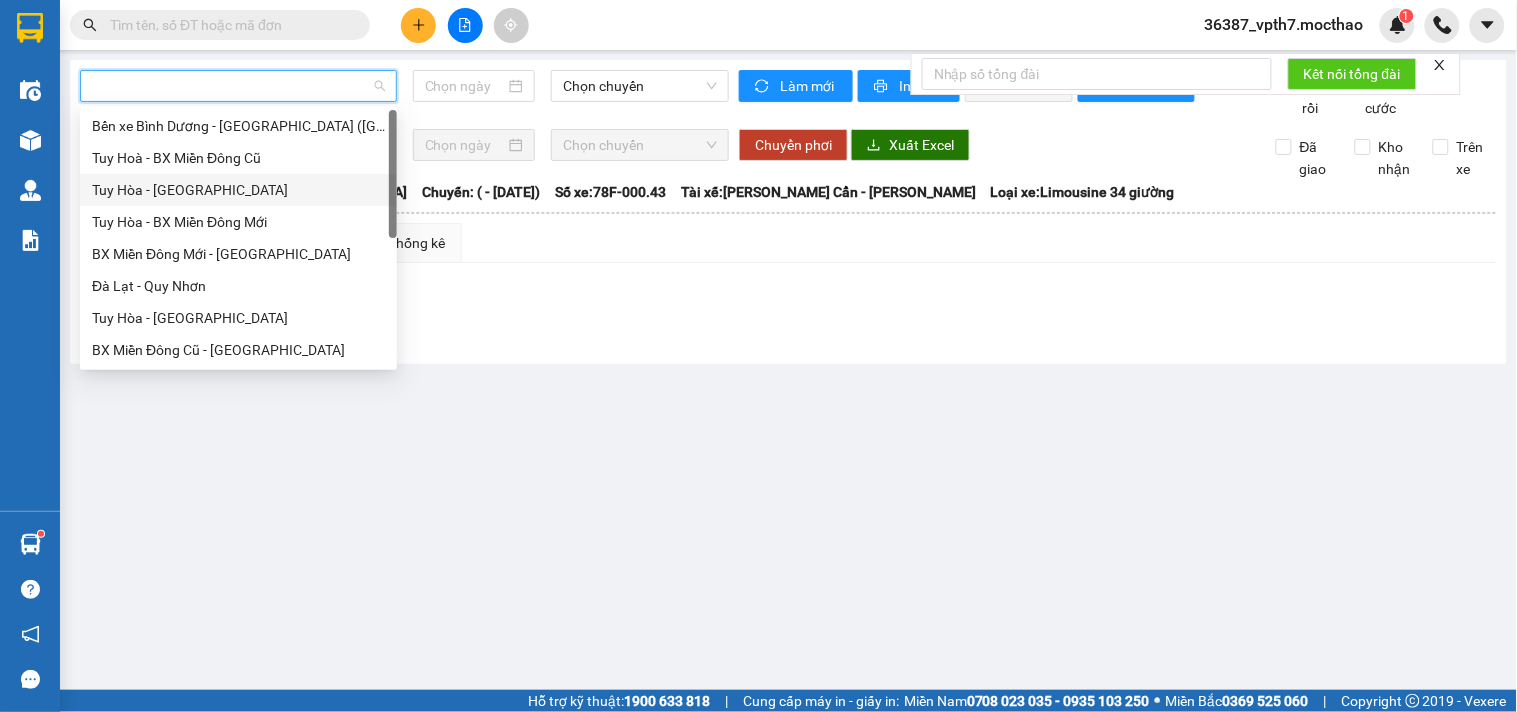 type on "[DATE]" 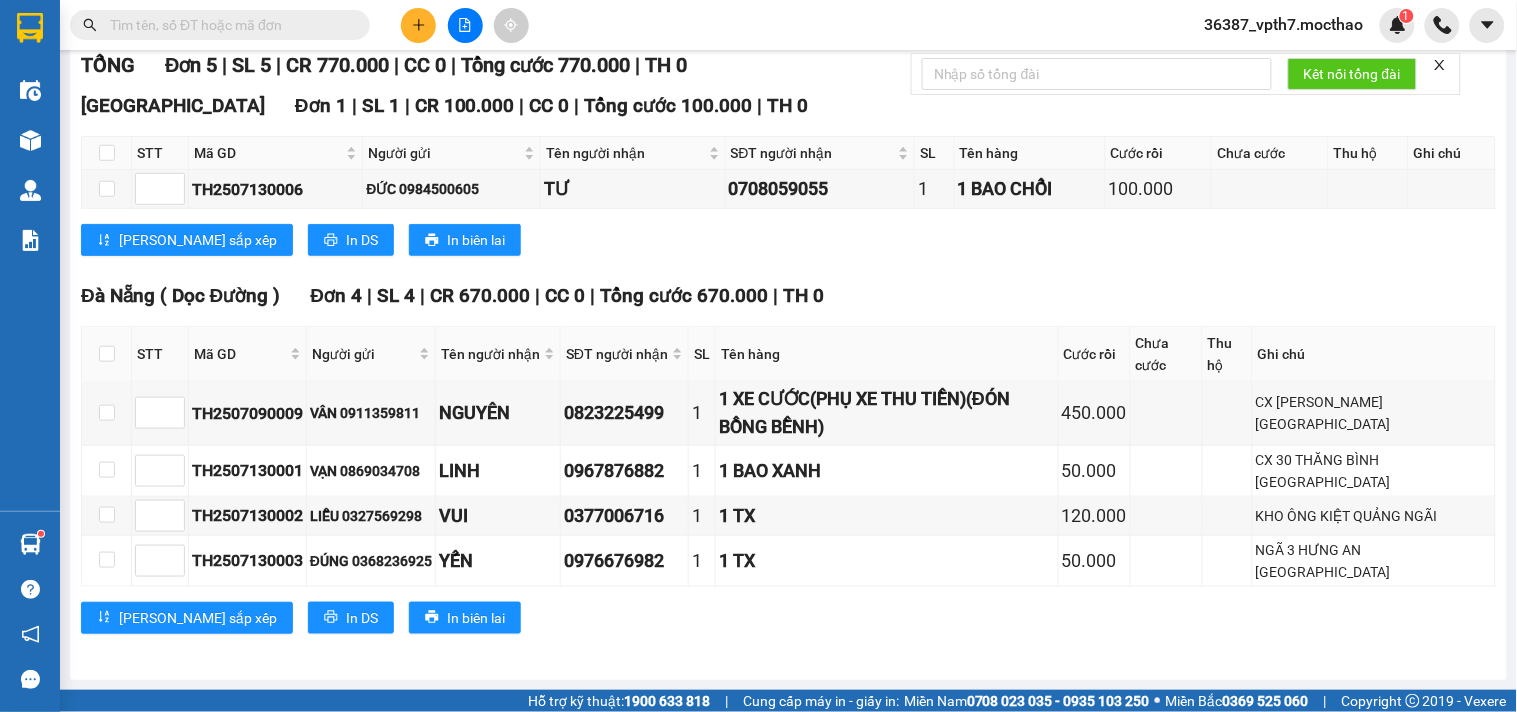 scroll, scrollTop: 0, scrollLeft: 0, axis: both 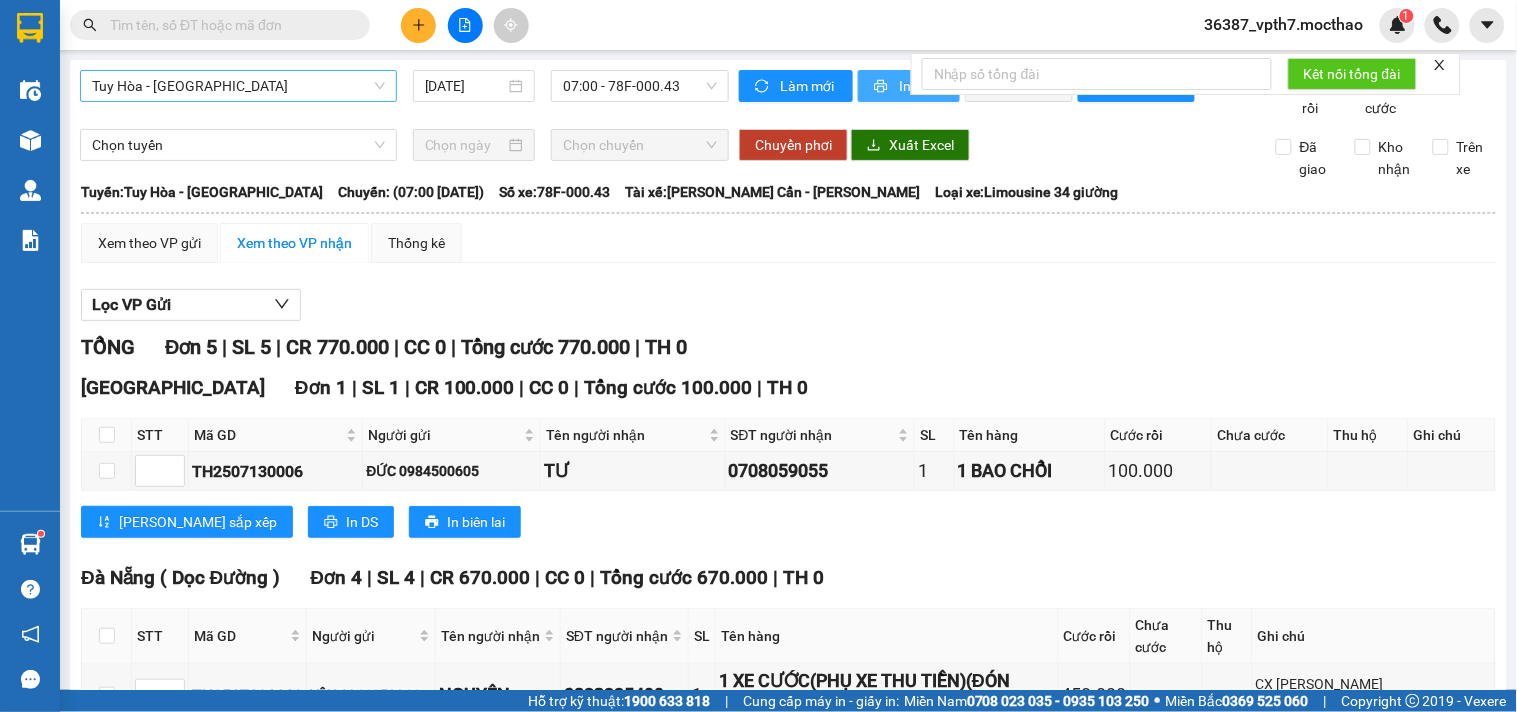 click at bounding box center (882, 87) 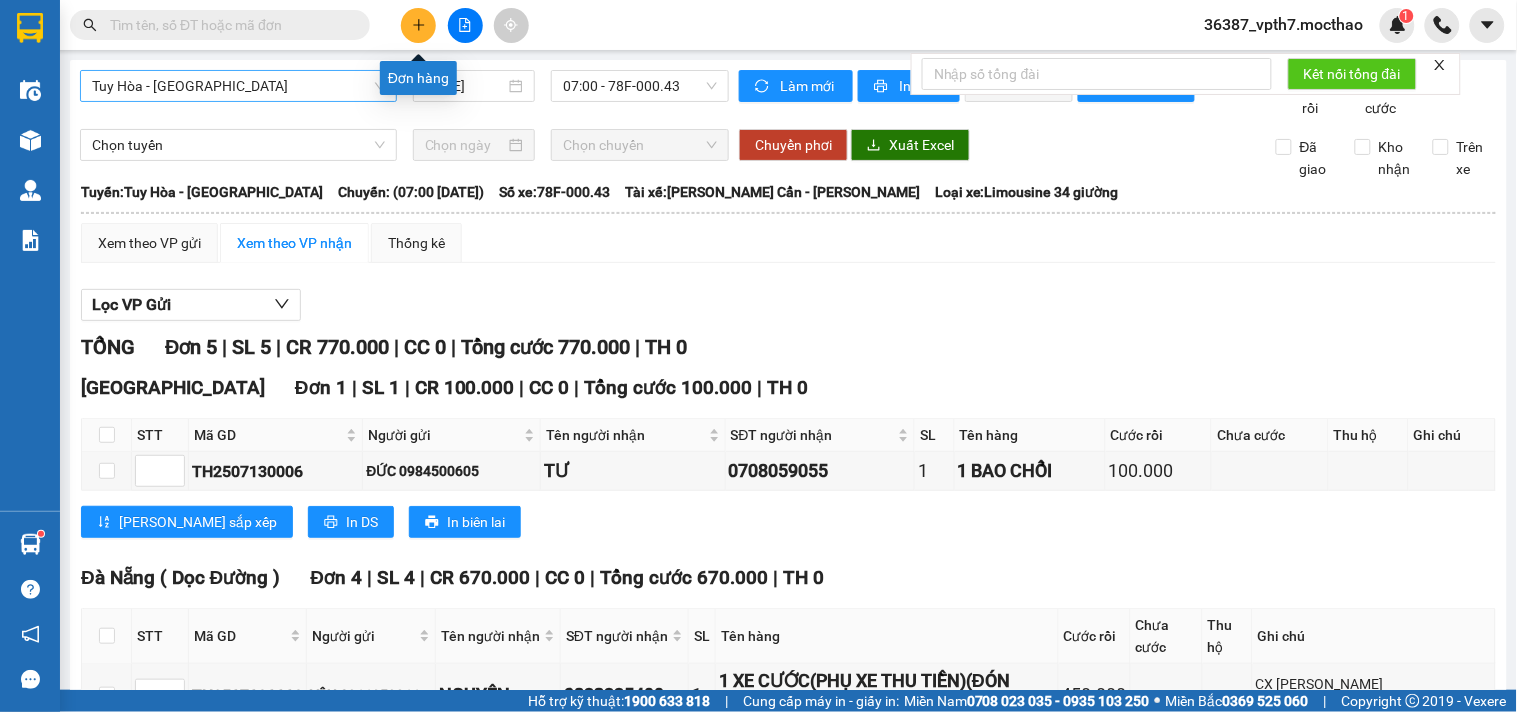 click at bounding box center (418, 25) 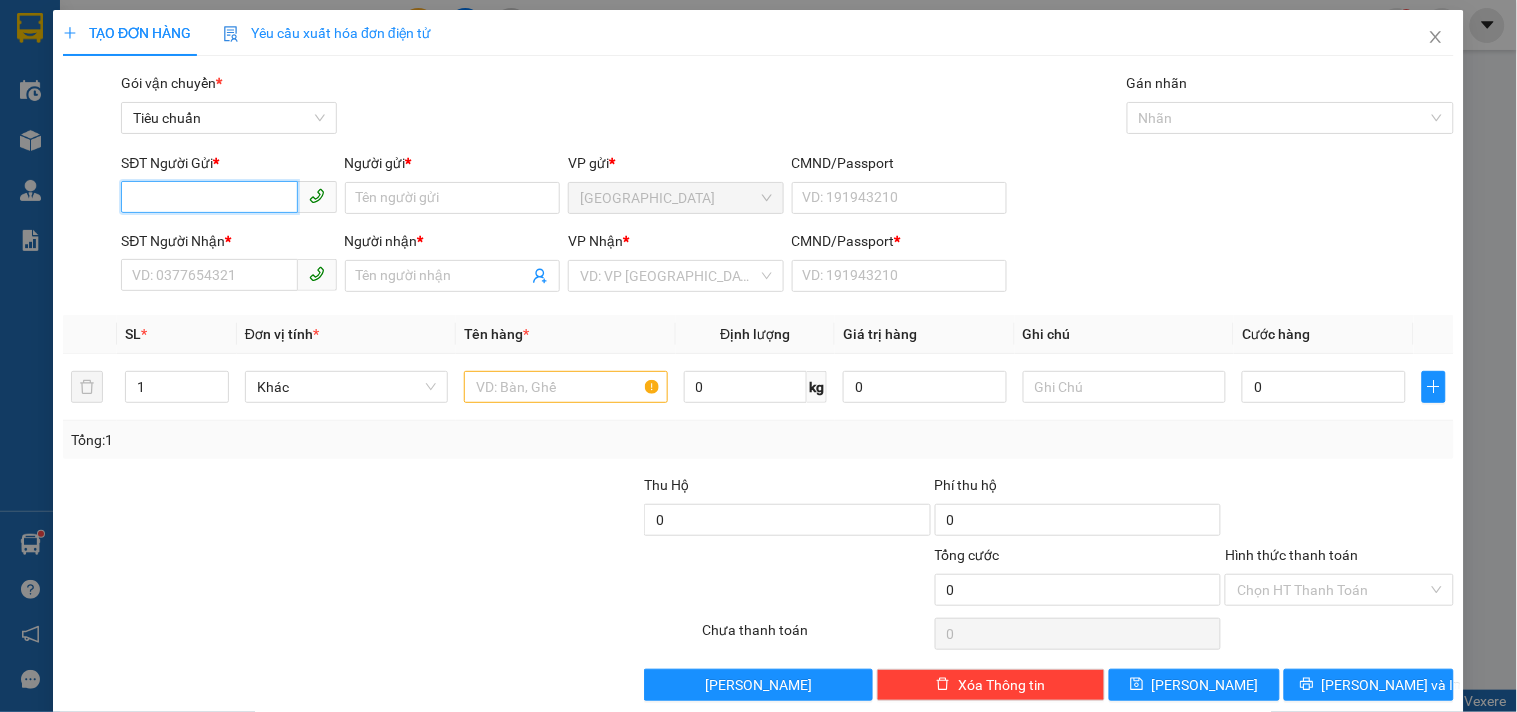 click on "SĐT Người Gửi  *" at bounding box center [209, 197] 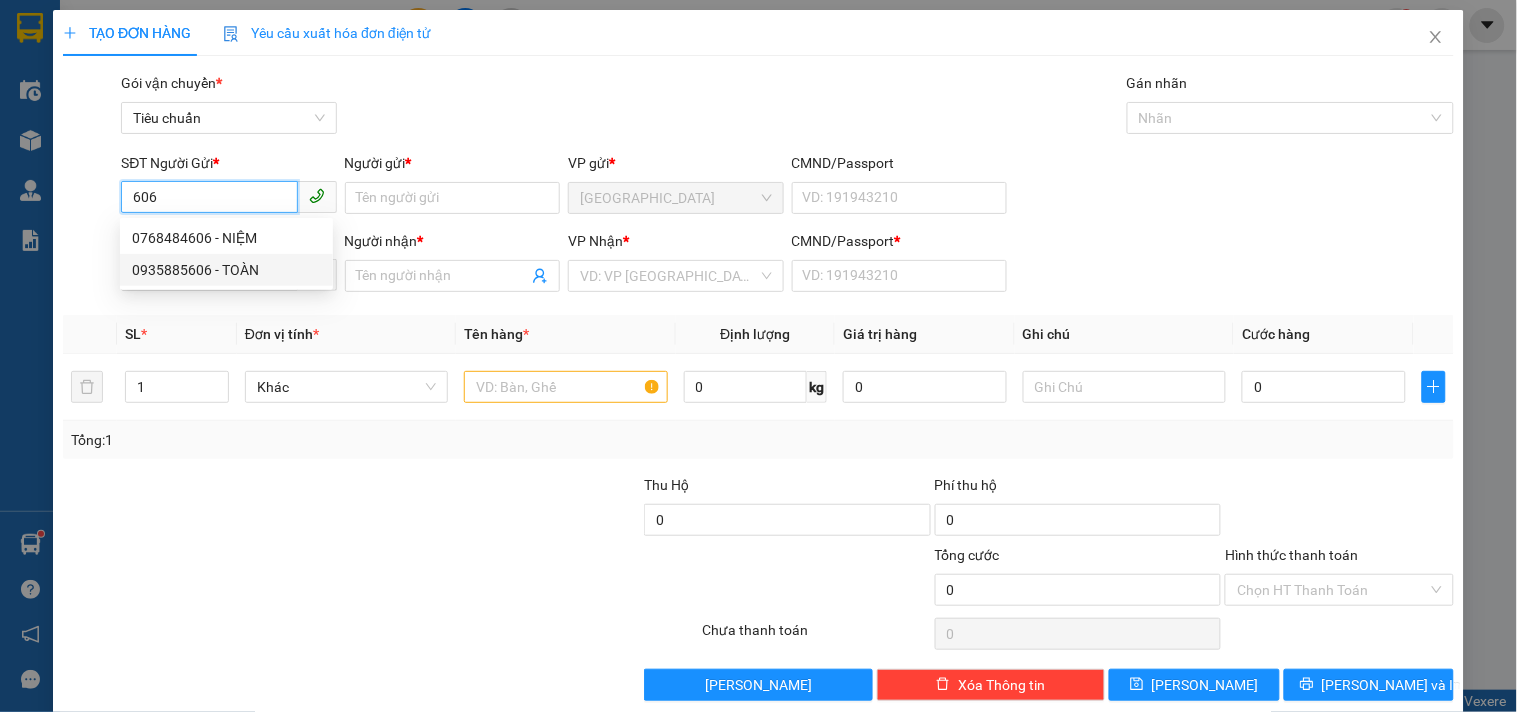 click on "0935885606 - TOÀN" at bounding box center (226, 270) 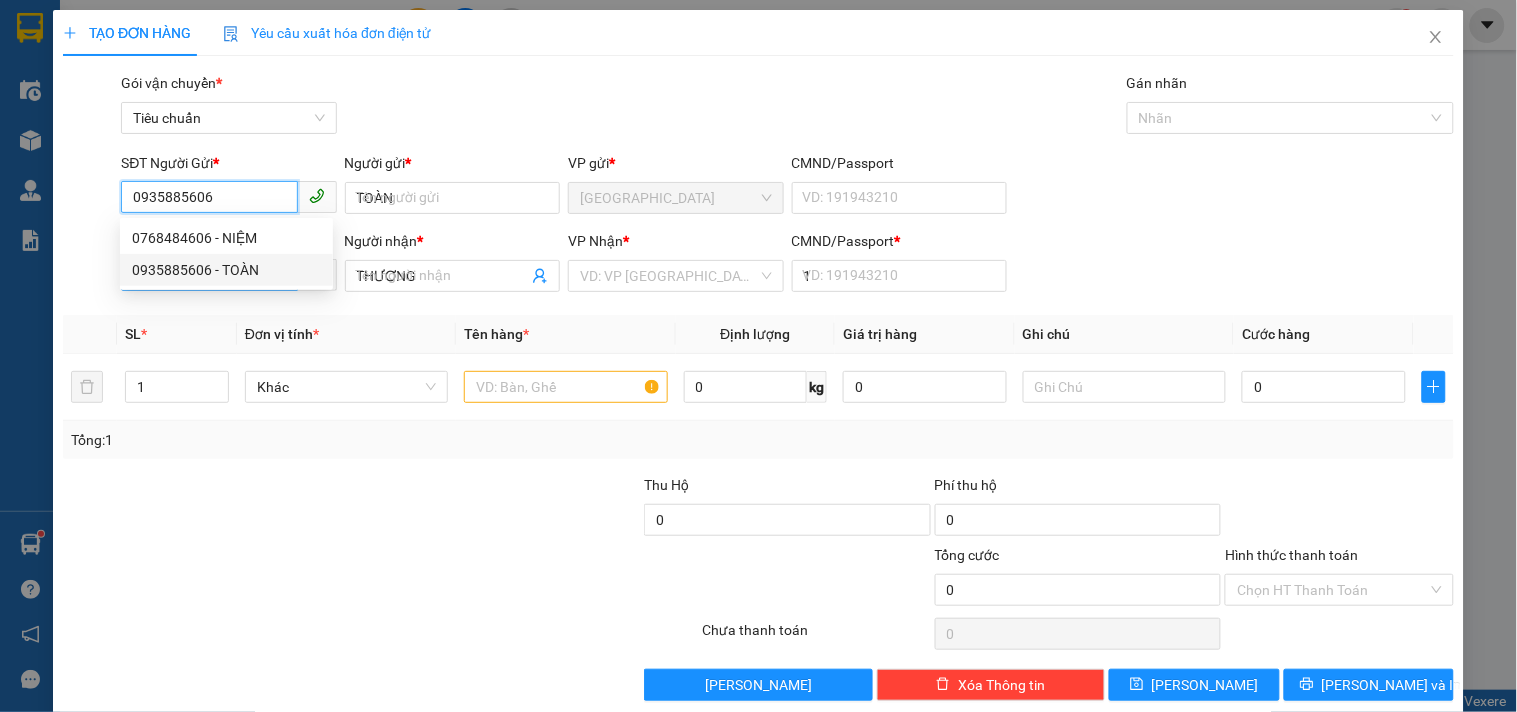 type on "20.000" 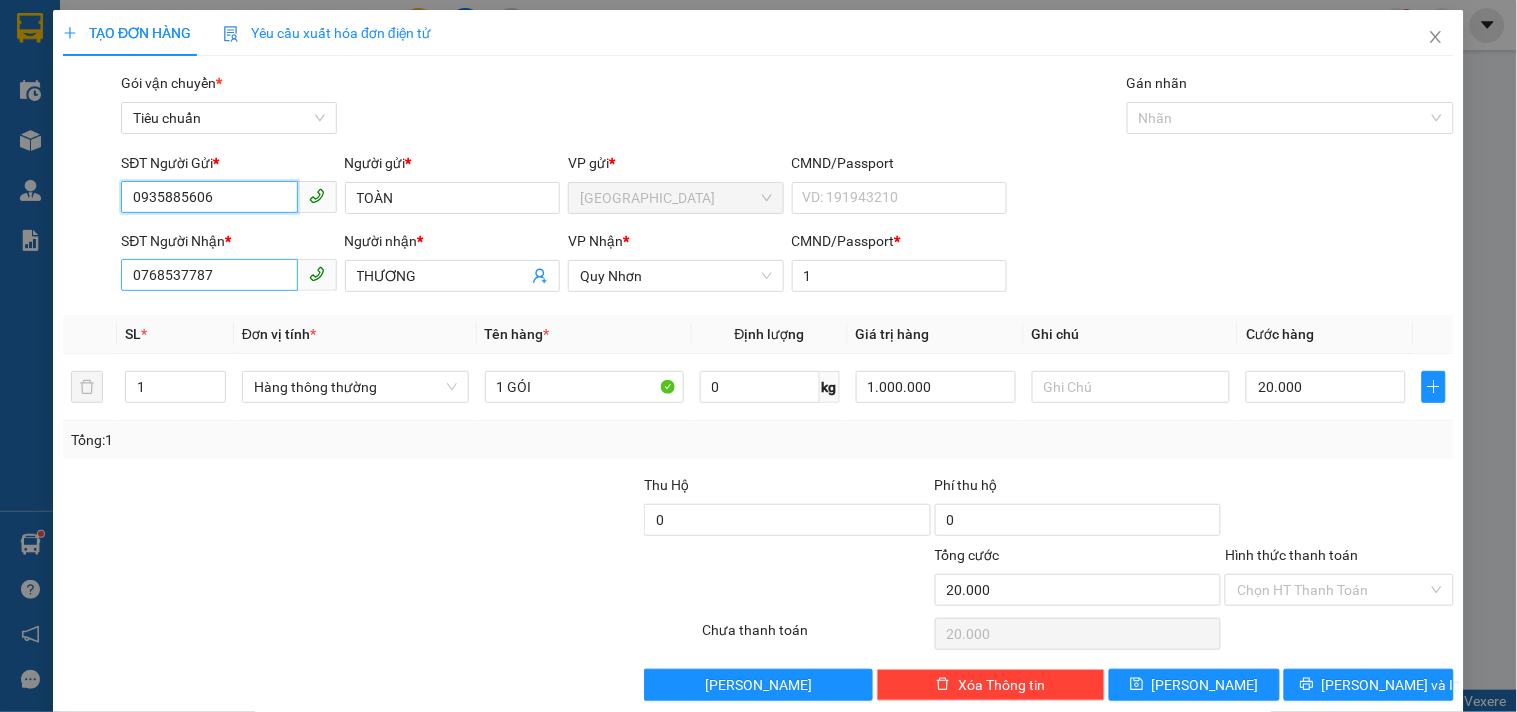 type on "0935885606" 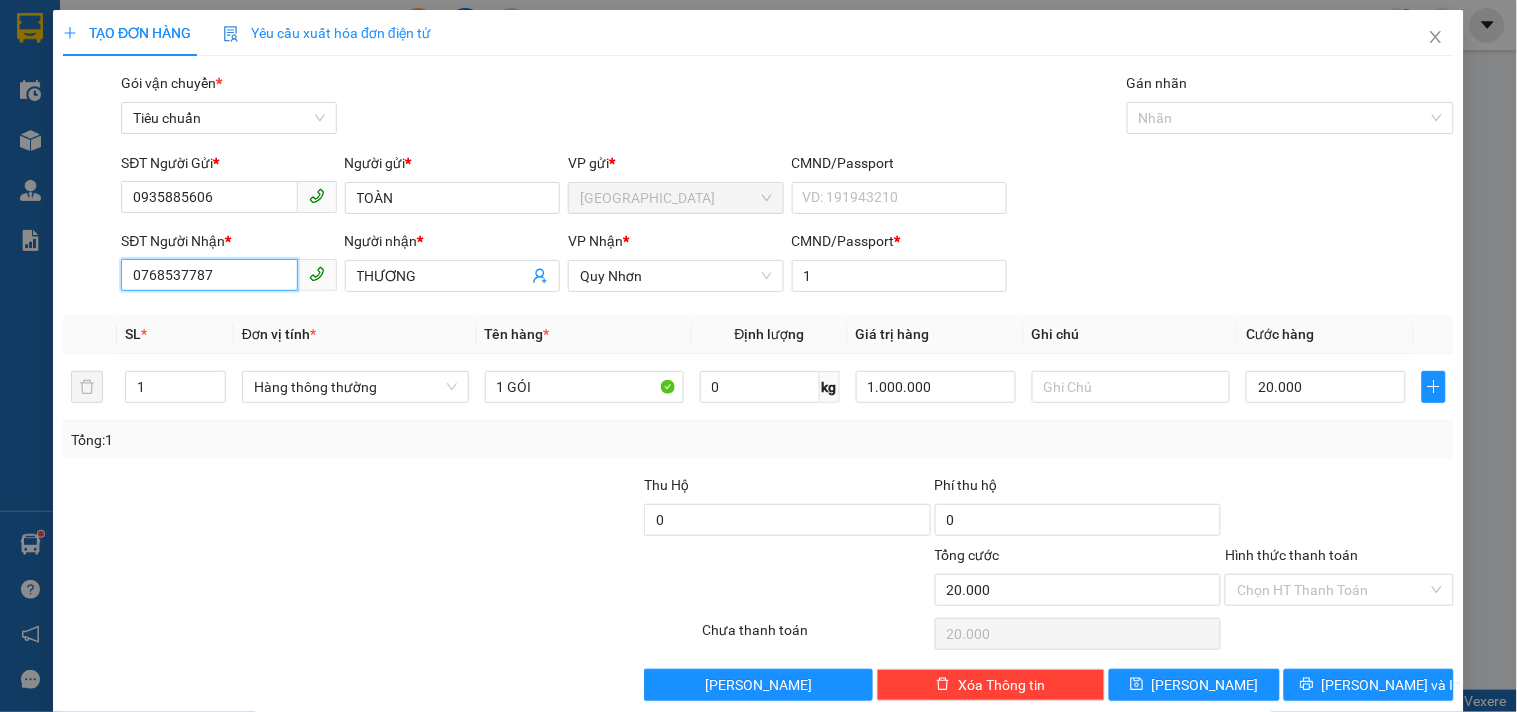click on "0768537787" at bounding box center (209, 275) 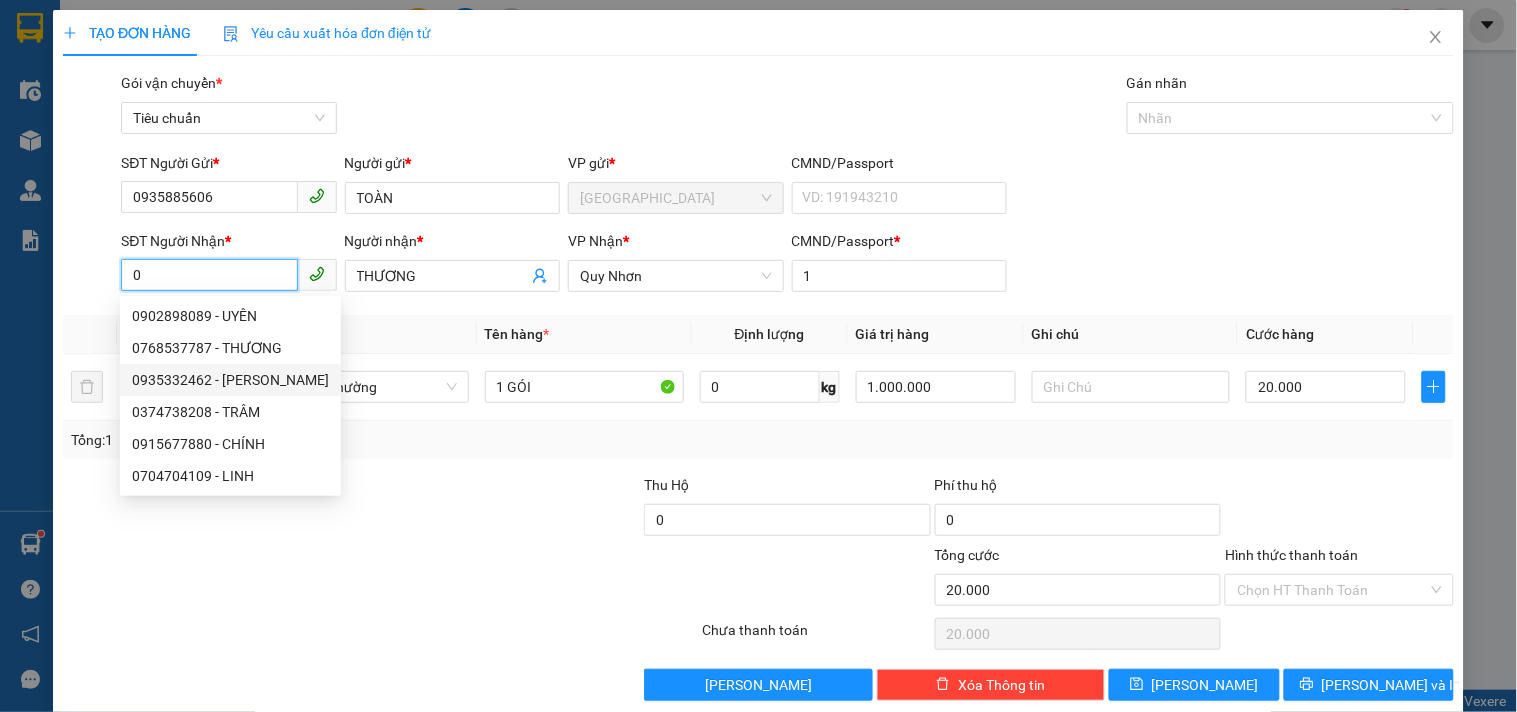 click on "0935332462 - VÂN" at bounding box center [230, 380] 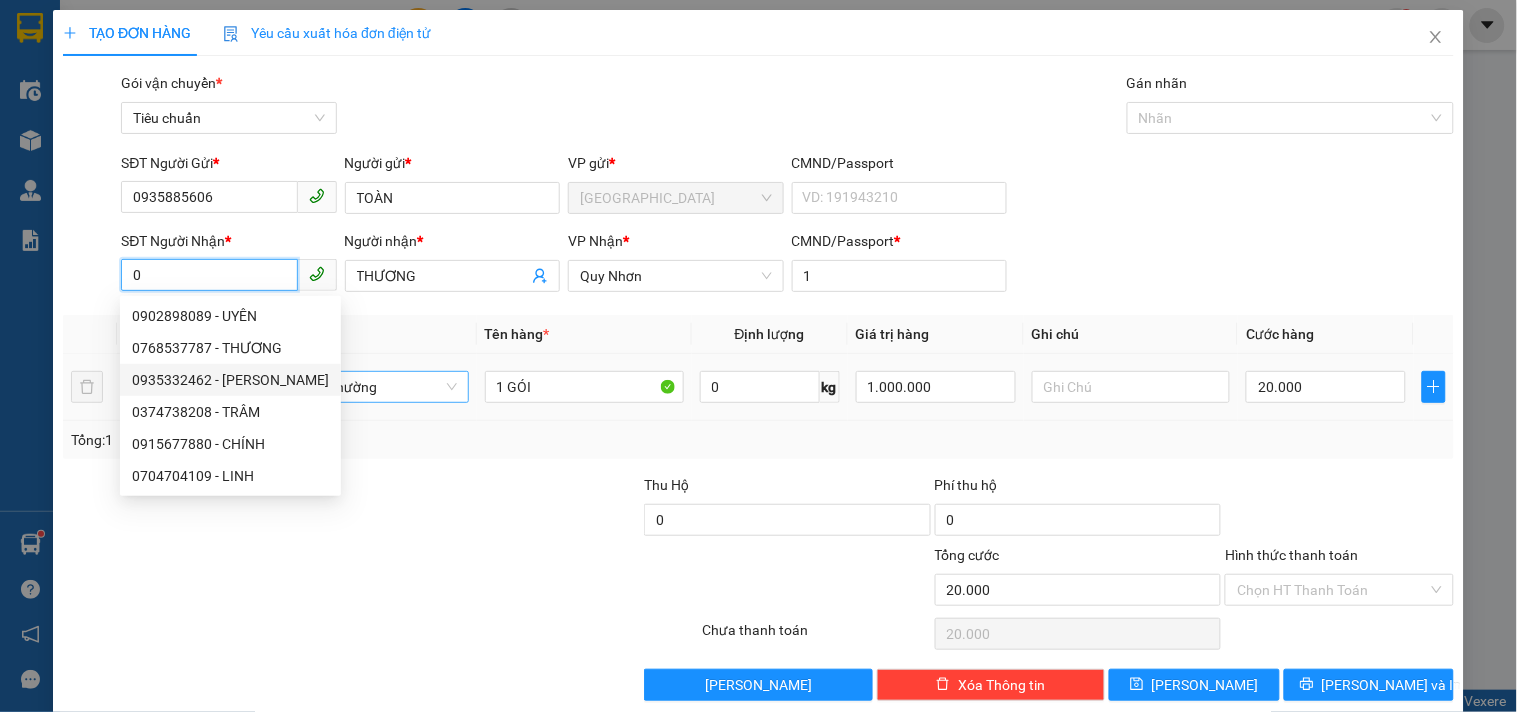 type on "0935332462" 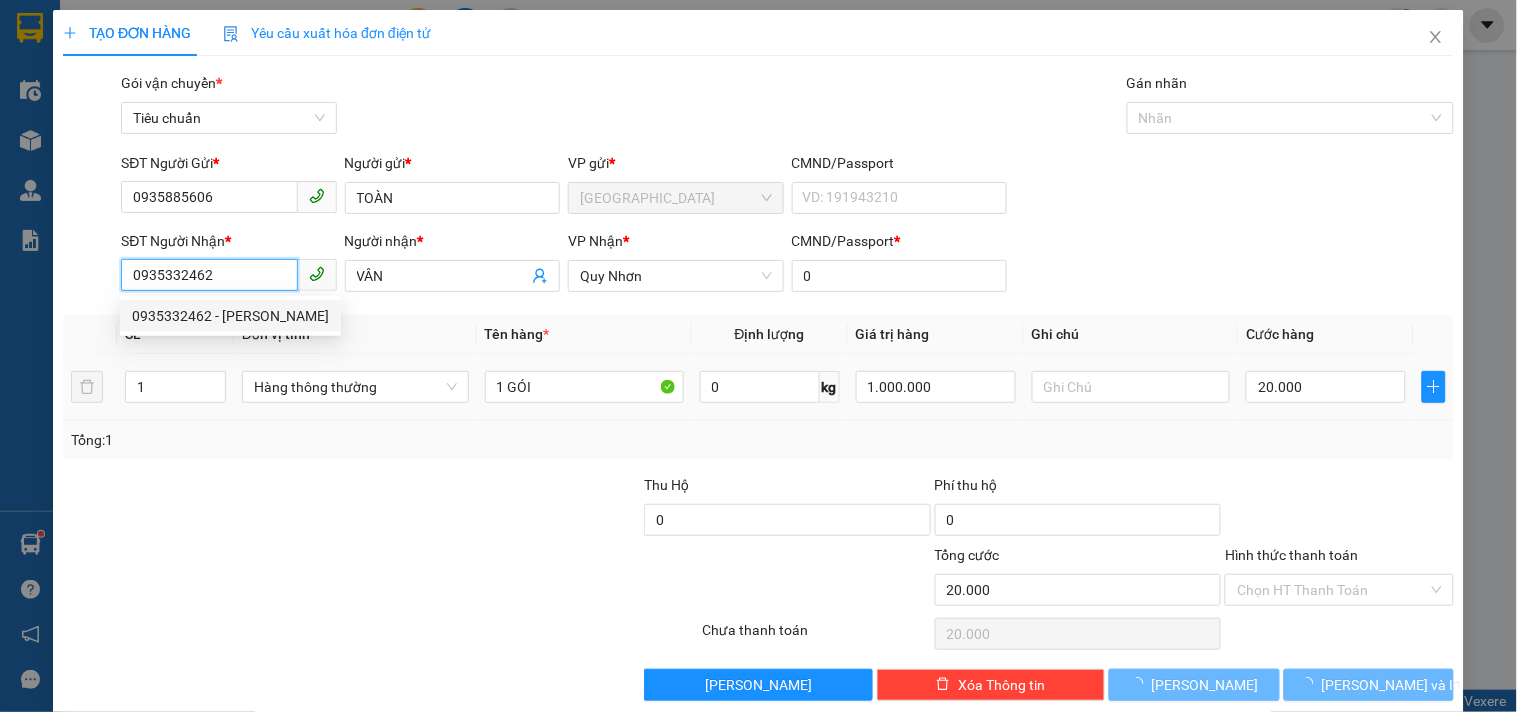 type on "30.000" 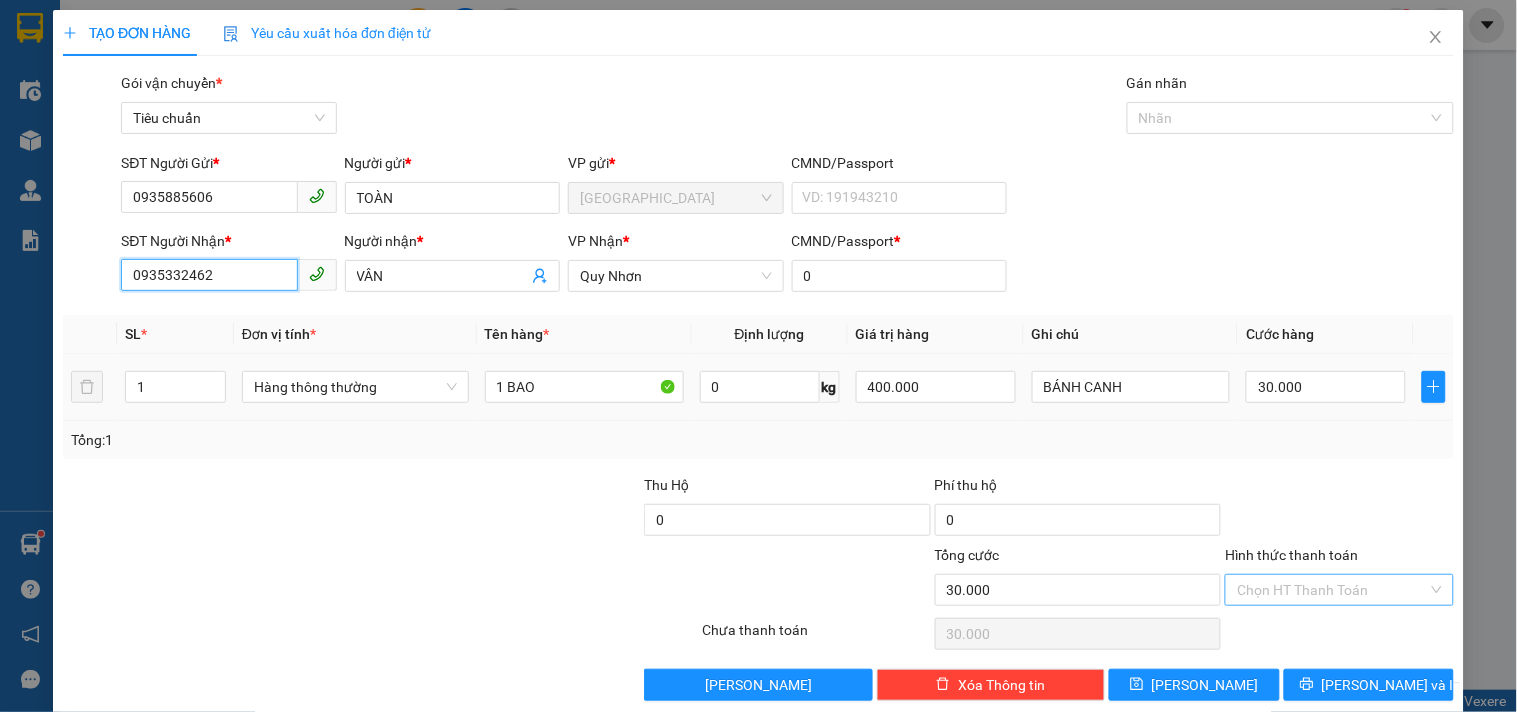 type on "0935332462" 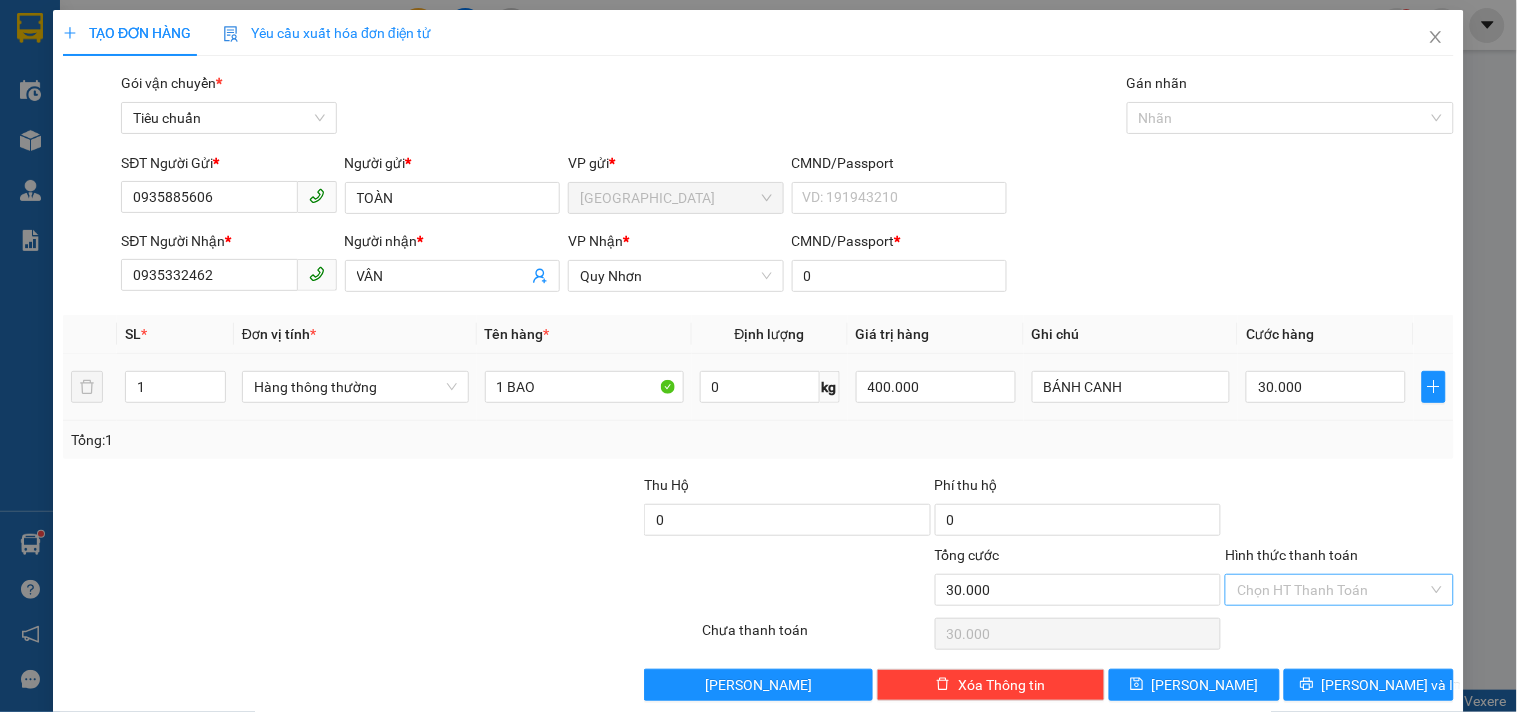 drag, startPoint x: 1296, startPoint y: 598, endPoint x: 1287, endPoint y: 576, distance: 23.769728 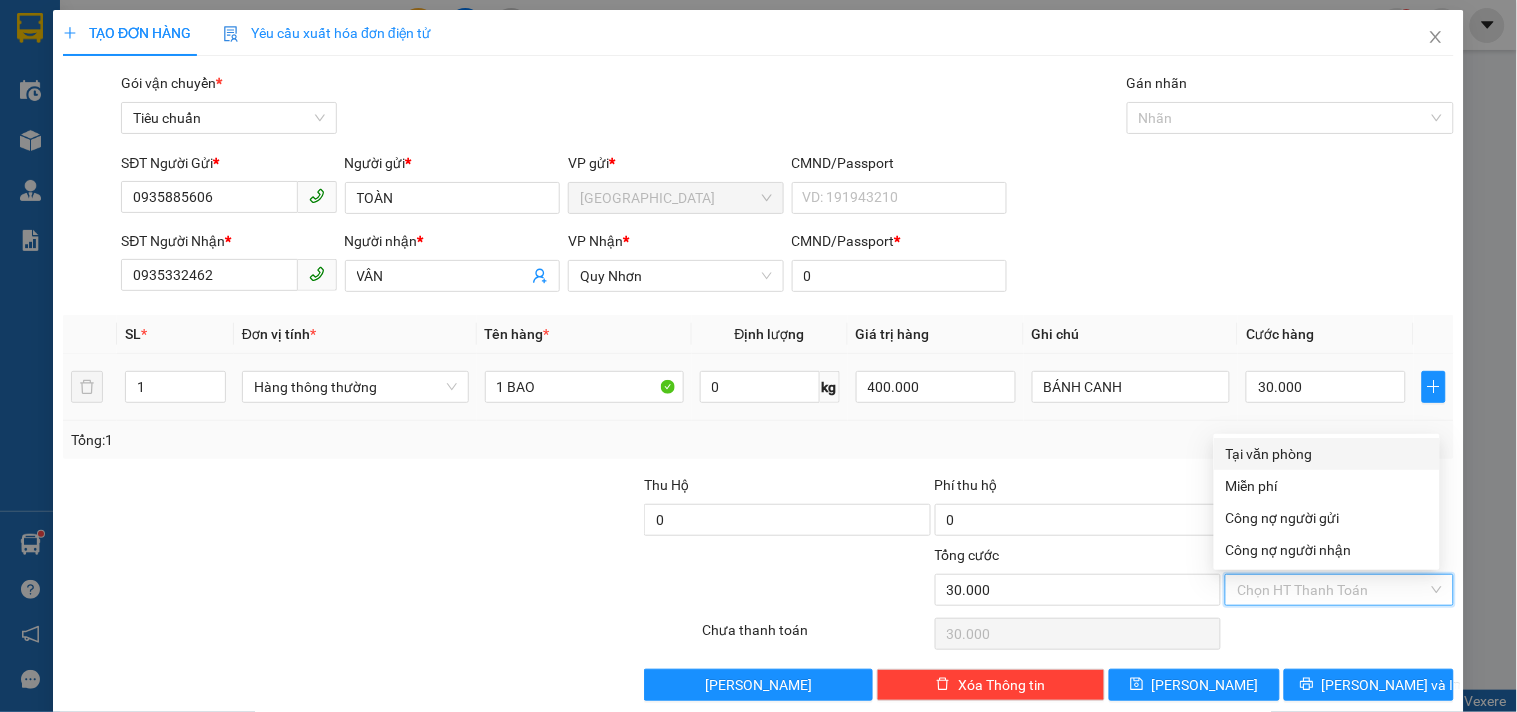 click on "Tại văn phòng" at bounding box center (1327, 454) 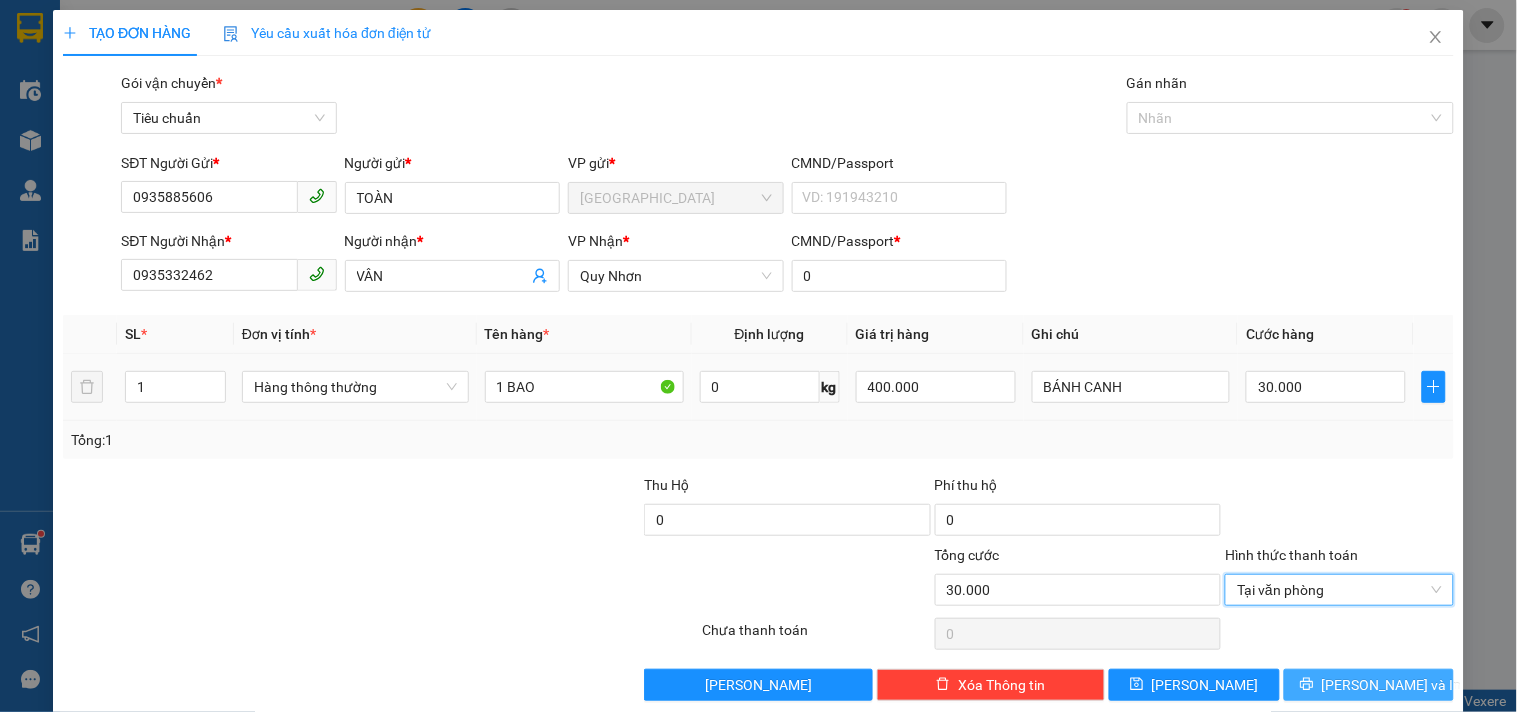 click on "[PERSON_NAME] và In" at bounding box center [1369, 685] 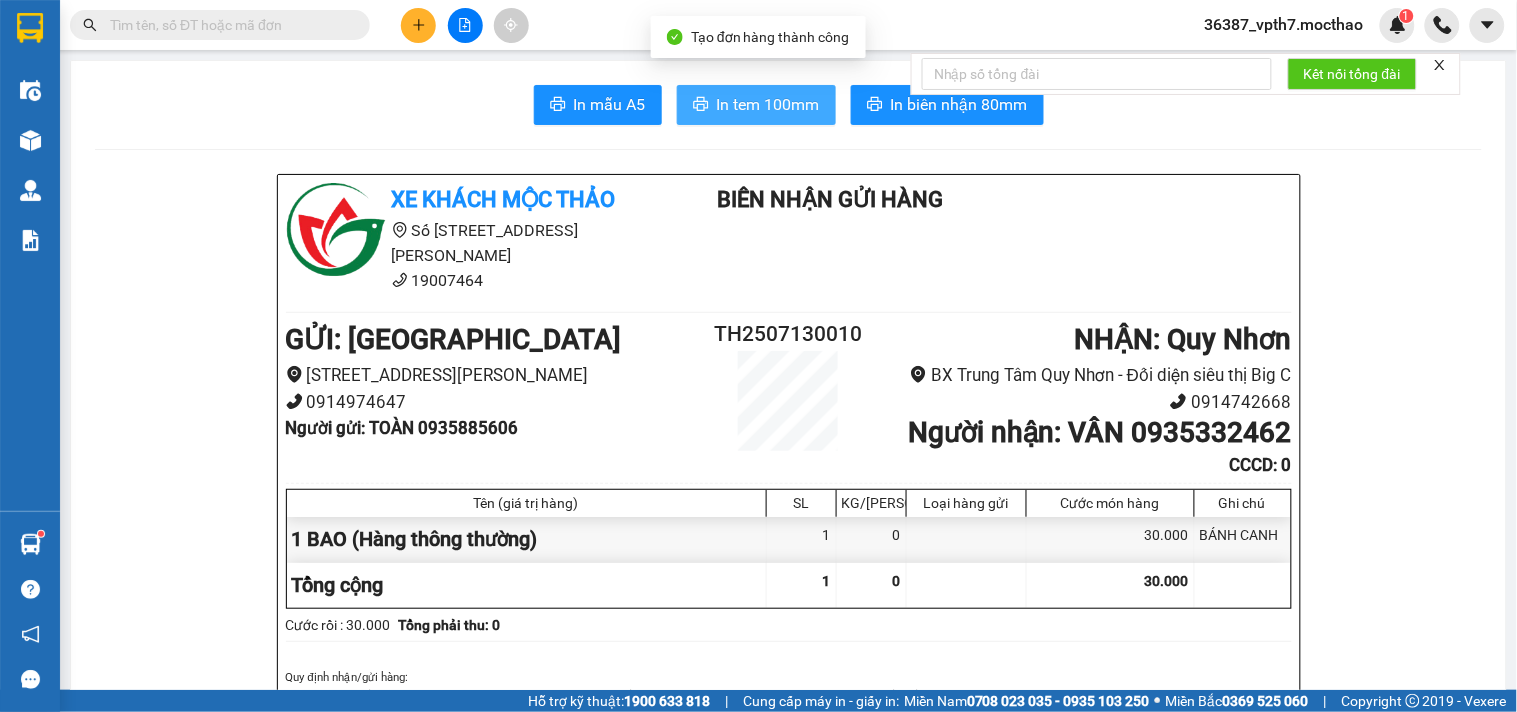 click on "In tem 100mm" at bounding box center [768, 104] 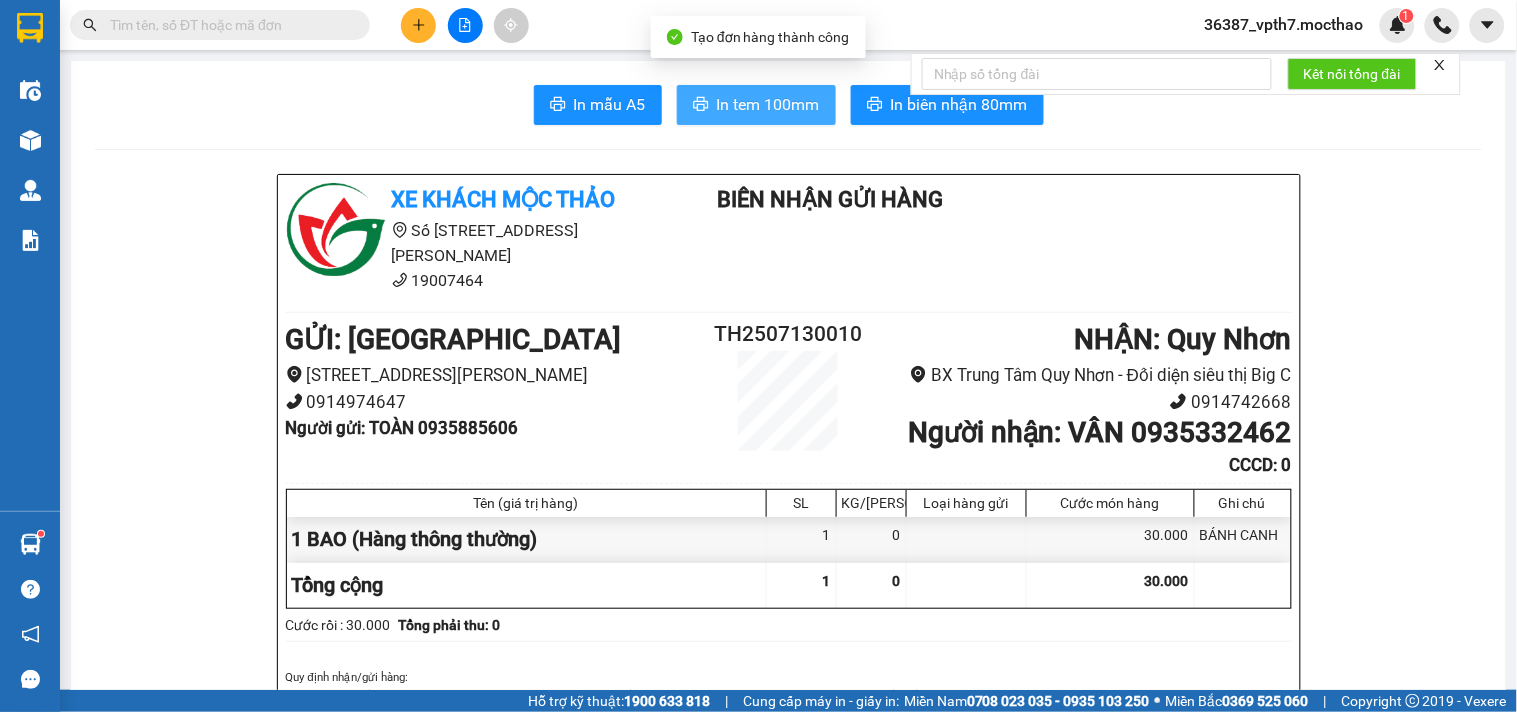 scroll, scrollTop: 0, scrollLeft: 0, axis: both 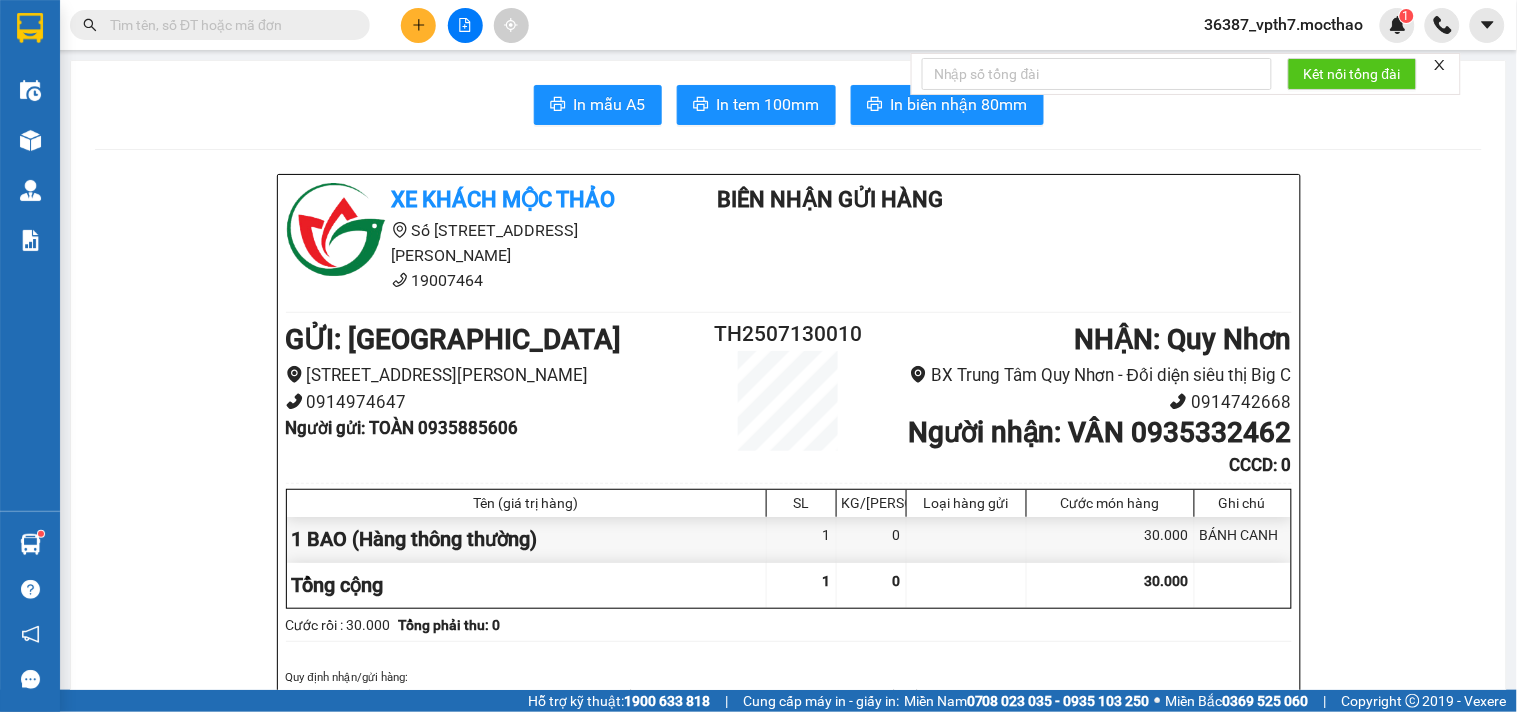 click at bounding box center [228, 25] 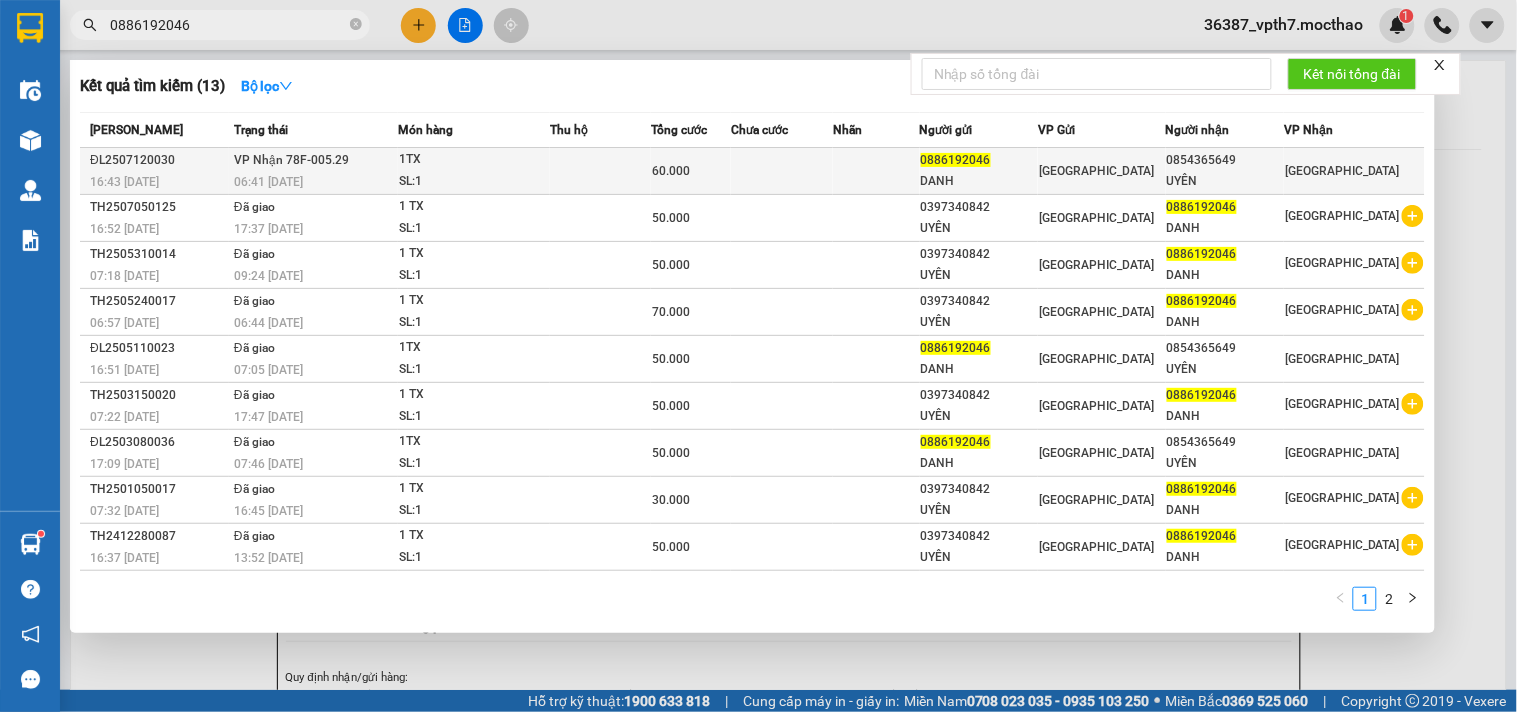 type on "0886192046" 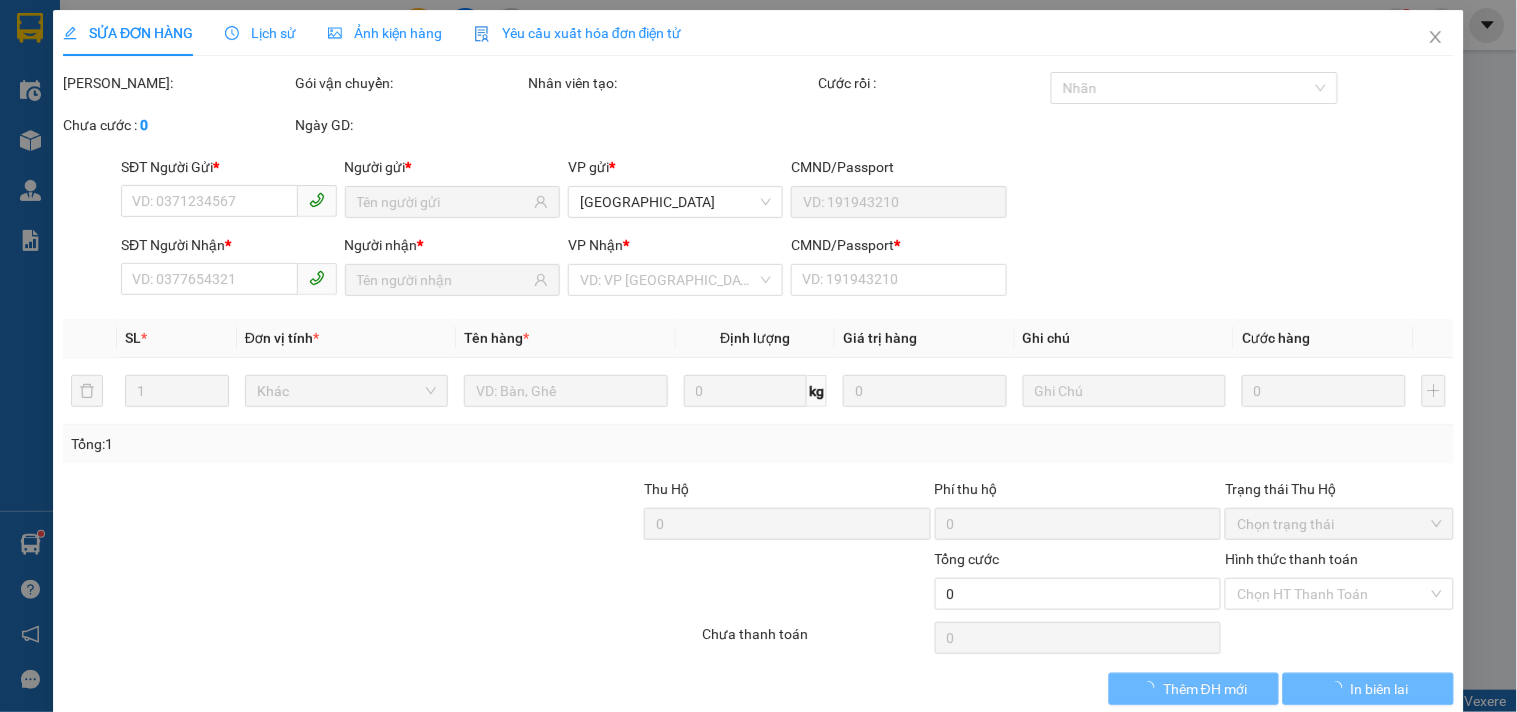 type on "0886192046" 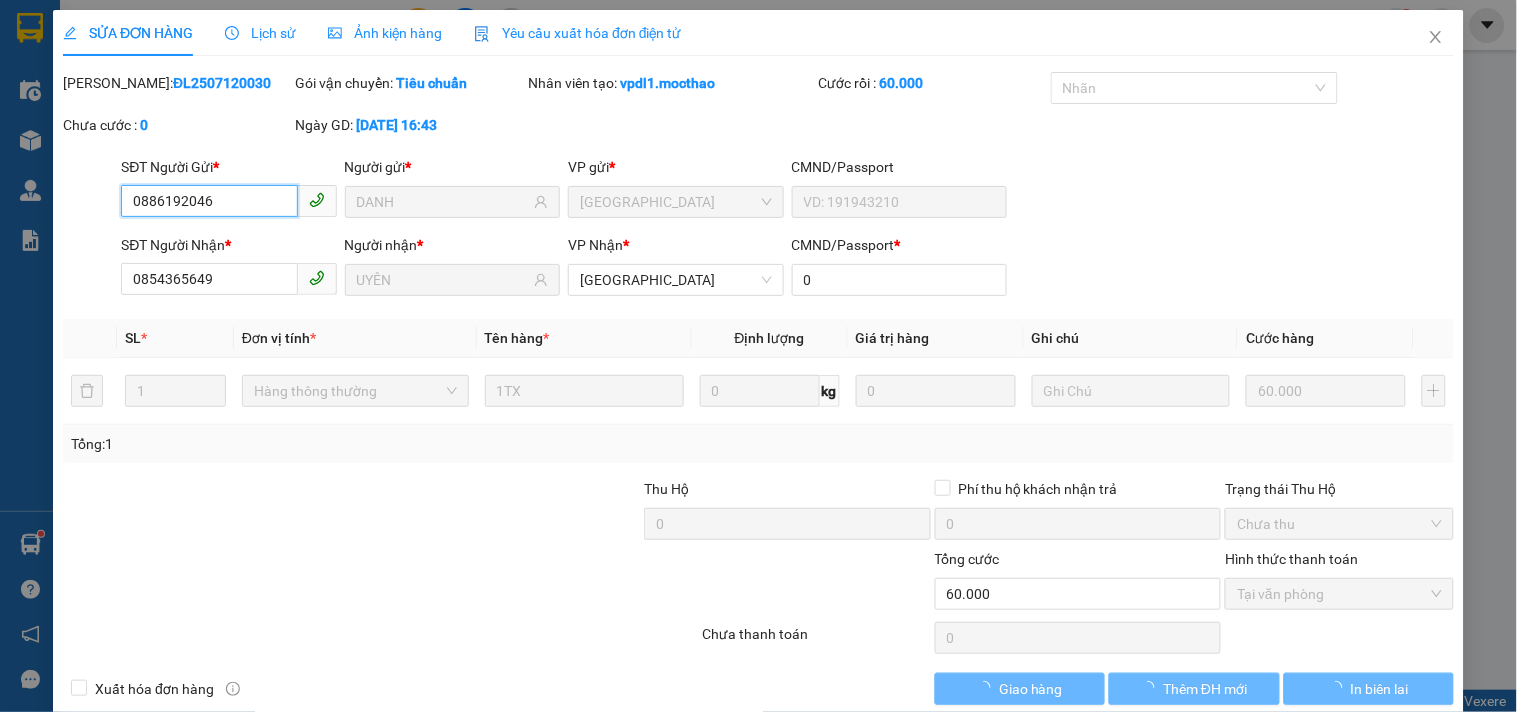 checkbox on "true" 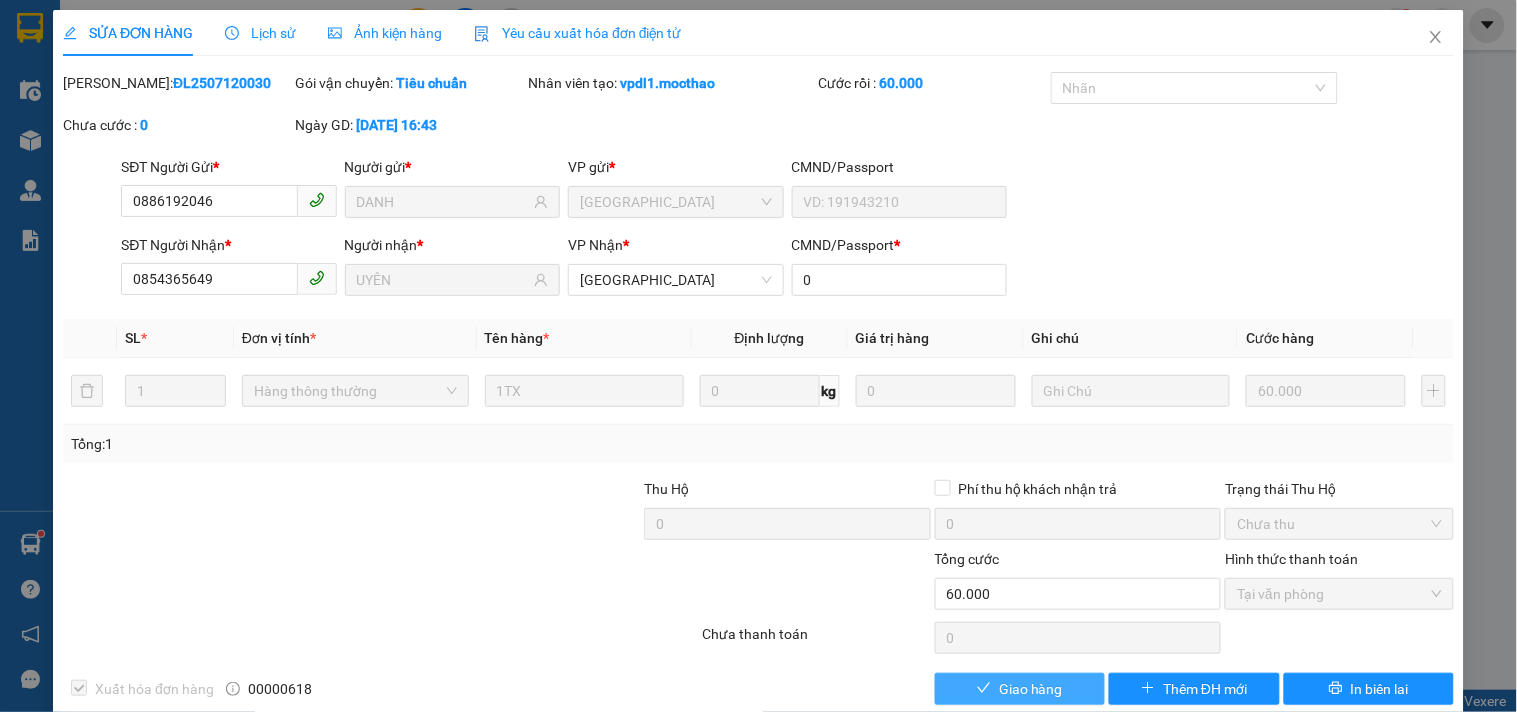 click on "Giao hàng" at bounding box center (1020, 689) 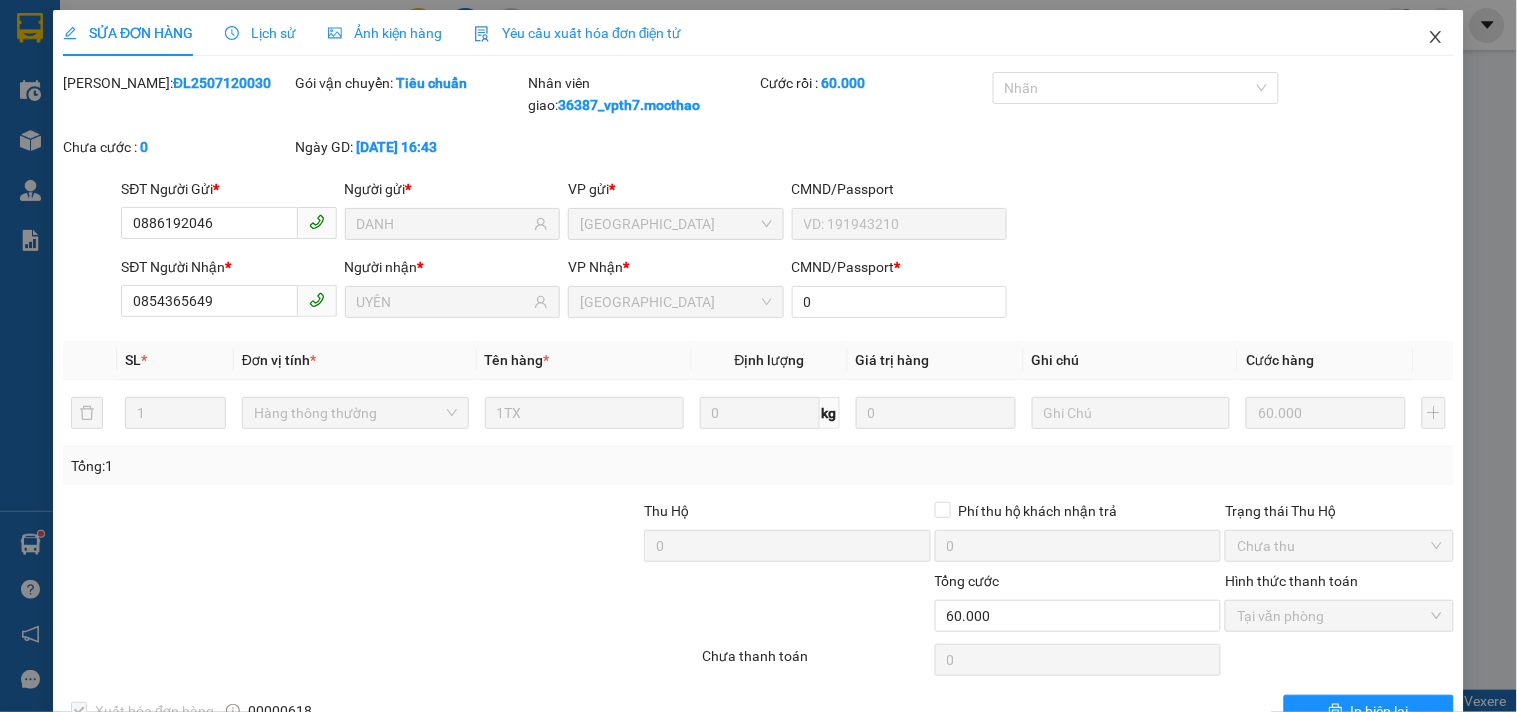 click at bounding box center [1436, 38] 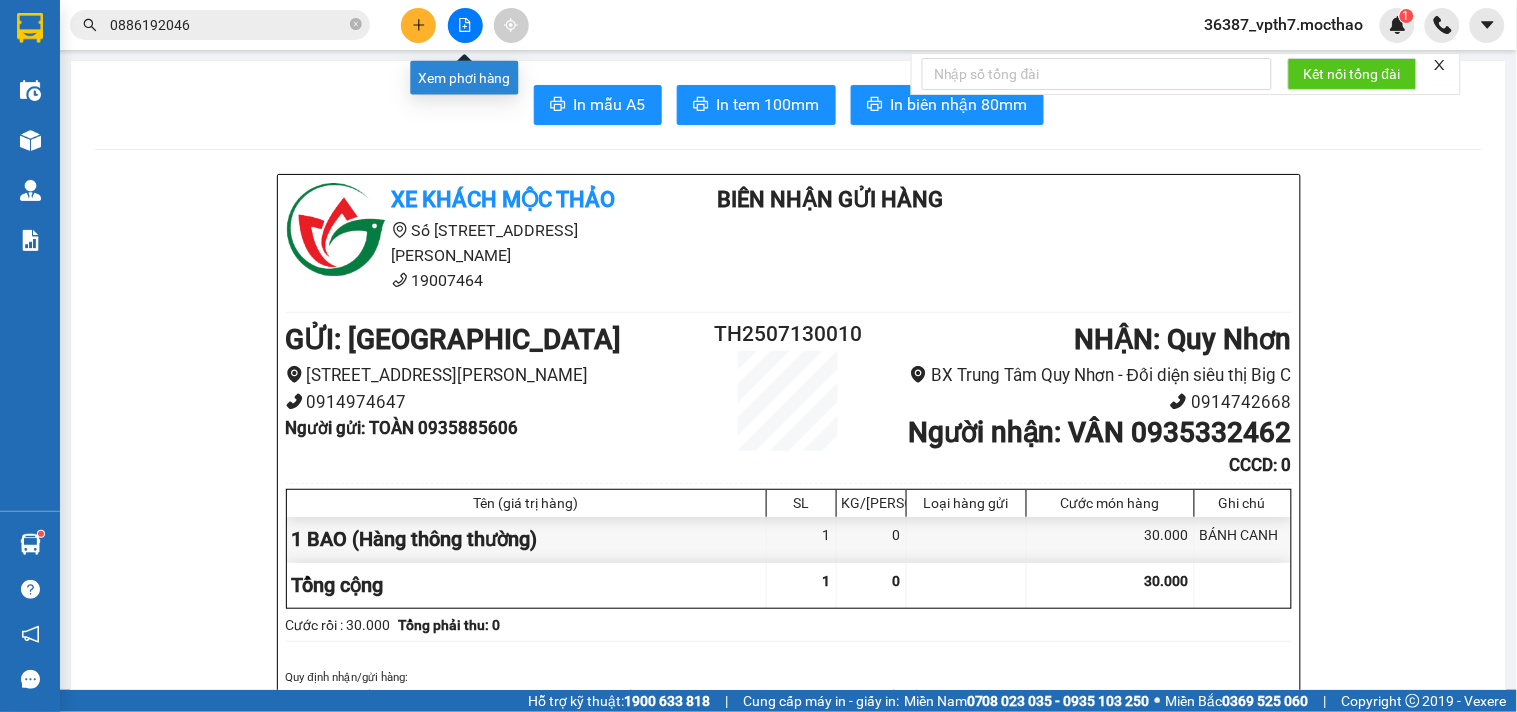 click 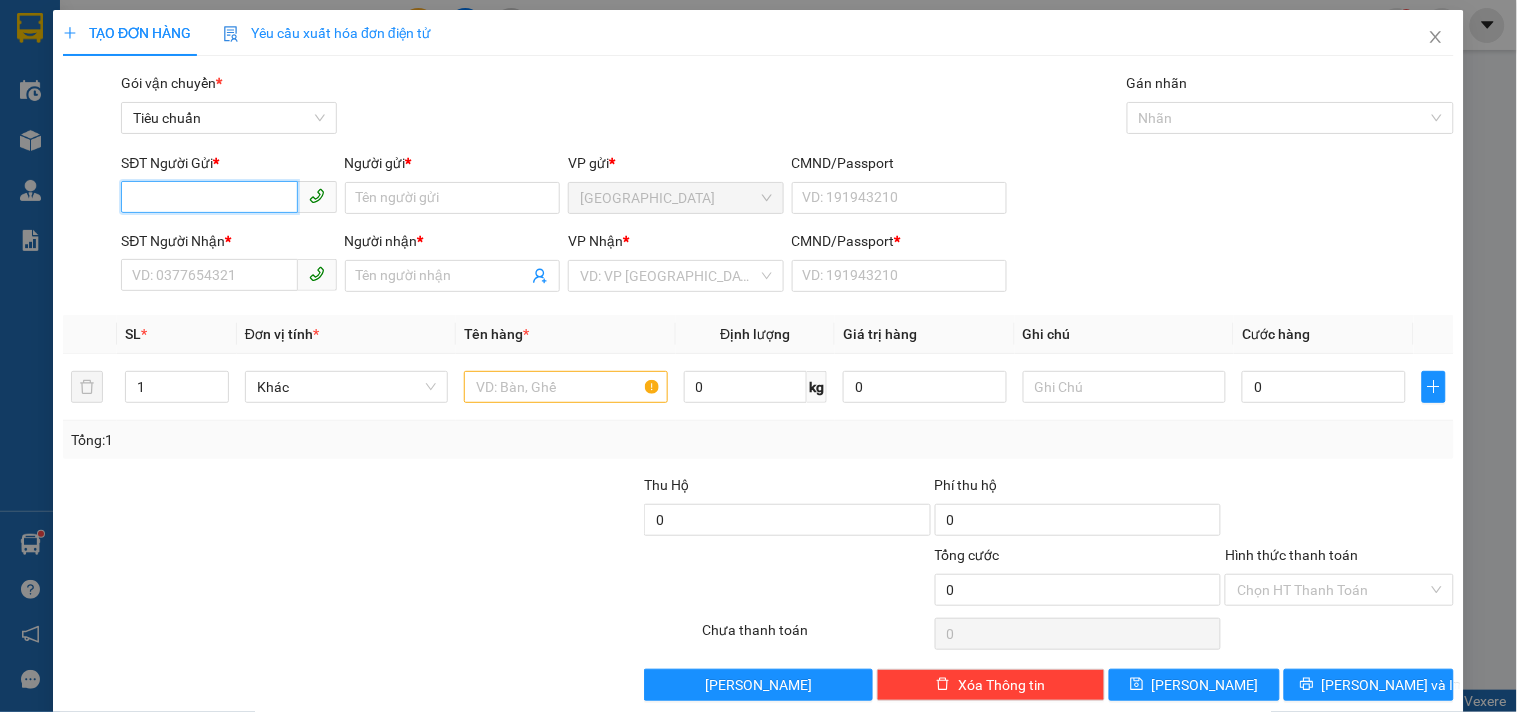 click on "SĐT Người Gửi  *" at bounding box center (209, 197) 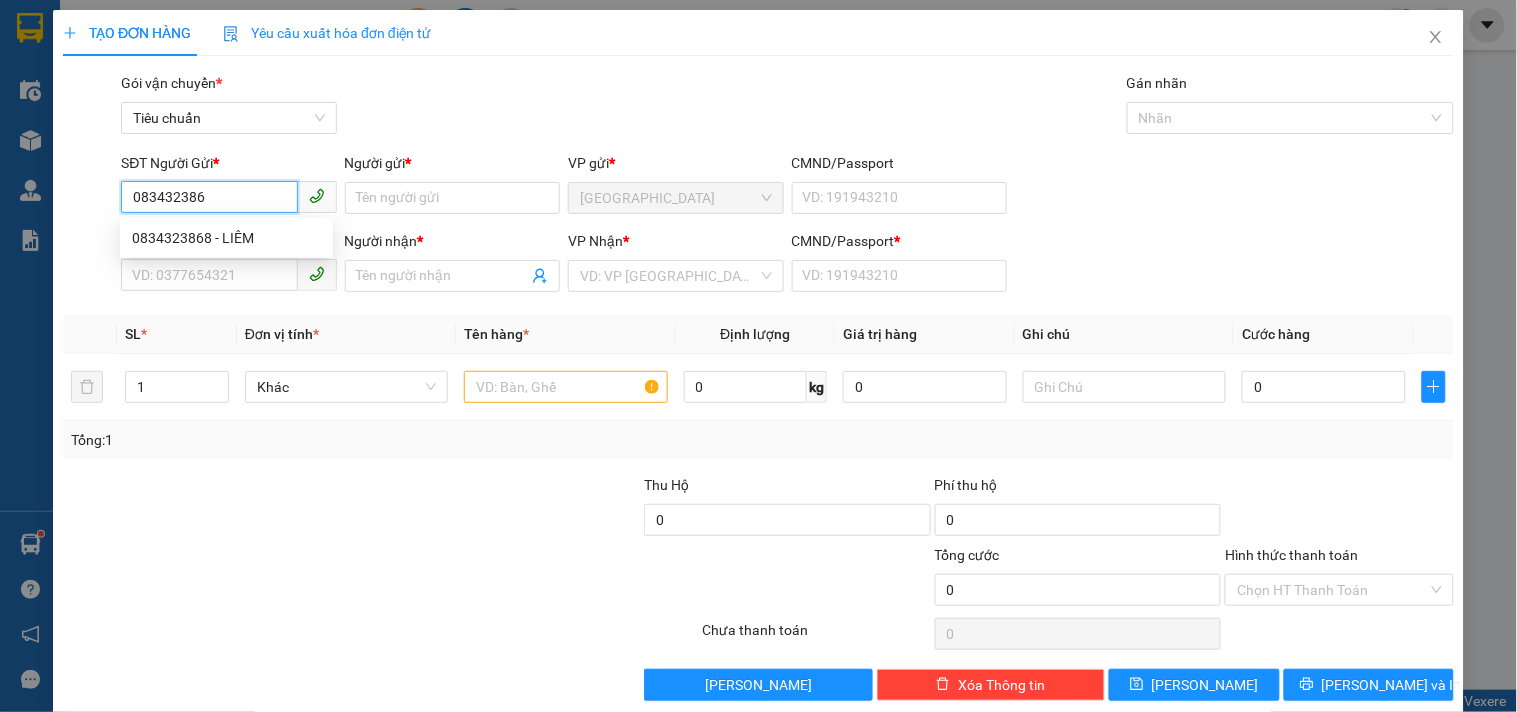 type on "0834323868" 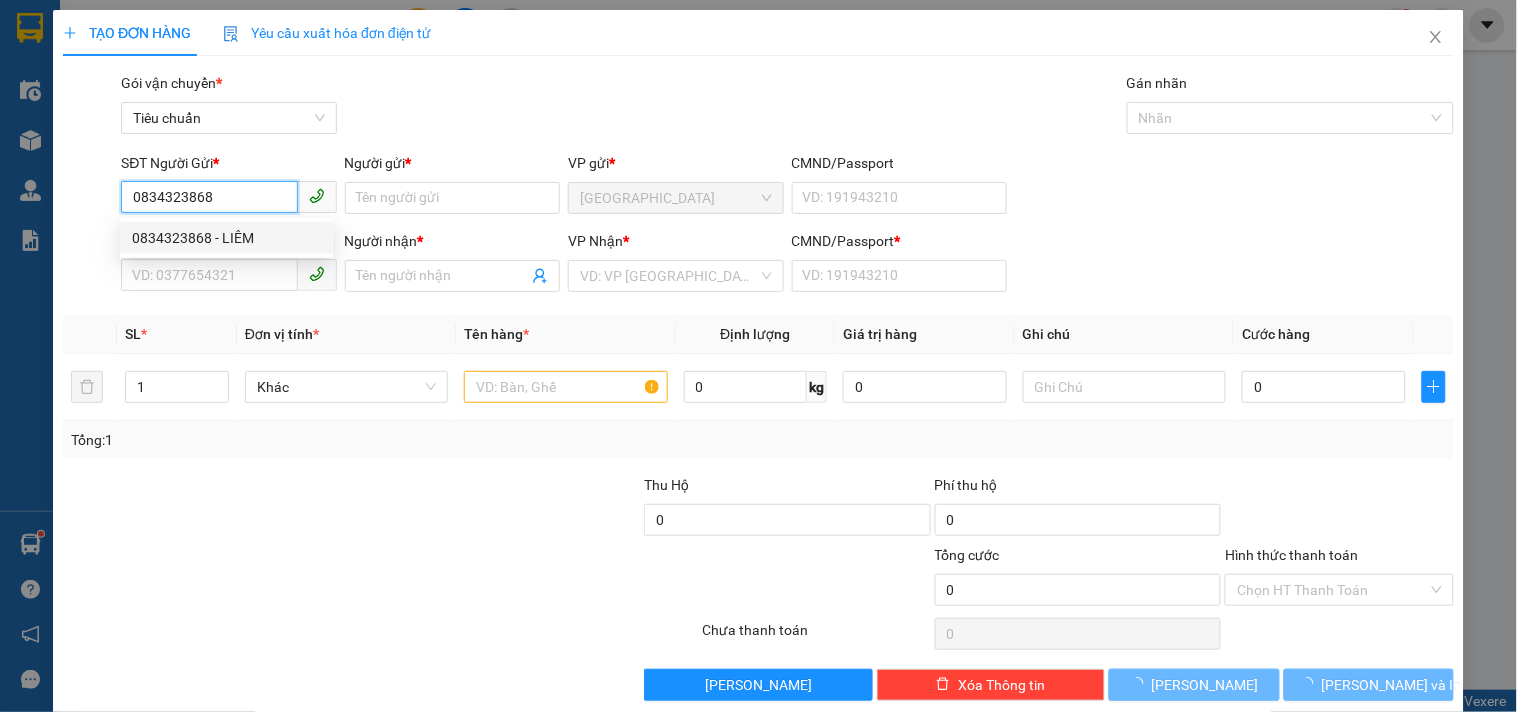 click on "0834323868 - LIÊM" at bounding box center (226, 238) 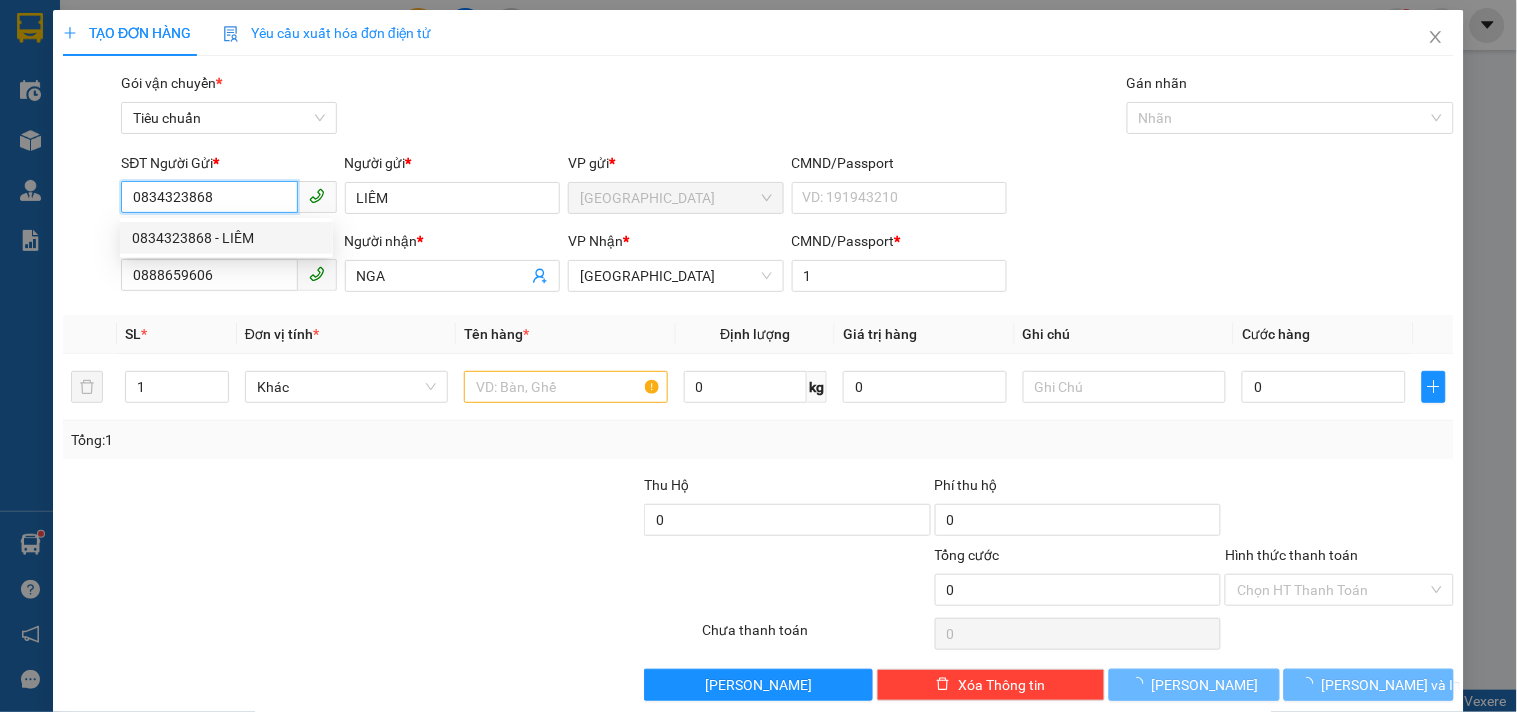 type on "100.000" 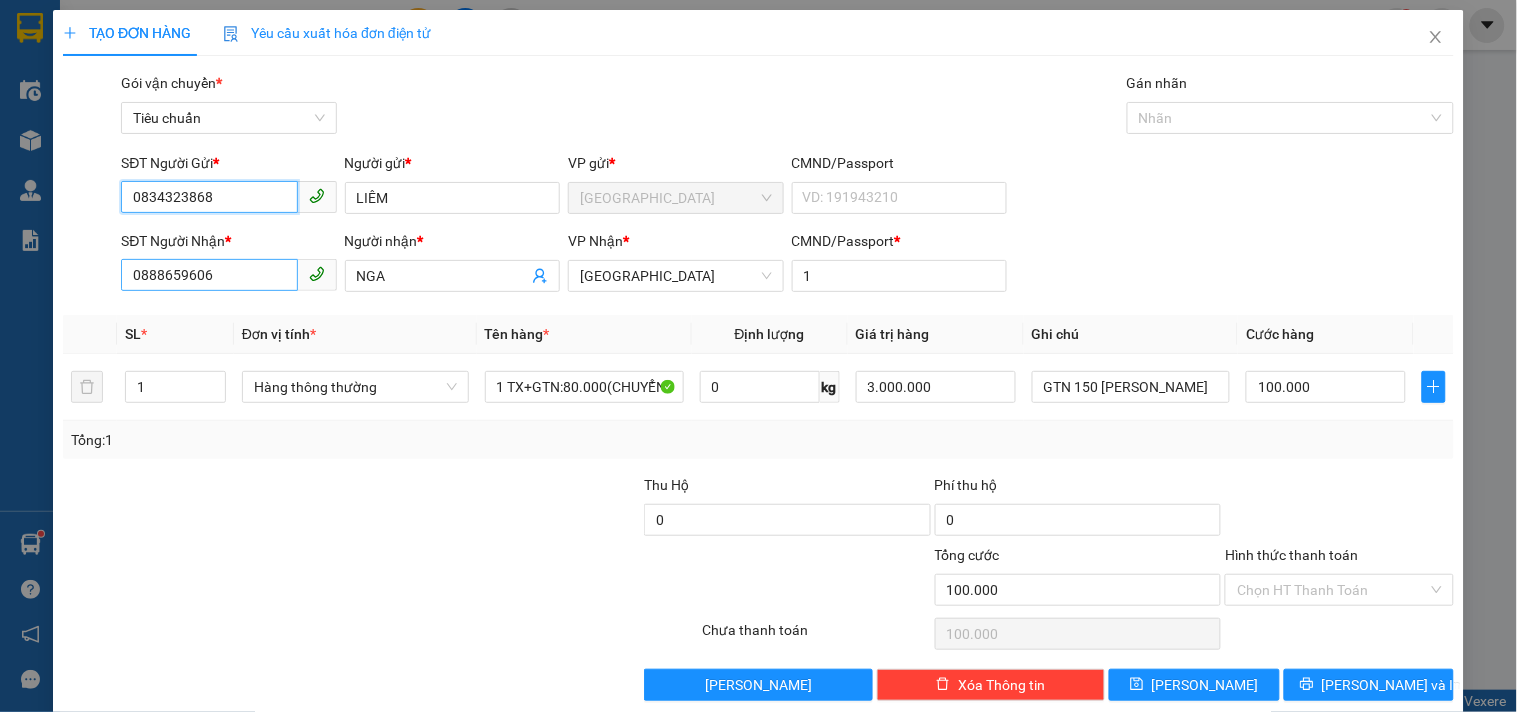 type on "0834323868" 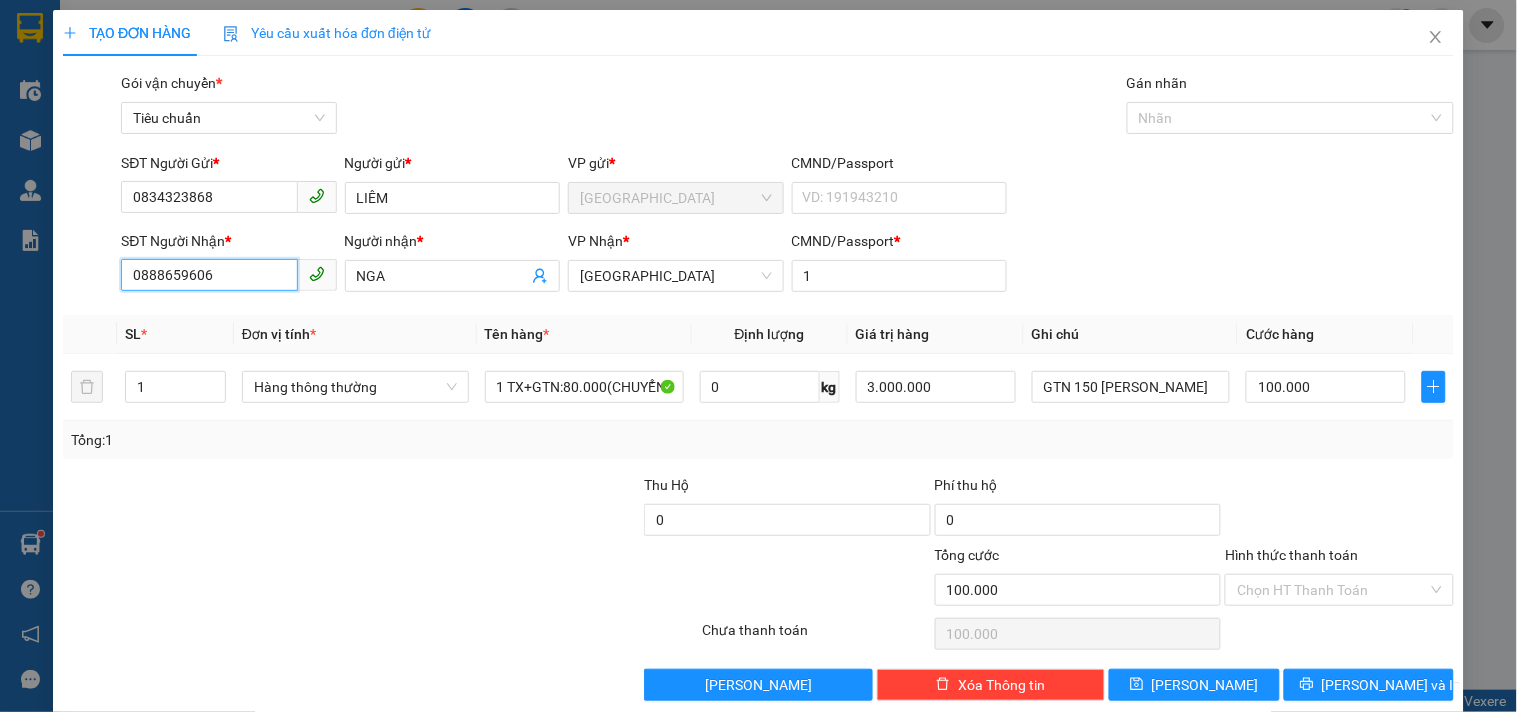 drag, startPoint x: 218, startPoint y: 290, endPoint x: 0, endPoint y: 267, distance: 219.20995 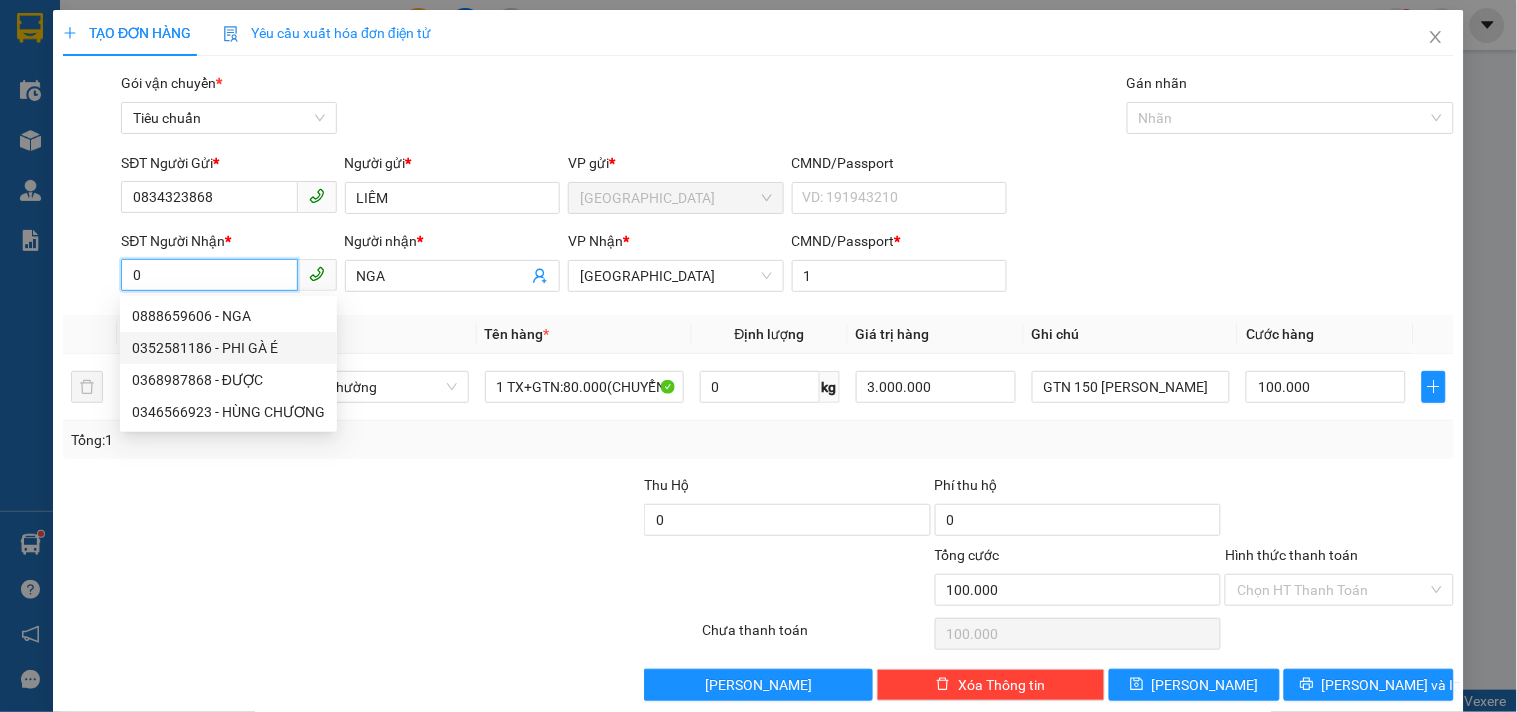 click on "0352581186 - PHI GÀ É" at bounding box center [228, 348] 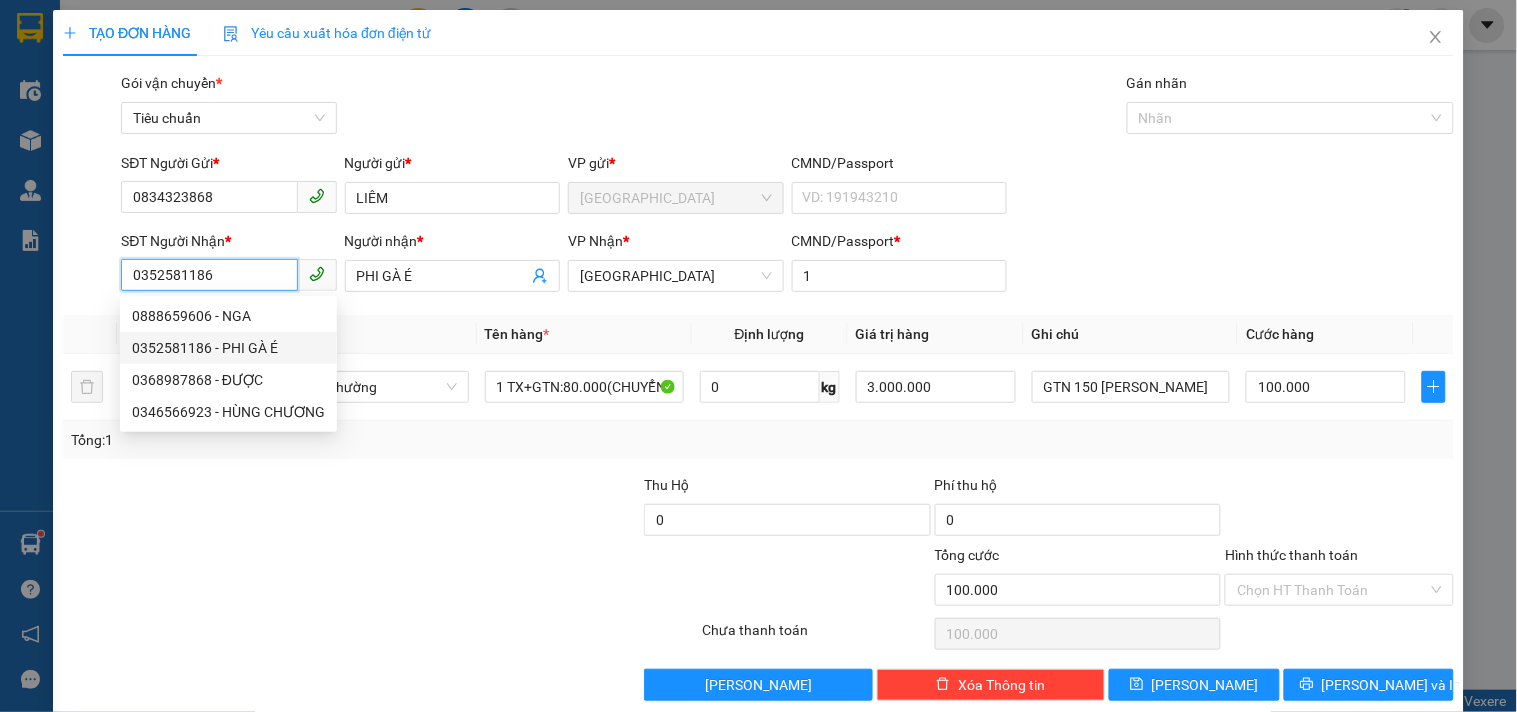 type on "60.000" 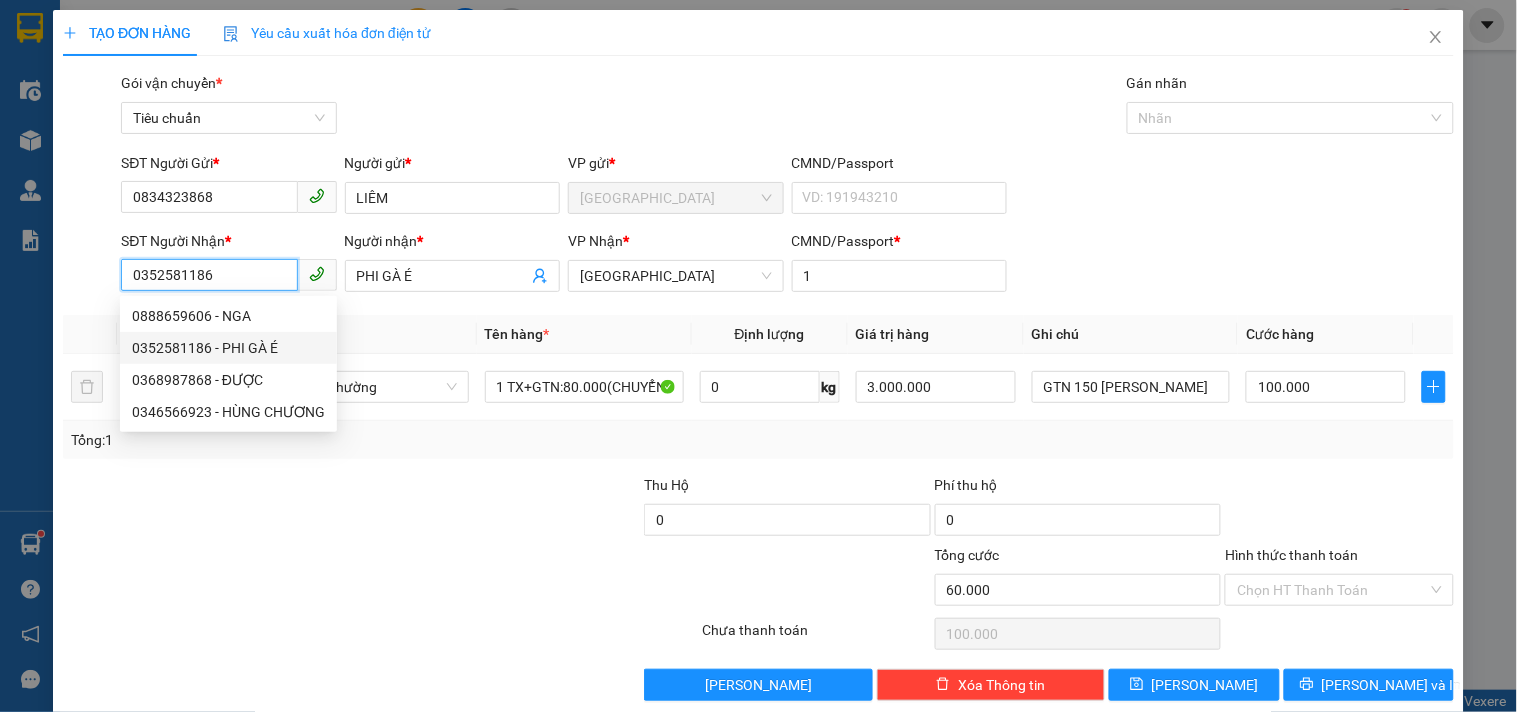 type on "60.000" 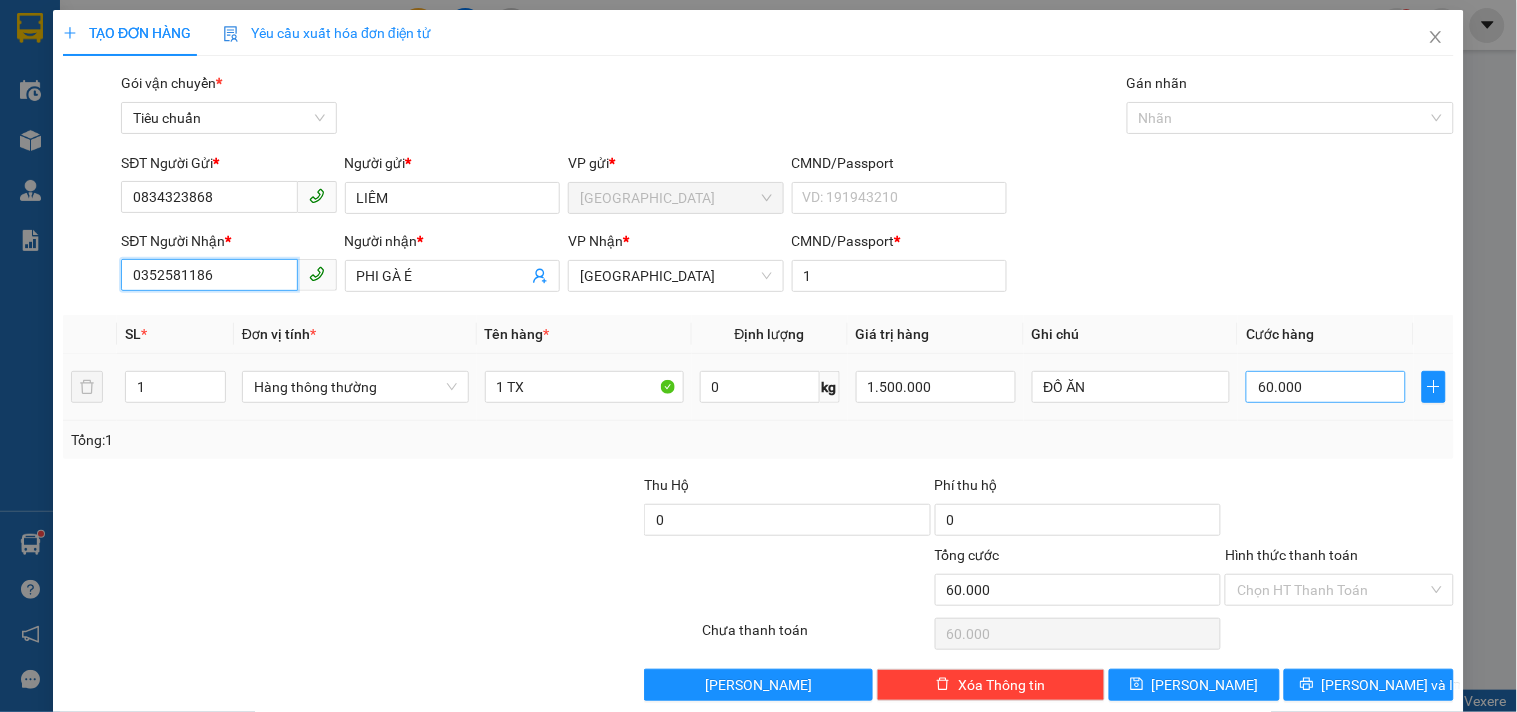 type on "0352581186" 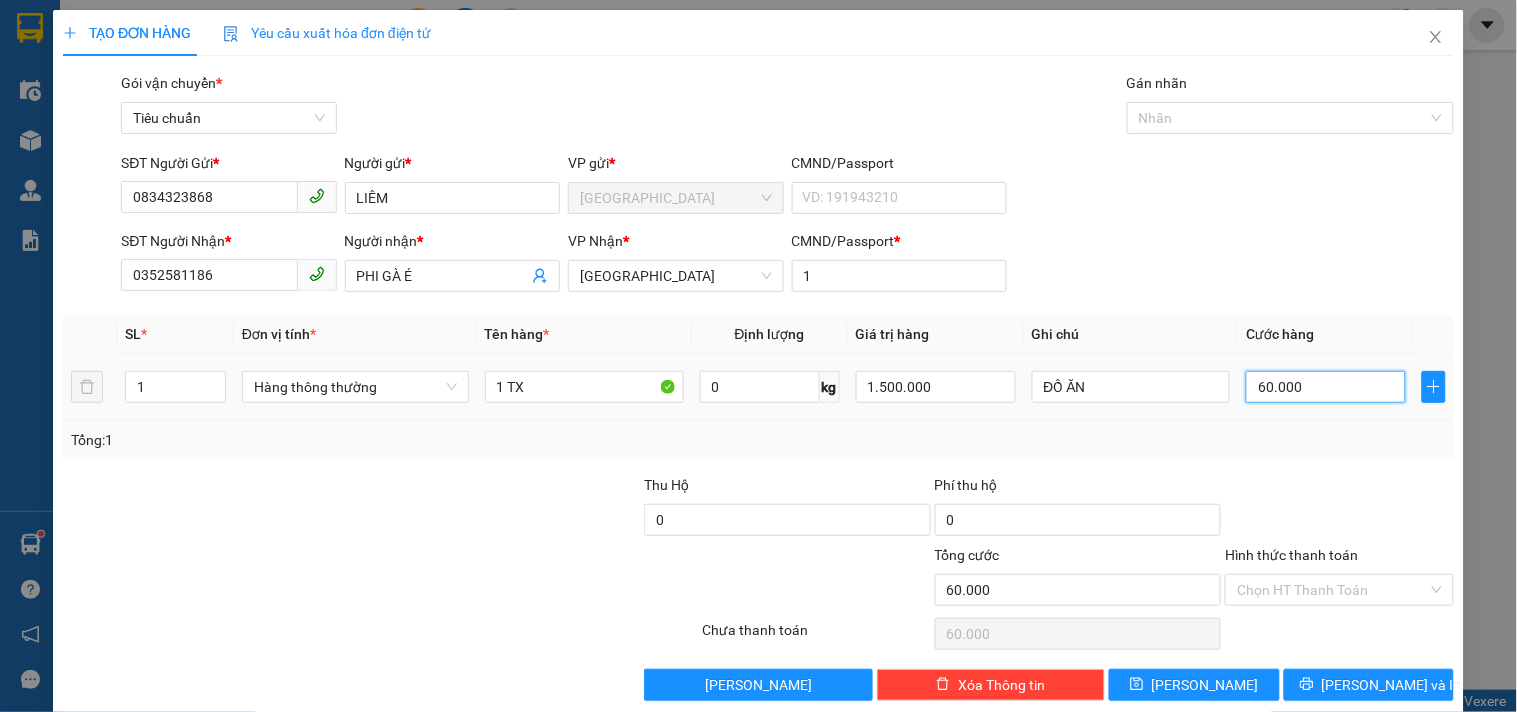 click on "60.000" at bounding box center (1326, 387) 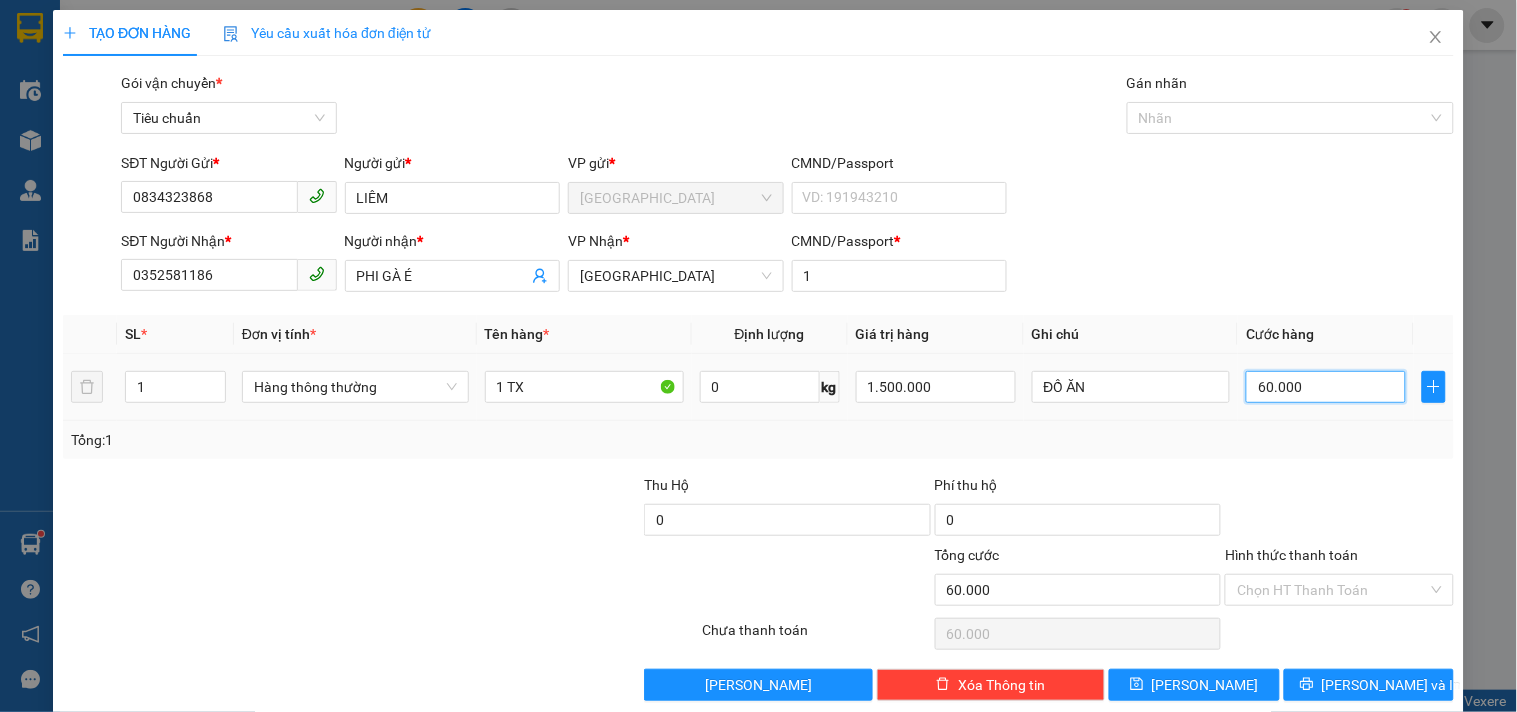 type on "7" 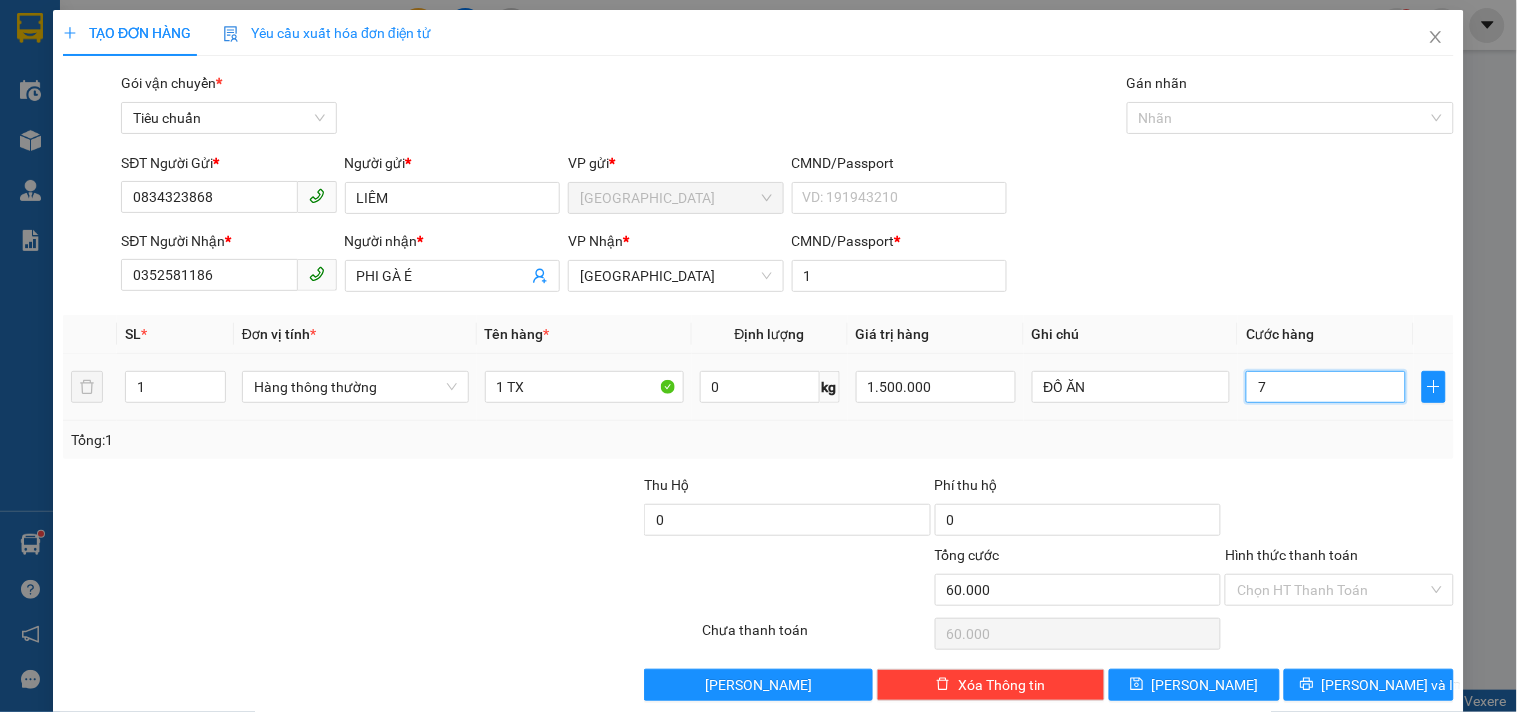 type on "7" 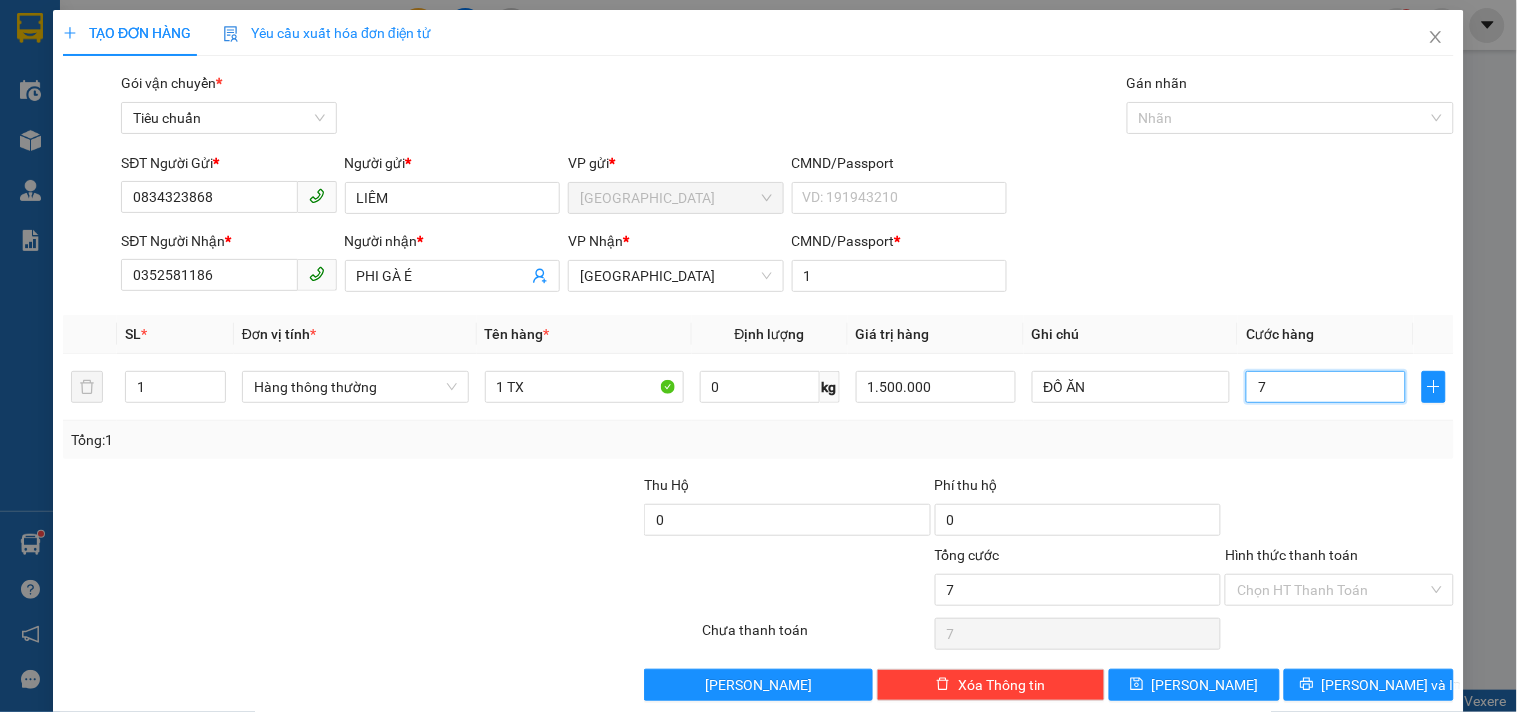 type on "70" 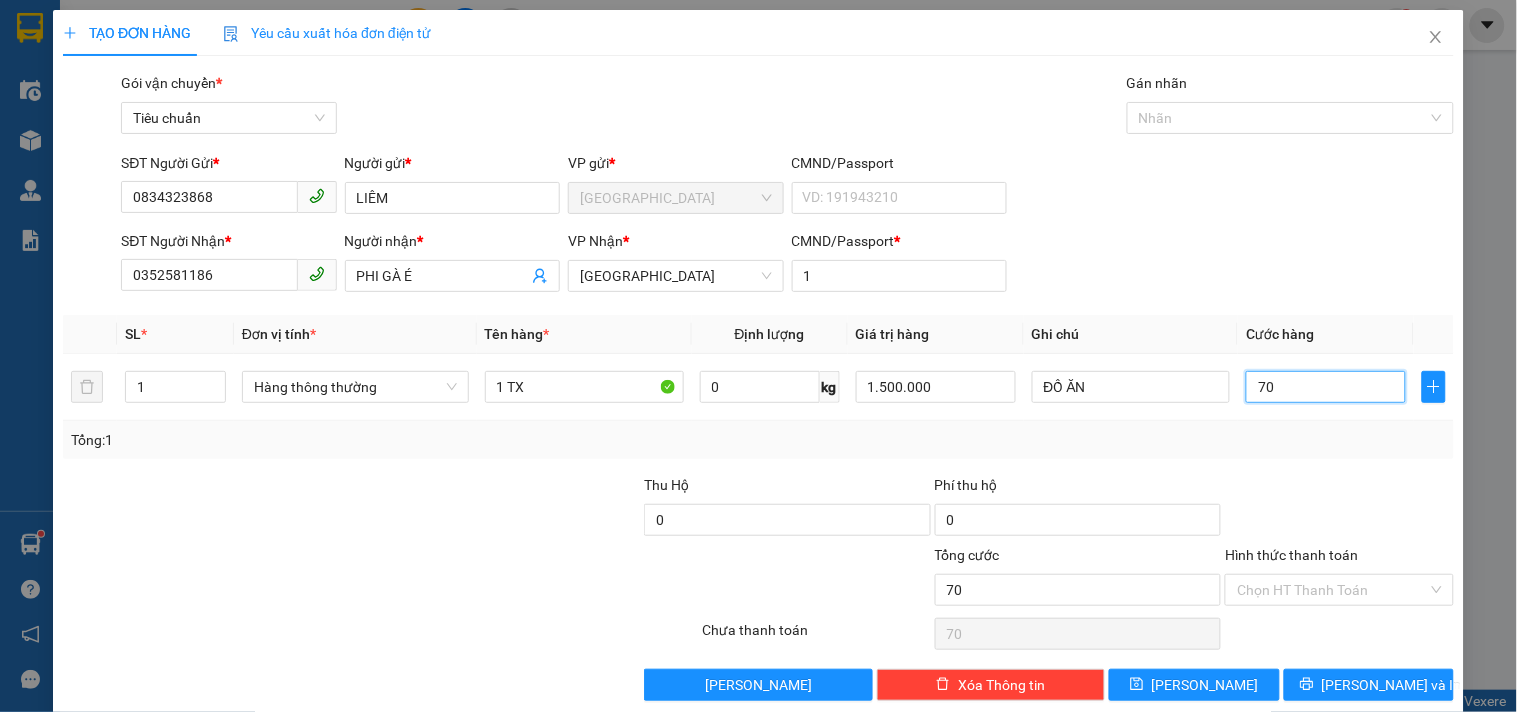 type on "70" 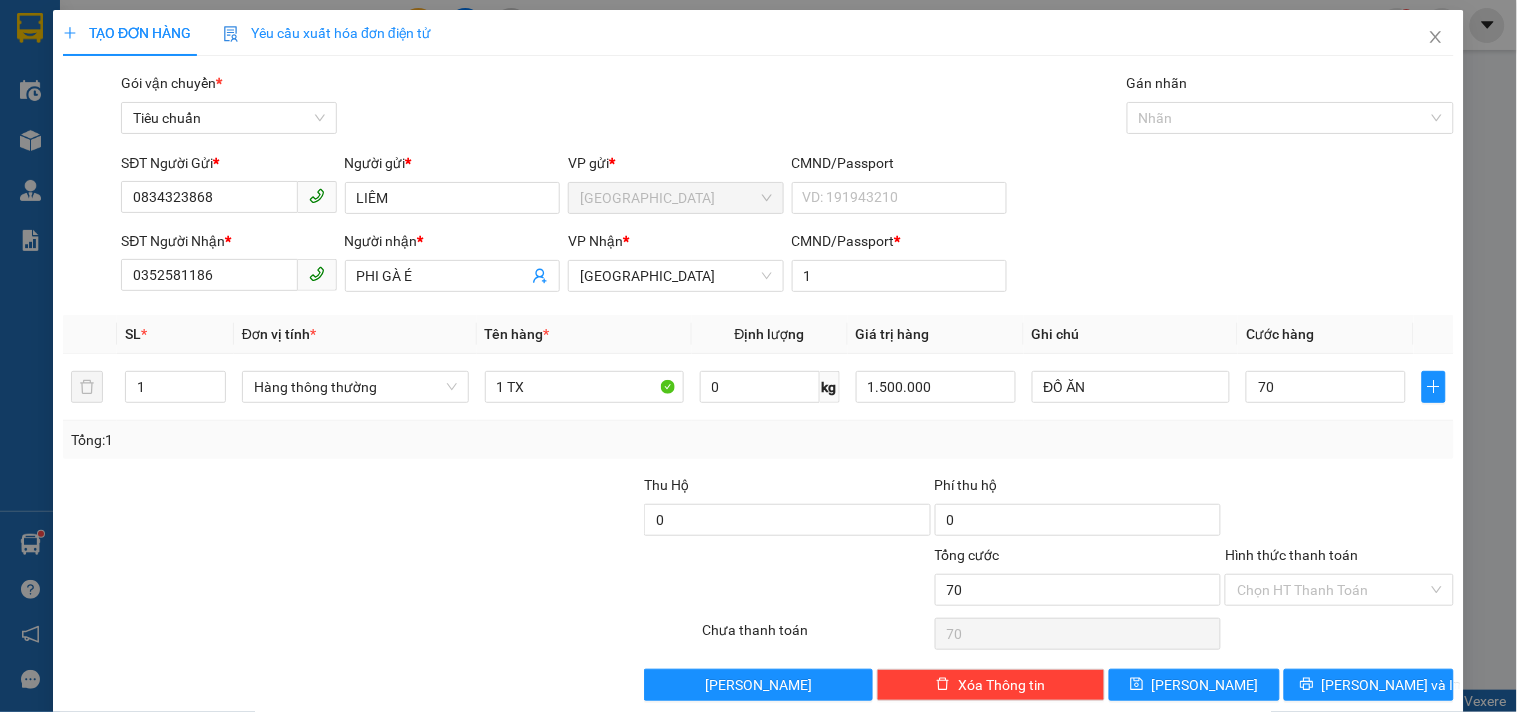 click on "Transit Pickup Surcharge Ids Transit Deliver Surcharge Ids Transit Deliver Surcharge Transit Deliver Surcharge Gói vận chuyển  * Tiêu chuẩn Gán nhãn   Nhãn SĐT Người Gửi  * 0834323868 Người gửi  * LIÊM VP gửi  * Tuy Hòa CMND/Passport VD: 191943210 SĐT Người Nhận  * 0352581186 Người nhận  * PHI GÀ É VP Nhận  * Đà Lạt CMND/Passport  * 1 SL  * Đơn vị tính  * Tên hàng  * Định lượng Giá trị hàng Ghi chú Cước hàng                   1 Hàng thông thường 1 TX 0 kg 1.500.000 ĐỒ ĂN 70 Tổng:  1 Thu Hộ 0 Phí thu hộ 0 Tổng cước 70 Hình thức thanh toán Chọn HT Thanh Toán Số tiền thu trước 0 Chưa thanh toán 70 Chọn HT Thanh Toán Lưu nháp Xóa Thông tin Lưu Lưu và In" at bounding box center (758, 386) 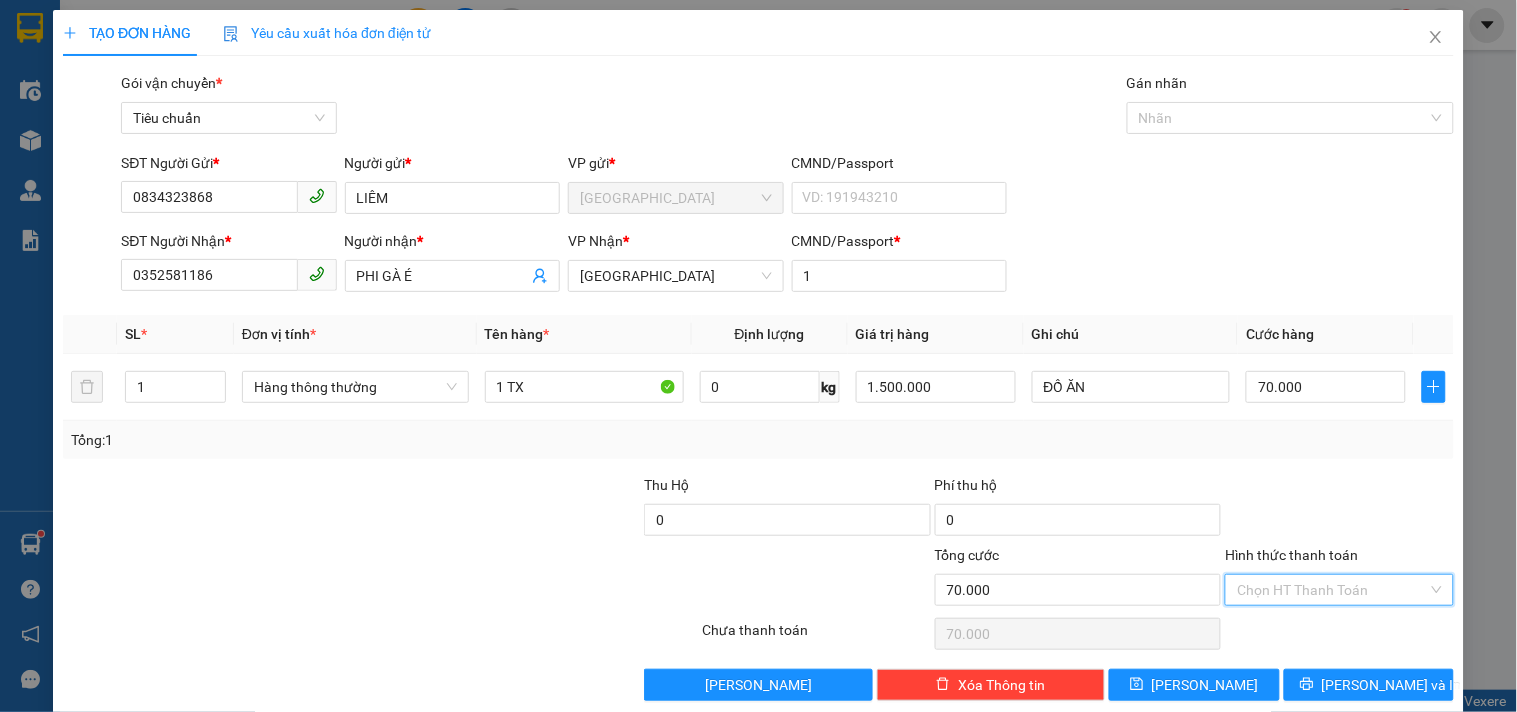 click on "Hình thức thanh toán" at bounding box center [1332, 590] 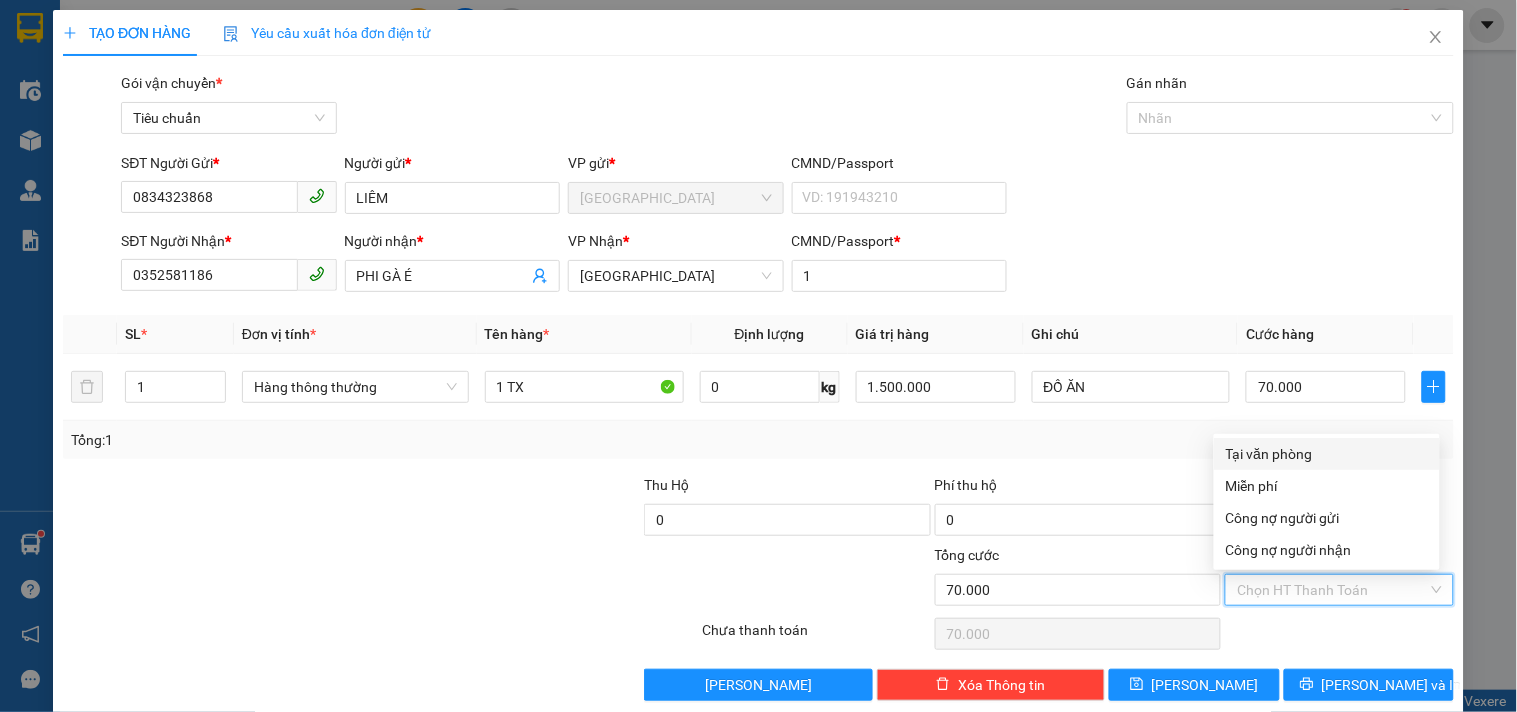 click on "Tại văn phòng" at bounding box center (1327, 454) 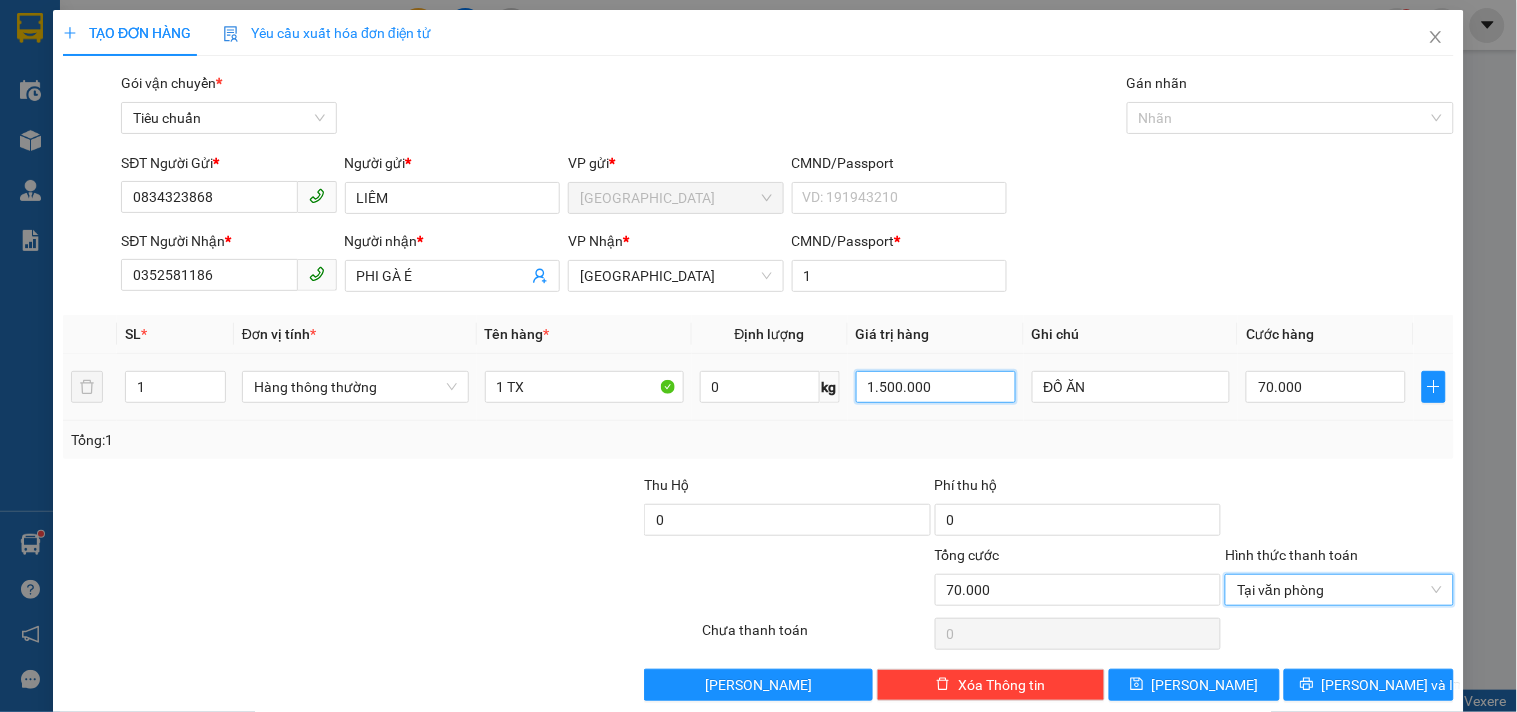 click on "1.500.000" at bounding box center [936, 387] 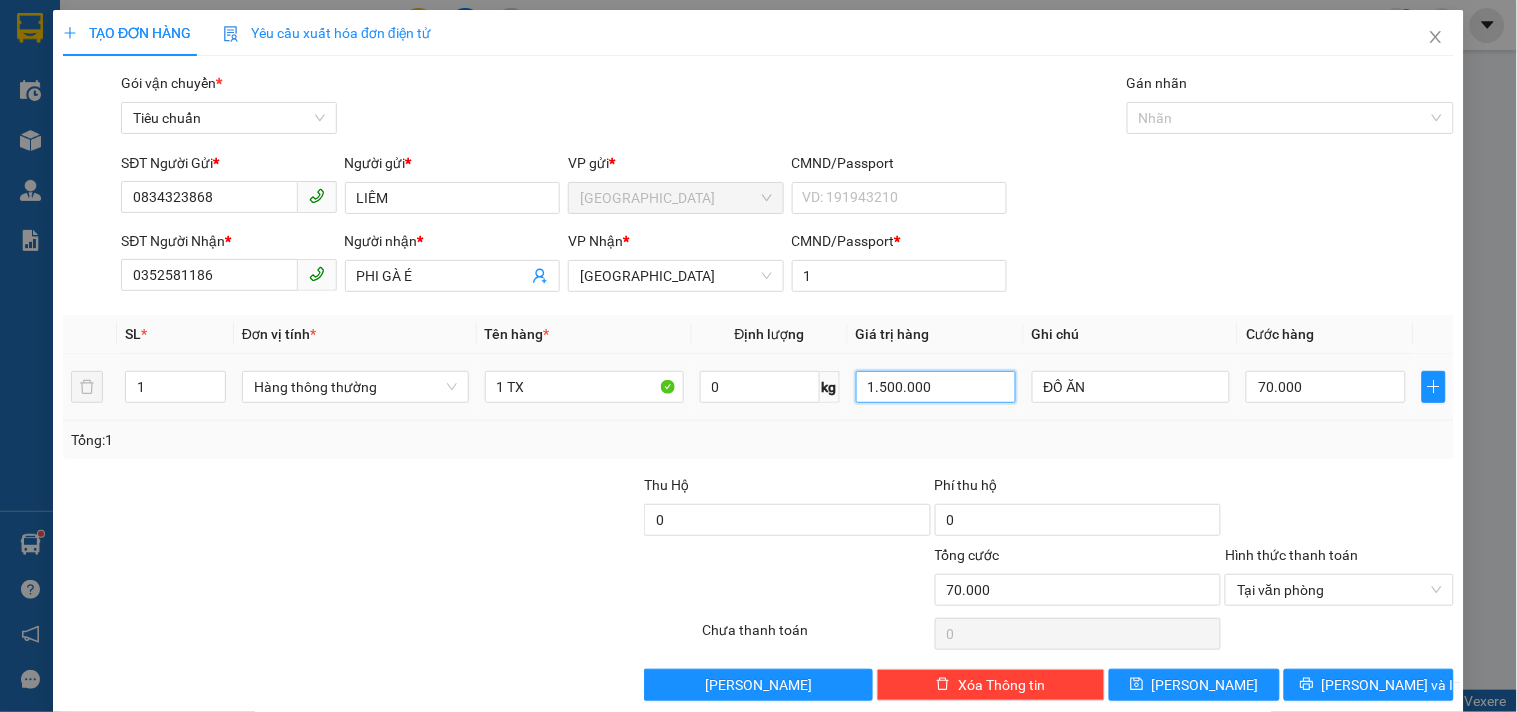 click on "1.500.000" at bounding box center [936, 387] 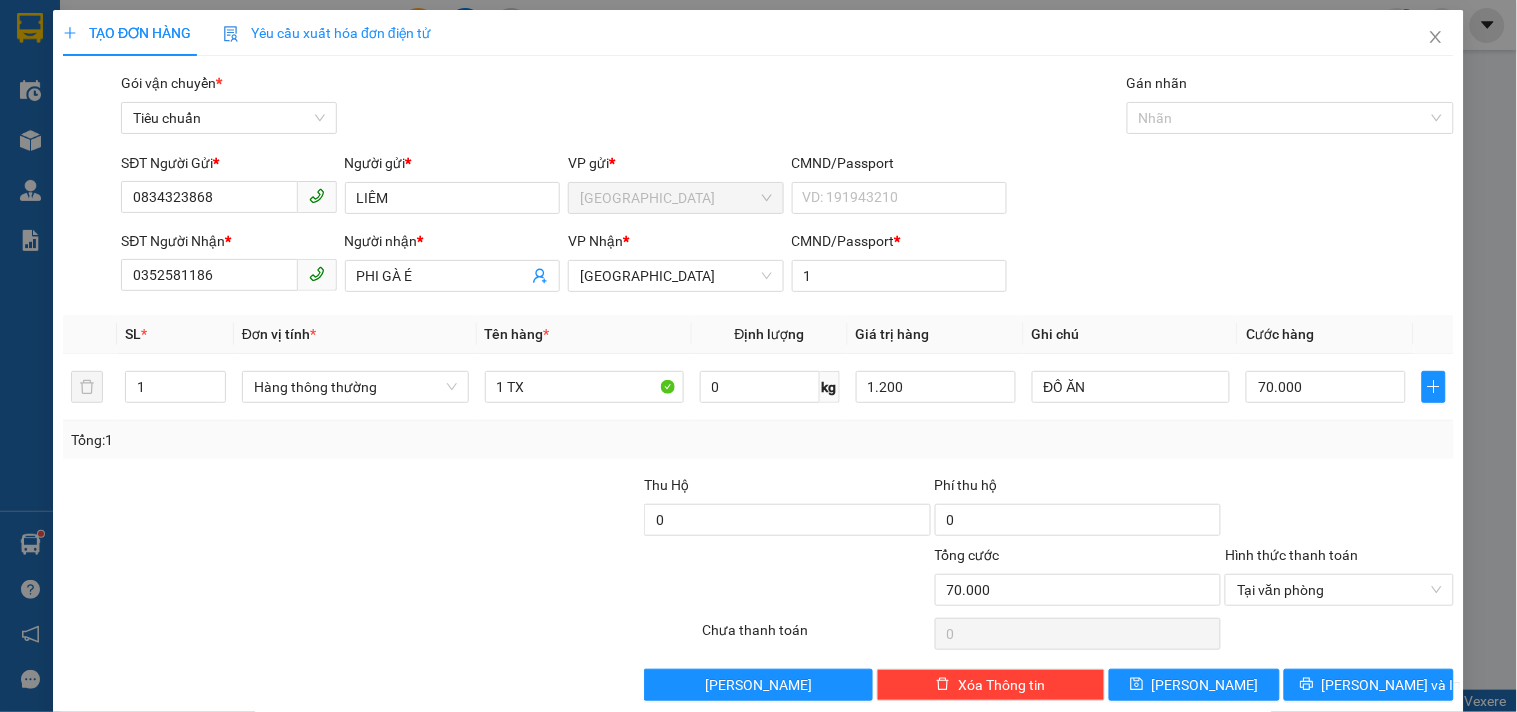 click on "Tổng:  1" at bounding box center [758, 440] 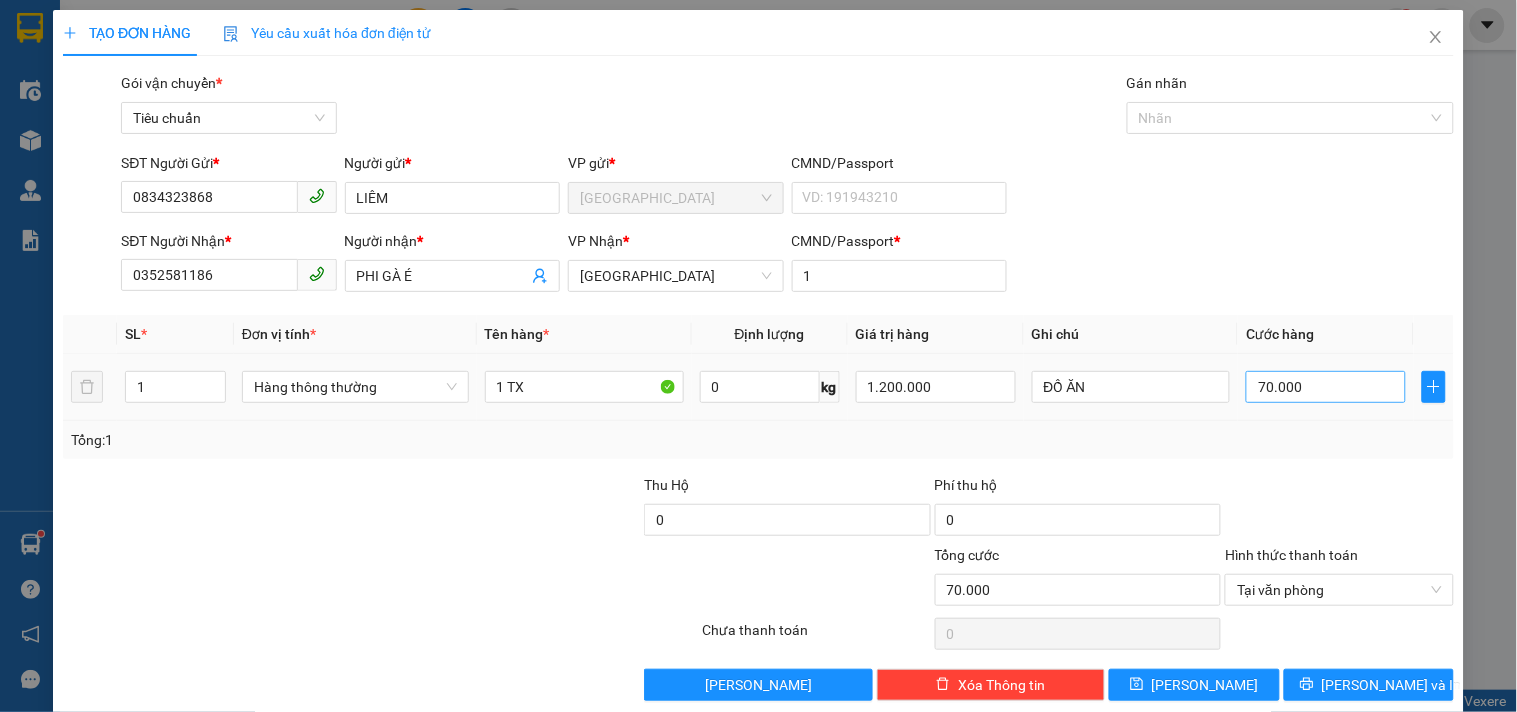 type on "0" 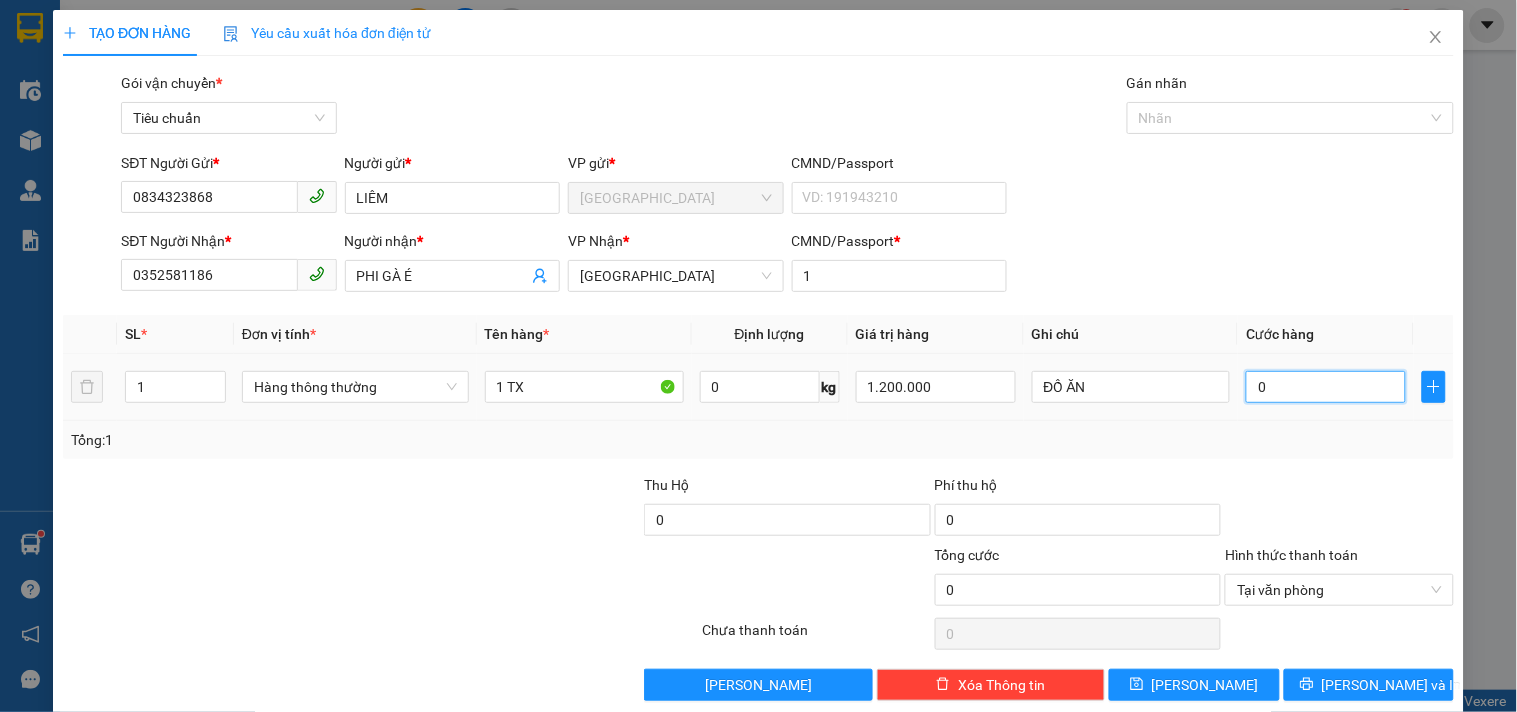 click on "0" at bounding box center [1326, 387] 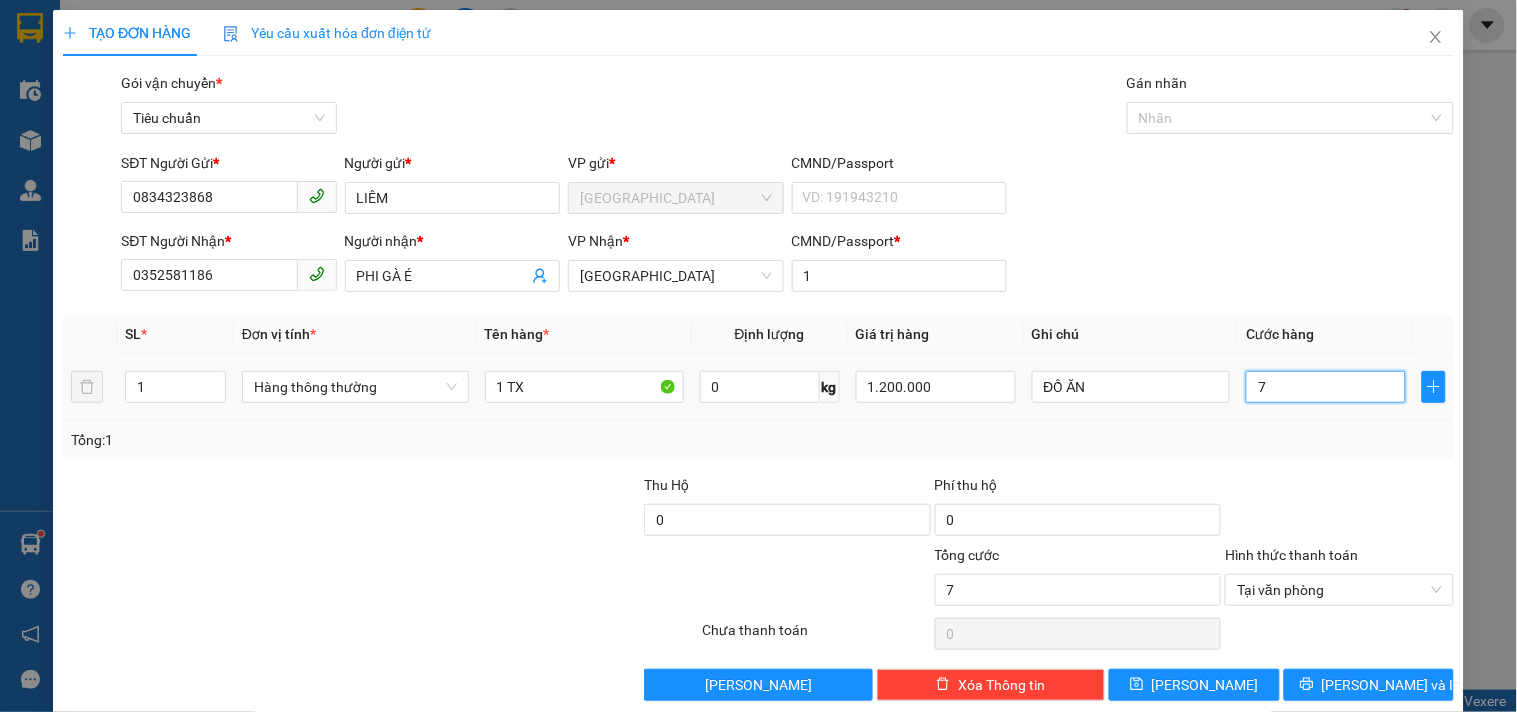 type on "70" 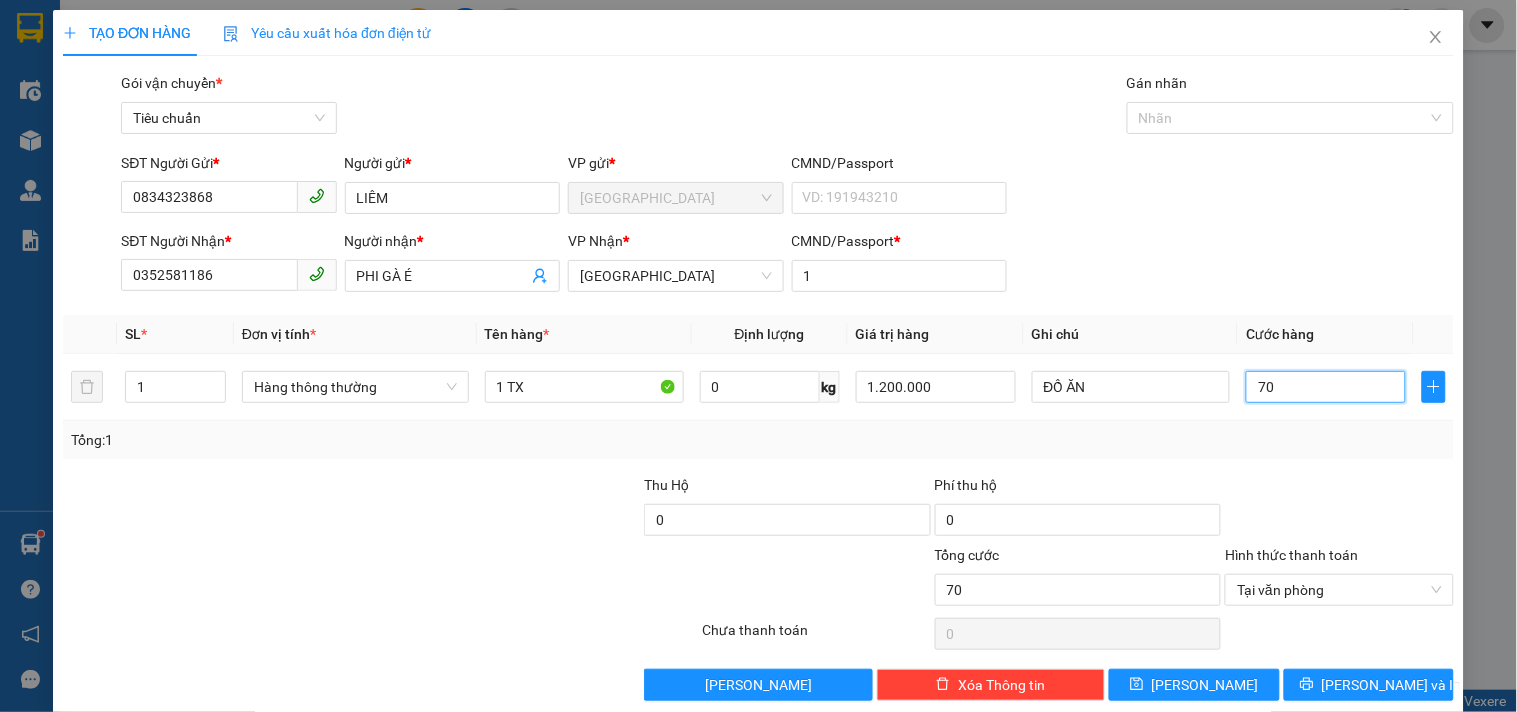 type on "70" 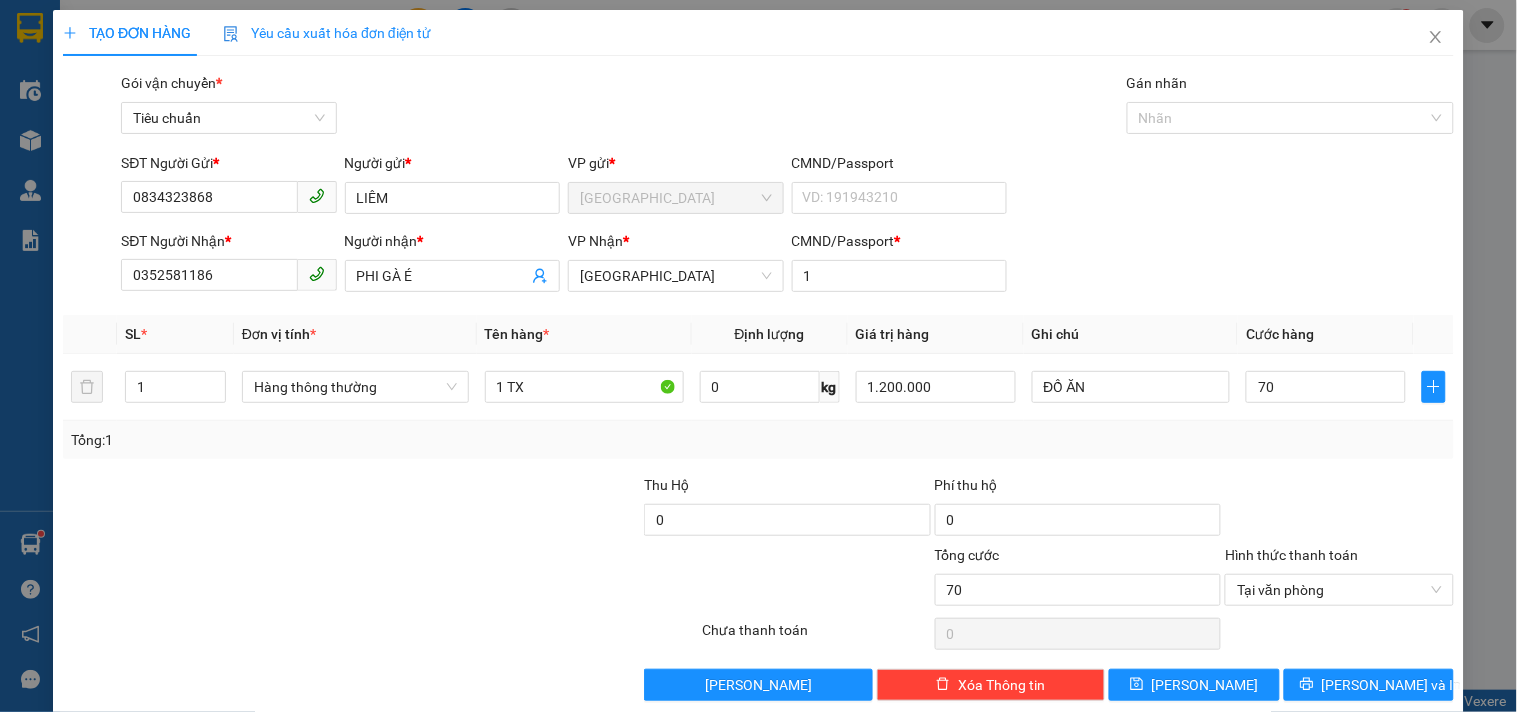 type on "70.000" 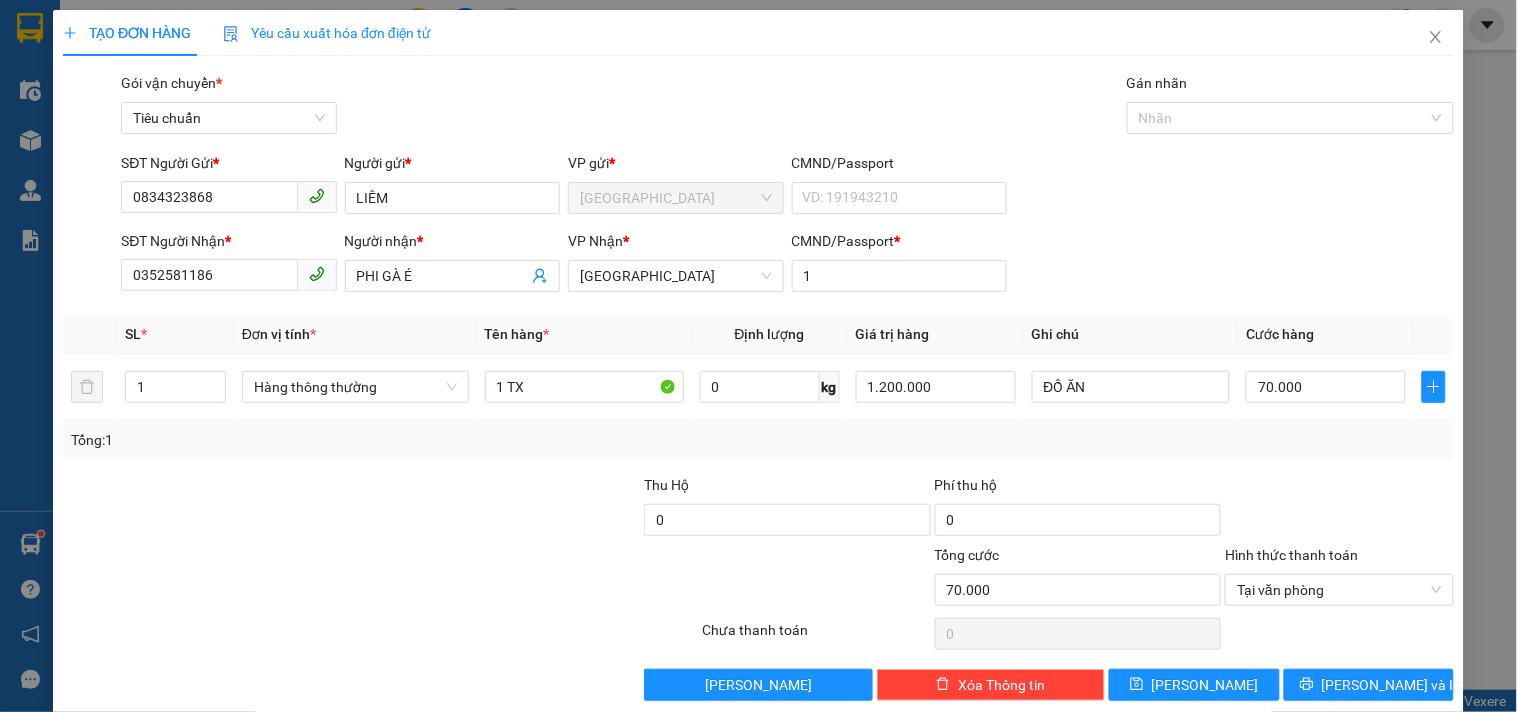 click on "Tổng:  1" at bounding box center (758, 440) 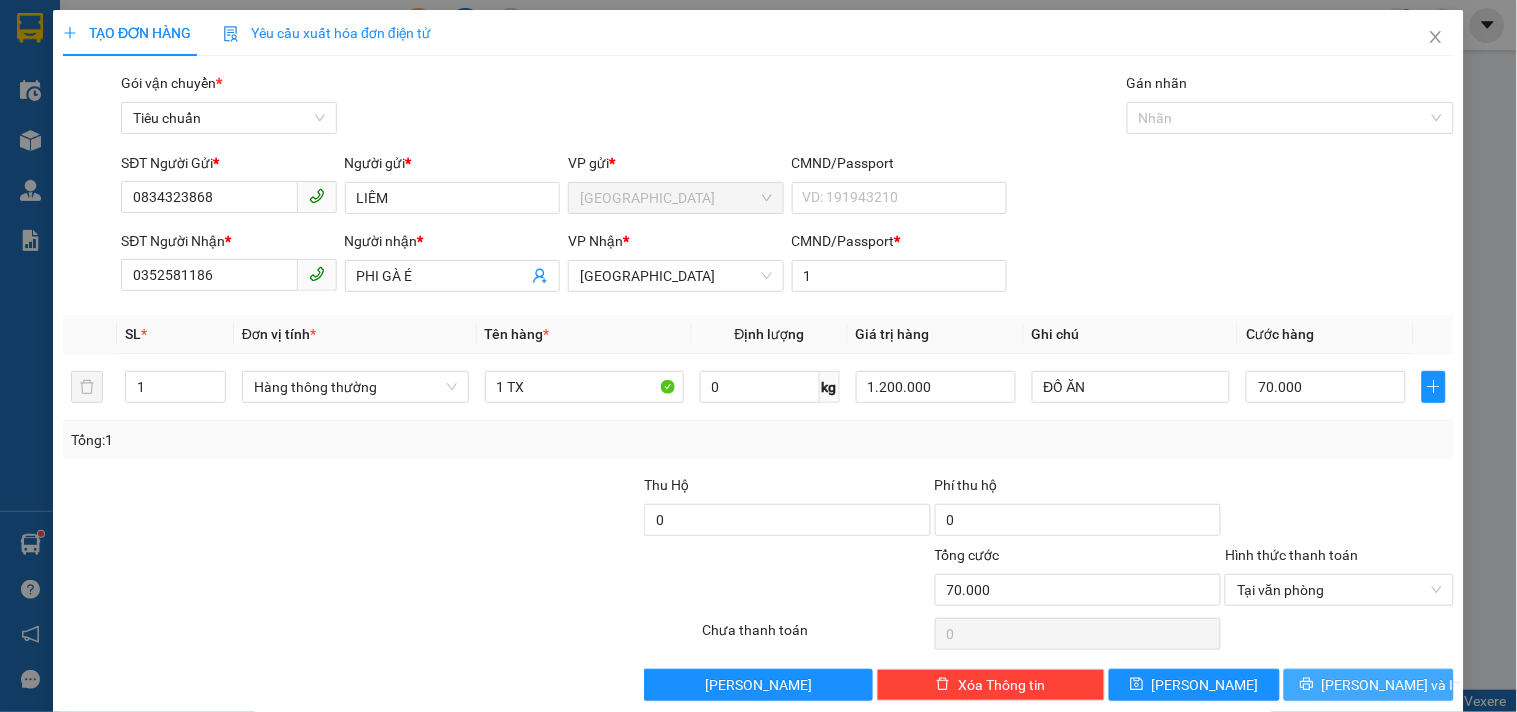 click on "[PERSON_NAME] và In" at bounding box center [1392, 685] 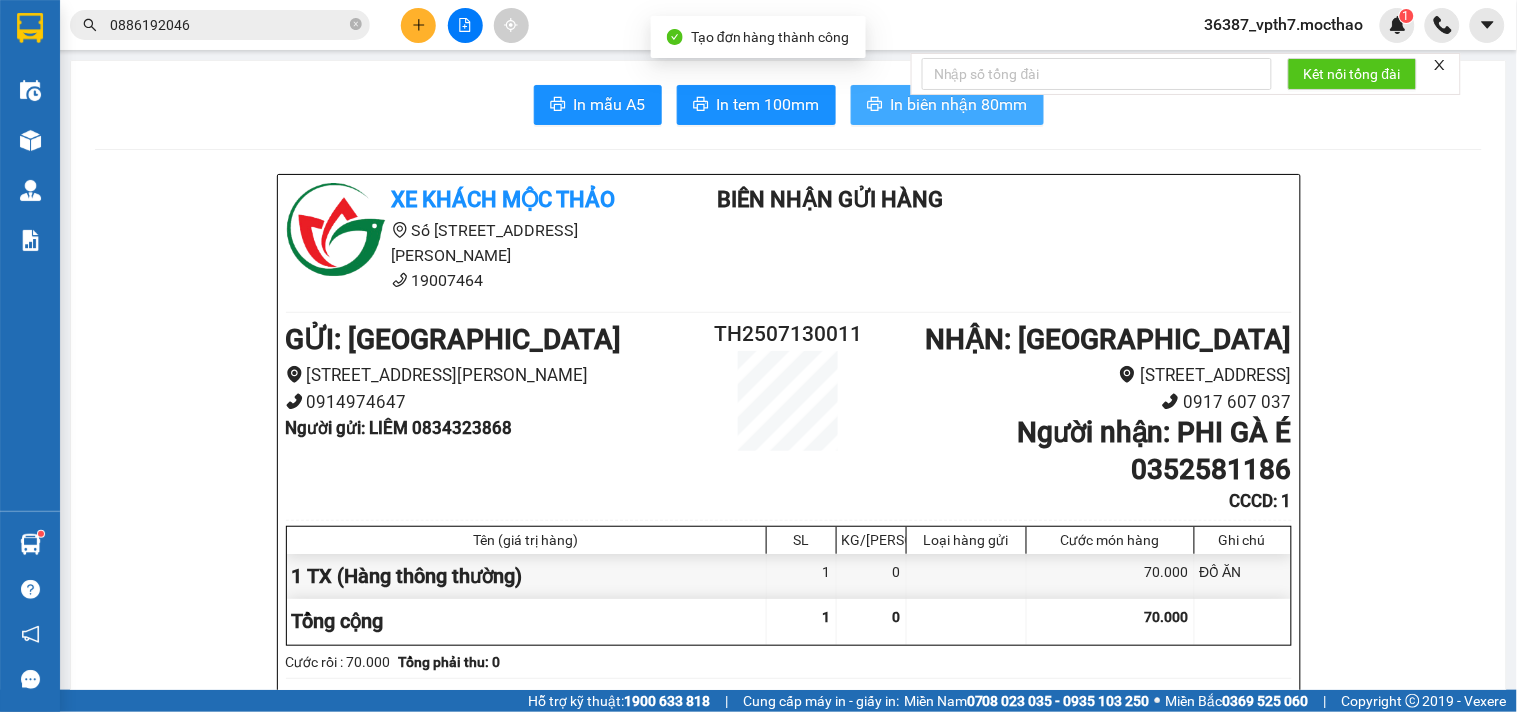 click 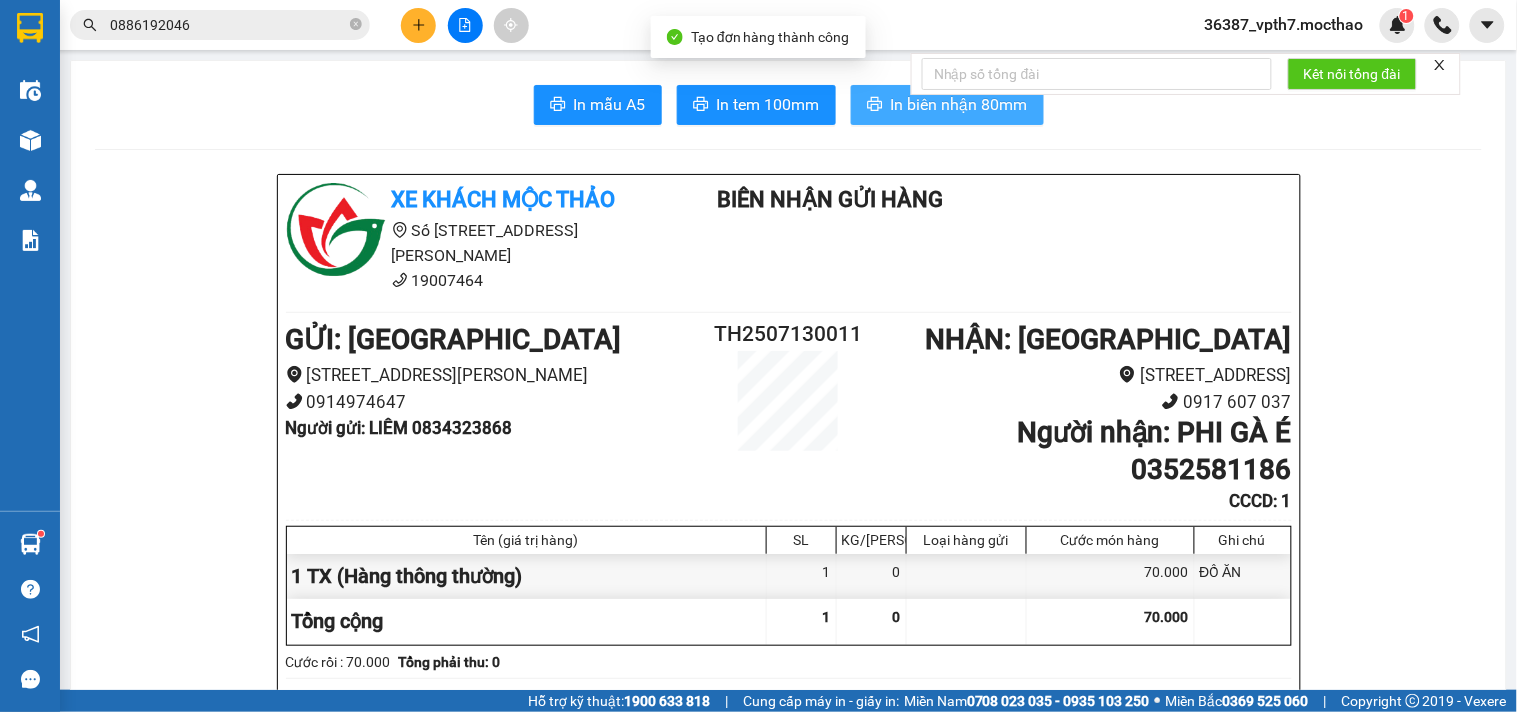 scroll, scrollTop: 0, scrollLeft: 0, axis: both 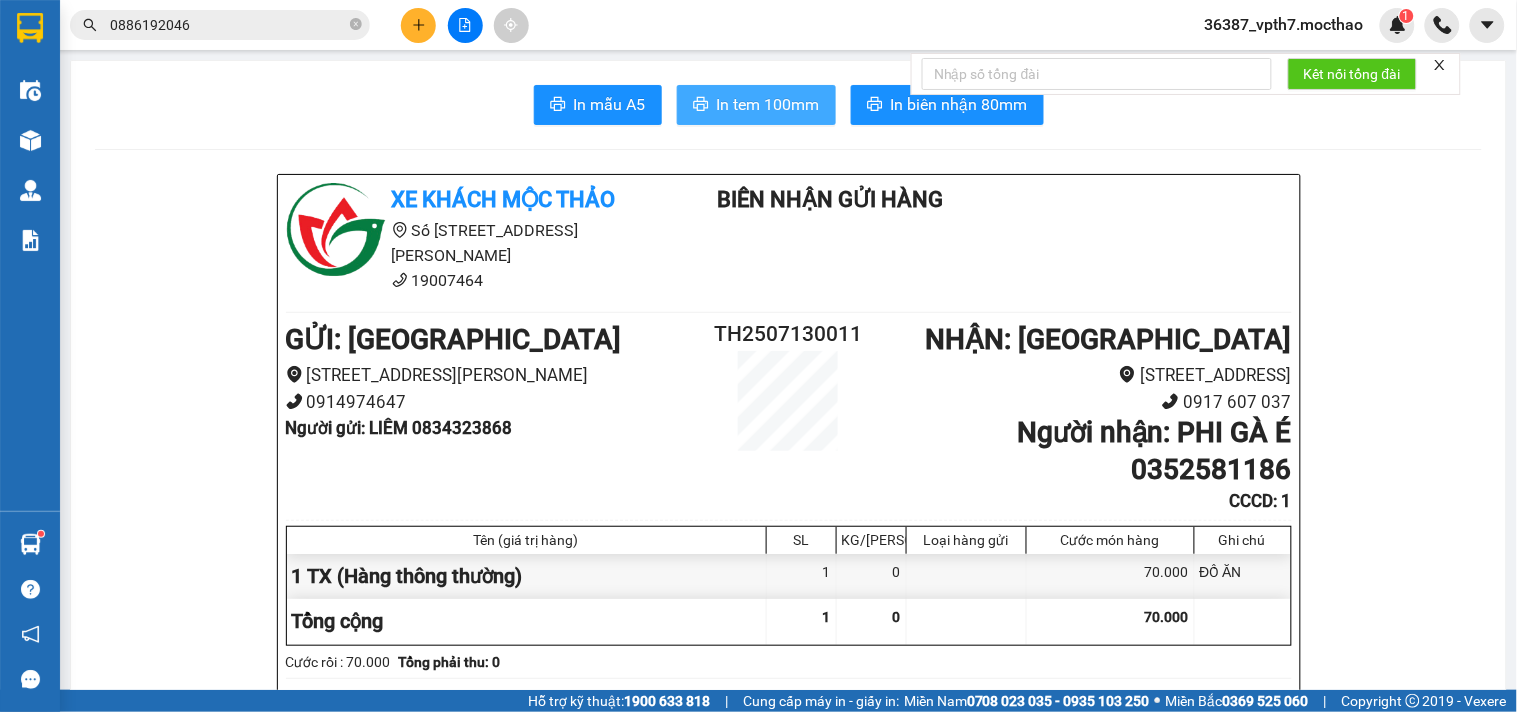 click on "In tem 100mm" at bounding box center [768, 104] 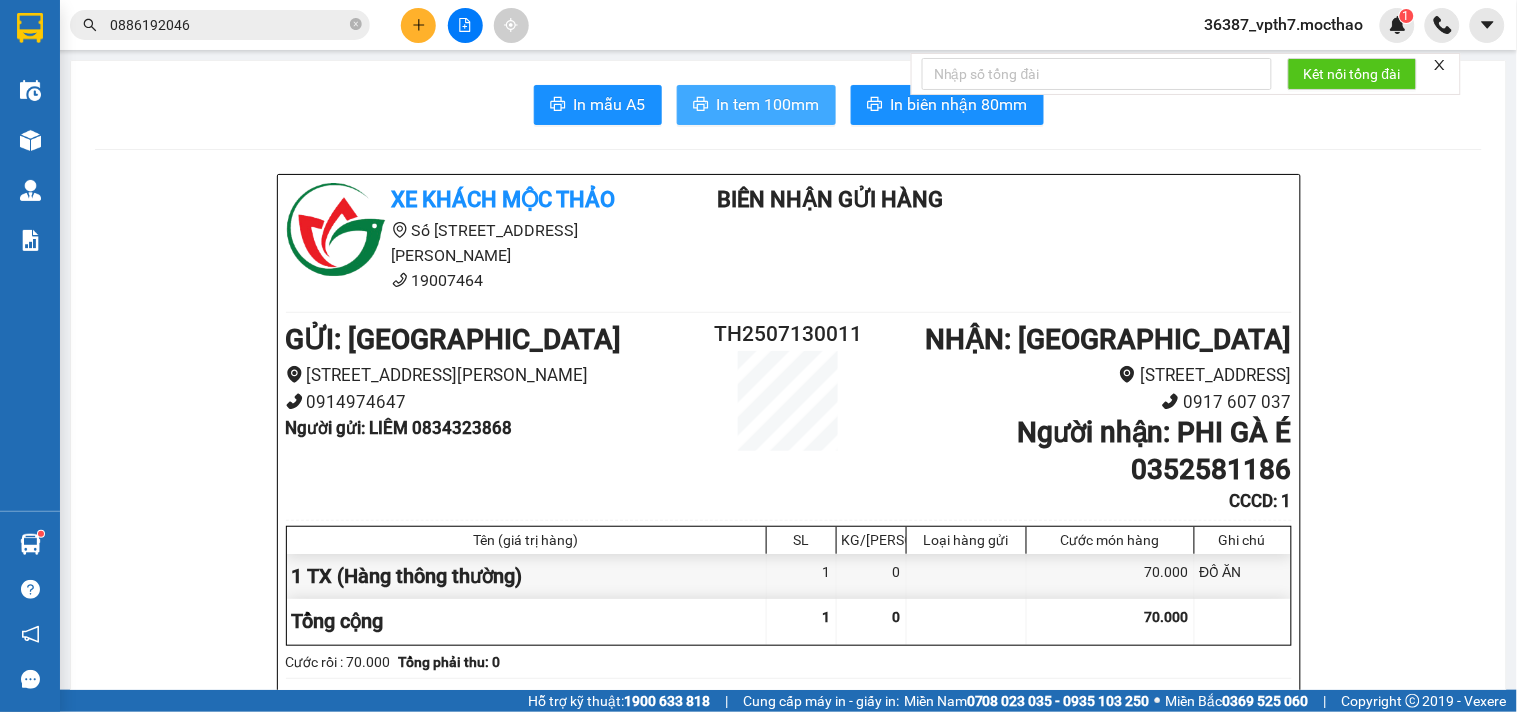 scroll, scrollTop: 0, scrollLeft: 0, axis: both 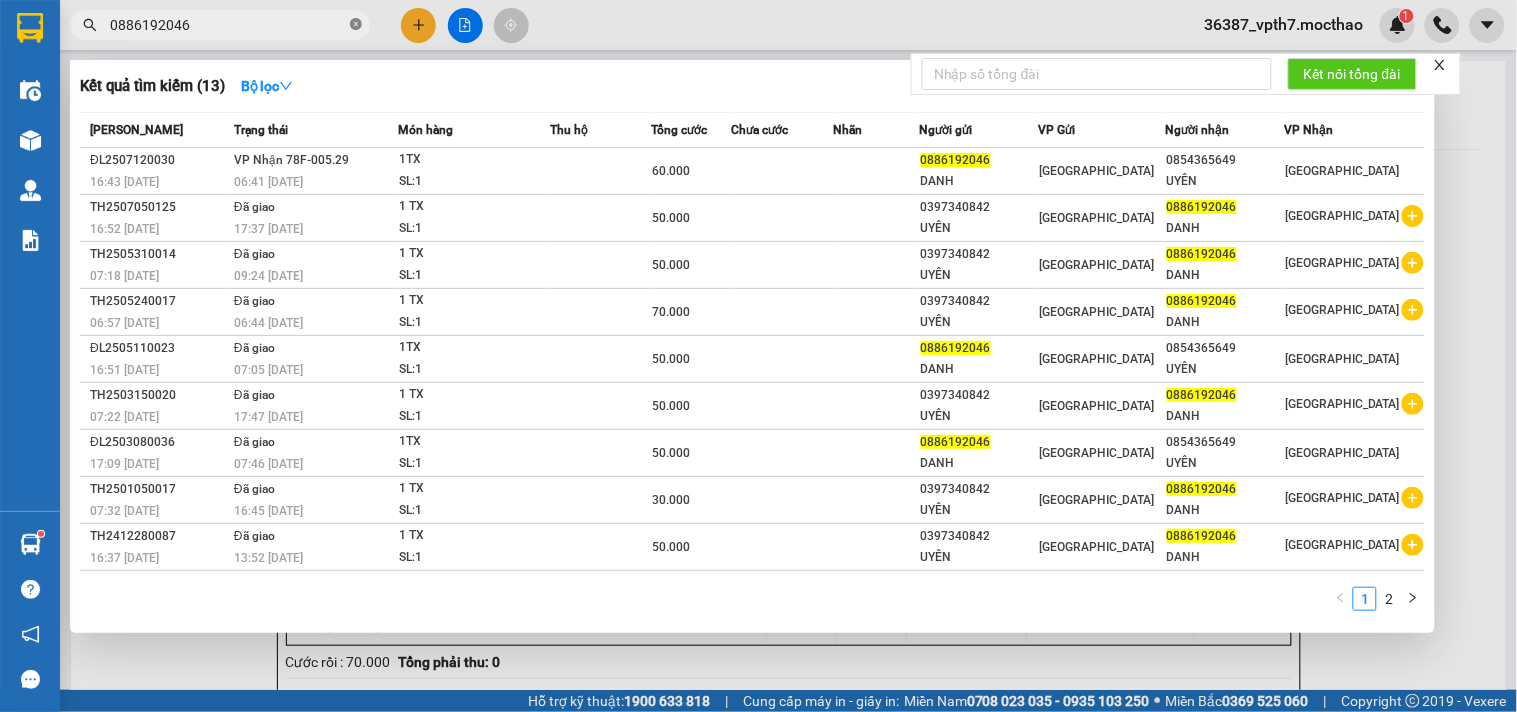 click 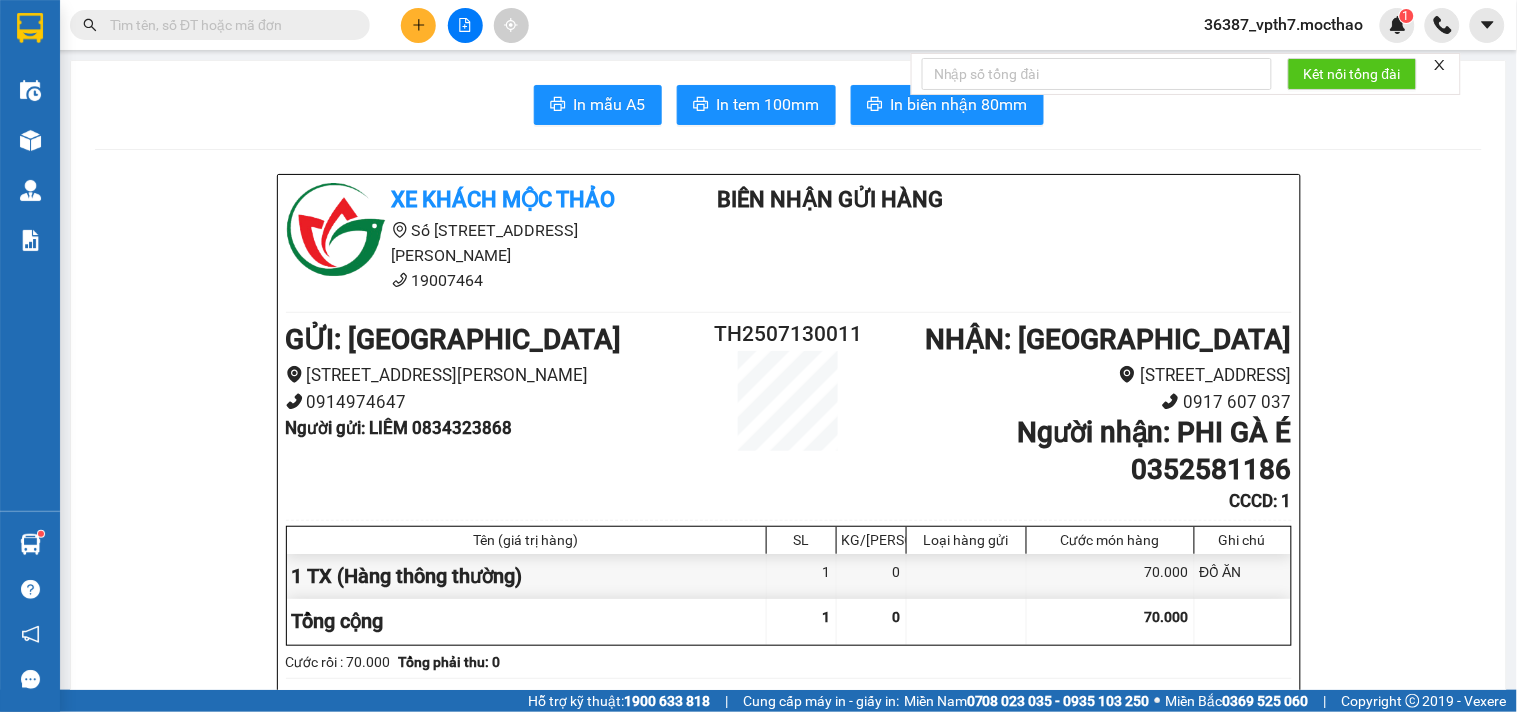 click at bounding box center [228, 25] 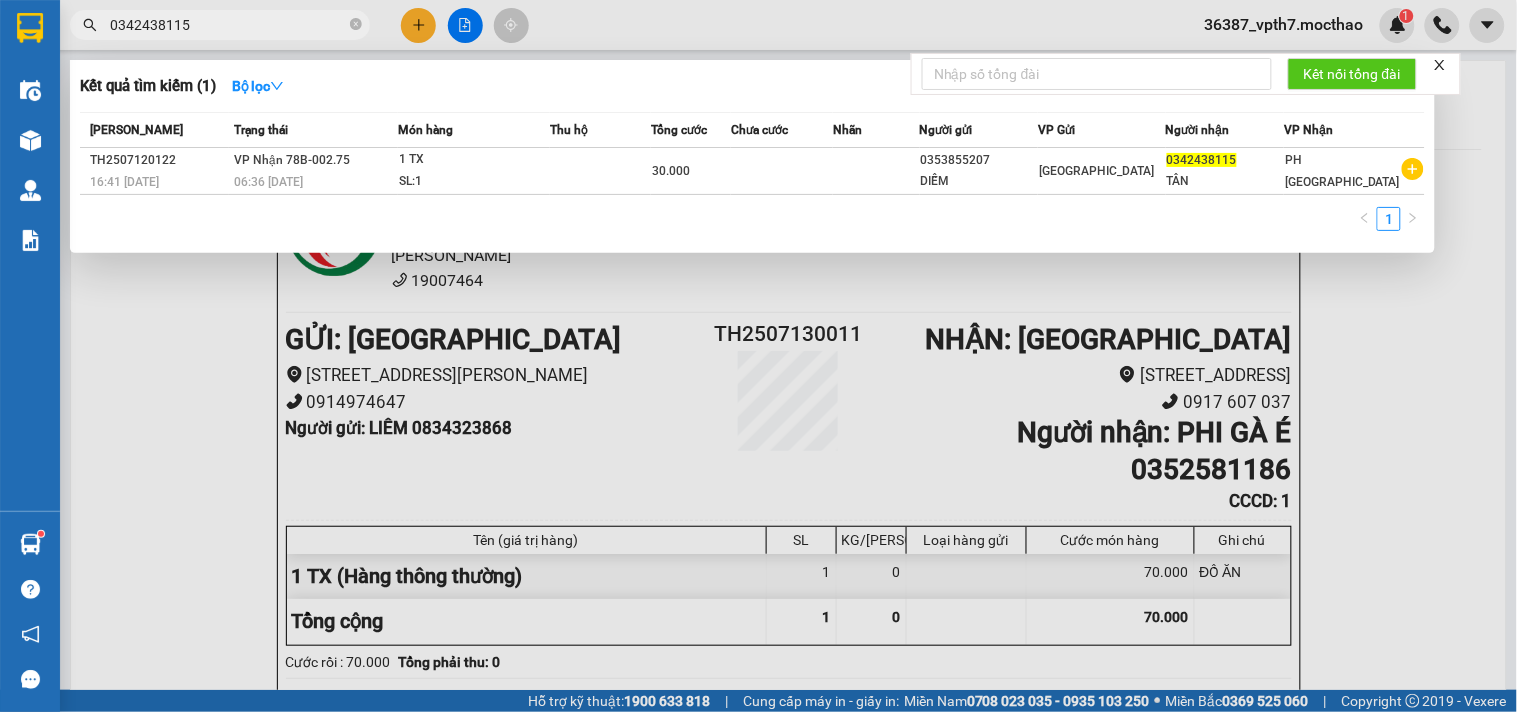 type on "0342438115" 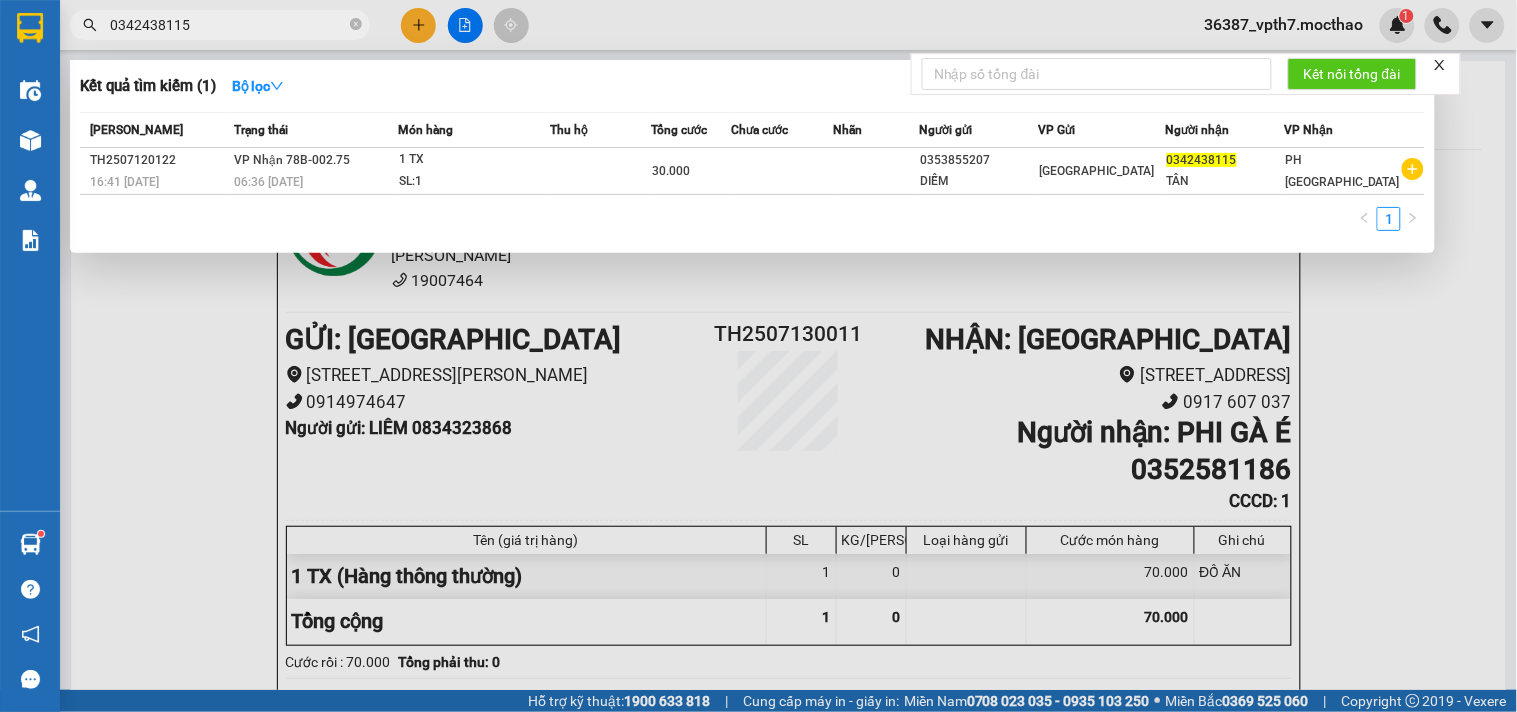 click at bounding box center (758, 356) 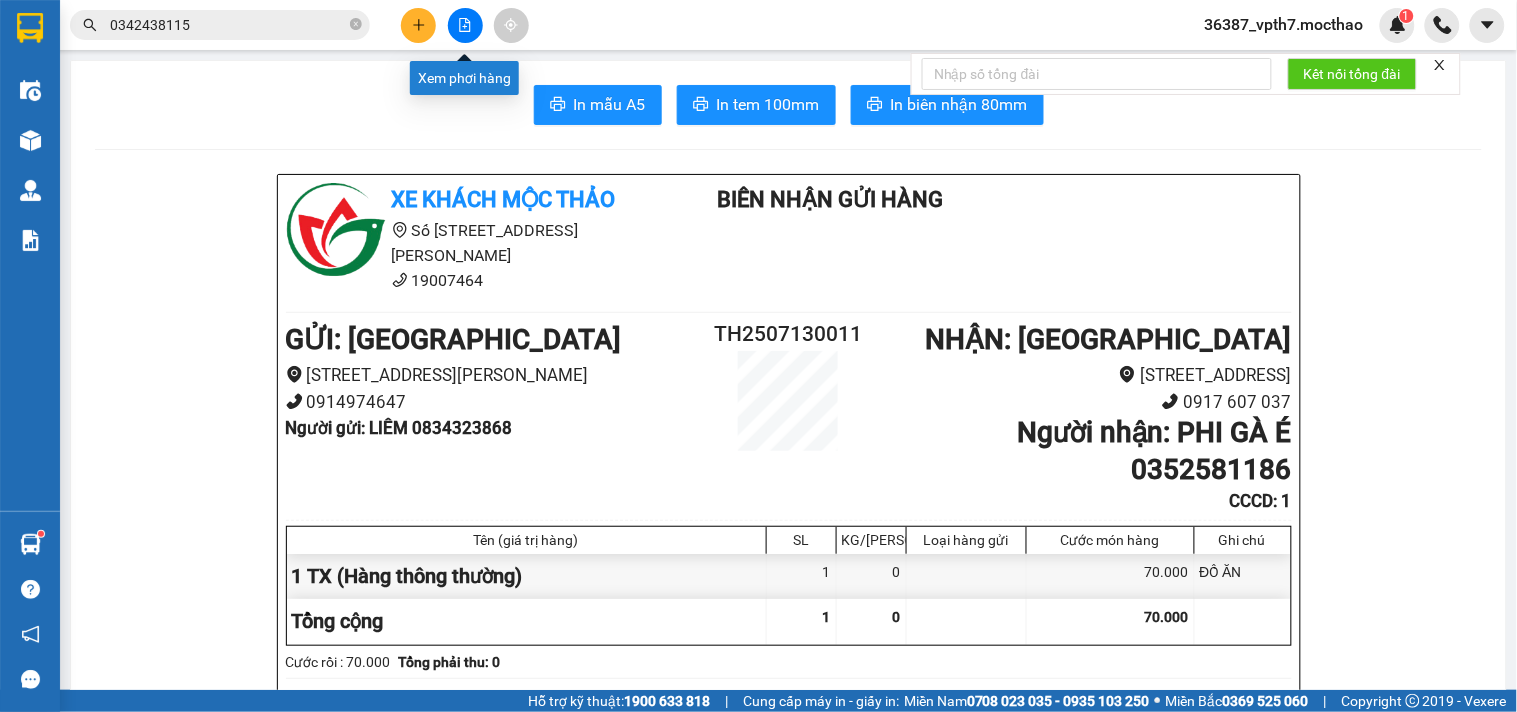 click 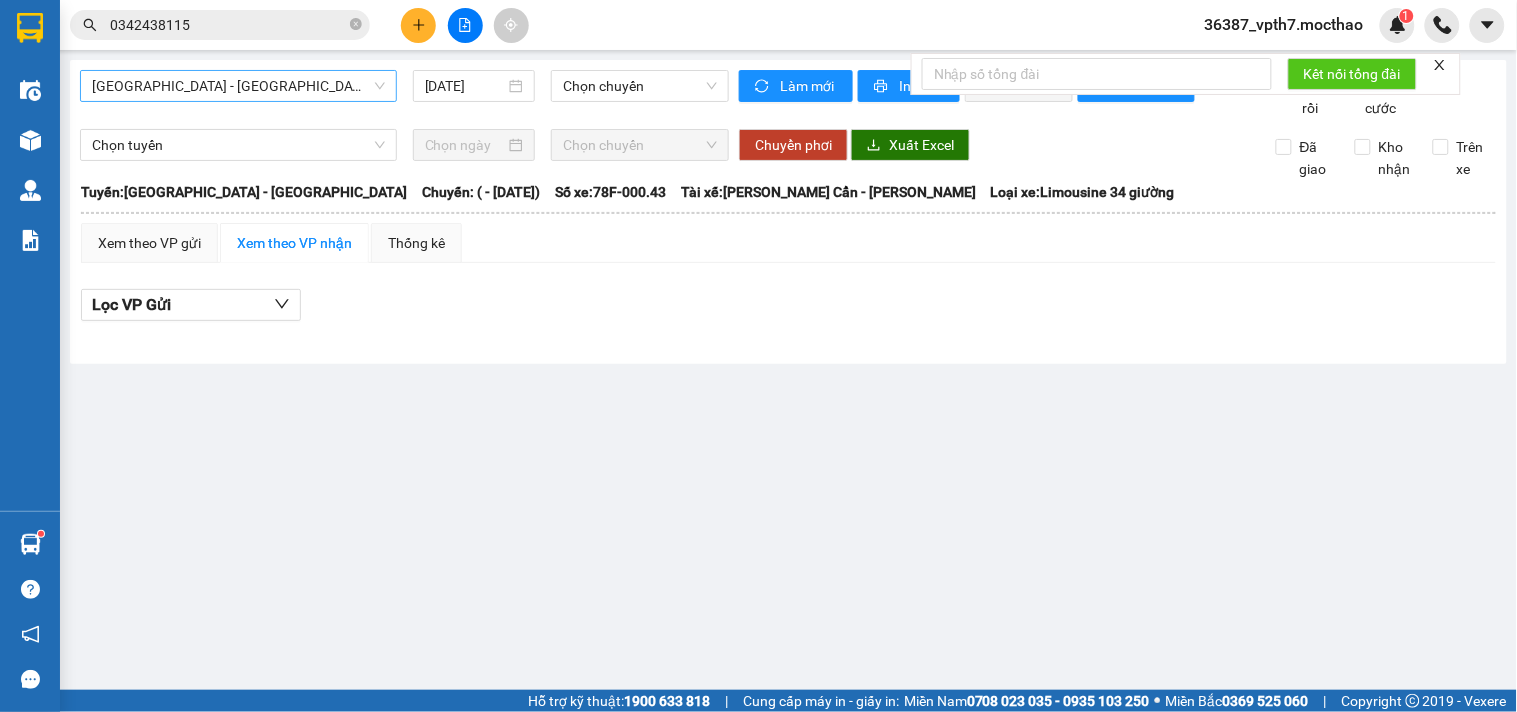 click on "Sài Gòn - Tuy Hòa" at bounding box center [238, 86] 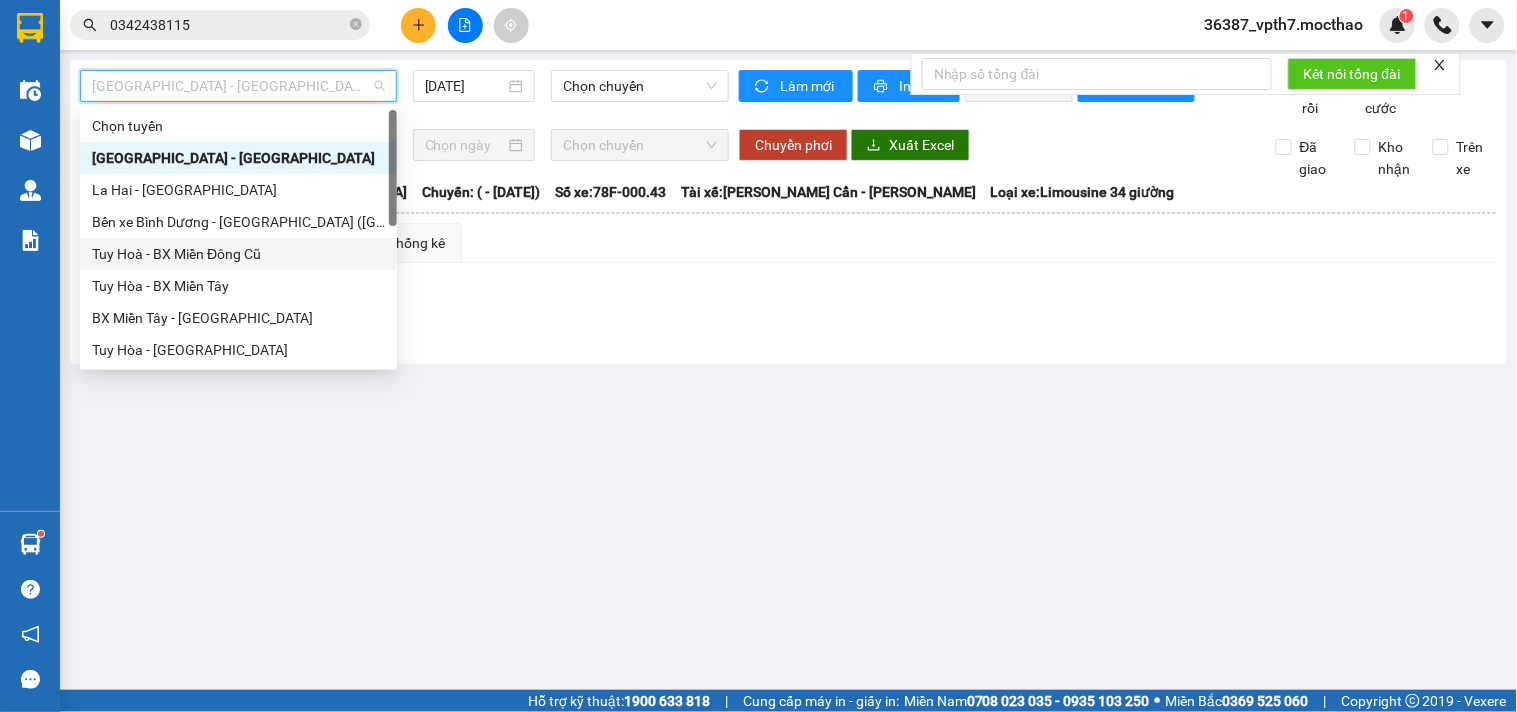 click on "Tuy Hoà  - BX Miền Đông Cũ" at bounding box center [238, 254] 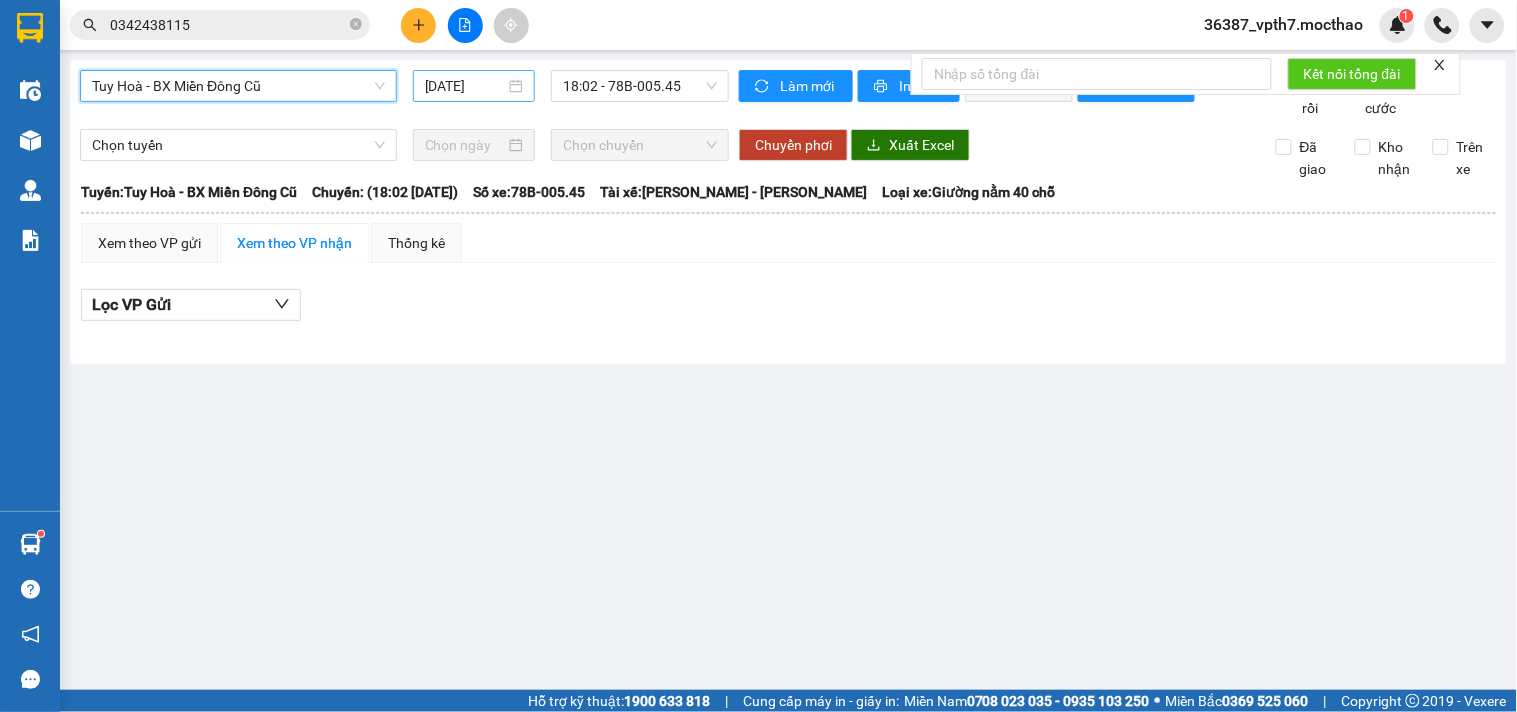 click on "[DATE]" at bounding box center (465, 86) 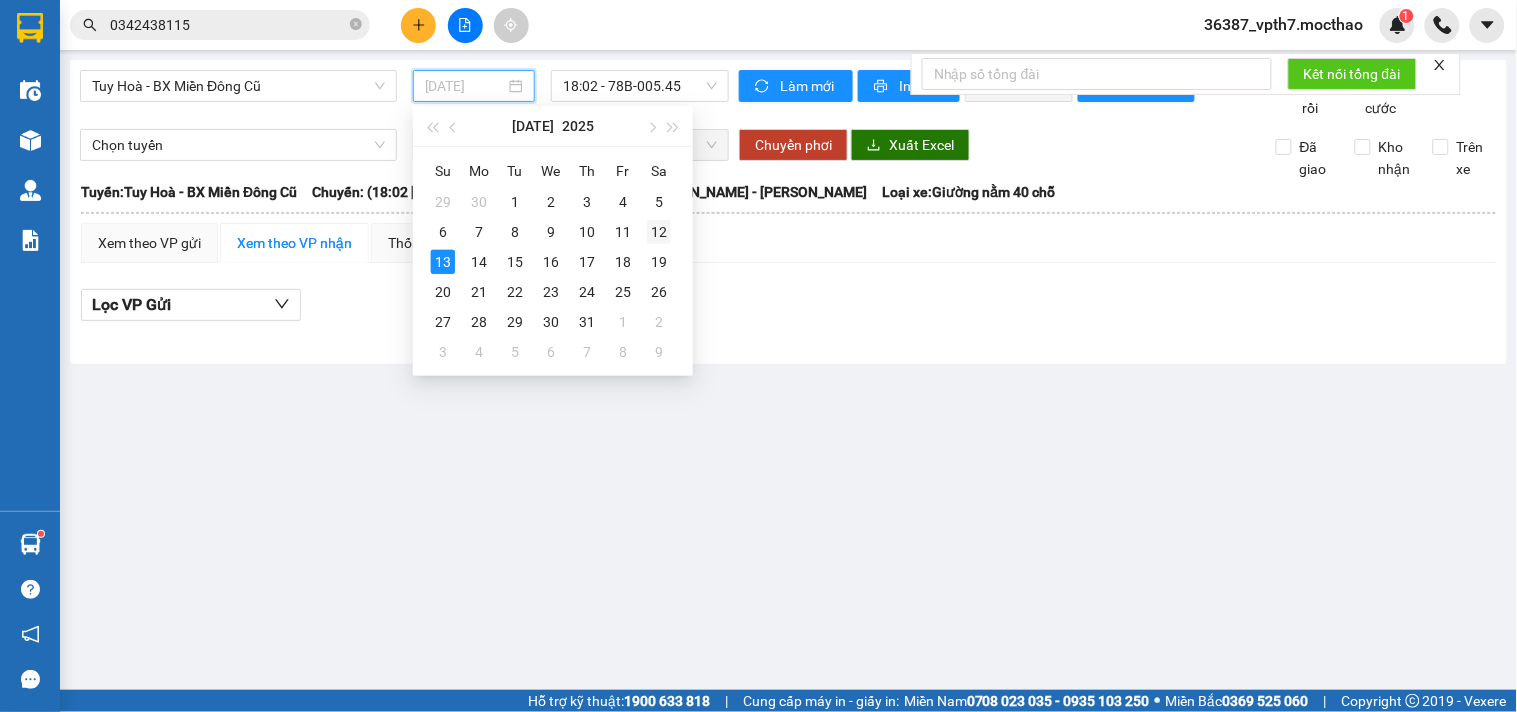 click on "12" at bounding box center (659, 232) 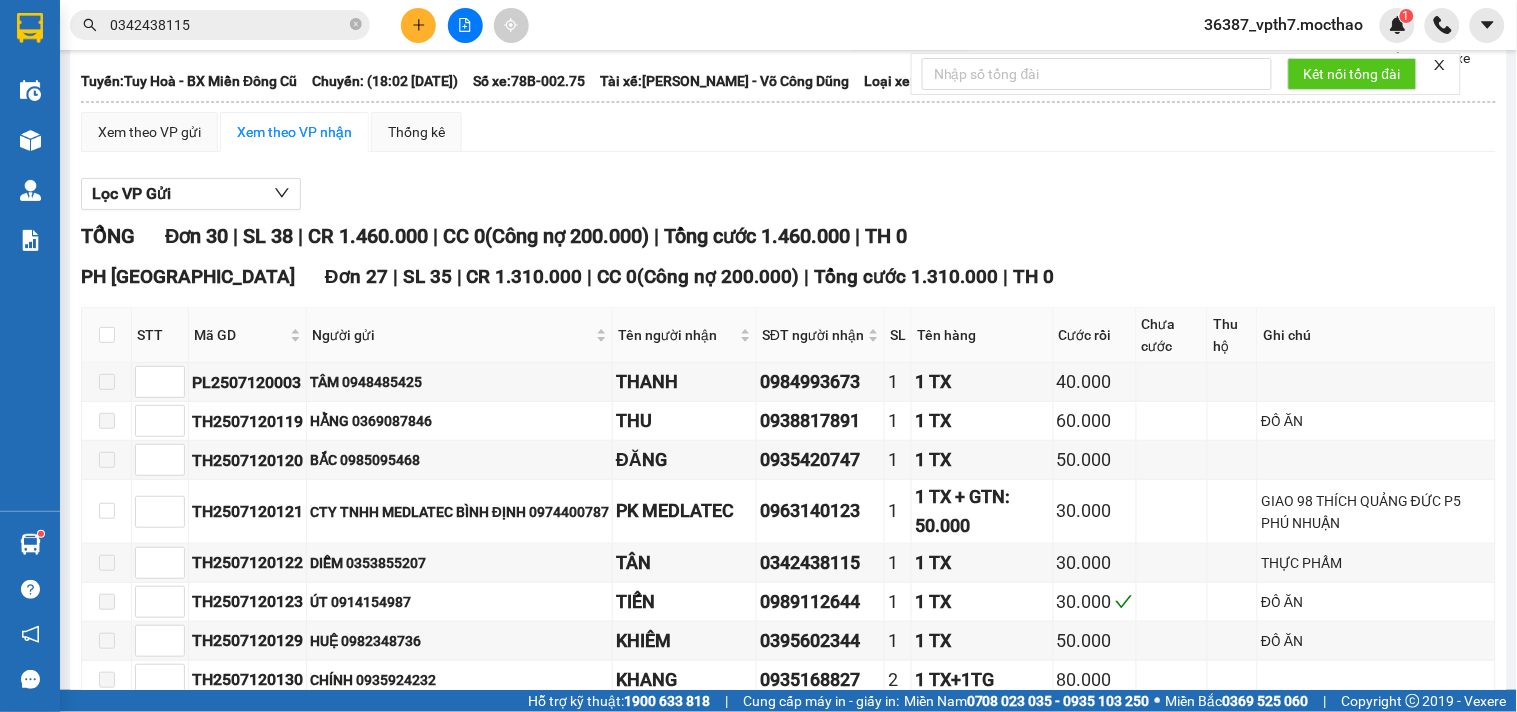 scroll, scrollTop: 0, scrollLeft: 0, axis: both 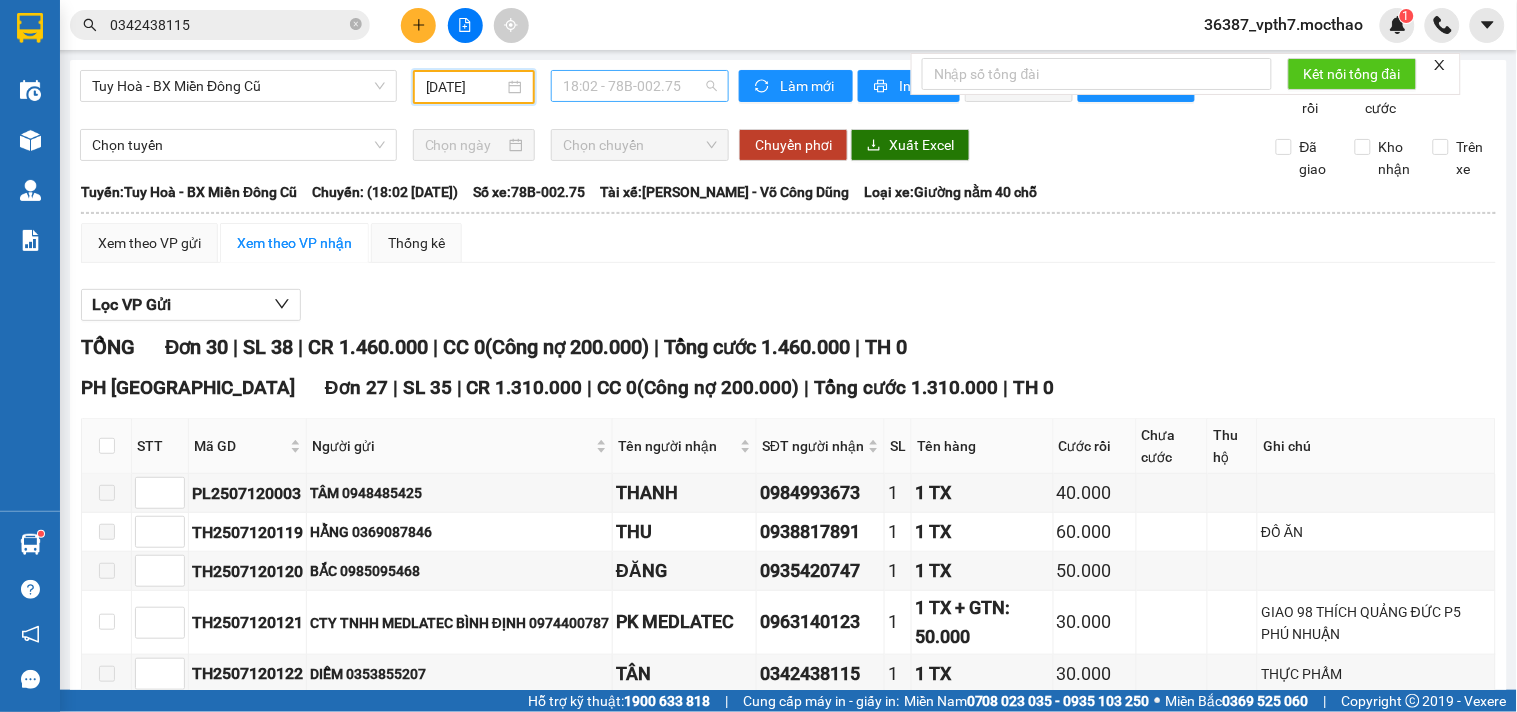 click on "18:02     - 78B-002.75" at bounding box center [640, 86] 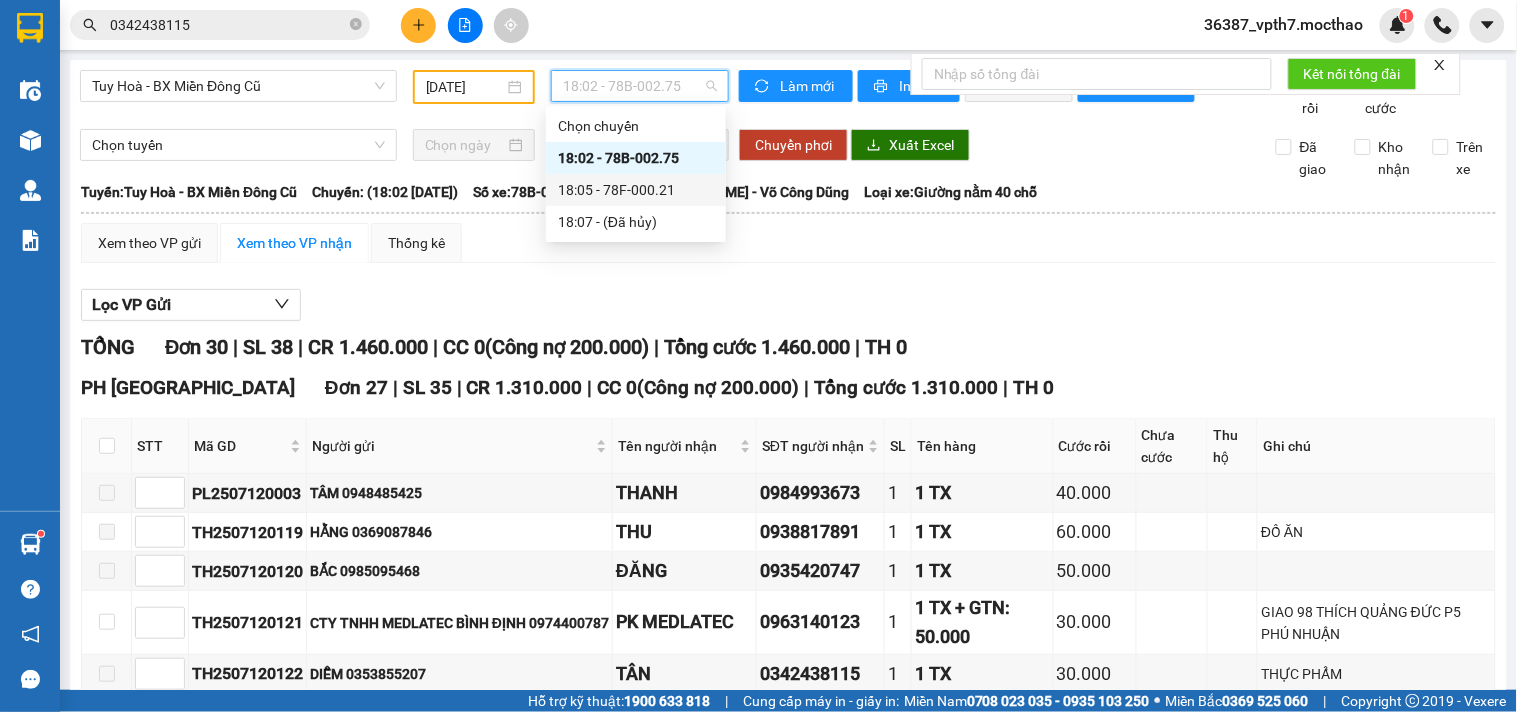 click on "18:05     - 78F-000.21" at bounding box center [636, 190] 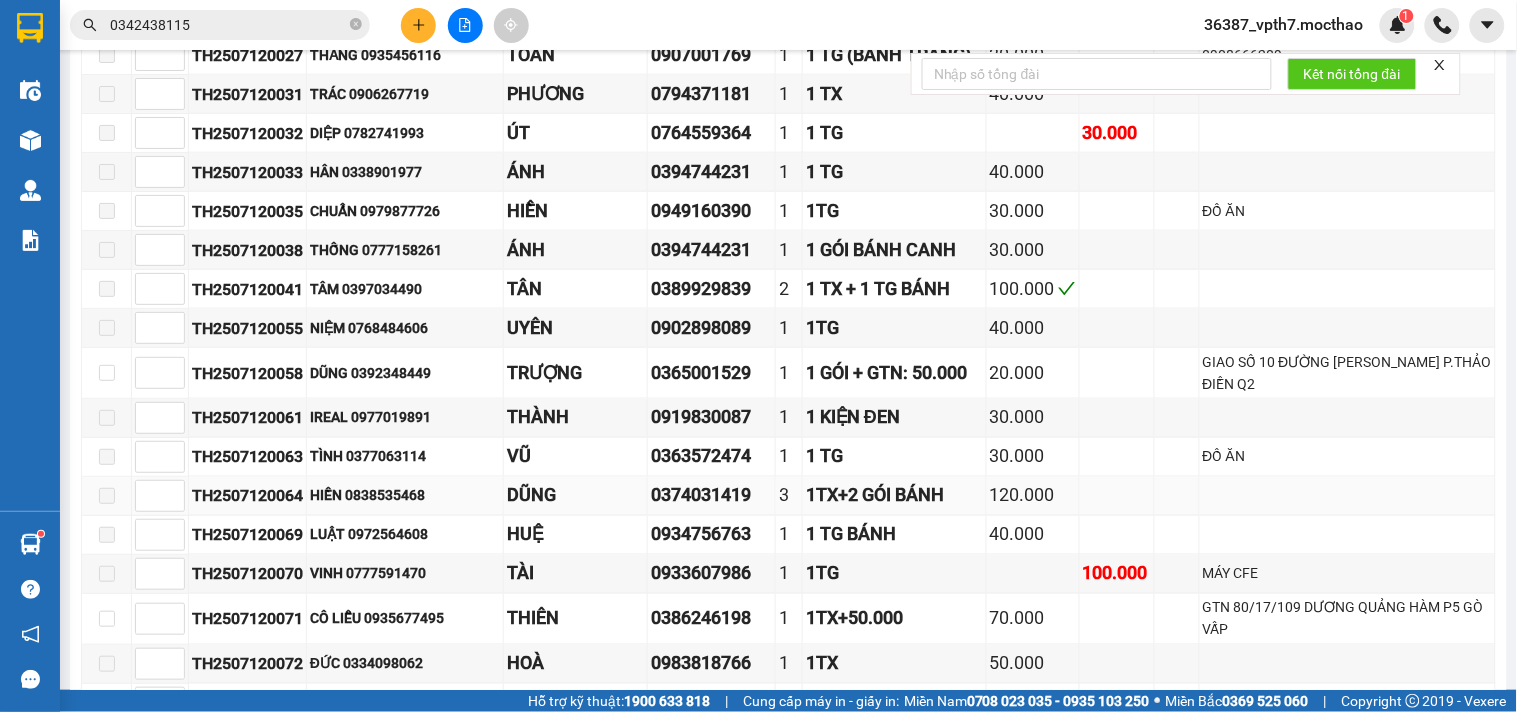 scroll, scrollTop: 1000, scrollLeft: 0, axis: vertical 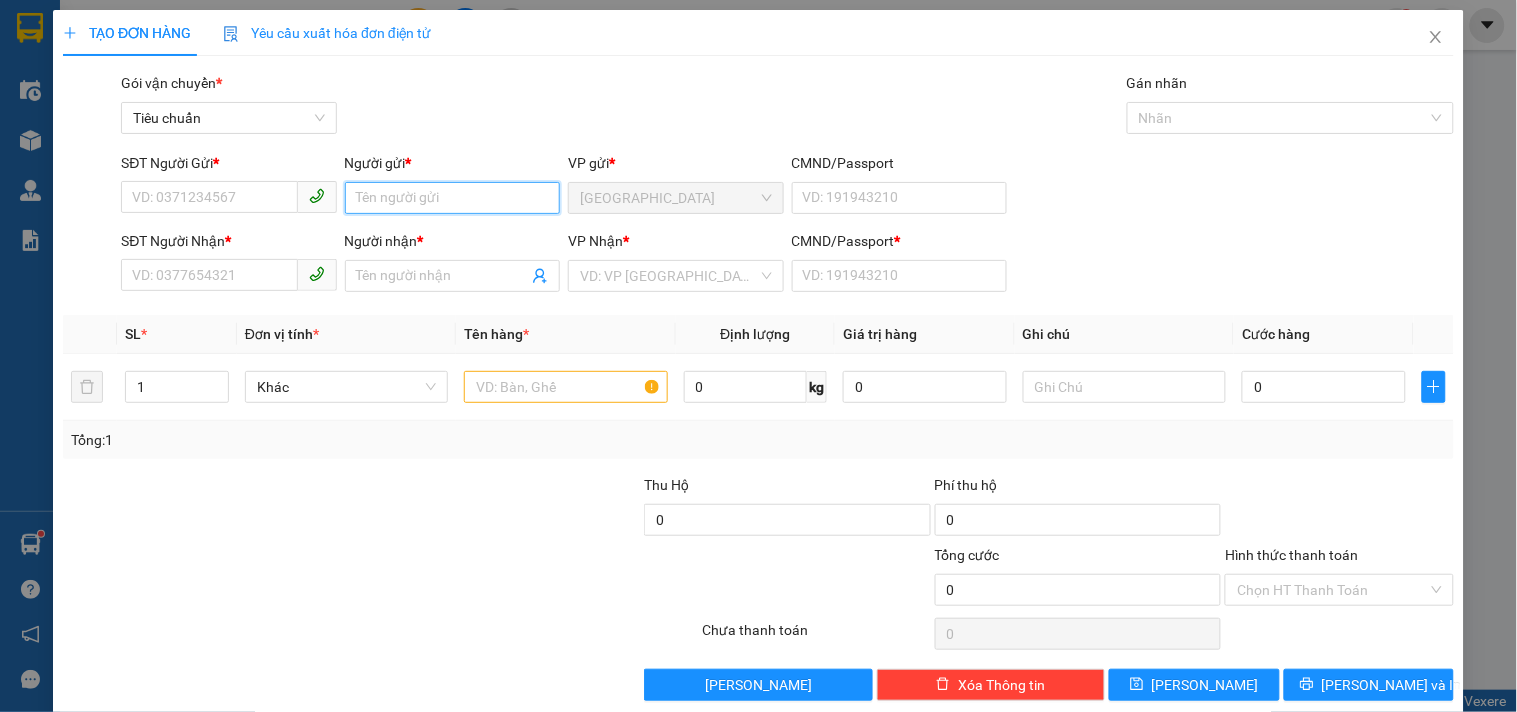 click on "Người gửi  *" at bounding box center (452, 198) 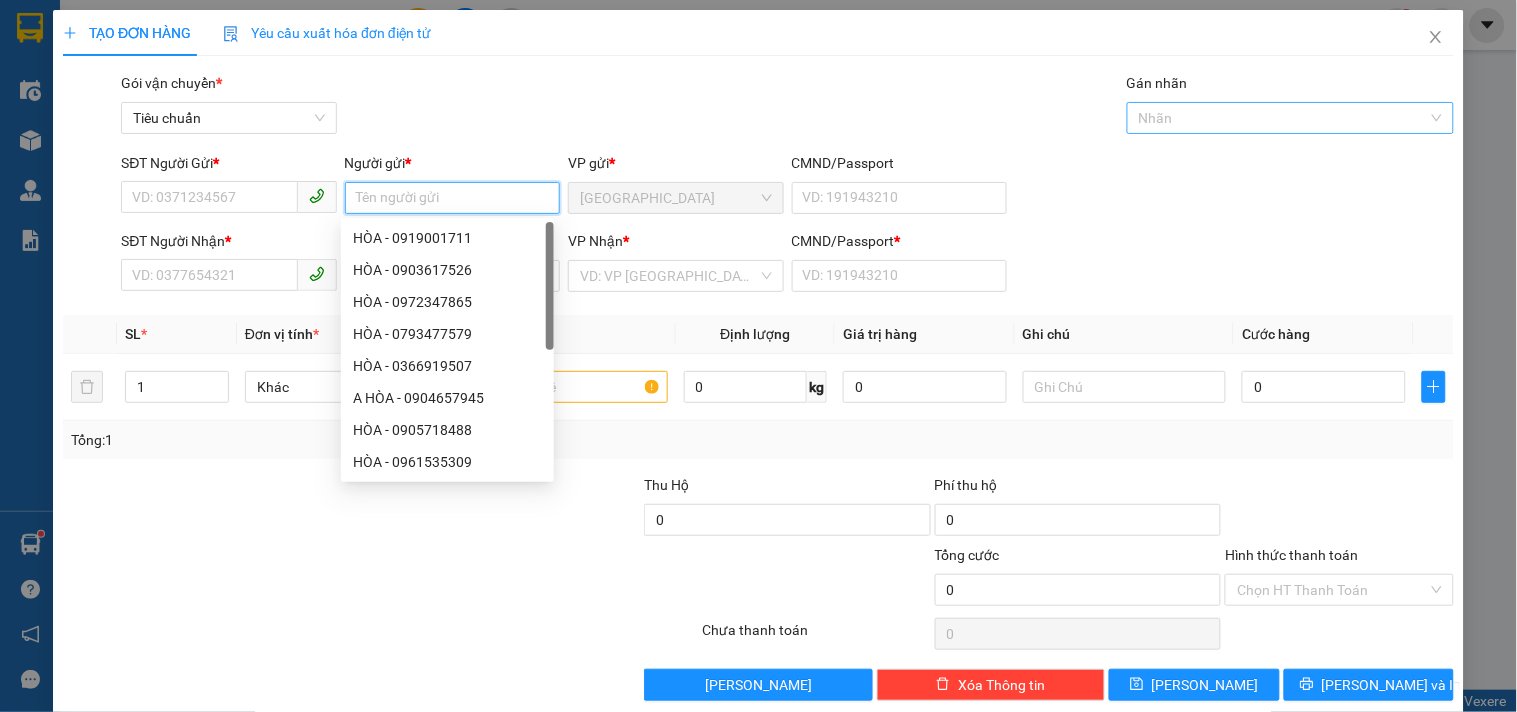 click at bounding box center (1280, 118) 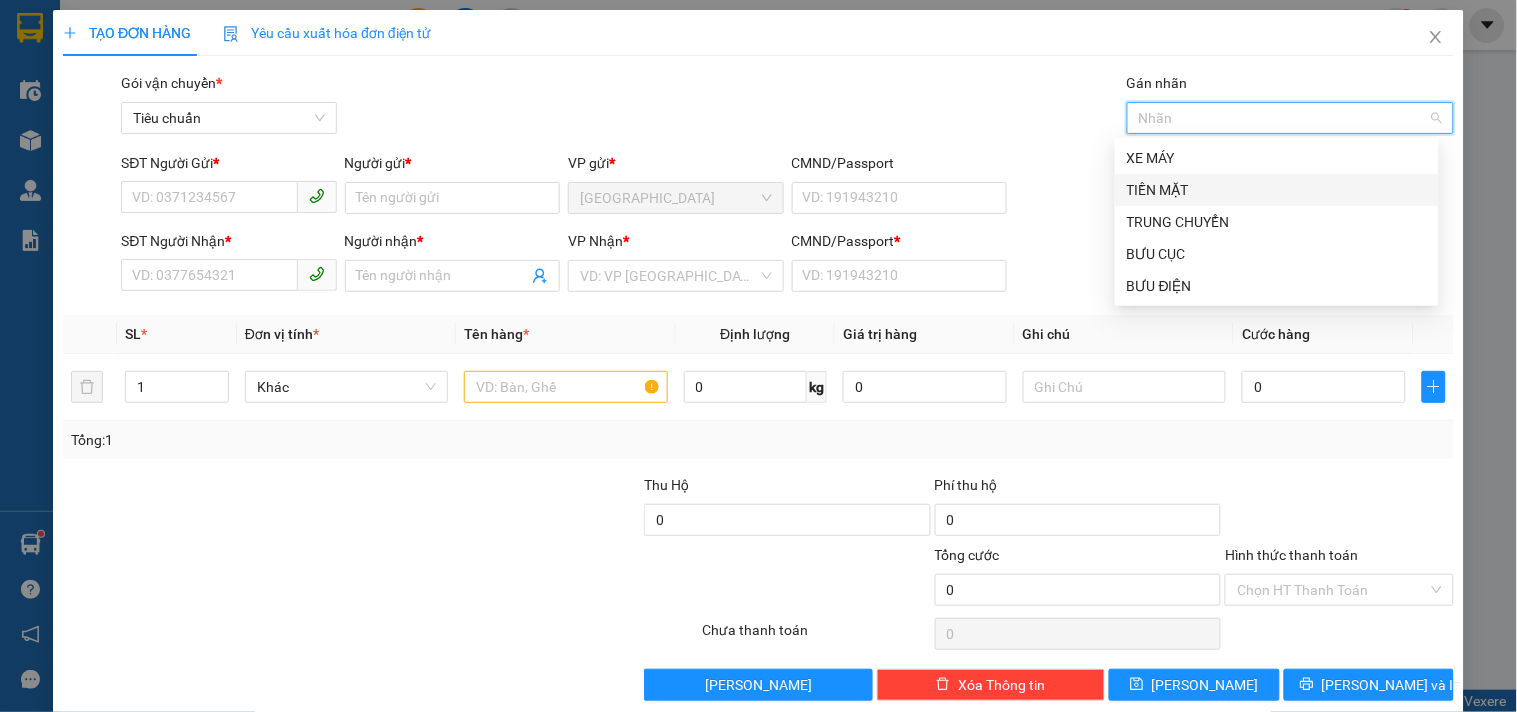 click on "TIỀN MẶT" at bounding box center (1277, 190) 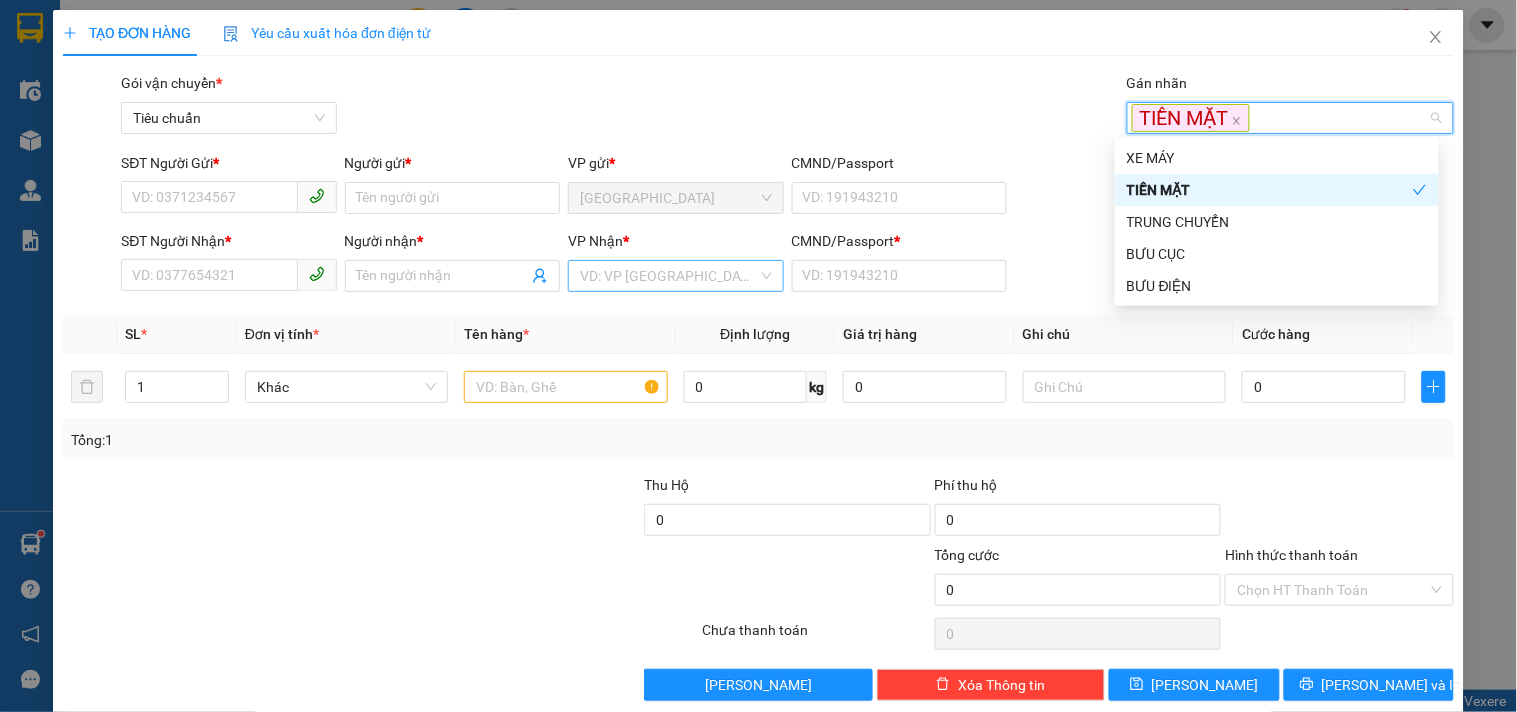 click at bounding box center (668, 276) 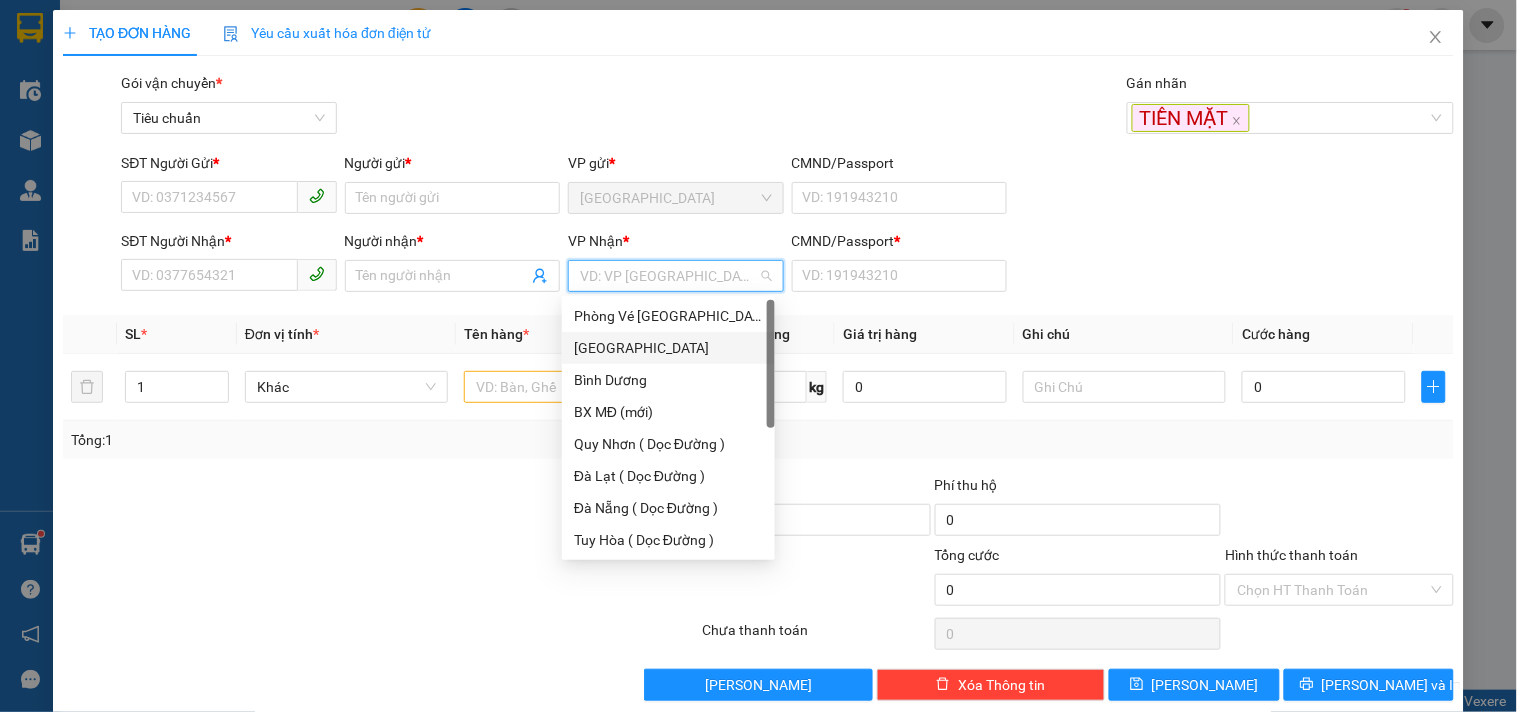 click on "[GEOGRAPHIC_DATA]" at bounding box center (668, 348) 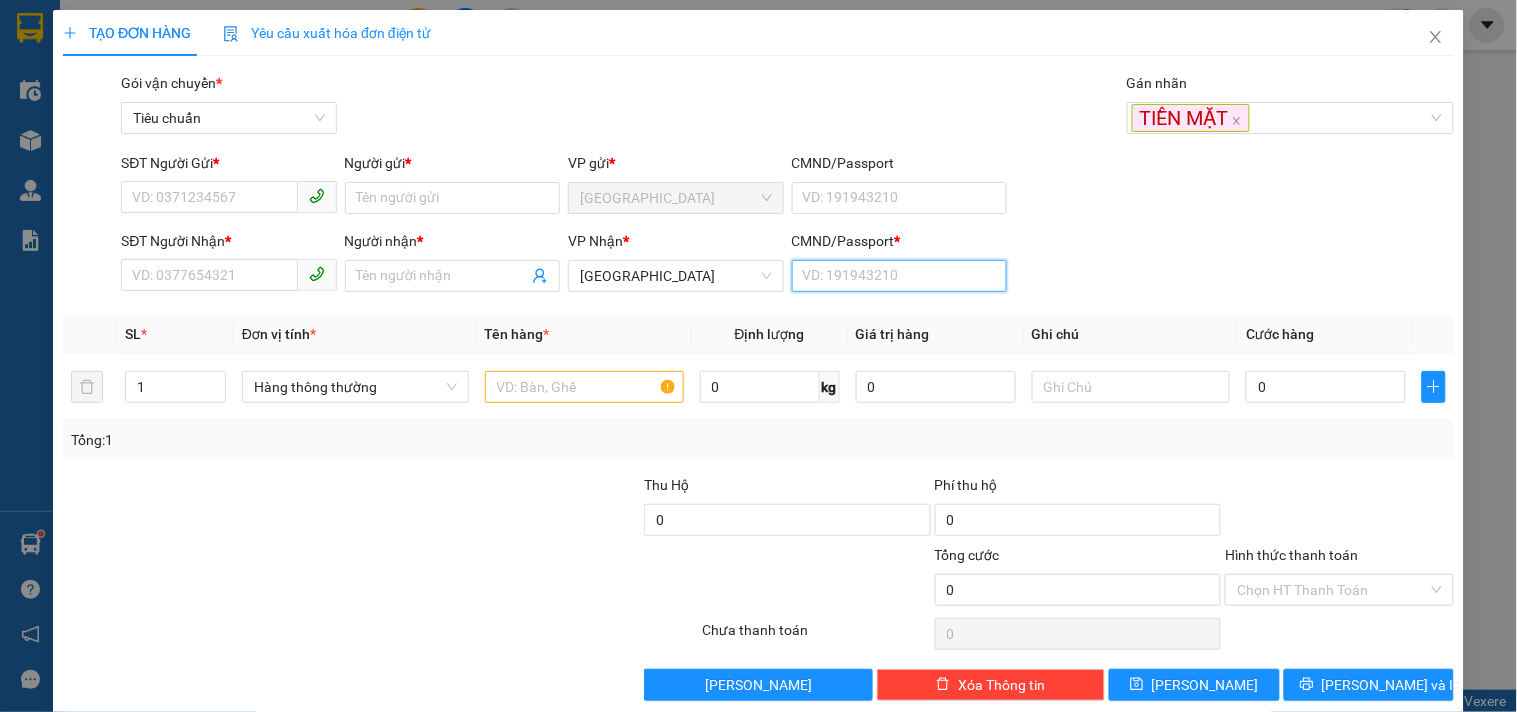 click on "CMND/Passport  *" at bounding box center (899, 276) 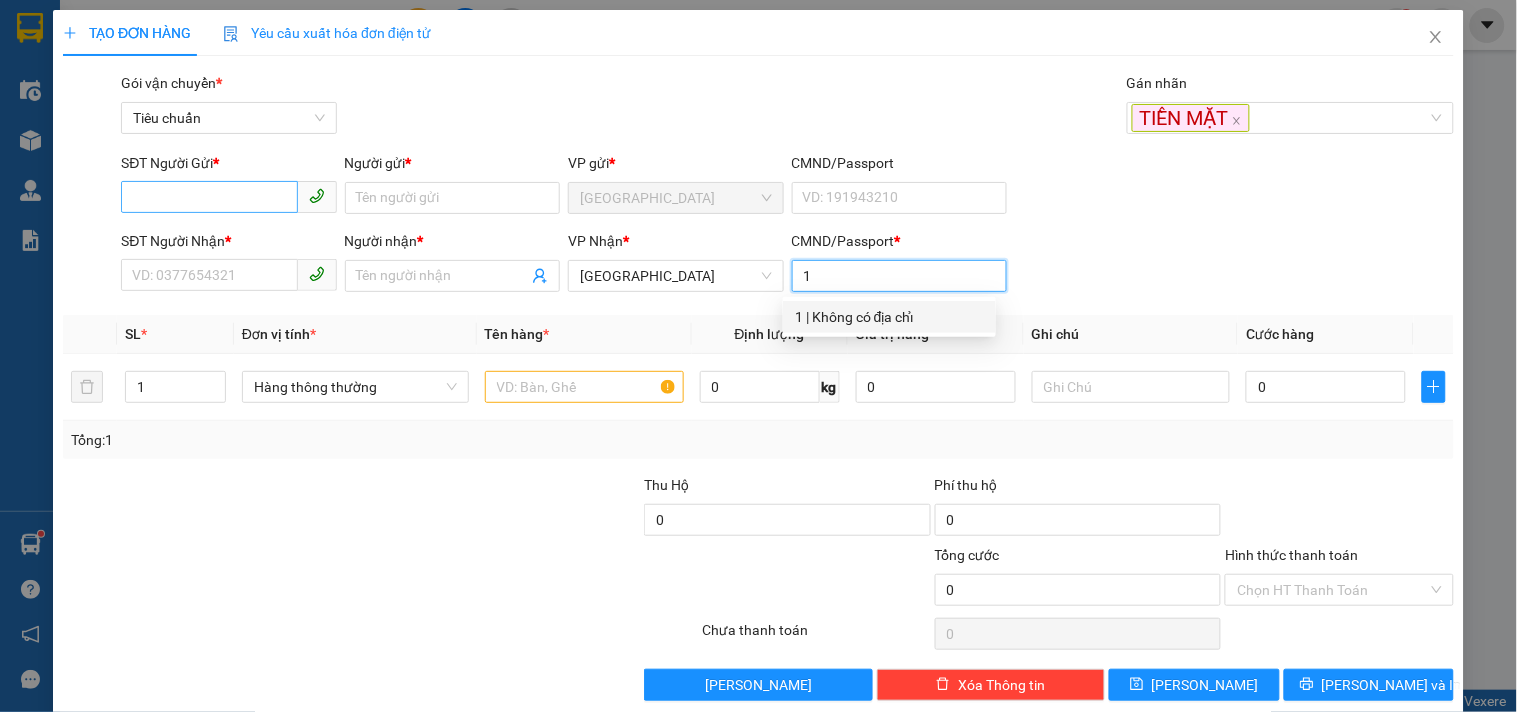 type on "1" 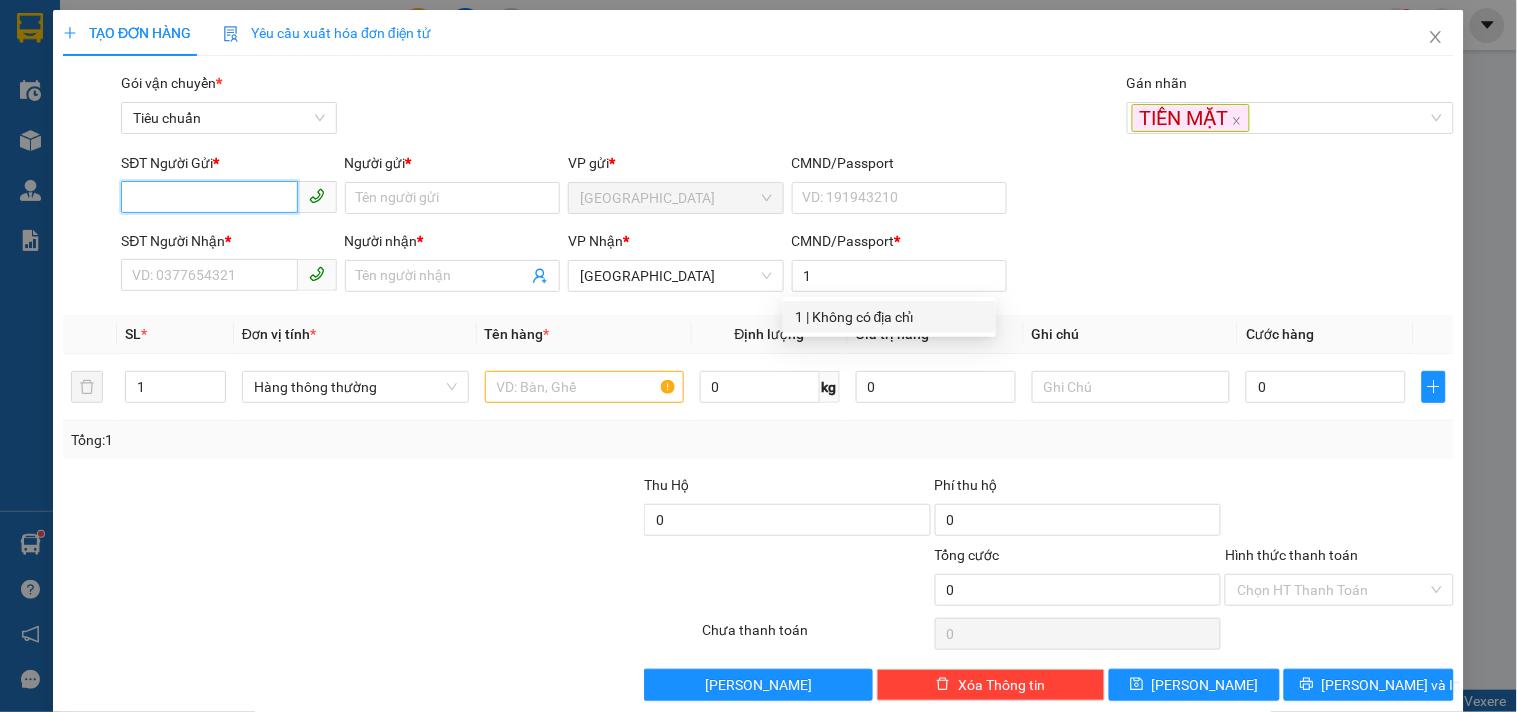click on "SĐT Người Gửi  *" at bounding box center [209, 197] 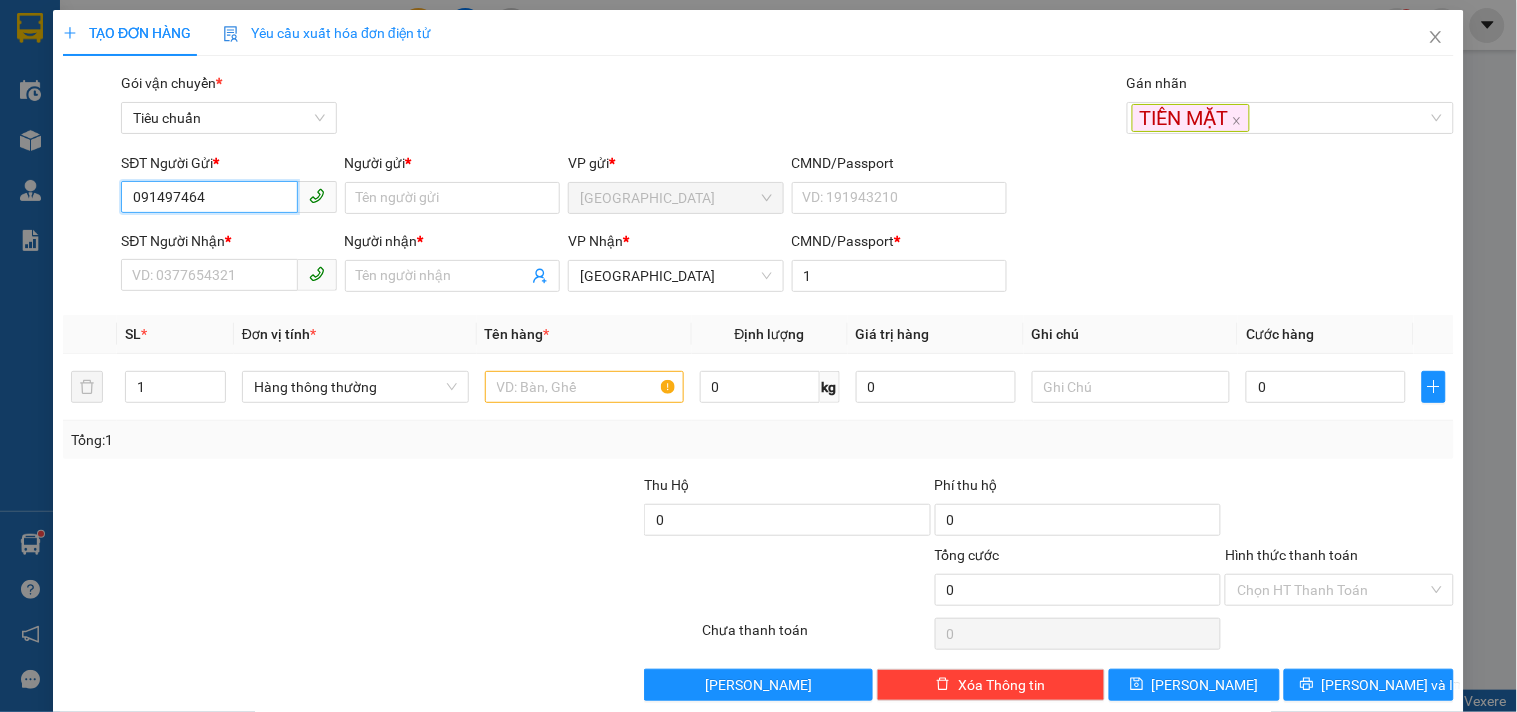 type on "0914974647" 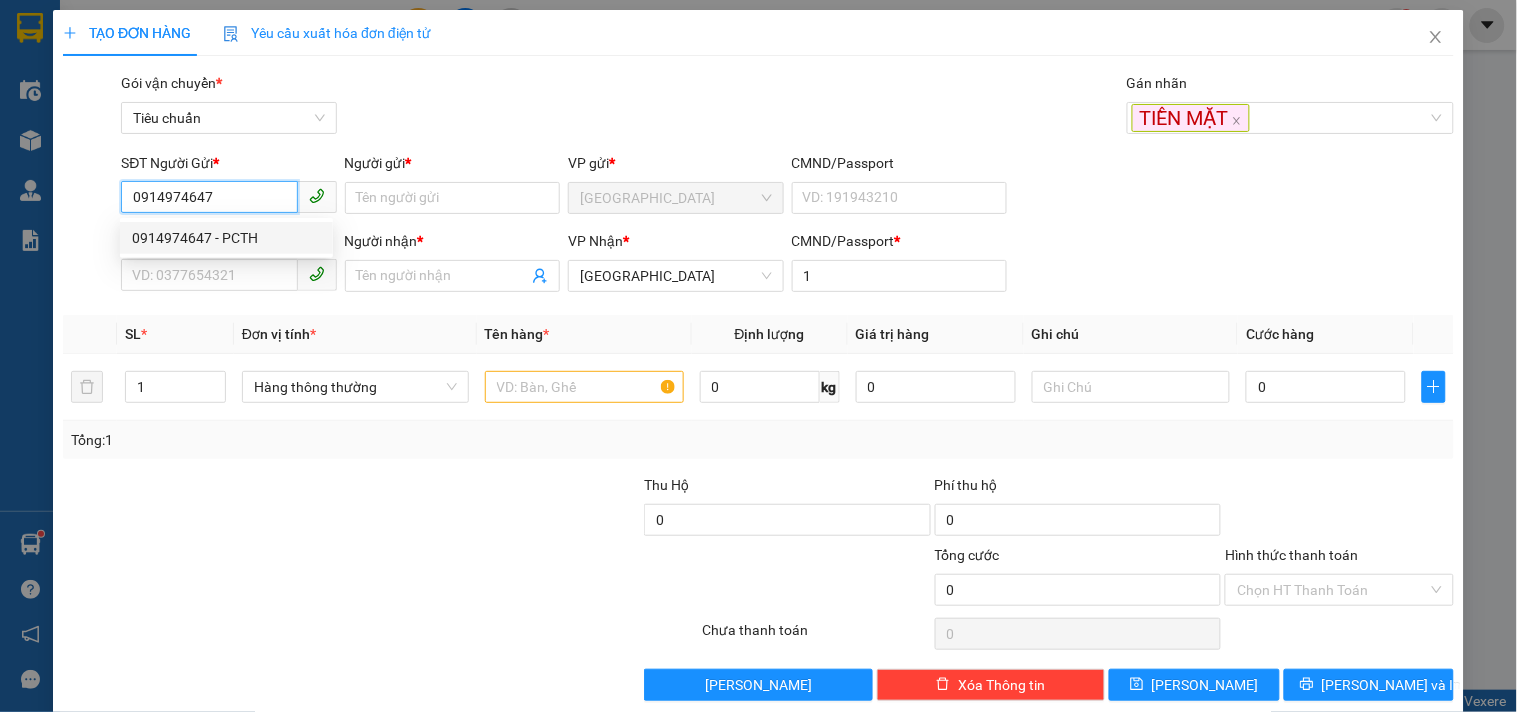 click on "0914974647 - PCTH" at bounding box center [226, 238] 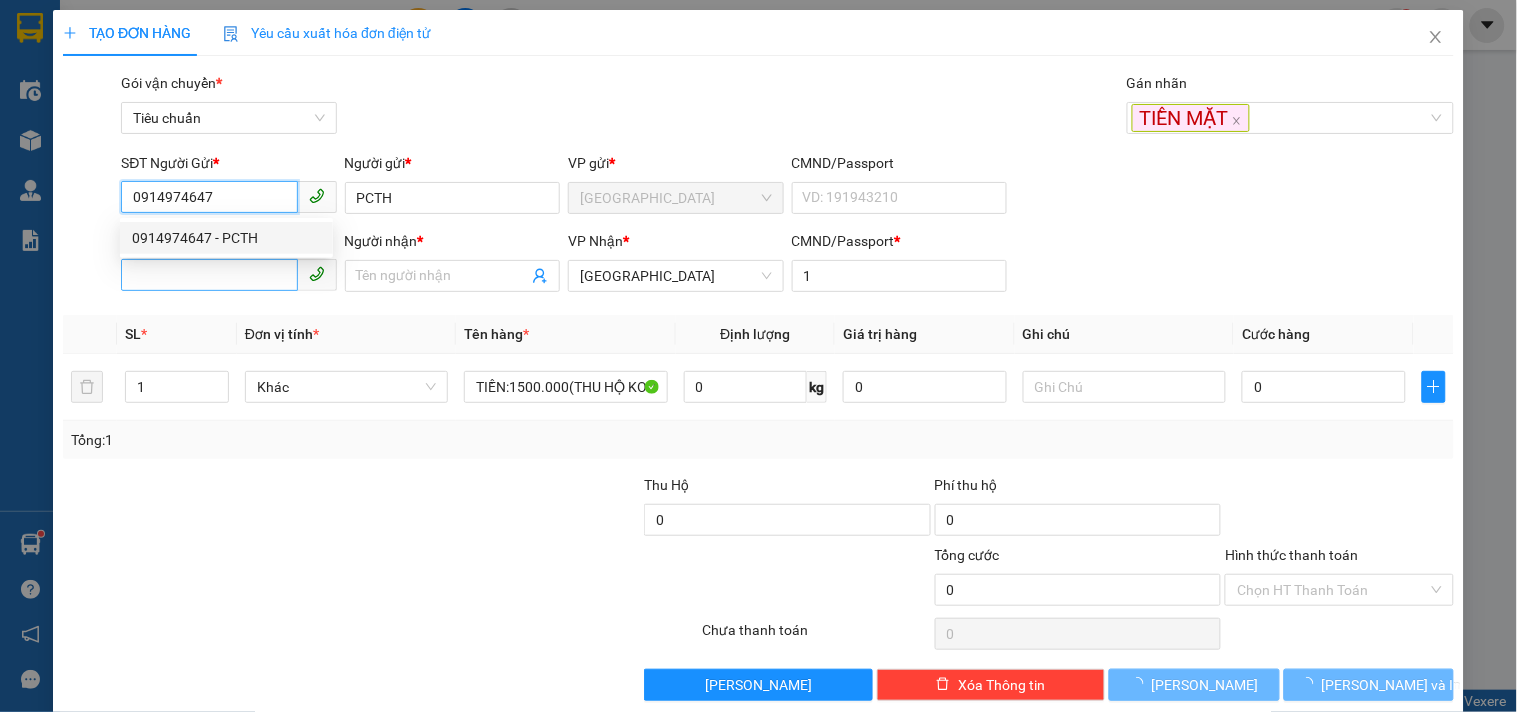 type on "0914974647" 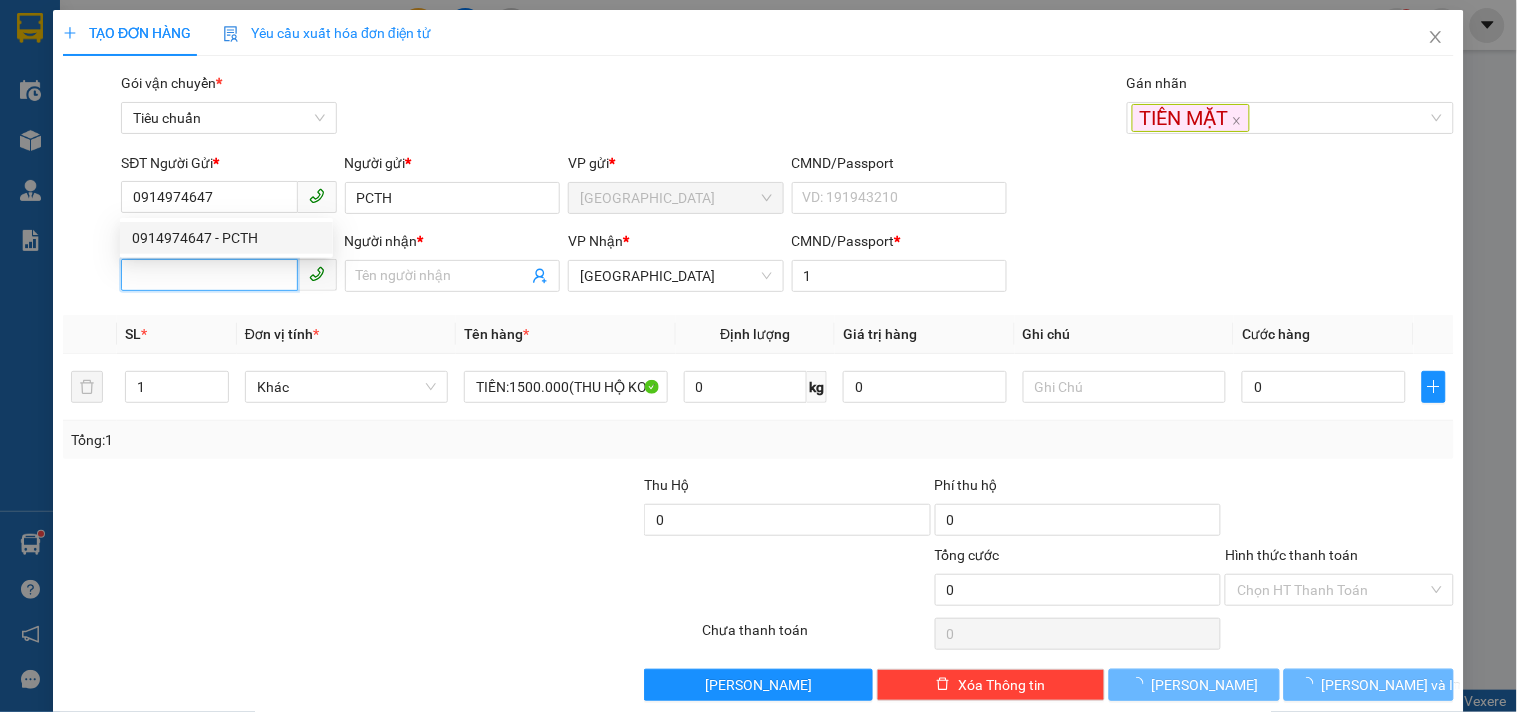 click on "SĐT Người Nhận  *" at bounding box center [209, 275] 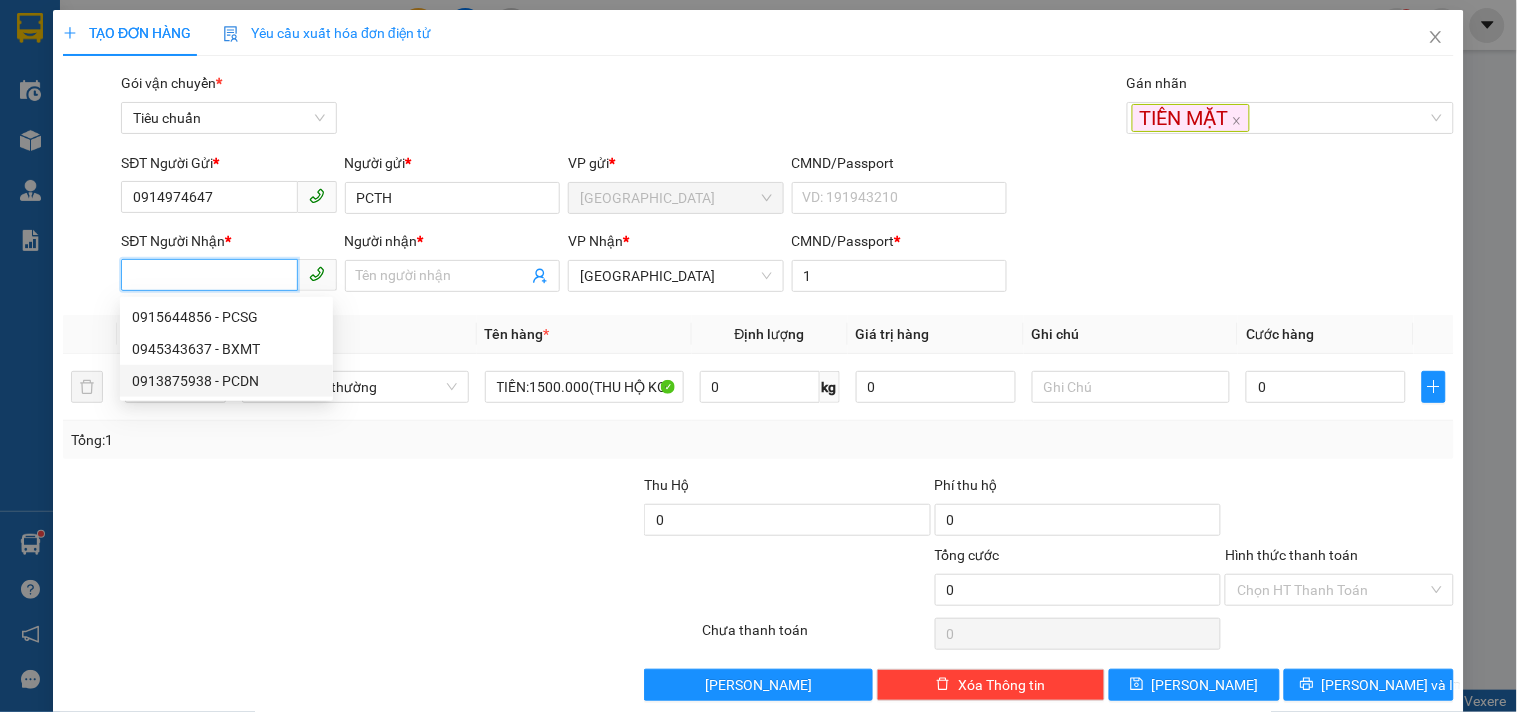 click on "0913875938 - PCDN" at bounding box center [226, 381] 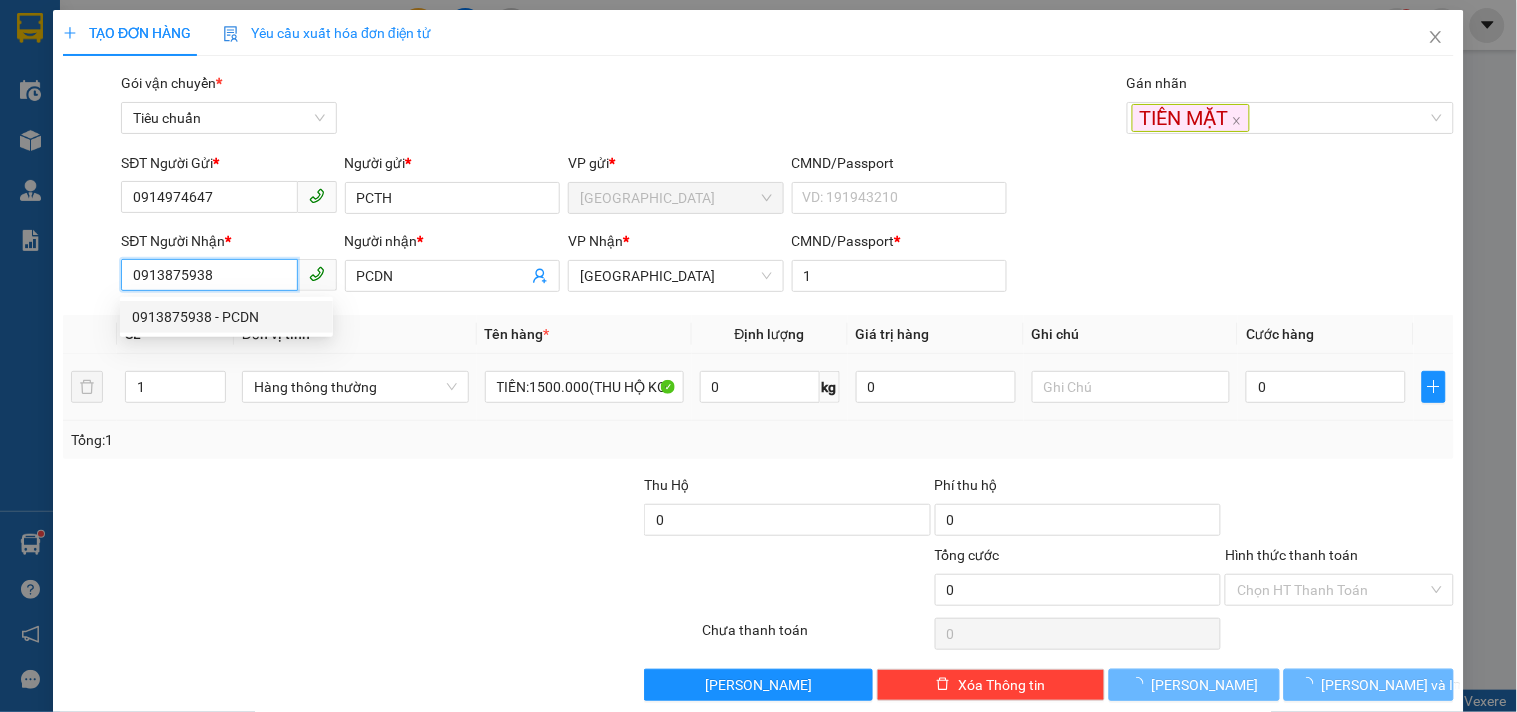 type on "30.000" 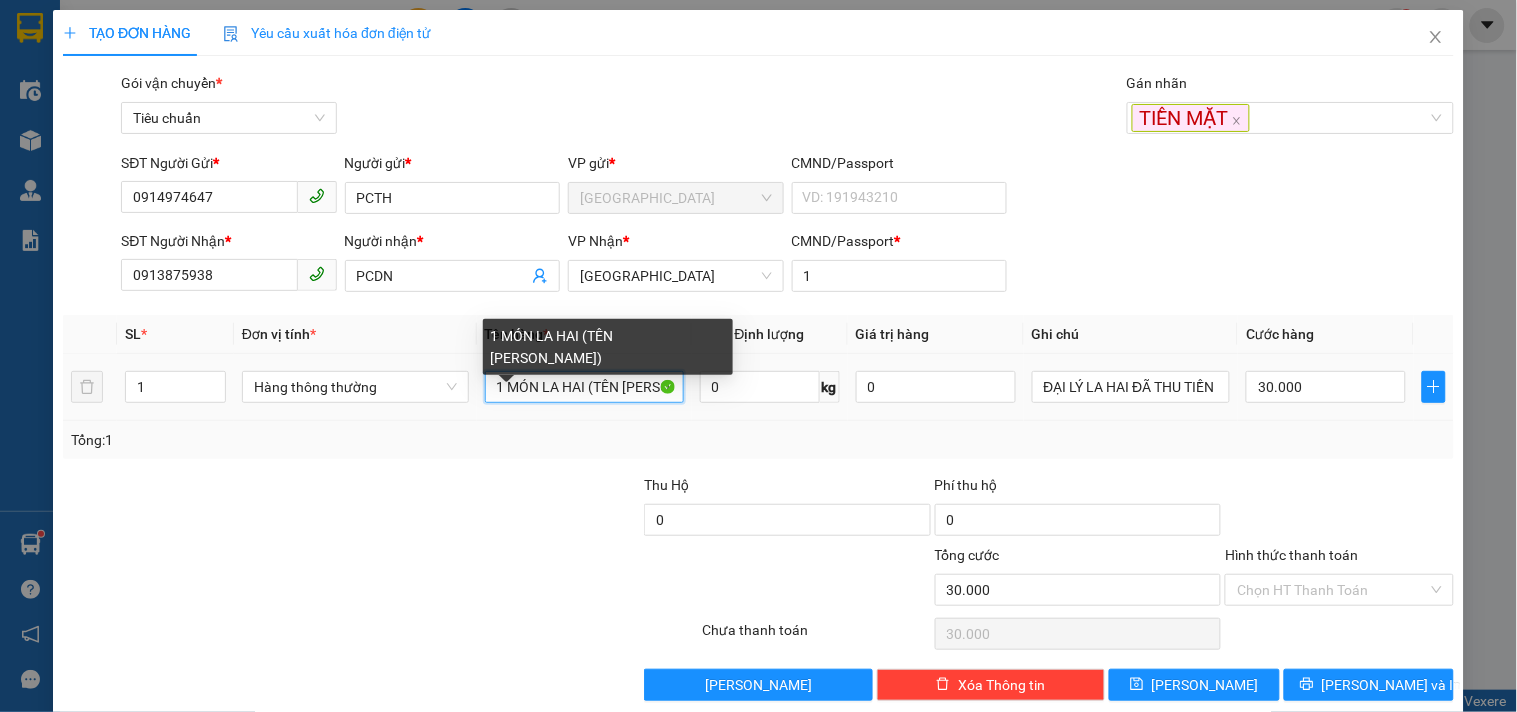 drag, startPoint x: 492, startPoint y: 386, endPoint x: 958, endPoint y: 422, distance: 467.3885 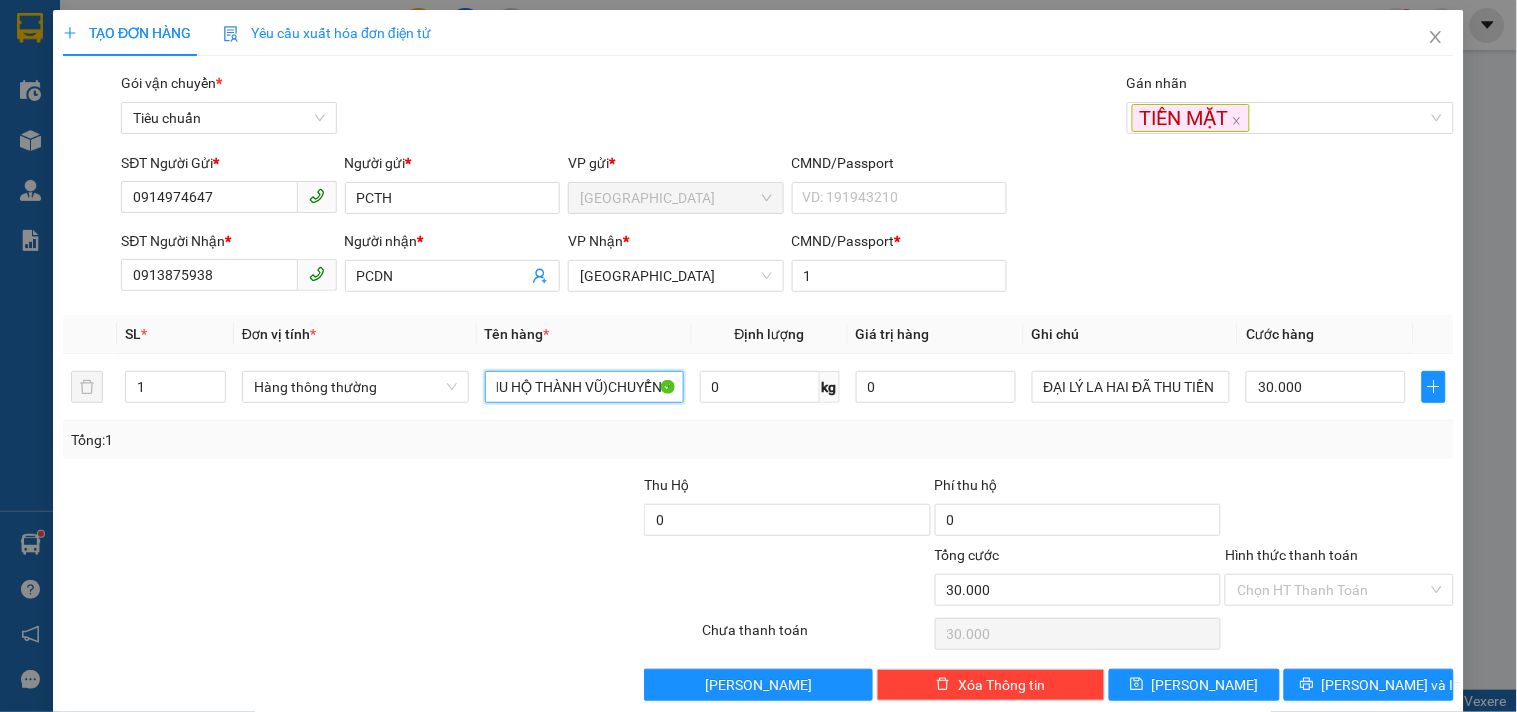 scroll, scrollTop: 0, scrollLeft: 113, axis: horizontal 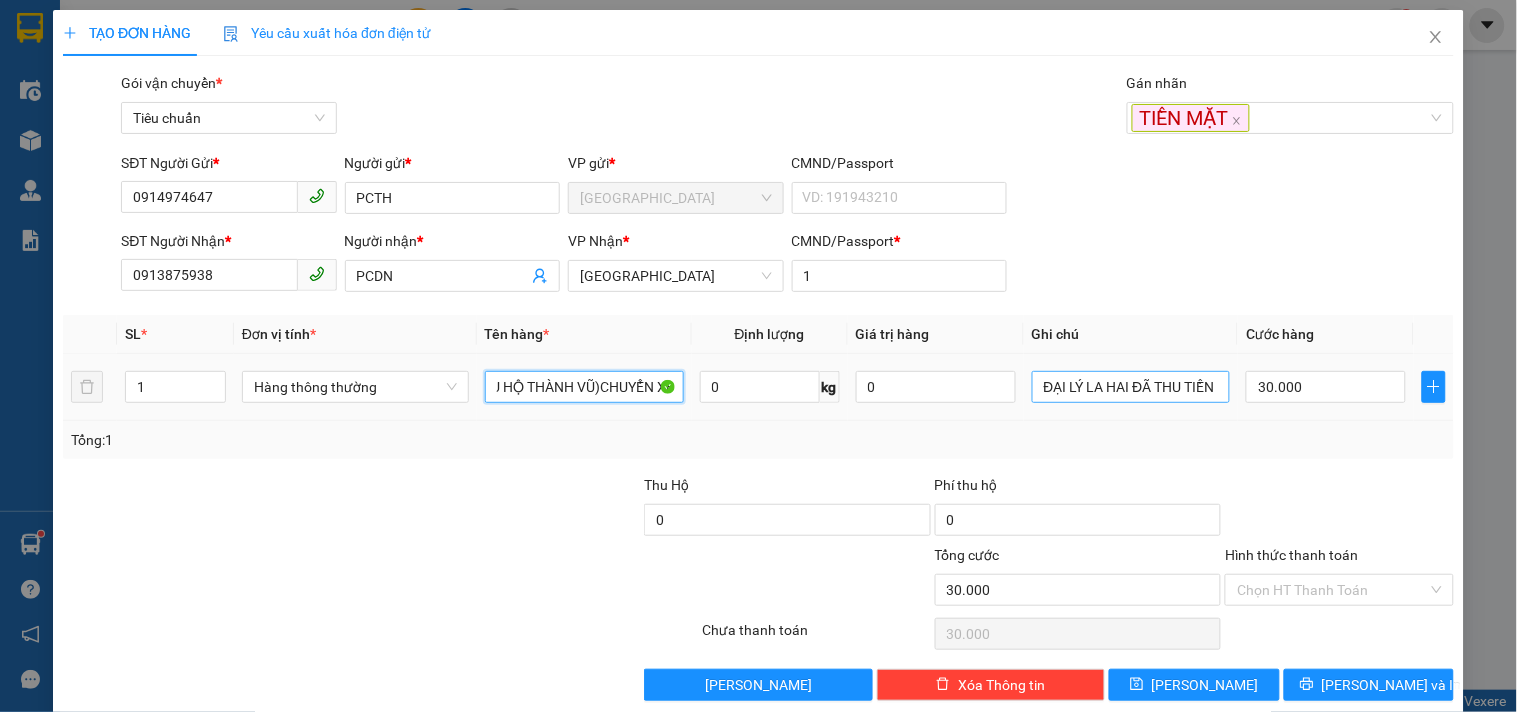 type on "TIỀN:520.000(THU HỘ THÀNH VŨ)CHUYỂN XE" 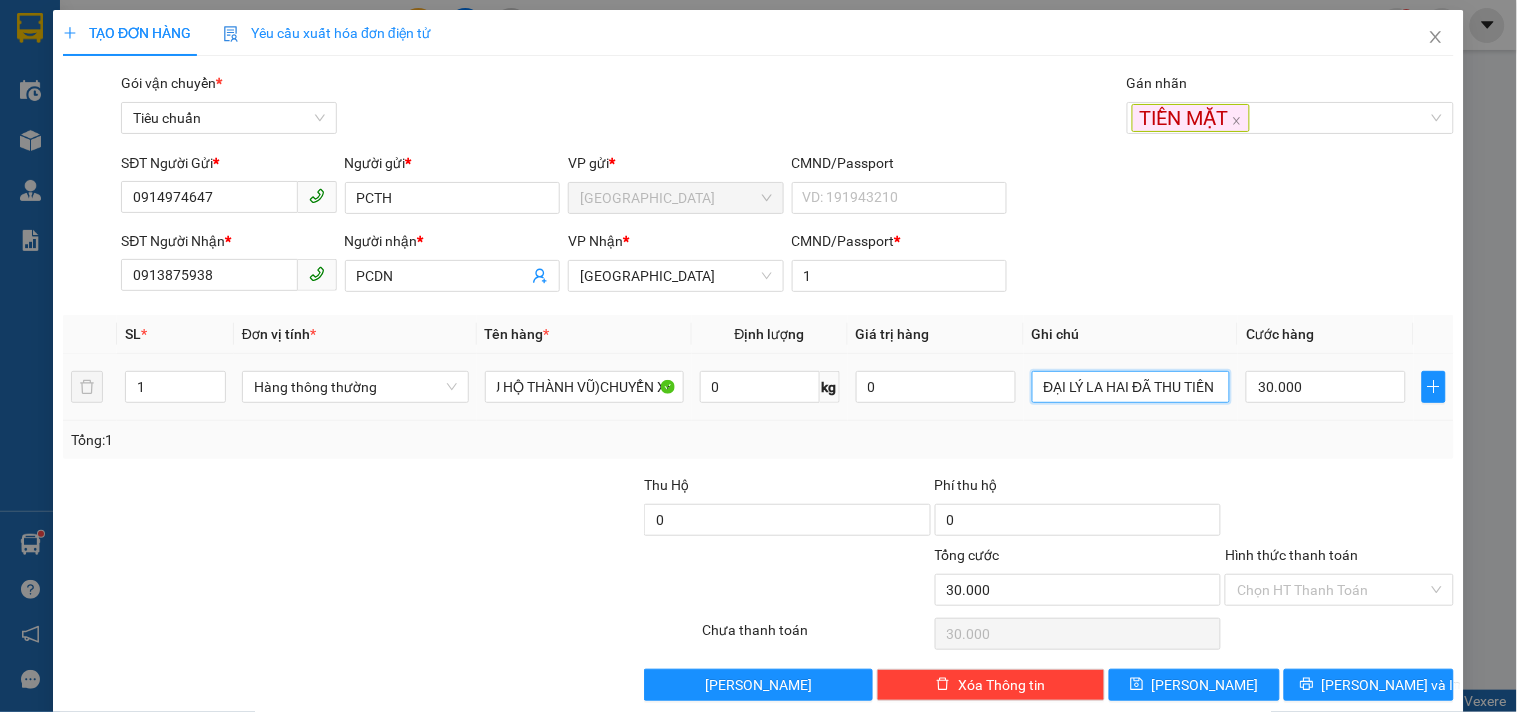 scroll, scrollTop: 0, scrollLeft: 0, axis: both 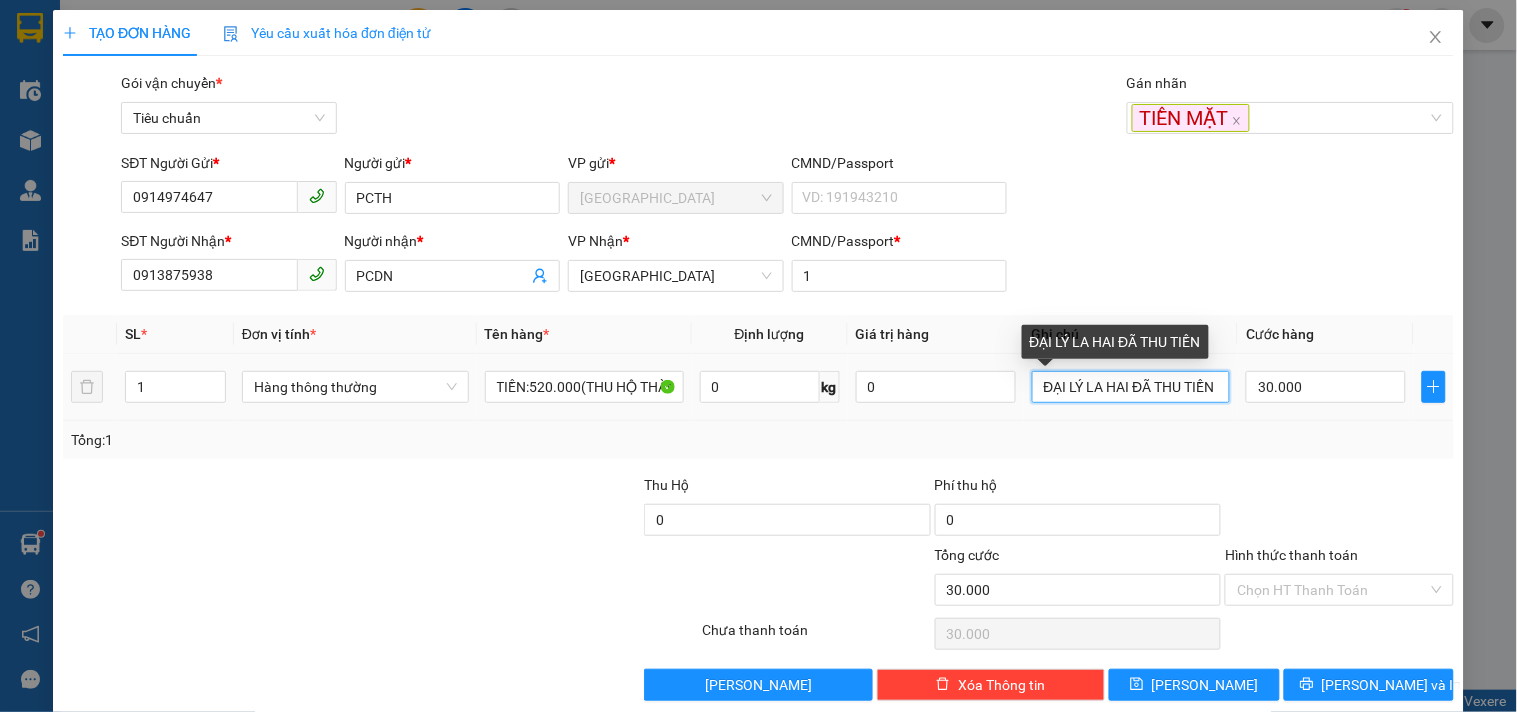 drag, startPoint x: 1028, startPoint y: 388, endPoint x: 1353, endPoint y: 413, distance: 325.9601 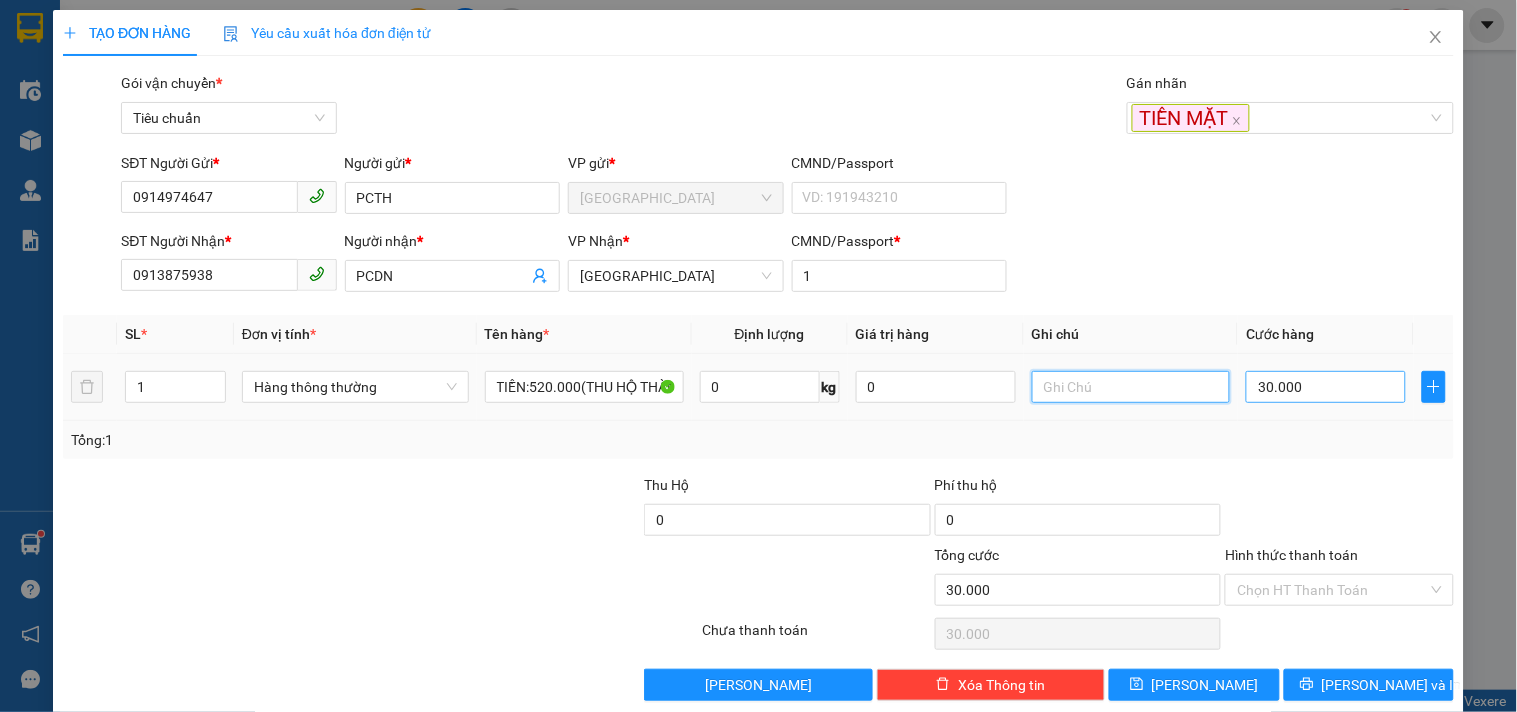 type 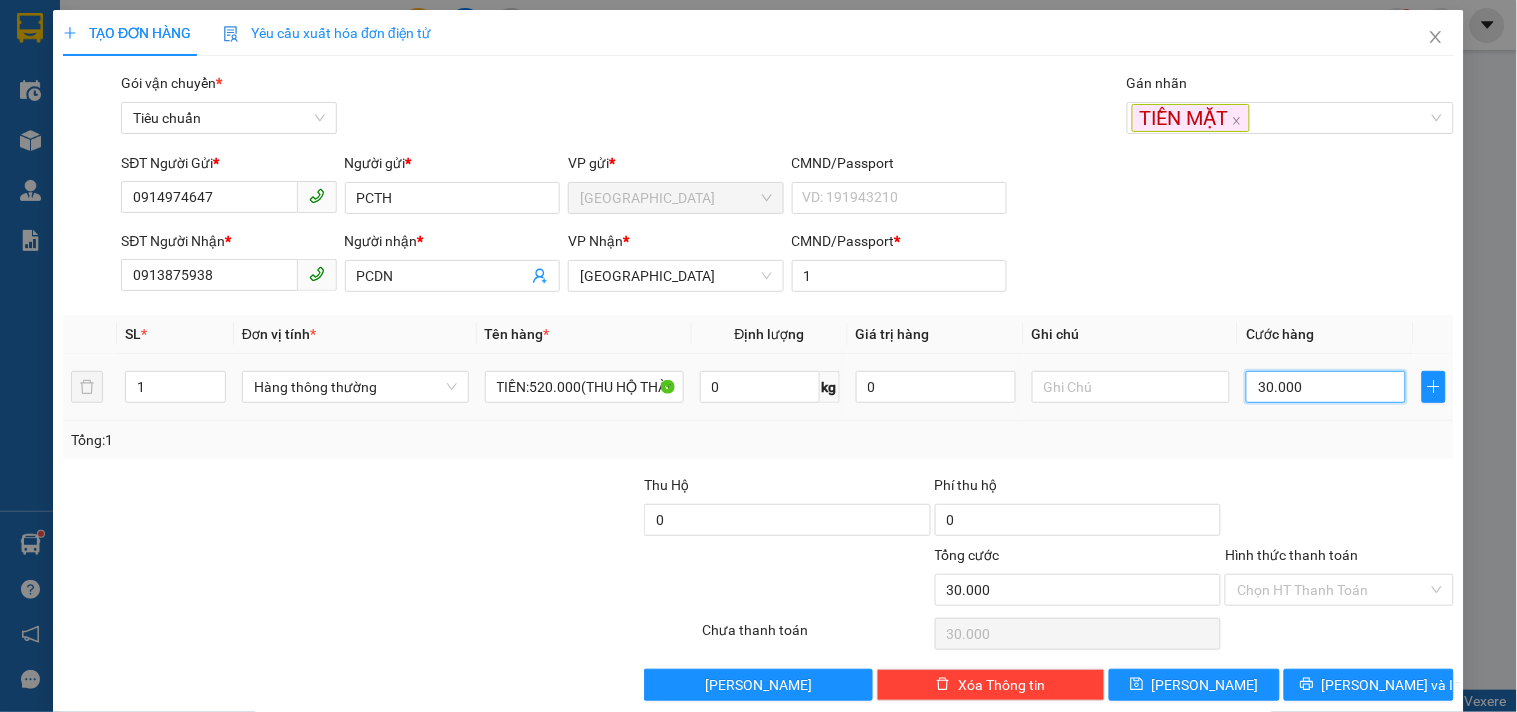 click on "30.000" at bounding box center (1326, 387) 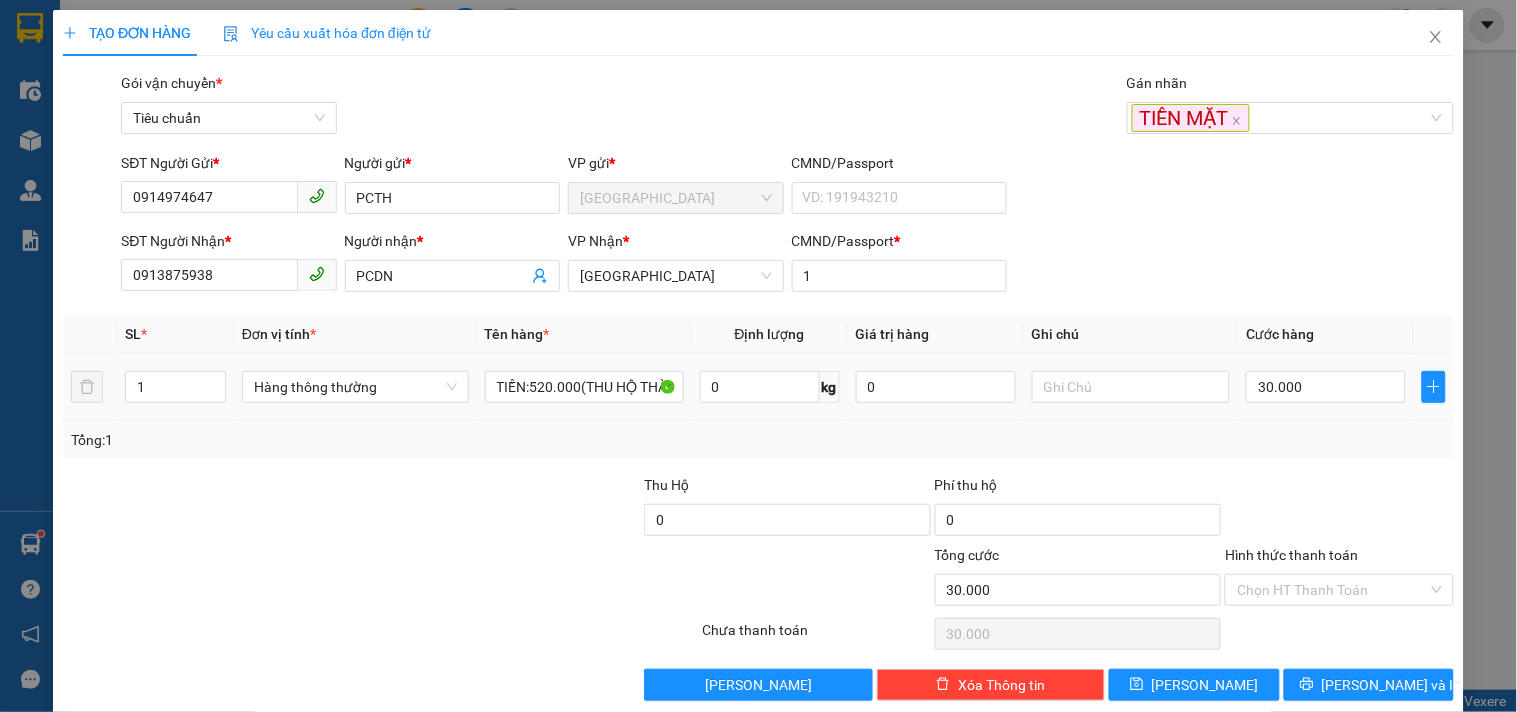 click on "30.000" at bounding box center (1326, 387) 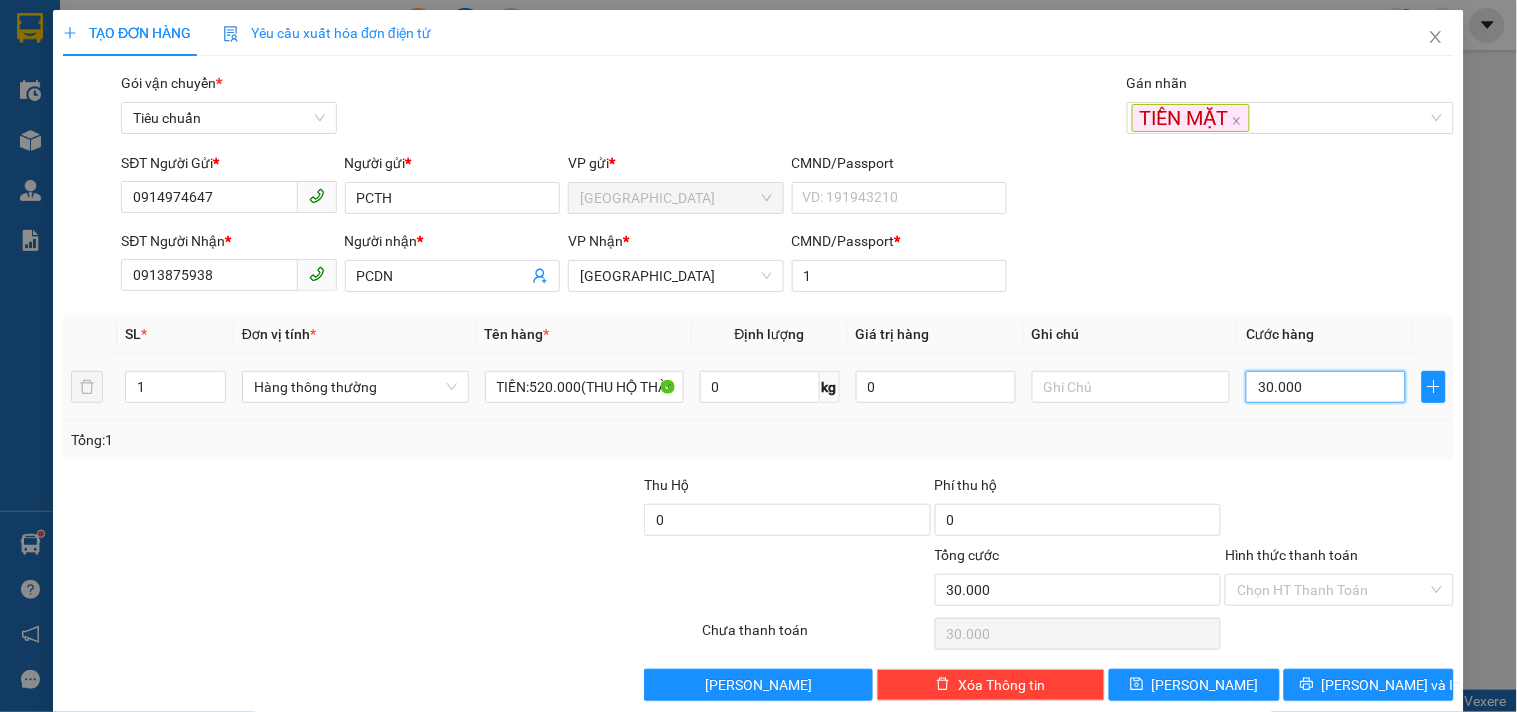 type on "0" 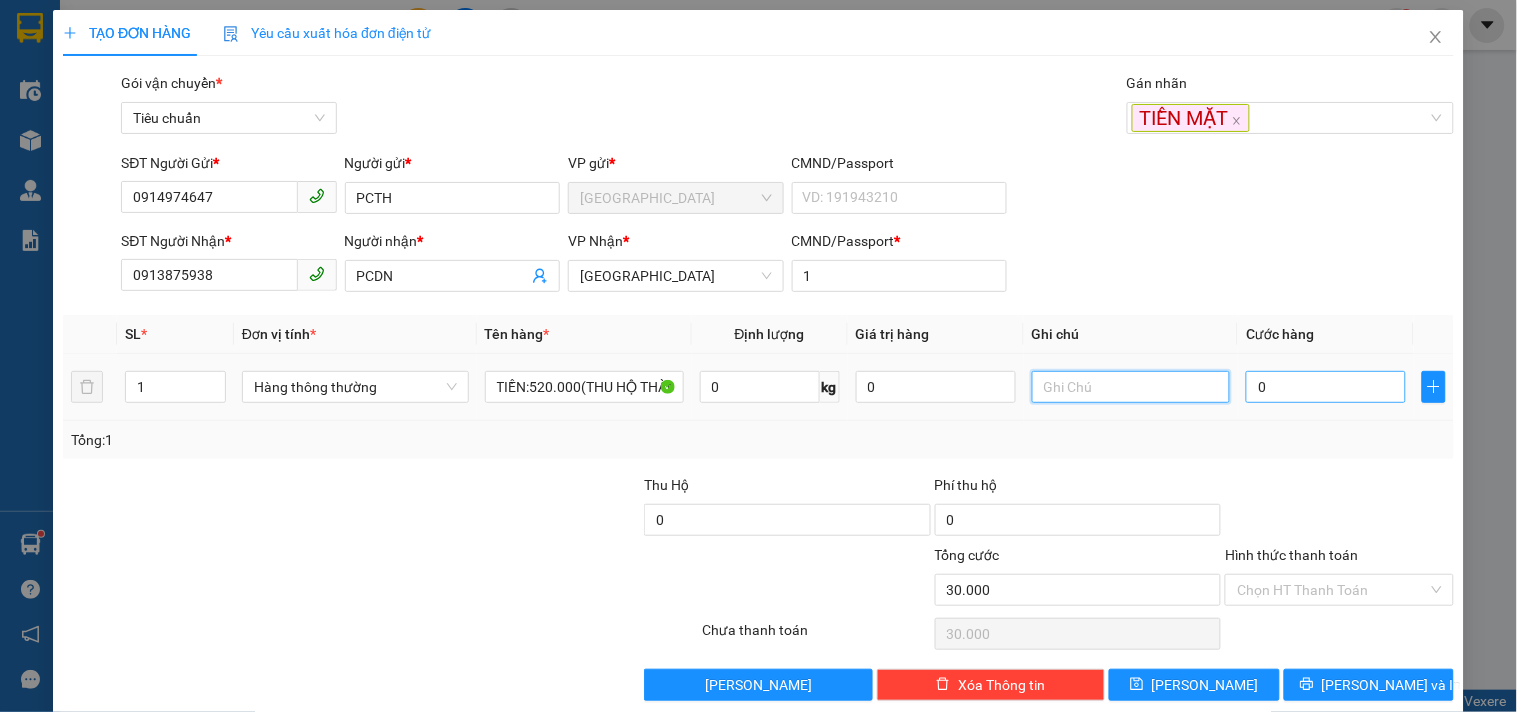 type on "0" 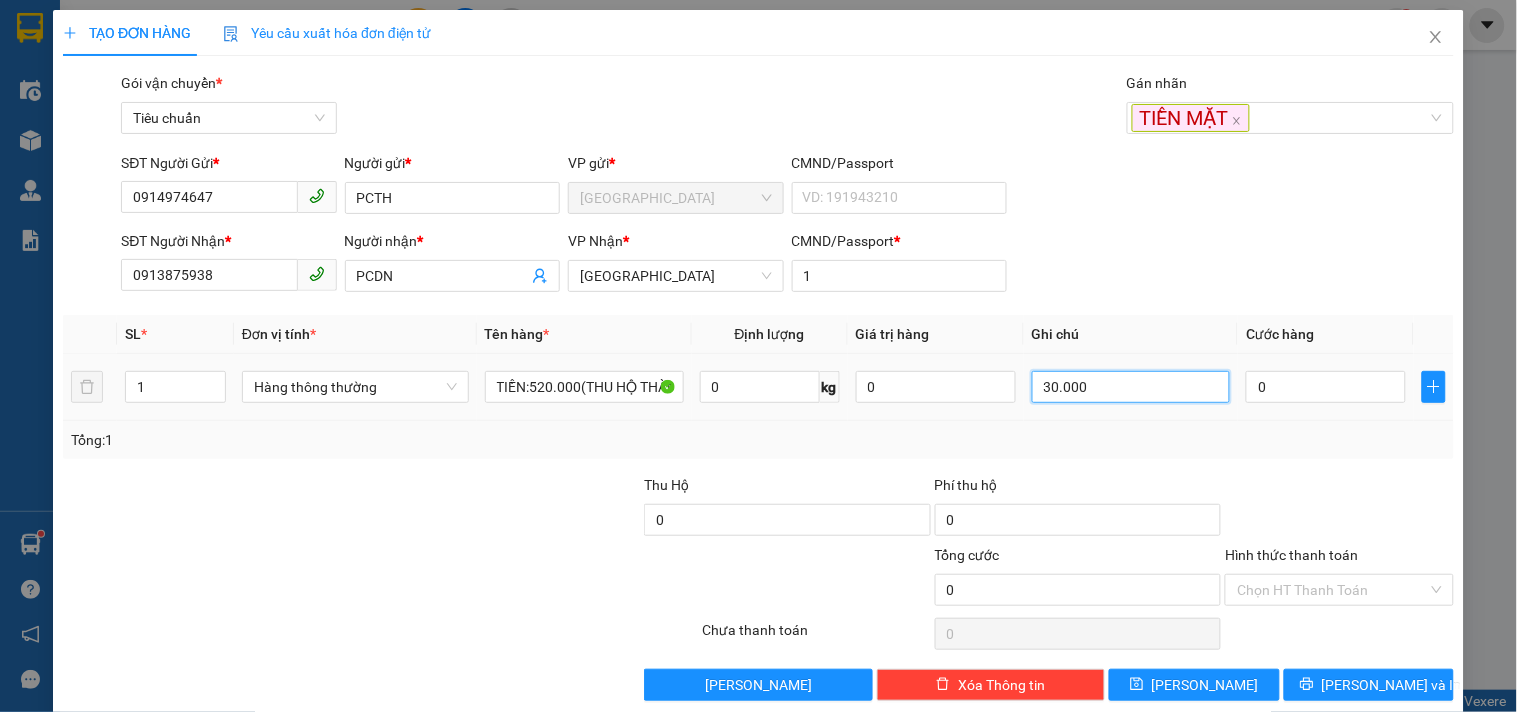 type 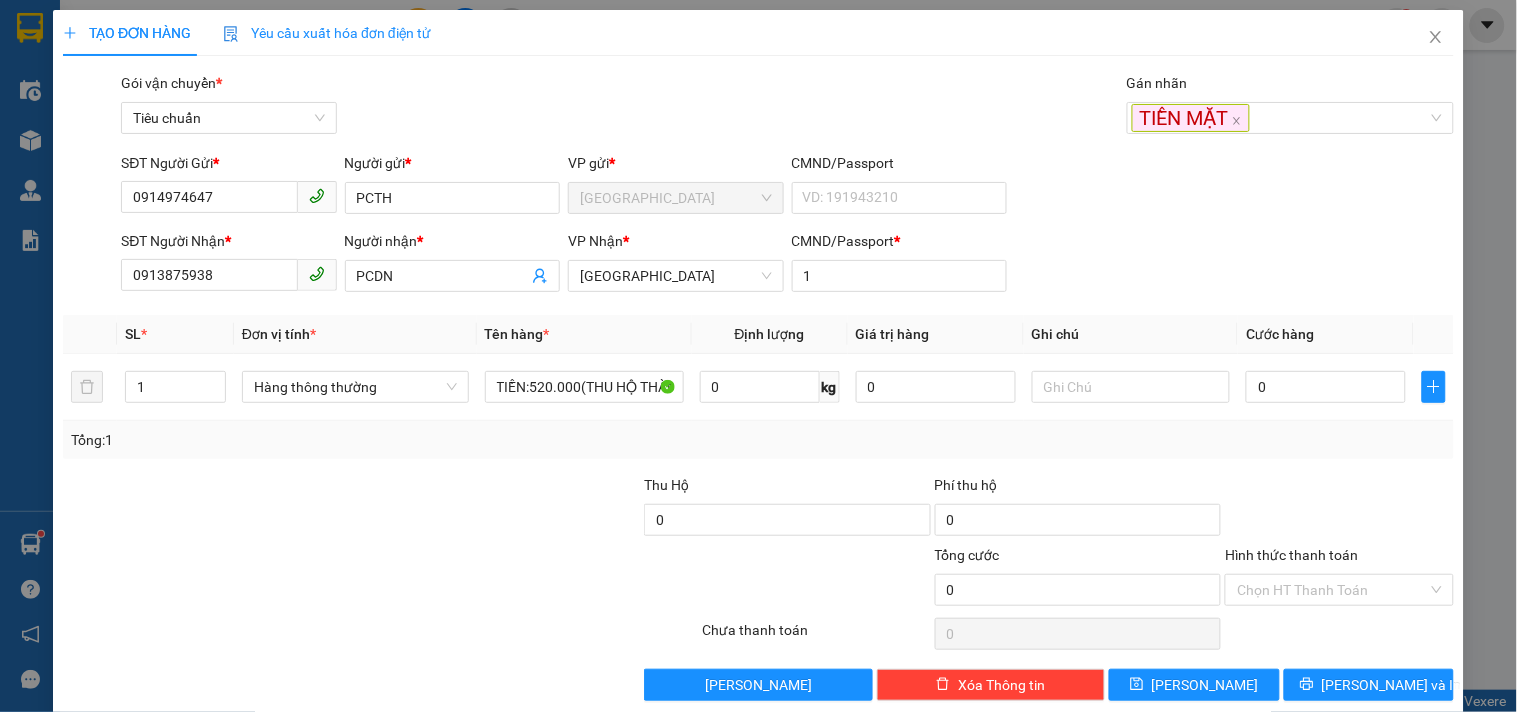click on "Tổng:  1" at bounding box center (758, 440) 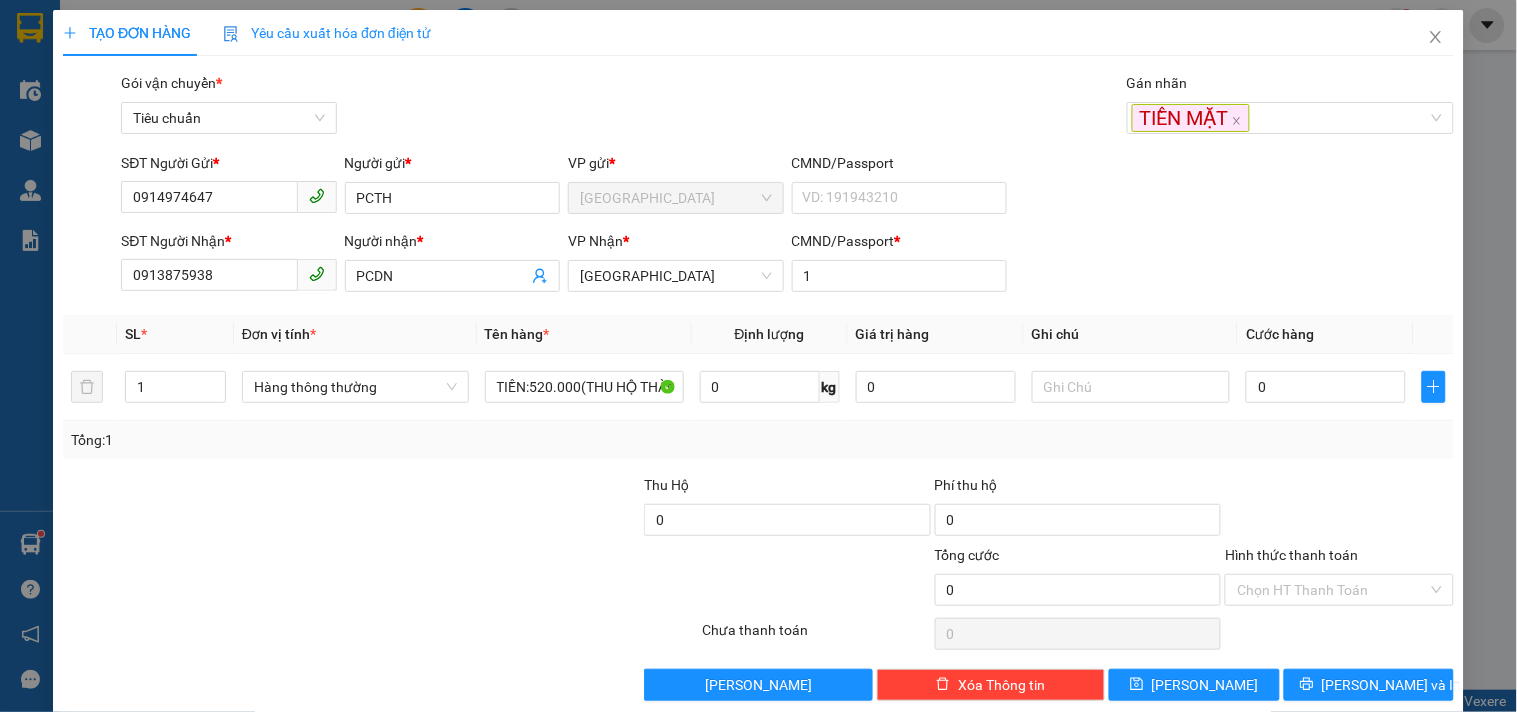 click on "Tổng:  1" at bounding box center [758, 440] 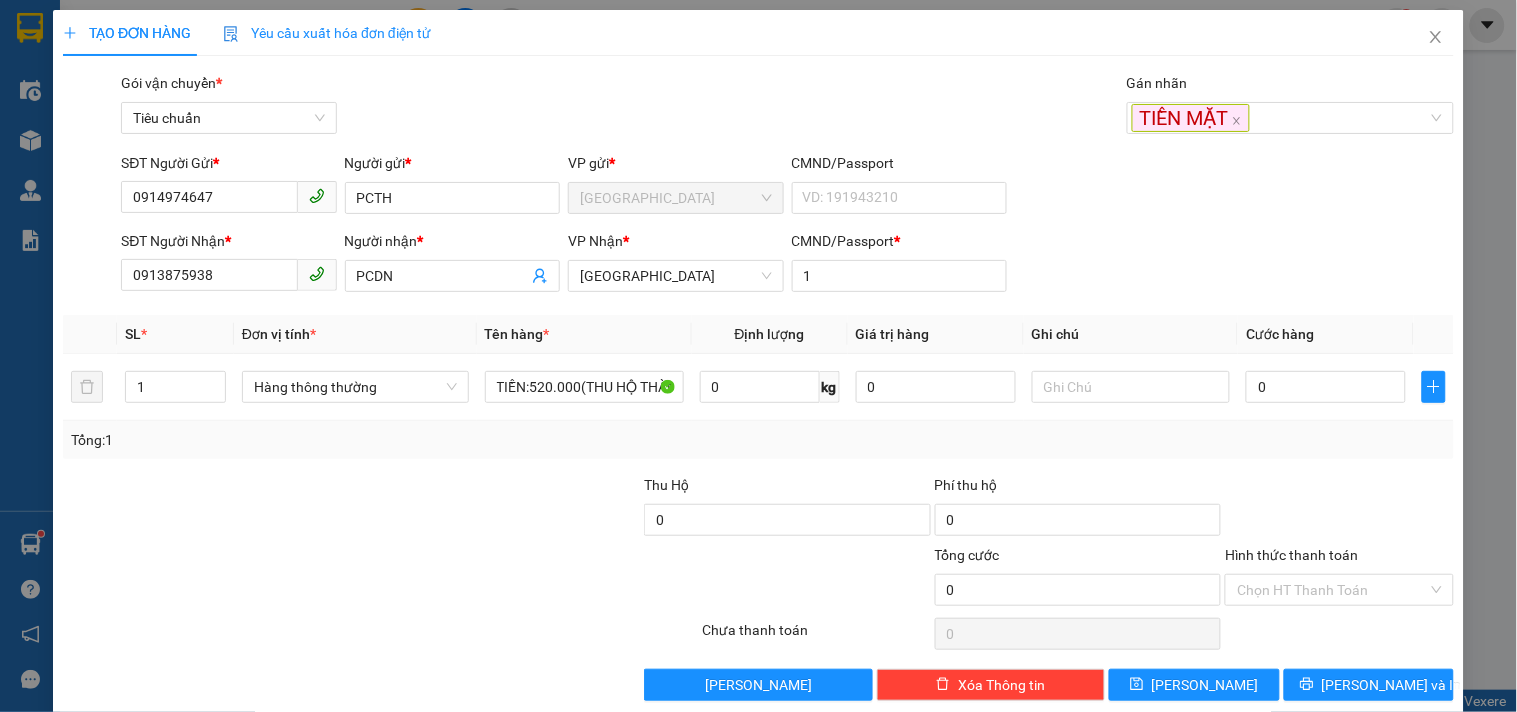 click at bounding box center [584, 579] 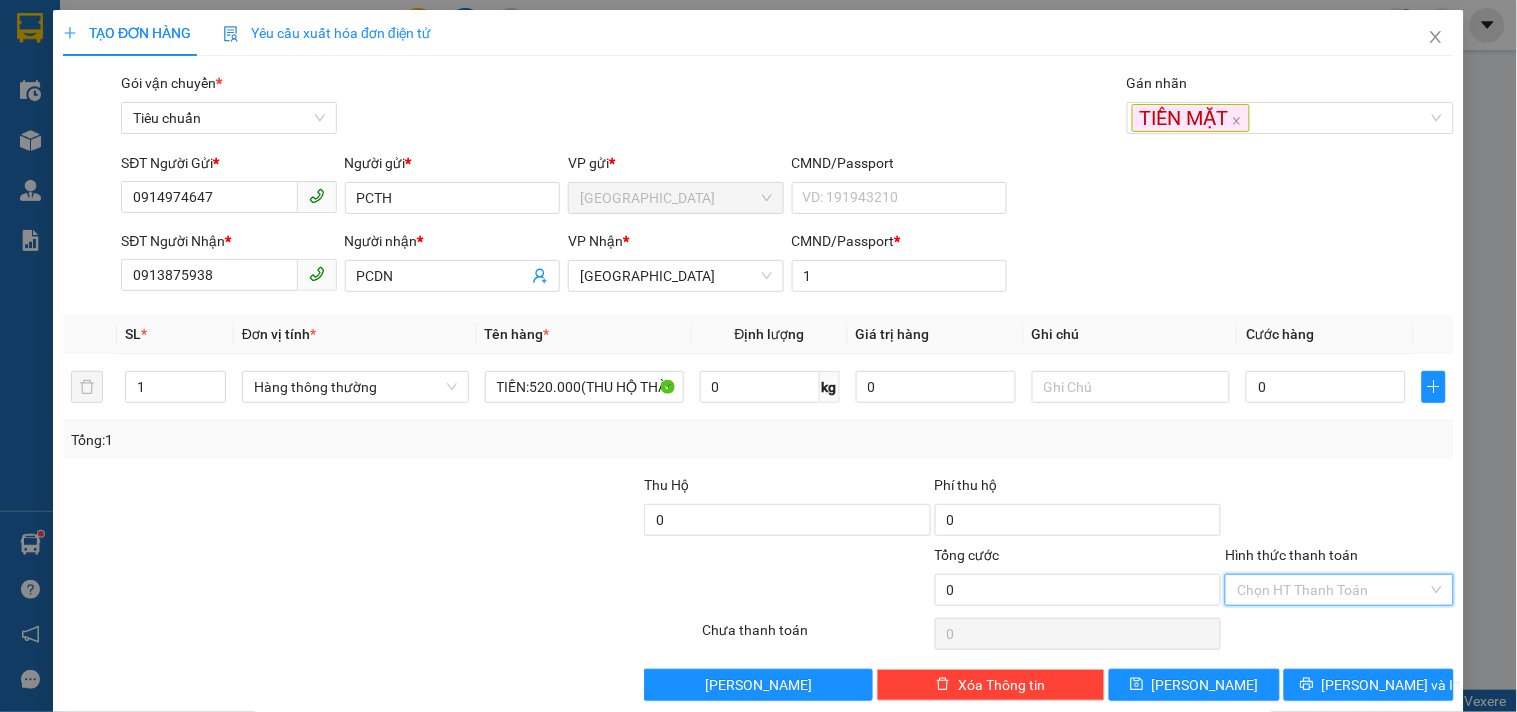 click on "Hình thức thanh toán" at bounding box center (1332, 590) 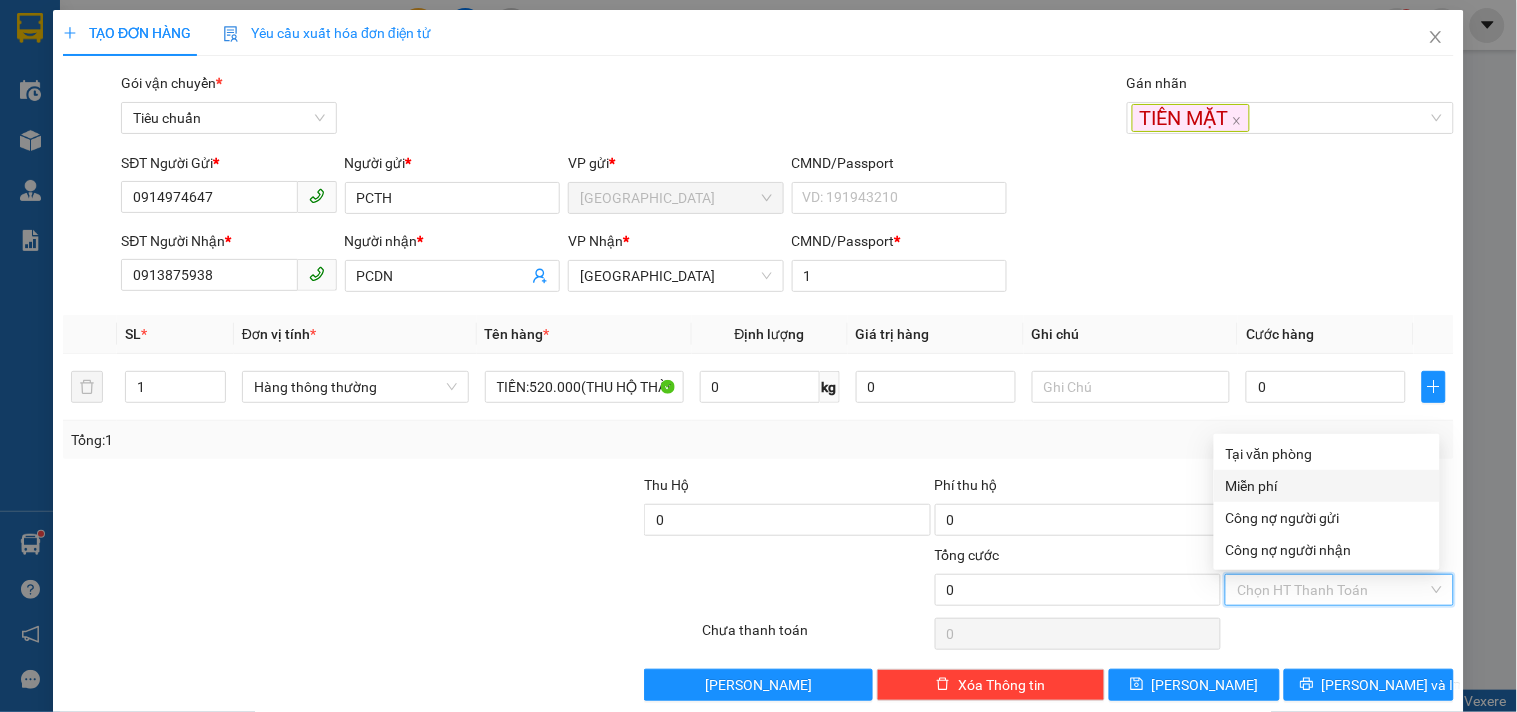 click on "Miễn phí" at bounding box center (1327, 486) 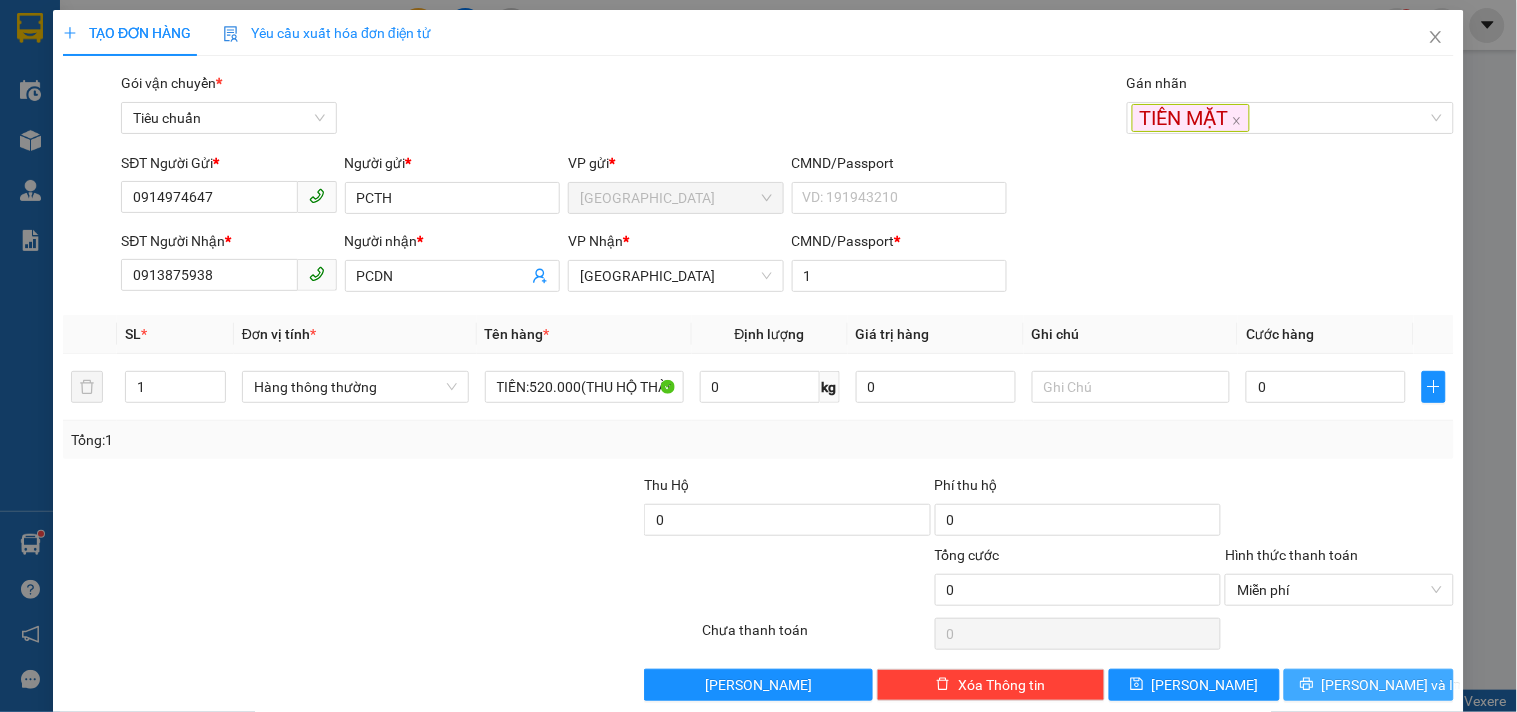 drag, startPoint x: 1333, startPoint y: 684, endPoint x: 1275, endPoint y: 644, distance: 70.45566 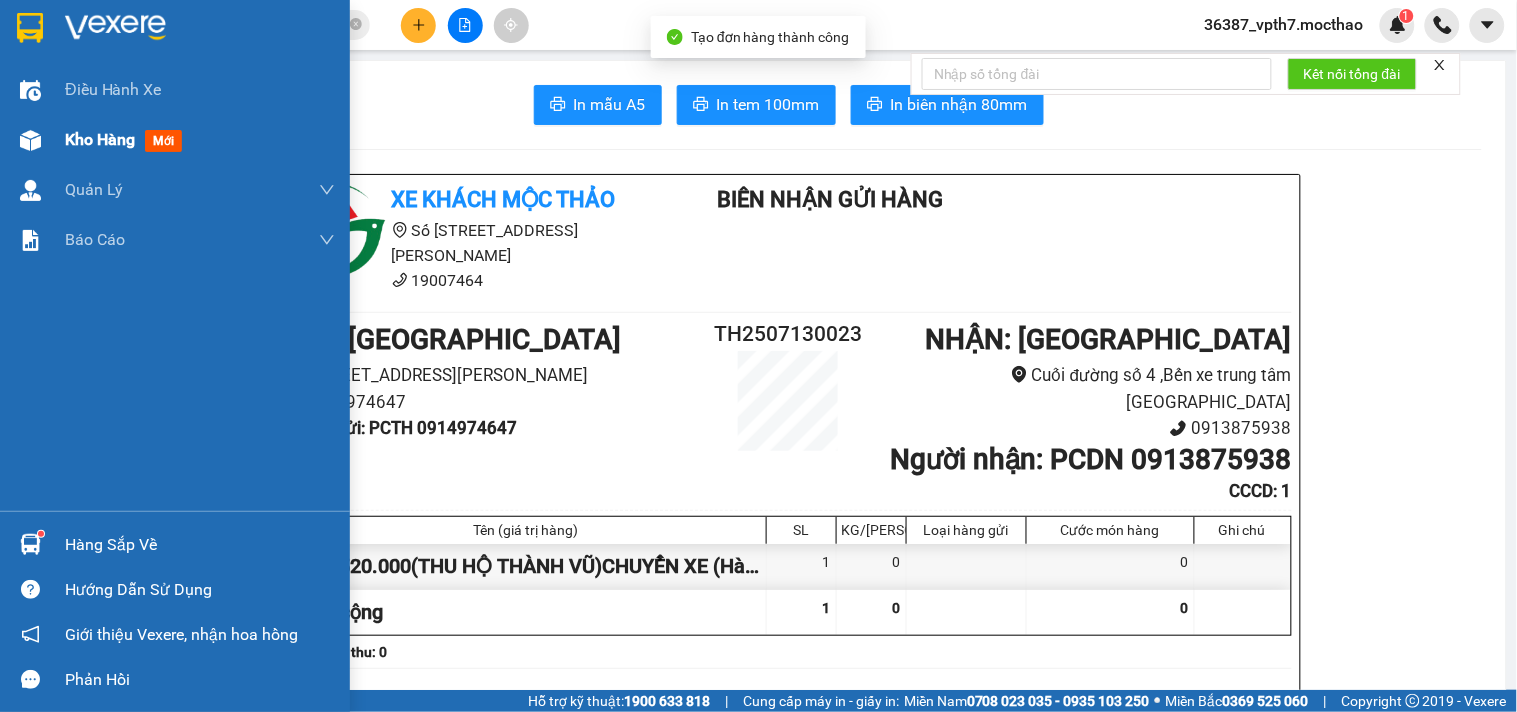 click on "mới" at bounding box center [163, 141] 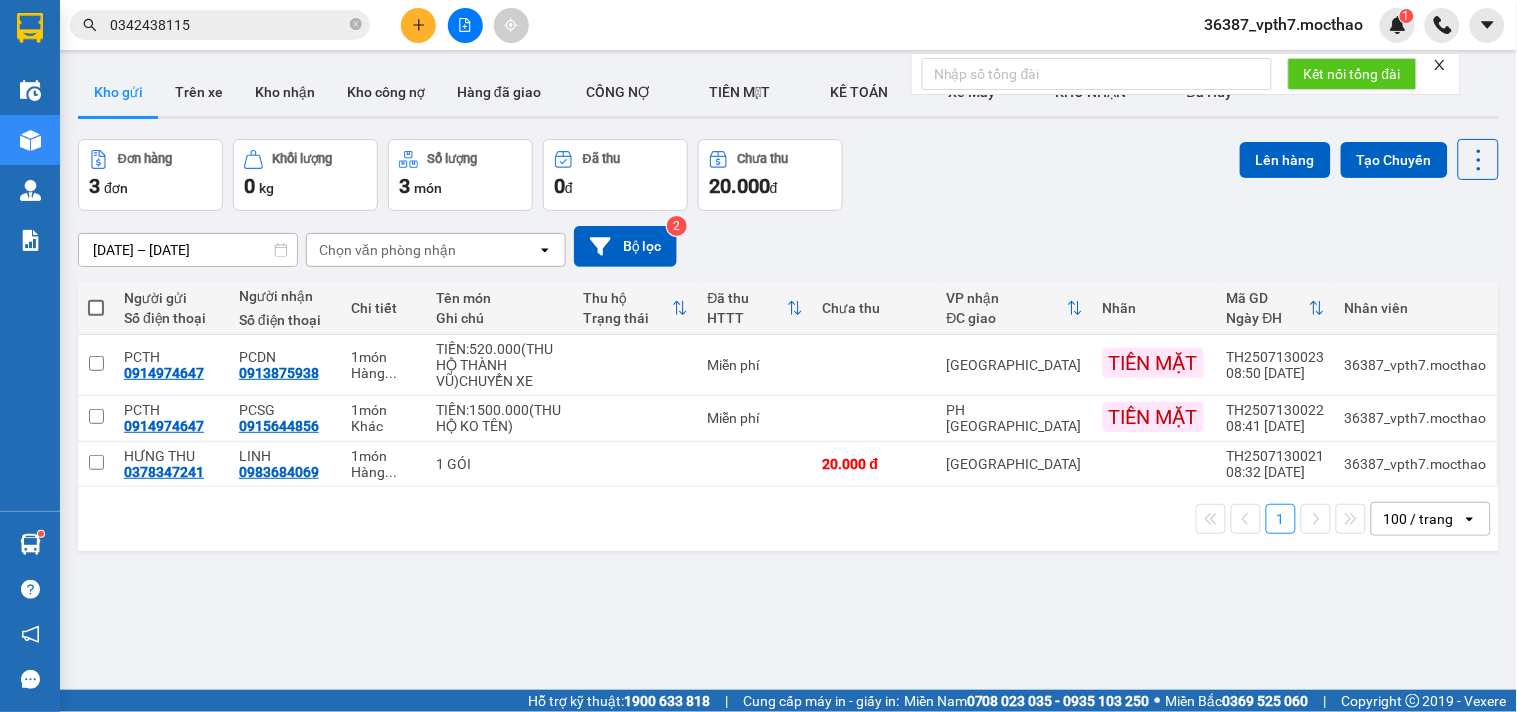 click on "ver  1.8.137 Kho gửi Trên xe Kho nhận Kho công nợ Hàng đã giao CÔNG NỢ TIỀN MẶT KẾ TOÁN Xe Máy KHO NHẬN Đã Hủy Đơn hàng 3 đơn Khối lượng 0 kg Số lượng 3 món Đã thu 0  đ Chưa thu 20.000  đ Lên hàng Tạo Chuyến [DATE] – [DATE] Press the down arrow key to interact with the calendar and select a date. Press the escape button to close the calendar. Selected date range is from [DATE] to [DATE]. Chọn văn phòng nhận open Bộ lọc 2 Người gửi Số điện thoại Người nhận Số điện thoại Chi tiết Tên món Ghi chú Thu hộ Trạng thái Đã thu HTTT Chưa thu VP nhận ĐC giao Nhãn Mã GD Ngày ĐH Nhân viên PCTH 0914974647 PCDN 0913875938 1  món Hàng ... TIỀN:520.000(THU HỘ THÀNH VŨ)CHUYỂN XE Miễn phí [GEOGRAPHIC_DATA] TIỀN MẶT TH2507130023 08:50 [DATE] 36387_vpth7.mocthao PCTH 0914974647 PCSG 0915644856 1  món Khác TIỀN:1500.000(THU HỘ KO TÊN) Miễn phí PH [GEOGRAPHIC_DATA] TIỀN MẶT TH2507130022" at bounding box center [788, 416] 